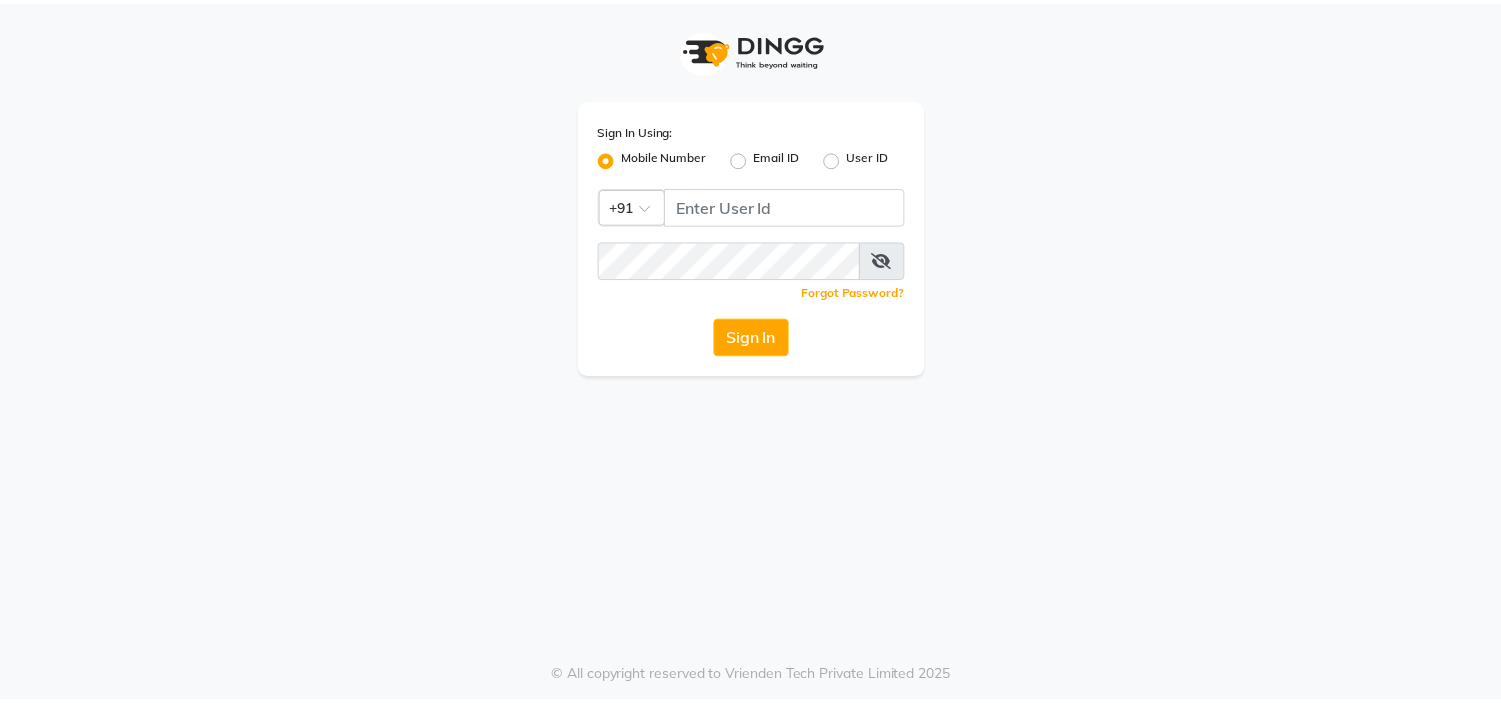 scroll, scrollTop: 0, scrollLeft: 0, axis: both 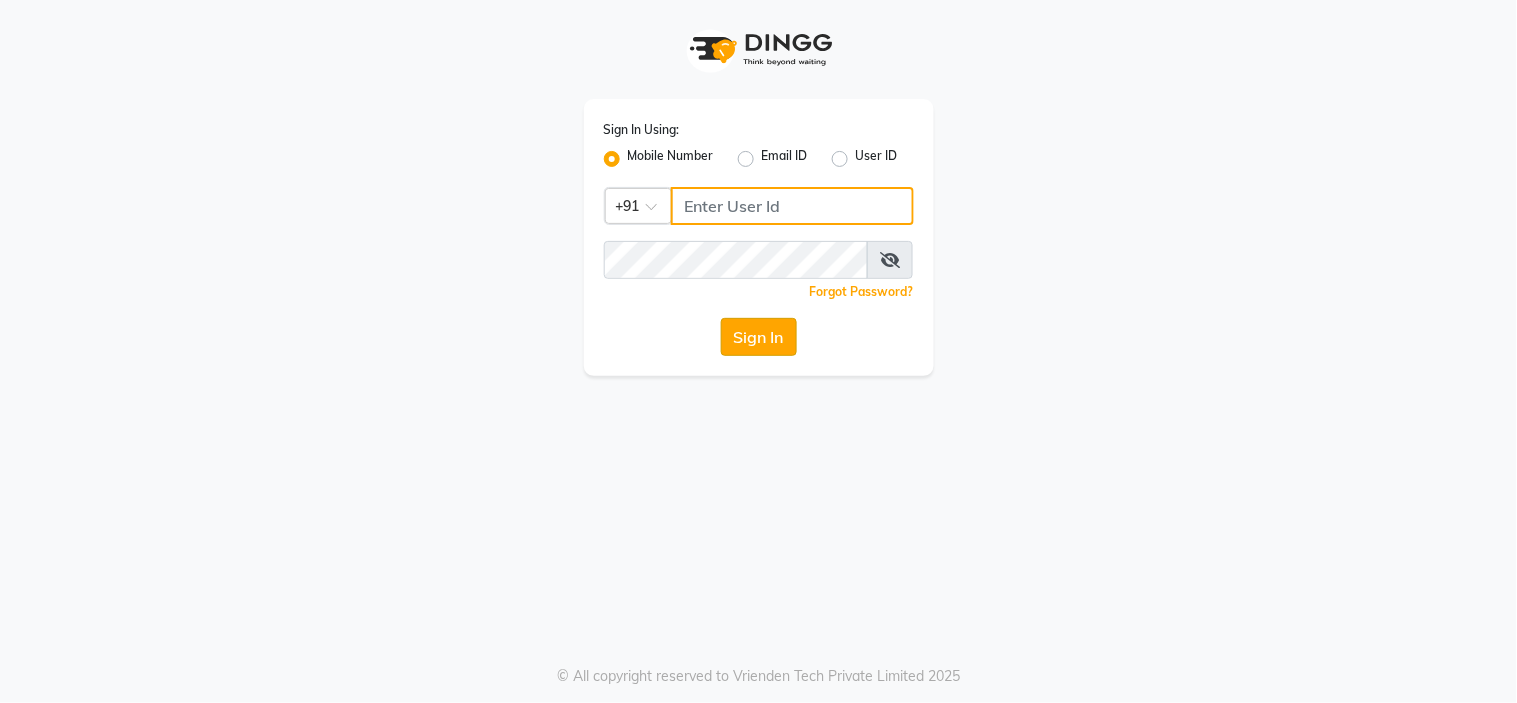 type on "8999659395" 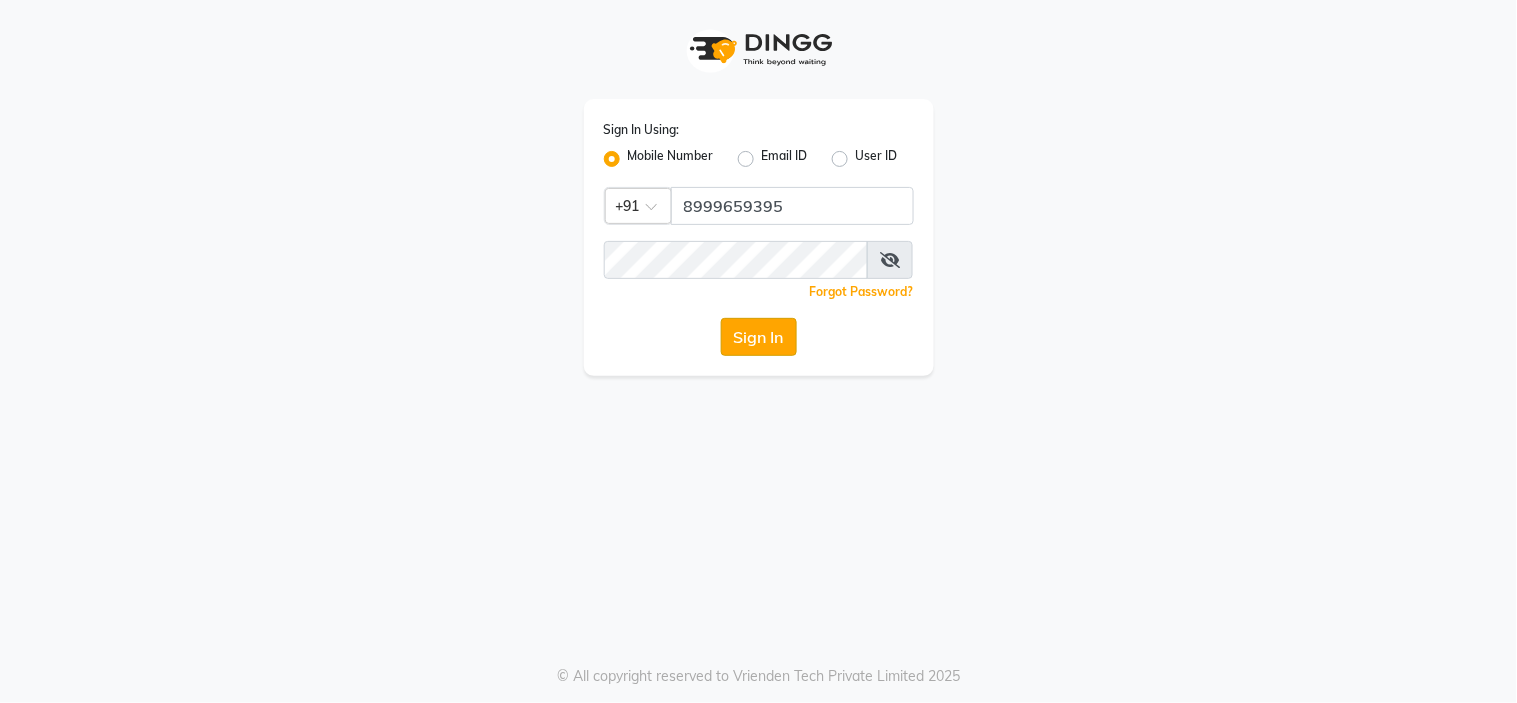 click on "Sign In" 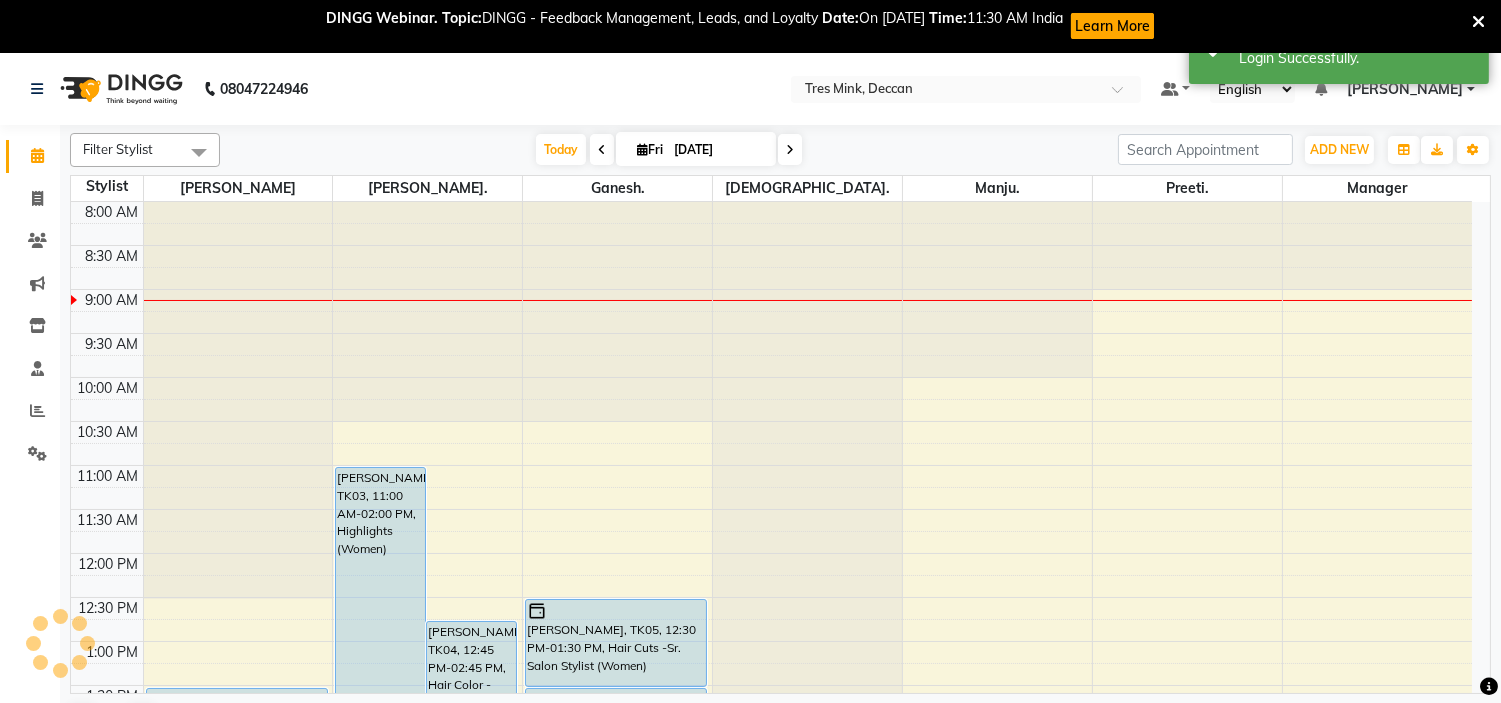 scroll, scrollTop: 0, scrollLeft: 0, axis: both 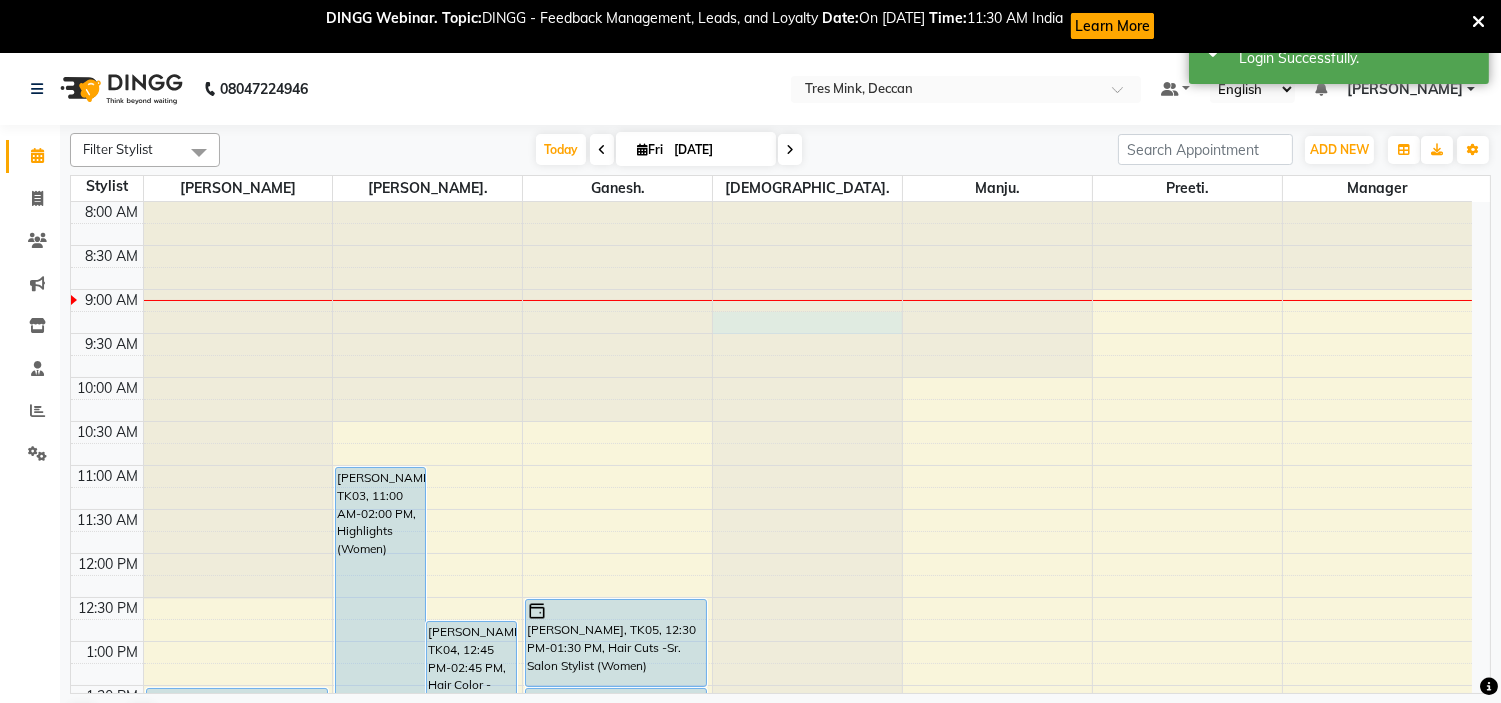 click at bounding box center [807, 202] 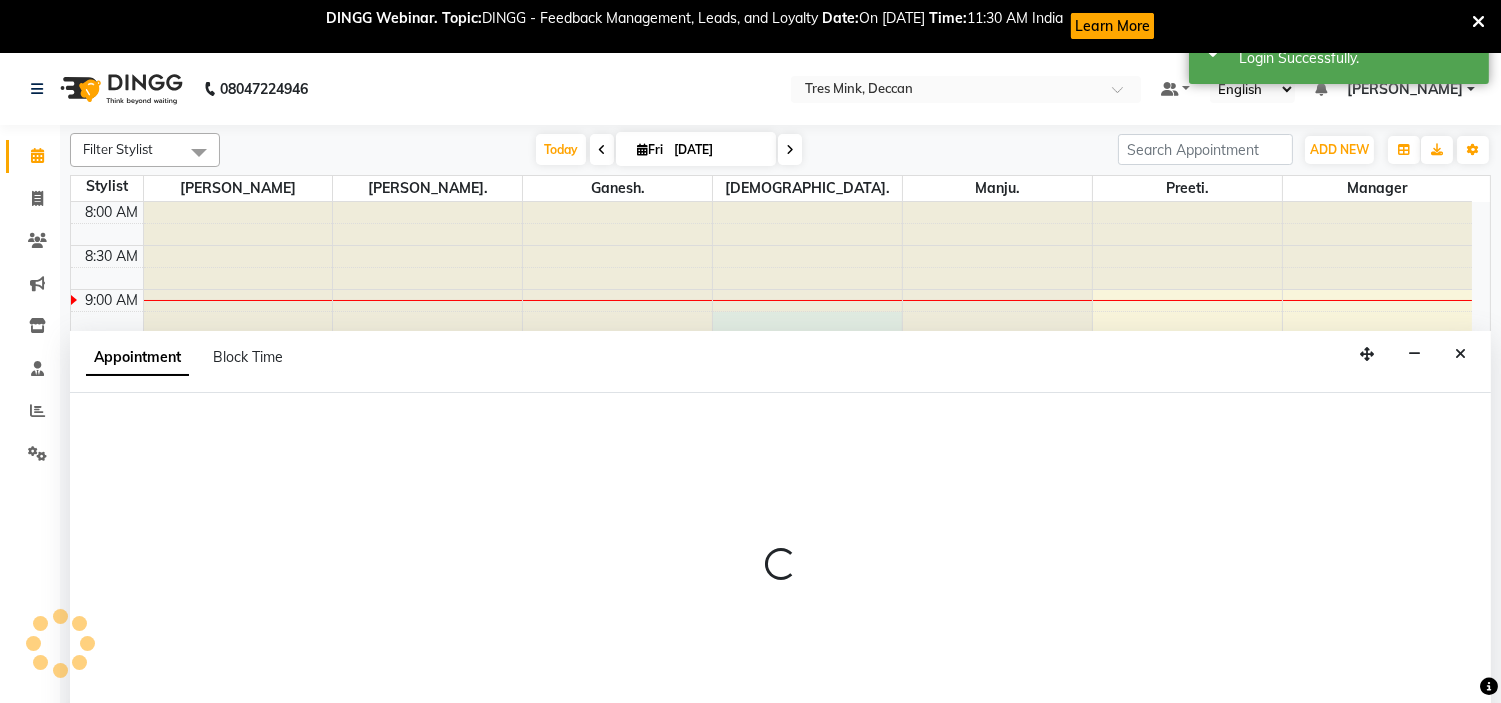 scroll, scrollTop: 53, scrollLeft: 0, axis: vertical 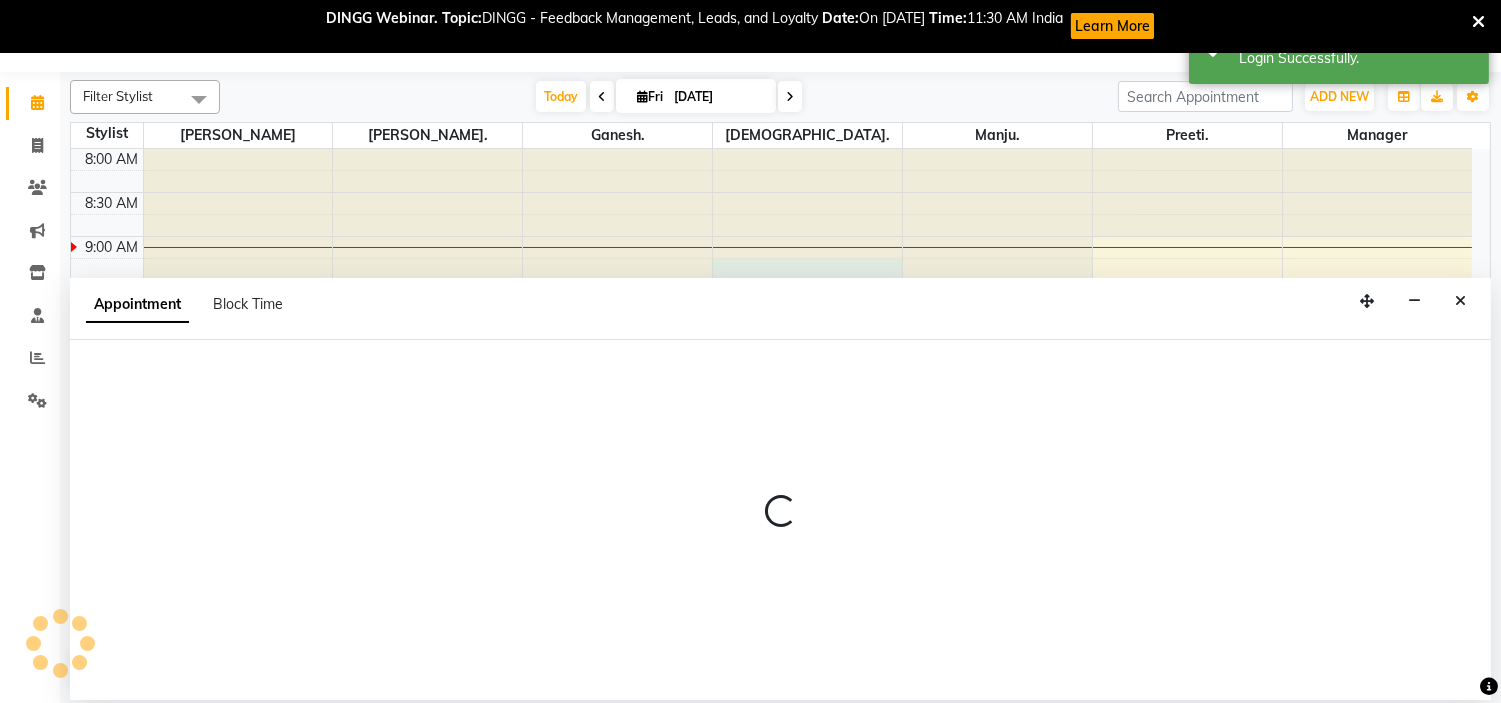 select on "82698" 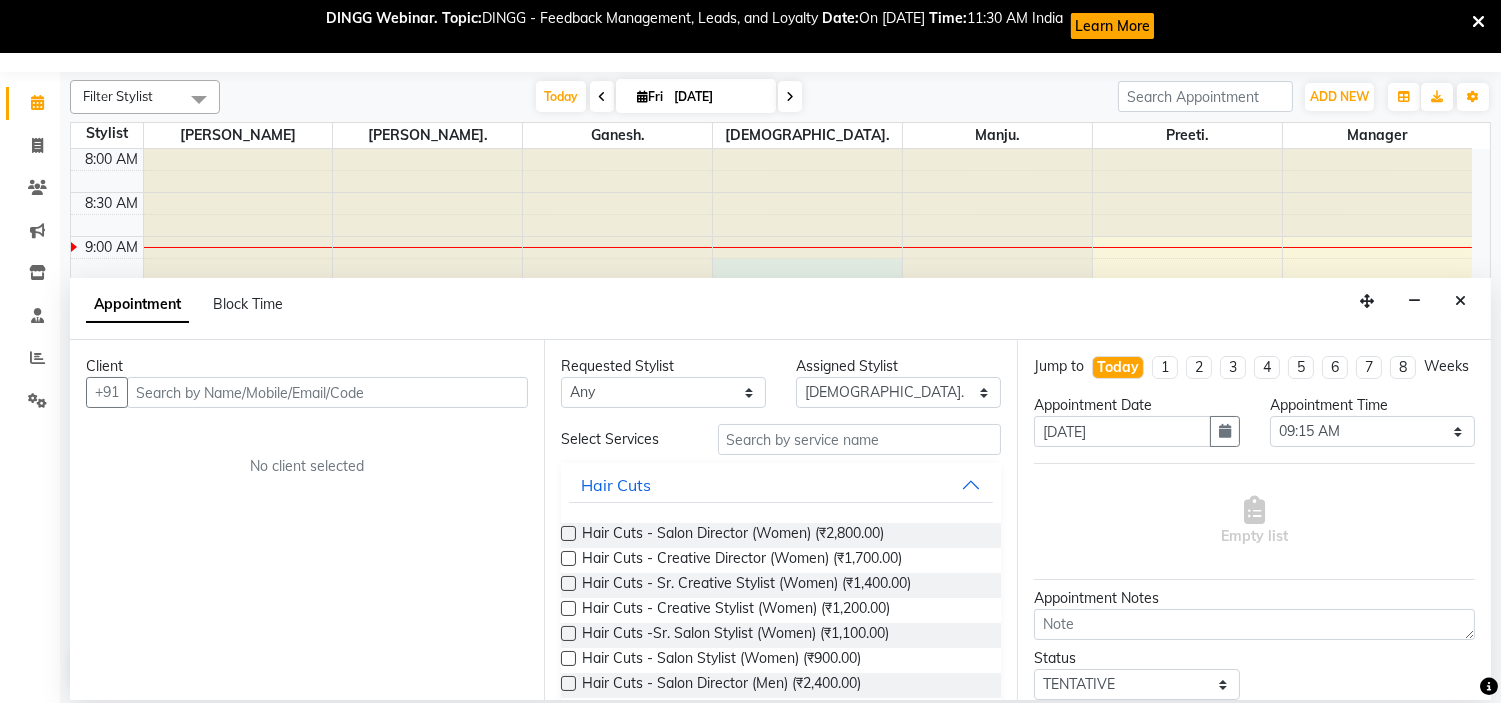 click at bounding box center [1478, 22] 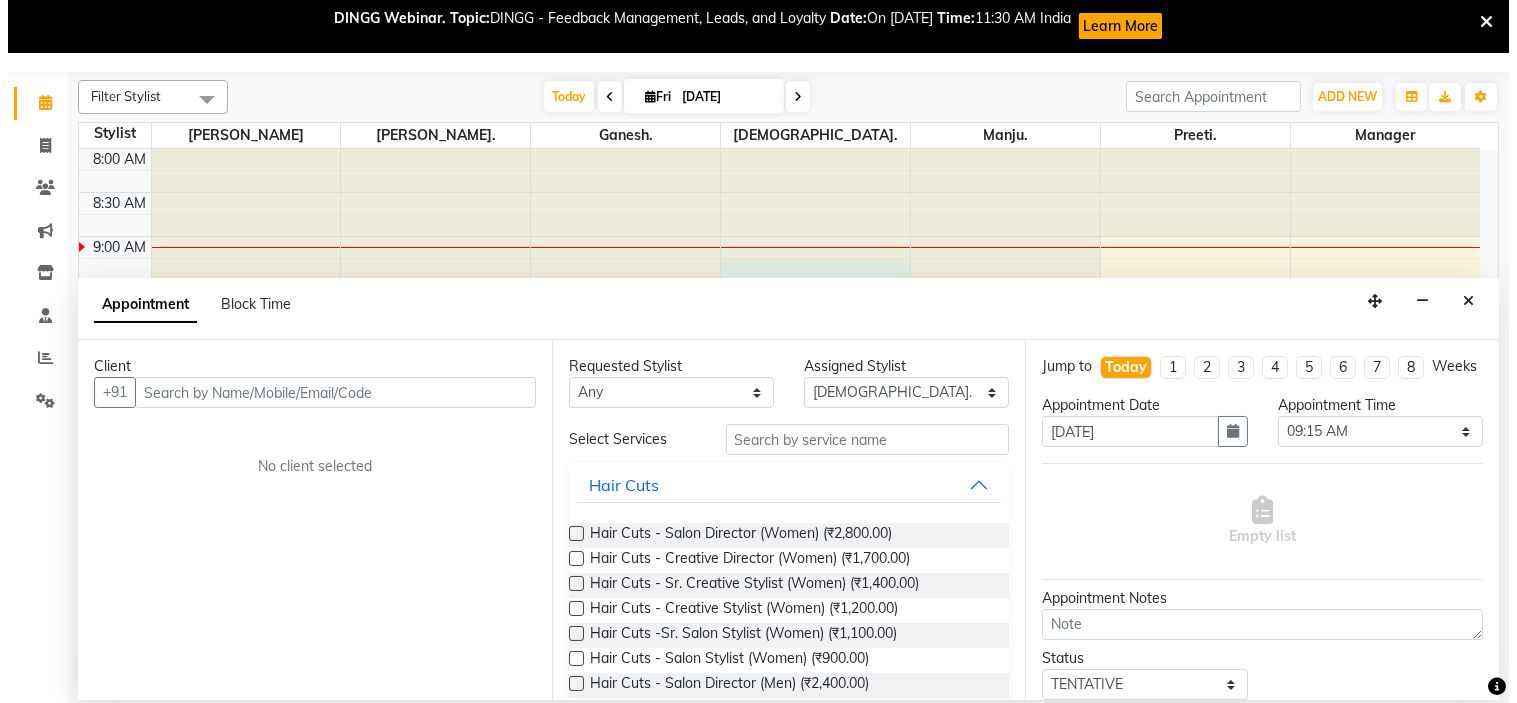 scroll, scrollTop: 0, scrollLeft: 0, axis: both 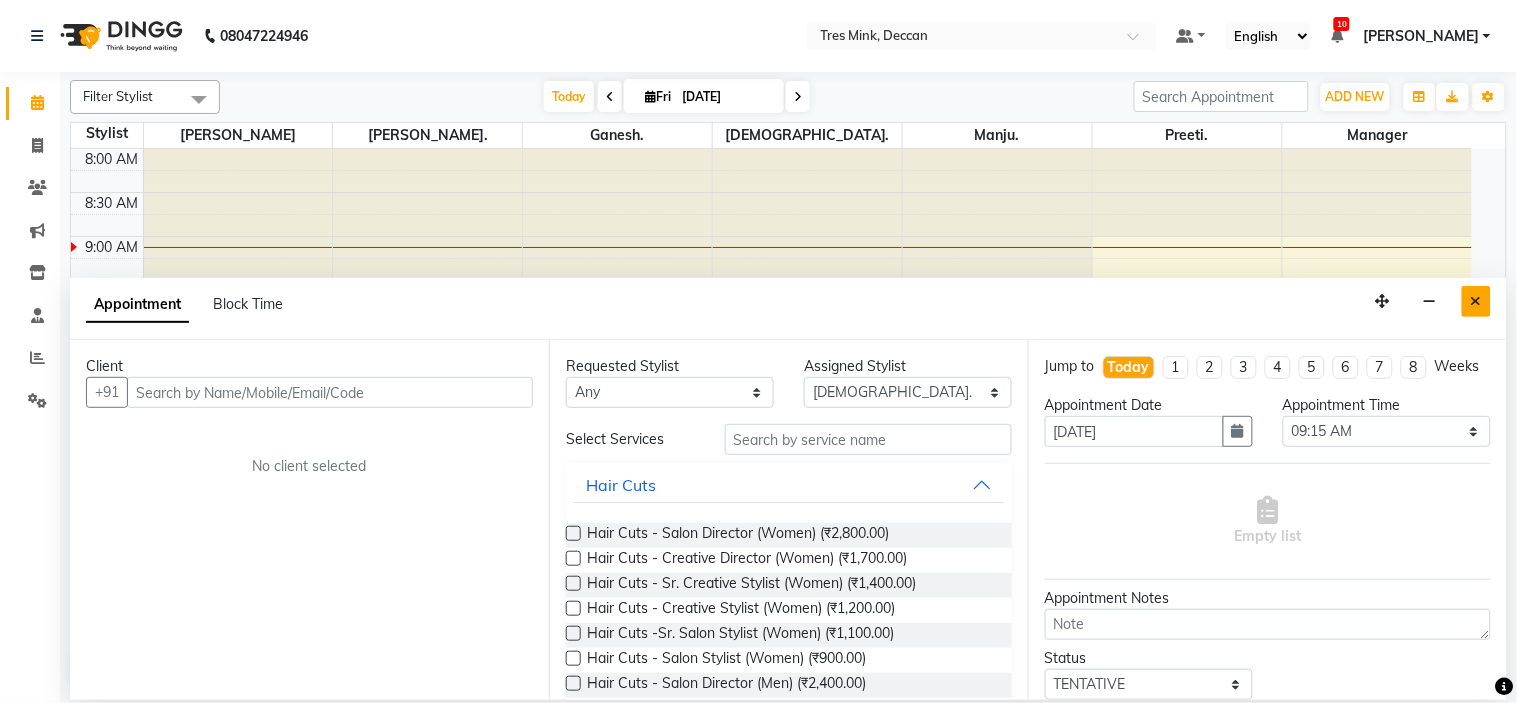 click at bounding box center (1476, 301) 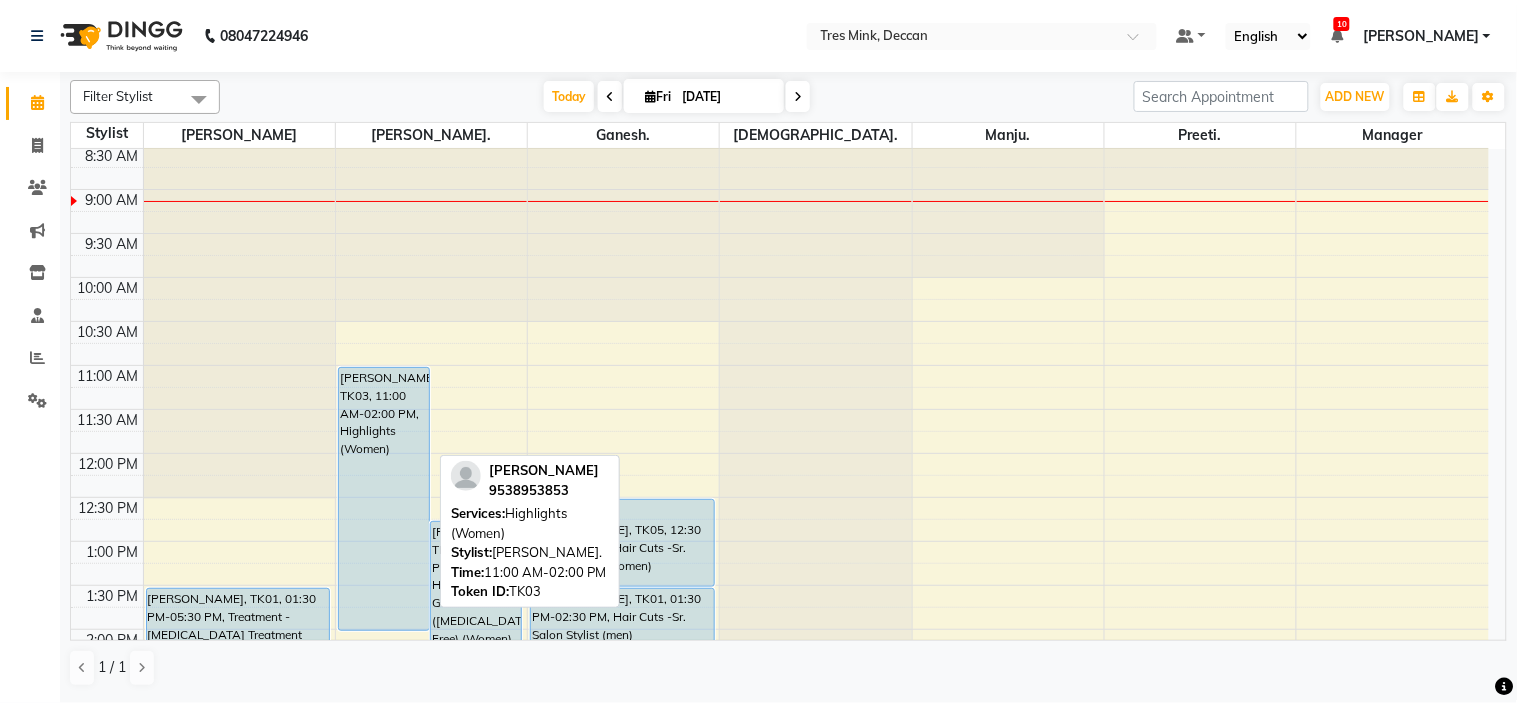 scroll, scrollTop: 0, scrollLeft: 0, axis: both 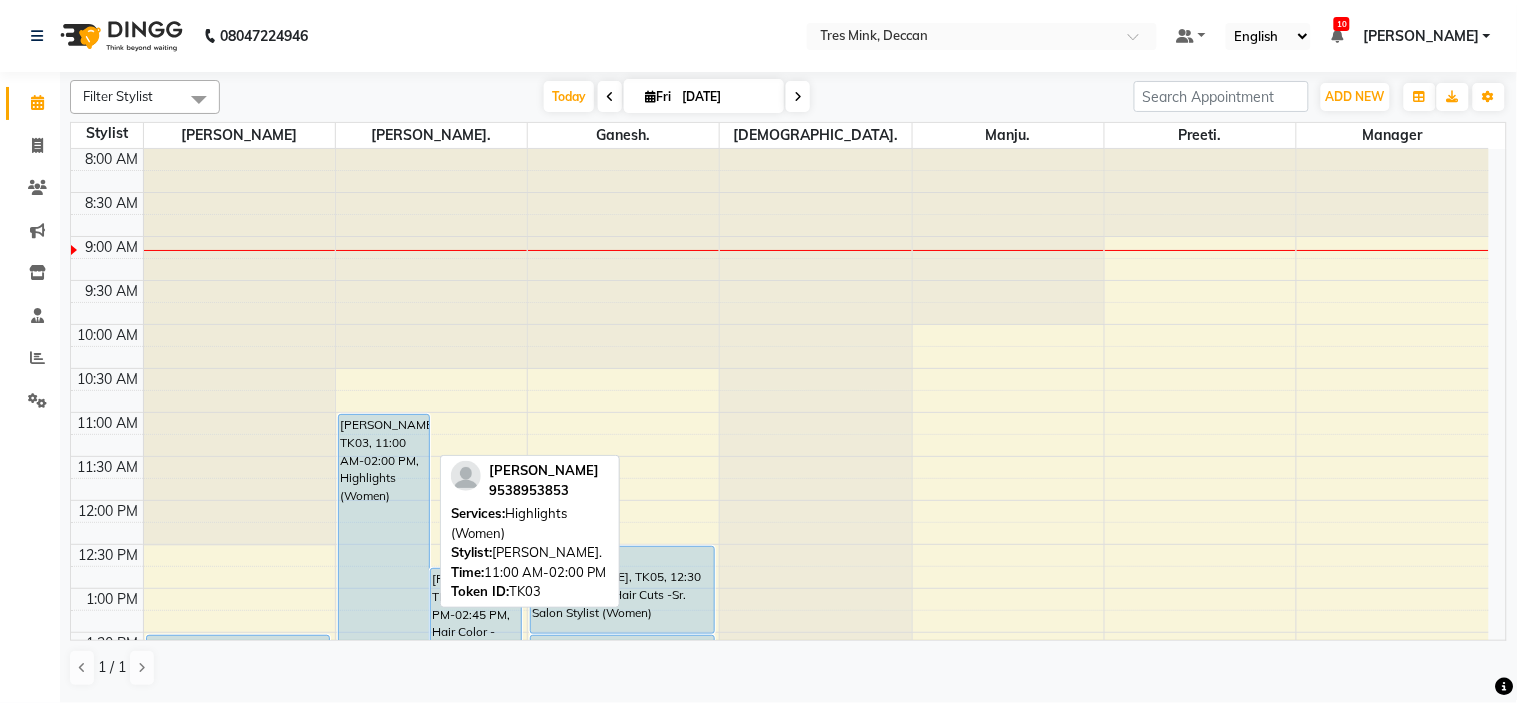 click on "[PERSON_NAME], TK03, 11:00 AM-02:00 PM, Highlights (Women)" at bounding box center [384, 546] 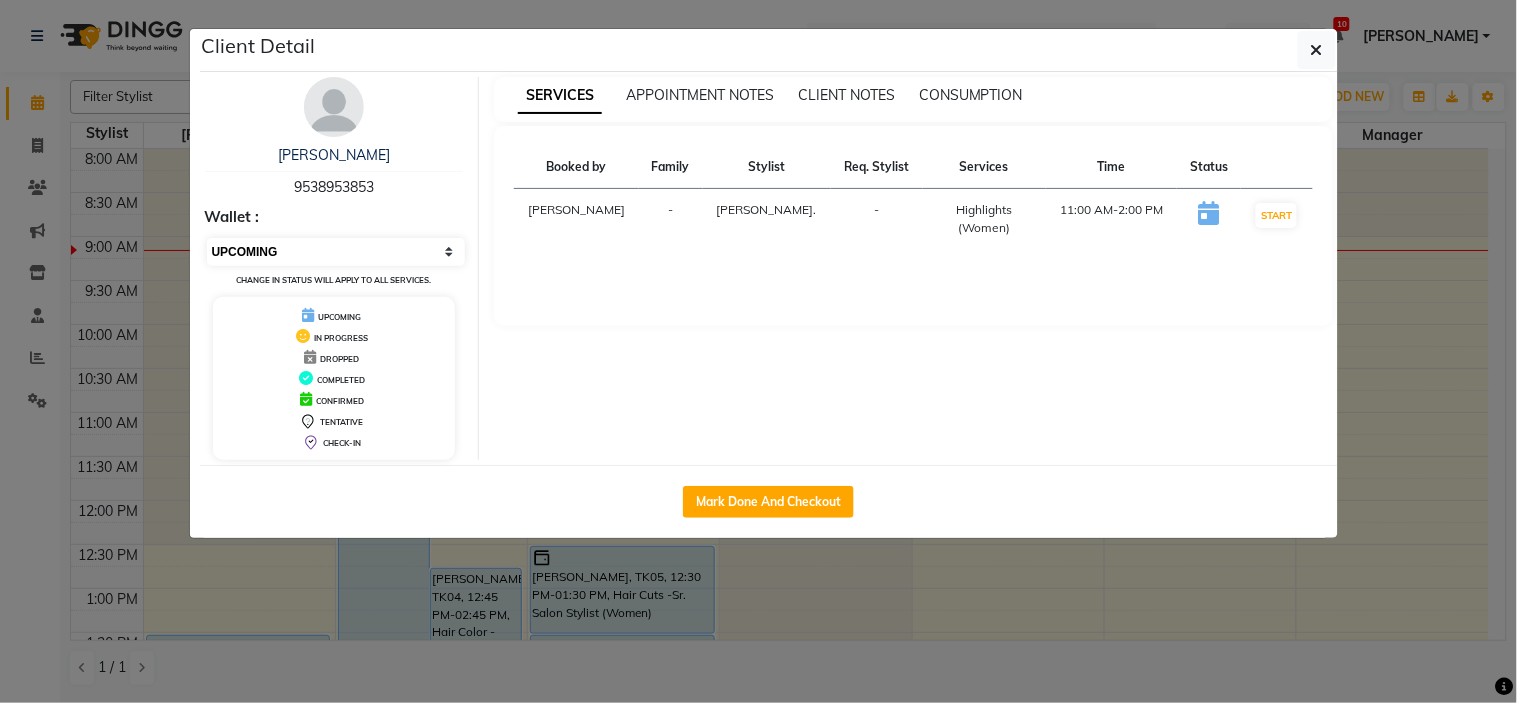 click on "Select IN SERVICE CONFIRMED TENTATIVE CHECK IN MARK DONE DROPPED UPCOMING" at bounding box center [336, 252] 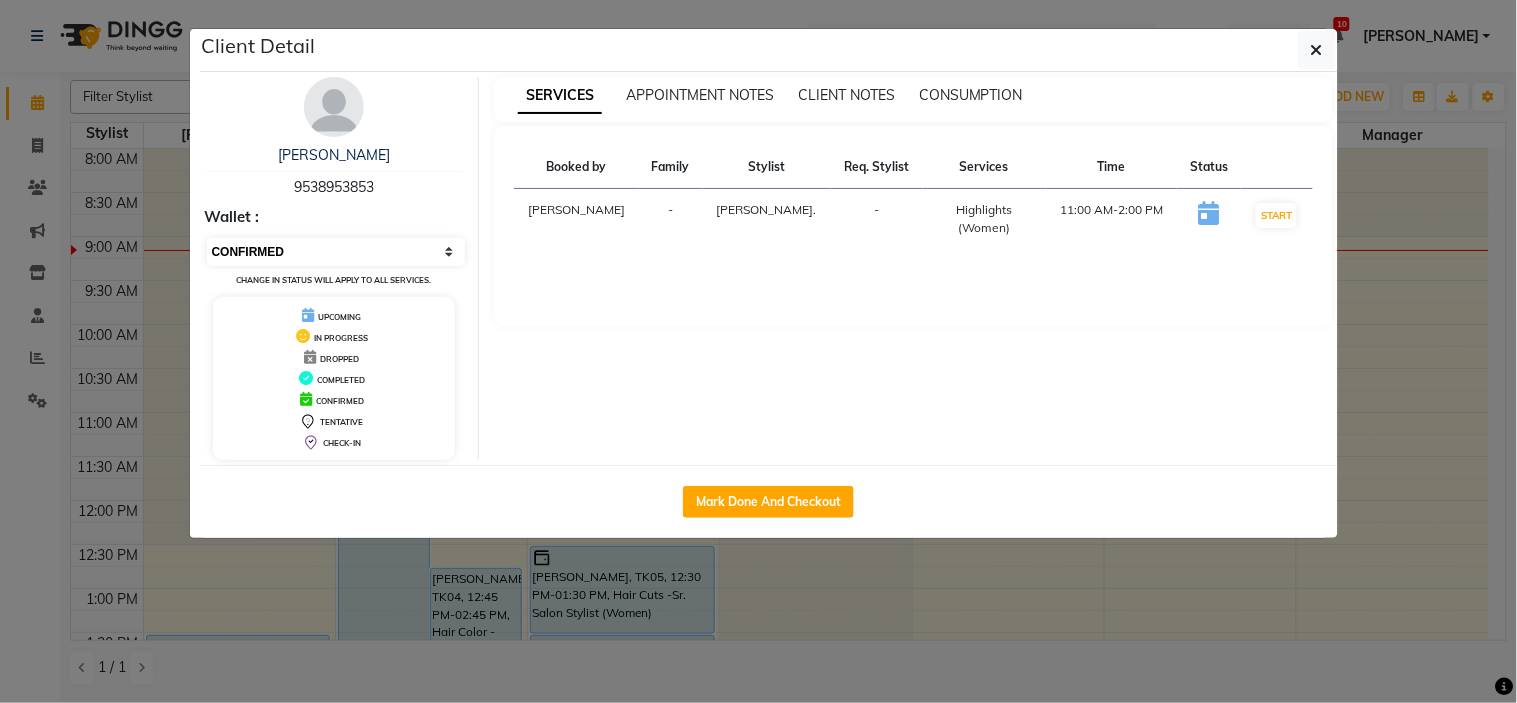 click on "Select IN SERVICE CONFIRMED TENTATIVE CHECK IN MARK DONE DROPPED UPCOMING" at bounding box center (336, 252) 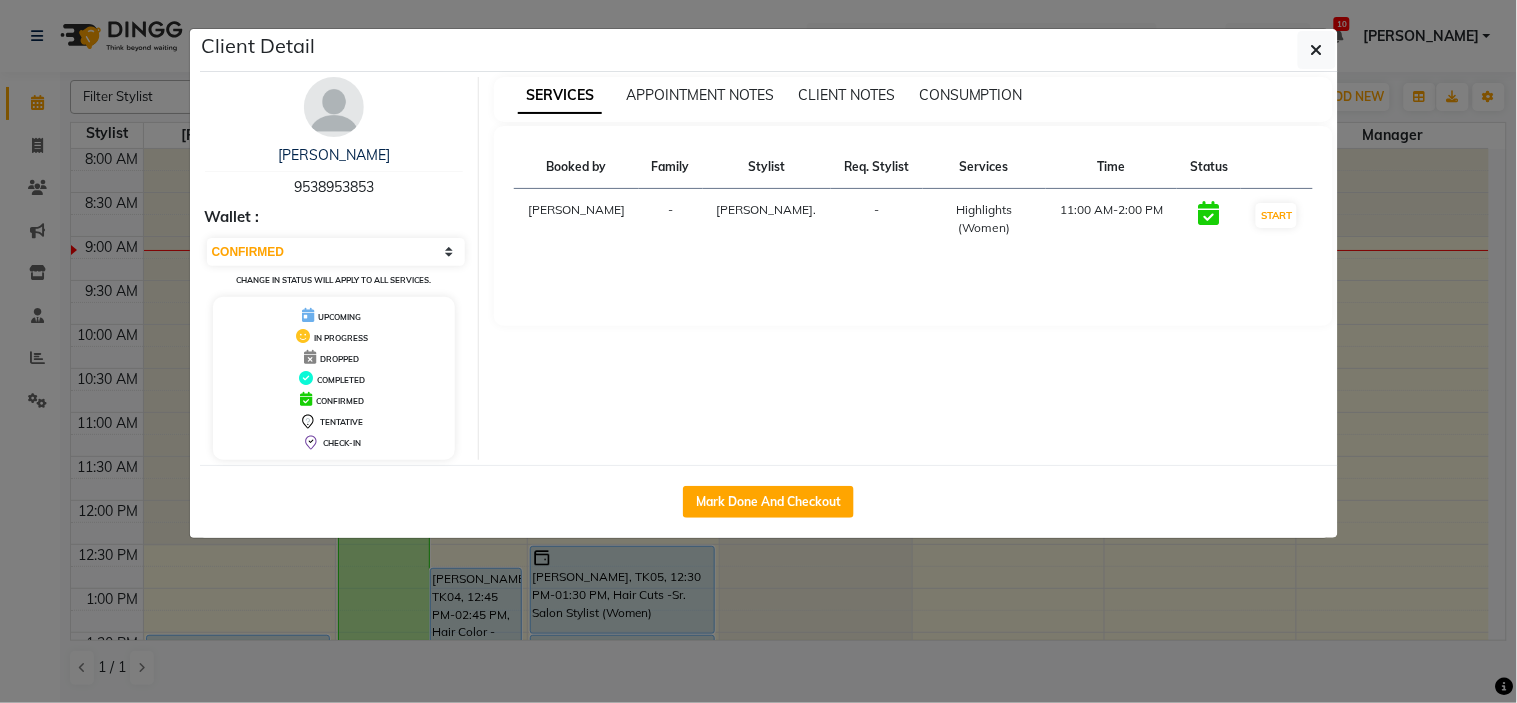 click 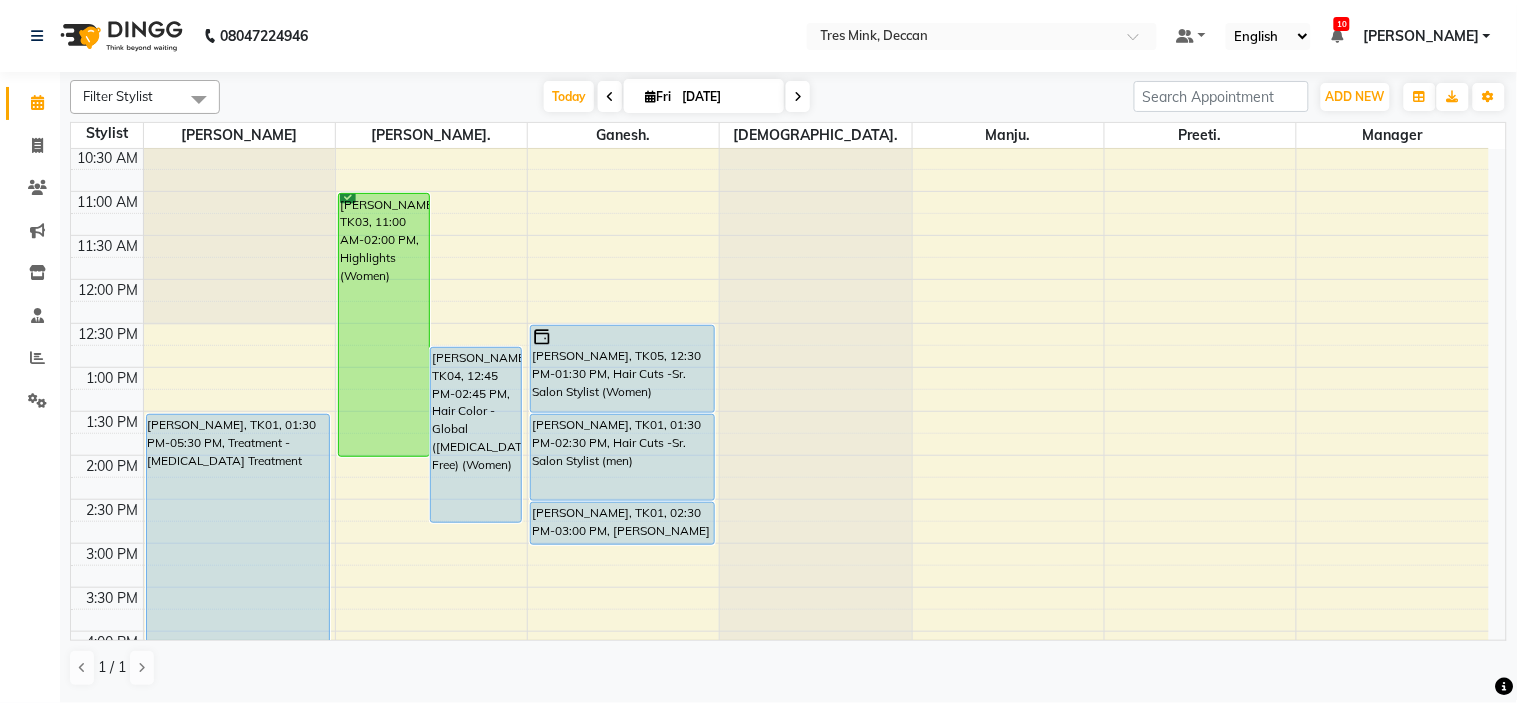 scroll, scrollTop: 222, scrollLeft: 0, axis: vertical 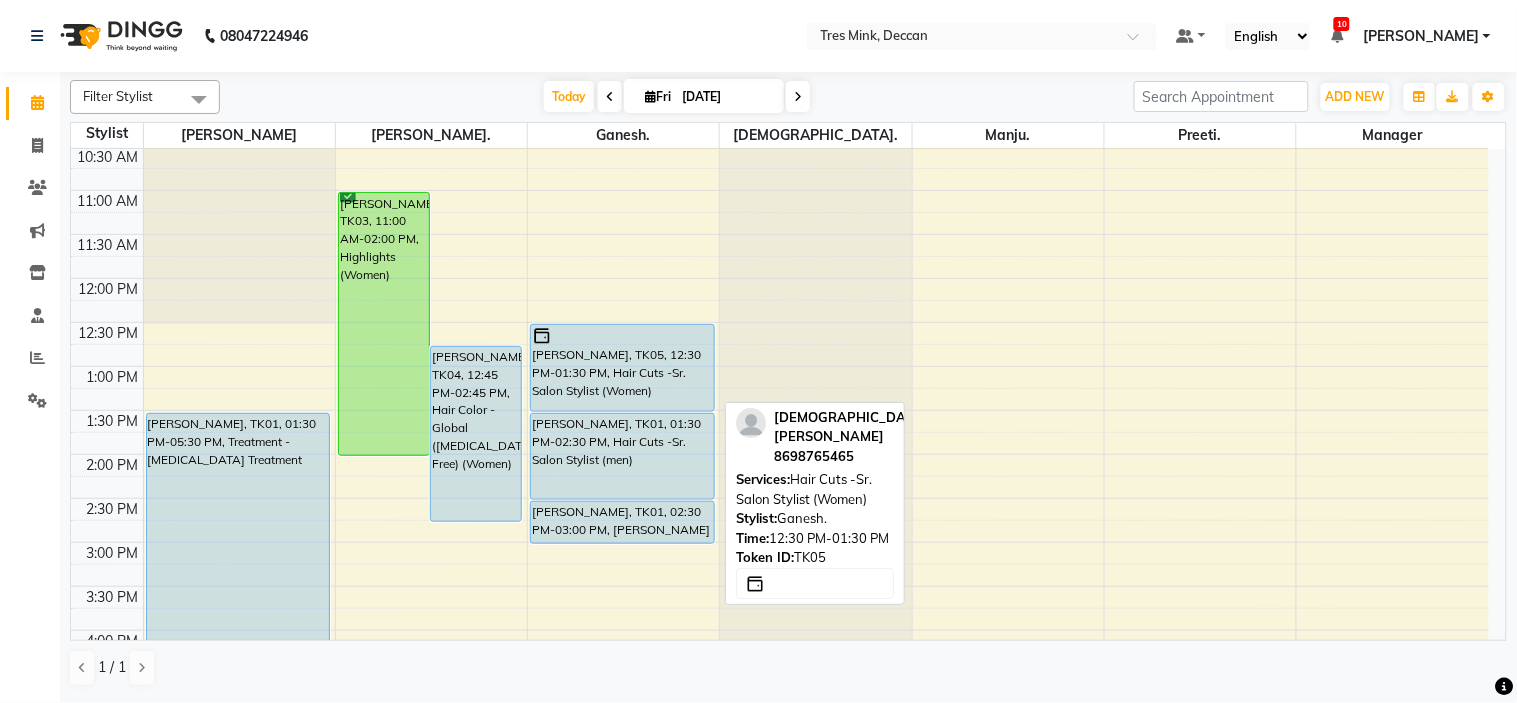 click on "[PERSON_NAME], TK05, 12:30 PM-01:30 PM, Hair Cuts -Sr. Salon Stylist (Women)" at bounding box center [622, 368] 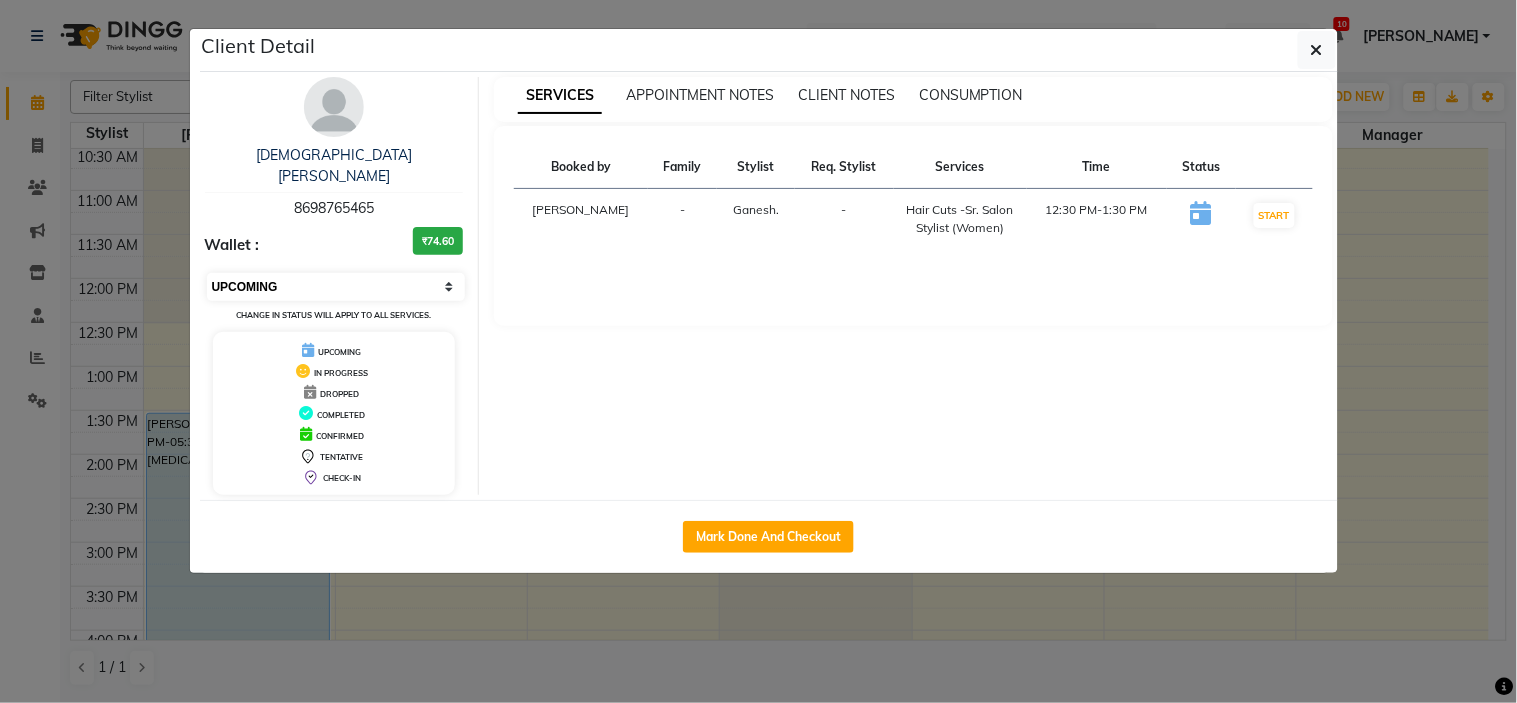 click on "Select IN SERVICE CONFIRMED TENTATIVE CHECK IN MARK DONE DROPPED UPCOMING" at bounding box center (336, 287) 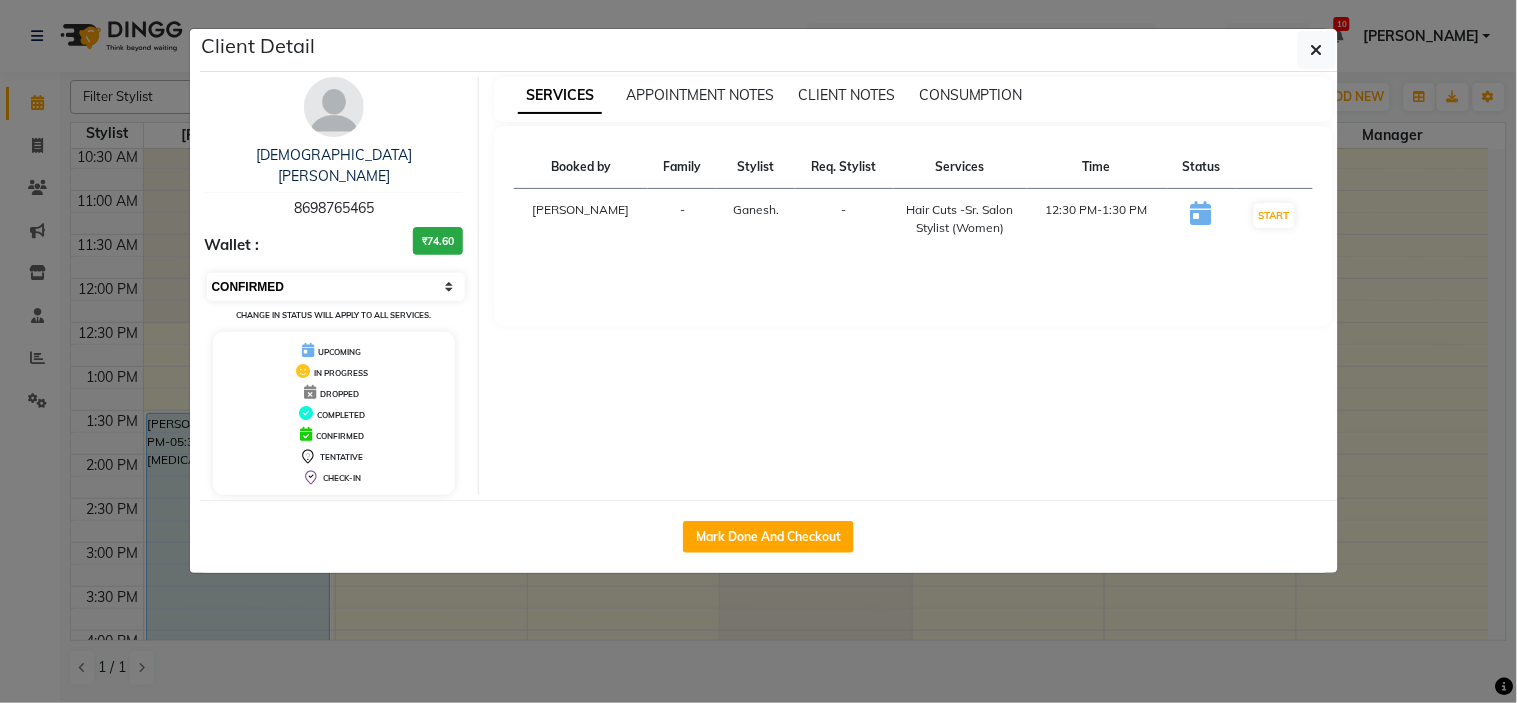 click on "Select IN SERVICE CONFIRMED TENTATIVE CHECK IN MARK DONE DROPPED UPCOMING" at bounding box center [336, 287] 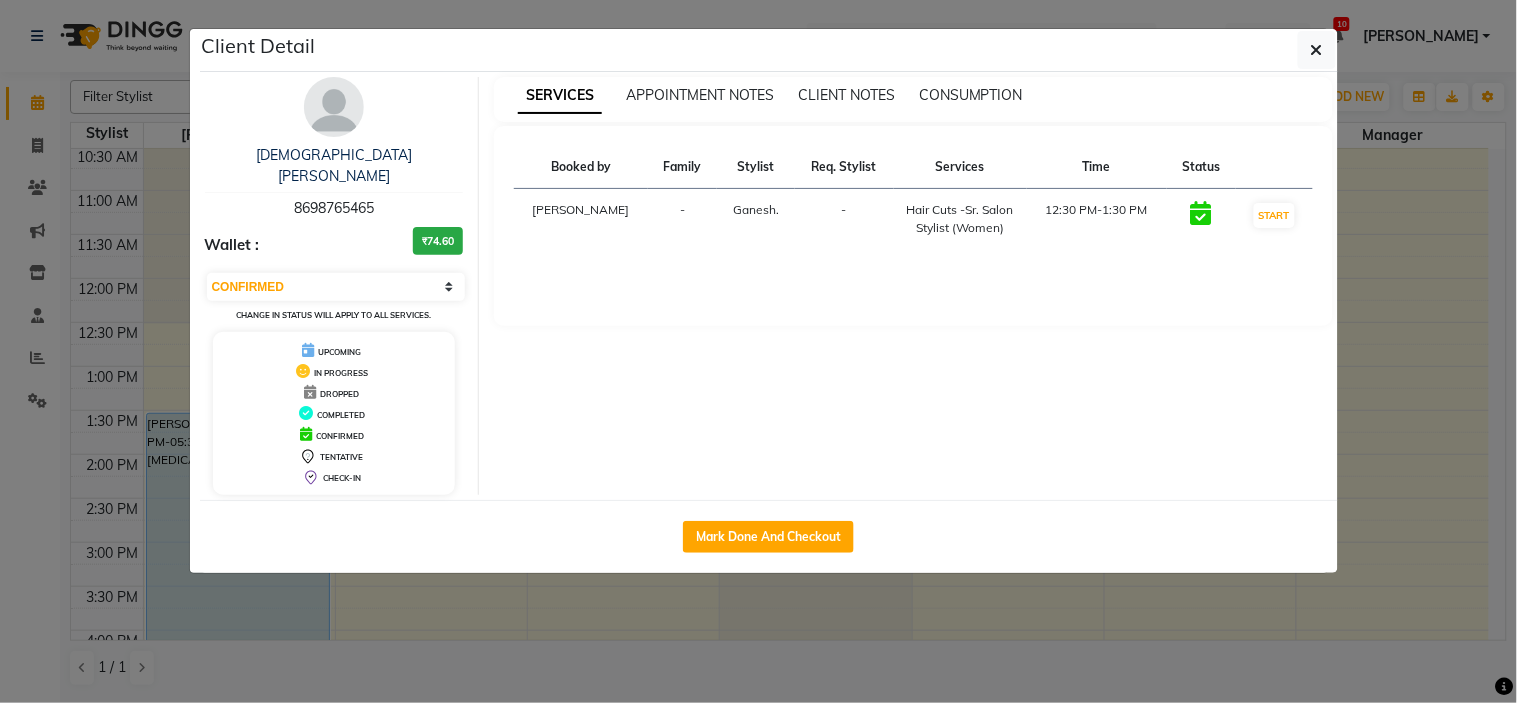 click on "Client Detail  Vedant Mundada   8698765465 Wallet : ₹74.60 Select IN SERVICE CONFIRMED TENTATIVE CHECK IN MARK DONE DROPPED UPCOMING Change in status will apply to all services. UPCOMING IN PROGRESS DROPPED COMPLETED CONFIRMED TENTATIVE CHECK-IN SERVICES APPOINTMENT NOTES CLIENT NOTES CONSUMPTION Booked by Family Stylist Req. Stylist Services Time Status  Revati Karandikar  - Ganesh. -  Hair Cuts -Sr. Salon Stylist (Women)   12:30 PM-1:30 PM   START   Mark Done And Checkout" 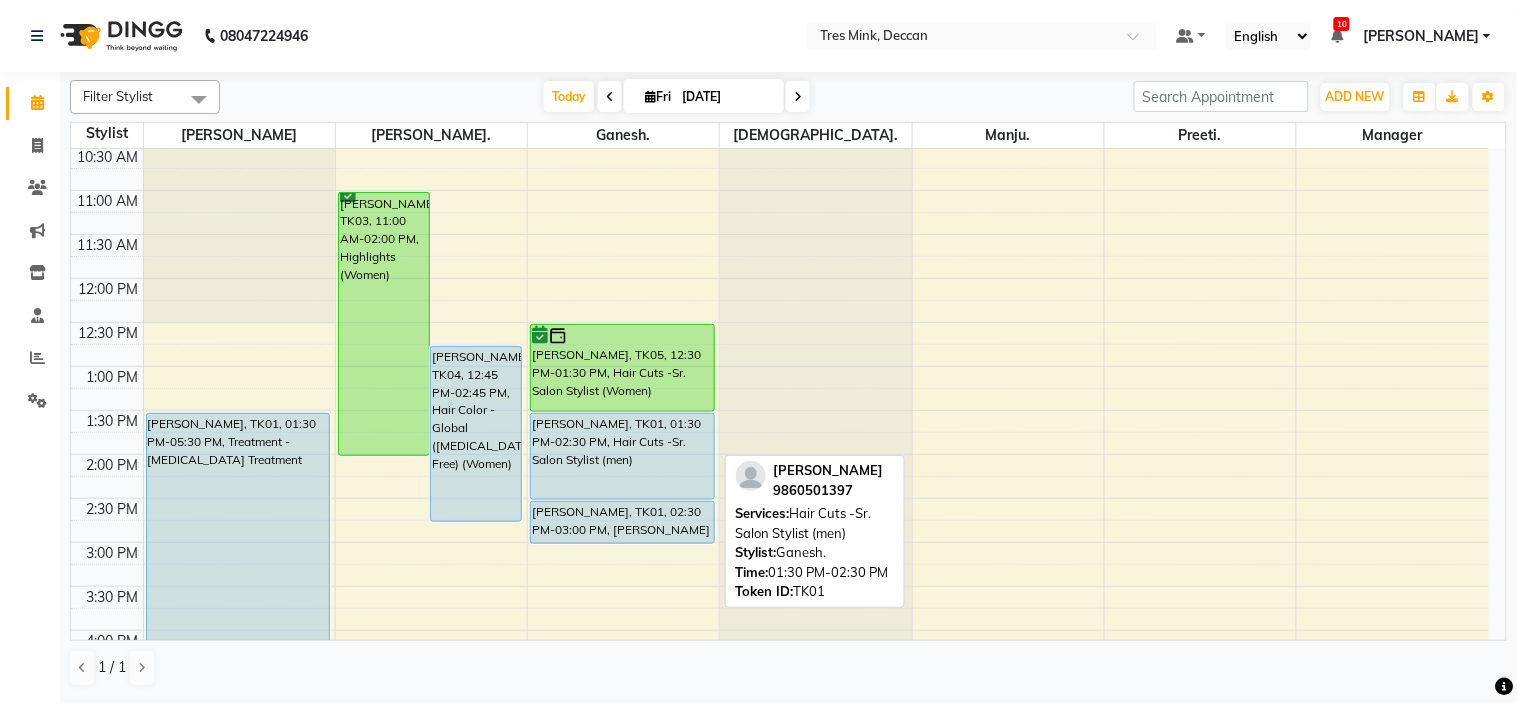 click on "[PERSON_NAME], TK01, 01:30 PM-02:30 PM, Hair Cuts -Sr. Salon Stylist (men)" at bounding box center (622, 456) 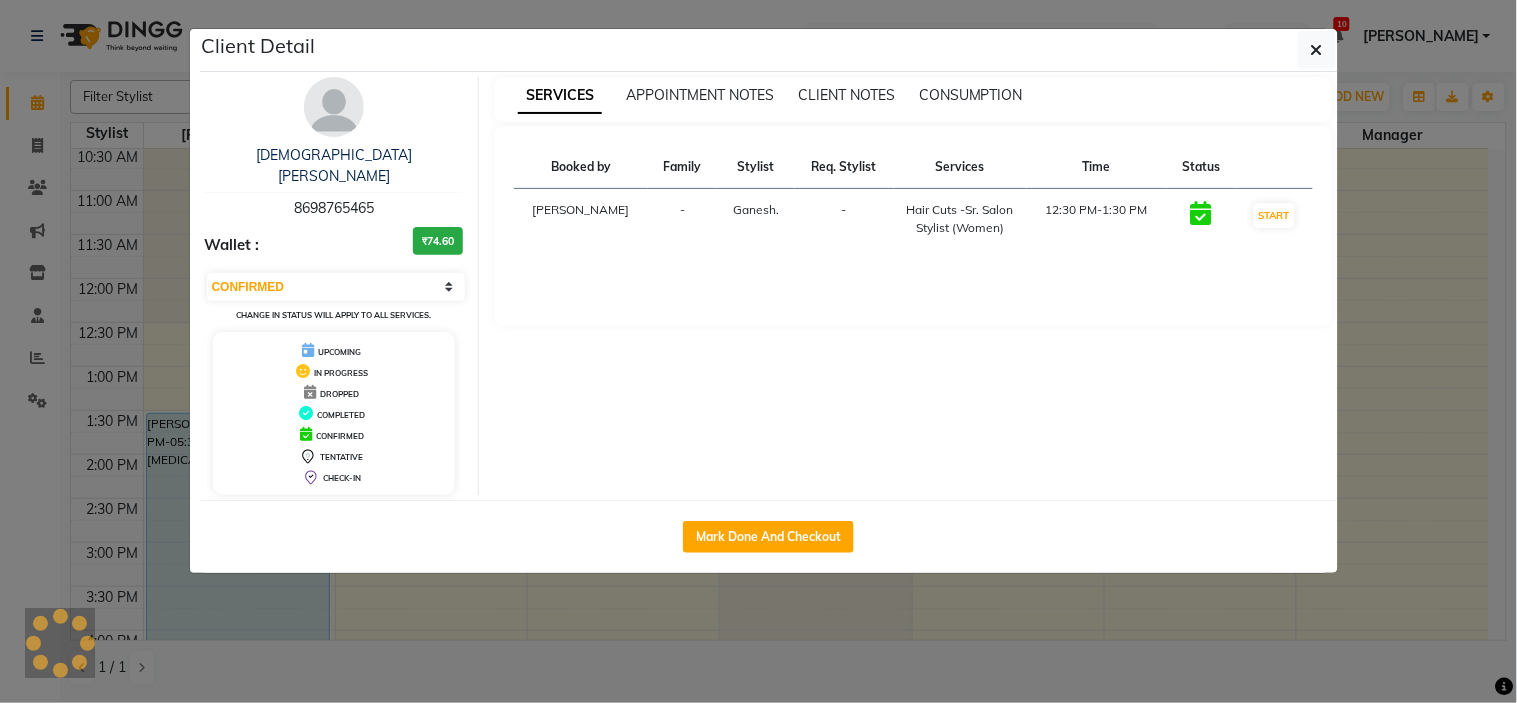 select on "5" 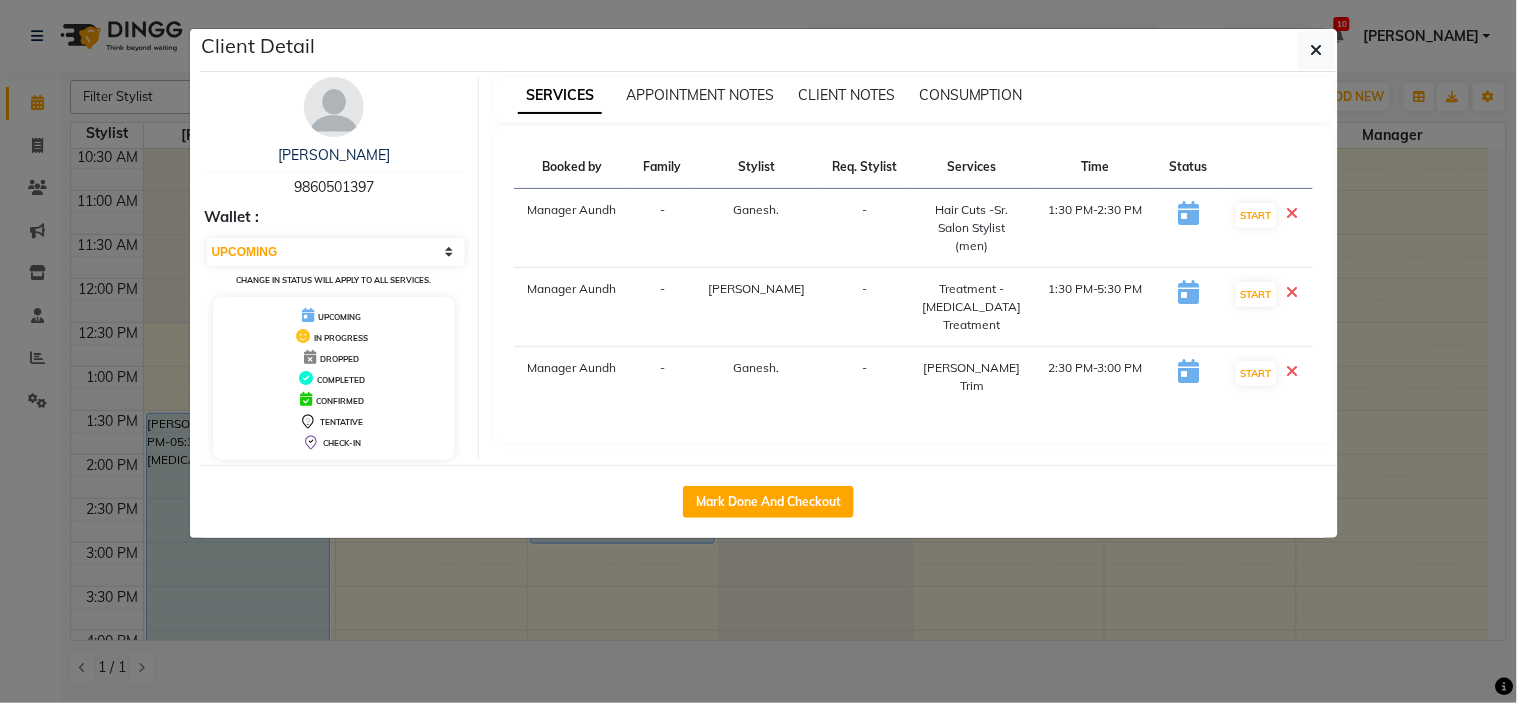 click on "SERVICES APPOINTMENT NOTES CLIENT NOTES CONSUMPTION" at bounding box center (913, 99) 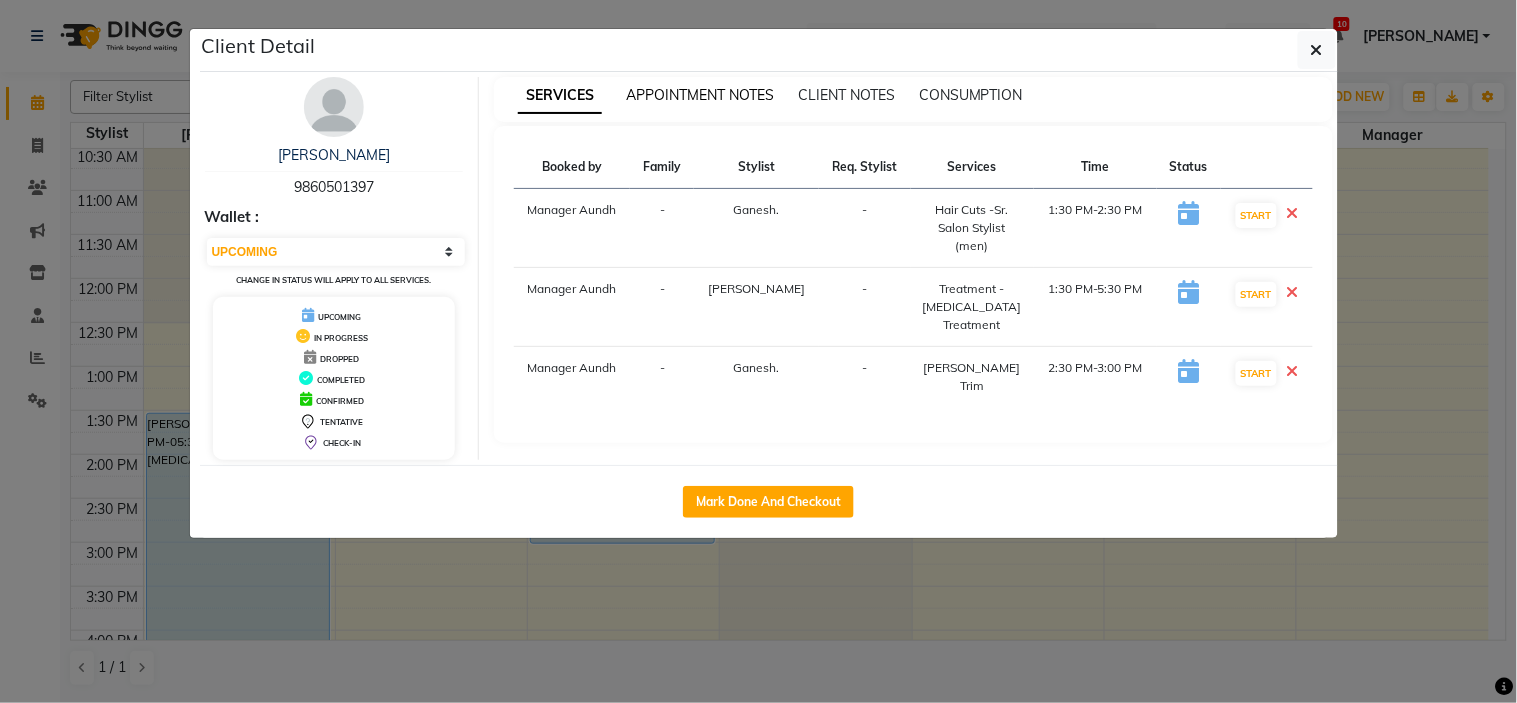 click on "APPOINTMENT NOTES" at bounding box center (700, 95) 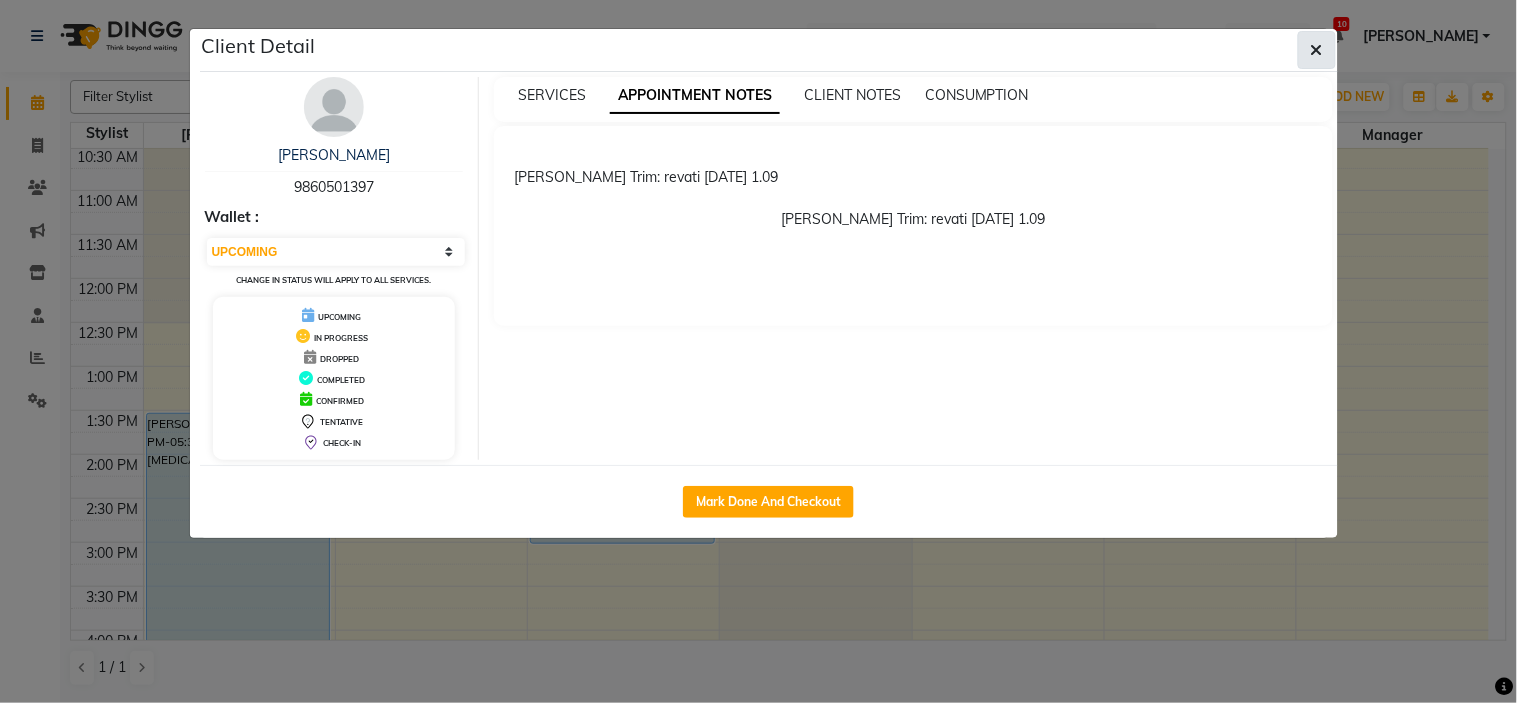 drag, startPoint x: 1314, startPoint y: 48, endPoint x: 1308, endPoint y: 58, distance: 11.661903 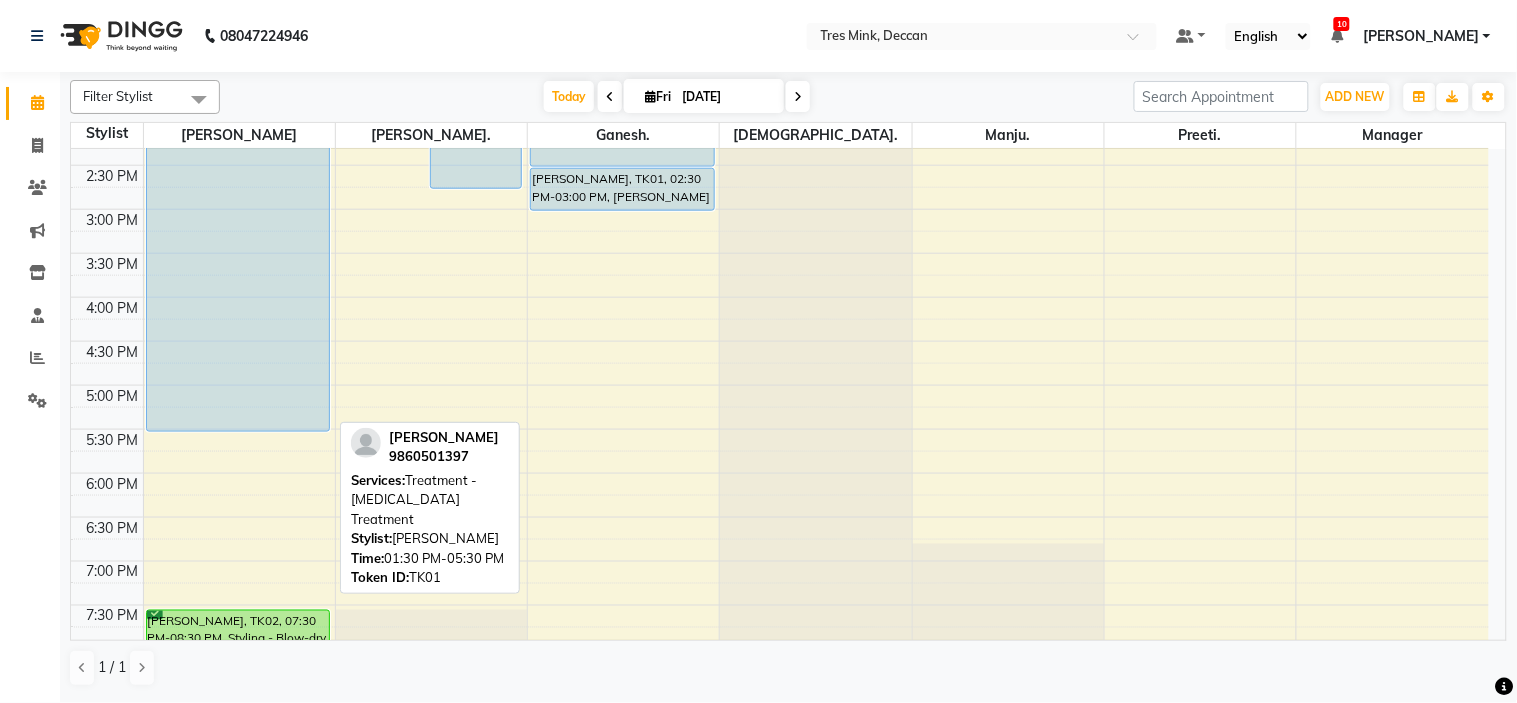 scroll, scrollTop: 444, scrollLeft: 0, axis: vertical 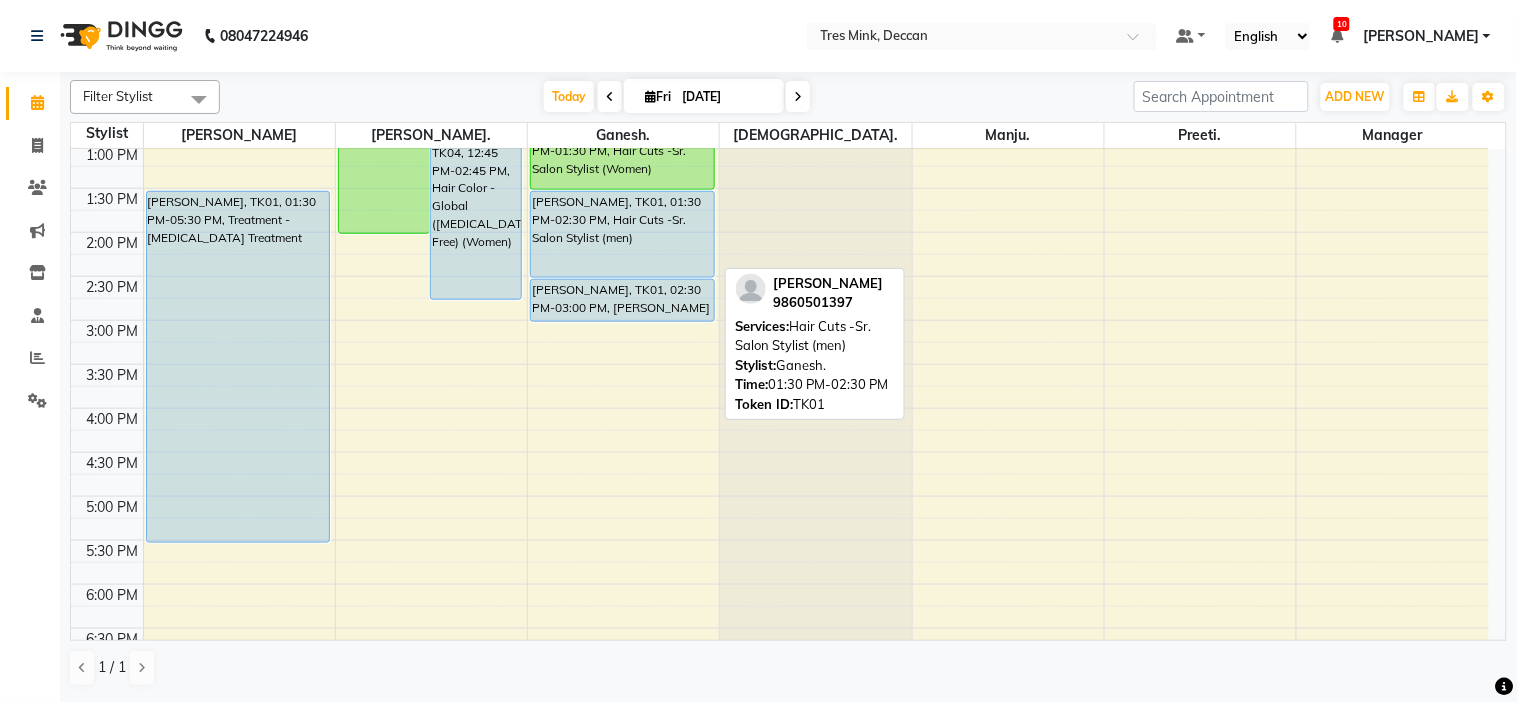 click on "[PERSON_NAME], TK01, 01:30 PM-02:30 PM, Hair Cuts -Sr. Salon Stylist (men)" at bounding box center (622, 234) 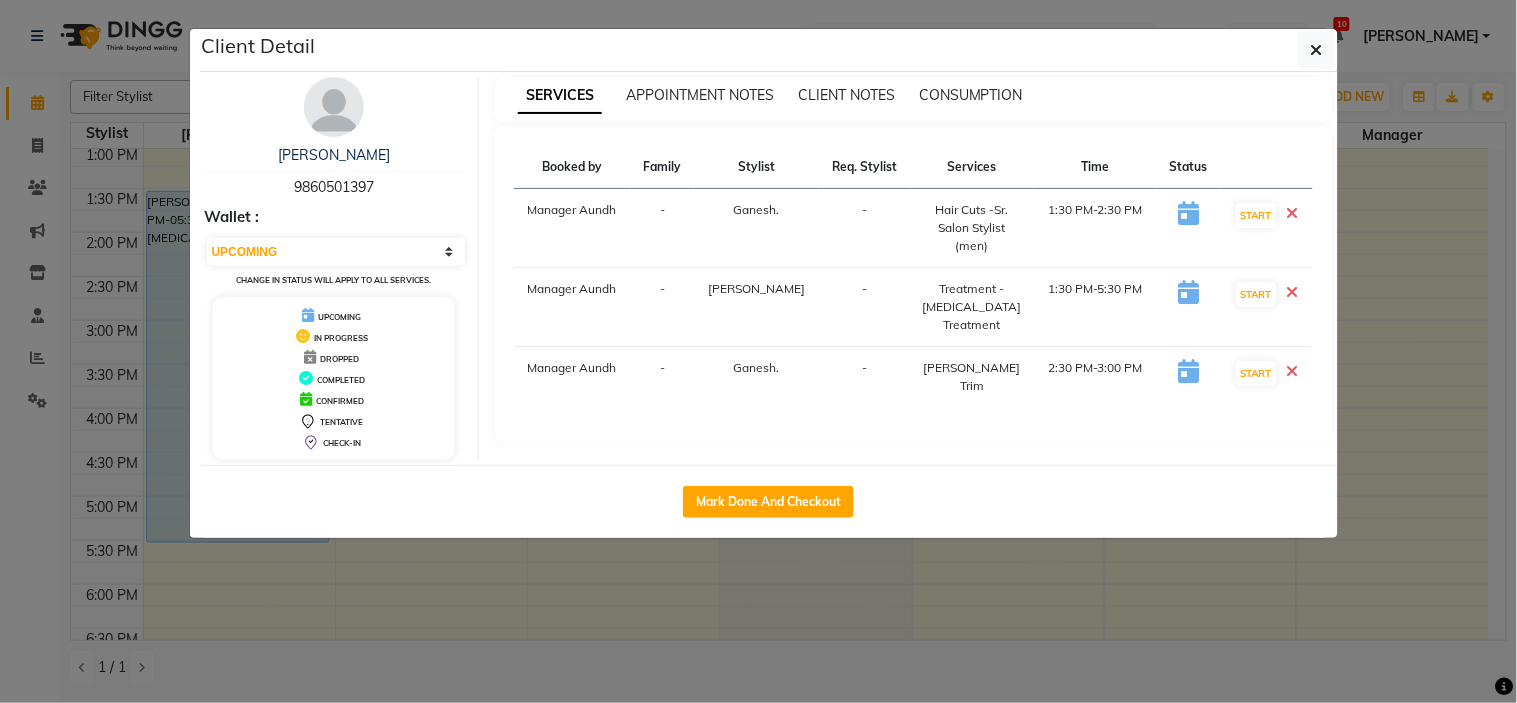 click on "Vrushali Phadnis   9860501397 Wallet : Select IN SERVICE CONFIRMED TENTATIVE CHECK IN MARK DONE DROPPED UPCOMING Change in status will apply to all services. UPCOMING IN PROGRESS DROPPED COMPLETED CONFIRMED TENTATIVE CHECK-IN" at bounding box center (335, 268) 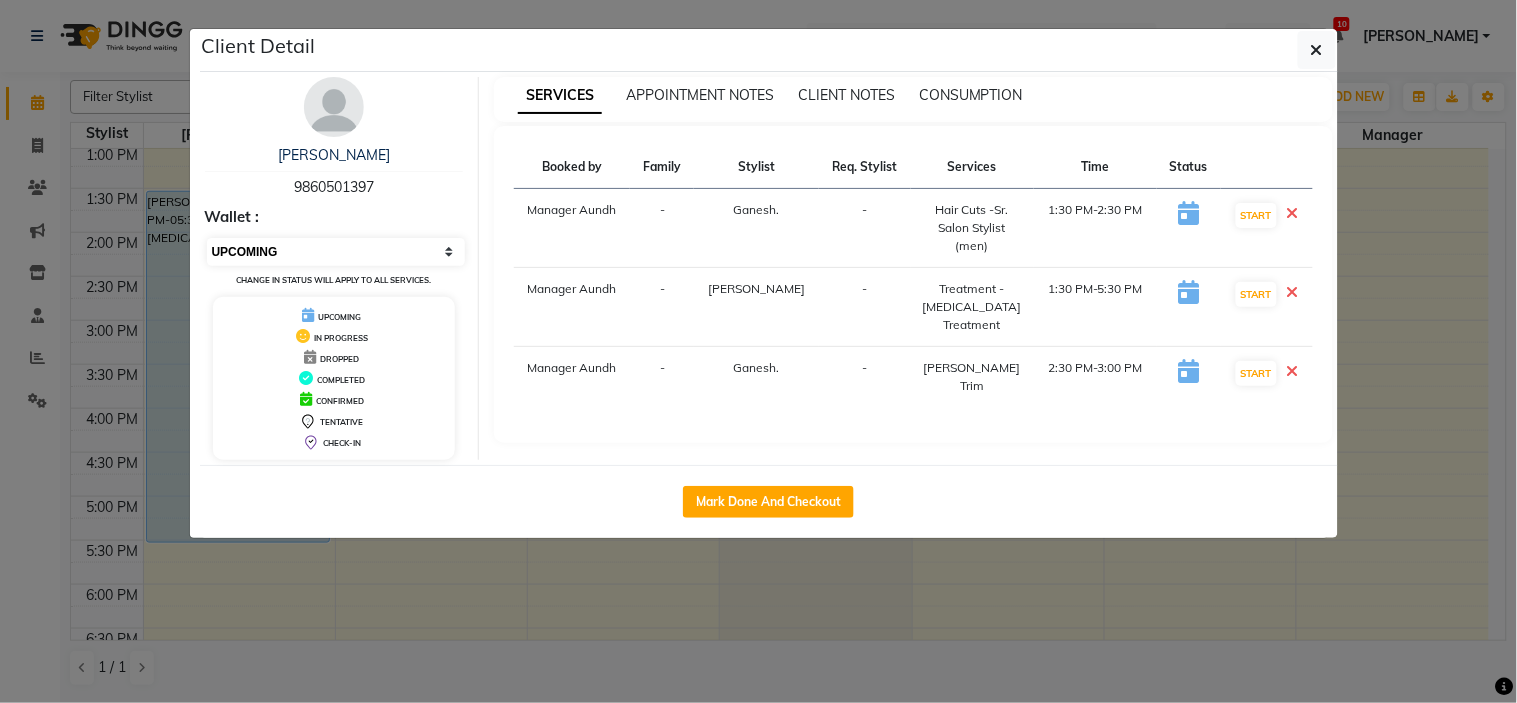 select on "6" 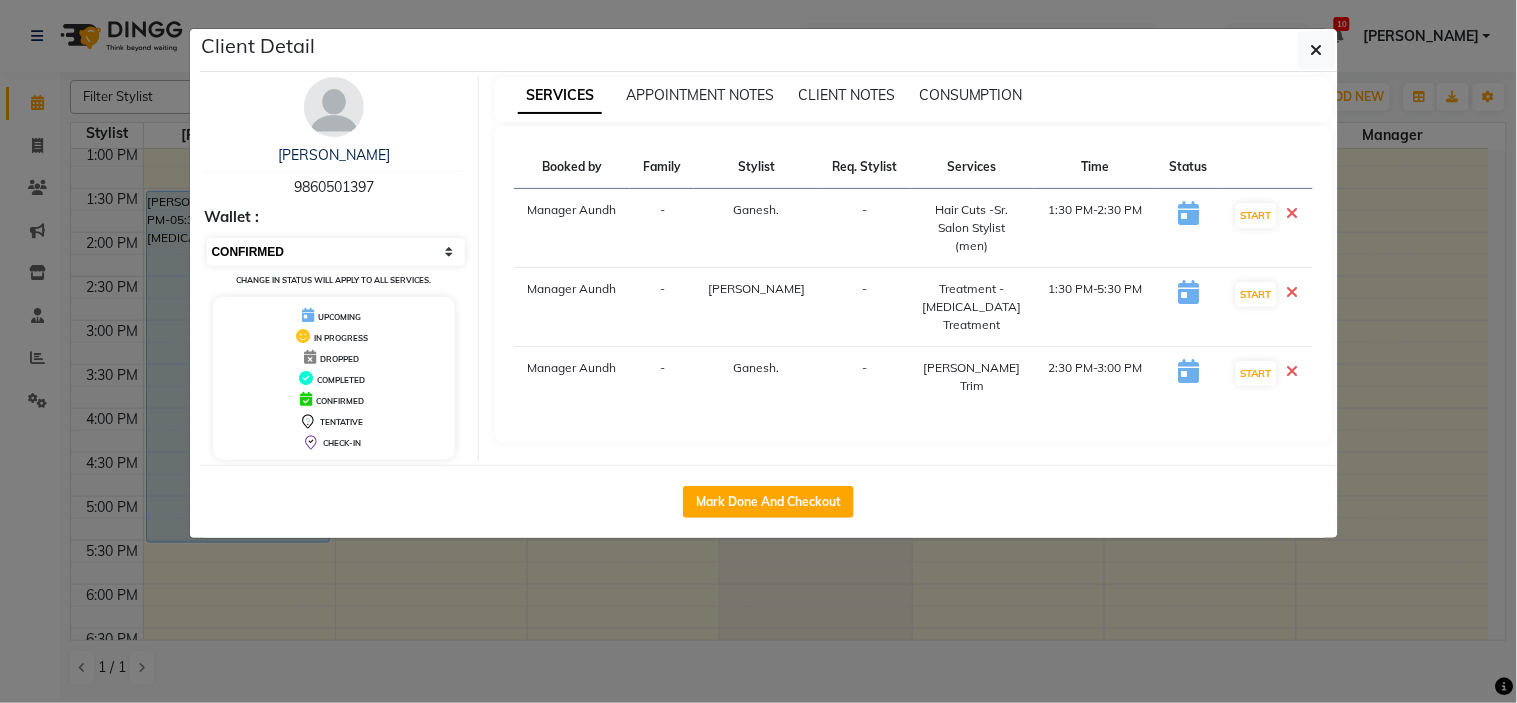click on "Select IN SERVICE CONFIRMED TENTATIVE CHECK IN MARK DONE DROPPED UPCOMING" at bounding box center [336, 252] 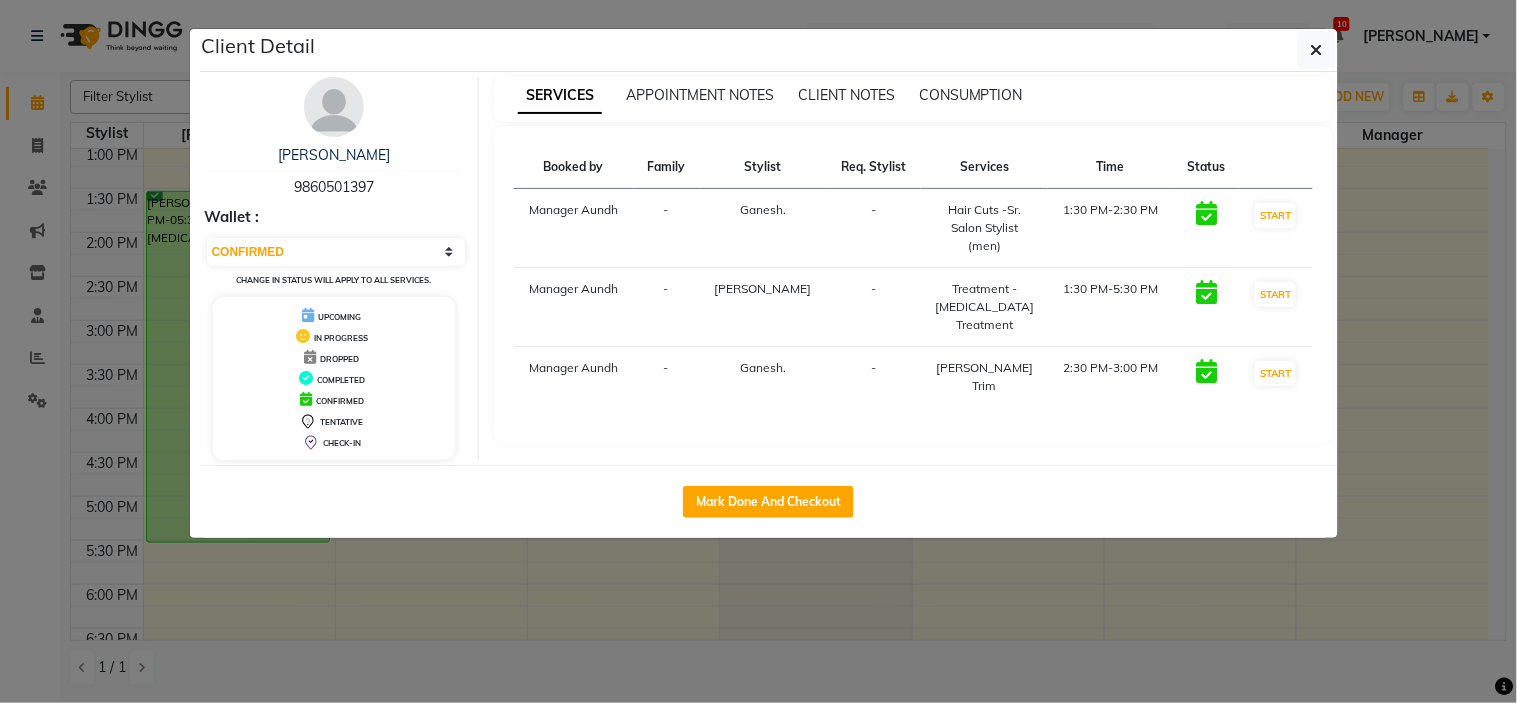click on "Client Detail  Vrushali Phadnis   9860501397 Wallet : Select IN SERVICE CONFIRMED TENTATIVE CHECK IN MARK DONE DROPPED UPCOMING Change in status will apply to all services. UPCOMING IN PROGRESS DROPPED COMPLETED CONFIRMED TENTATIVE CHECK-IN SERVICES APPOINTMENT NOTES CLIENT NOTES CONSUMPTION Booked by Family Stylist Req. Stylist Services Time Status  Manager Aundh  - Ganesh. -  Hair Cuts -Sr. Salon Stylist (men)   1:30 PM-2:30 PM   START   Manager Aundh  - Revati Karandikar -  Treatment - Botox Treatment   1:30 PM-5:30 PM   START   Manager Aundh  - Ganesh. -  Beard - Beard Trim   2:30 PM-3:00 PM   START   Mark Done And Checkout" 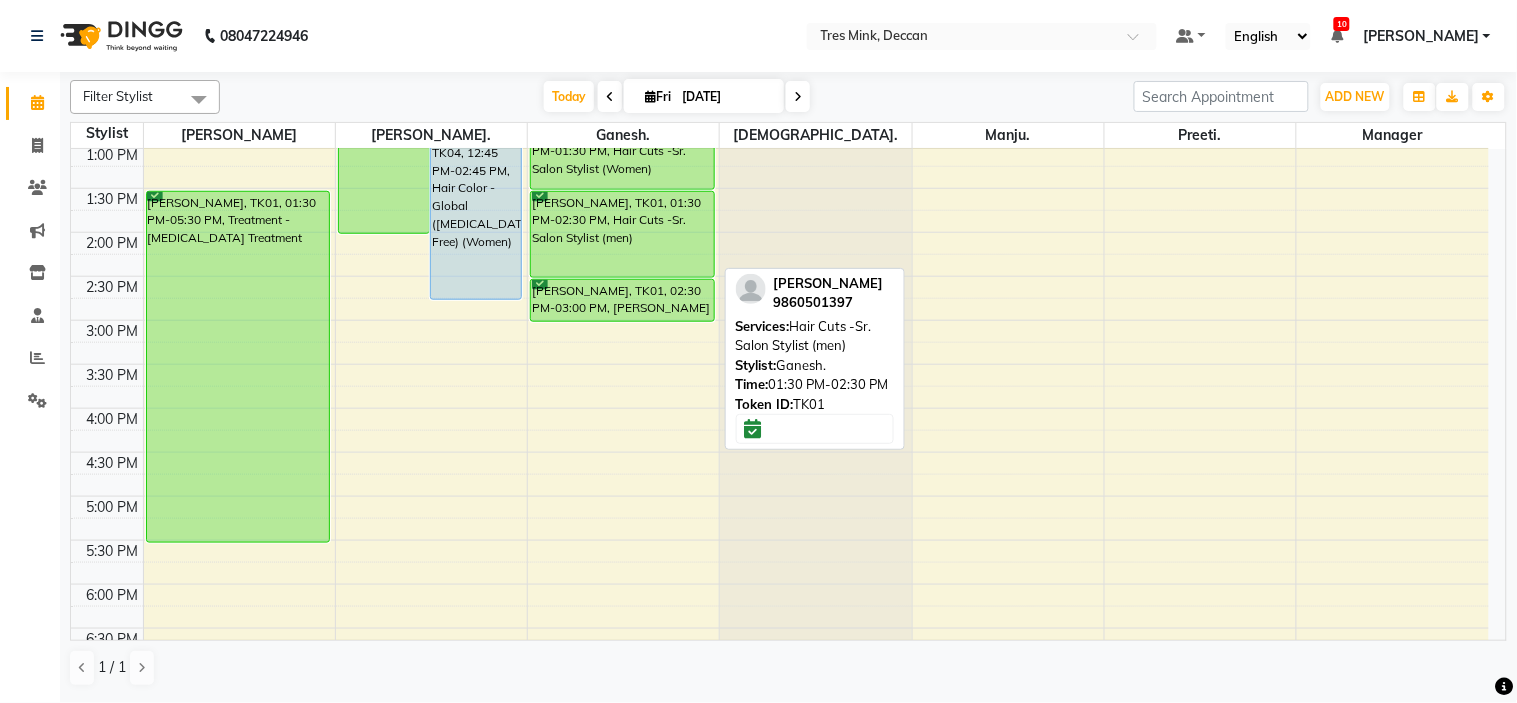 click on "[PERSON_NAME], TK01, 01:30 PM-02:30 PM, Hair Cuts -Sr. Salon Stylist (men)" at bounding box center (622, 234) 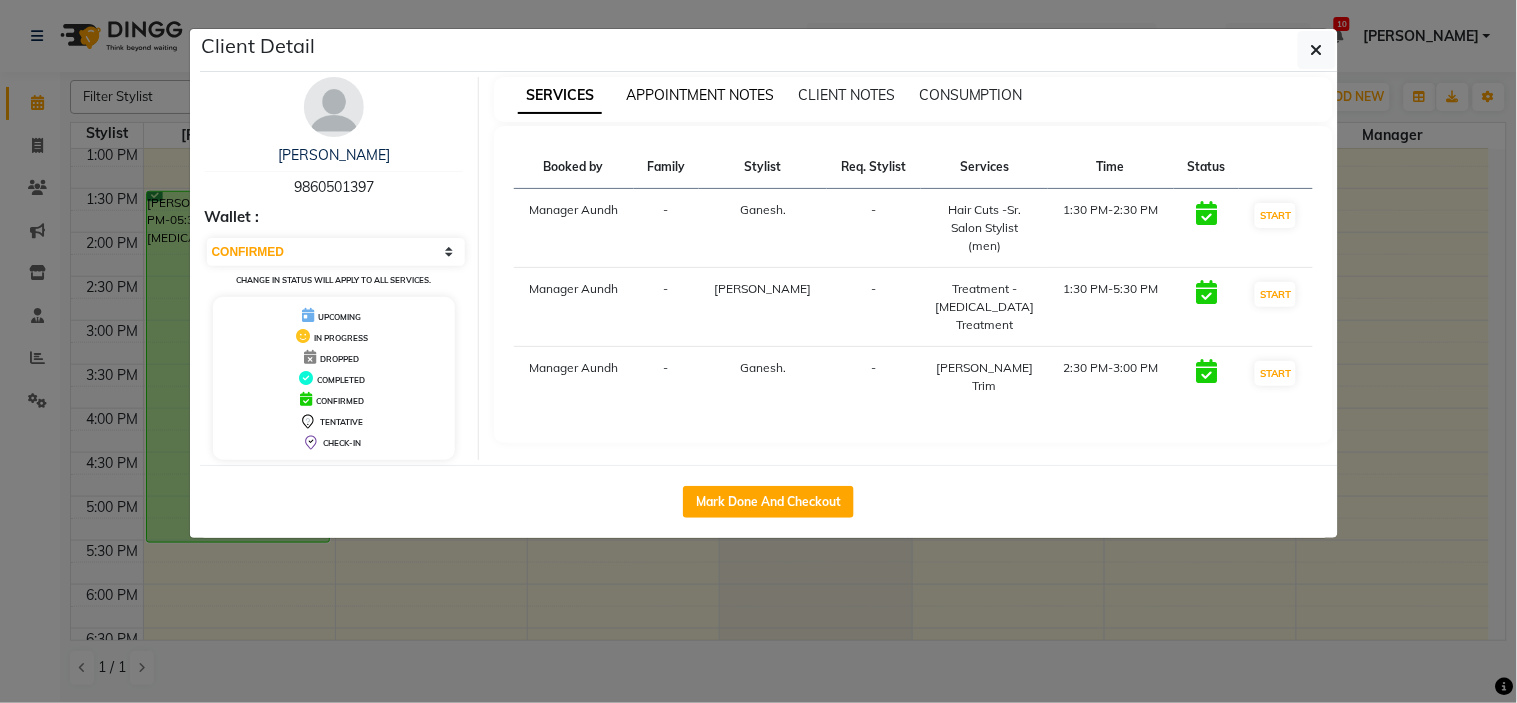 click on "APPOINTMENT NOTES" at bounding box center [700, 95] 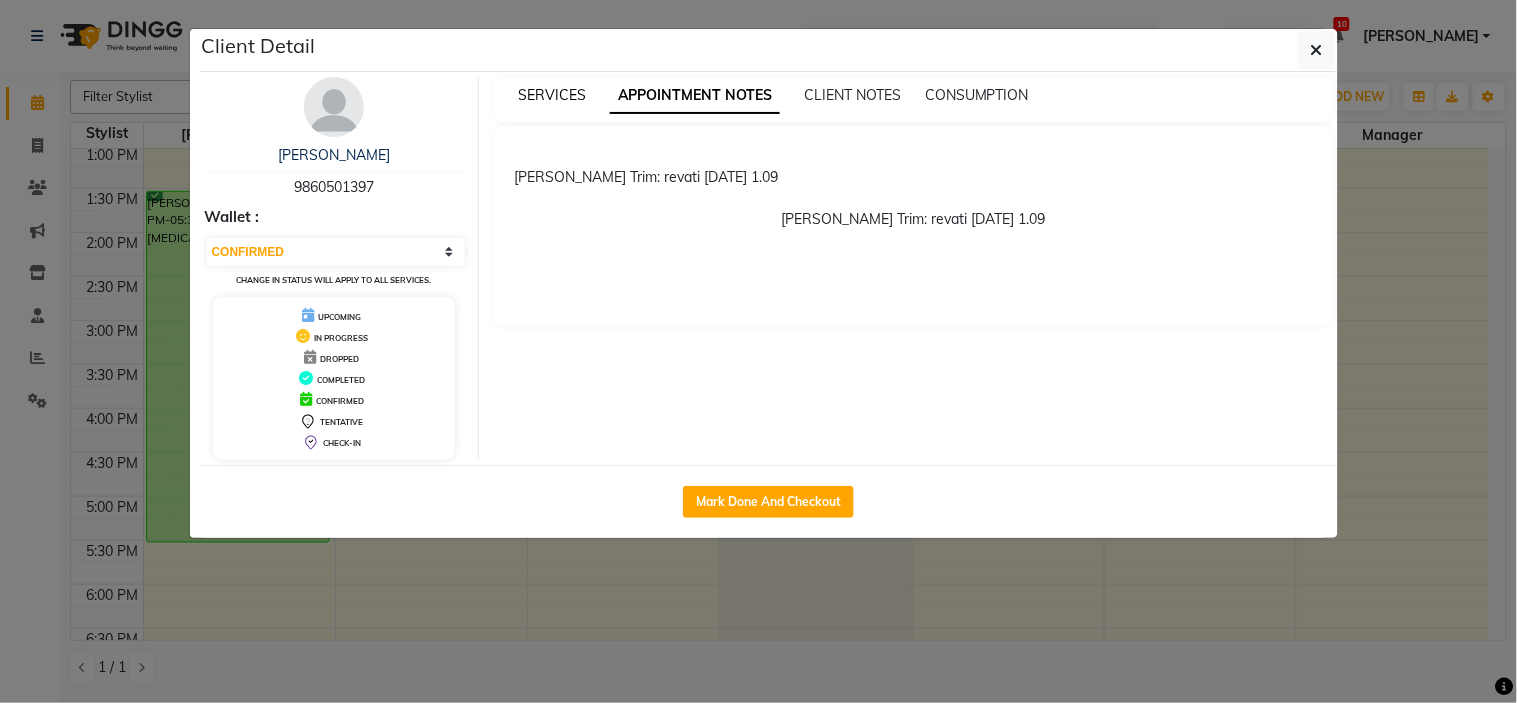 click on "SERVICES" at bounding box center [552, 95] 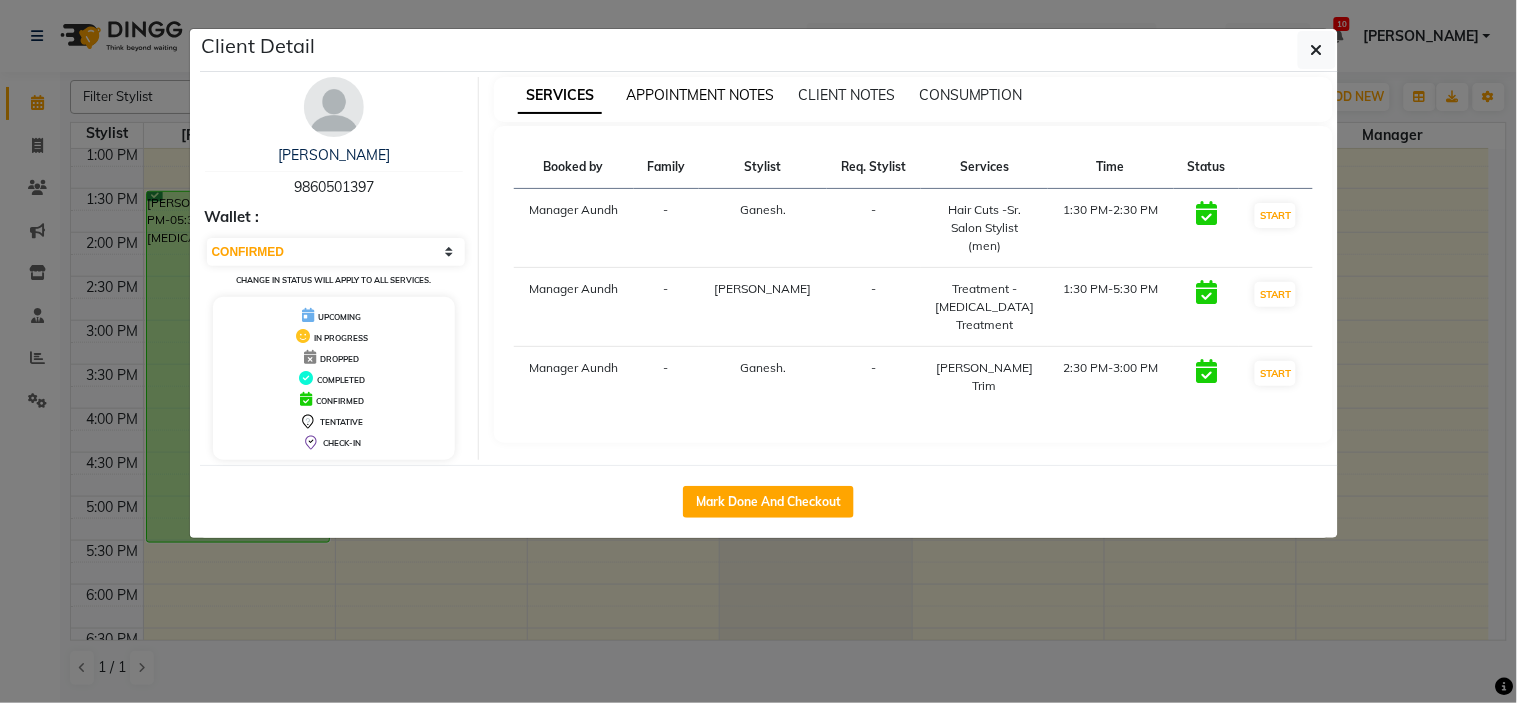 click on "APPOINTMENT NOTES" at bounding box center [700, 95] 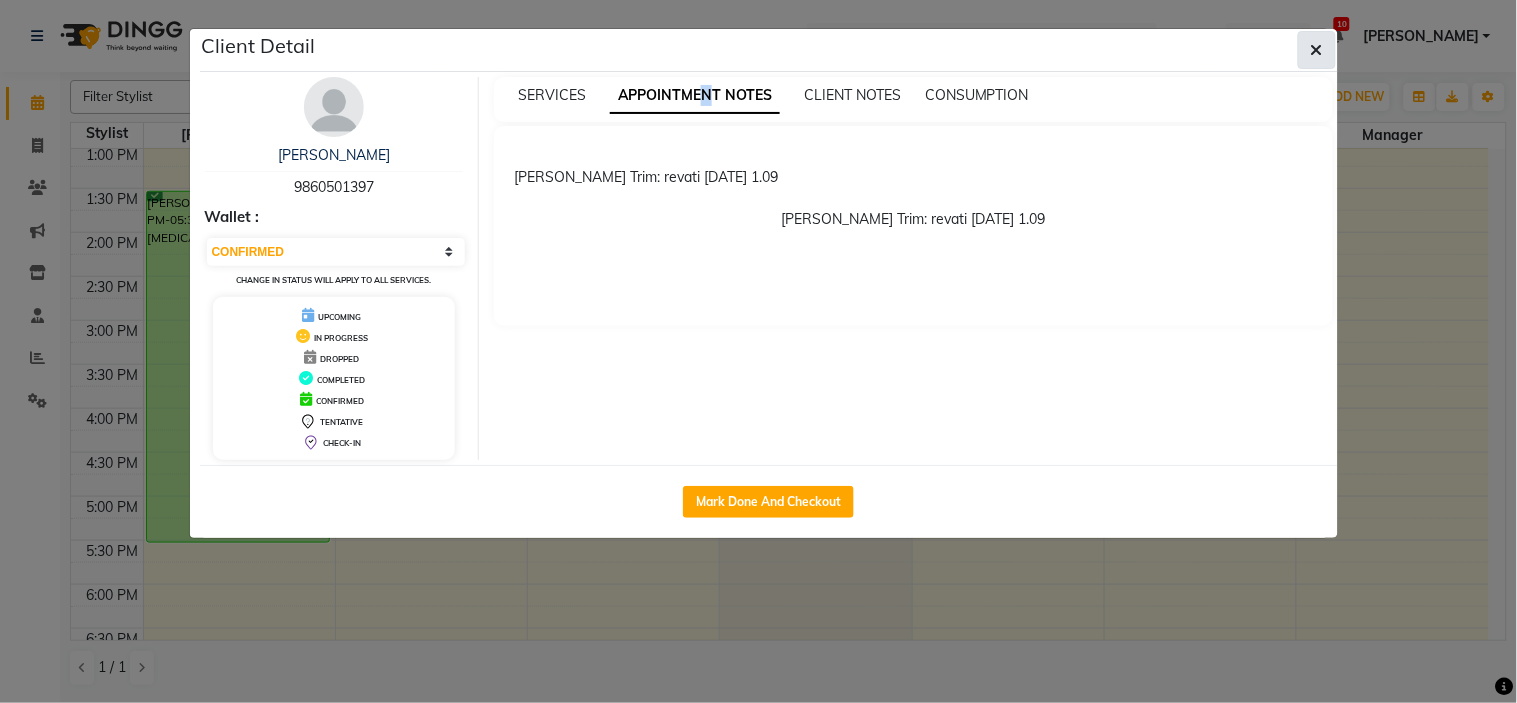 click 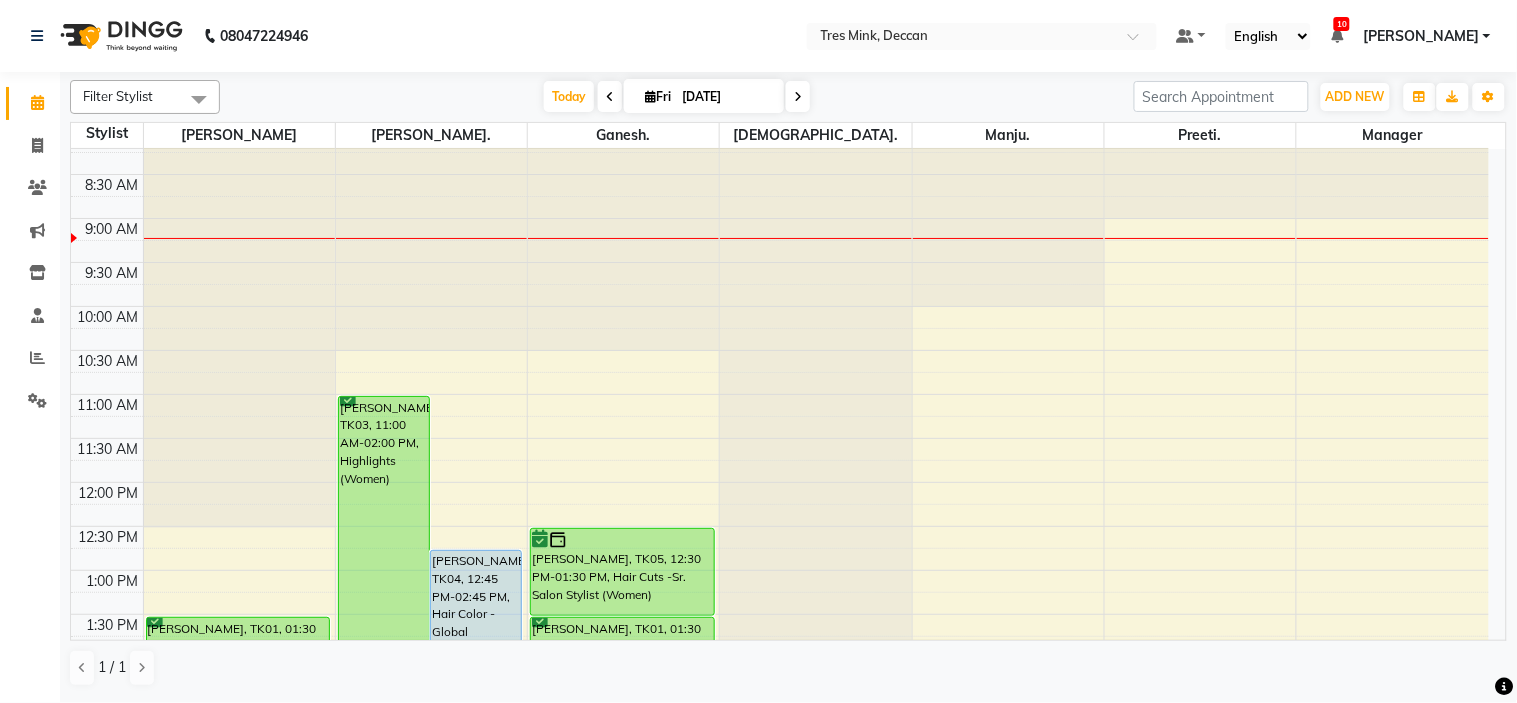 scroll, scrollTop: 0, scrollLeft: 0, axis: both 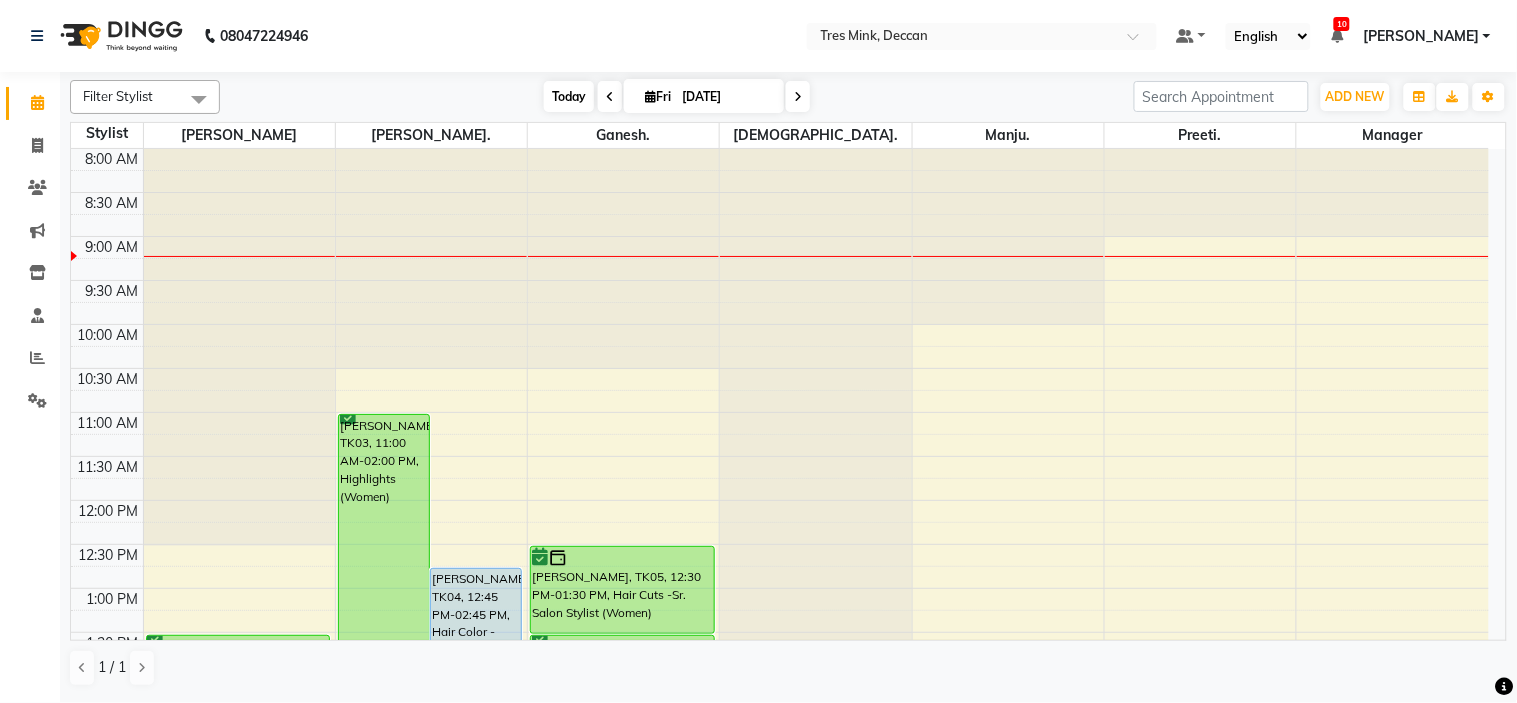 click on "Today" at bounding box center (569, 96) 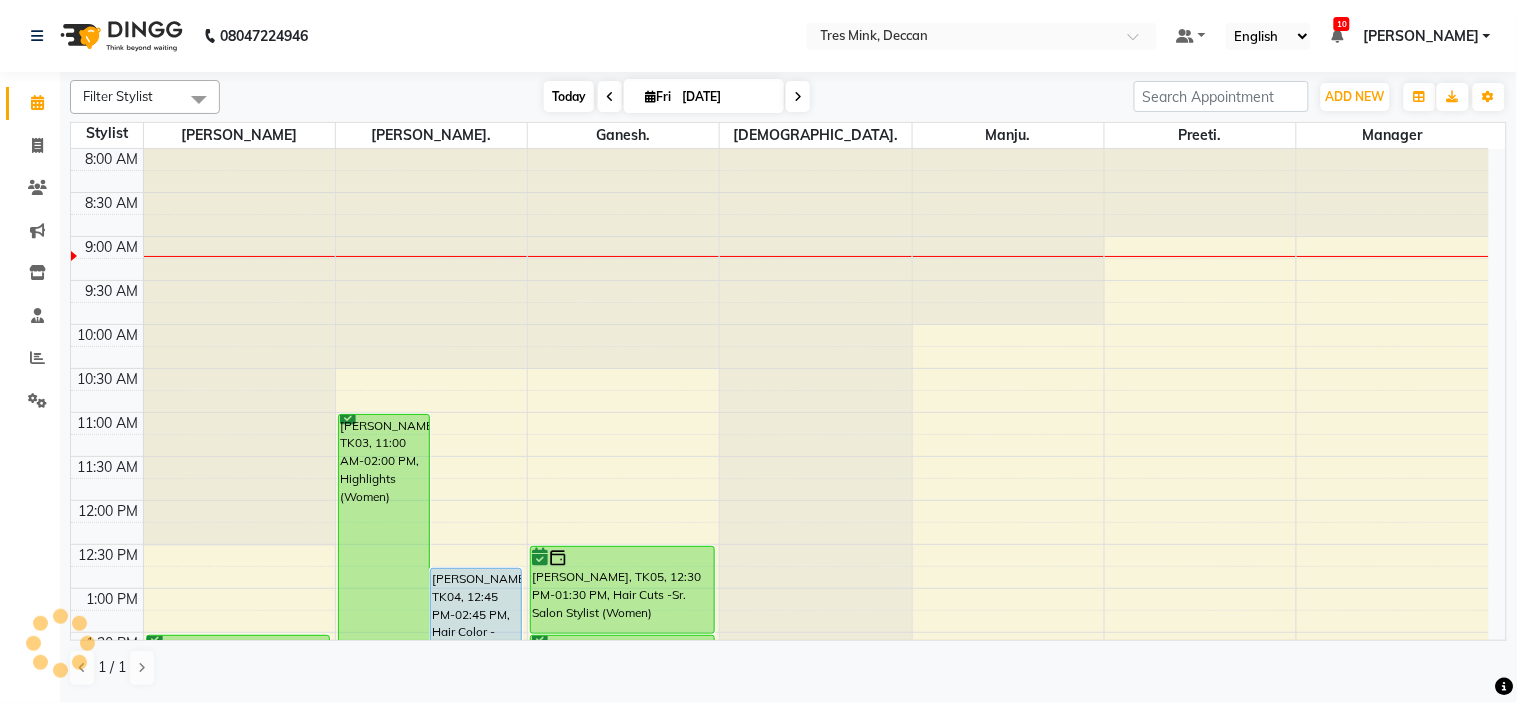scroll, scrollTop: 88, scrollLeft: 0, axis: vertical 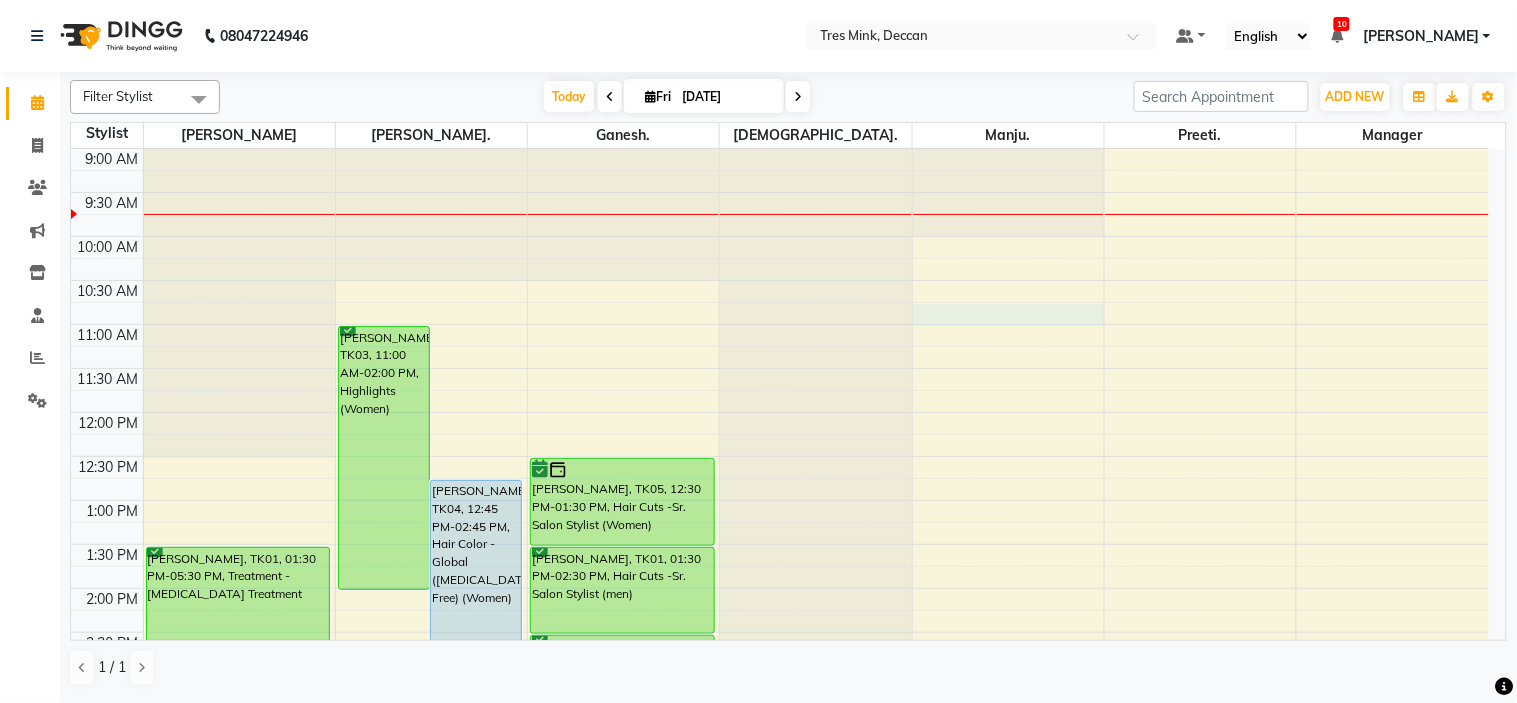 click on "8:00 AM 8:30 AM 9:00 AM 9:30 AM 10:00 AM 10:30 AM 11:00 AM 11:30 AM 12:00 PM 12:30 PM 1:00 PM 1:30 PM 2:00 PM 2:30 PM 3:00 PM 3:30 PM 4:00 PM 4:30 PM 5:00 PM 5:30 PM 6:00 PM 6:30 PM 7:00 PM 7:30 PM 8:00 PM 8:30 PM     Vrushali Phadnis, TK01, 01:30 PM-05:30 PM, Treatment - Botox Treatment     Sameeksha Dunwani, TK02, 07:30 PM-08:30 PM, Styling - Blow-dry with Shampoo     Akshita M, TK03, 11:00 AM-02:00 PM, Highlights (Women)    niki, TK04, 12:45 PM-02:45 PM, Hair Color - Global (Ammonia Free) (Women)     Vedant Mundada, TK05, 12:30 PM-01:30 PM, Hair Cuts -Sr. Salon Stylist (Women)     Vrushali Phadnis, TK01, 01:30 PM-02:30 PM, Hair Cuts -Sr. Salon Stylist (men)     Vrushali Phadnis, TK01, 02:30 PM-03:00 PM, Beard - Beard Trim" at bounding box center (780, 632) 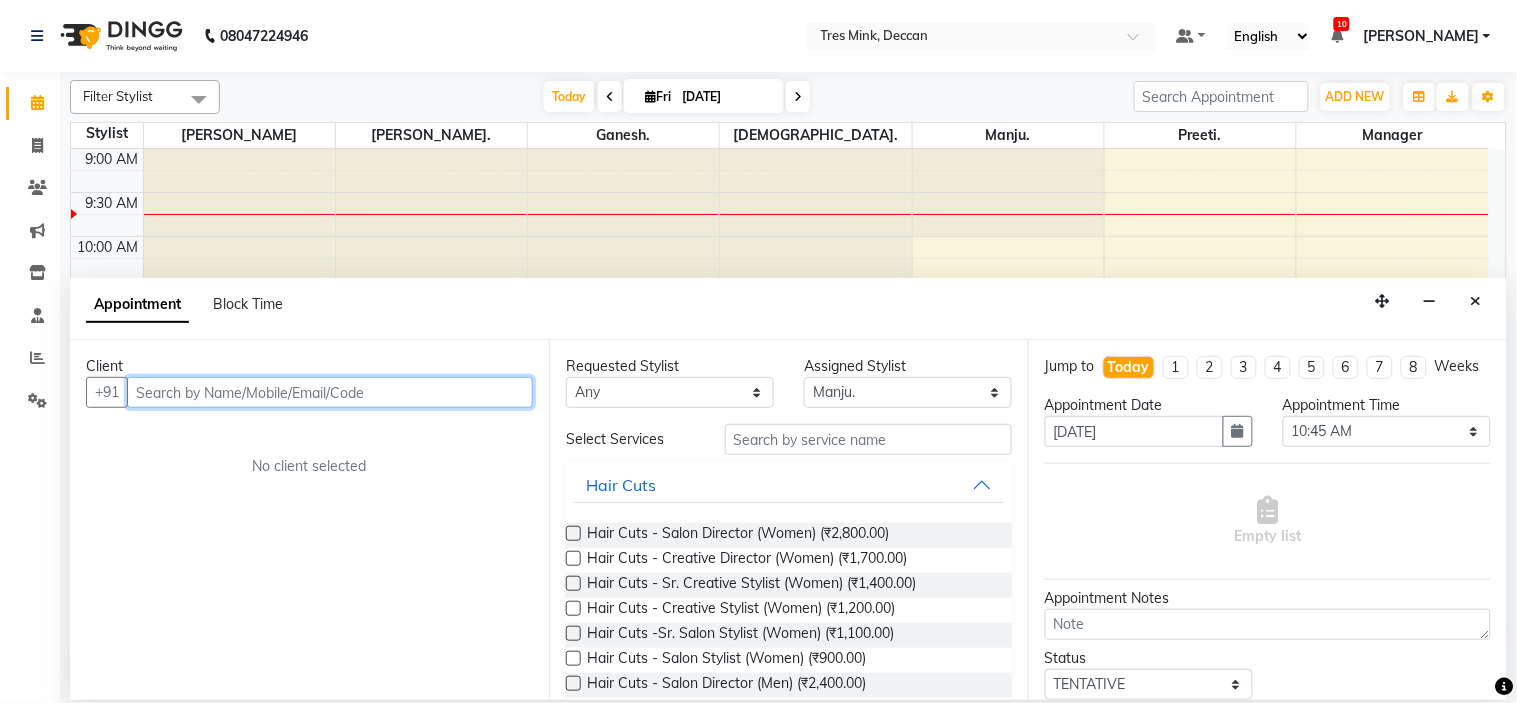 click at bounding box center [330, 392] 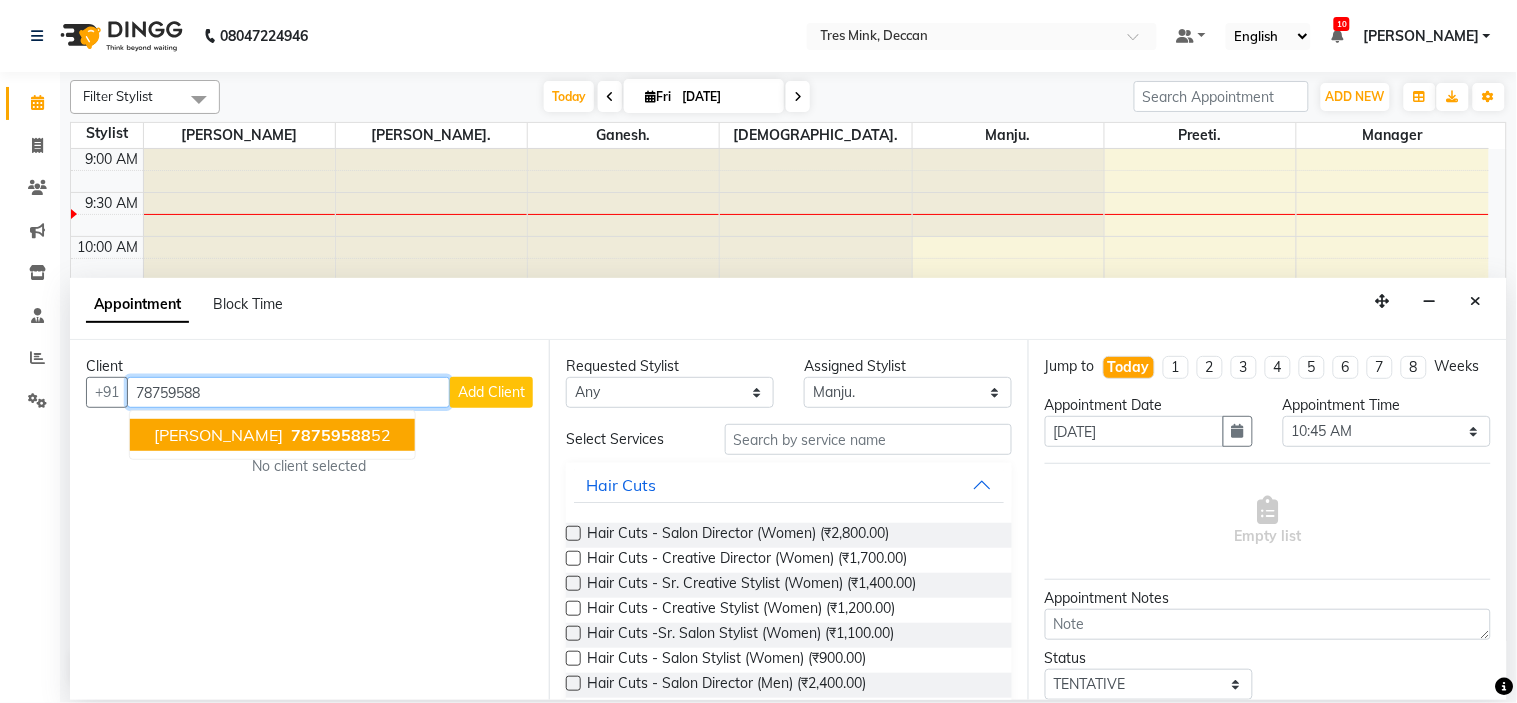 click on "Rucha   78759588 52" at bounding box center [272, 435] 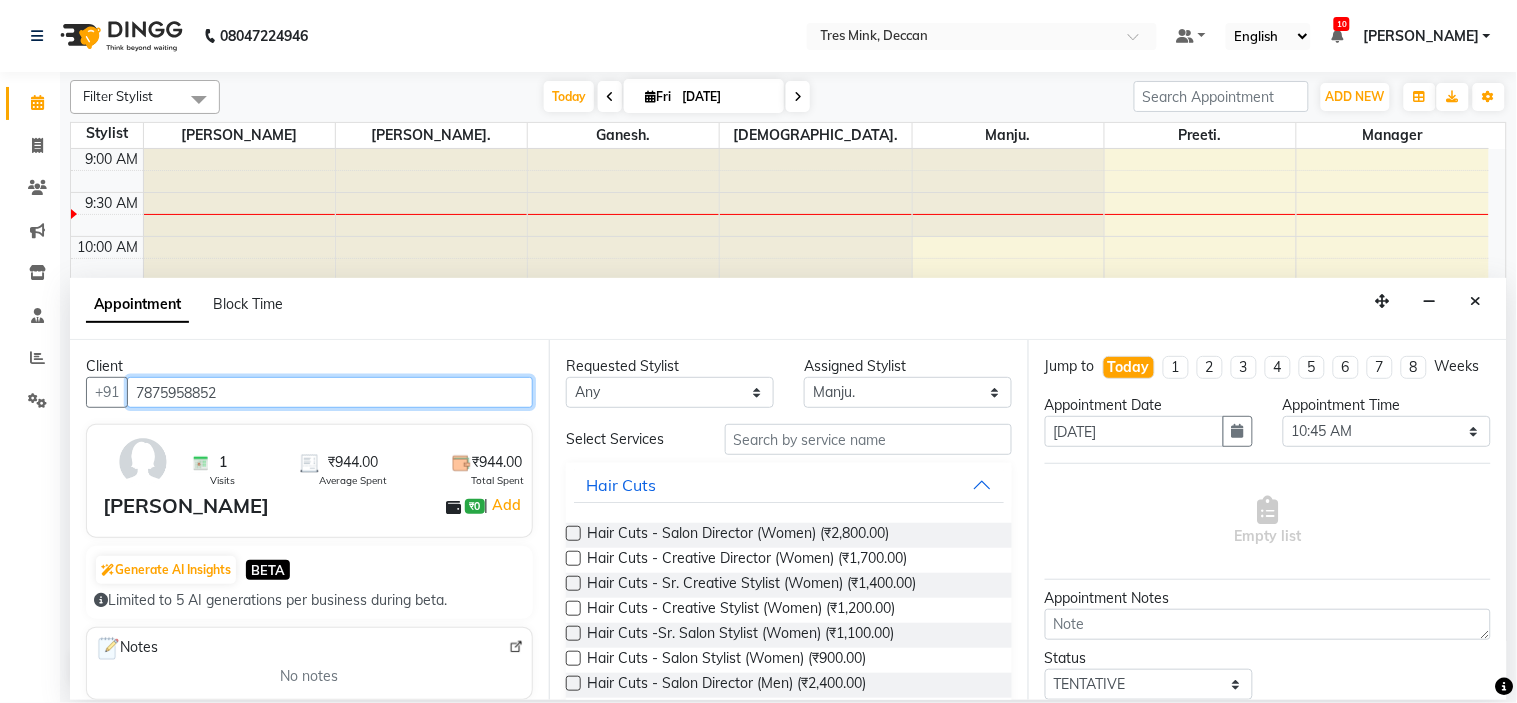 type on "7875958852" 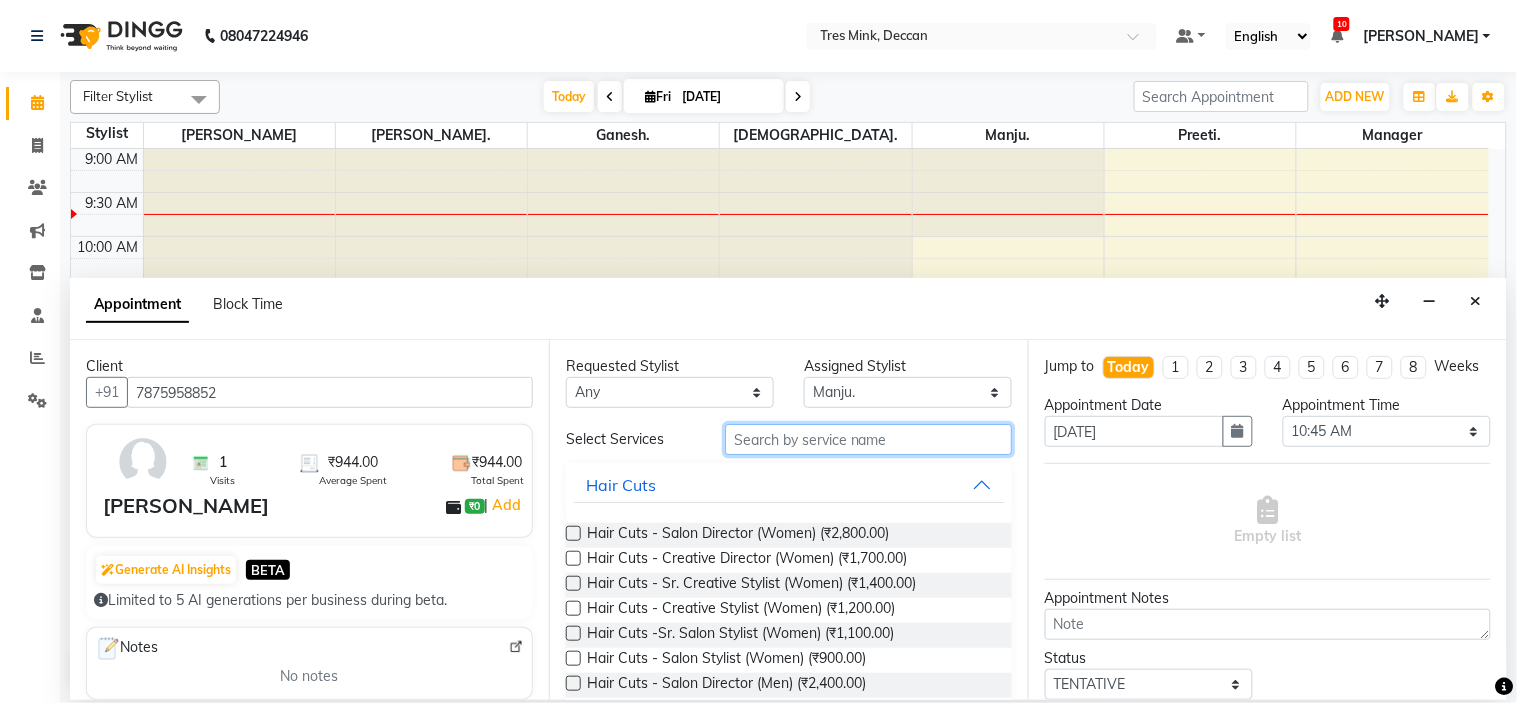 click at bounding box center [868, 439] 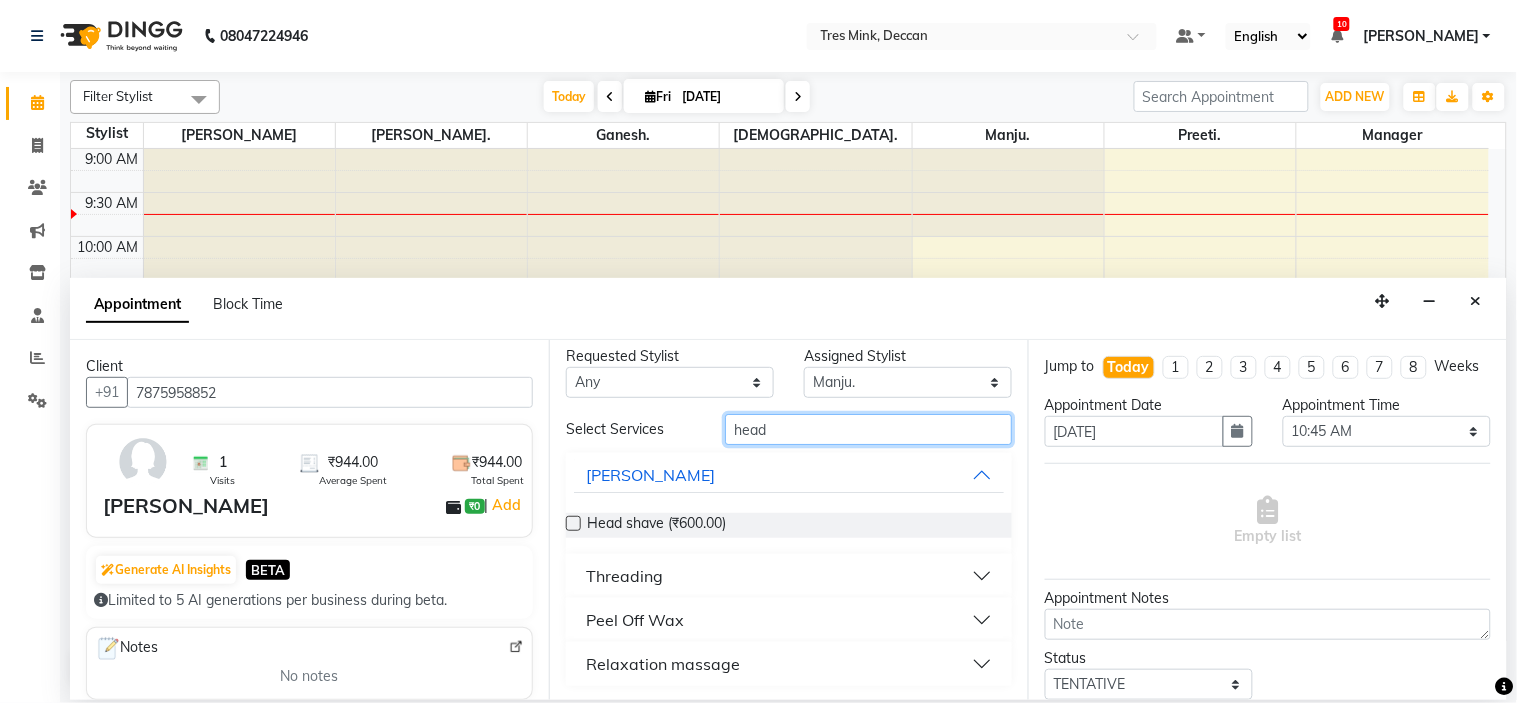 scroll, scrollTop: 12, scrollLeft: 0, axis: vertical 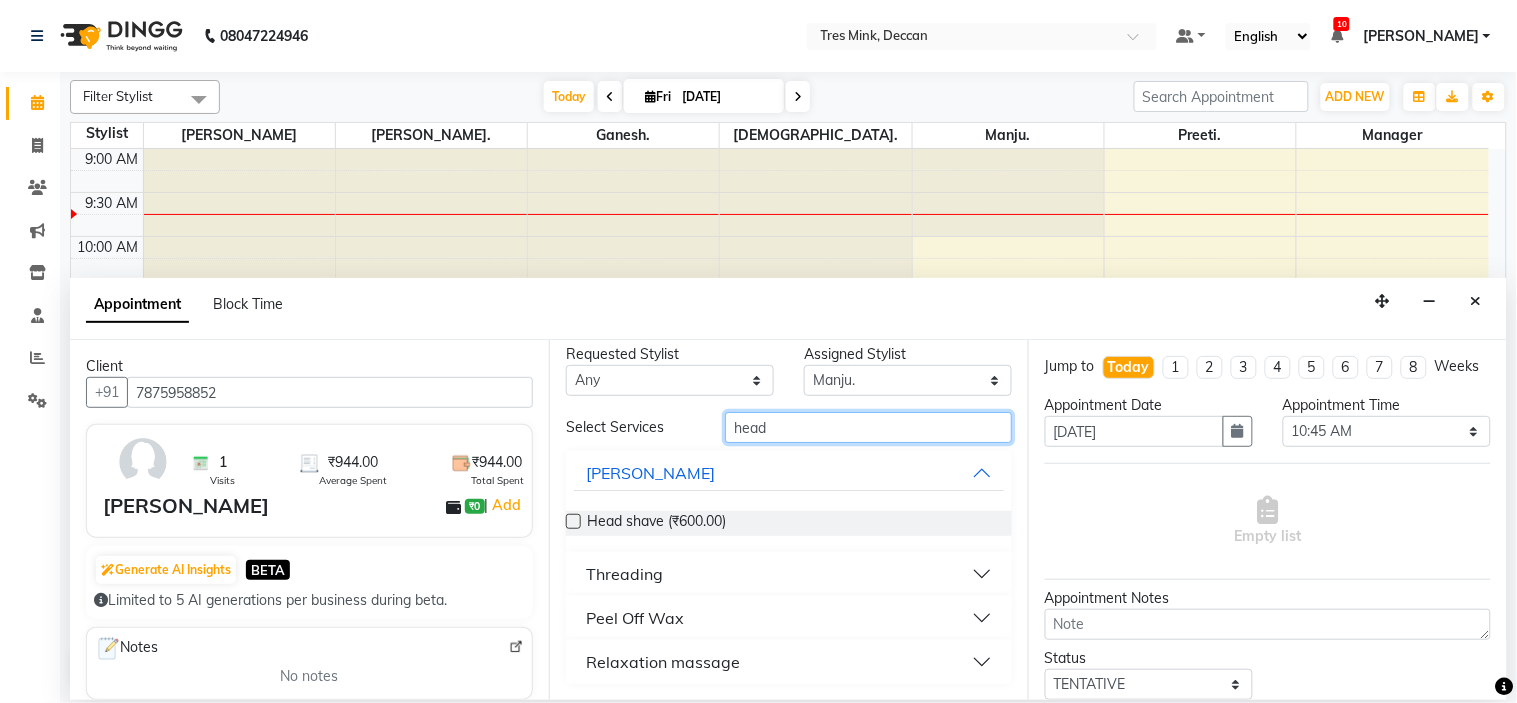 type on "head" 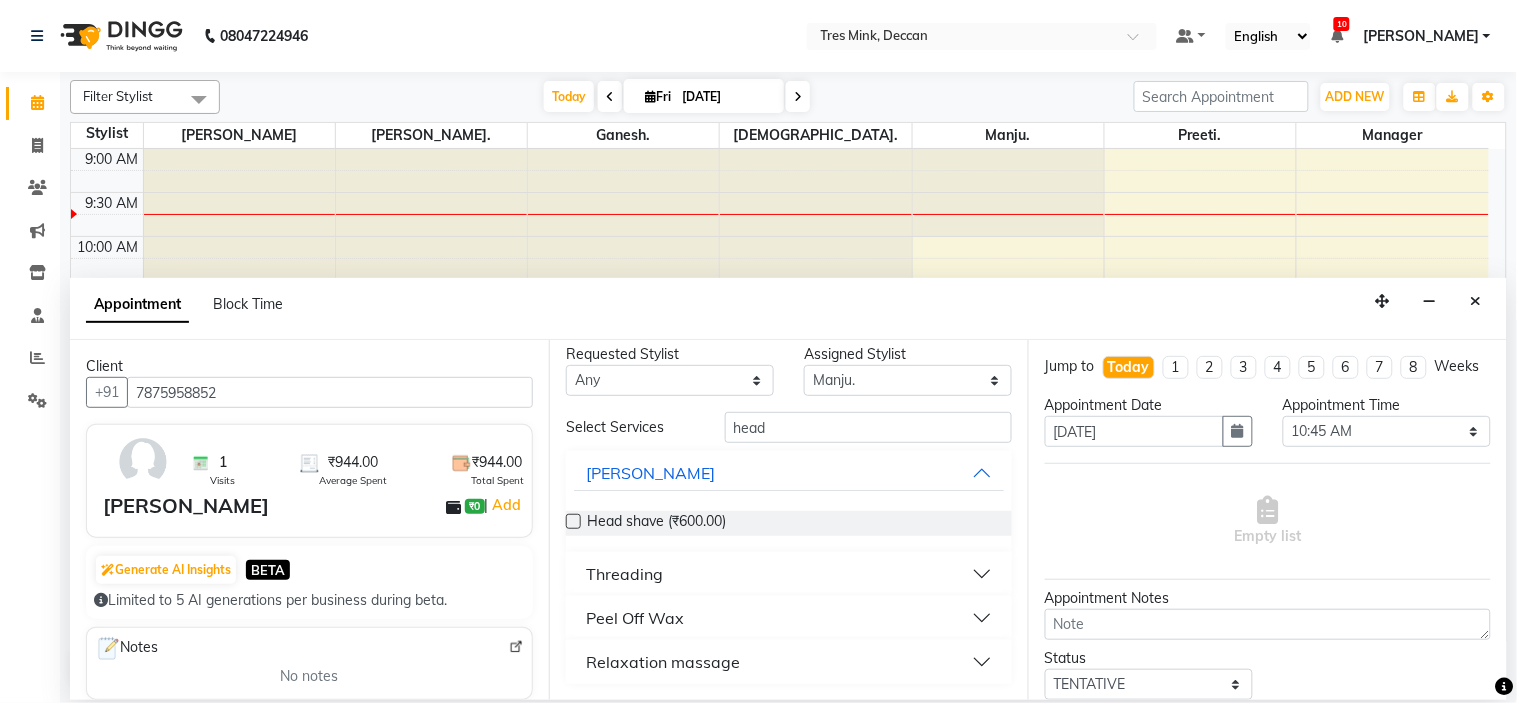 click on "Relaxation massage" at bounding box center [663, 662] 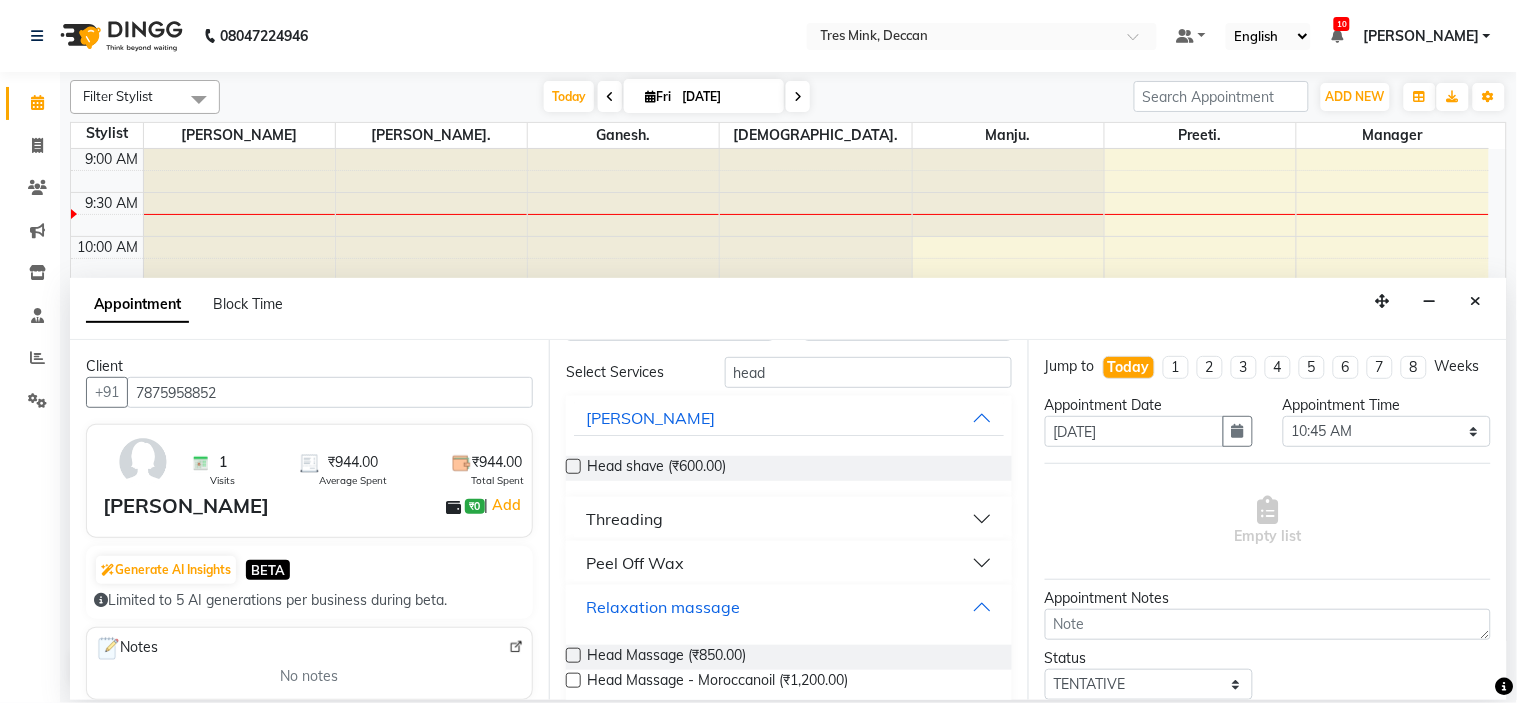scroll, scrollTop: 91, scrollLeft: 0, axis: vertical 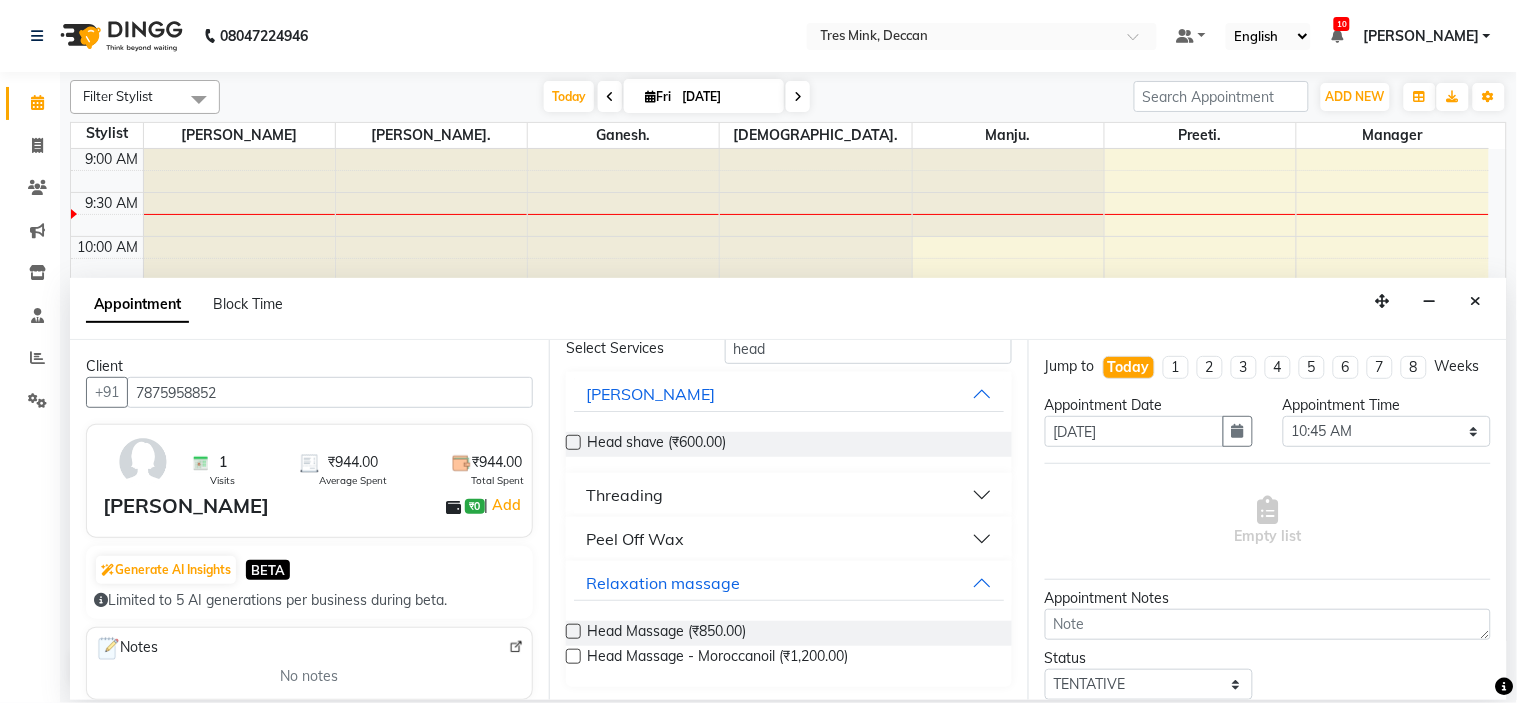 click at bounding box center [573, 631] 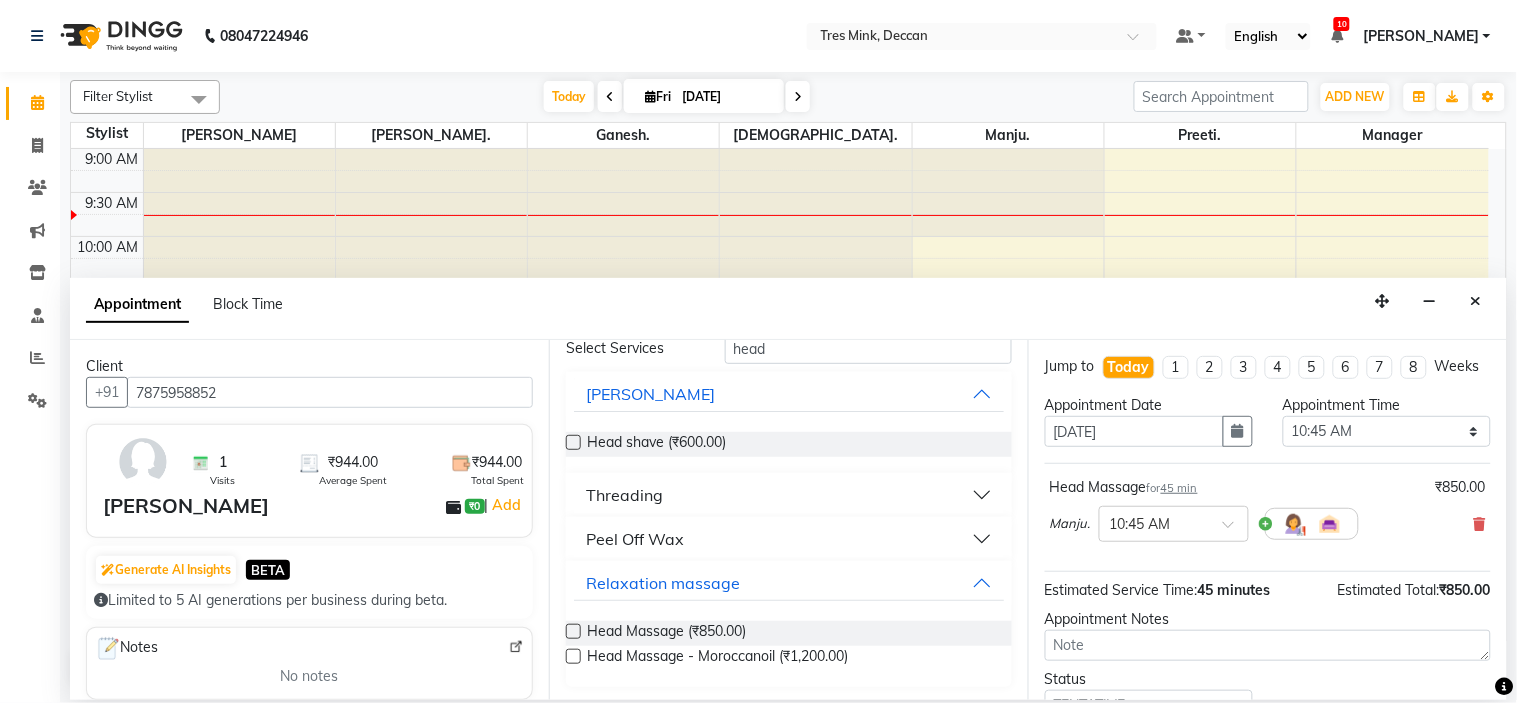 click at bounding box center (573, 631) 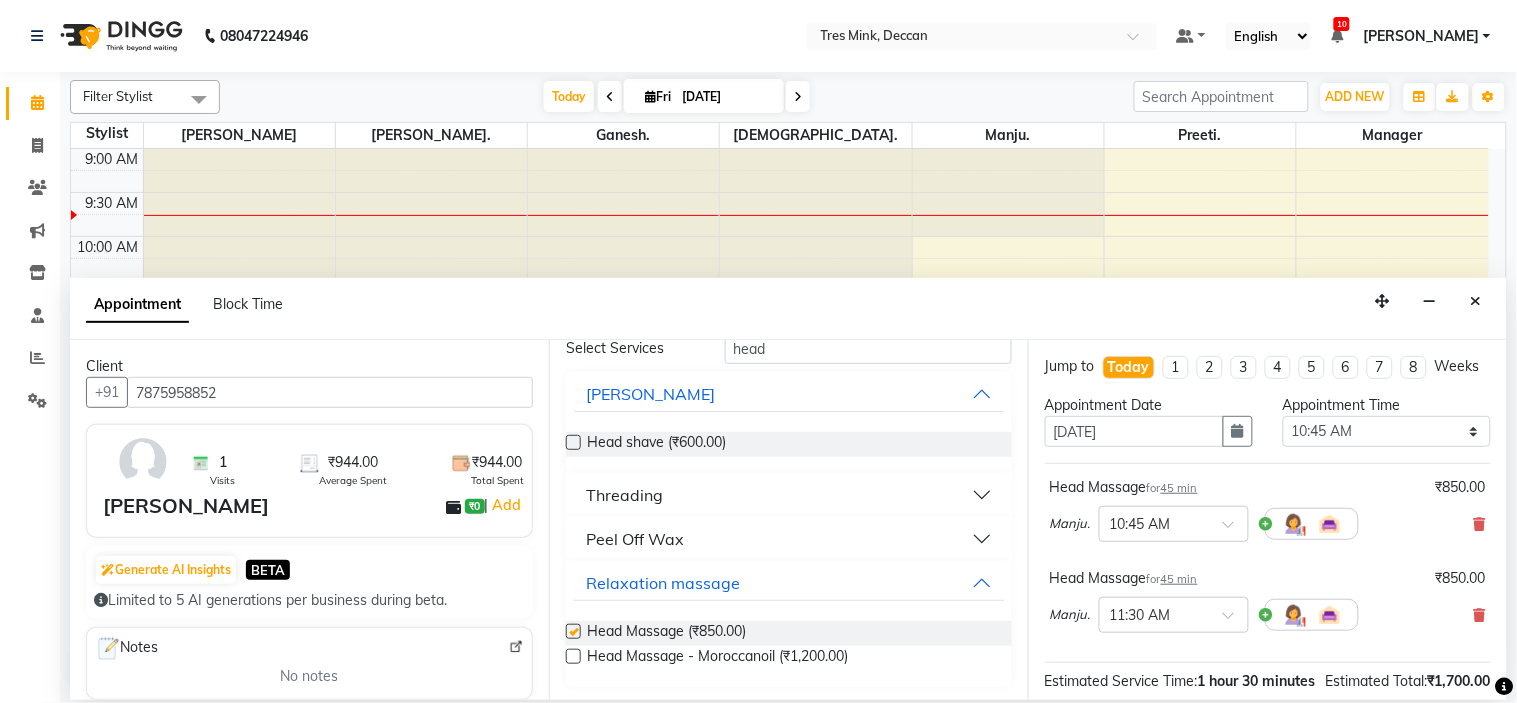 checkbox on "false" 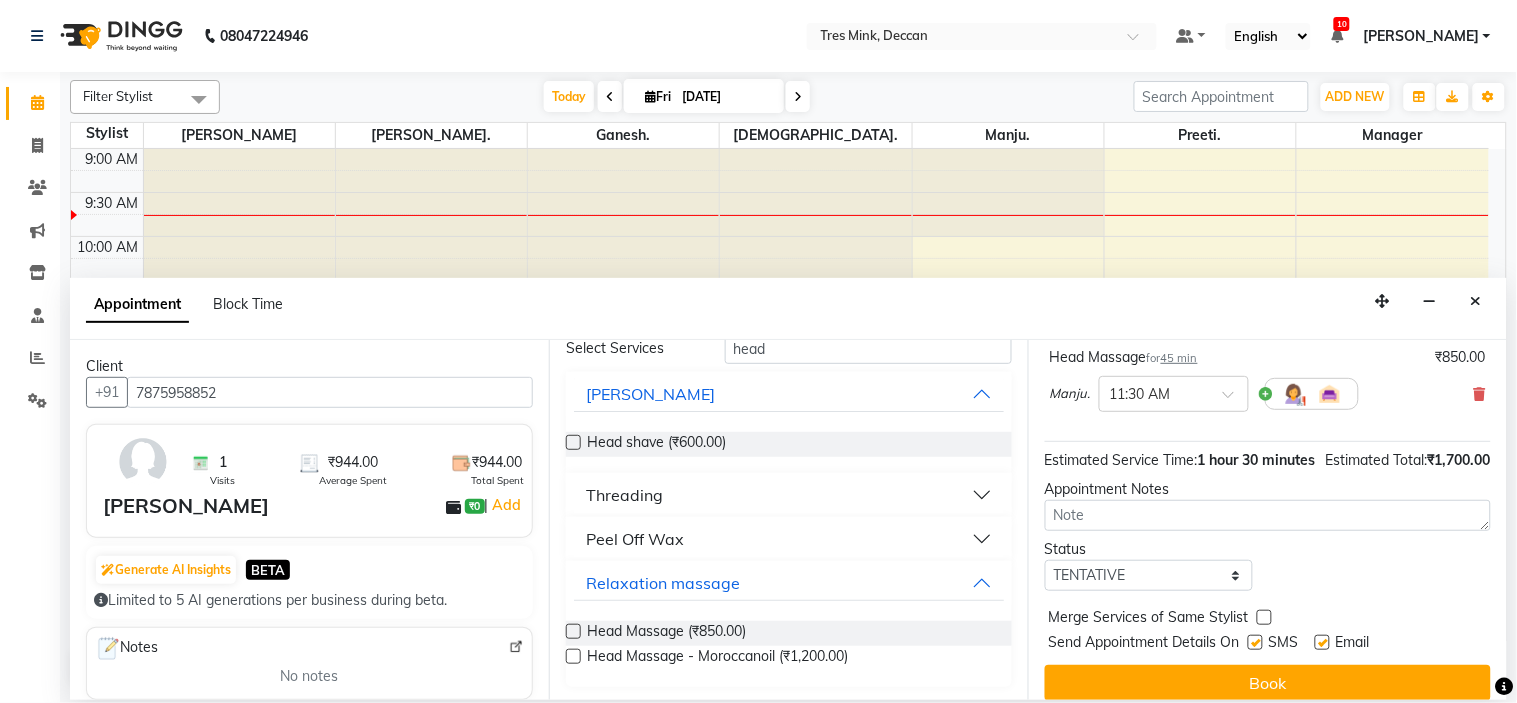 scroll, scrollTop: 222, scrollLeft: 0, axis: vertical 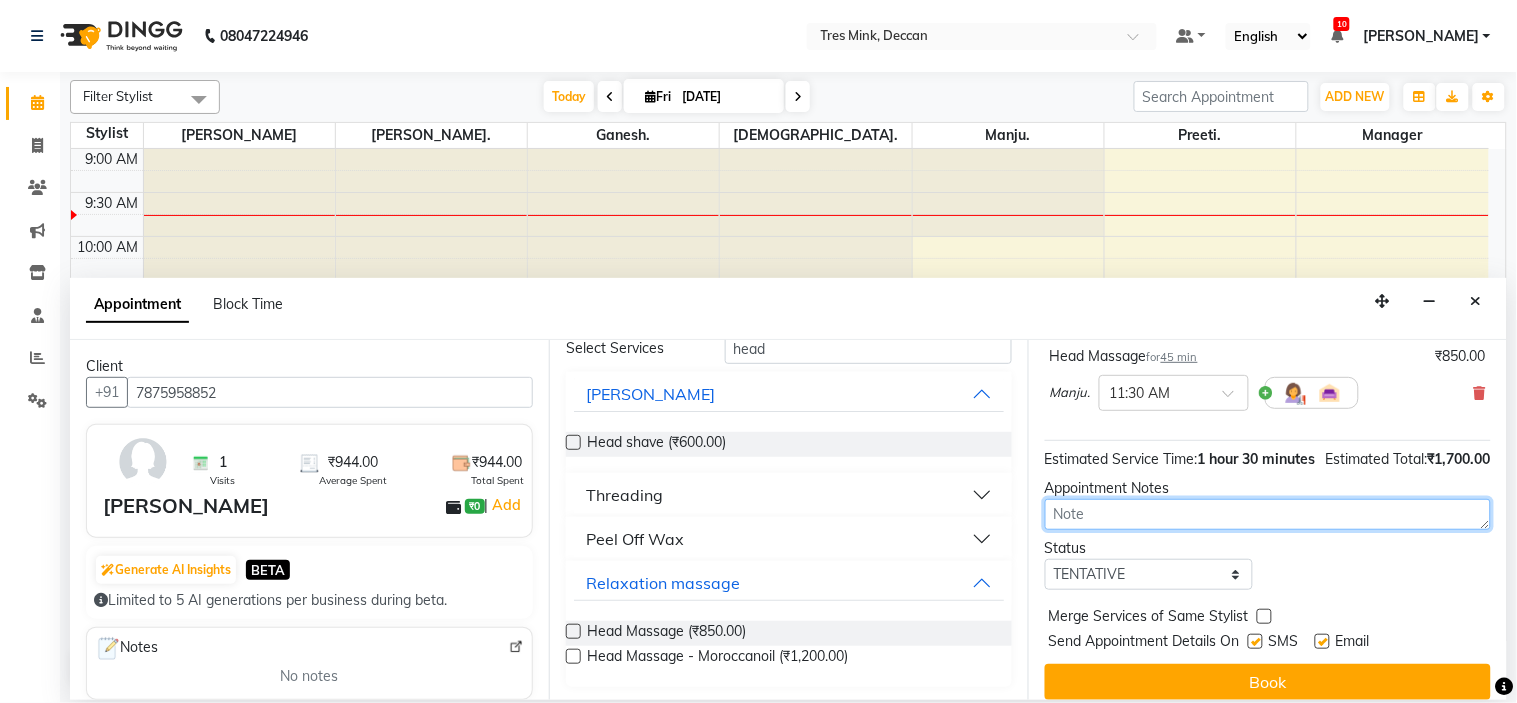 click at bounding box center (1268, 514) 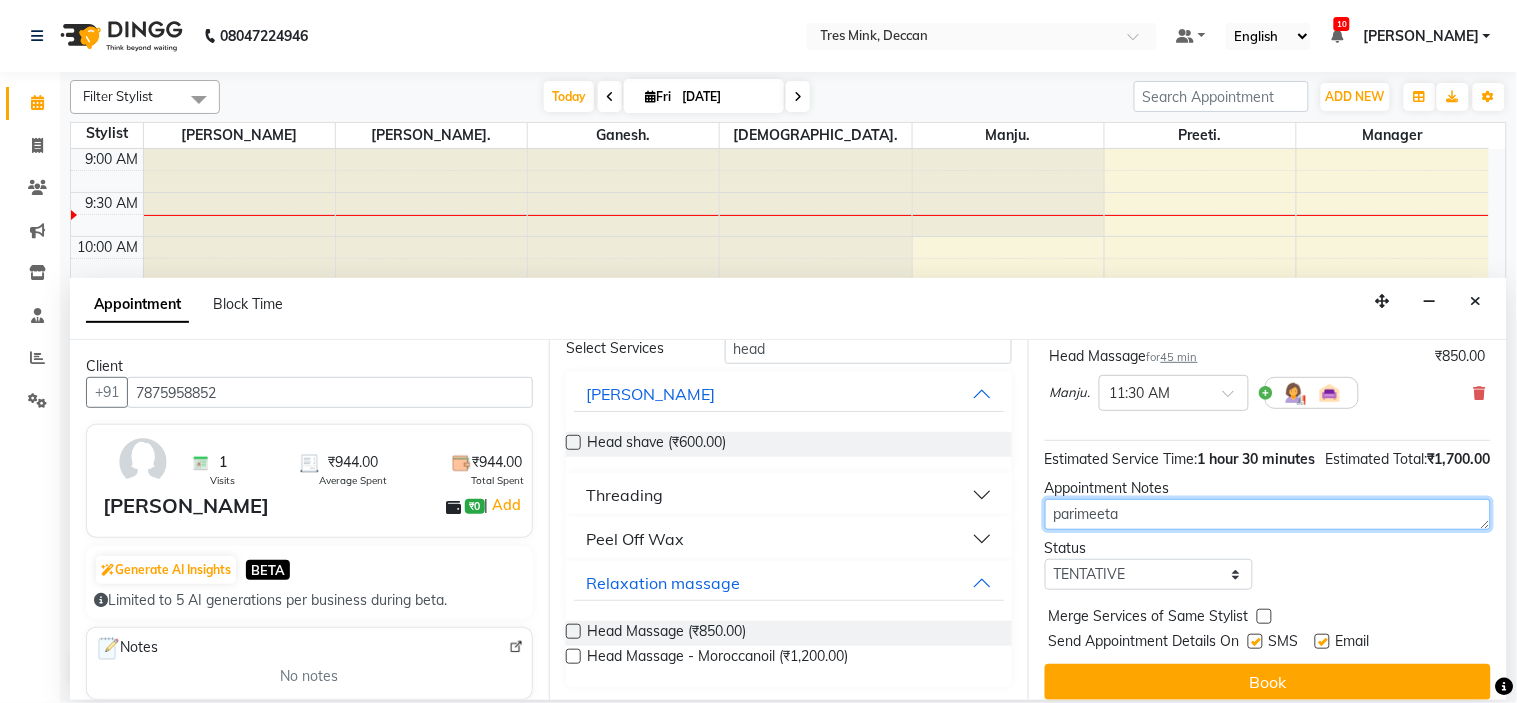 type on "parimeeta" 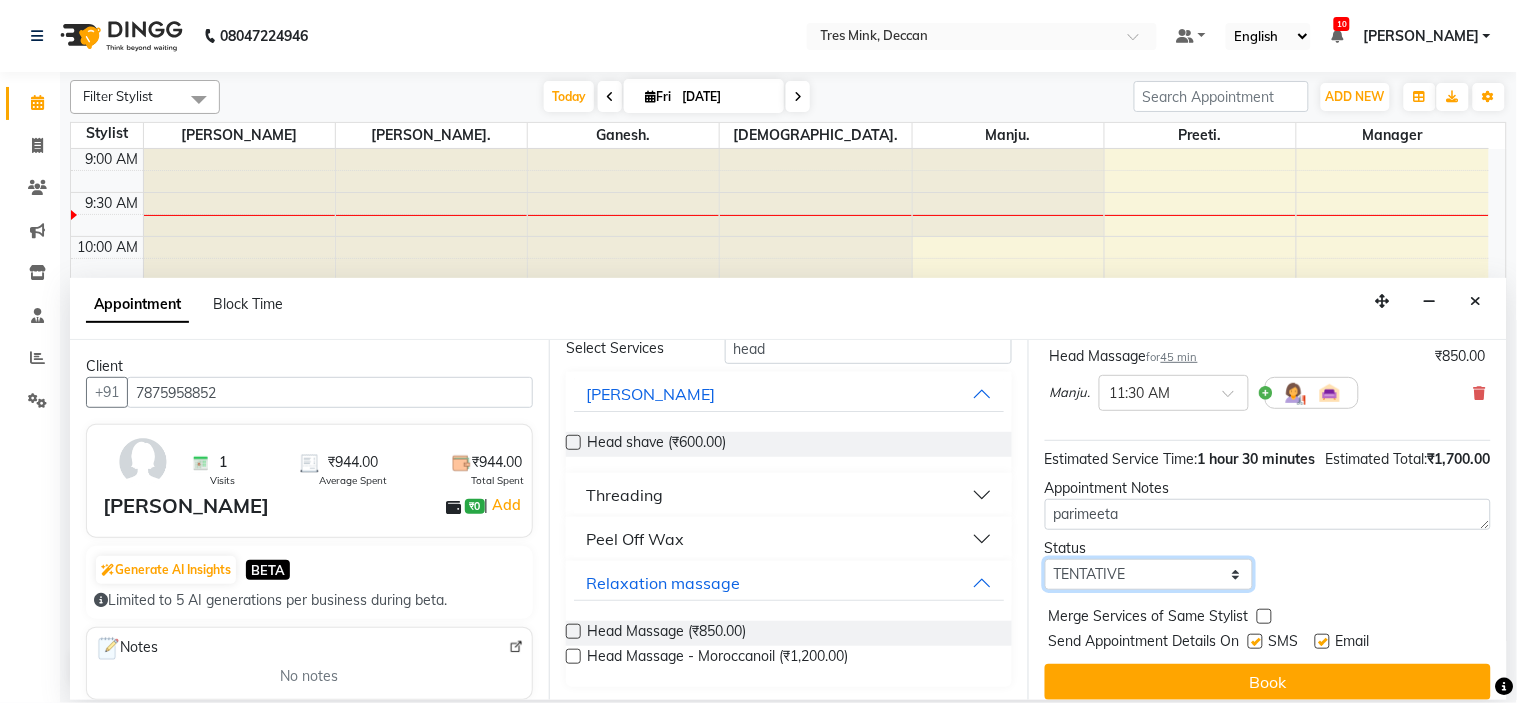 click on "Select TENTATIVE CONFIRM CHECK-IN UPCOMING" at bounding box center [1149, 574] 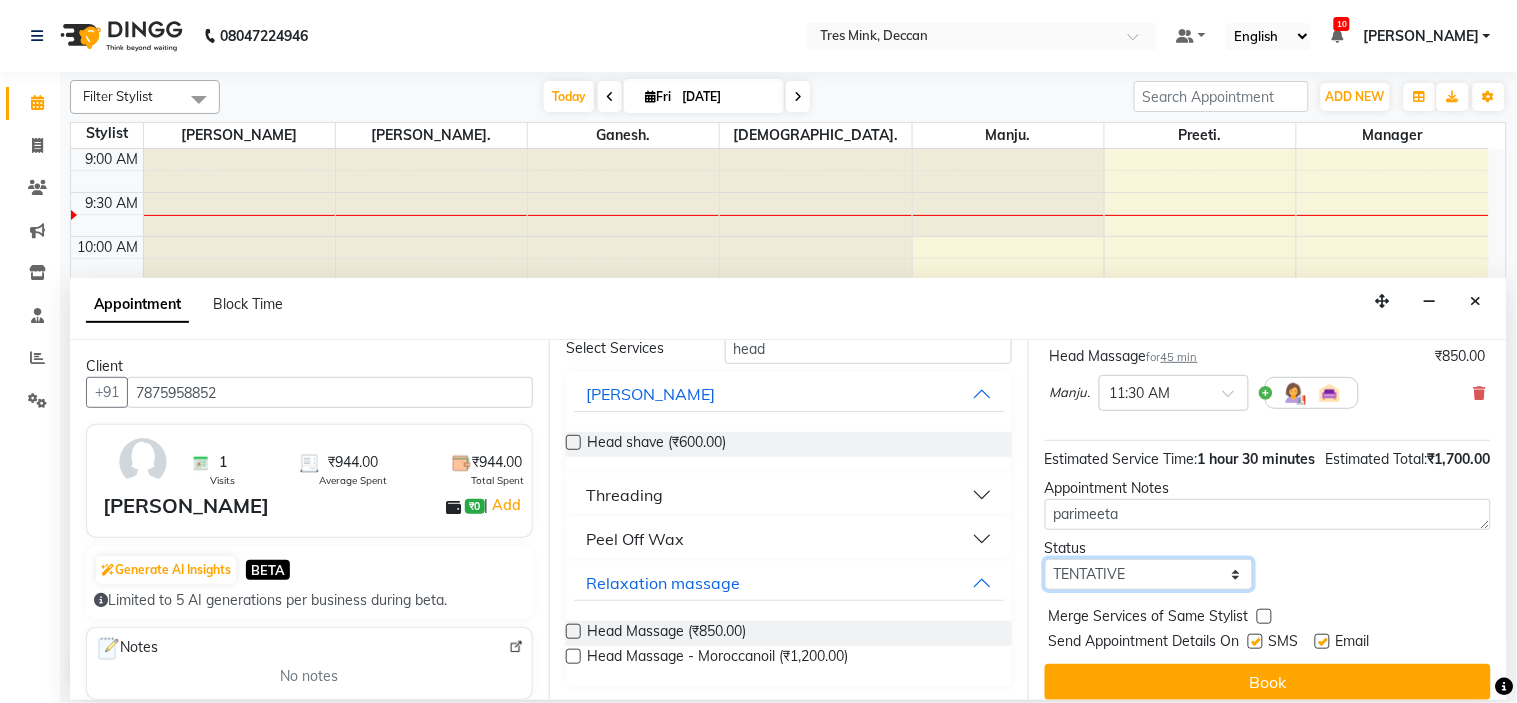 select on "confirm booking" 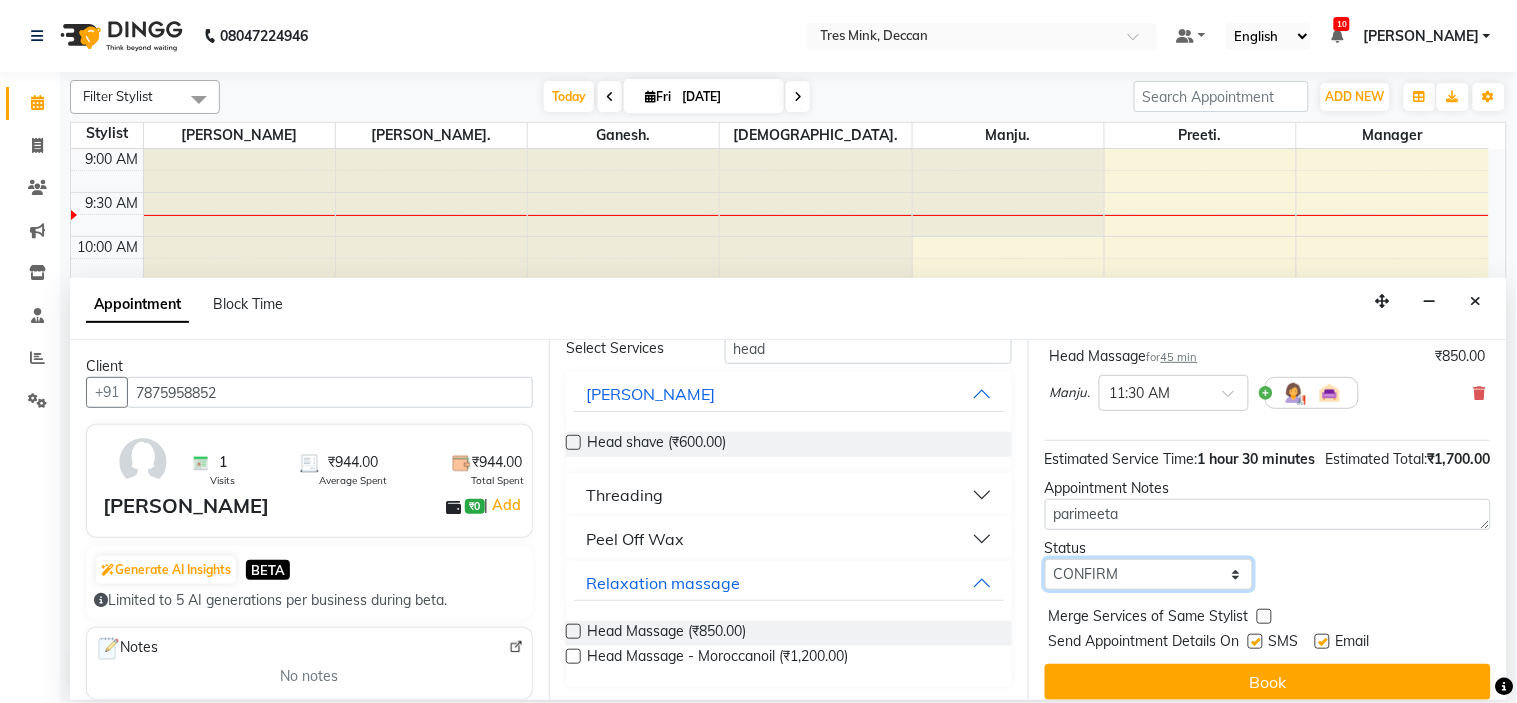 click on "Select TENTATIVE CONFIRM CHECK-IN UPCOMING" at bounding box center (1149, 574) 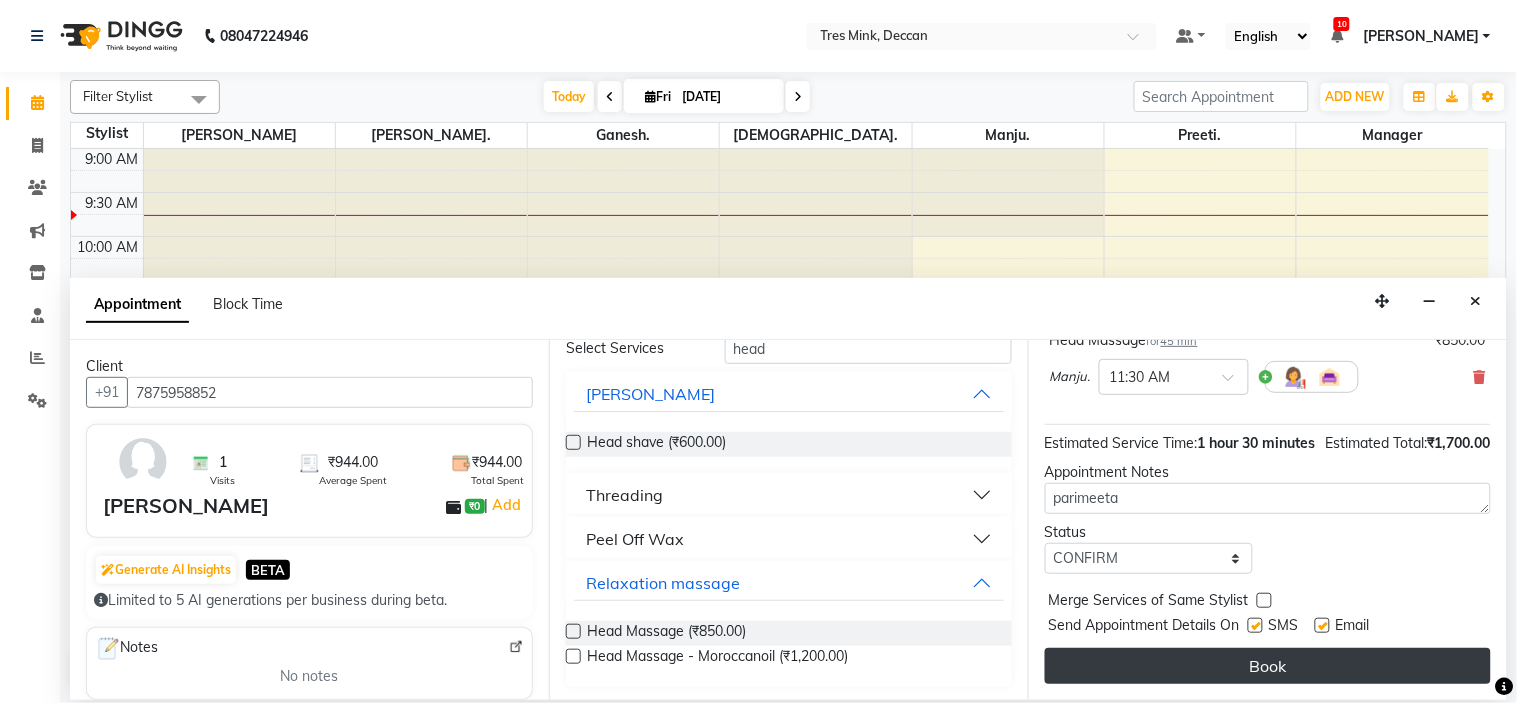 click on "Book" at bounding box center [1268, 666] 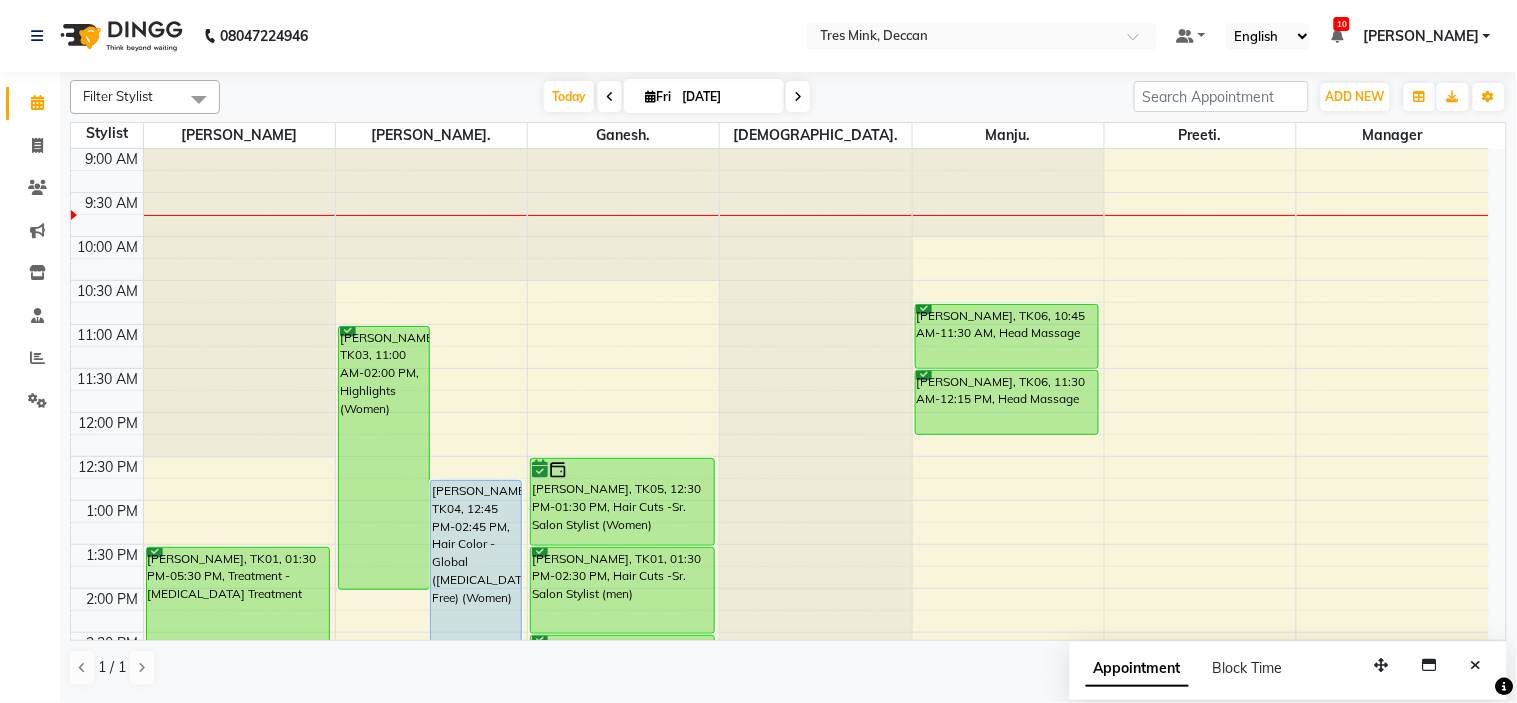 click on "8:00 AM 8:30 AM 9:00 AM 9:30 AM 10:00 AM 10:30 AM 11:00 AM 11:30 AM 12:00 PM 12:30 PM 1:00 PM 1:30 PM 2:00 PM 2:30 PM 3:00 PM 3:30 PM 4:00 PM 4:30 PM 5:00 PM 5:30 PM 6:00 PM 6:30 PM 7:00 PM 7:30 PM 8:00 PM 8:30 PM     Vrushali Phadnis, TK01, 01:30 PM-05:30 PM, Treatment - Botox Treatment     Sameeksha Dunwani, TK02, 07:30 PM-08:30 PM, Styling - Blow-dry with Shampoo     Akshita M, TK03, 11:00 AM-02:00 PM, Highlights (Women)    niki, TK04, 12:45 PM-02:45 PM, Hair Color - Global (Ammonia Free) (Women)     Vedant Mundada, TK05, 12:30 PM-01:30 PM, Hair Cuts -Sr. Salon Stylist (Women)     Vrushali Phadnis, TK01, 01:30 PM-02:30 PM, Hair Cuts -Sr. Salon Stylist (men)     Vrushali Phadnis, TK01, 02:30 PM-03:00 PM, Beard - Beard Trim     Rucha, TK06, 10:45 AM-11:30 AM, Head Massage     Rucha, TK06, 11:30 AM-12:15 PM, Head Massage" at bounding box center [780, 632] 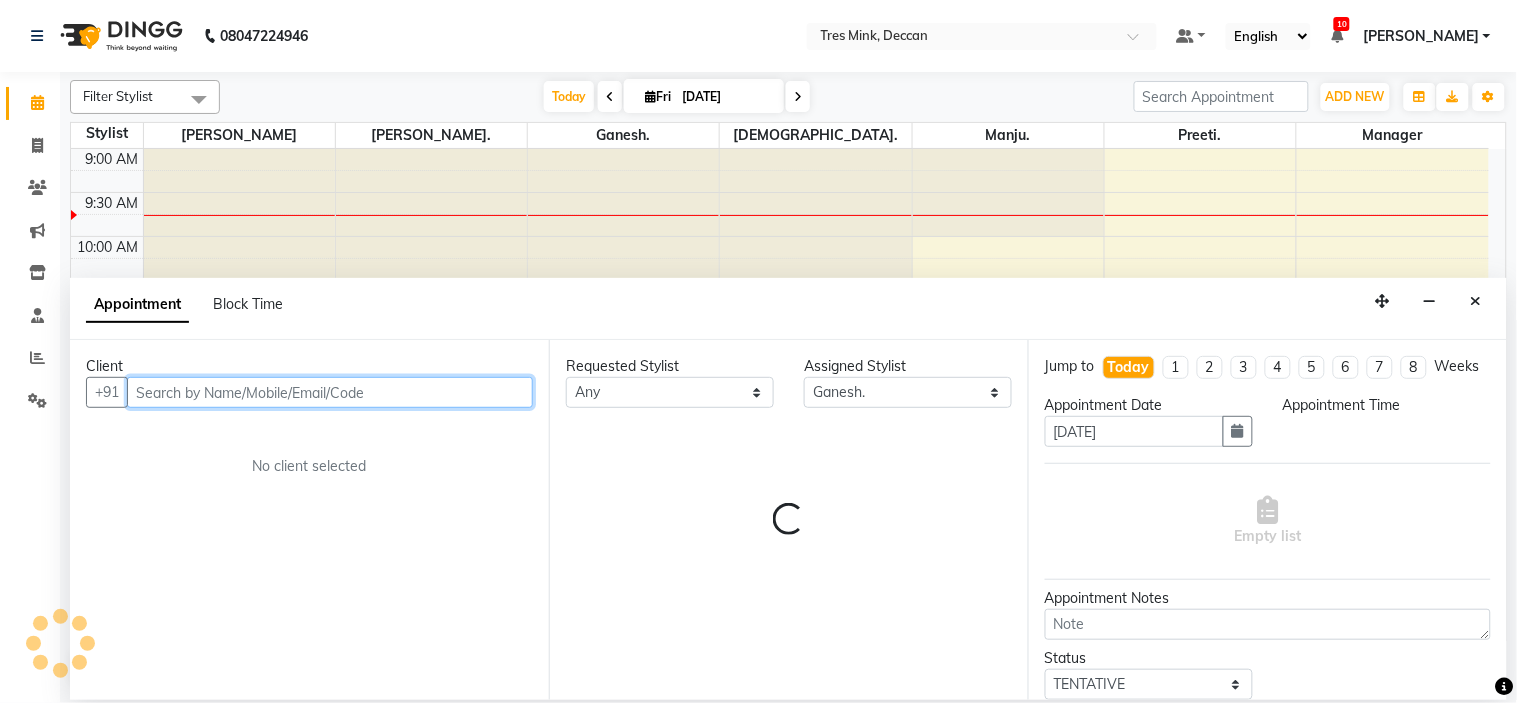 select on "660" 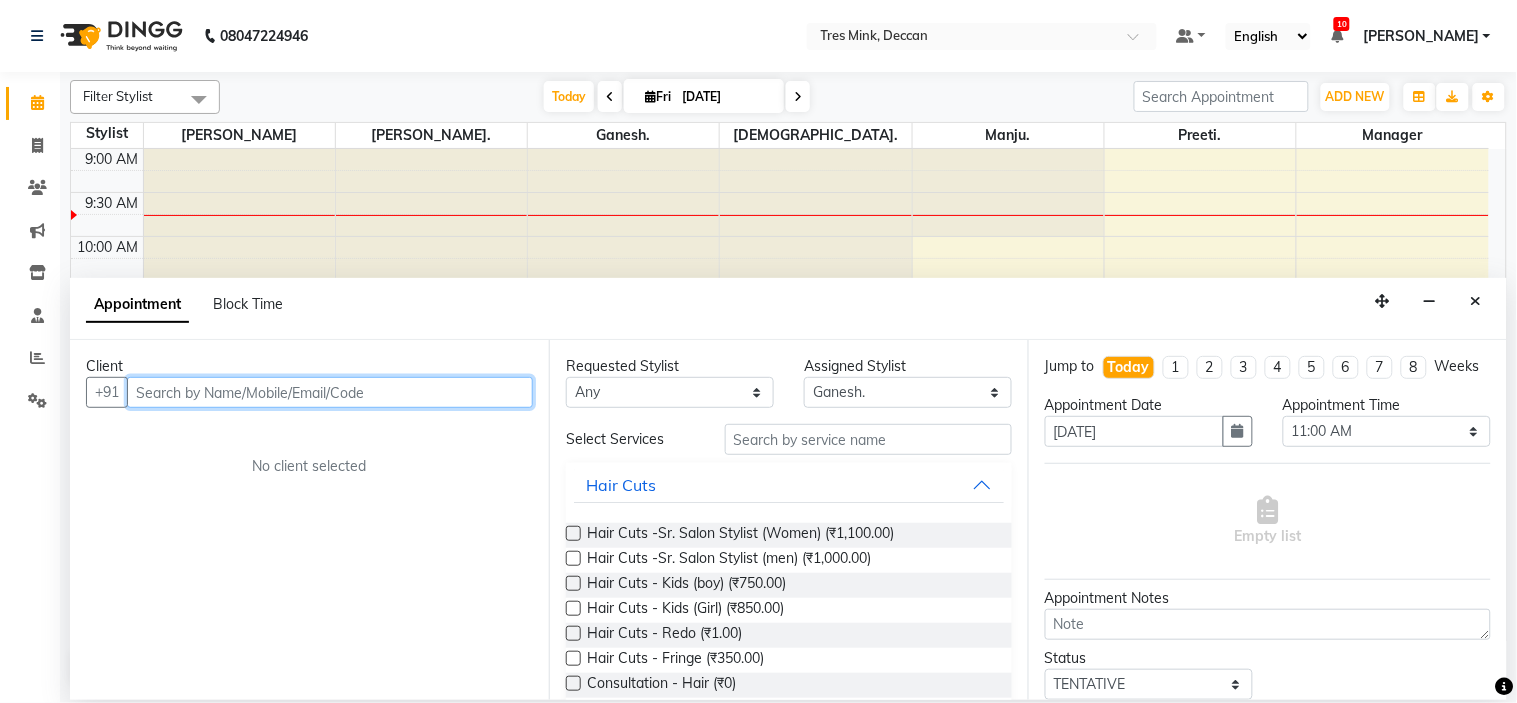click at bounding box center (330, 392) 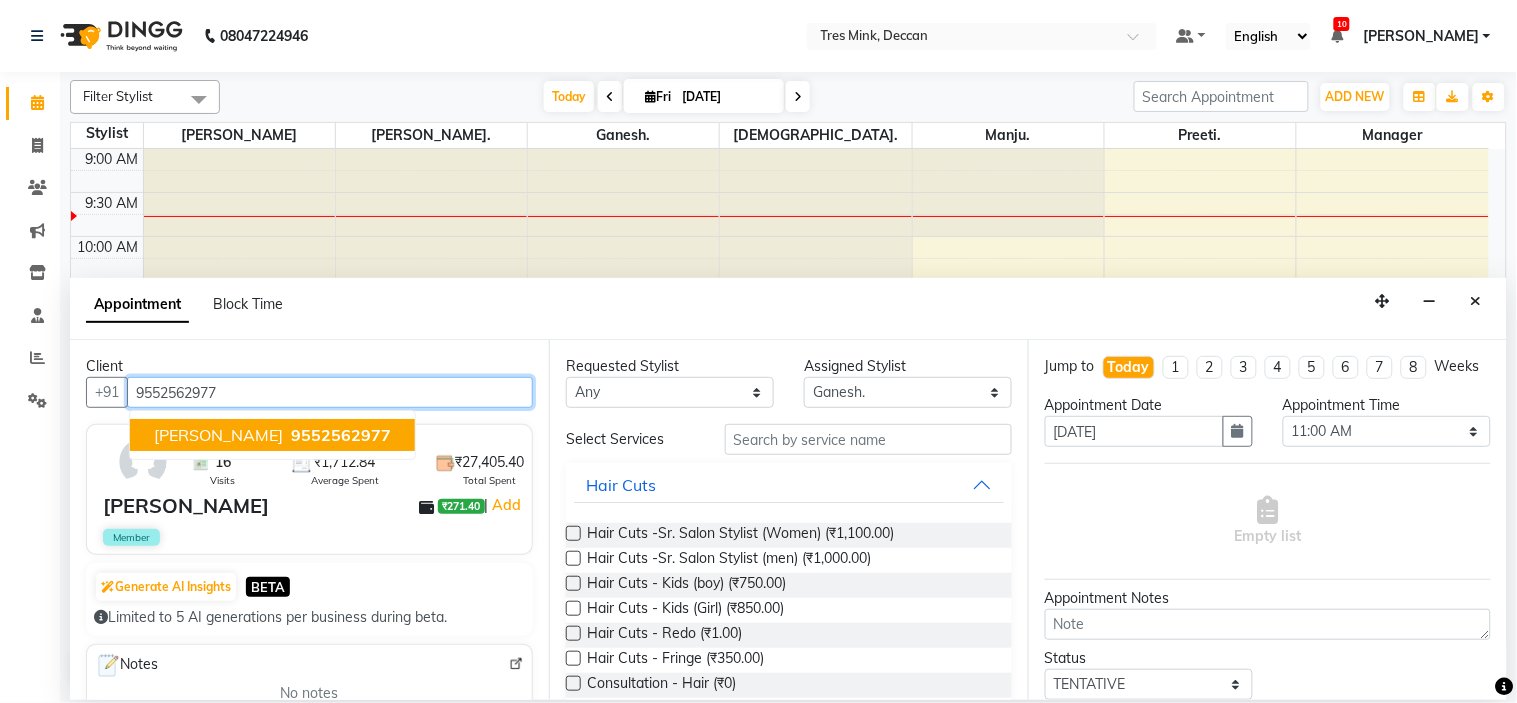 click on "9552562977" at bounding box center [341, 435] 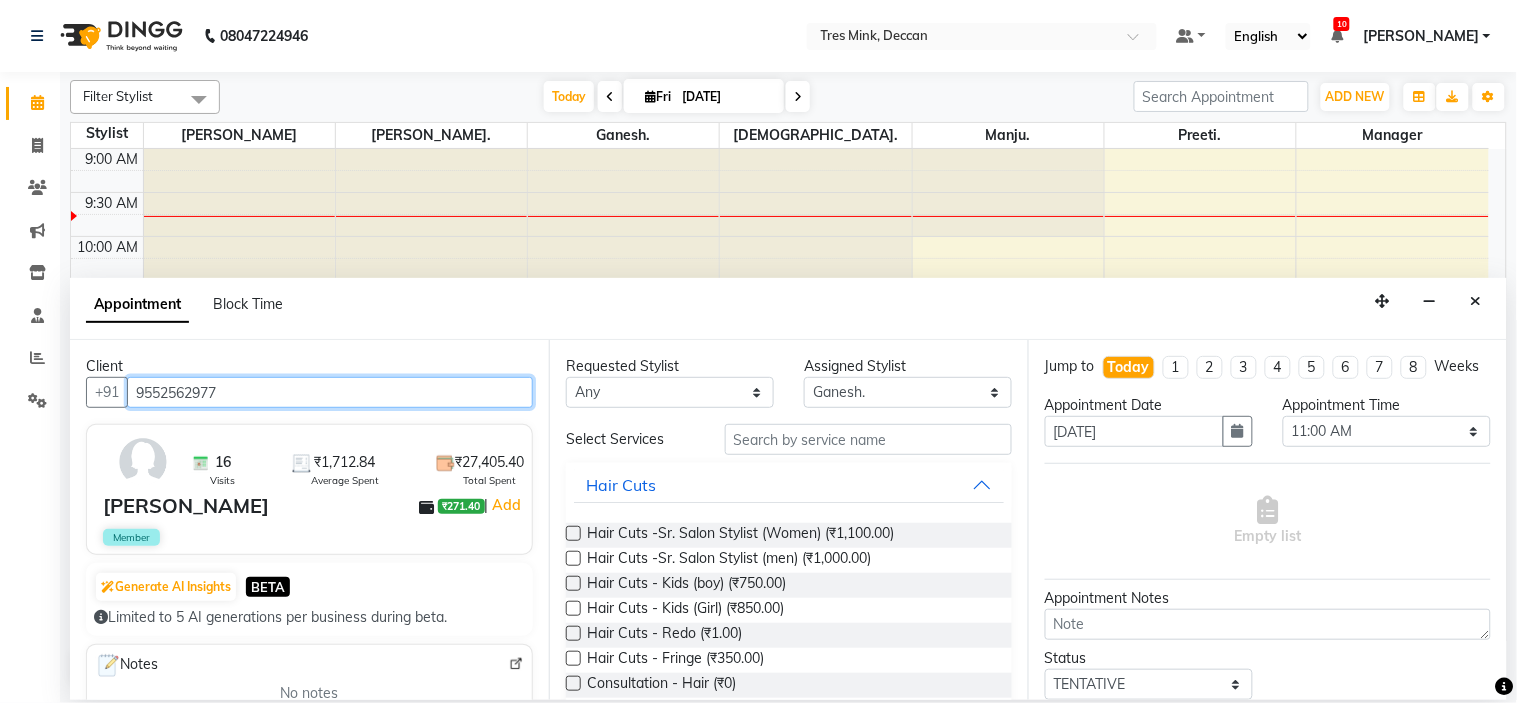 type on "9552562977" 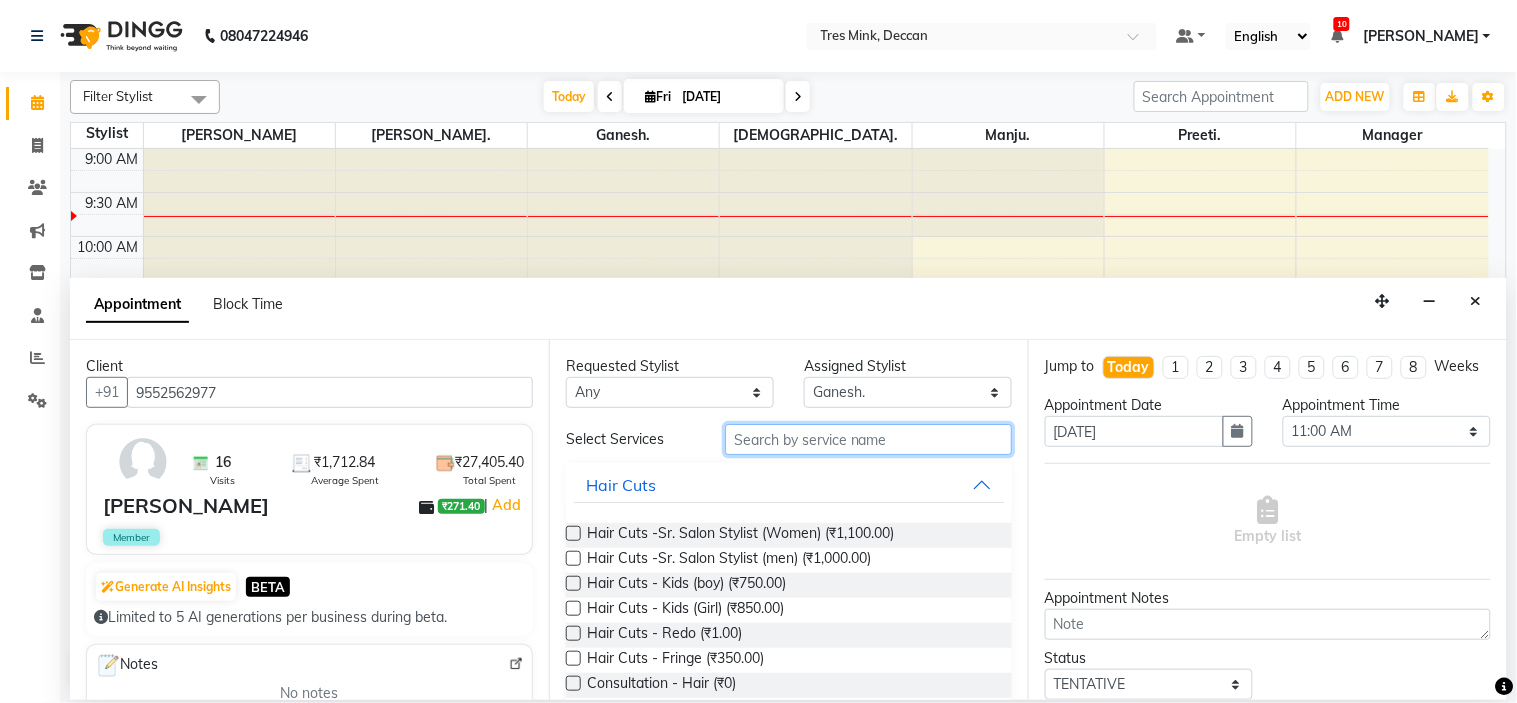 click at bounding box center (868, 439) 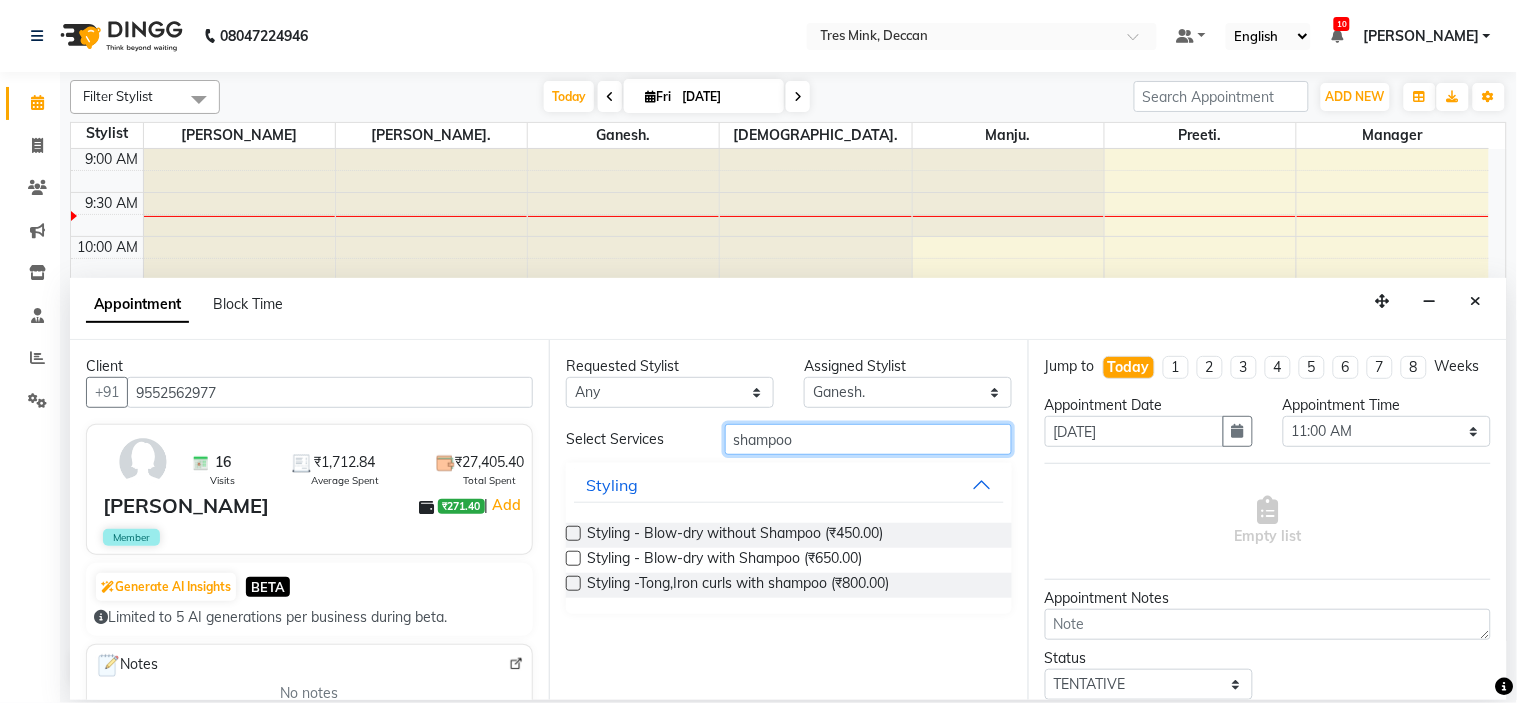 type on "shampoo" 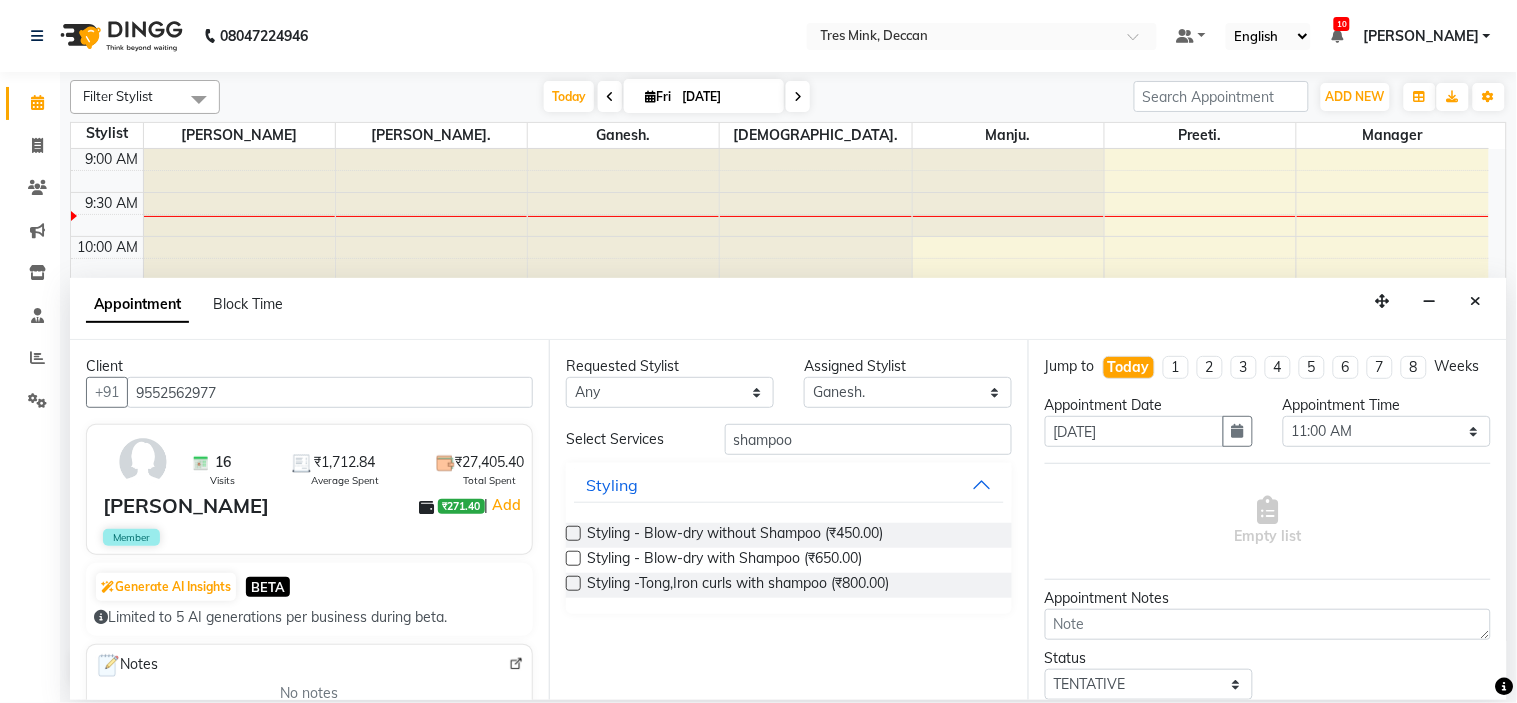 click at bounding box center (573, 533) 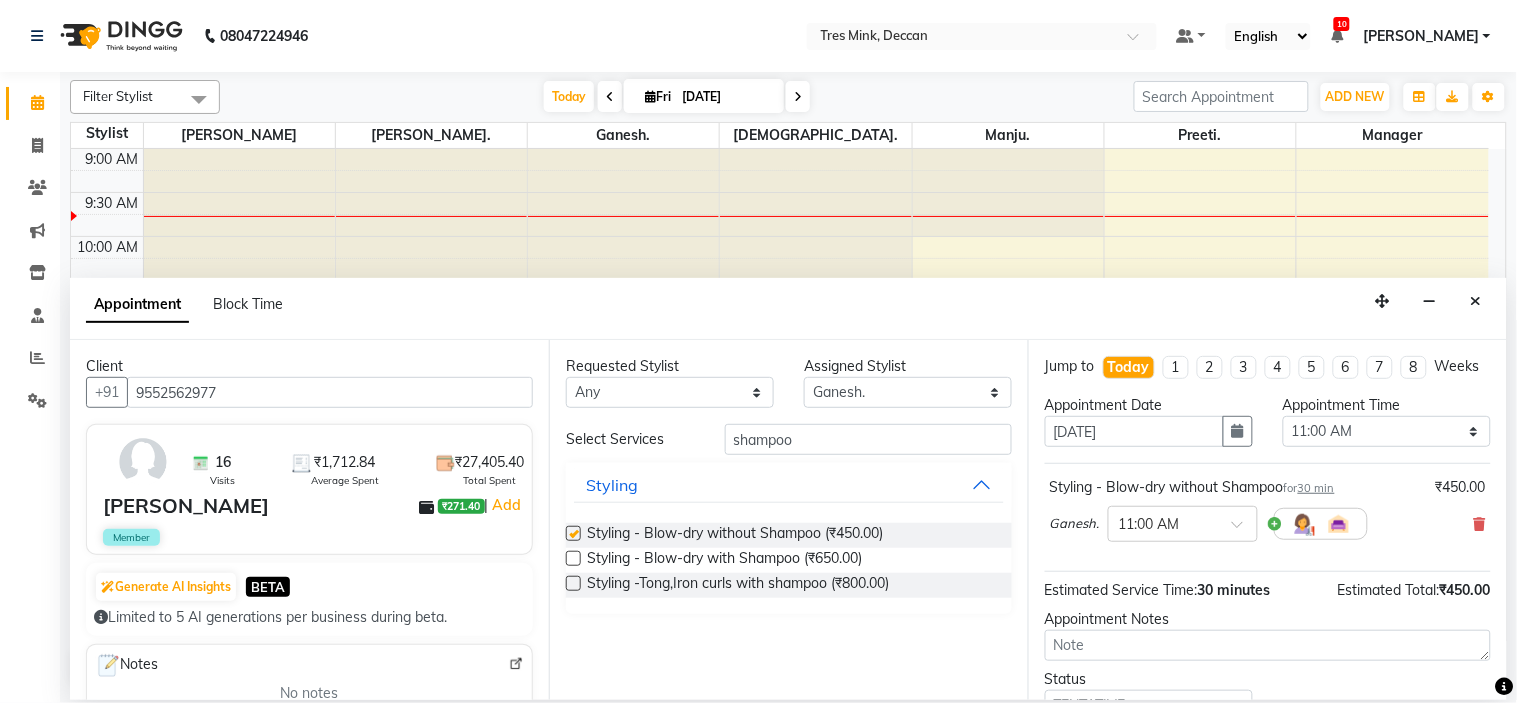 checkbox on "false" 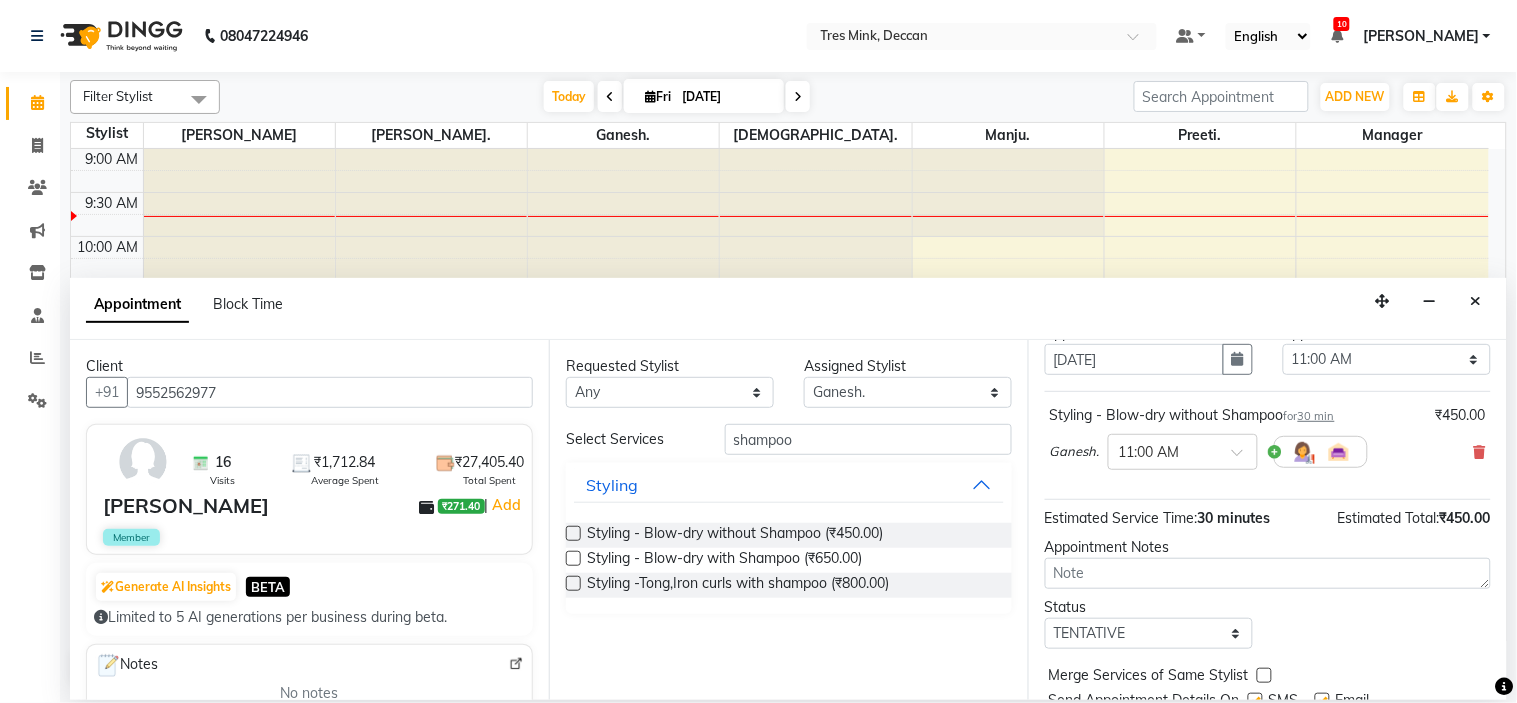 scroll, scrollTop: 111, scrollLeft: 0, axis: vertical 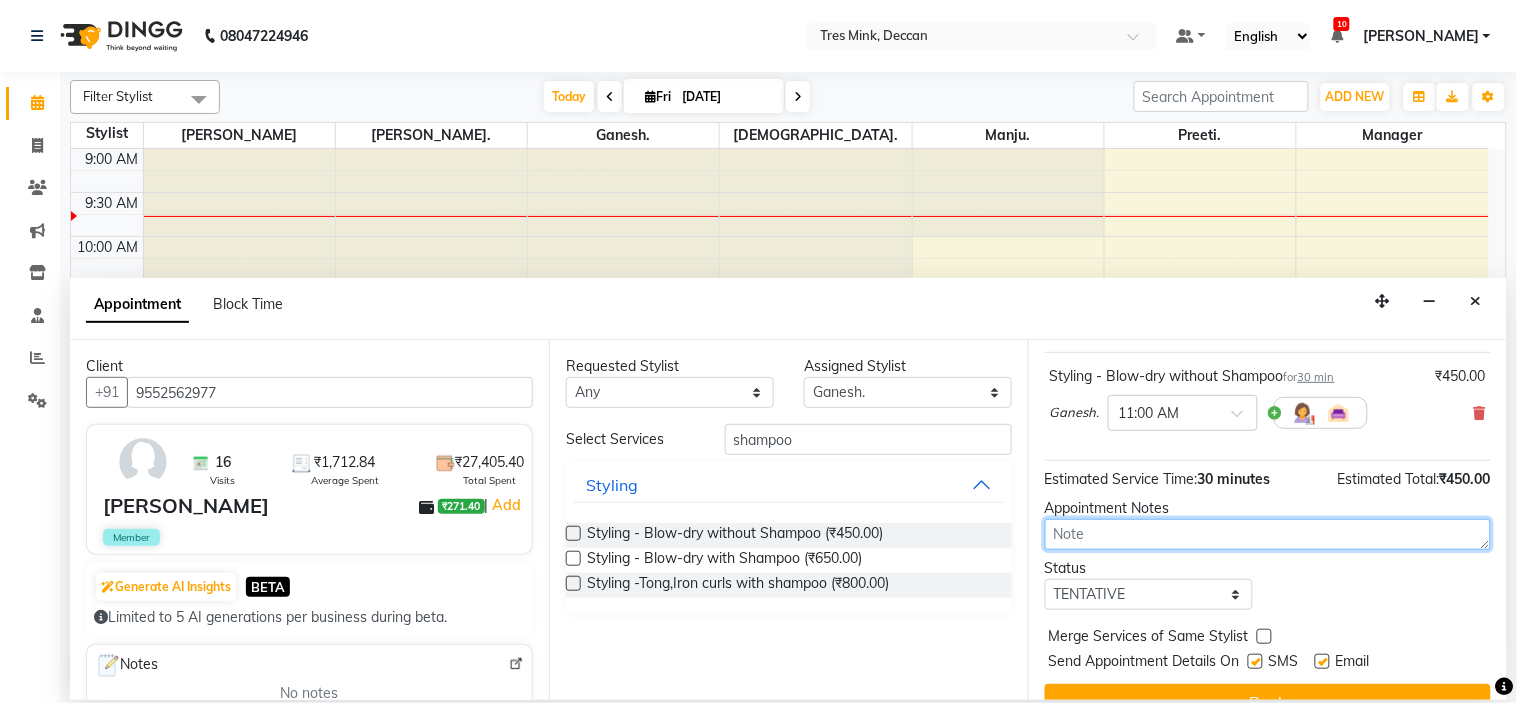 click at bounding box center (1268, 534) 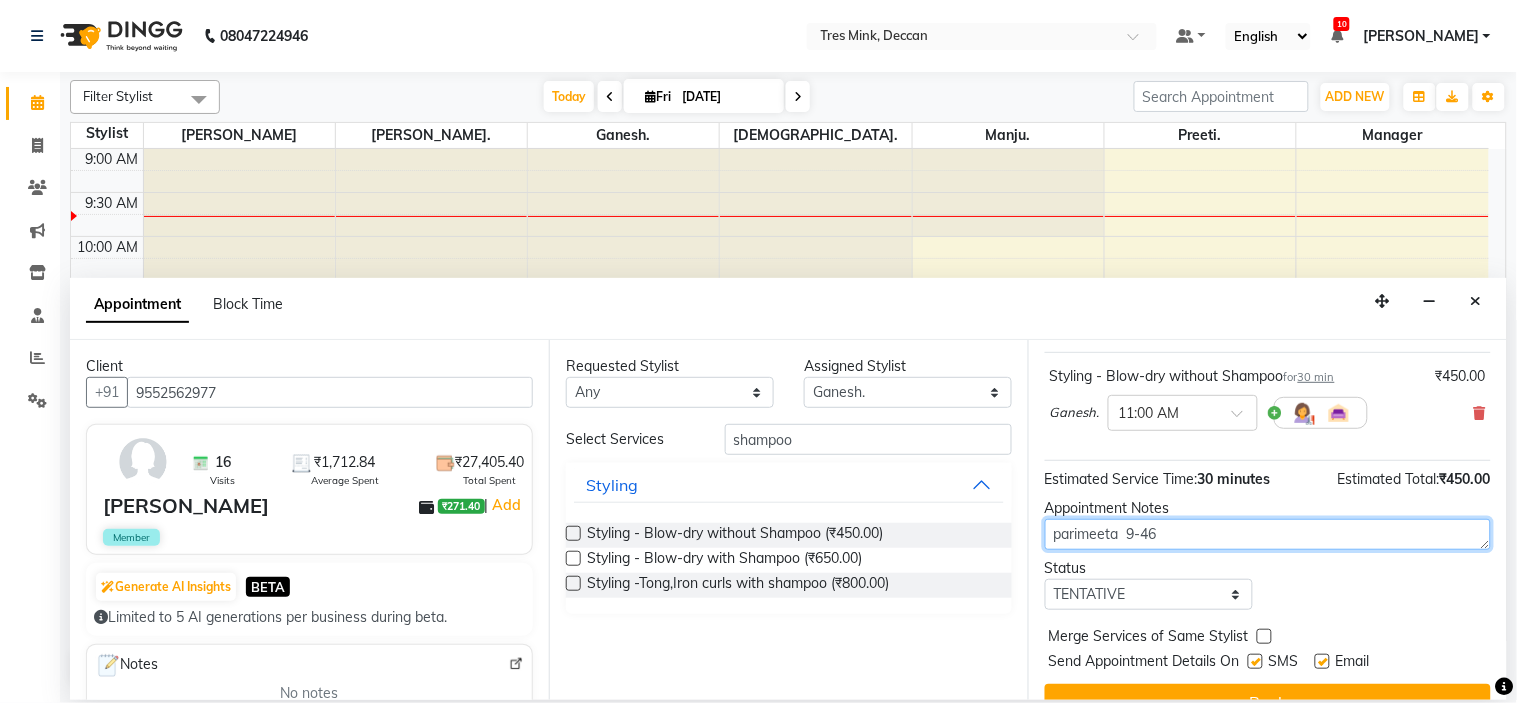 type on "parimeeta  9-46" 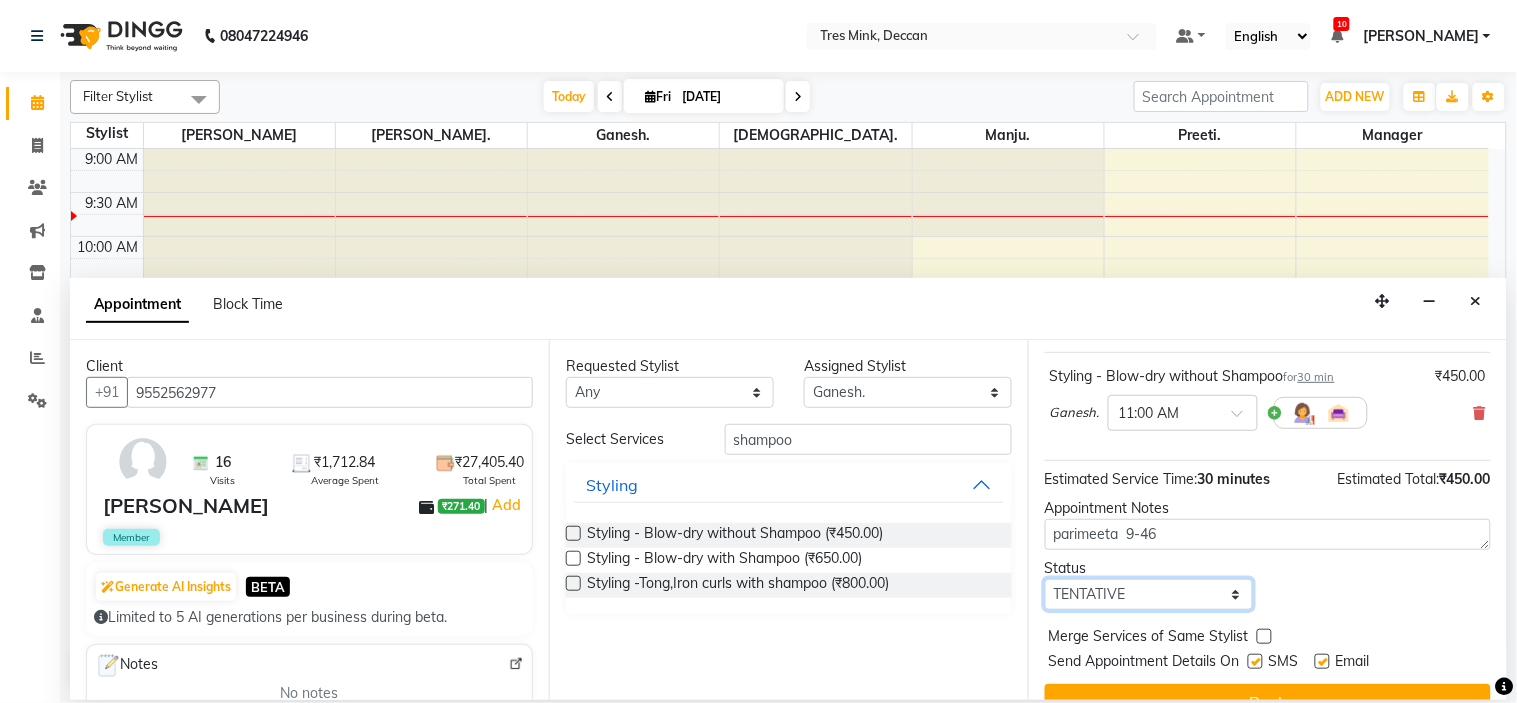 click on "Select TENTATIVE CONFIRM CHECK-IN UPCOMING" at bounding box center (1149, 594) 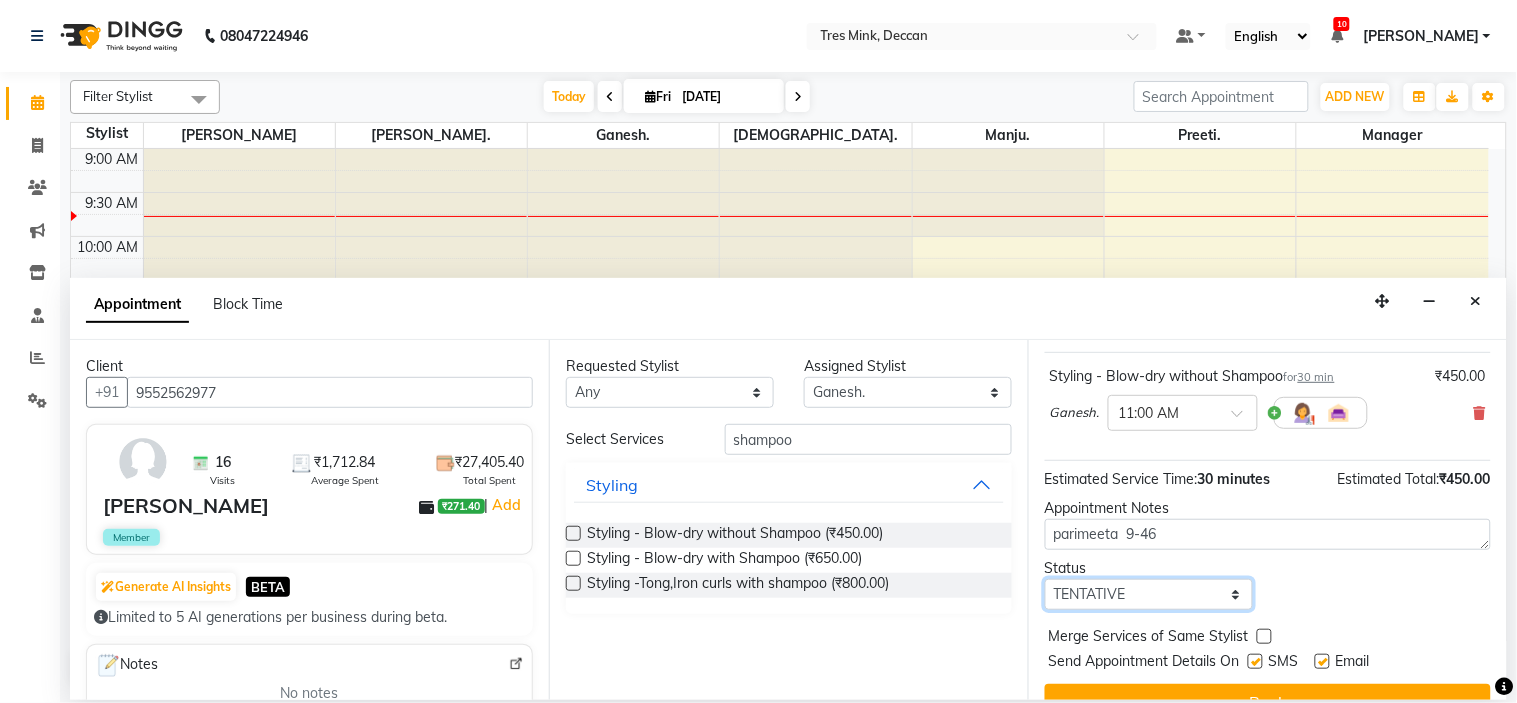 select on "confirm booking" 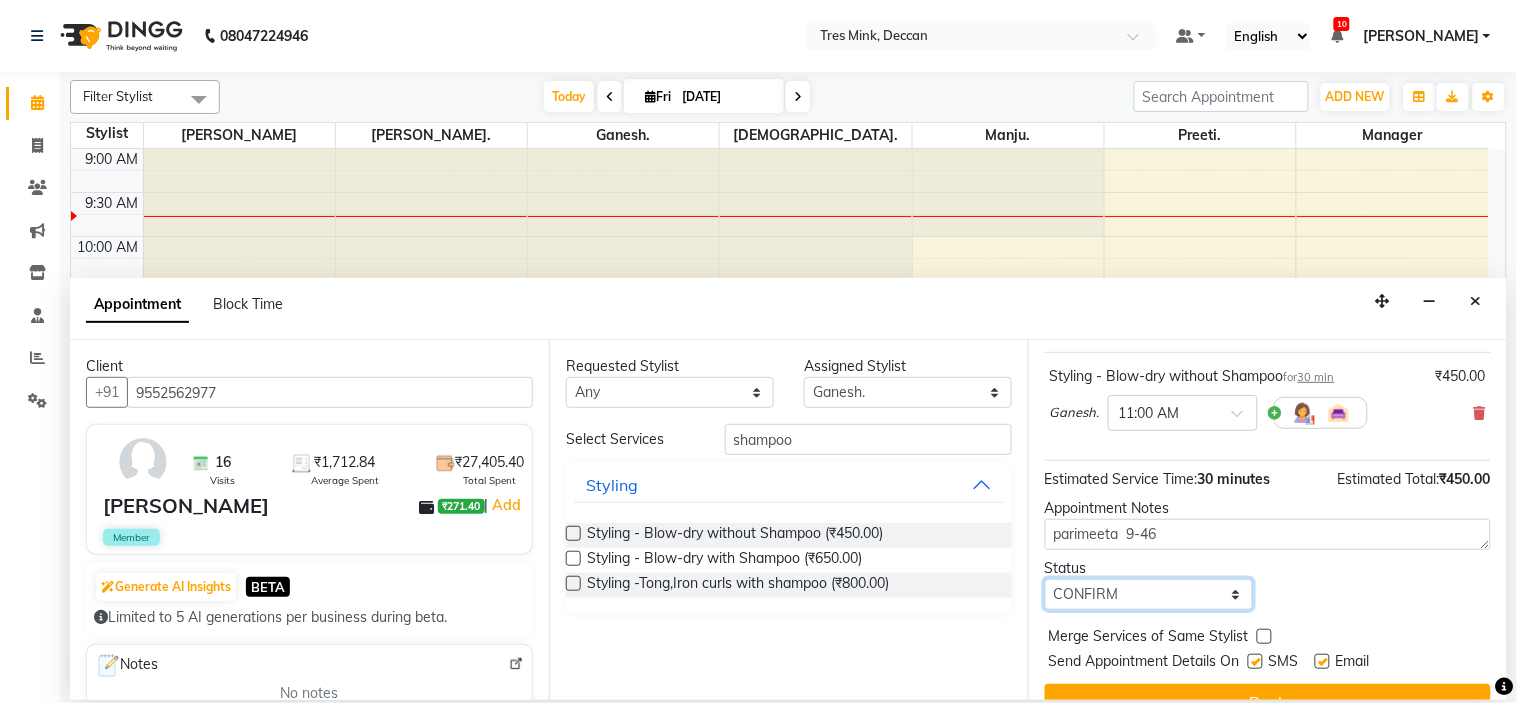 click on "Select TENTATIVE CONFIRM CHECK-IN UPCOMING" at bounding box center [1149, 594] 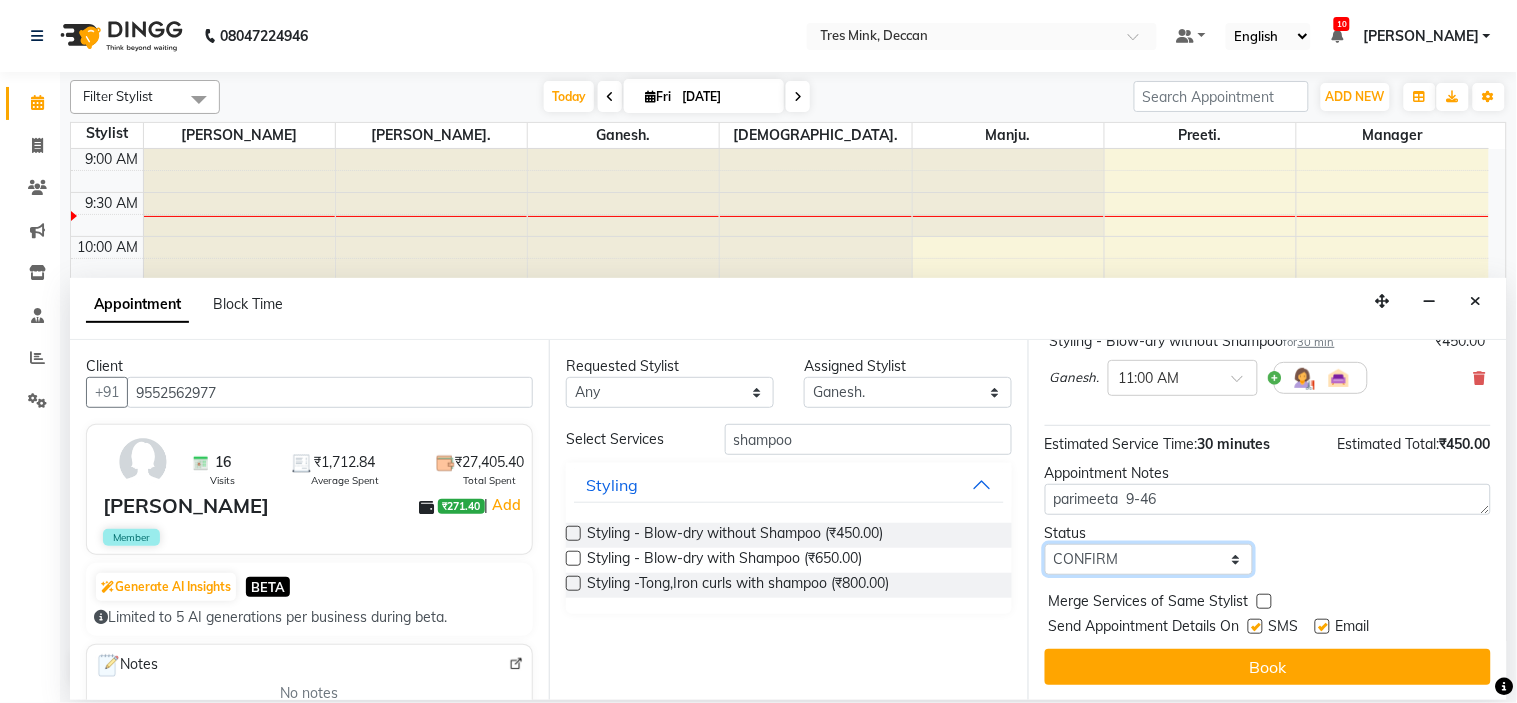 scroll, scrollTop: 166, scrollLeft: 0, axis: vertical 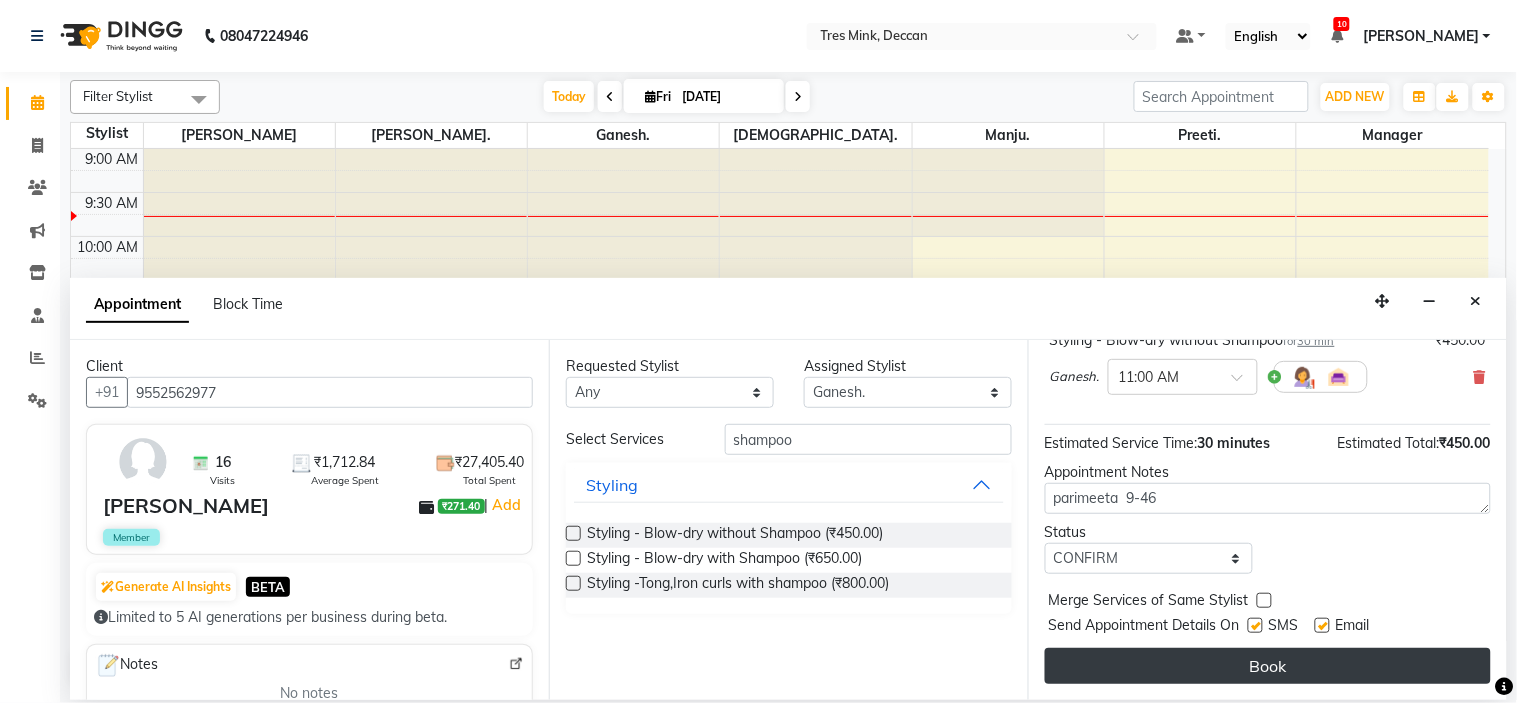 click on "Book" at bounding box center [1268, 666] 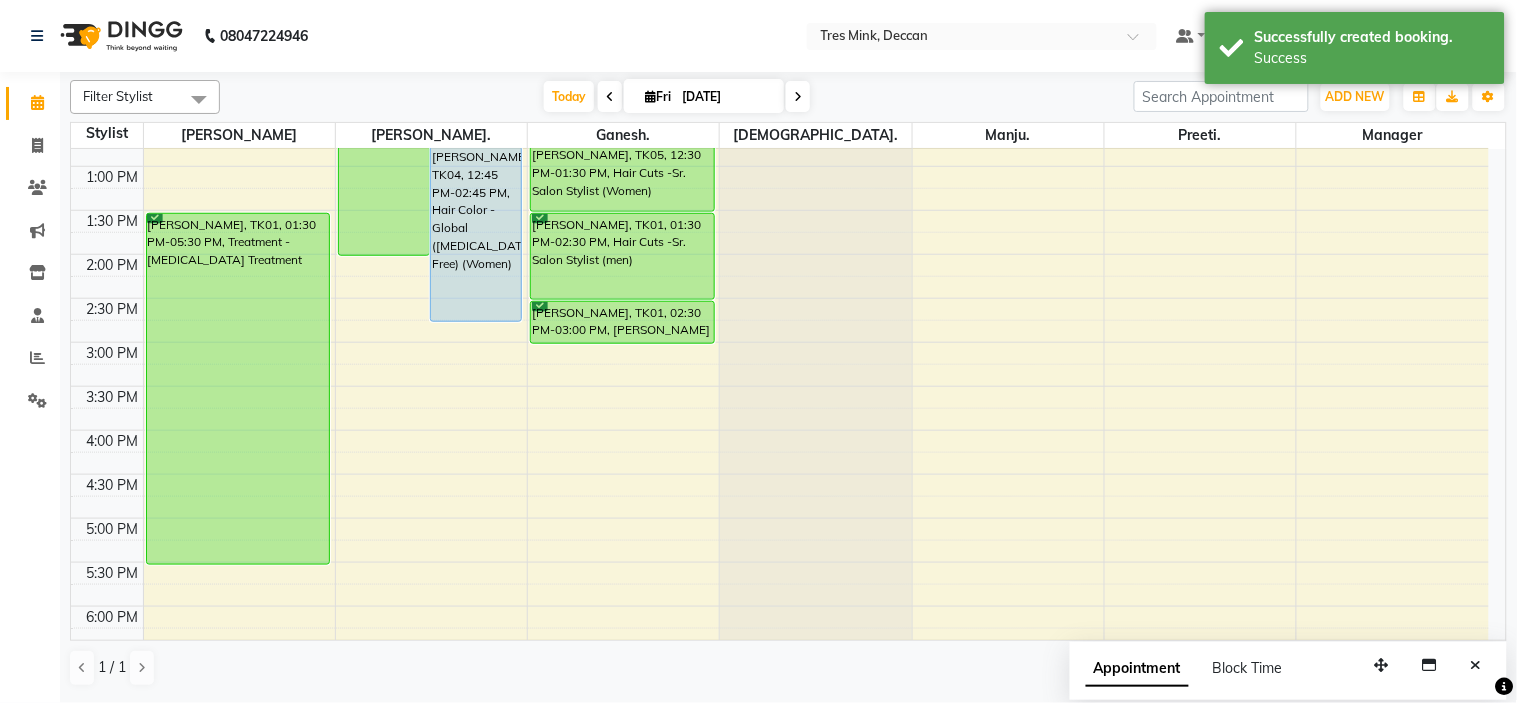 scroll, scrollTop: 311, scrollLeft: 0, axis: vertical 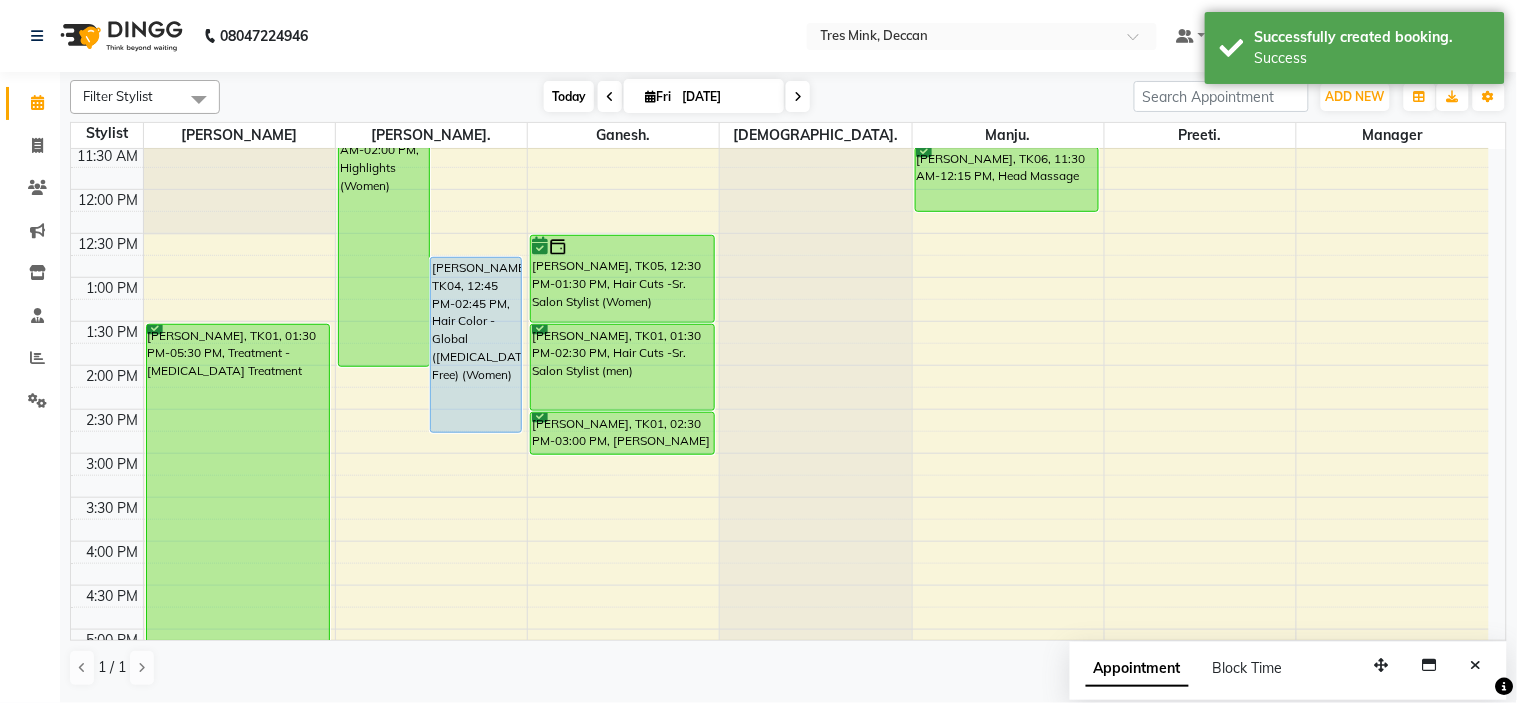 click on "Today" at bounding box center (569, 96) 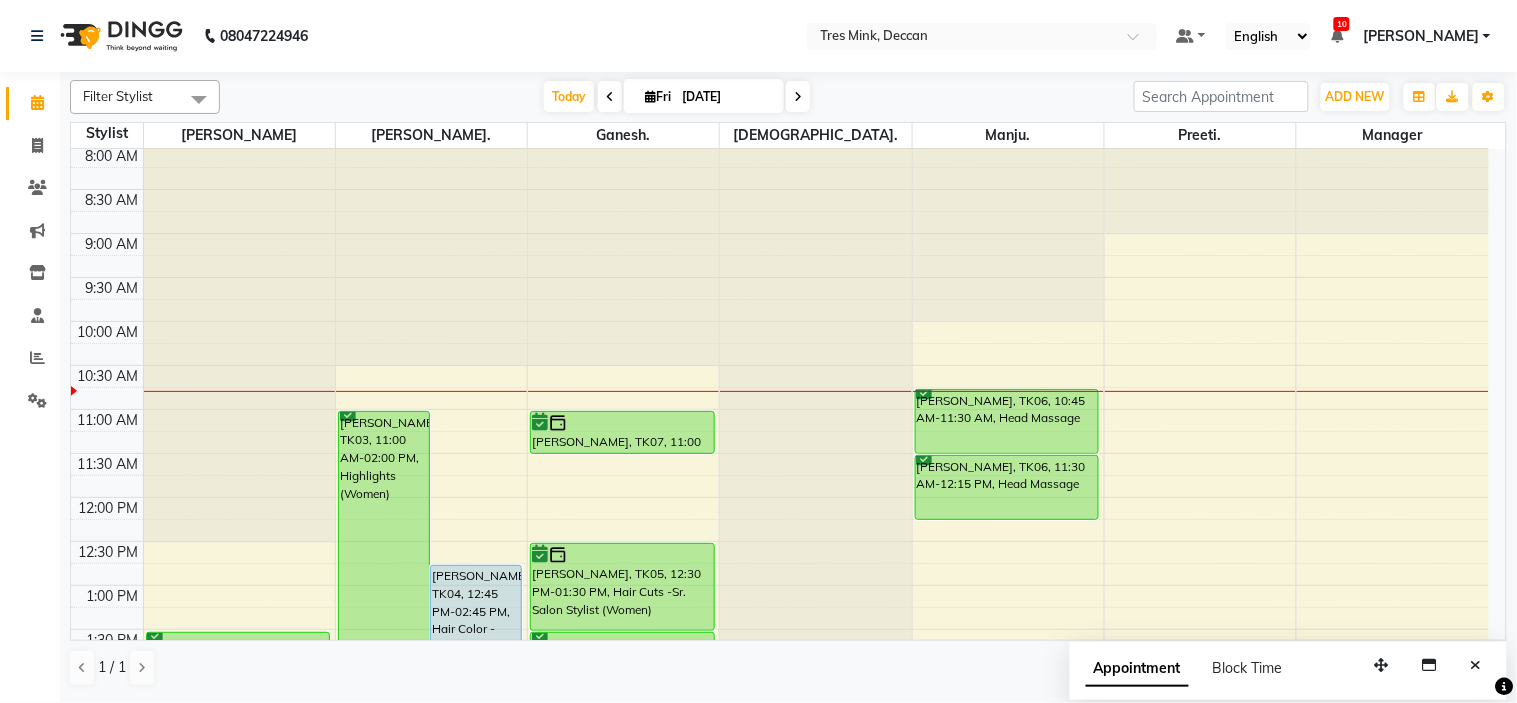 scroll, scrollTop: 0, scrollLeft: 0, axis: both 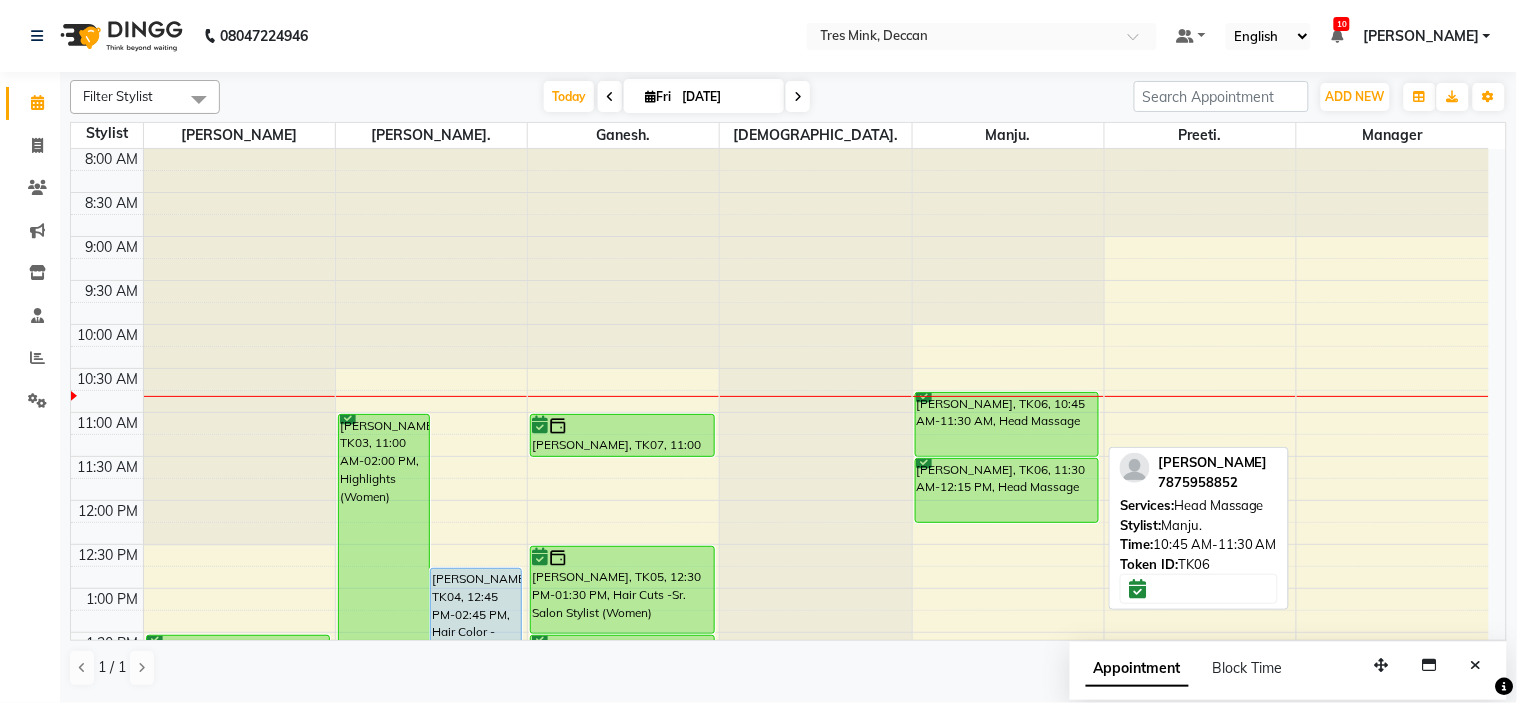 click on "[PERSON_NAME], TK06, 10:45 AM-11:30 AM, Head Massage" at bounding box center (1007, 424) 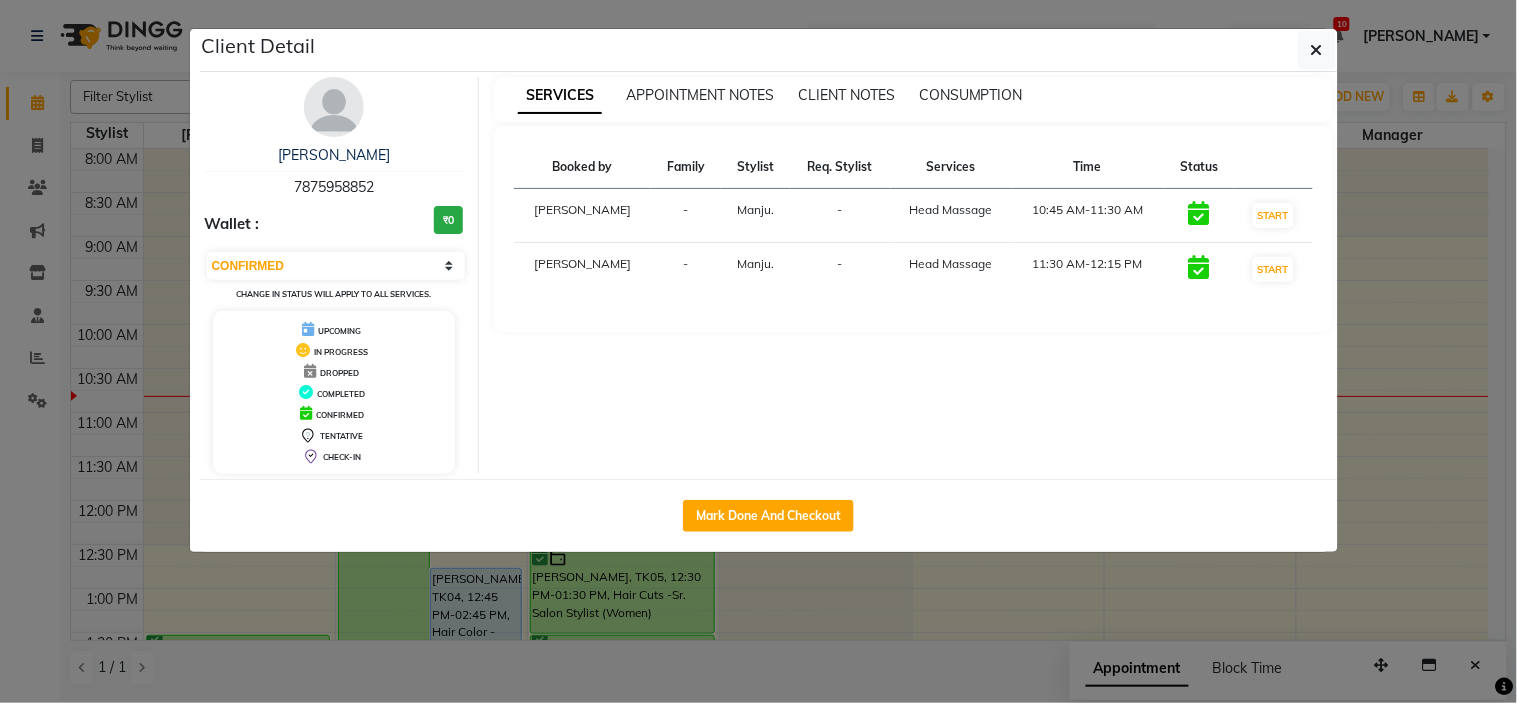 click on "Wallet : ₹0" at bounding box center (334, 224) 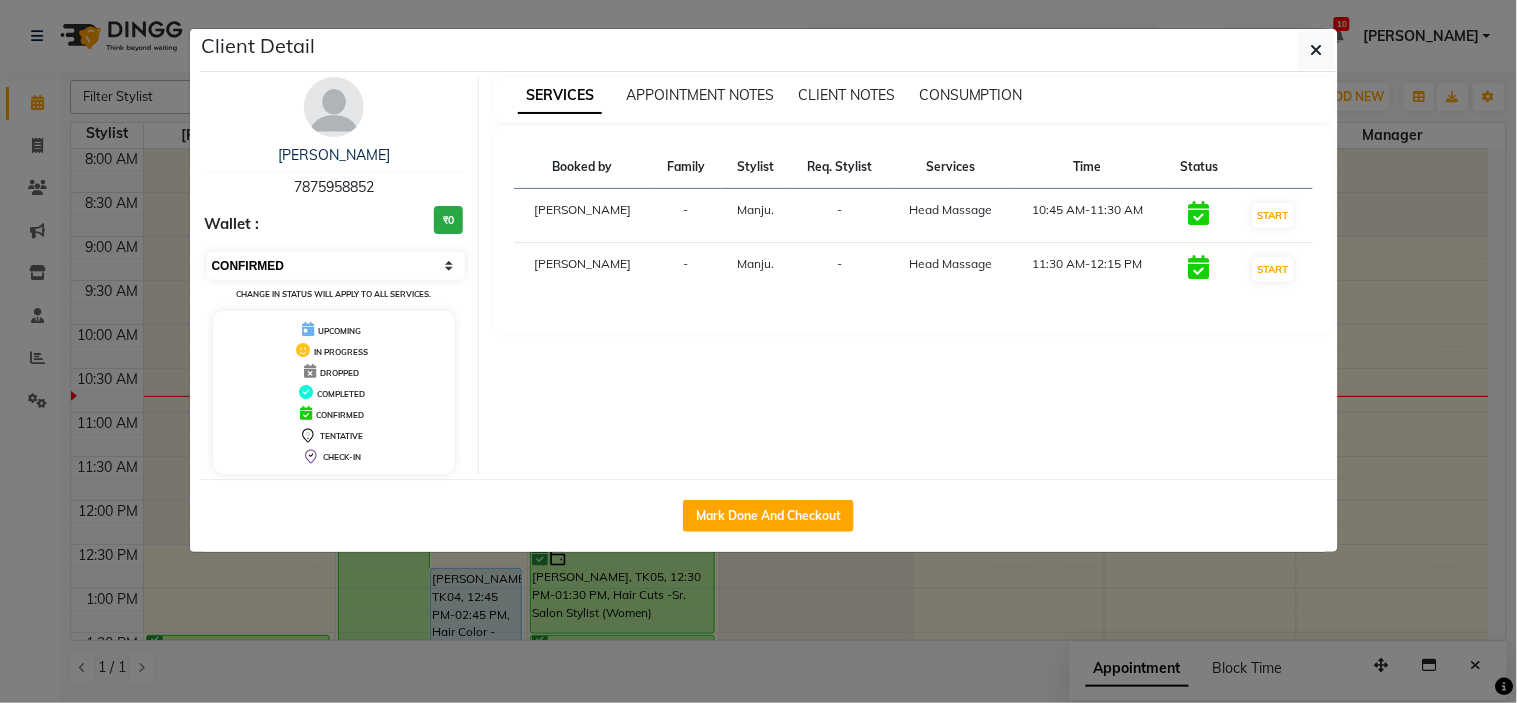 click on "Select IN SERVICE CONFIRMED TENTATIVE CHECK IN MARK DONE DROPPED UPCOMING" at bounding box center [336, 266] 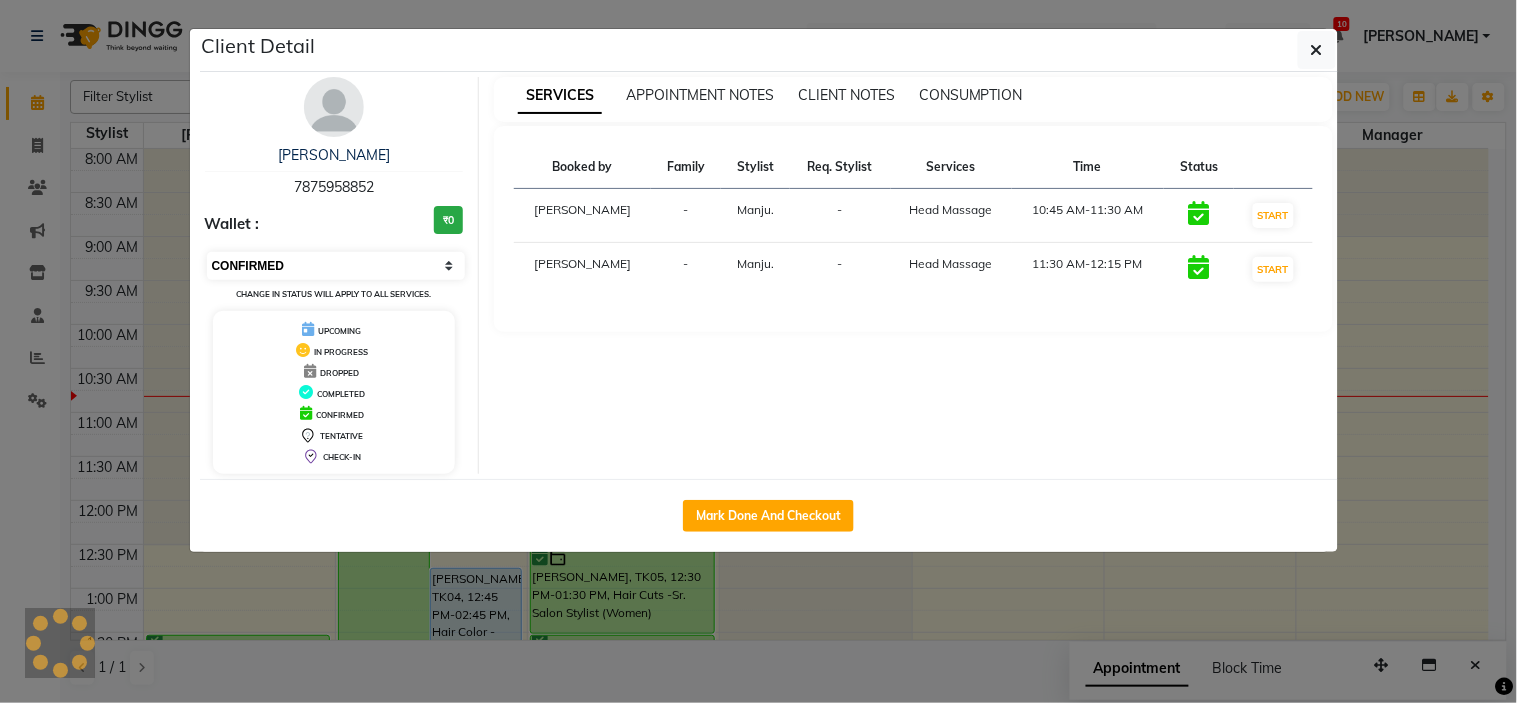 select on "8" 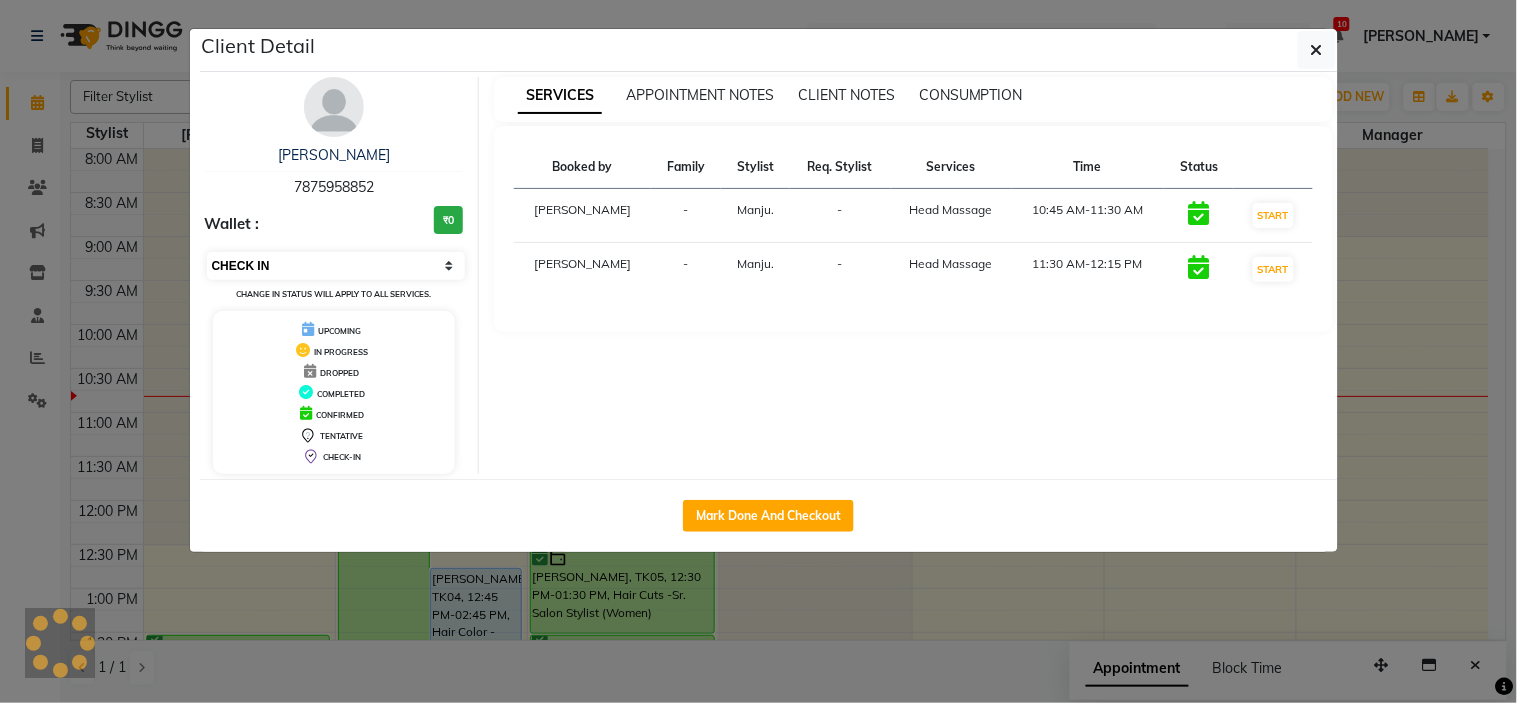 click on "Select IN SERVICE CONFIRMED TENTATIVE CHECK IN MARK DONE DROPPED UPCOMING" at bounding box center (336, 266) 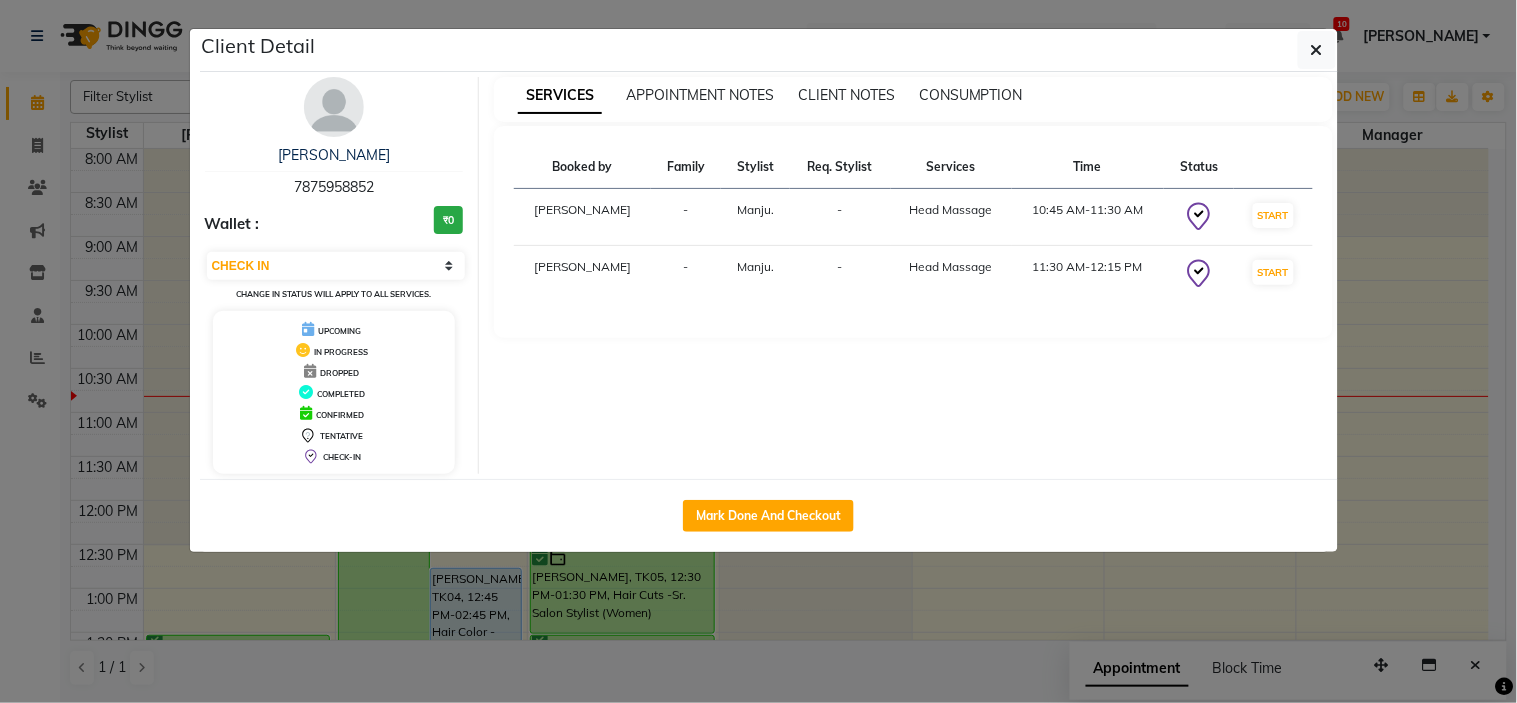click on "Client Detail  Rucha    7875958852 Wallet : ₹0 Select IN SERVICE CONFIRMED TENTATIVE CHECK IN MARK DONE DROPPED UPCOMING Change in status will apply to all services. UPCOMING IN PROGRESS DROPPED COMPLETED CONFIRMED TENTATIVE CHECK-IN SERVICES APPOINTMENT NOTES CLIENT NOTES CONSUMPTION Booked by Family Stylist Req. Stylist Services Time Status  Revati Karandikar  - Manju. -  Head Massage   10:45 AM-11:30 AM   START   Revati Karandikar  - Manju. -  Head Massage   11:30 AM-12:15 PM   START   Mark Done And Checkout" 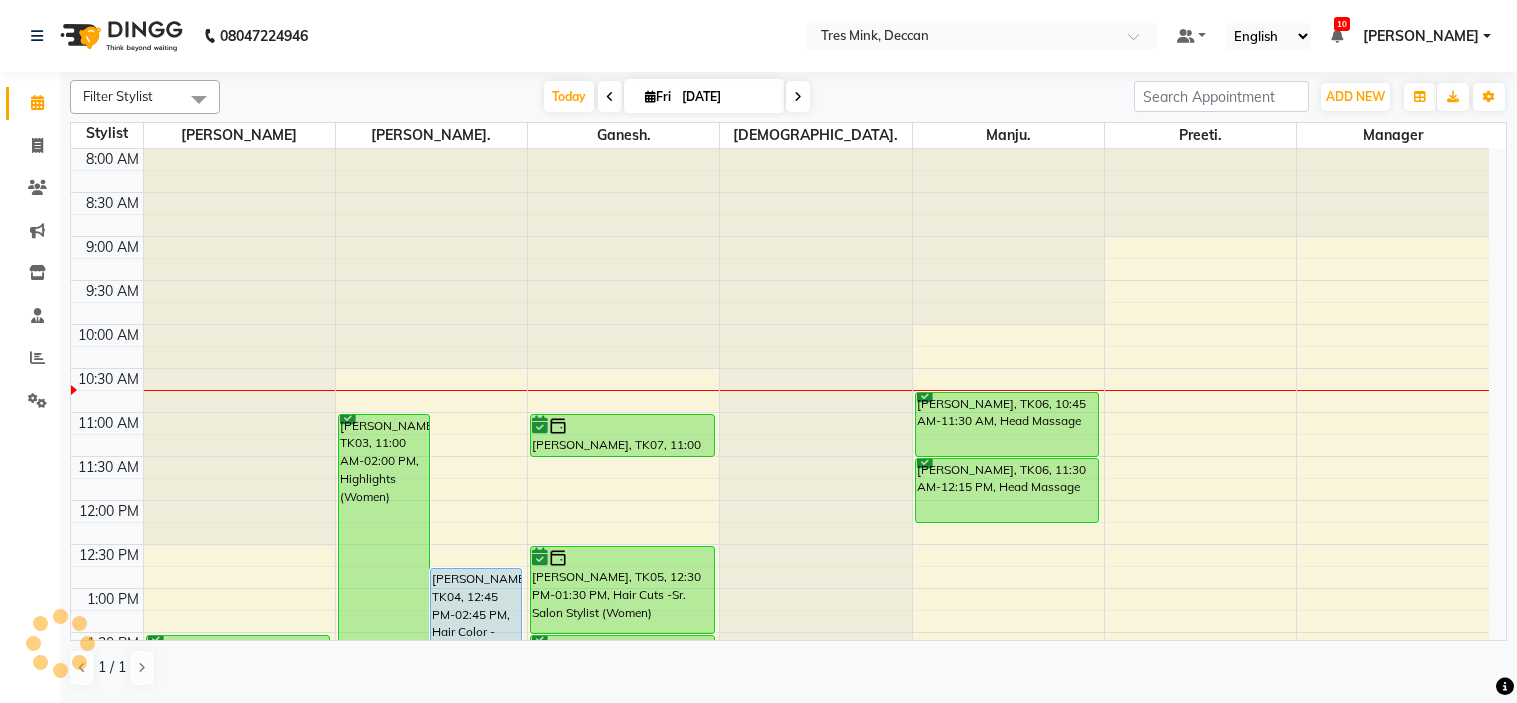 scroll, scrollTop: 0, scrollLeft: 0, axis: both 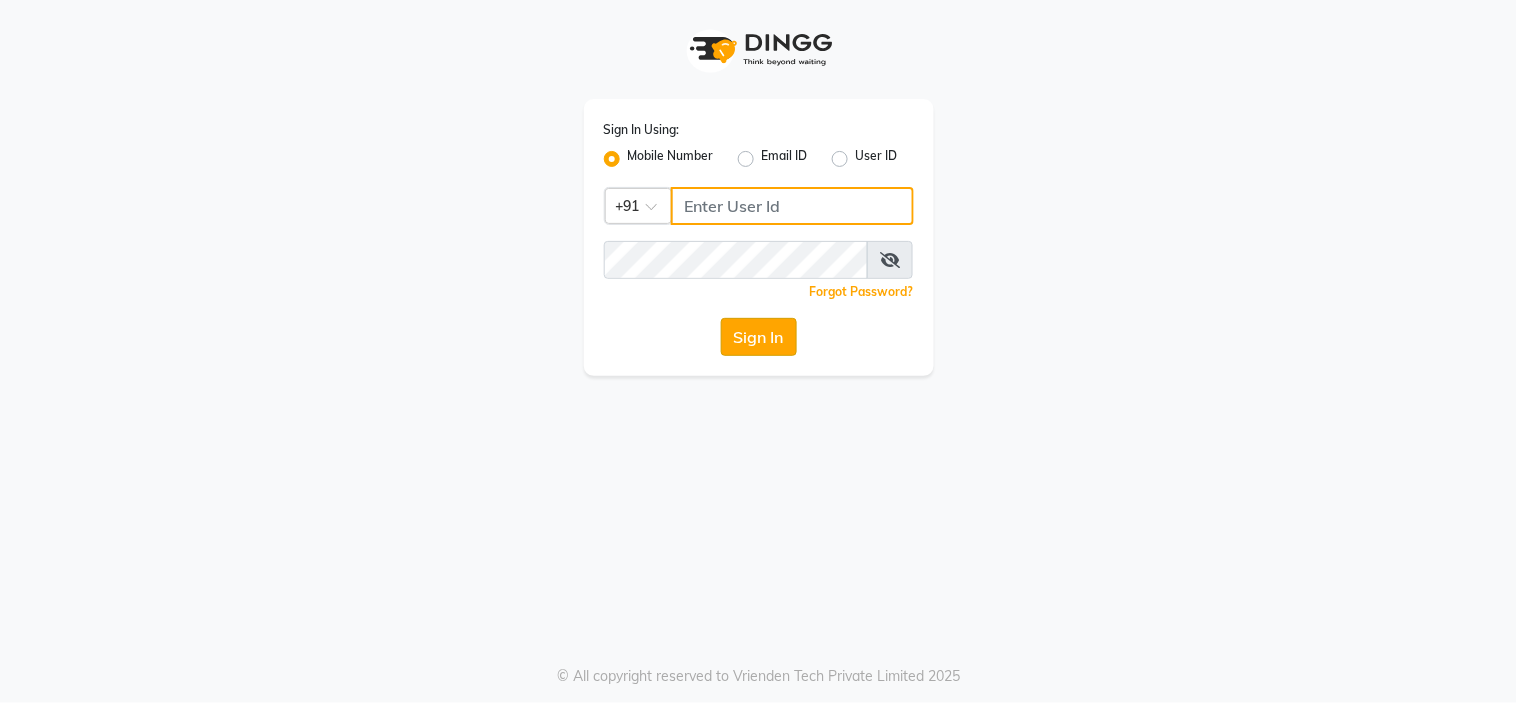 type on "8999659395" 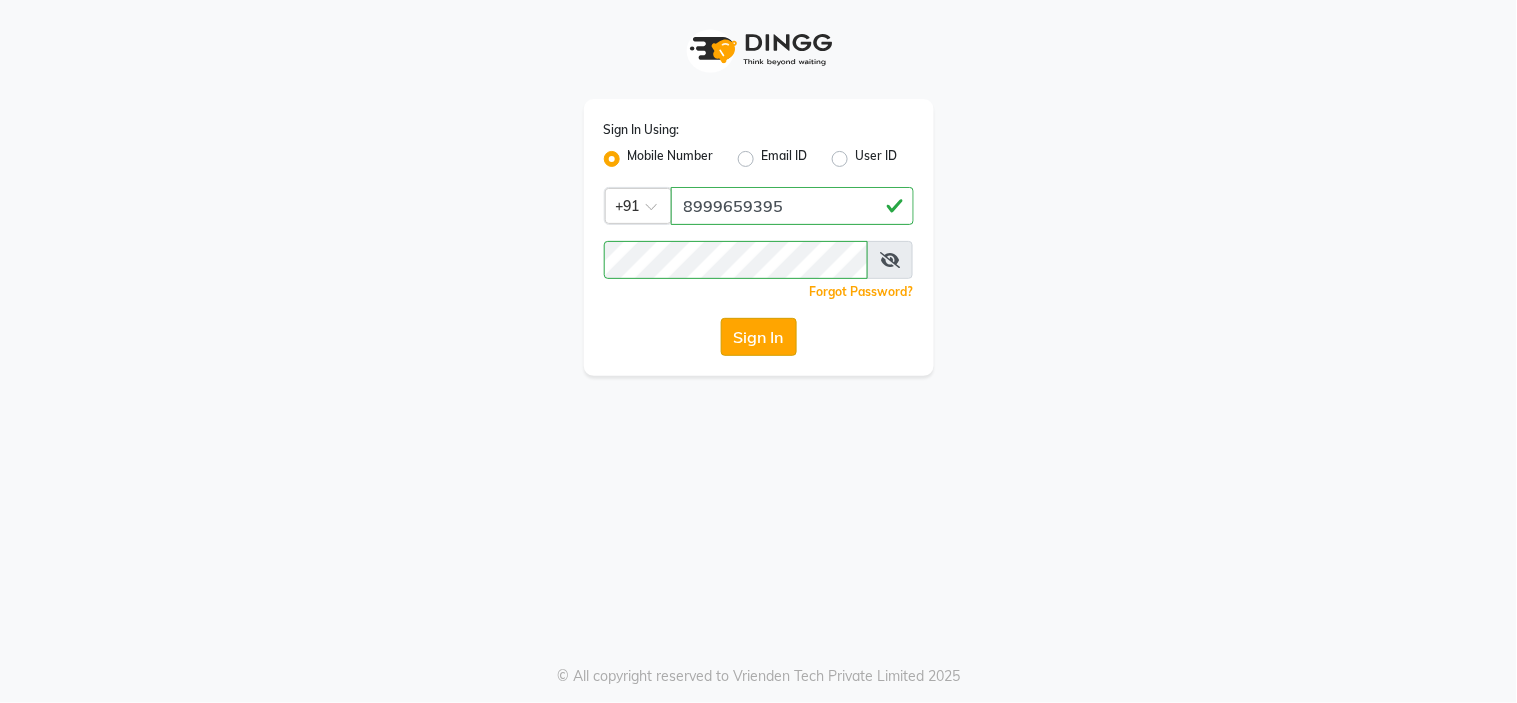 click on "Sign In" 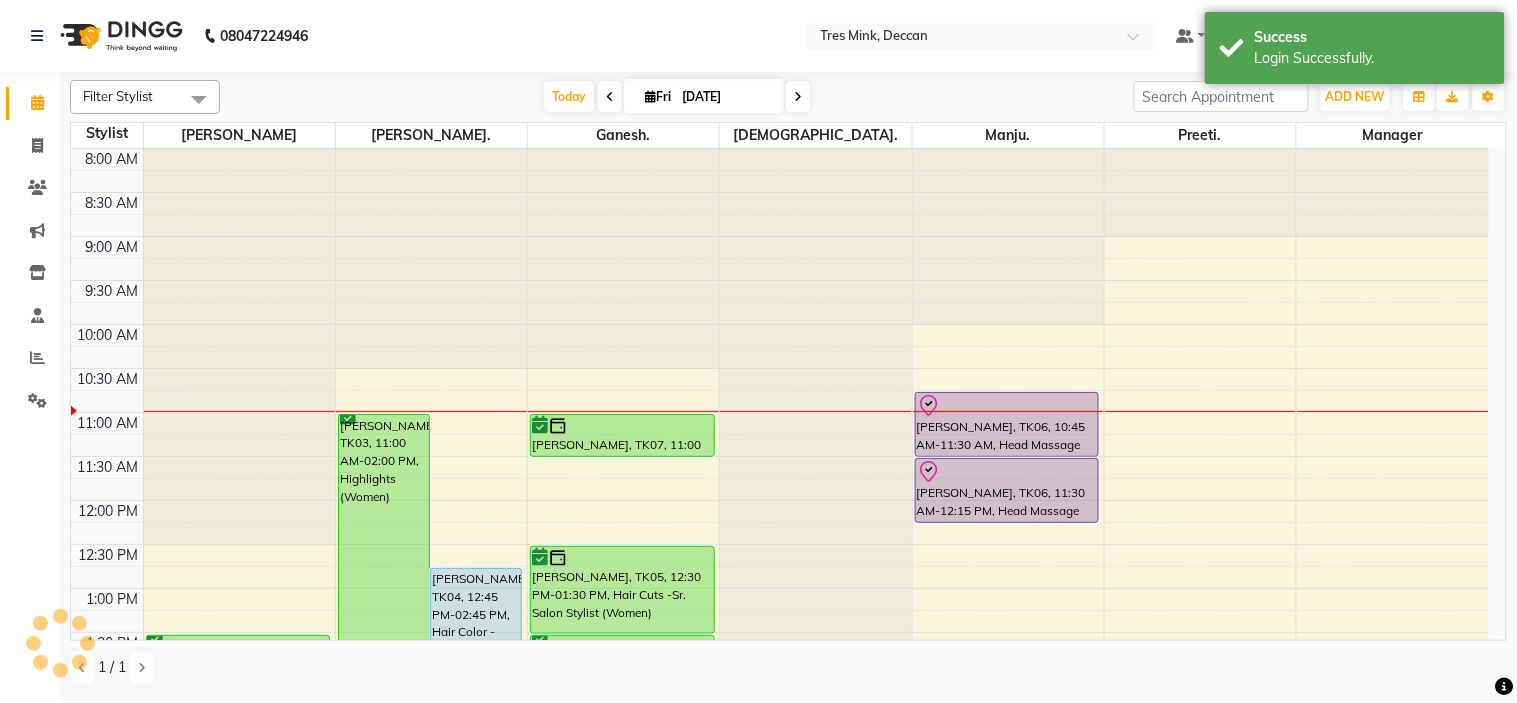 select on "en" 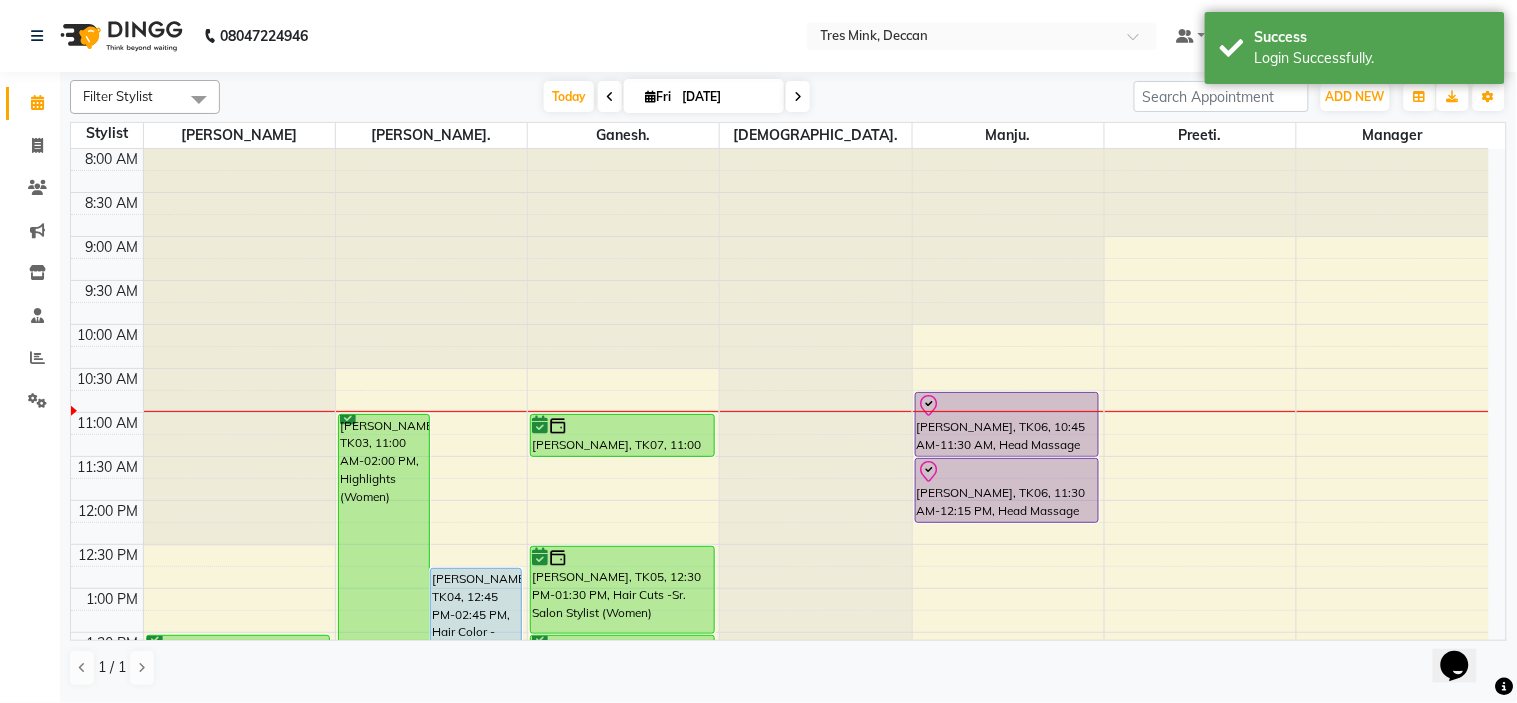 scroll, scrollTop: 0, scrollLeft: 0, axis: both 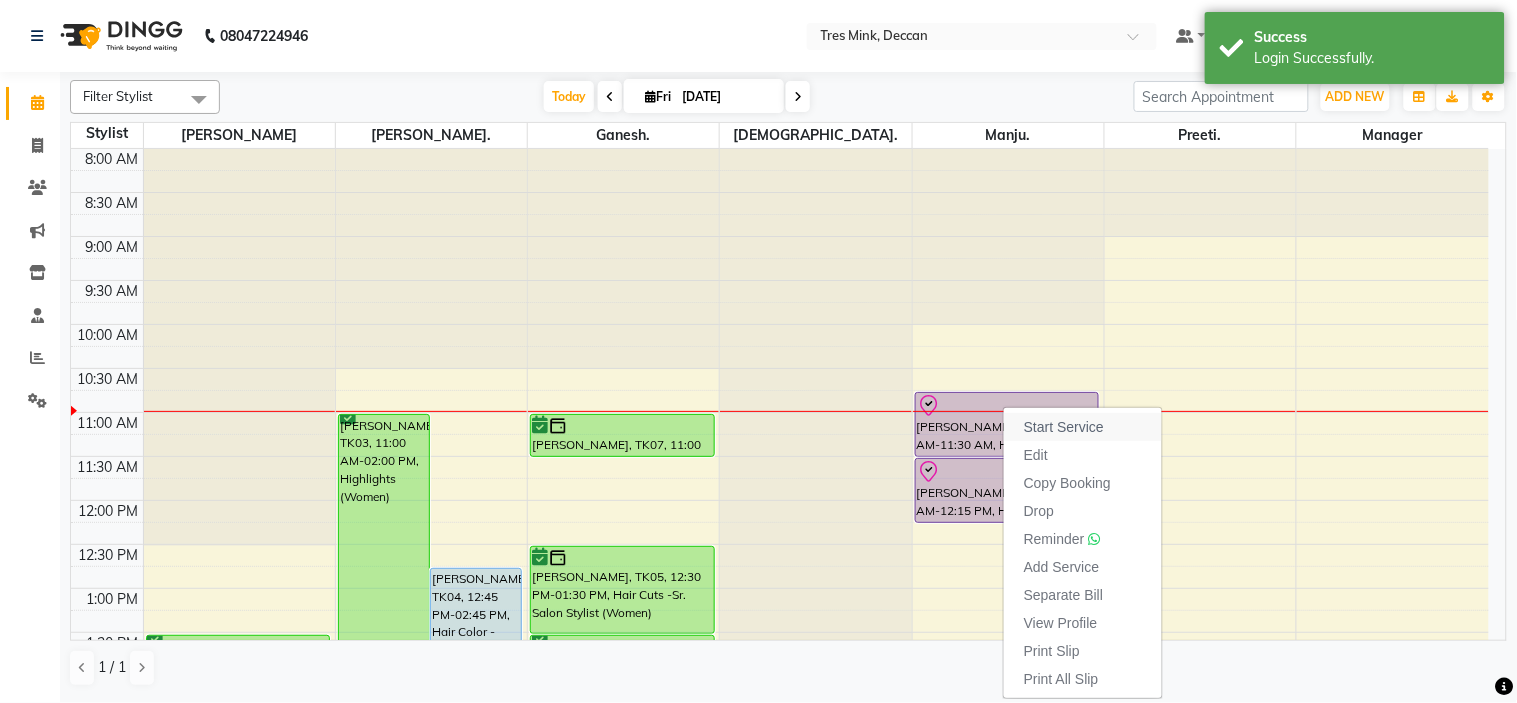 click on "Start Service" at bounding box center [1064, 427] 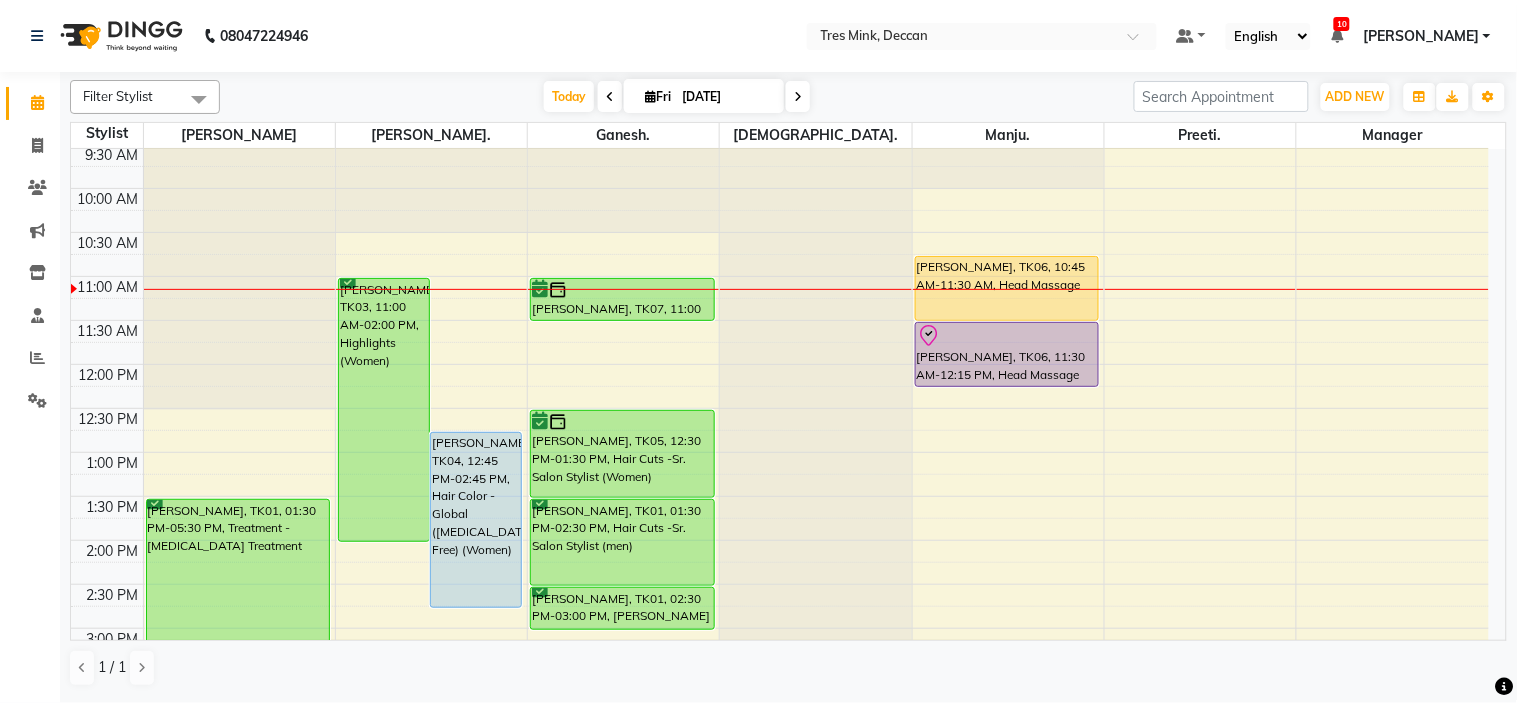 scroll, scrollTop: 102, scrollLeft: 0, axis: vertical 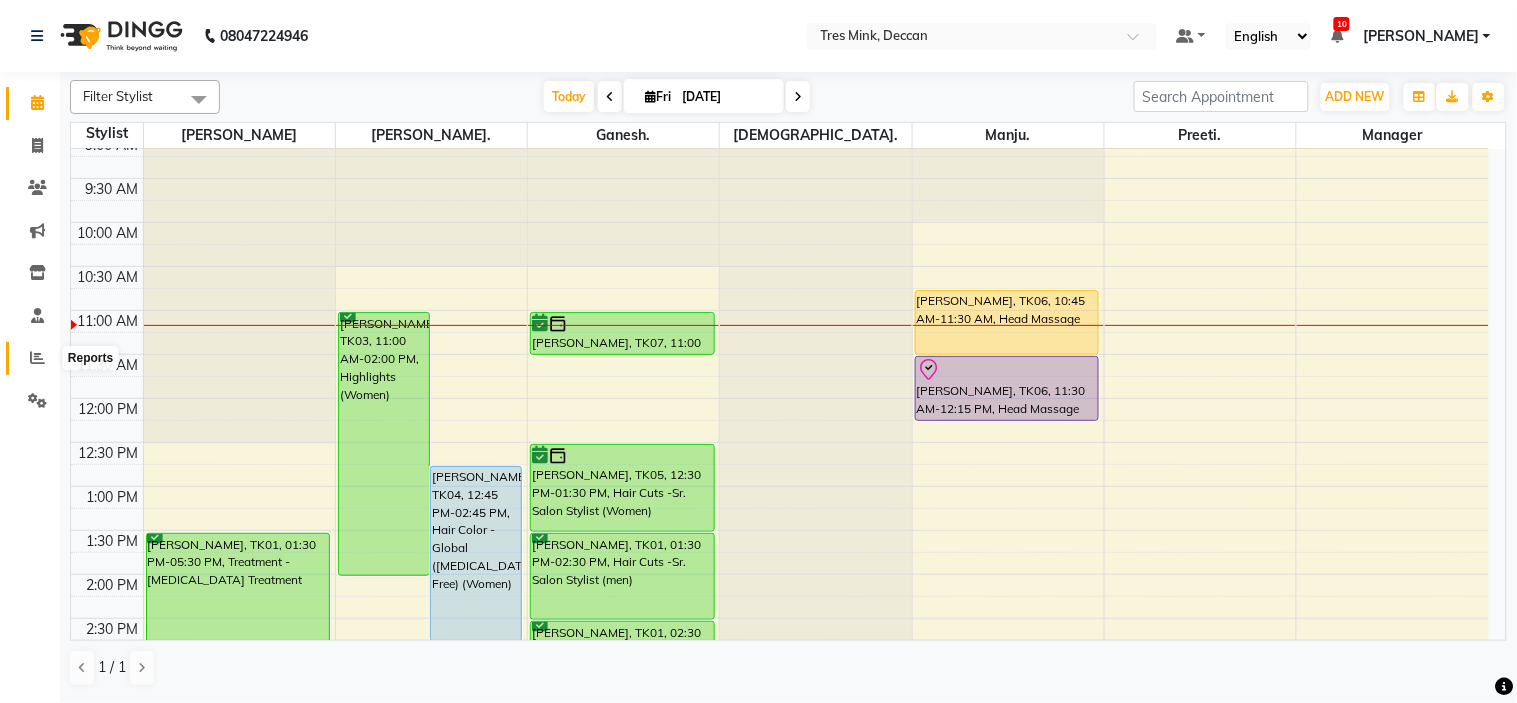 click 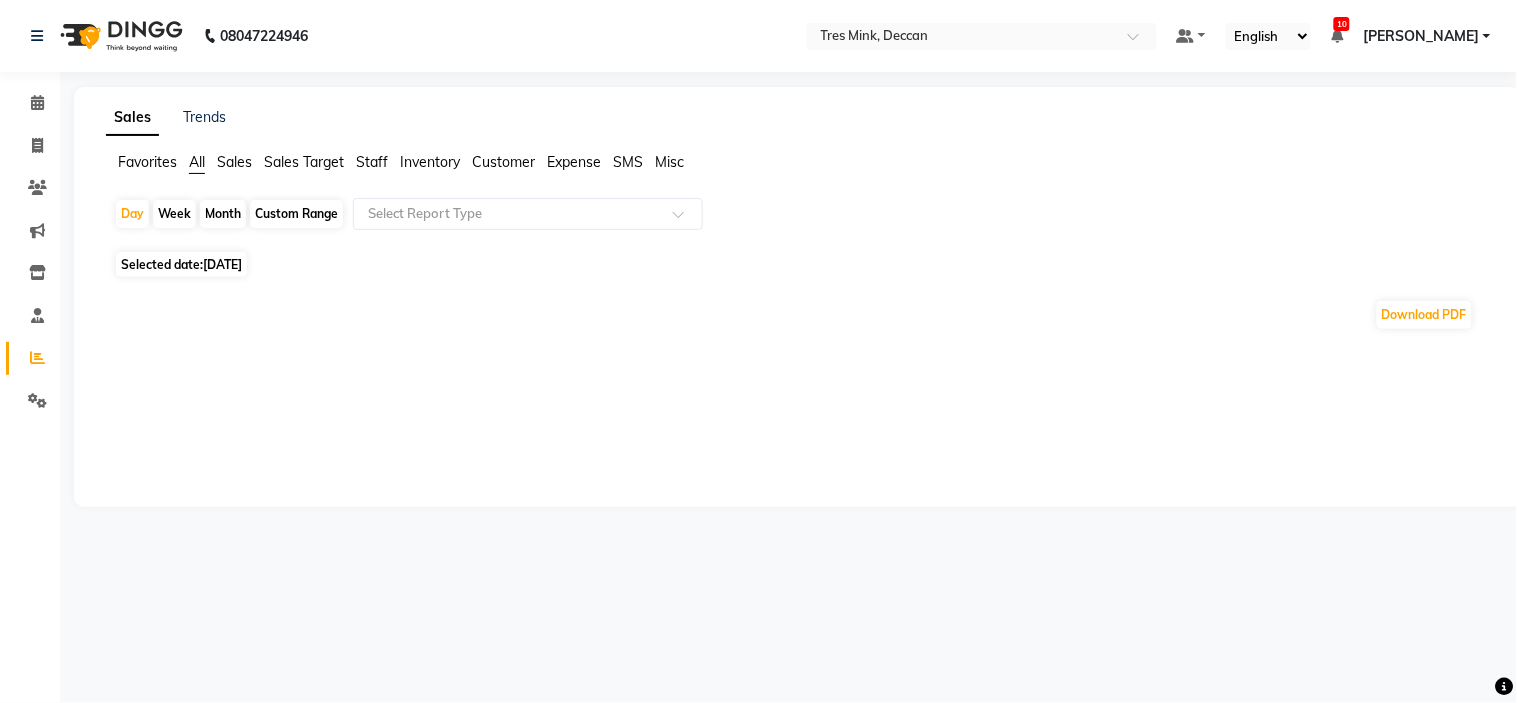 click on "Favorites" 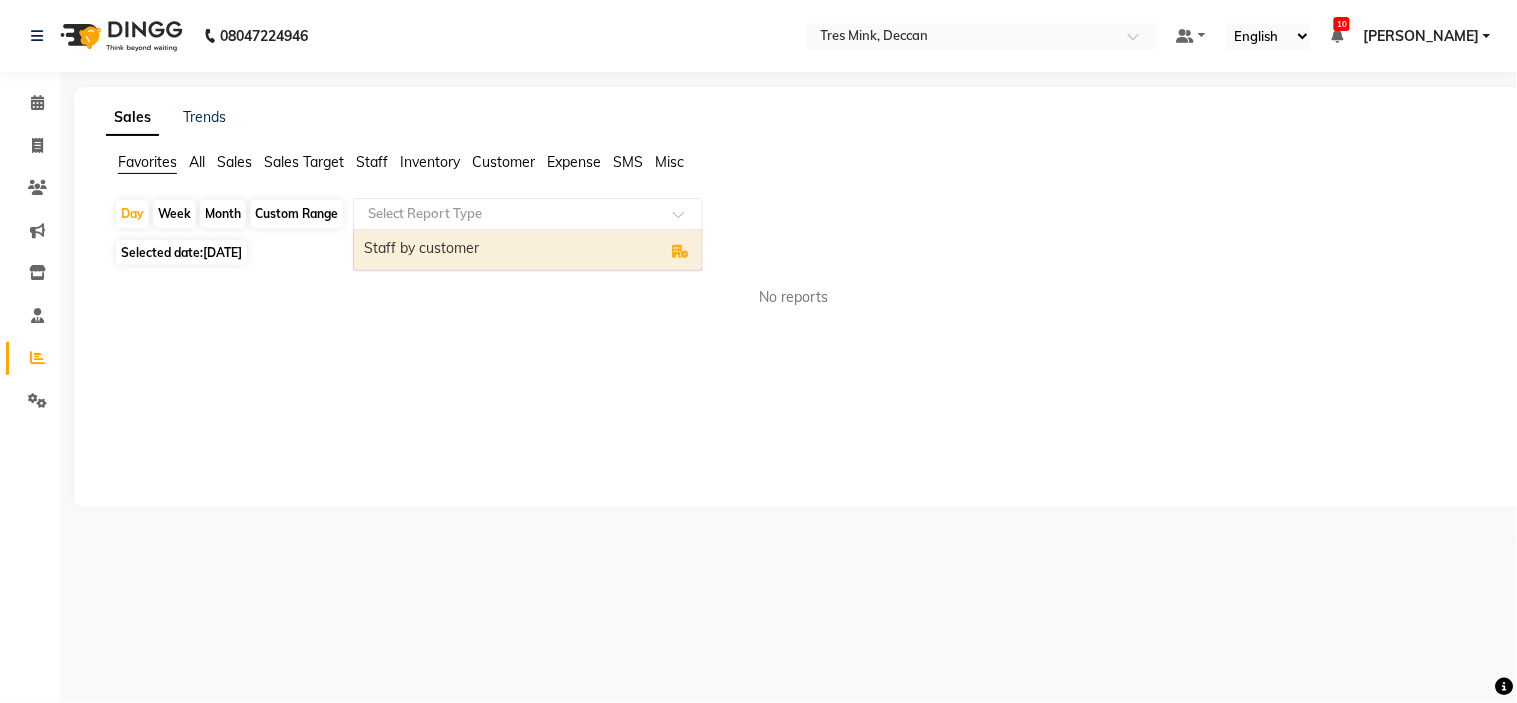 click on "Select Report Type" 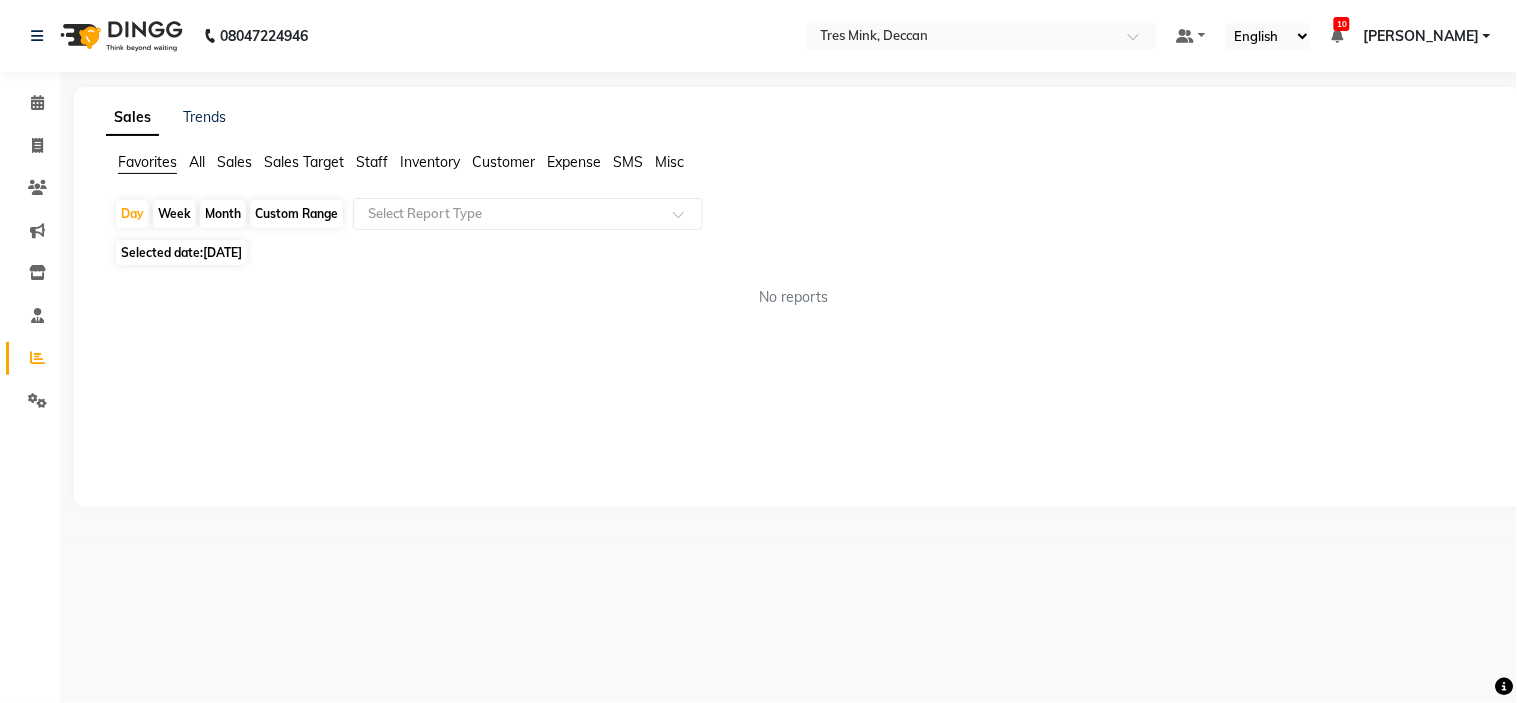 click on "Selected date:  11-07-2025" 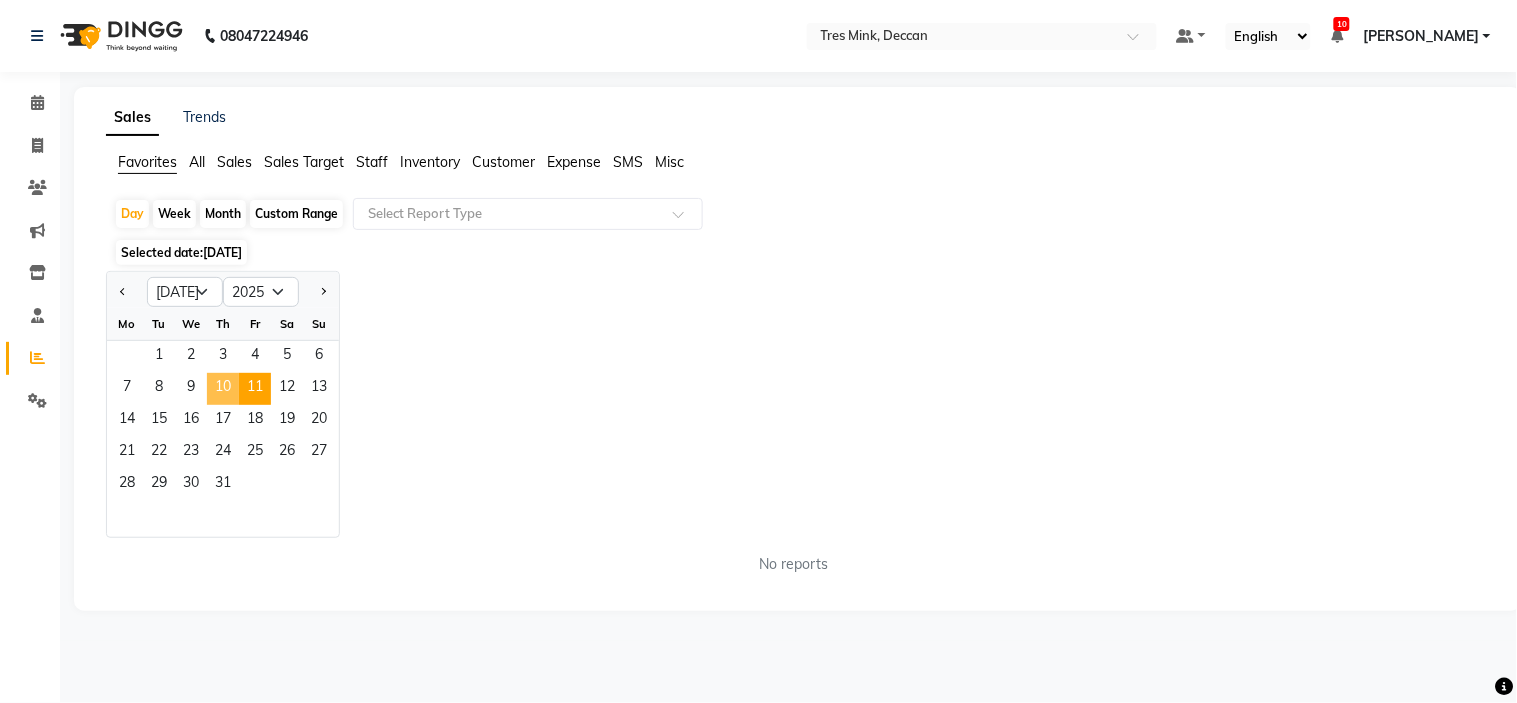 click on "10" 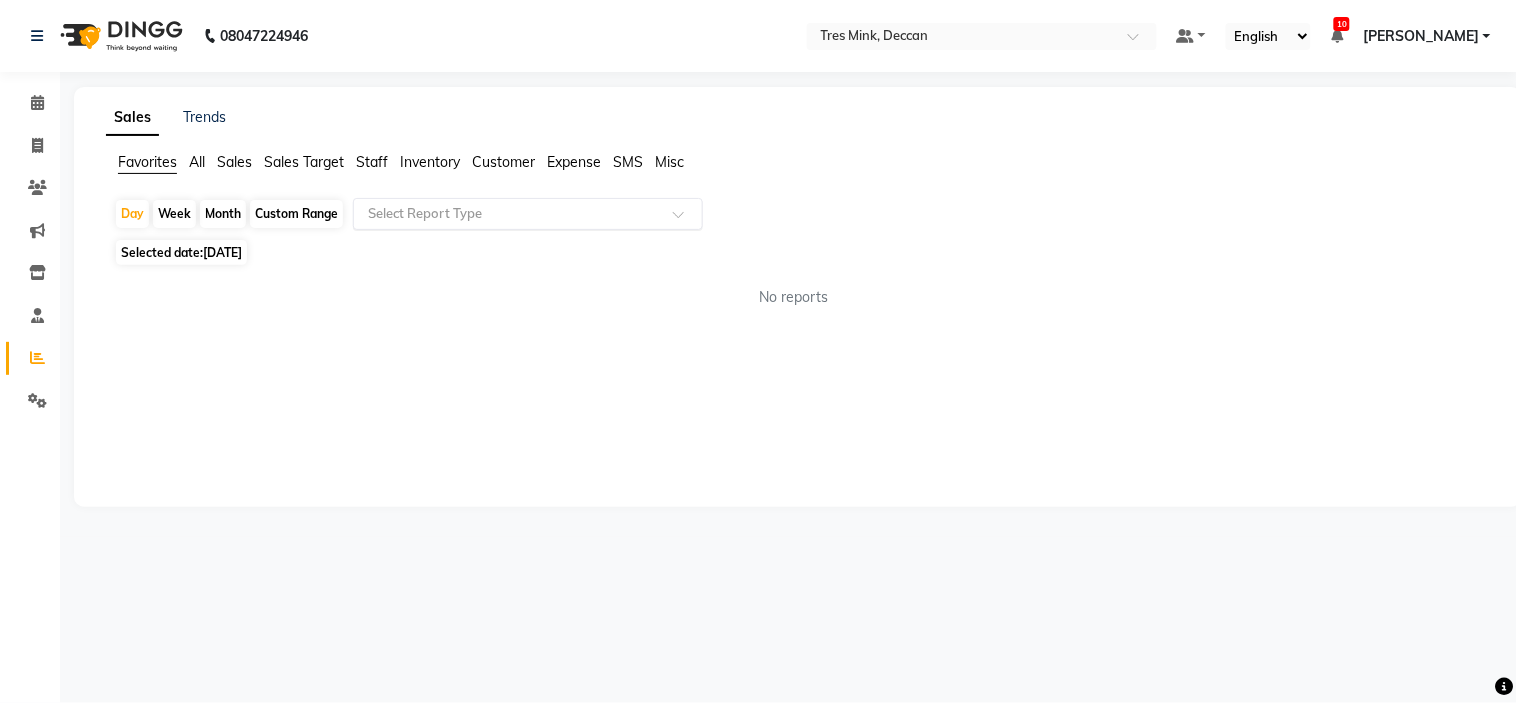 click 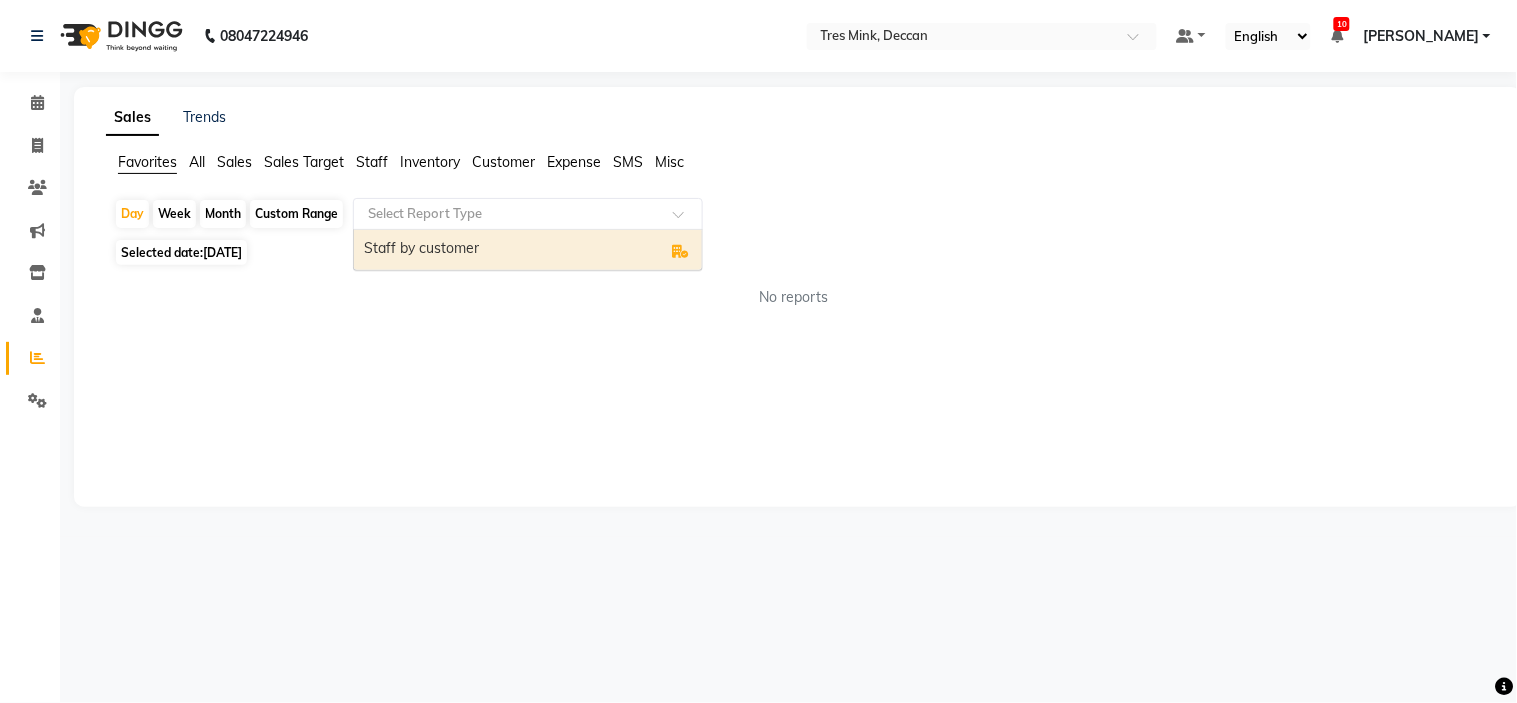 click on "Staff by customer" at bounding box center (528, 250) 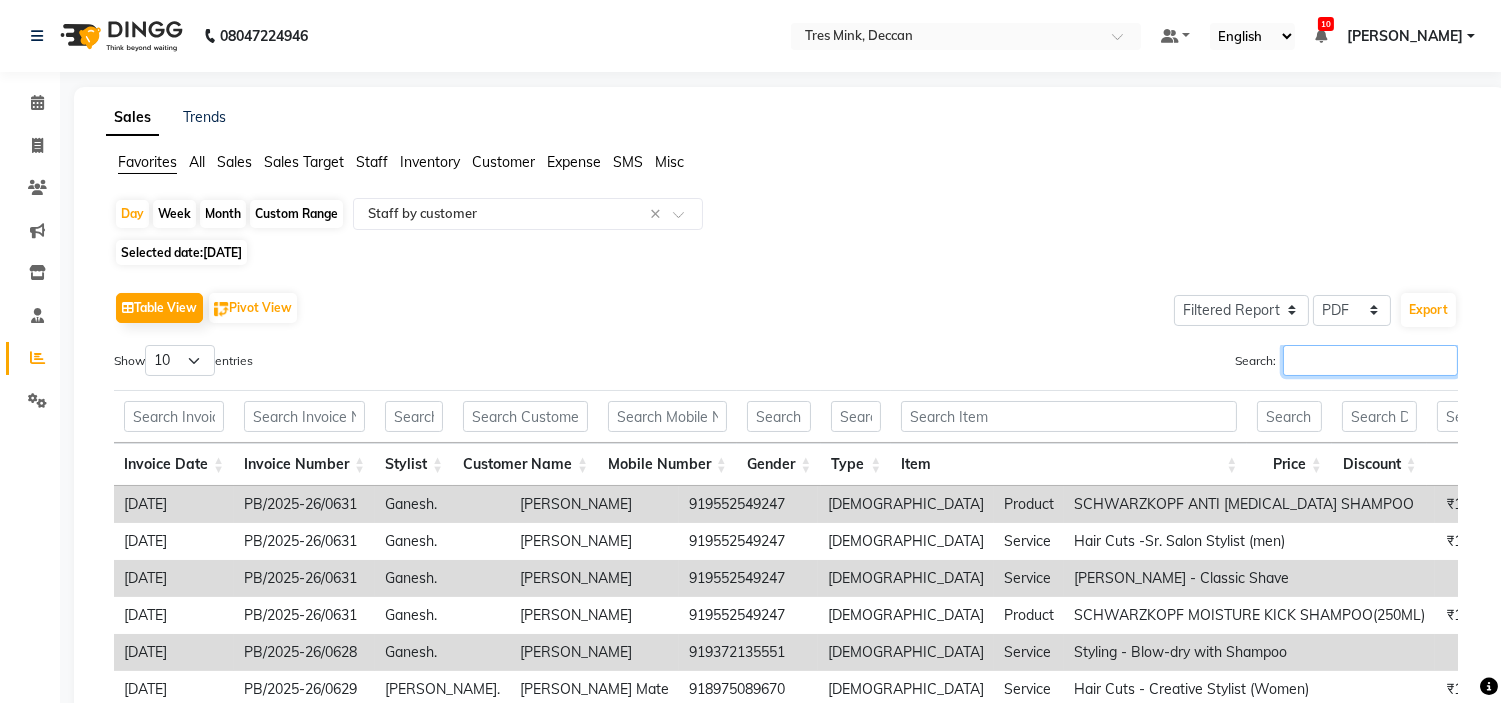 click on "Search:" at bounding box center [1370, 360] 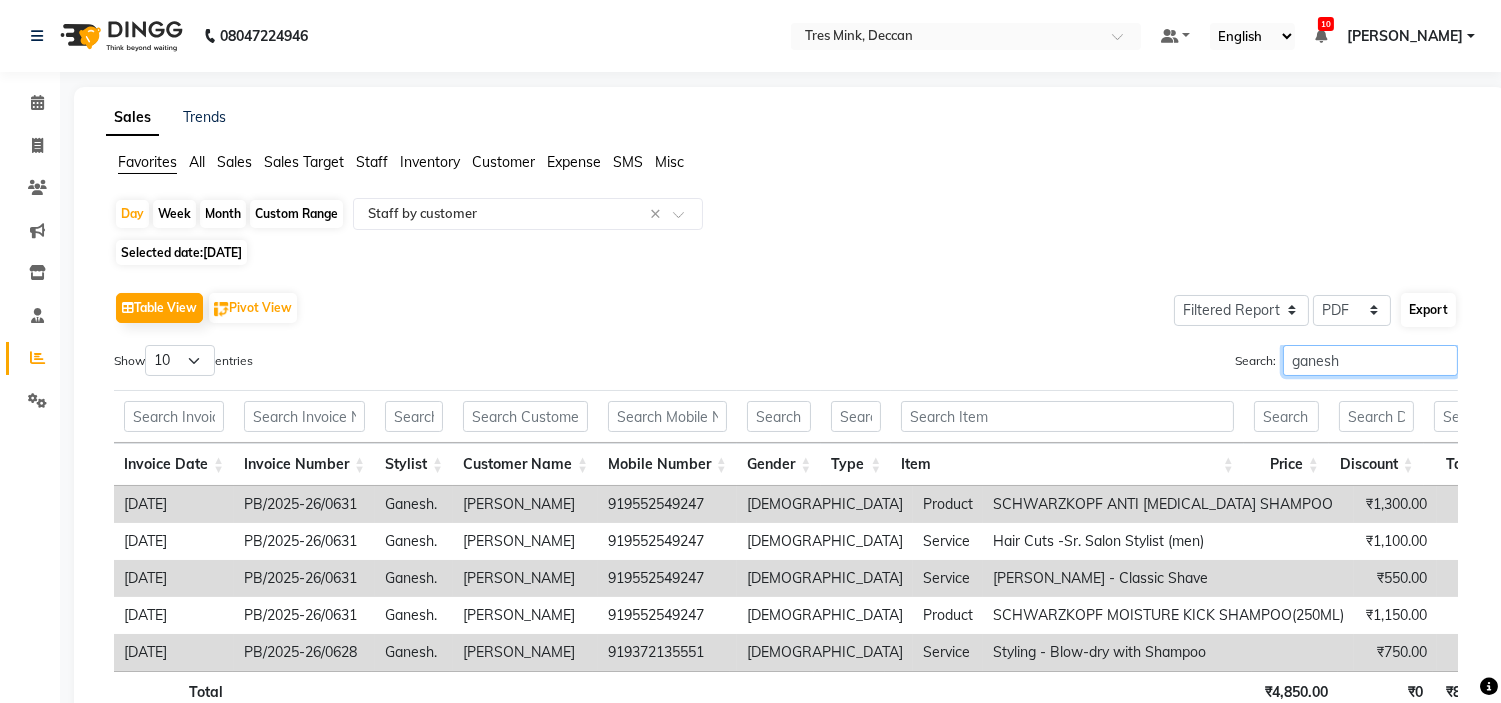 type on "ganesh" 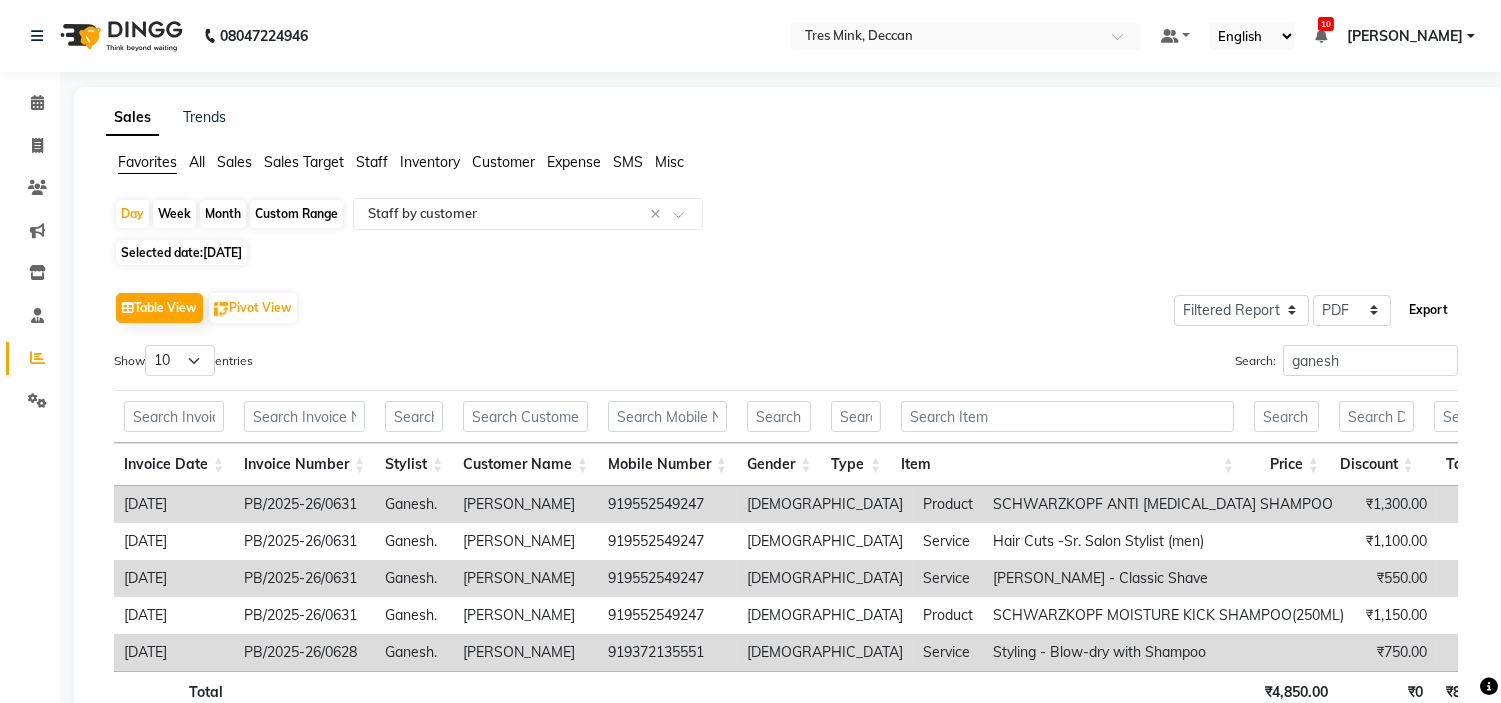 click on "Export" 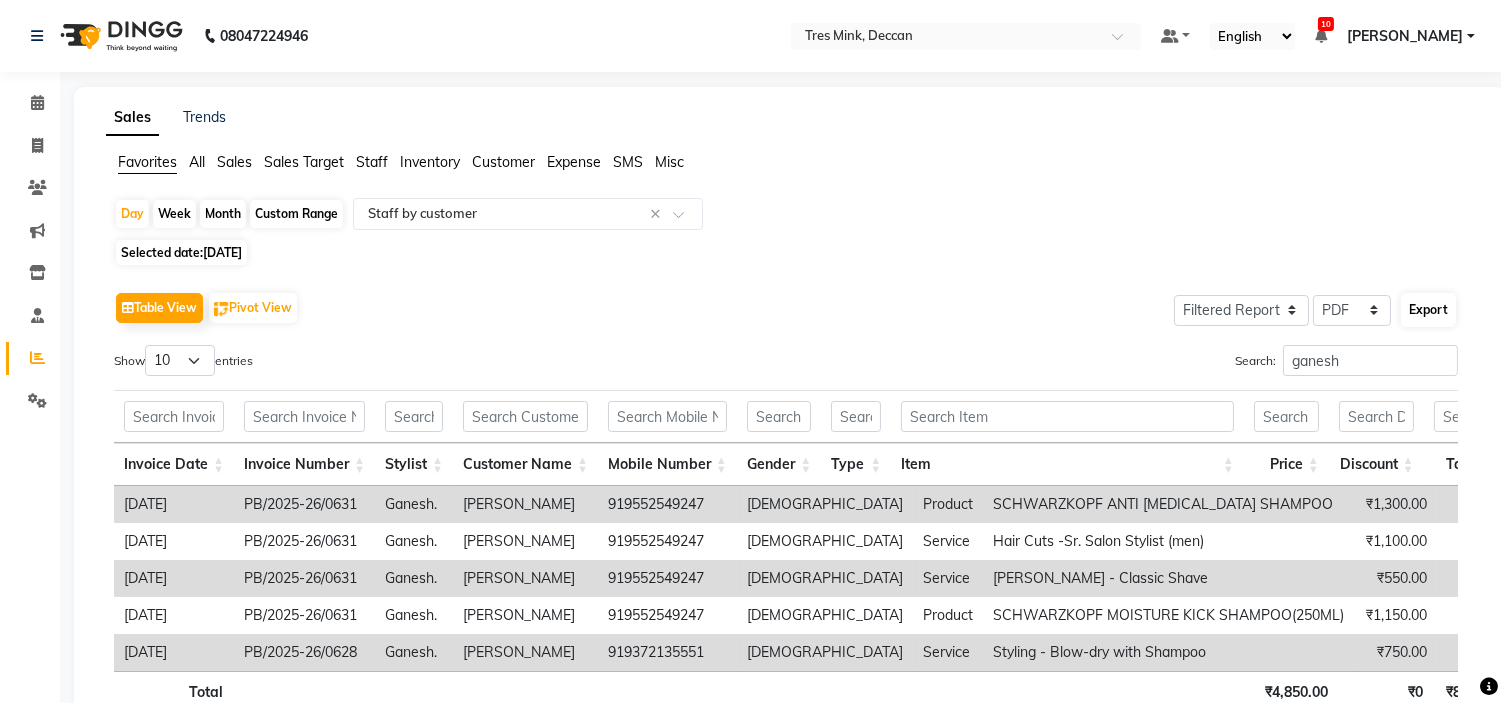 select on "sans-serif" 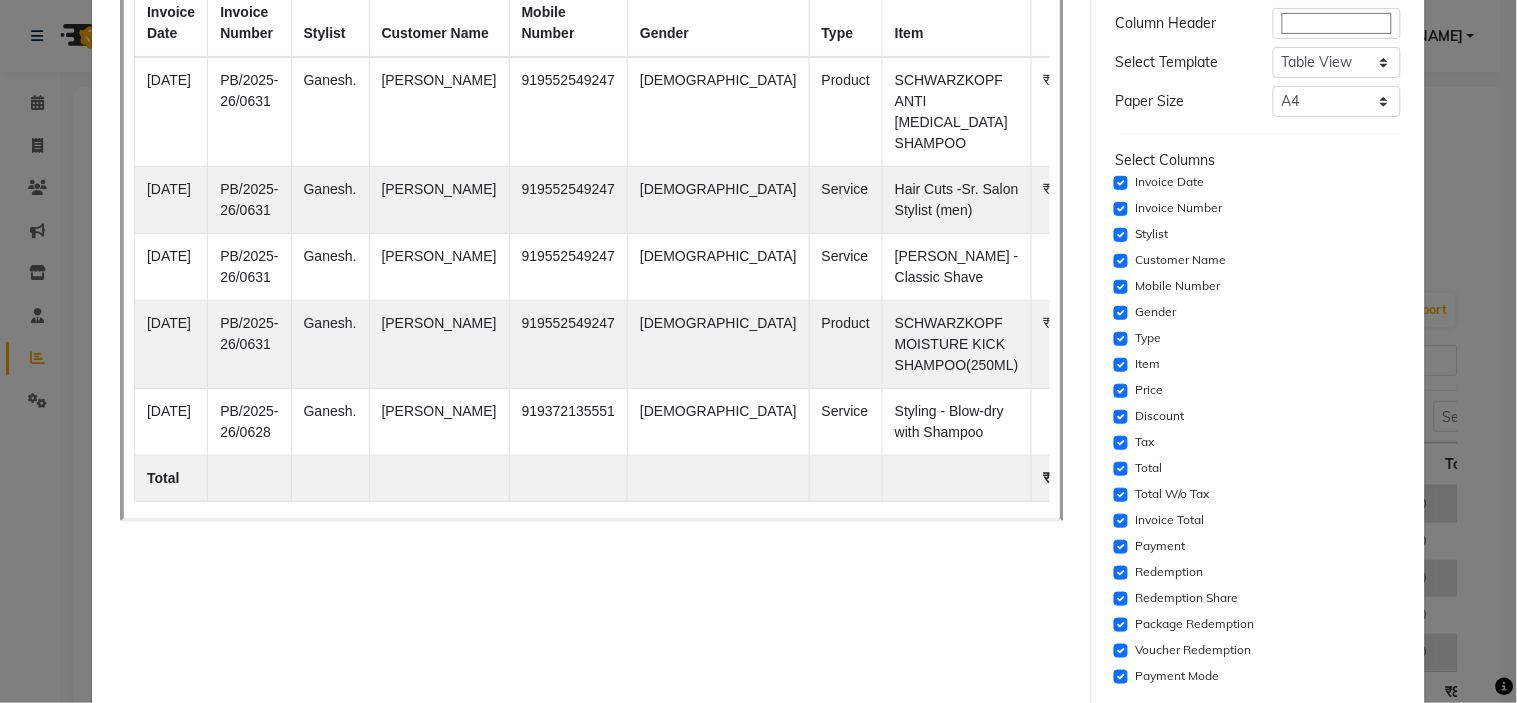 scroll, scrollTop: 333, scrollLeft: 0, axis: vertical 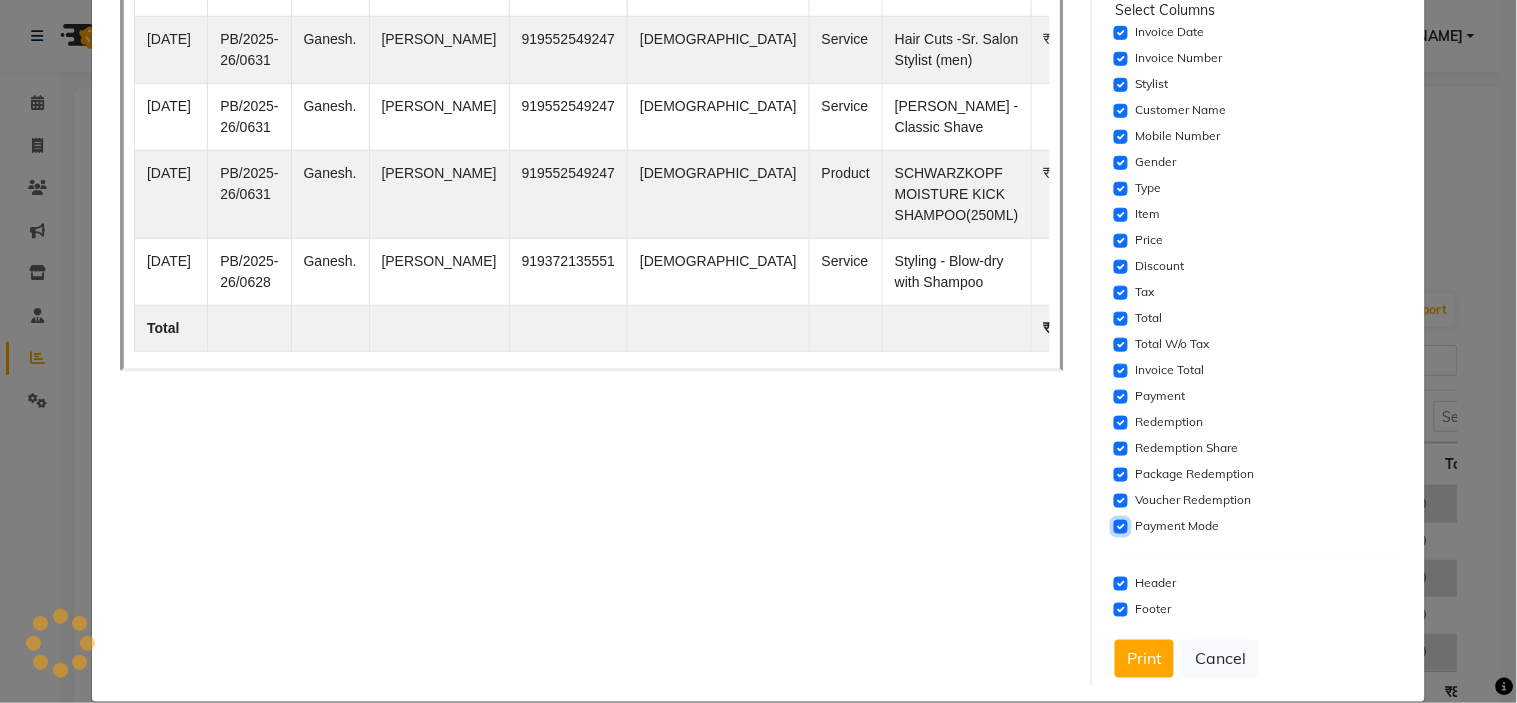 click 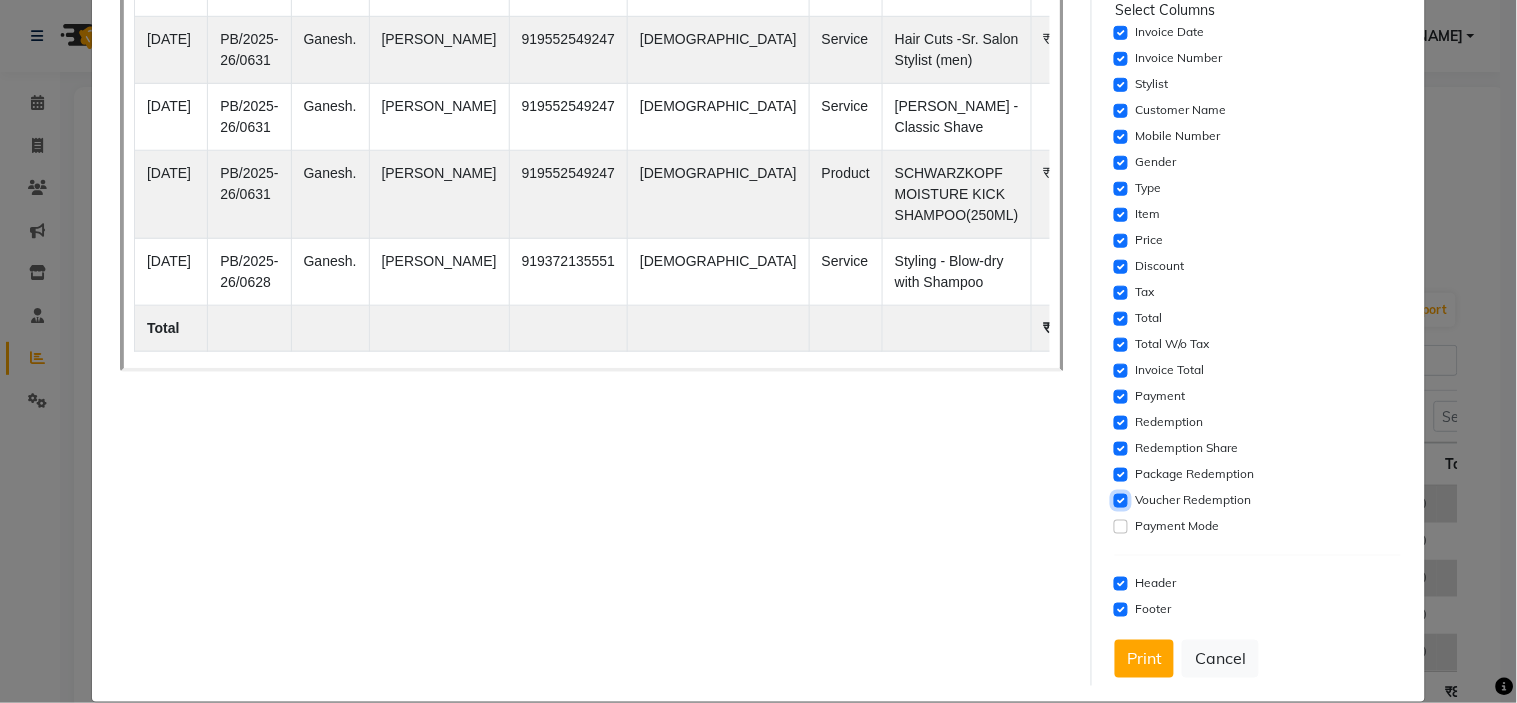 click 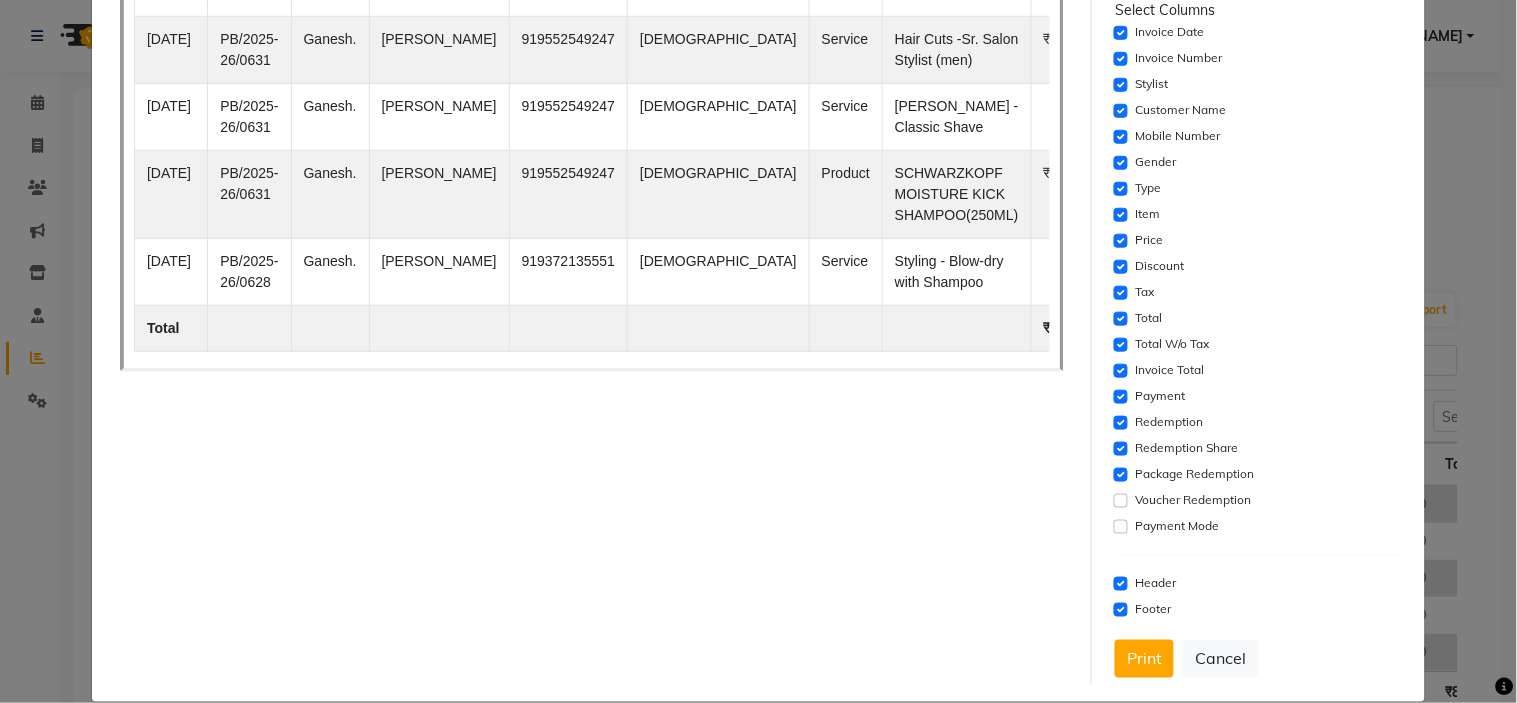 drag, startPoint x: 1108, startPoint y: 484, endPoint x: 1112, endPoint y: 472, distance: 12.649111 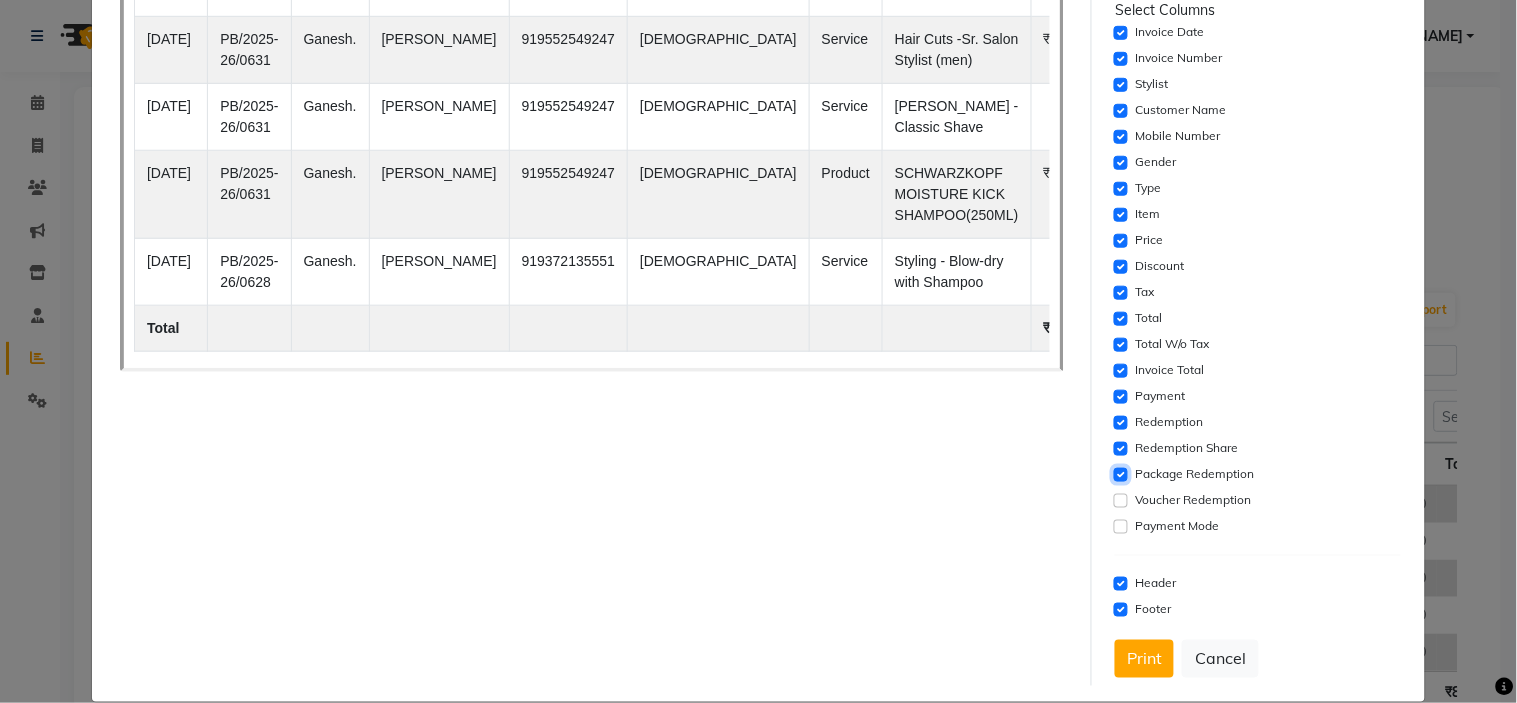 click 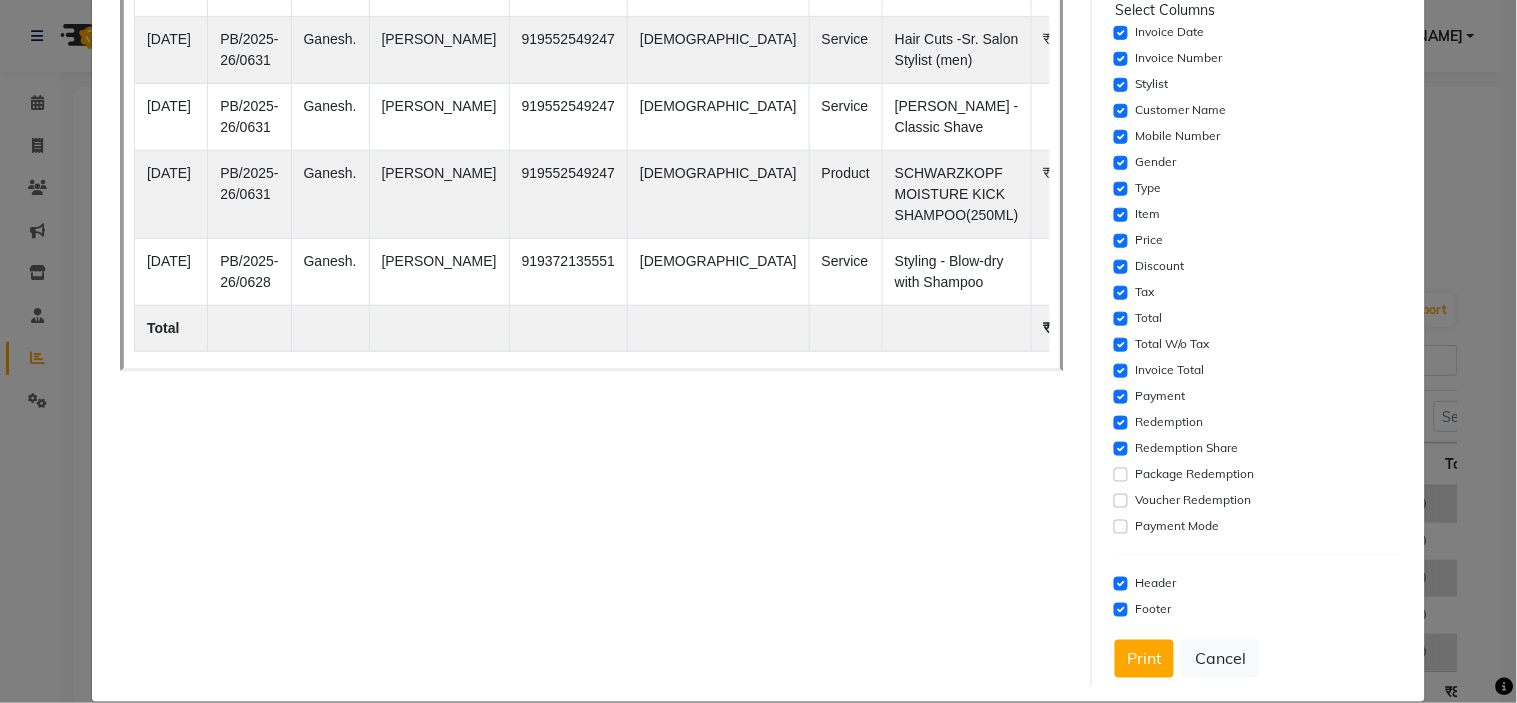 click on "Redemption Share" 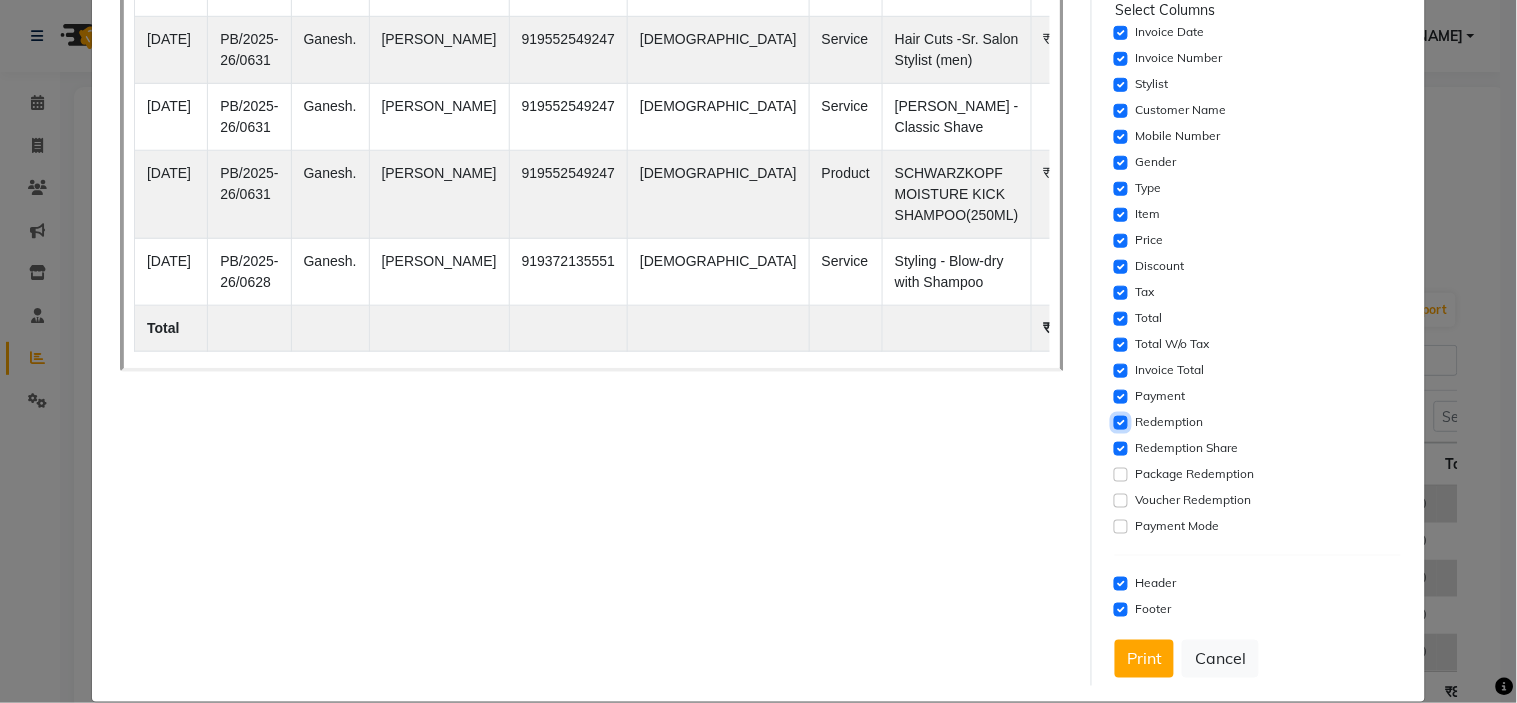 click 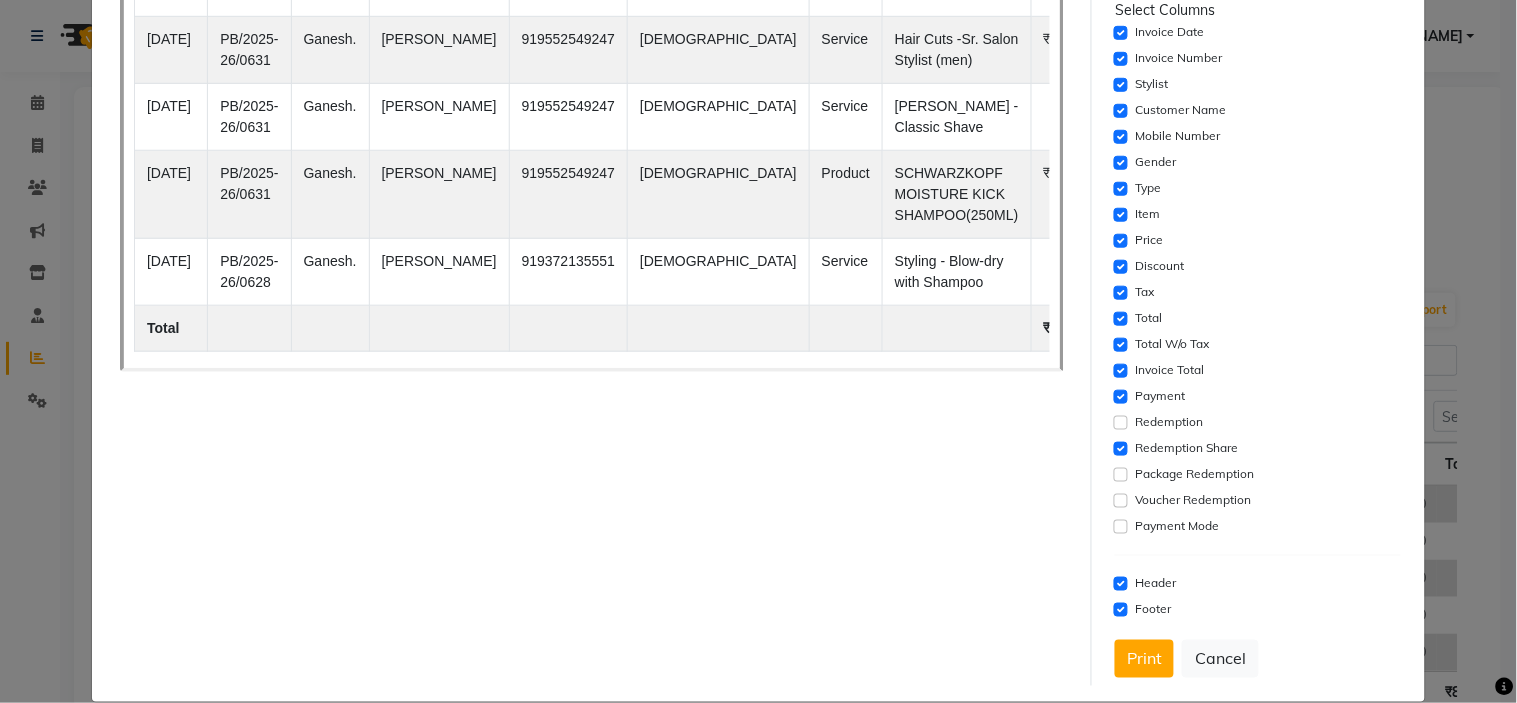 click on "Settings  Font Family  Select Sans Serif Monospace Serif  Font Size  Select 8 9 10 11 12 13 14 15 16 17 18 19 20  Column Header  #ffffff  Select Template  Select Dynamic Table View List View  Paper Size  Select A4 A5 A6 A7 Thermal Select Columns  Invoice Date   Invoice Number   Stylist   Customer Name   Mobile Number   Gender   Type   Item   Price   Discount   Tax   Total   Total W/o Tax   Invoice Total   Payment   Redemption   Redemption Share   Package Redemption   Voucher Redemption   Payment Mode   Header   Footer   Print   Cancel" 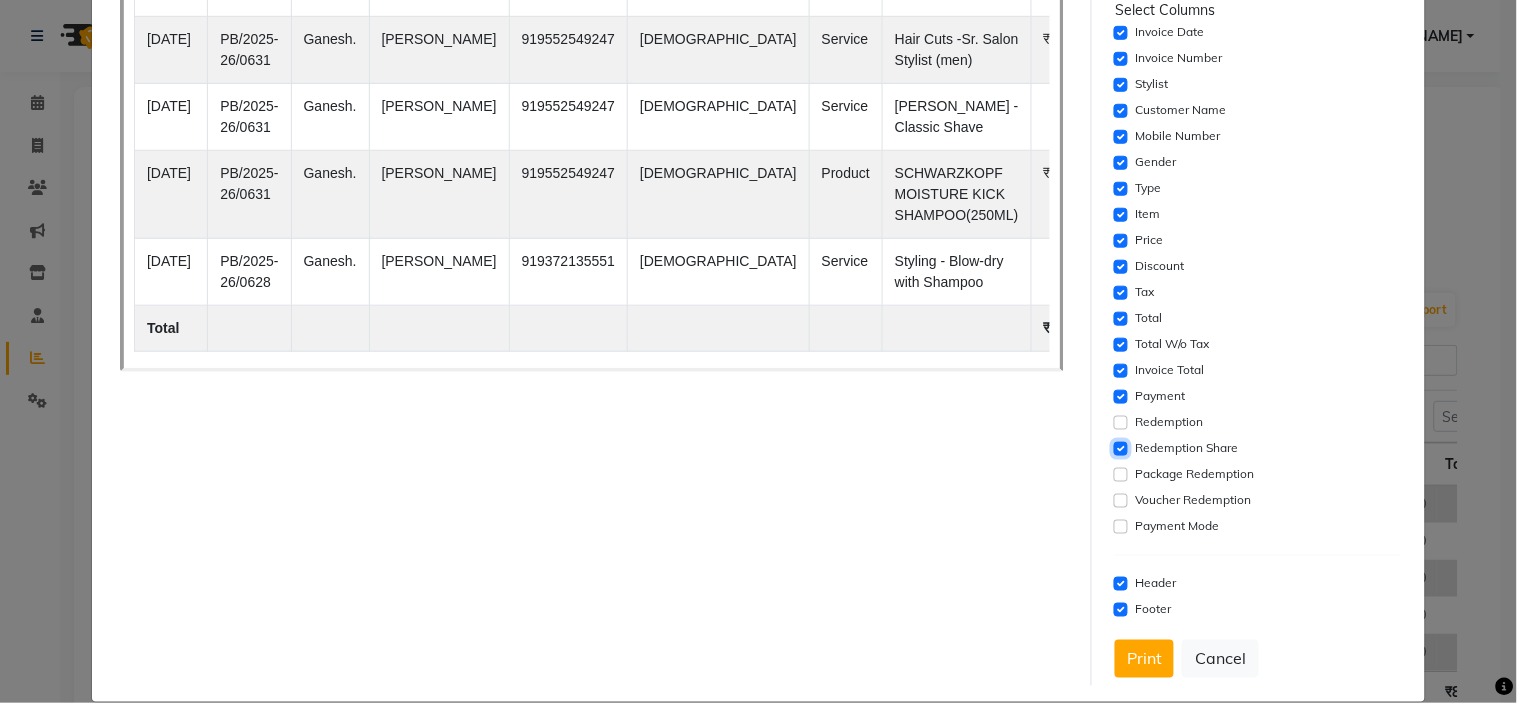 click 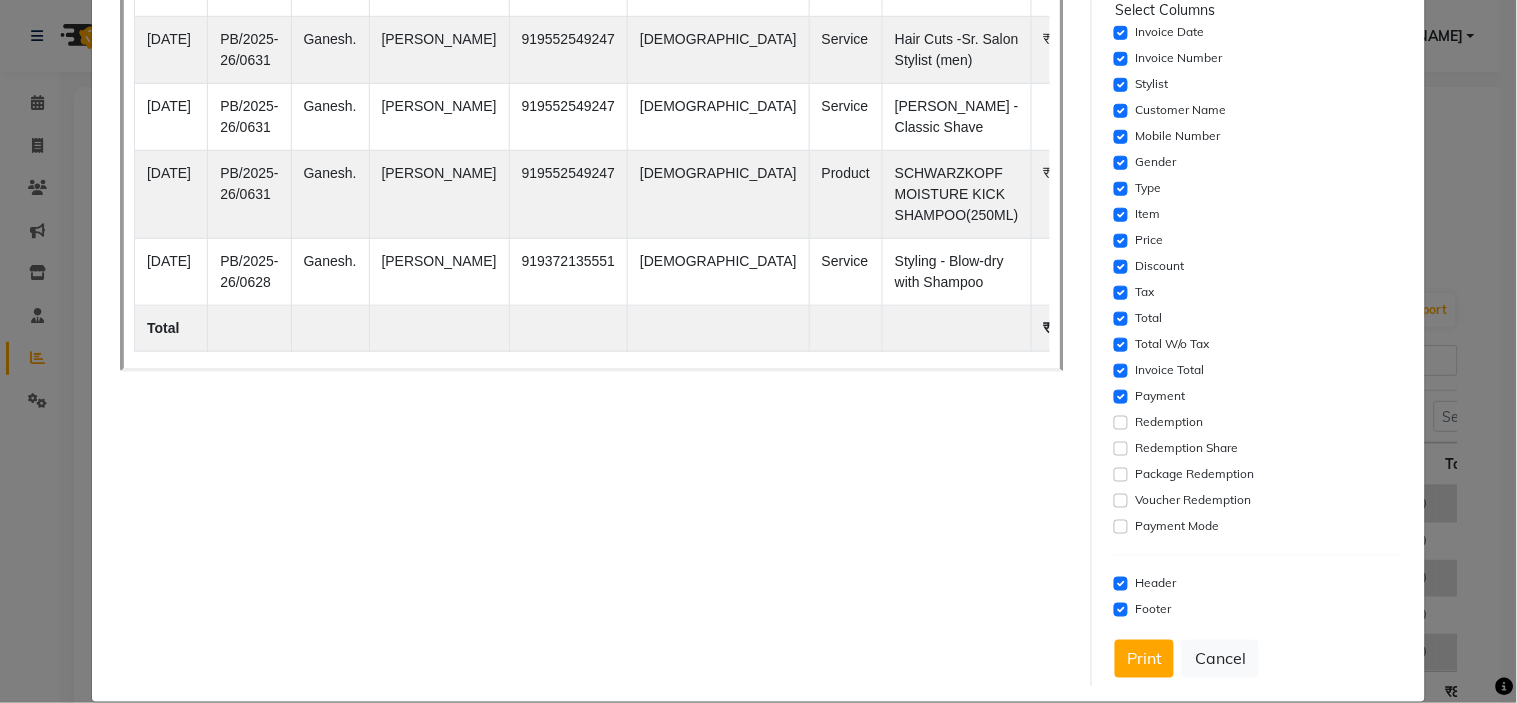 click on "Payment" 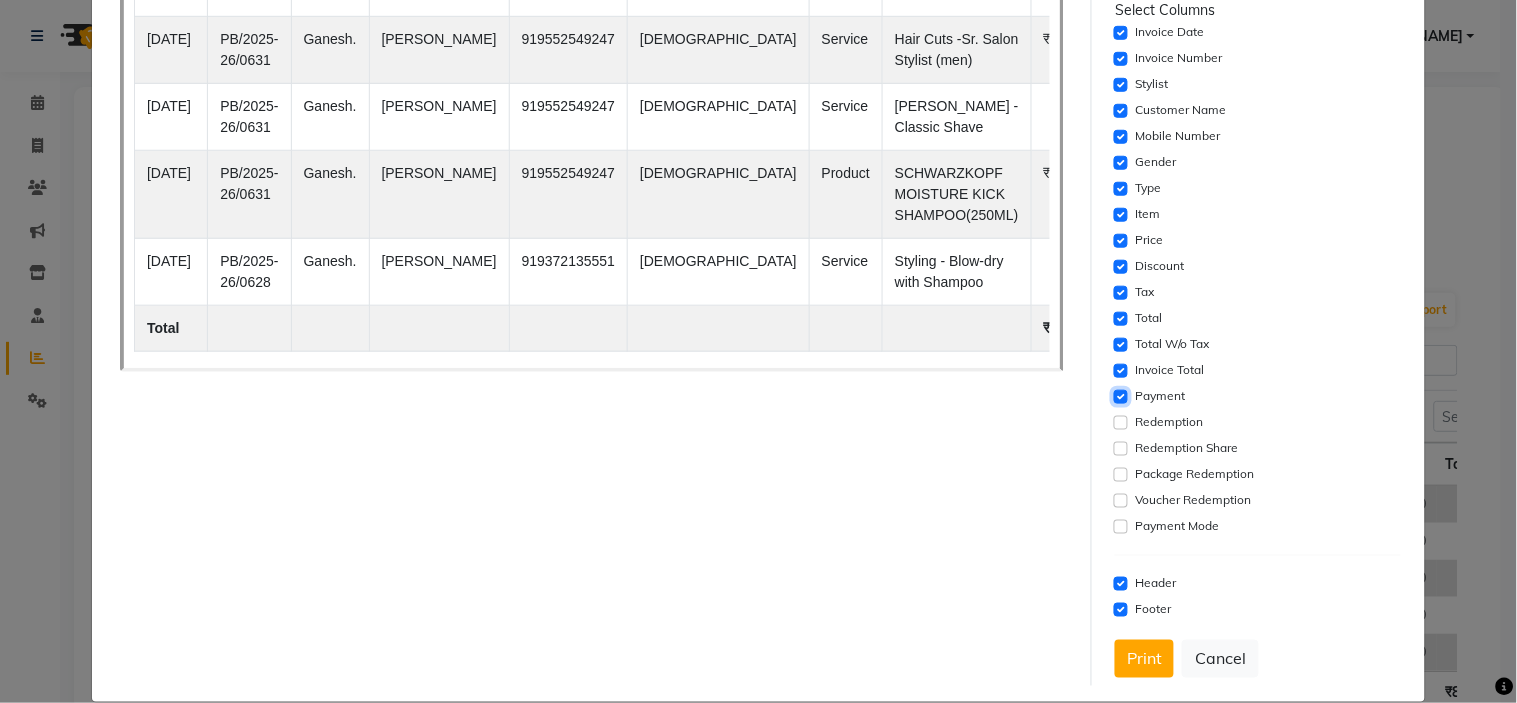 click 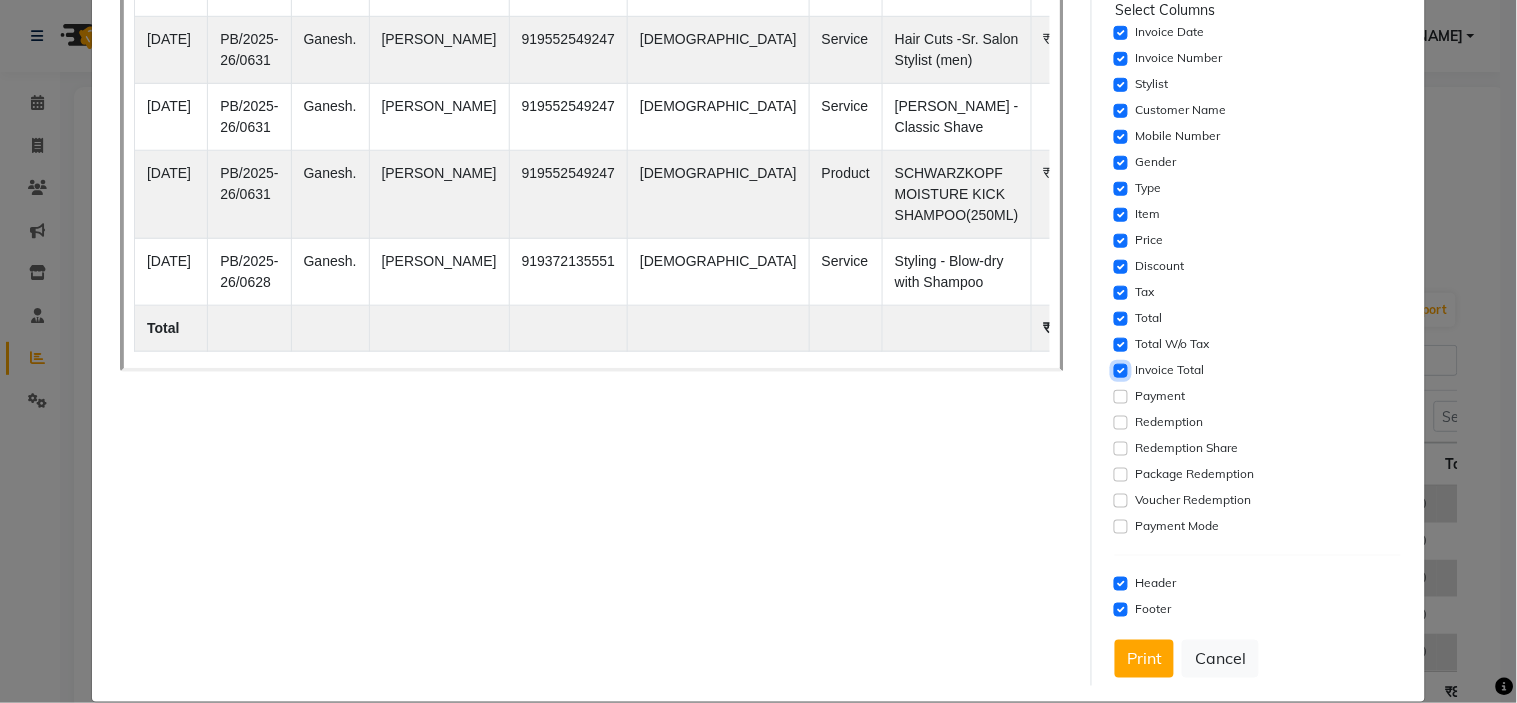 click 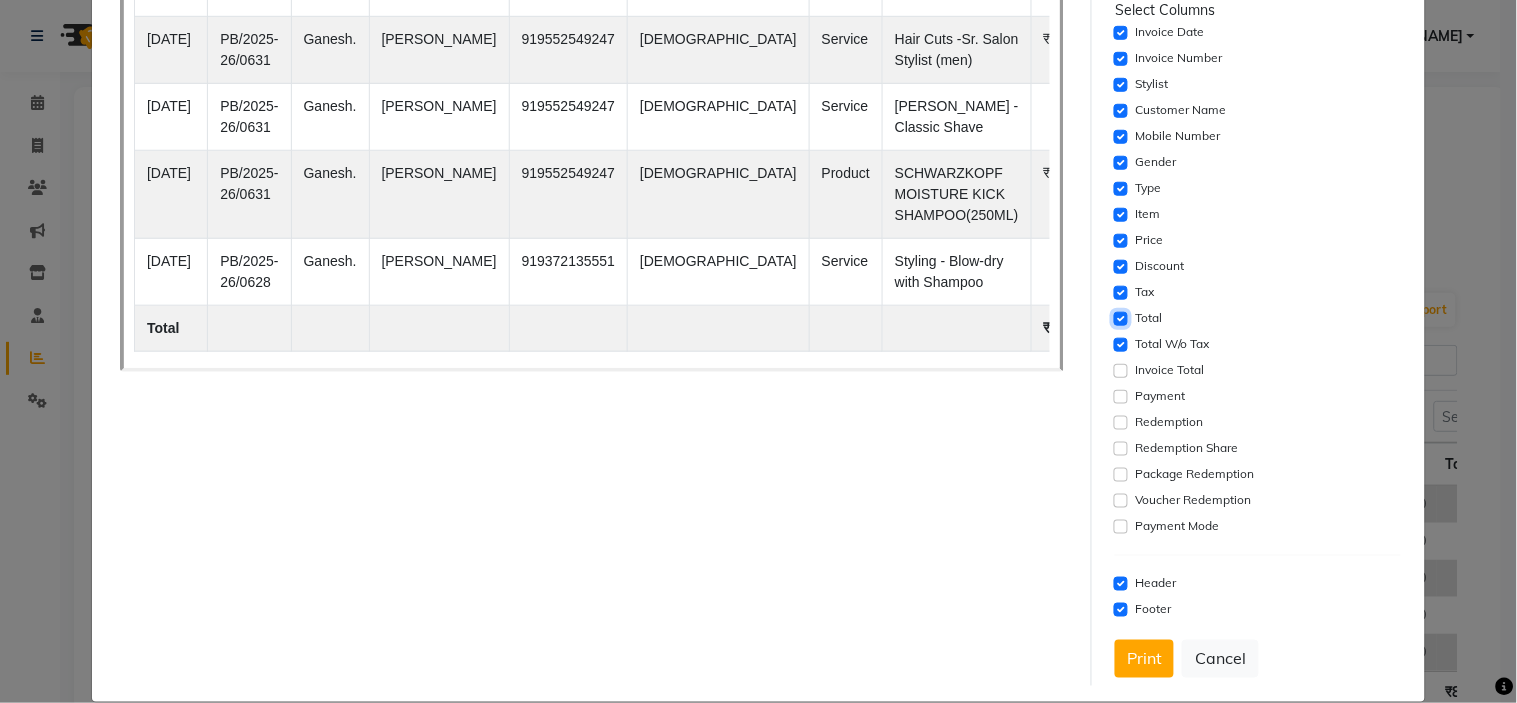 click 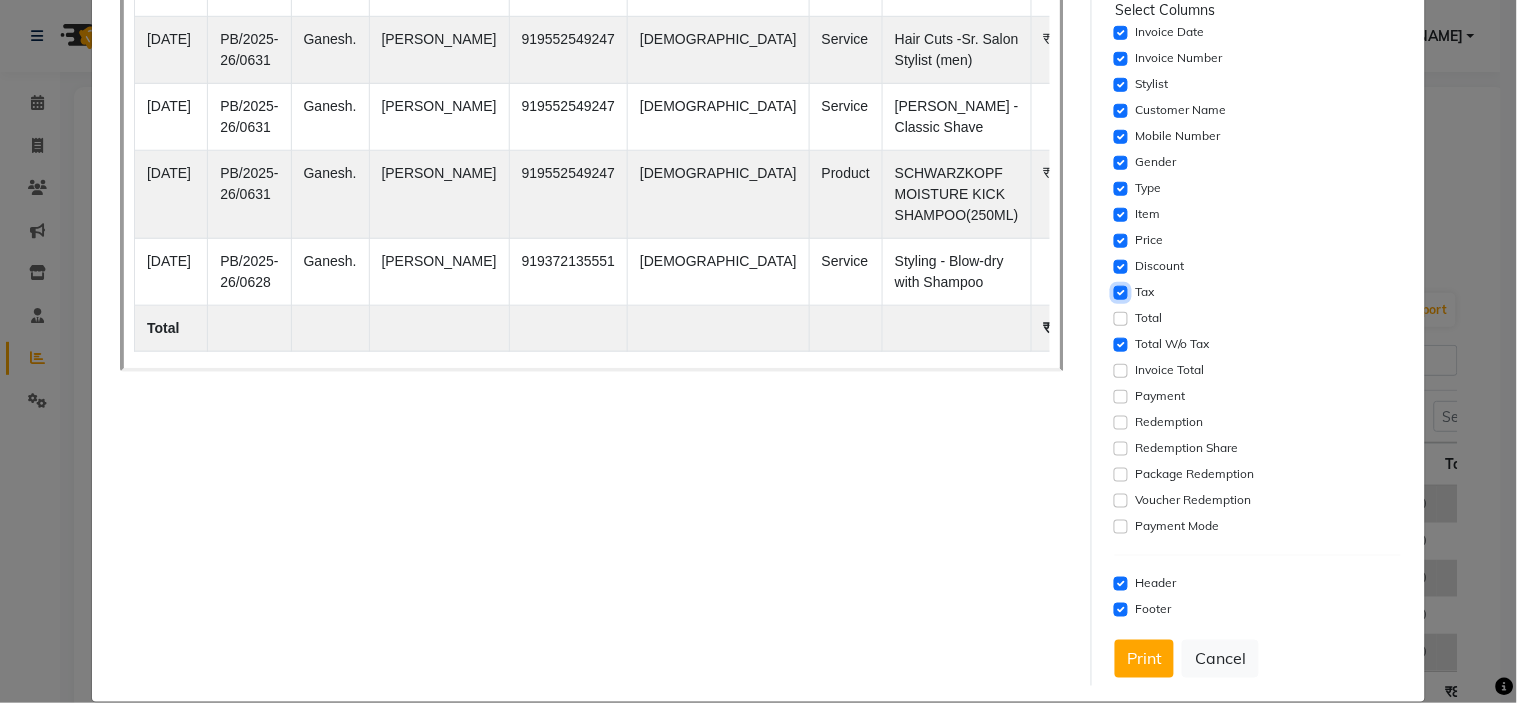 click 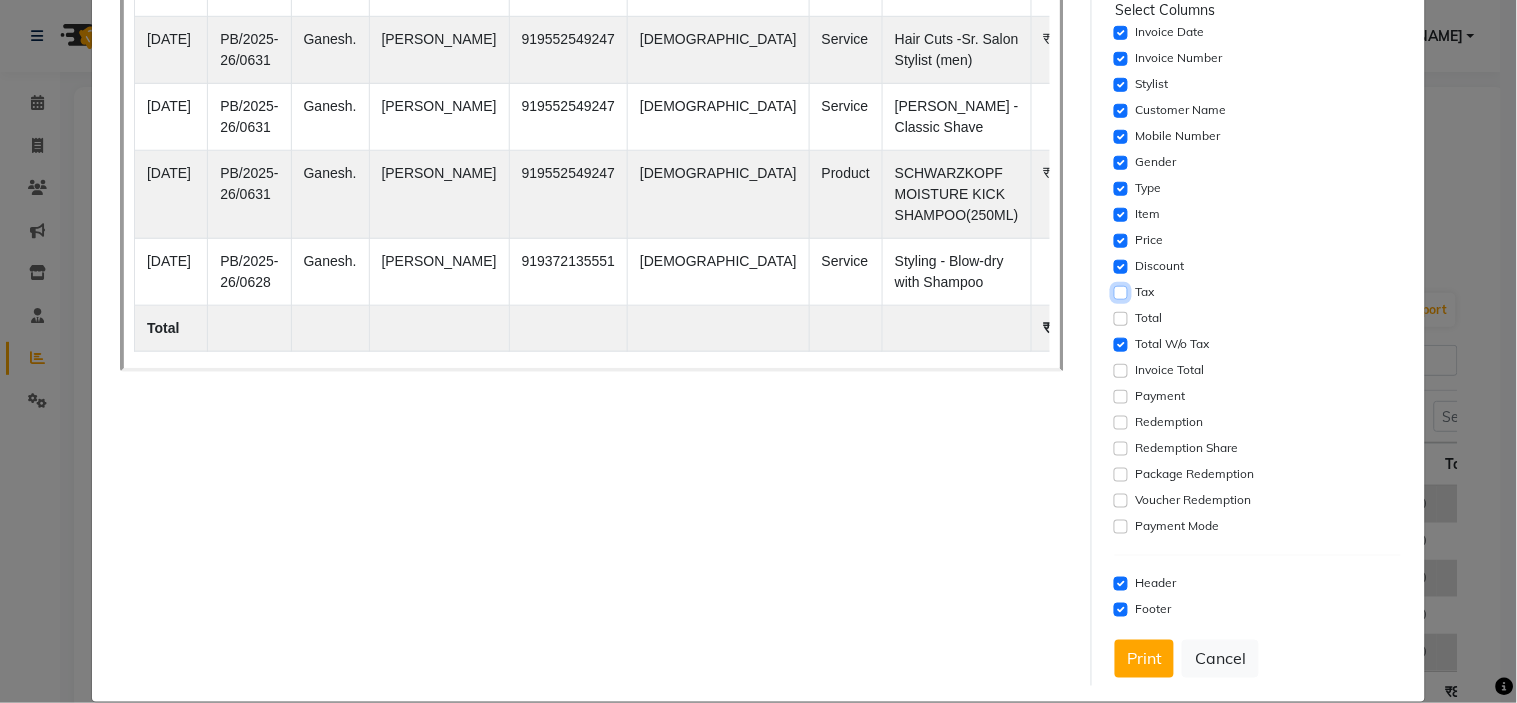 scroll, scrollTop: 222, scrollLeft: 0, axis: vertical 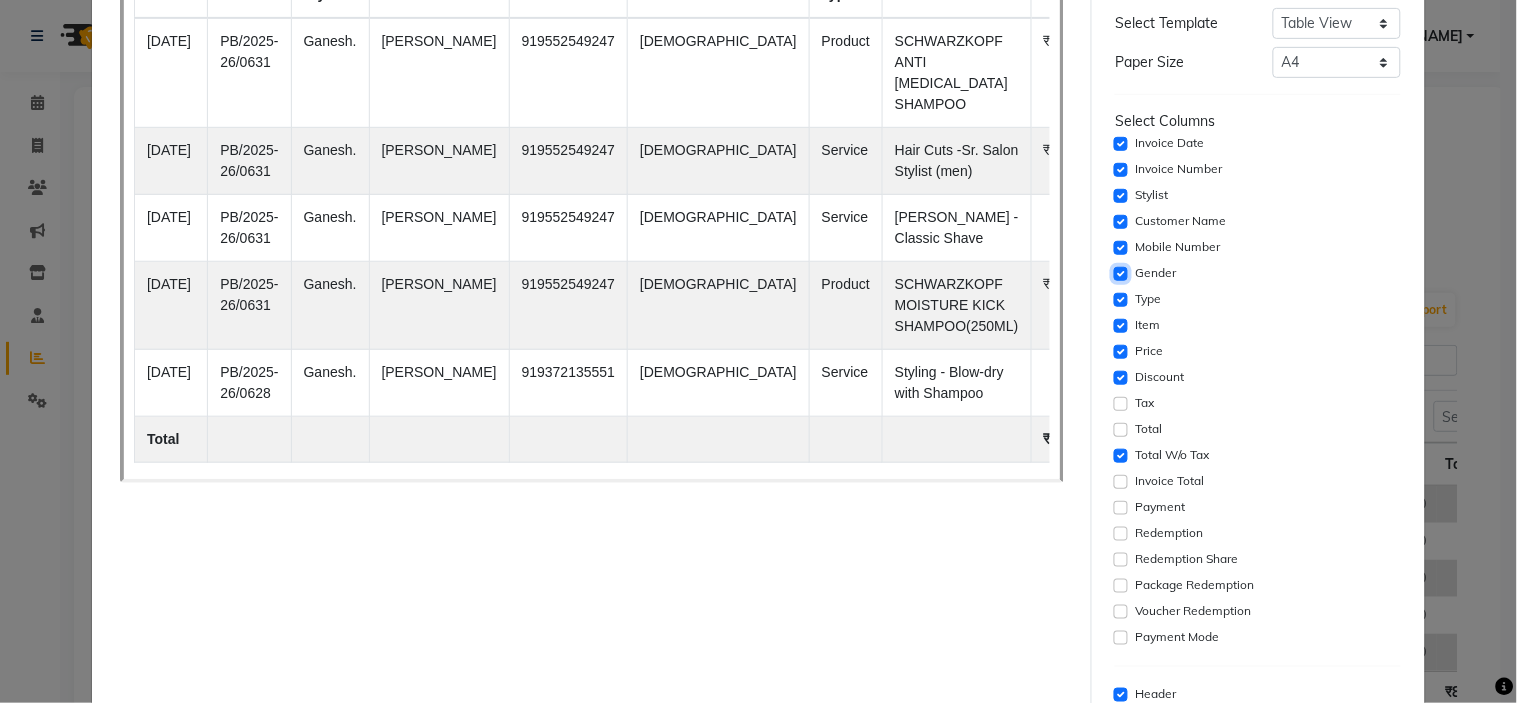 click 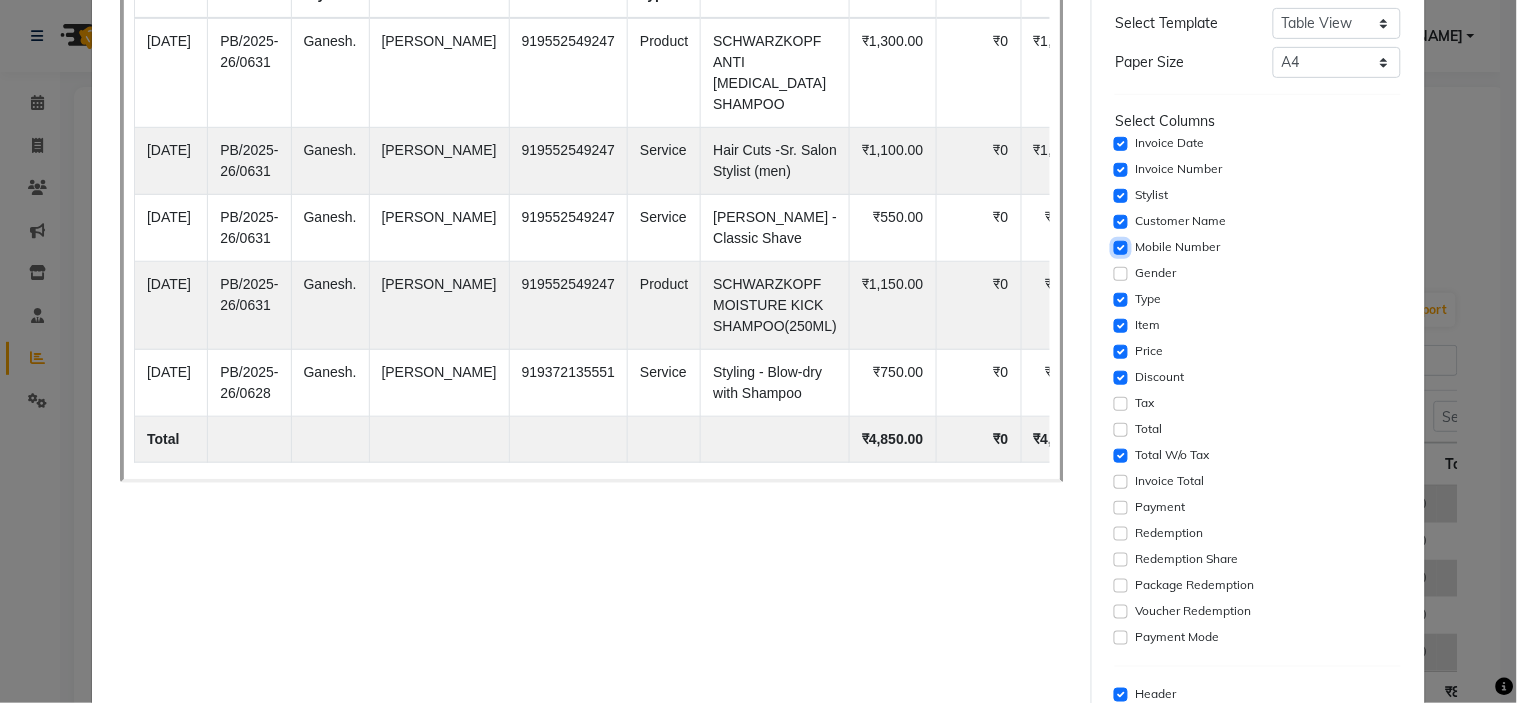 click 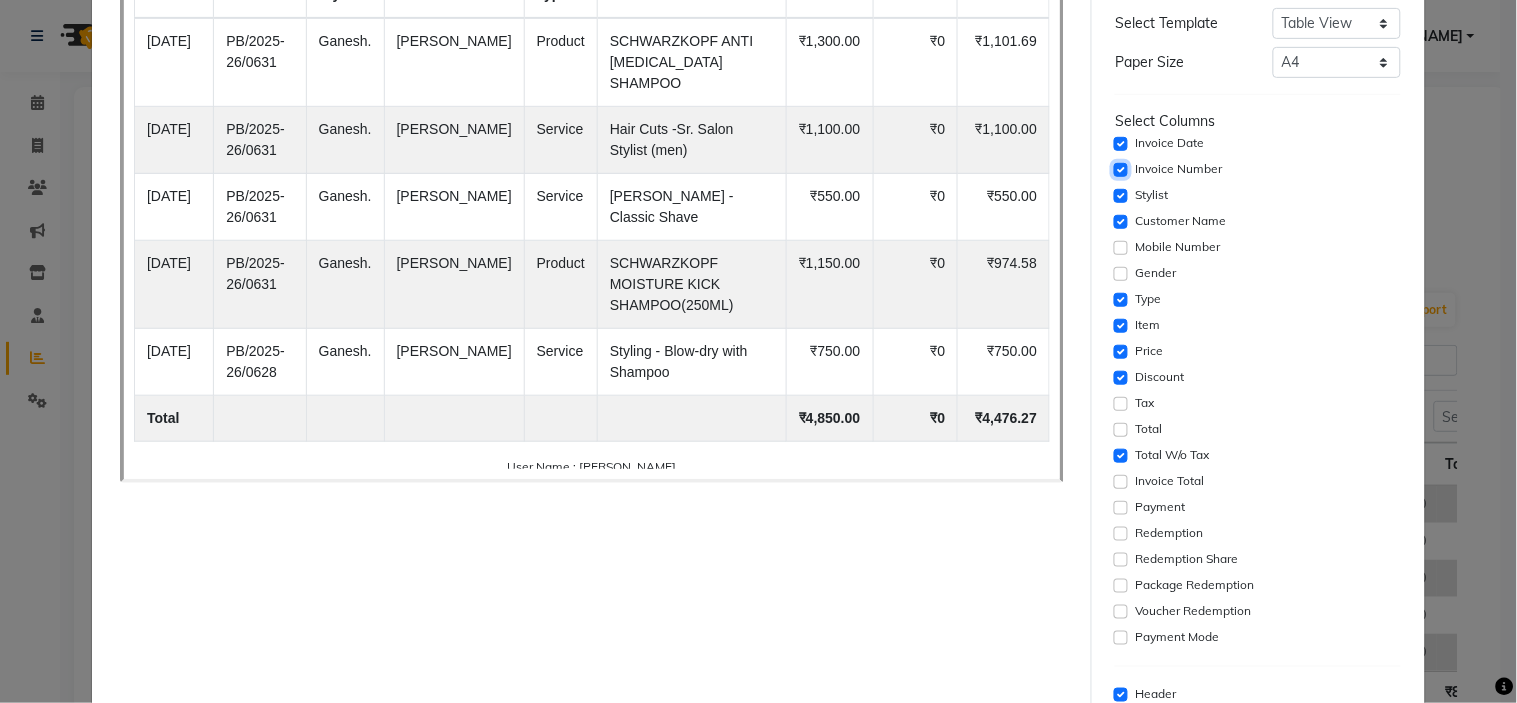 click 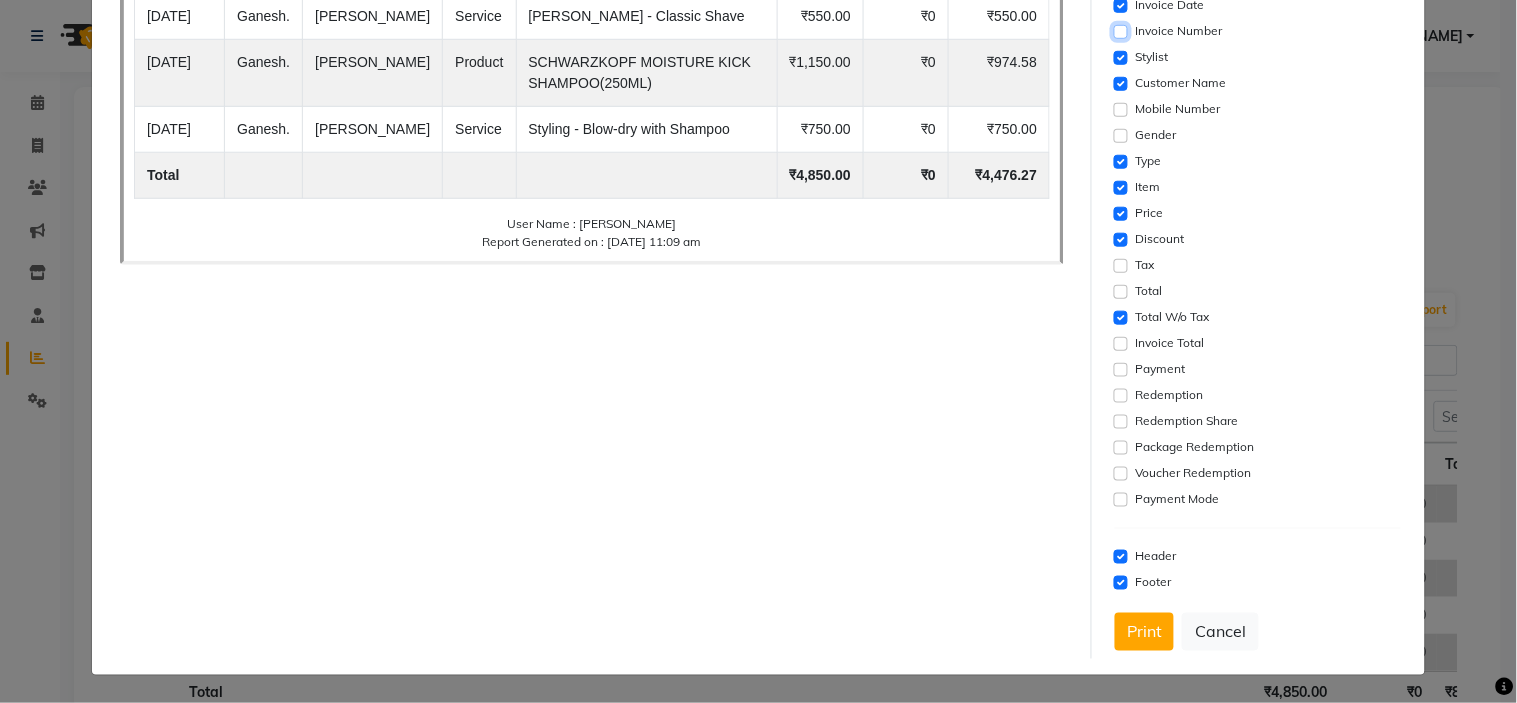 scroll, scrollTop: 361, scrollLeft: 0, axis: vertical 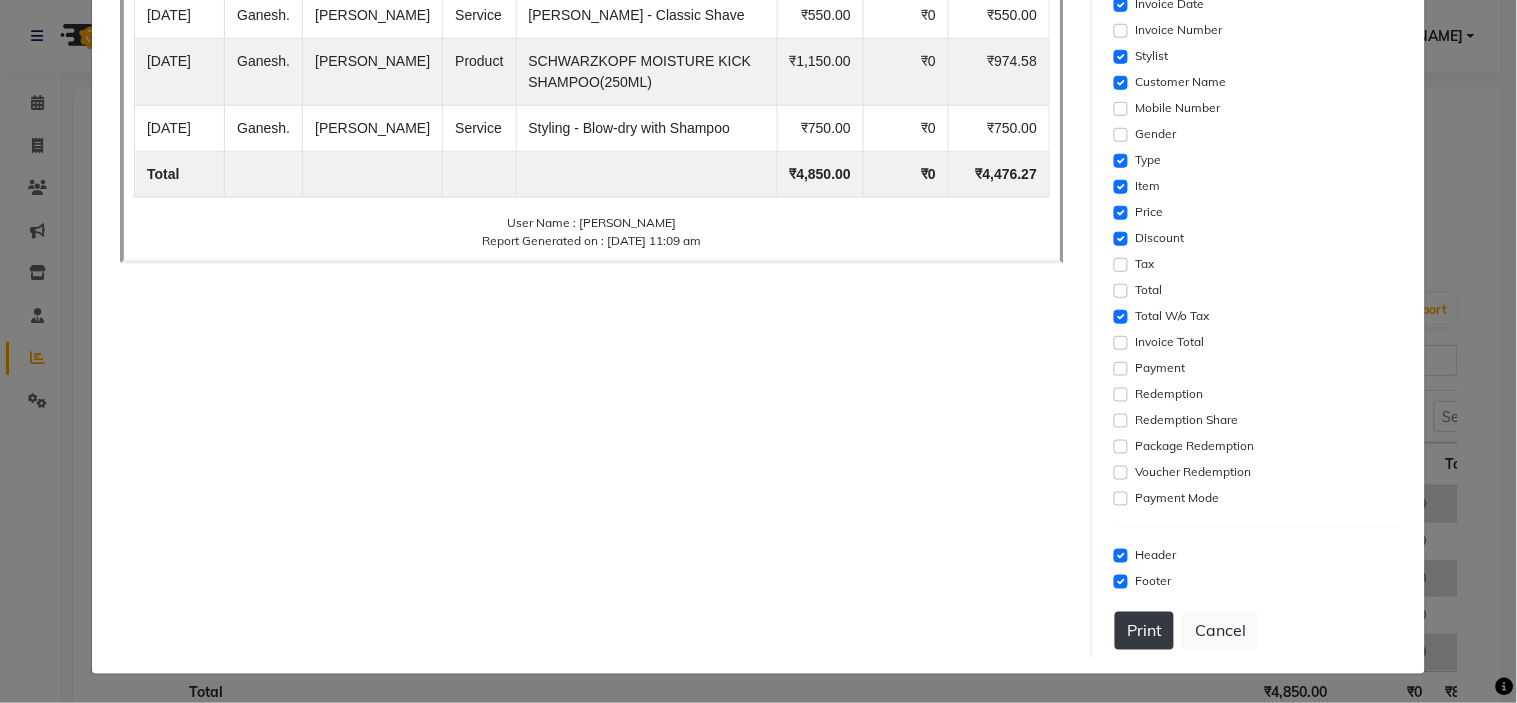click on "Print" 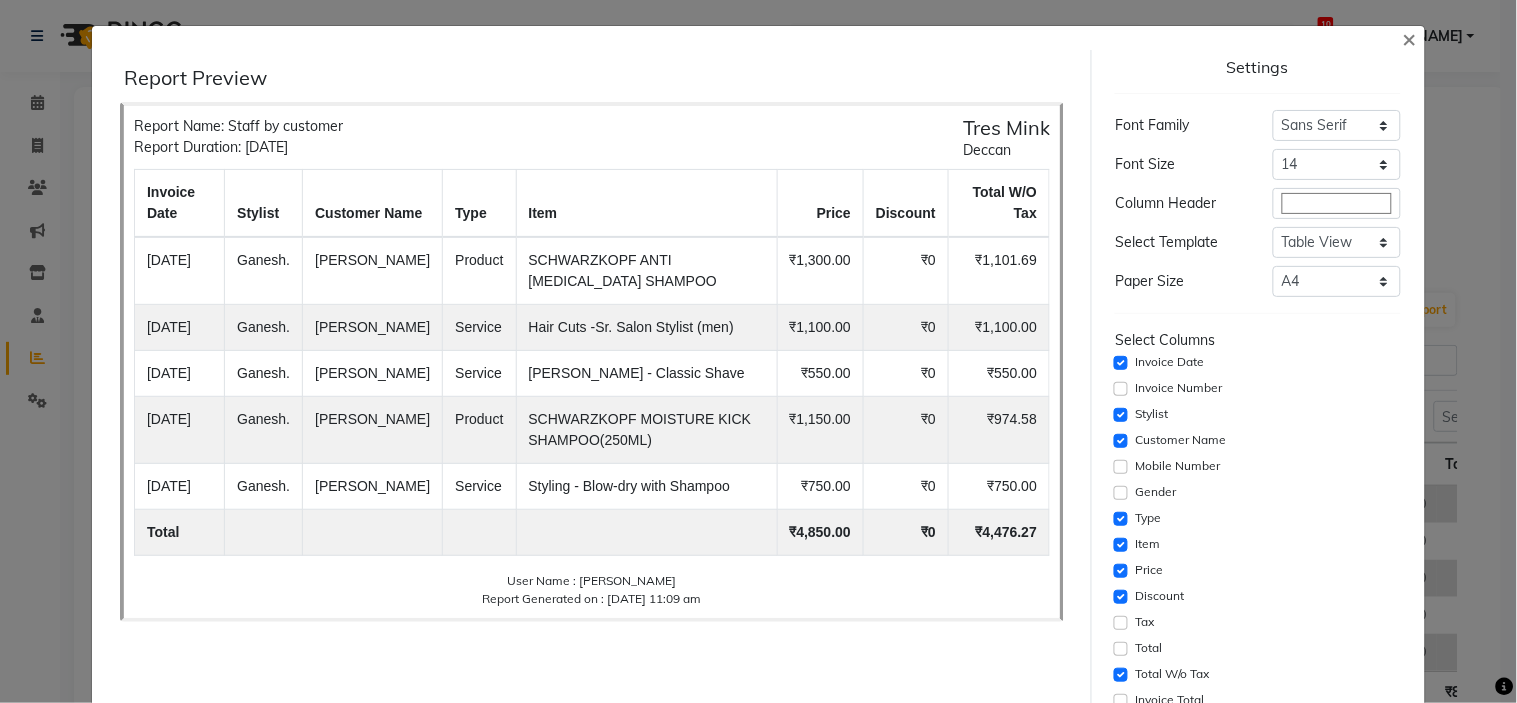 scroll, scrollTop: 0, scrollLeft: 0, axis: both 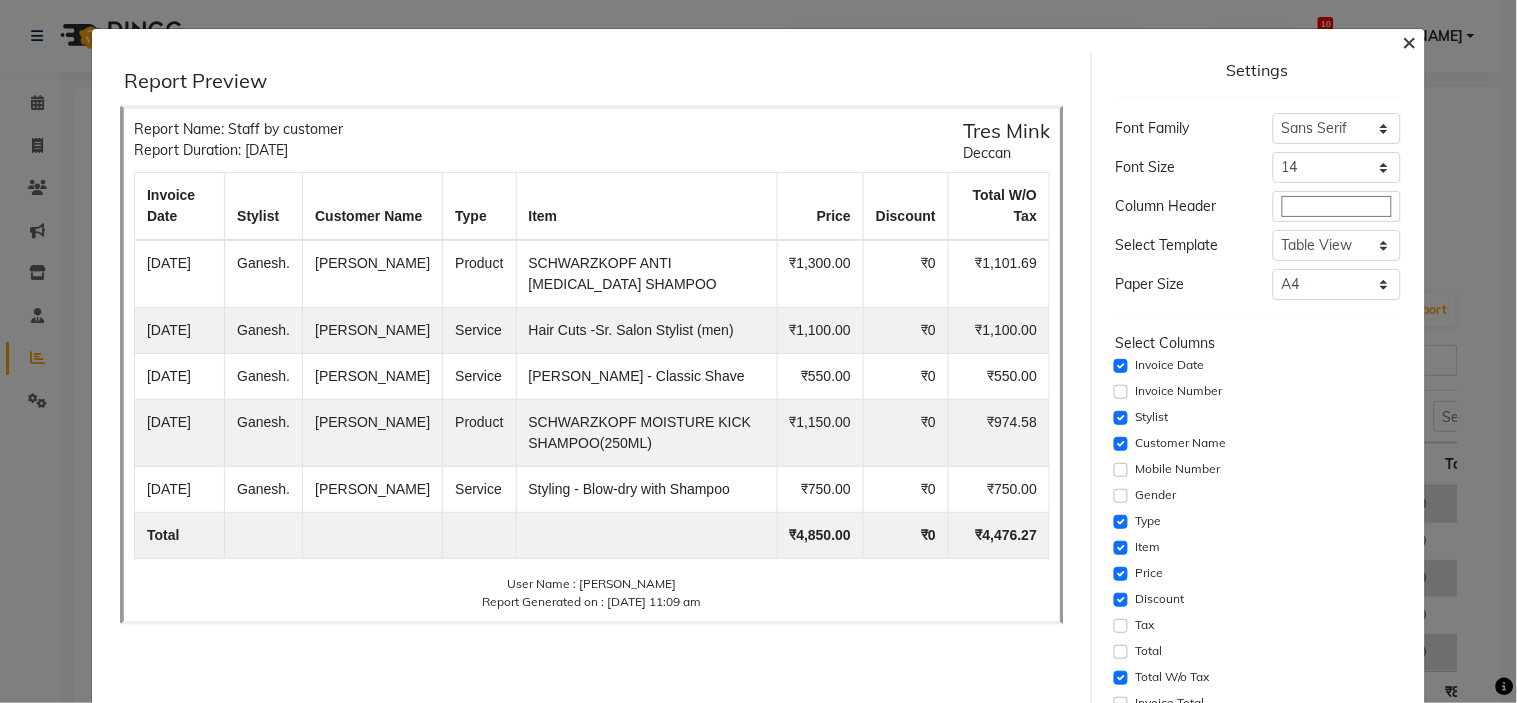 click on "×" 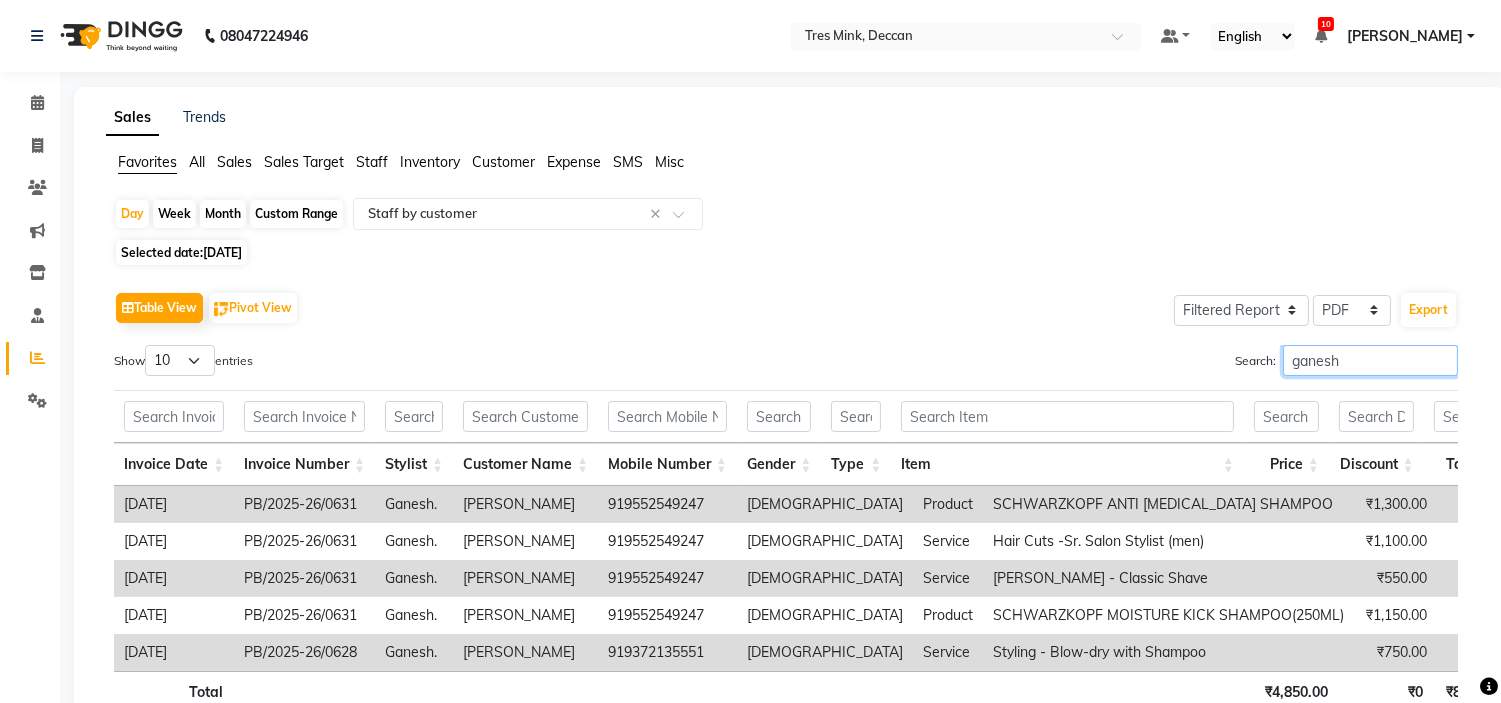 click on "ganesh" at bounding box center [1370, 360] 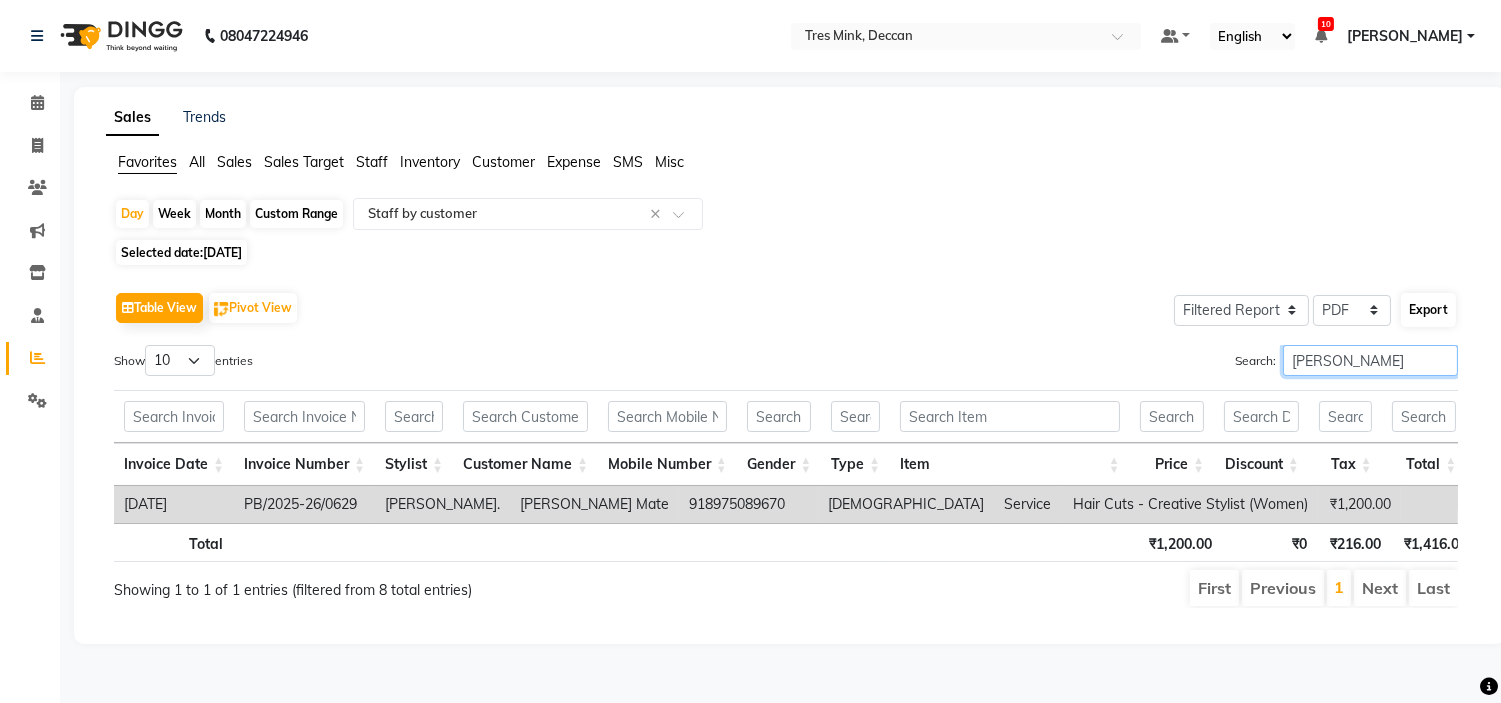 type on "gunjan" 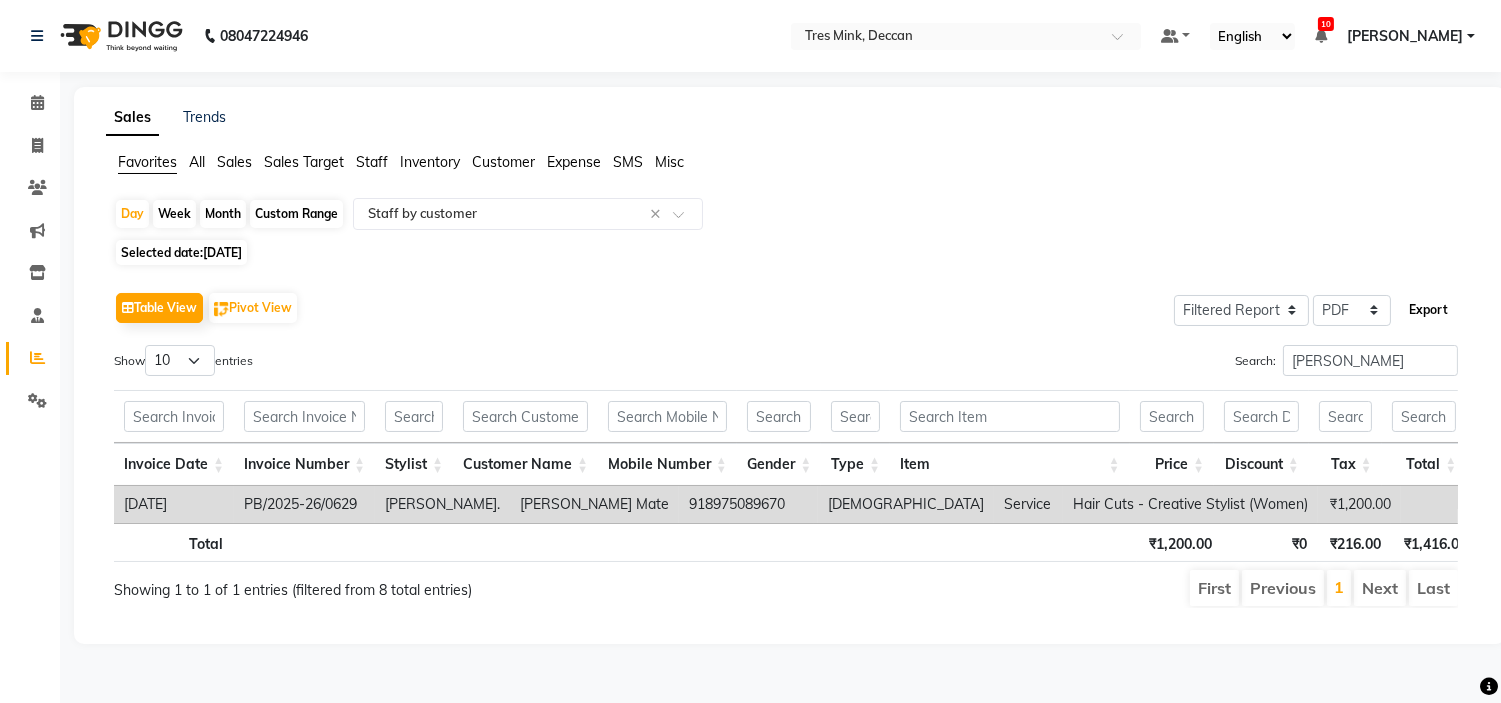 click on "Export" 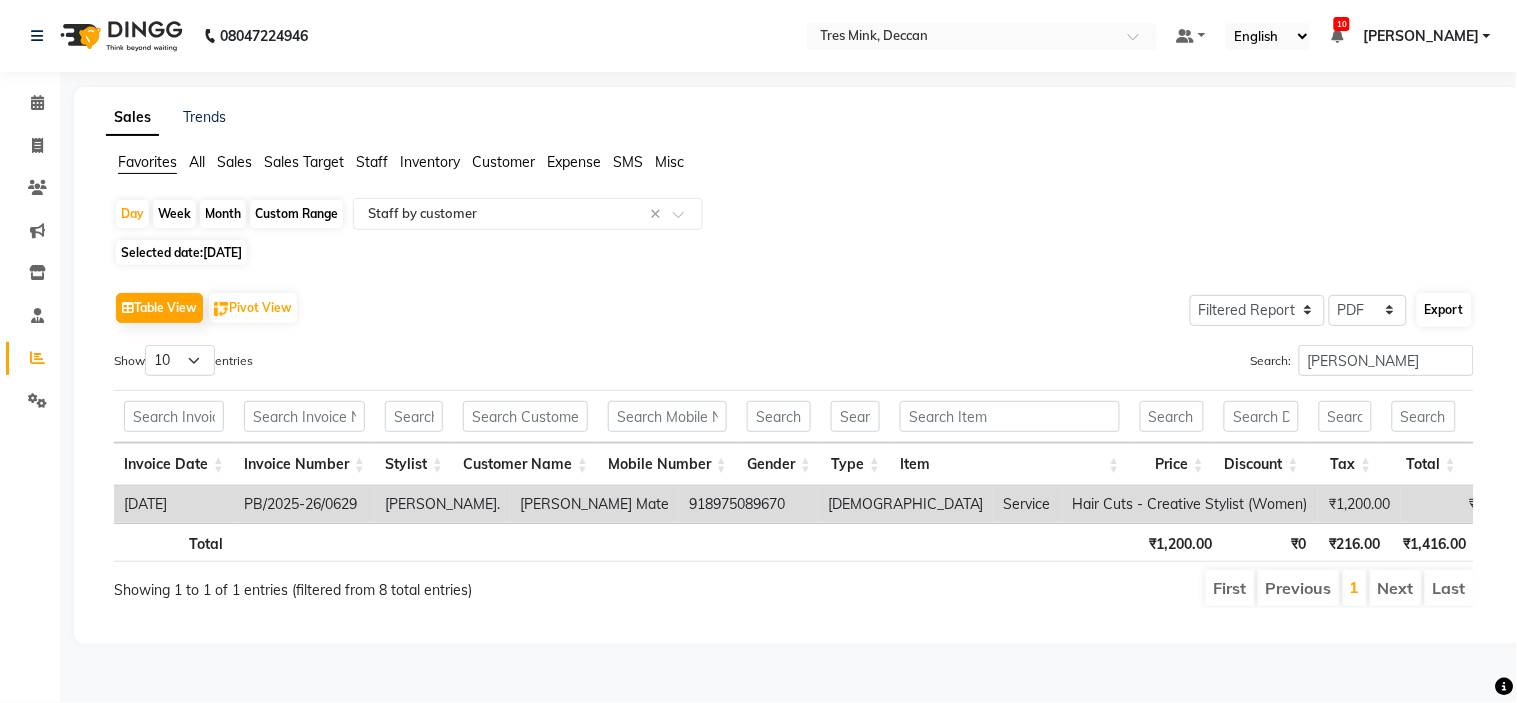 select on "sans-serif" 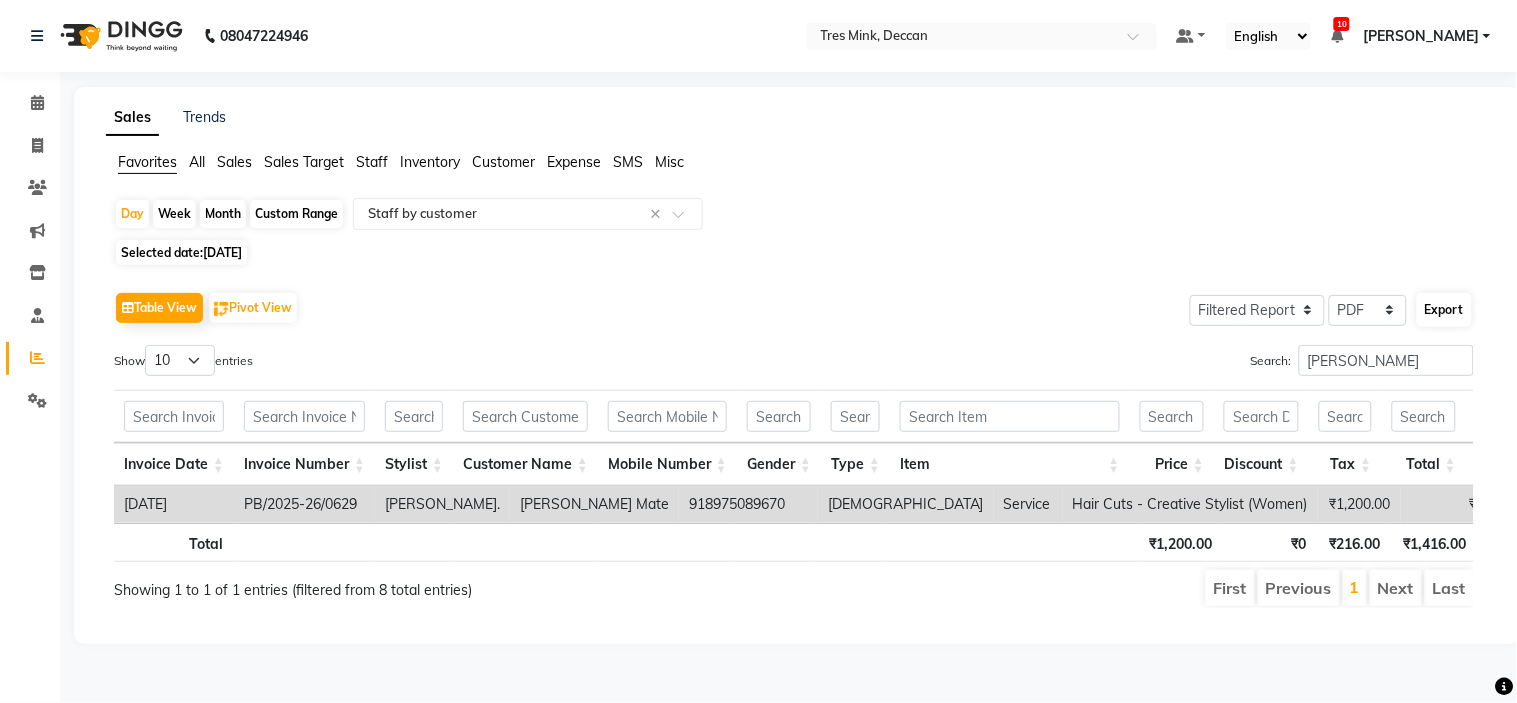 select on "14px" 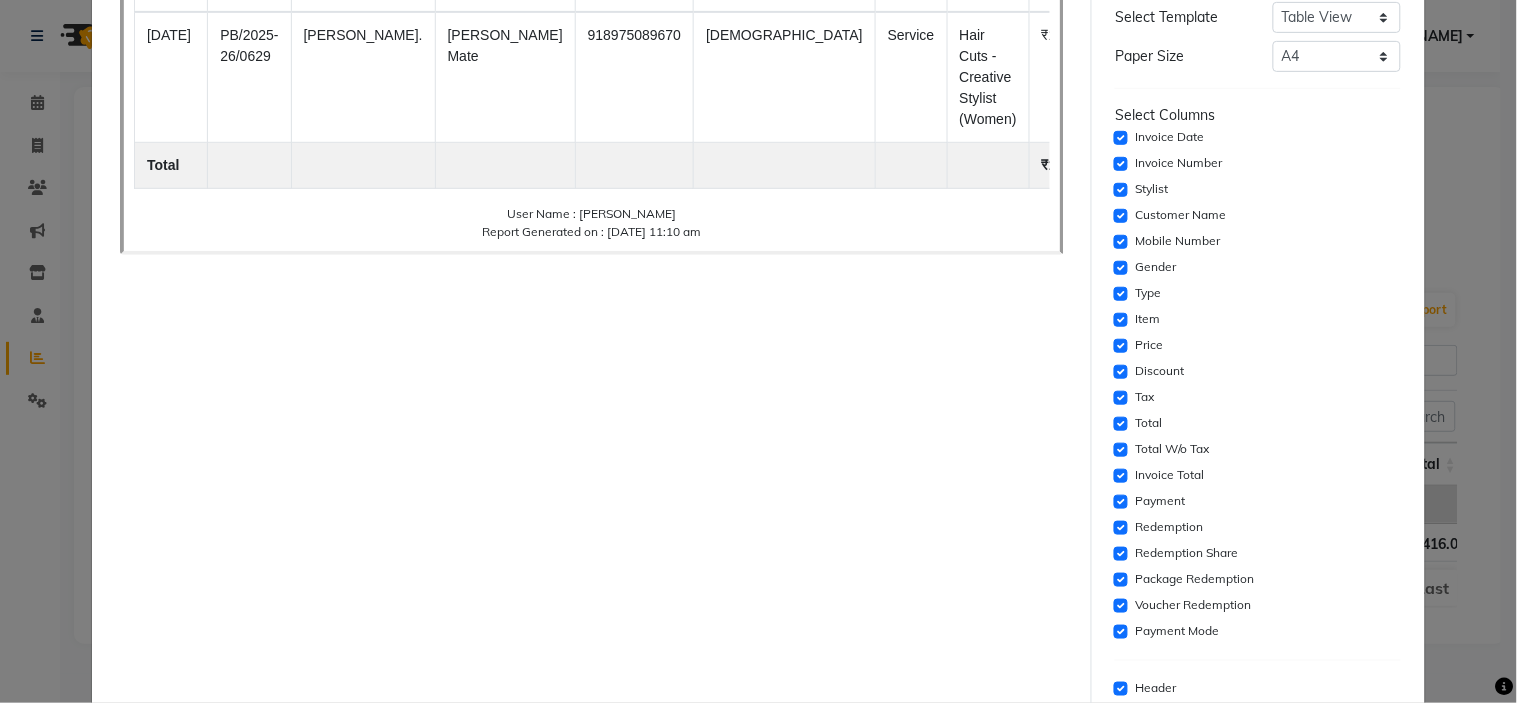 scroll, scrollTop: 361, scrollLeft: 0, axis: vertical 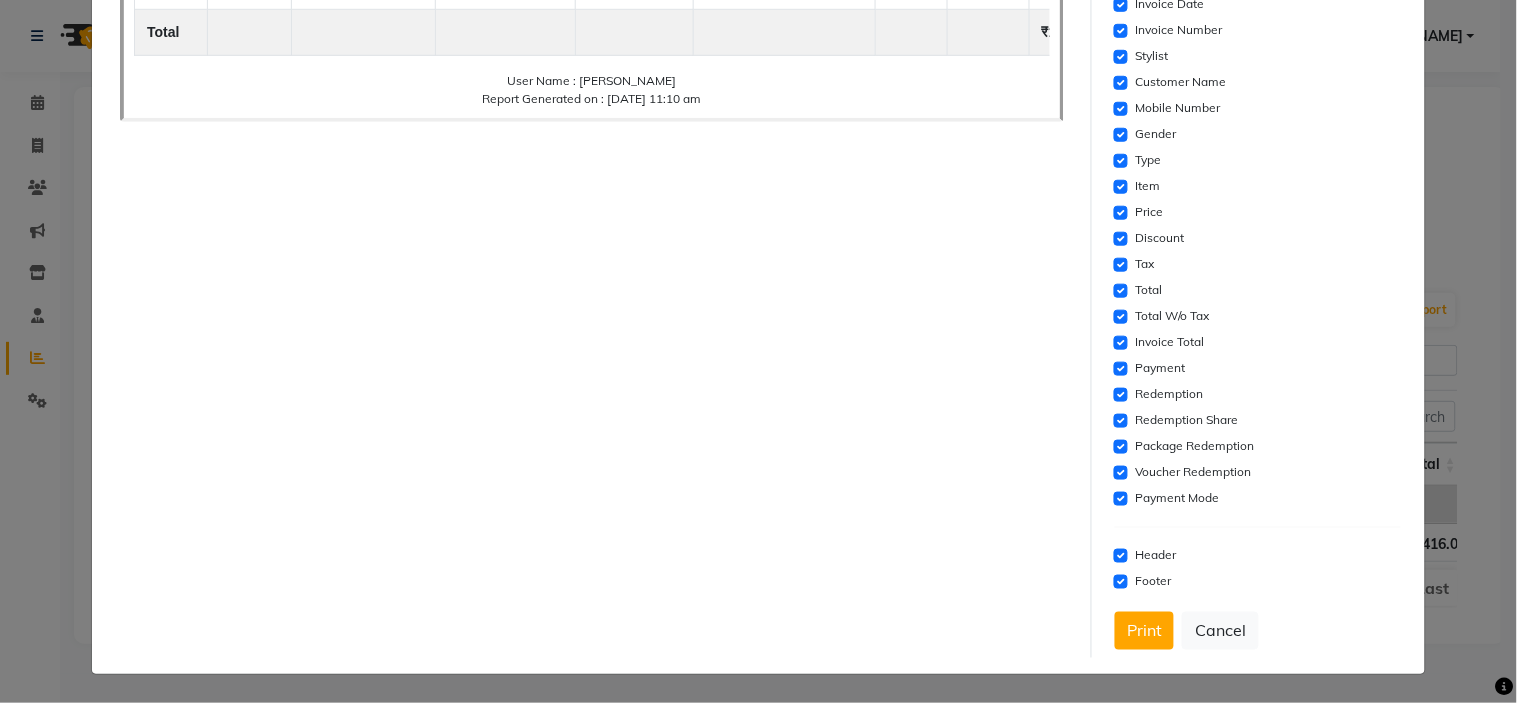 click on "Payment Mode" 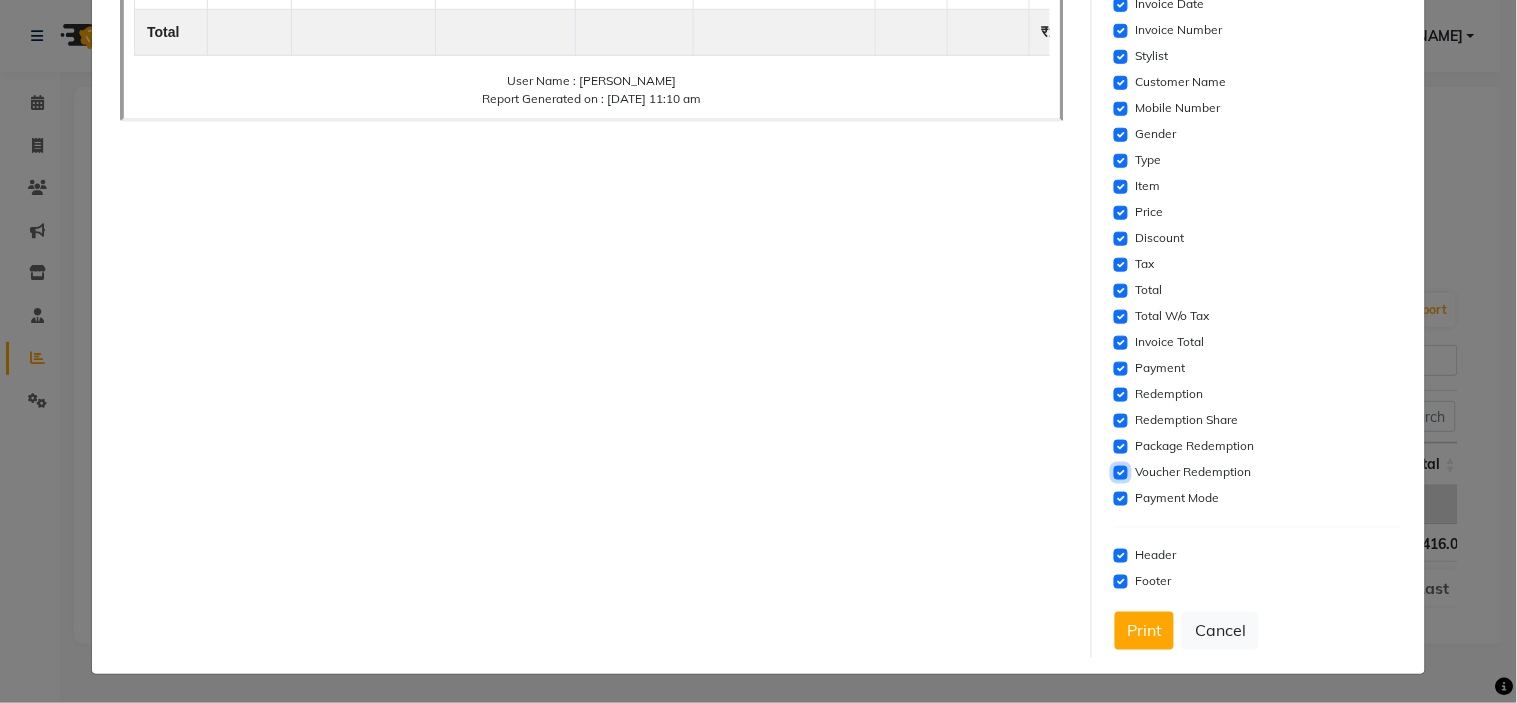 click 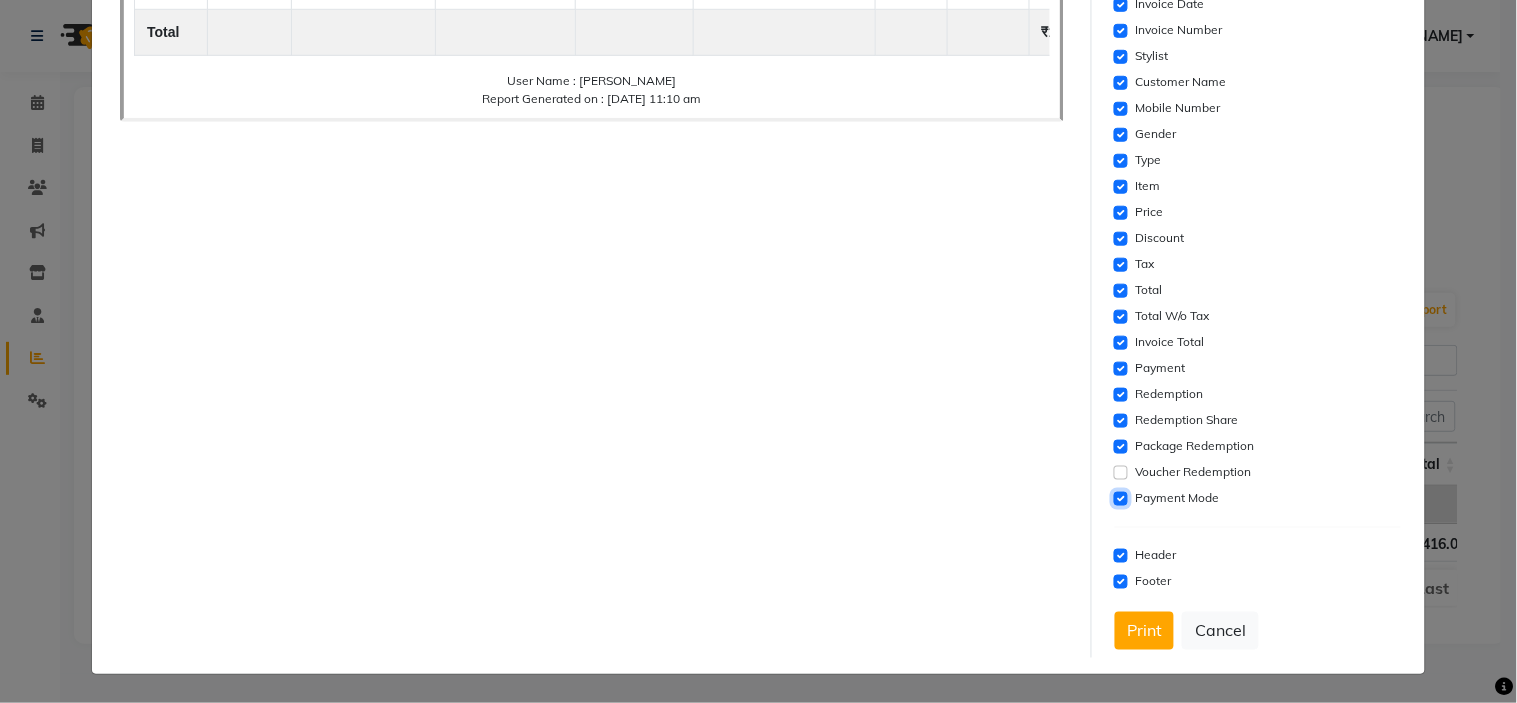 click 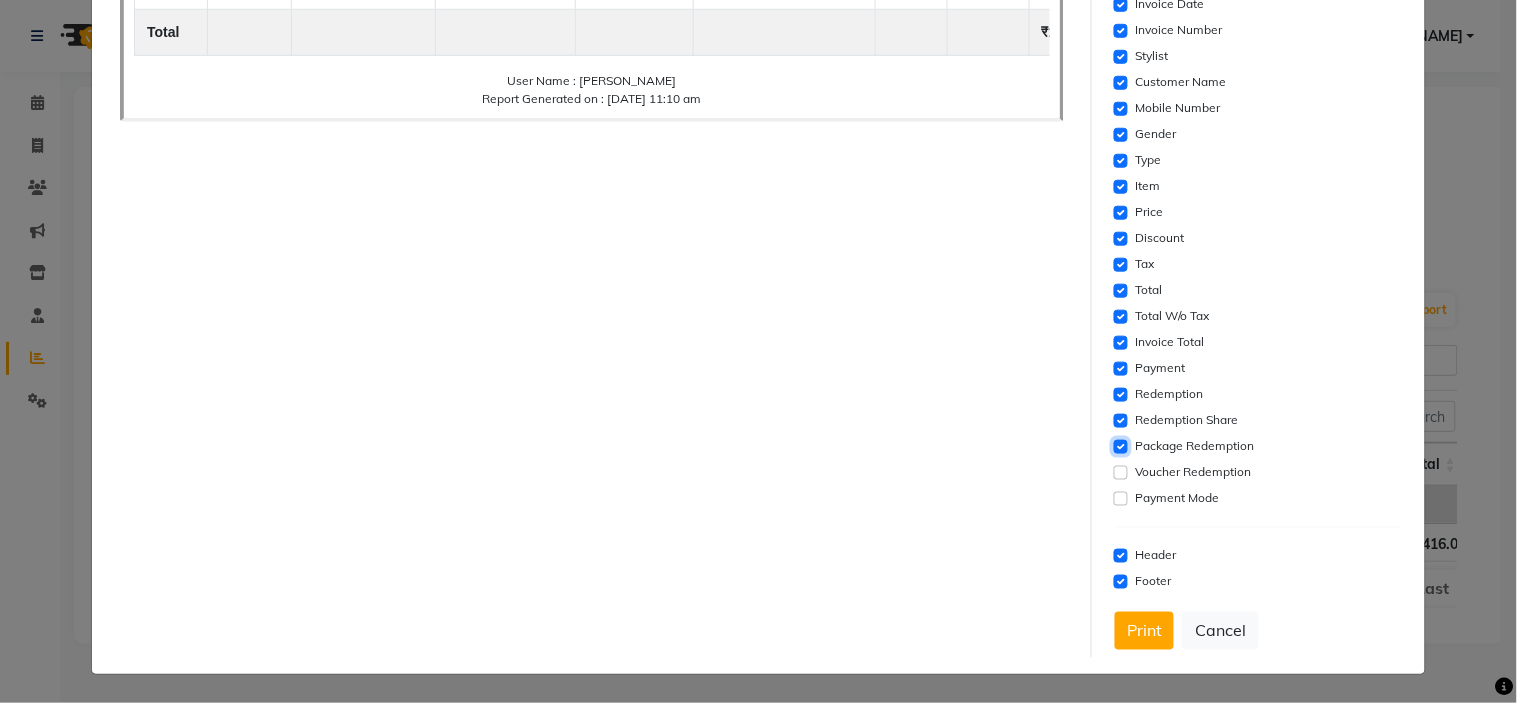 click 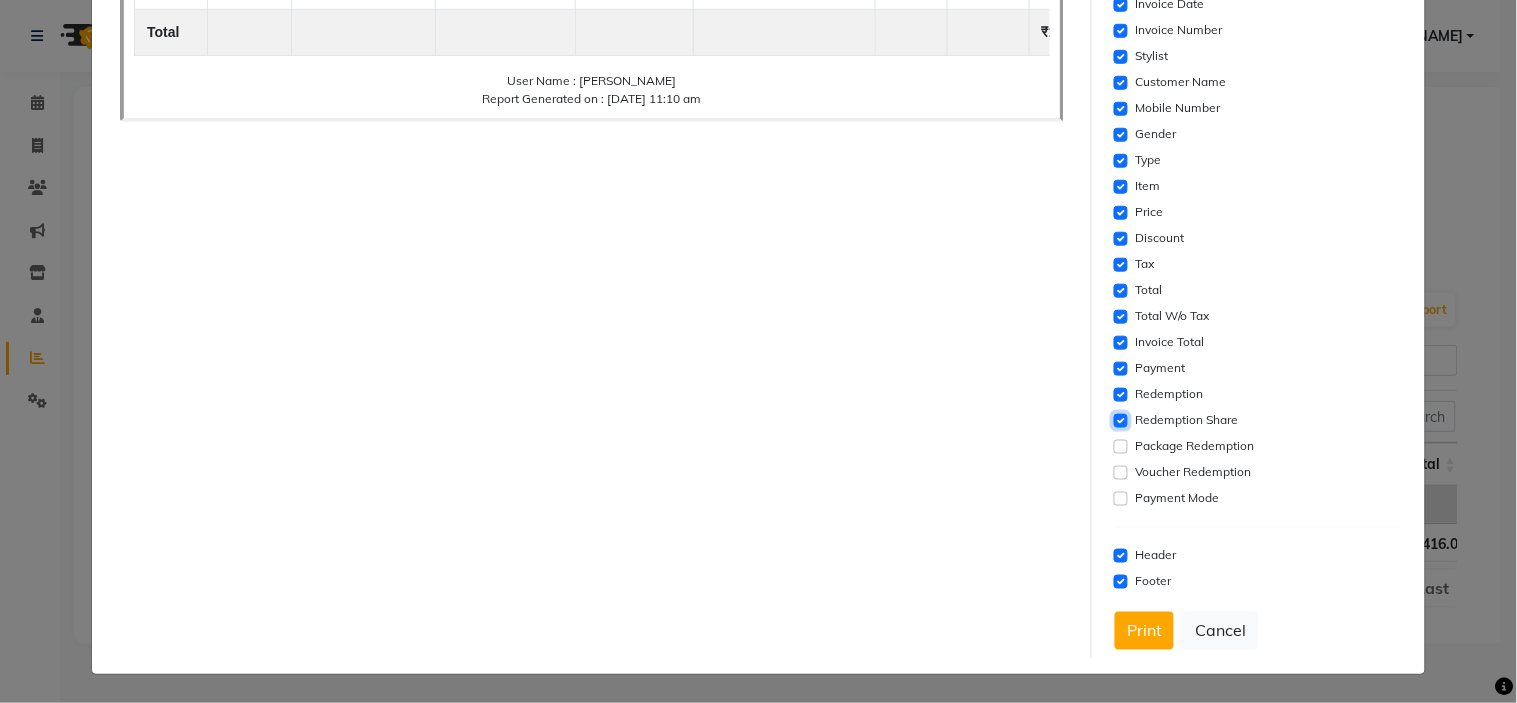 click 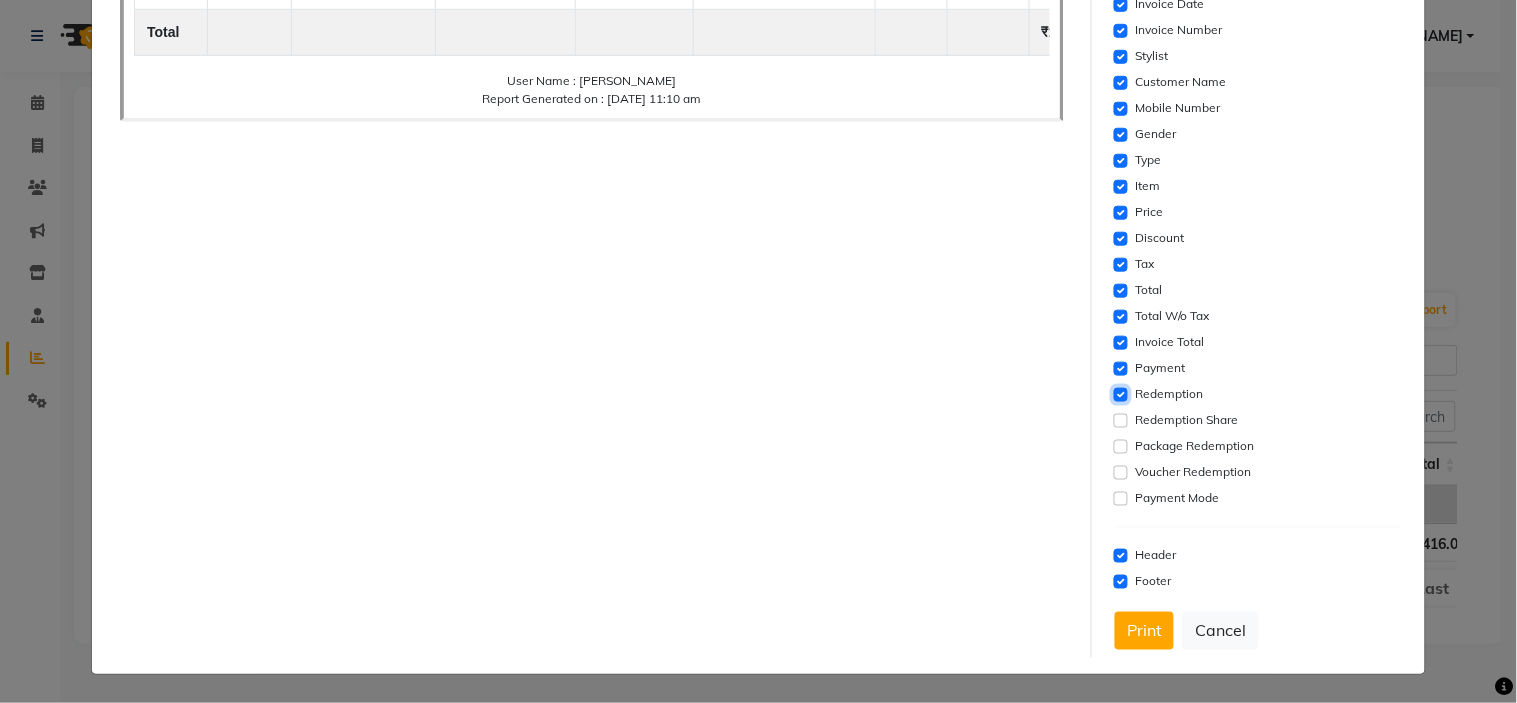 click 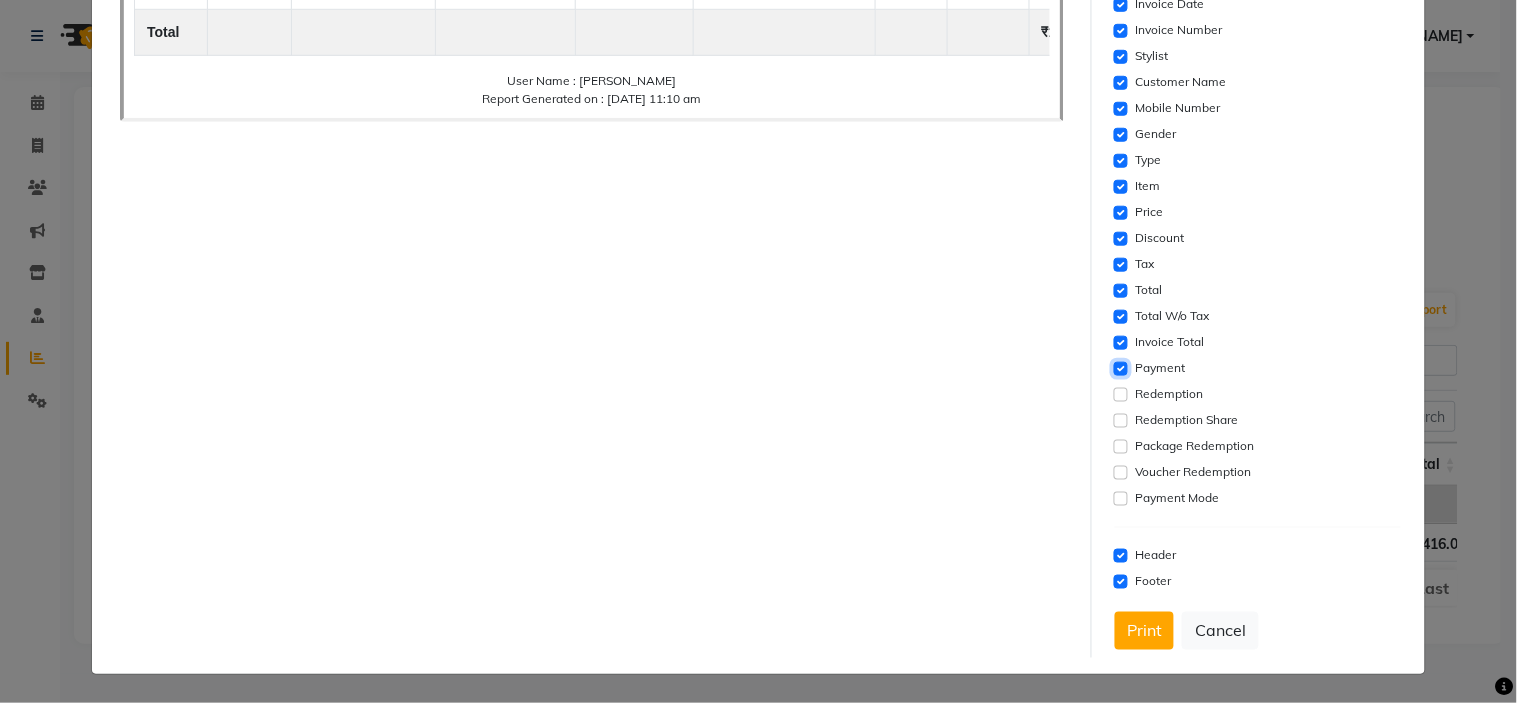 click 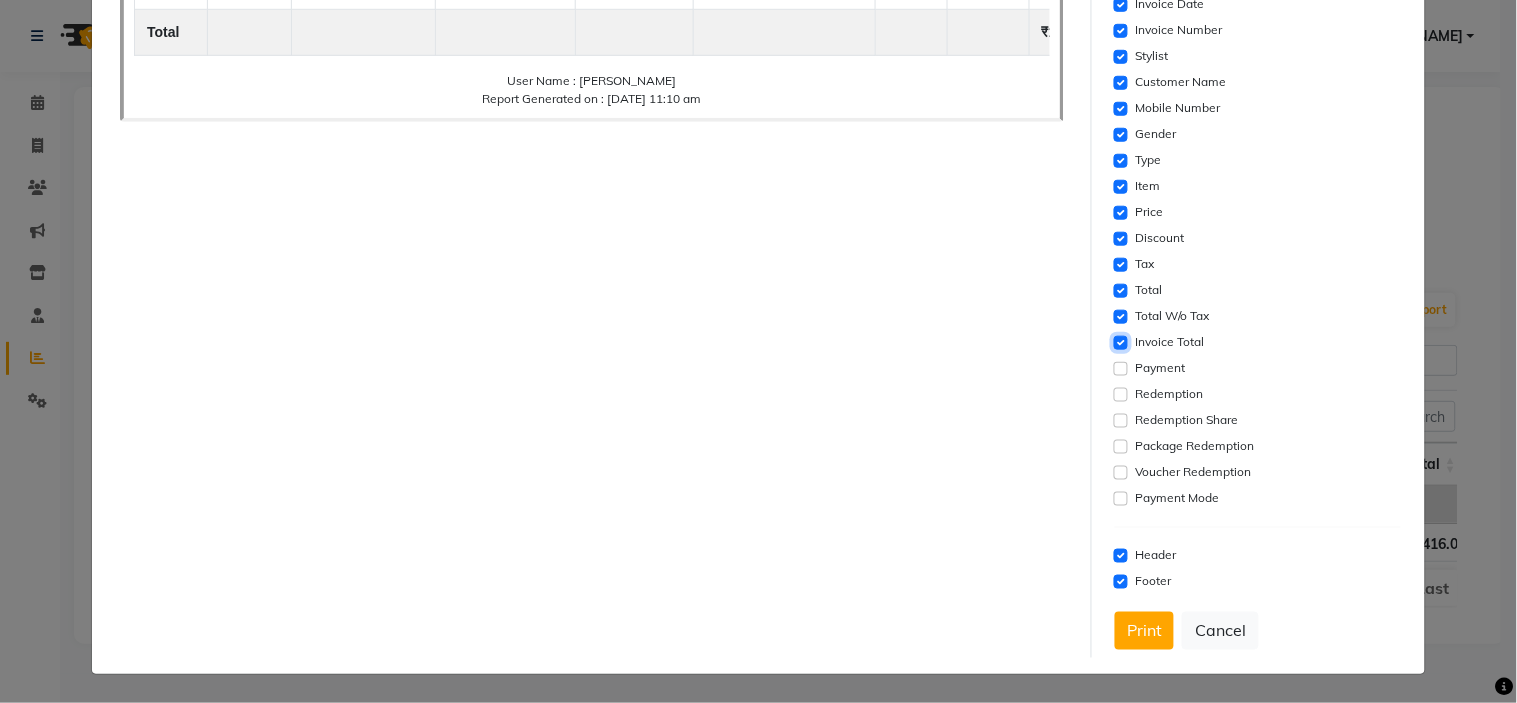 click 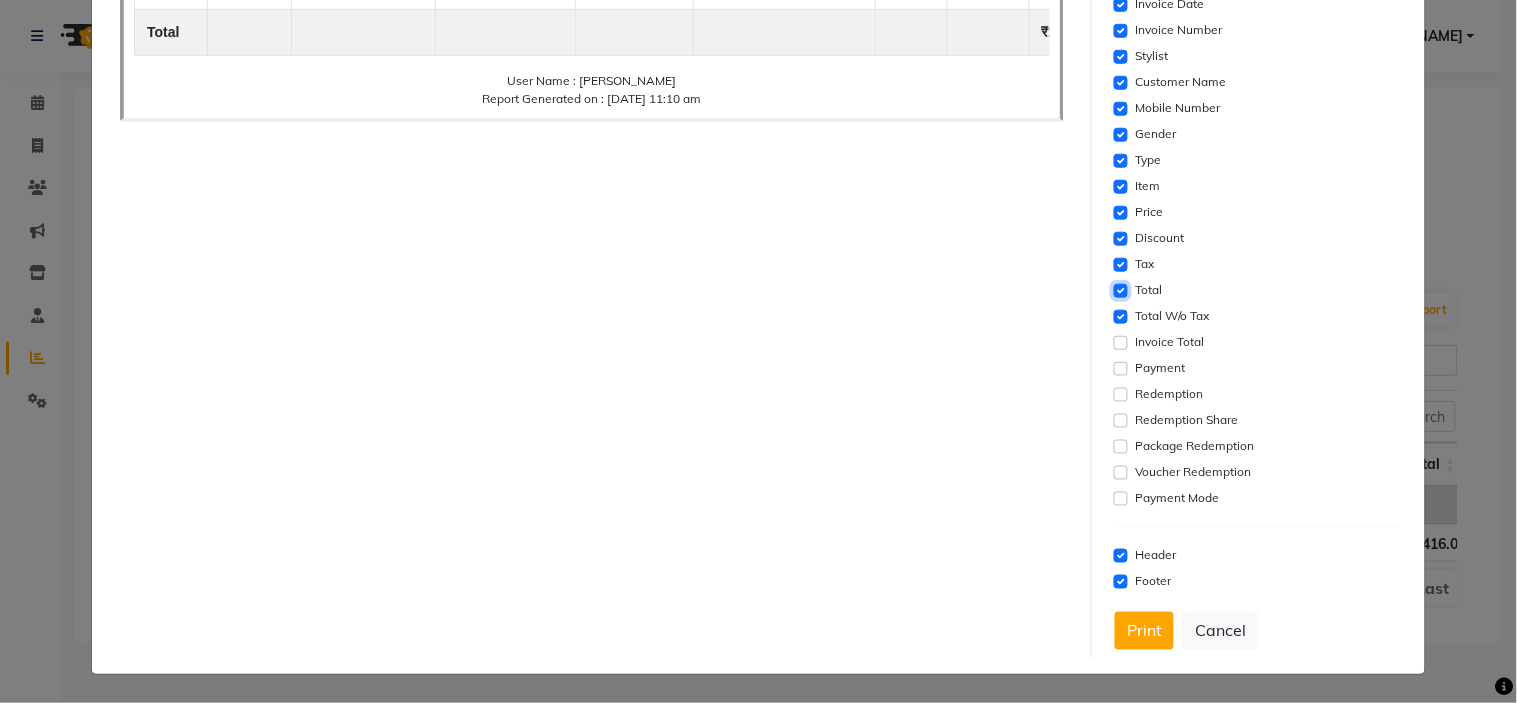 click 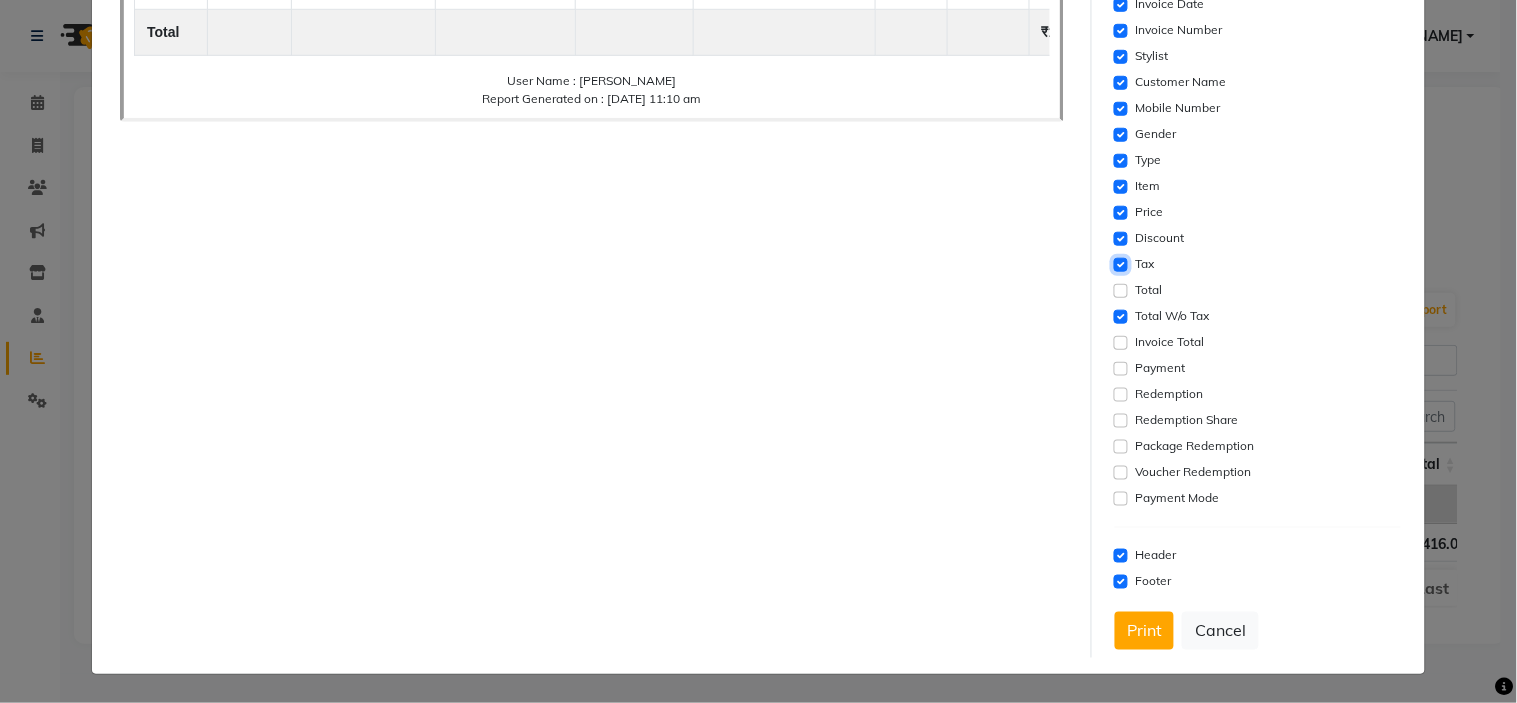 click 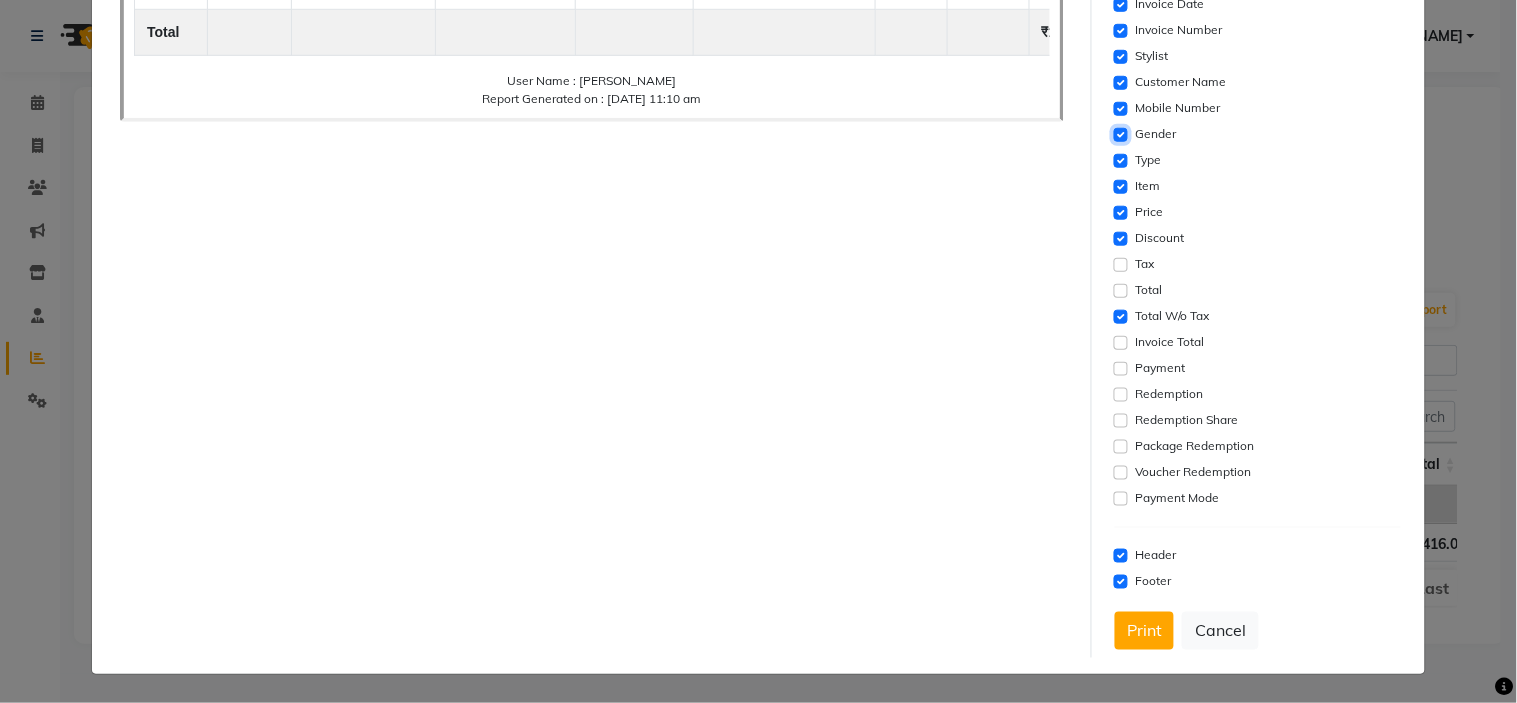 click 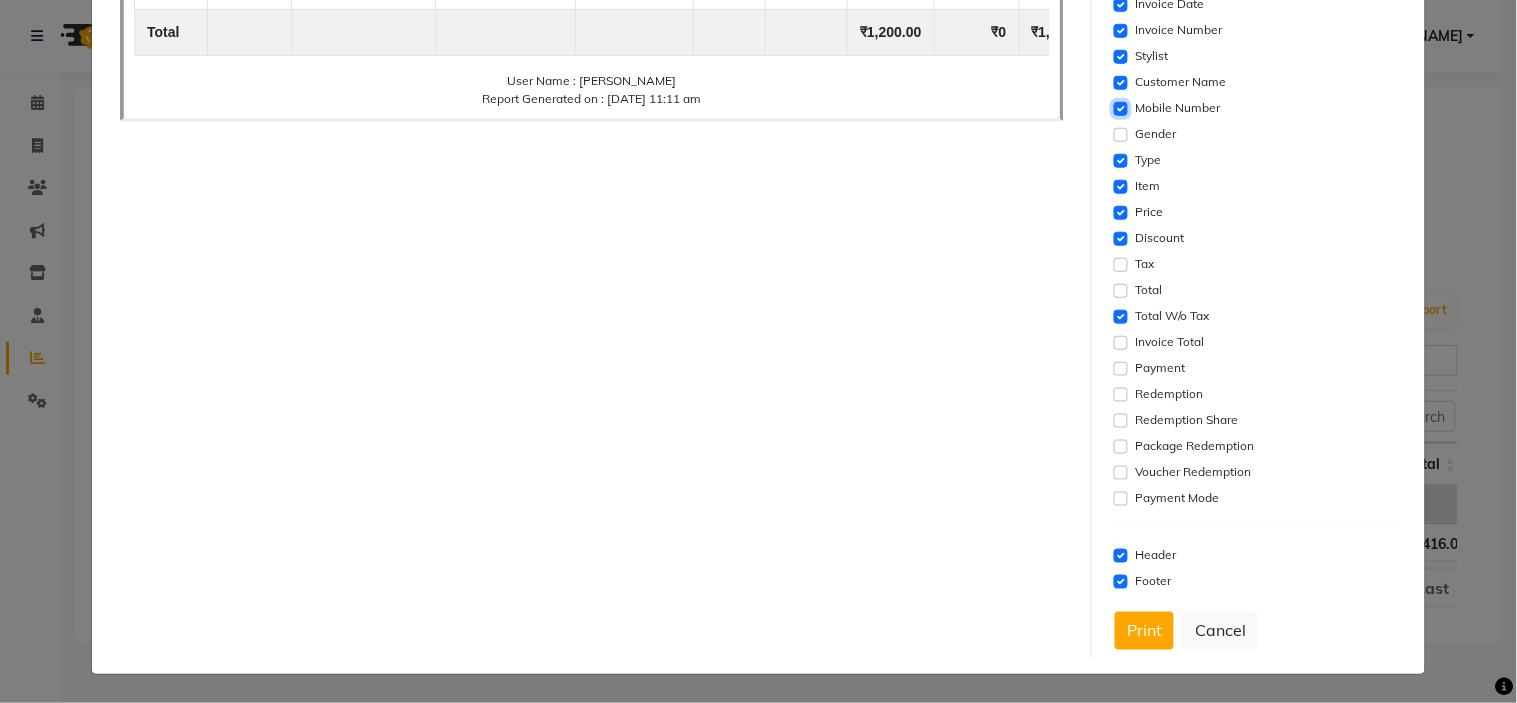 click 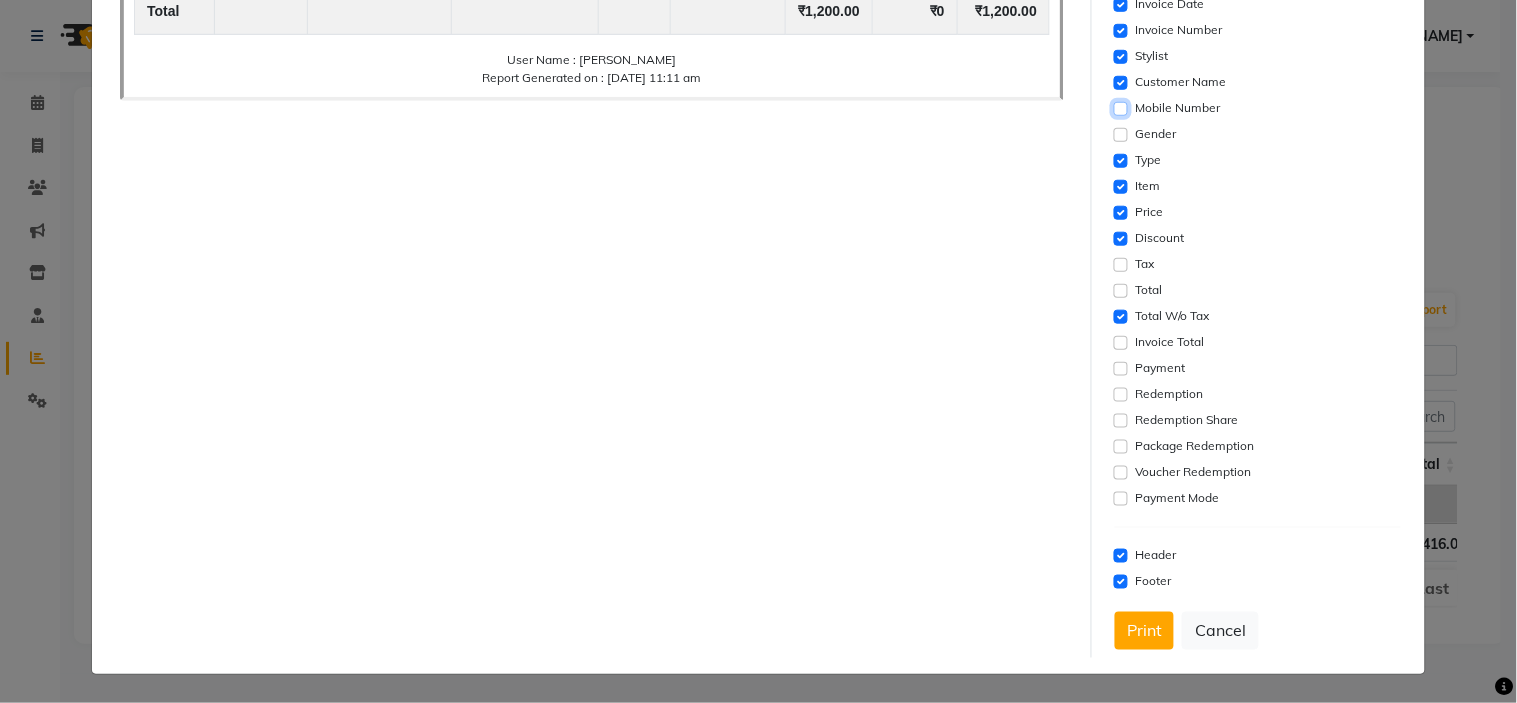 scroll, scrollTop: 250, scrollLeft: 0, axis: vertical 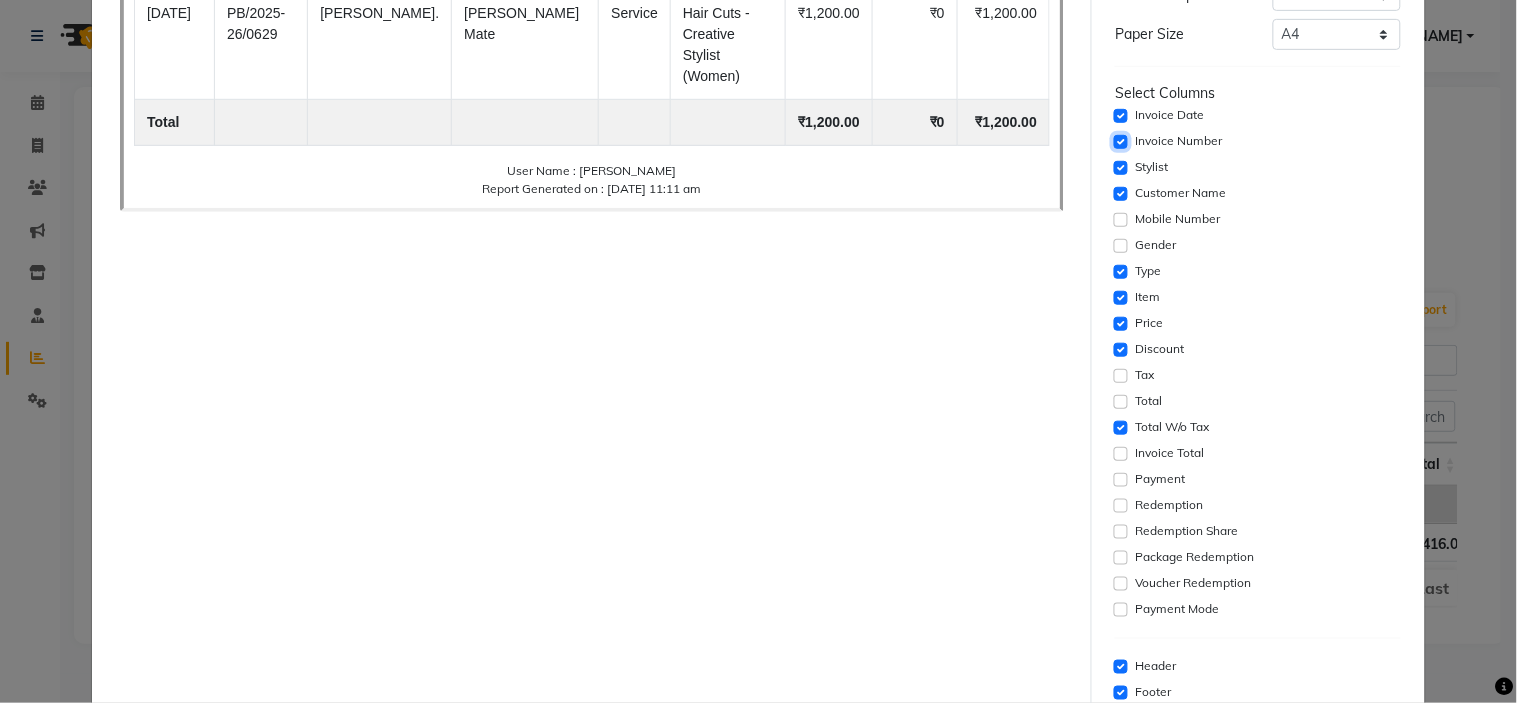 click 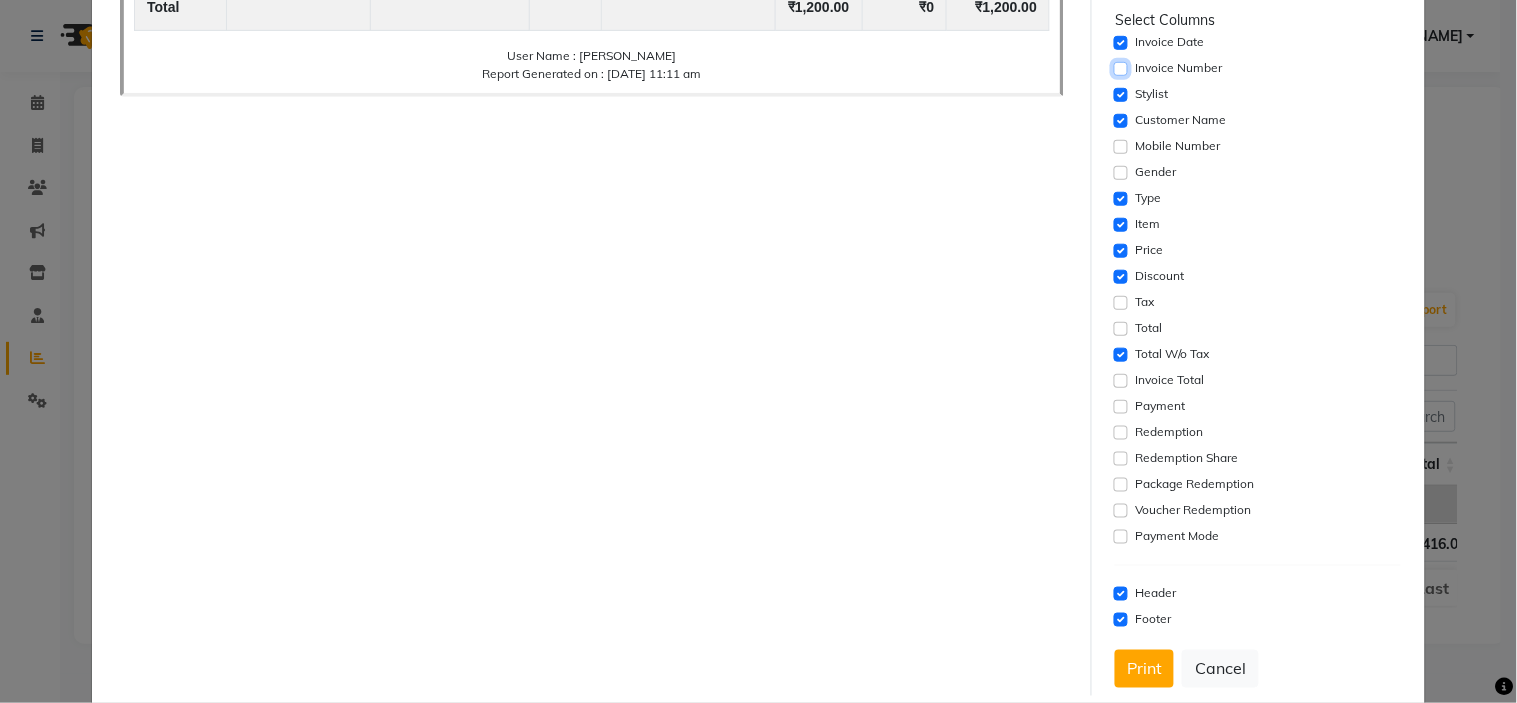 scroll, scrollTop: 361, scrollLeft: 0, axis: vertical 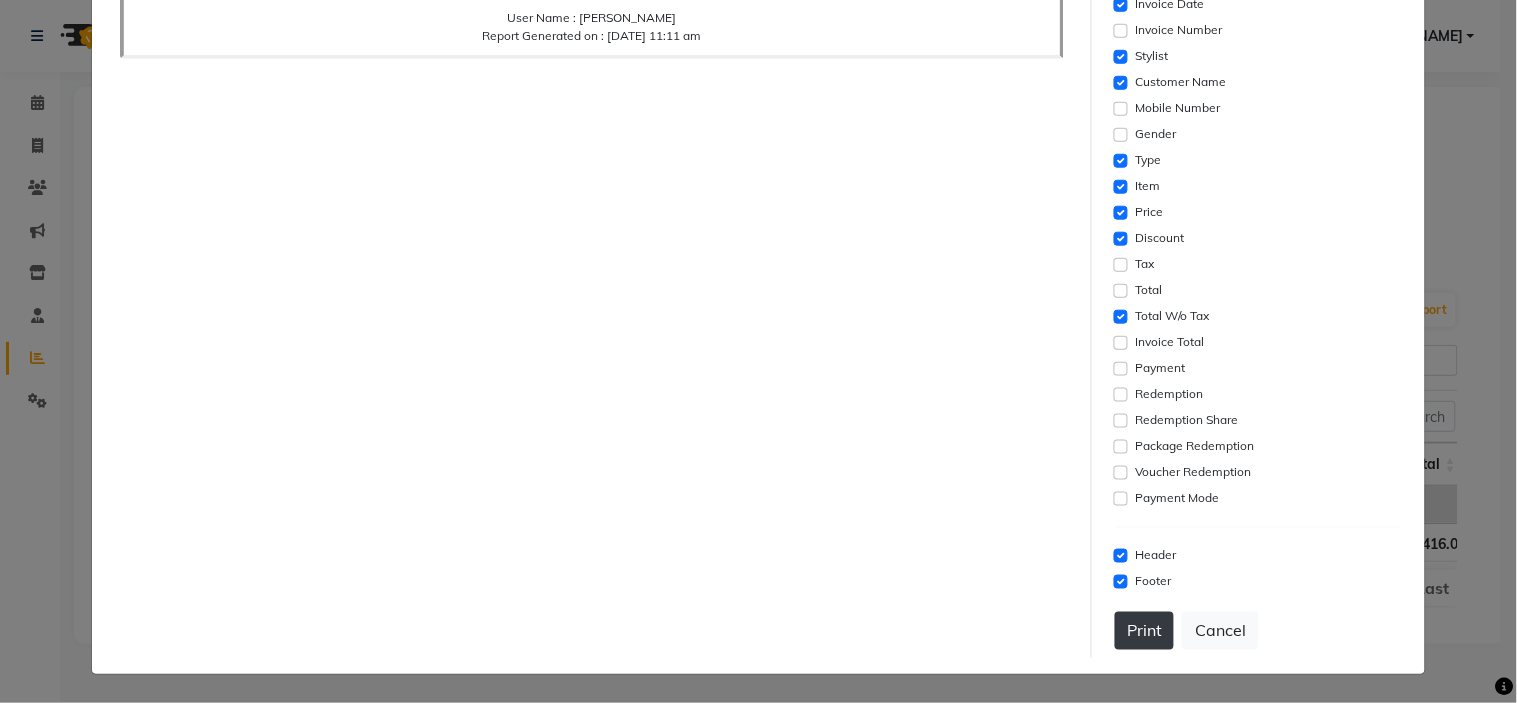 click on "Print" 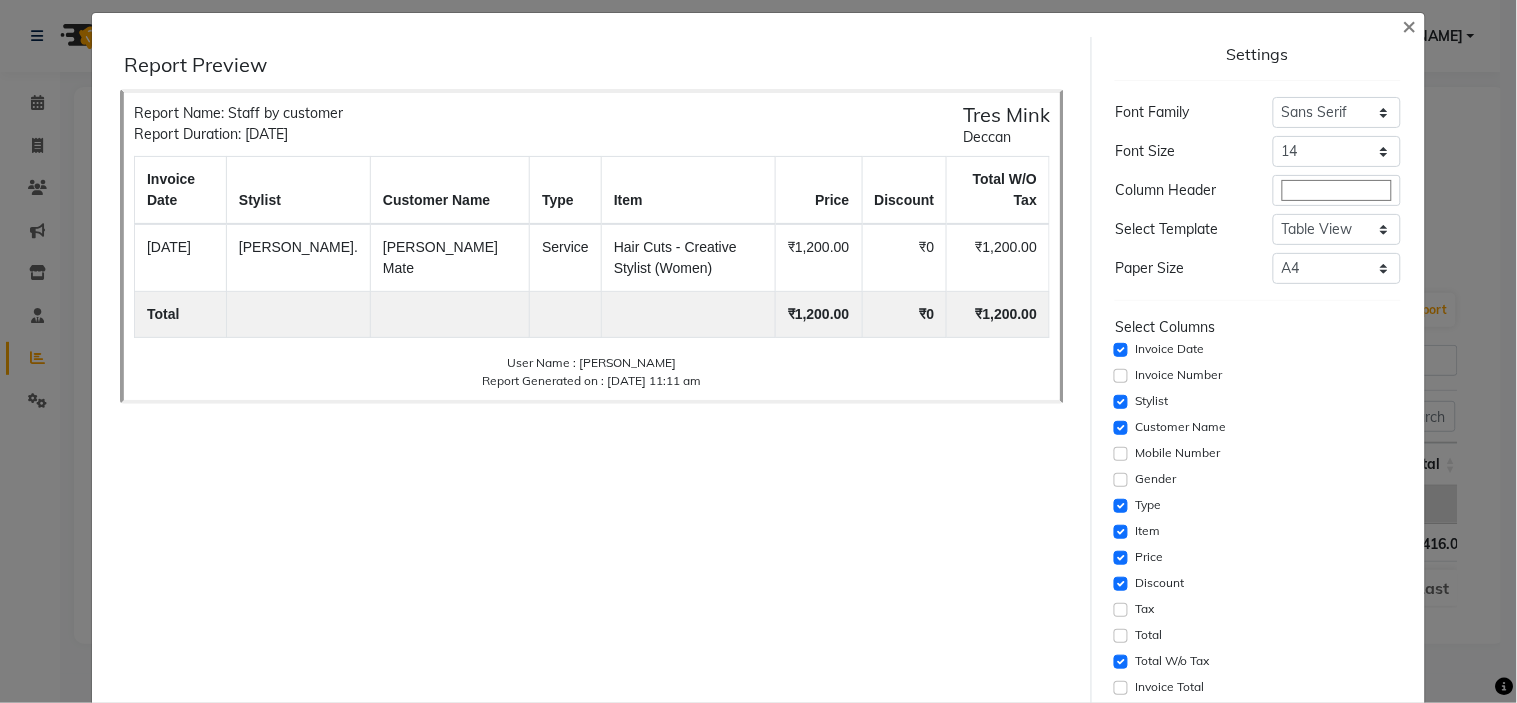 scroll, scrollTop: 0, scrollLeft: 0, axis: both 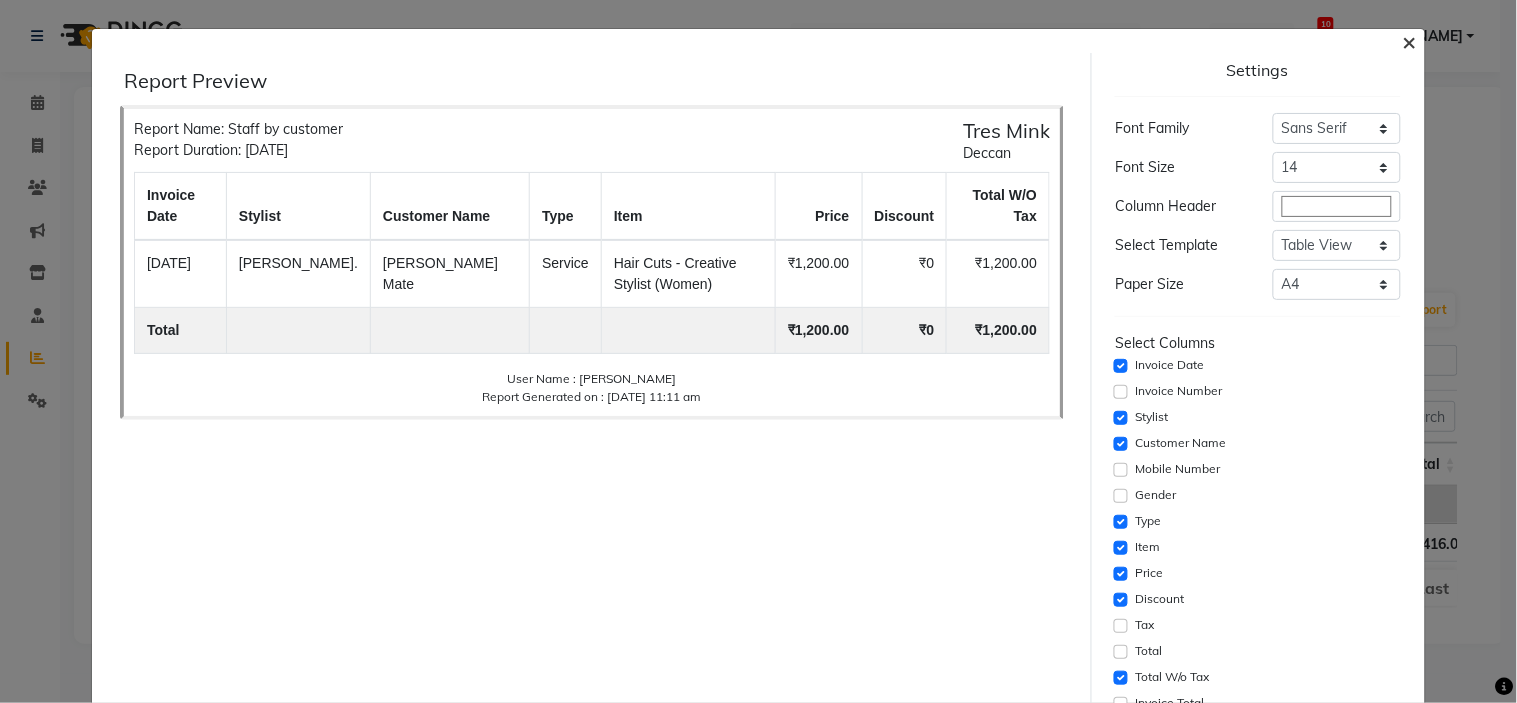 click on "×" 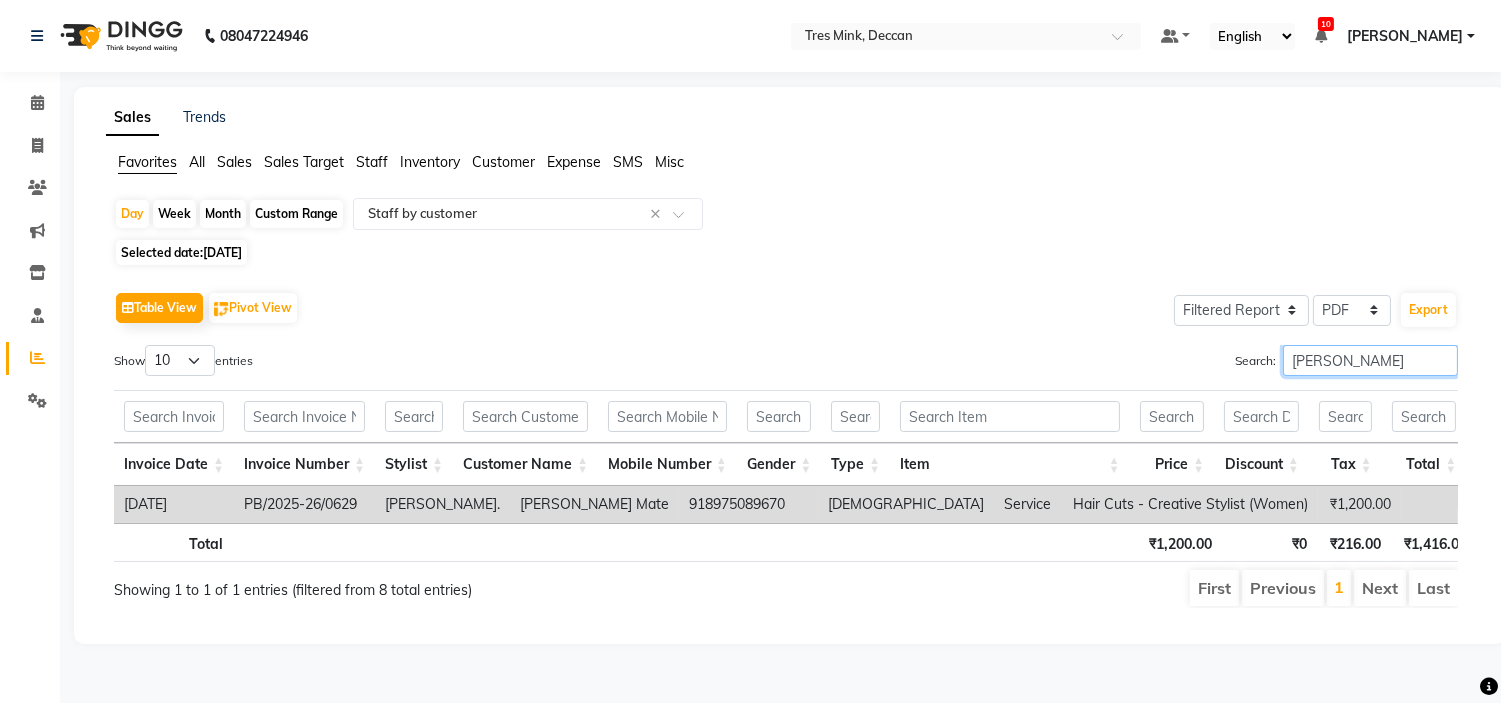 click on "gunjan" at bounding box center [1370, 360] 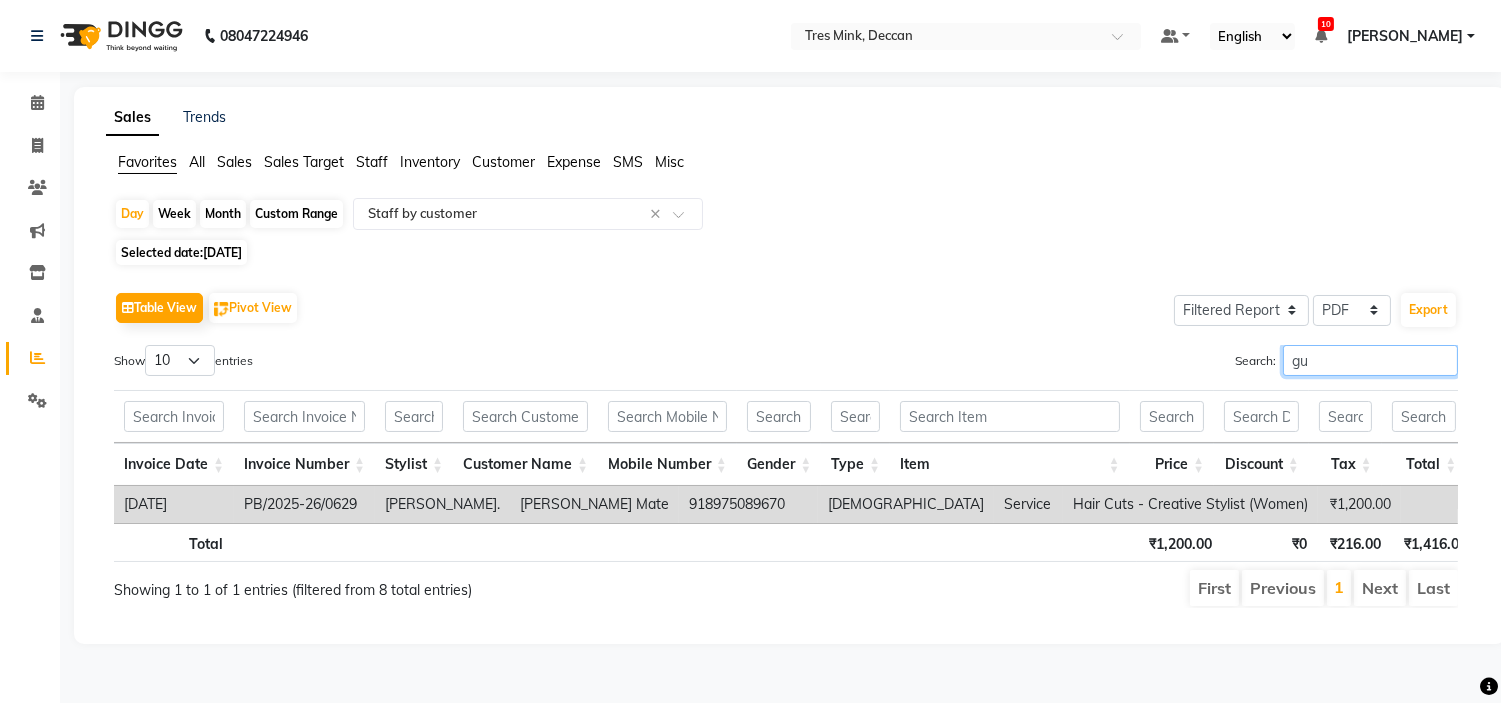 type on "g" 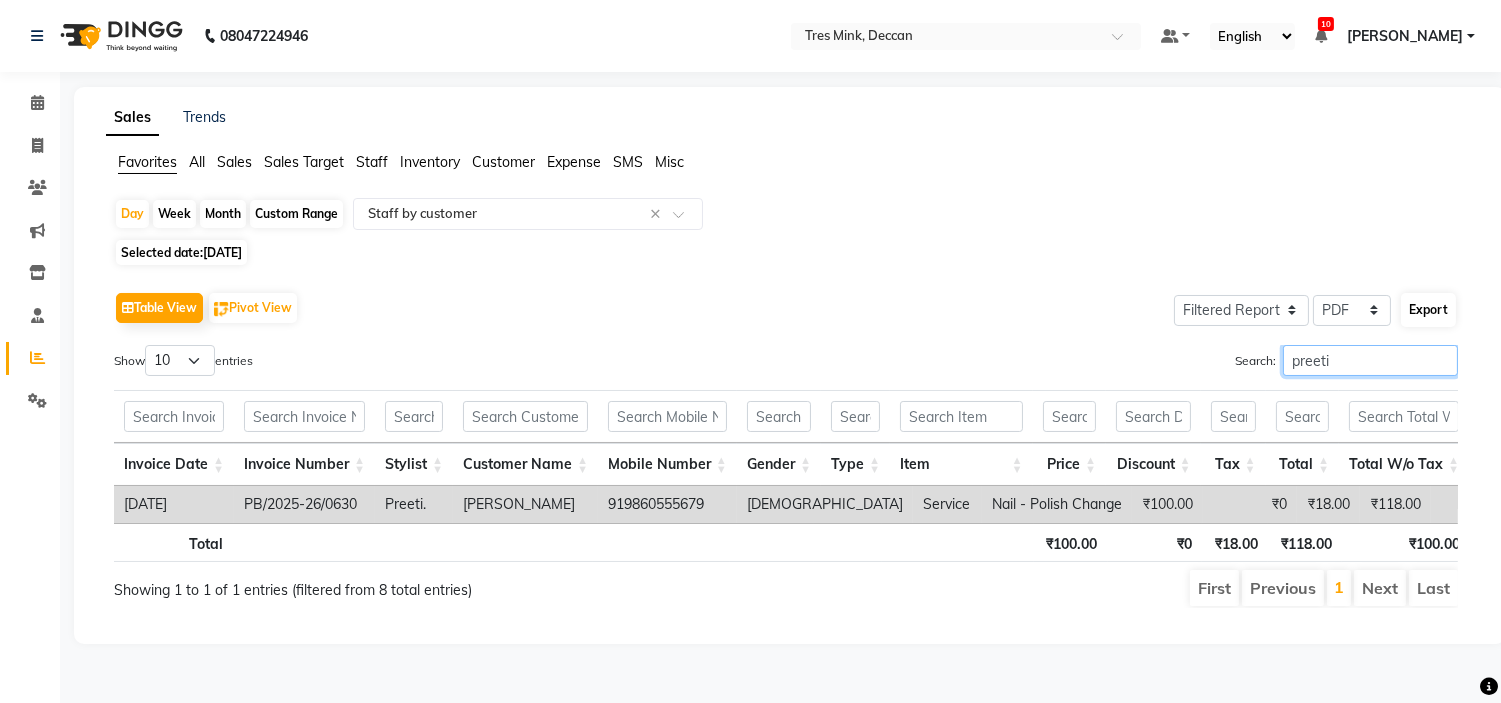 type on "preeti" 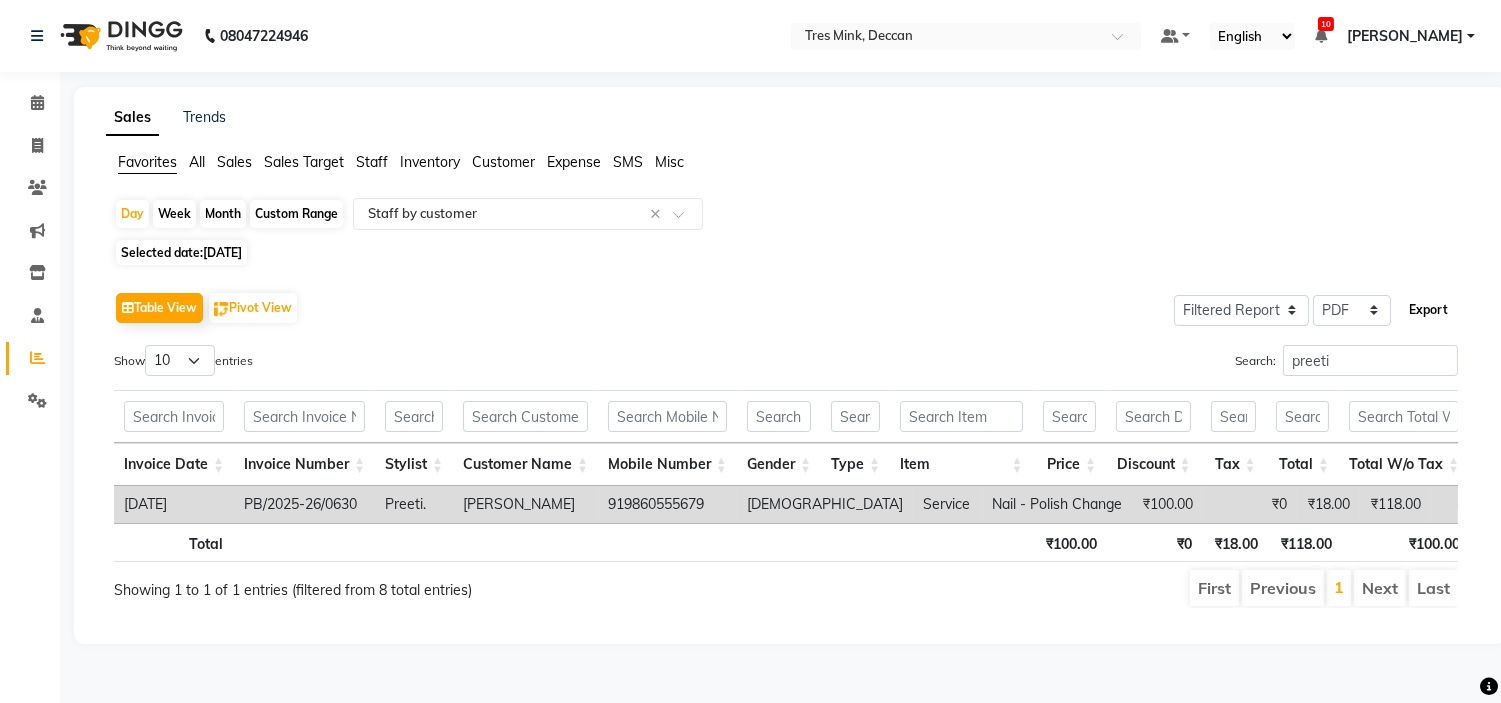 click on "Export" 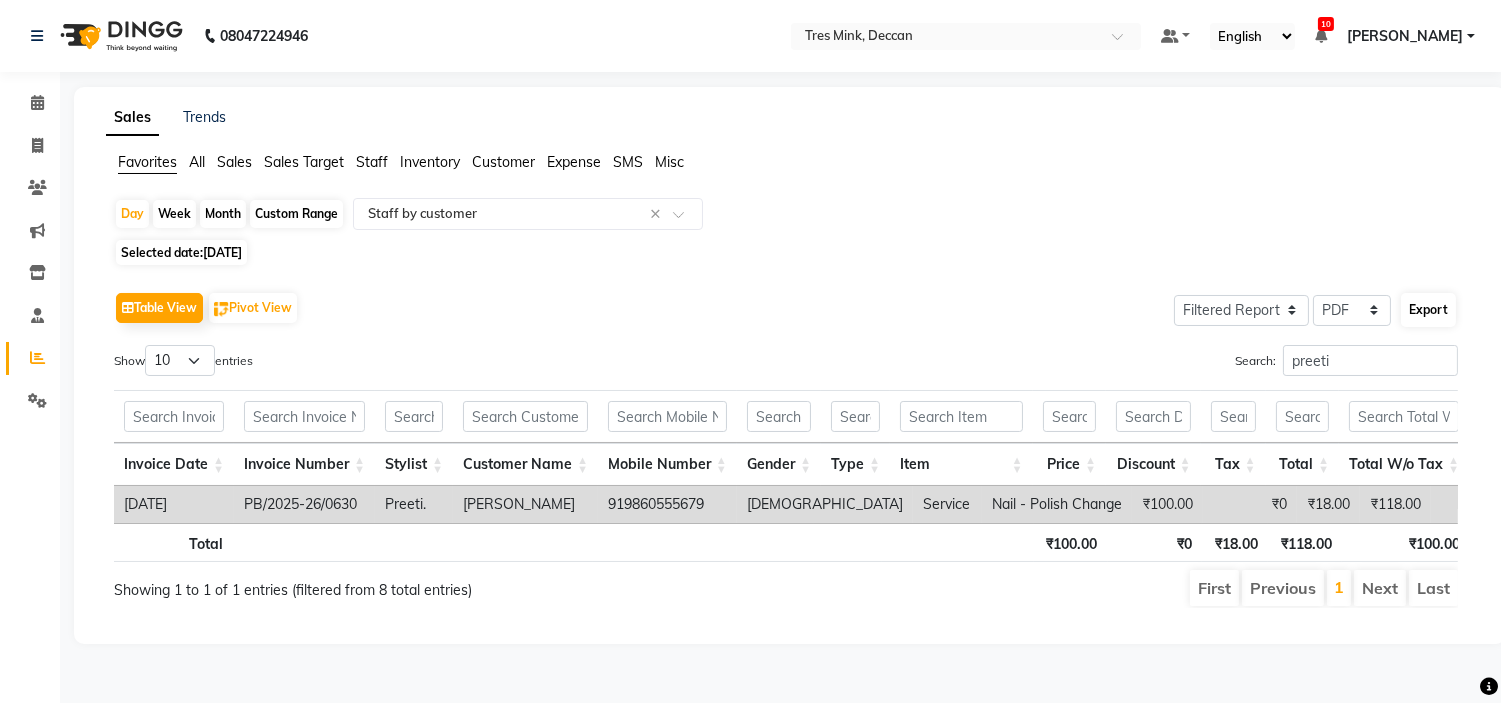 select on "sans-serif" 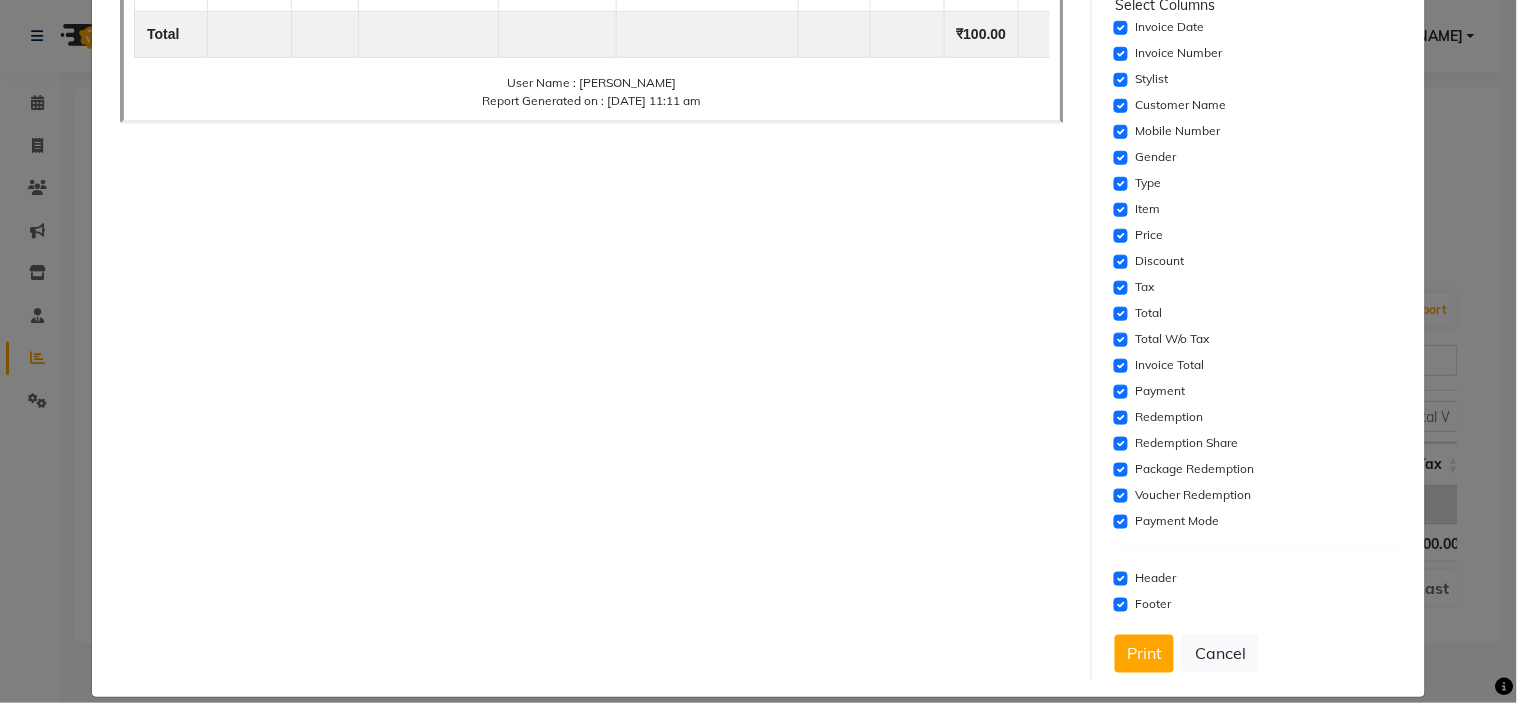 scroll, scrollTop: 361, scrollLeft: 0, axis: vertical 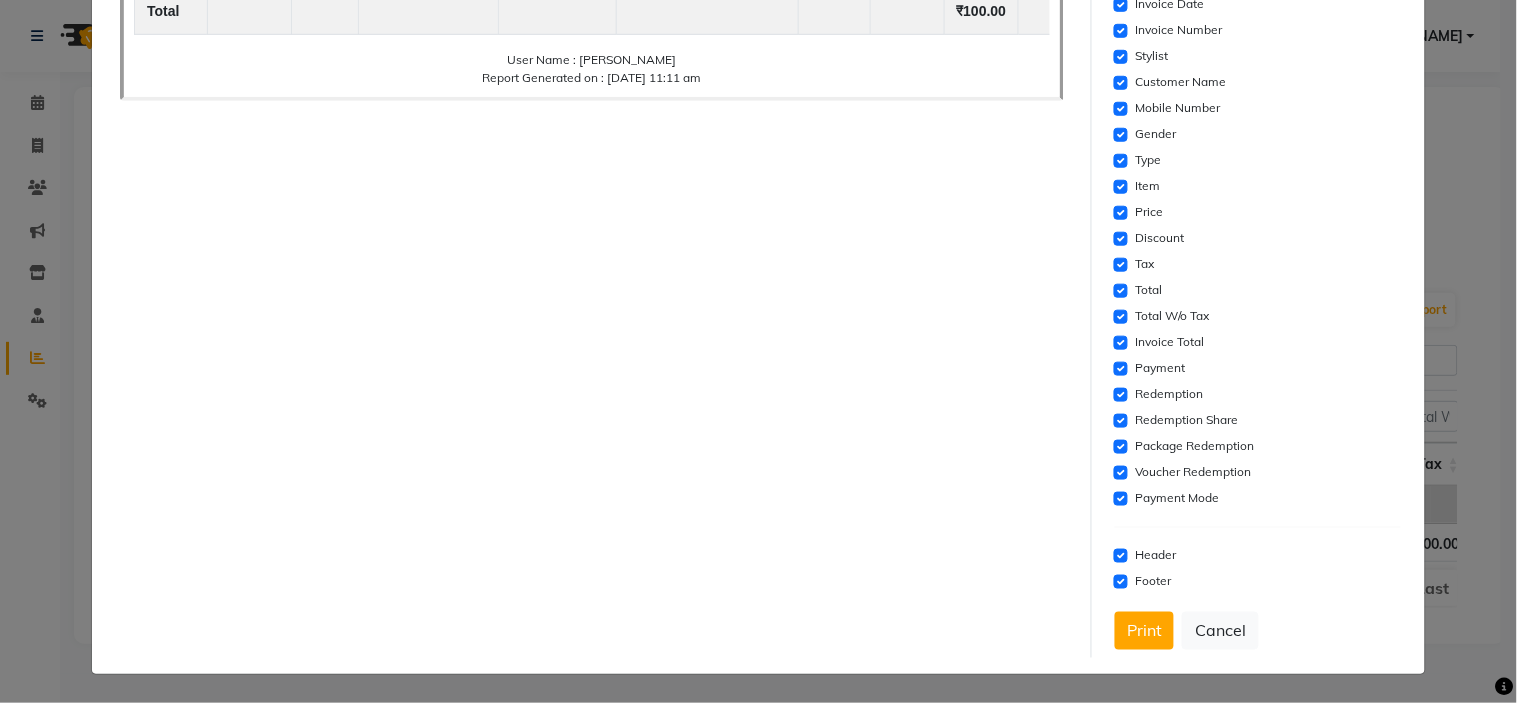 click on "Settings  Font Family  Select Sans Serif Monospace Serif  Font Size  Select 8 9 10 11 12 13 14 15 16 17 18 19 20  Column Header  #ffffff  Select Template  Select Dynamic Table View List View  Paper Size  Select A4 A5 A6 A7 Thermal Select Columns  Invoice Date   Invoice Number   Stylist   Customer Name   Mobile Number   Gender   Type   Item   Price   Discount   Tax   Total   Total W/o Tax   Invoice Total   Payment   Redemption   Redemption Share   Package Redemption   Voucher Redemption   Payment Mode   Header   Footer   Print   Cancel" 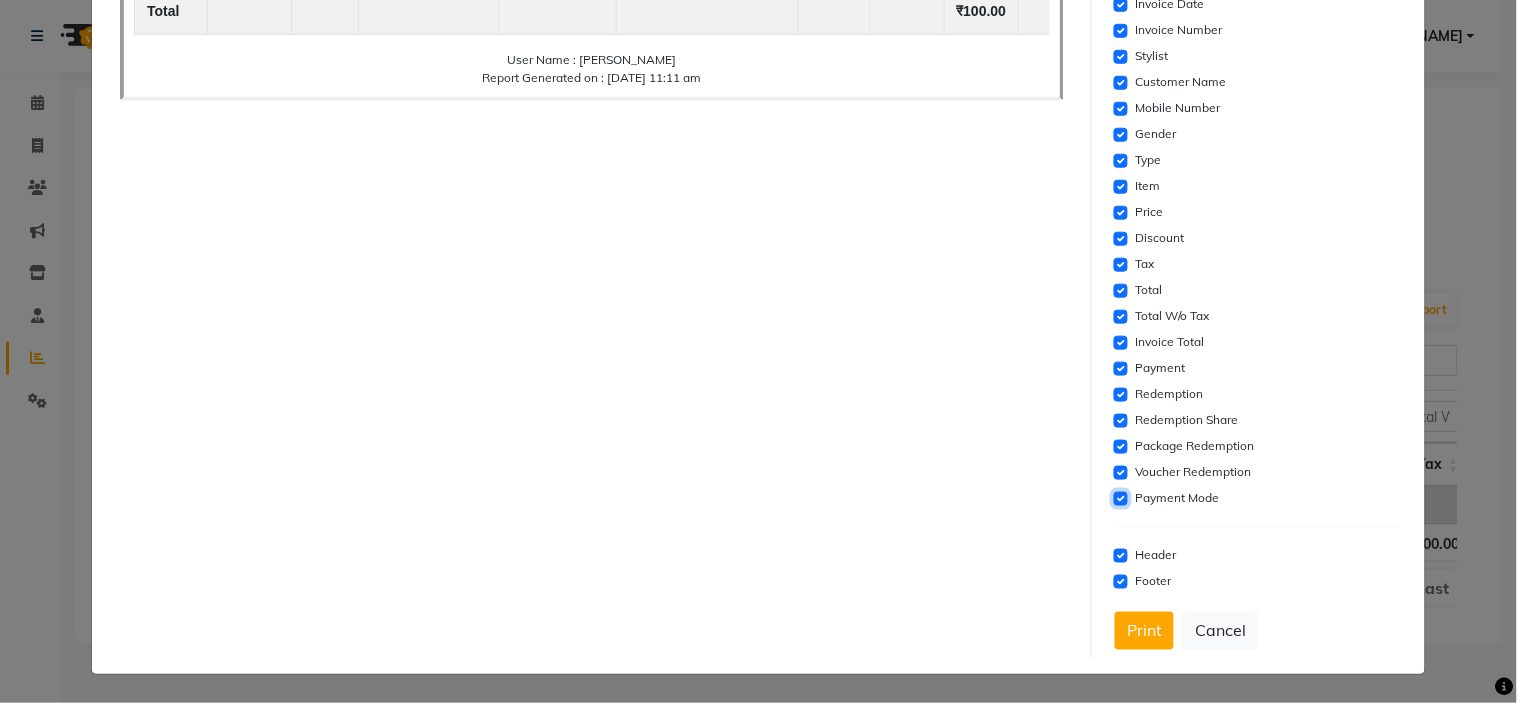 click 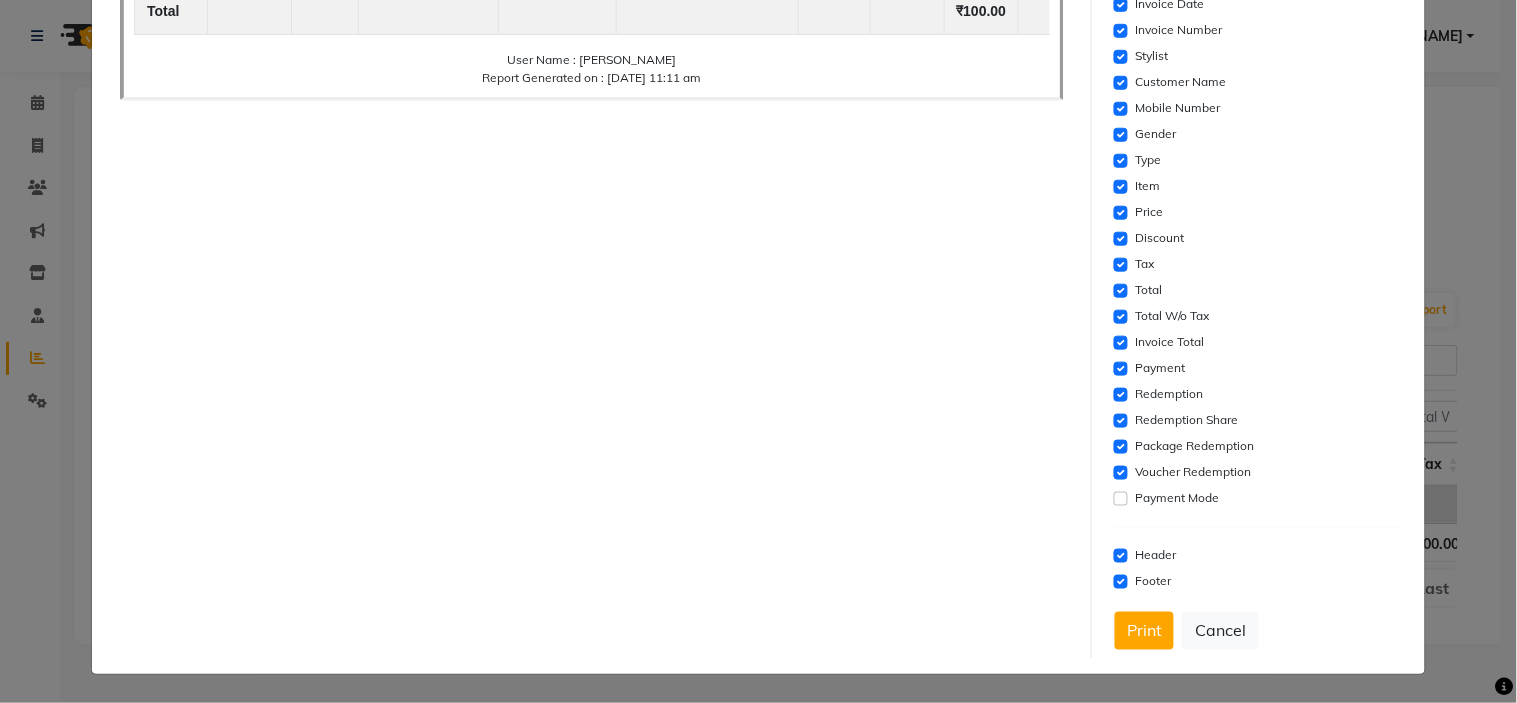 click on "Voucher Redemption" 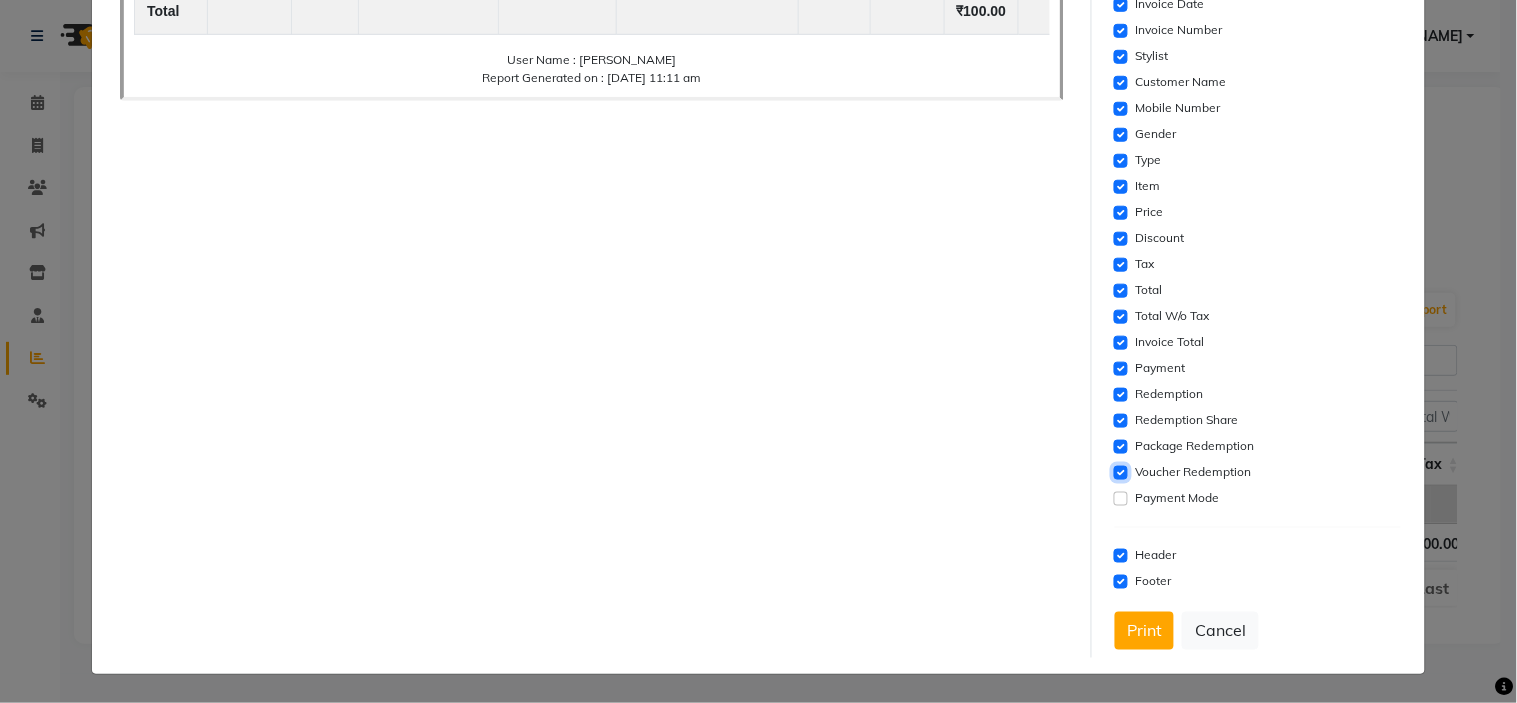 click 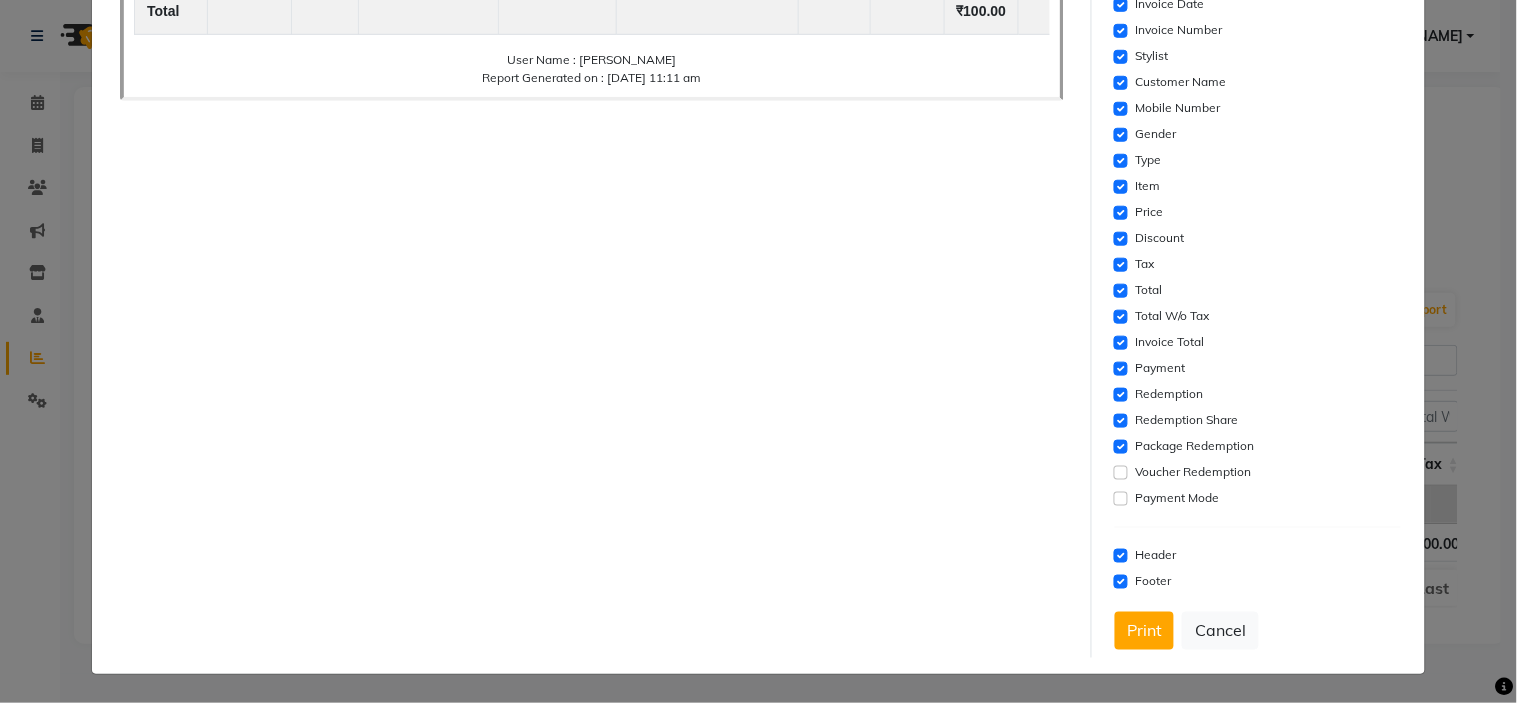click on "Settings  Font Family  Select Sans Serif Monospace Serif  Font Size  Select 8 9 10 11 12 13 14 15 16 17 18 19 20  Column Header  #ffffff  Select Template  Select Dynamic Table View List View  Paper Size  Select A4 A5 A6 A7 Thermal Select Columns  Invoice Date   Invoice Number   Stylist   Customer Name   Mobile Number   Gender   Type   Item   Price   Discount   Tax   Total   Total W/o Tax   Invoice Total   Payment   Redemption   Redemption Share   Package Redemption   Voucher Redemption   Payment Mode   Header   Footer   Print   Cancel" 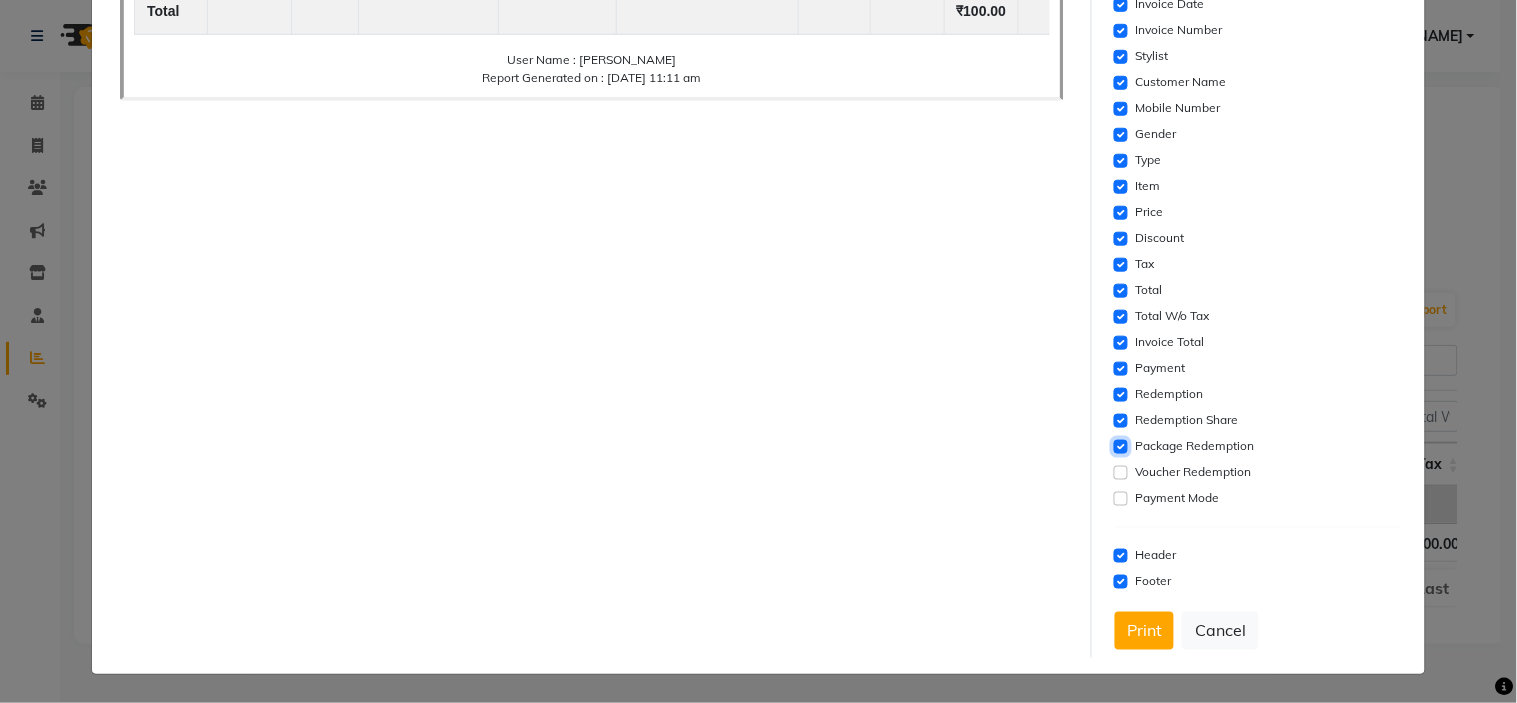 click 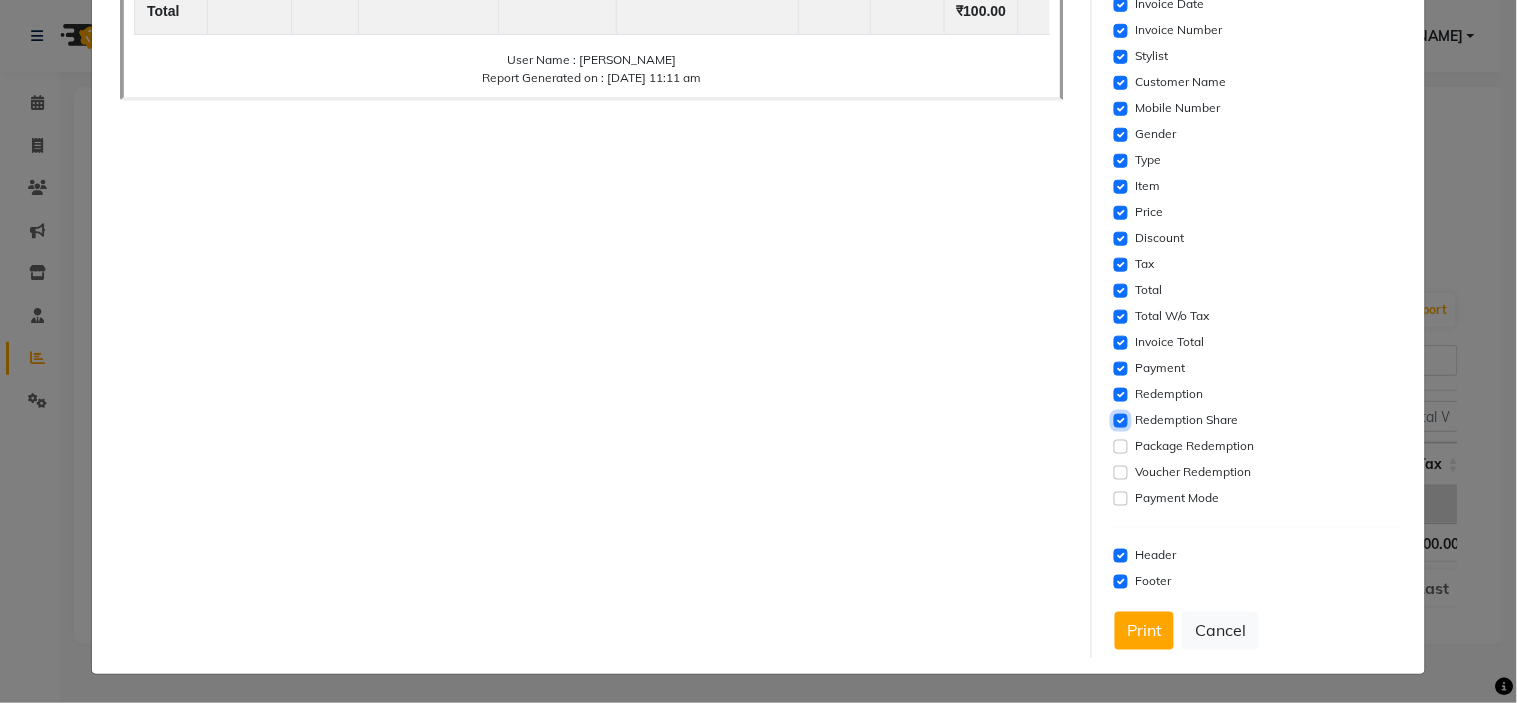 click 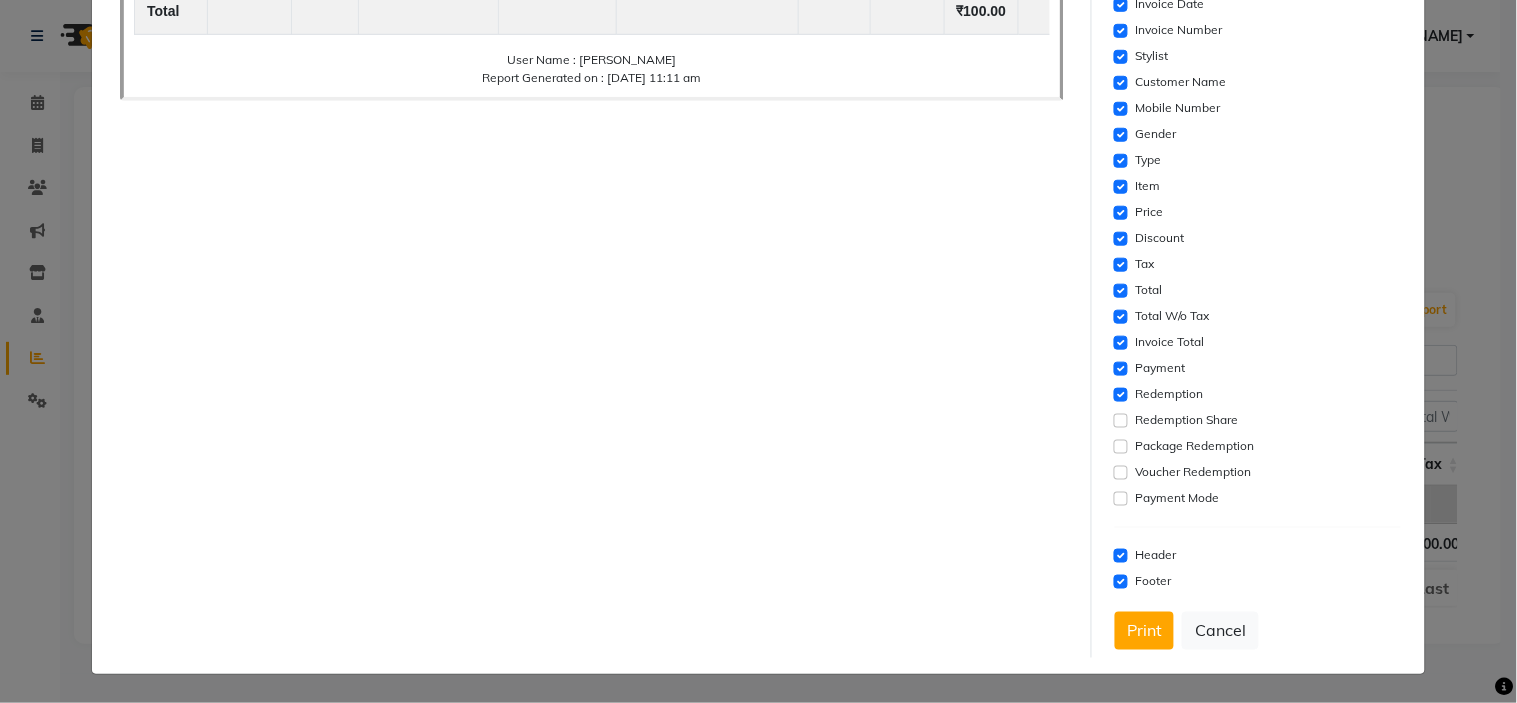 click on "Settings  Font Family  Select Sans Serif Monospace Serif  Font Size  Select 8 9 10 11 12 13 14 15 16 17 18 19 20  Column Header  #ffffff  Select Template  Select Dynamic Table View List View  Paper Size  Select A4 A5 A6 A7 Thermal Select Columns  Invoice Date   Invoice Number   Stylist   Customer Name   Mobile Number   Gender   Type   Item   Price   Discount   Tax   Total   Total W/o Tax   Invoice Total   Payment   Redemption   Redemption Share   Package Redemption   Voucher Redemption   Payment Mode   Header   Footer   Print   Cancel" 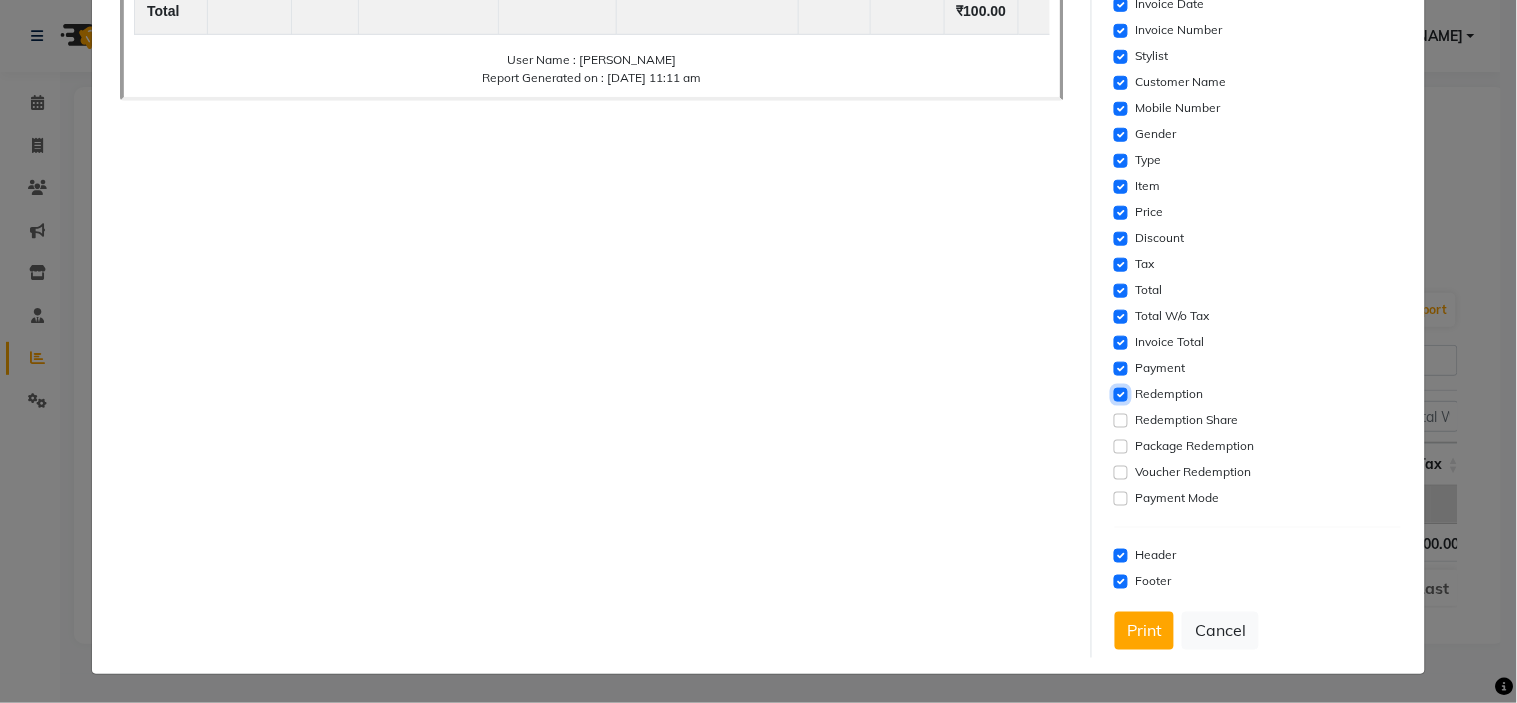 click 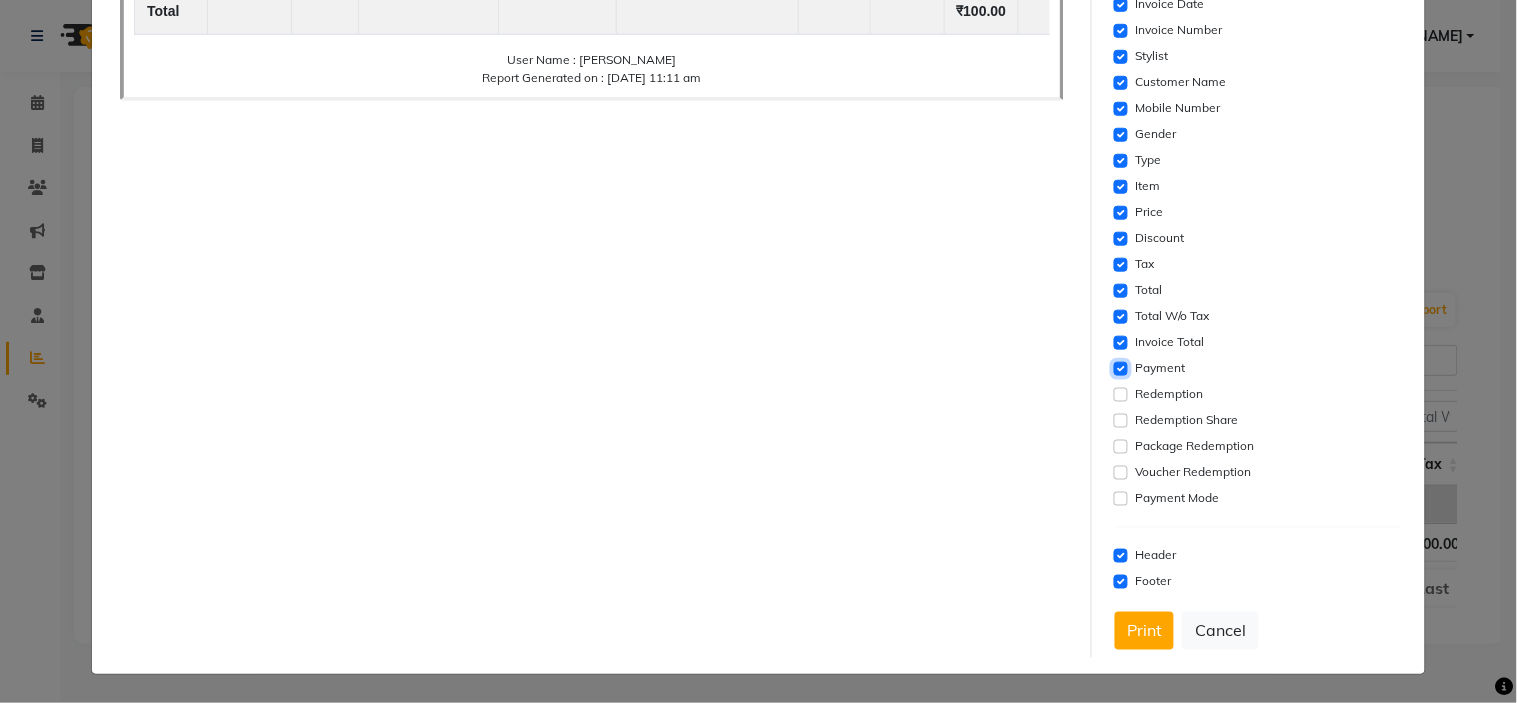 click 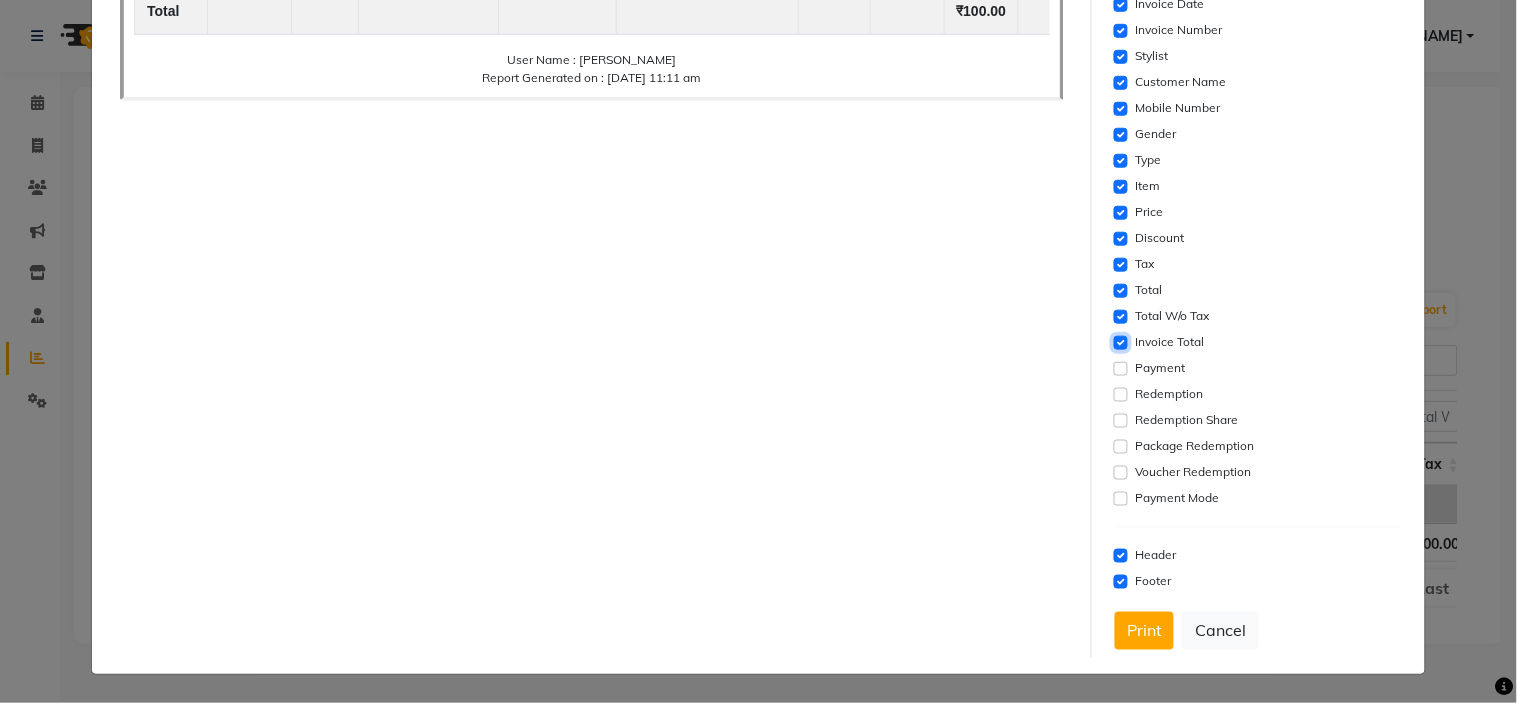 click 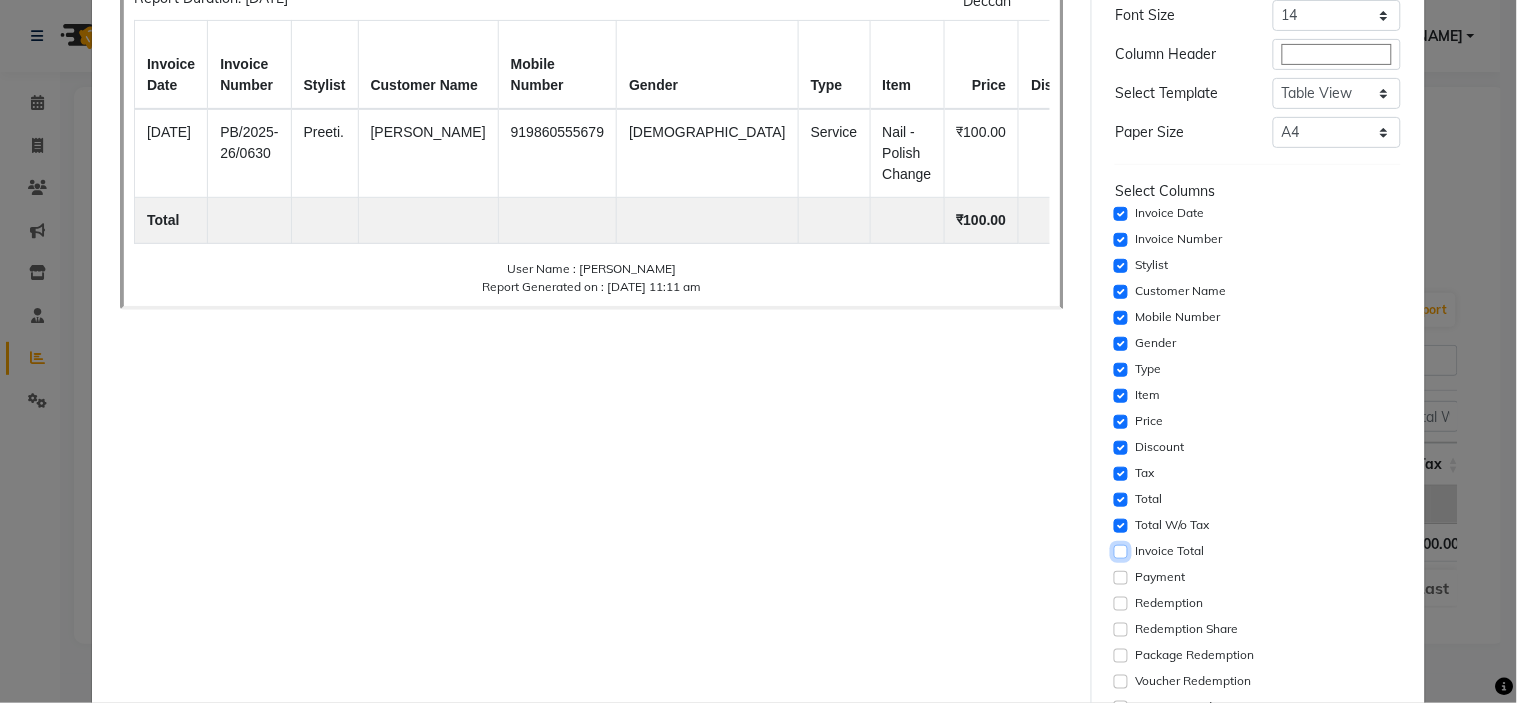 scroll, scrollTop: 138, scrollLeft: 0, axis: vertical 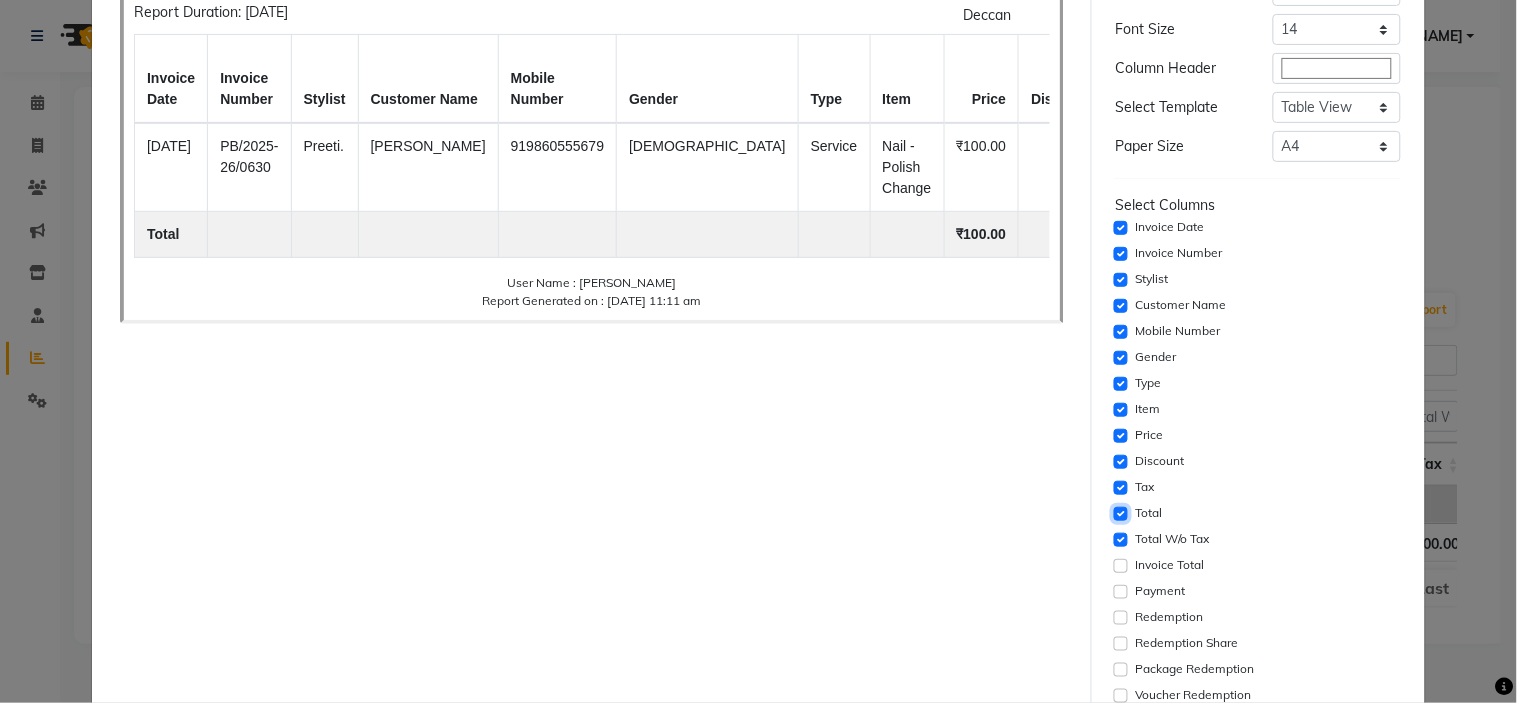 click 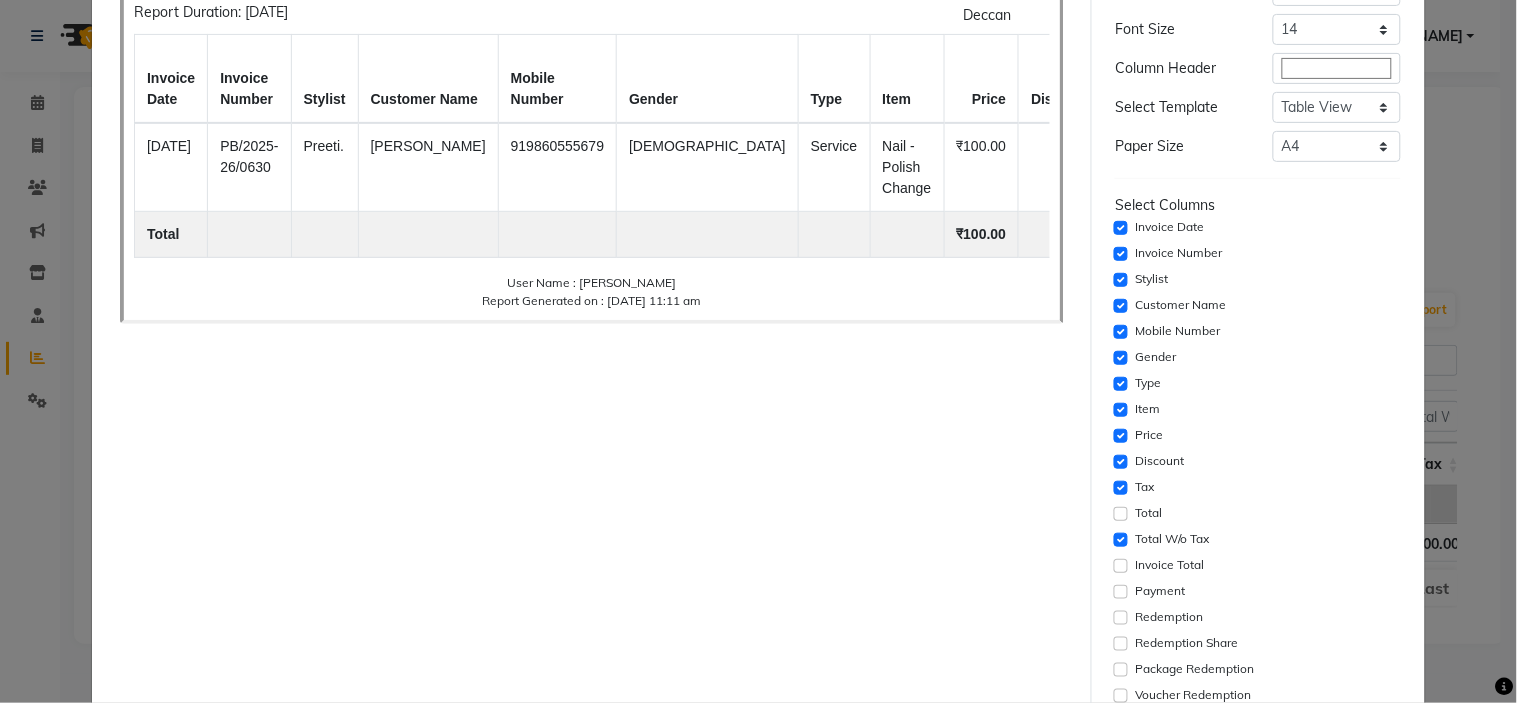 click on "Settings  Font Family  Select Sans Serif Monospace Serif  Font Size  Select 8 9 10 11 12 13 14 15 16 17 18 19 20  Column Header  #ffffff  Select Template  Select Dynamic Table View List View  Paper Size  Select A4 A5 A6 A7 Thermal Select Columns  Invoice Date   Invoice Number   Stylist   Customer Name   Mobile Number   Gender   Type   Item   Price   Discount   Tax   Total   Total W/o Tax   Invoice Total   Payment   Redemption   Redemption Share   Package Redemption   Voucher Redemption   Payment Mode   Header   Footer   Print   Cancel" 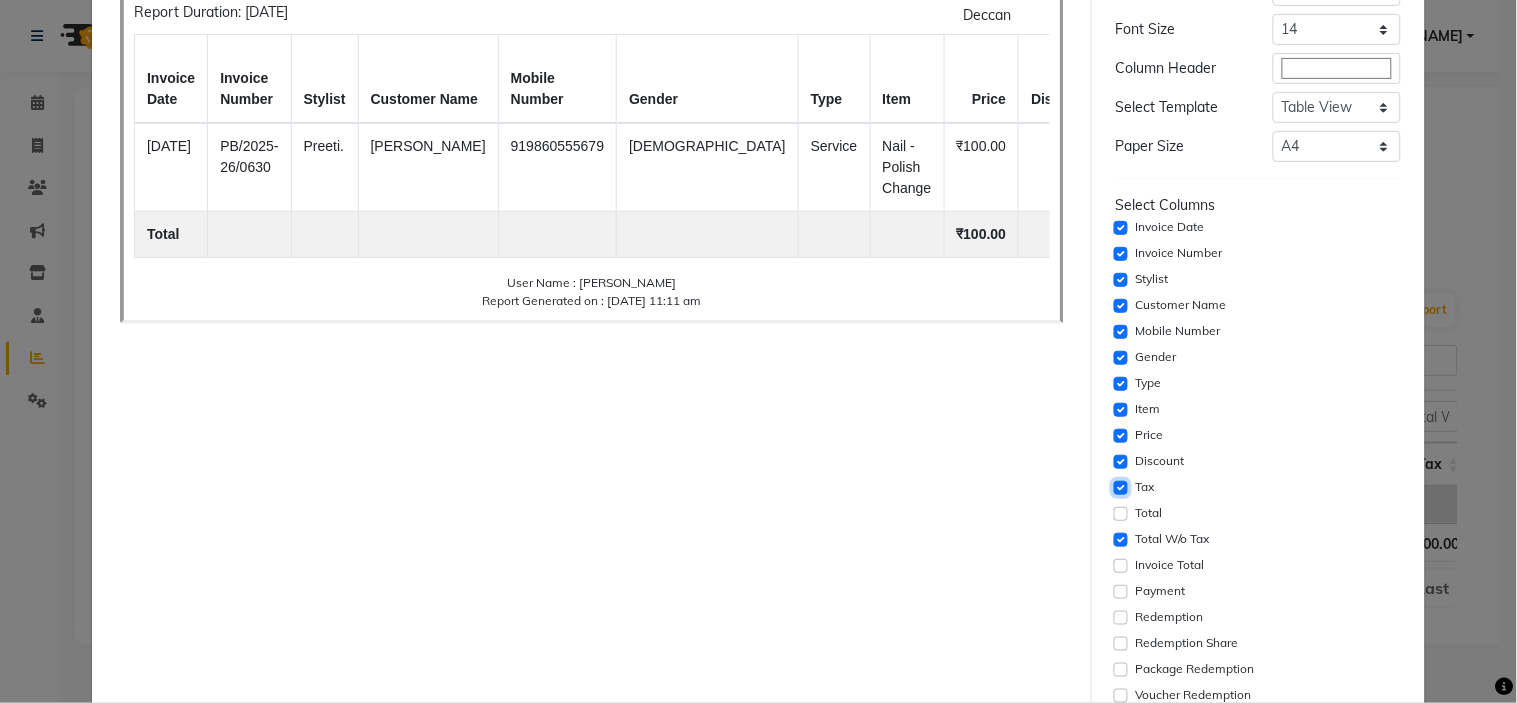 click 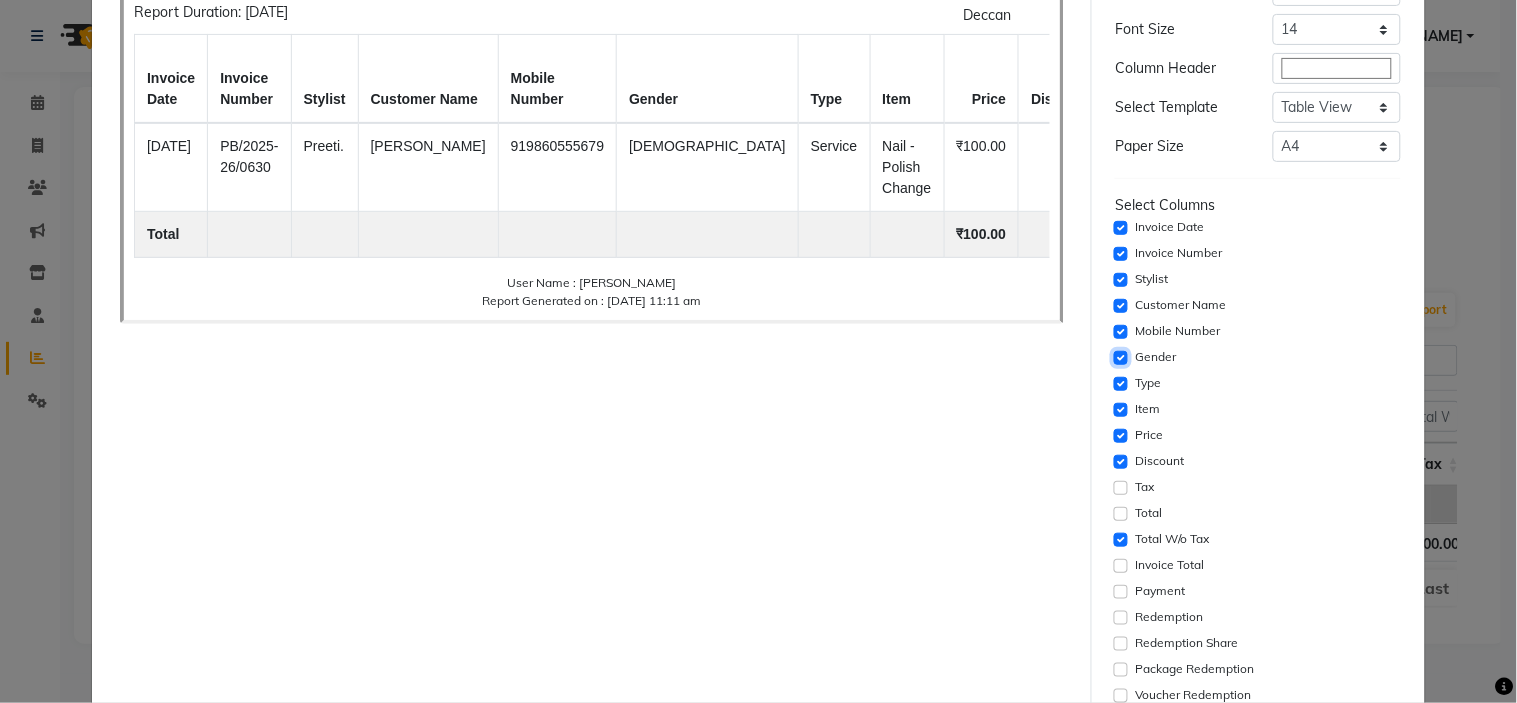 click 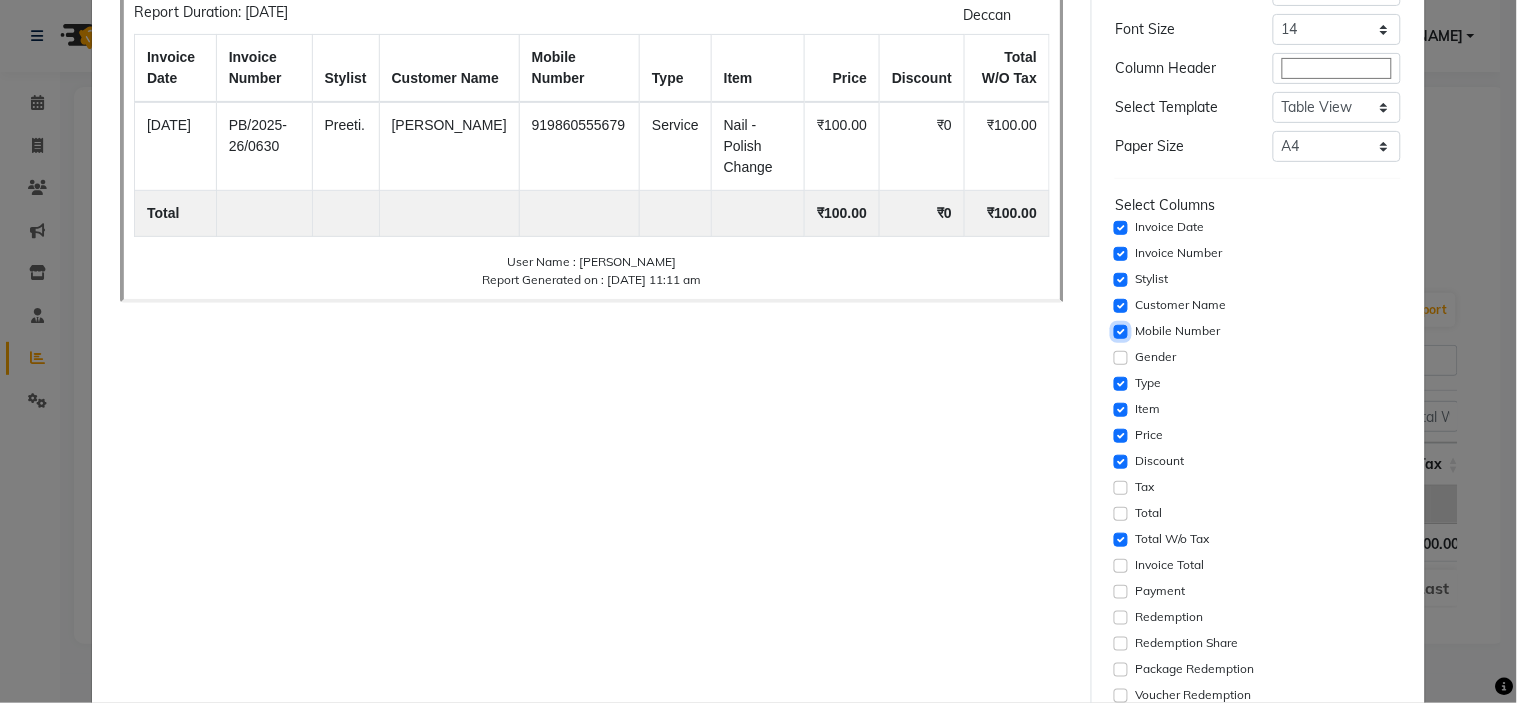 click 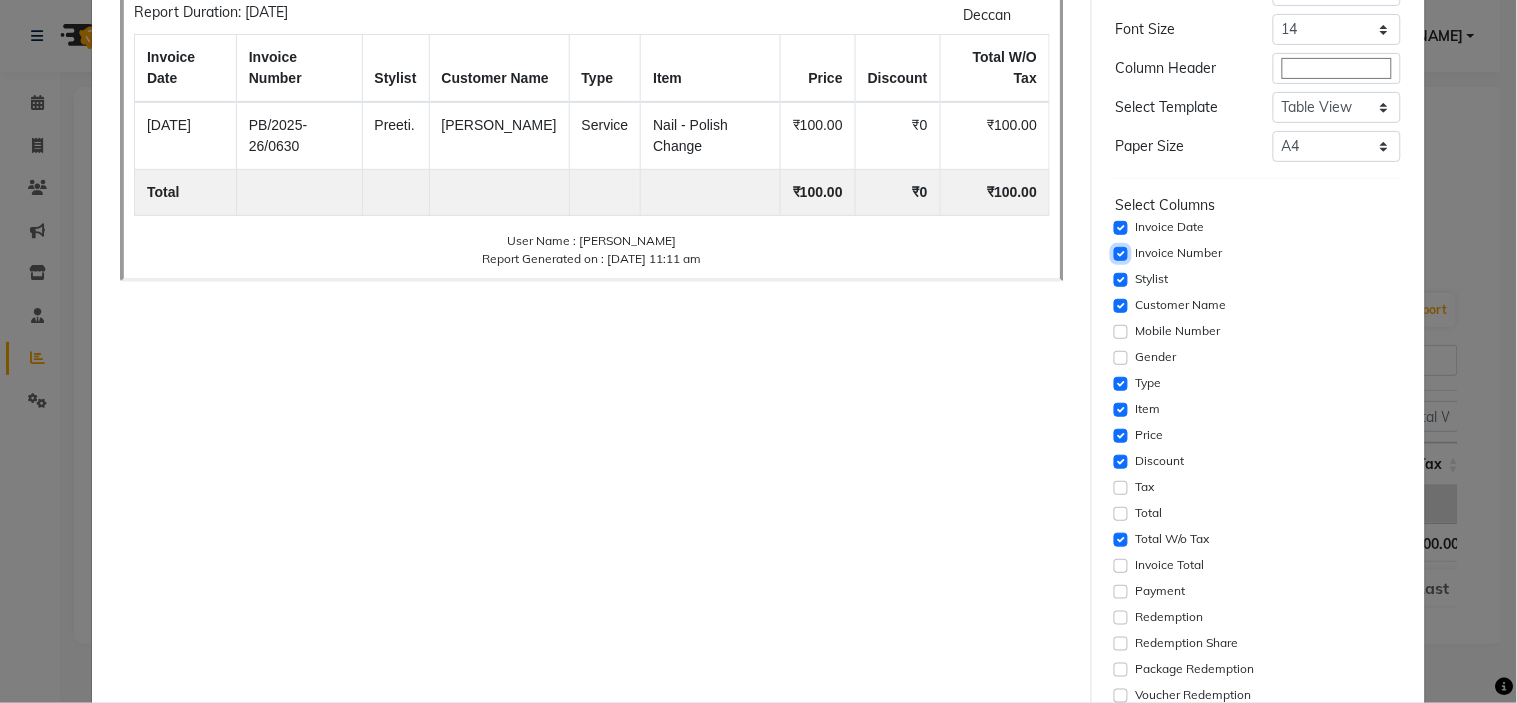 click 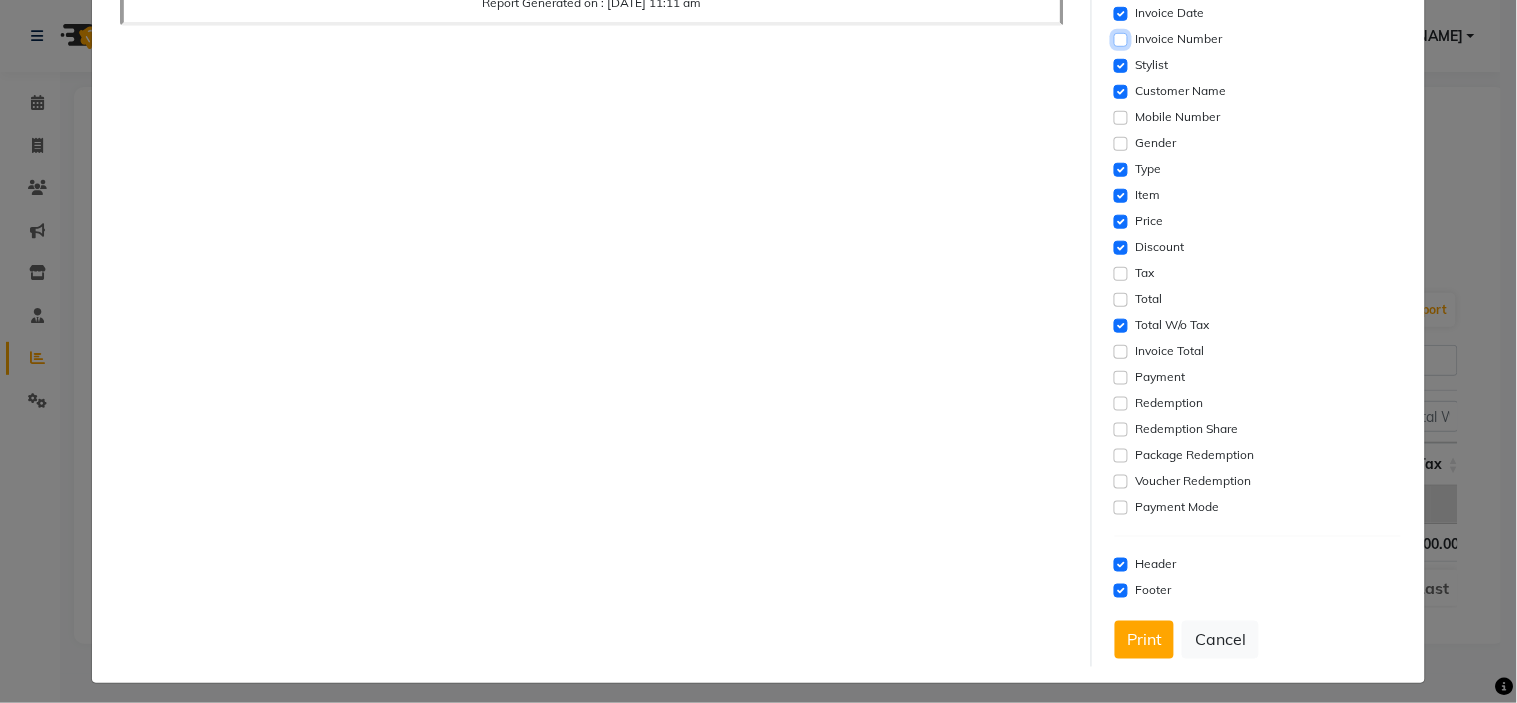 scroll, scrollTop: 361, scrollLeft: 0, axis: vertical 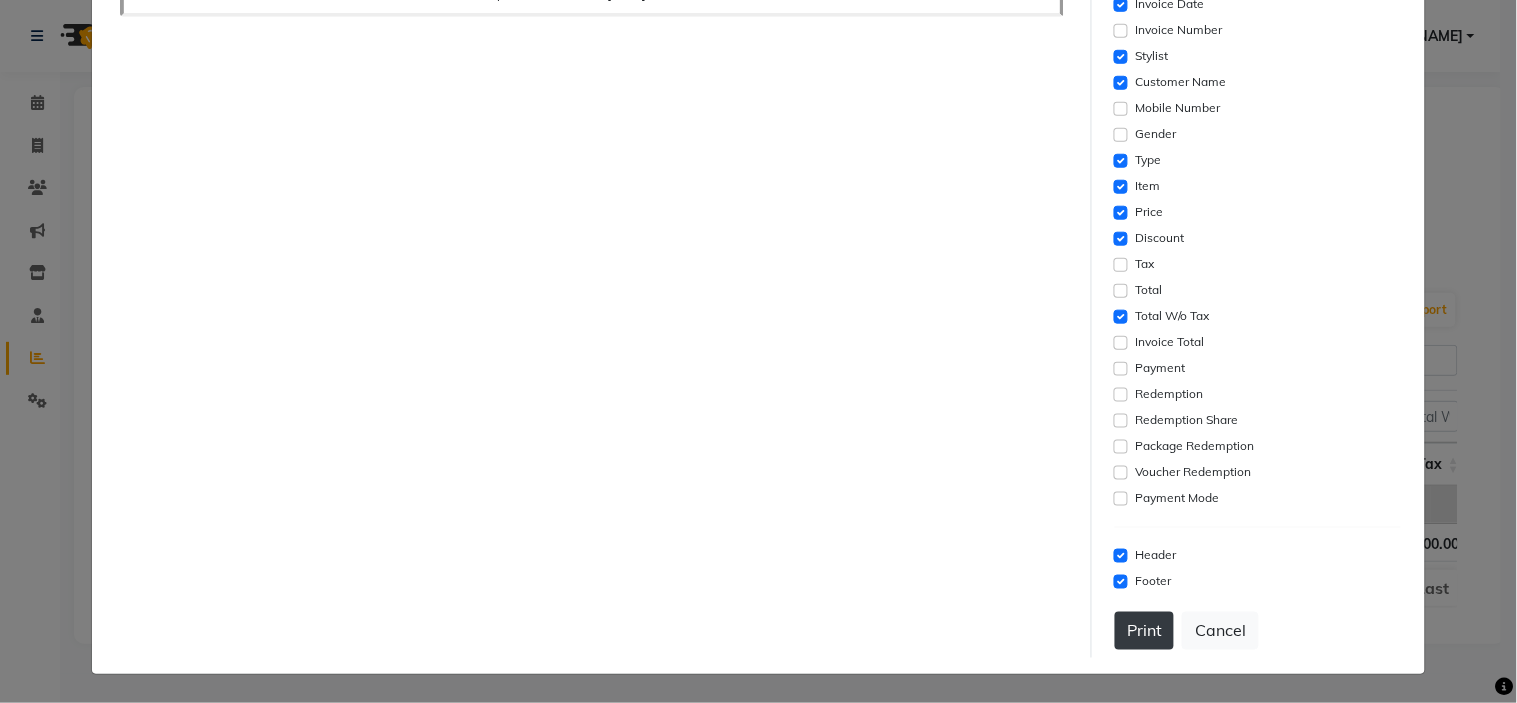 click on "Print" 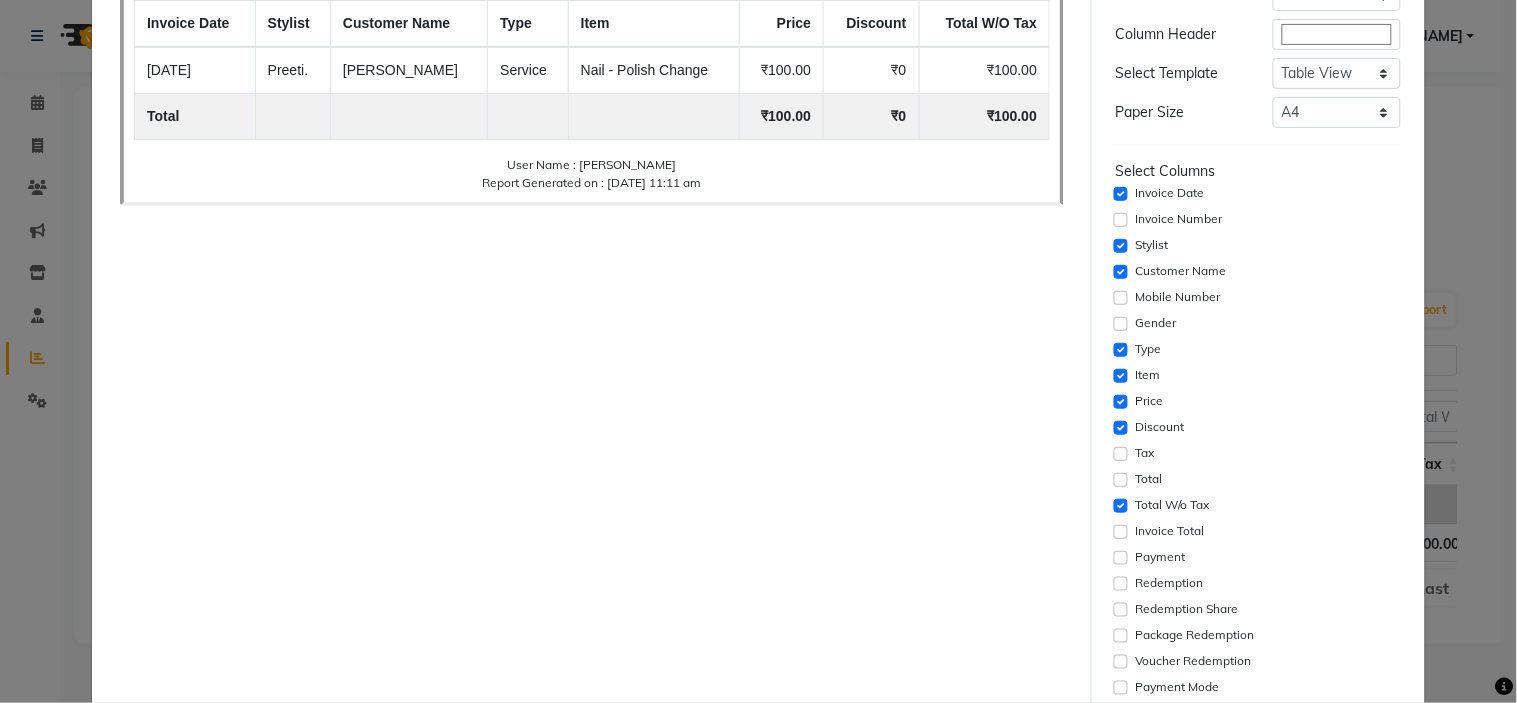 scroll, scrollTop: 0, scrollLeft: 0, axis: both 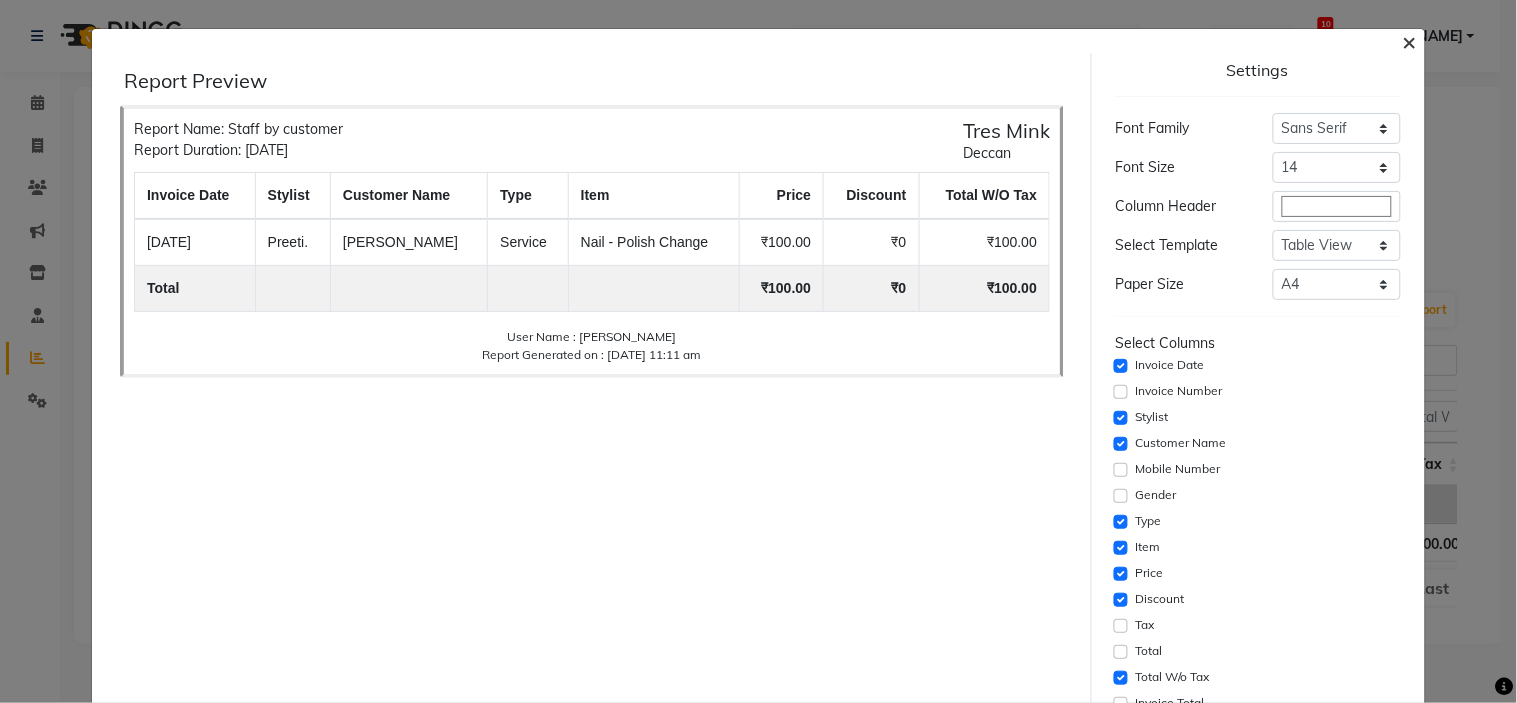 click on "×" 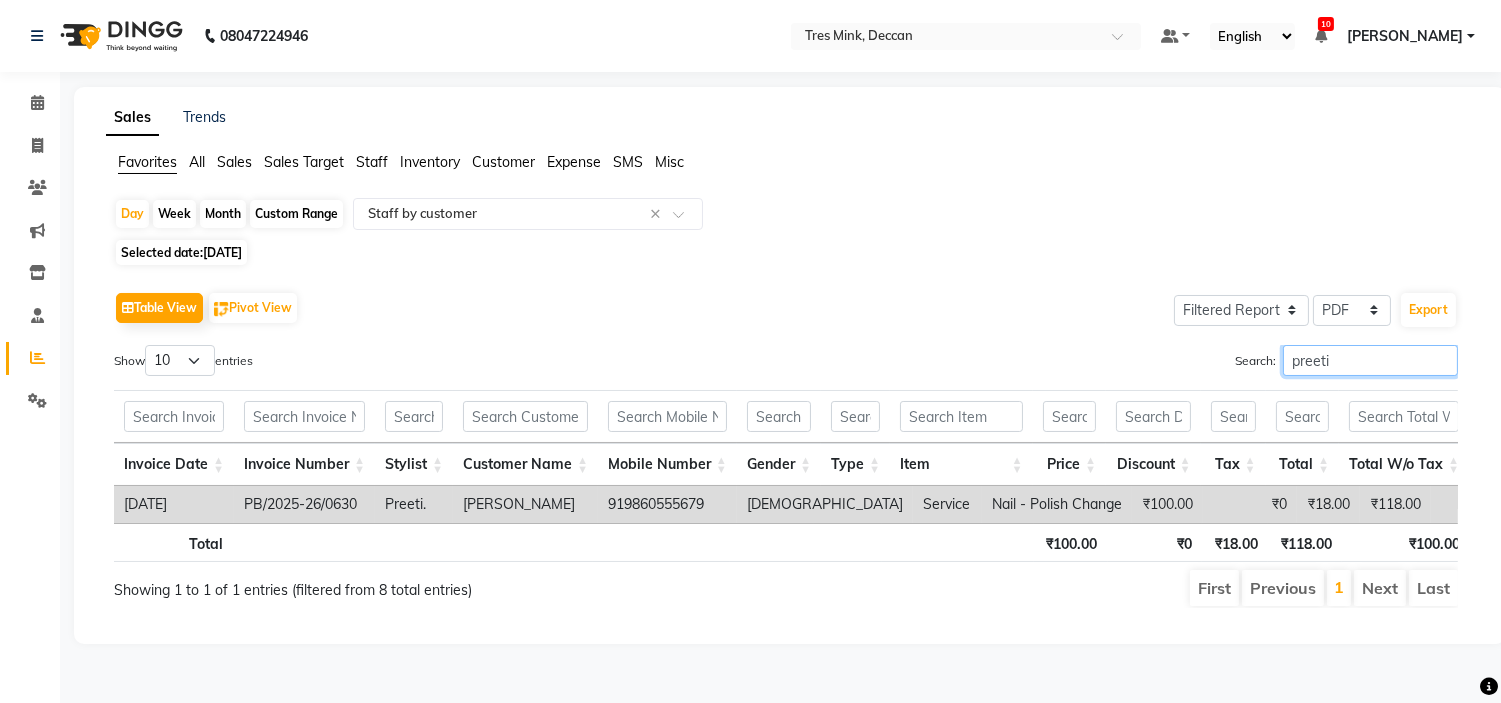 click on "preeti" at bounding box center [1370, 360] 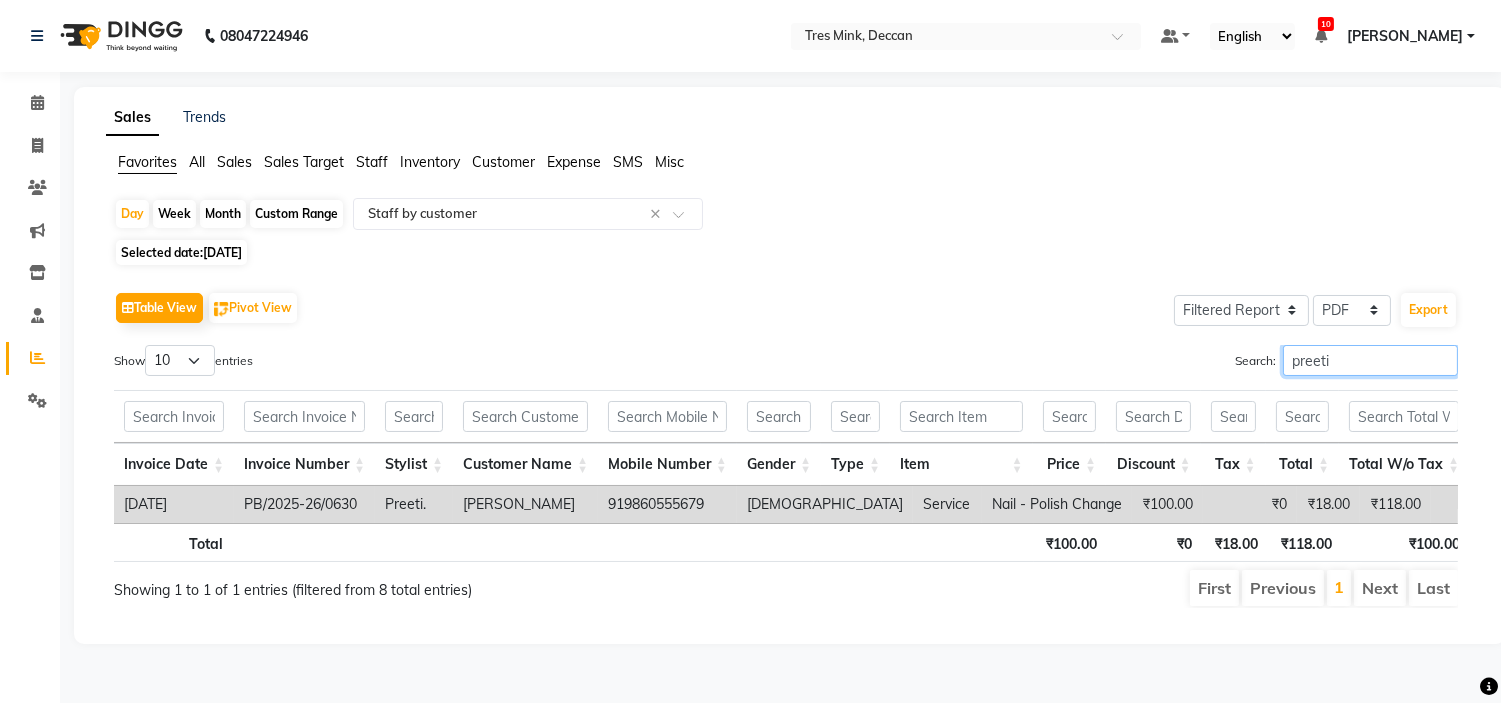 click on "preeti" at bounding box center (1370, 360) 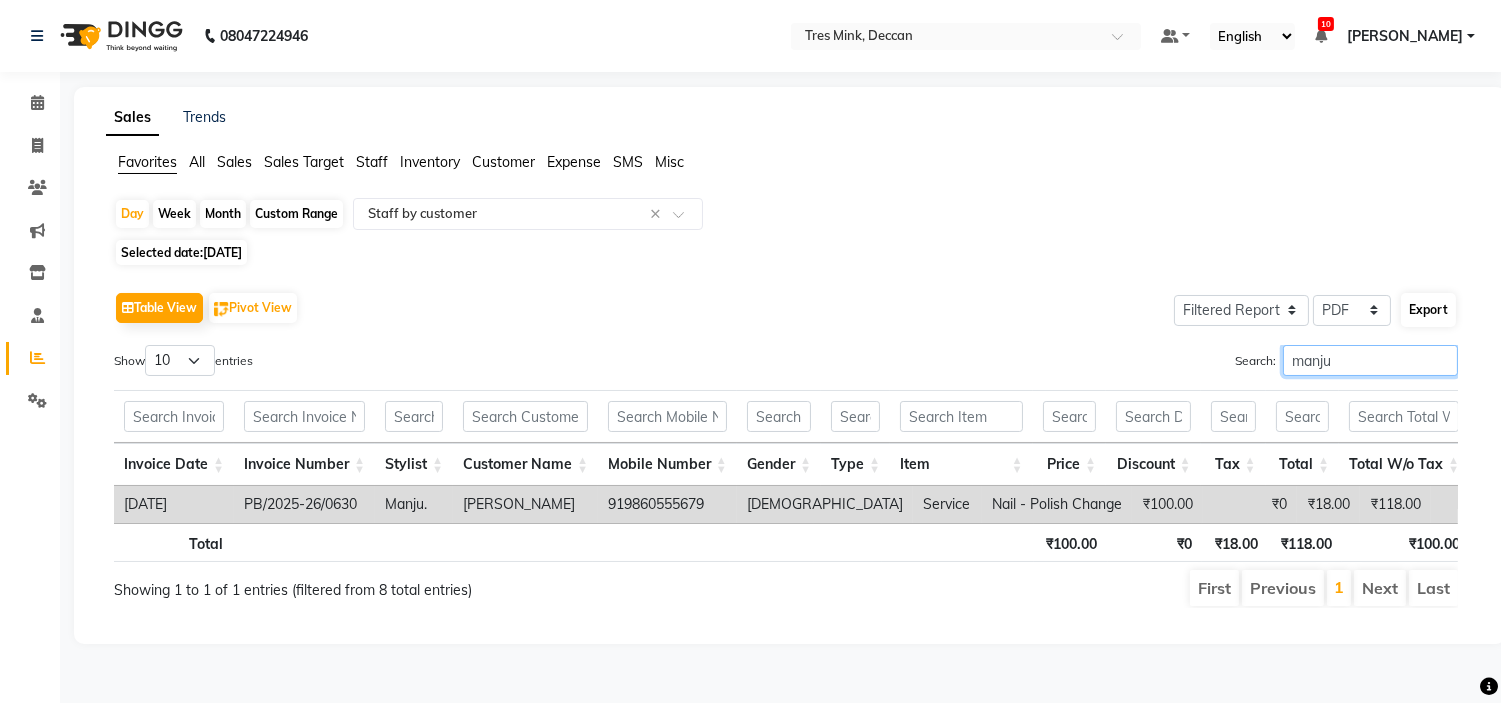 type on "manju" 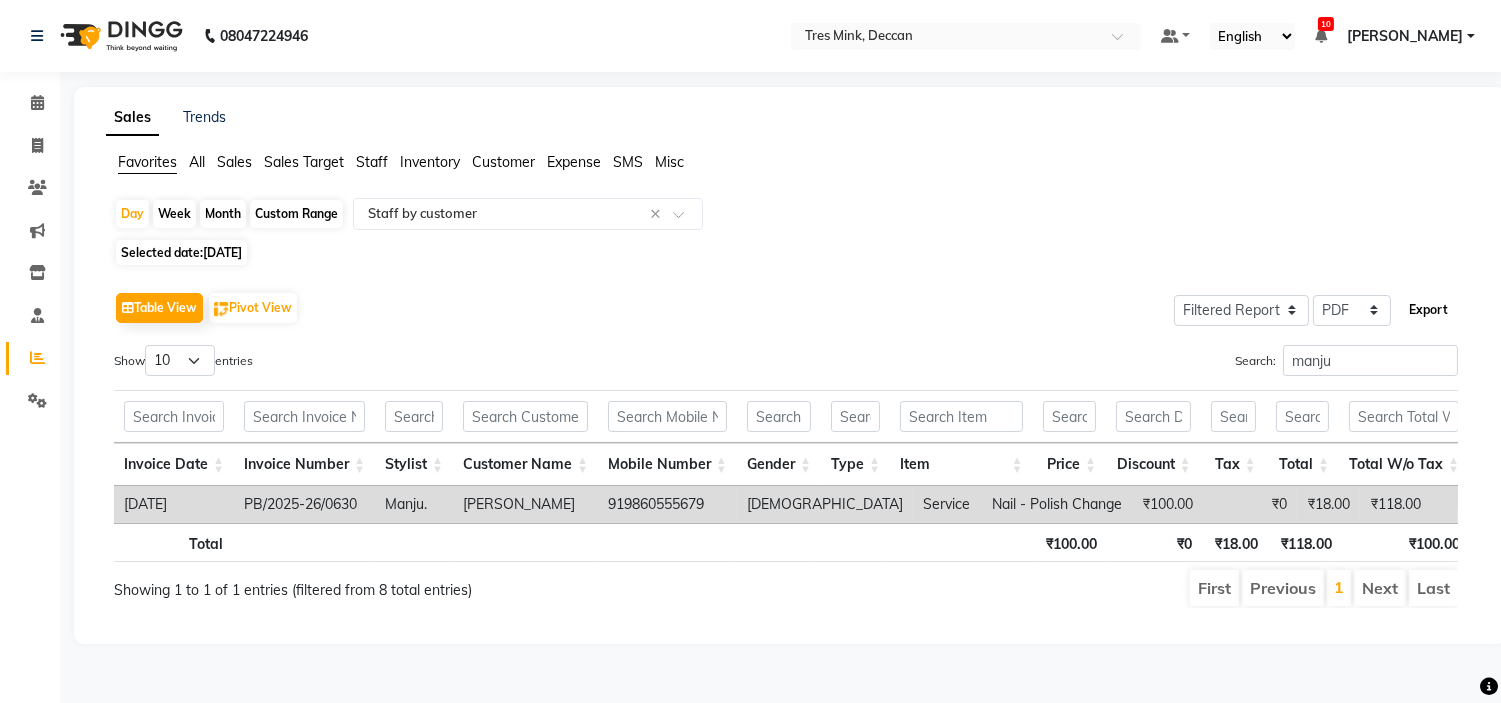 click on "Export" 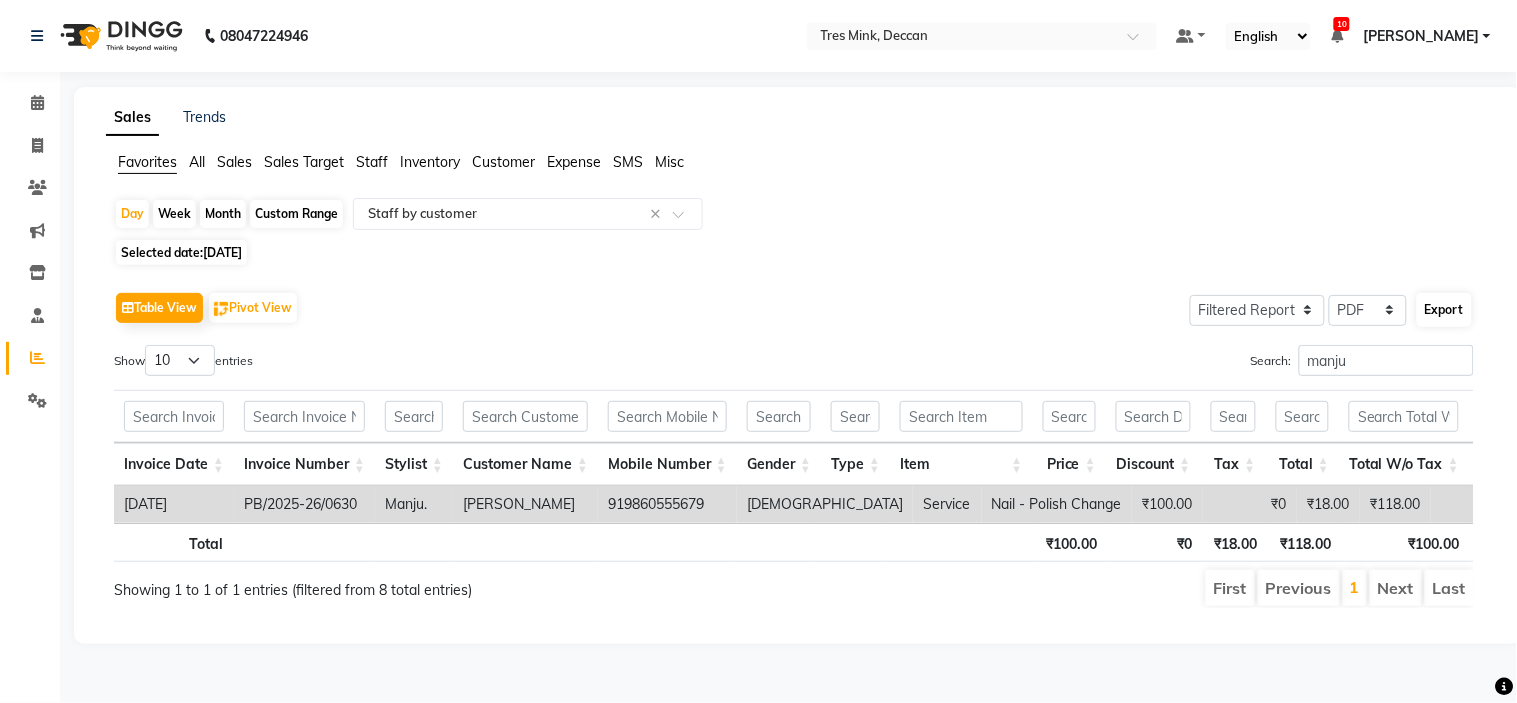 select on "sans-serif" 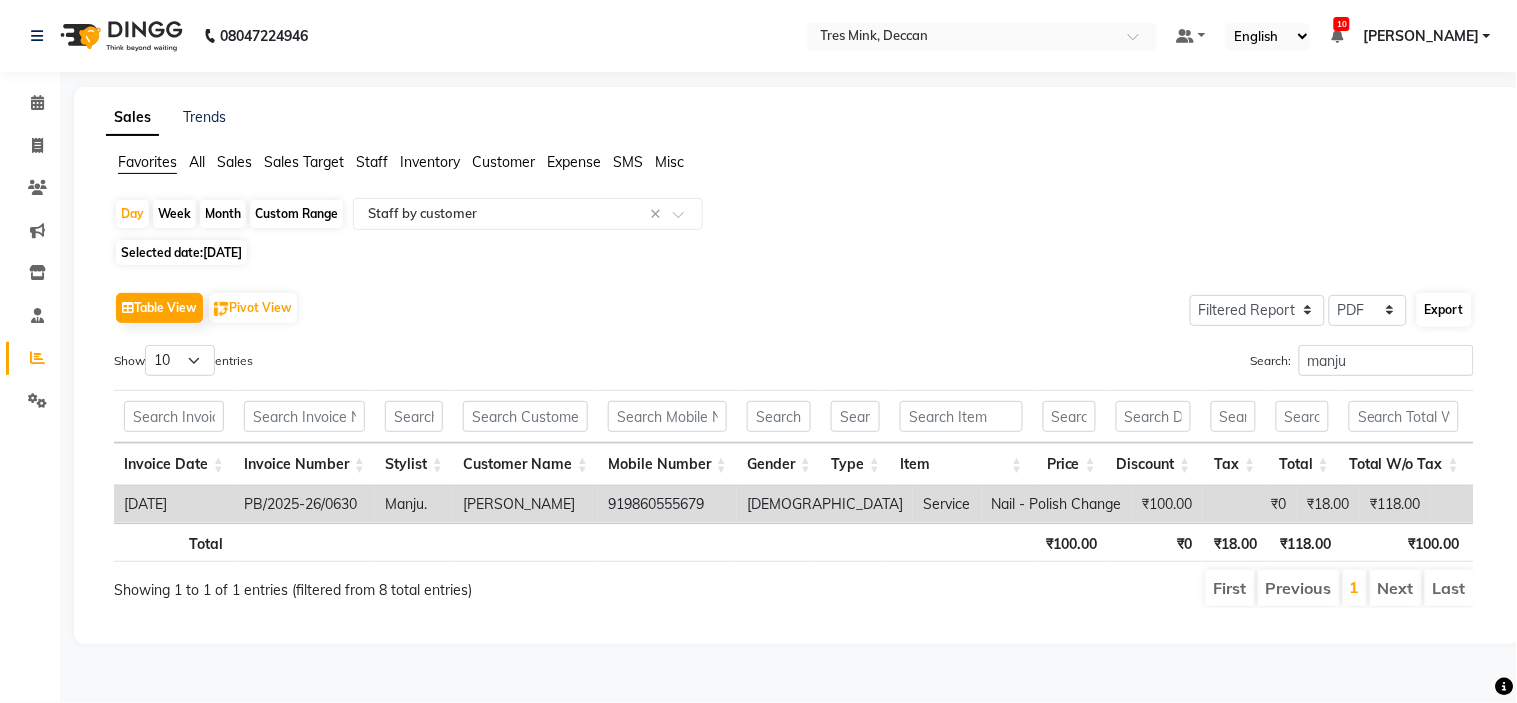 select on "14px" 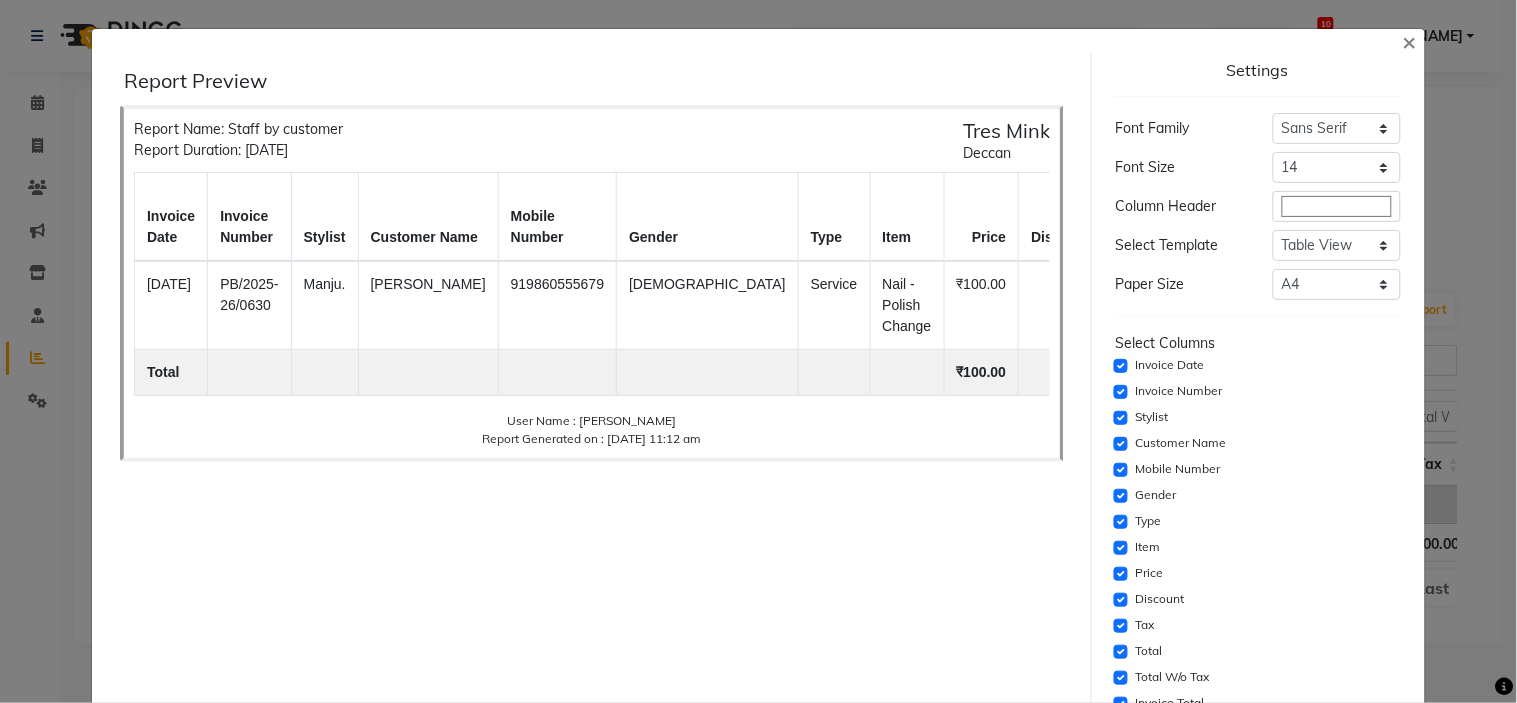 scroll, scrollTop: 333, scrollLeft: 0, axis: vertical 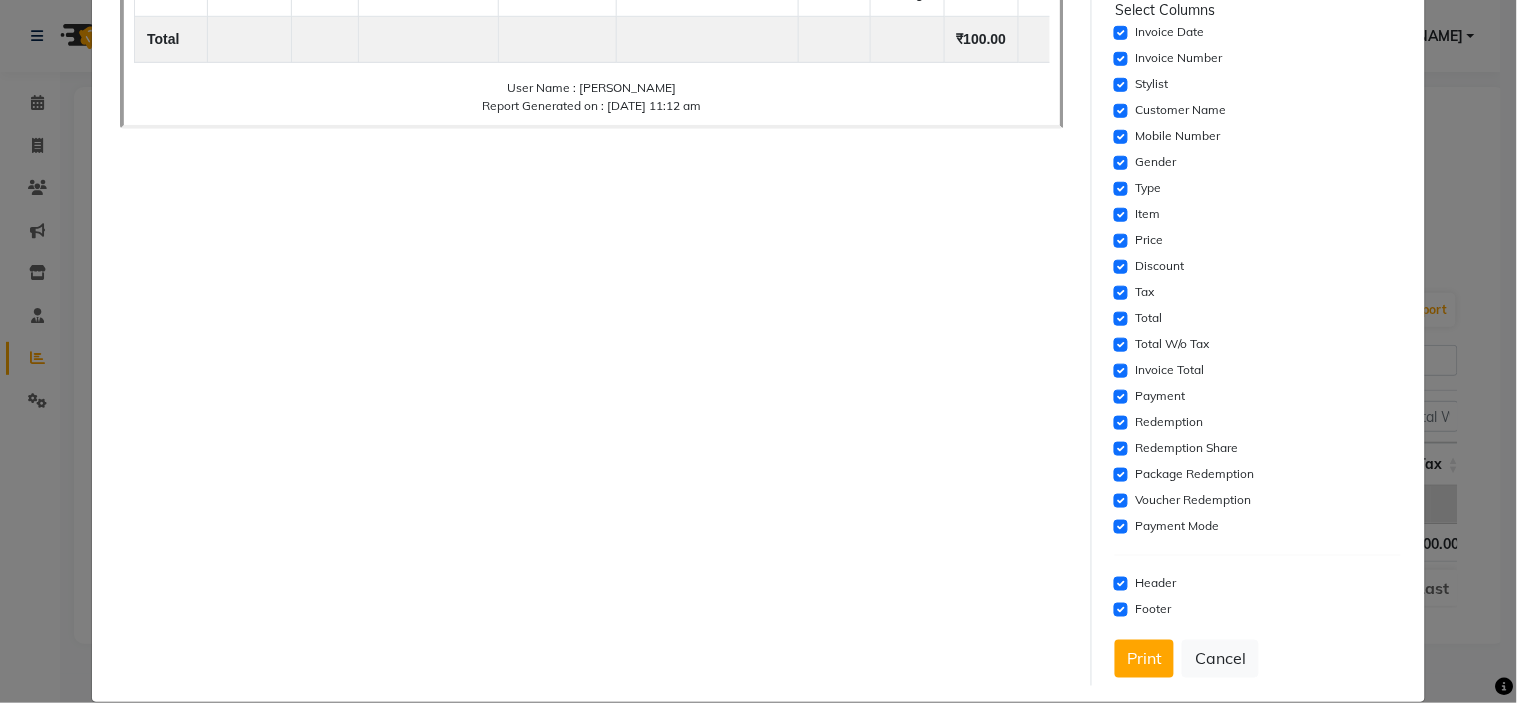 click on "Payment Mode" 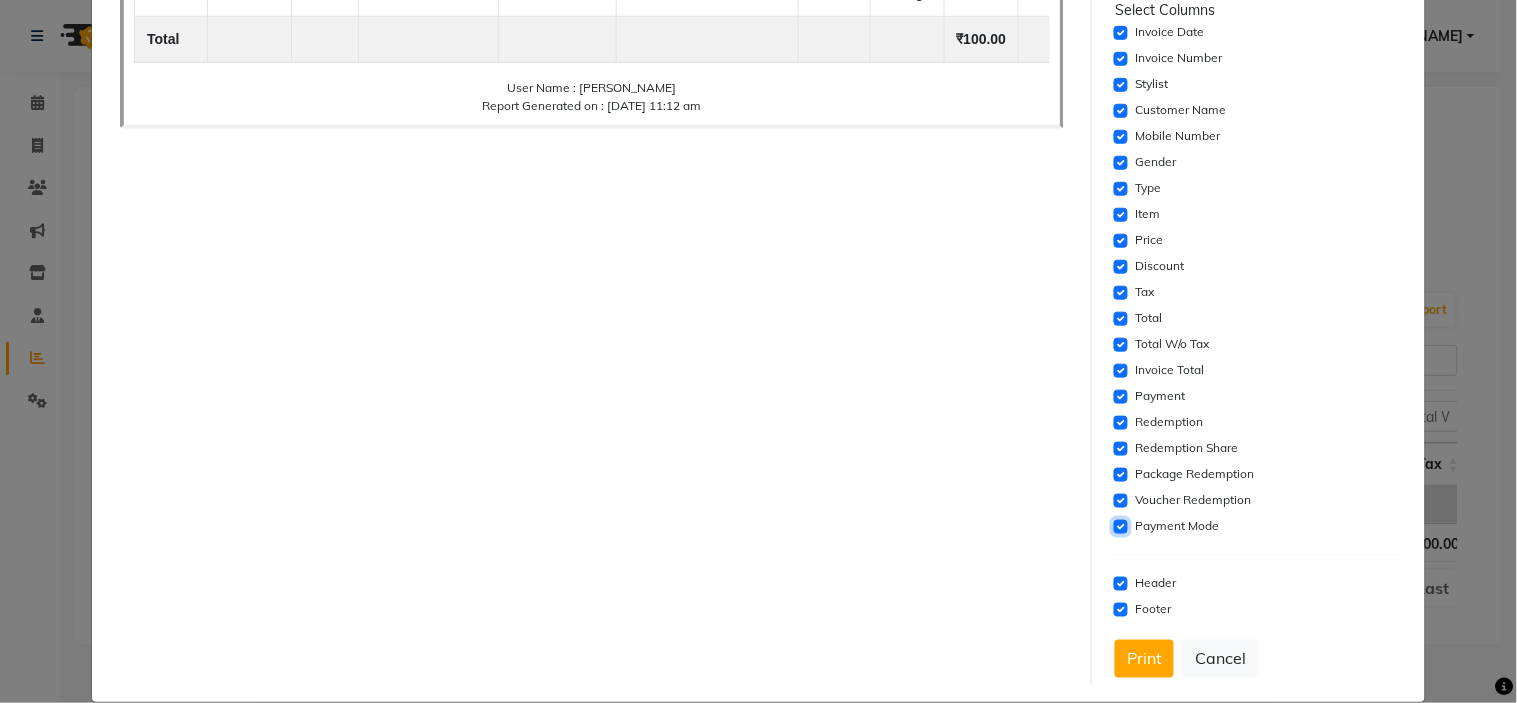 click 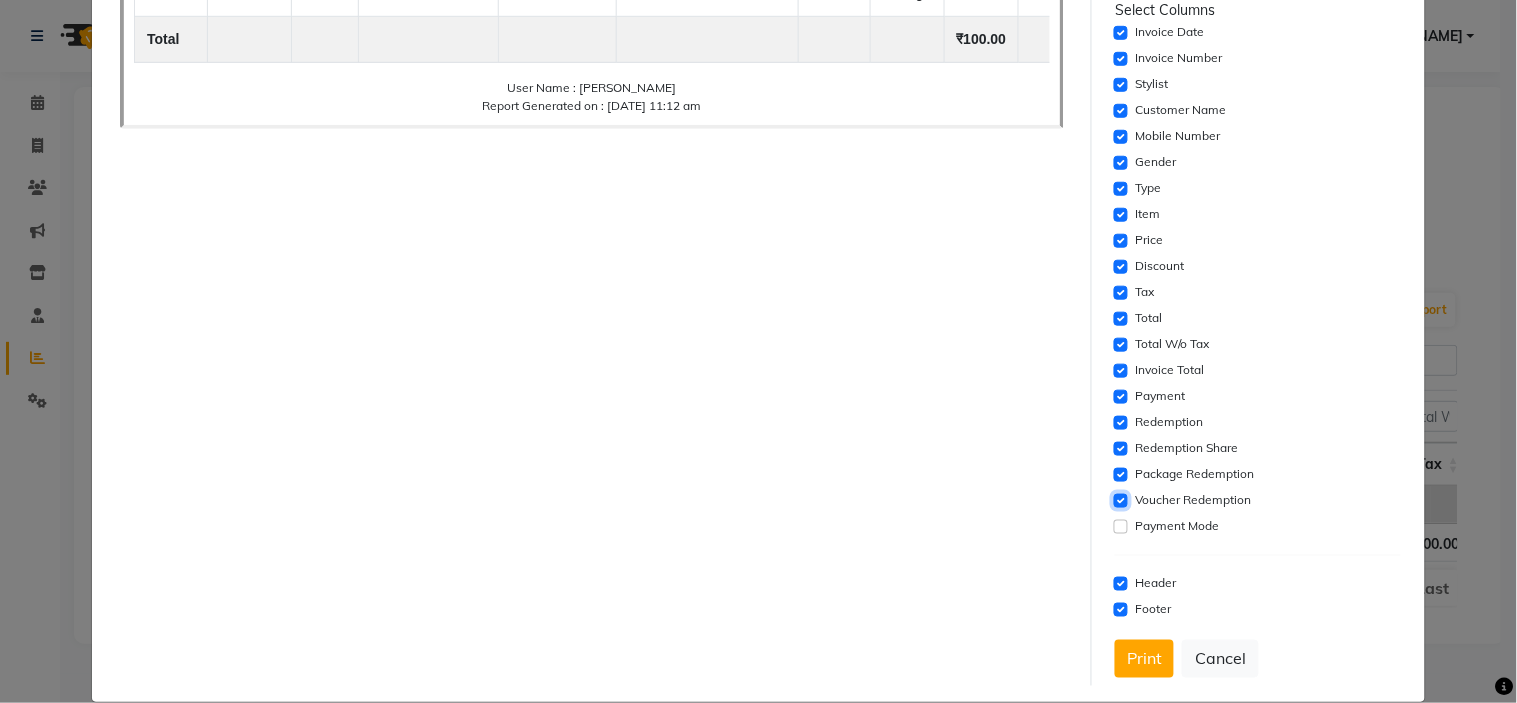 click 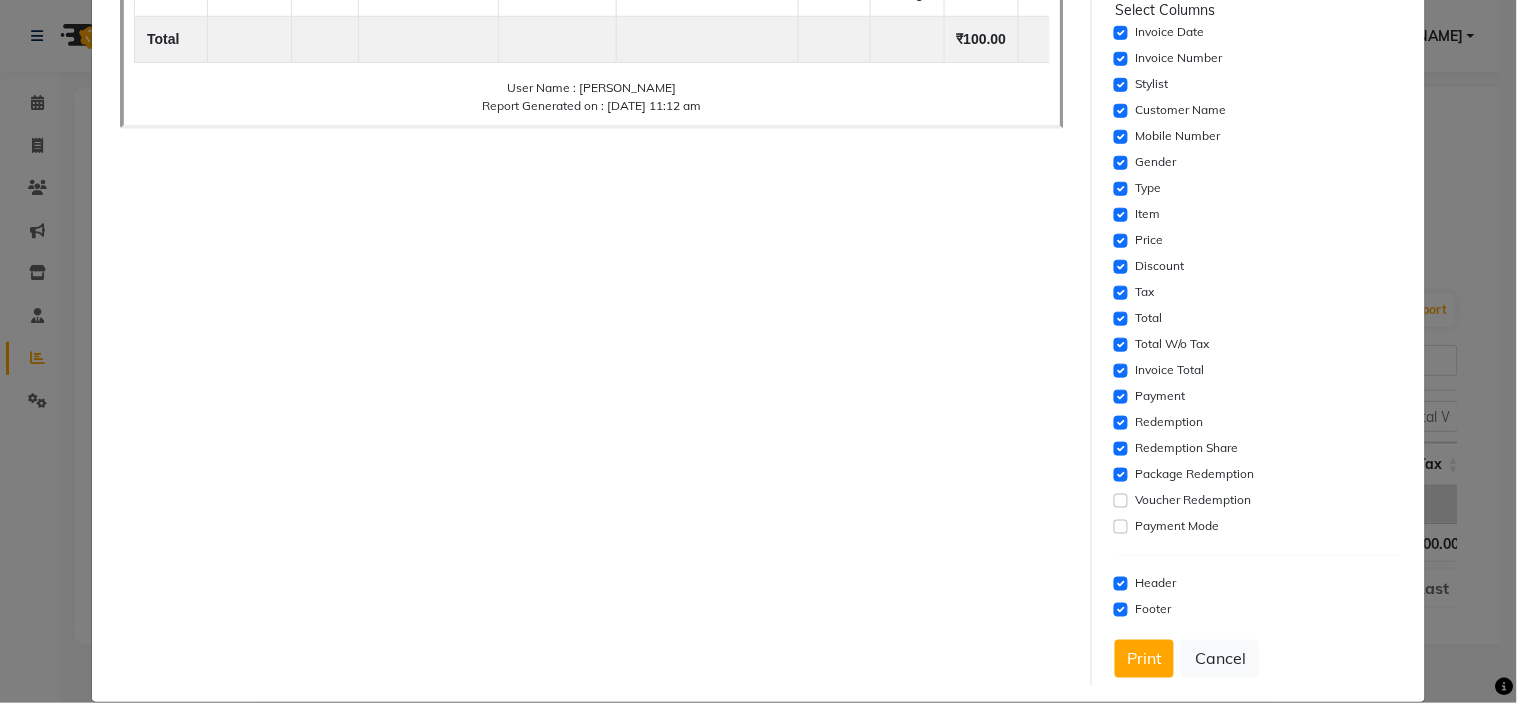 click on "Package Redemption" 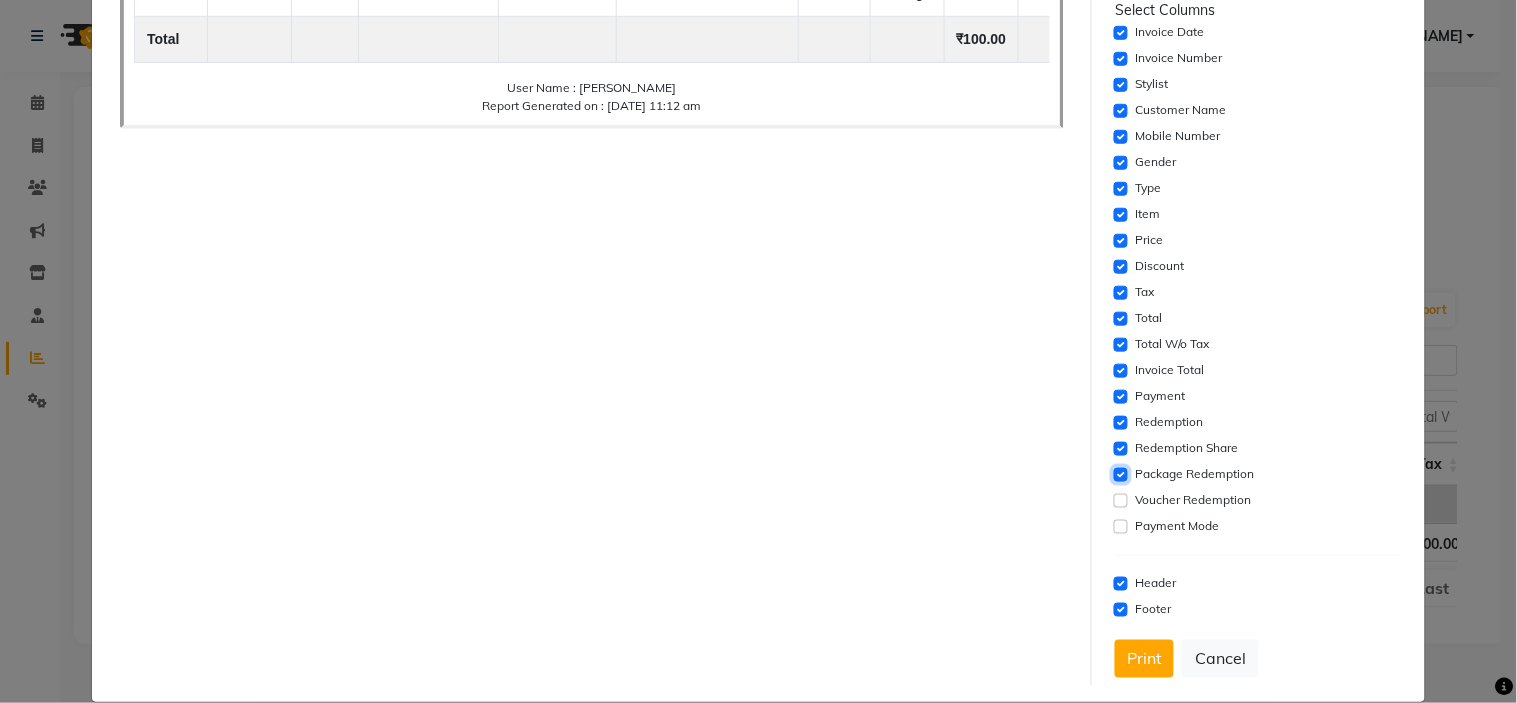 click 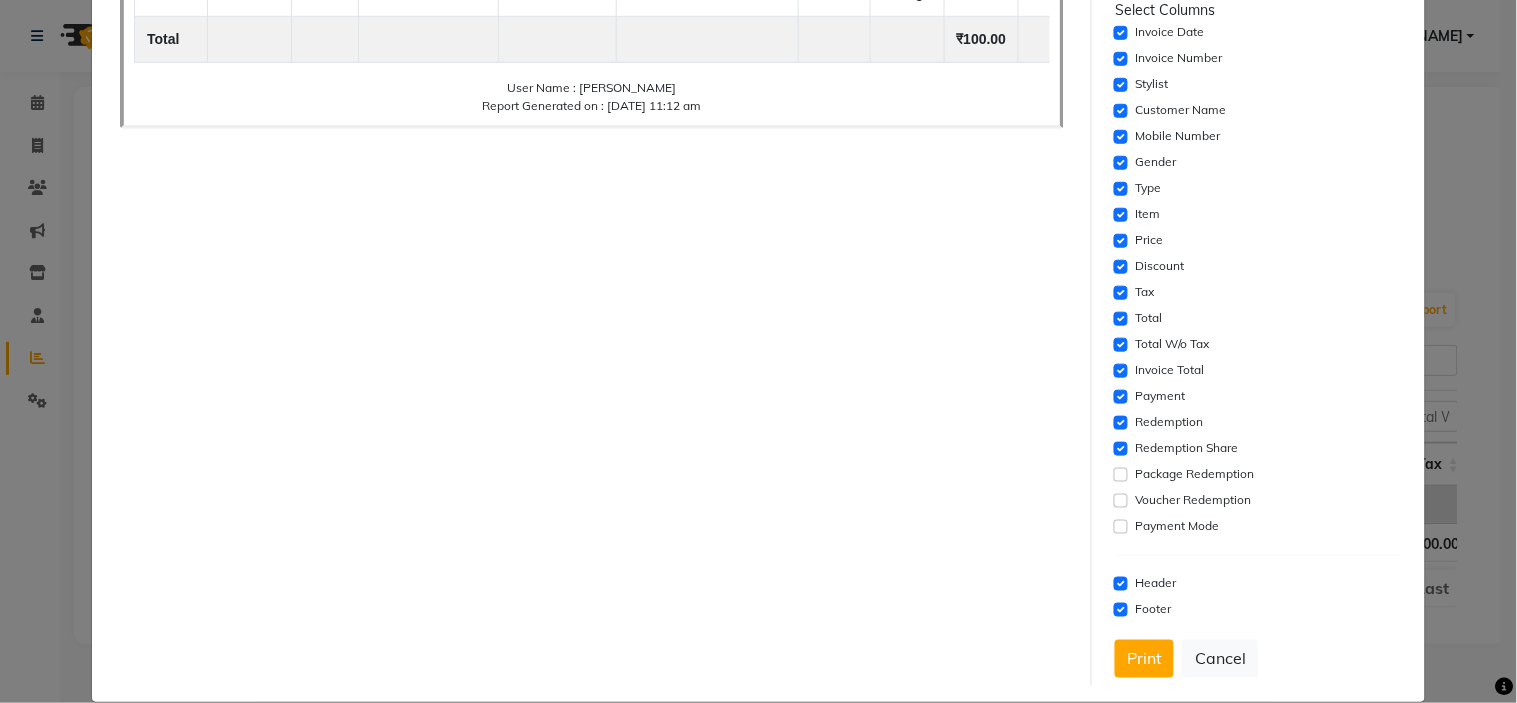 click on "Redemption Share" 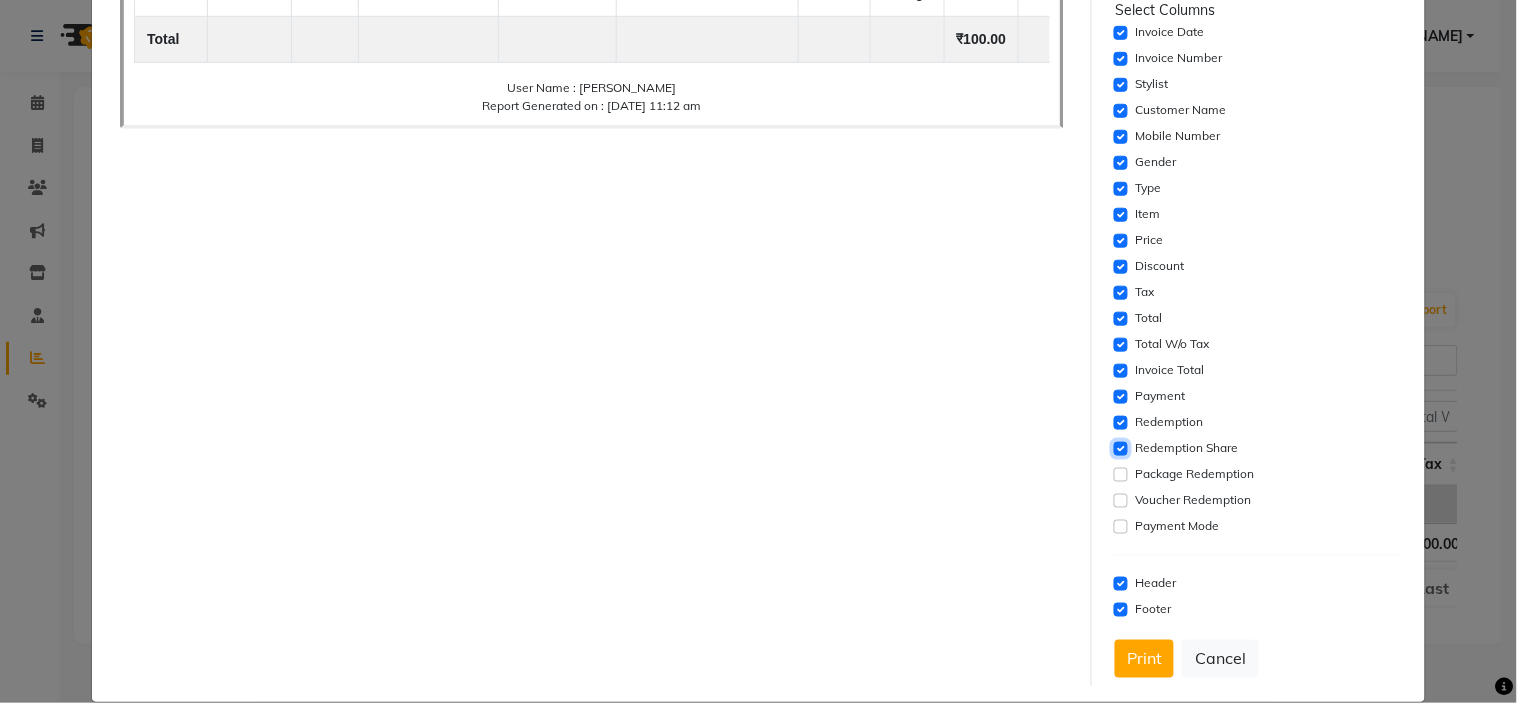 click 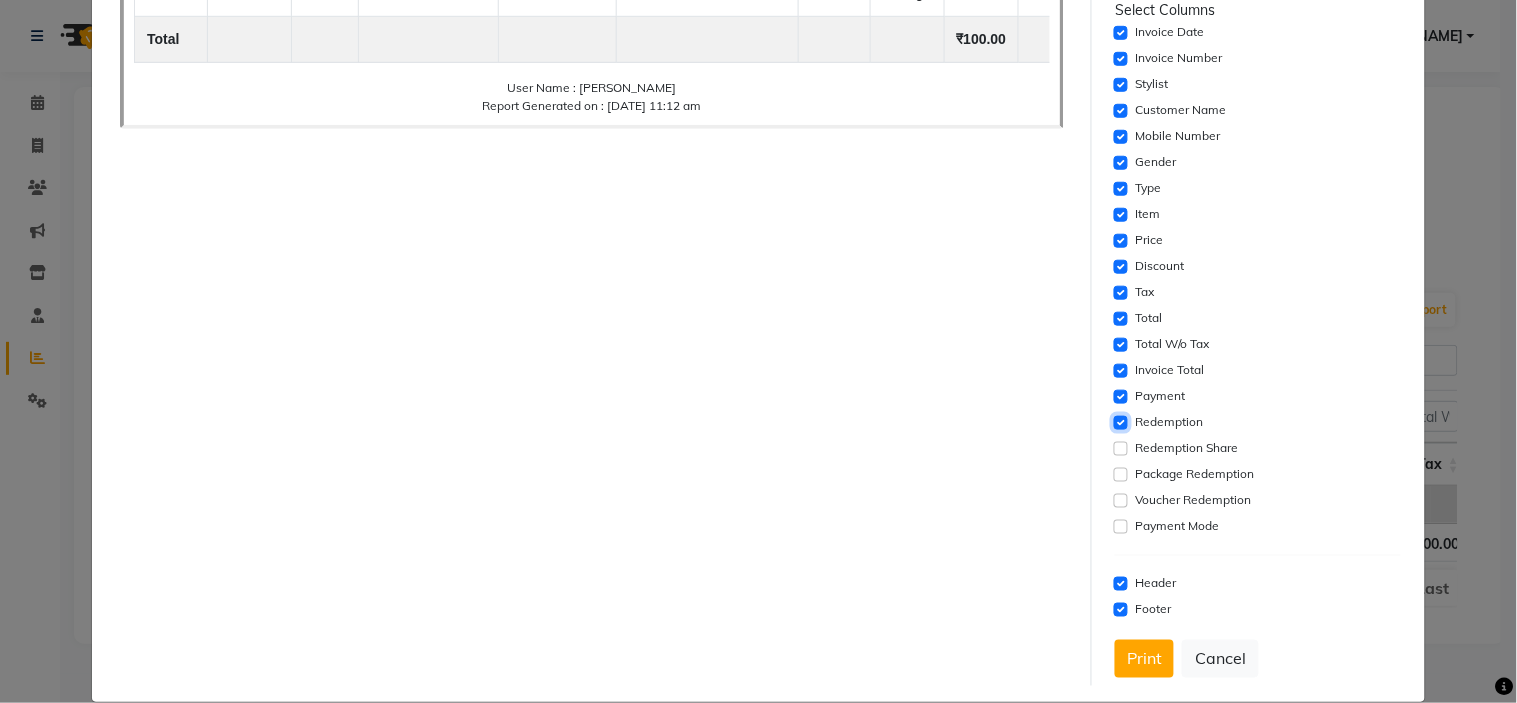 click 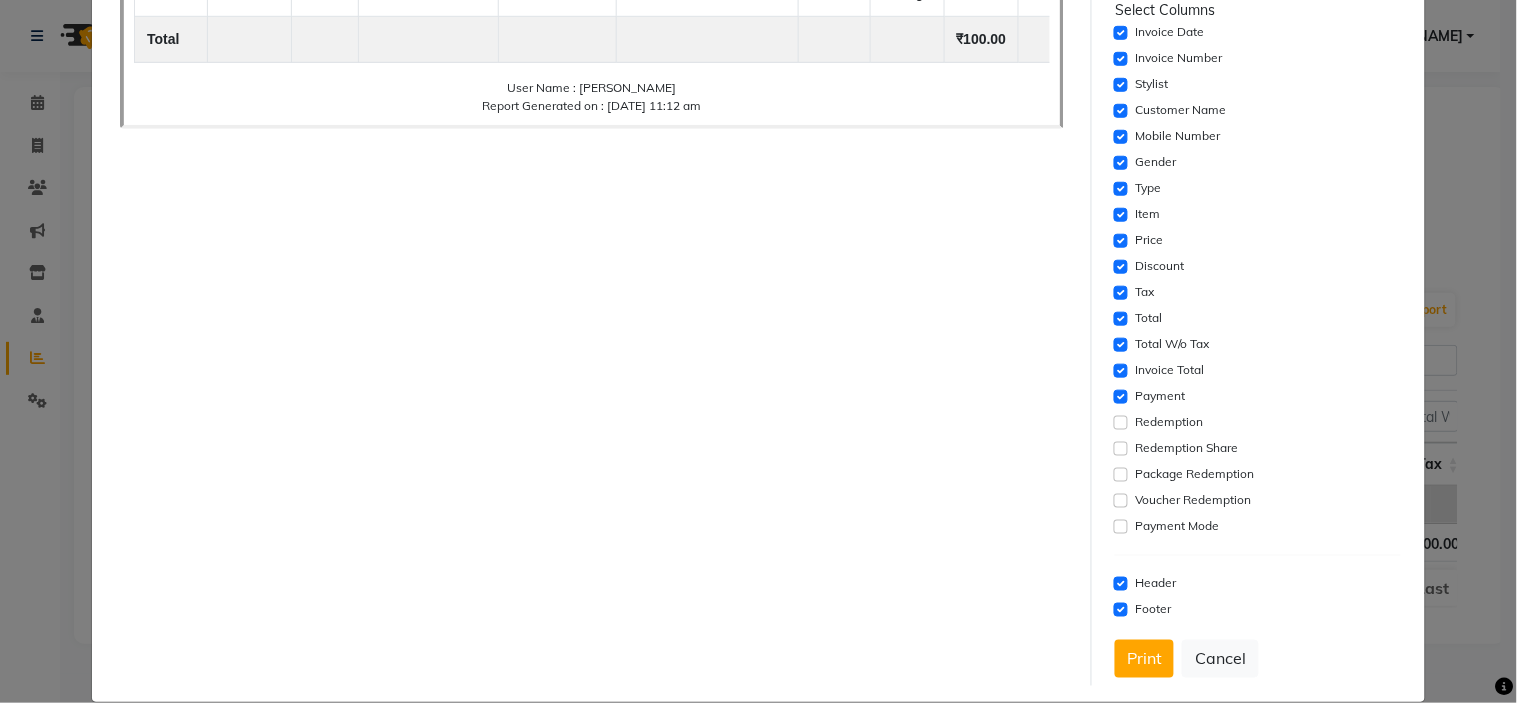 click on "Payment" 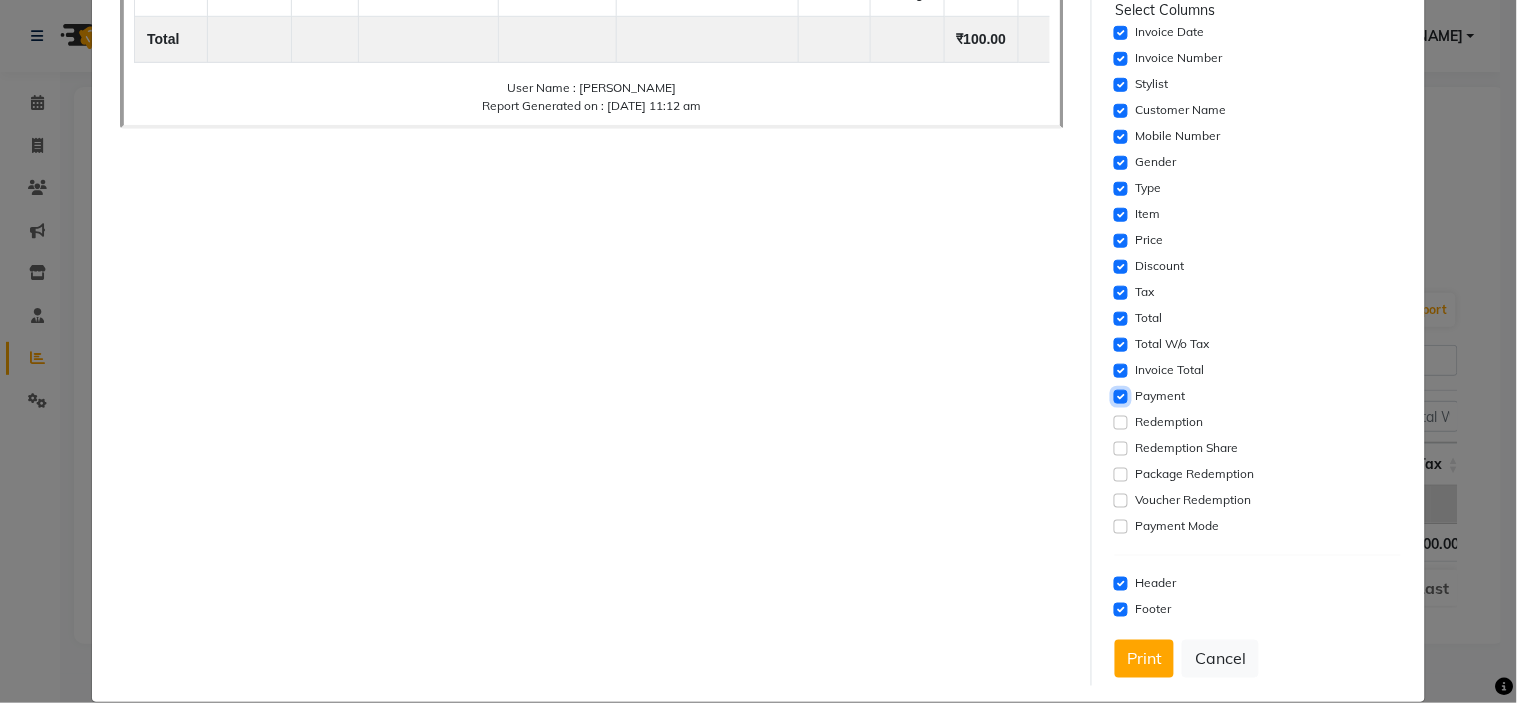 click 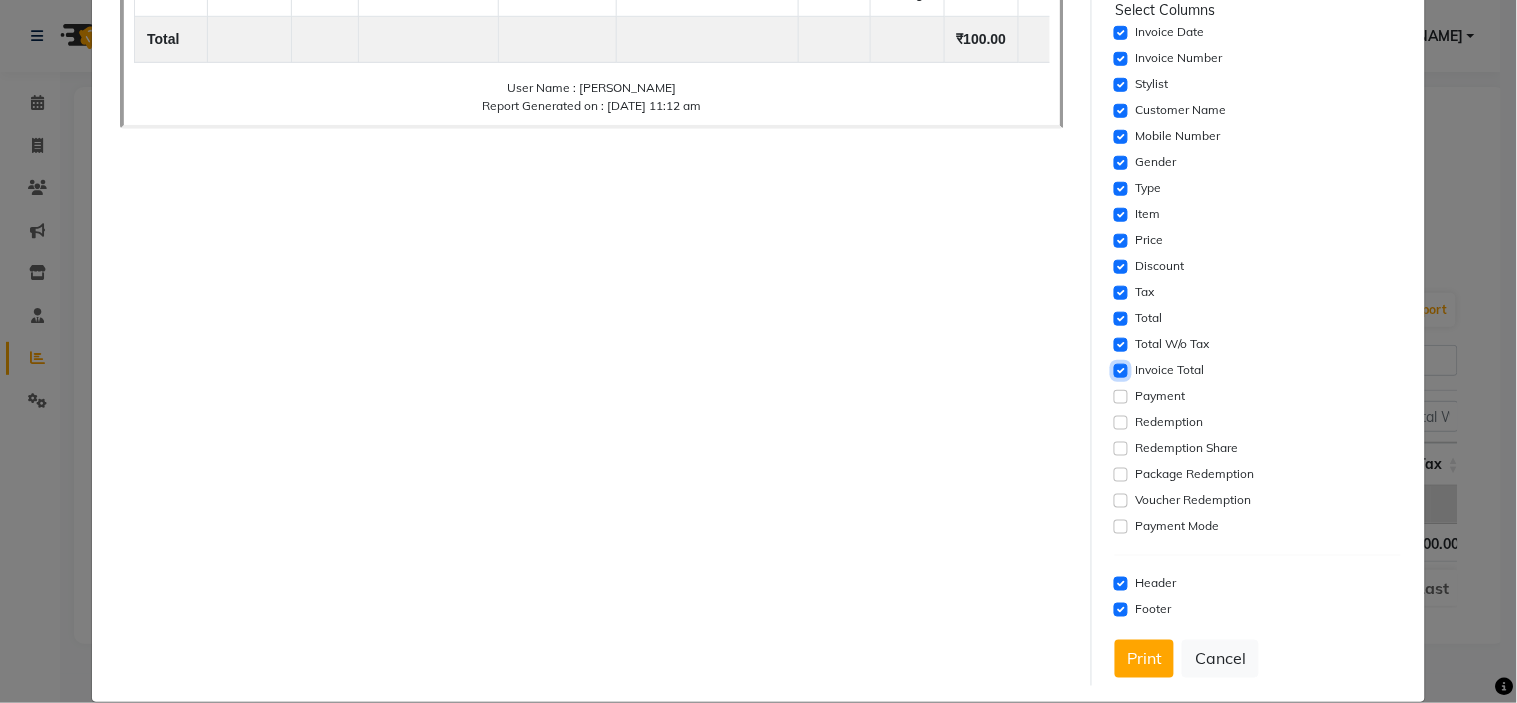 click 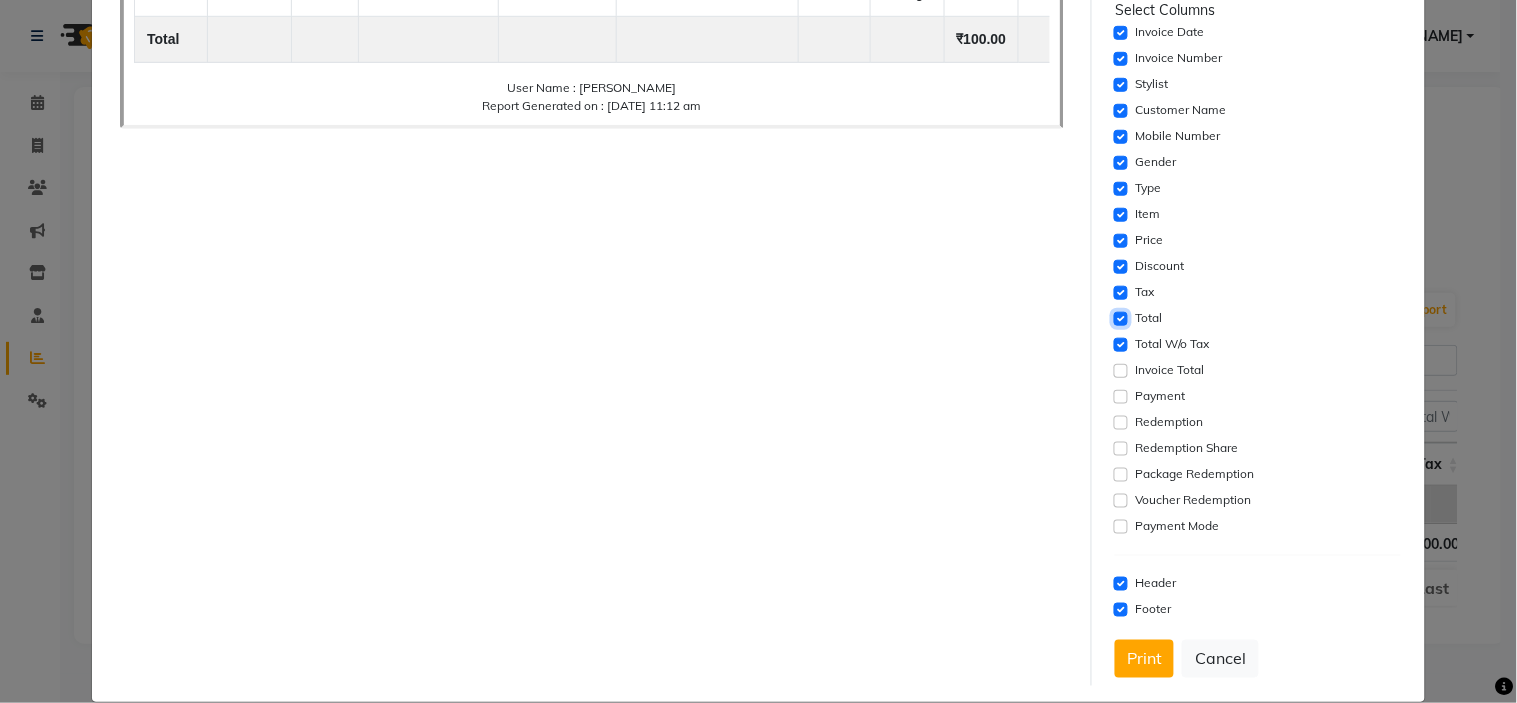 click 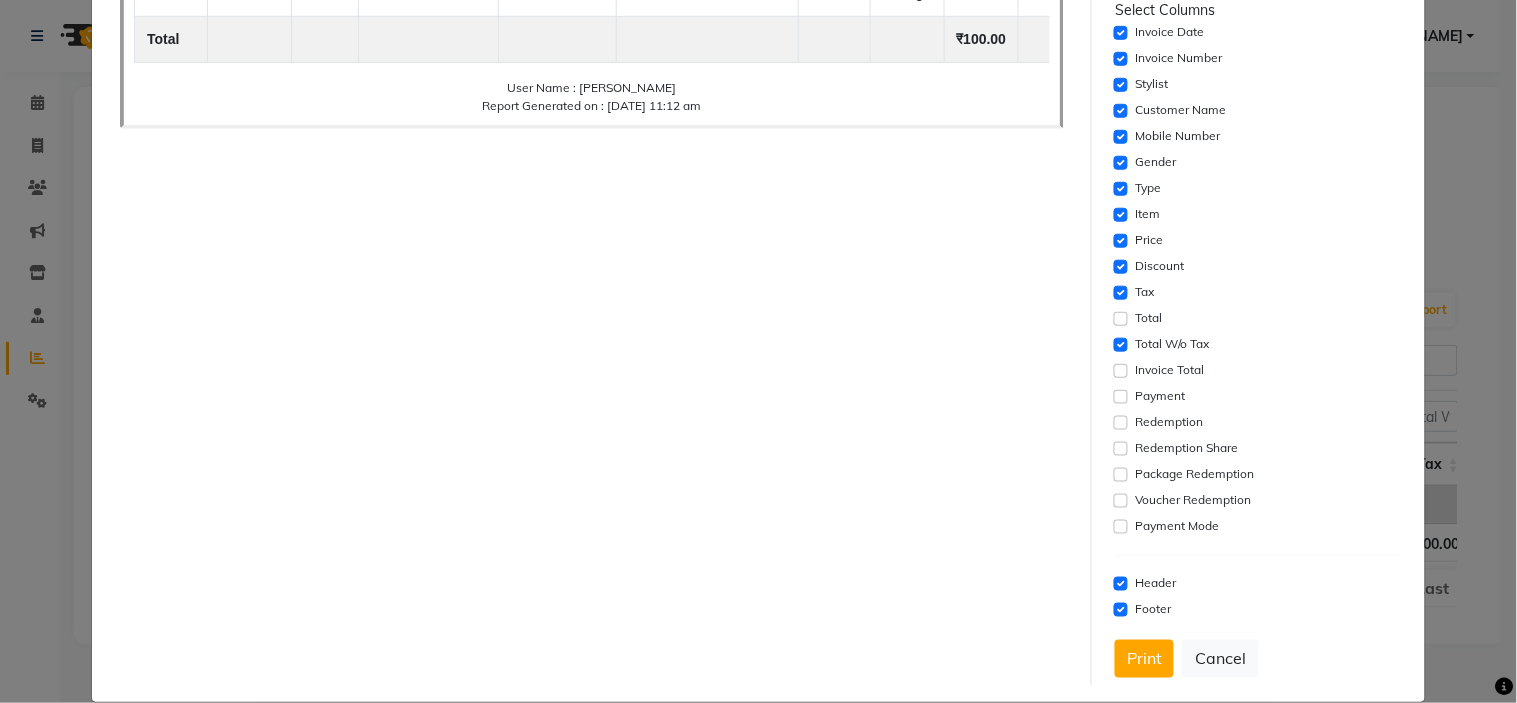 click on "Tax" 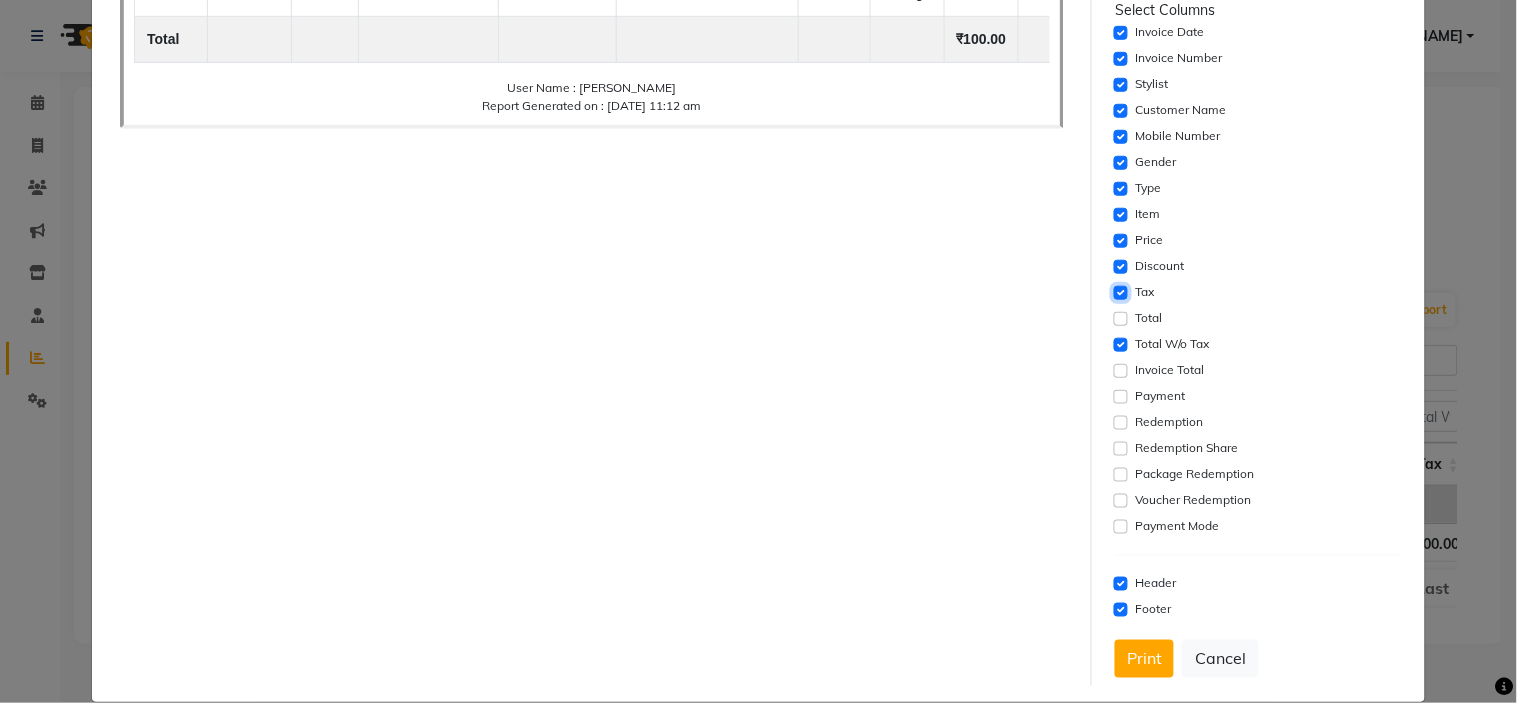 click 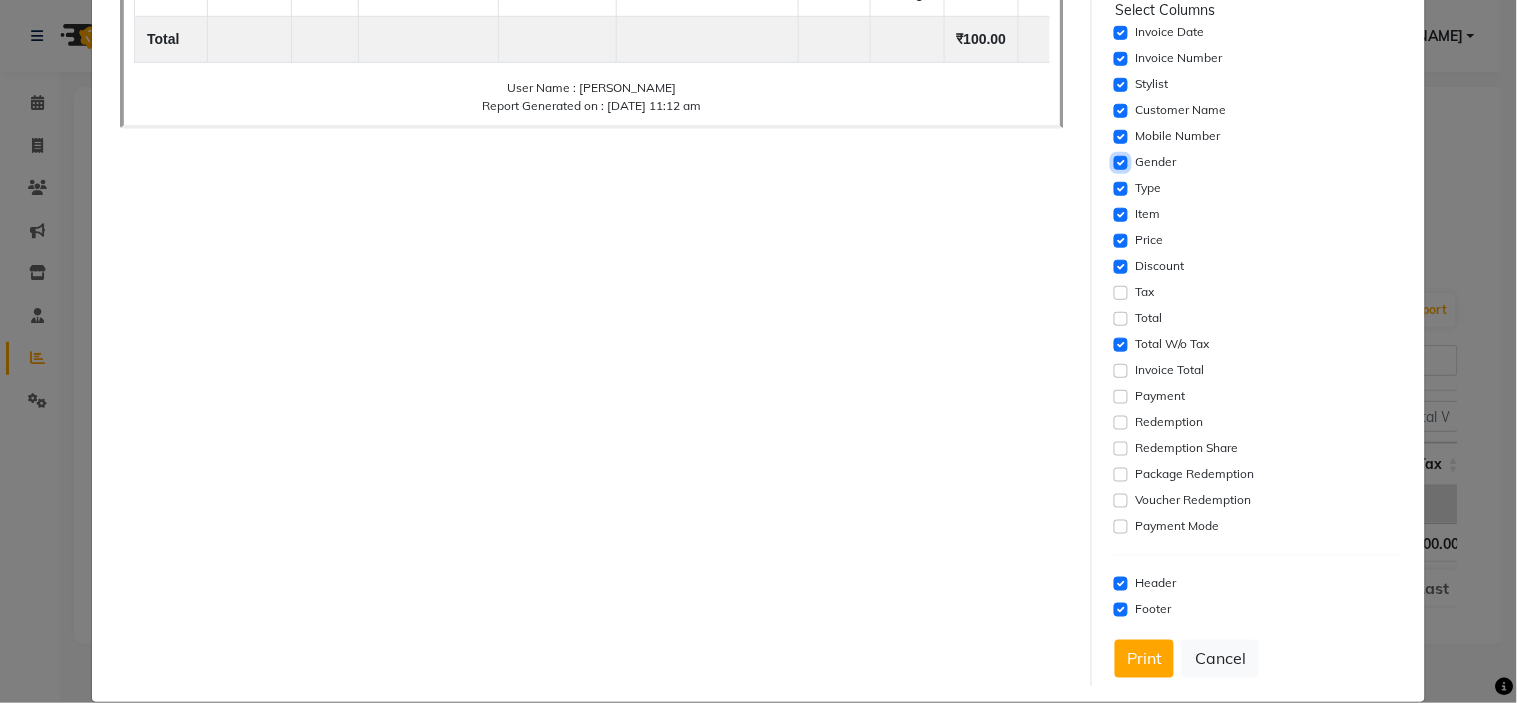 click 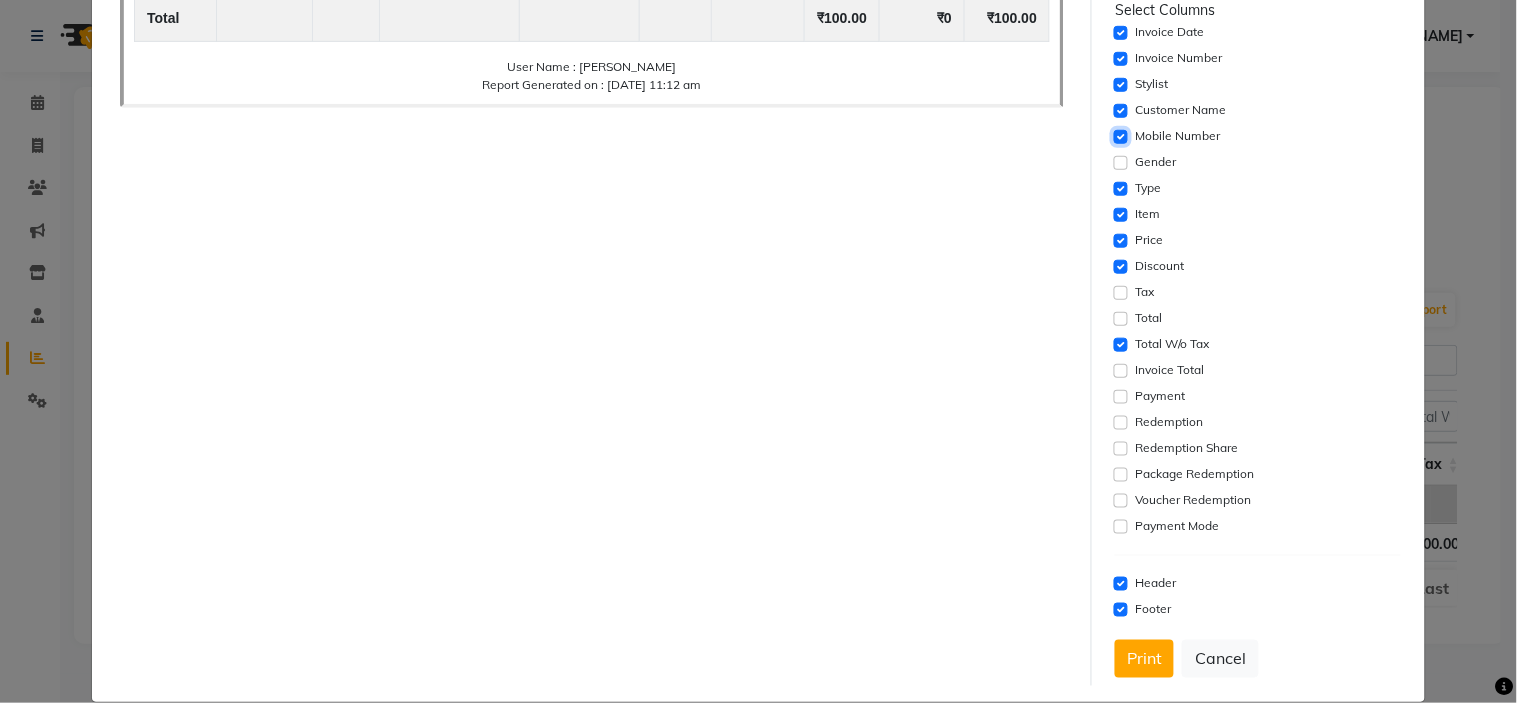 click 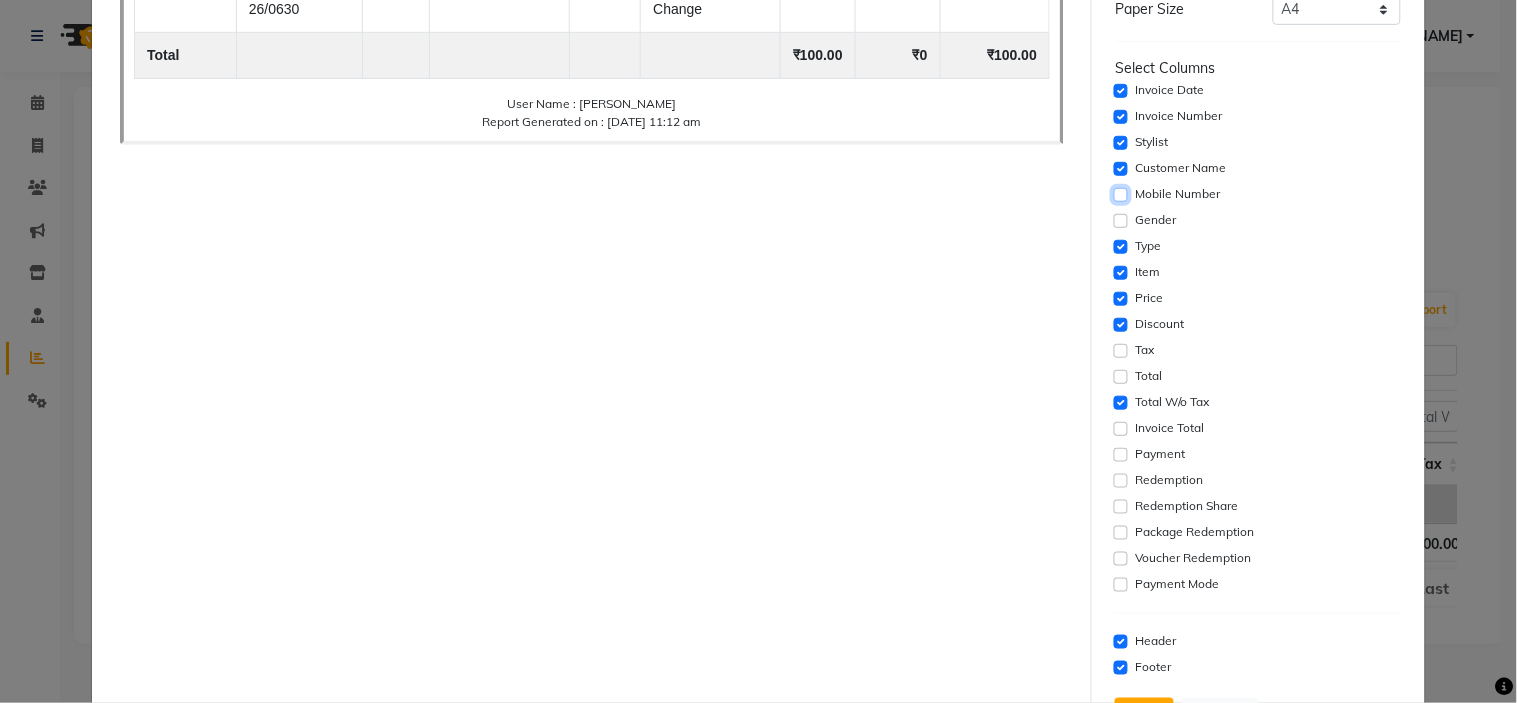 scroll, scrollTop: 222, scrollLeft: 0, axis: vertical 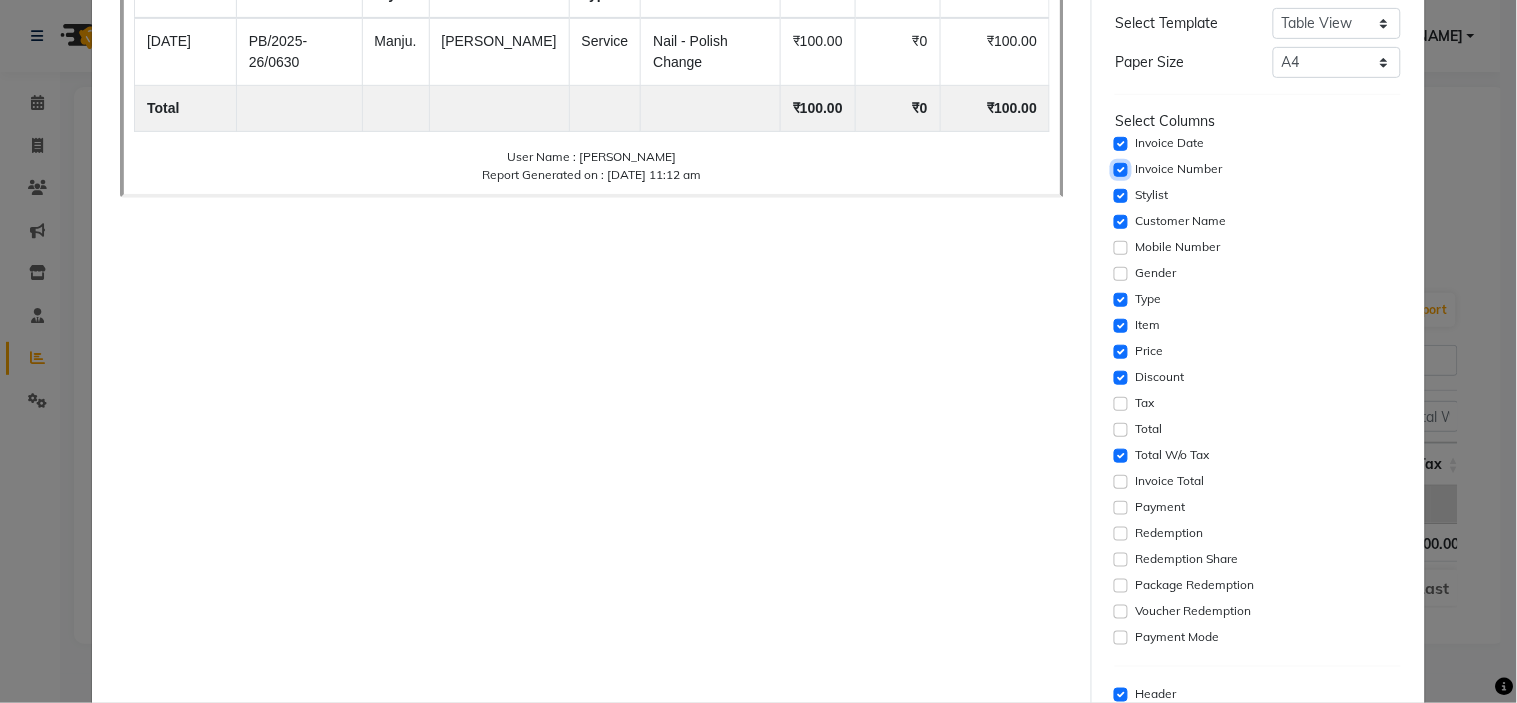 click 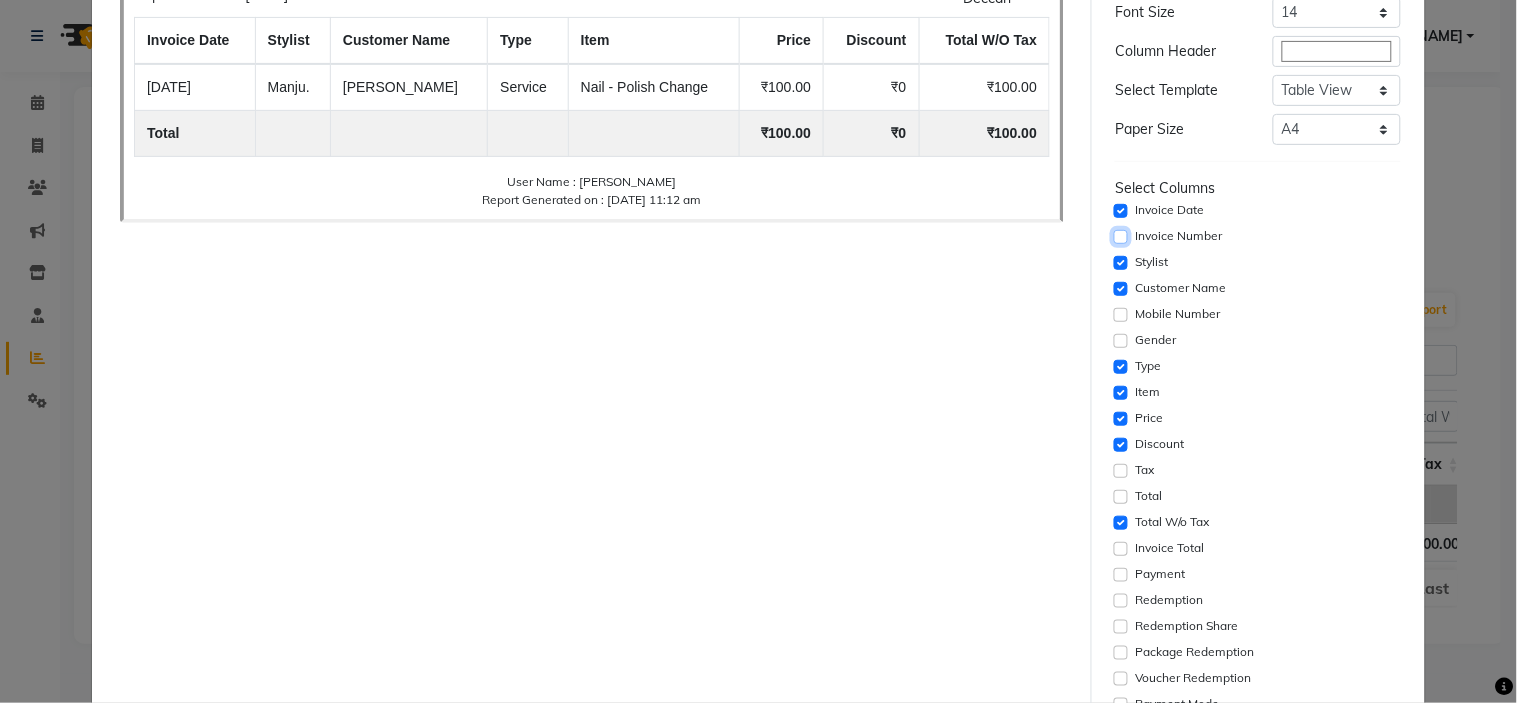 scroll, scrollTop: 361, scrollLeft: 0, axis: vertical 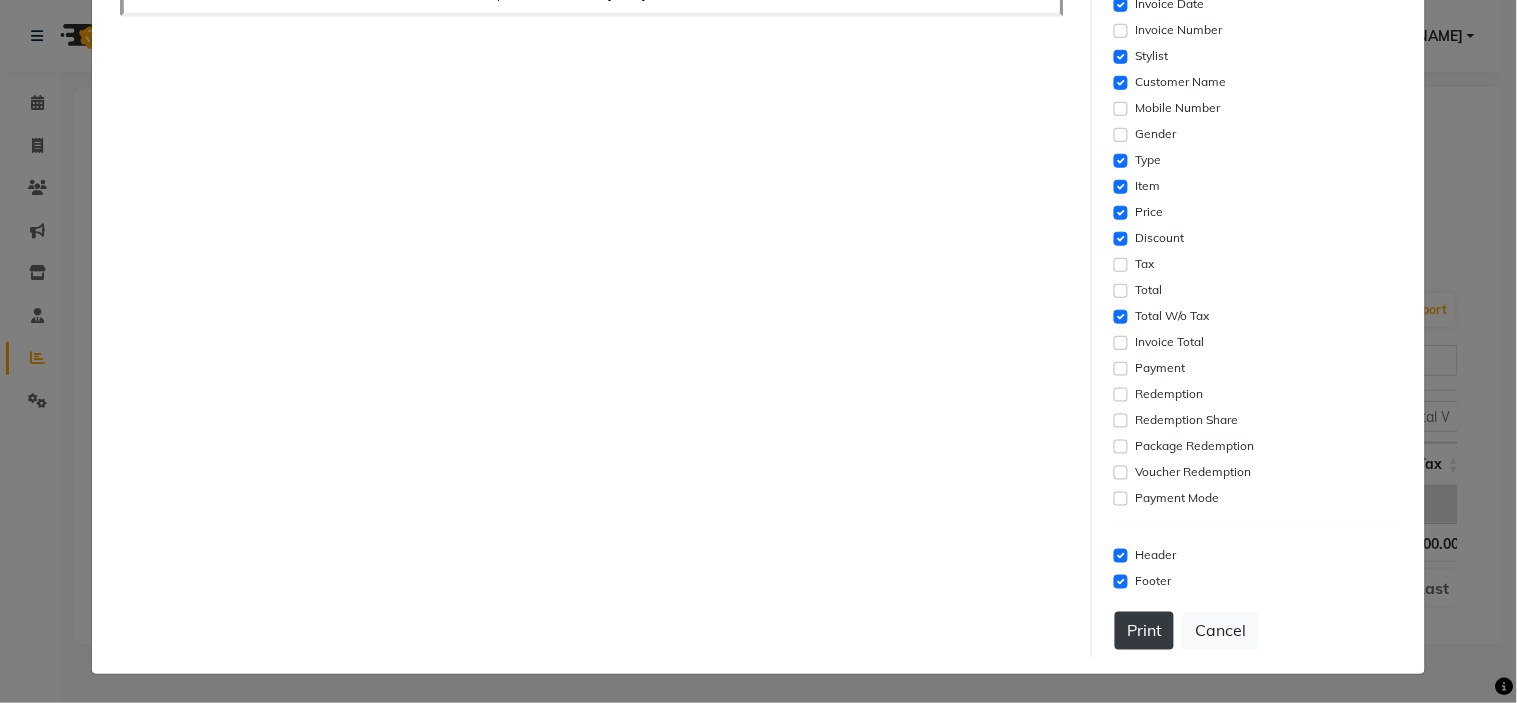click on "Print" 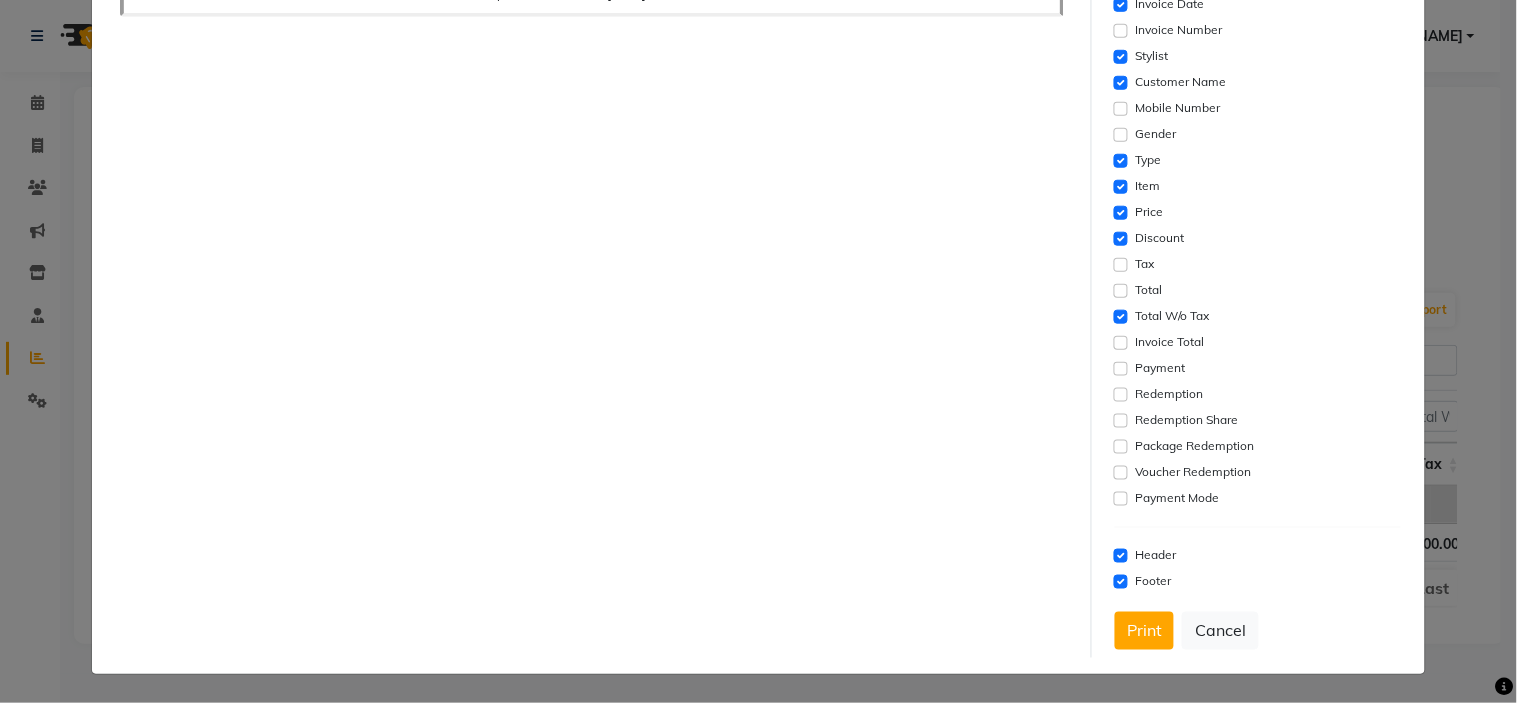 scroll, scrollTop: 0, scrollLeft: 0, axis: both 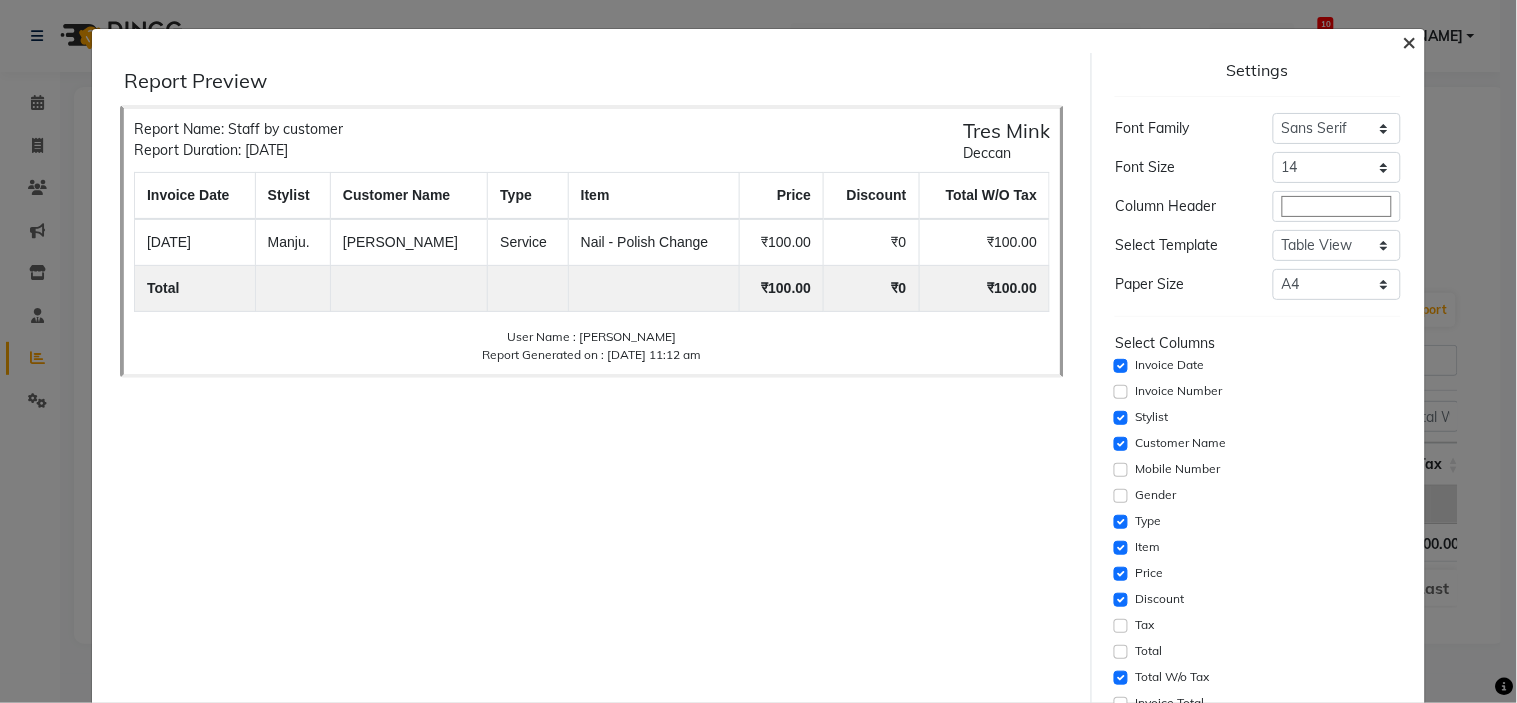 click on "×" 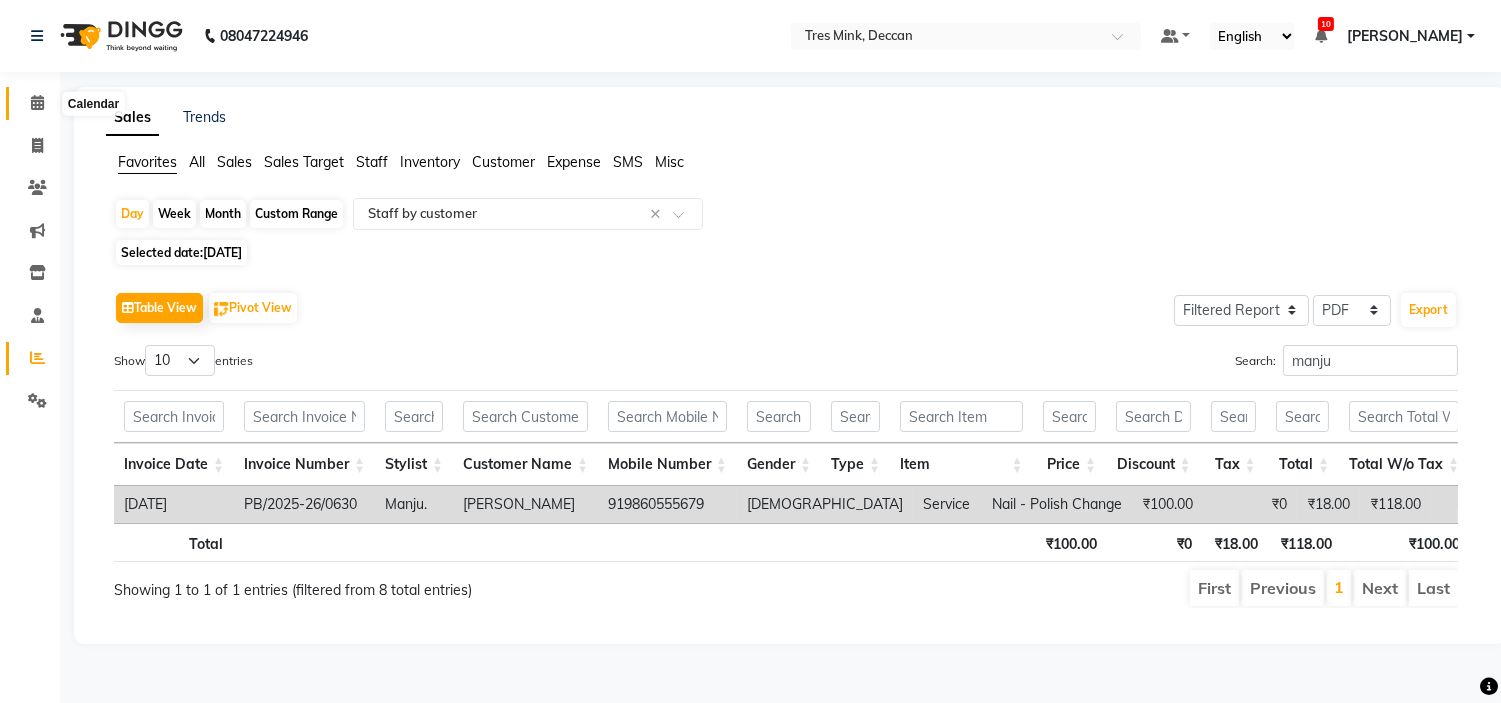 click 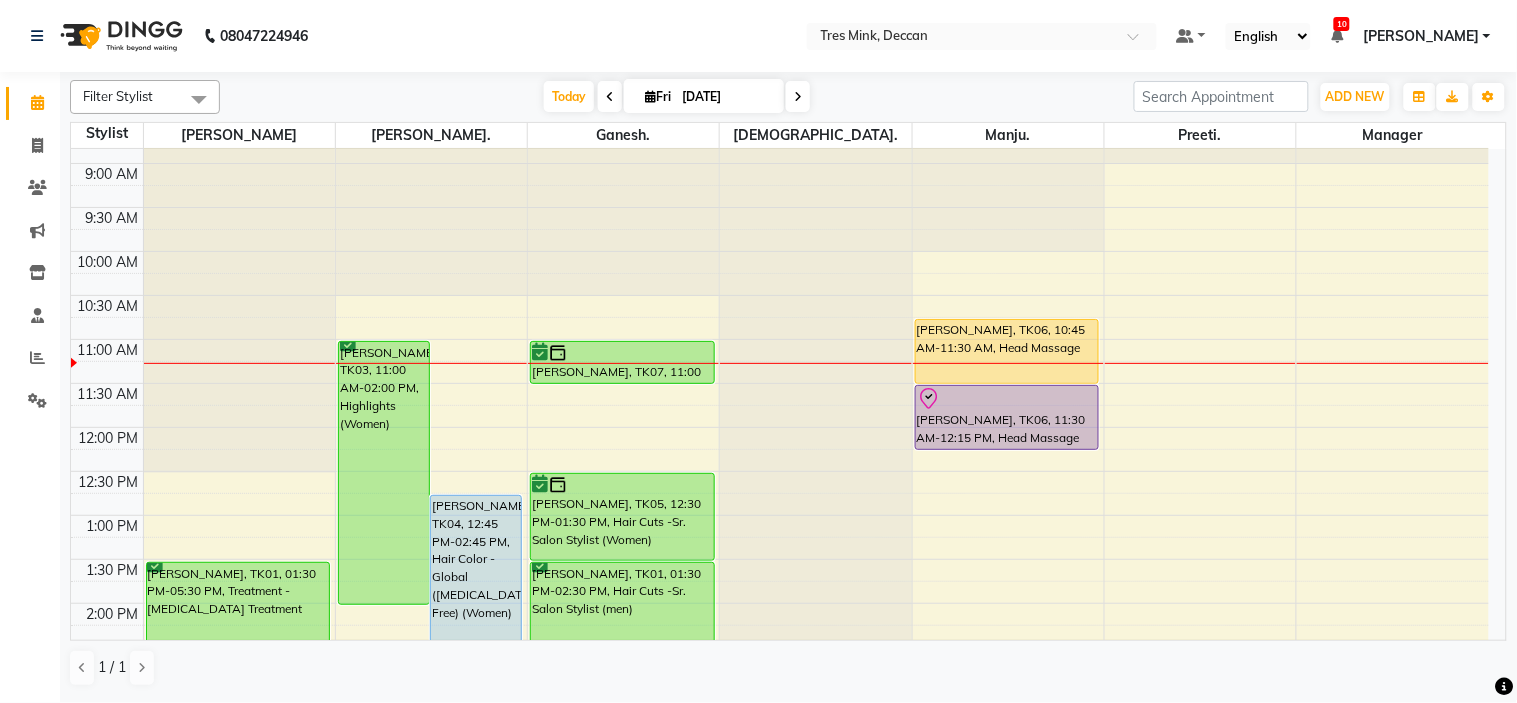 scroll, scrollTop: 111, scrollLeft: 0, axis: vertical 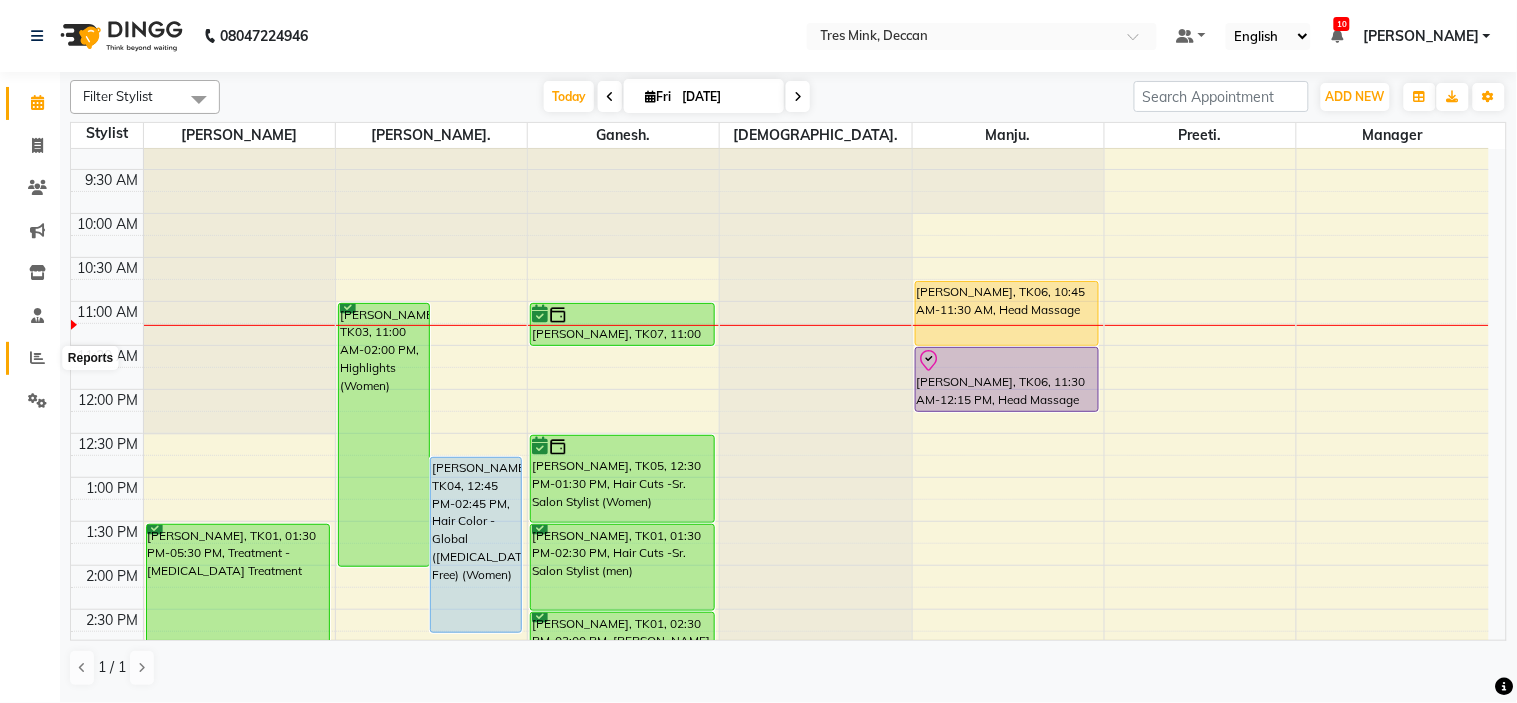 click 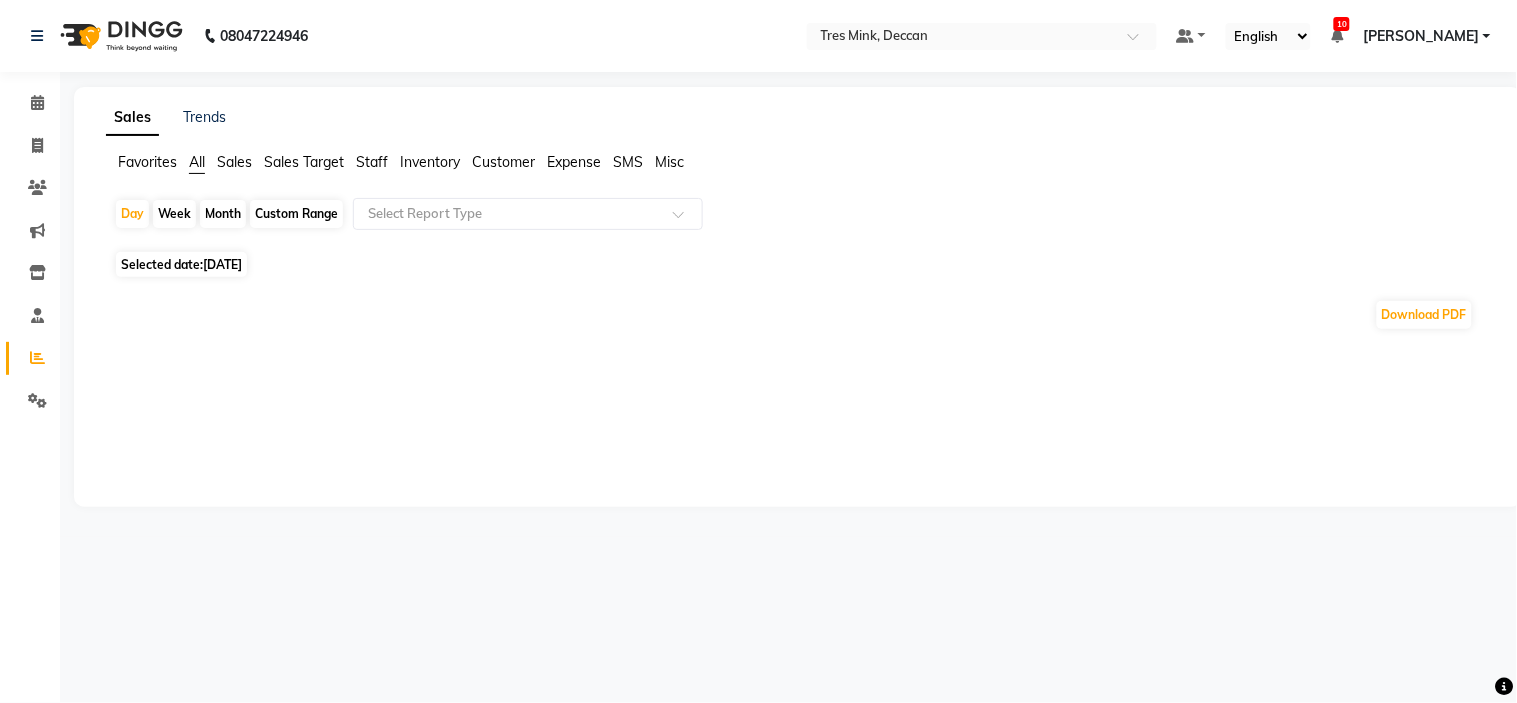 click on "Selected date:  11-07-2025" 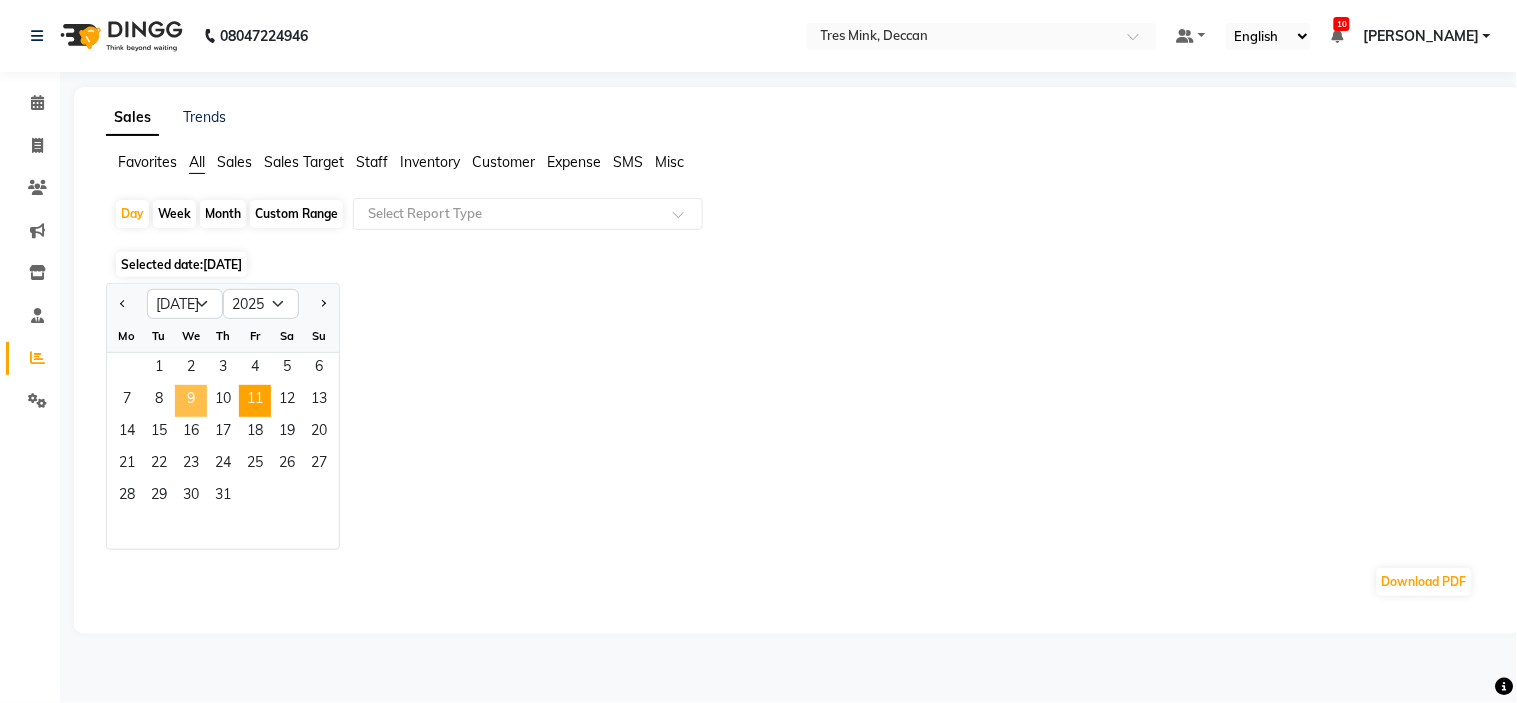 click on "9" 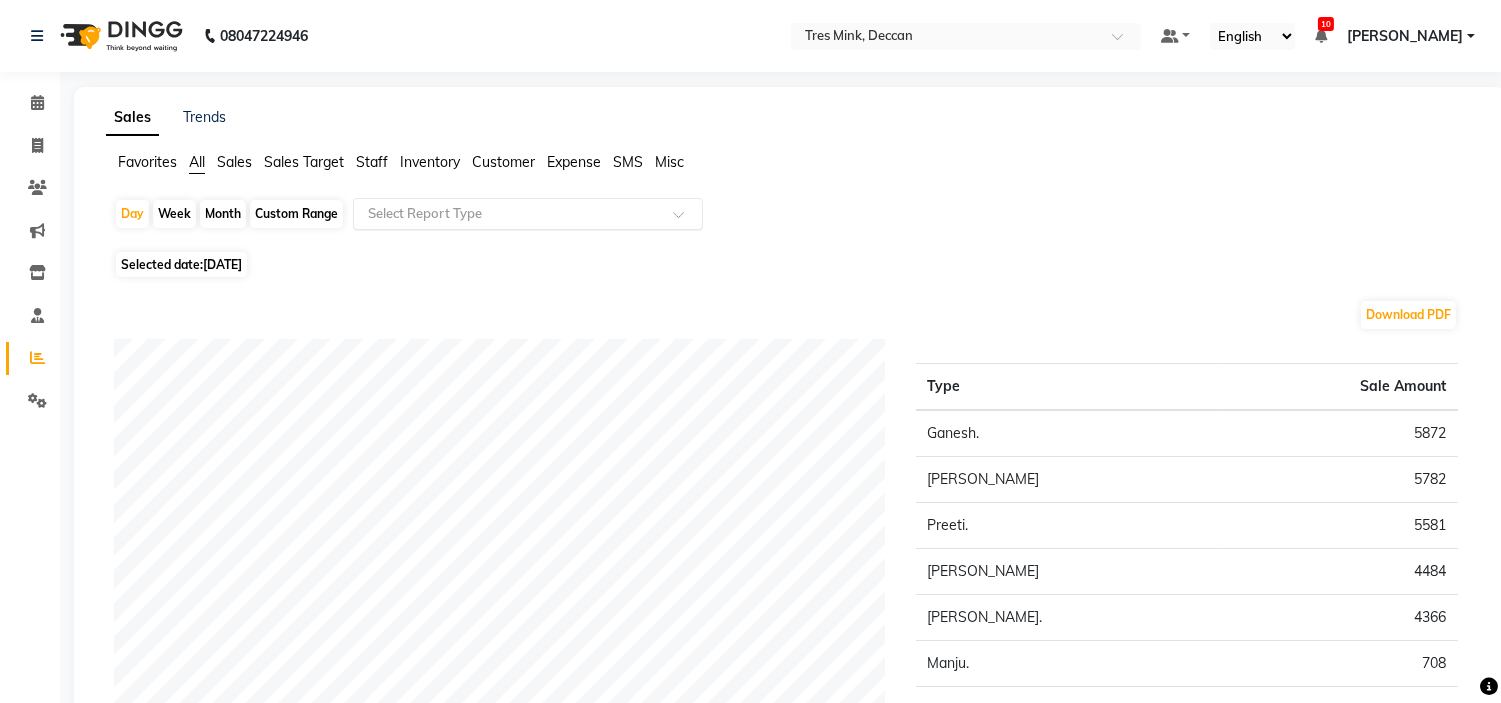 click 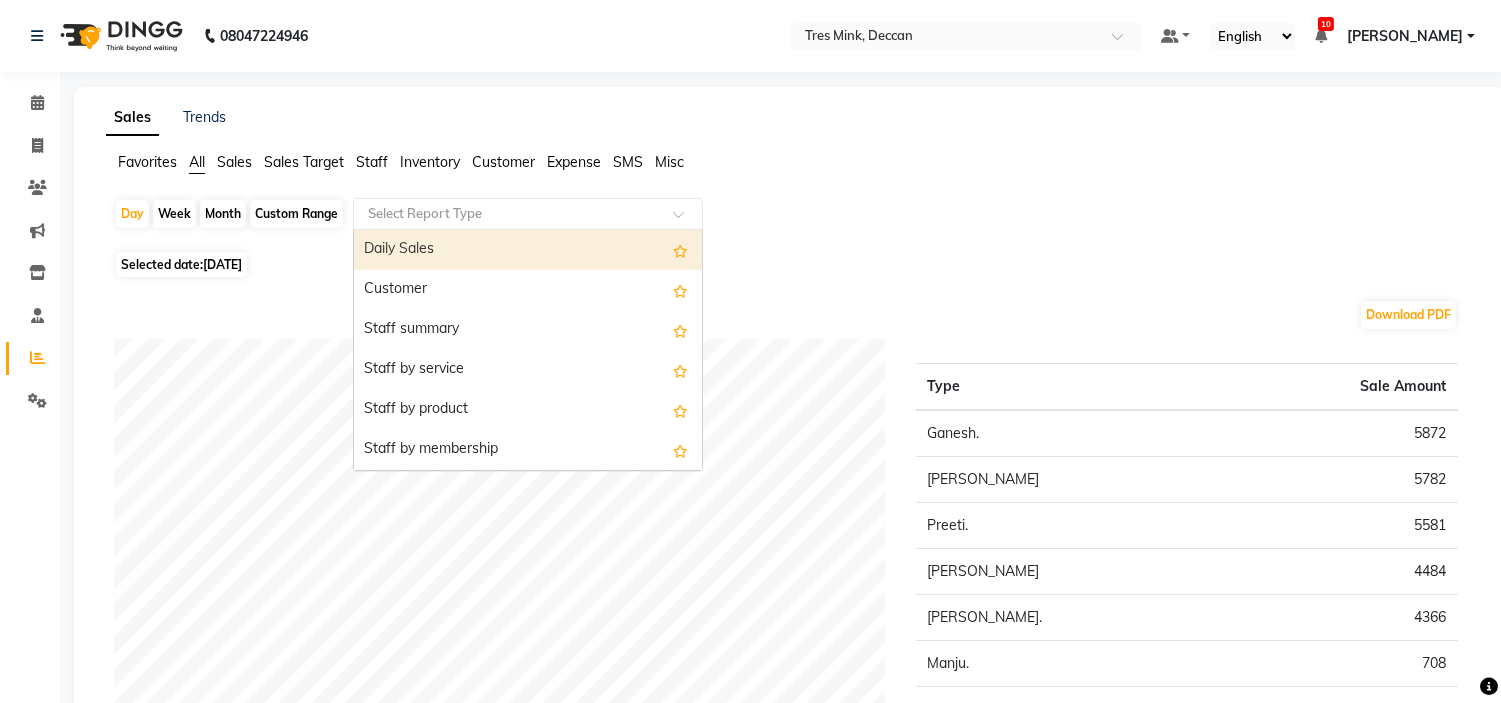click 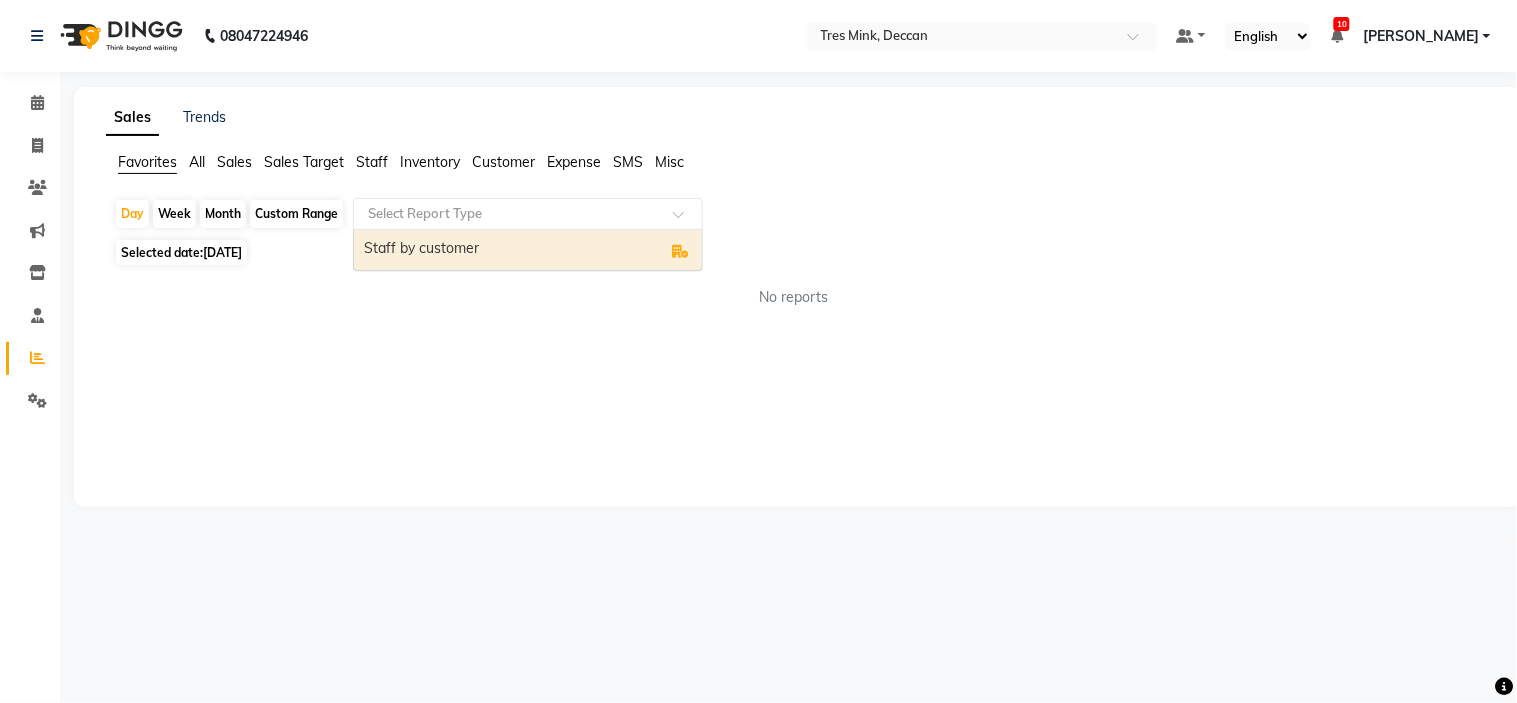 click on "Select Report Type" 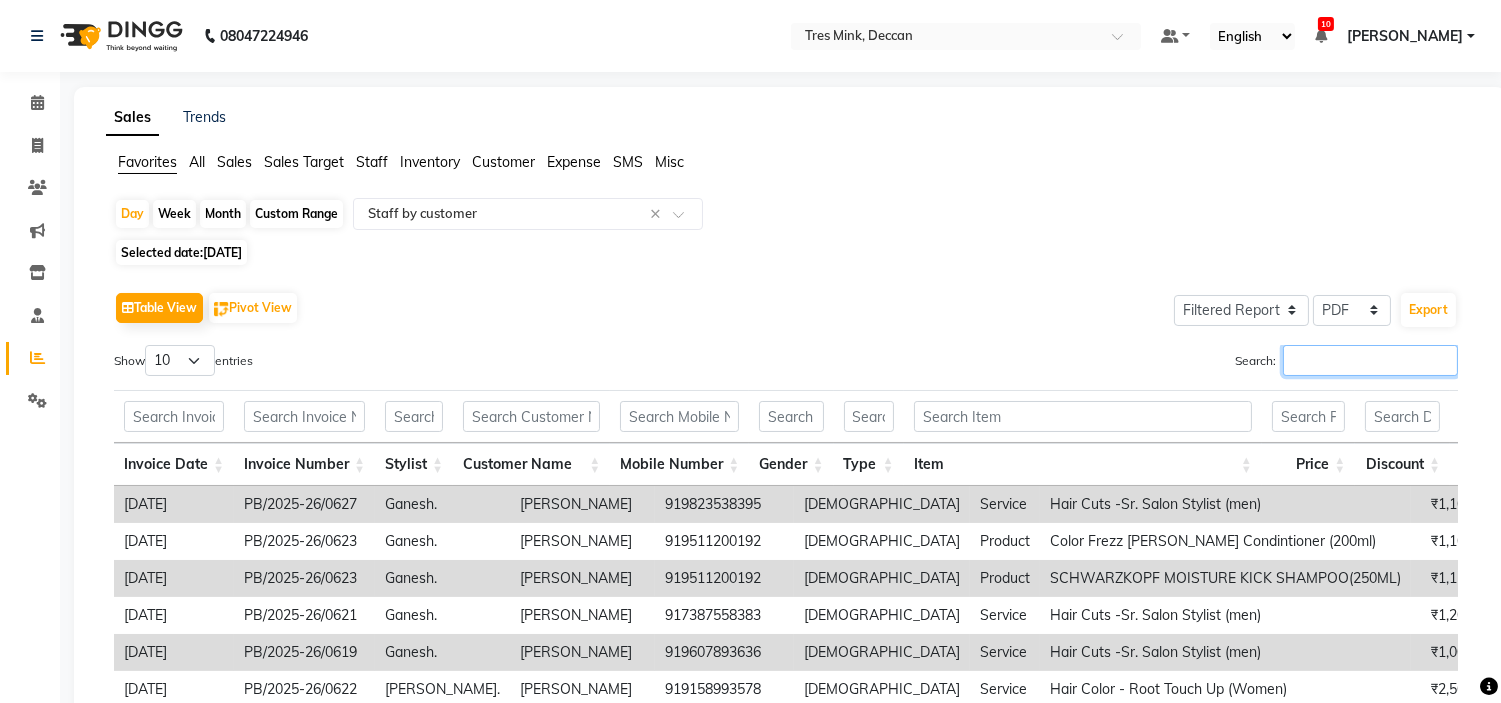 click on "Search:" at bounding box center (1370, 360) 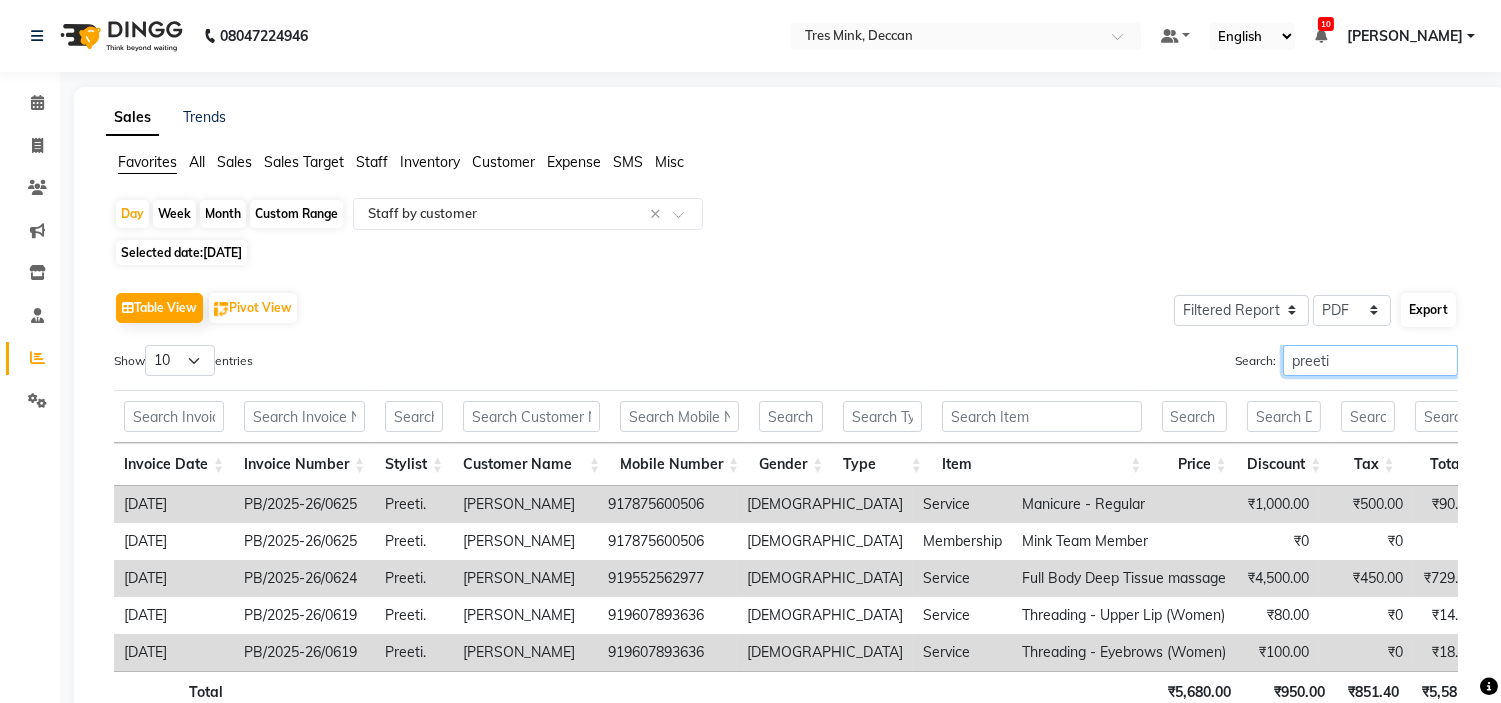 type on "preeti" 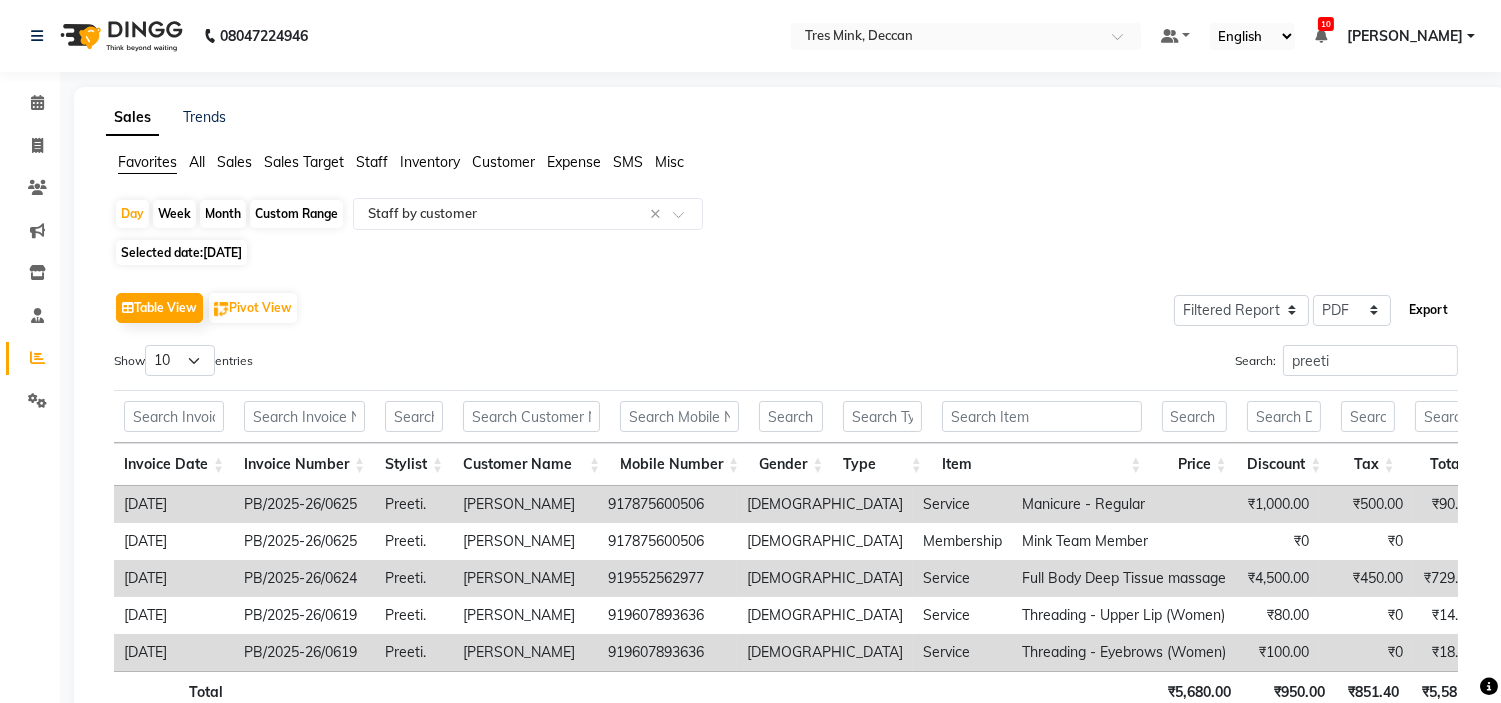 click on "Export" 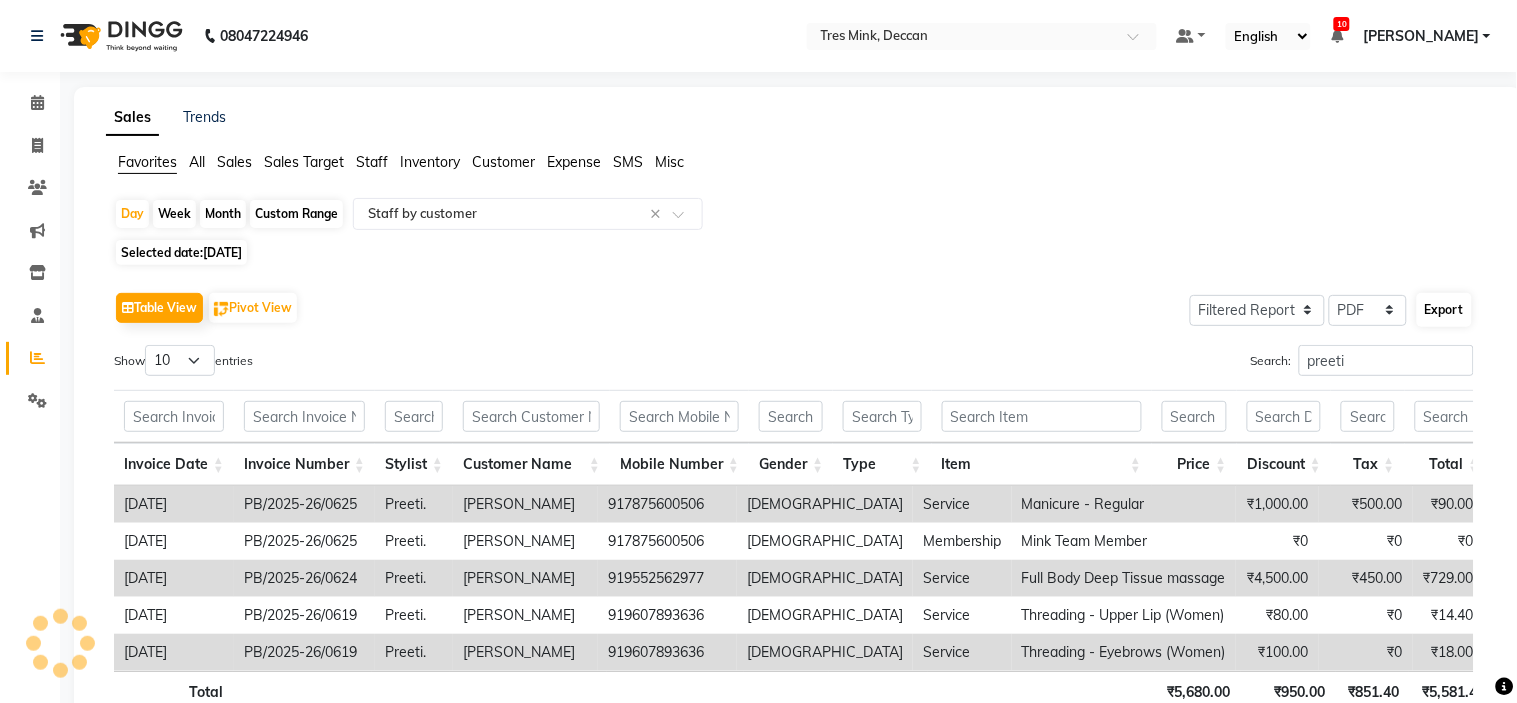 select on "sans-serif" 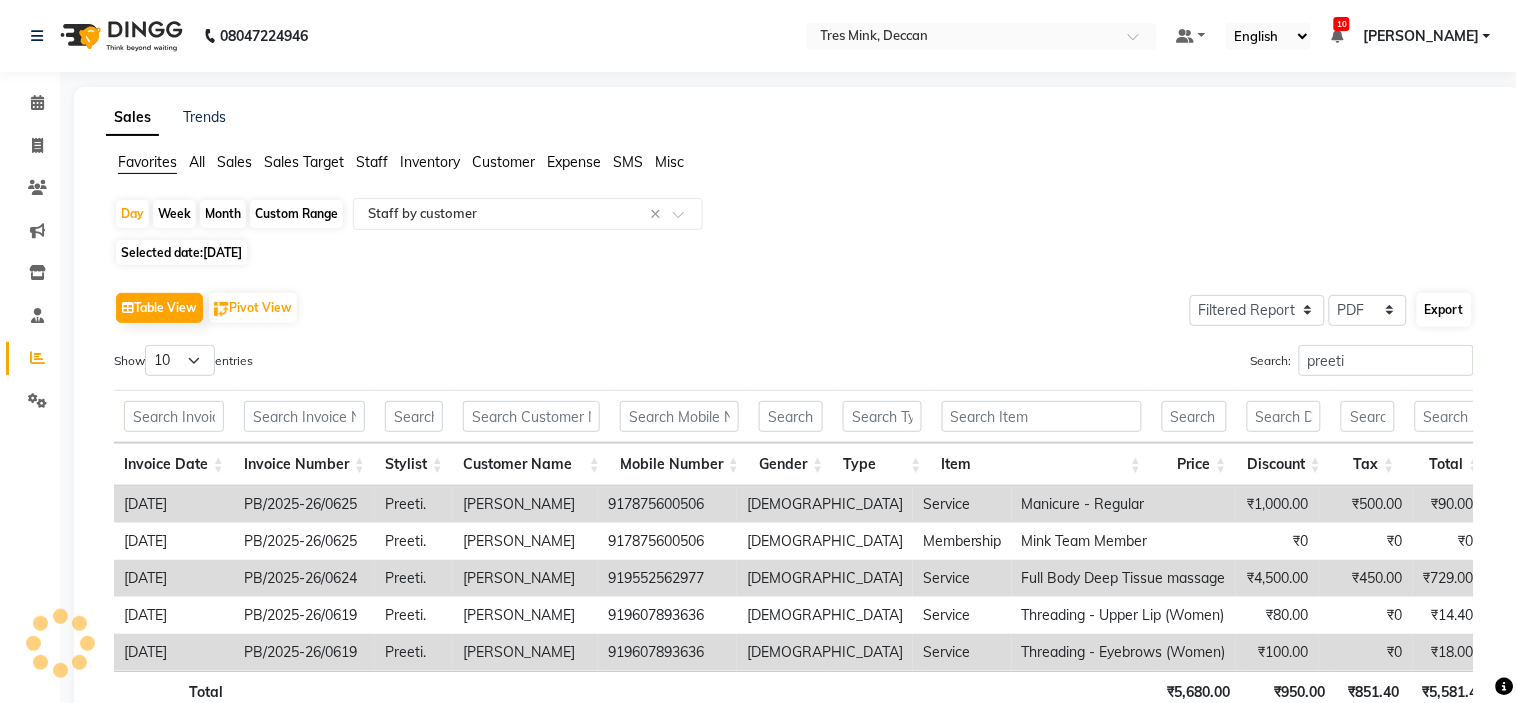 select on "14px" 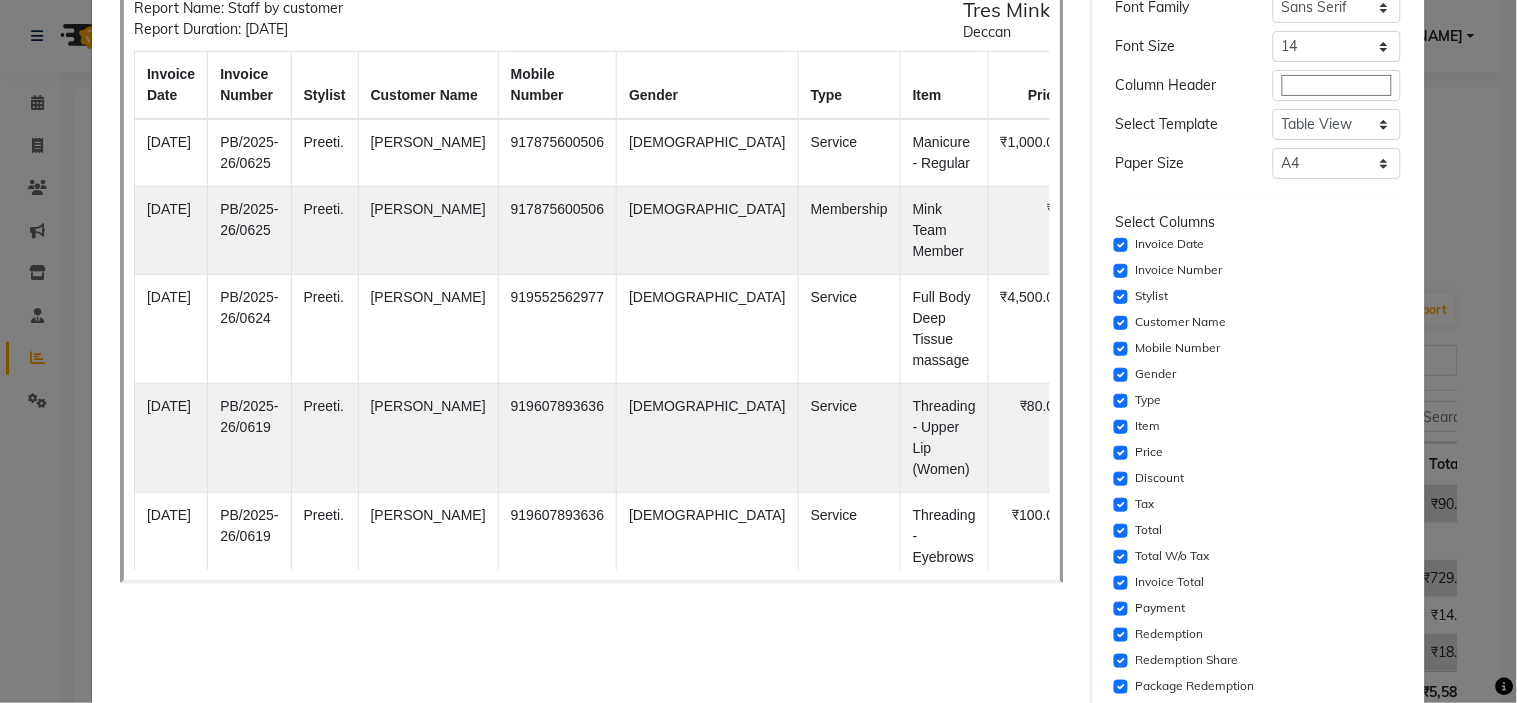 scroll, scrollTop: 361, scrollLeft: 0, axis: vertical 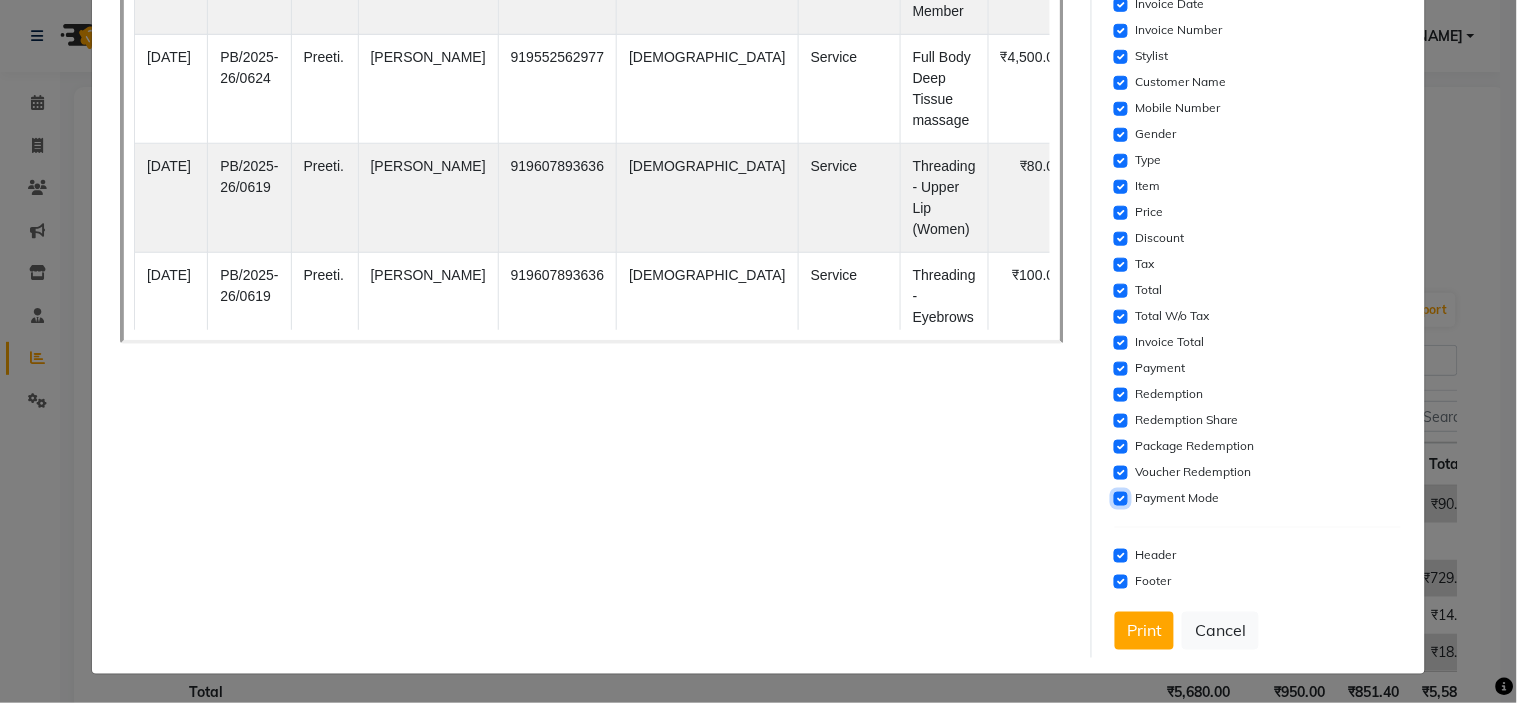 click 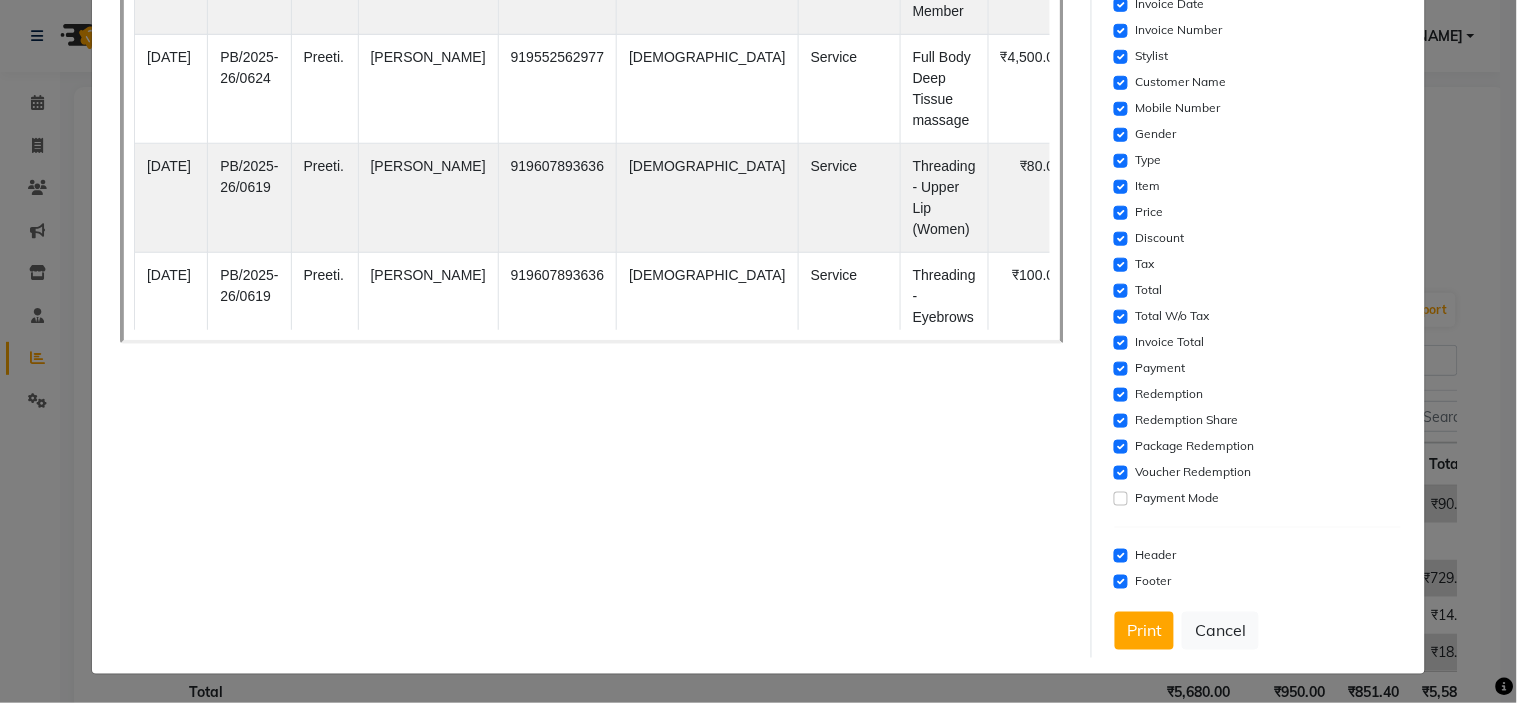 click on "Voucher Redemption" 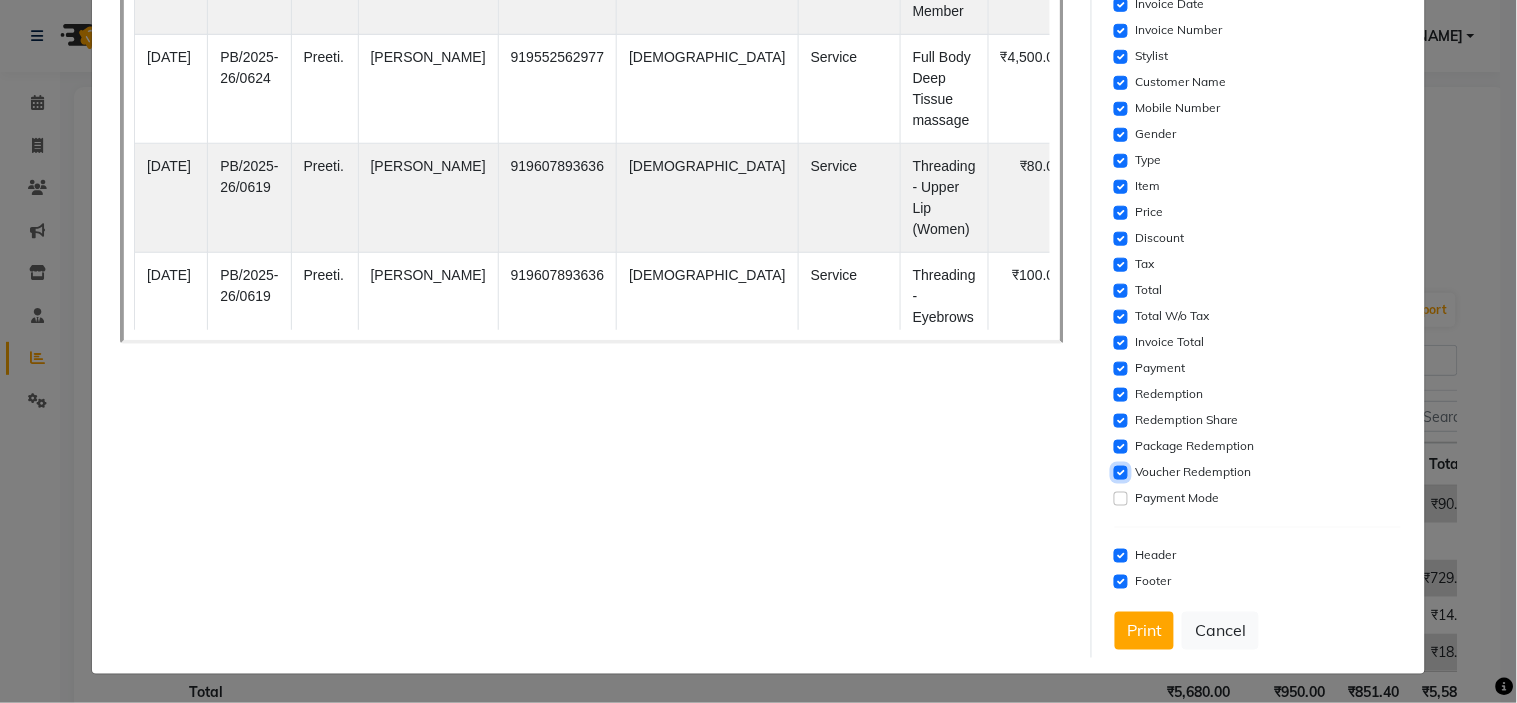 click 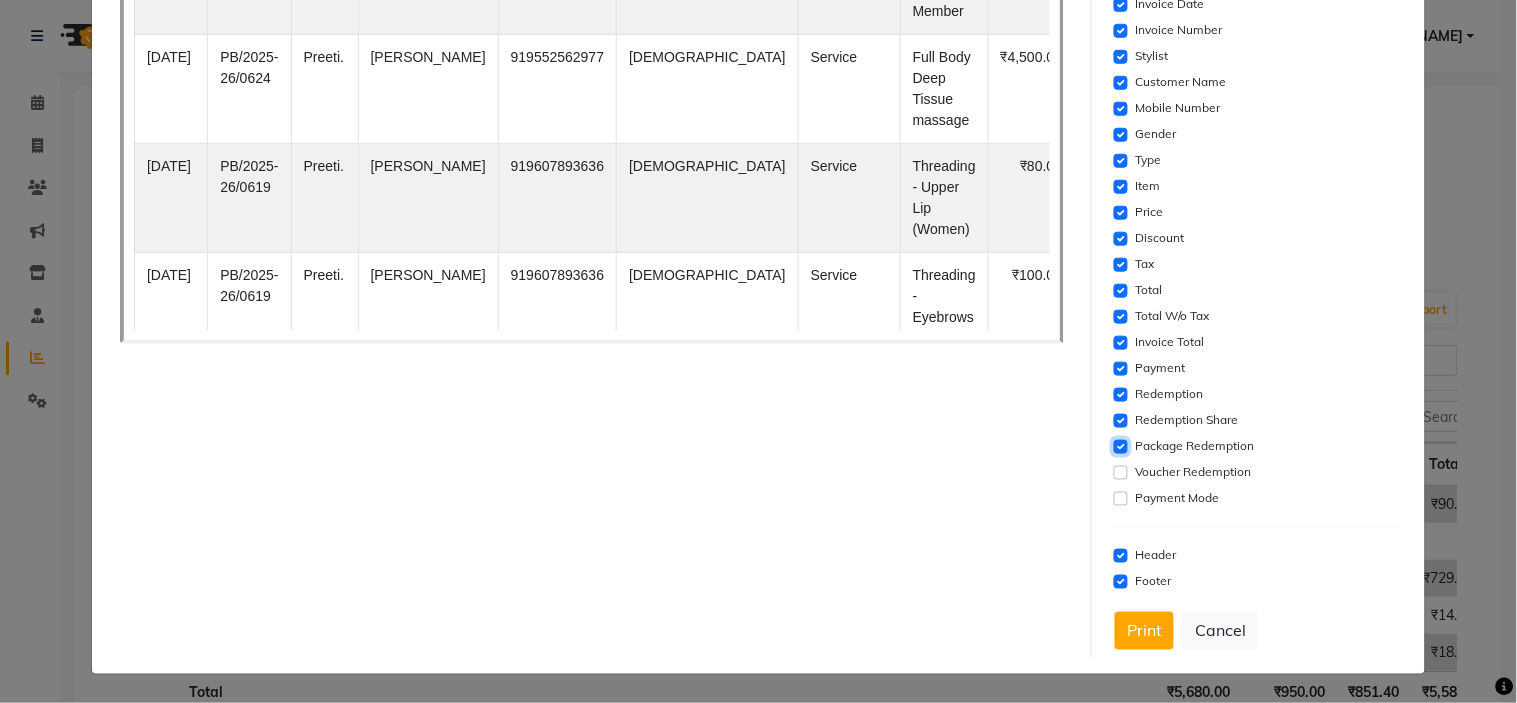 click 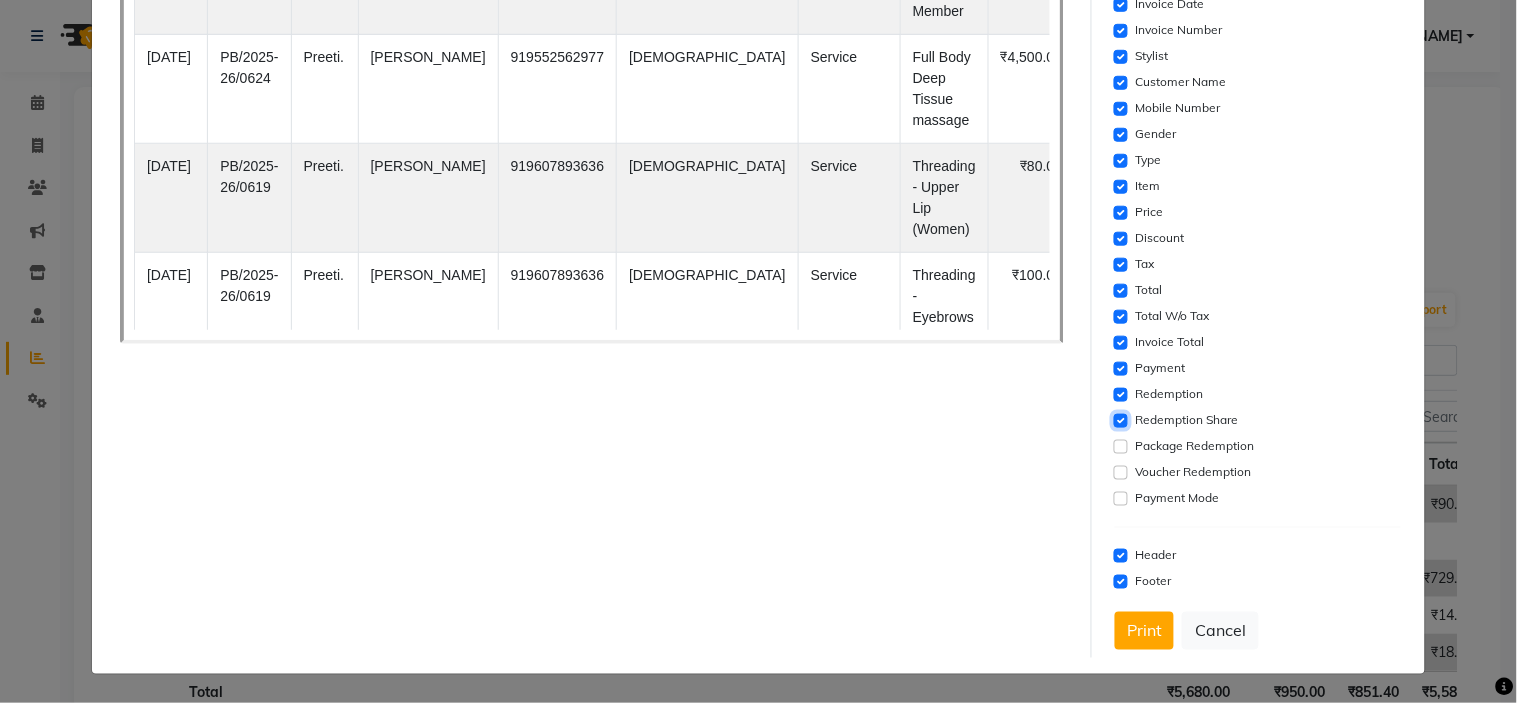 click 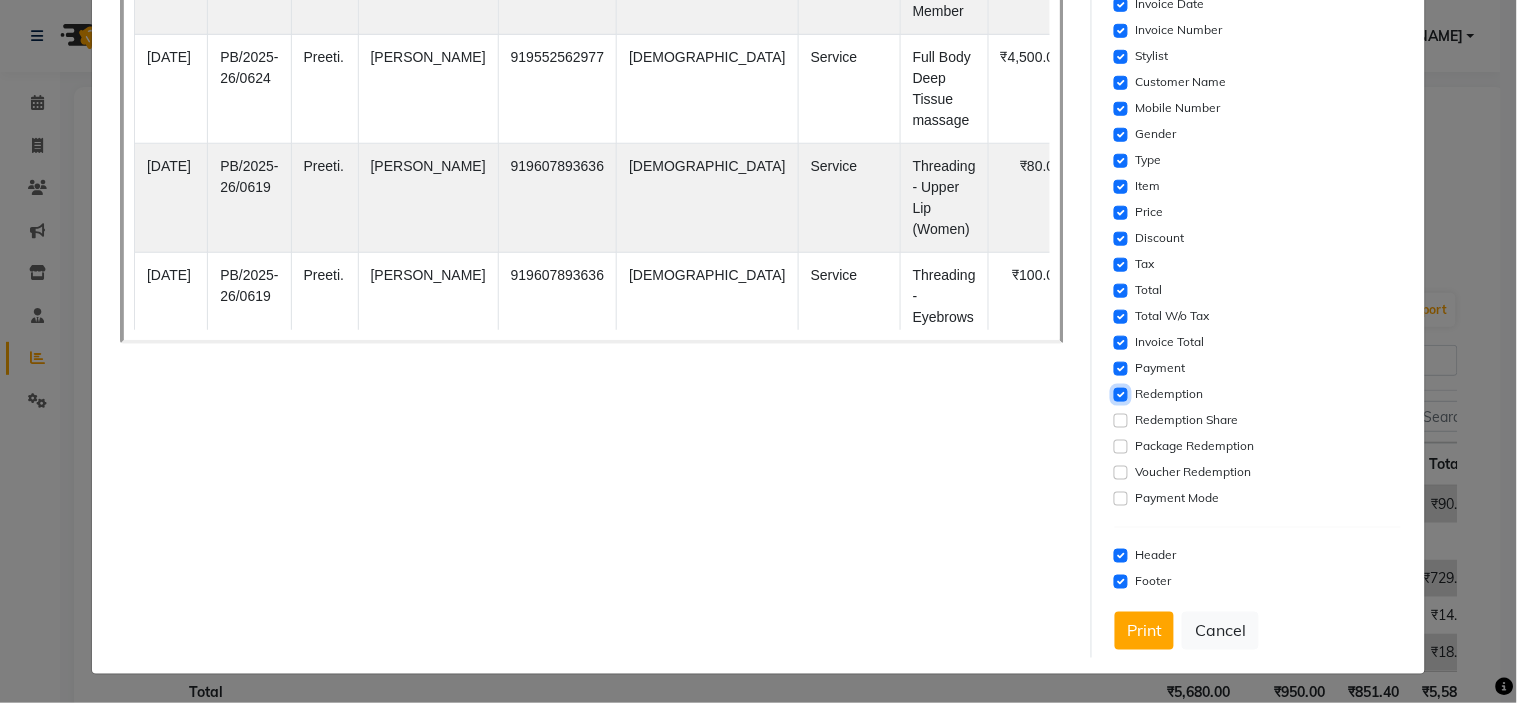 click 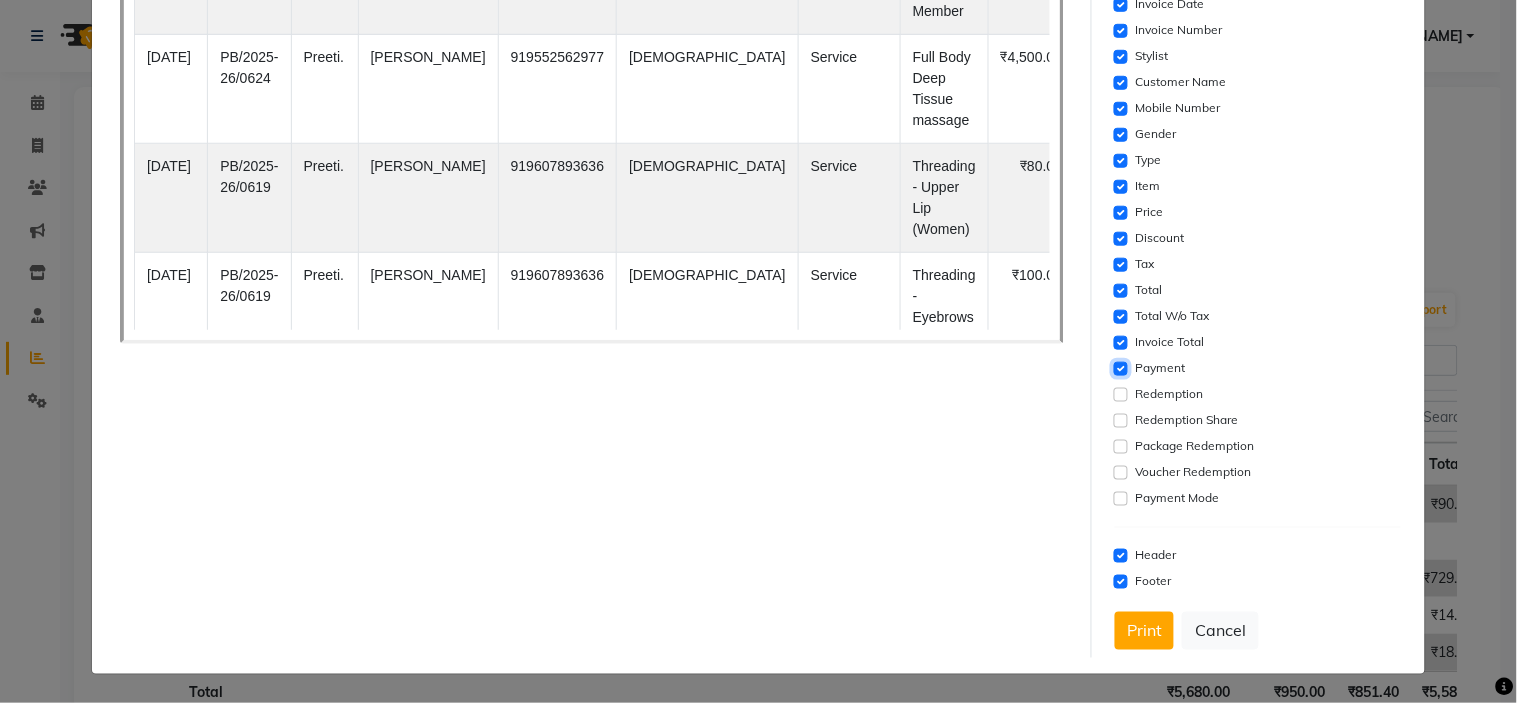 click 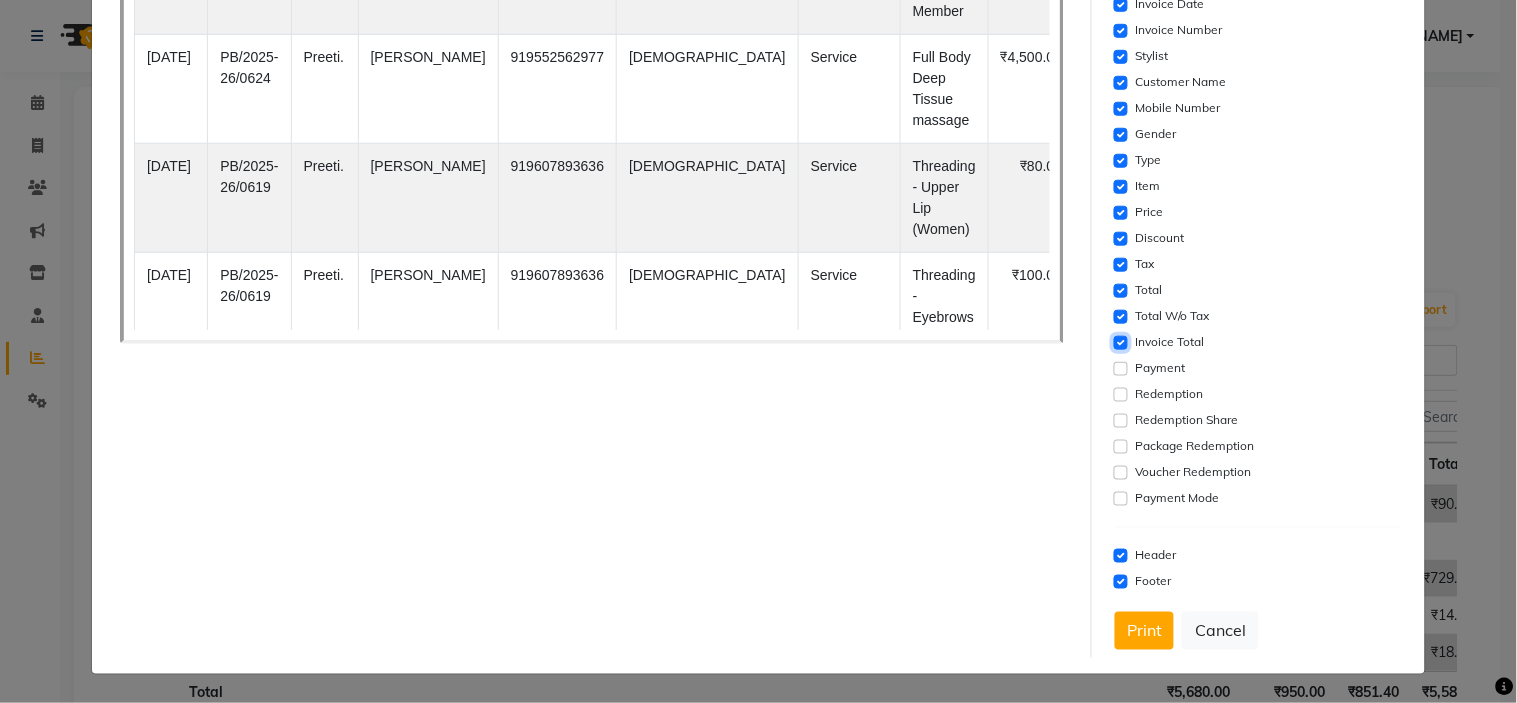 click 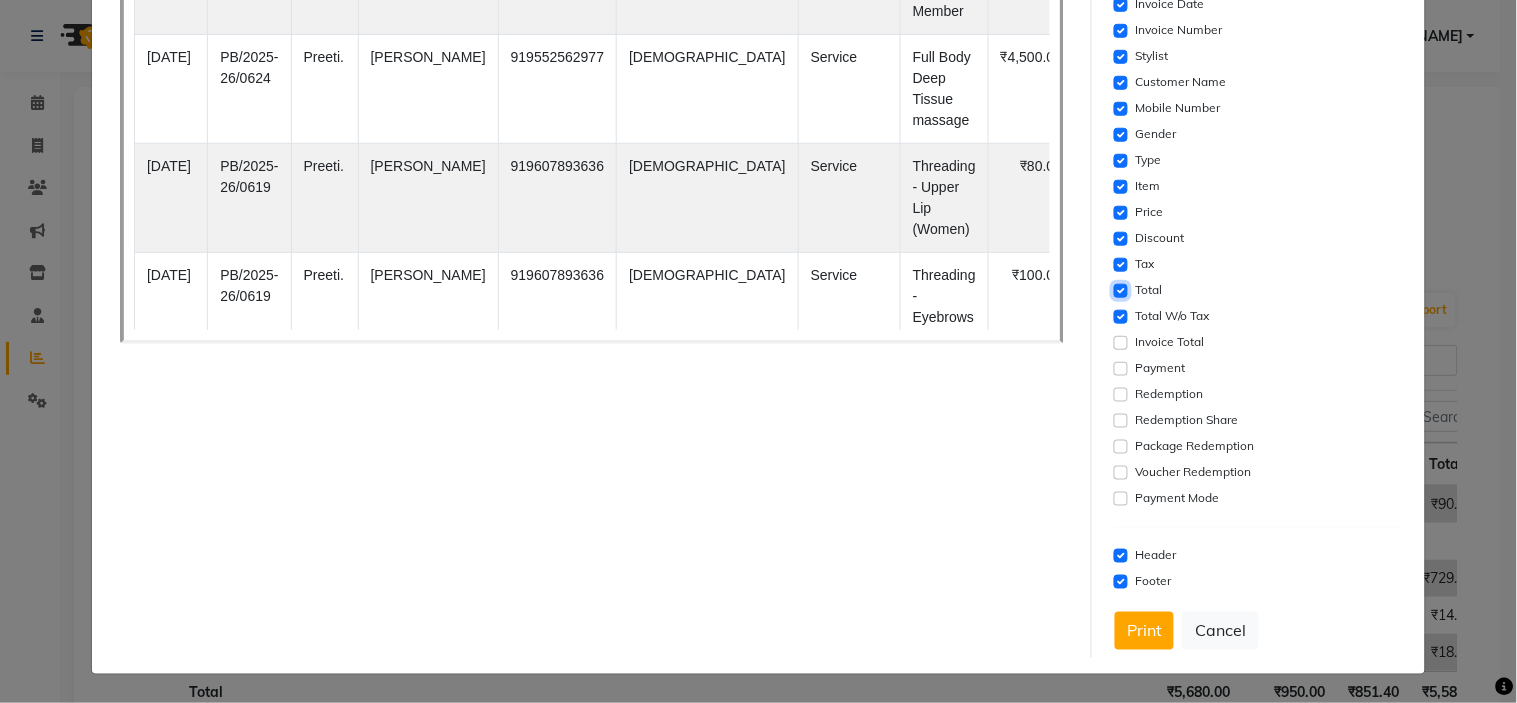 click 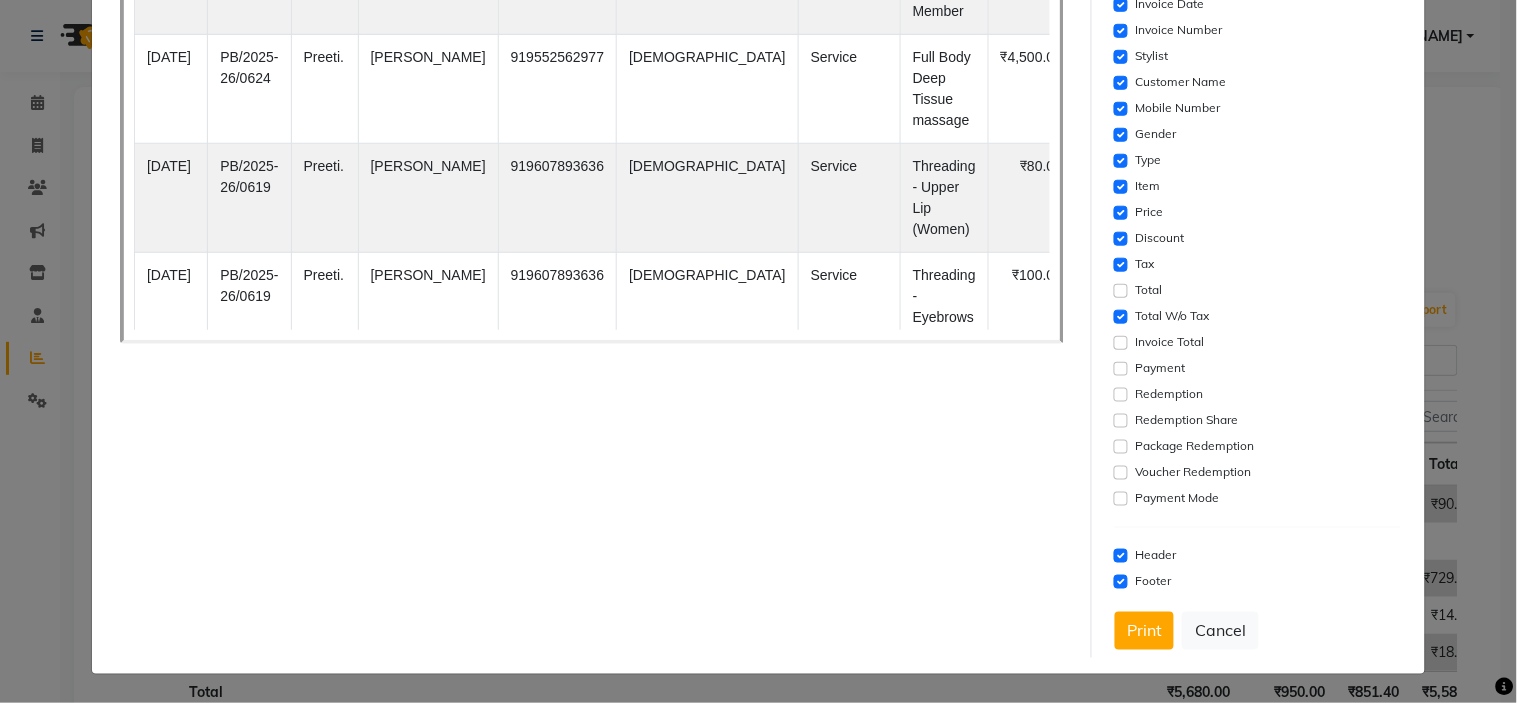 drag, startPoint x: 1110, startPoint y: 274, endPoint x: 1108, endPoint y: 264, distance: 10.198039 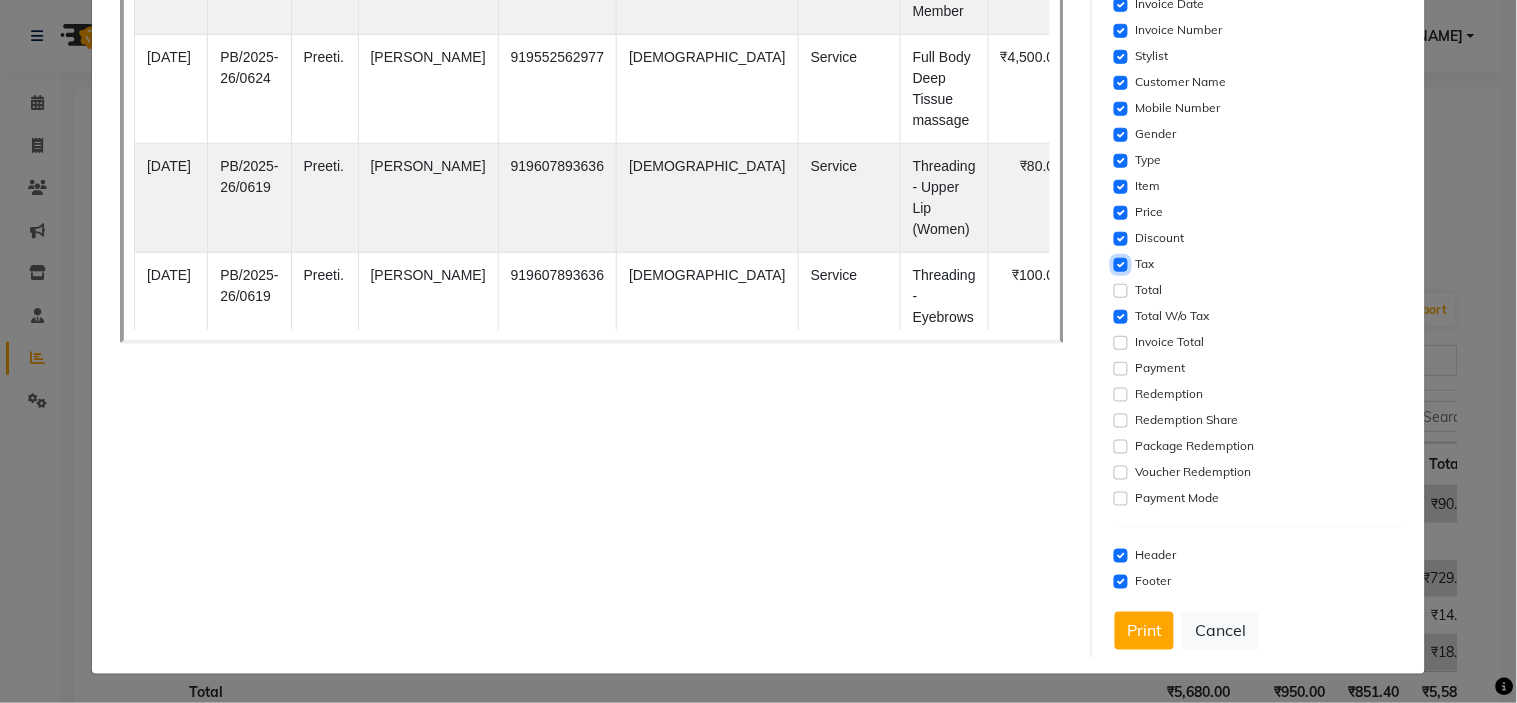 click 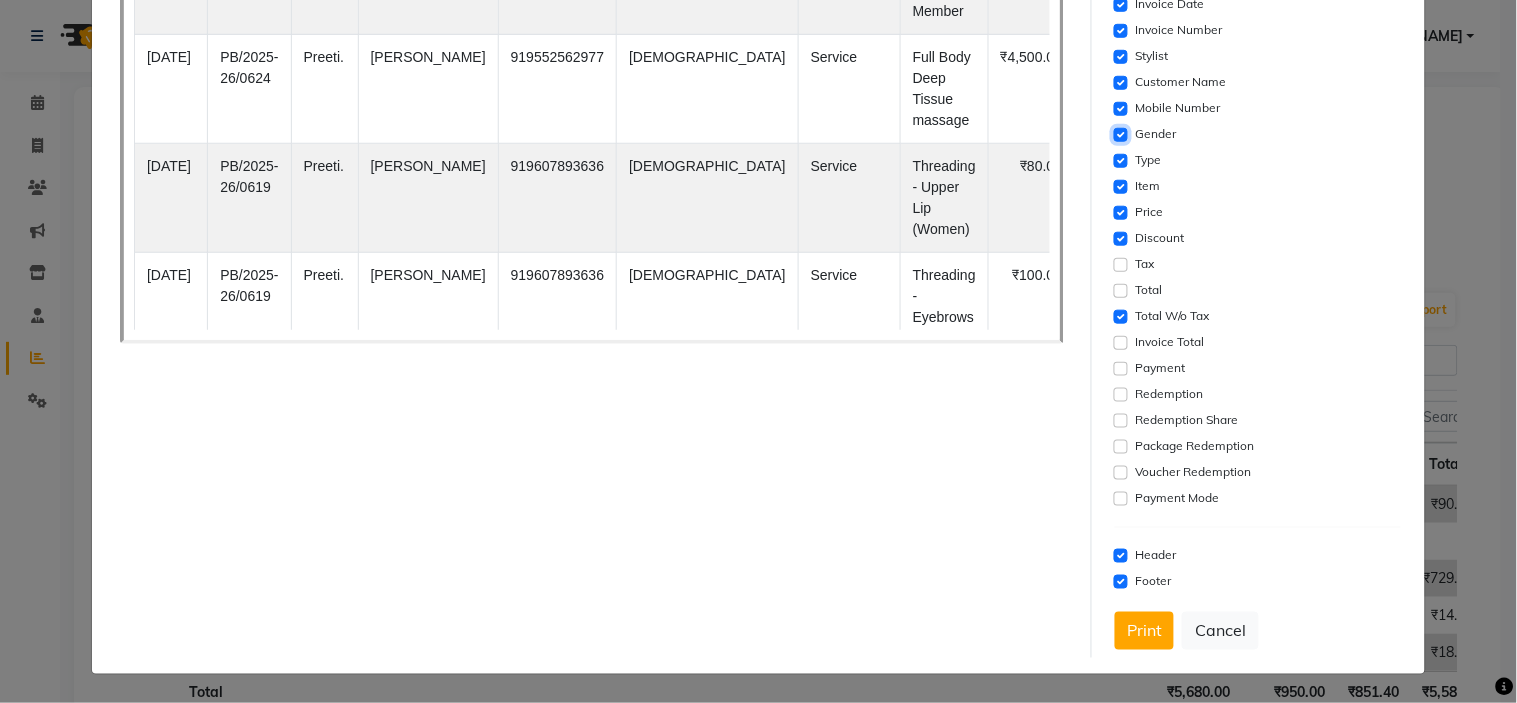 click 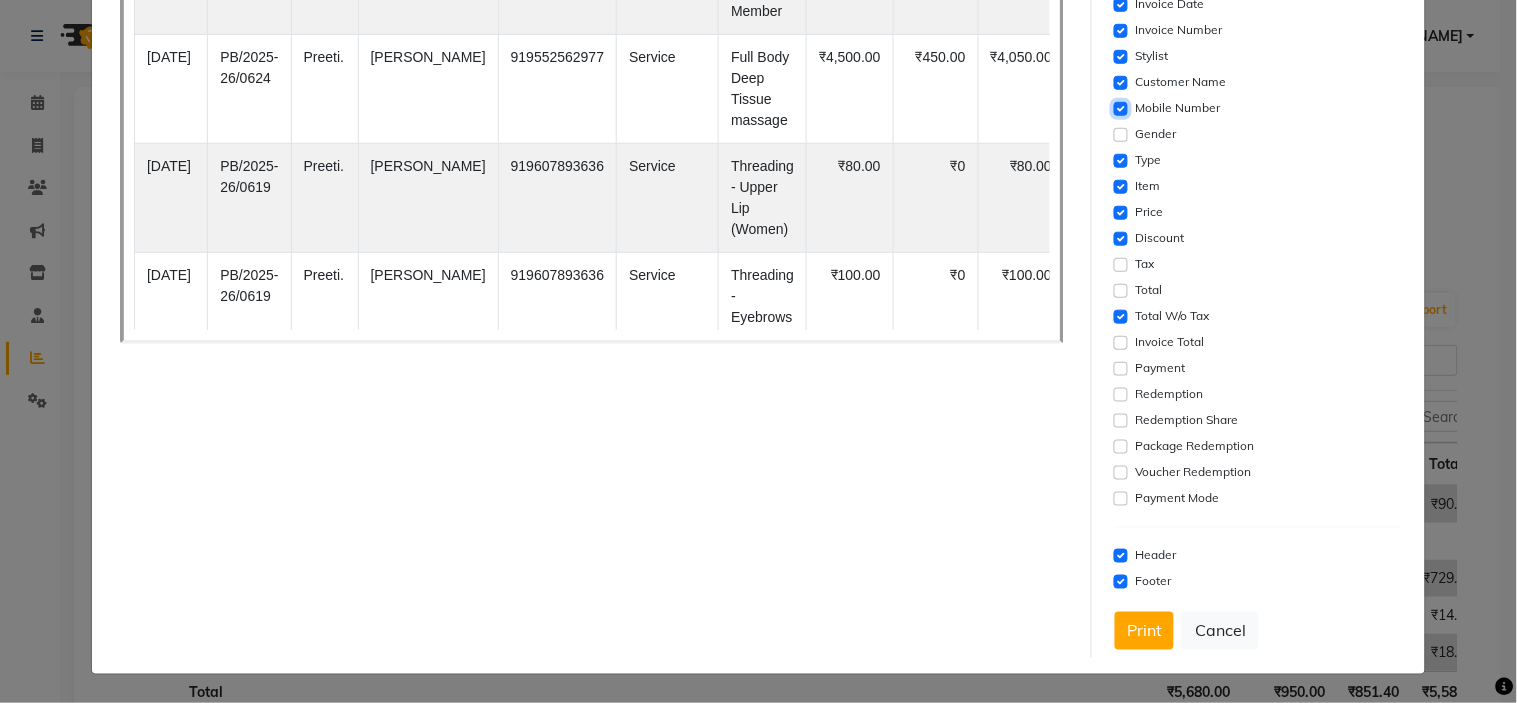 click 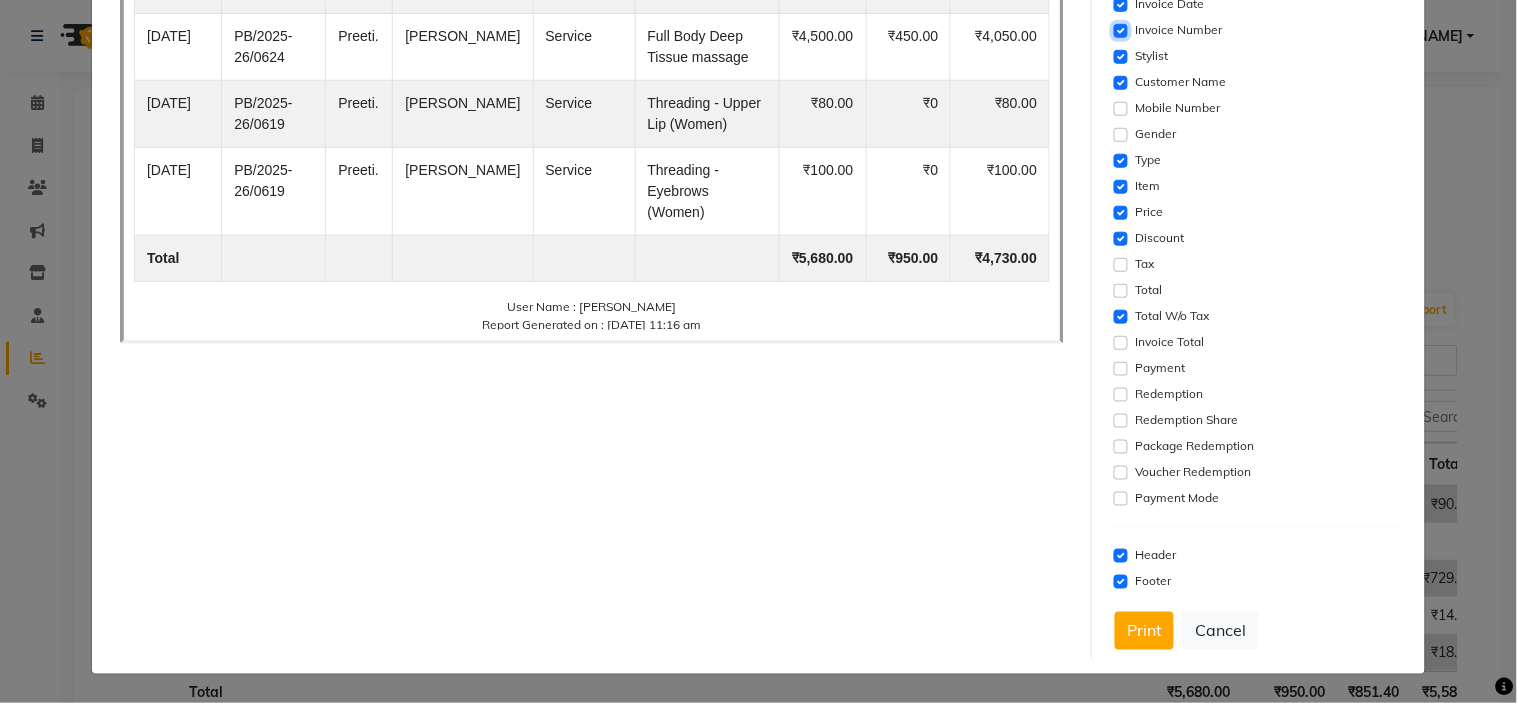 click 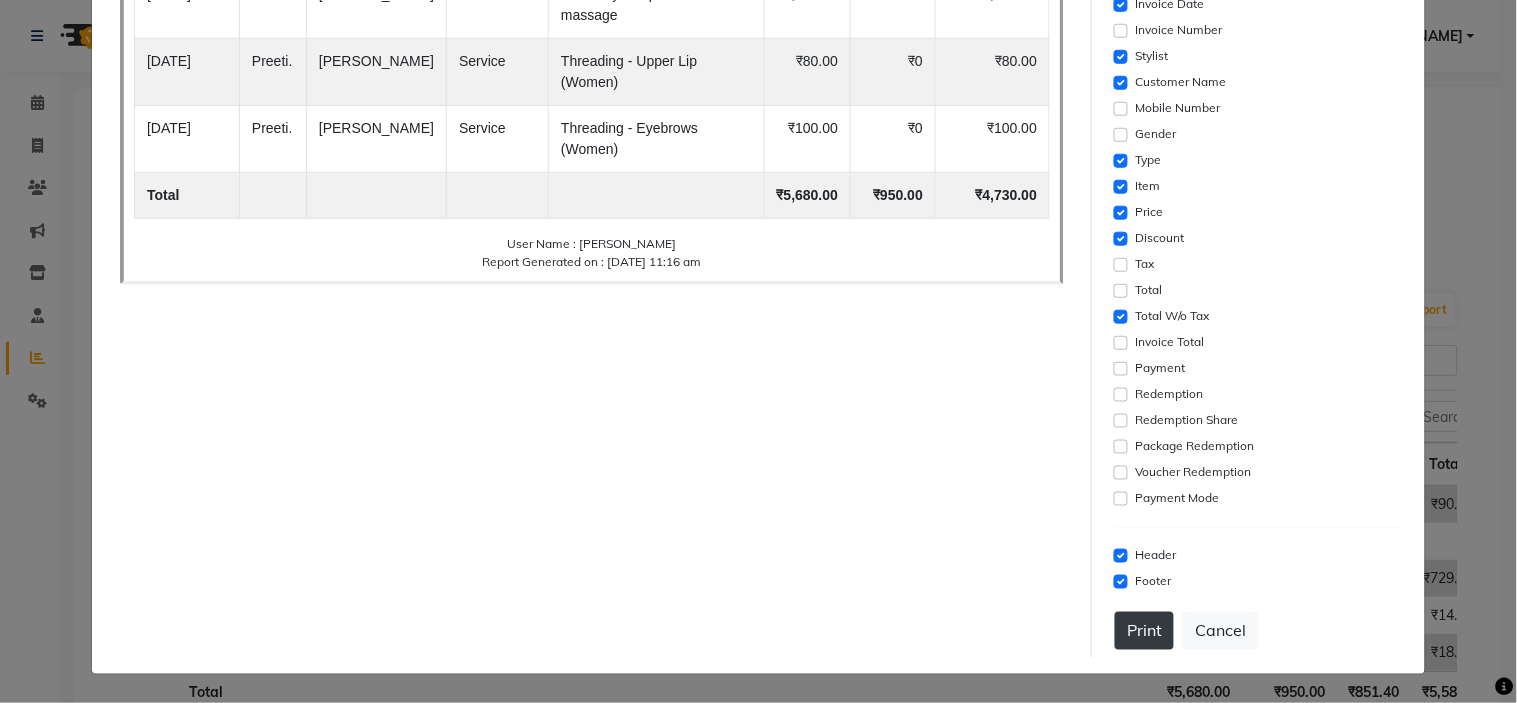 click on "Print" 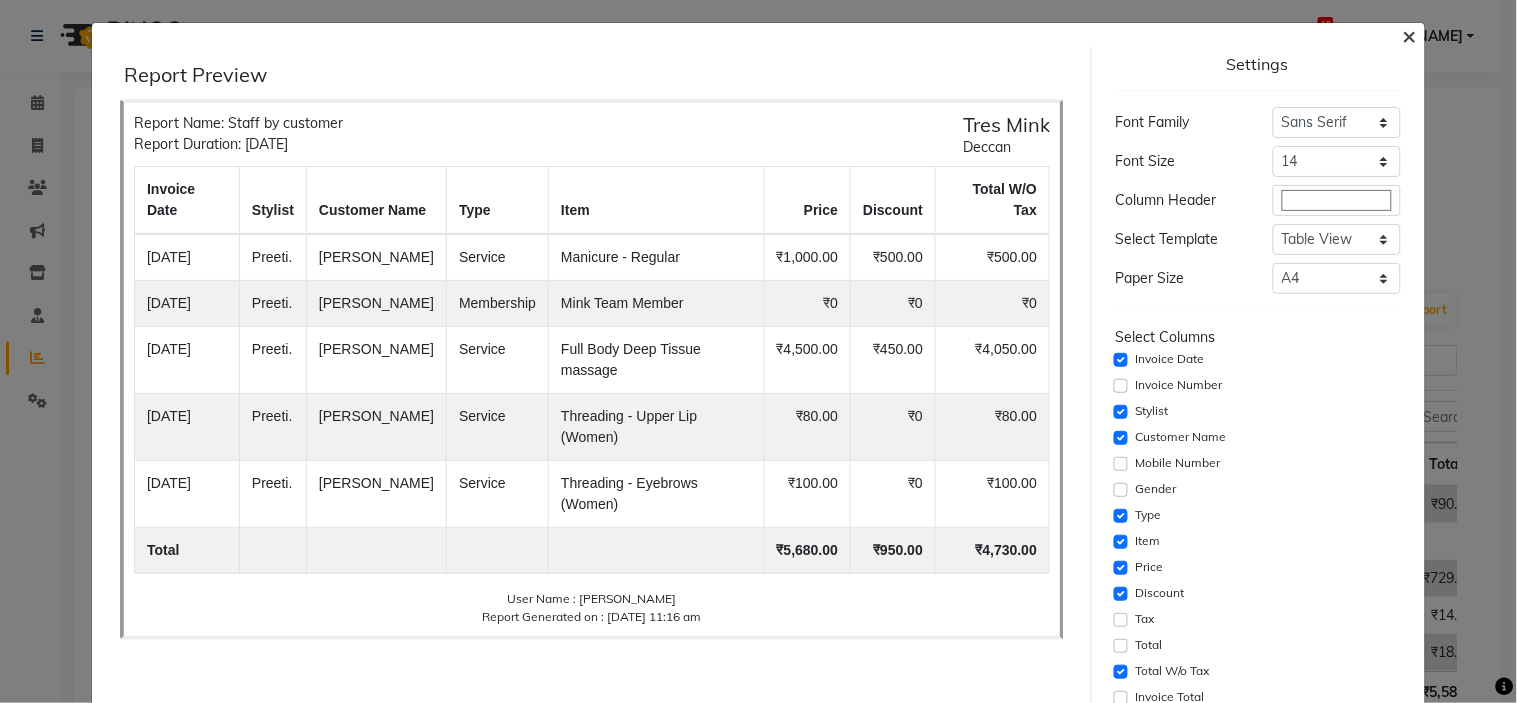 scroll, scrollTop: 0, scrollLeft: 0, axis: both 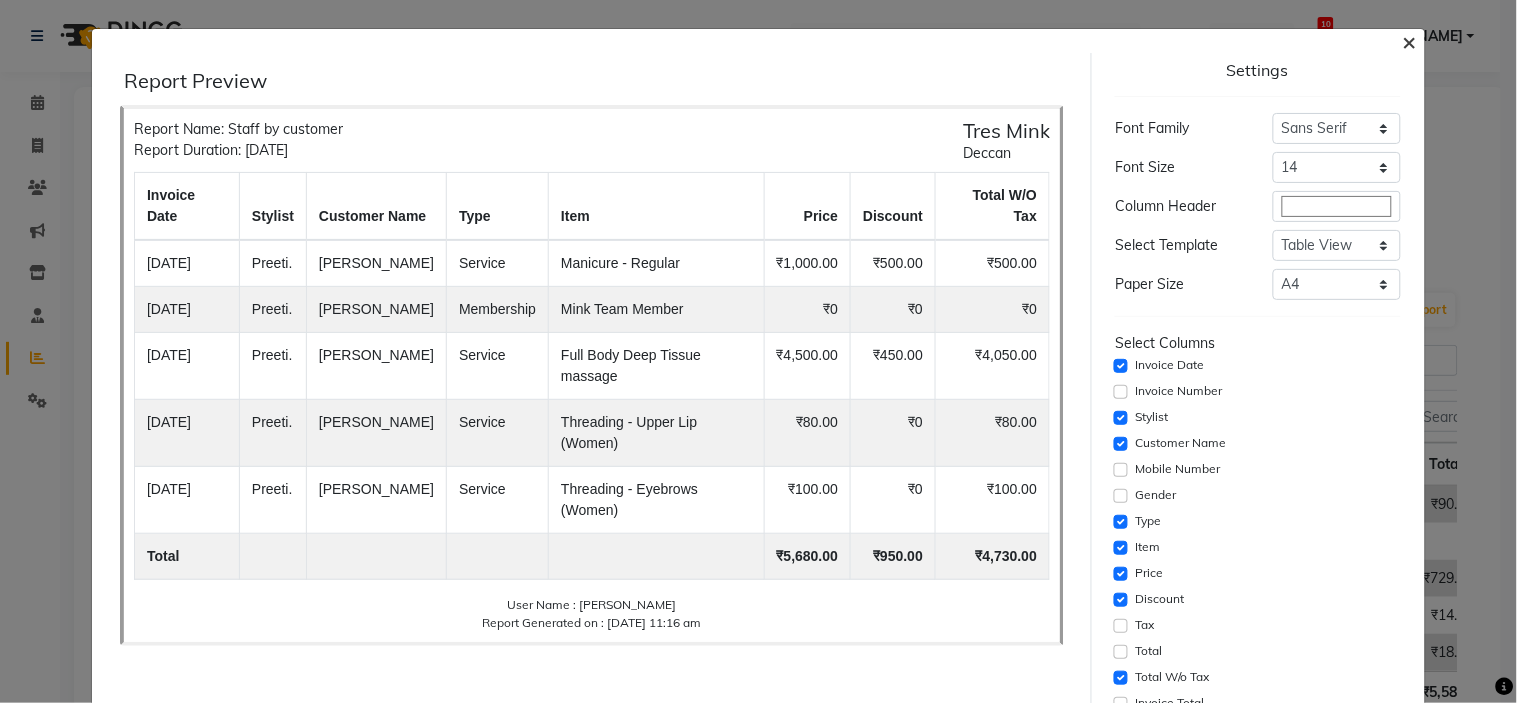click on "×" 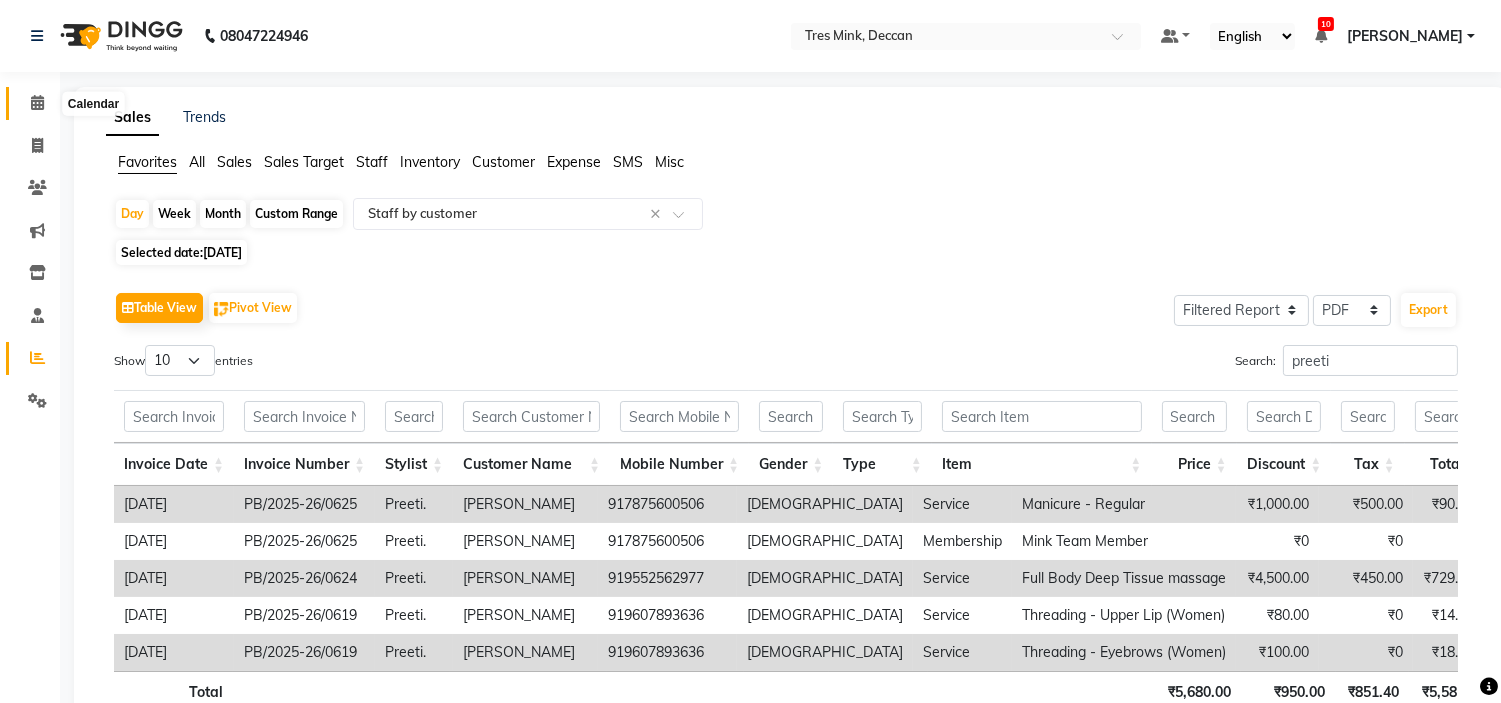 click 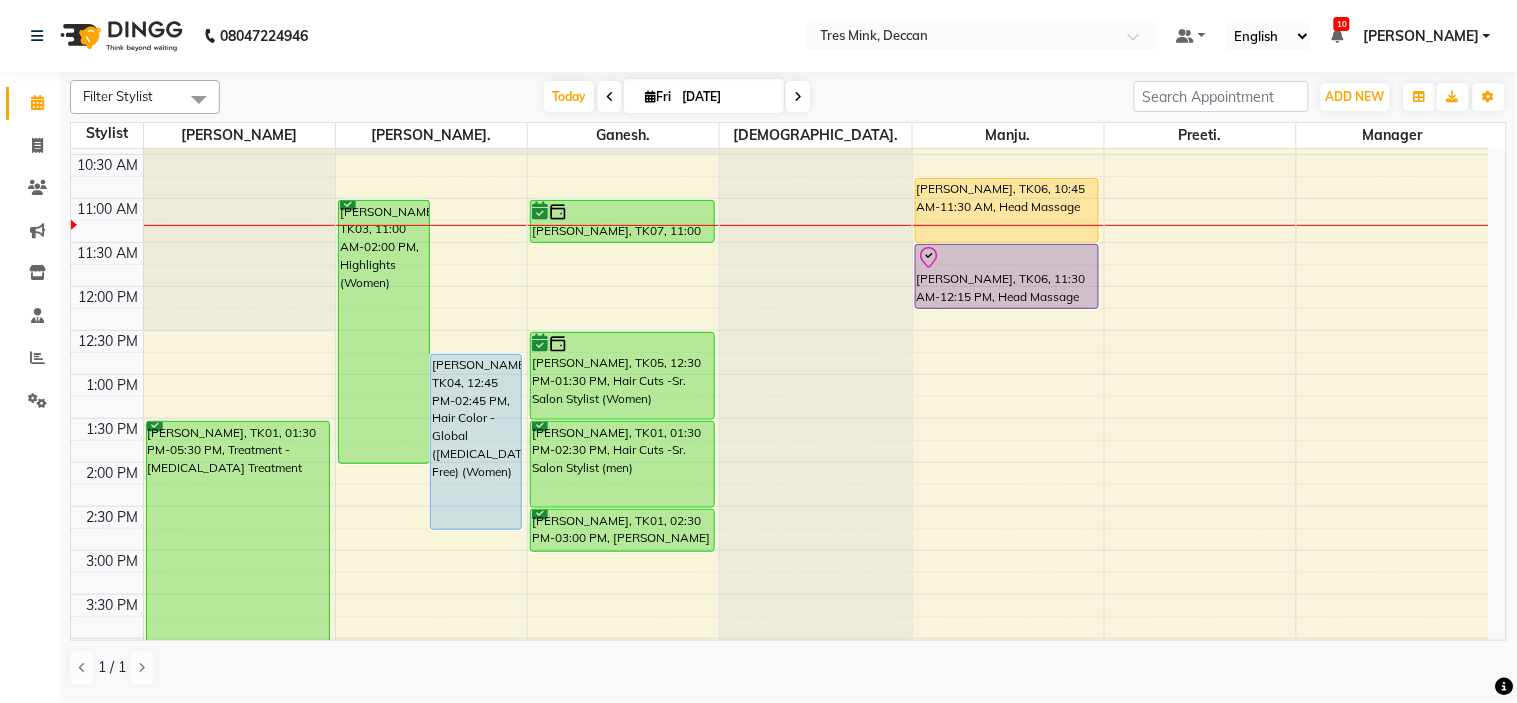 scroll, scrollTop: 222, scrollLeft: 0, axis: vertical 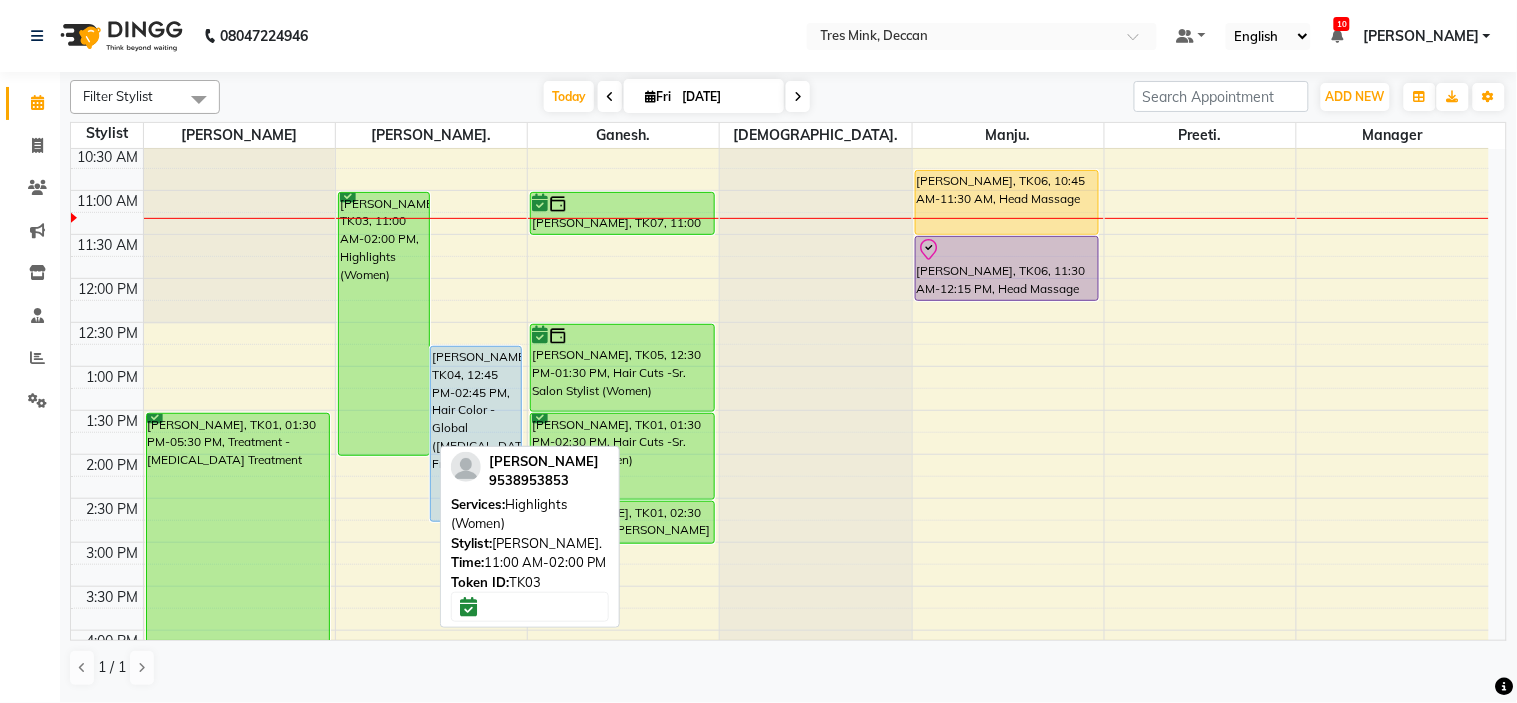 click on "[PERSON_NAME], TK03, 11:00 AM-02:00 PM, Highlights (Women)" at bounding box center [384, 324] 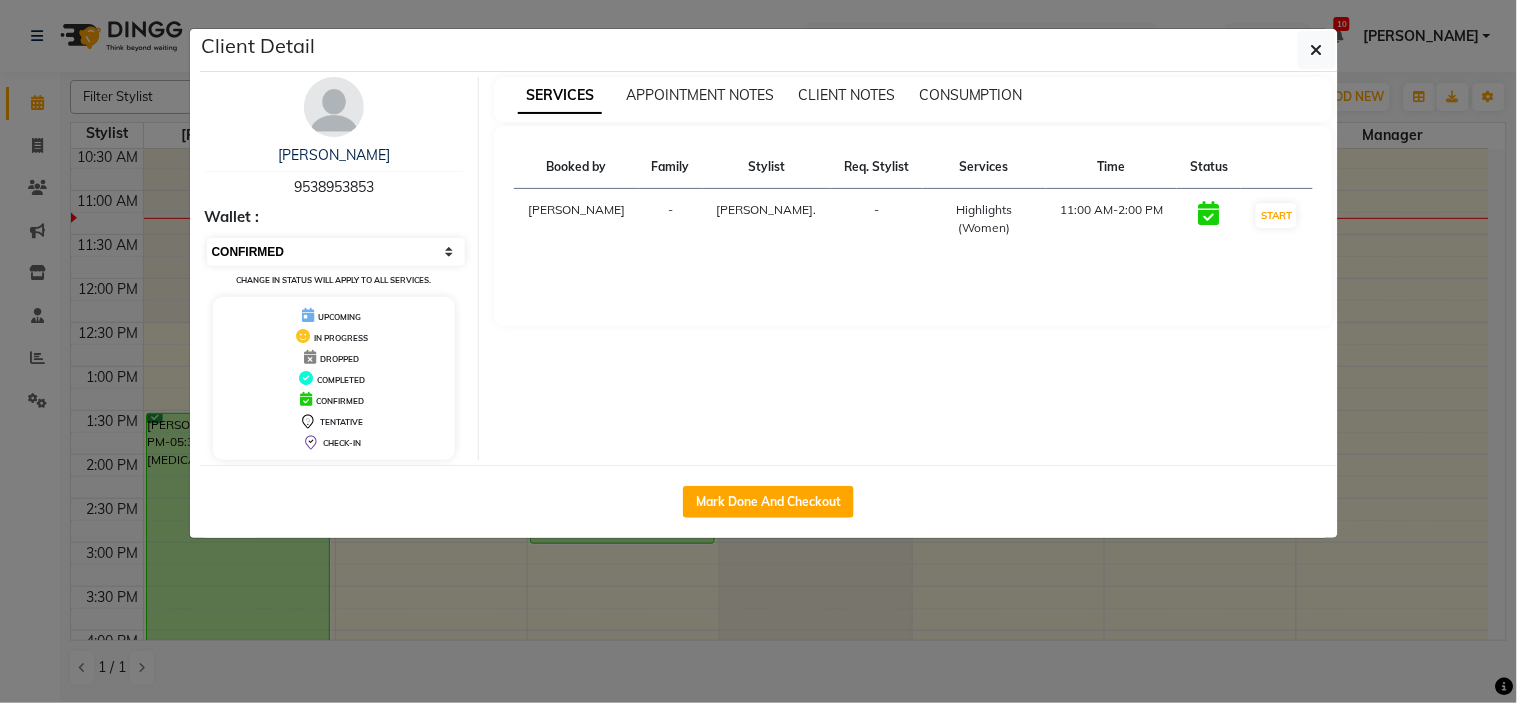 click on "Select IN SERVICE CONFIRMED TENTATIVE CHECK IN MARK DONE DROPPED UPCOMING" at bounding box center [336, 252] 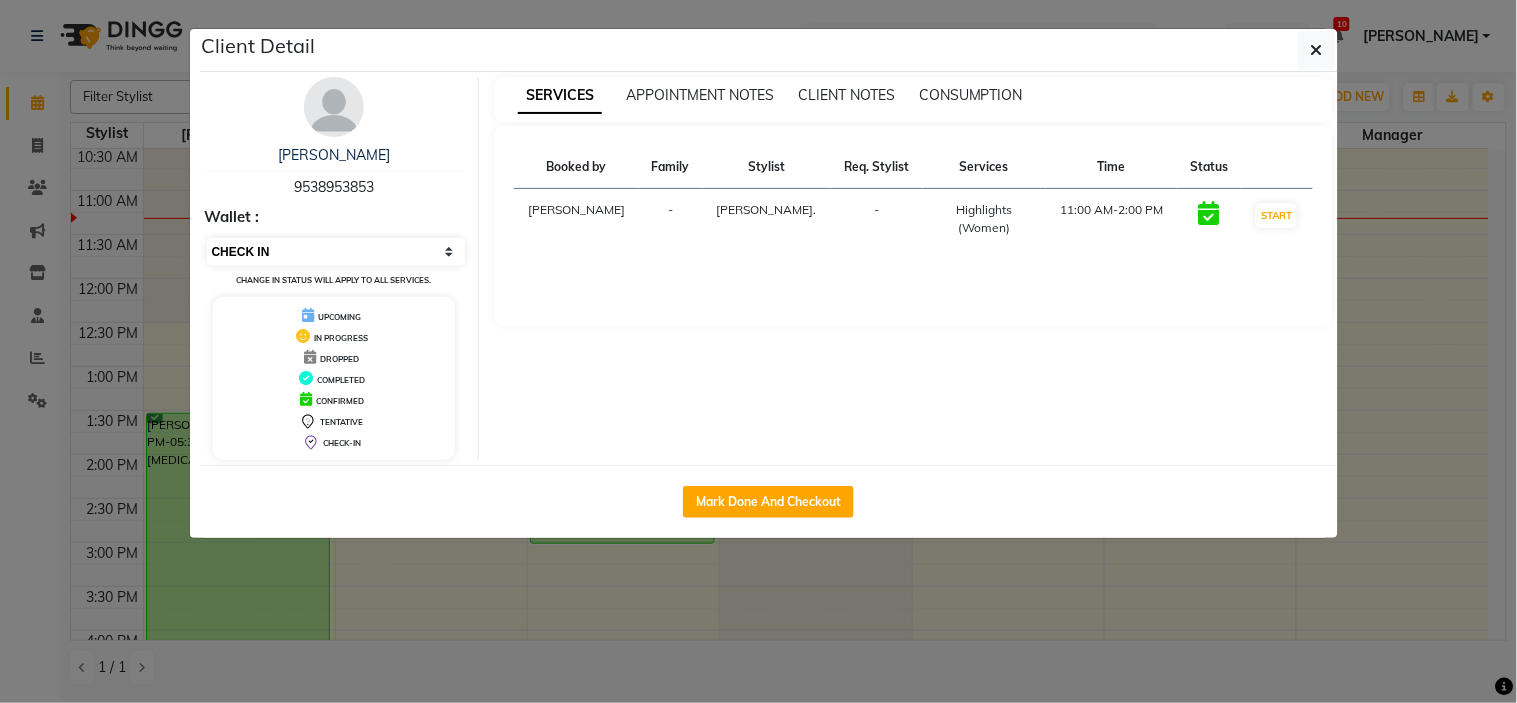 click on "Select IN SERVICE CONFIRMED TENTATIVE CHECK IN MARK DONE DROPPED UPCOMING" at bounding box center [336, 252] 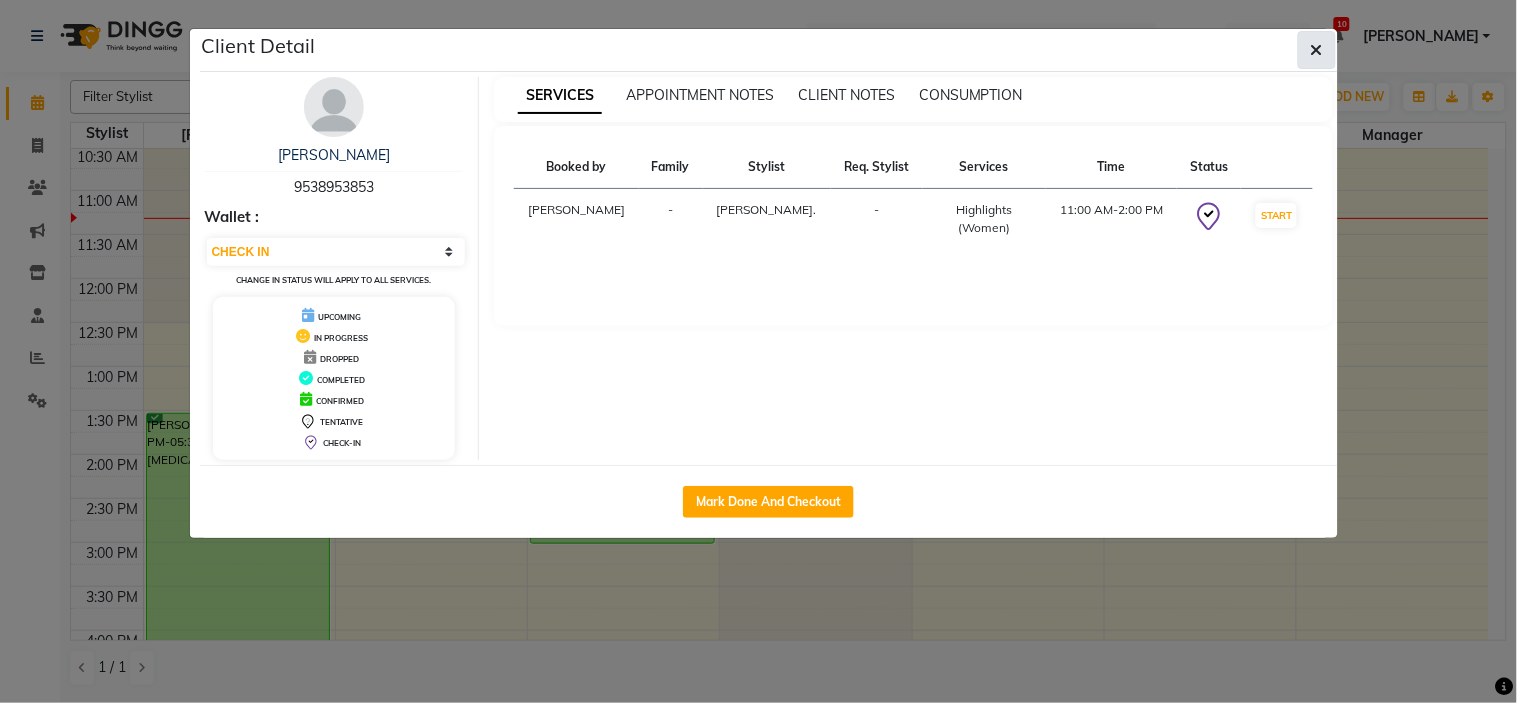 click 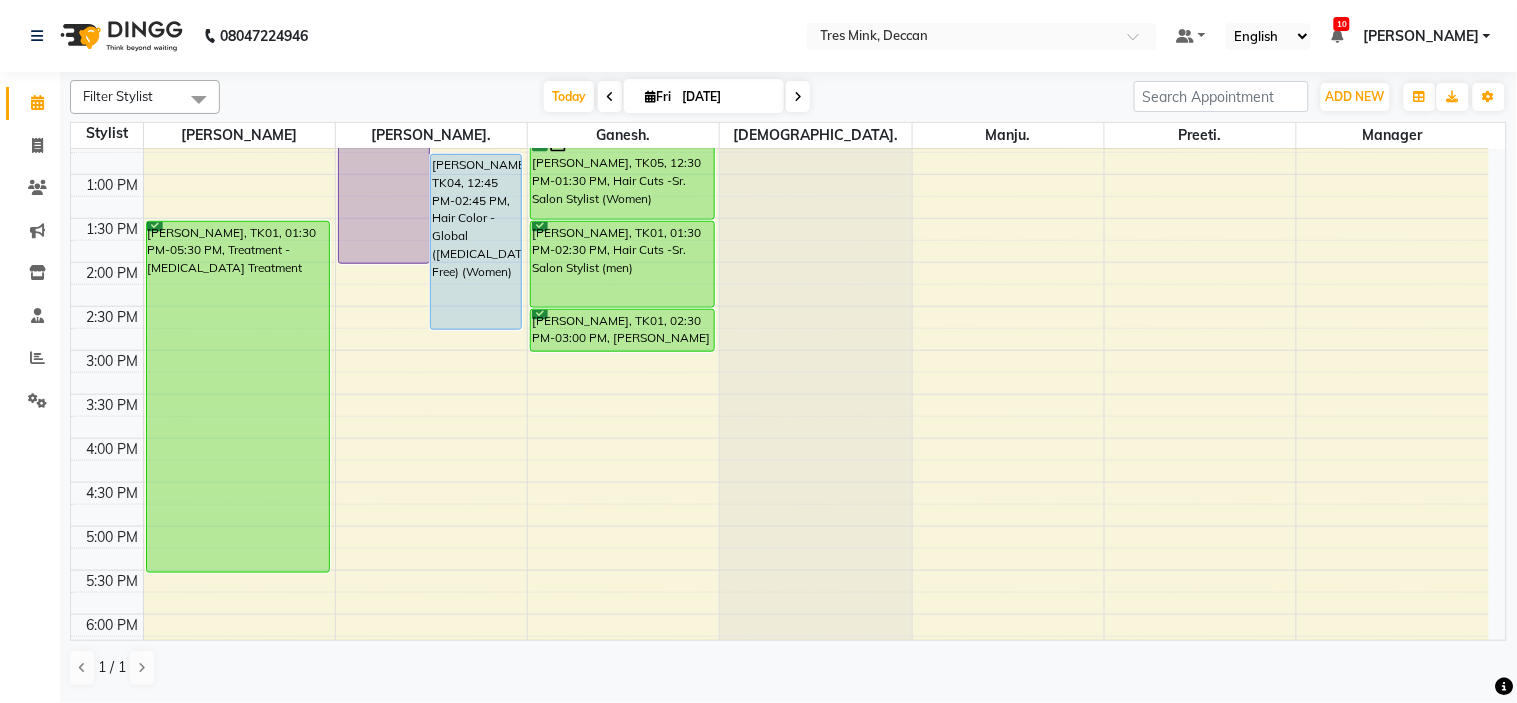 scroll, scrollTop: 0, scrollLeft: 0, axis: both 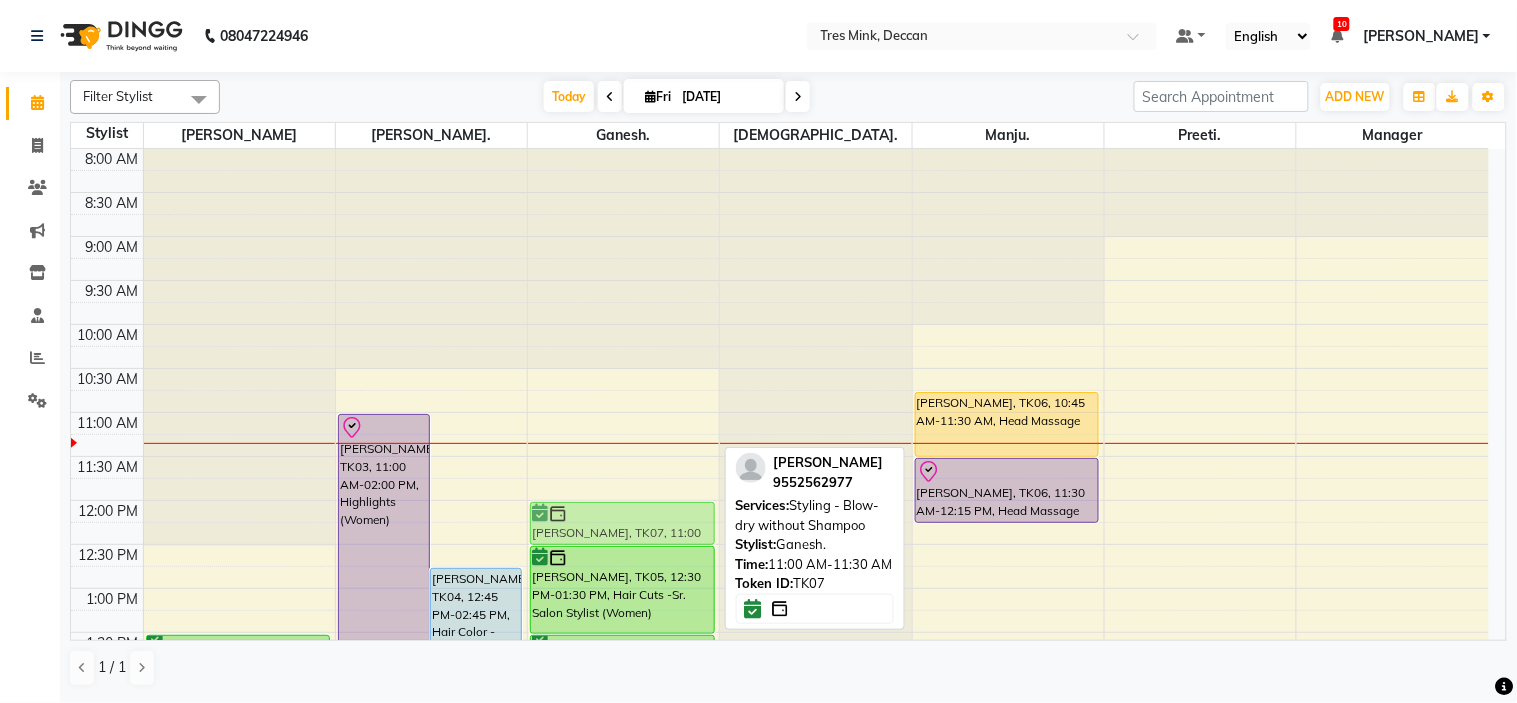 drag, startPoint x: 658, startPoint y: 418, endPoint x: 667, endPoint y: 496, distance: 78.51752 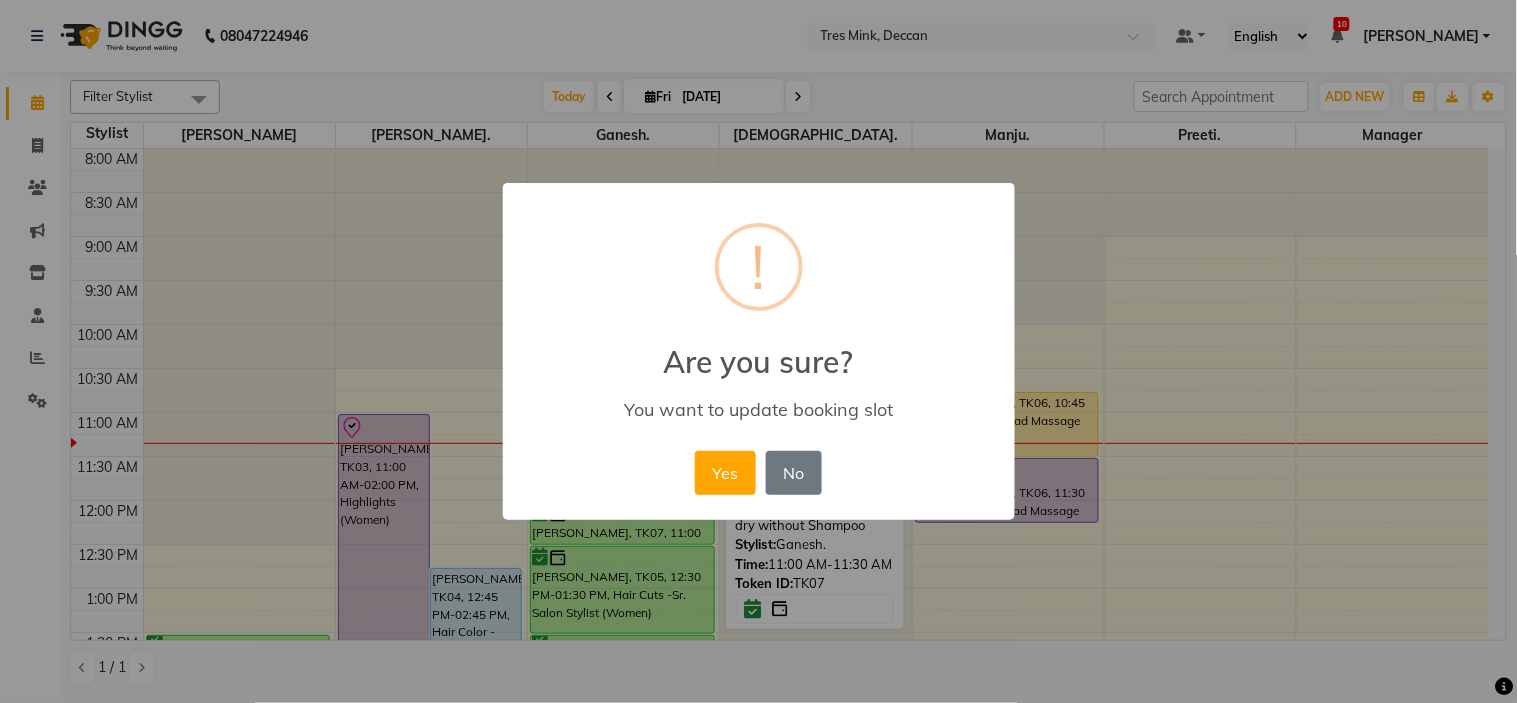 drag, startPoint x: 725, startPoint y: 482, endPoint x: 720, endPoint y: 491, distance: 10.29563 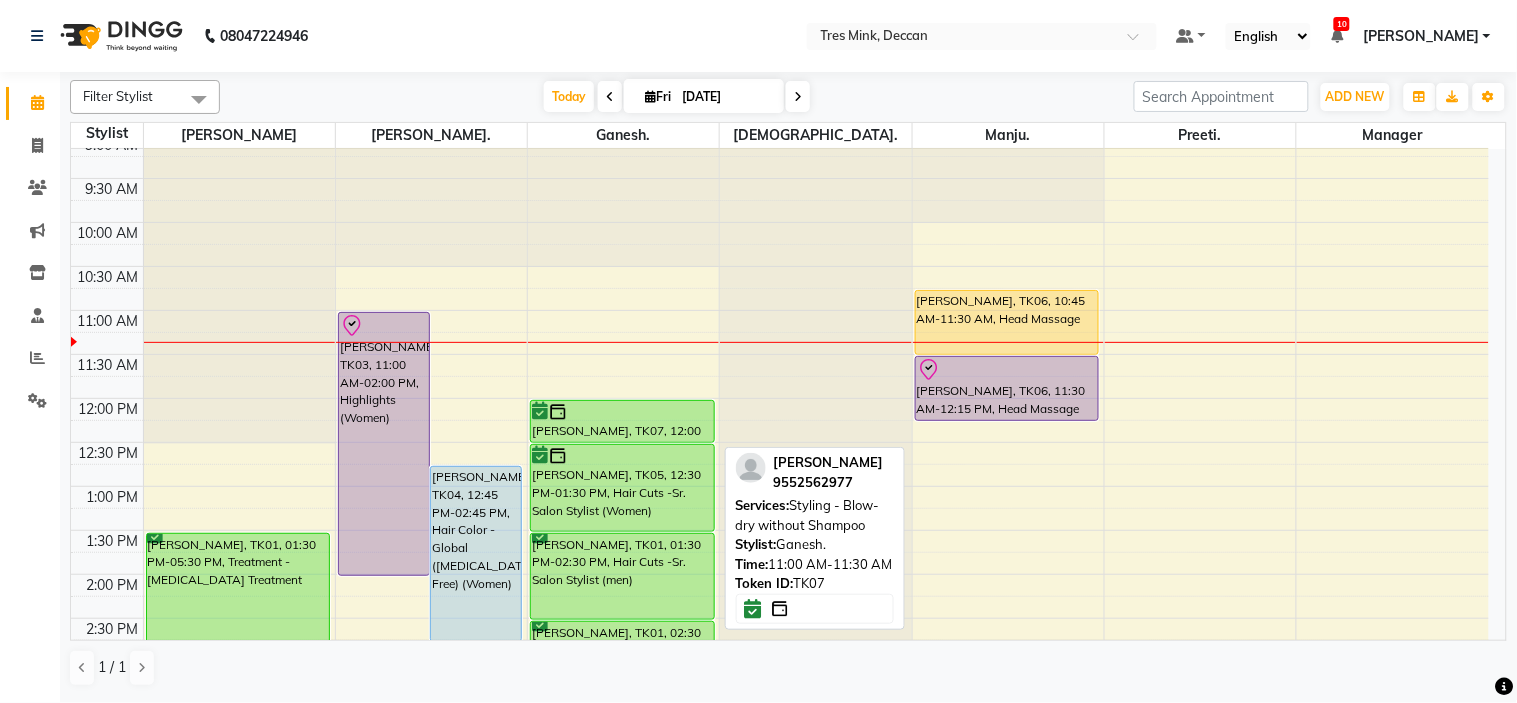 scroll, scrollTop: 104, scrollLeft: 0, axis: vertical 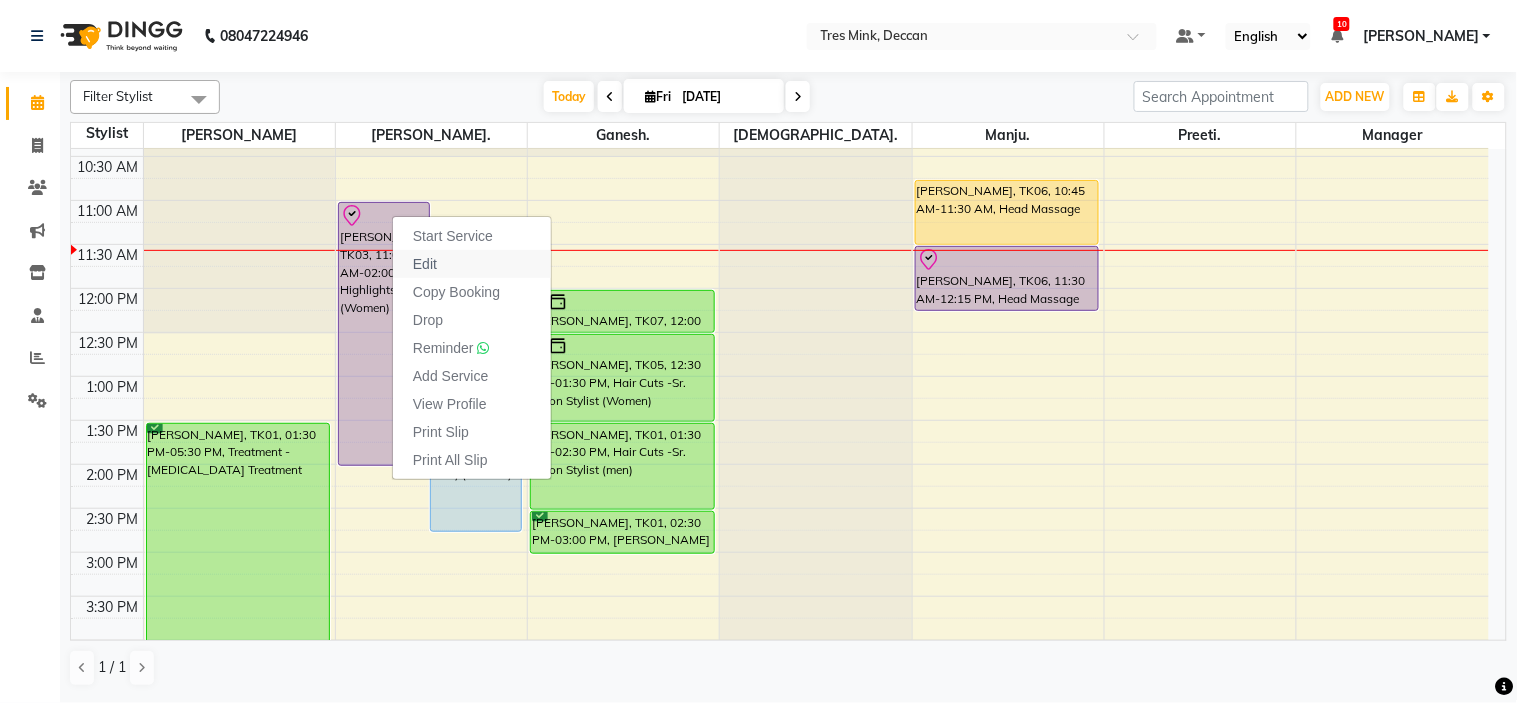 click on "Start Service Edit Copy Booking Drop Reminder   Add Service View Profile Print Slip Print All Slip" at bounding box center (472, 348) 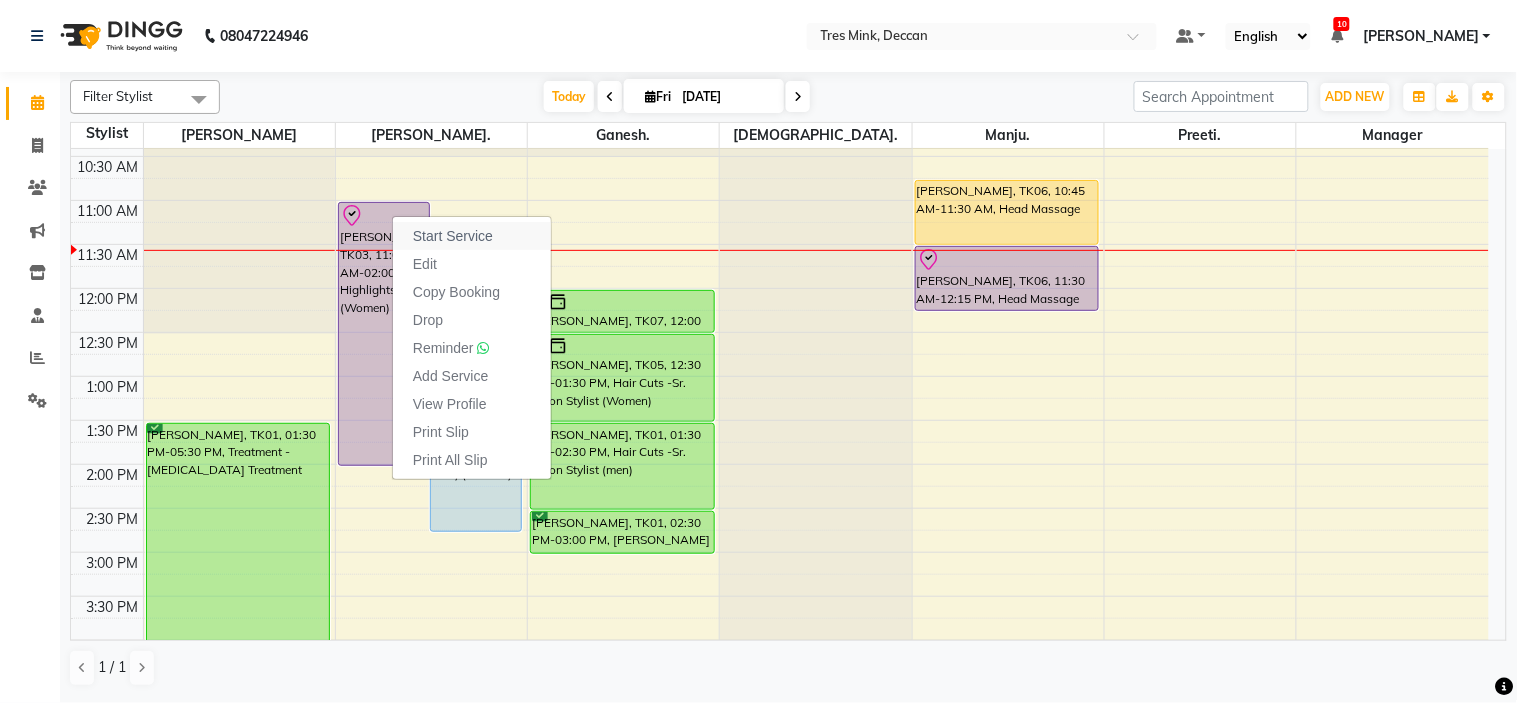 click on "Start Service" at bounding box center (453, 236) 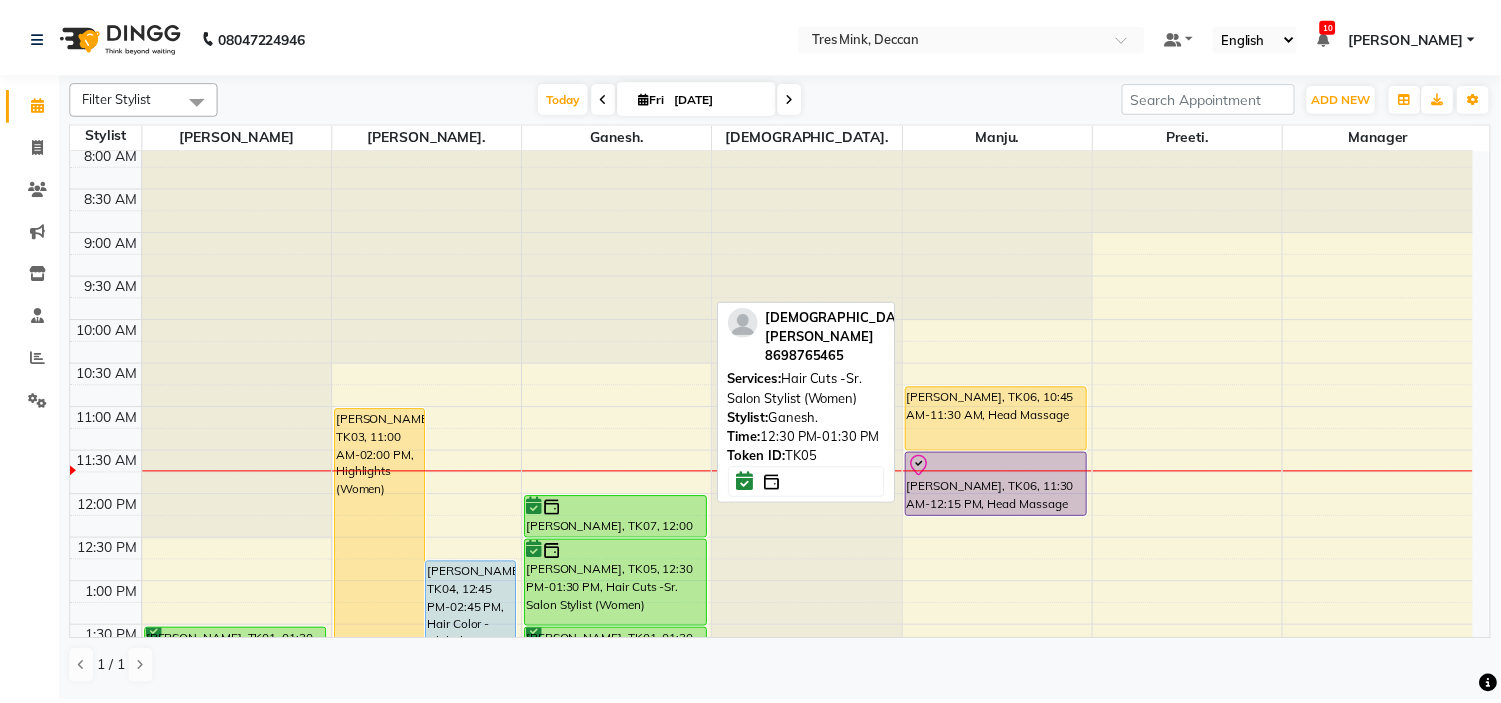 scroll, scrollTop: 0, scrollLeft: 0, axis: both 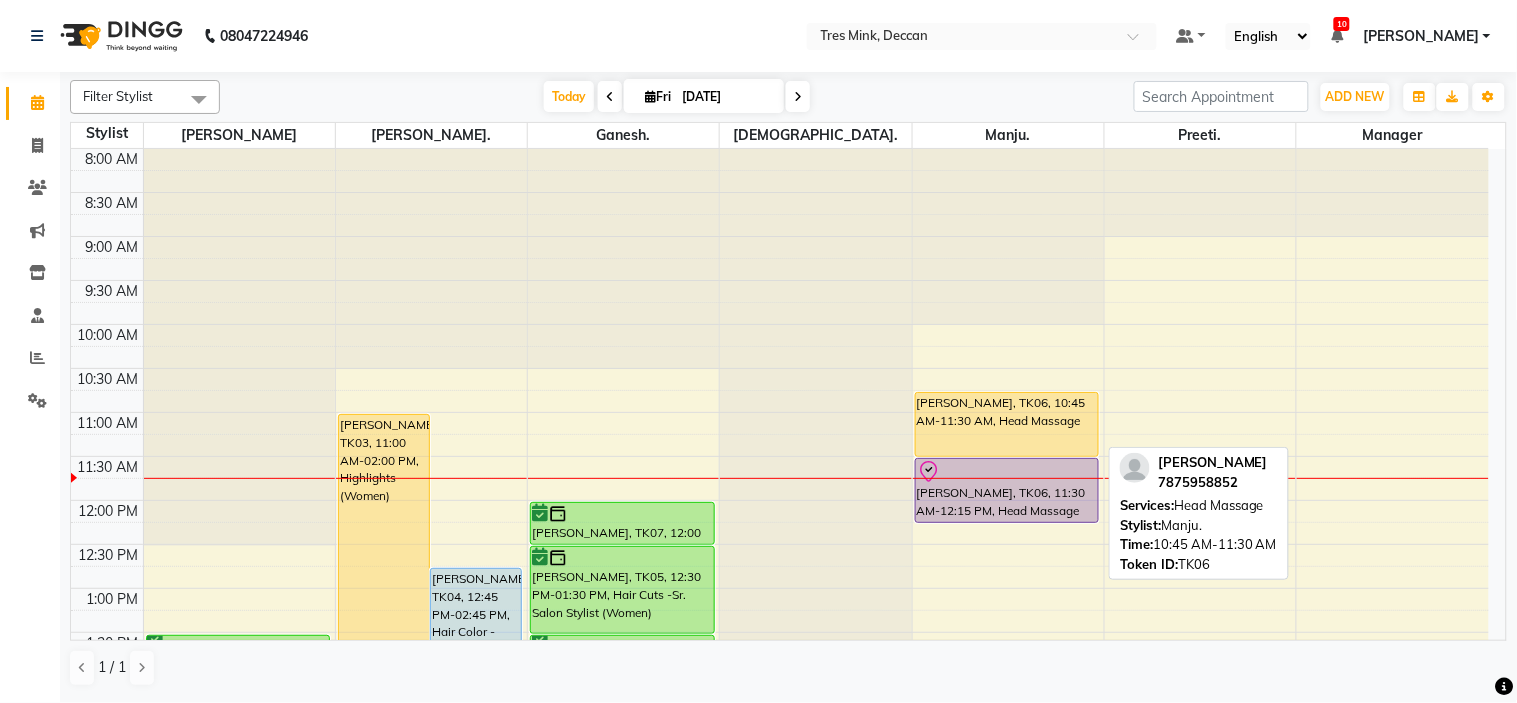 click on "[PERSON_NAME], TK06, 10:45 AM-11:30 AM, Head Massage" at bounding box center [1007, 424] 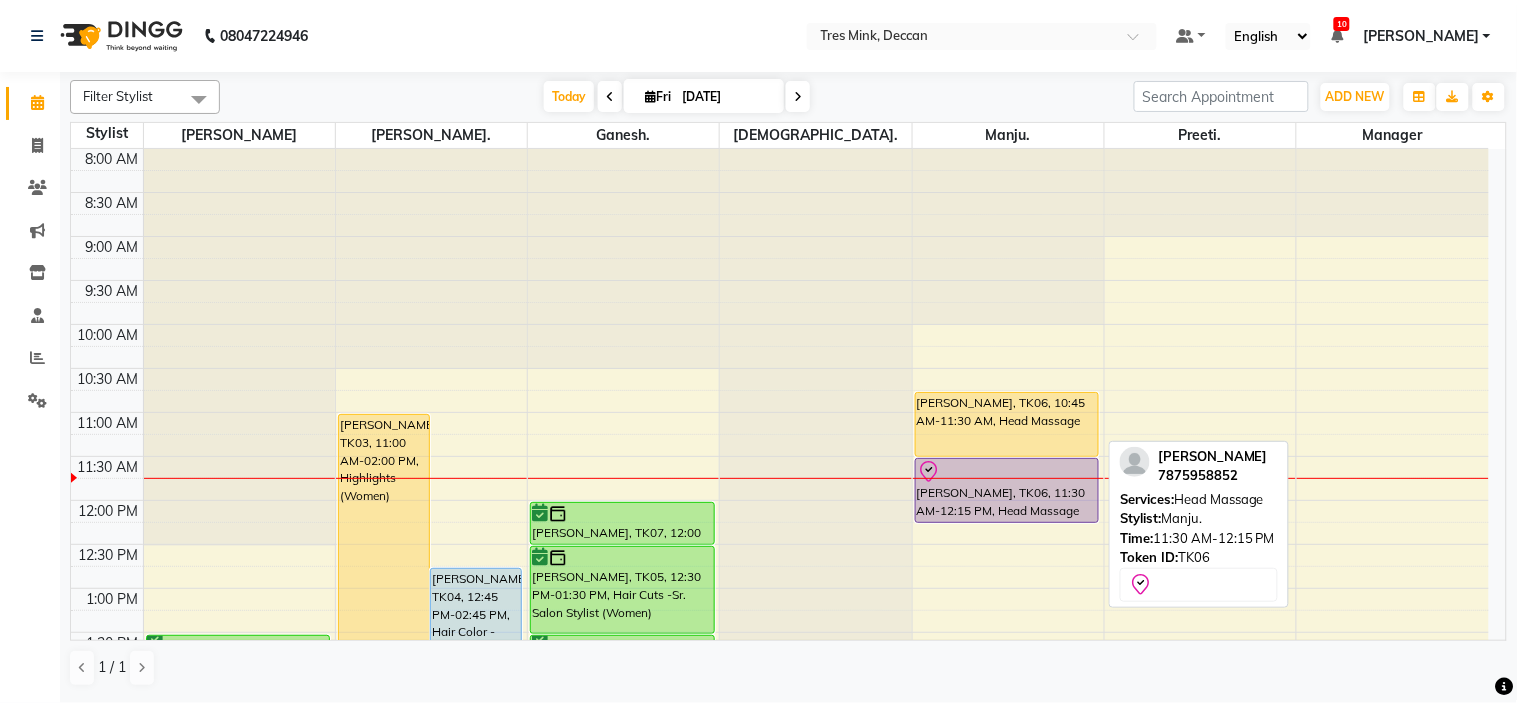 click on "[PERSON_NAME], TK06, 11:30 AM-12:15 PM, Head Massage" at bounding box center (1007, 490) 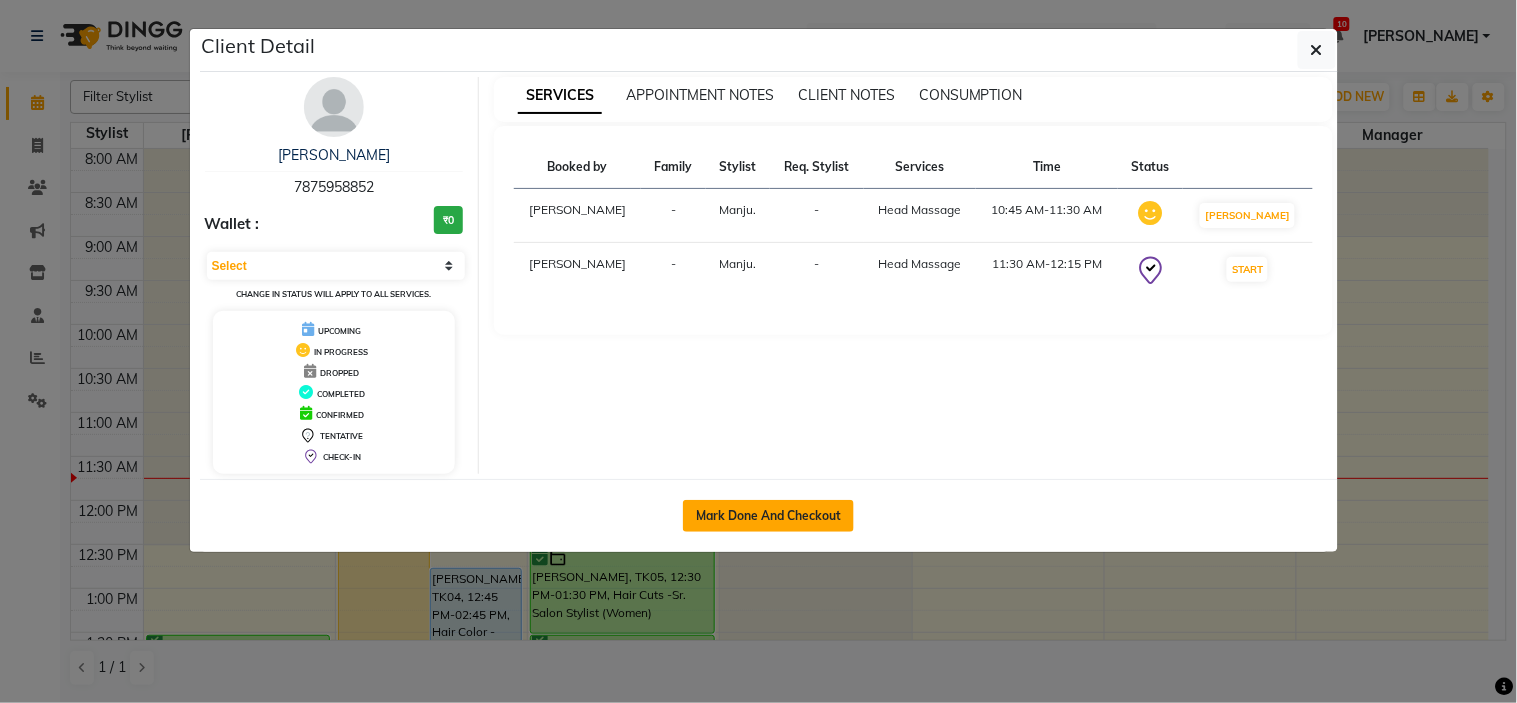 click on "Mark Done And Checkout" 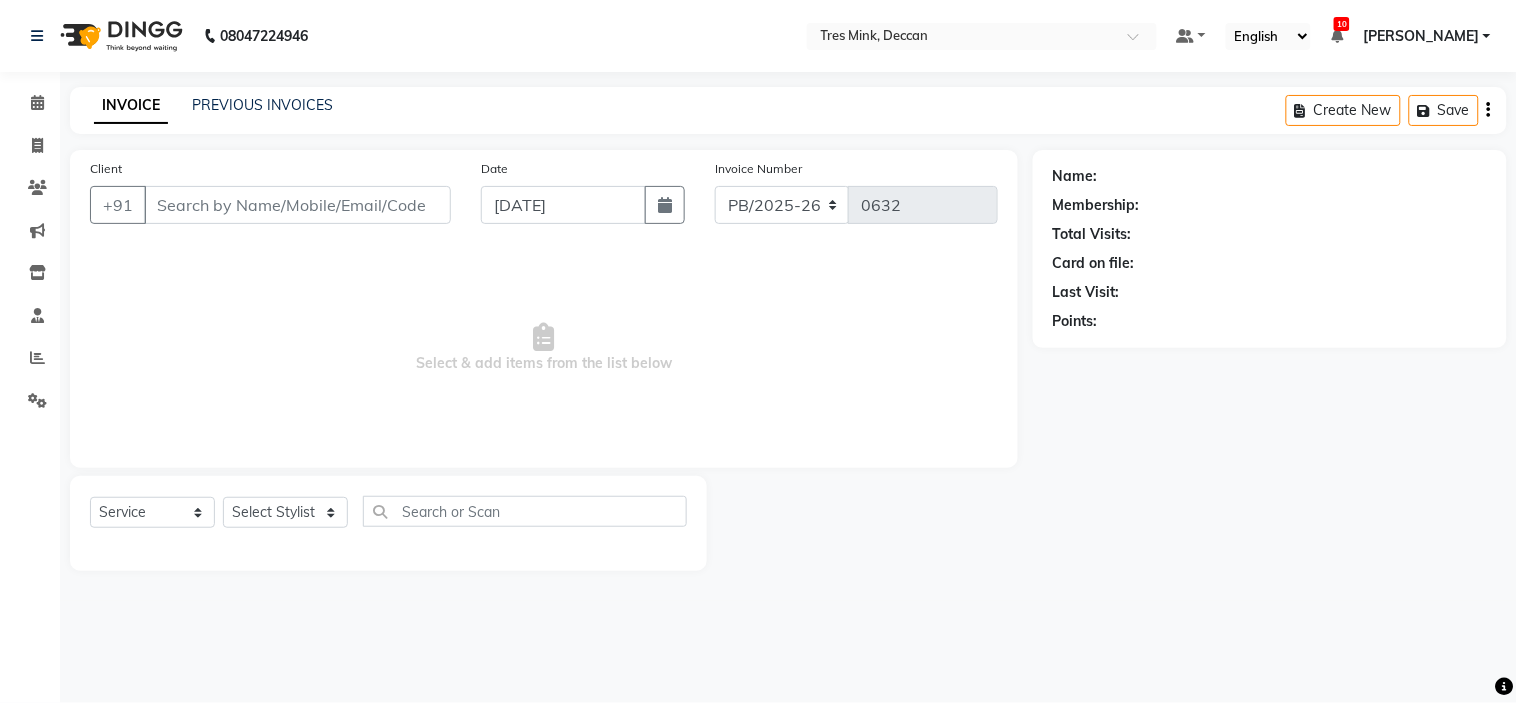 select on "3" 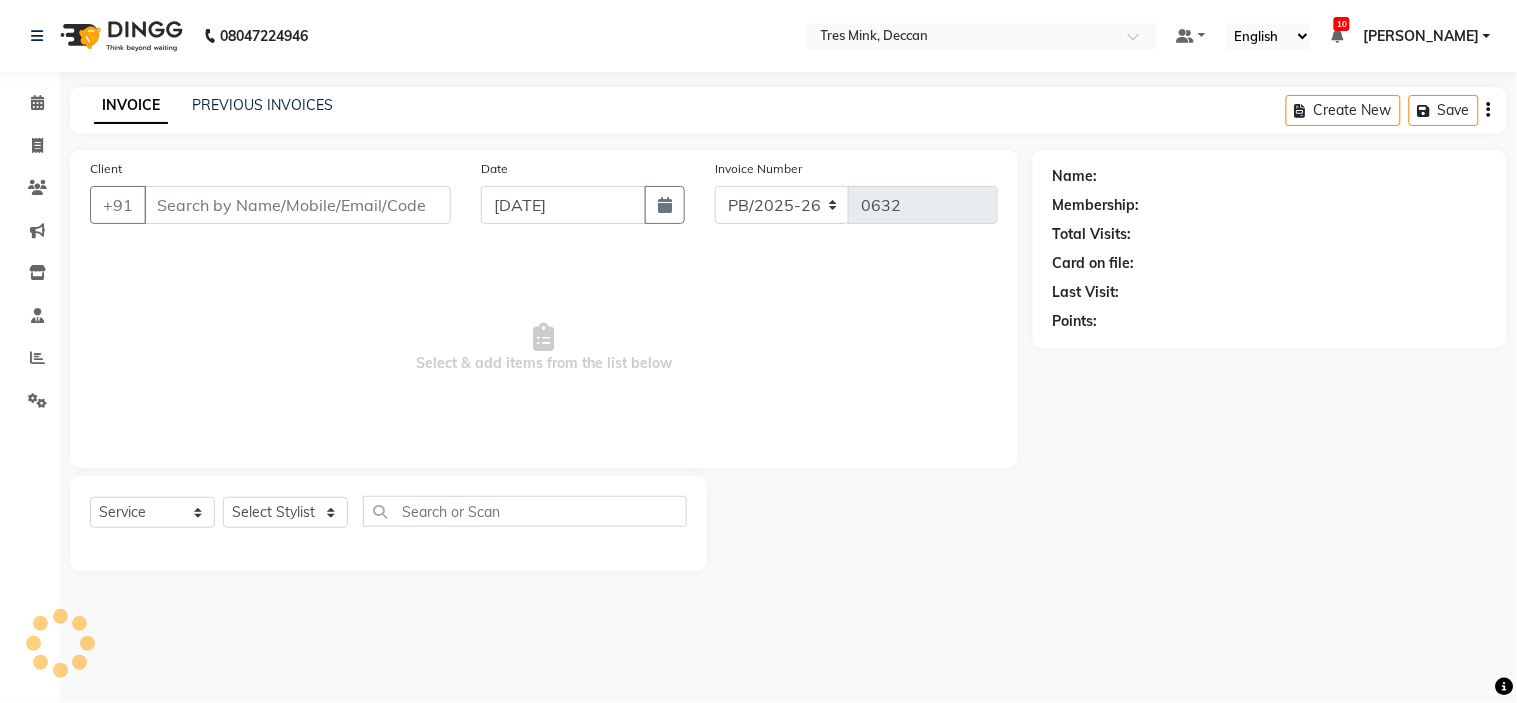 type on "7875958852" 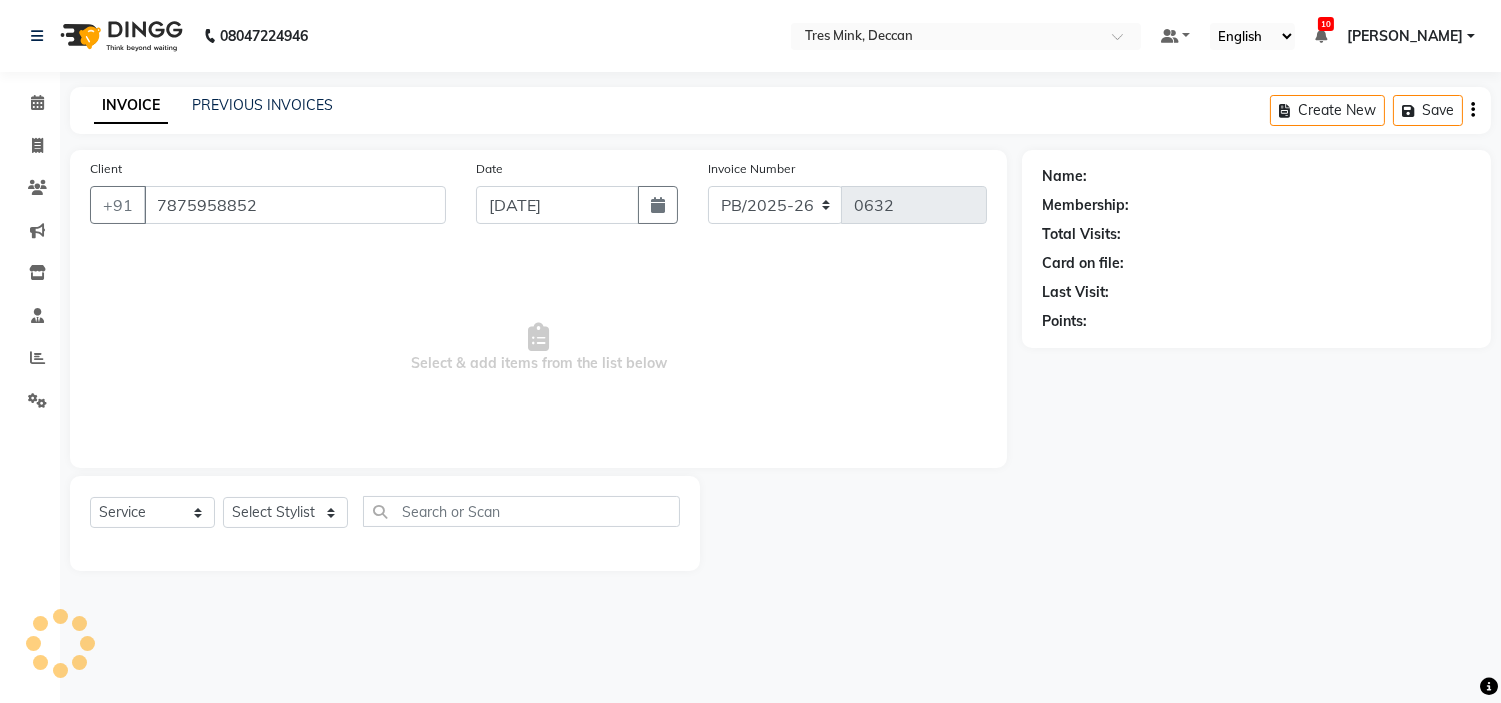 select on "61556" 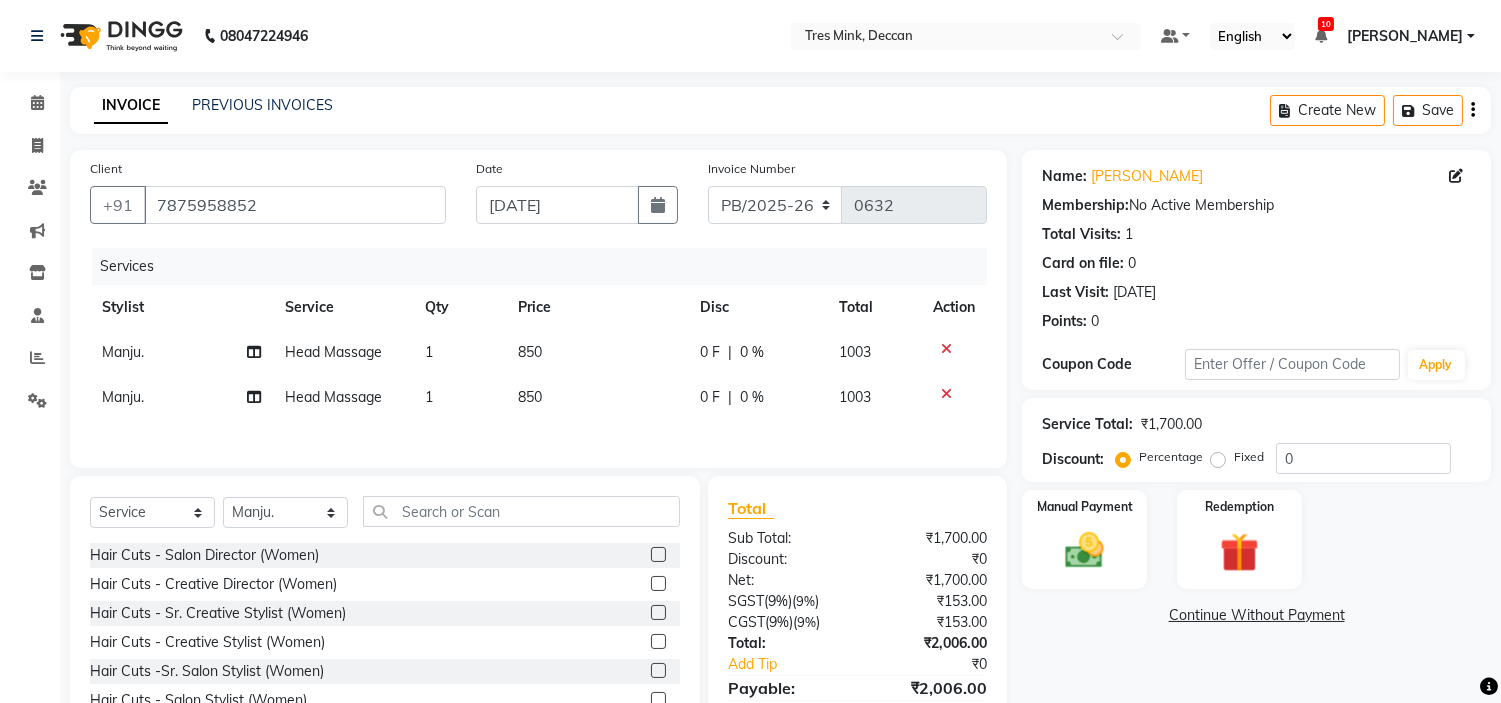 click 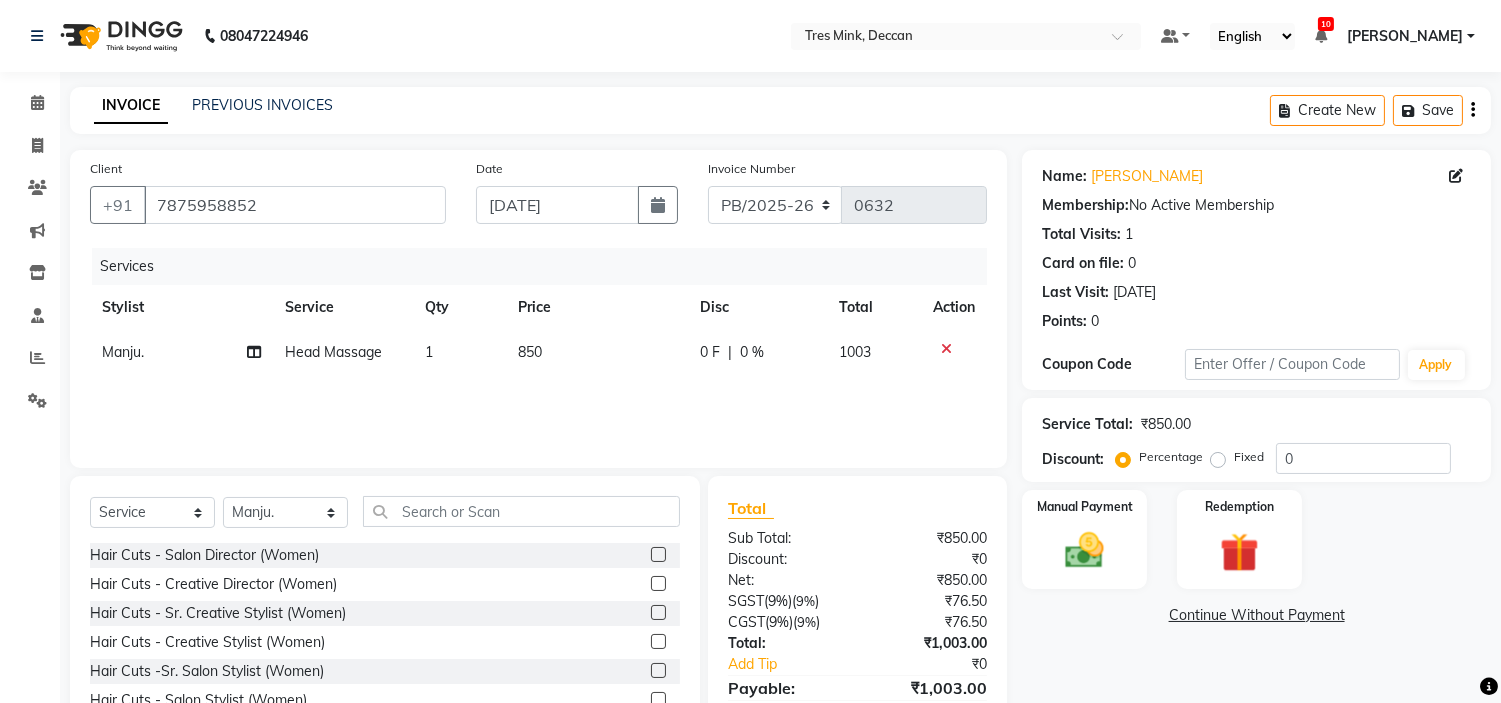 click on "850" 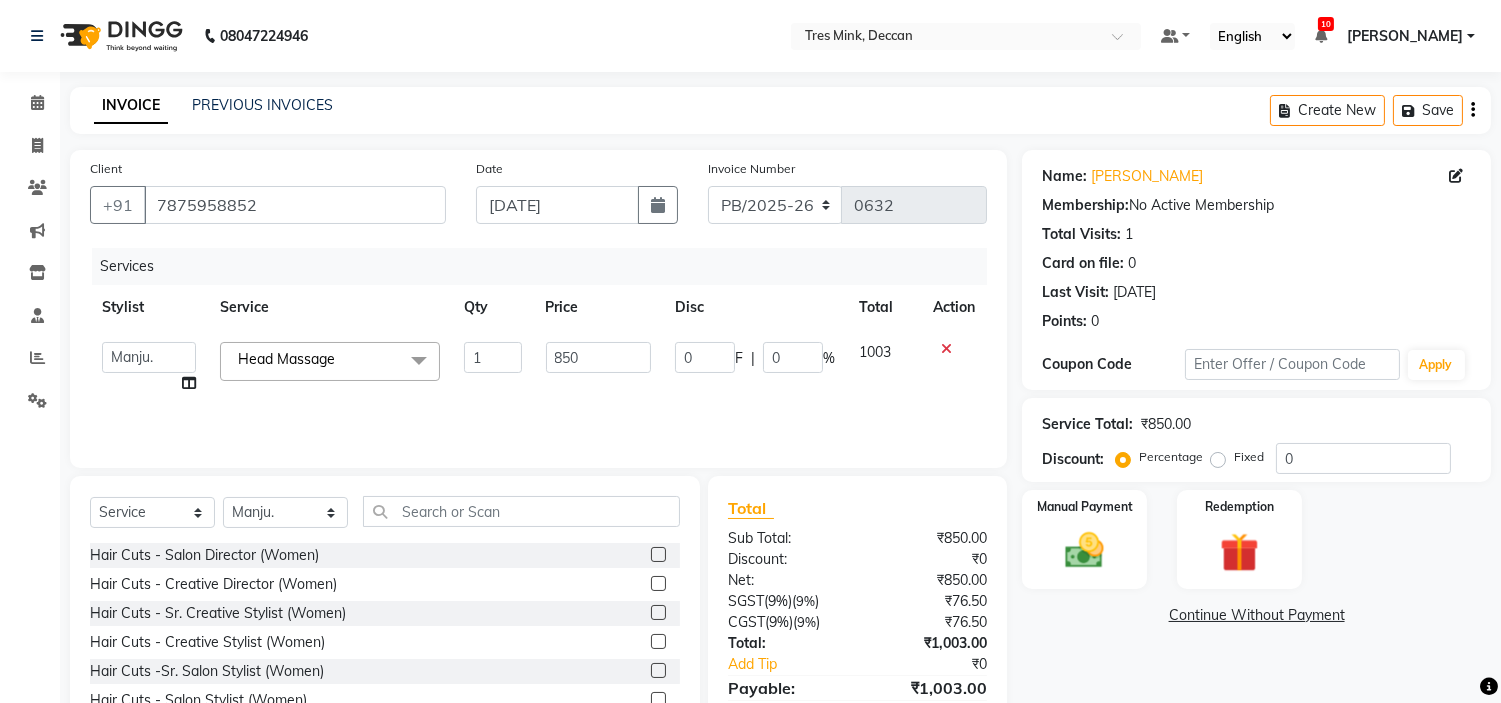 click on "850" 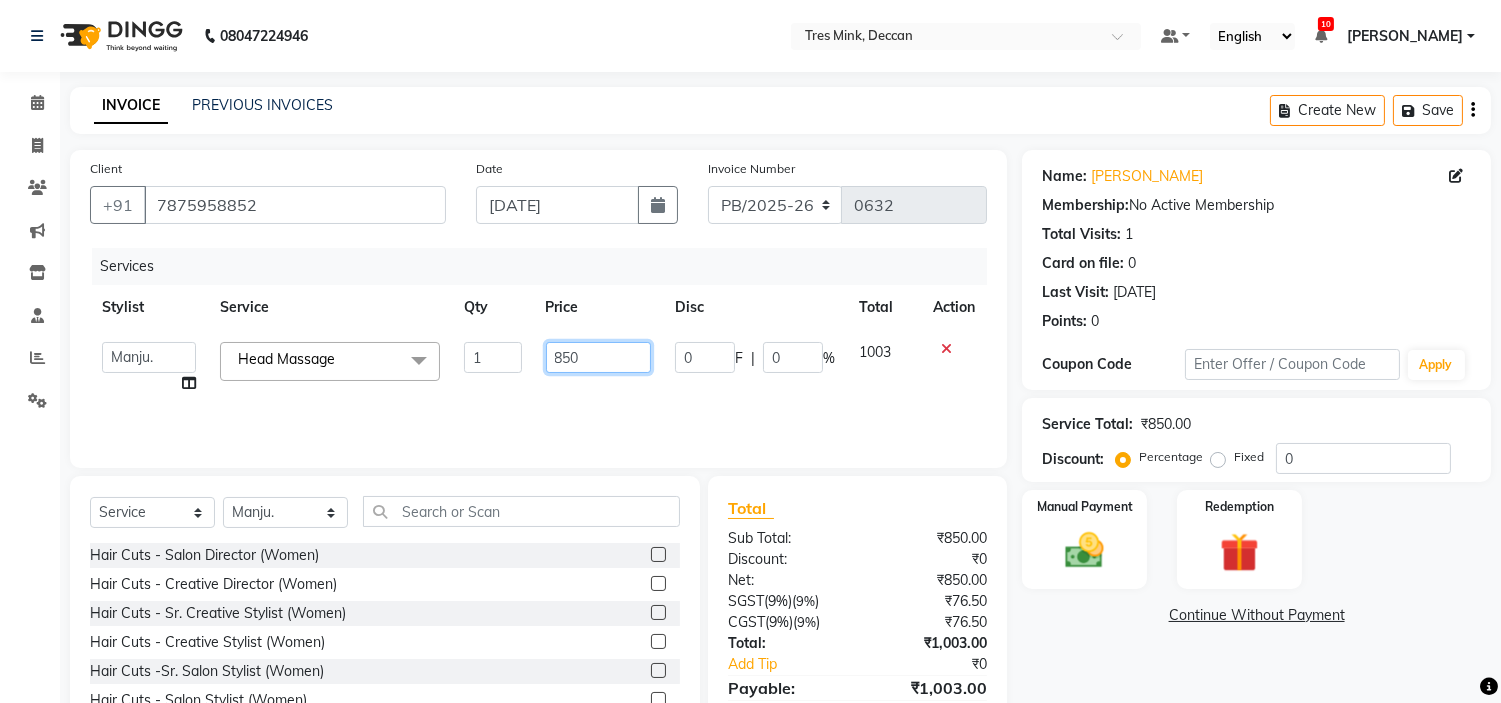 click on "850" 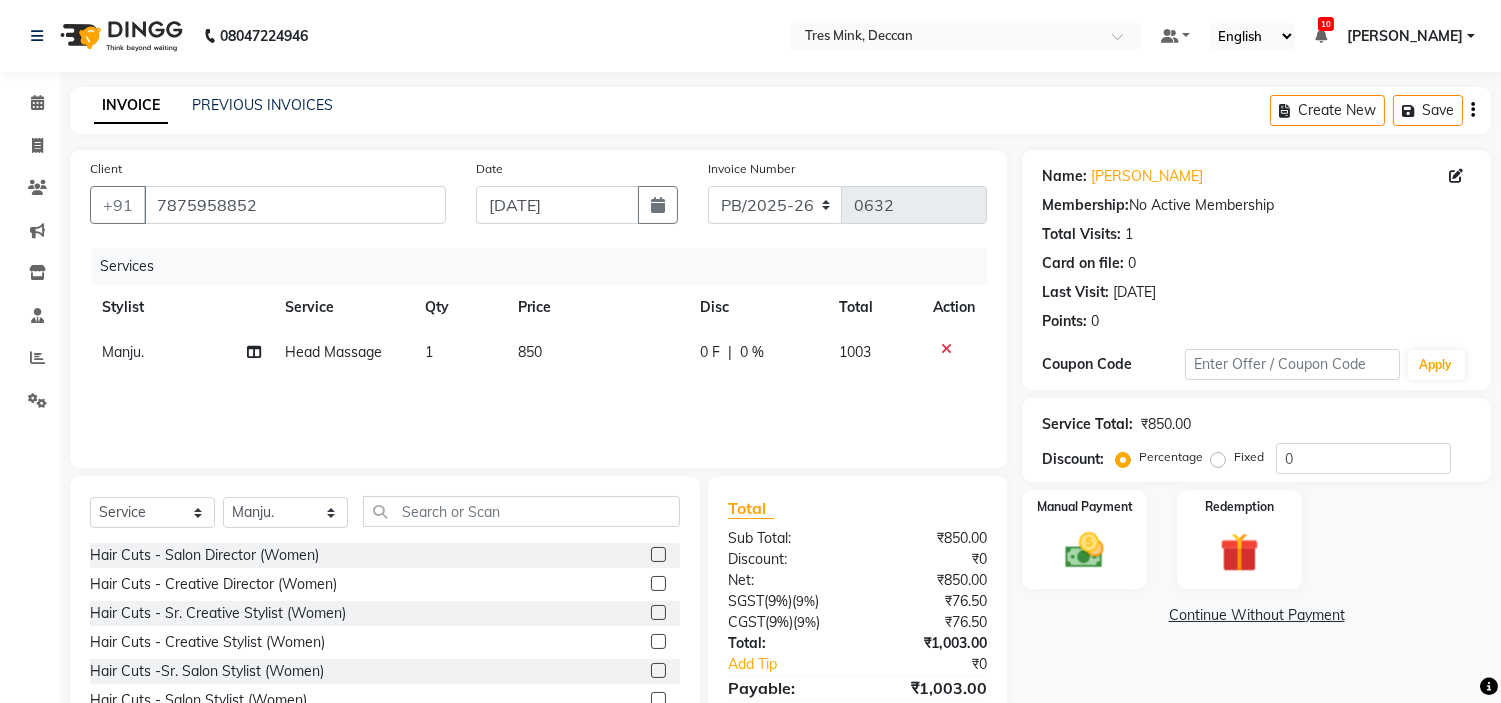 click 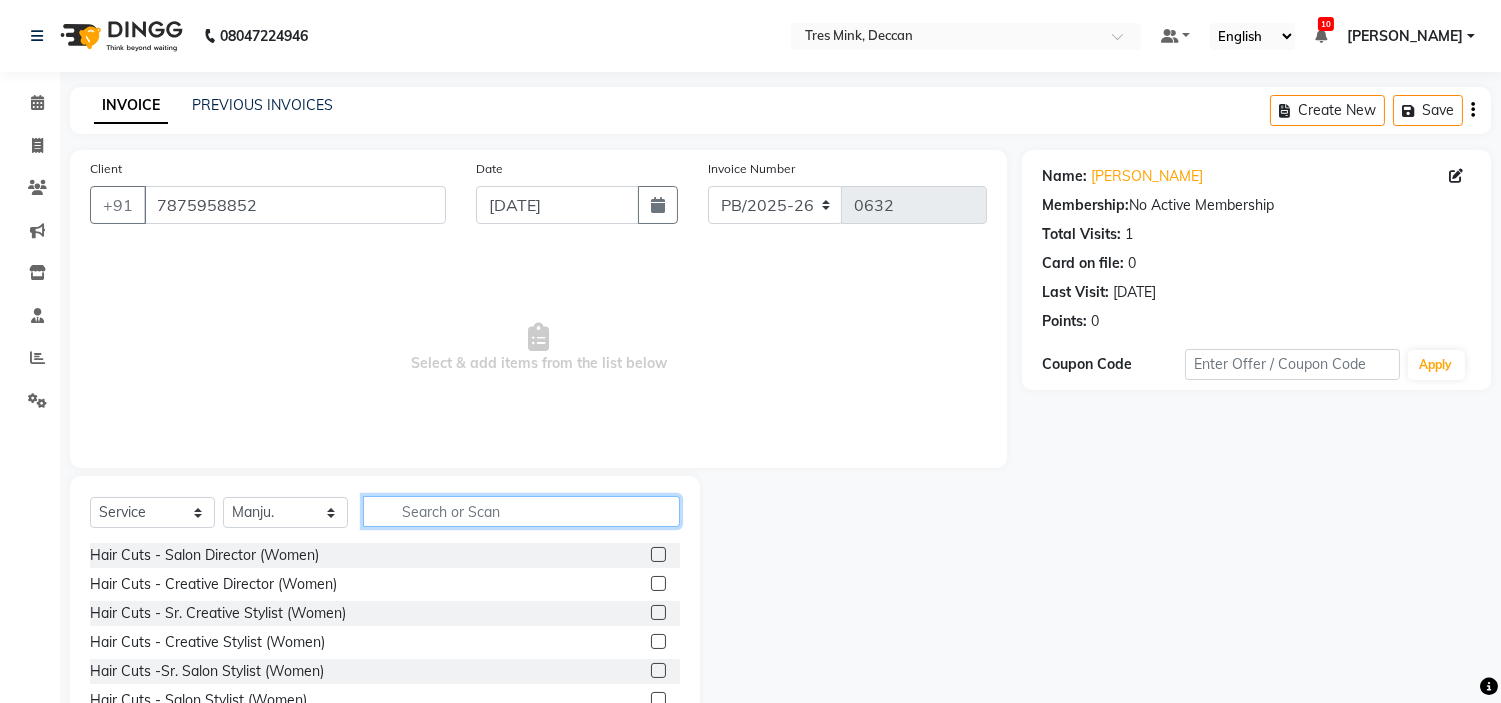 click 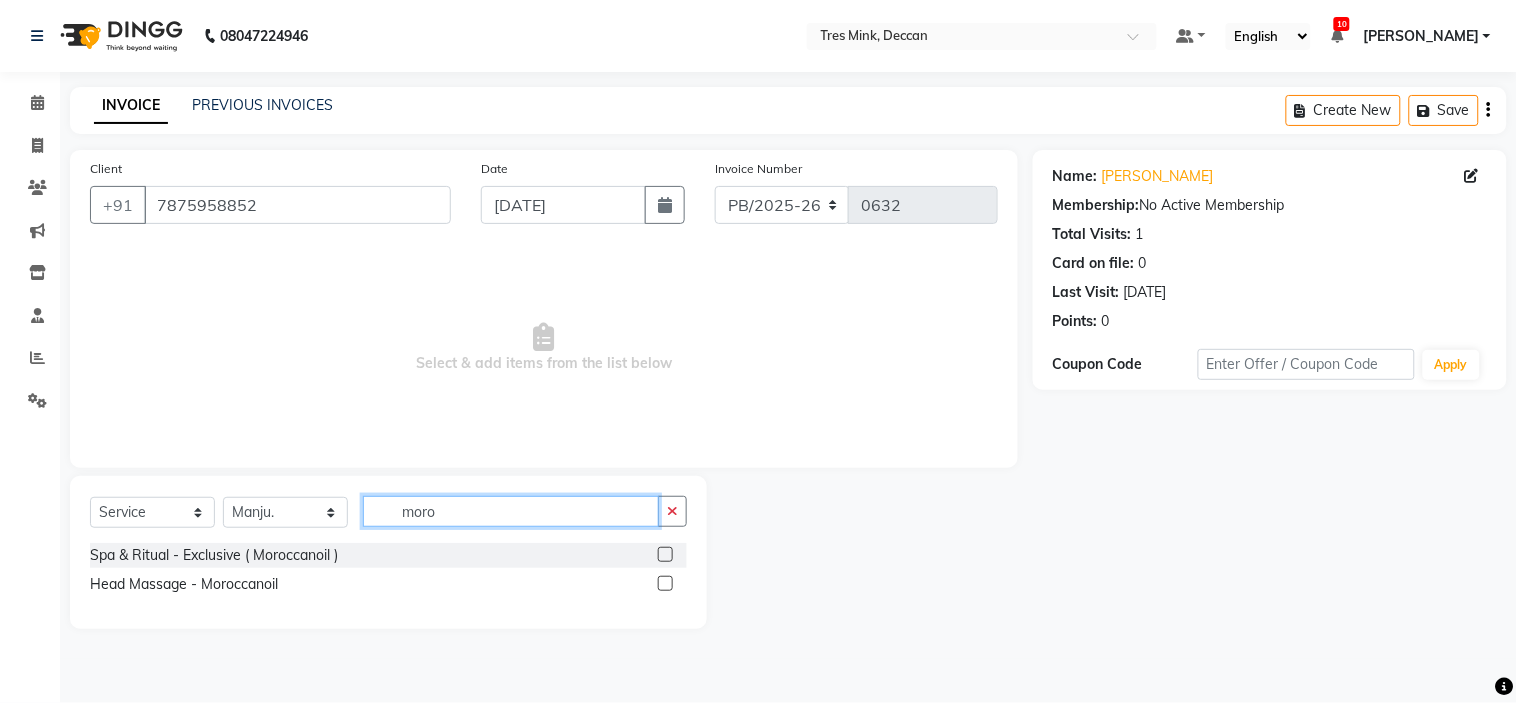 type on "moro" 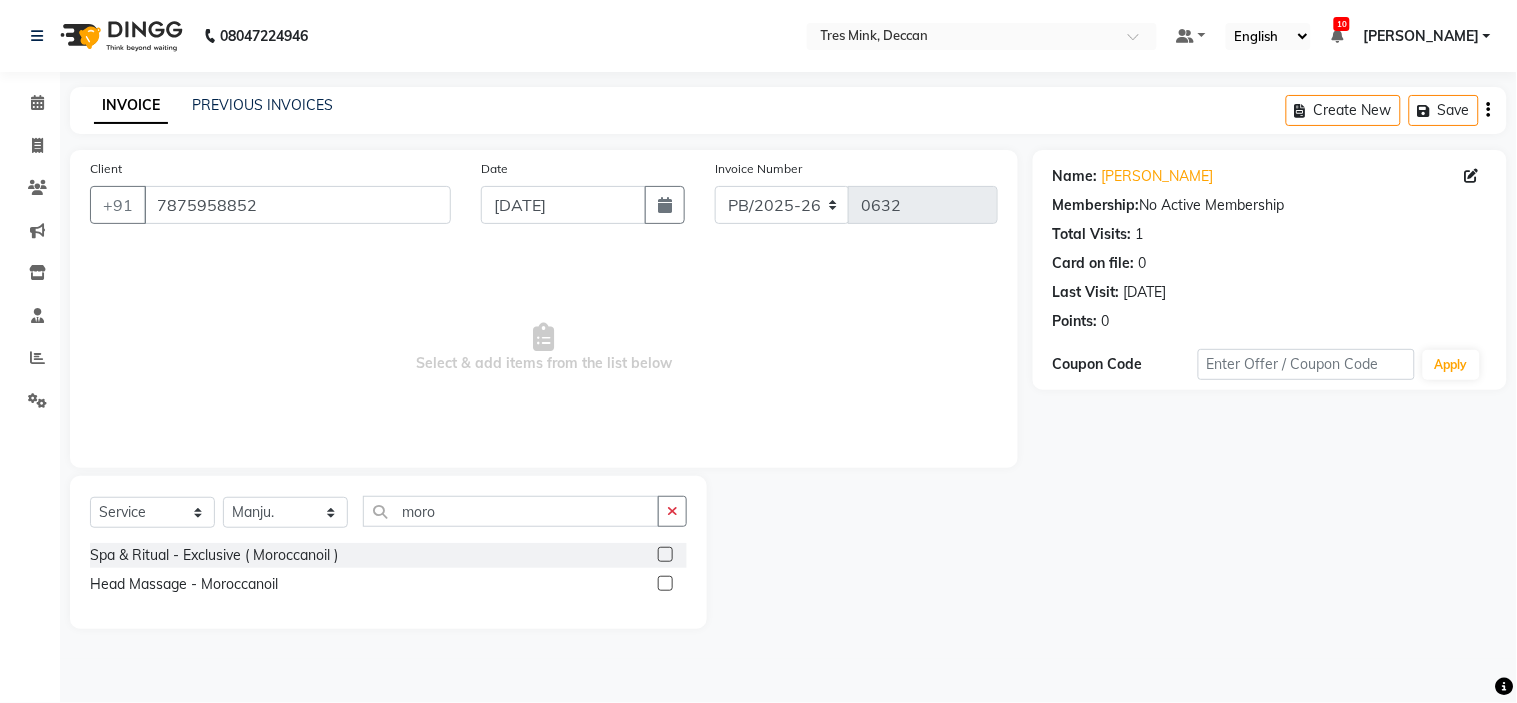 click 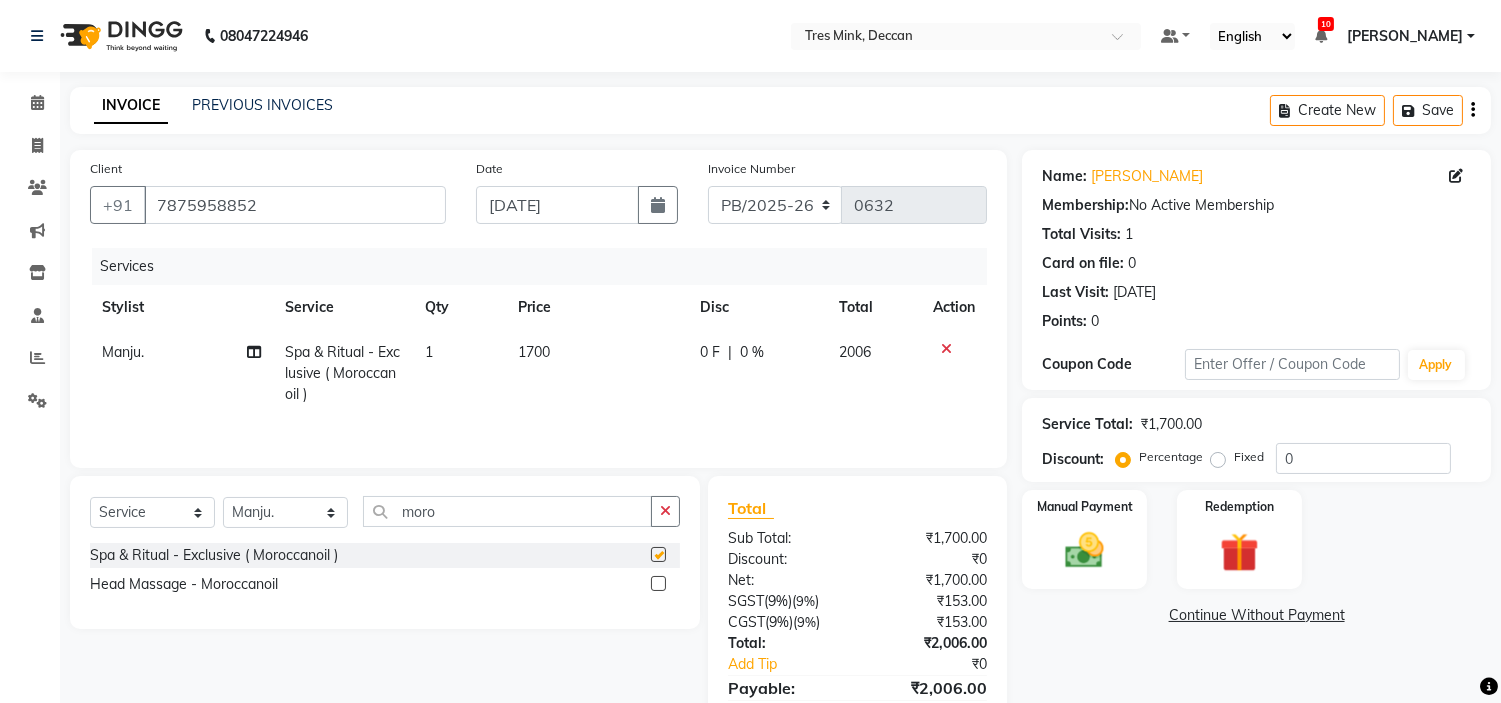 checkbox on "false" 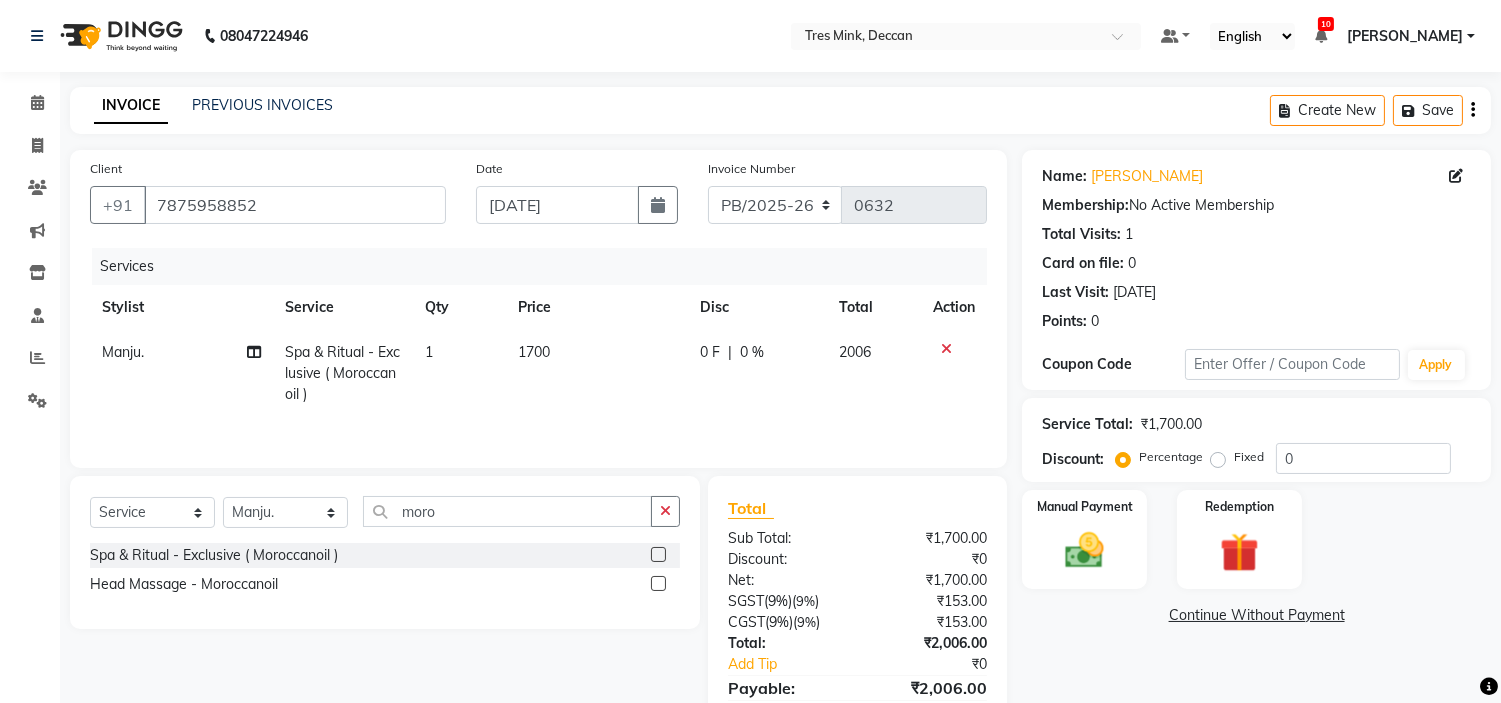click on "1700" 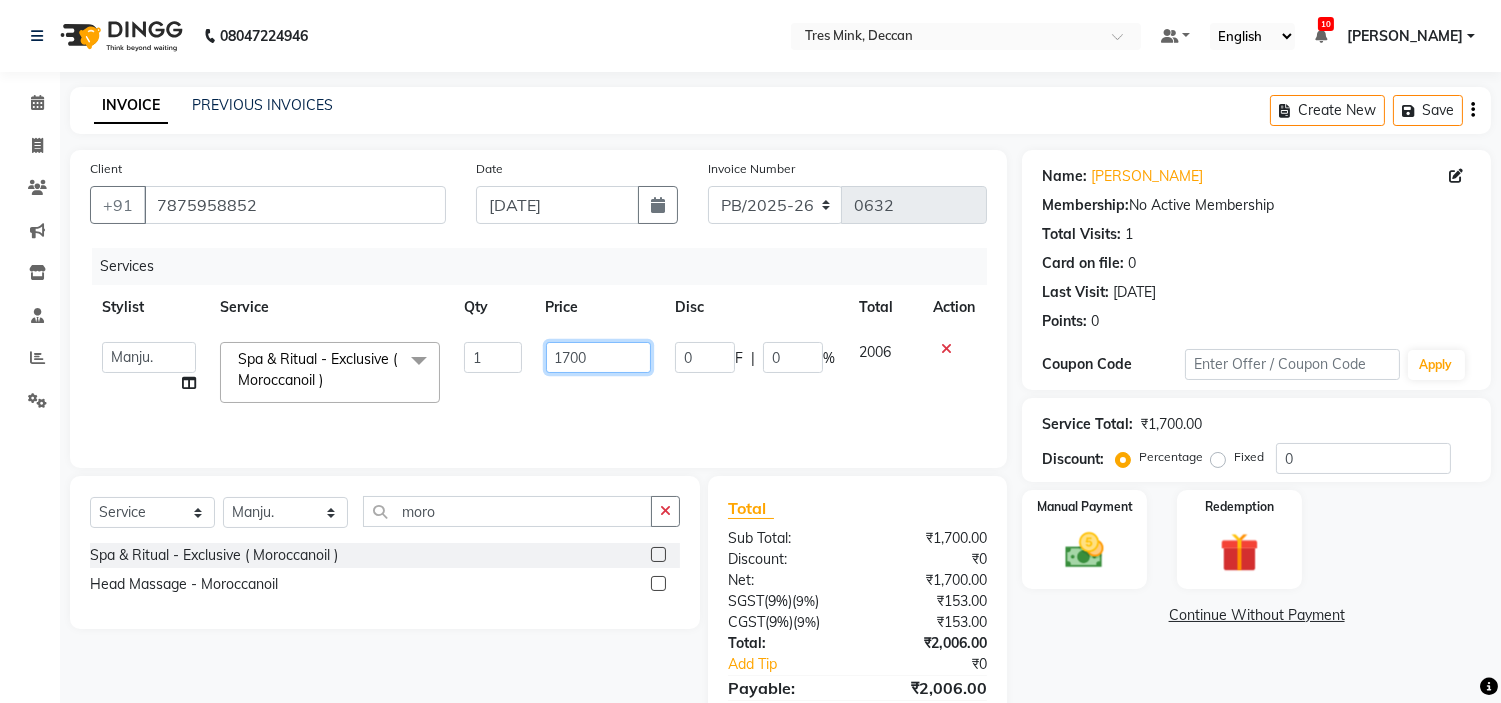 click on "1700" 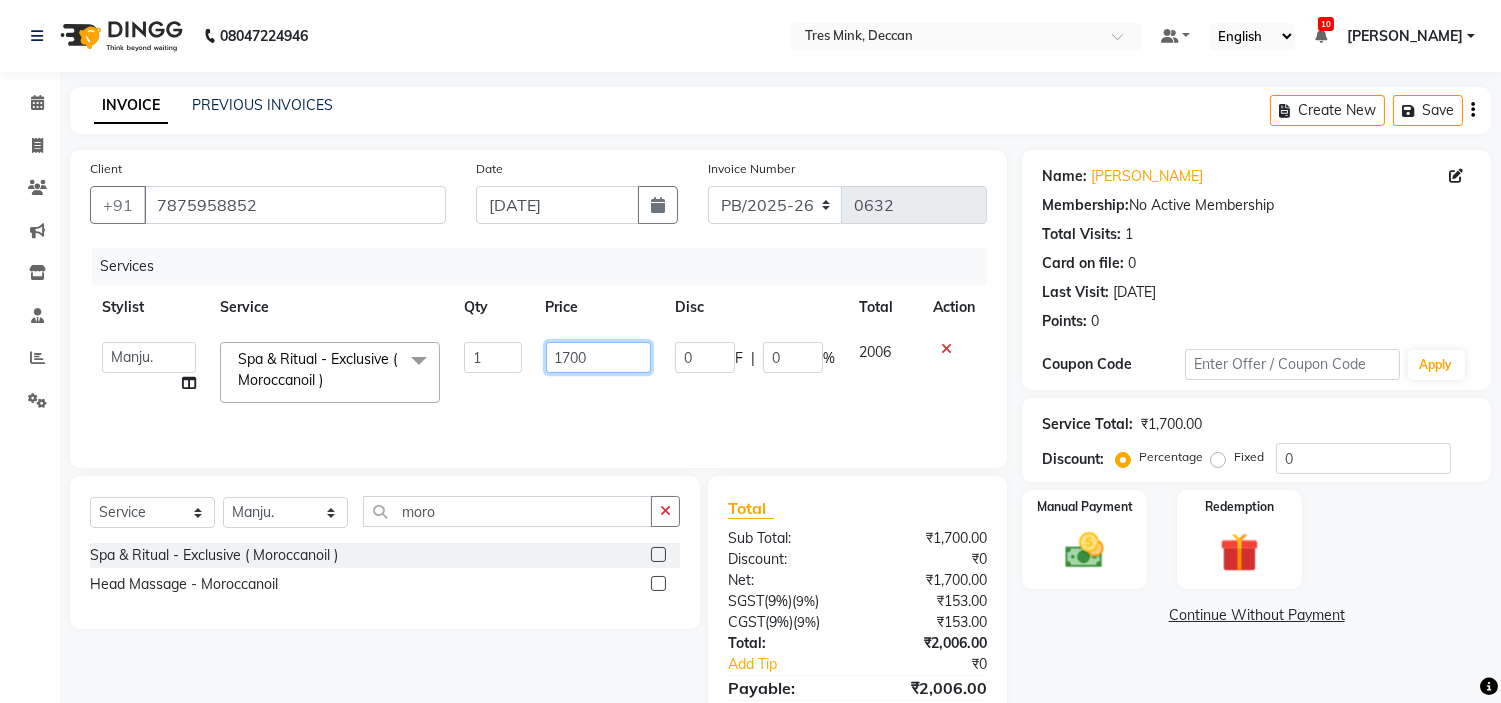 click on "1700" 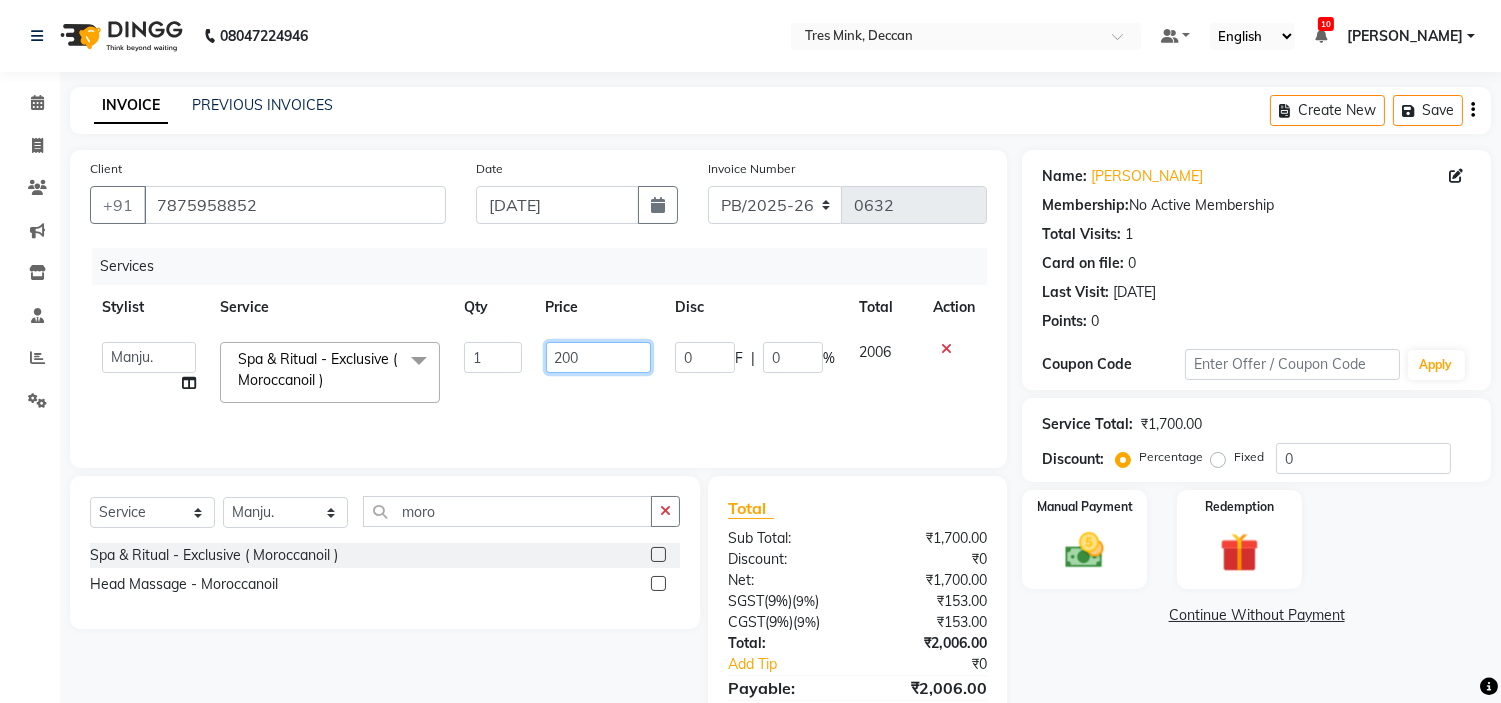 type on "2000" 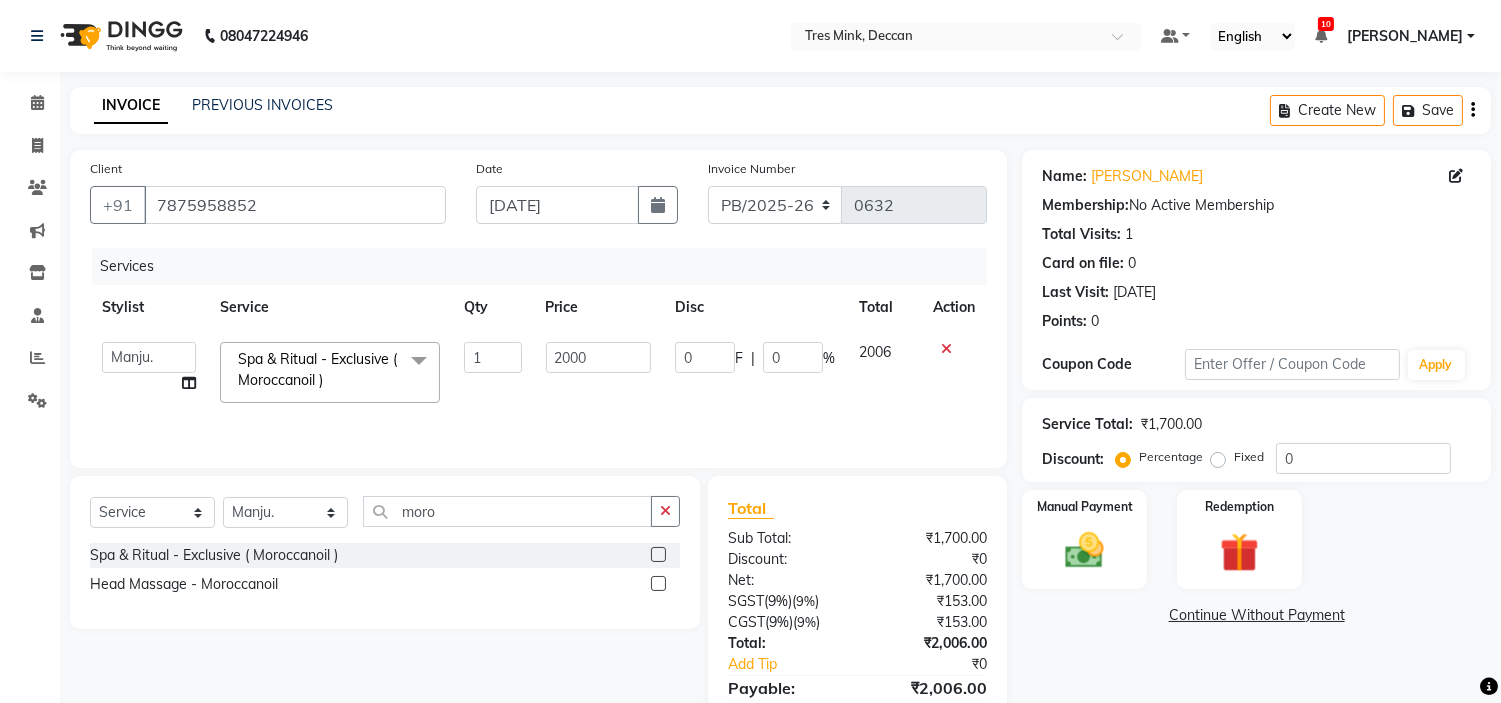 click on "2000" 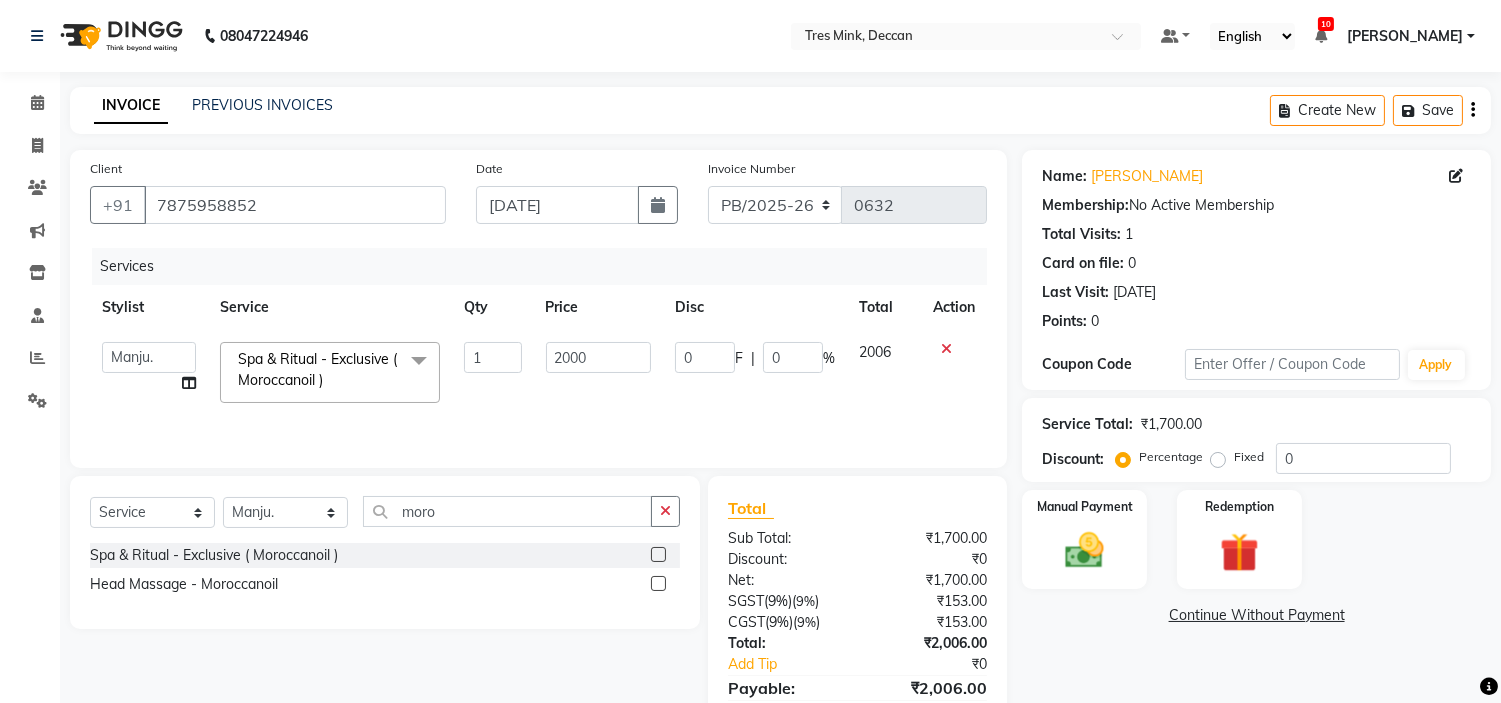 select on "61556" 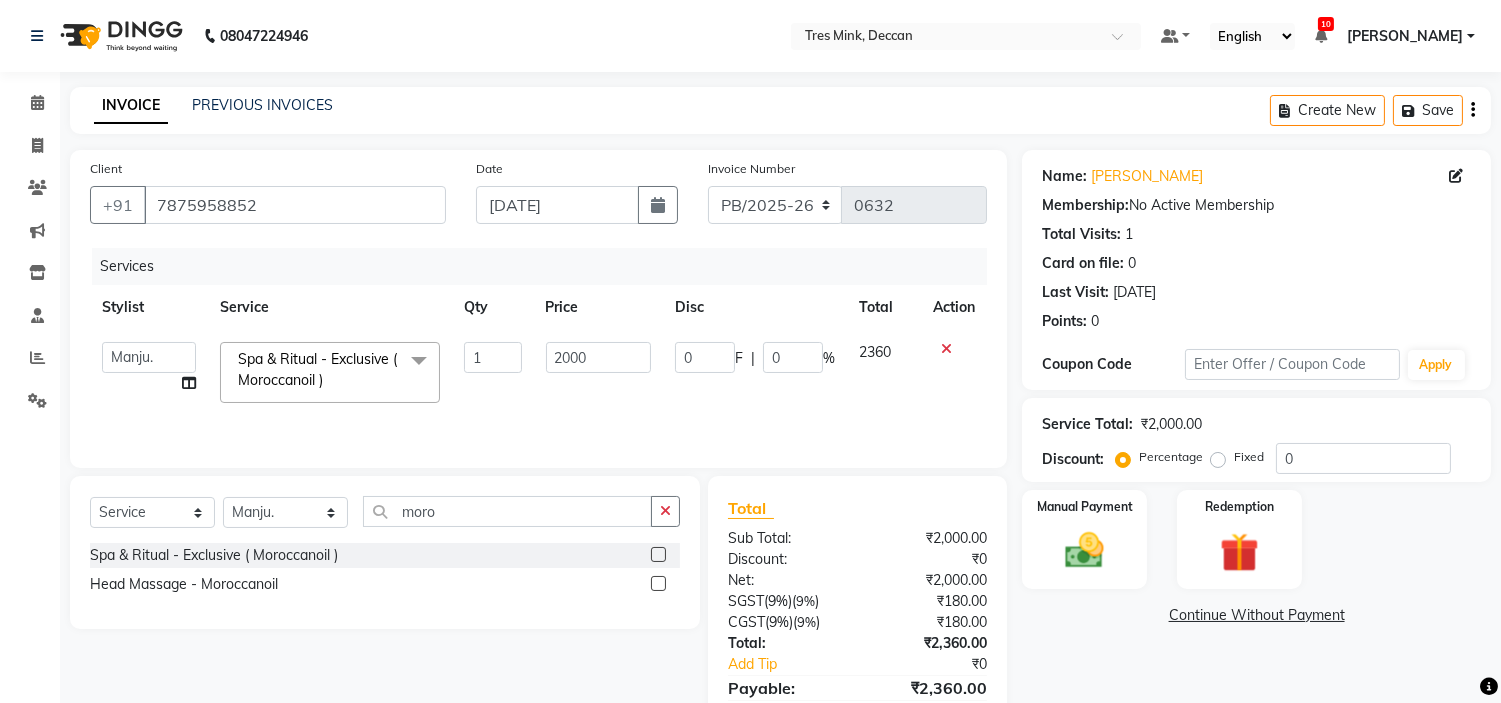 scroll, scrollTop: 96, scrollLeft: 0, axis: vertical 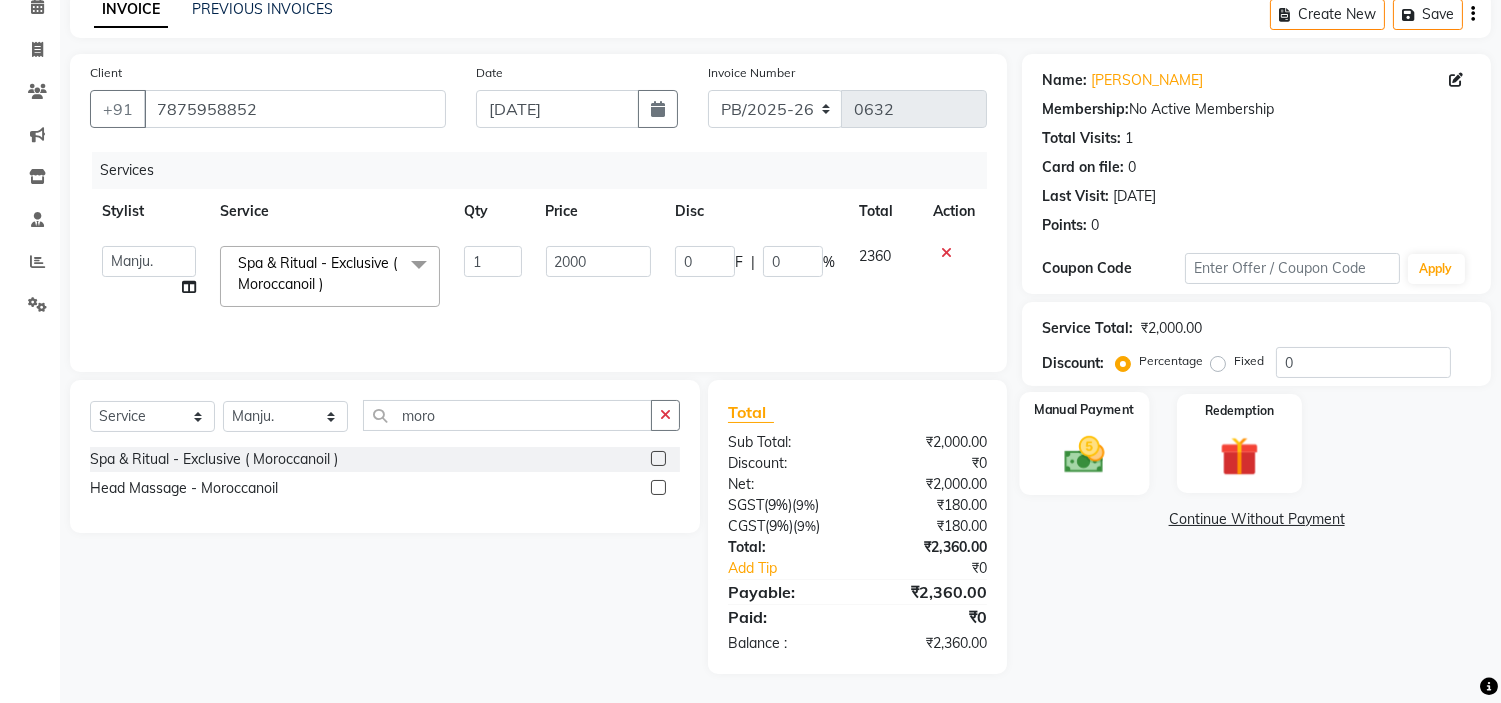 click 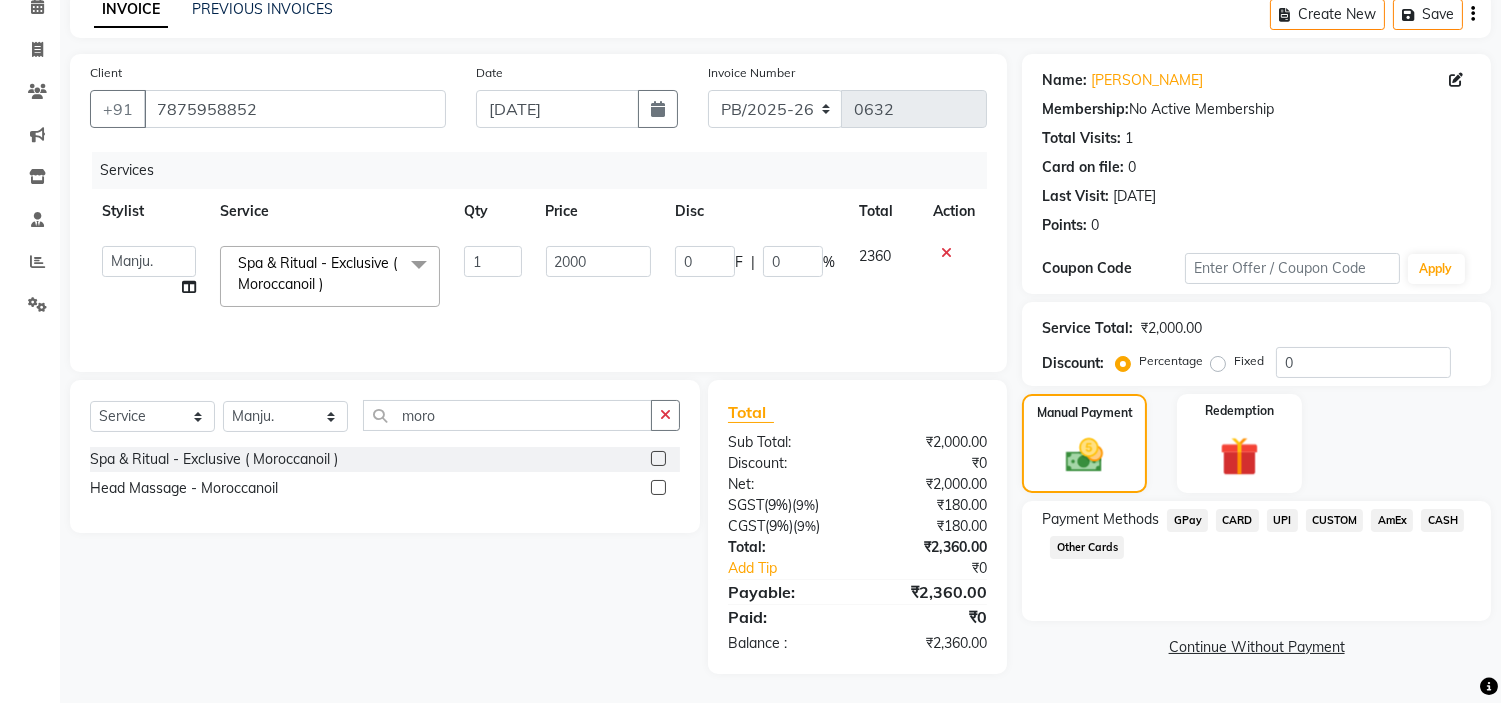 click on "UPI" 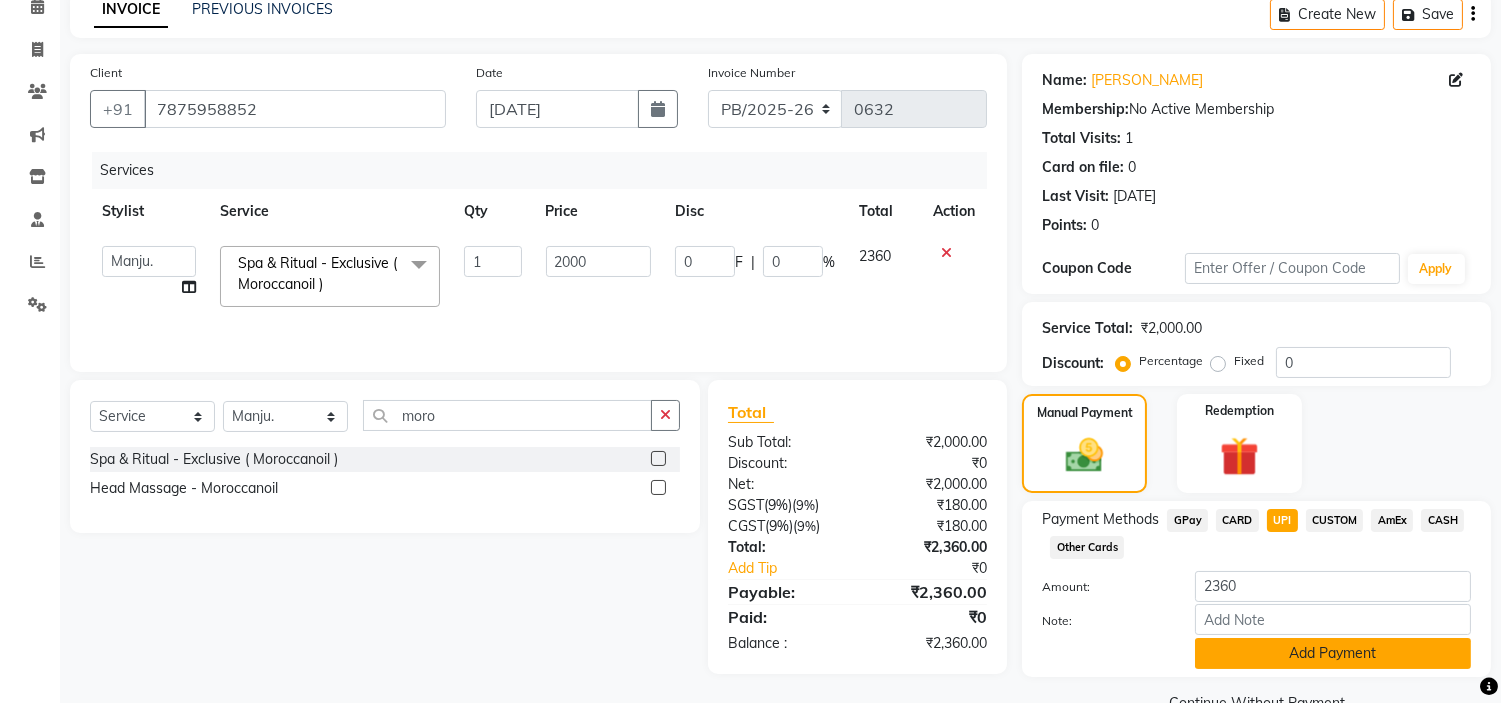click on "Add Payment" 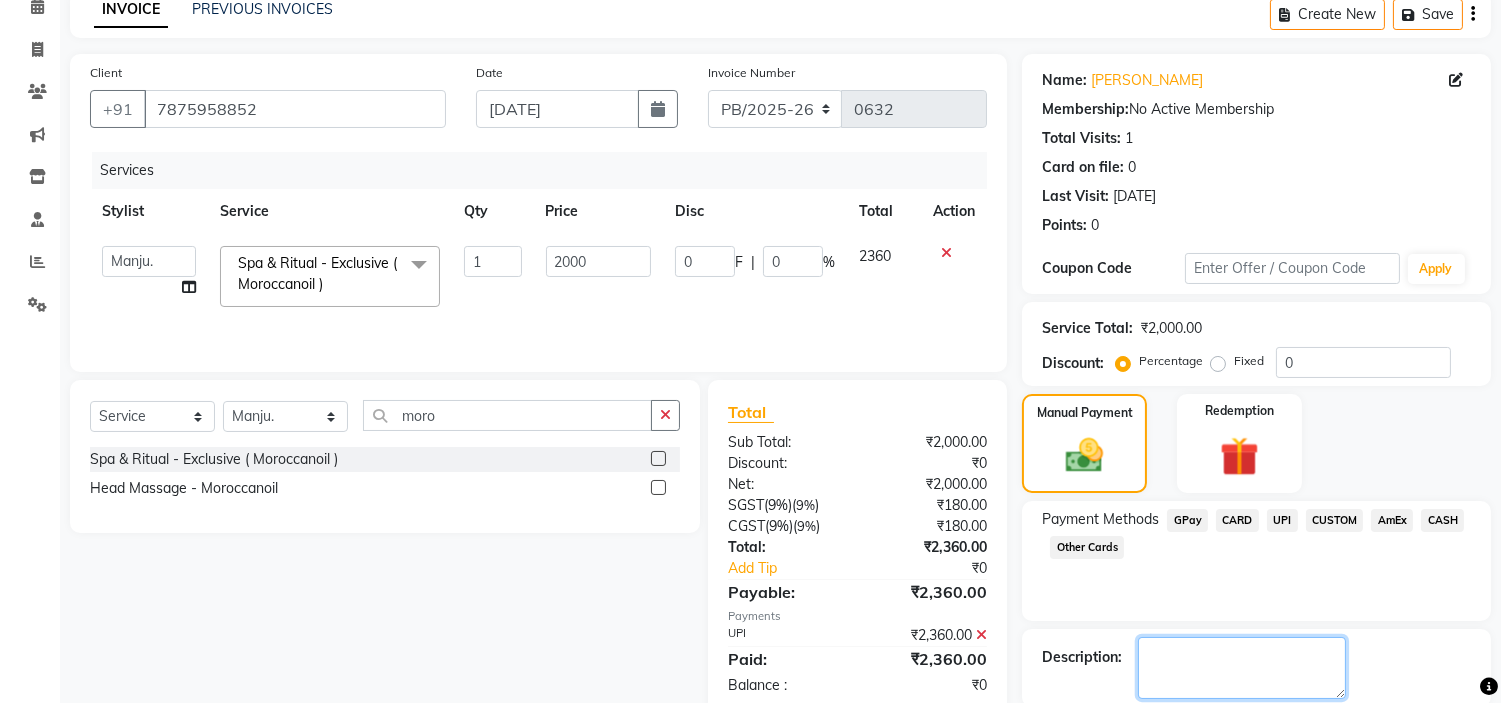 click 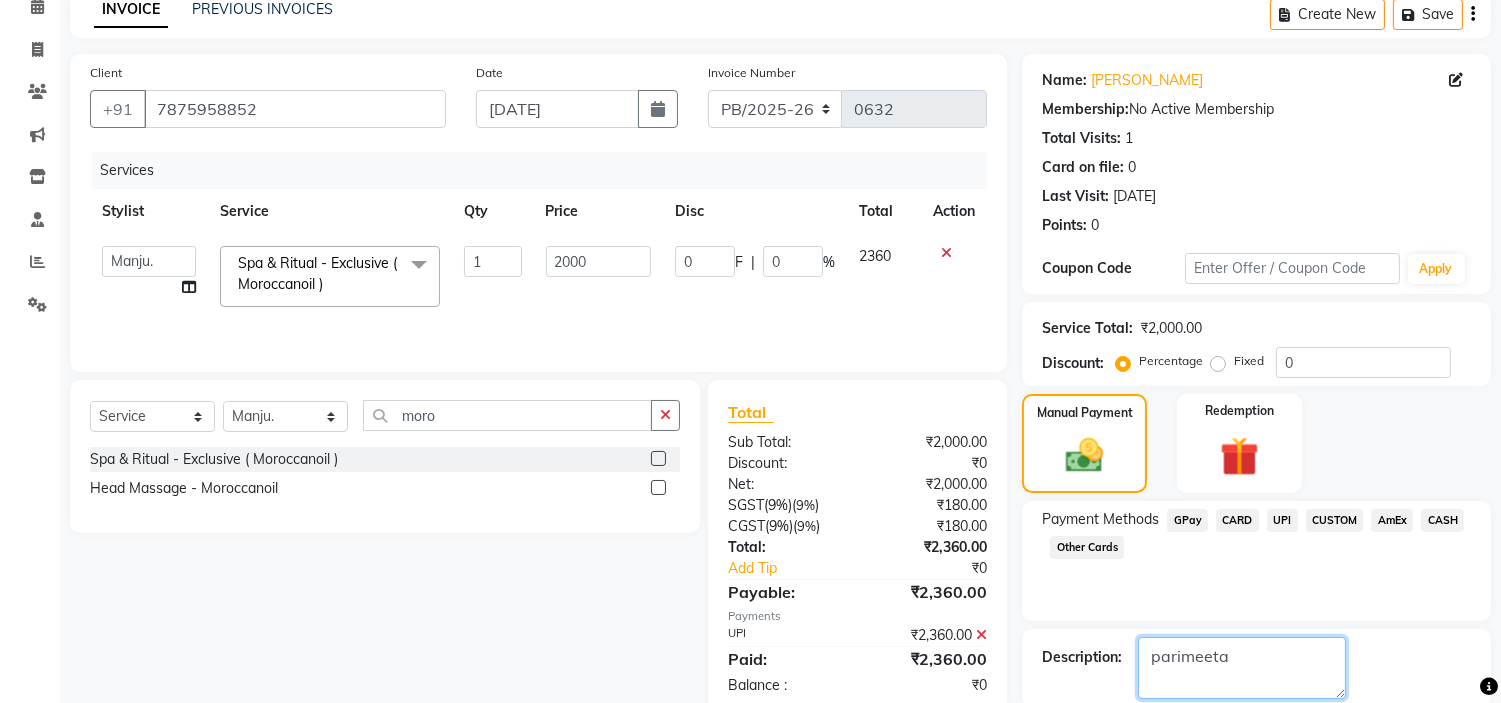 scroll, scrollTop: 196, scrollLeft: 0, axis: vertical 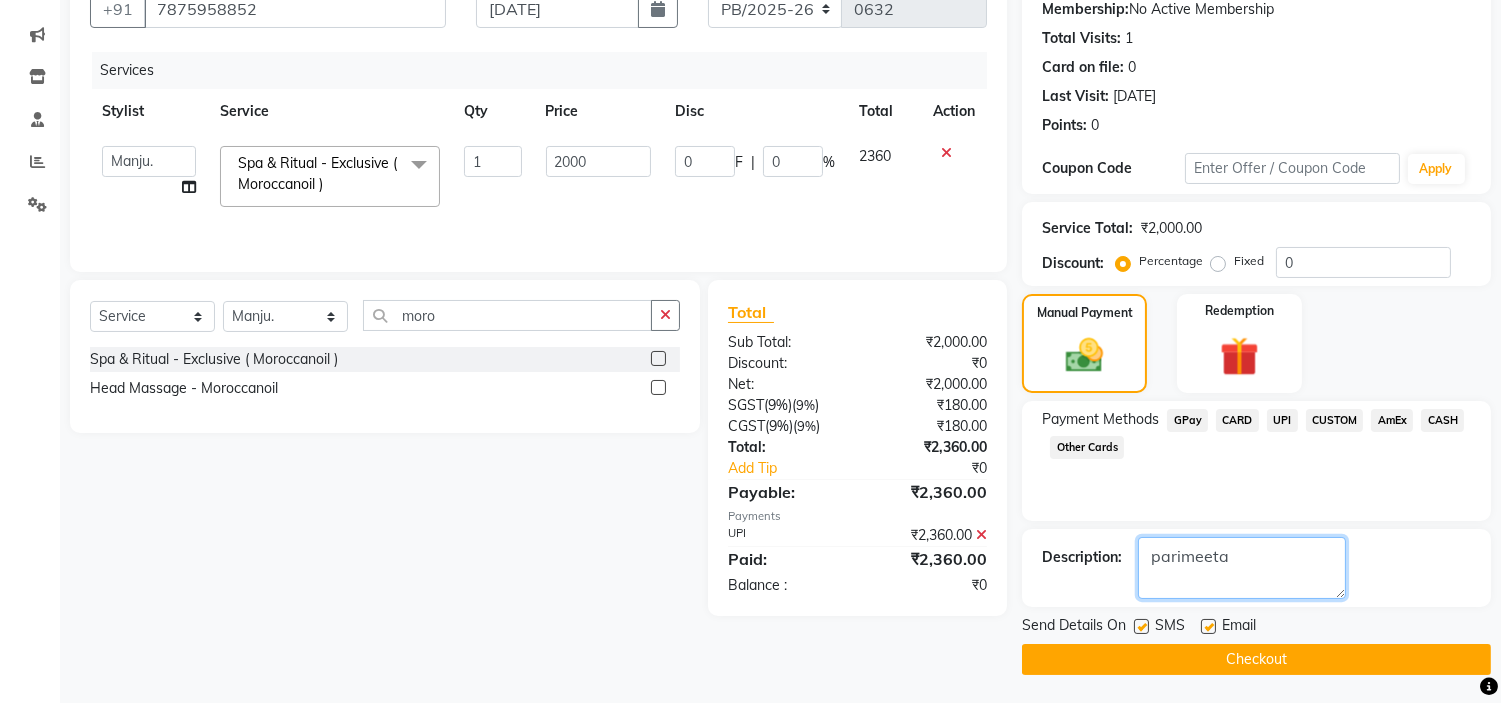 type on "parimeeta" 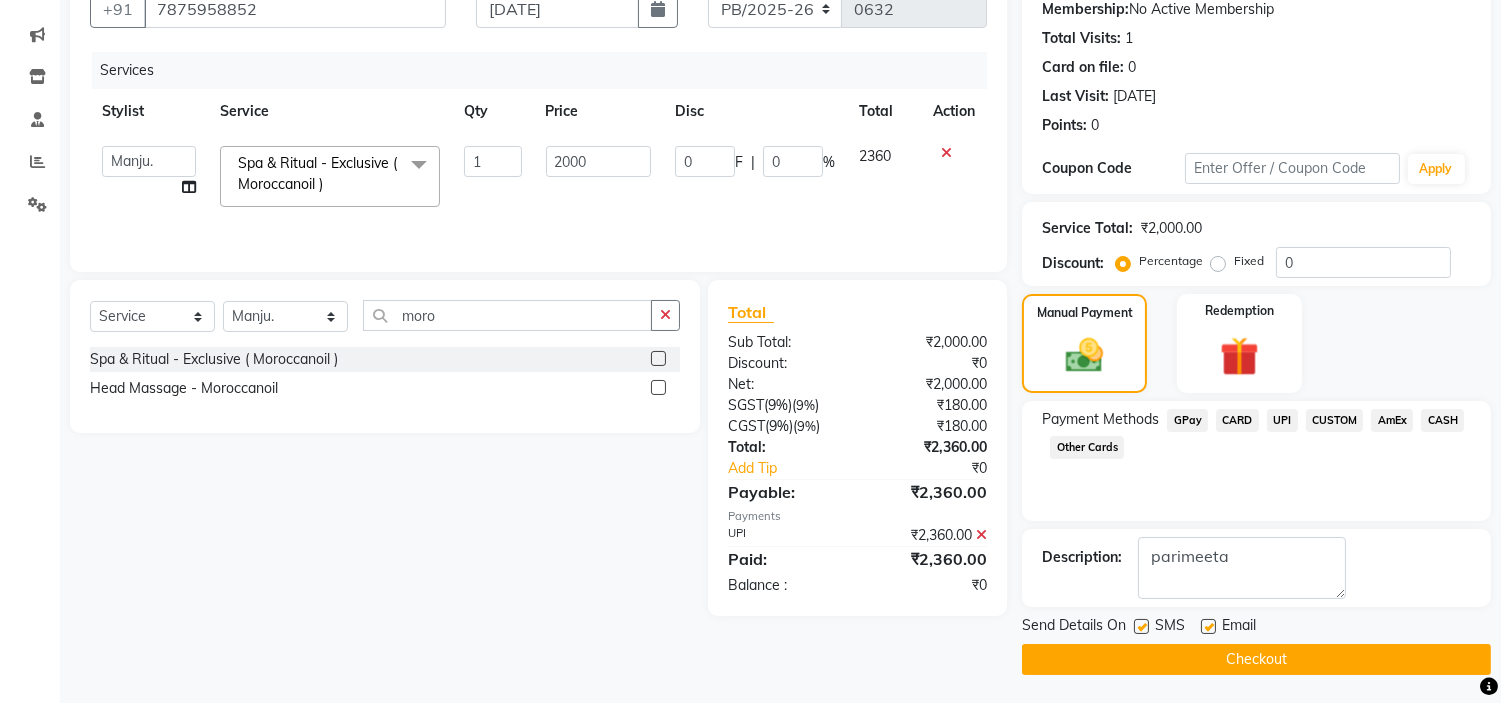 click on "Checkout" 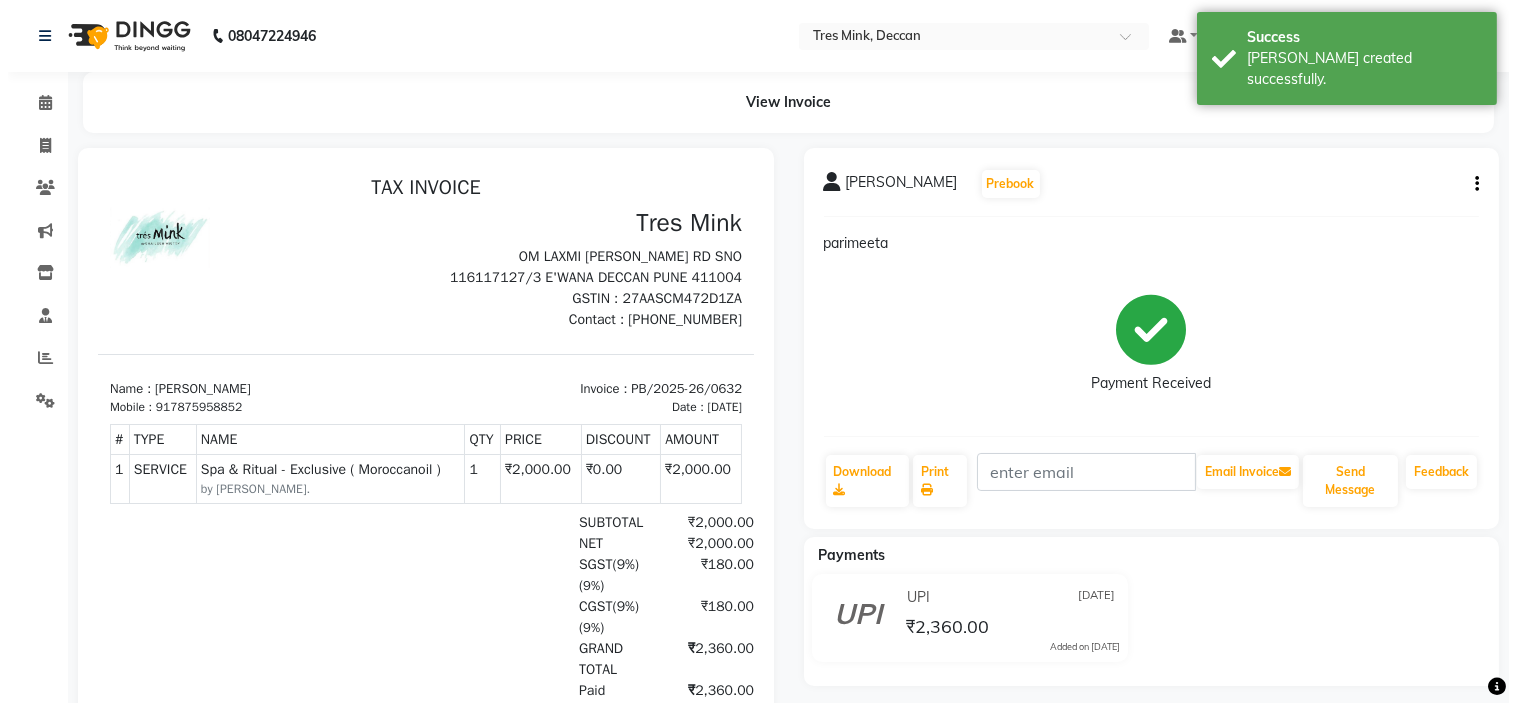 scroll, scrollTop: 0, scrollLeft: 0, axis: both 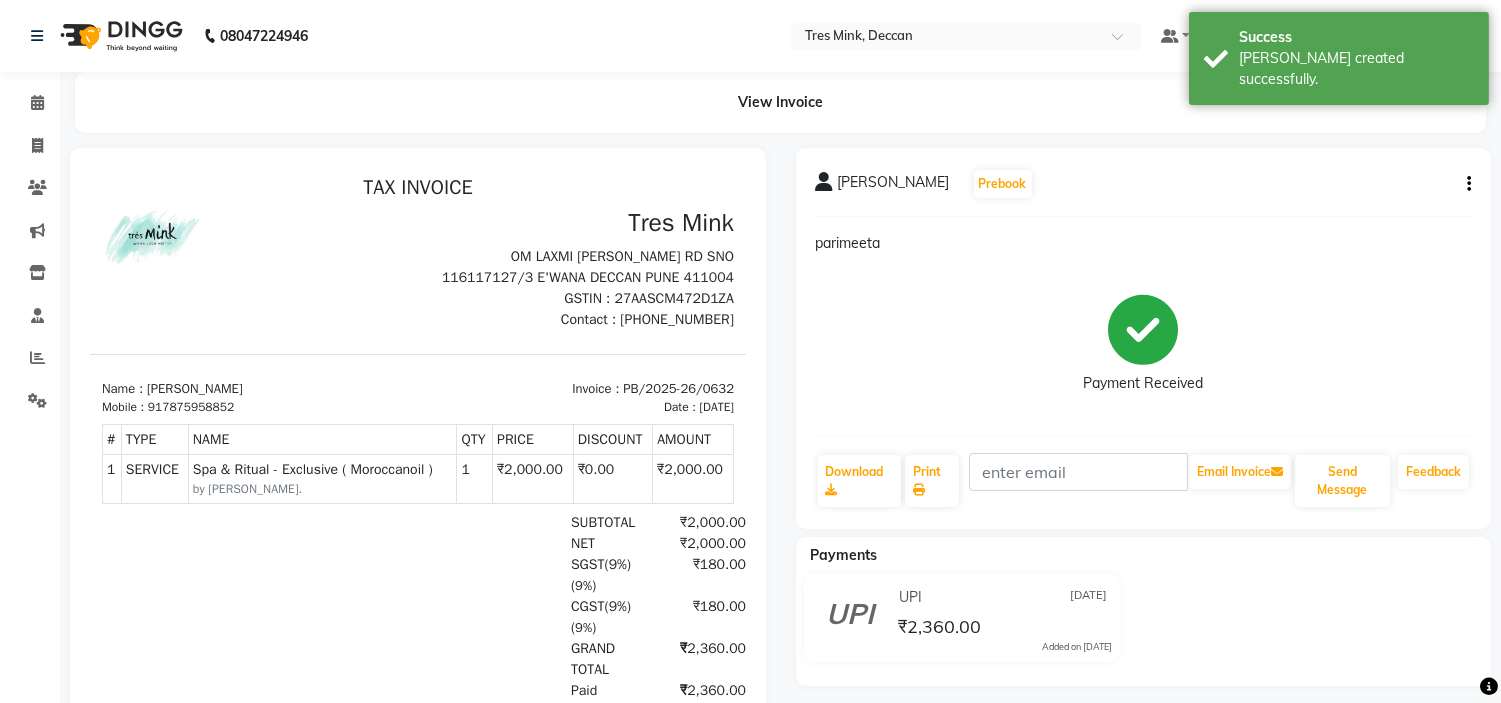 click on "Calendar  Invoice  Clients  Marketing  Inventory  Staff  Reports  Settings Completed InProgress Upcoming Dropped Tentative Check-In Confirm Bookings Segments Page Builder" 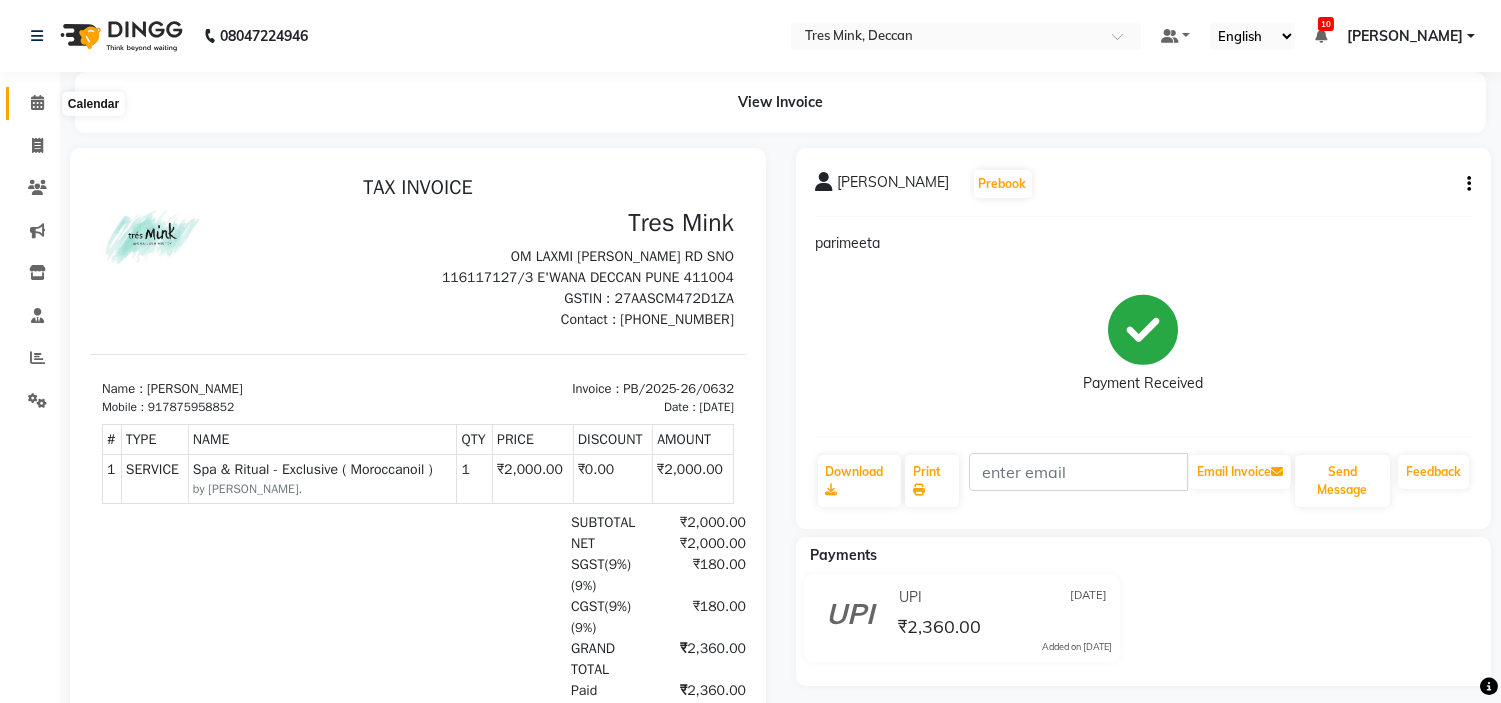 click 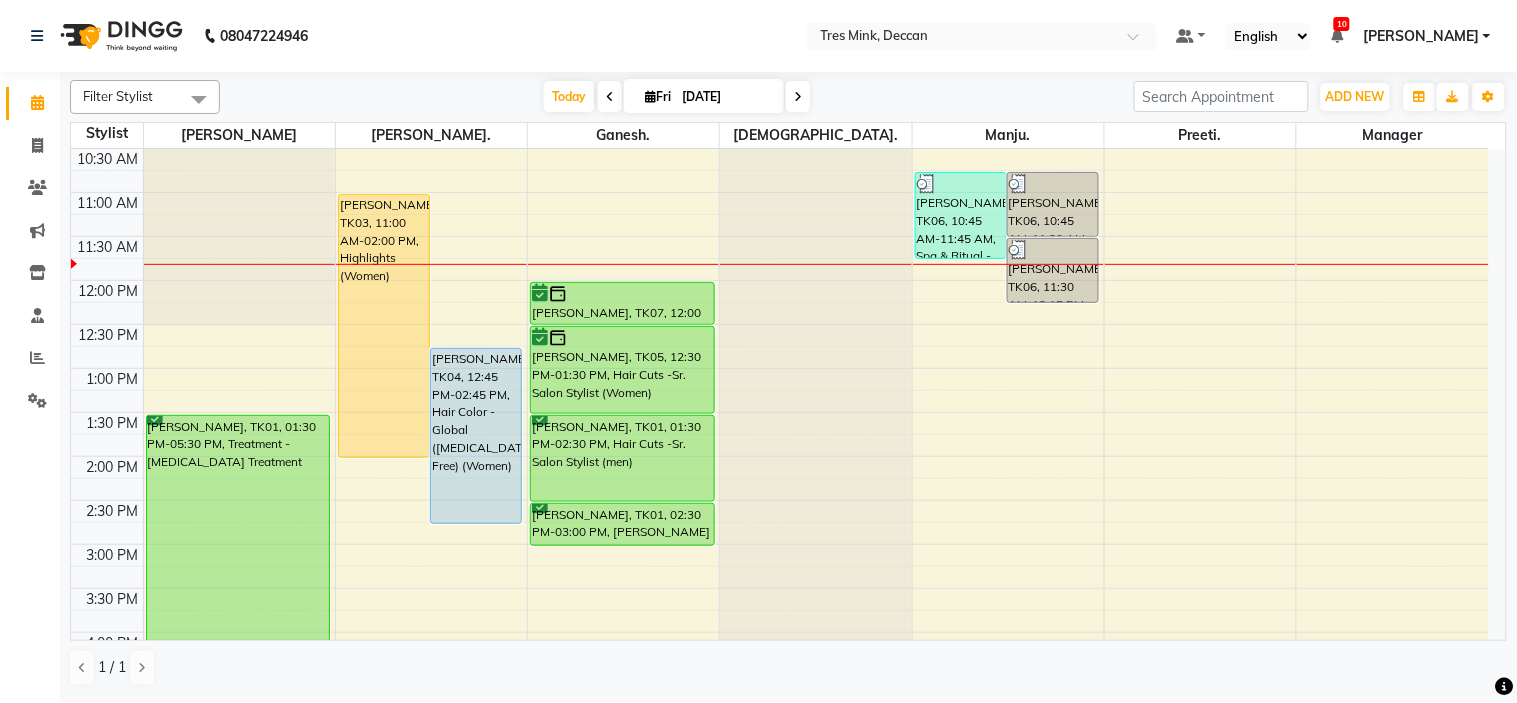 scroll, scrollTop: 102, scrollLeft: 0, axis: vertical 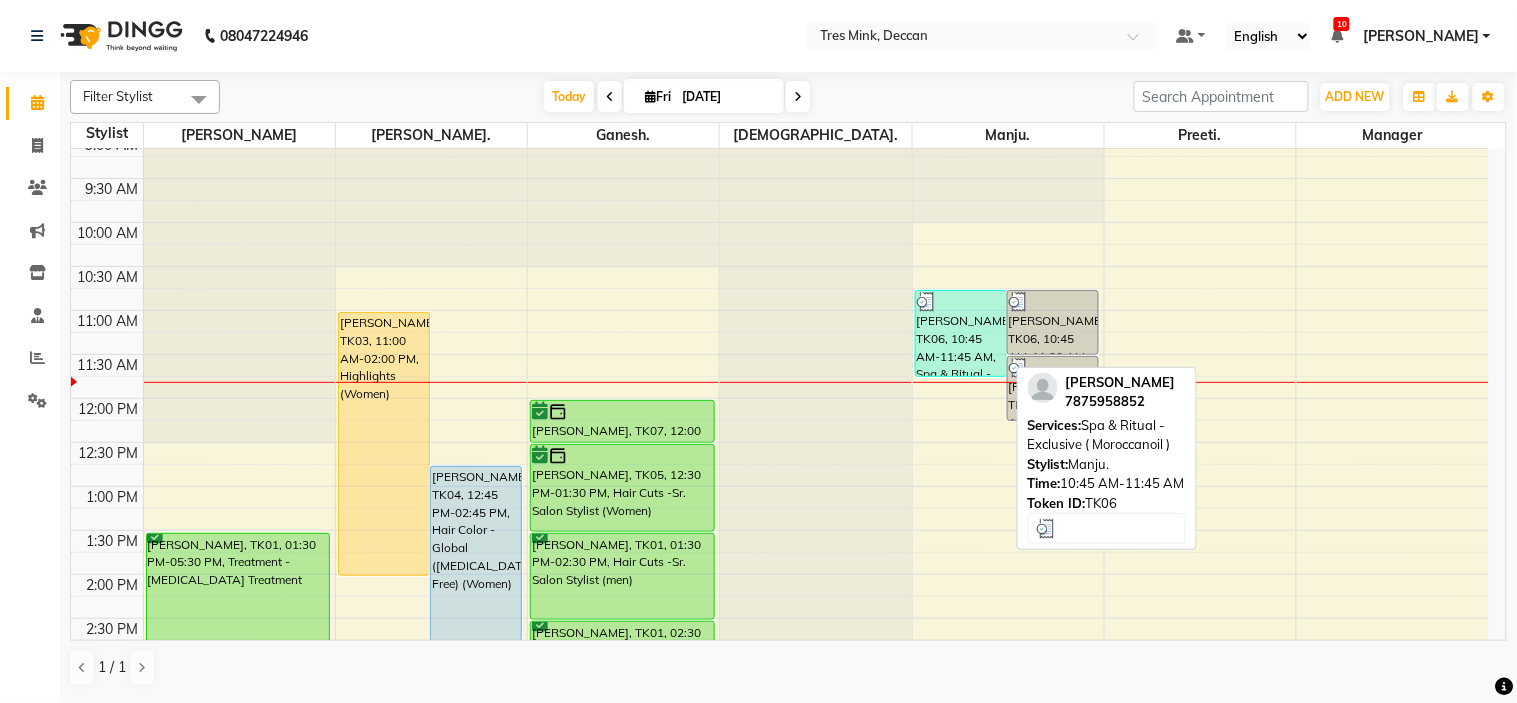 click on "[PERSON_NAME], TK06, 10:45 AM-11:45 AM, Spa & Ritual - Exclusive ( Moroccanoil )" at bounding box center (961, 333) 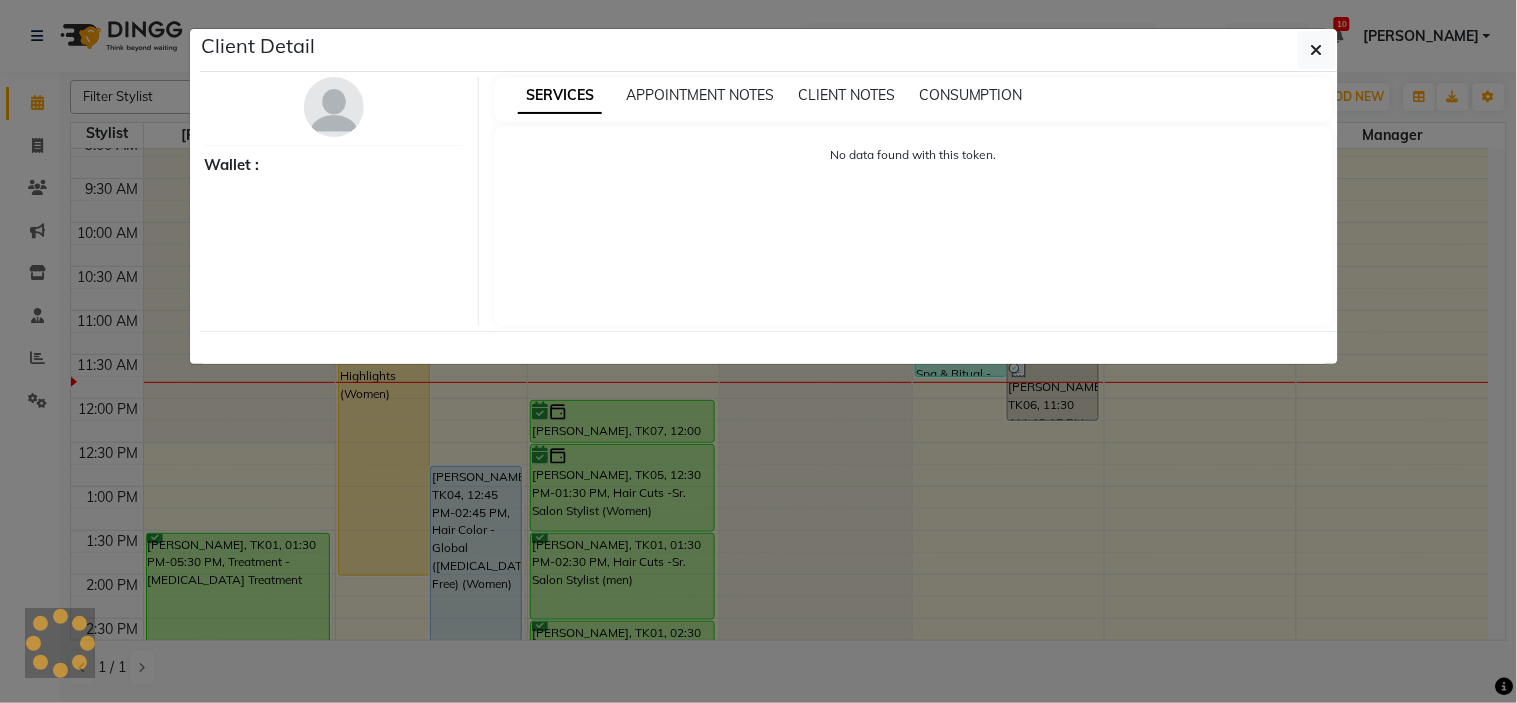 select on "3" 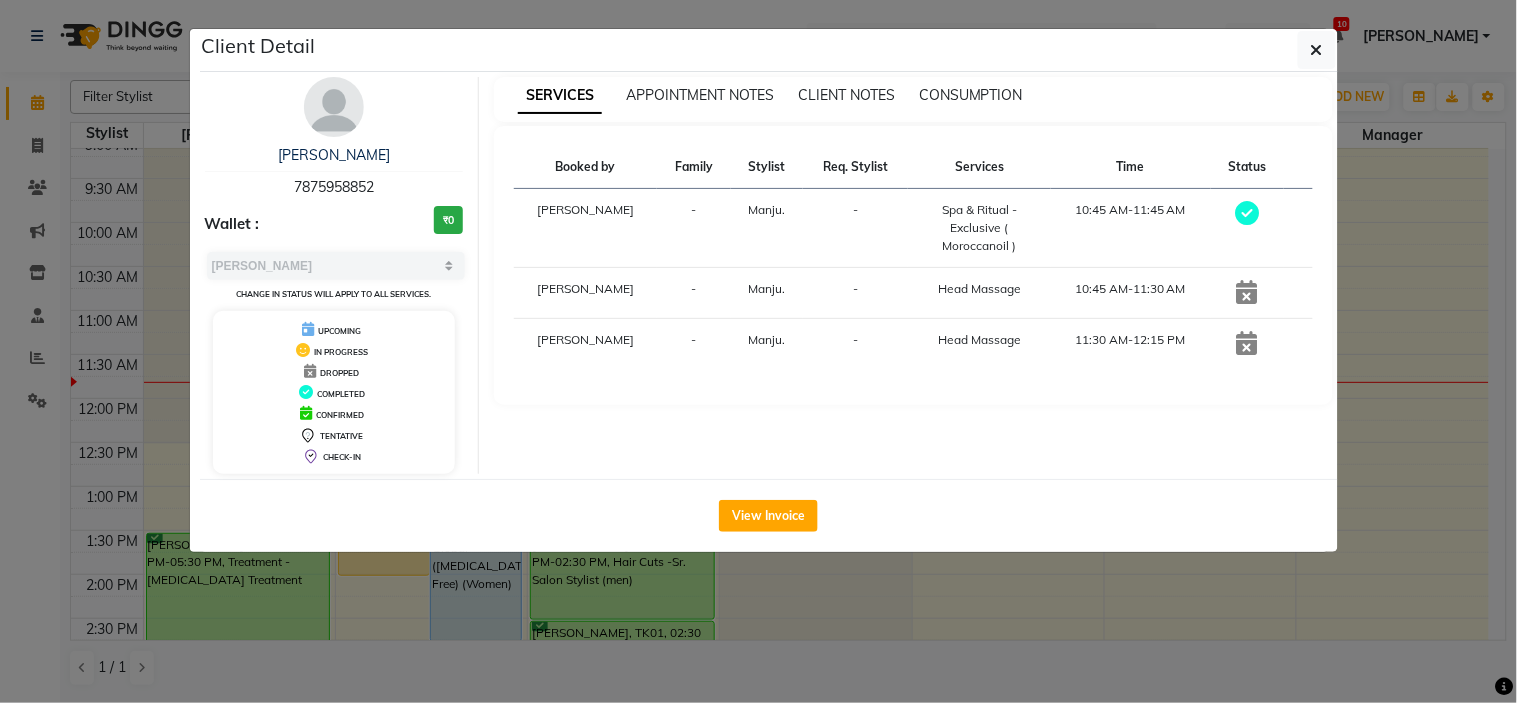 click on "[PERSON_NAME]" at bounding box center [334, 155] 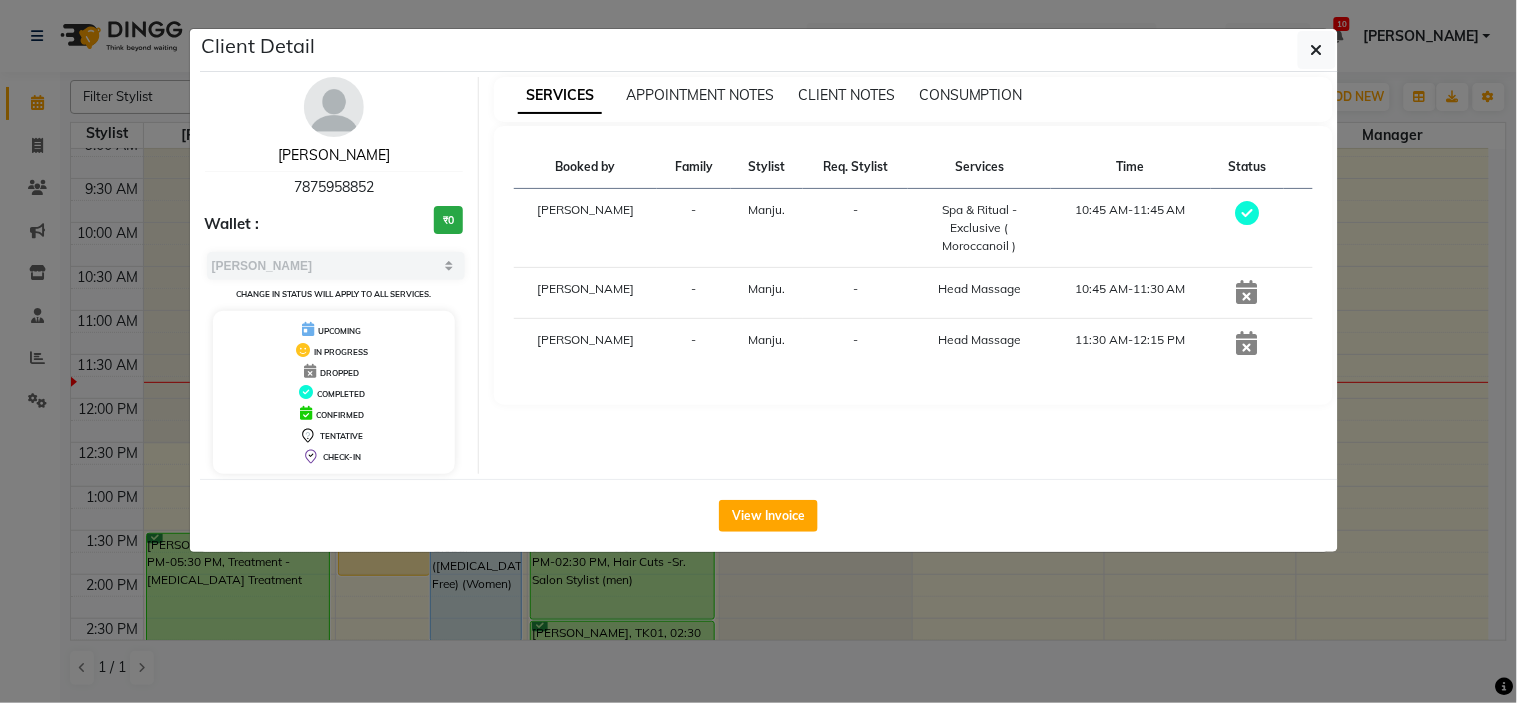 click on "[PERSON_NAME]" at bounding box center (334, 155) 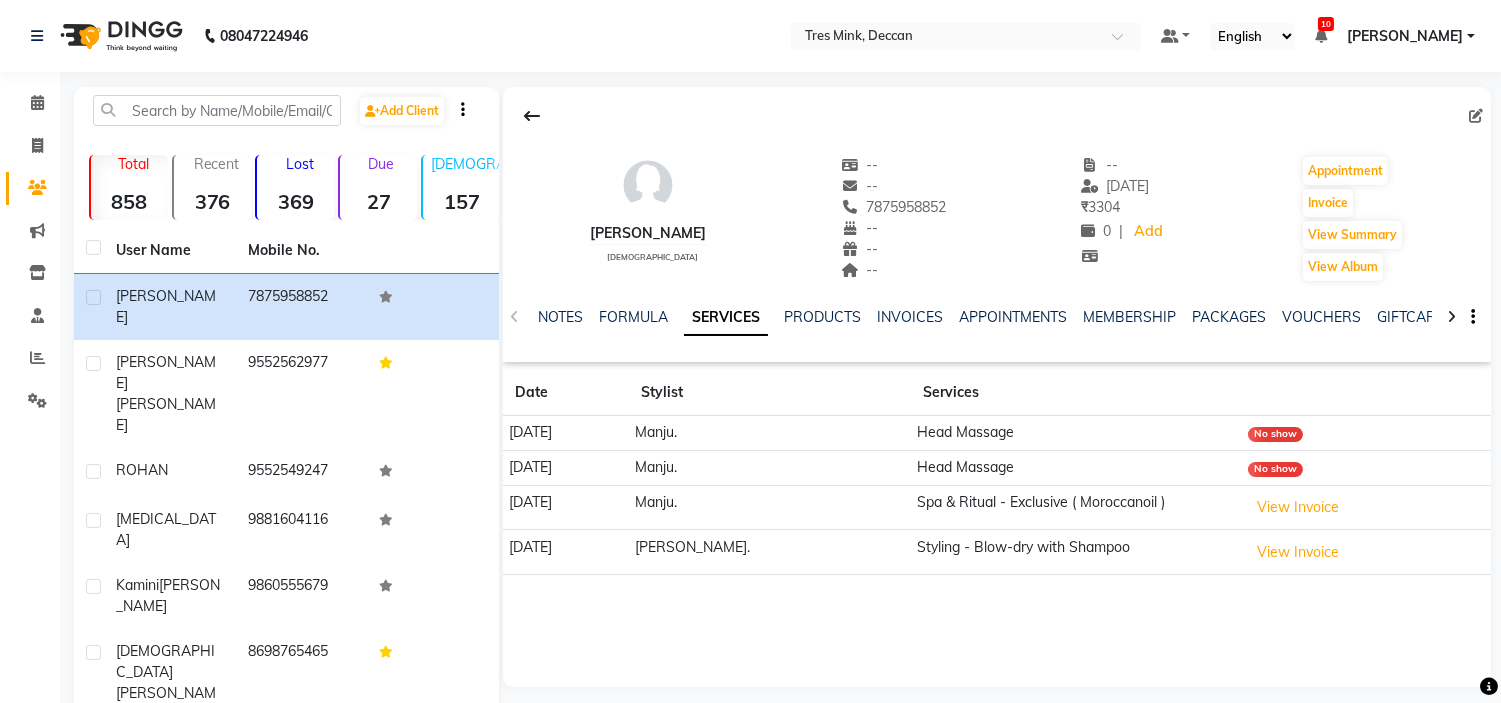 click on "Calendar  Invoice  Clients  Marketing  Inventory  Staff  Reports  Settings Completed InProgress Upcoming Dropped Tentative Check-In Confirm Bookings Segments Page Builder" 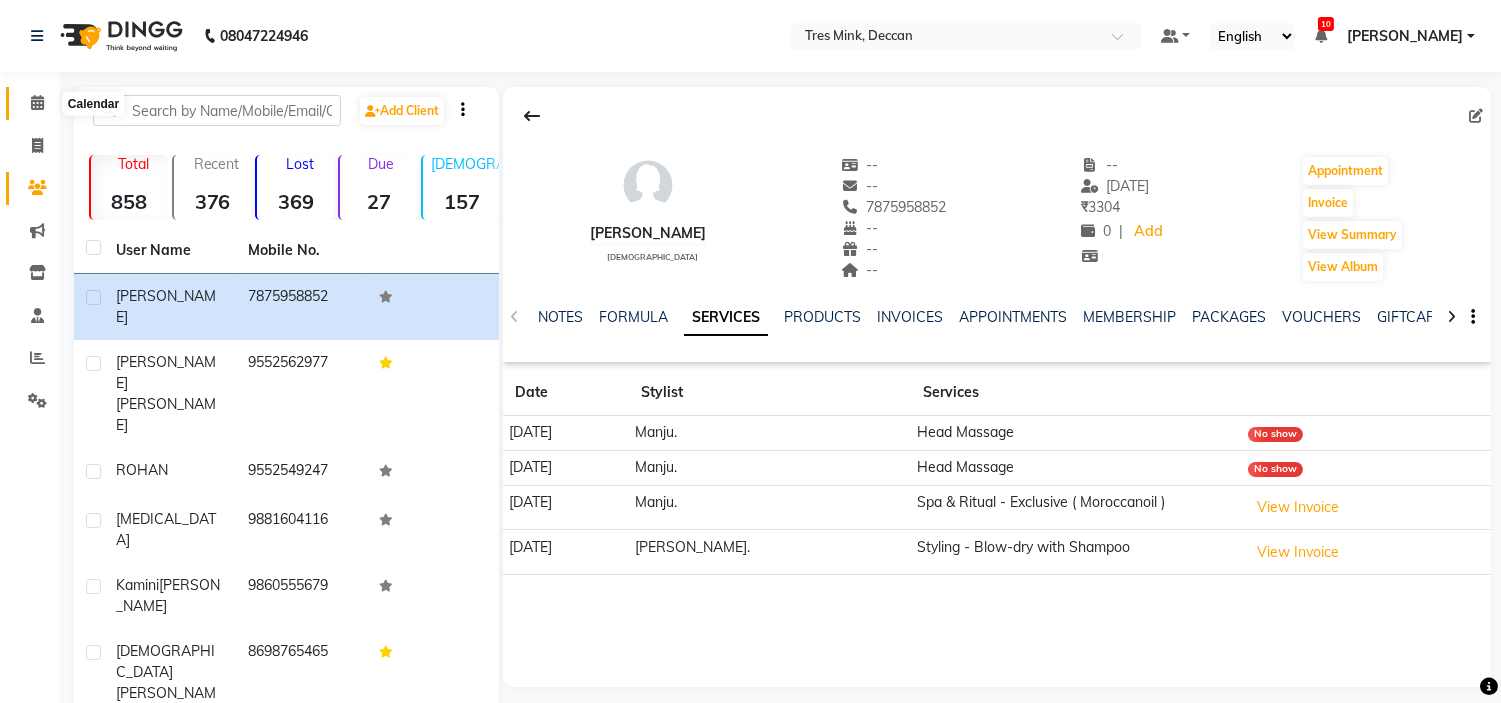 click 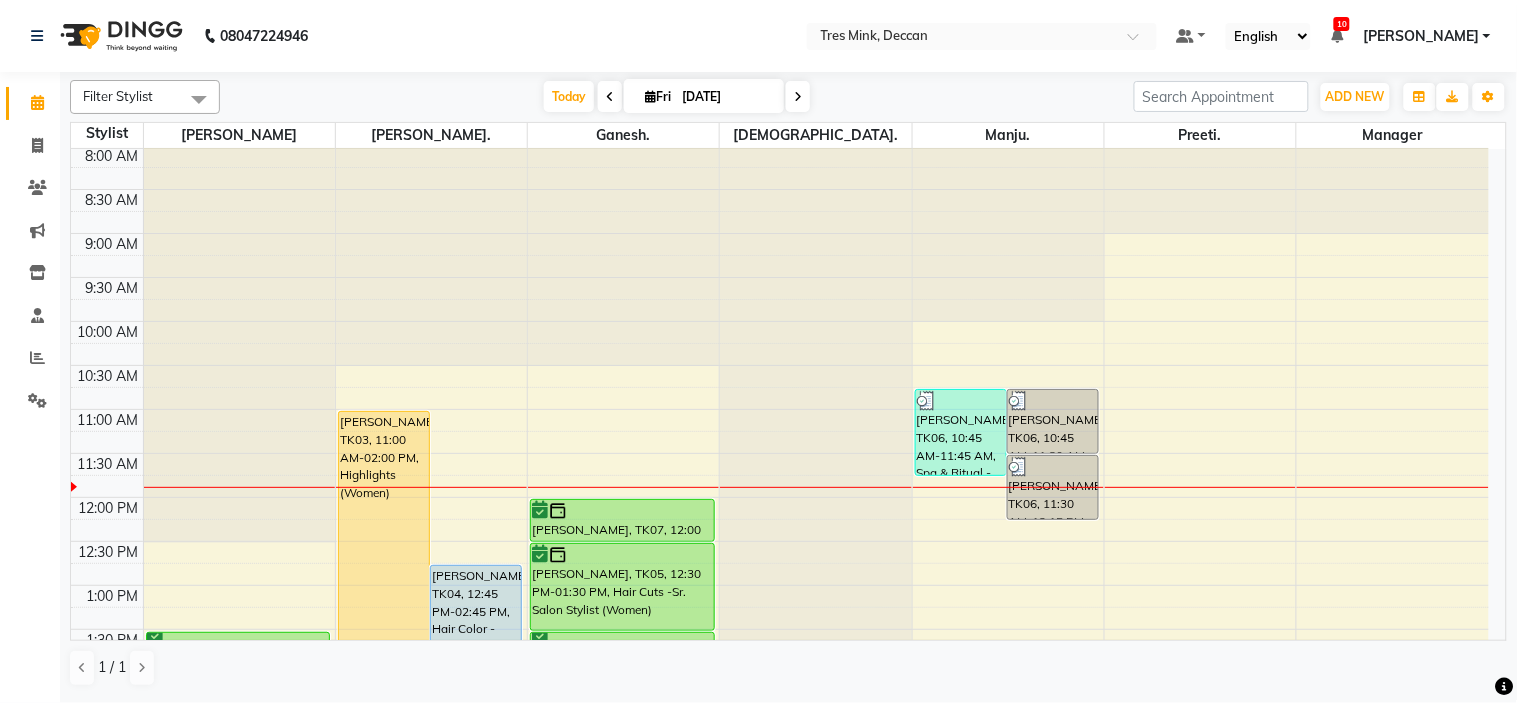 scroll, scrollTop: 0, scrollLeft: 0, axis: both 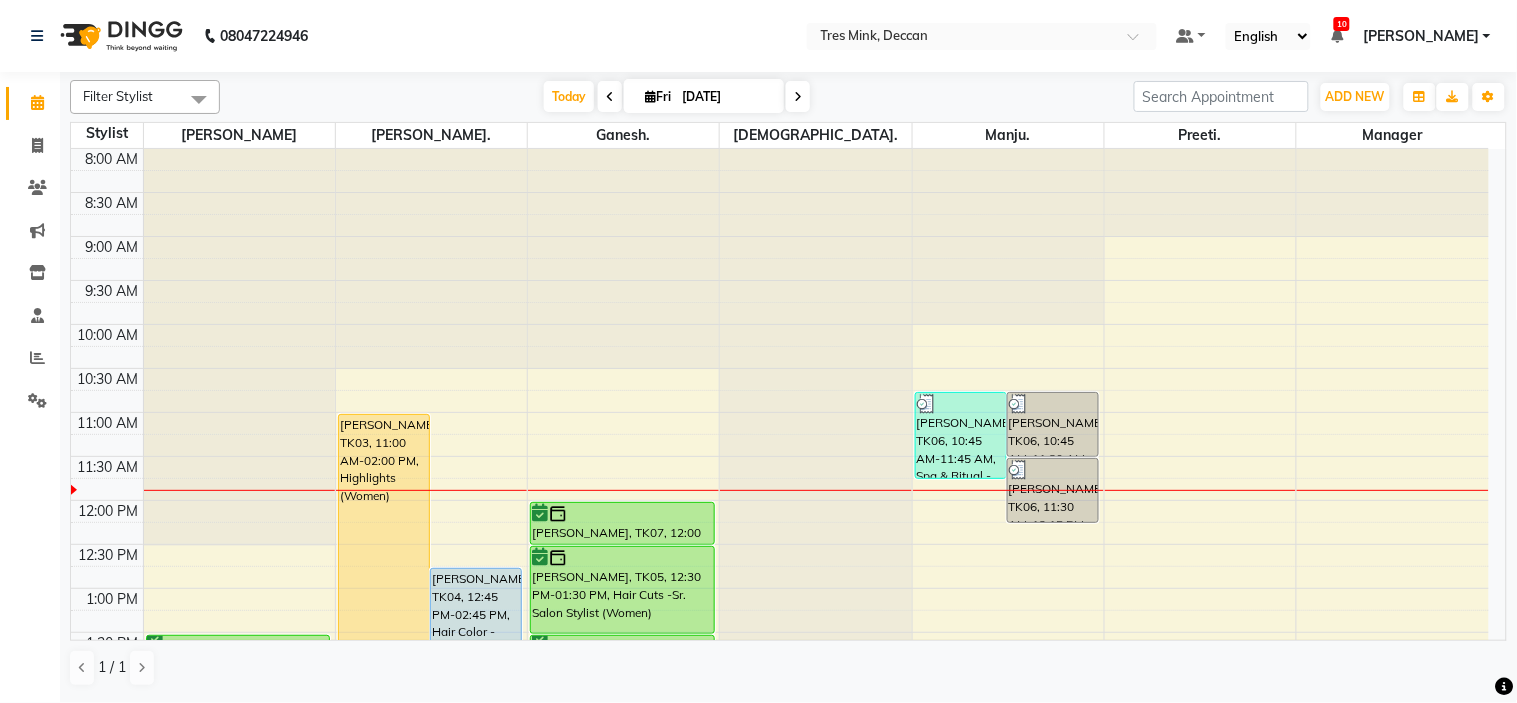 click on "Fri" at bounding box center [658, 96] 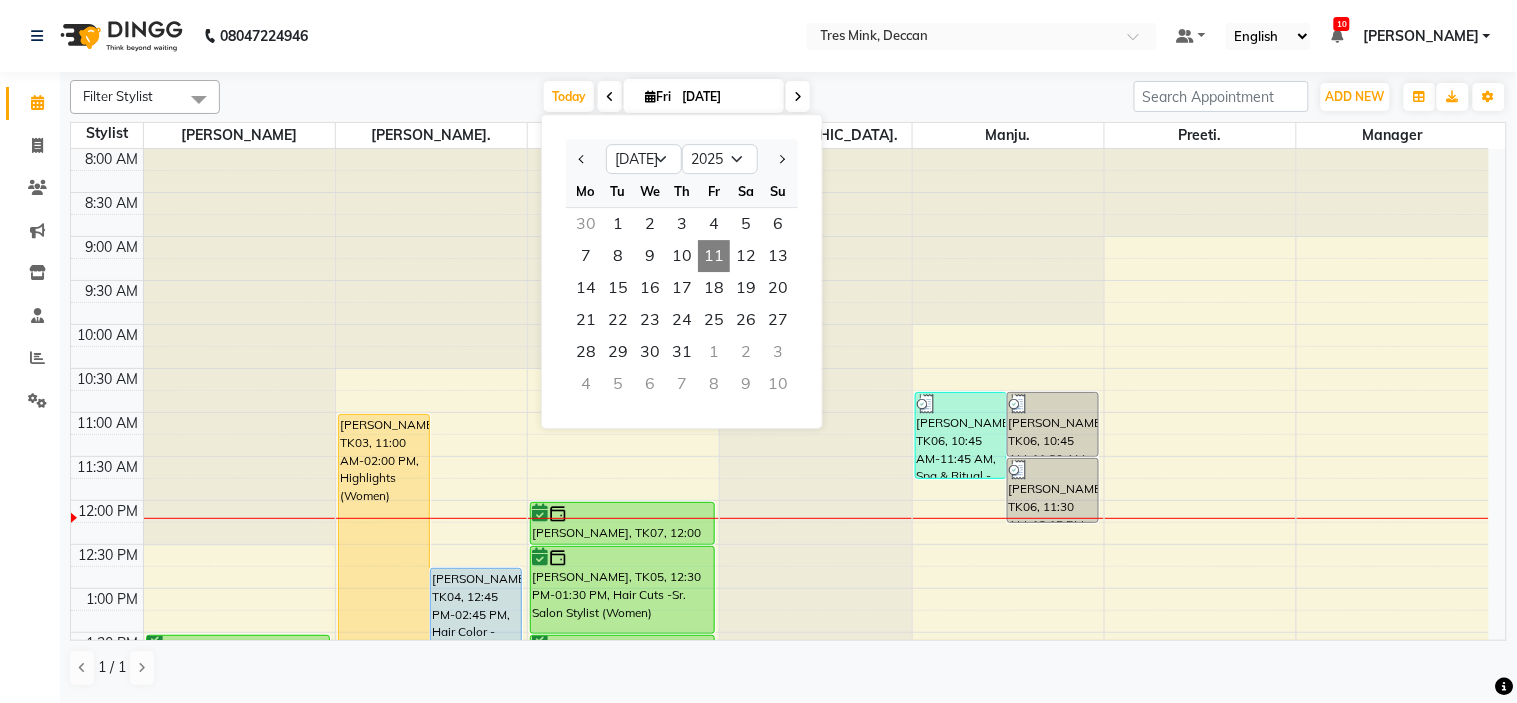 click on "Today  Fri 11-07-2025 Jan Feb Mar Apr May Jun Jul Aug Sep Oct Nov Dec 2015 2016 2017 2018 2019 2020 2021 2022 2023 2024 2025 2026 2027 2028 2029 2030 2031 2032 2033 2034 2035 Mo Tu We Th Fr Sa Su  30   1   2   3   4   5   6   7   8   9   10   11   12   13   14   15   16   17   18   19   20   21   22   23   24   25   26   27   28   29   30   31   1   2   3   4   5   6   7   8   9   10" at bounding box center (677, 97) 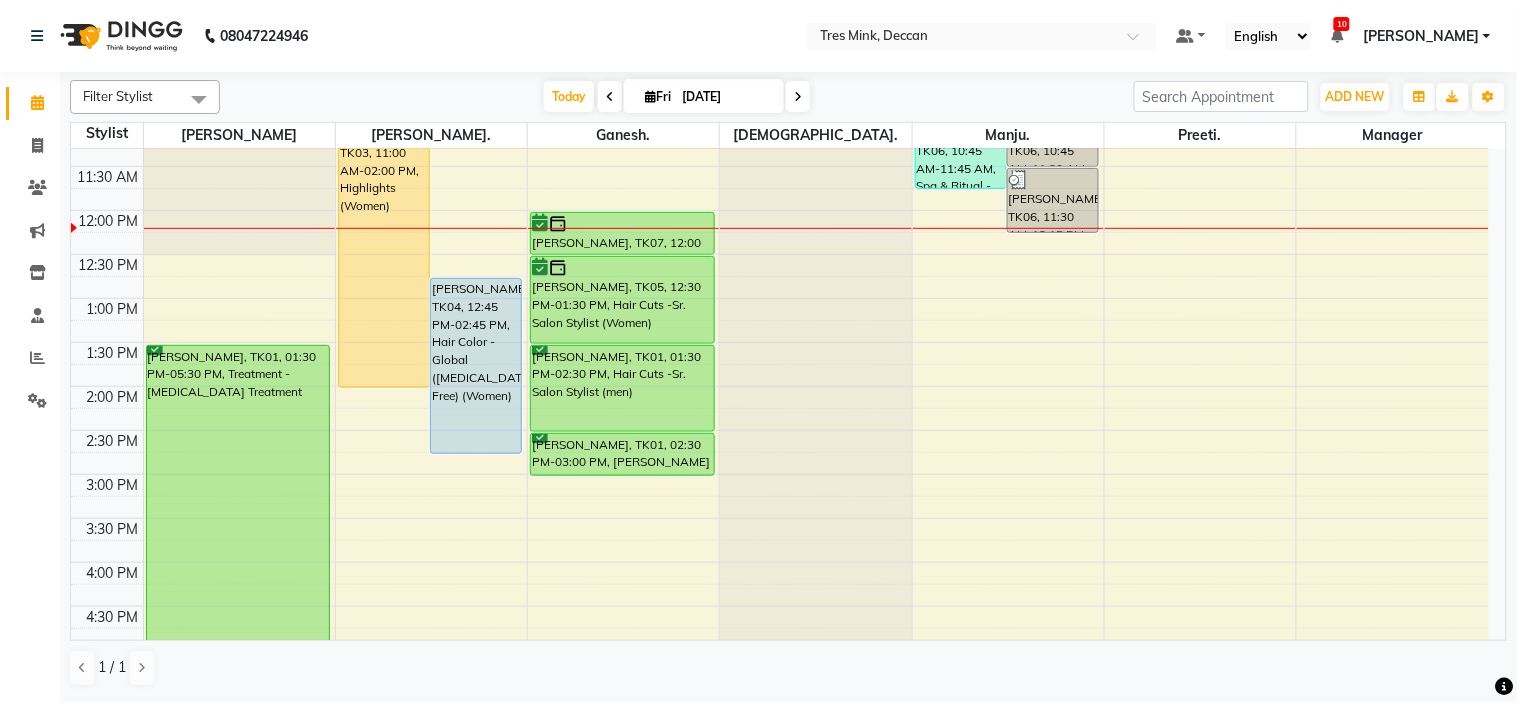 scroll, scrollTop: 222, scrollLeft: 0, axis: vertical 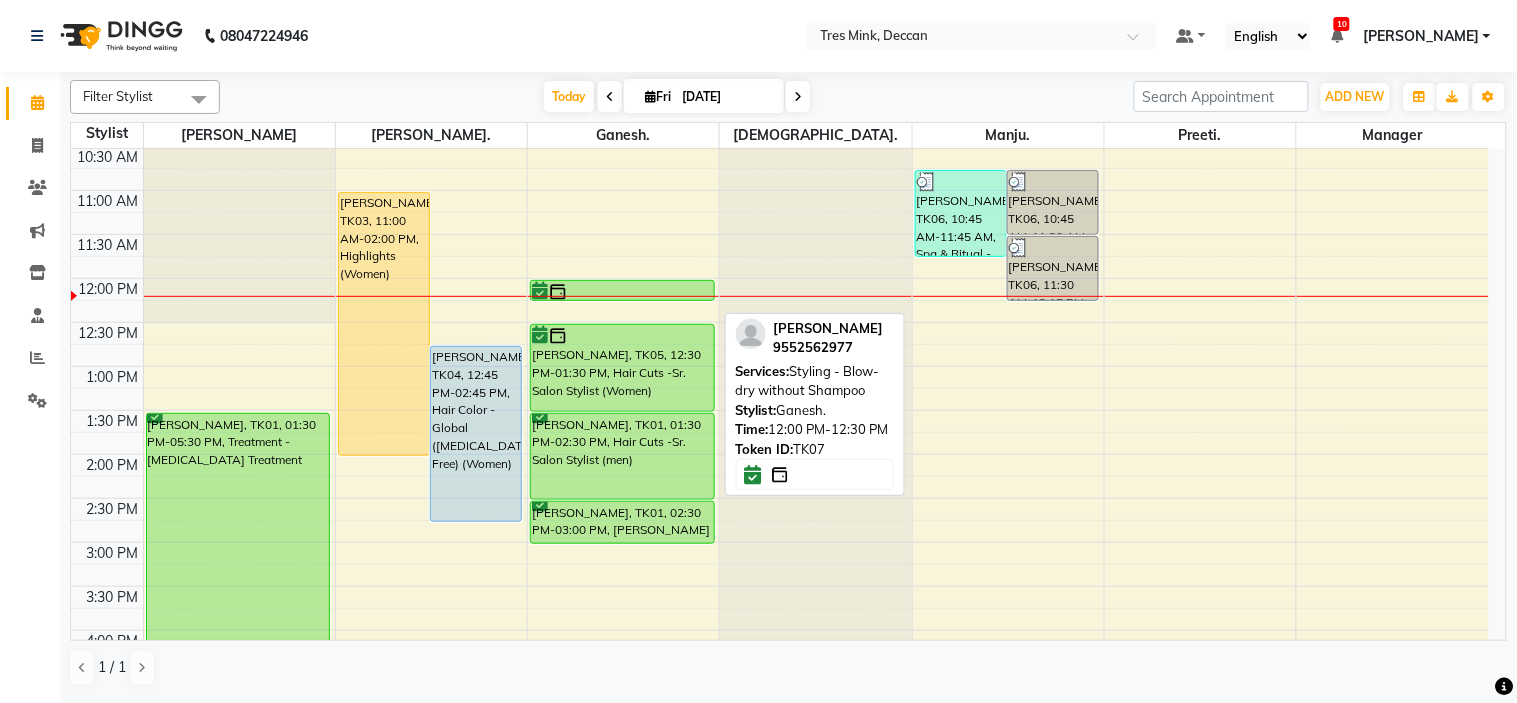 drag, startPoint x: 648, startPoint y: 321, endPoint x: 655, endPoint y: 294, distance: 27.89265 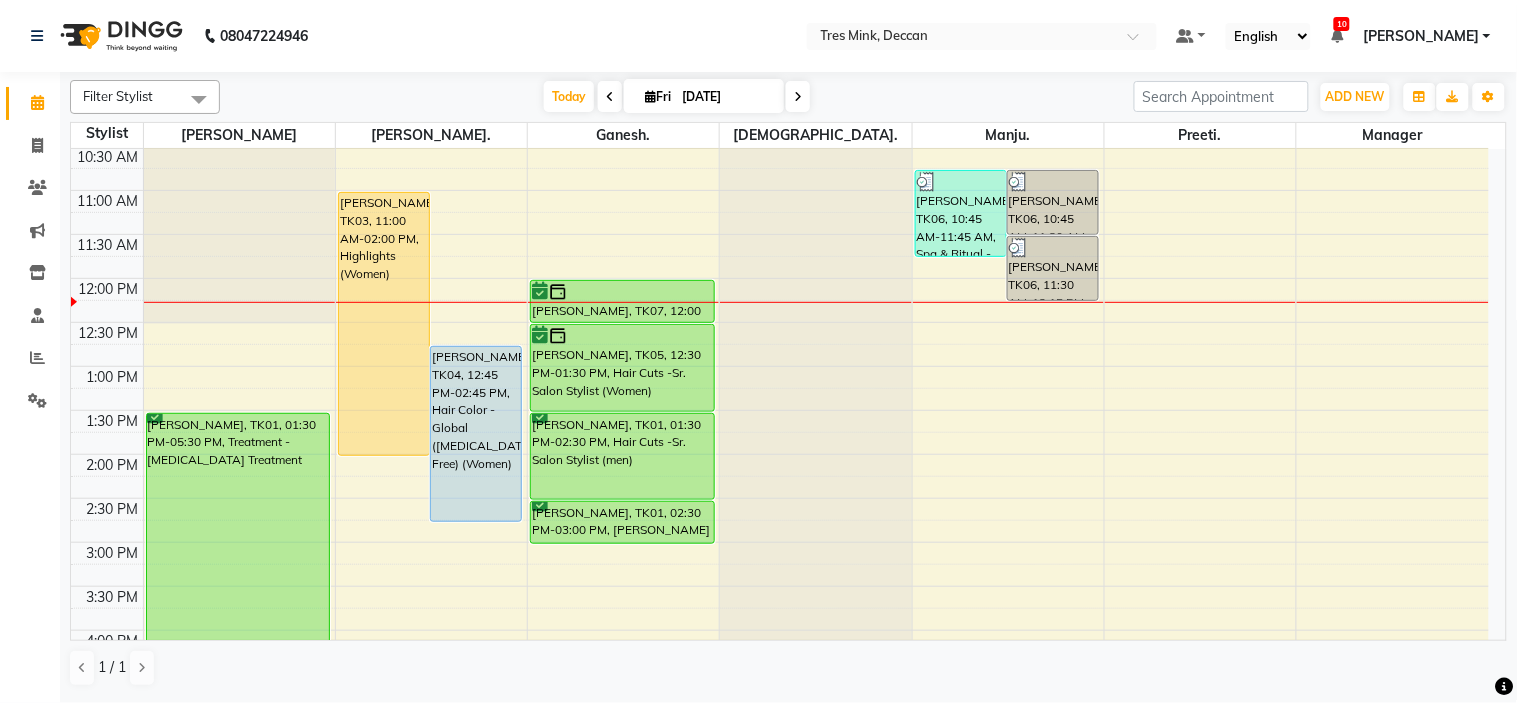 click on "Shrishti chitale, TK07, 12:00 PM-12:15 PM, Styling - Blow-dry without Shampoo     Vedant Mundada, TK05, 12:30 PM-01:30 PM, Hair Cuts -Sr. Salon Stylist (Women)     Vrushali Phadnis, TK01, 01:30 PM-02:30 PM, Hair Cuts -Sr. Salon Stylist (men)     Vrushali Phadnis, TK01, 02:30 PM-03:00 PM, Beard - Beard Trim     Shrishti chitale, TK07, 12:00 PM-12:15 PM, Styling - Blow-dry without Shampoo" at bounding box center (623, 498) 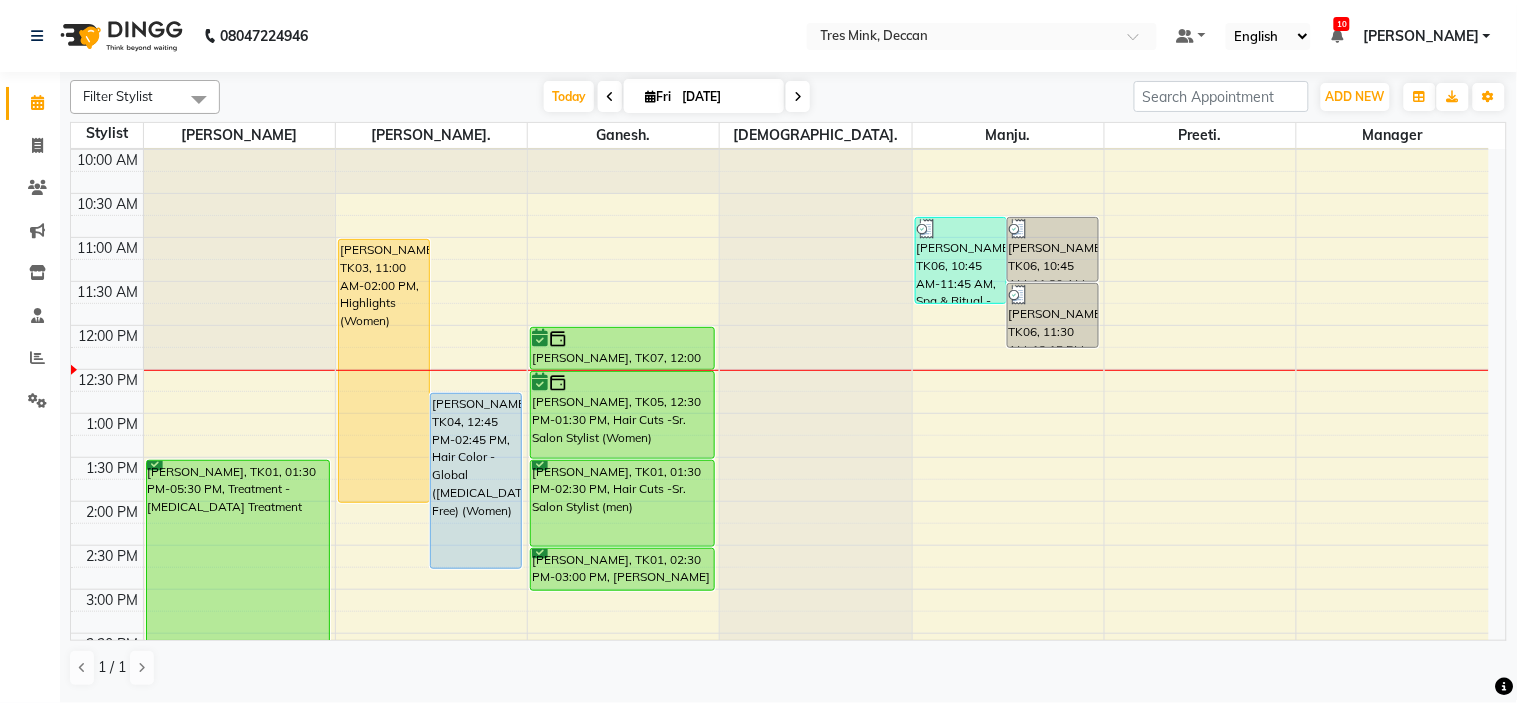 scroll, scrollTop: 213, scrollLeft: 0, axis: vertical 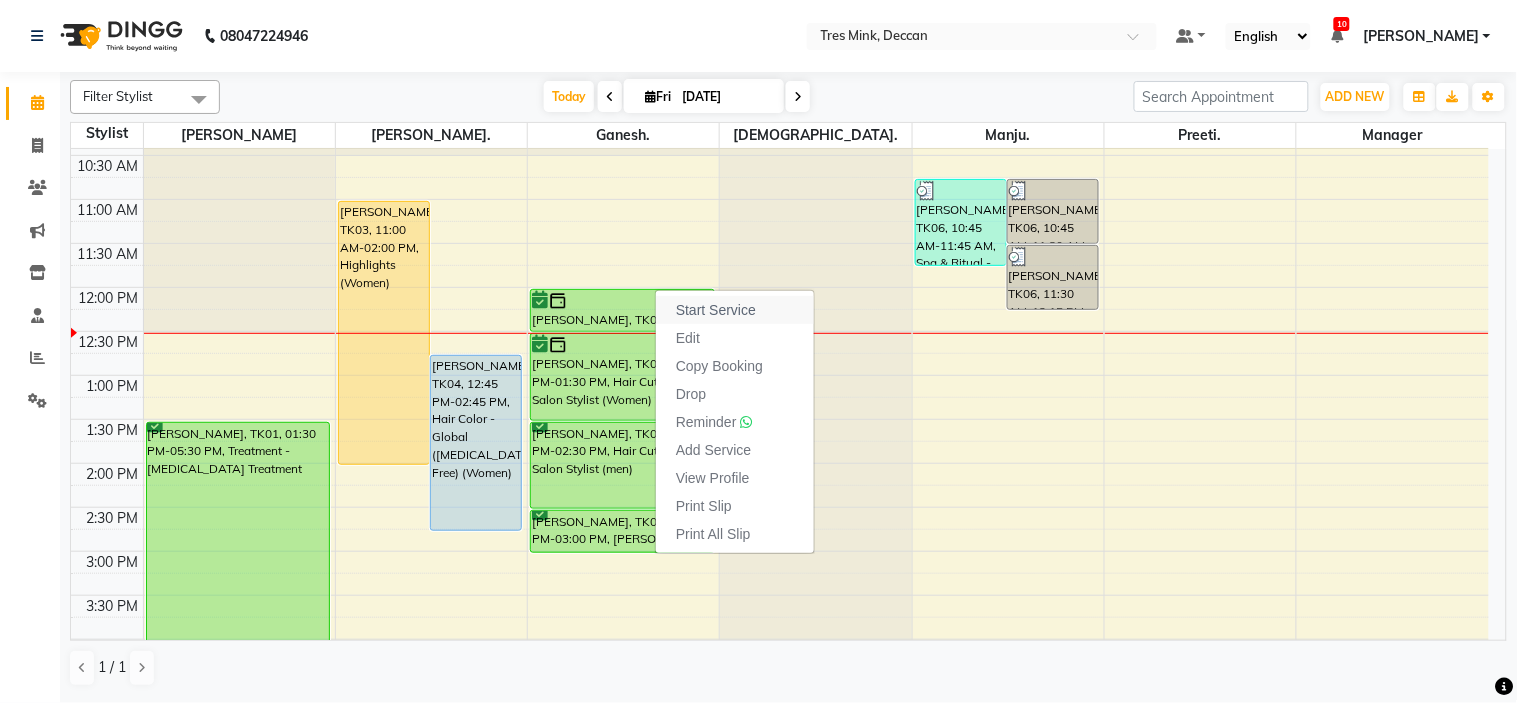 click on "Start Service" at bounding box center (735, 310) 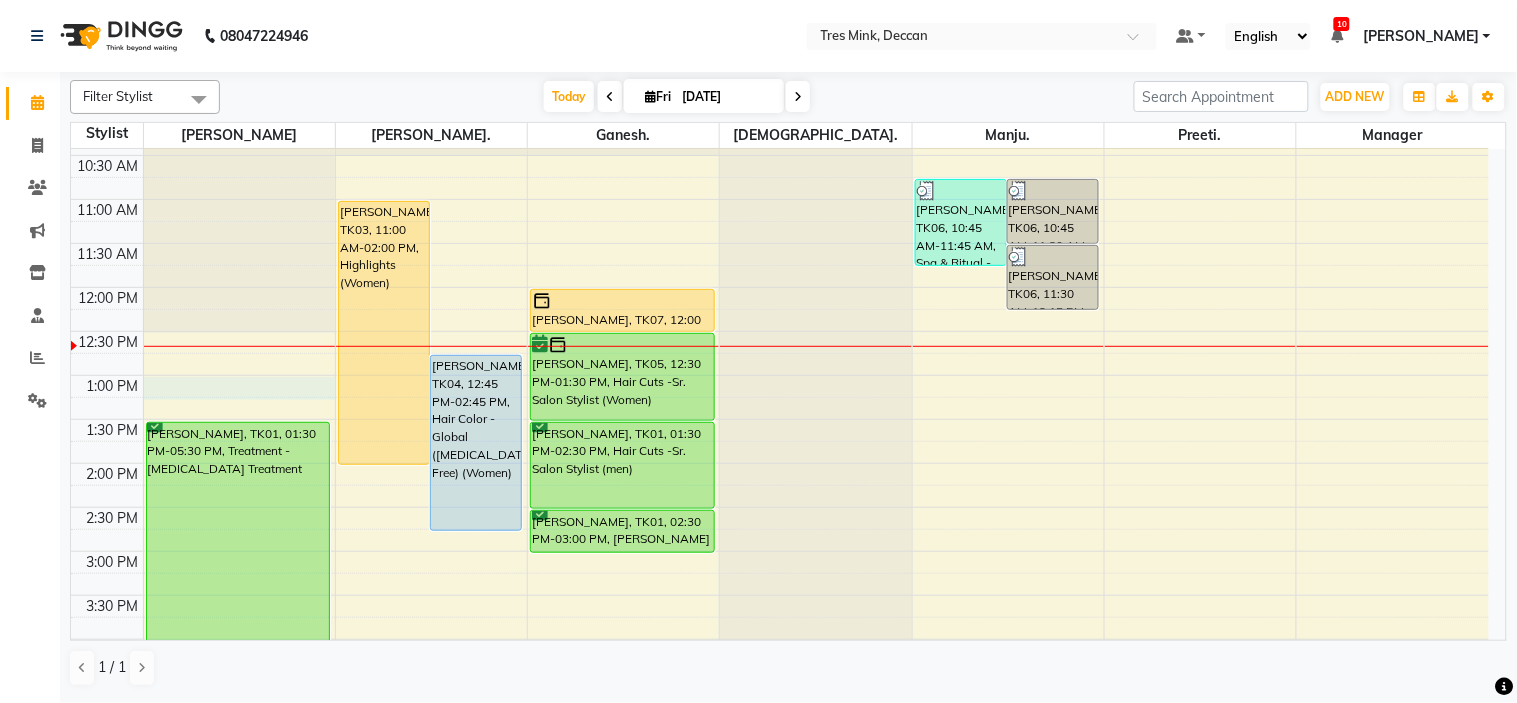 click on "8:00 AM 8:30 AM 9:00 AM 9:30 AM 10:00 AM 10:30 AM 11:00 AM 11:30 AM 12:00 PM 12:30 PM 1:00 PM 1:30 PM 2:00 PM 2:30 PM 3:00 PM 3:30 PM 4:00 PM 4:30 PM 5:00 PM 5:30 PM 6:00 PM 6:30 PM 7:00 PM 7:30 PM 8:00 PM 8:30 PM     Vrushali Phadnis, TK01, 01:30 PM-05:30 PM, Treatment - Botox Treatment     Sameeksha Dunwani, TK02, 07:30 PM-08:30 PM, Styling - Blow-dry with Shampoo    Akshita M, TK03, 11:00 AM-02:00 PM, Highlights (Women)    niki, TK04, 12:45 PM-02:45 PM, Hair Color - Global (Ammonia Free) (Women)     Shrishti chitale, TK07, 12:00 PM-12:30 PM, Styling - Blow-dry without Shampoo     Vedant Mundada, TK05, 12:30 PM-01:30 PM, Hair Cuts -Sr. Salon Stylist (Women)     Vrushali Phadnis, TK01, 01:30 PM-02:30 PM, Hair Cuts -Sr. Salon Stylist (men)     Vrushali Phadnis, TK01, 02:30 PM-03:00 PM, Beard - Beard Trim     Rucha, TK06, 10:45 AM-11:45 AM, Spa & Ritual - Exclusive ( Moroccanoil )     Rucha, TK06, 10:45 AM-11:30 AM, Head Massage     Rucha, TK06, 11:30 AM-12:15 PM, Head Massage" at bounding box center (780, 507) 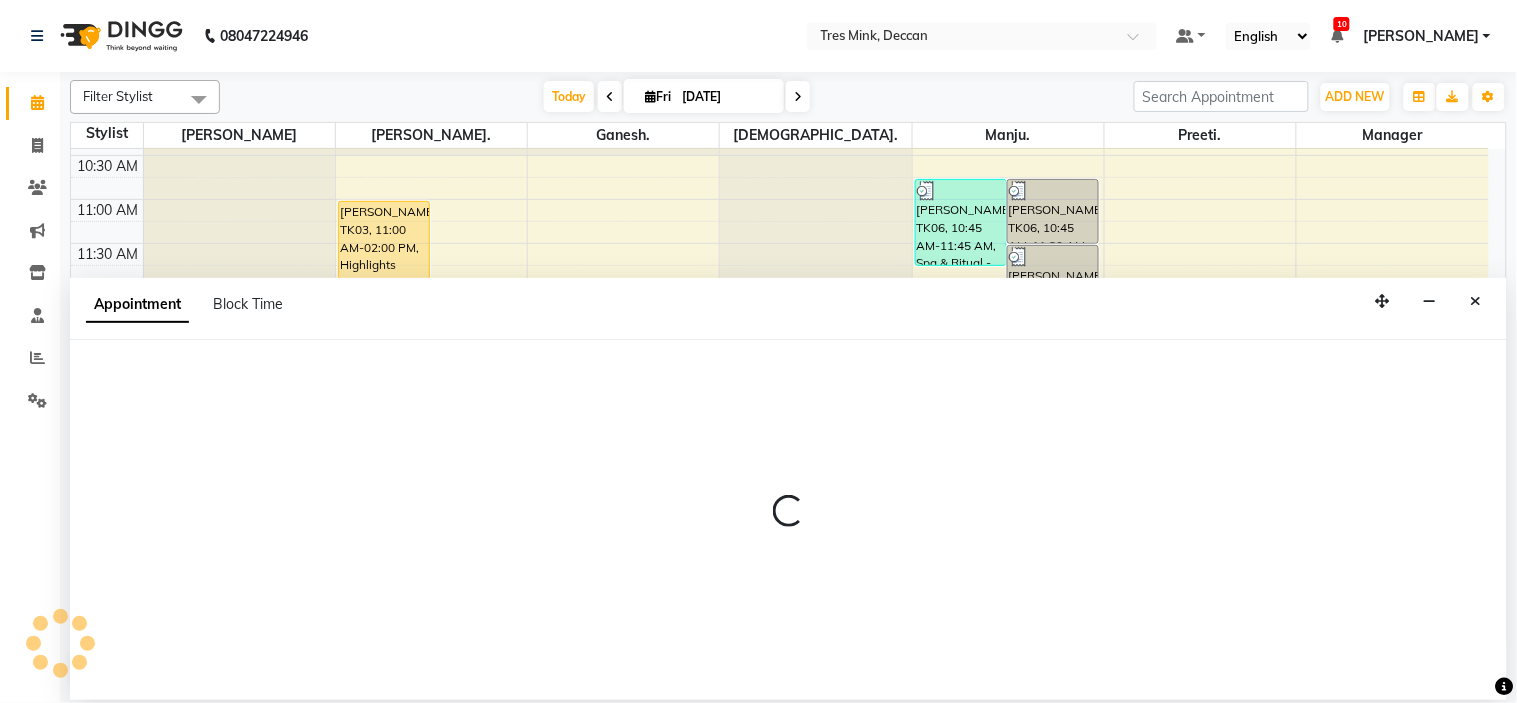 select on "59496" 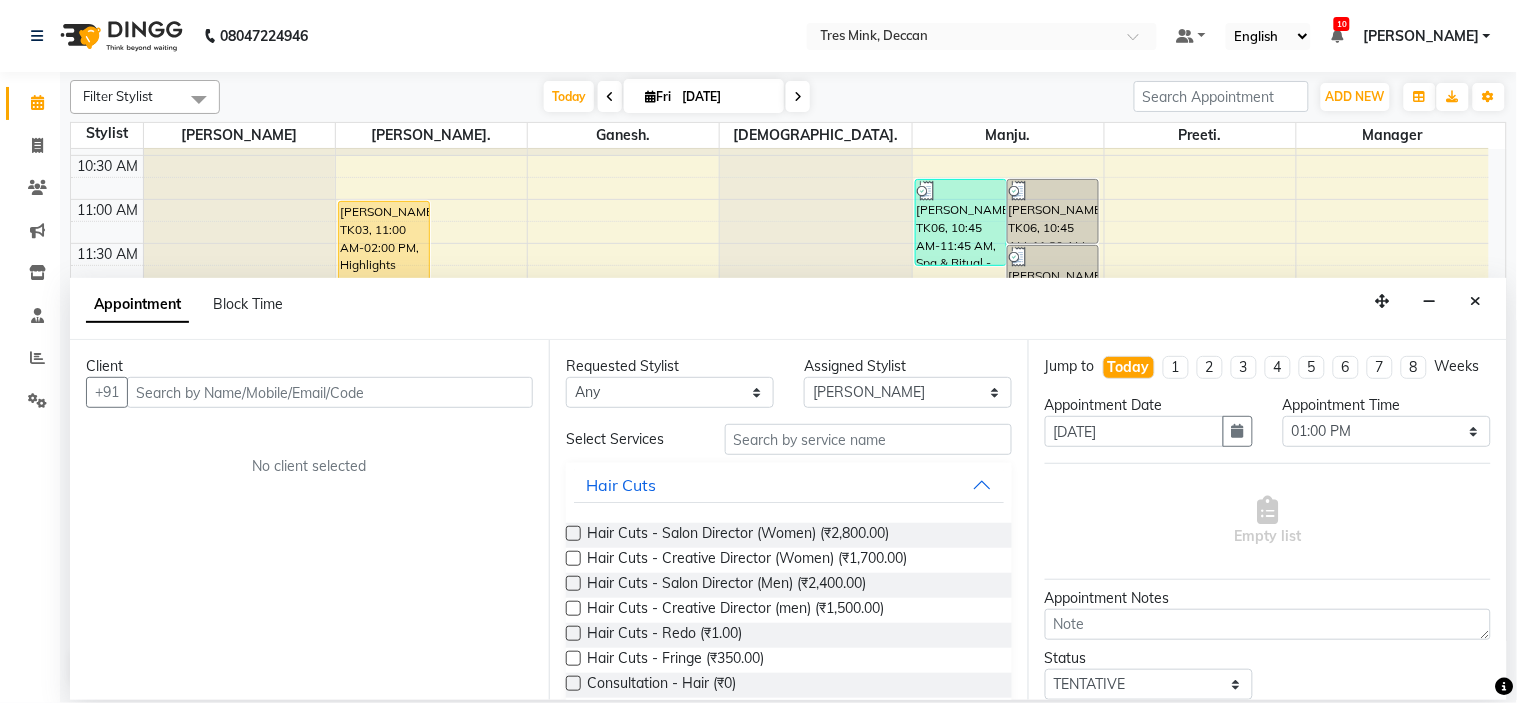 click at bounding box center [330, 392] 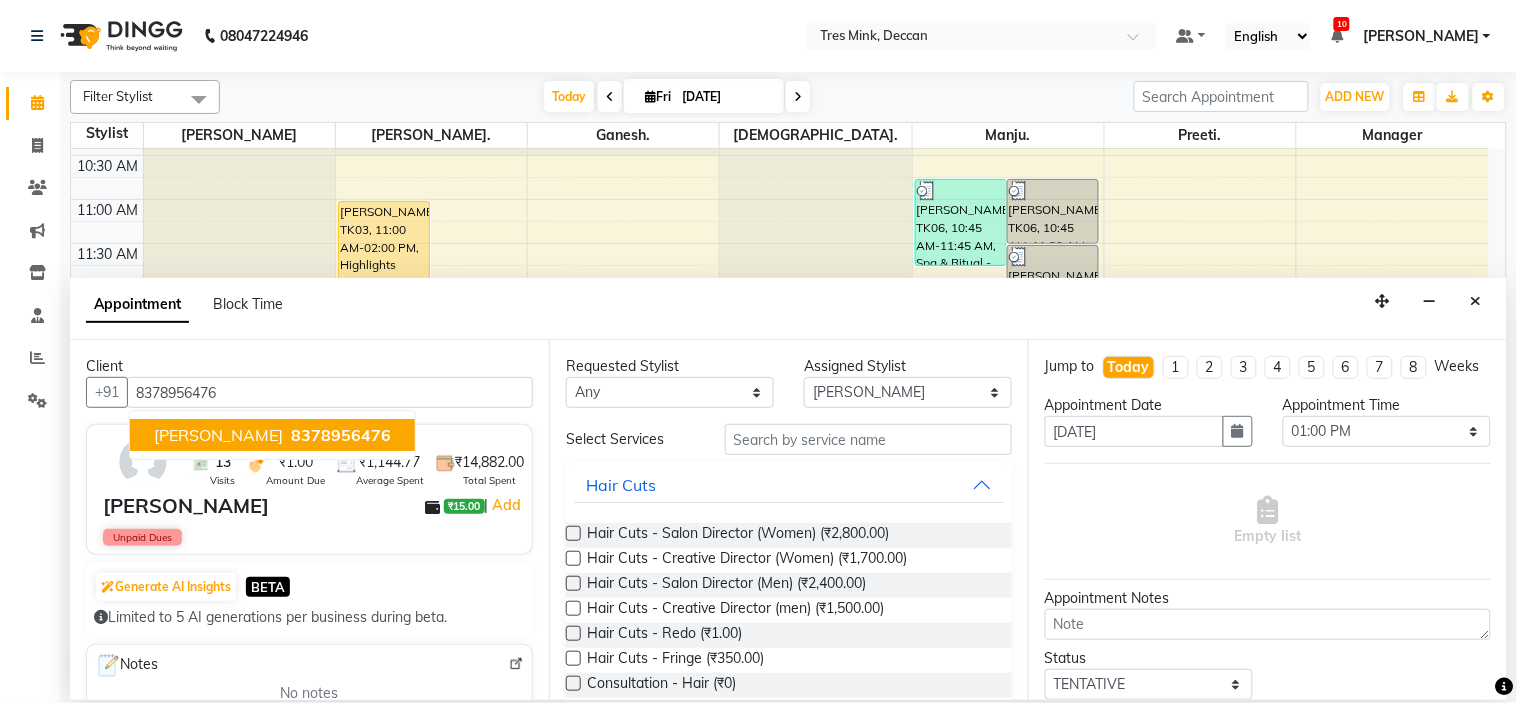 click on "[PERSON_NAME]" at bounding box center [218, 435] 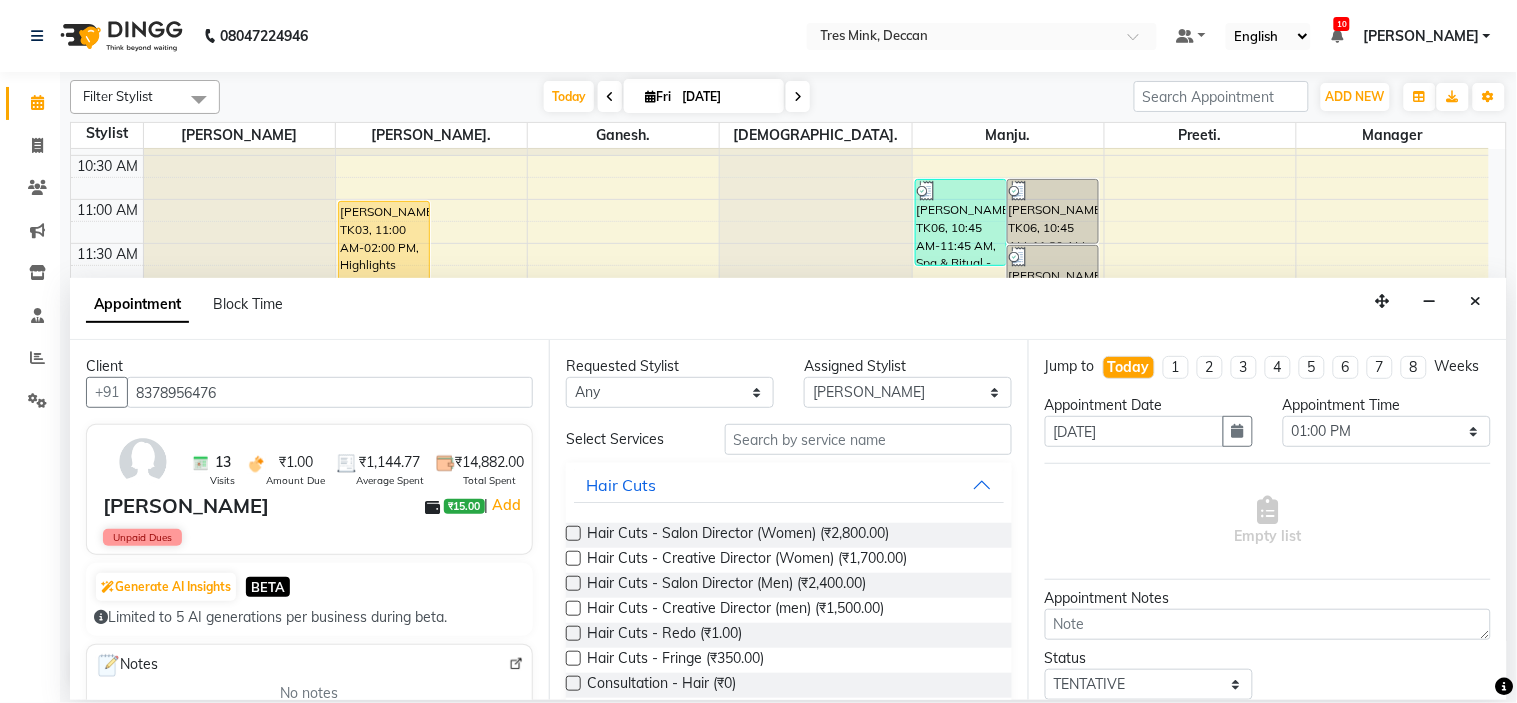 type on "8378956476" 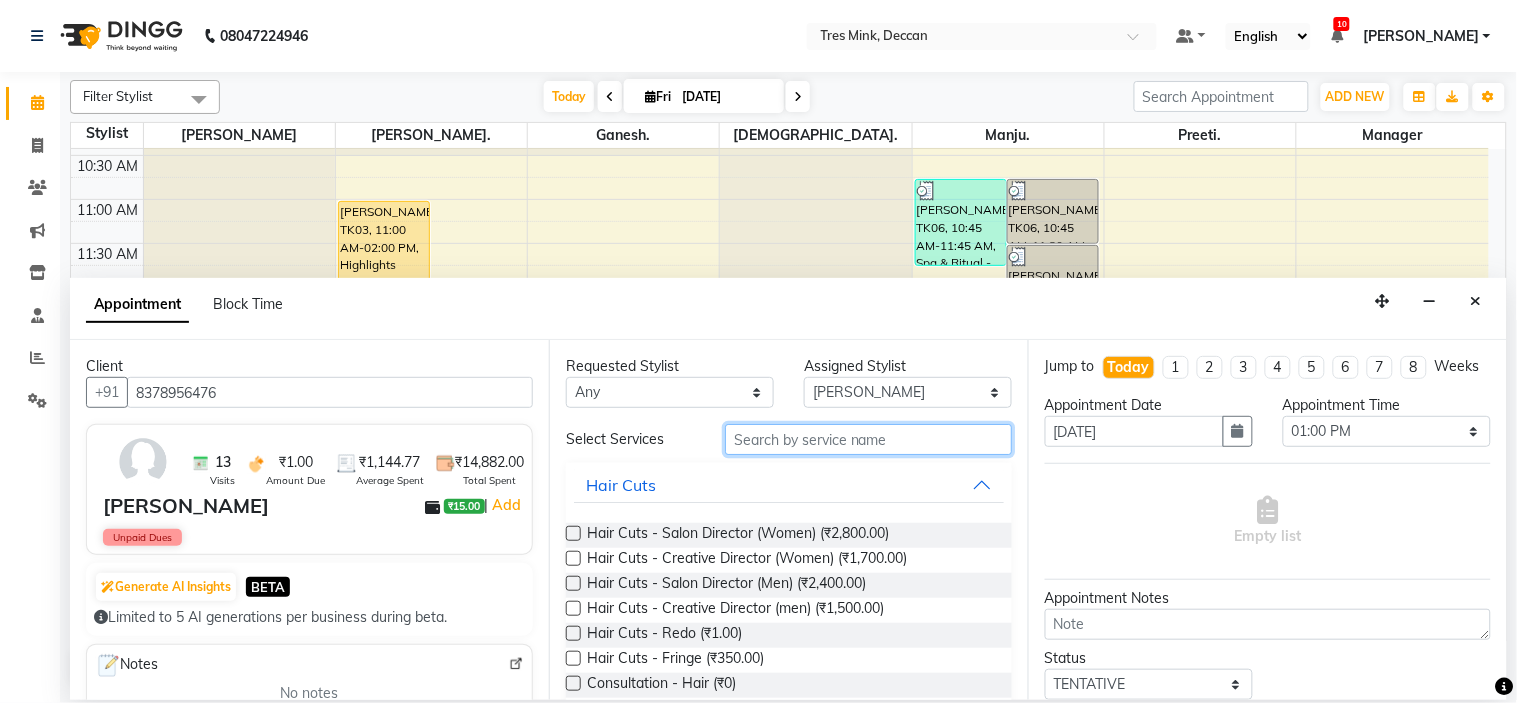 click at bounding box center (868, 439) 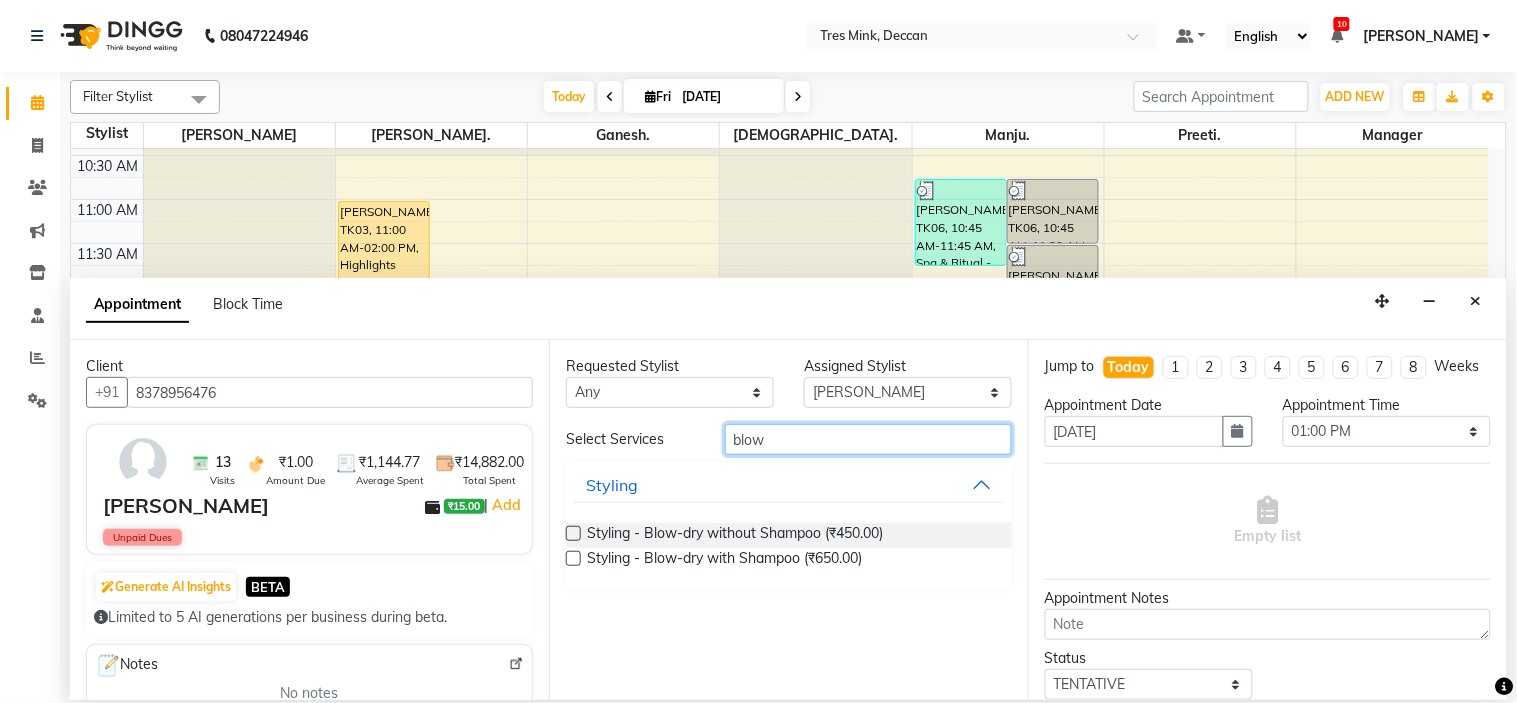 type on "blow" 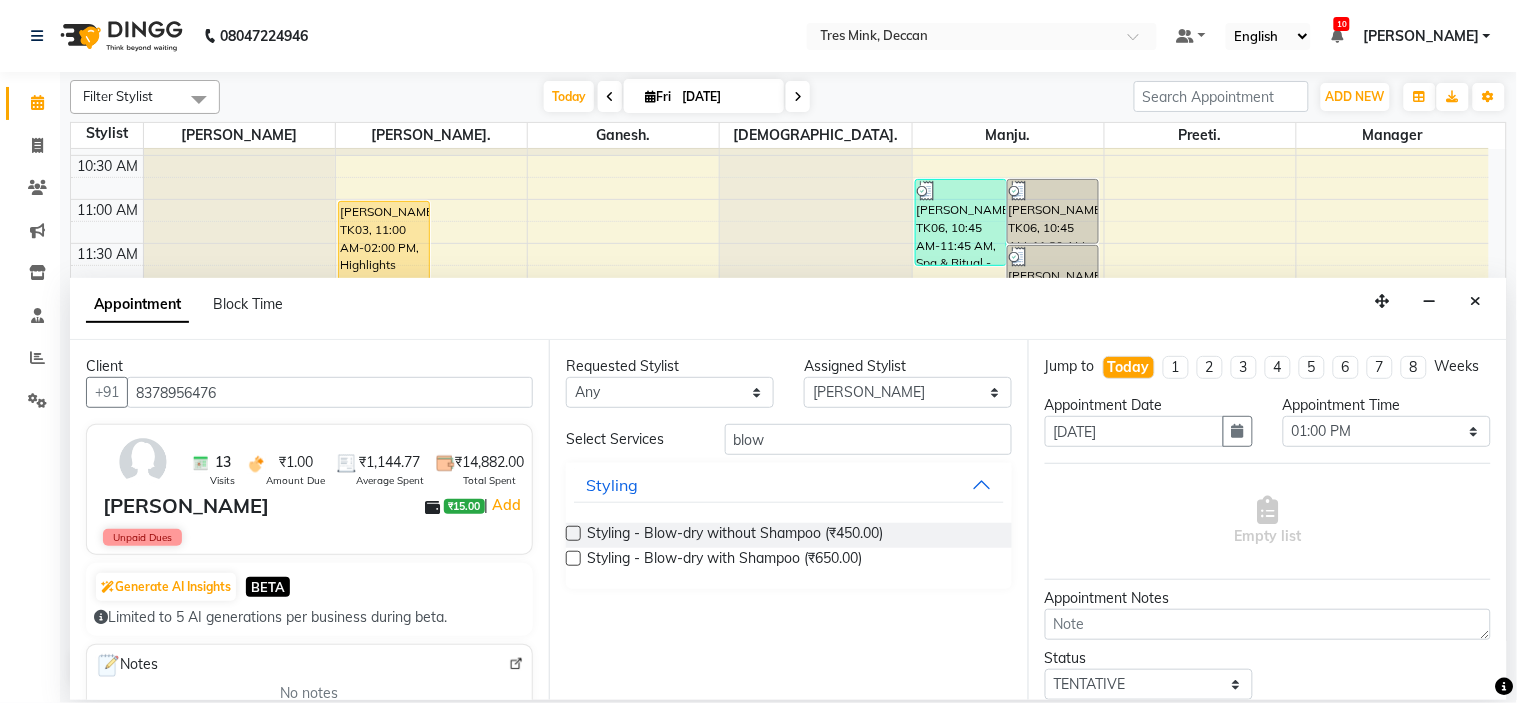 click at bounding box center [573, 533] 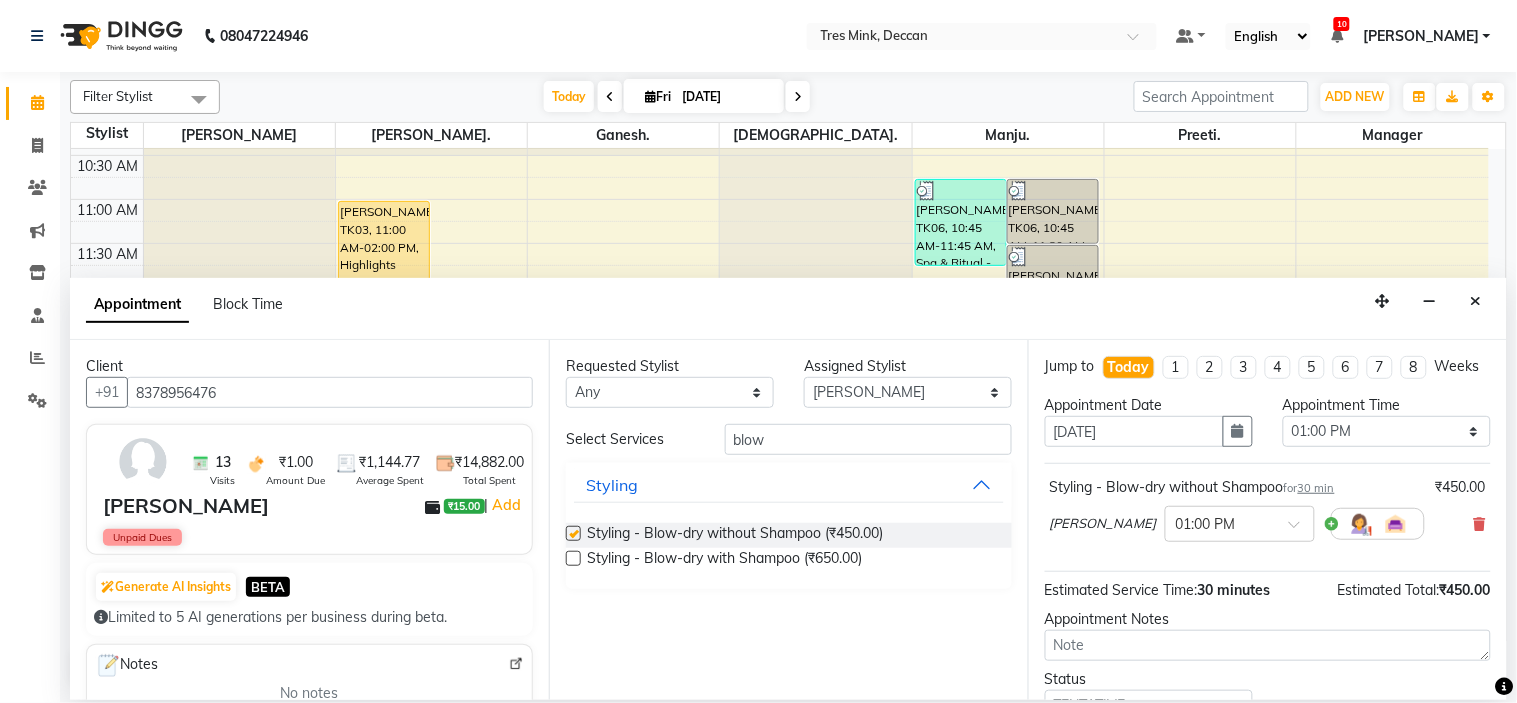 checkbox on "false" 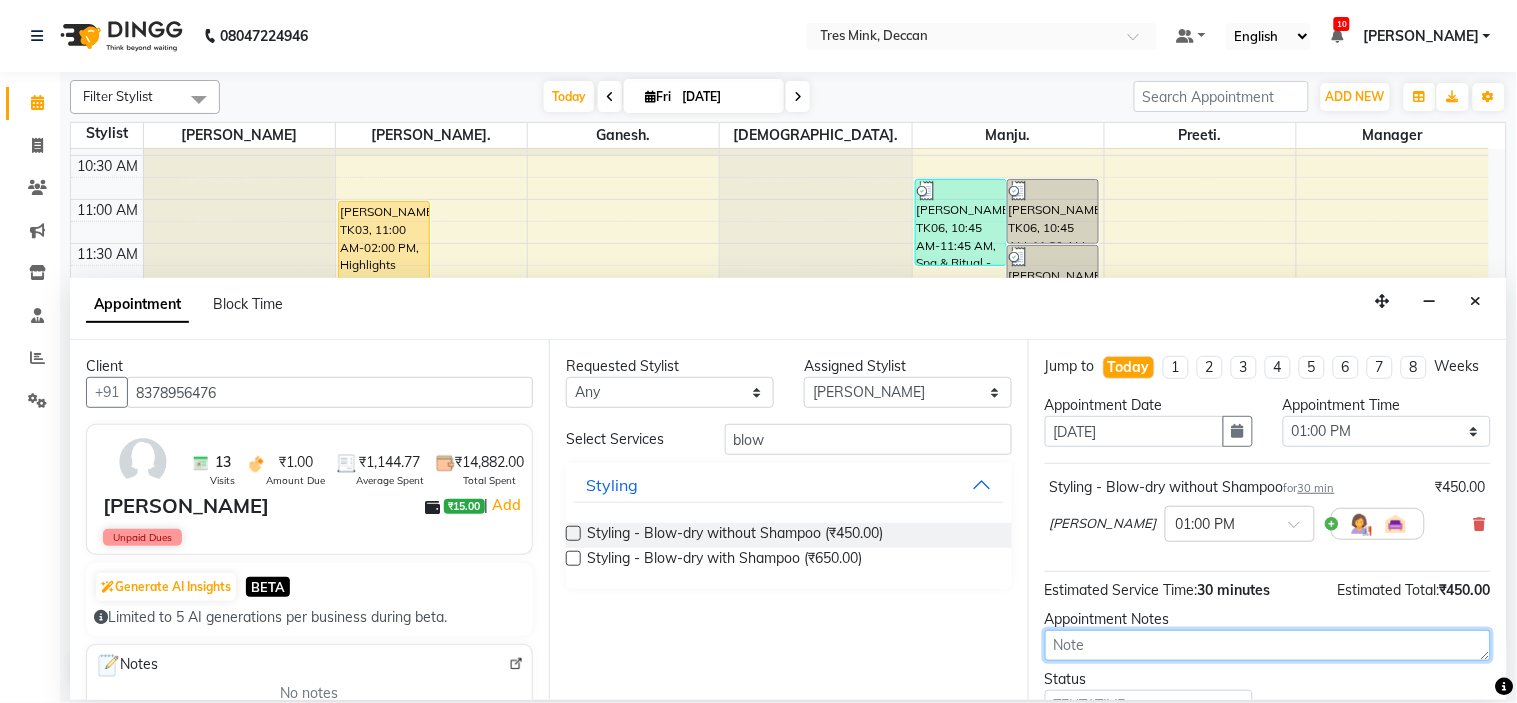 click at bounding box center (1268, 645) 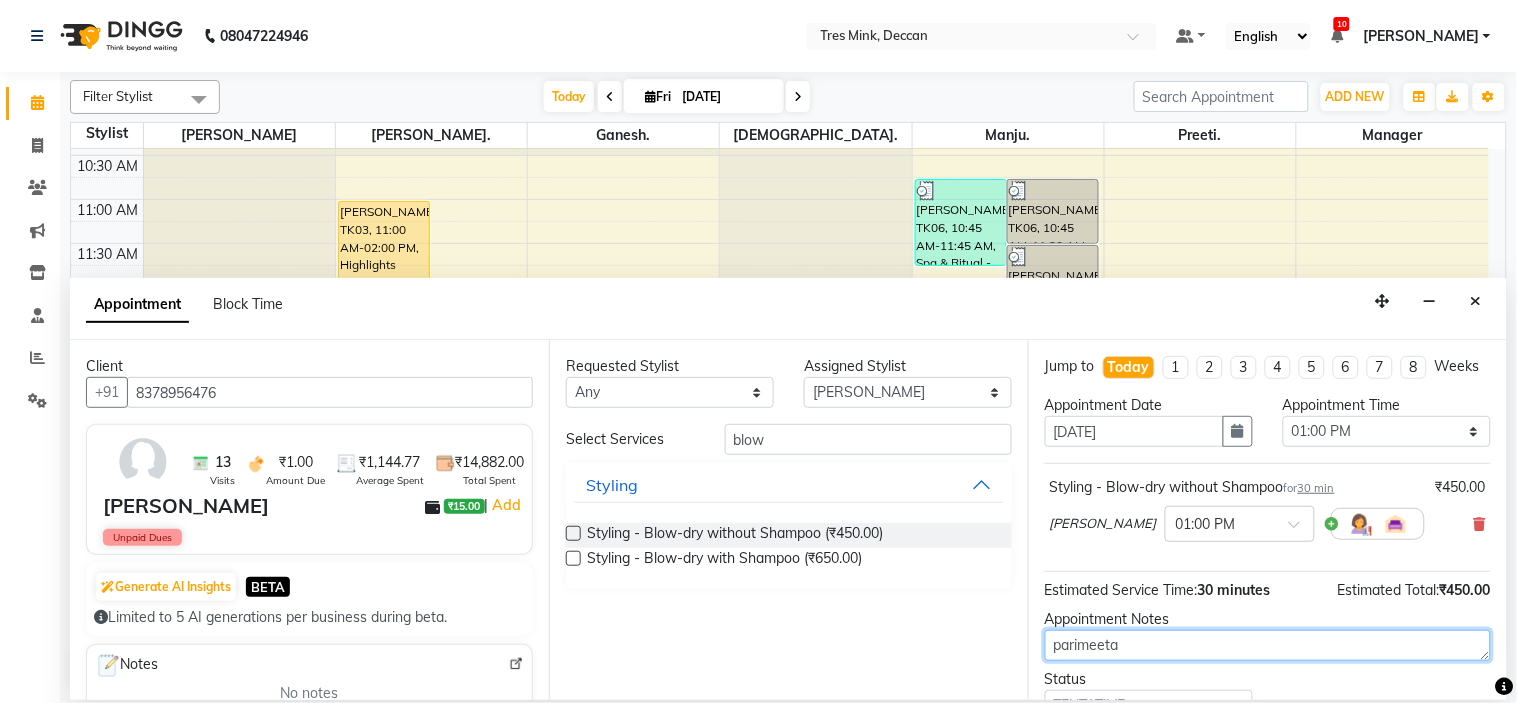type on "parimeeta" 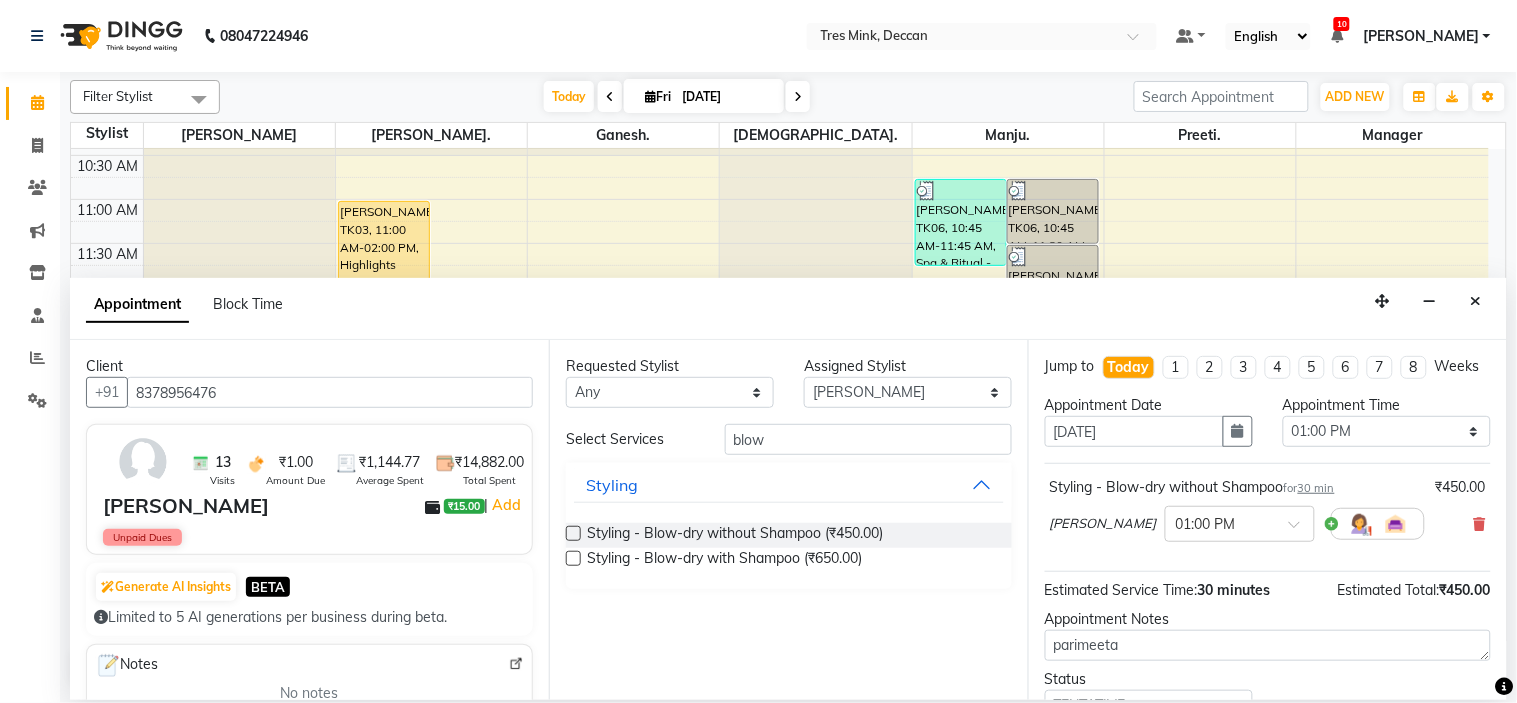click at bounding box center [573, 533] 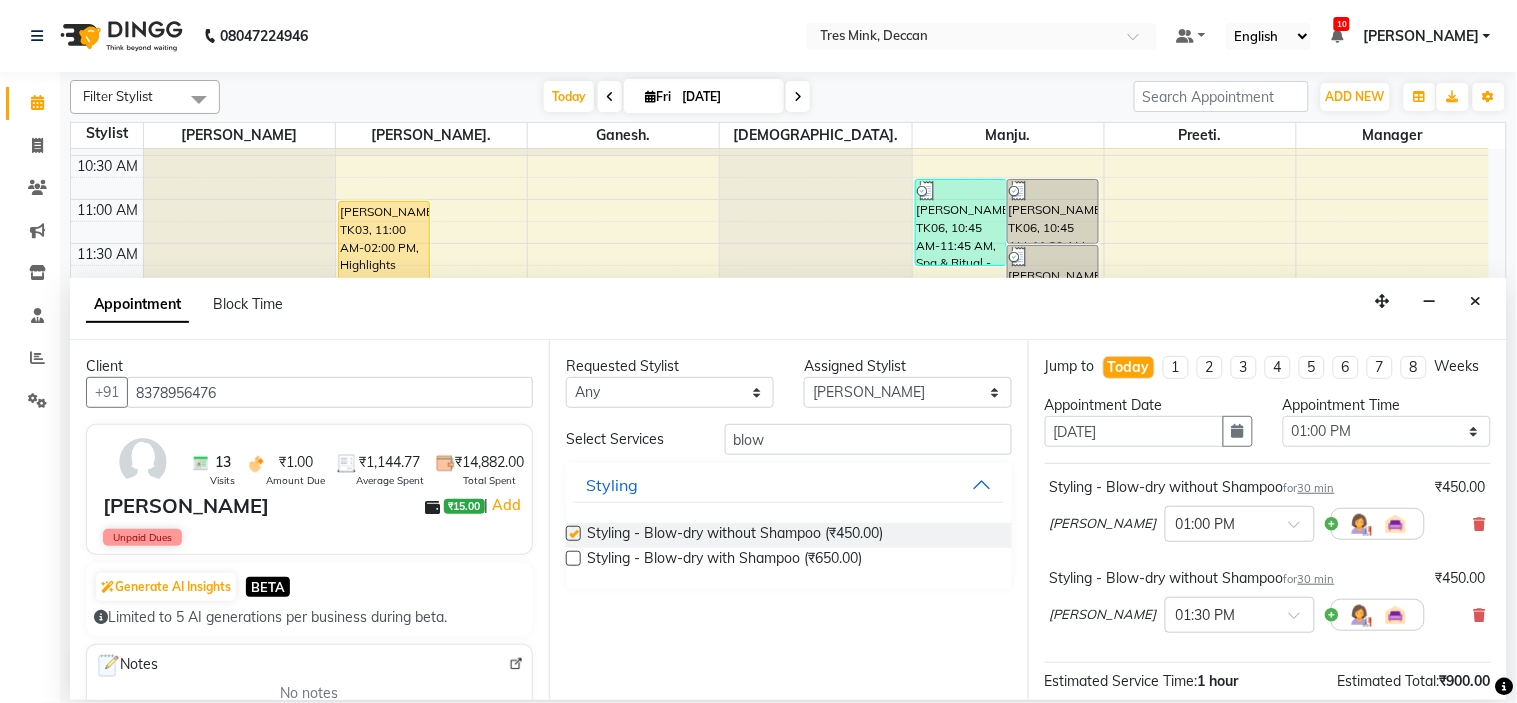 checkbox on "false" 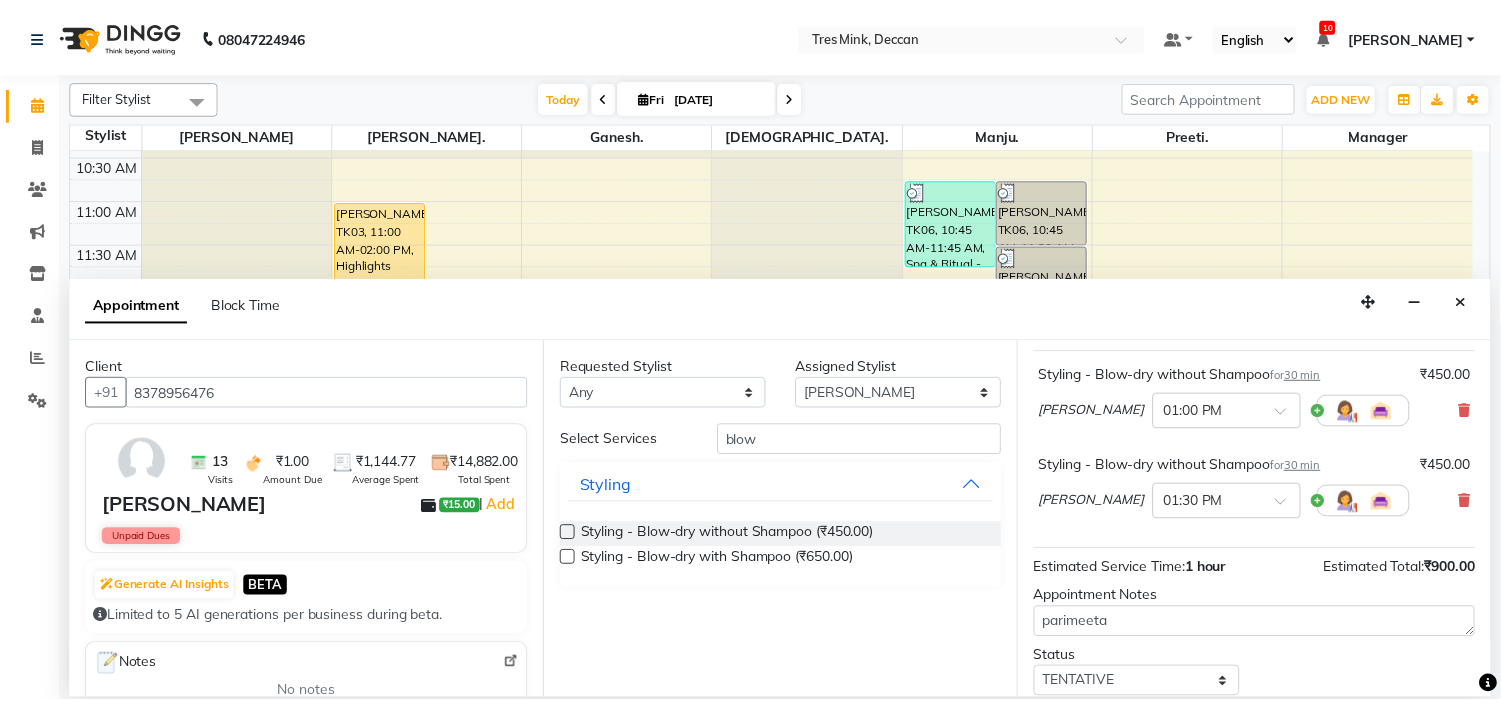 scroll, scrollTop: 222, scrollLeft: 0, axis: vertical 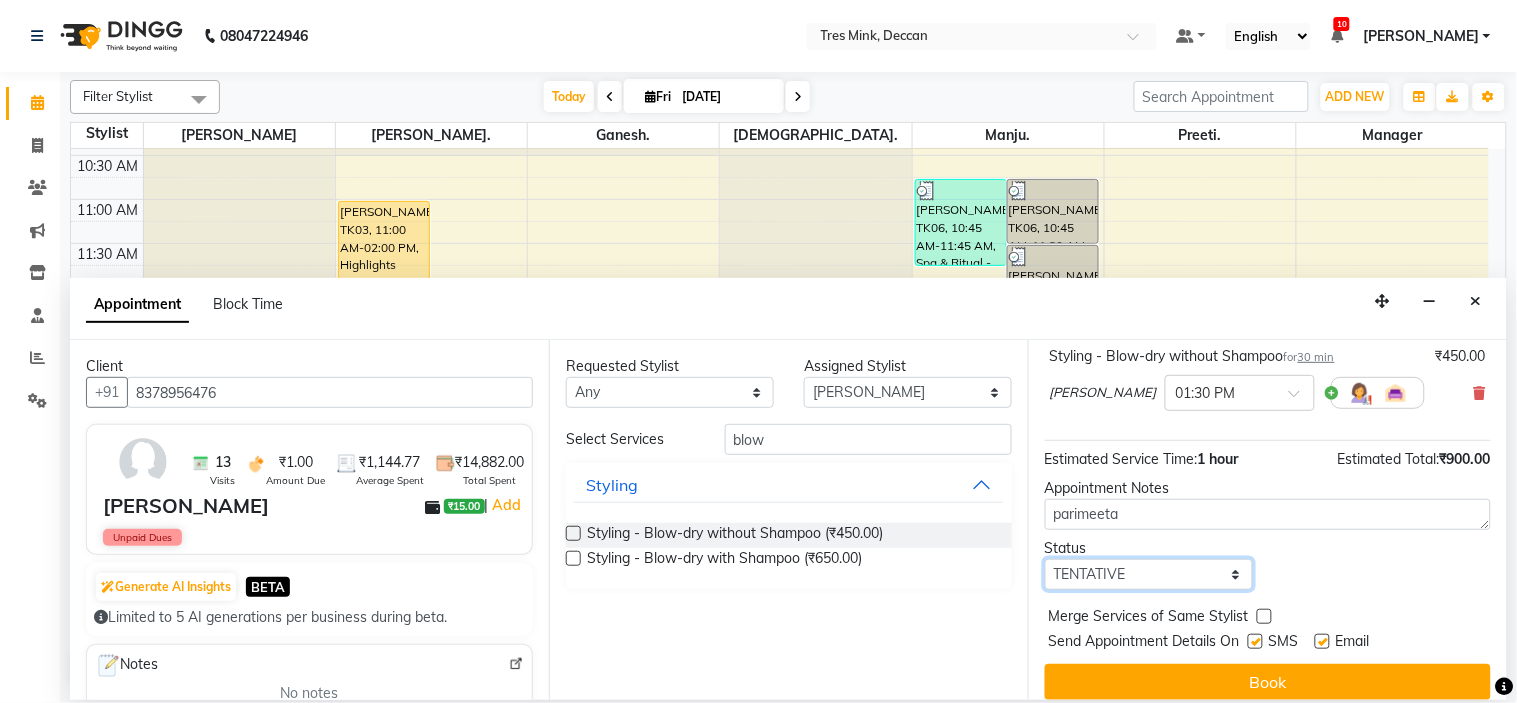 click on "Select TENTATIVE CONFIRM CHECK-IN UPCOMING" at bounding box center [1149, 574] 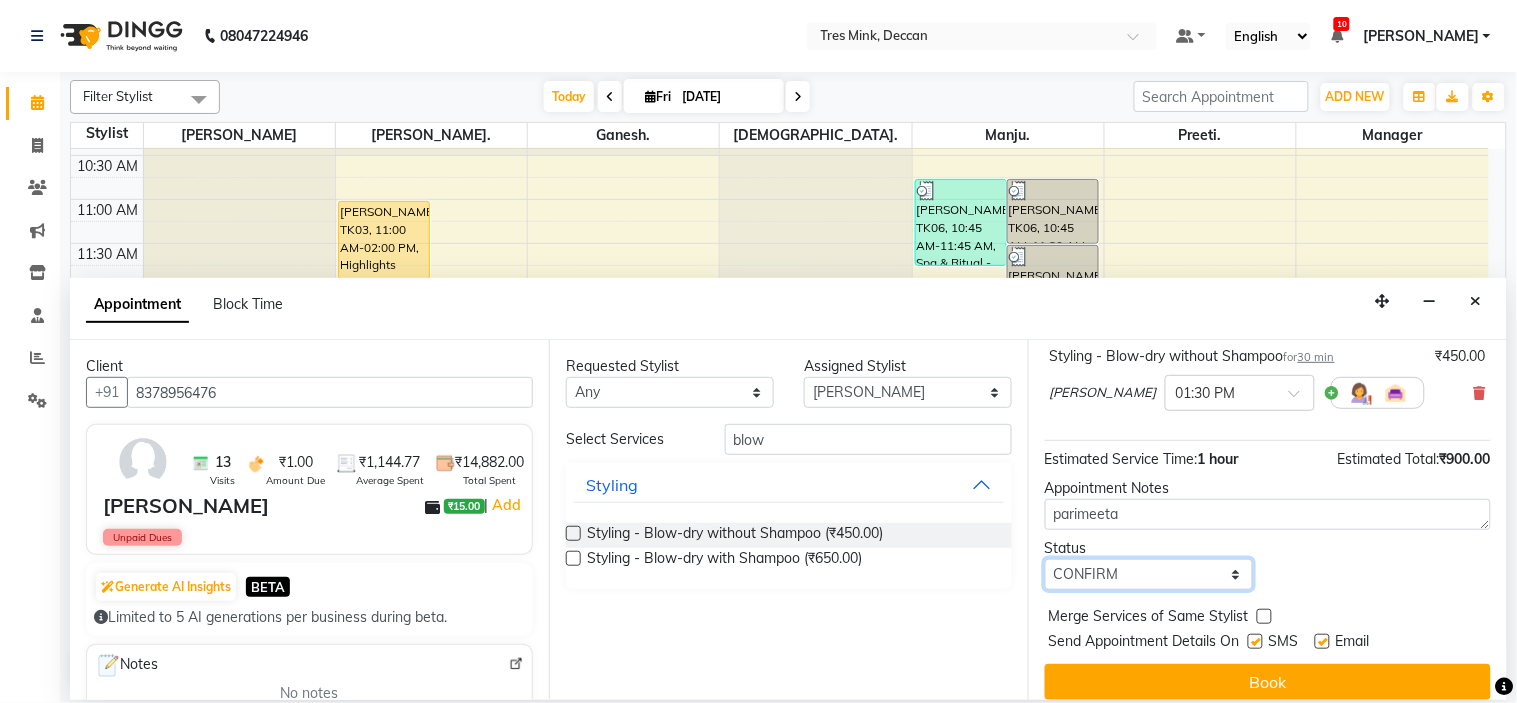 click on "Select TENTATIVE CONFIRM CHECK-IN UPCOMING" at bounding box center (1149, 574) 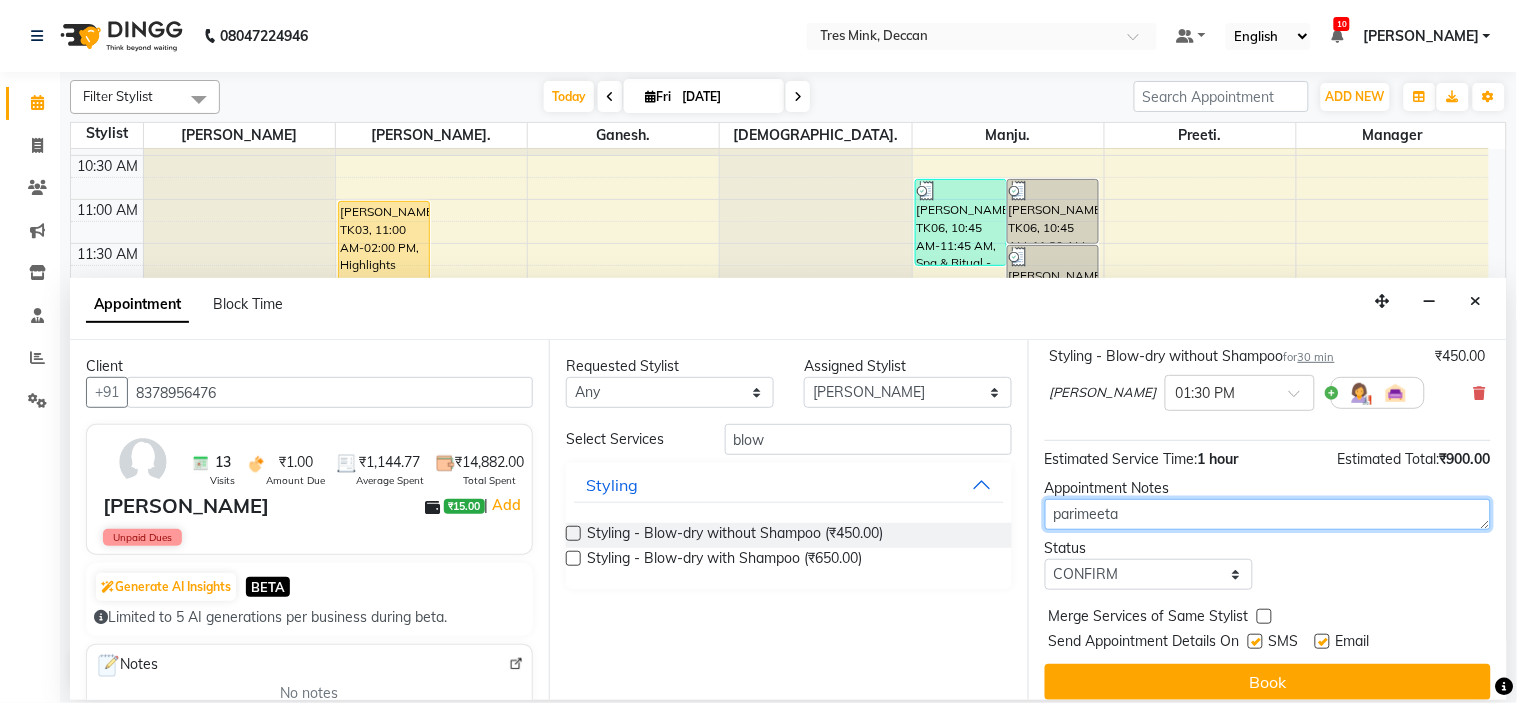 click on "parimeeta" at bounding box center (1268, 514) 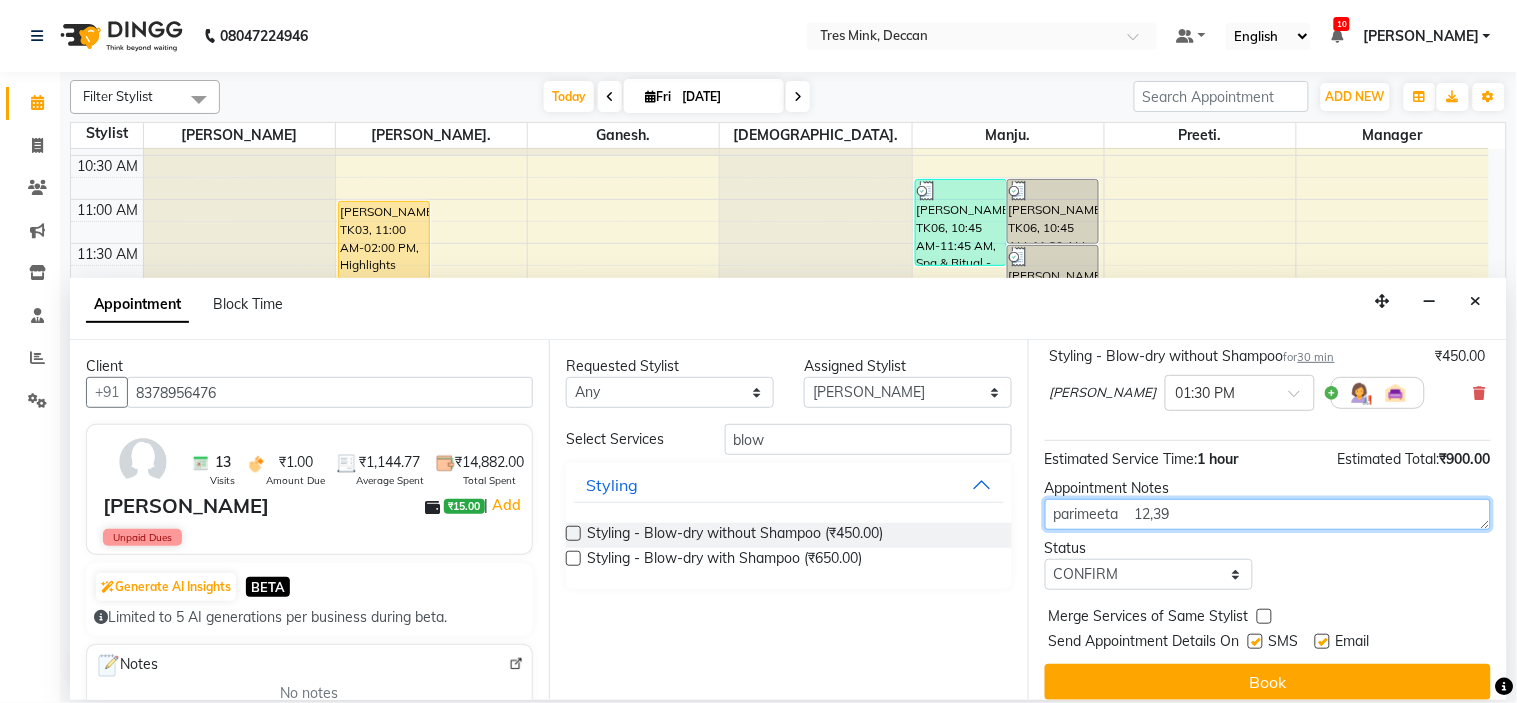 type on "parimeeta    12,39" 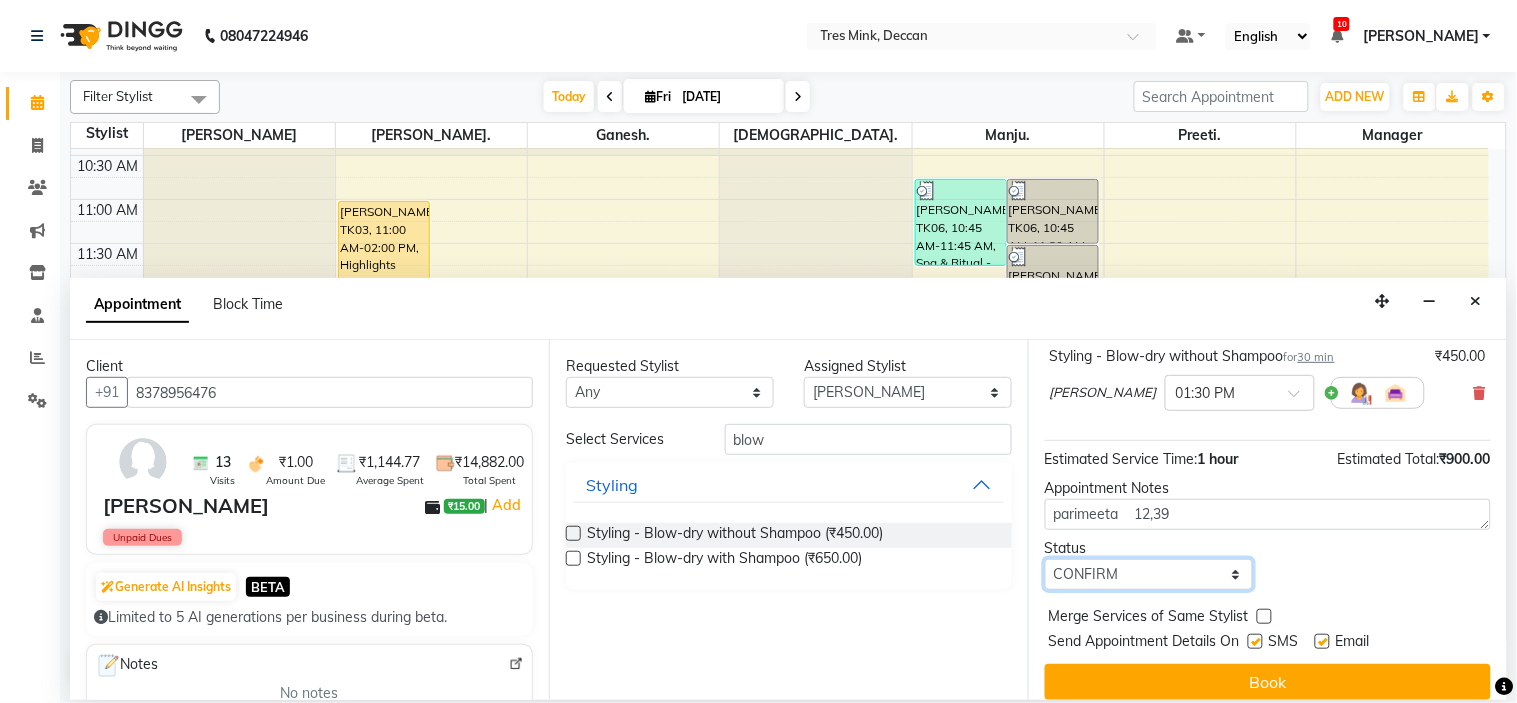 click on "Select TENTATIVE CONFIRM CHECK-IN UPCOMING" at bounding box center [1149, 574] 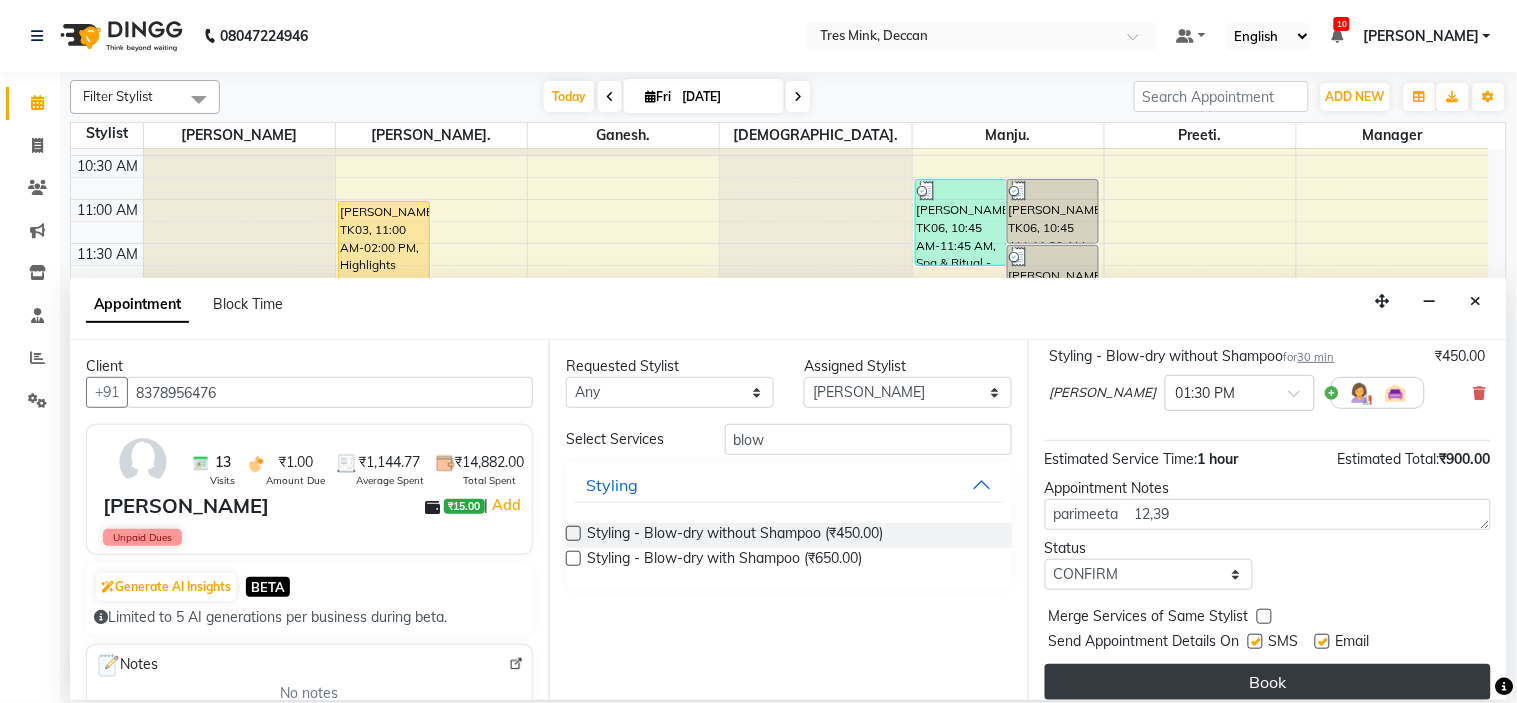click on "Book" at bounding box center (1268, 682) 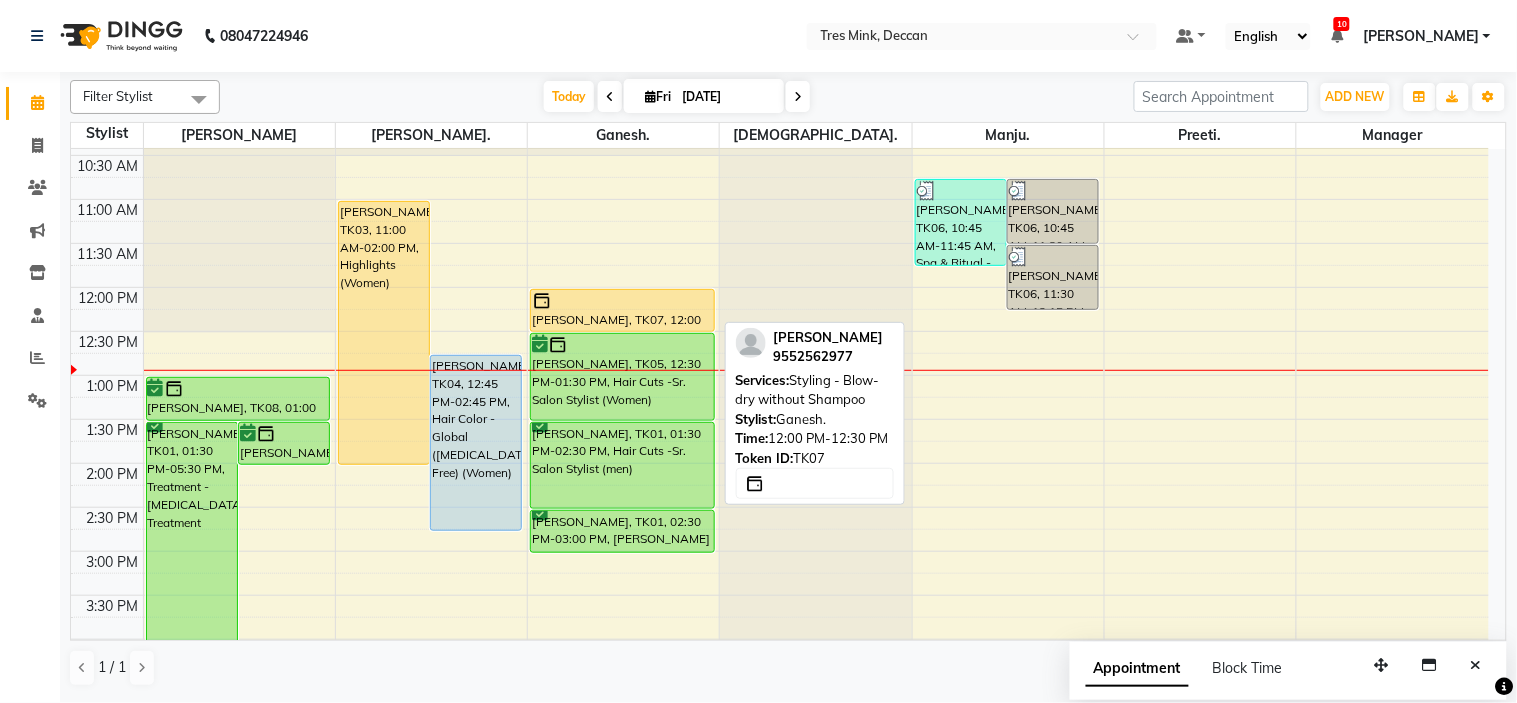 click on "[PERSON_NAME], TK07, 12:00 PM-12:30 PM, Styling - Blow-dry without Shampoo" at bounding box center [622, 310] 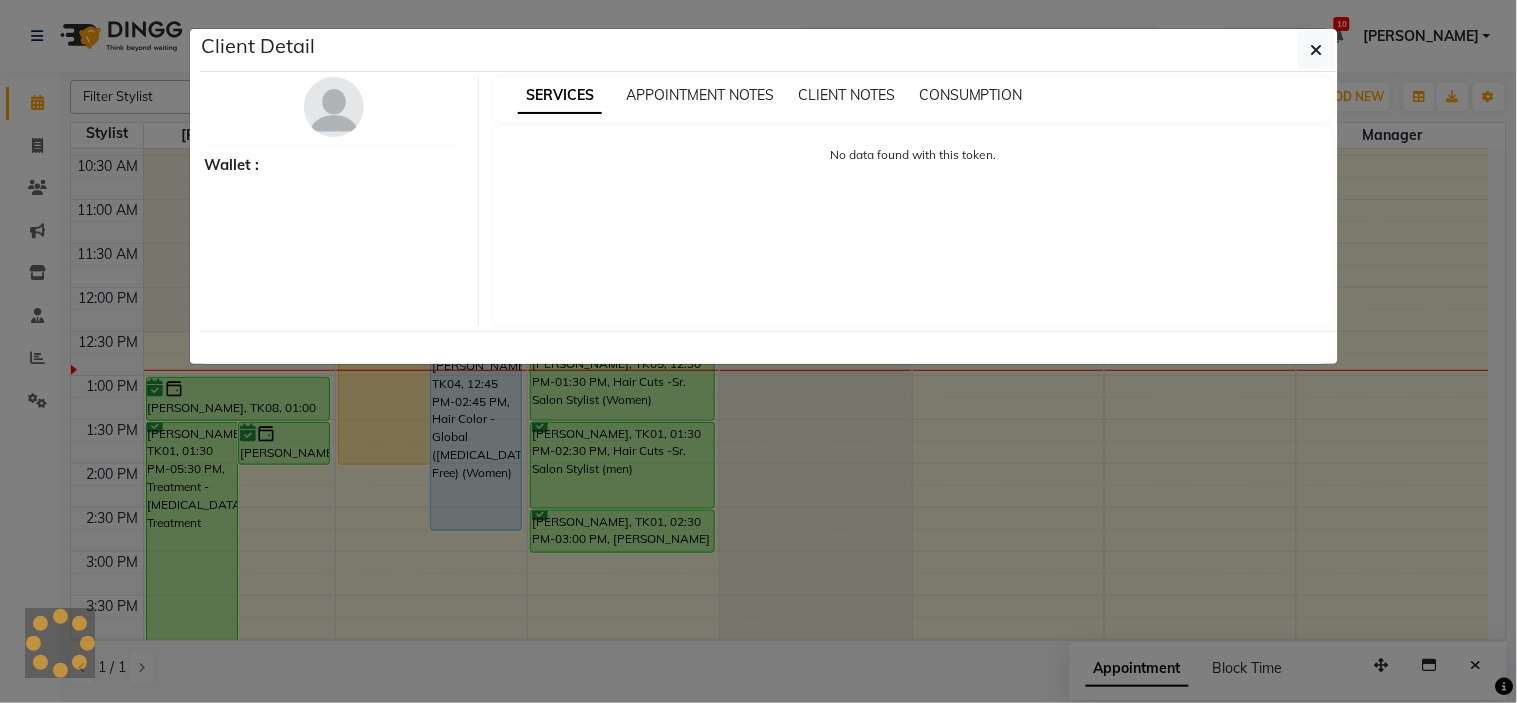 select on "1" 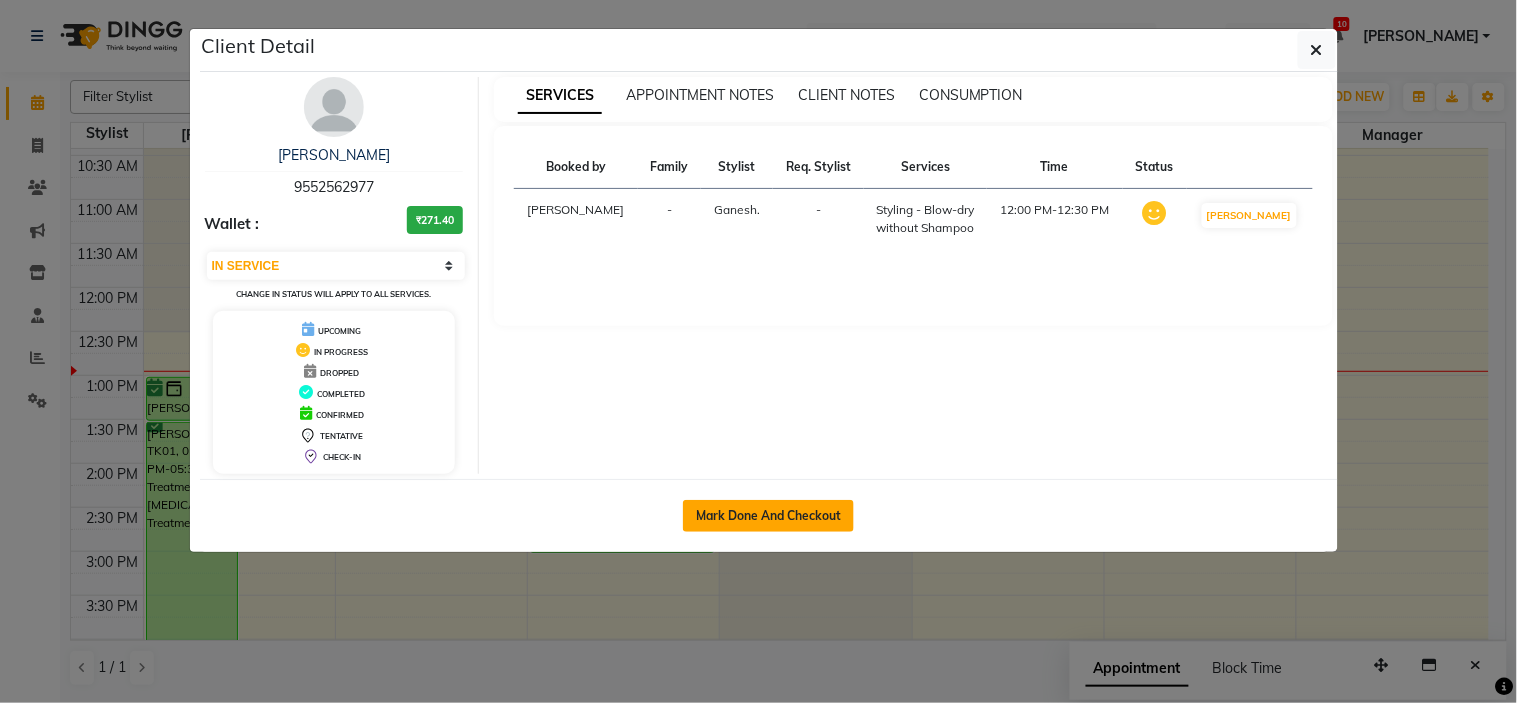 click on "Mark Done And Checkout" 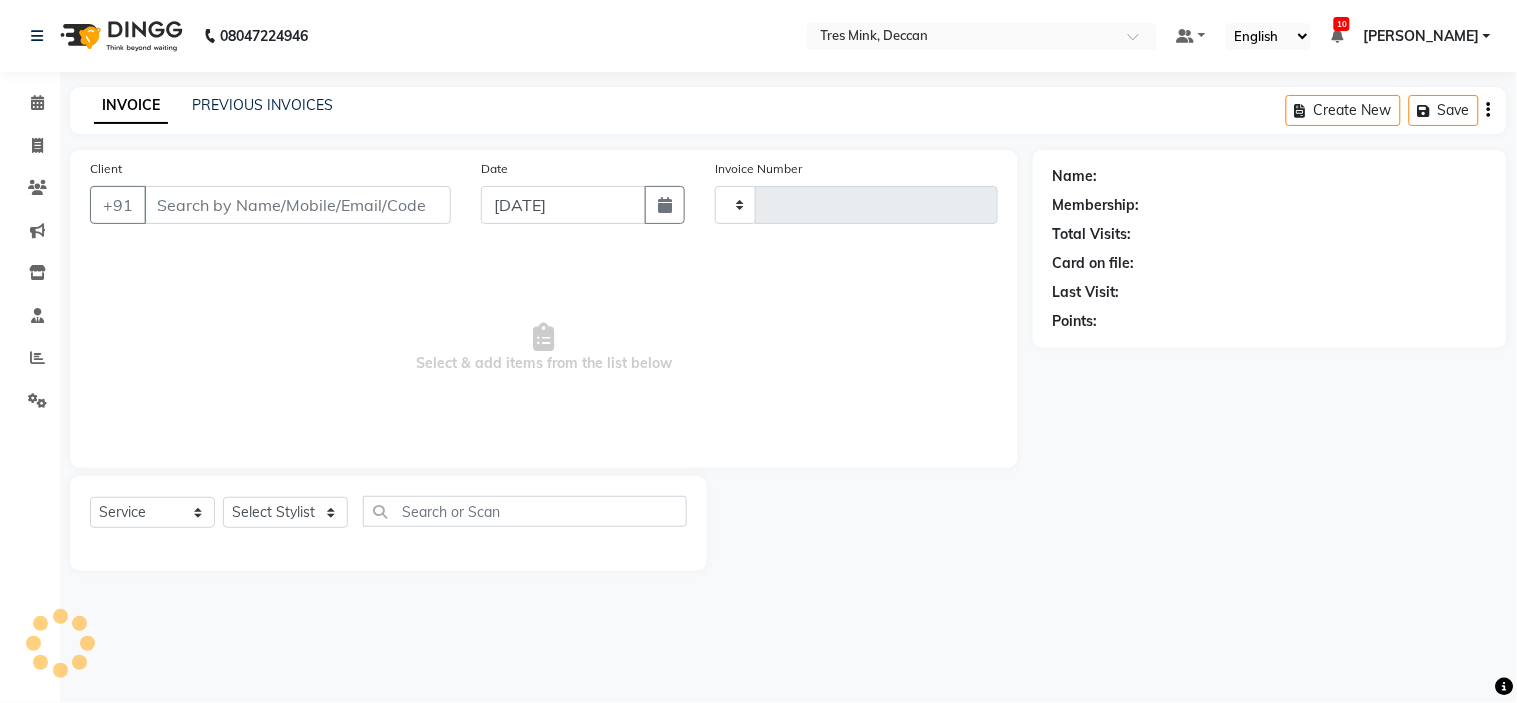 type on "0633" 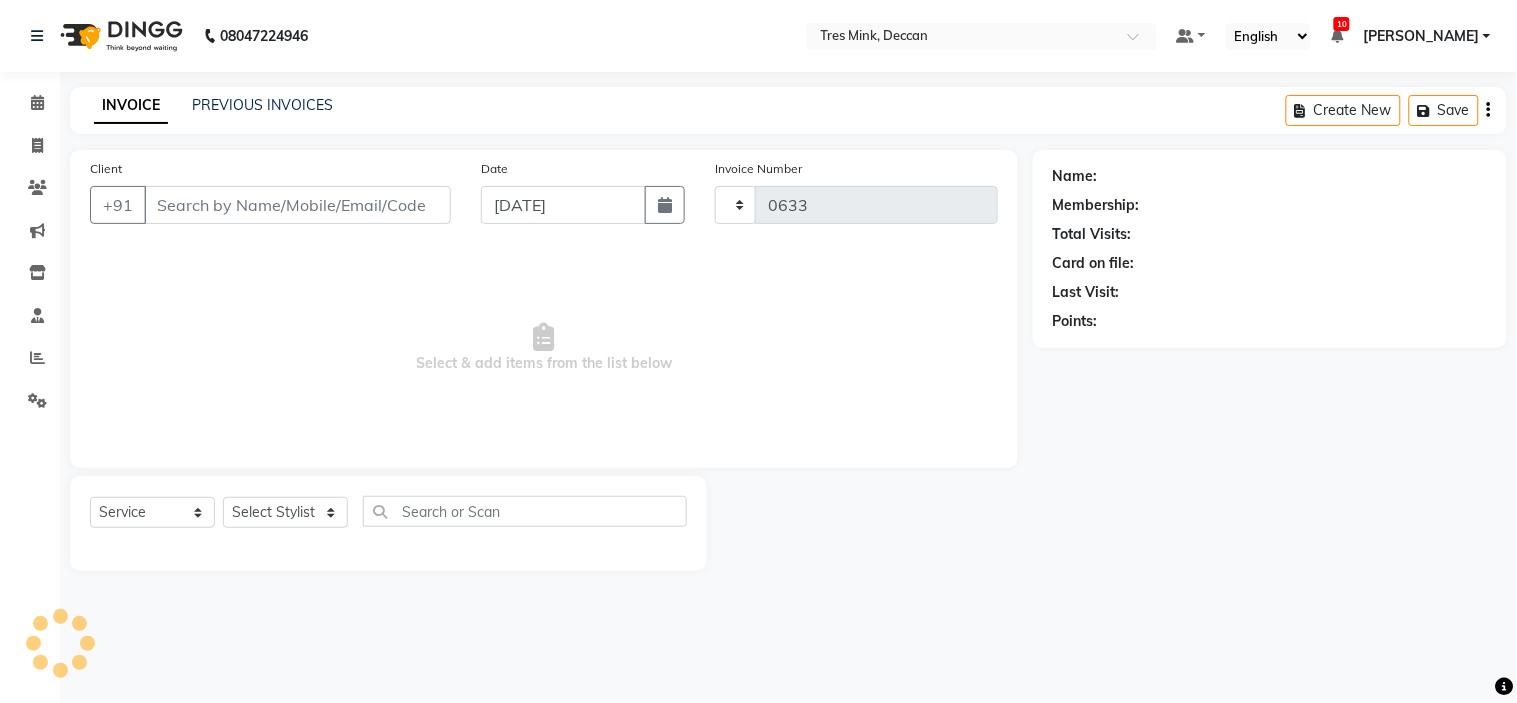 select on "8055" 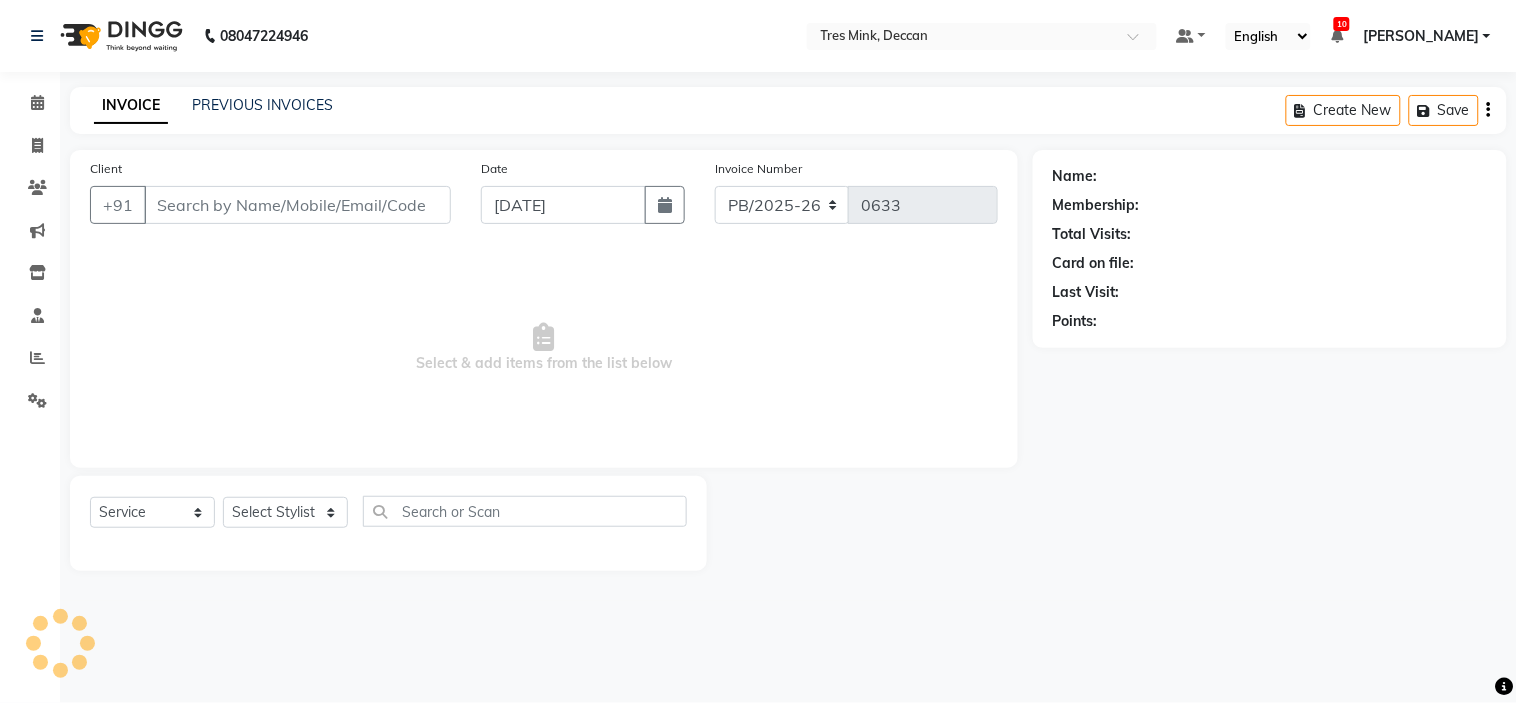 type on "9552562977" 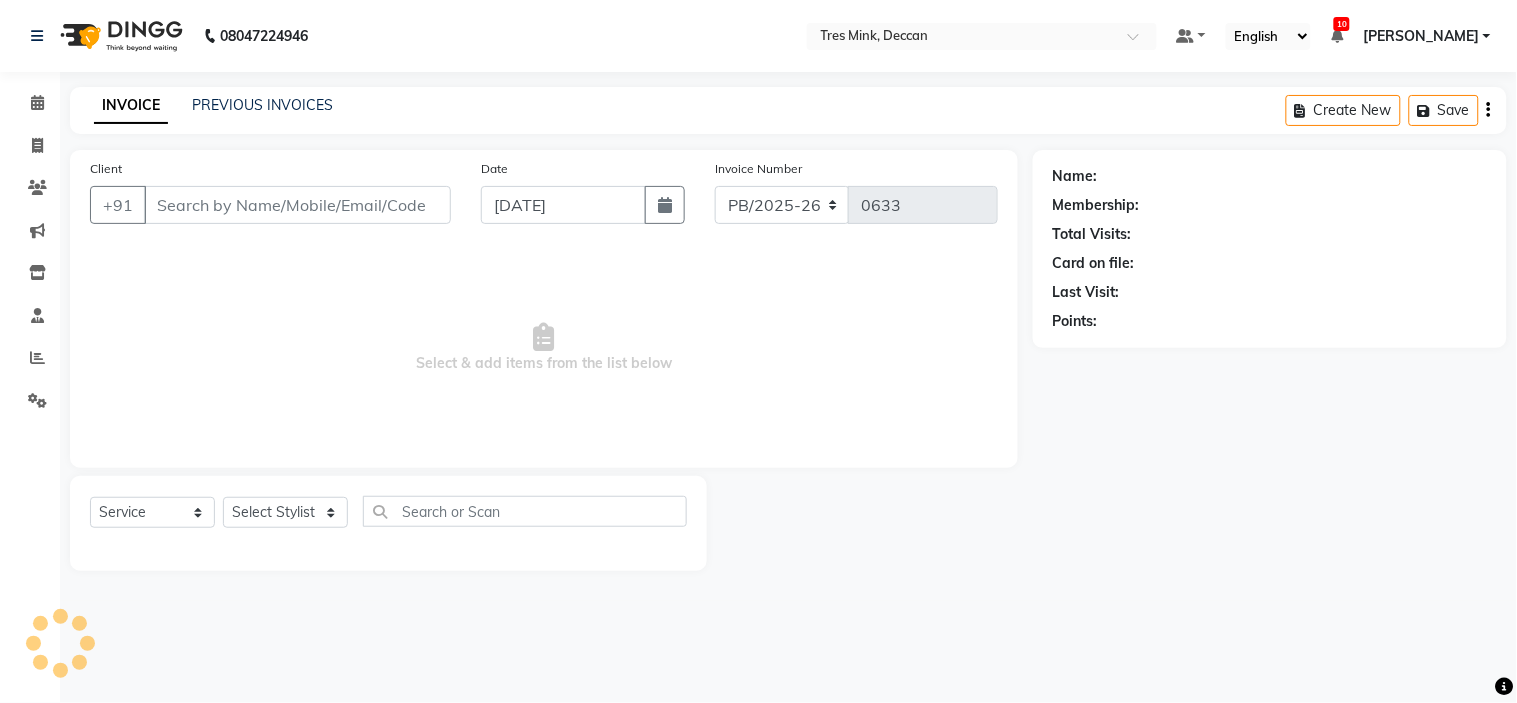 select on "59501" 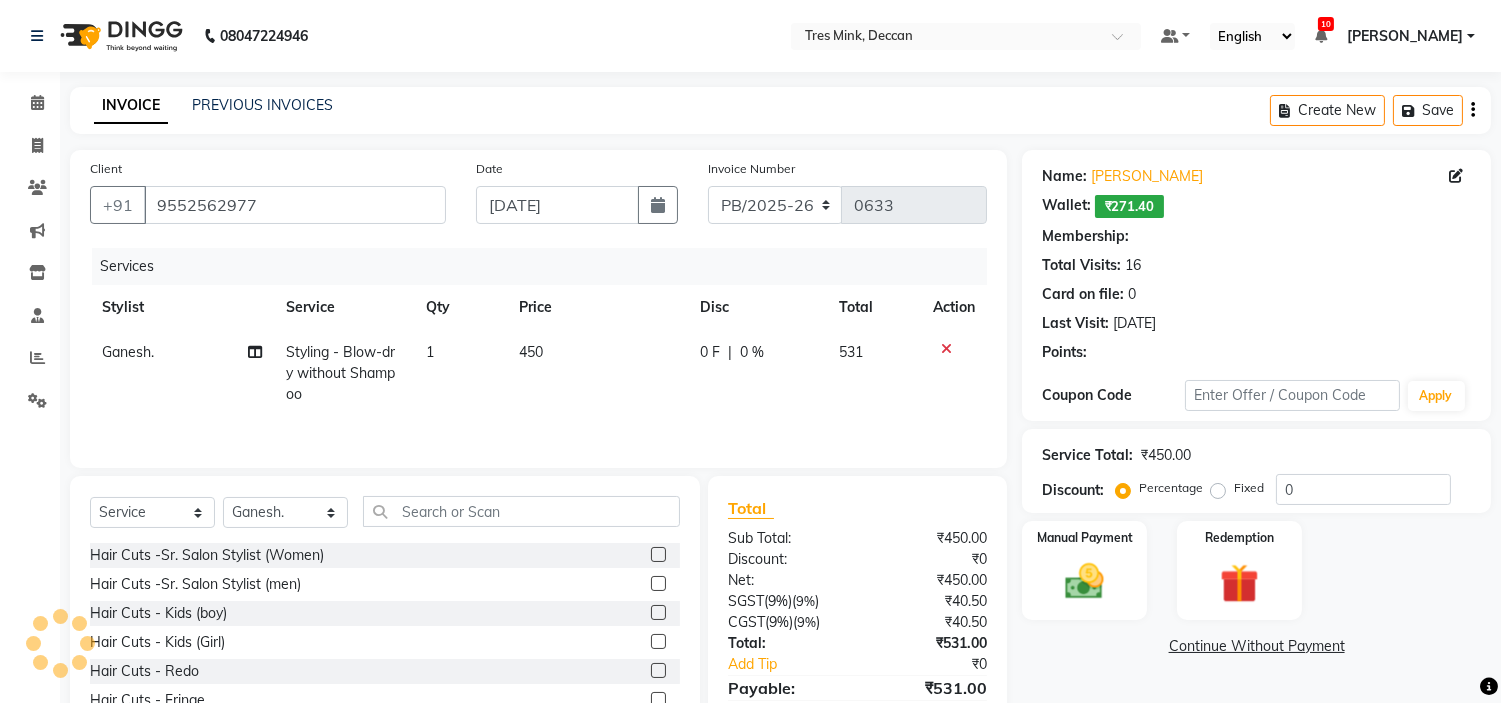 select on "1: Object" 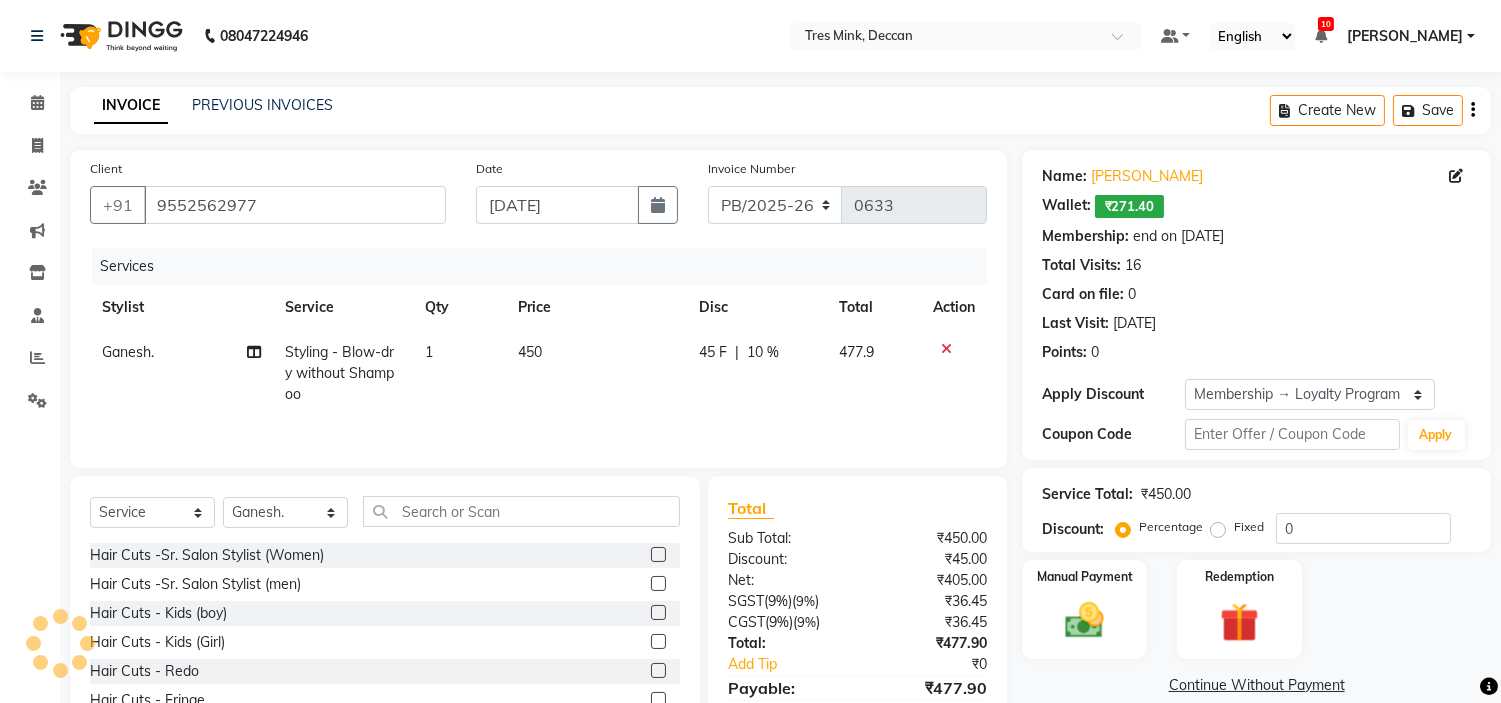 type on "10" 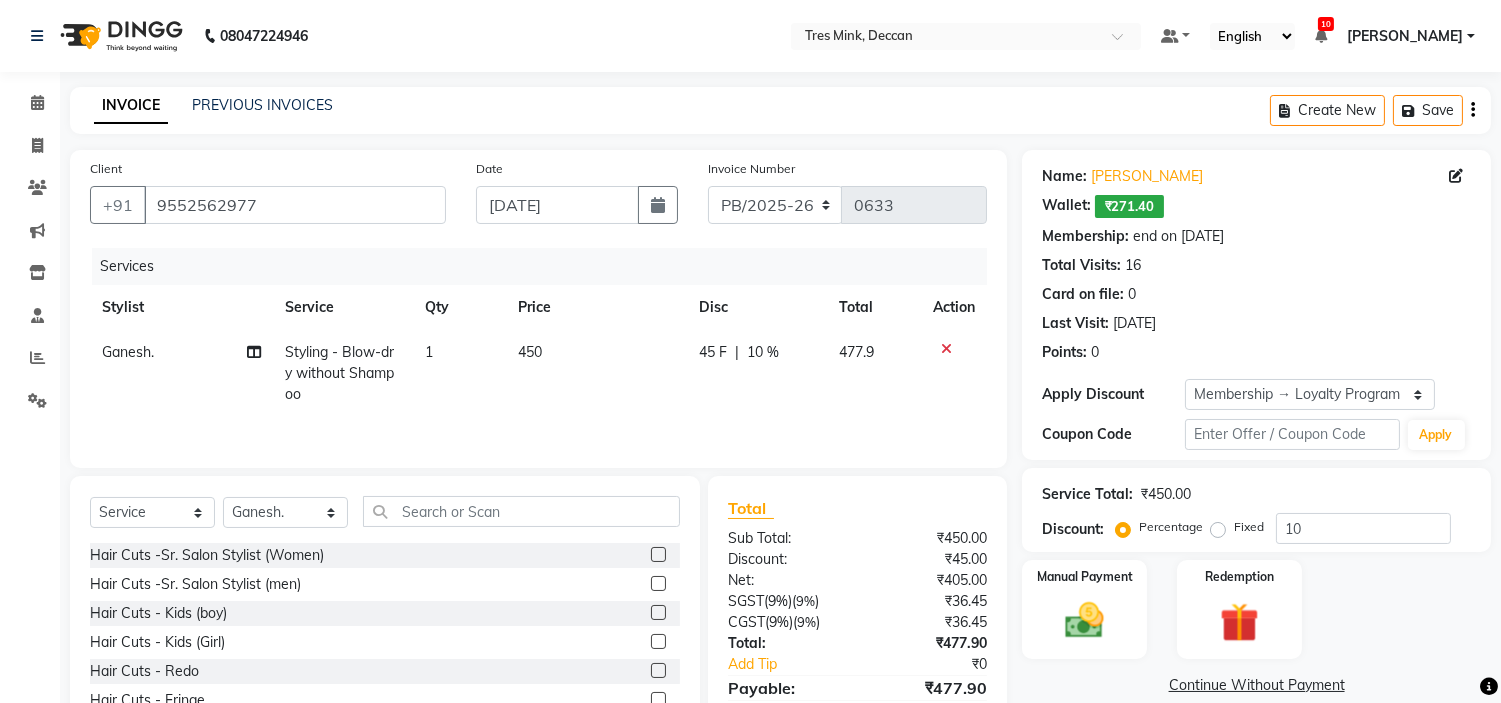 click on "450" 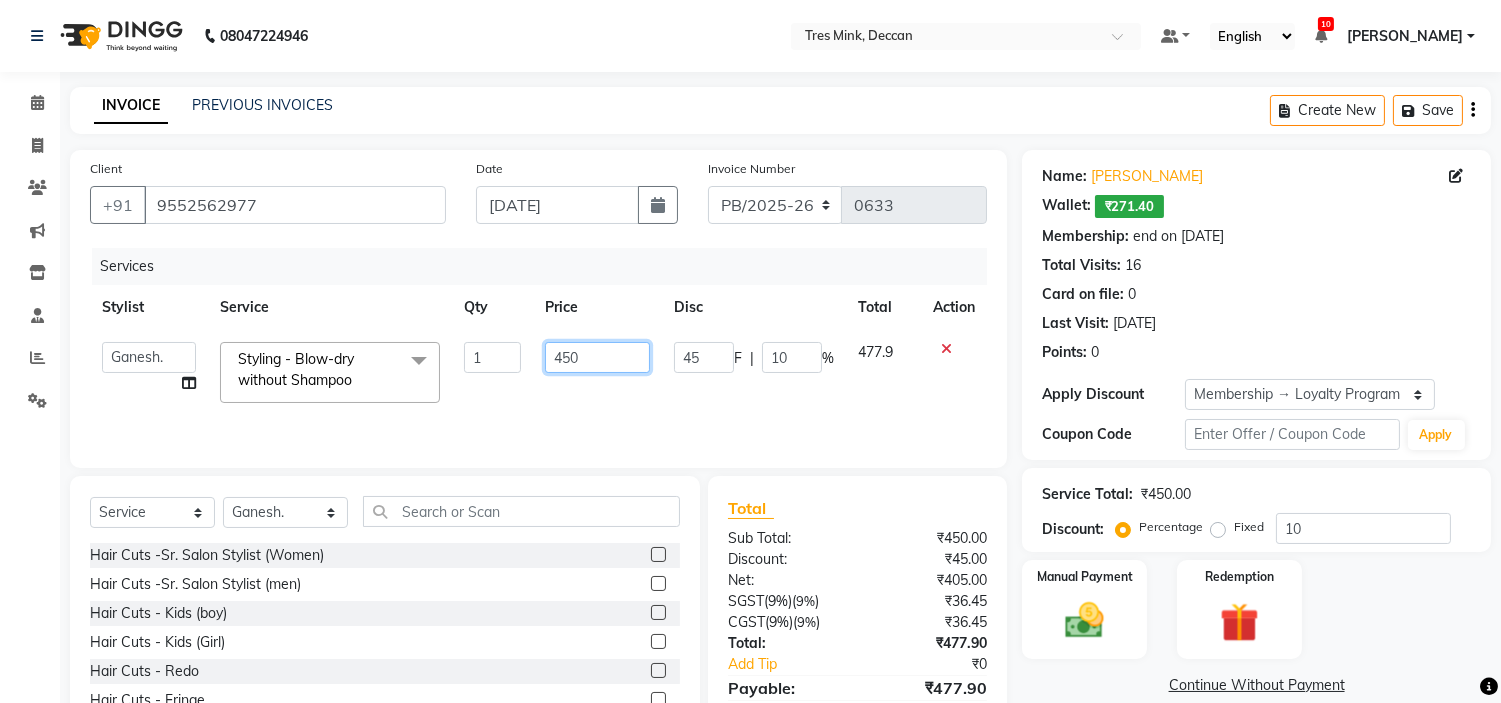drag, startPoint x: 563, startPoint y: 354, endPoint x: 543, endPoint y: 361, distance: 21.189621 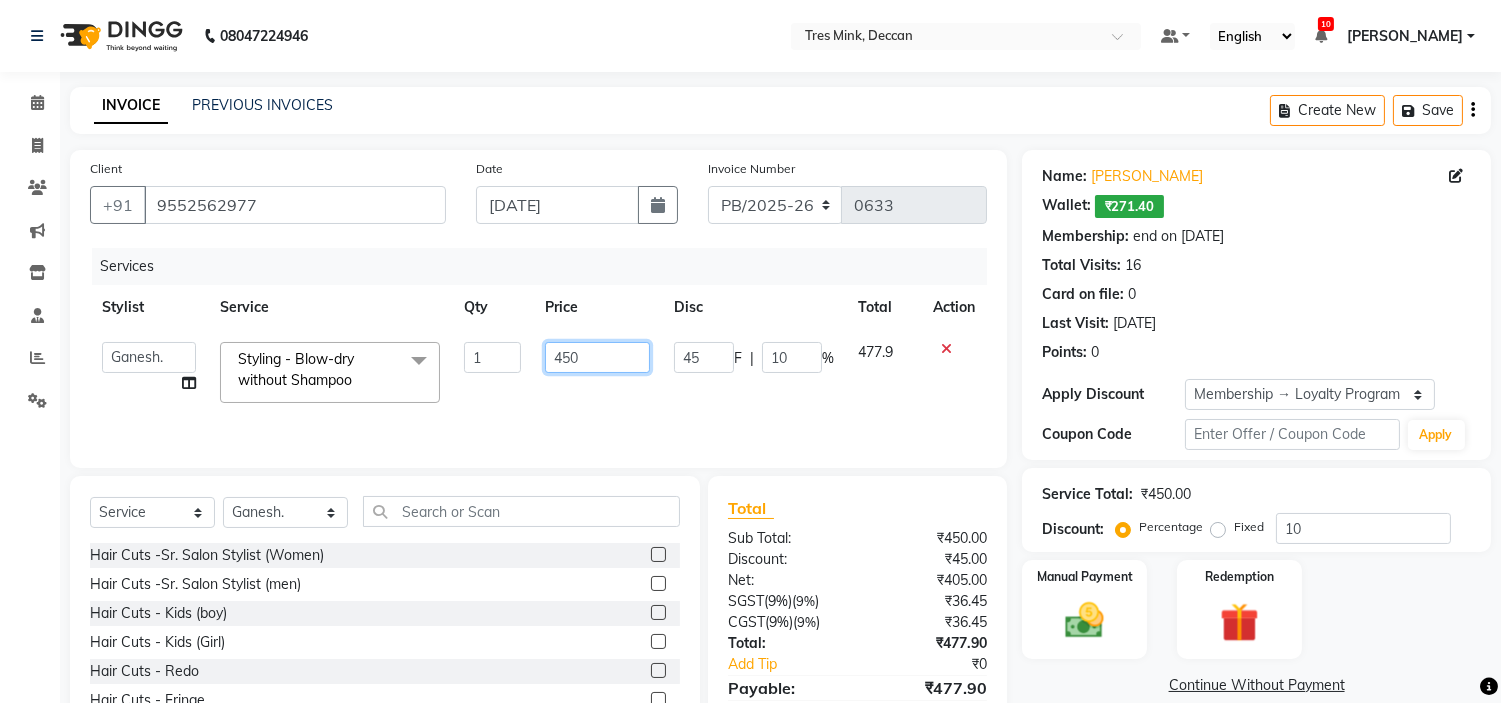 type on "750" 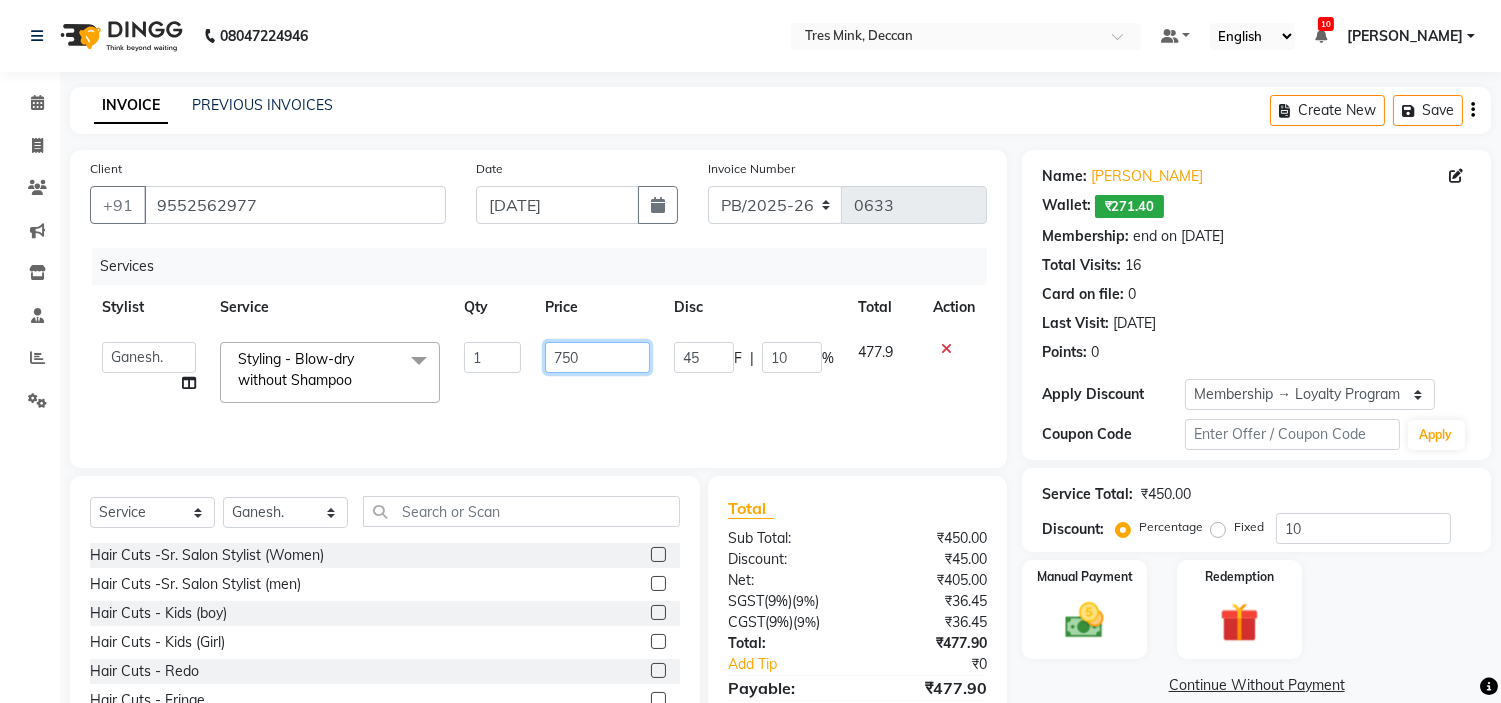scroll, scrollTop: 97, scrollLeft: 0, axis: vertical 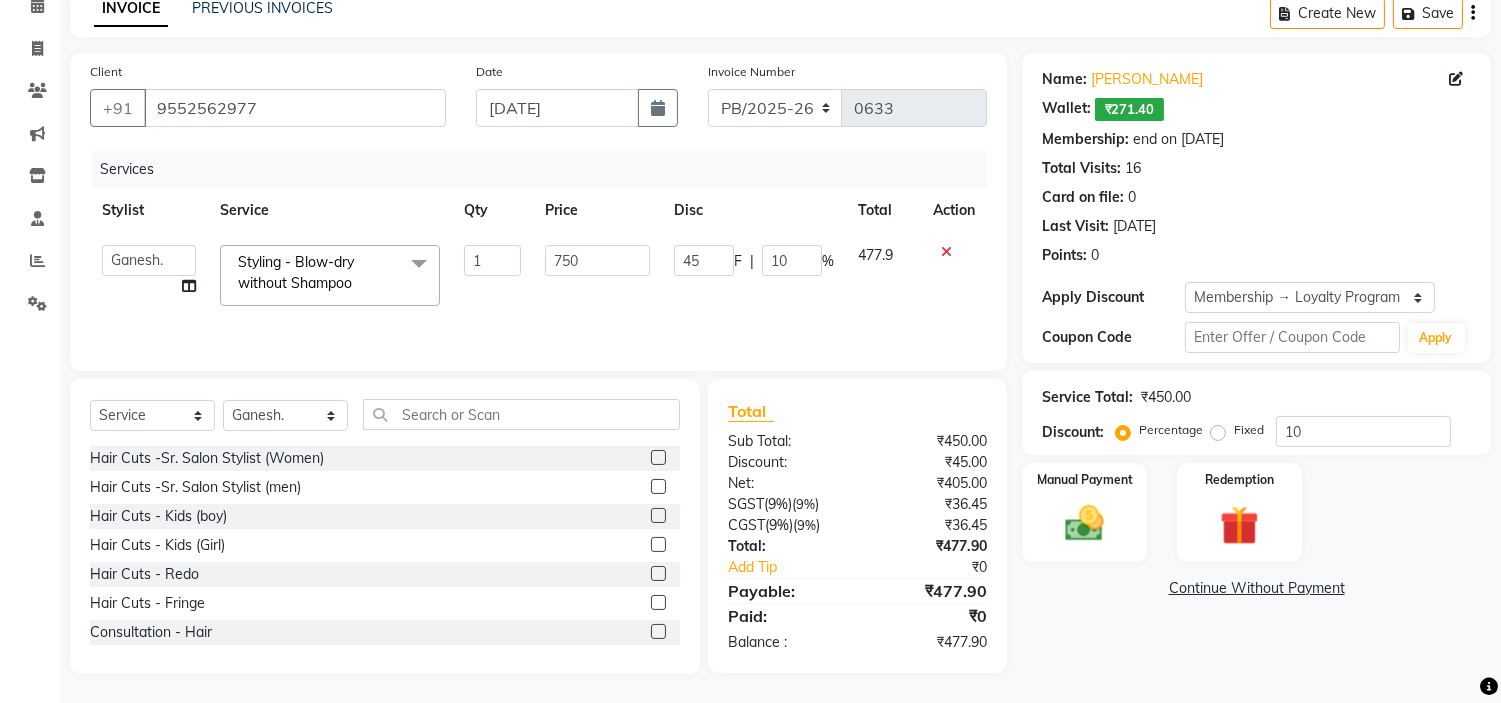 click on "Name: Shrishti Chitale  Wallet:   ₹271.40  Membership: end on 09-07-2026 Total Visits:  16 Card on file:  0 Last Visit:   09-07-2025 Points:   0  Apply Discount Select Membership → Loyalty Program Coupon Code Apply Service Total:  ₹450.00  Discount:  Percentage   Fixed  10 Manual Payment Redemption  Continue Without Payment" 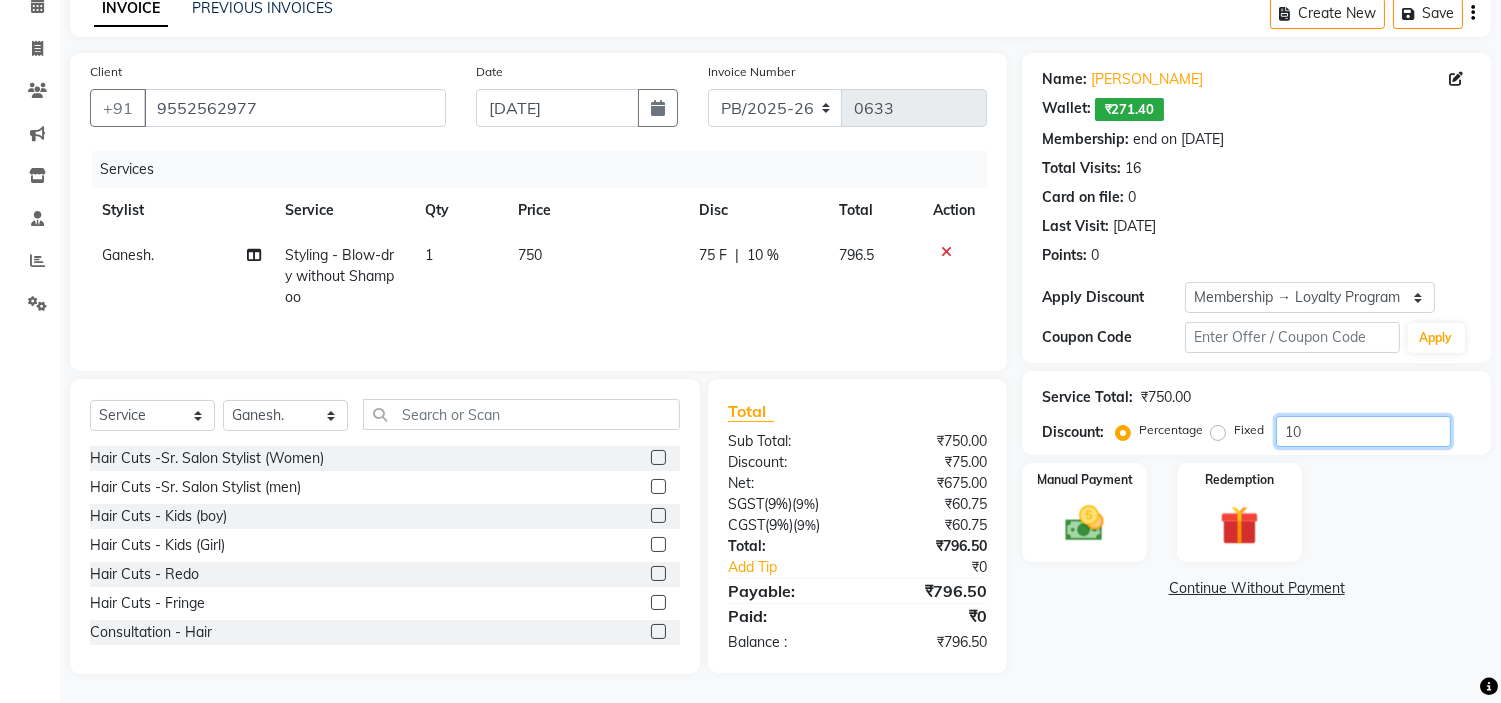 drag, startPoint x: 1334, startPoint y: 420, endPoint x: 1230, endPoint y: 431, distance: 104.58012 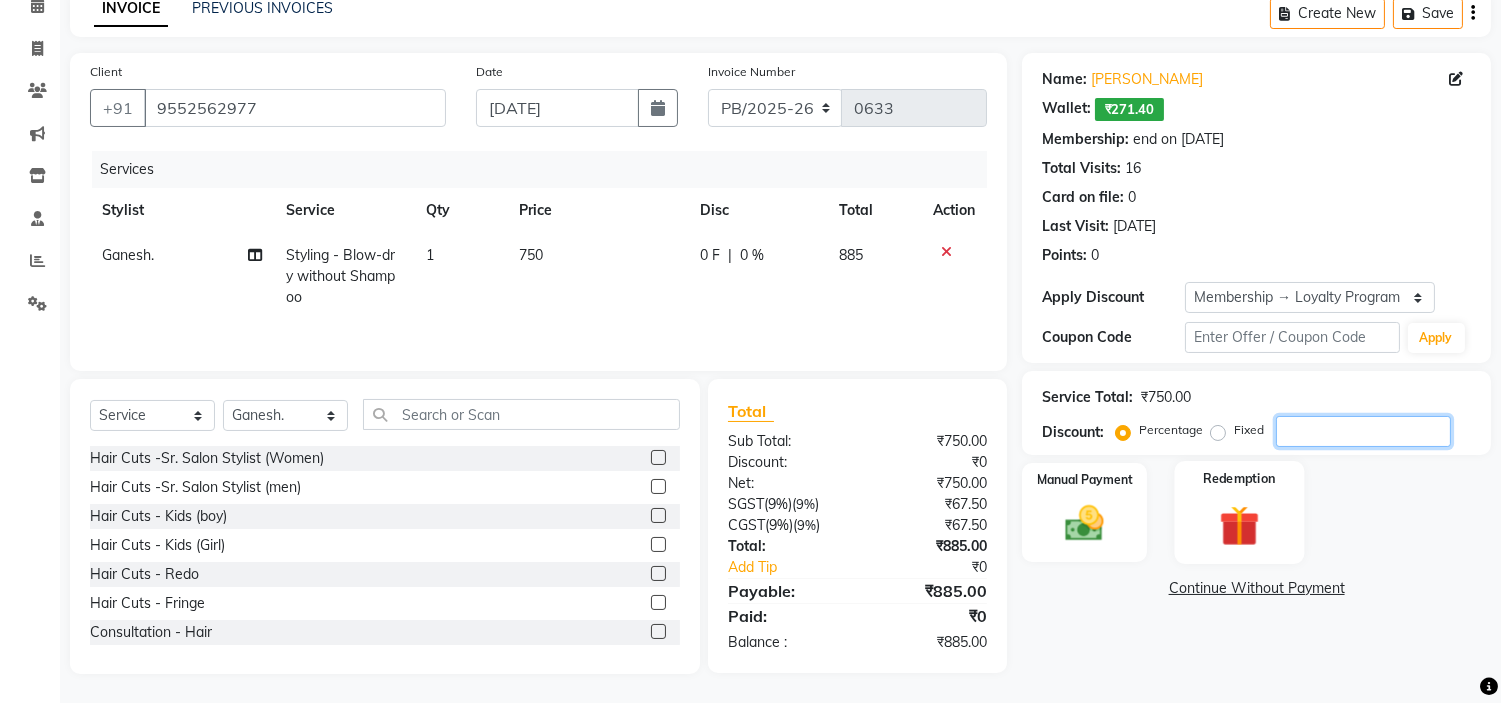 scroll, scrollTop: 100, scrollLeft: 0, axis: vertical 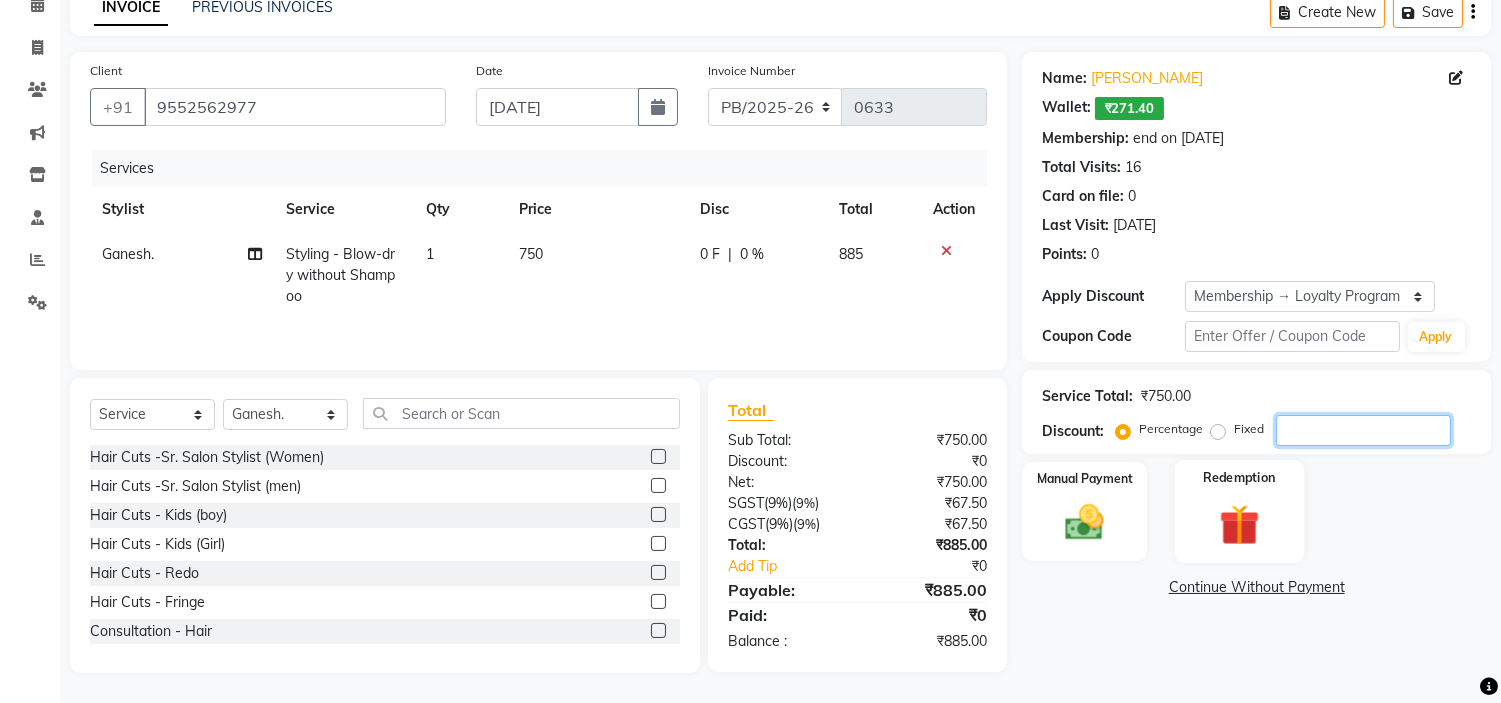 type 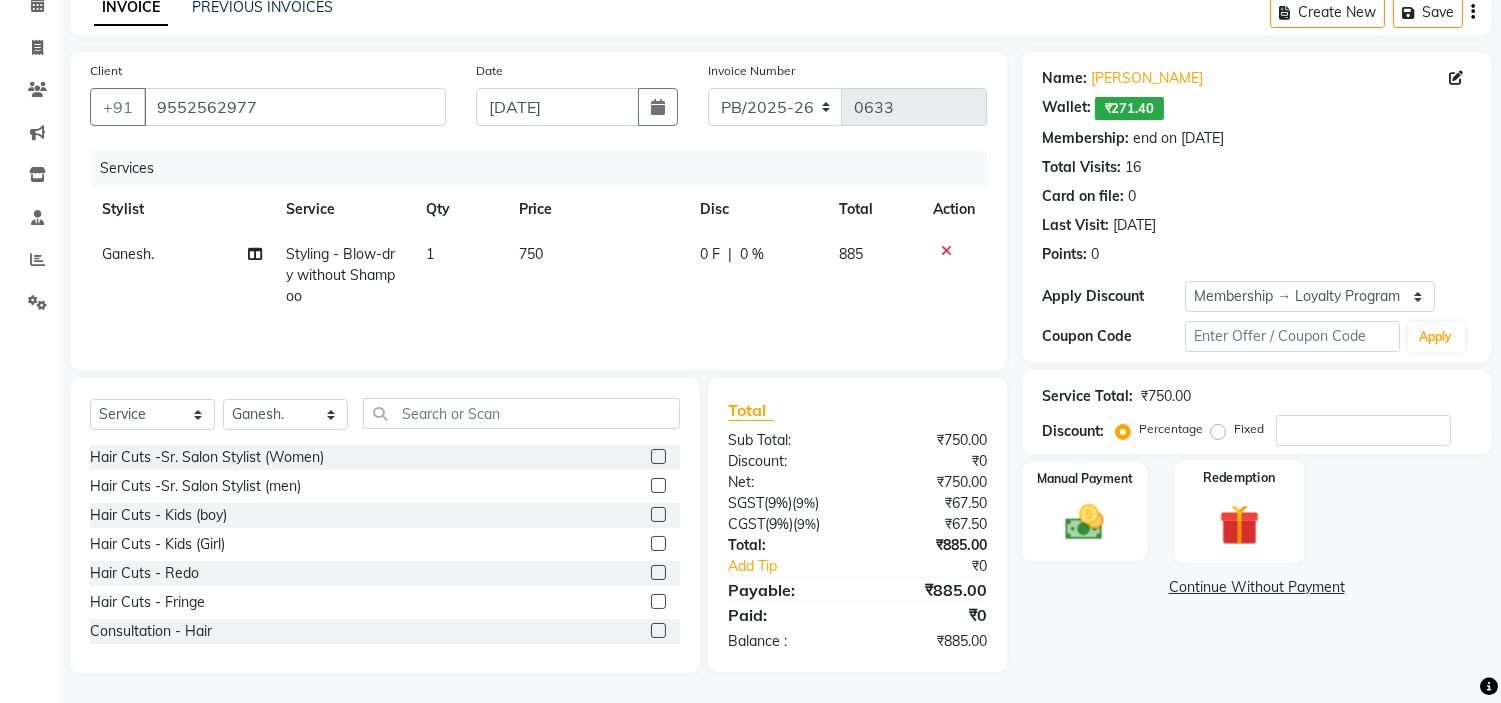 click on "Redemption" 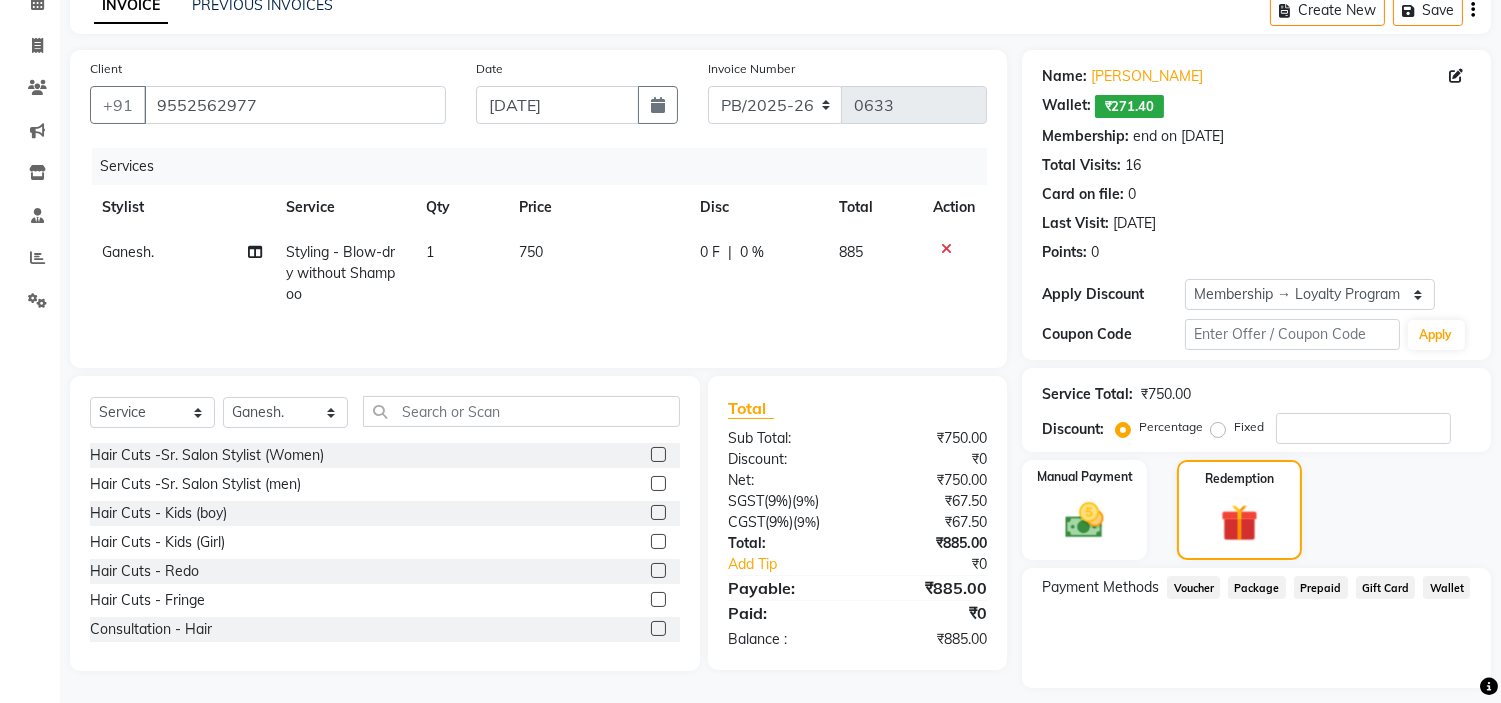 click on "Wallet" 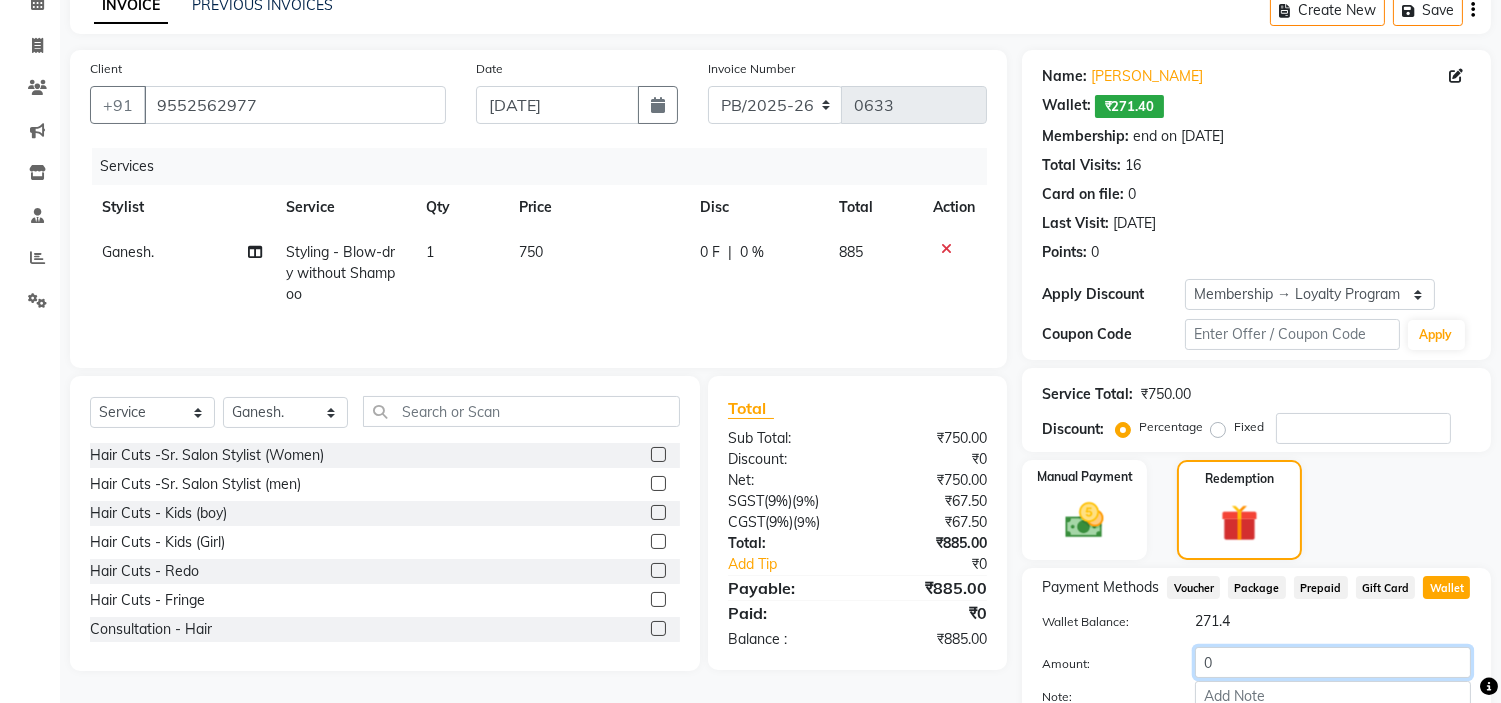 click on "0" 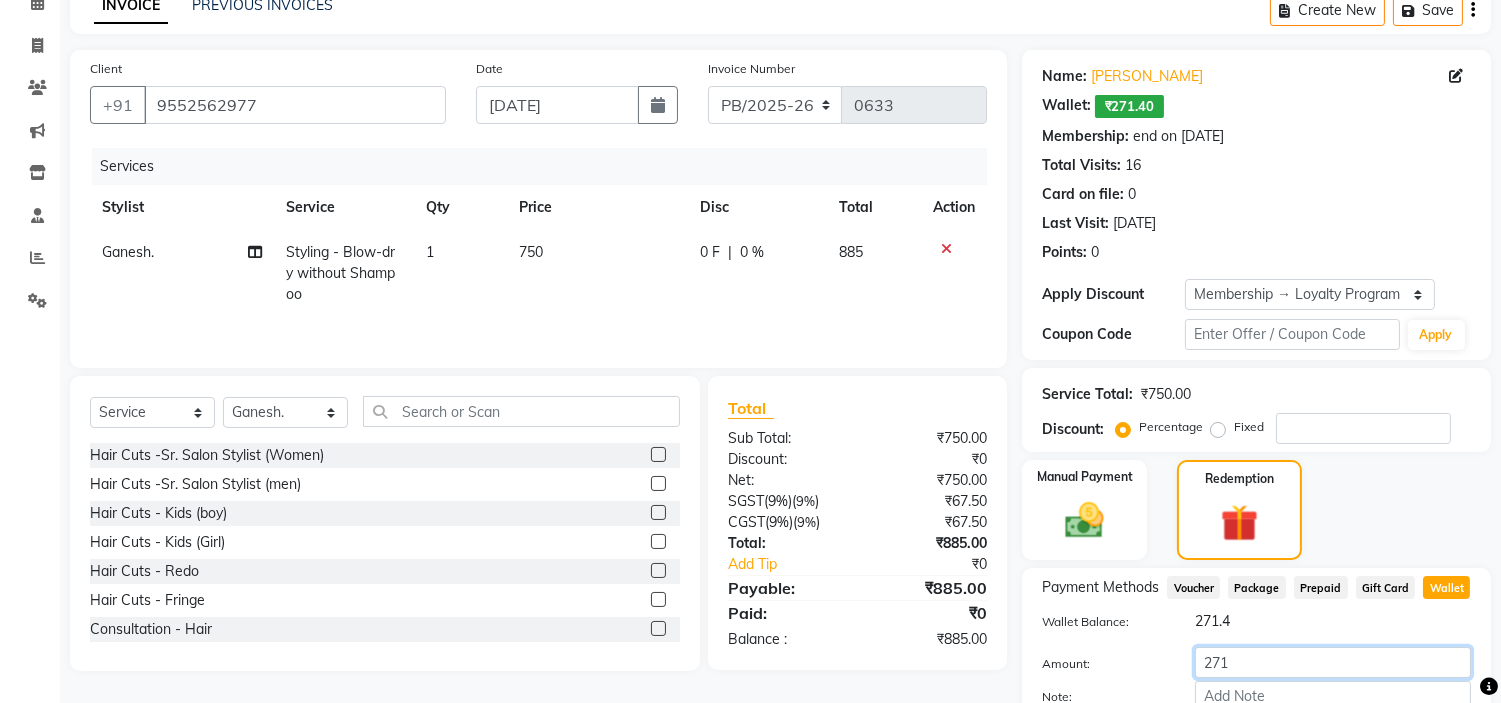 scroll, scrollTop: 221, scrollLeft: 0, axis: vertical 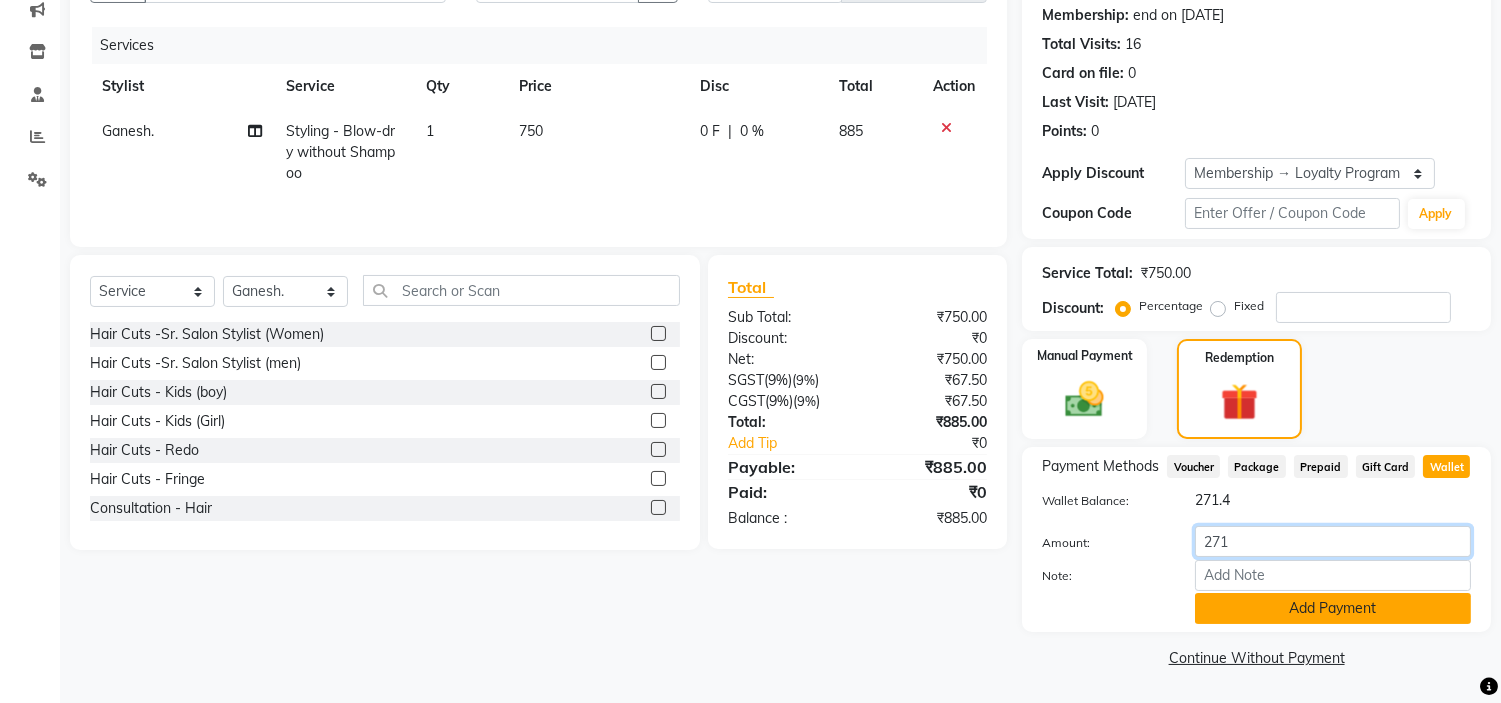 type on "271" 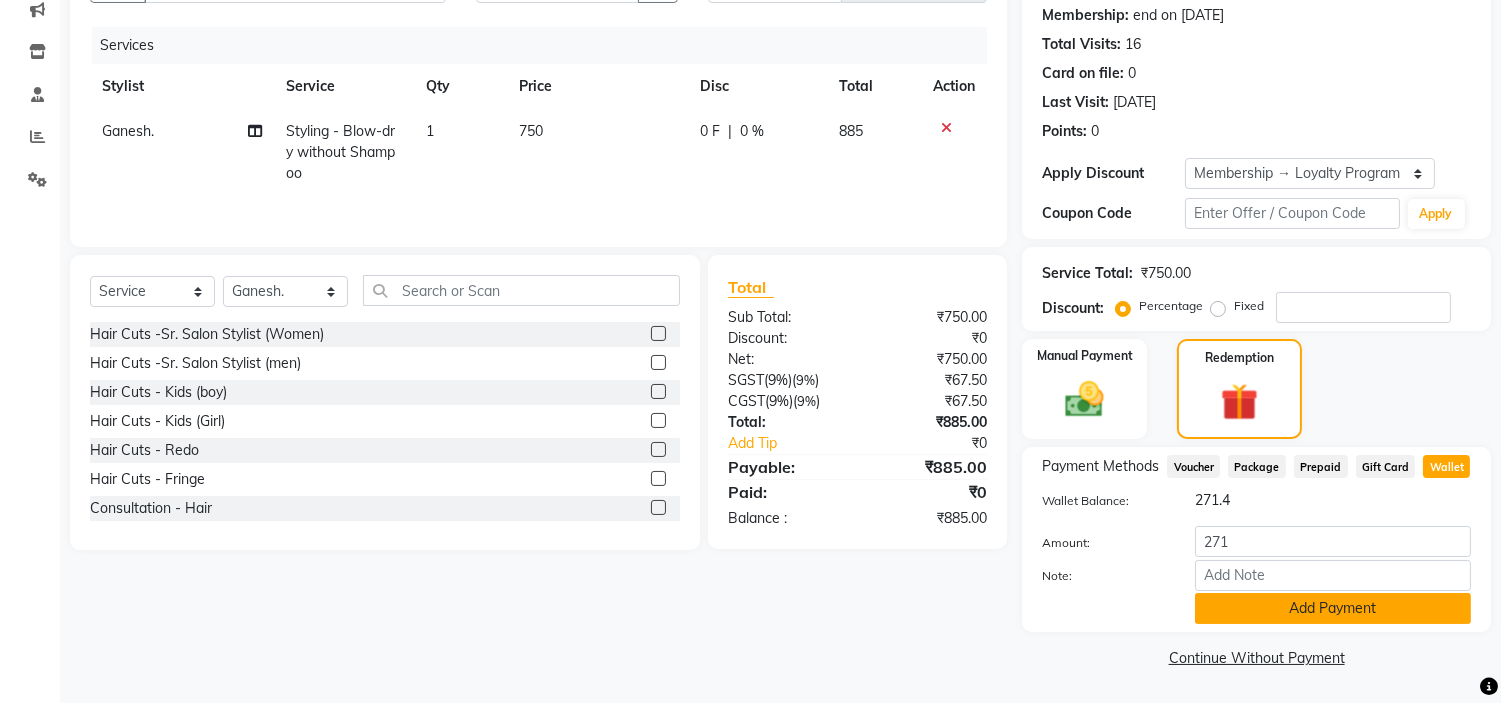 click on "Add Payment" 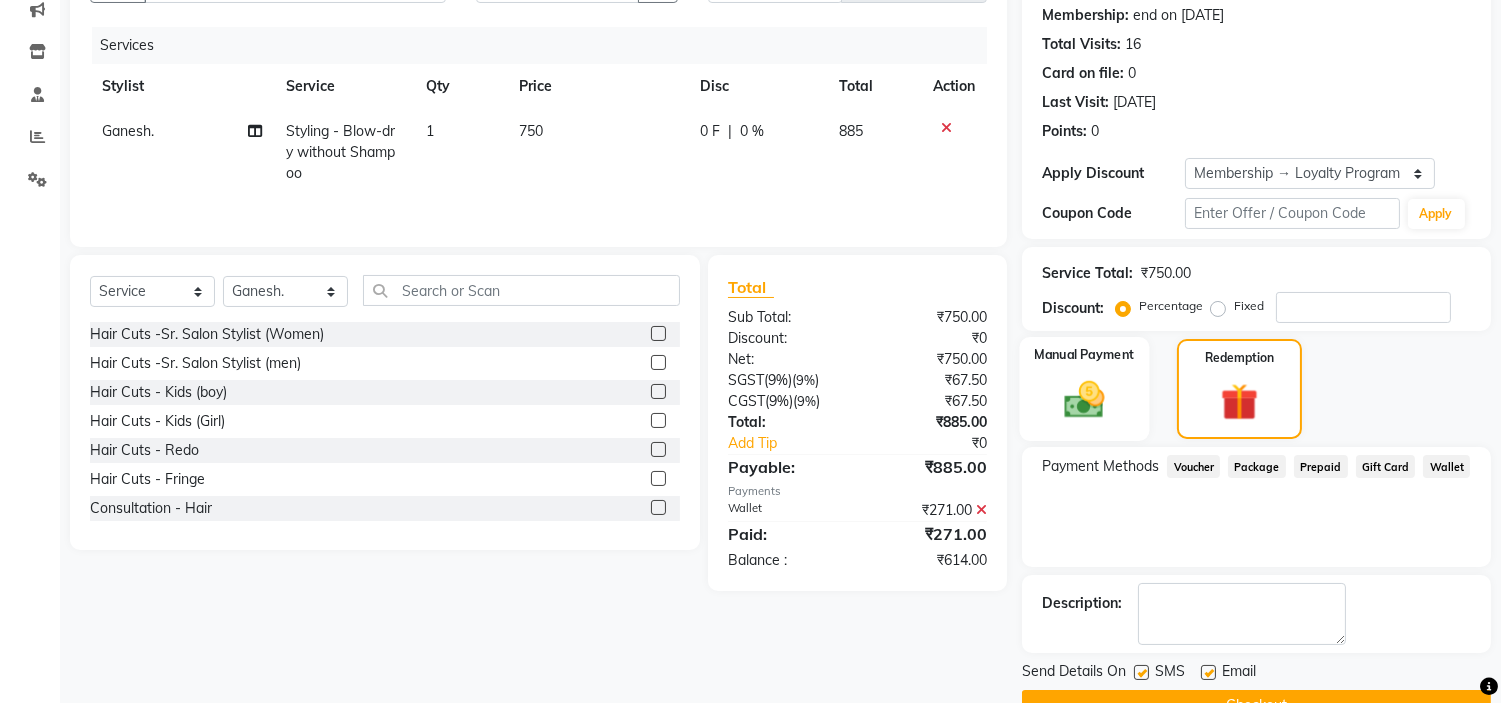 click 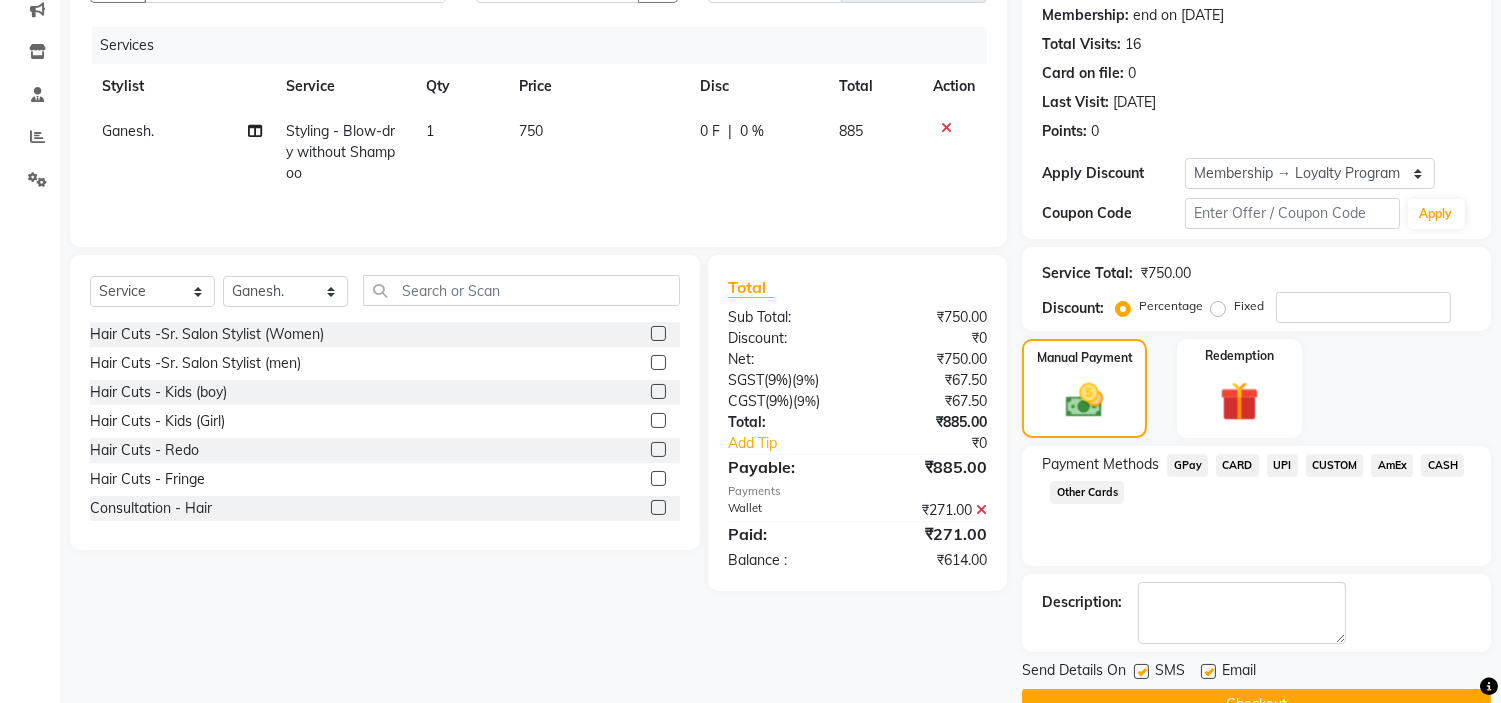 click on "CUSTOM" 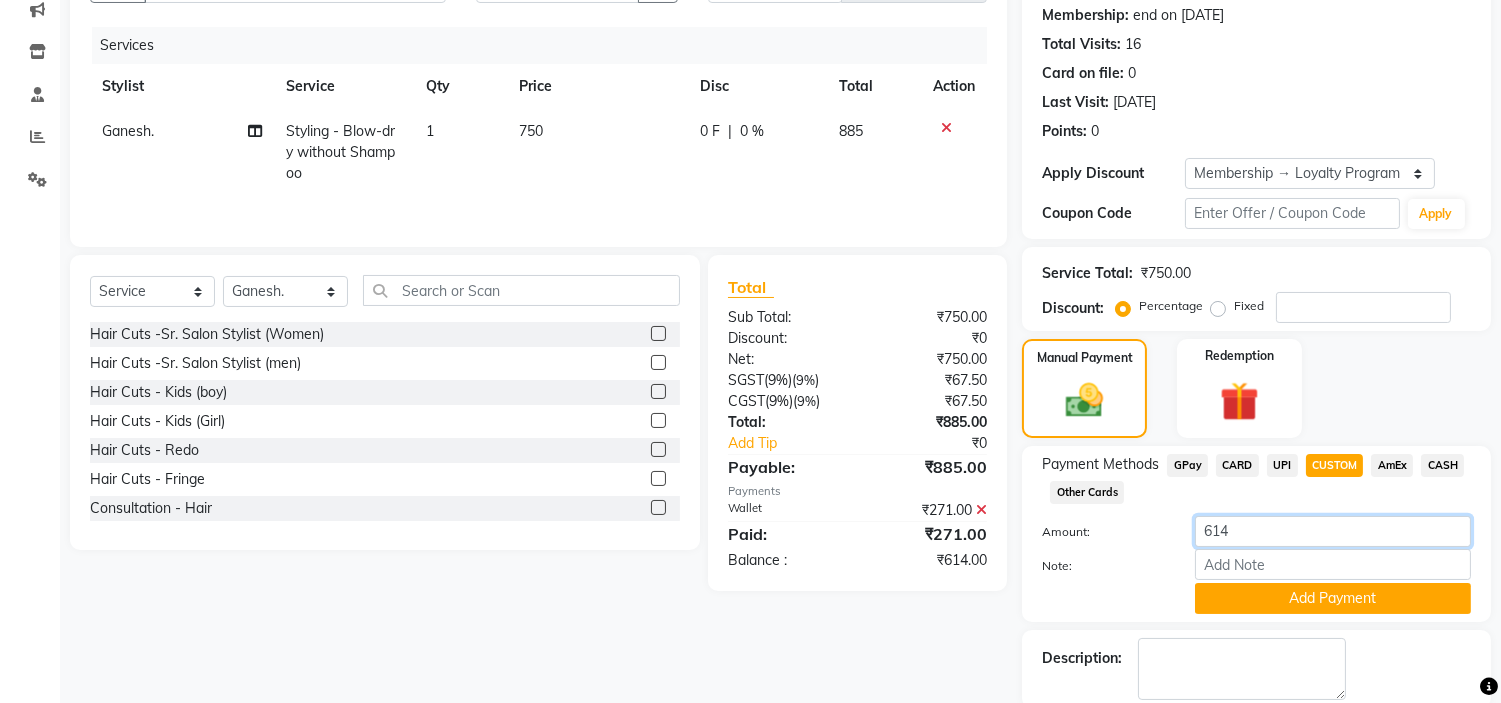 drag, startPoint x: 1235, startPoint y: 536, endPoint x: 1131, endPoint y: 532, distance: 104.0769 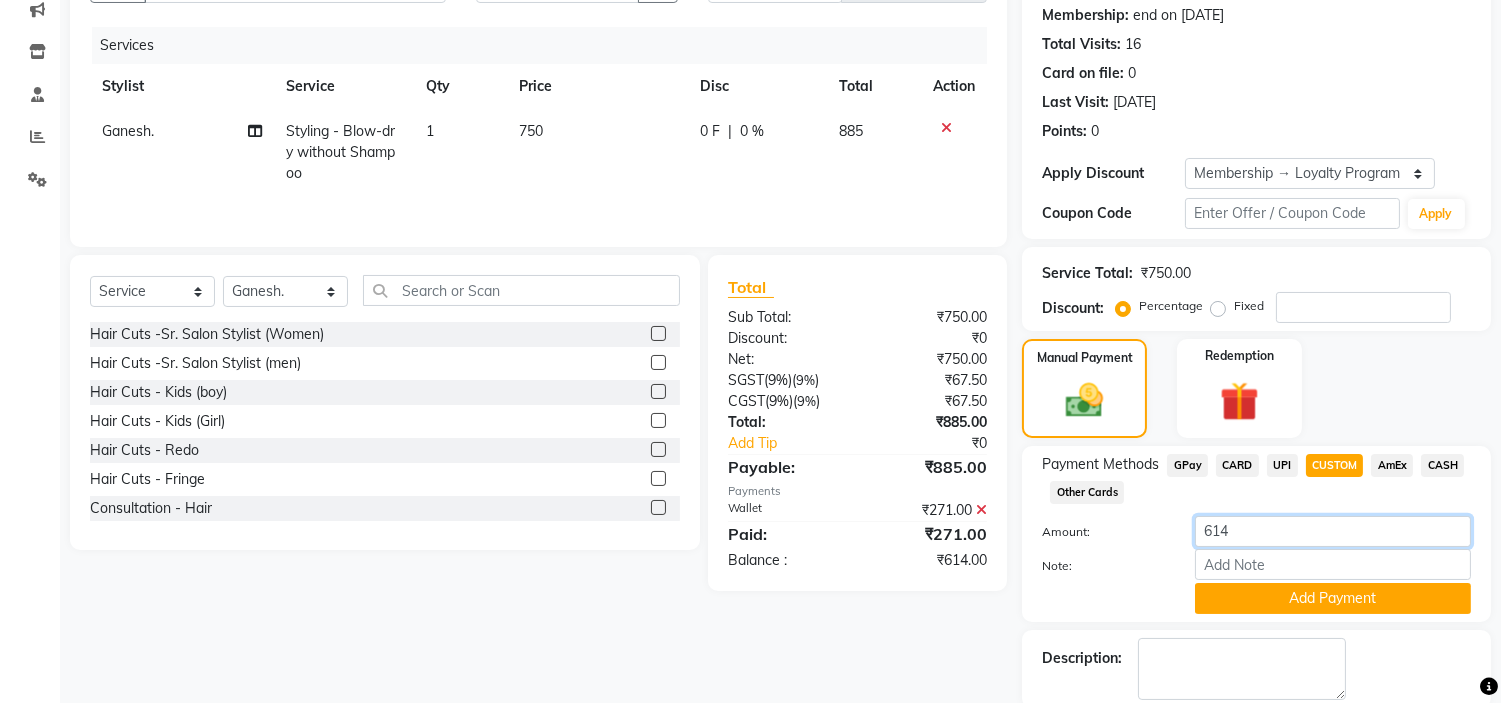 click on "Amount: 614" 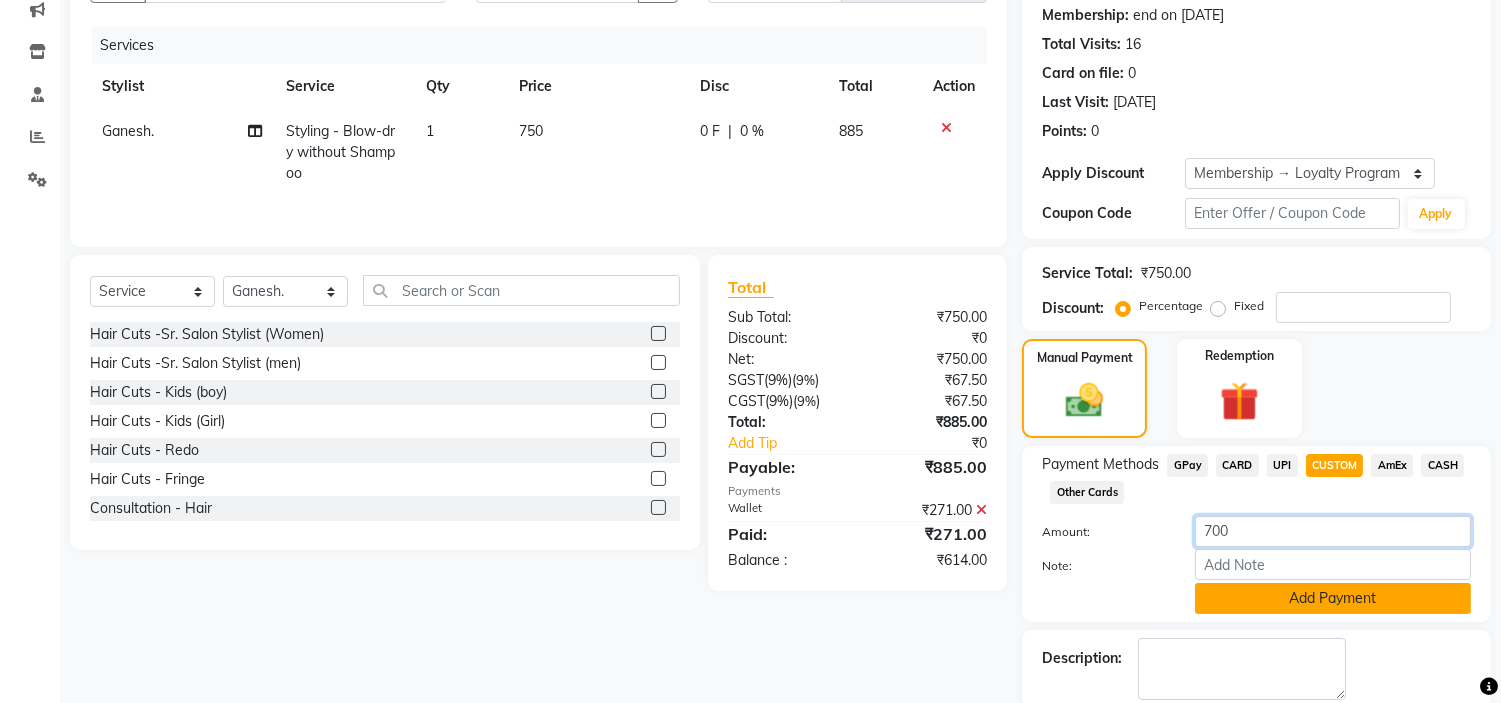 type on "700" 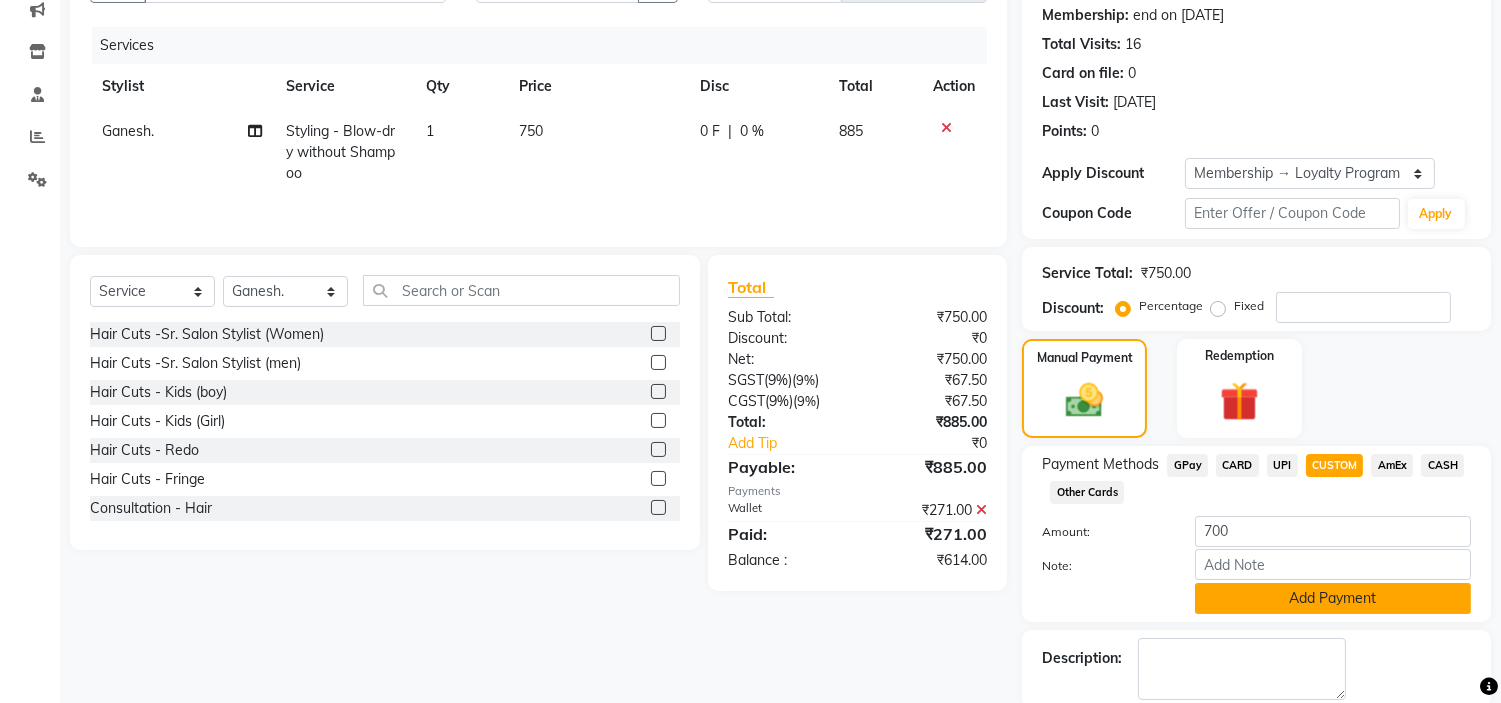 click on "Add Payment" 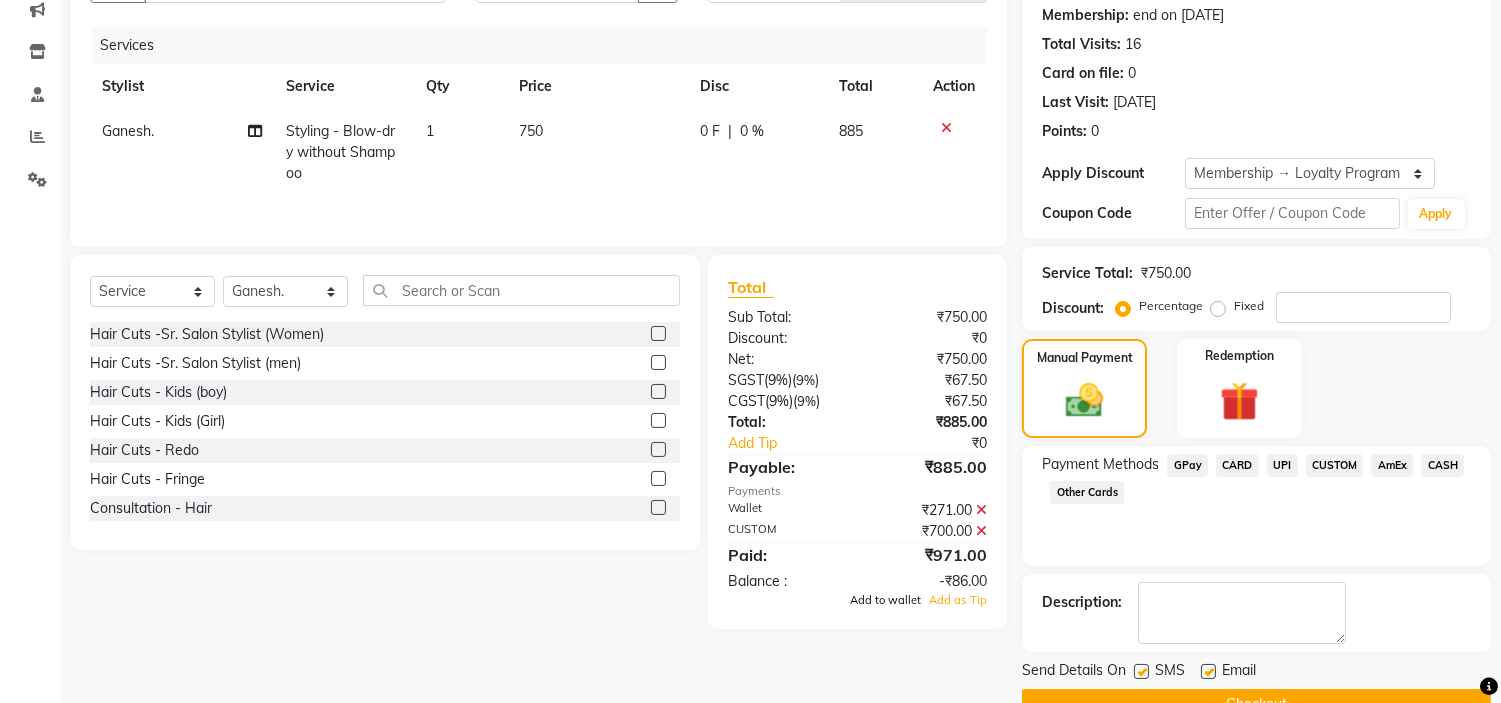 click on "Add to wallet" 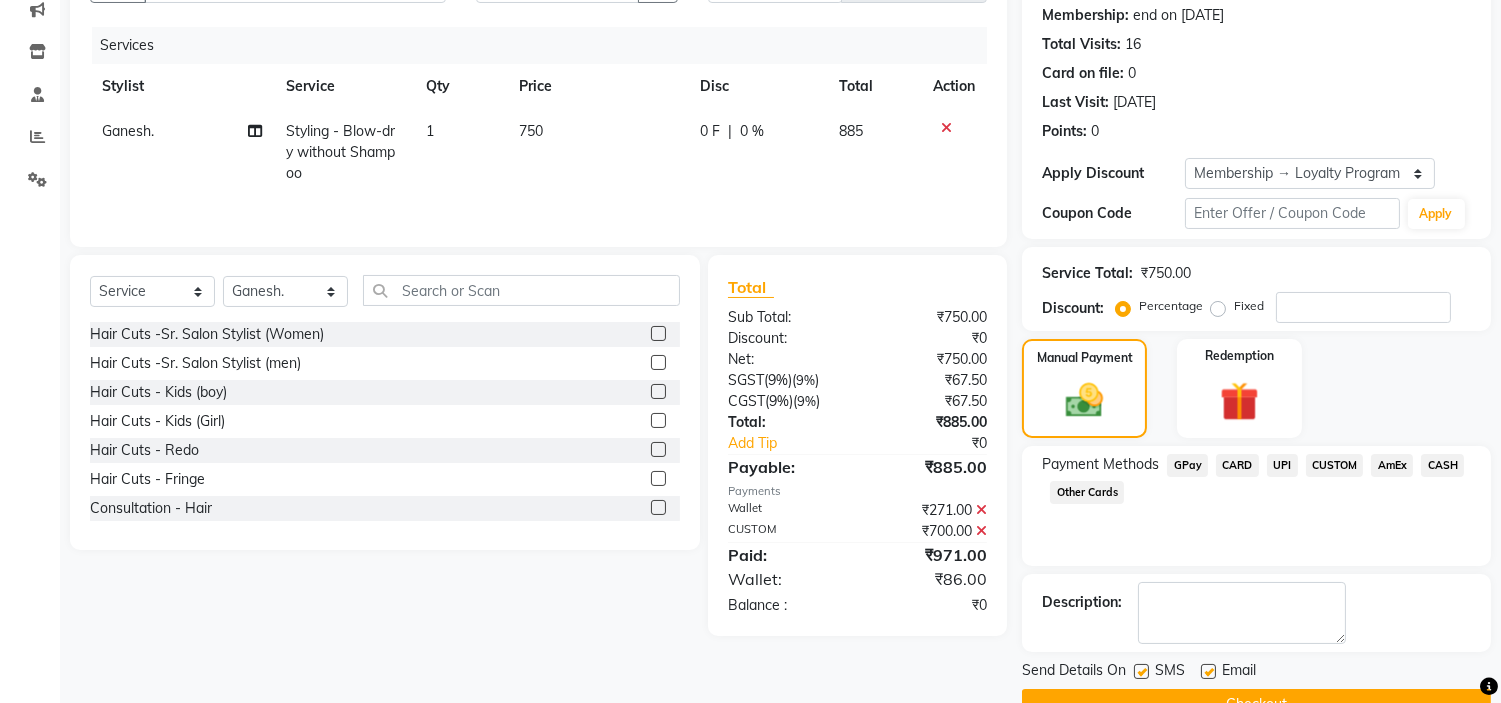 scroll, scrollTop: 266, scrollLeft: 0, axis: vertical 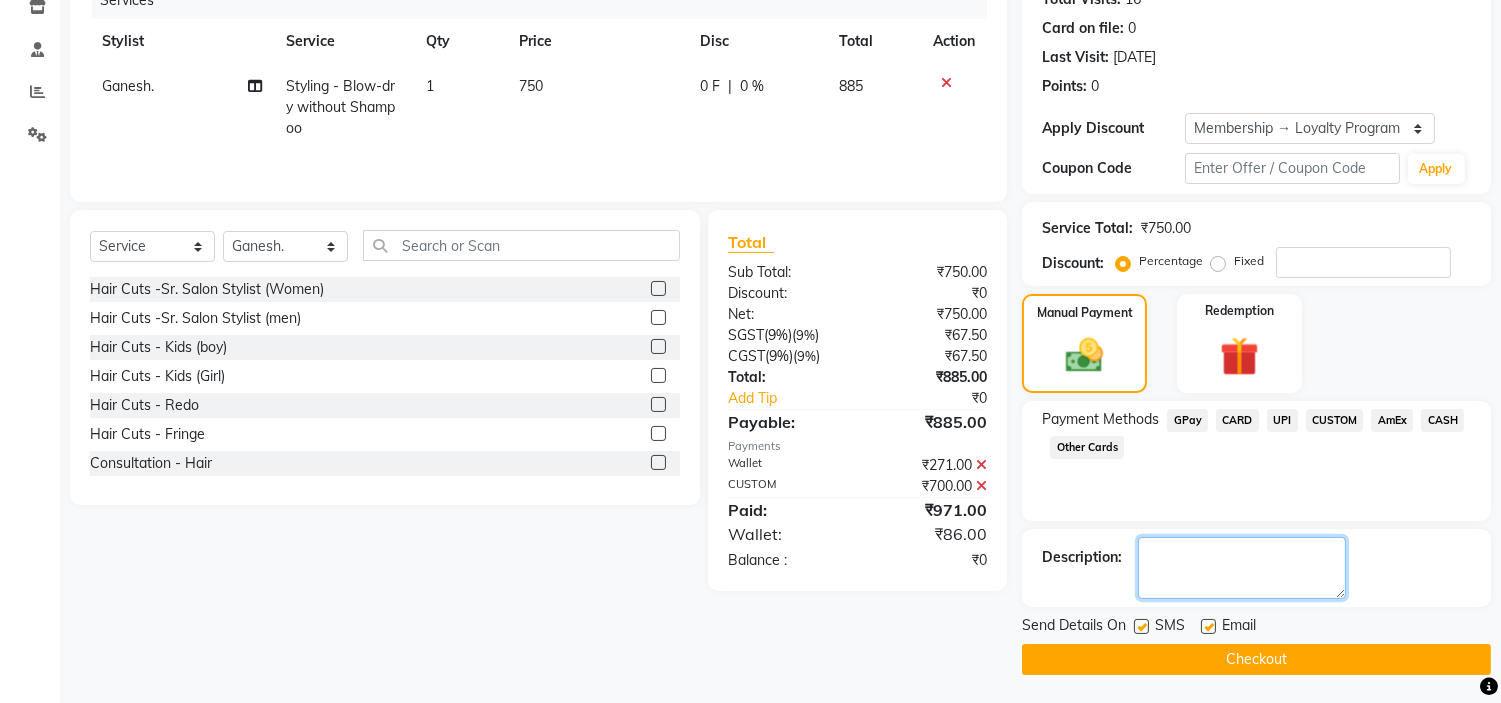 click 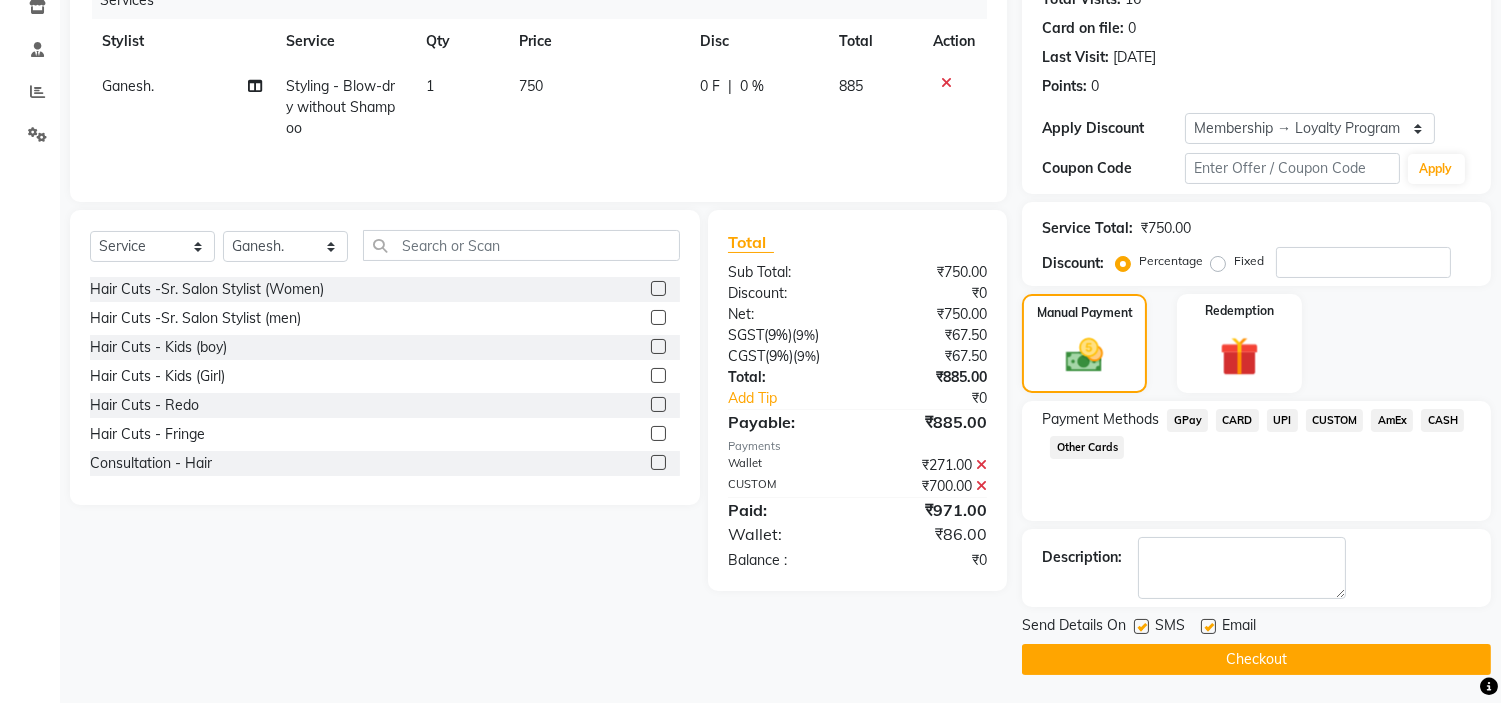 click on "Checkout" 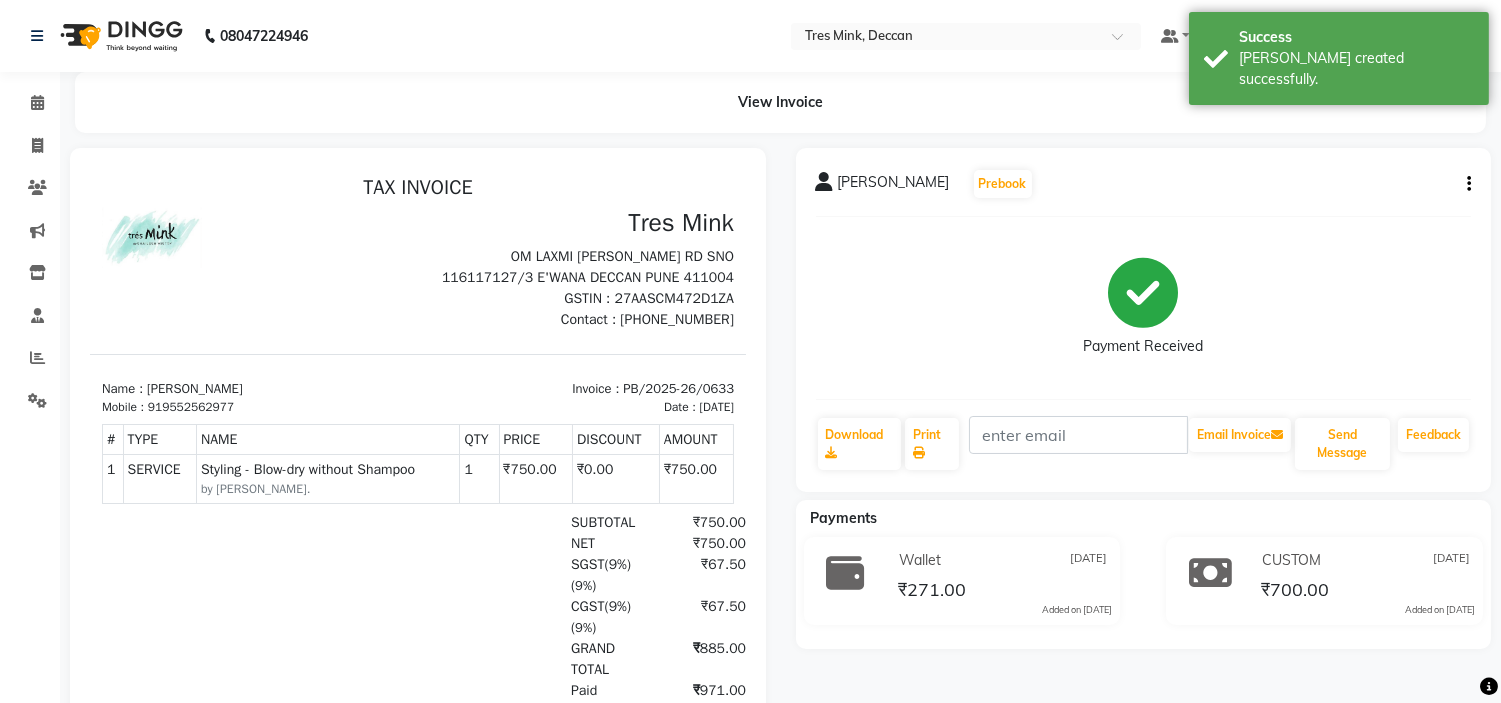 scroll, scrollTop: 0, scrollLeft: 0, axis: both 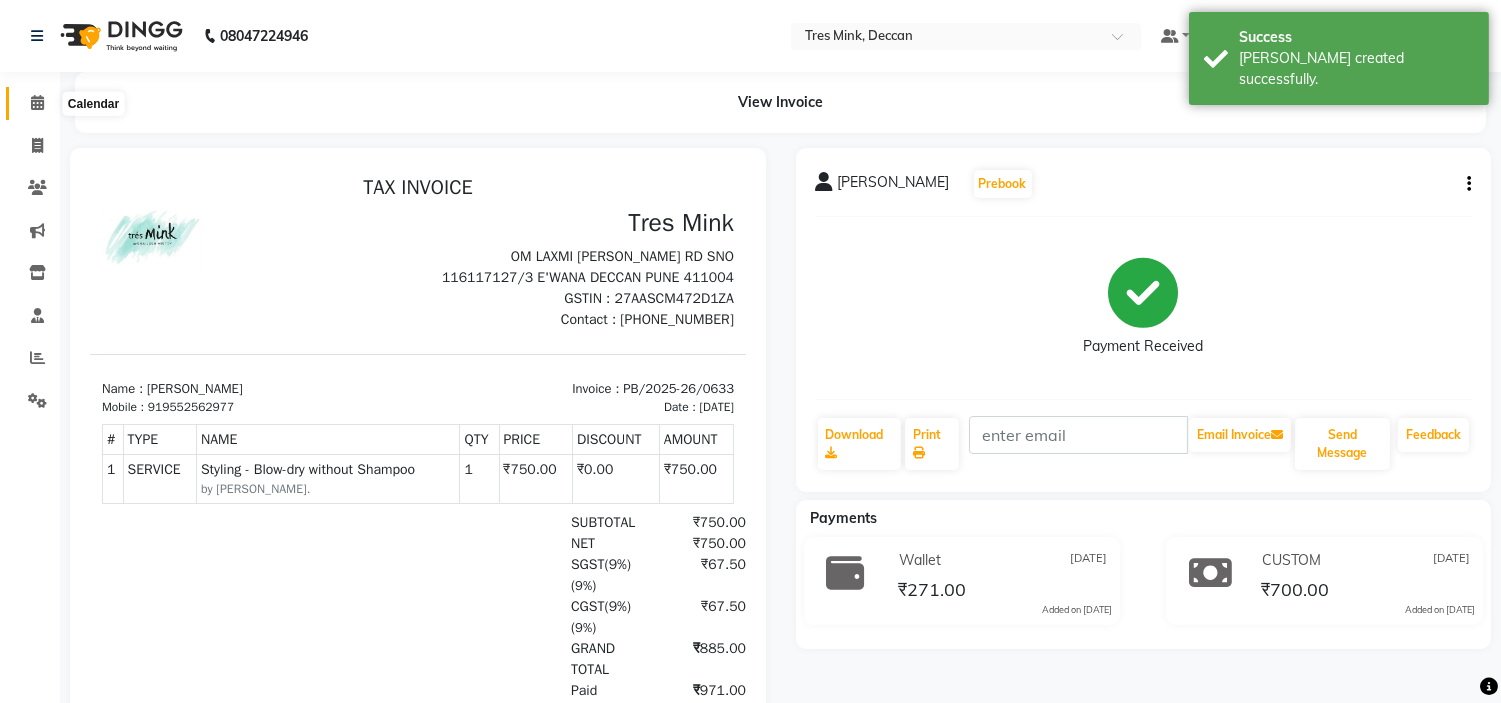 click 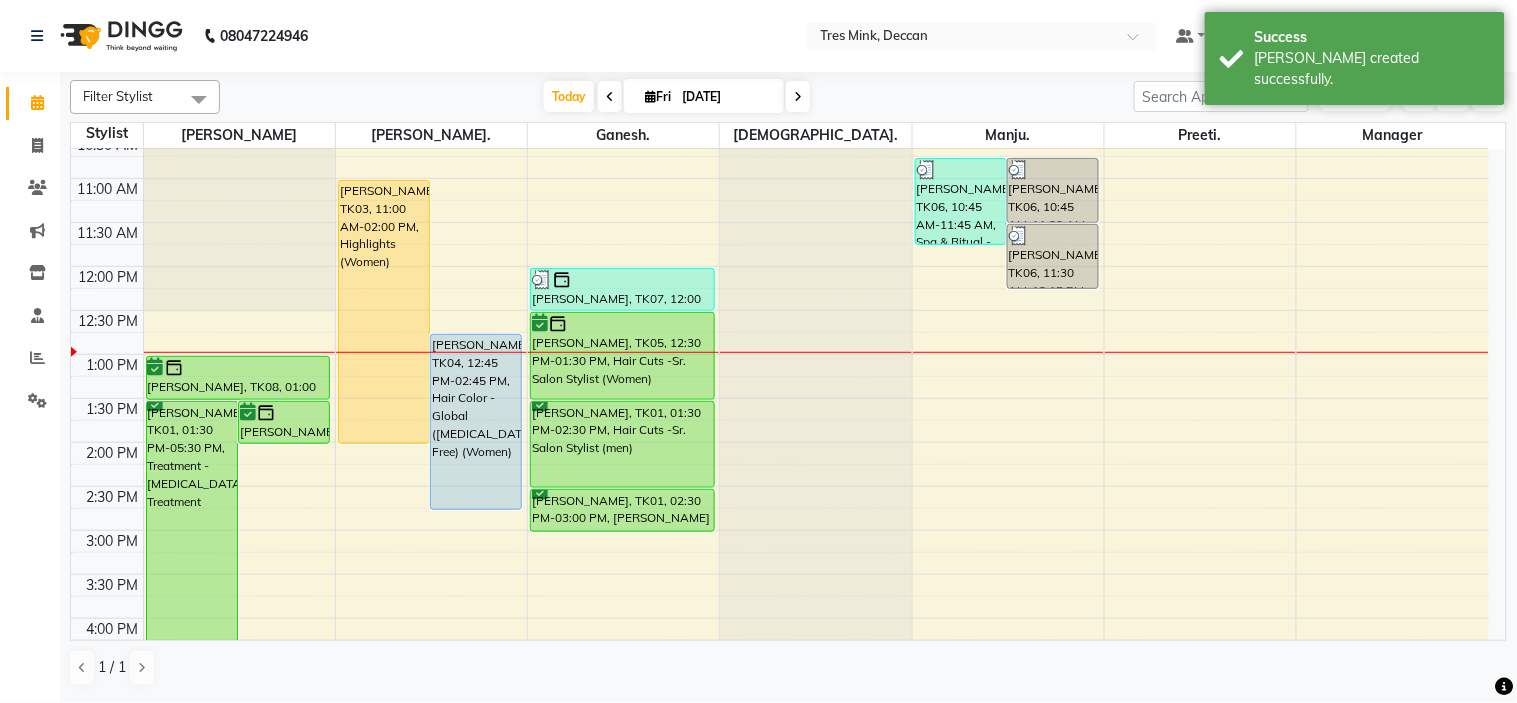 scroll, scrollTop: 213, scrollLeft: 0, axis: vertical 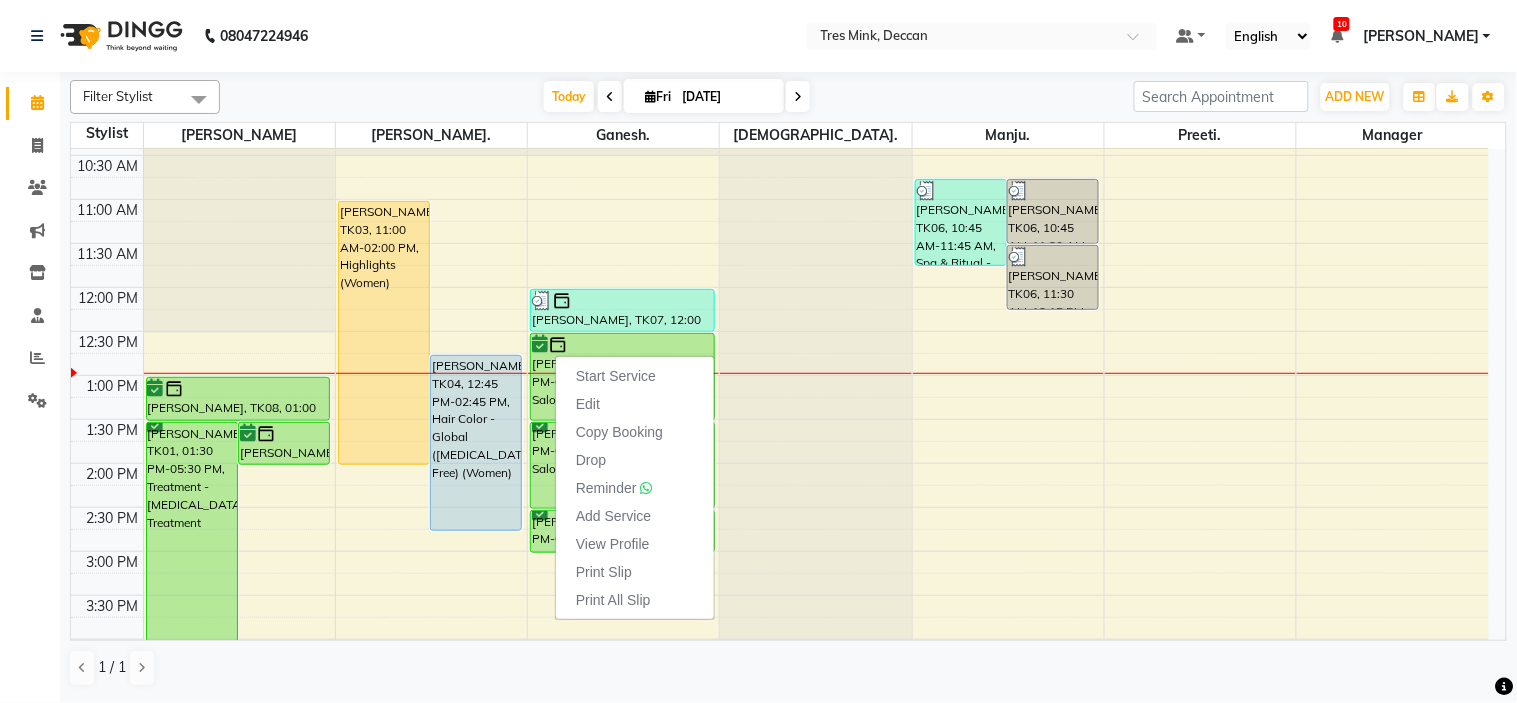 click on "Start Service" at bounding box center (616, 376) 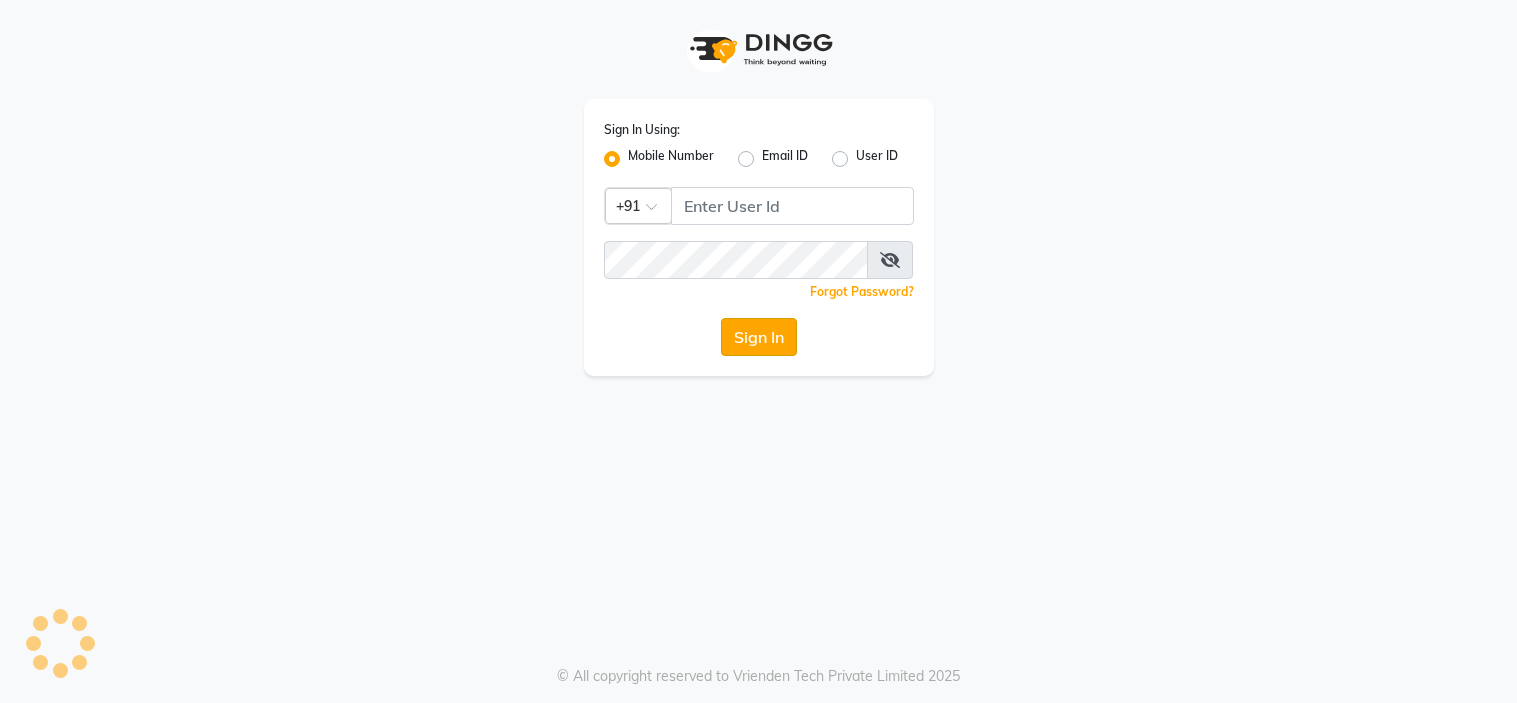 scroll, scrollTop: 0, scrollLeft: 0, axis: both 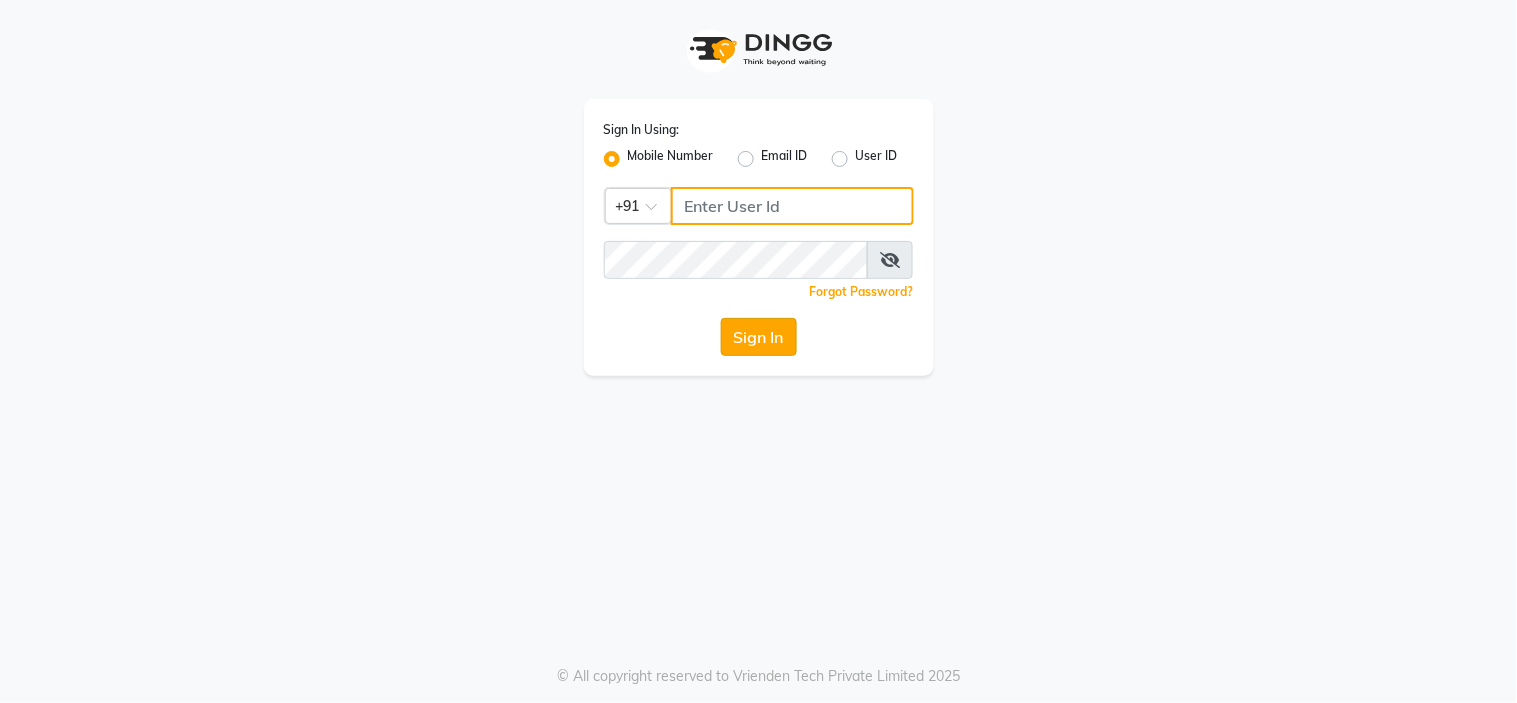 type on "8999659395" 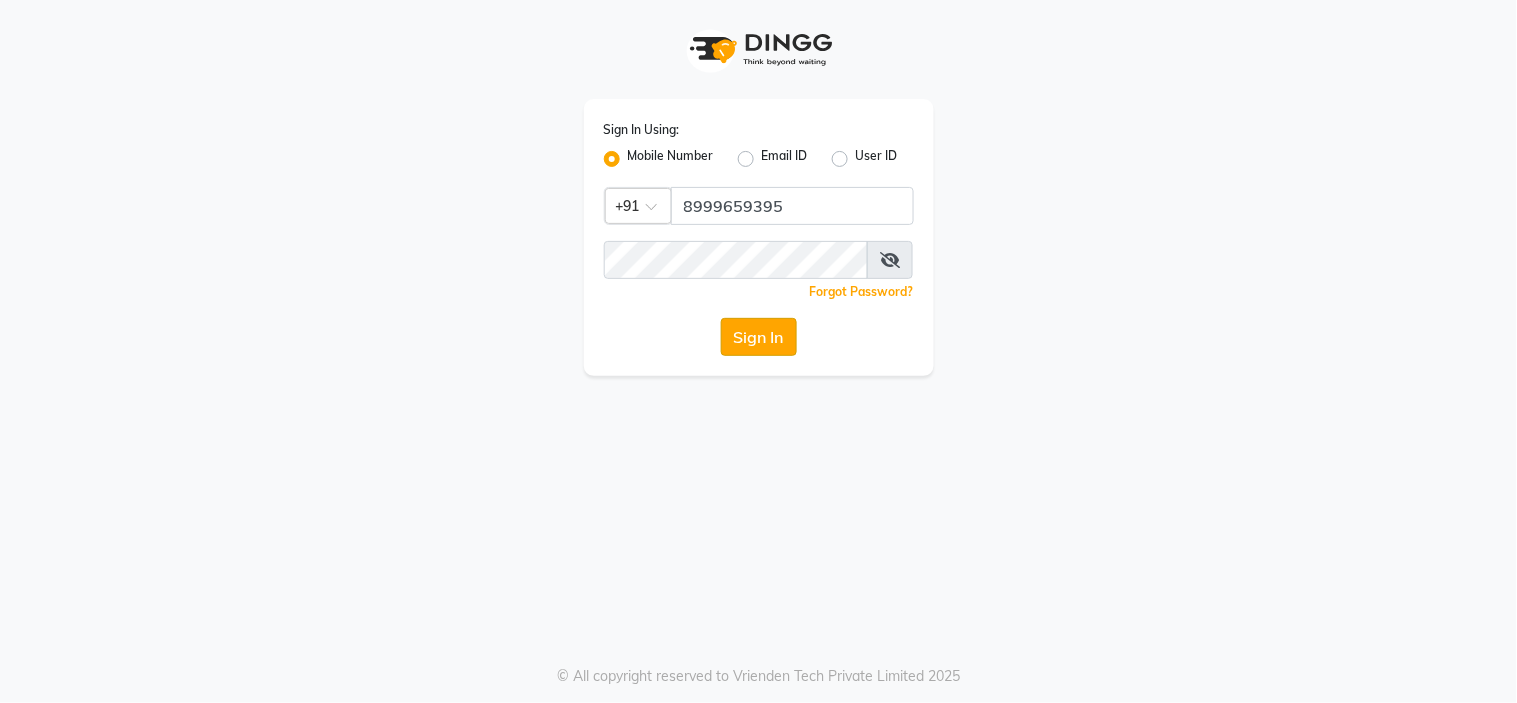 click on "Sign In" 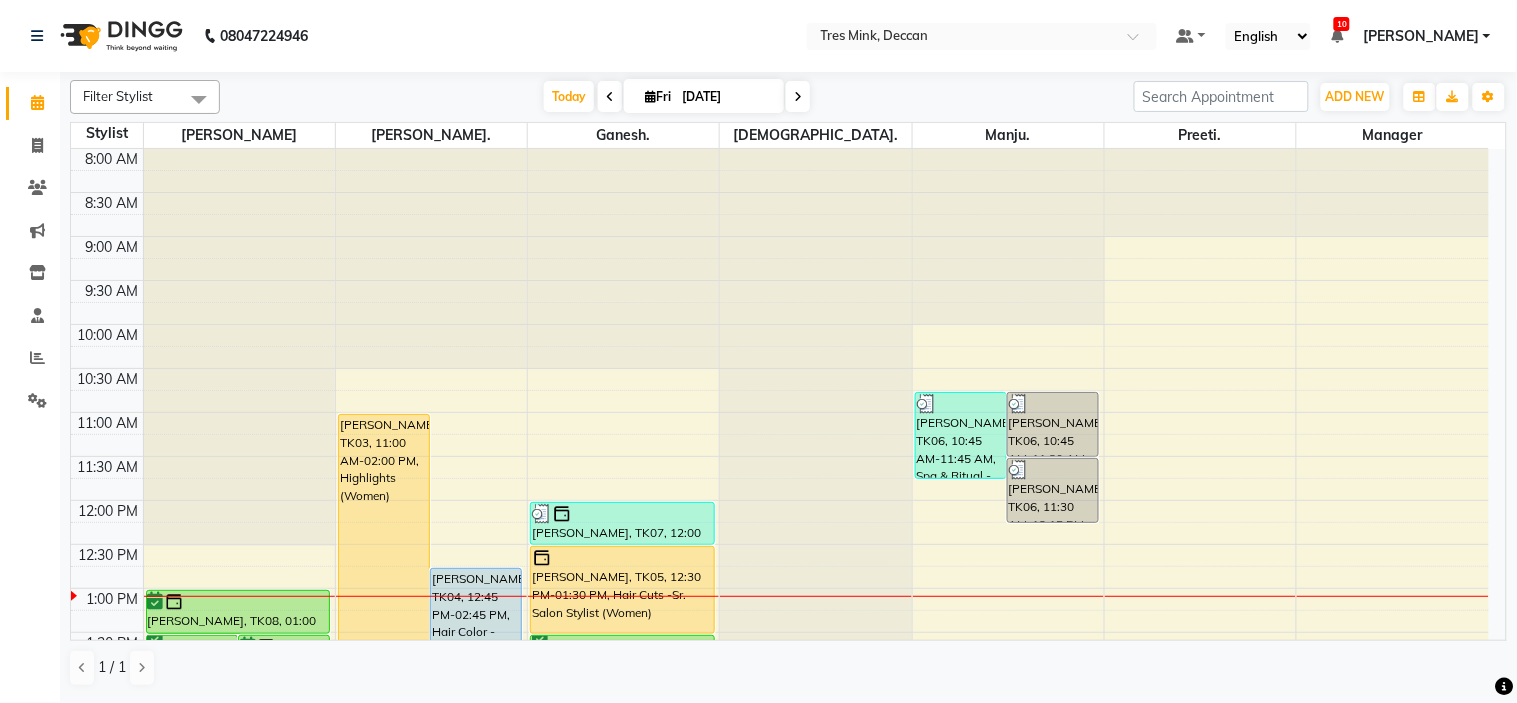 scroll, scrollTop: 0, scrollLeft: 0, axis: both 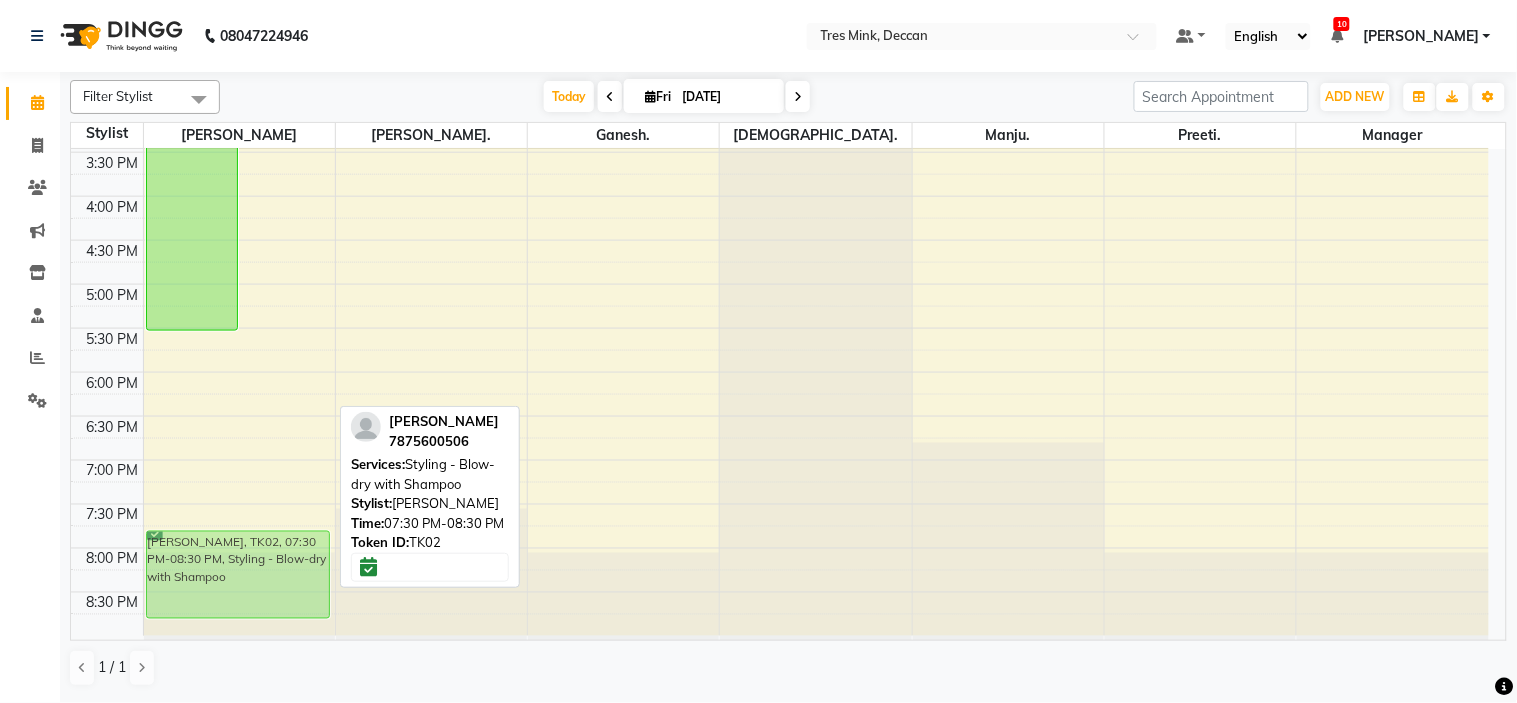 drag, startPoint x: 244, startPoint y: 545, endPoint x: 240, endPoint y: 571, distance: 26.305893 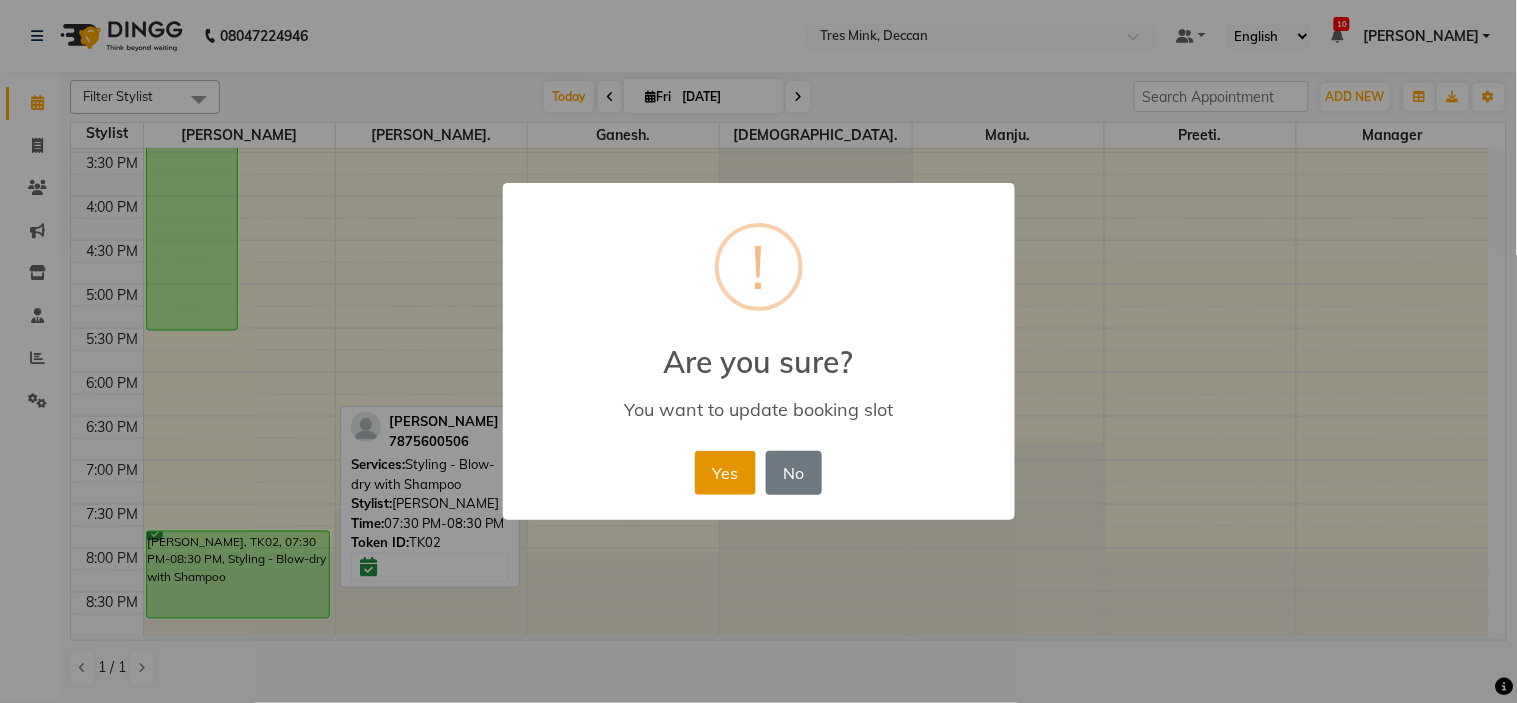 click on "Yes" at bounding box center [725, 473] 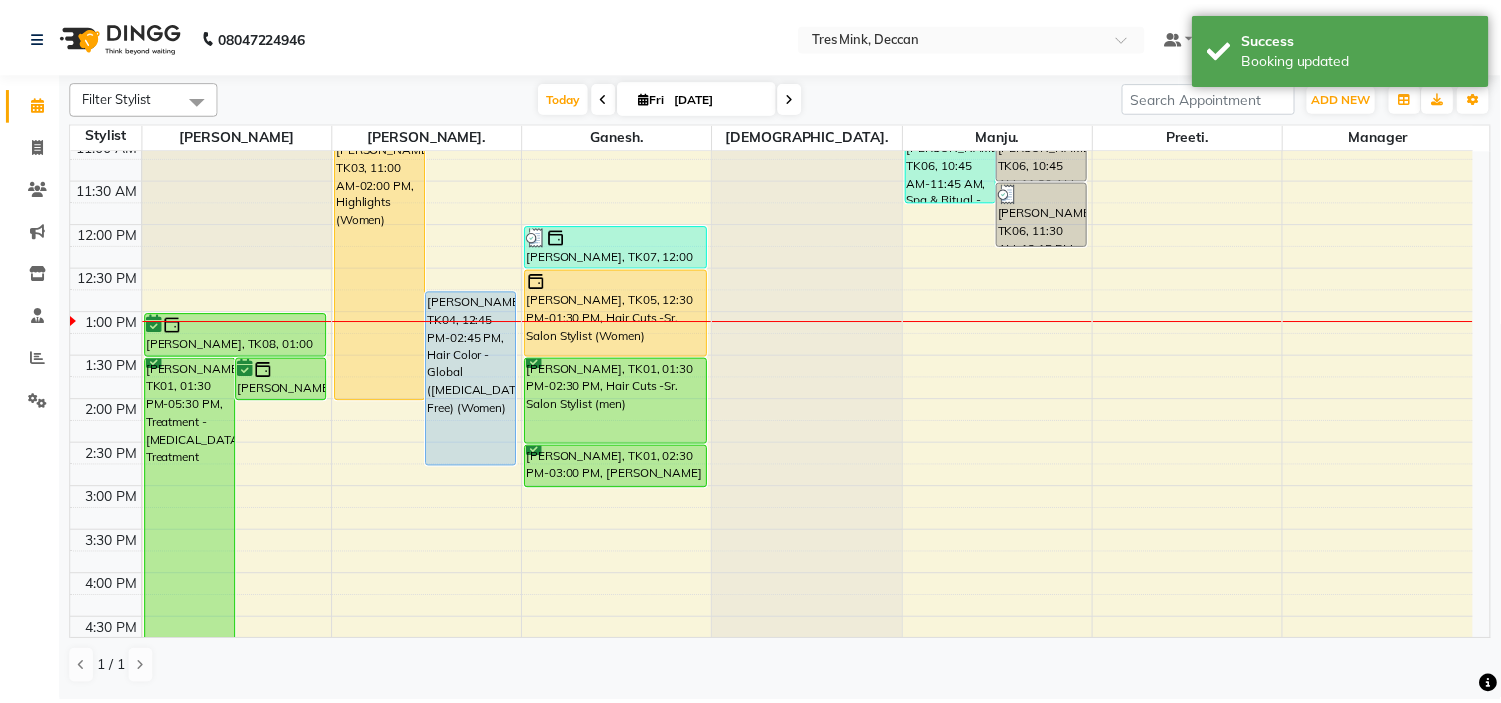 scroll, scrollTop: 276, scrollLeft: 0, axis: vertical 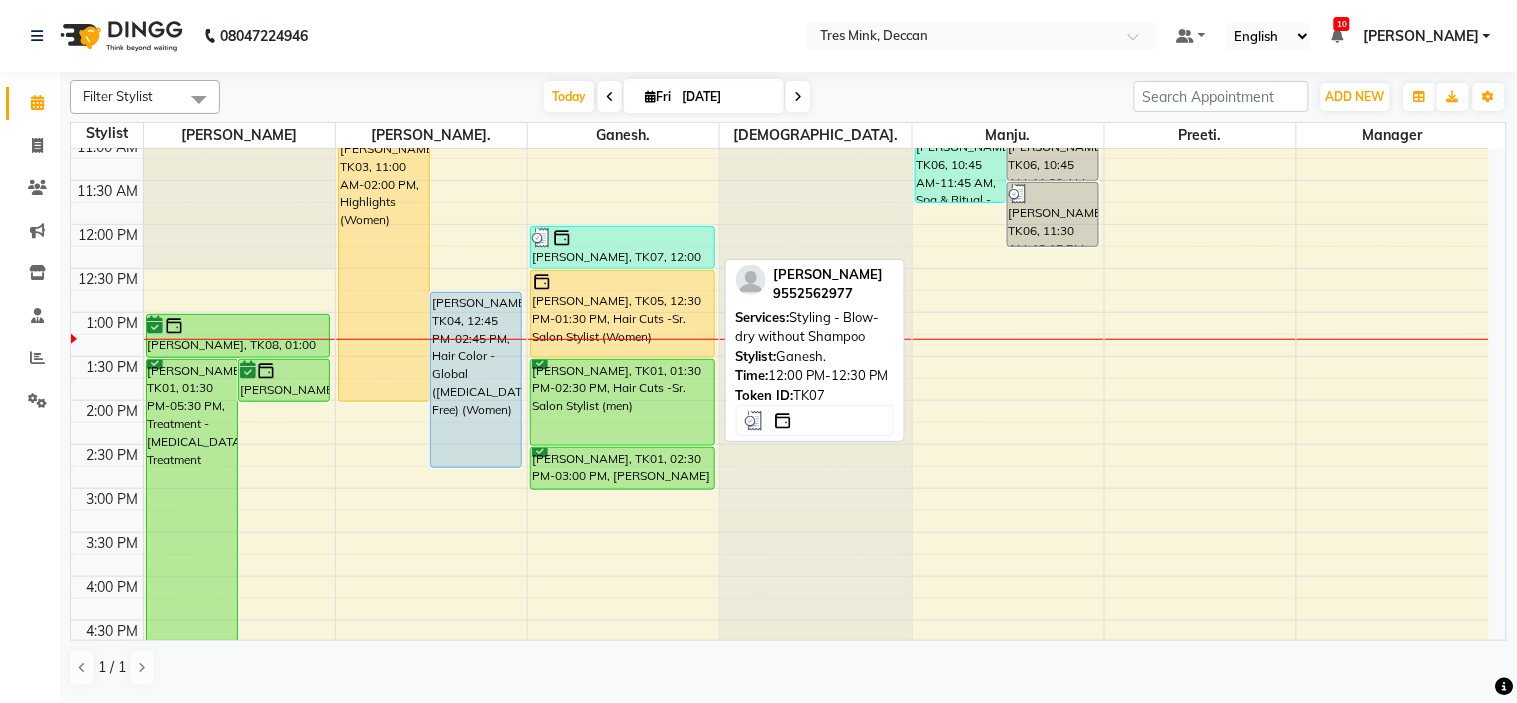 click at bounding box center [622, 238] 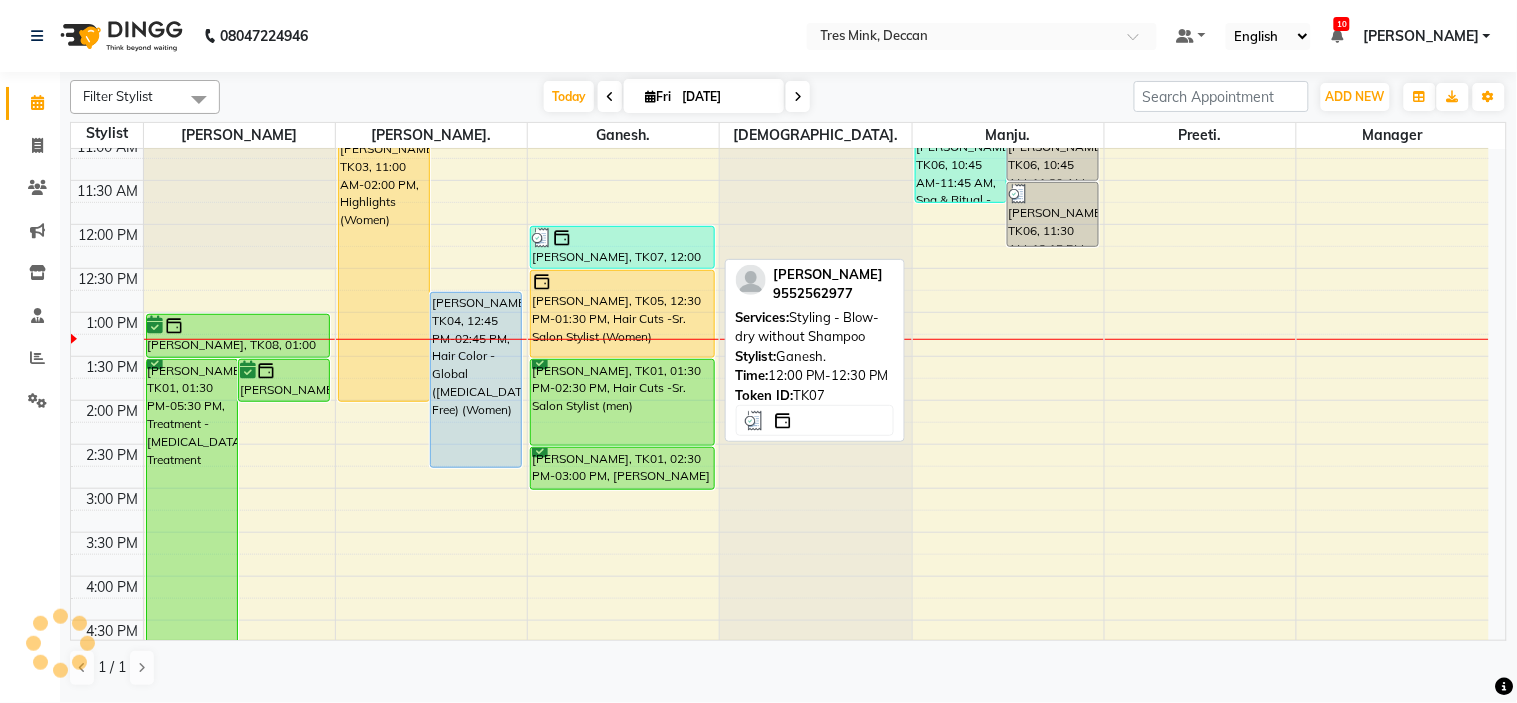 click at bounding box center [622, 238] 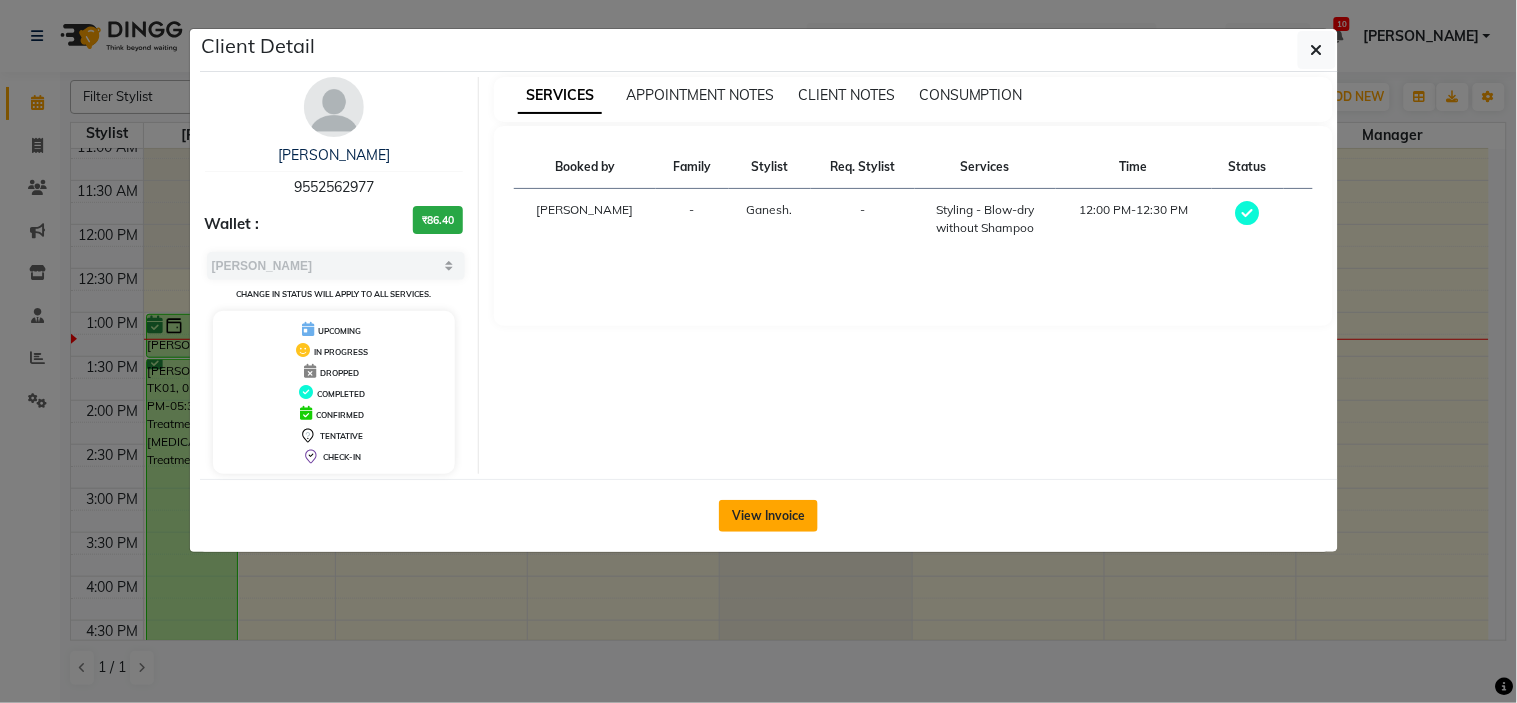 click on "View Invoice" 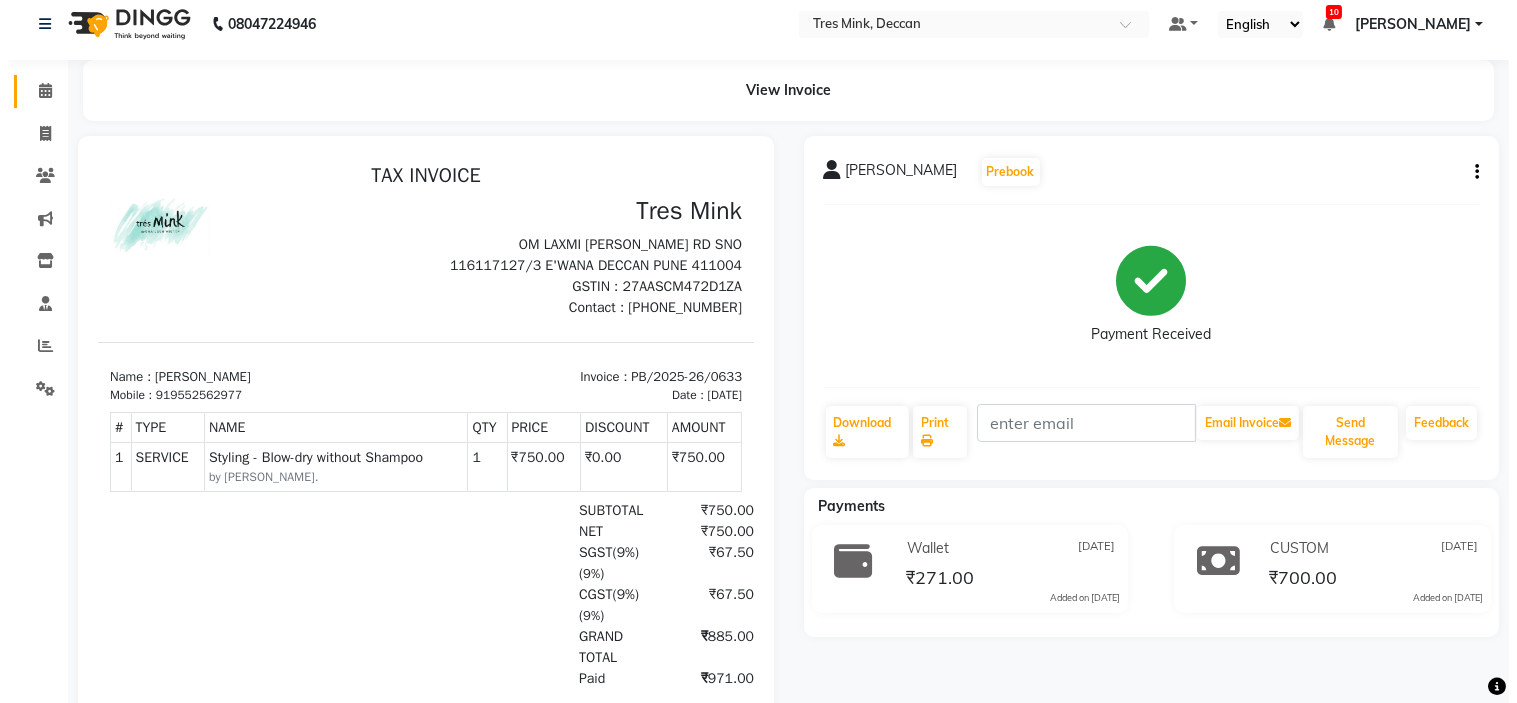 scroll, scrollTop: 0, scrollLeft: 0, axis: both 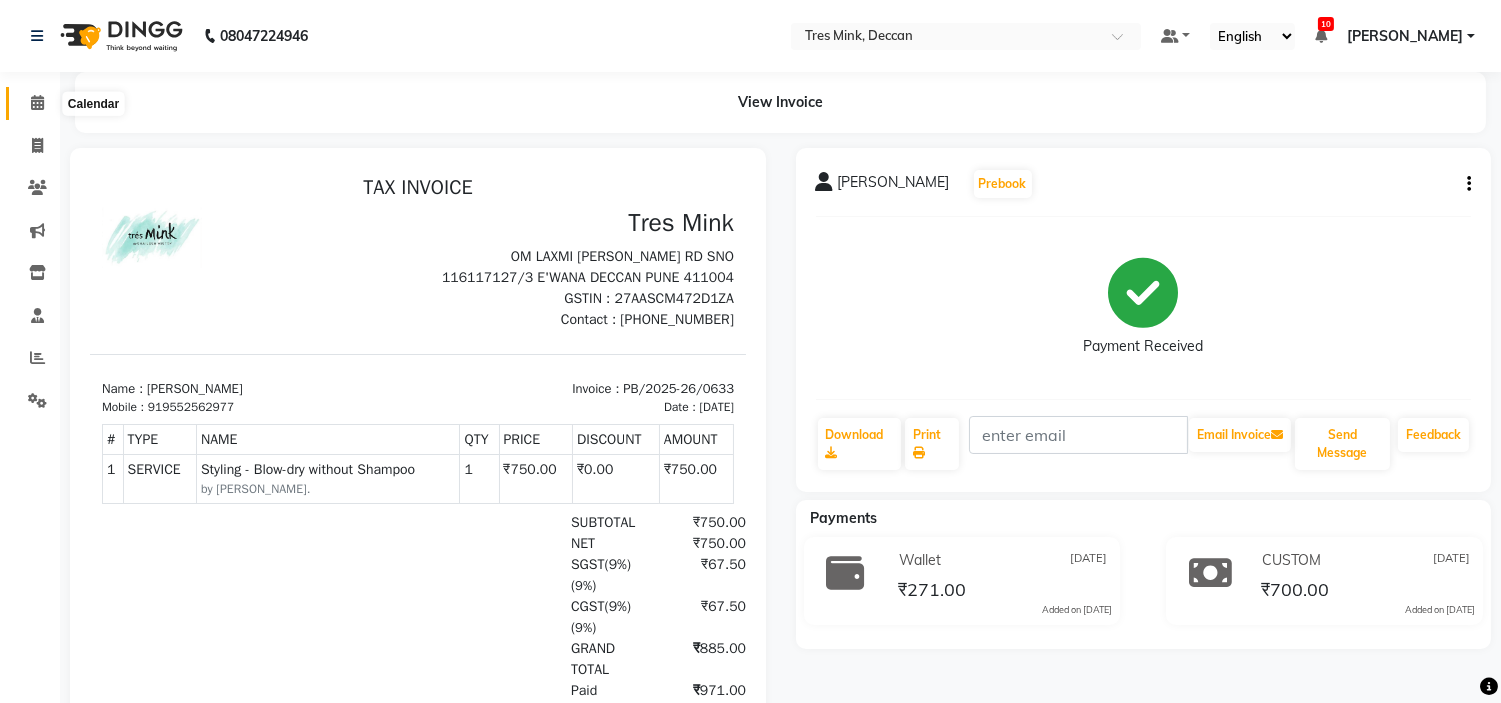 click 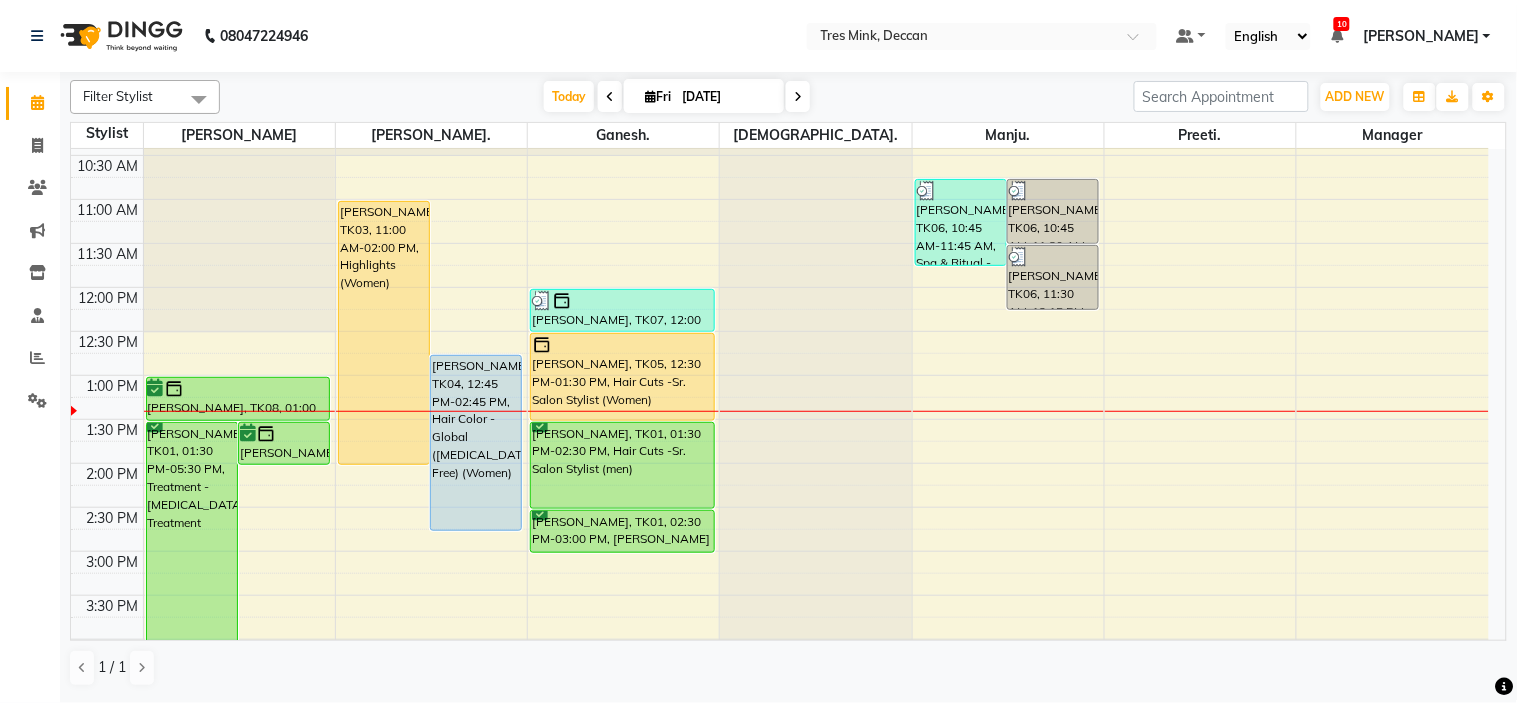 scroll, scrollTop: 212, scrollLeft: 0, axis: vertical 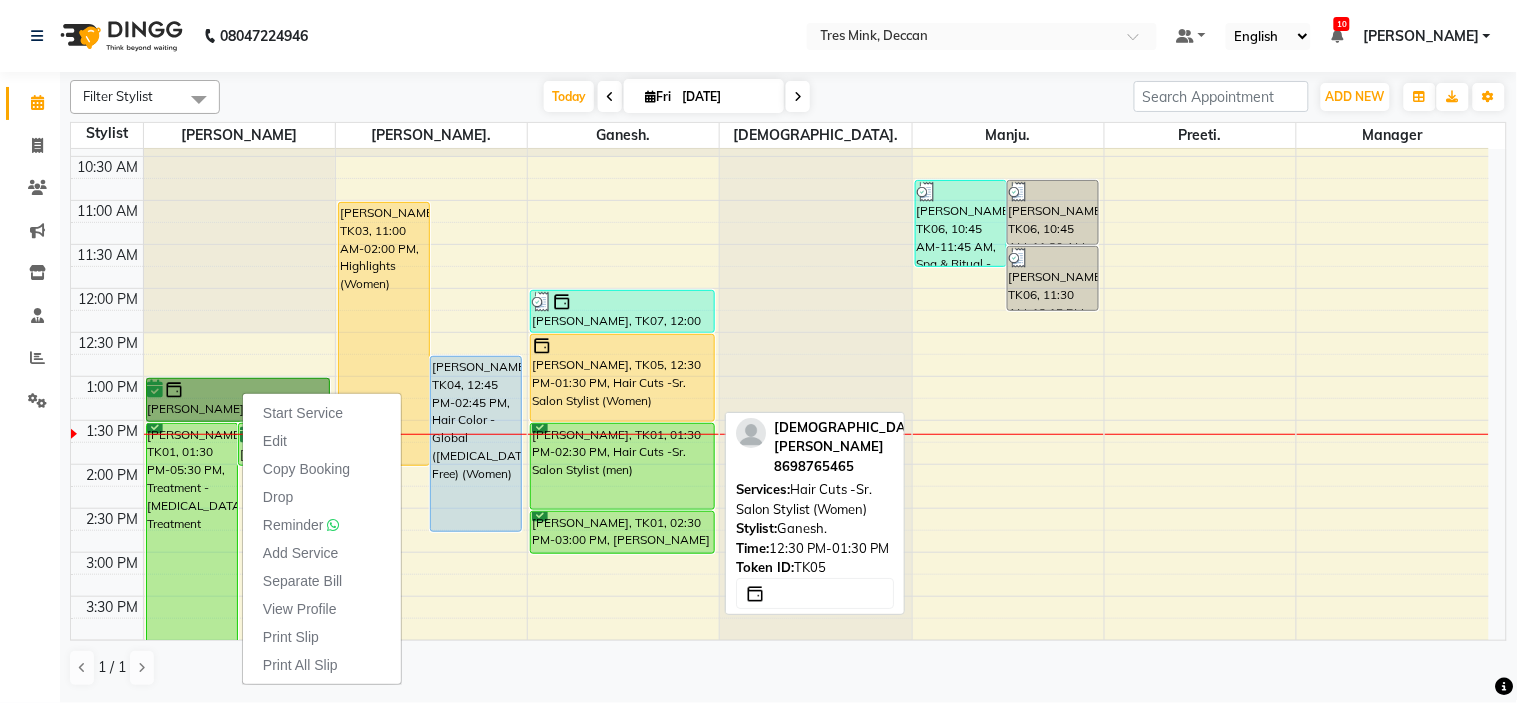 click on "[PERSON_NAME], TK05, 12:30 PM-01:30 PM, Hair Cuts -Sr. Salon Stylist (Women)" at bounding box center (622, 378) 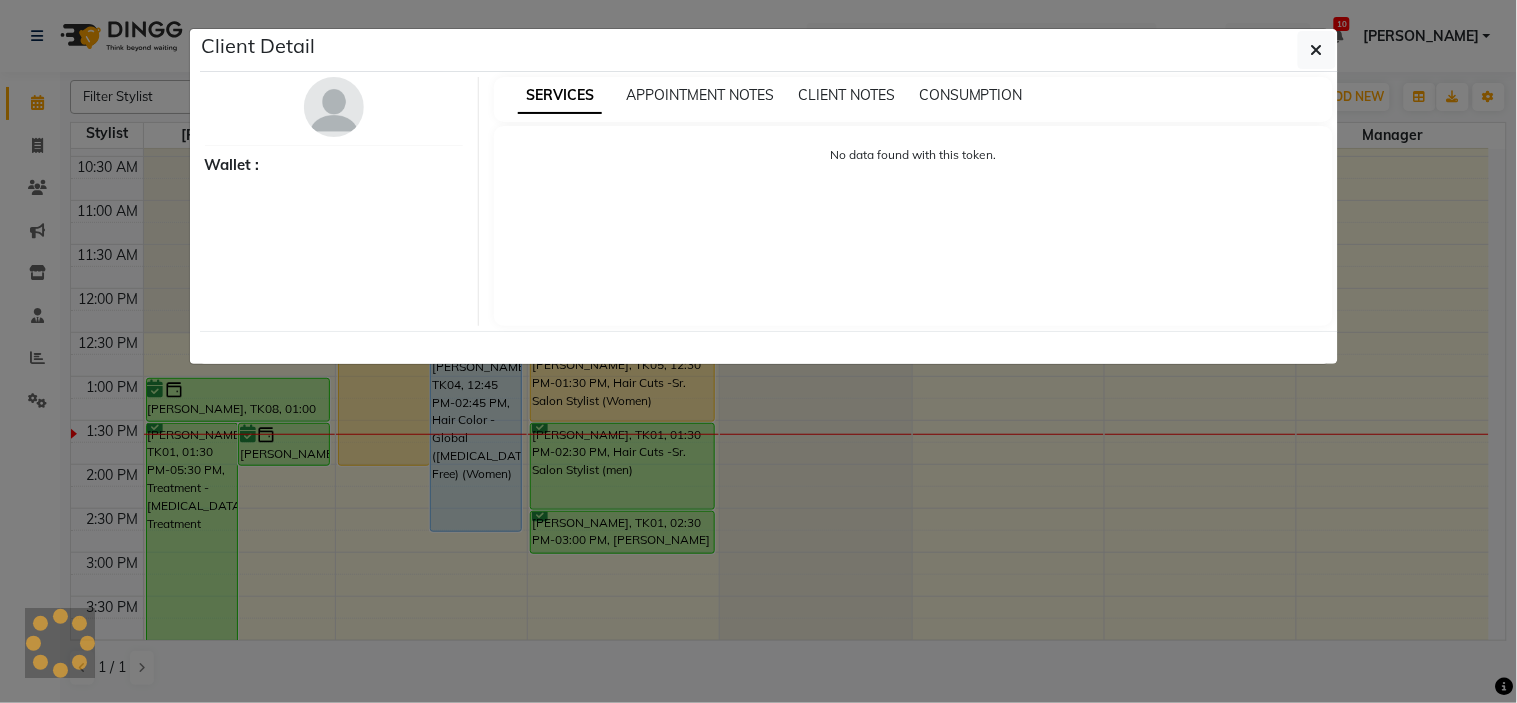 select on "1" 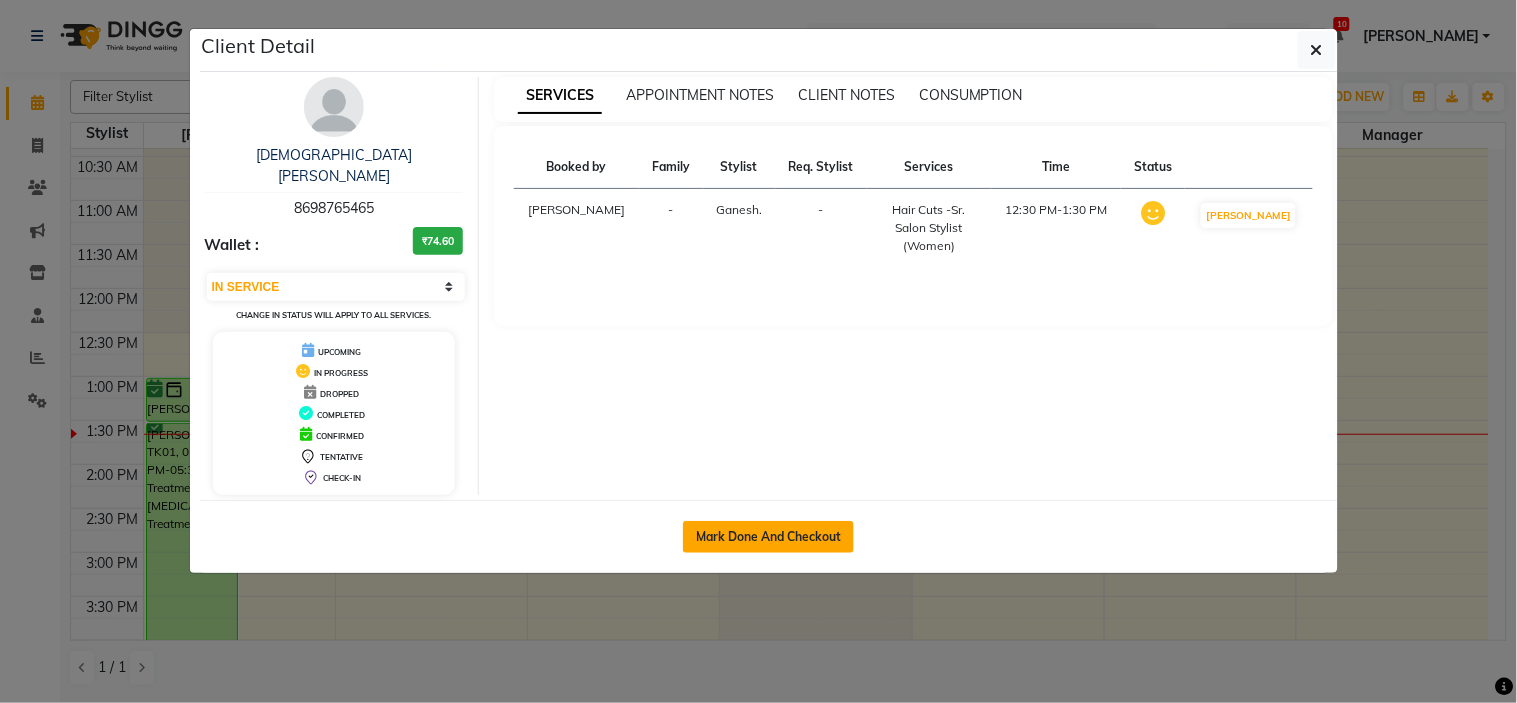 click on "Mark Done And Checkout" 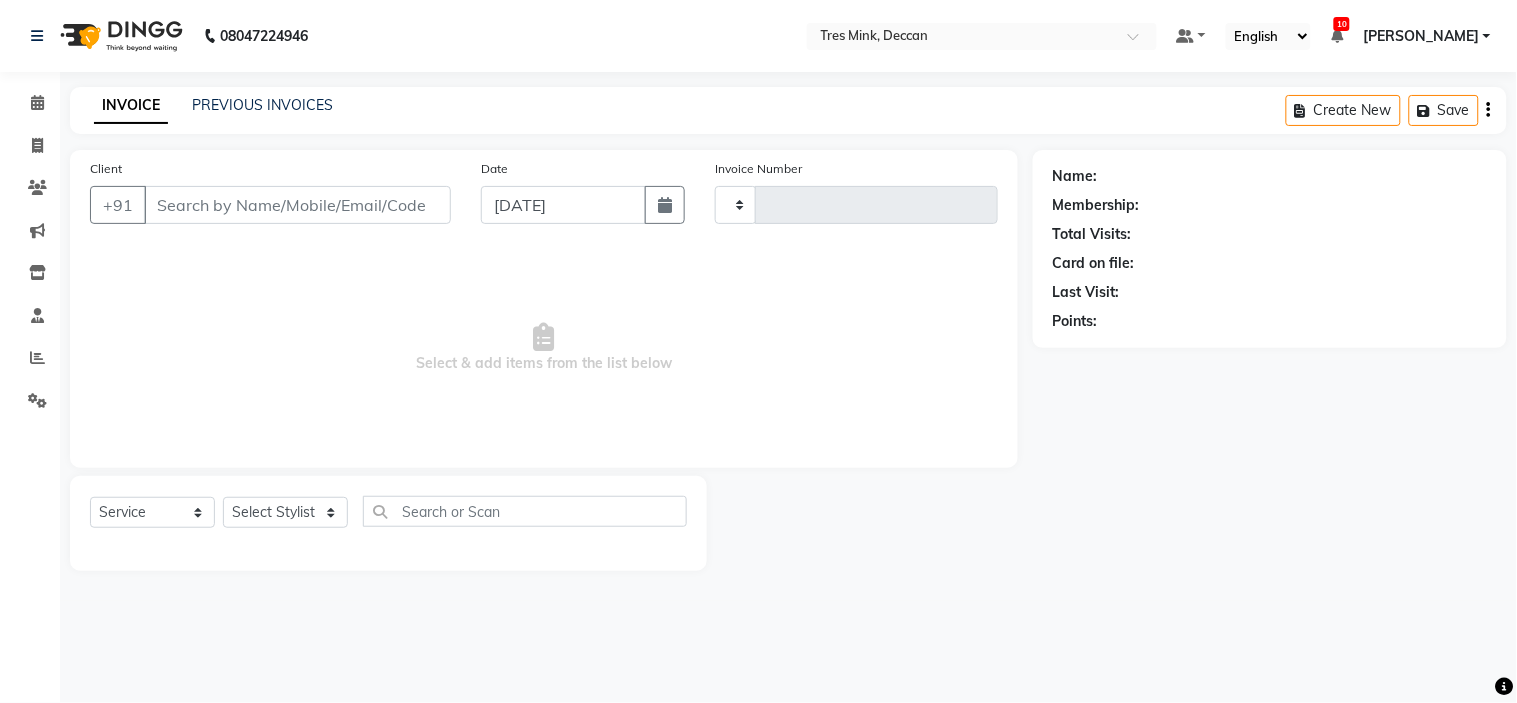 type on "0634" 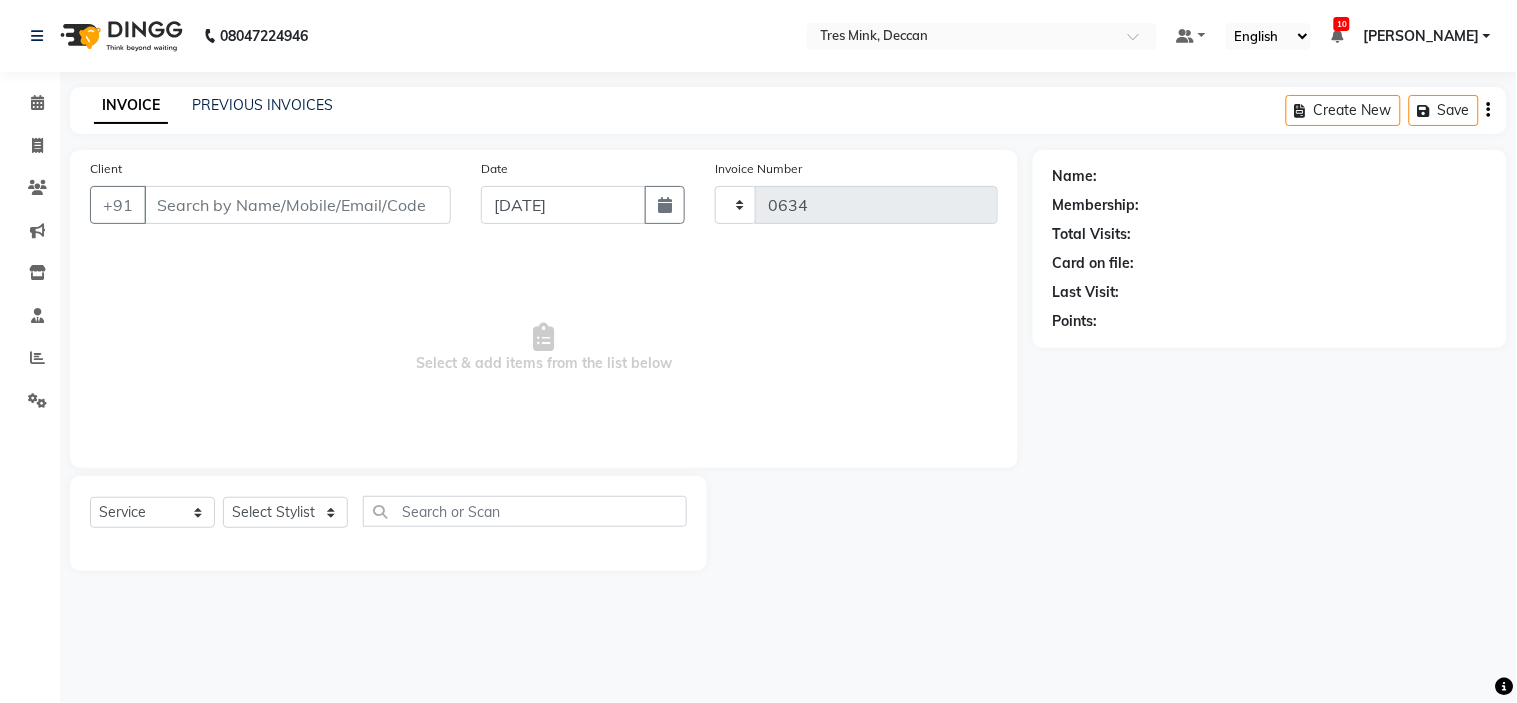 select on "8055" 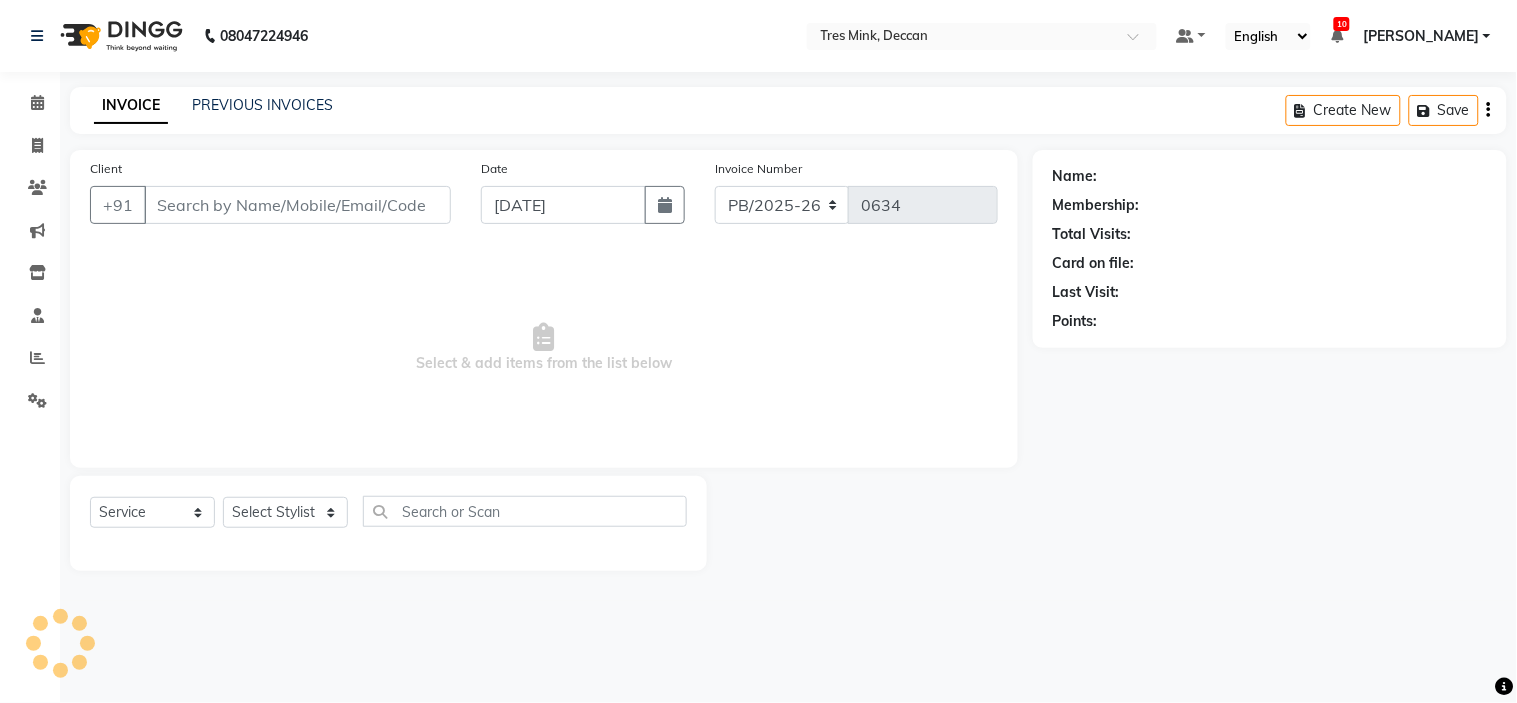 type on "8698765465" 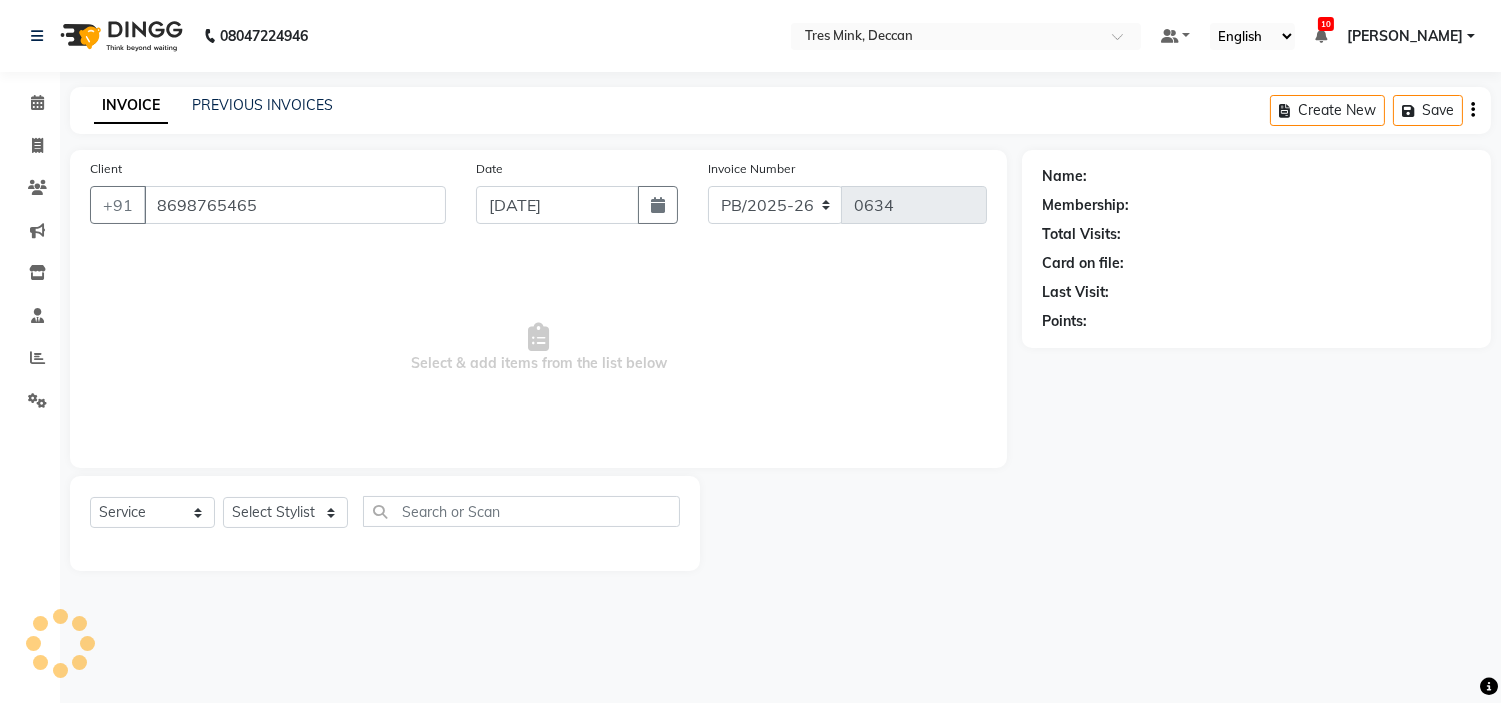 select on "59501" 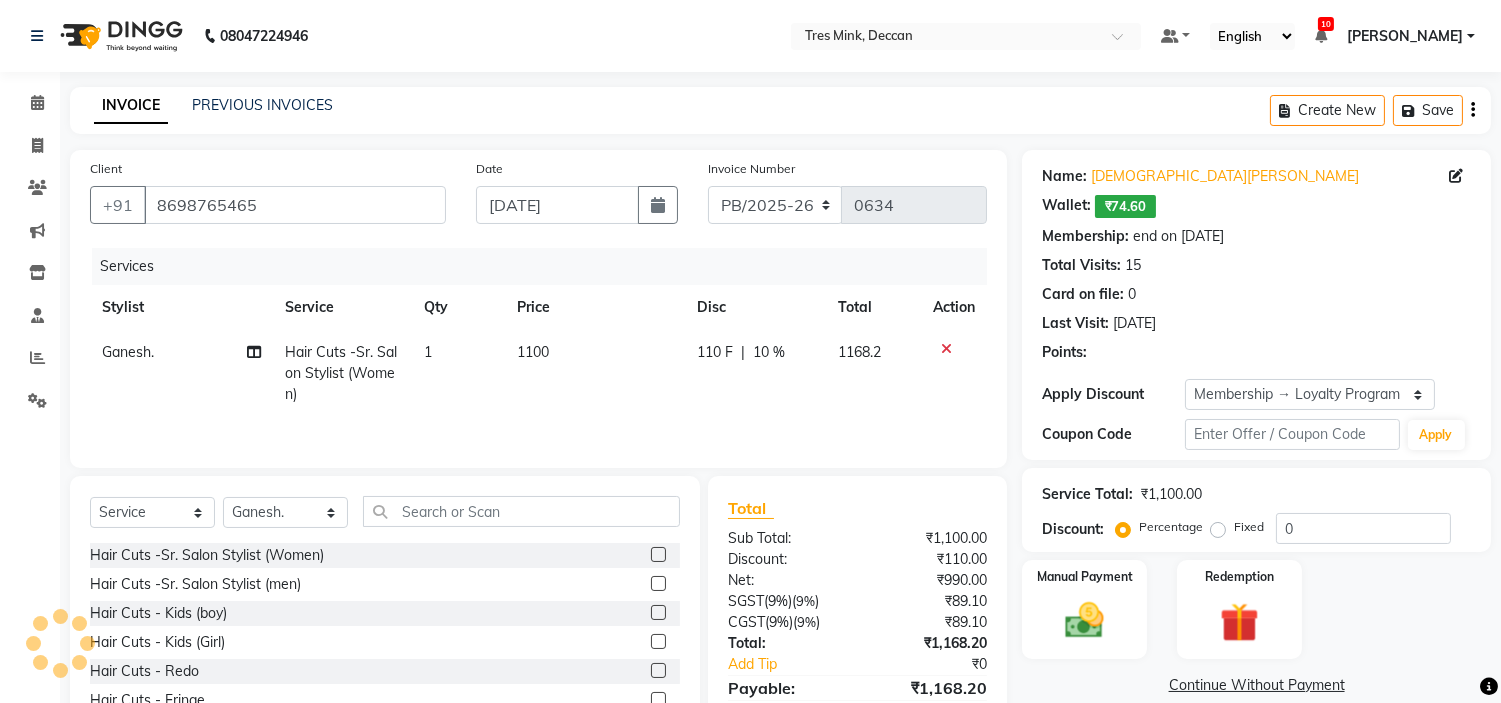 type on "10" 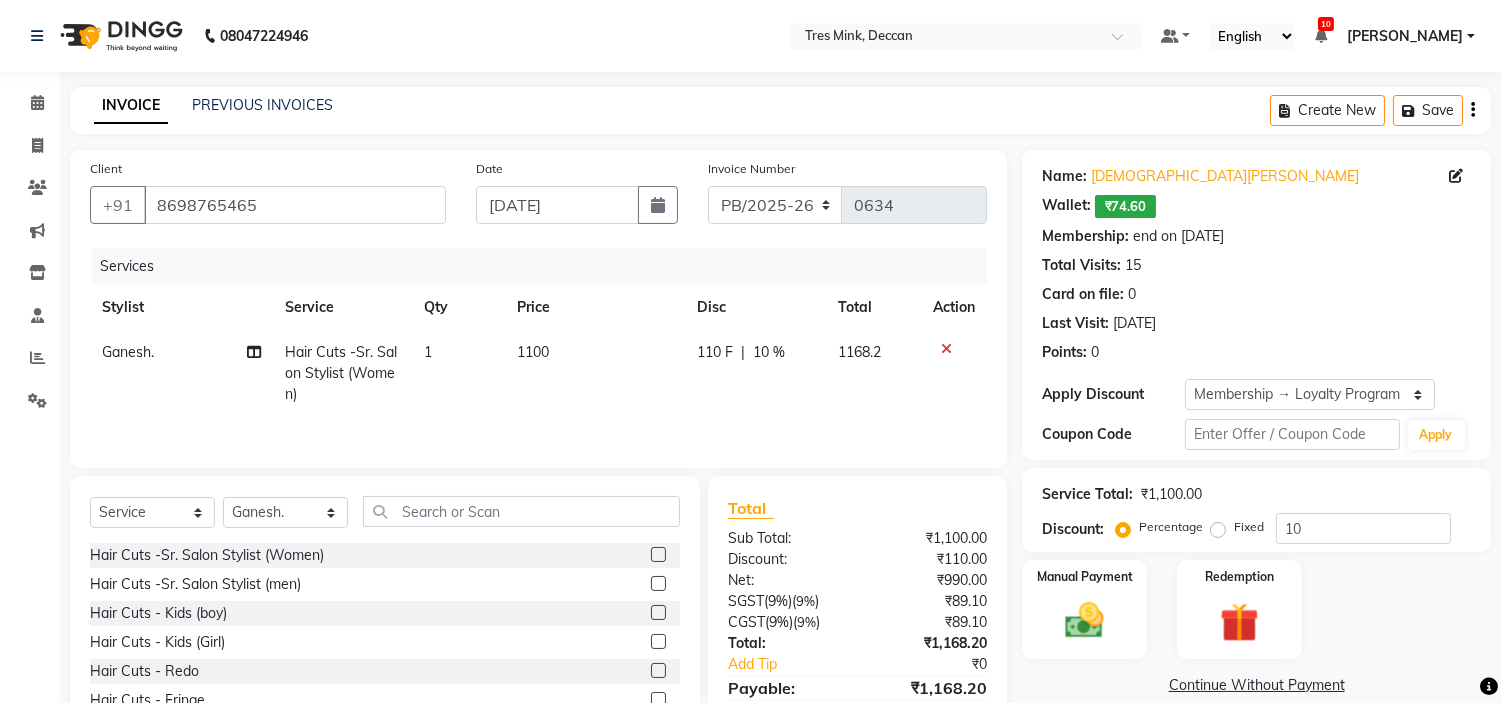 scroll, scrollTop: 100, scrollLeft: 0, axis: vertical 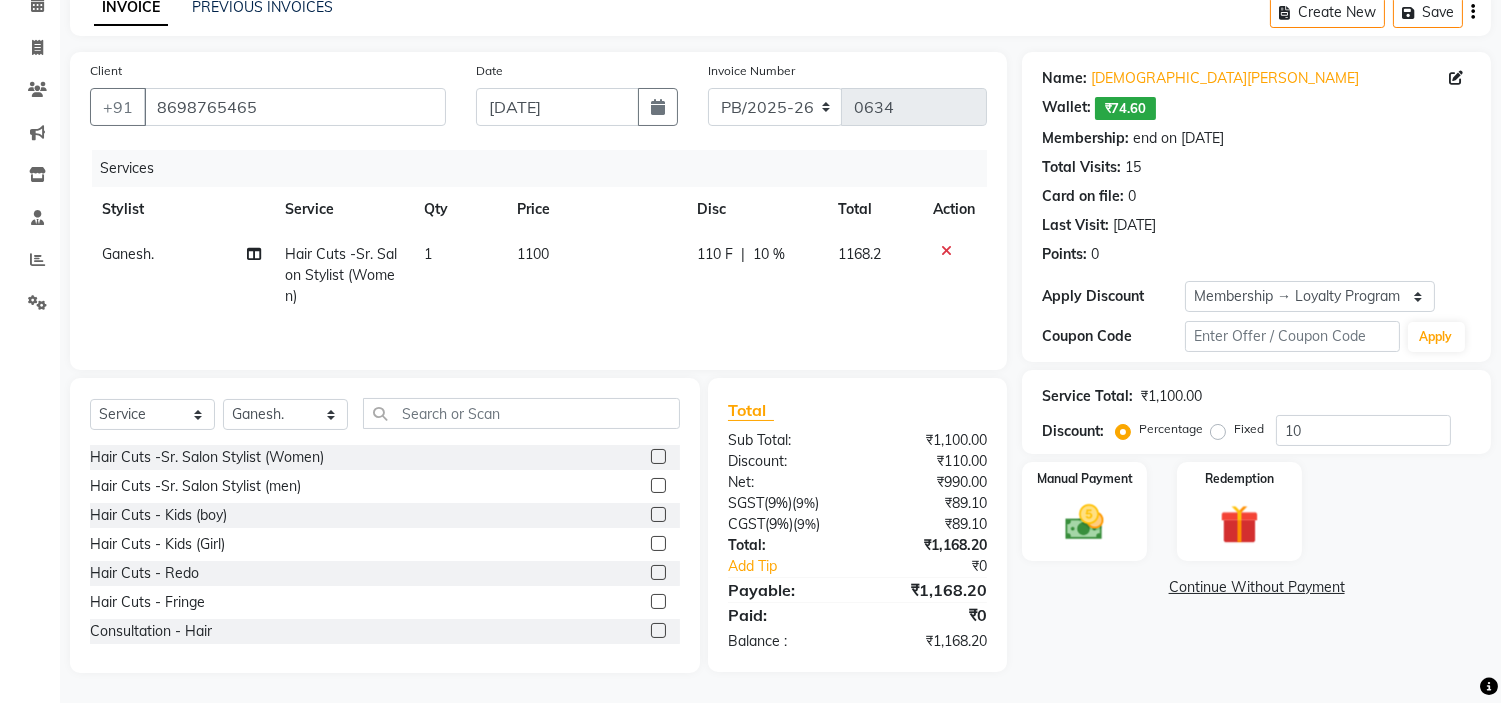 click 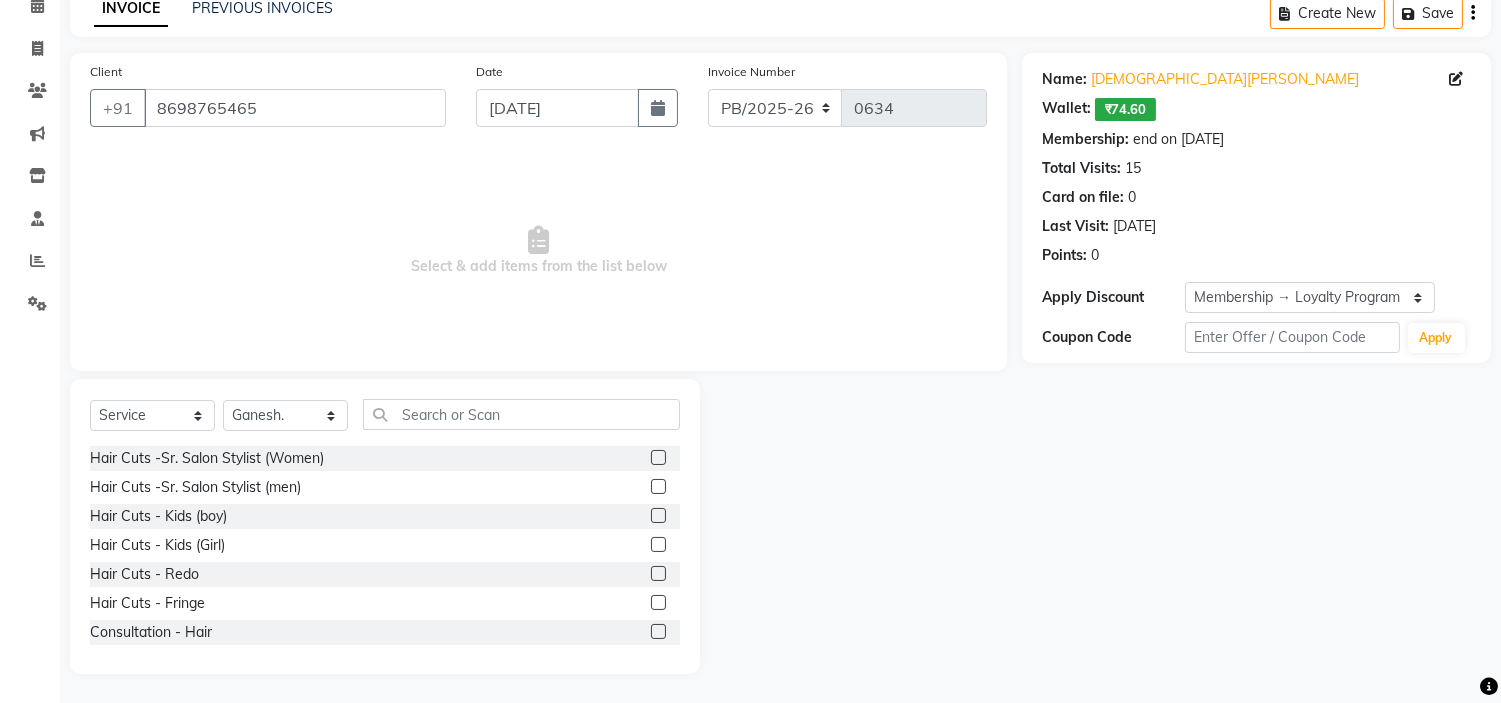 click 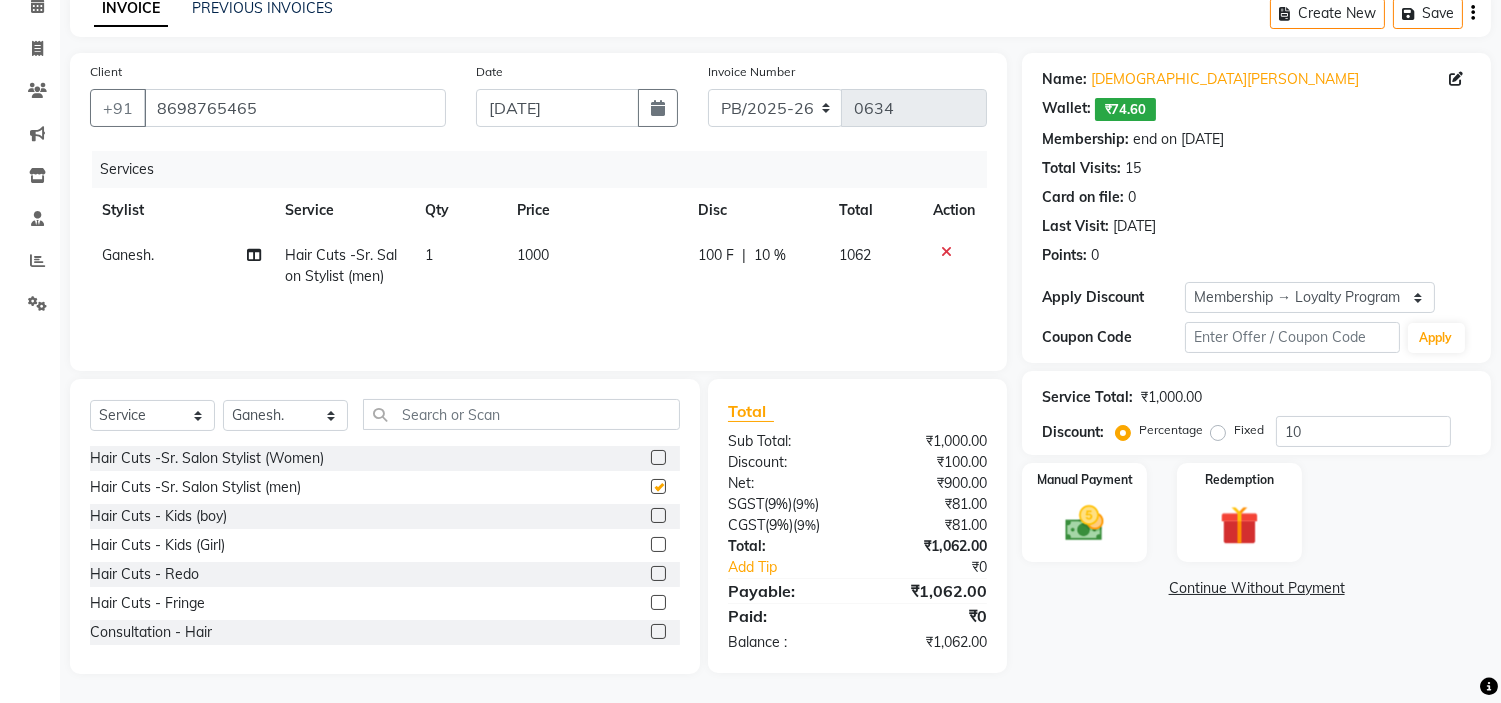checkbox on "false" 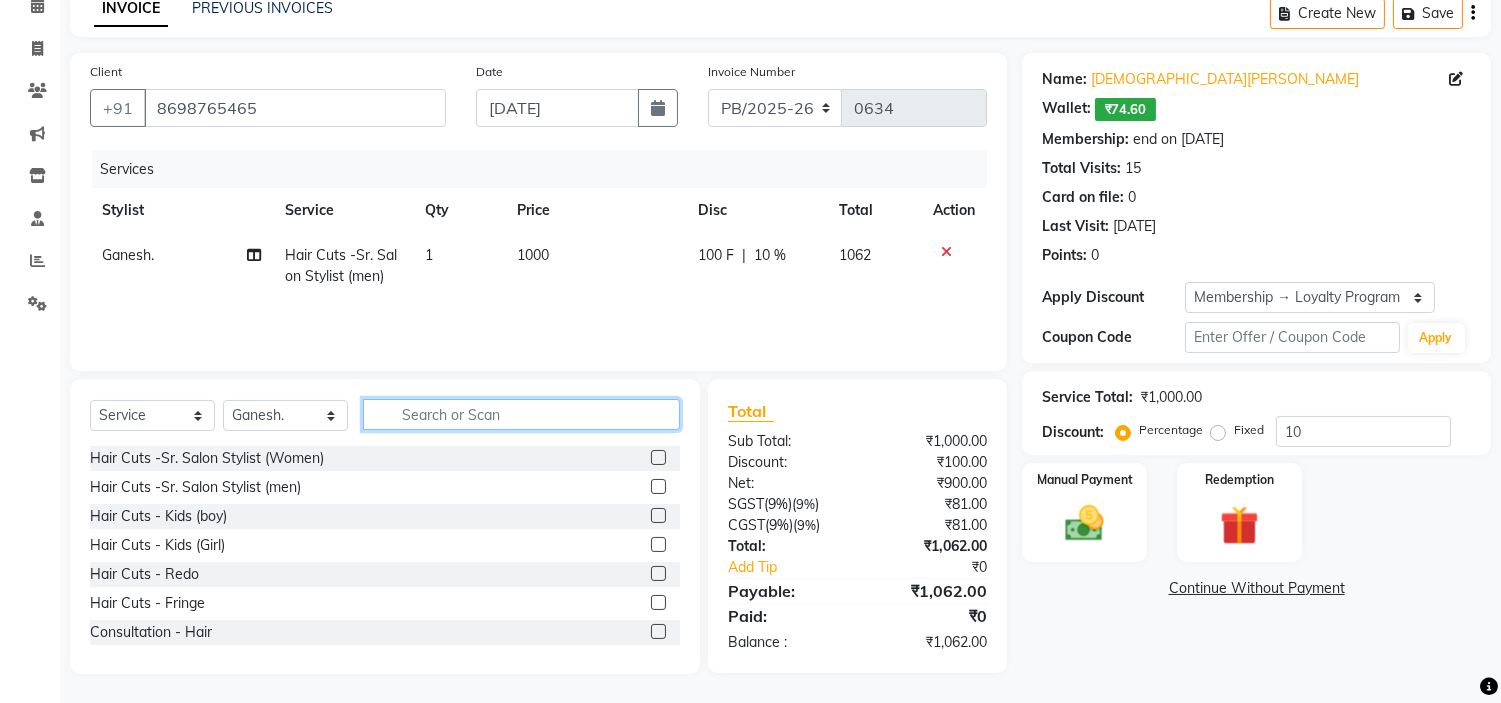 click 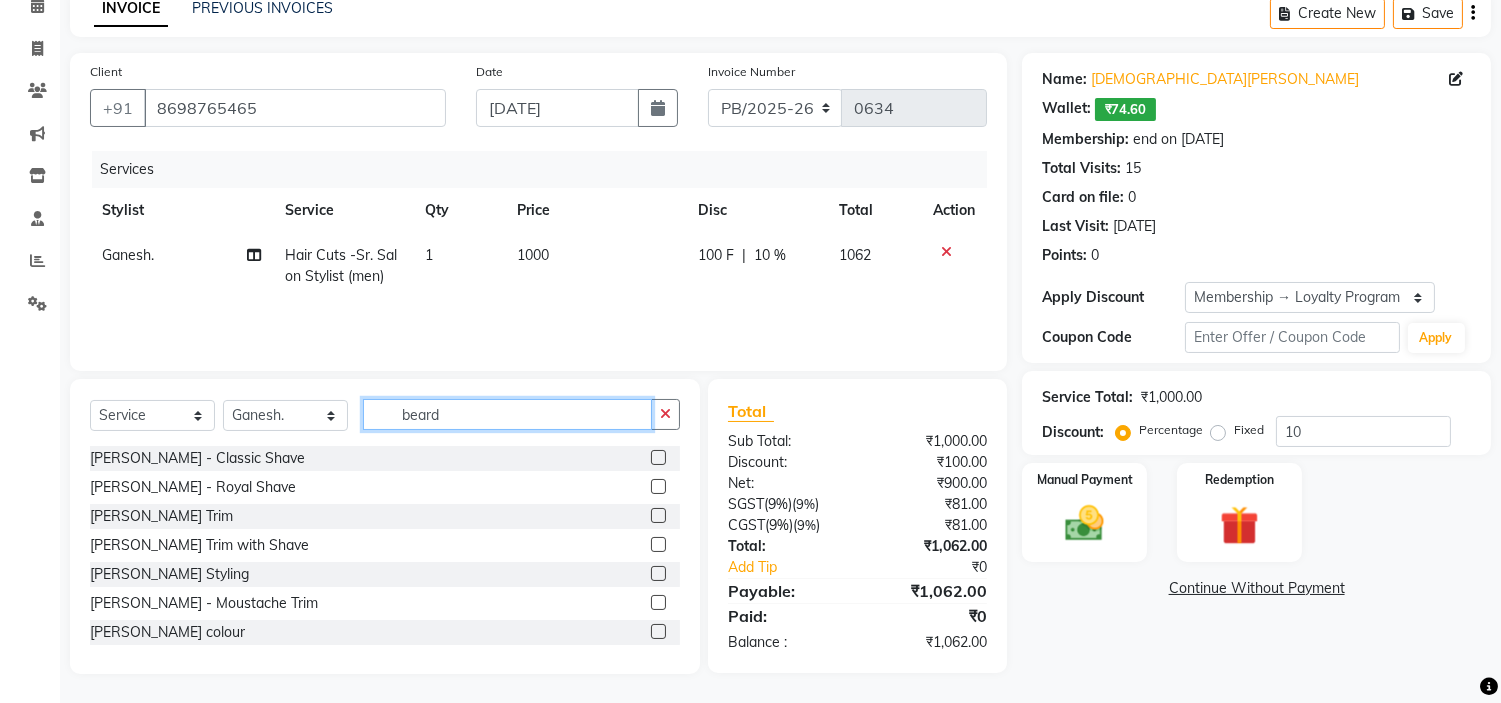 type on "beard" 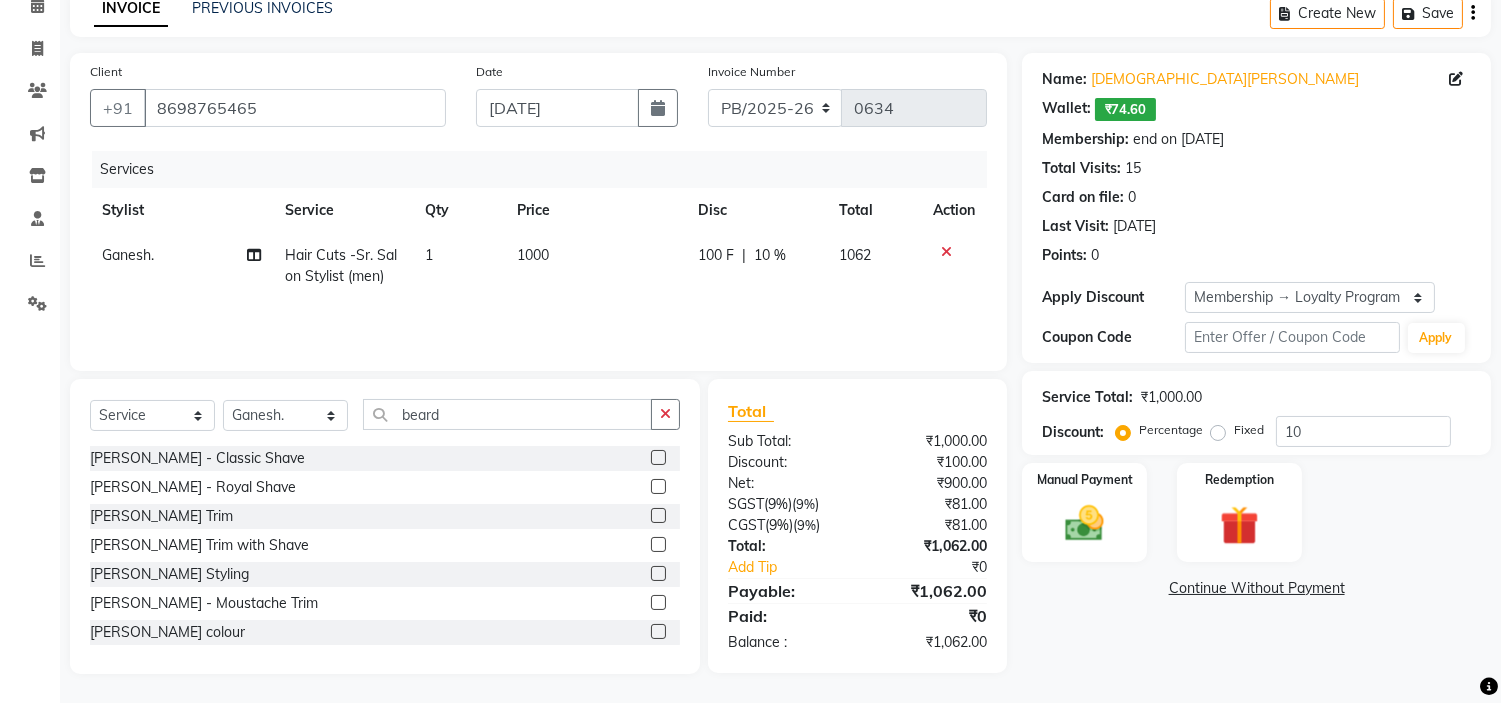 click 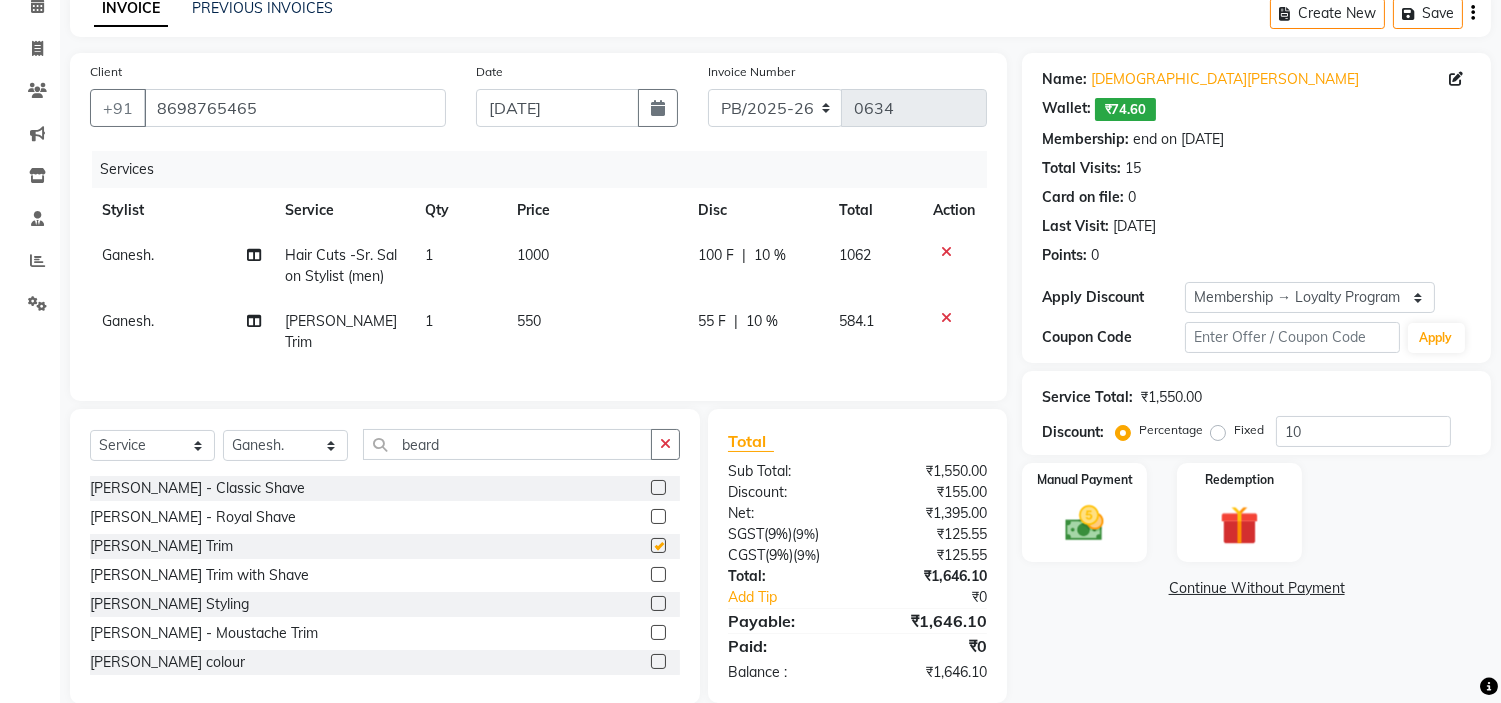 checkbox on "false" 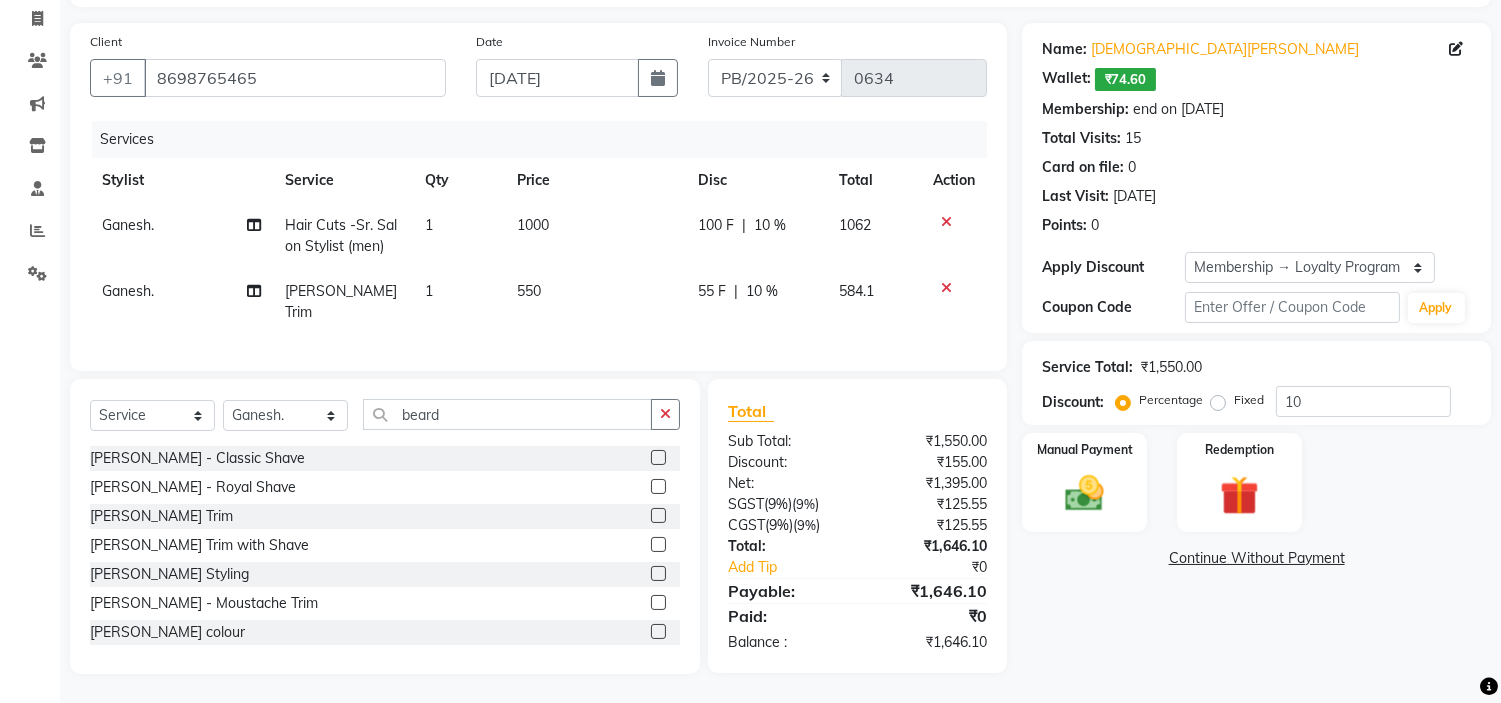 scroll, scrollTop: 144, scrollLeft: 0, axis: vertical 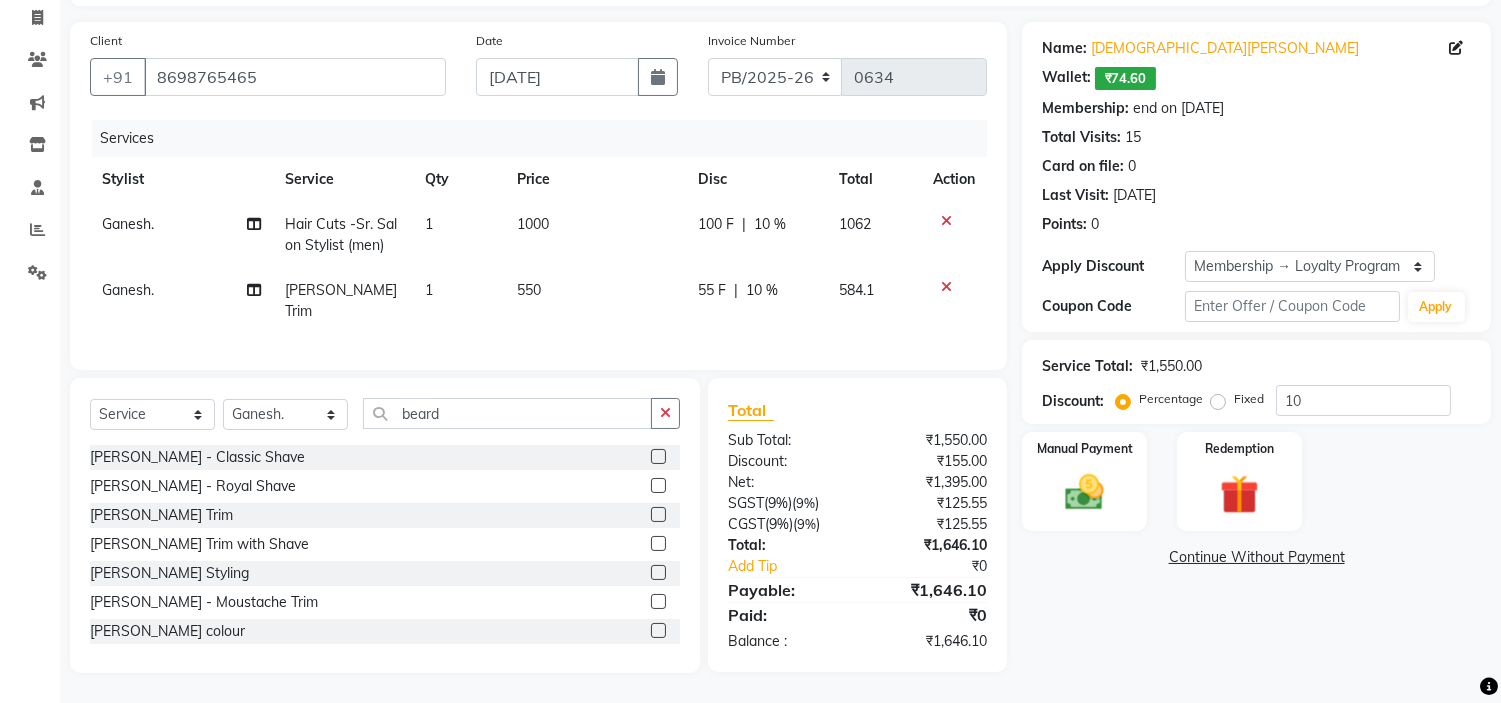 click on "550" 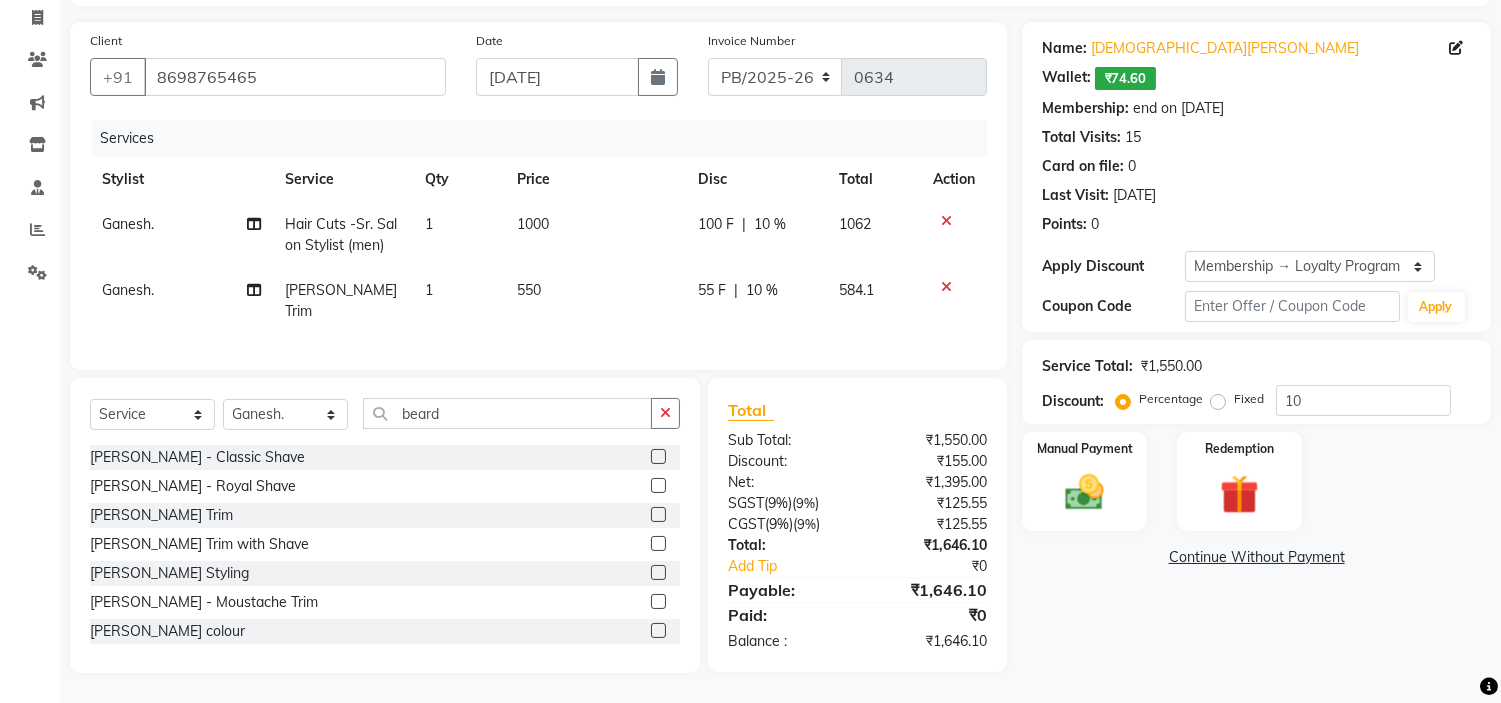 click on "550" 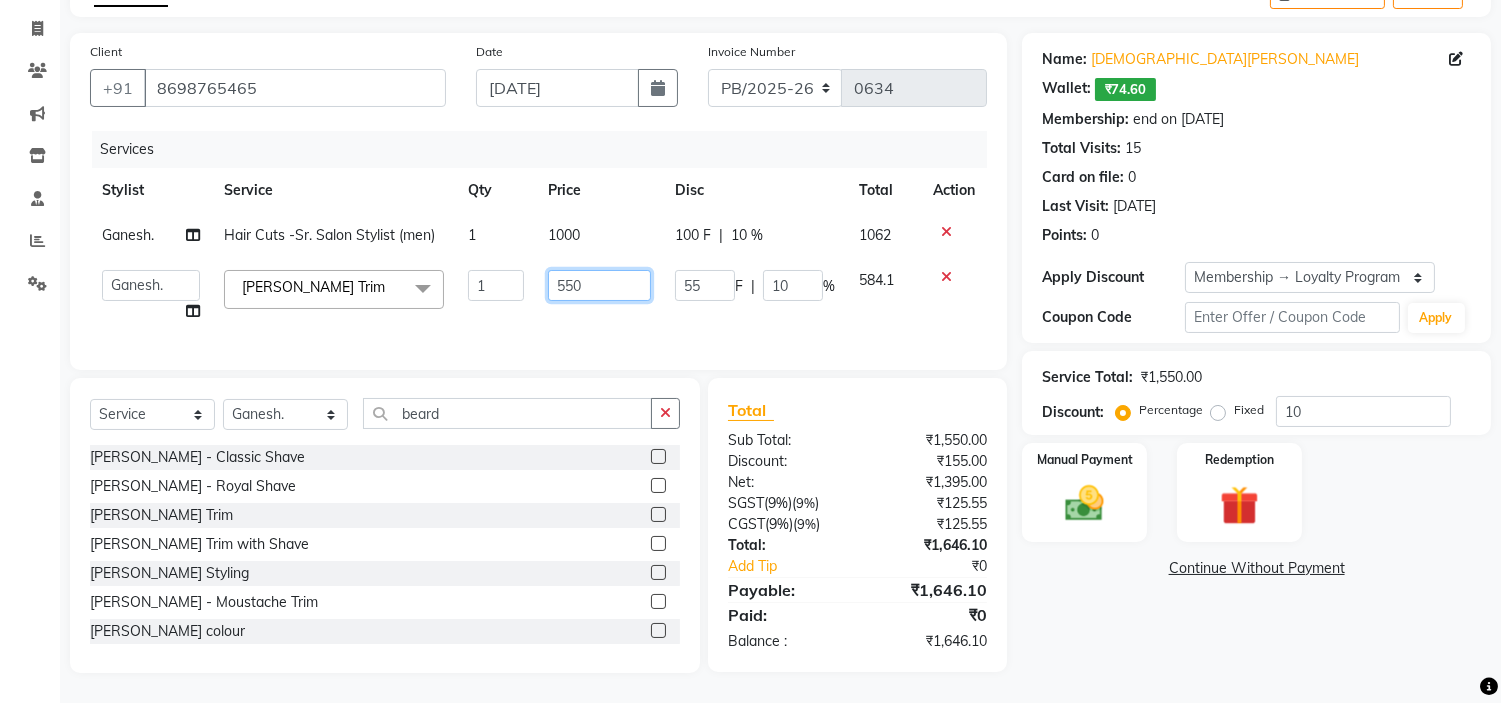 click on "550" 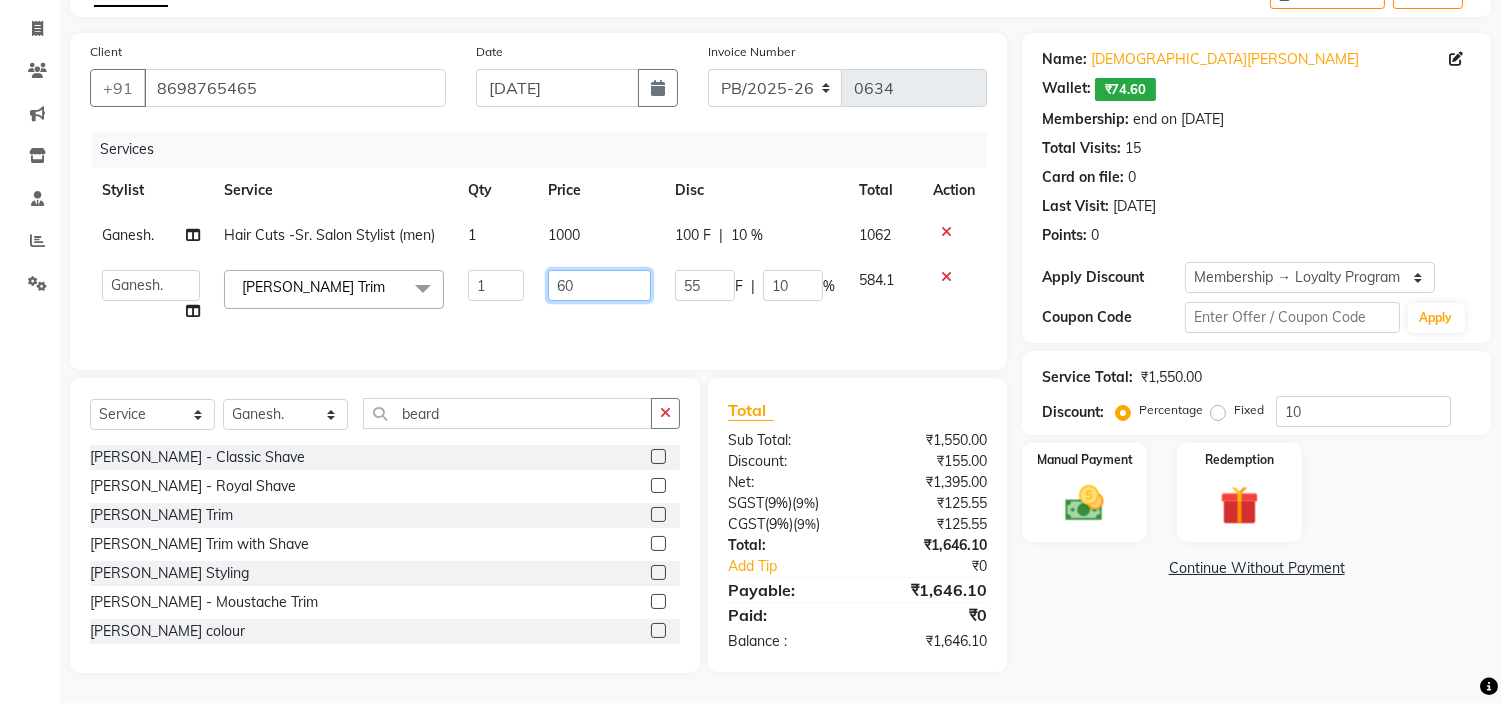 type on "600" 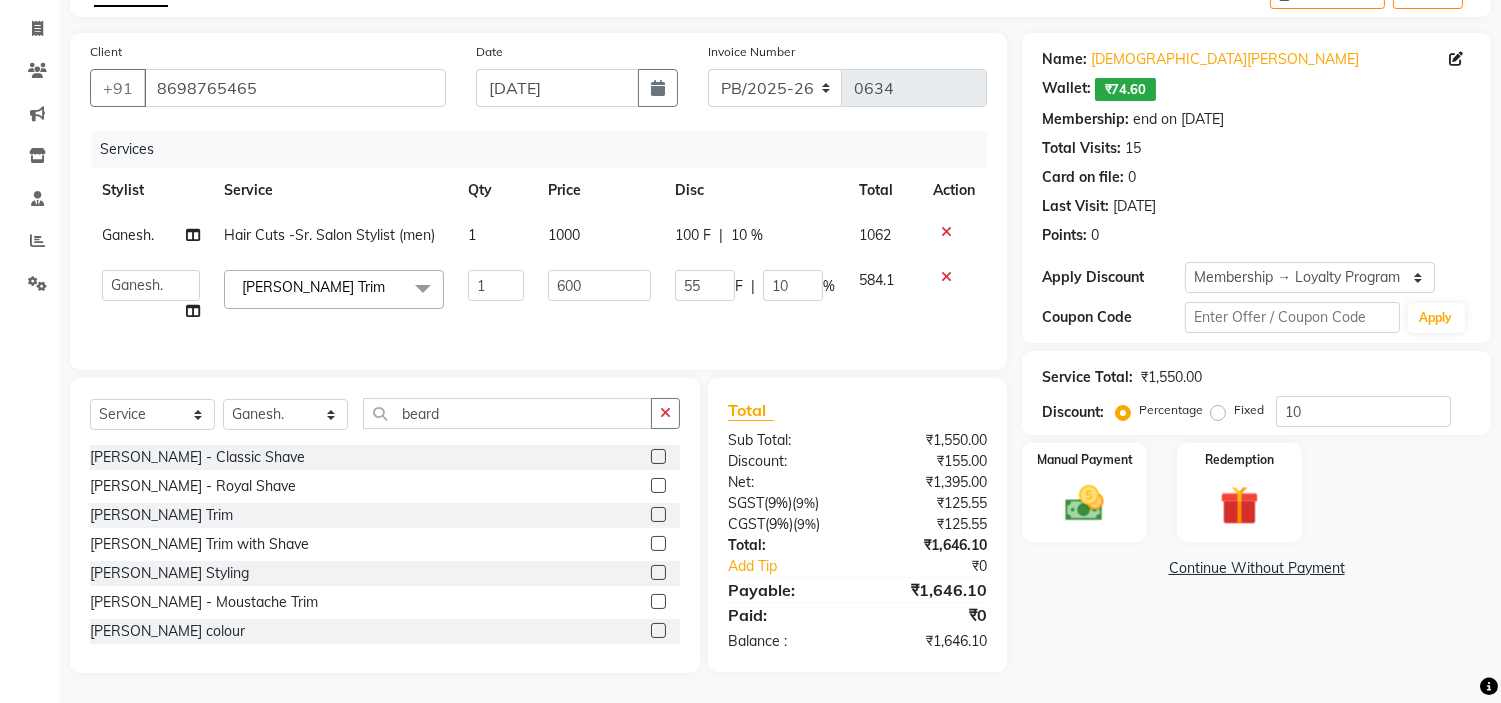 click on "600" 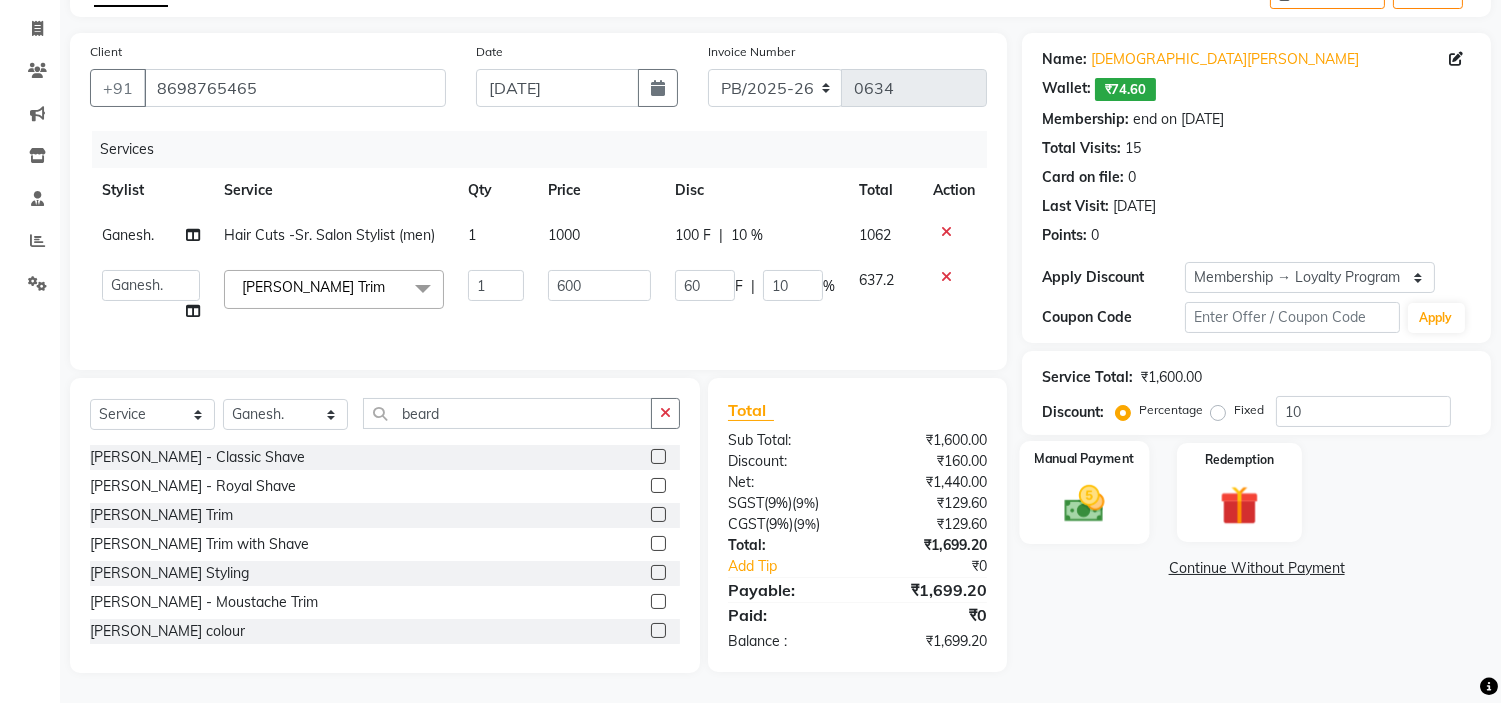 click on "Manual Payment" 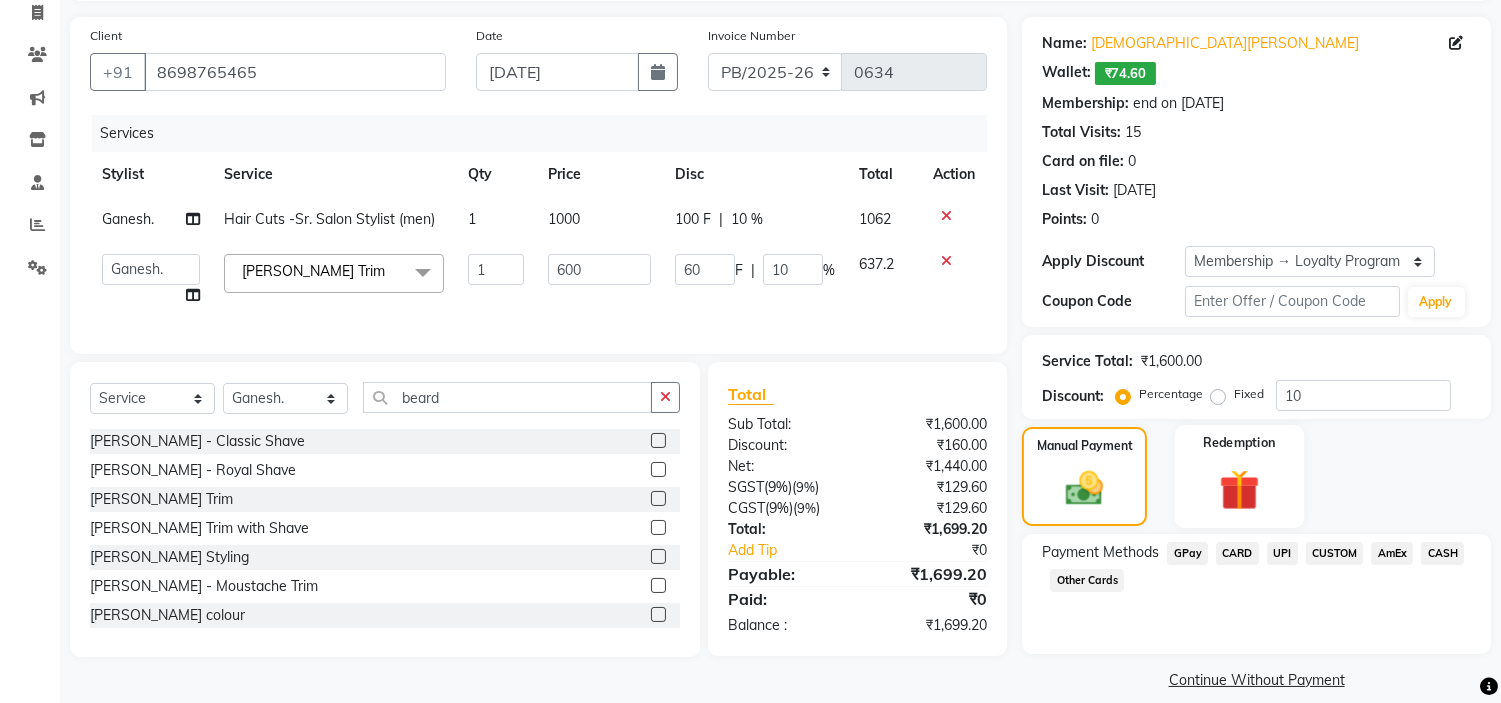 click 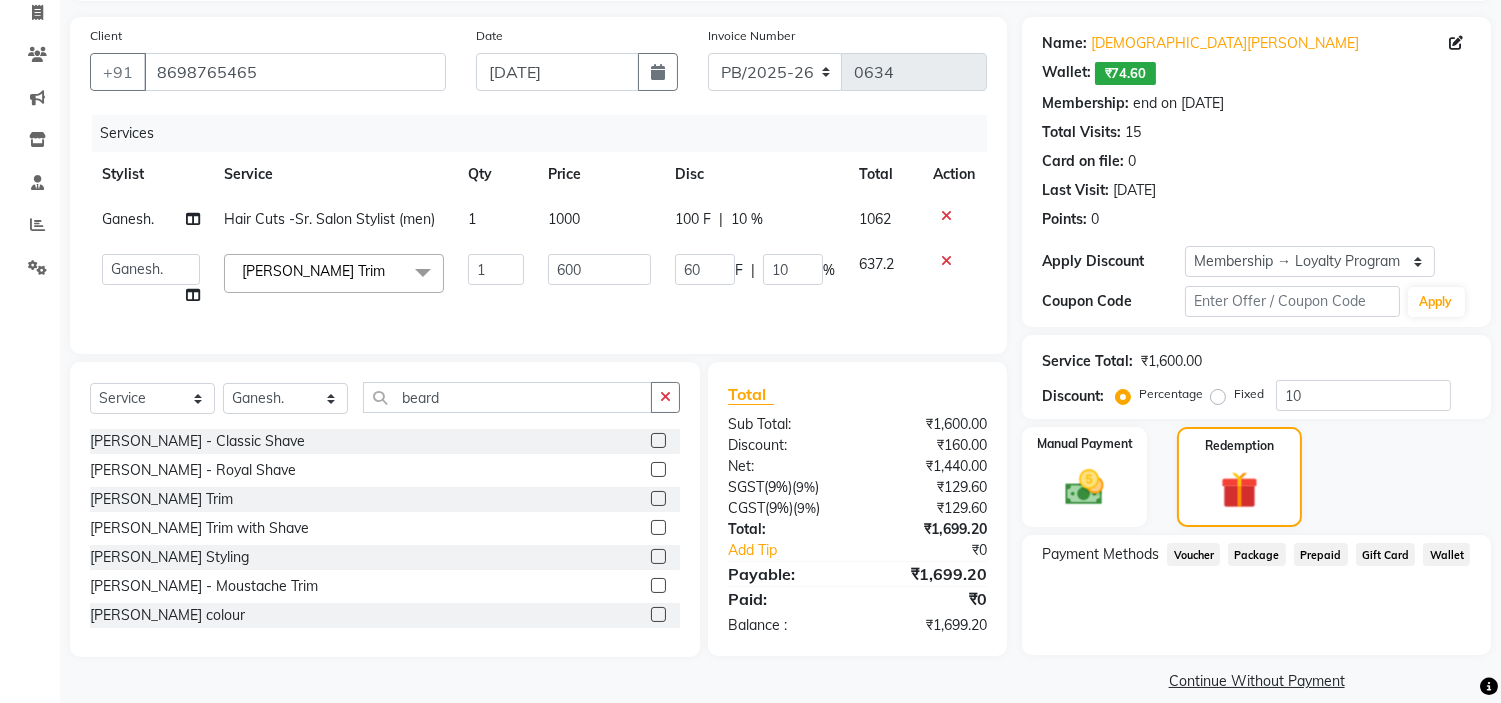 click on "Wallet" 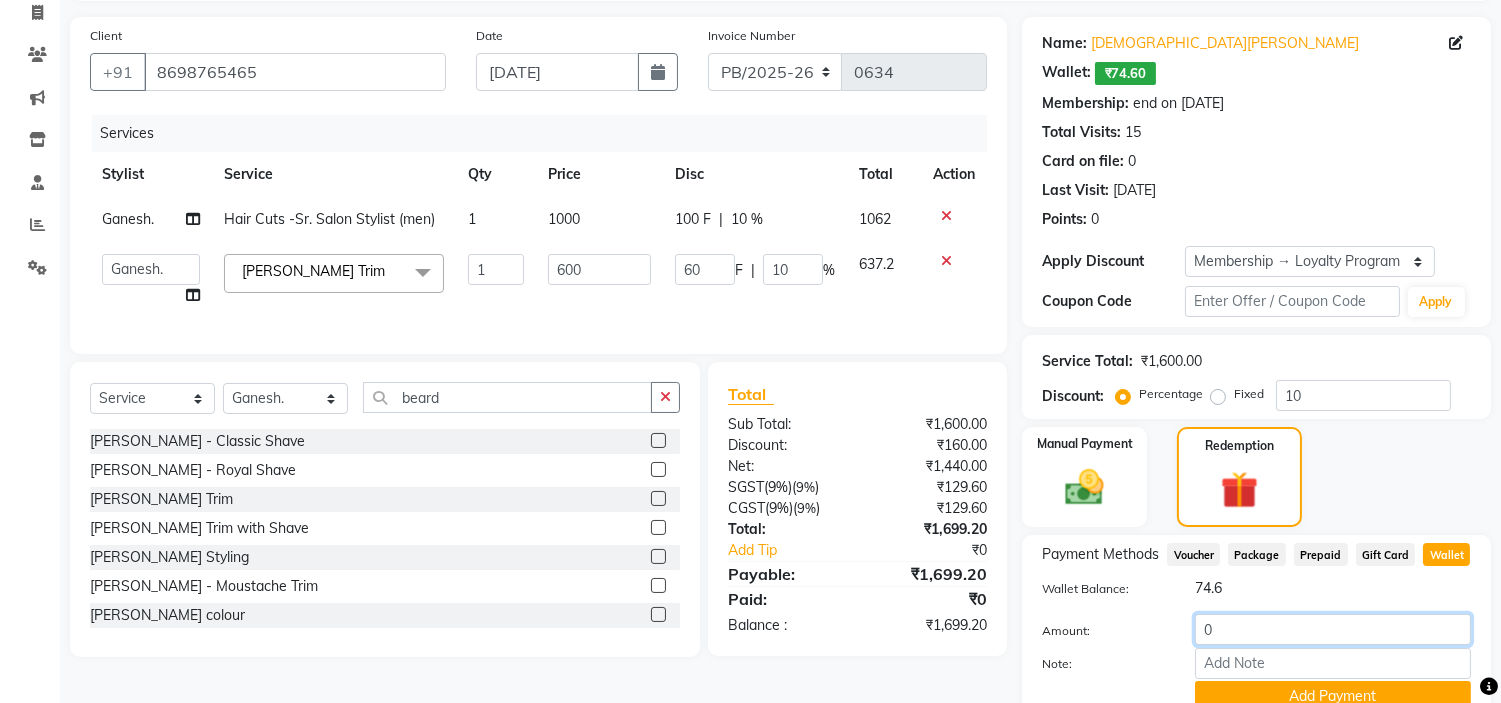 click on "0" 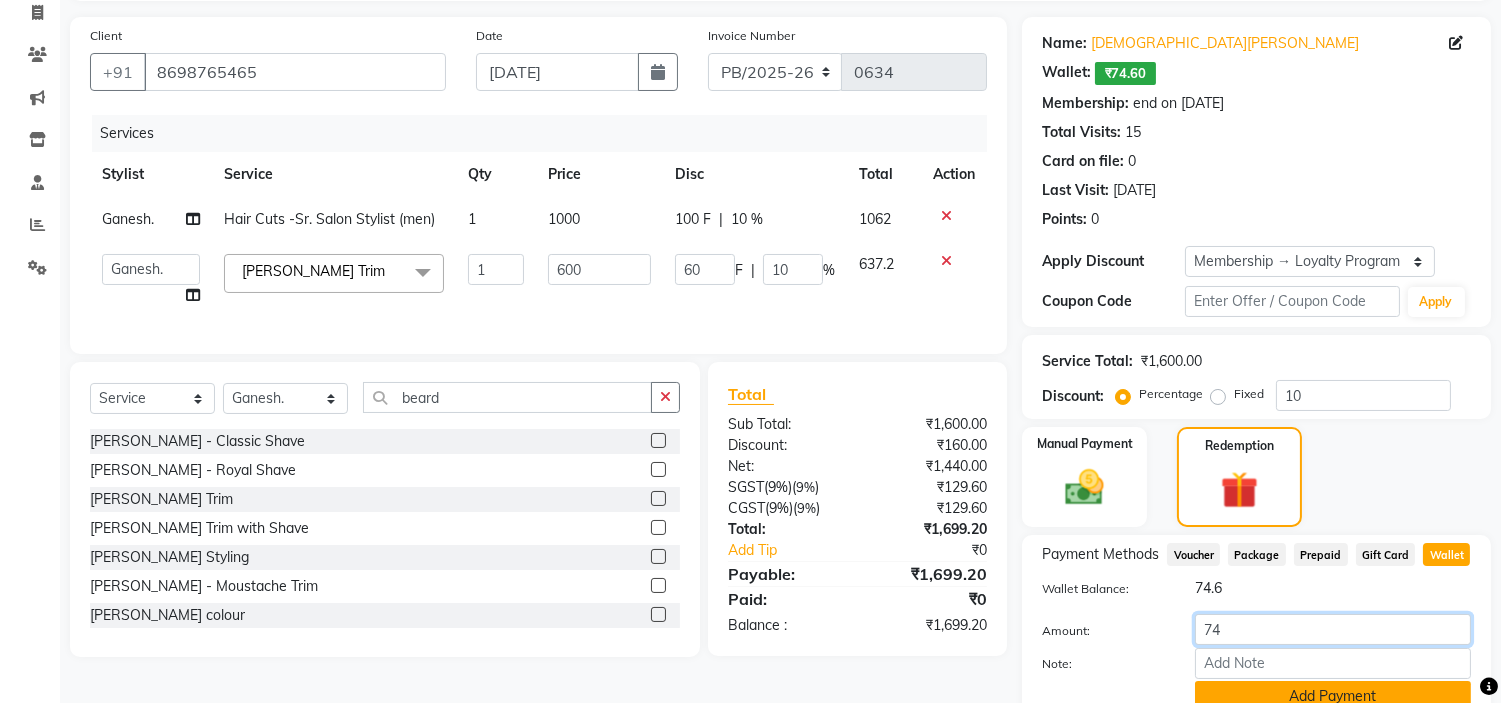 type on "74" 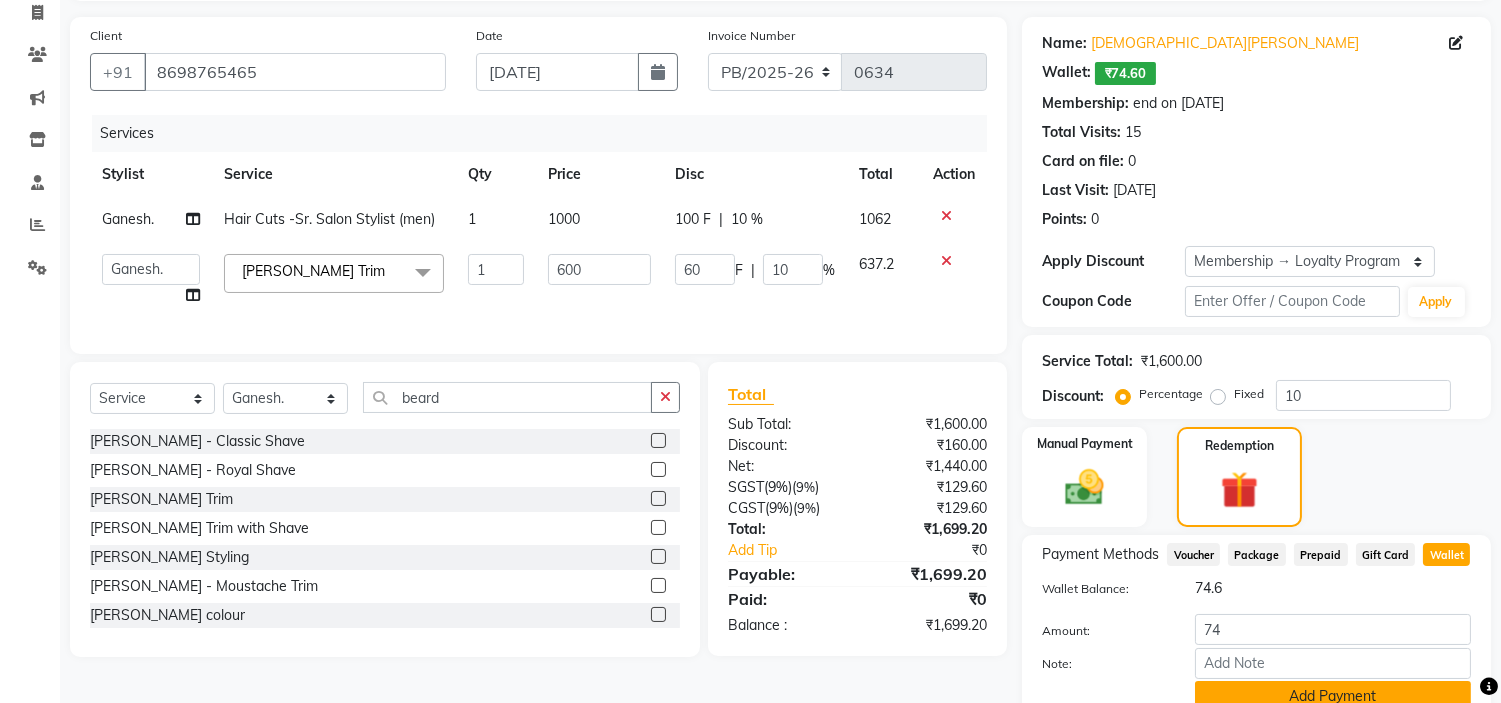 click on "Add Payment" 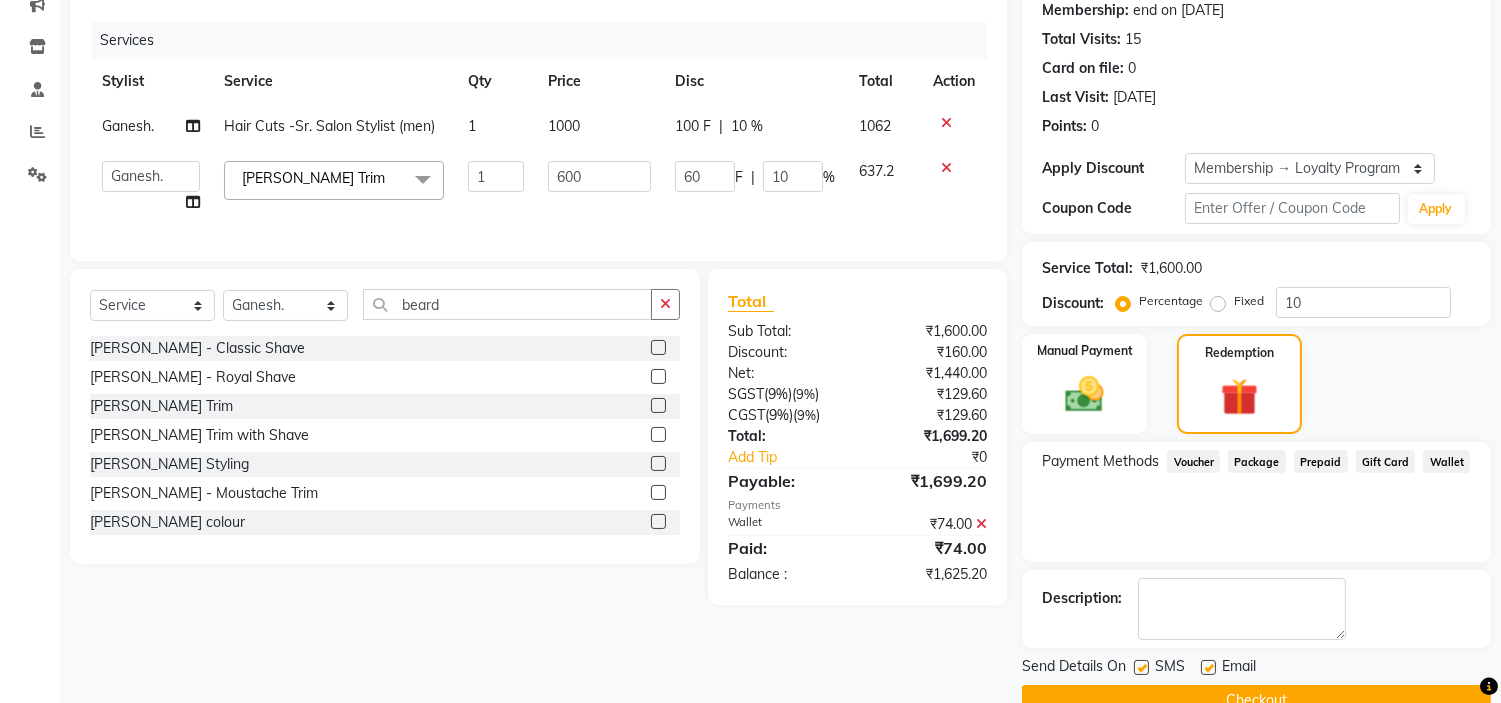 scroll, scrollTop: 267, scrollLeft: 0, axis: vertical 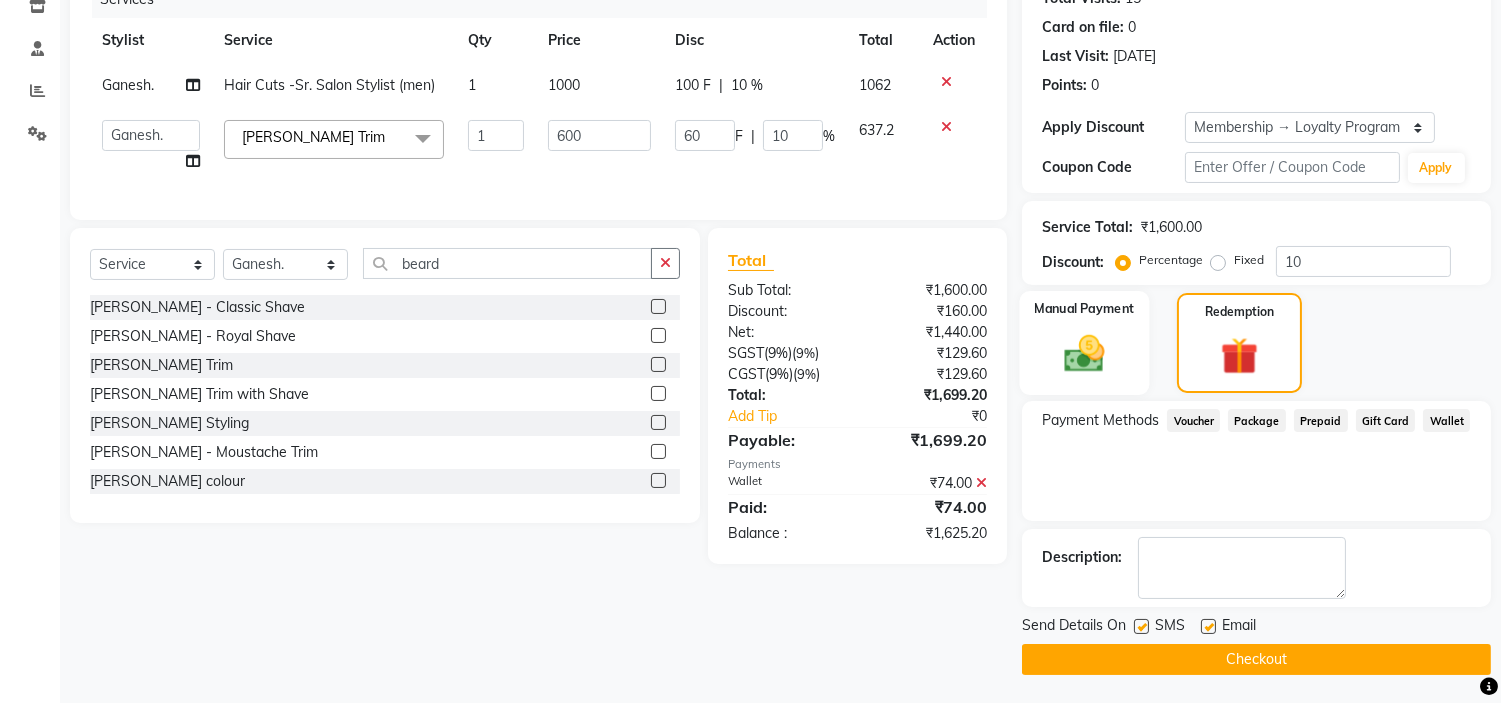click 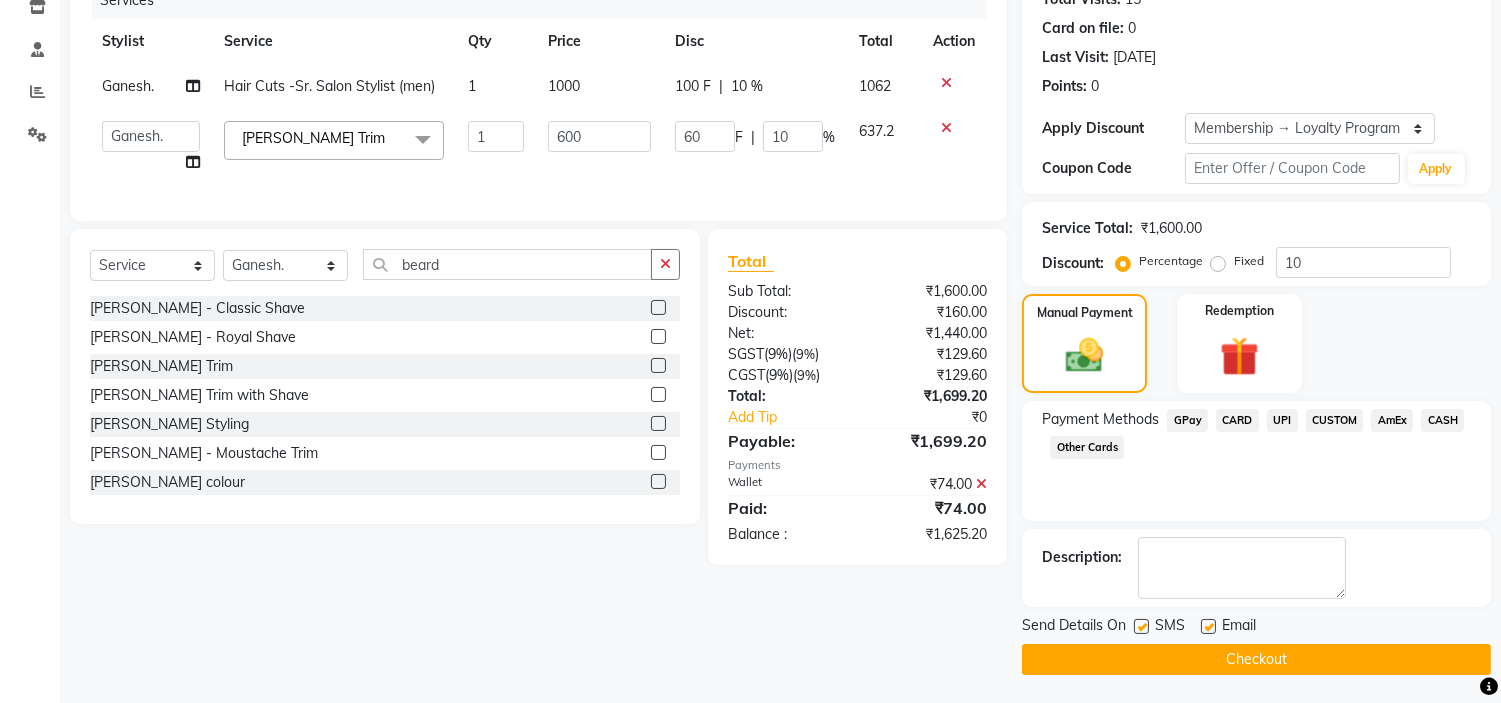 click on "CUSTOM" 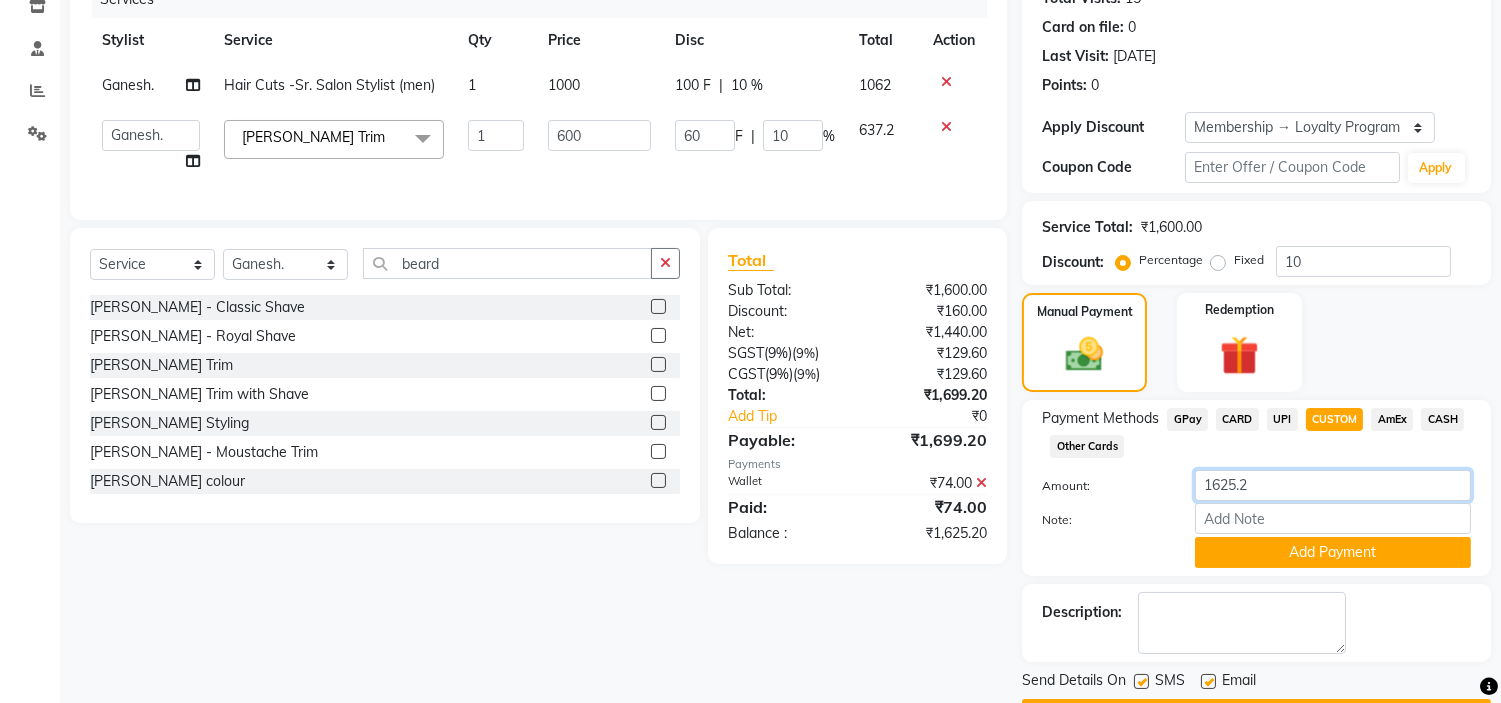 click on "1625.2" 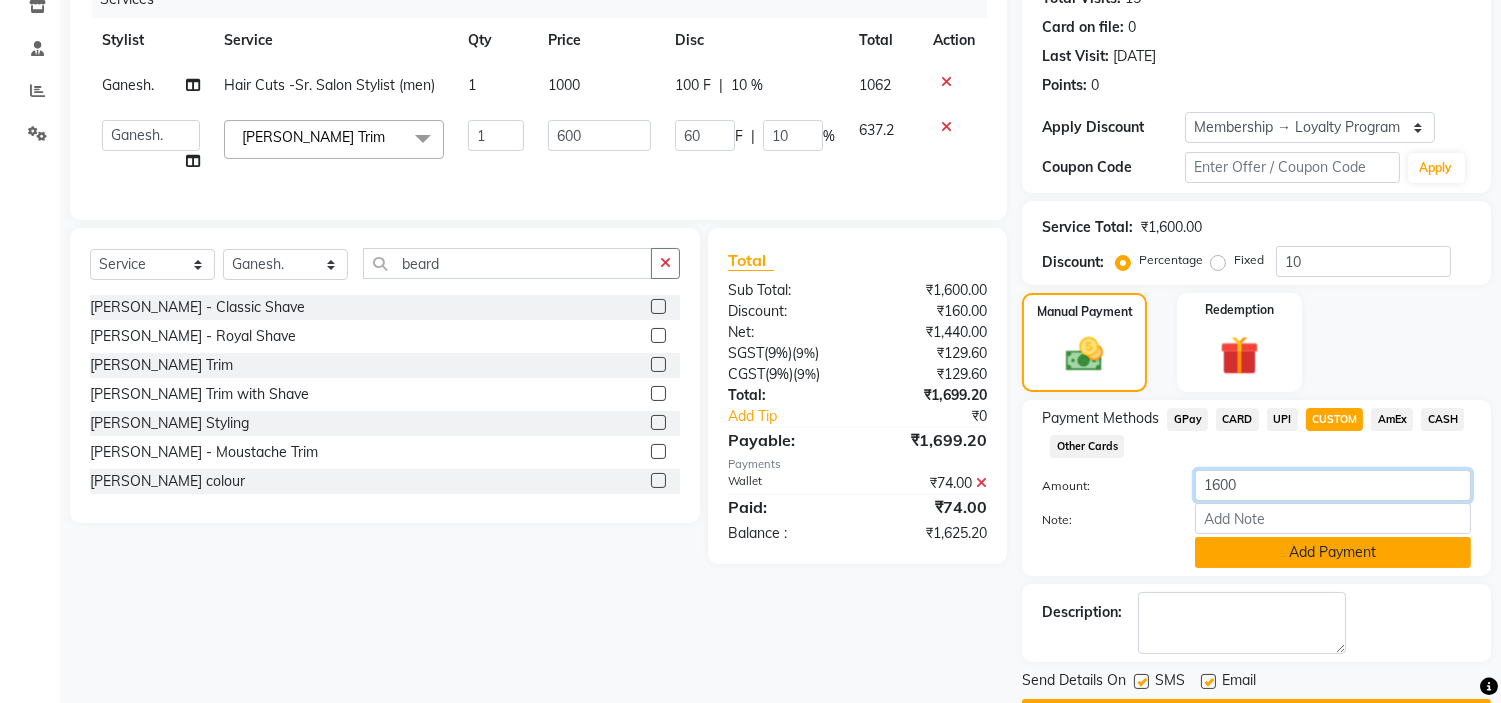 type on "1600" 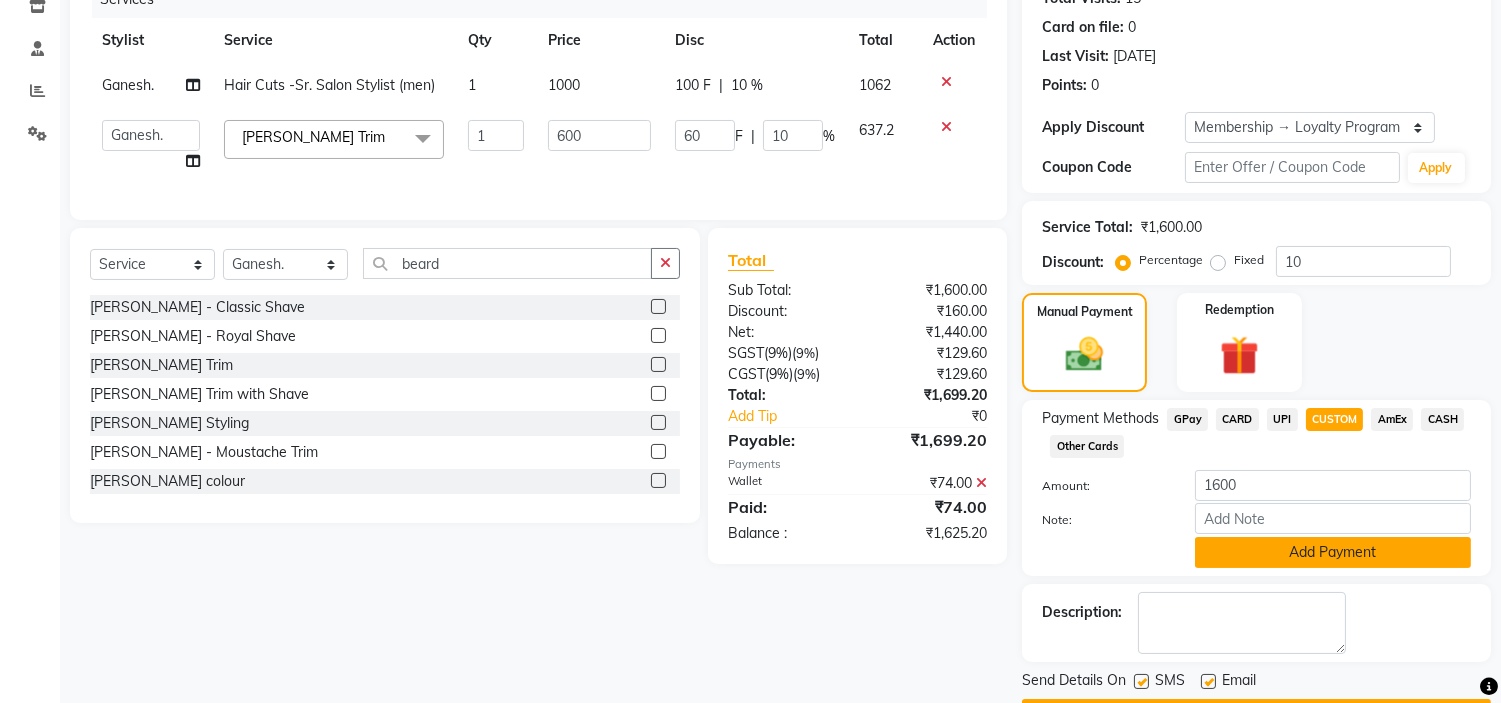 click on "Add Payment" 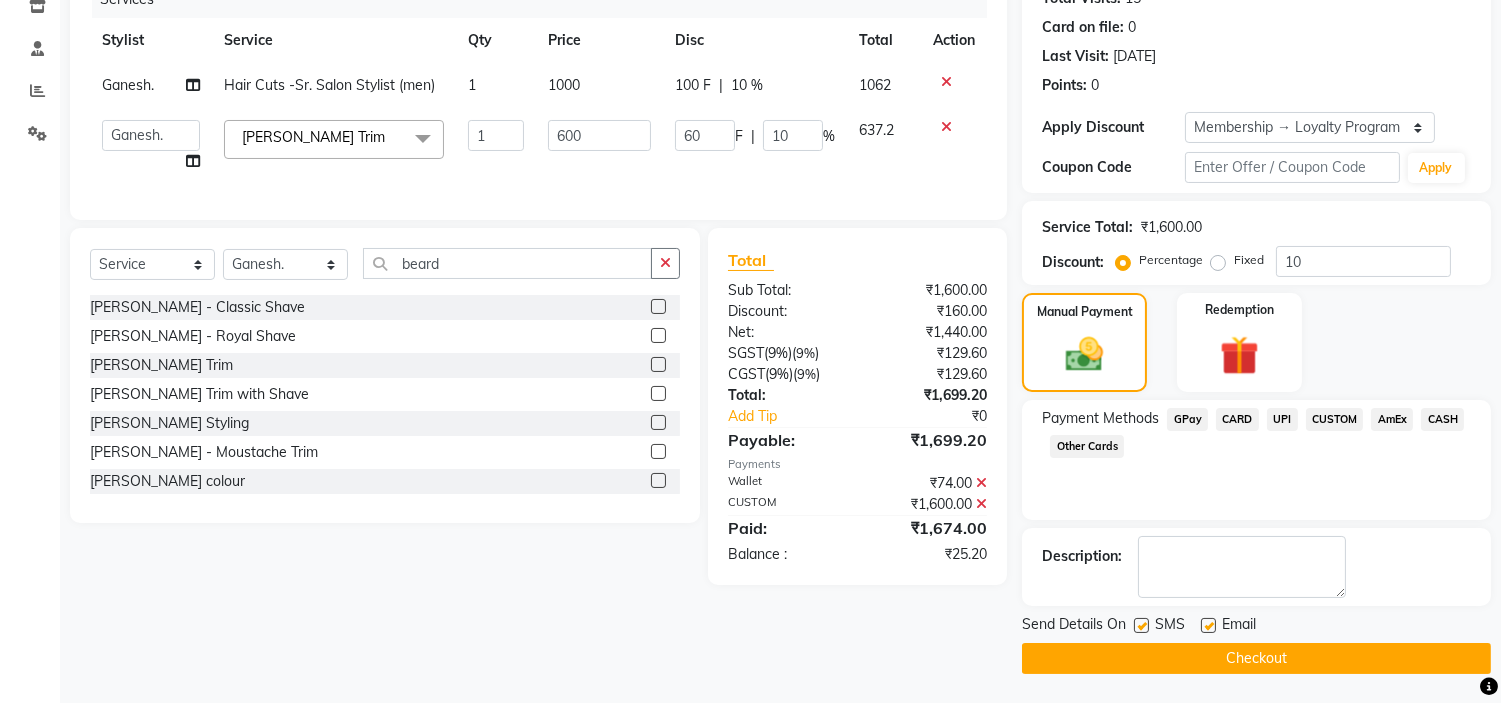 scroll, scrollTop: 266, scrollLeft: 0, axis: vertical 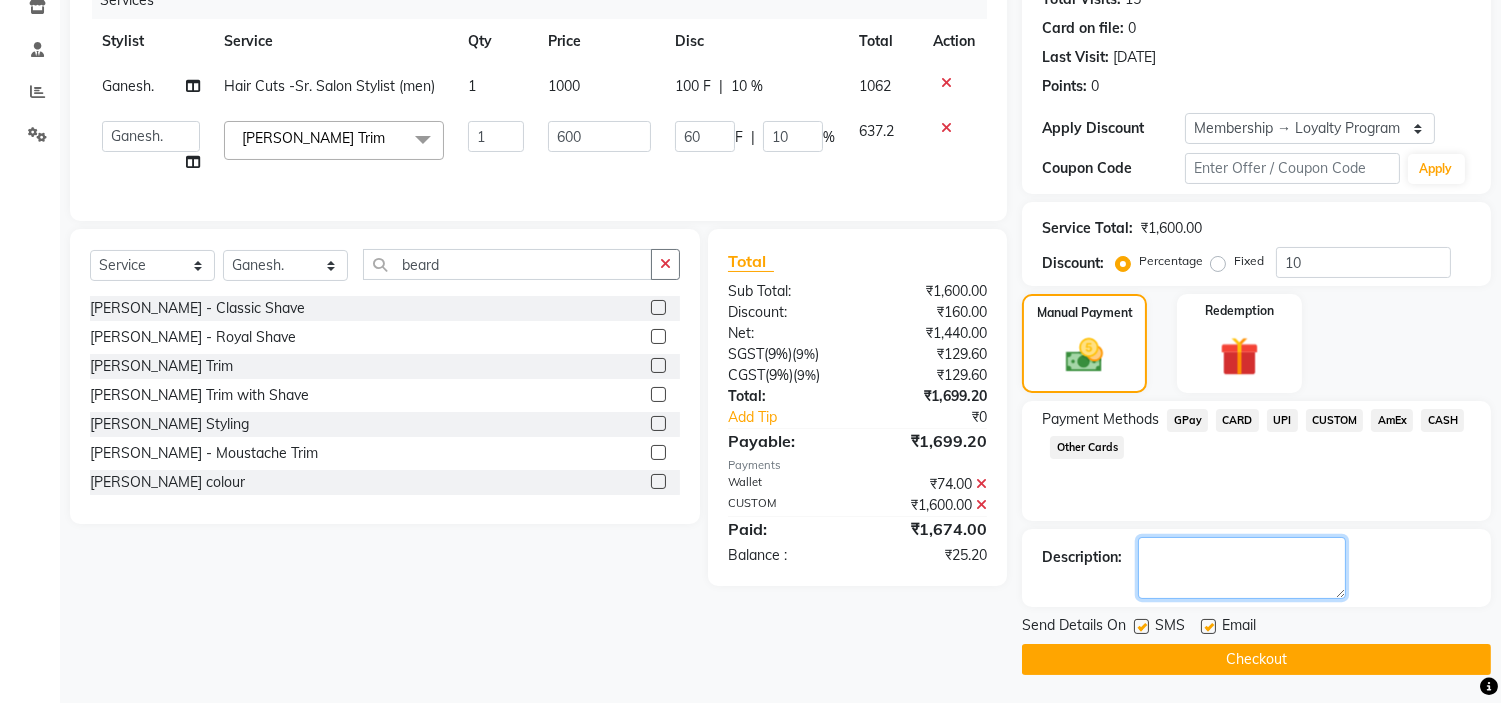 click 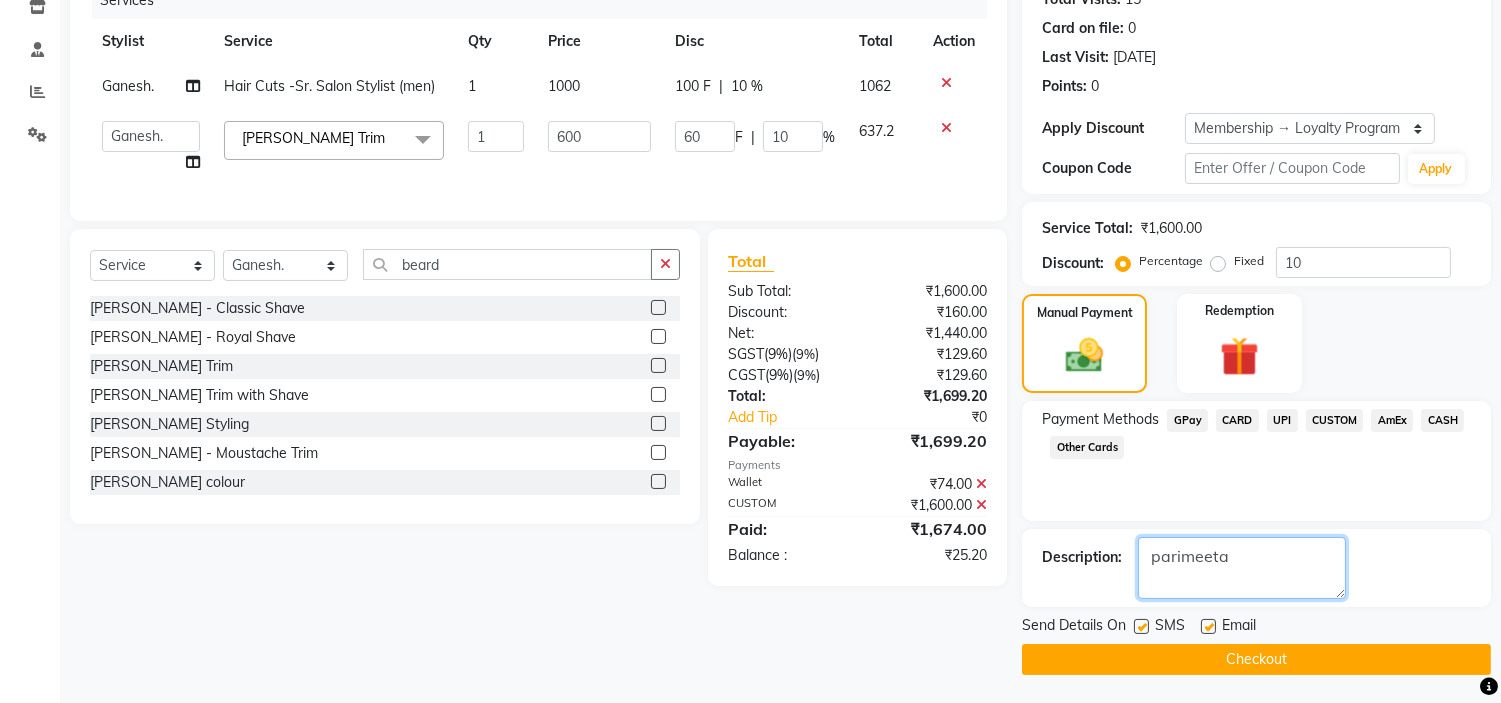 type on "parimeeta" 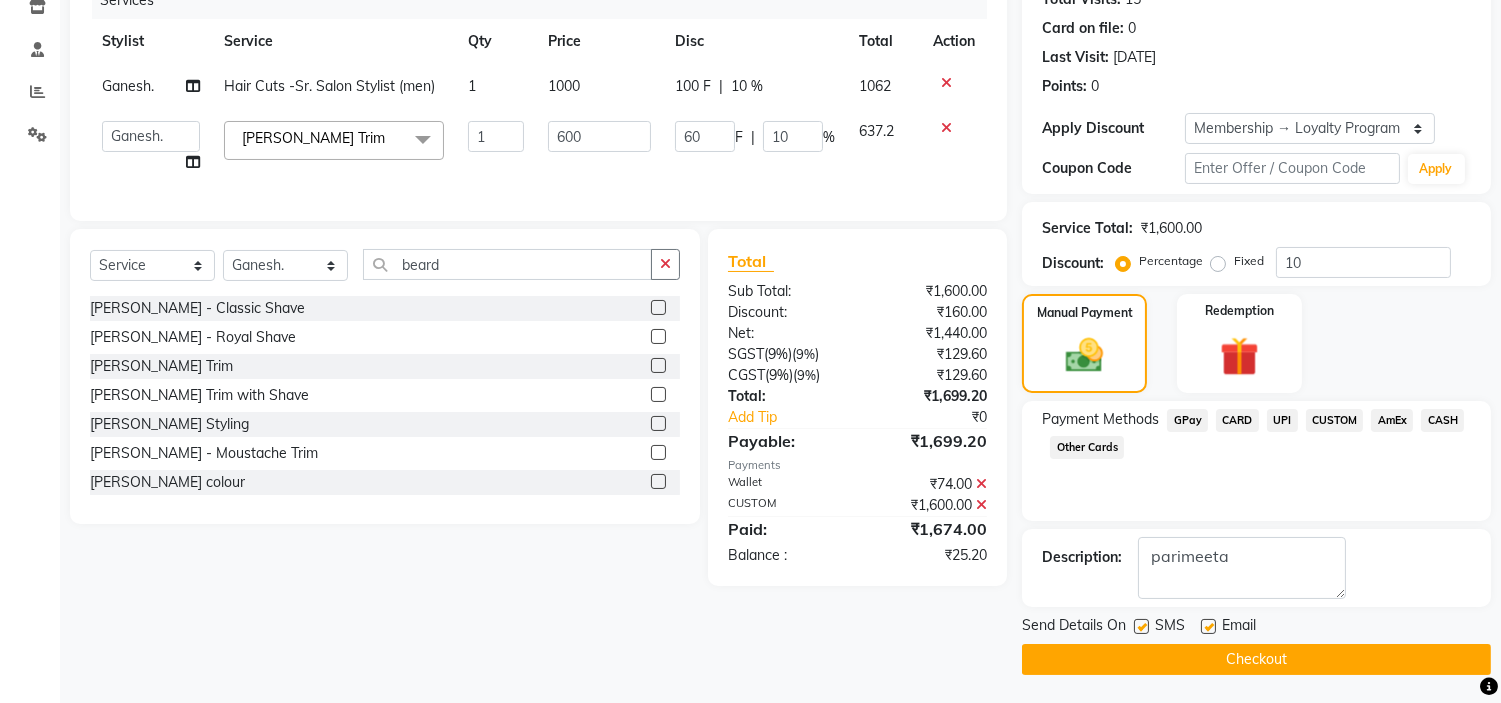 click on "Checkout" 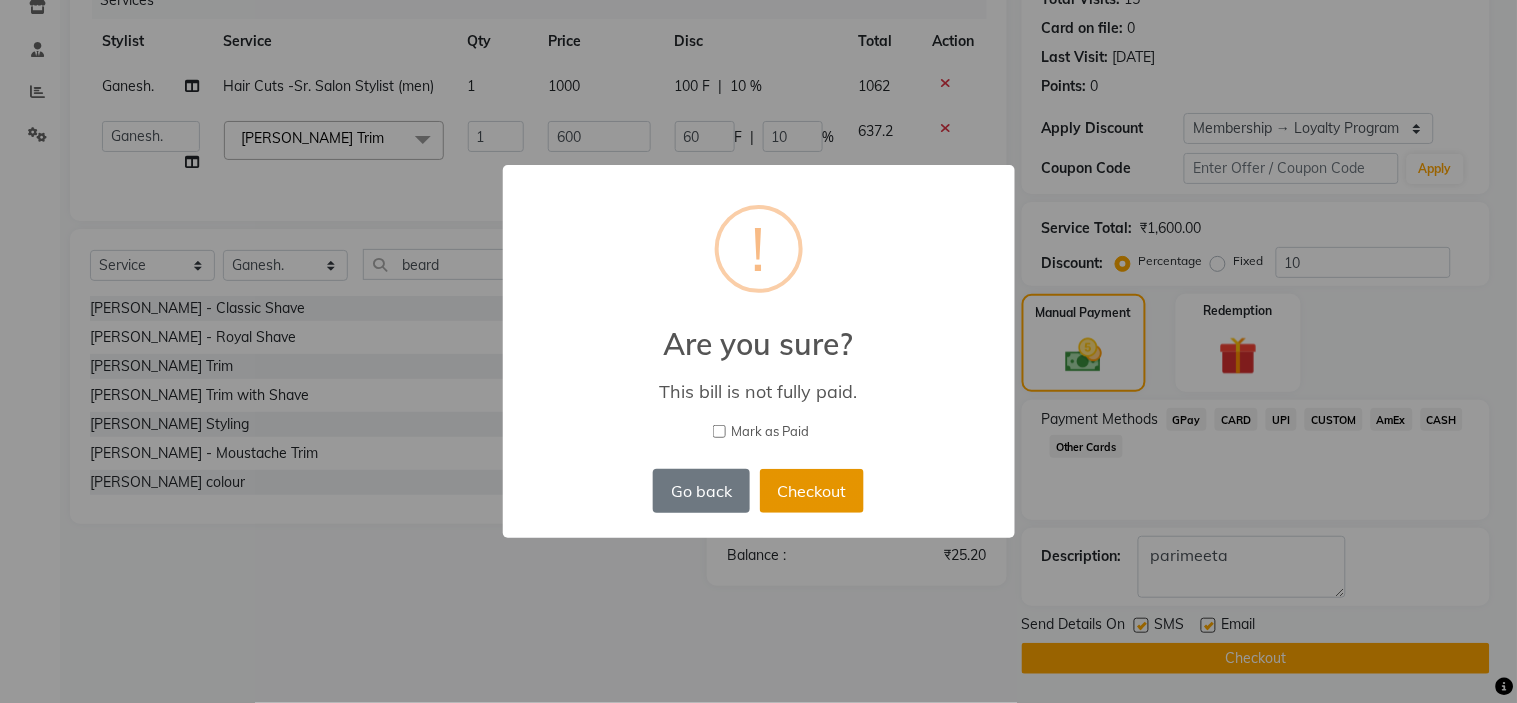 click on "Checkout" at bounding box center [812, 491] 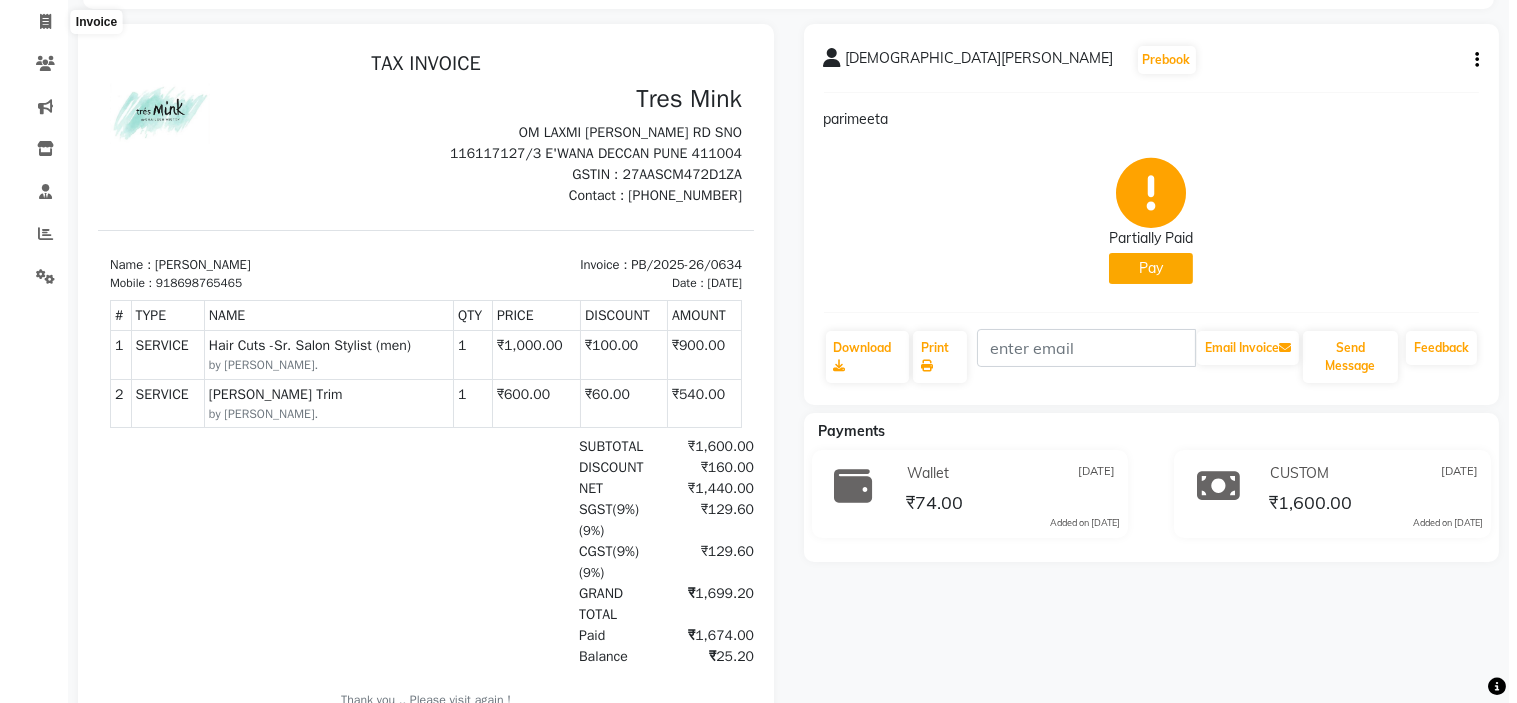 scroll, scrollTop: 0, scrollLeft: 0, axis: both 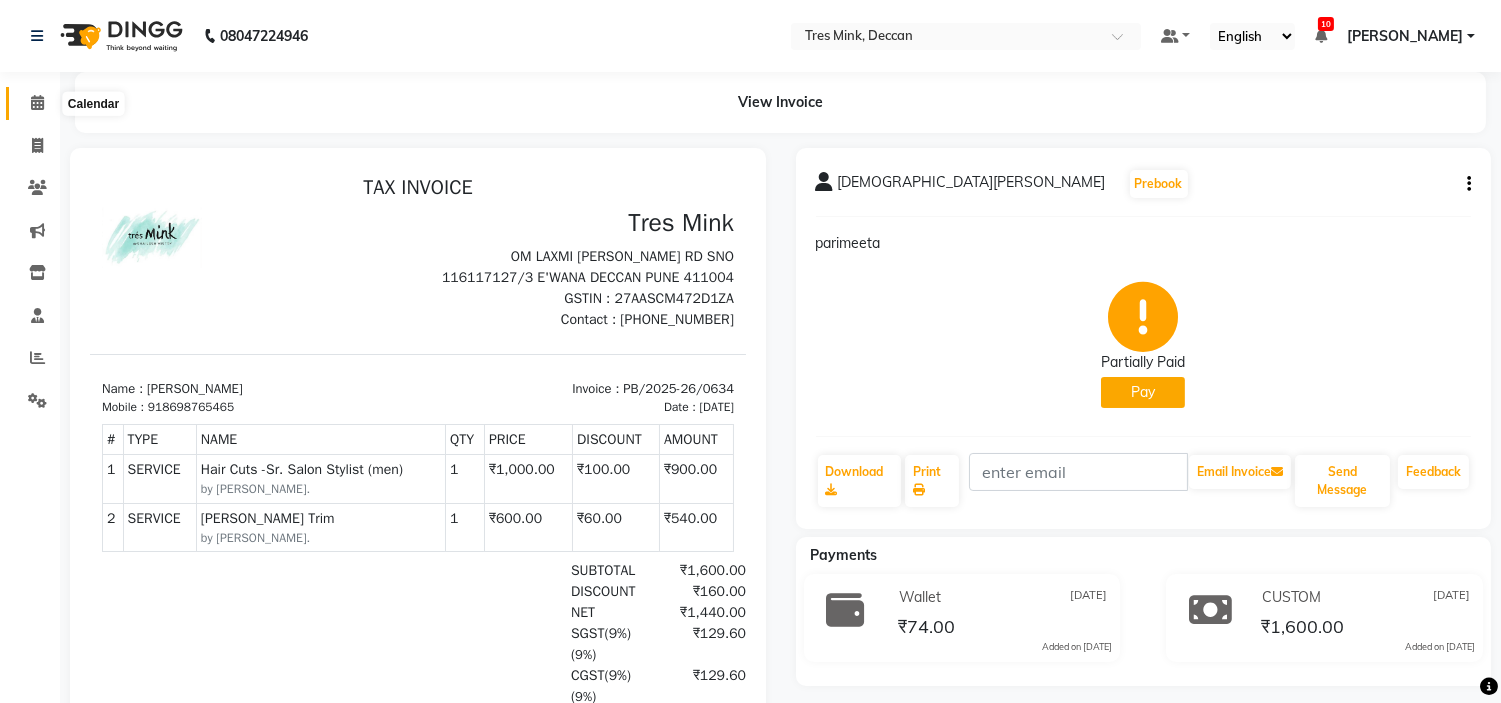 click 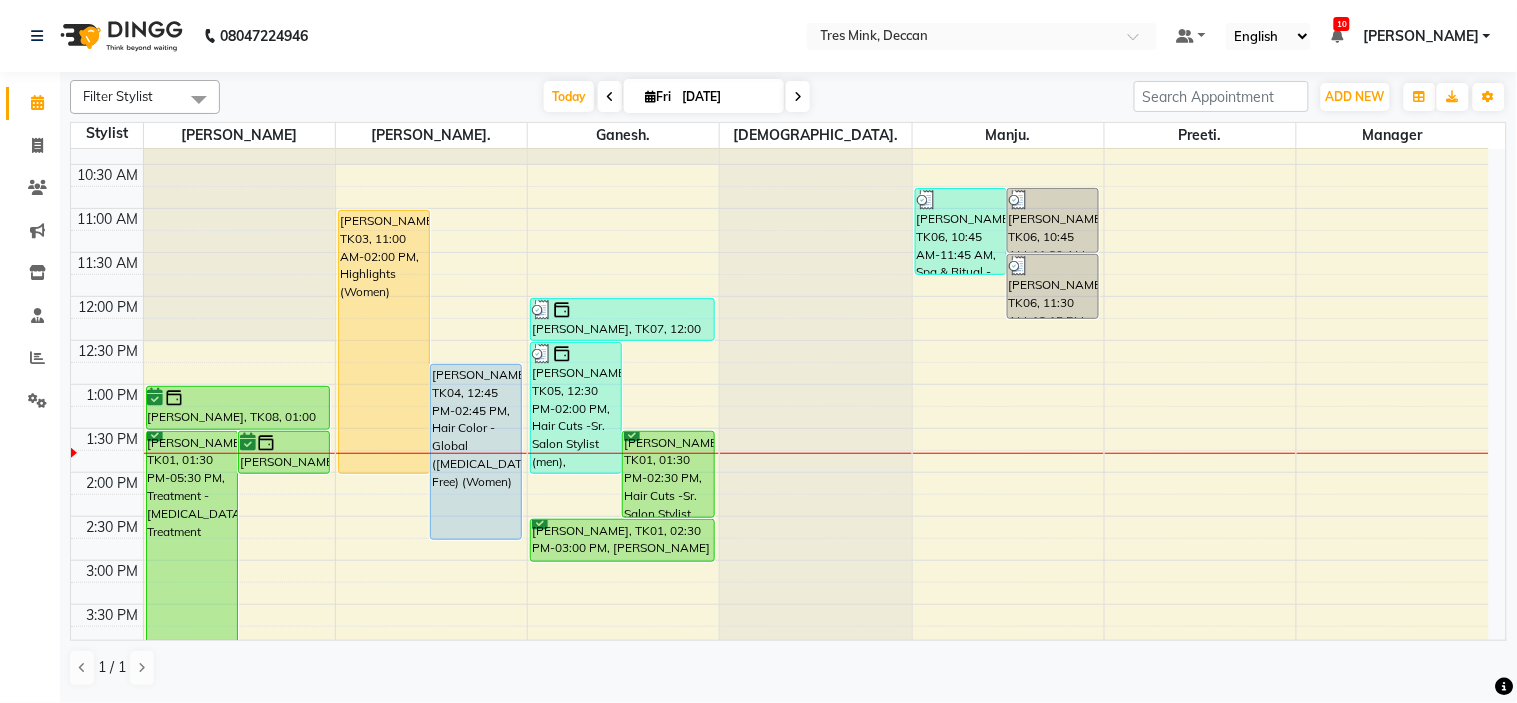 scroll, scrollTop: 222, scrollLeft: 0, axis: vertical 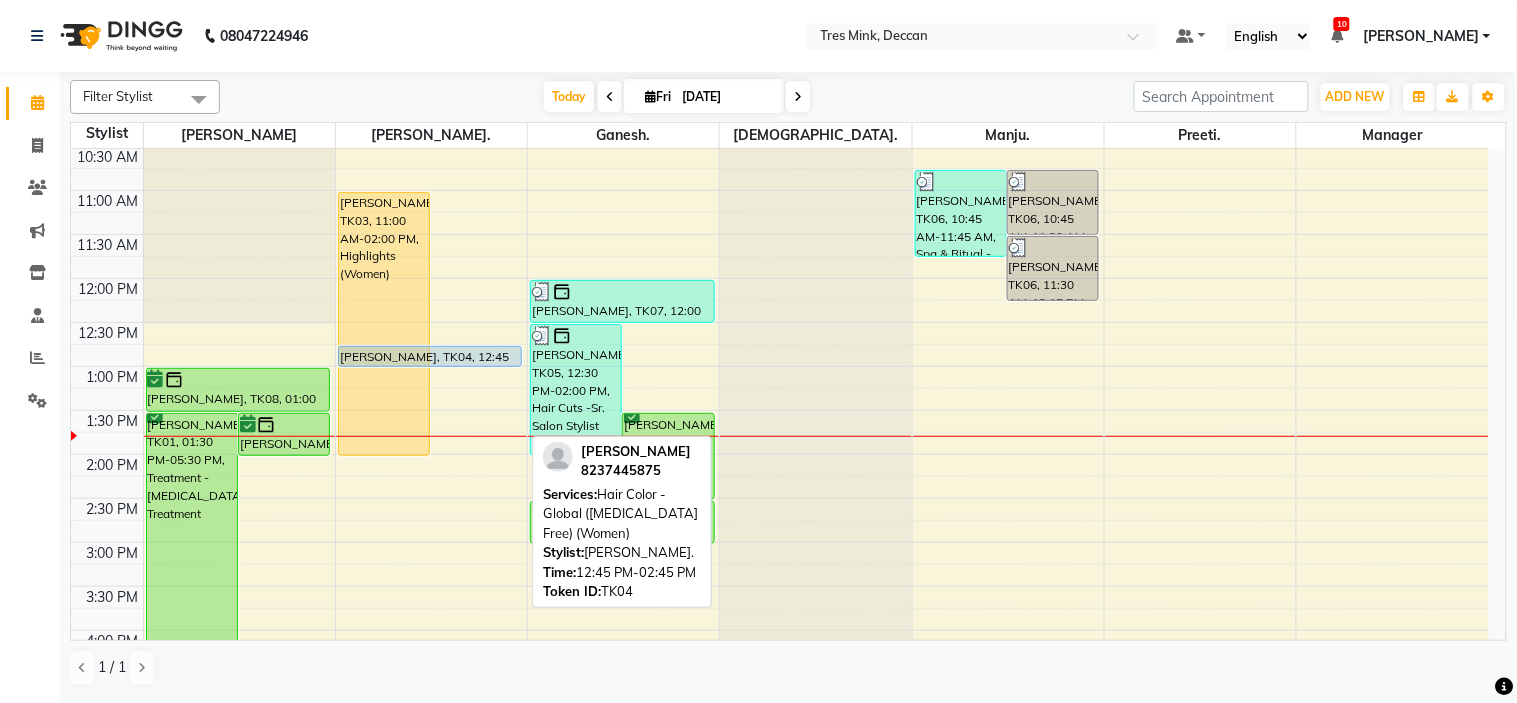 drag, startPoint x: 453, startPoint y: 521, endPoint x: 474, endPoint y: 367, distance: 155.42522 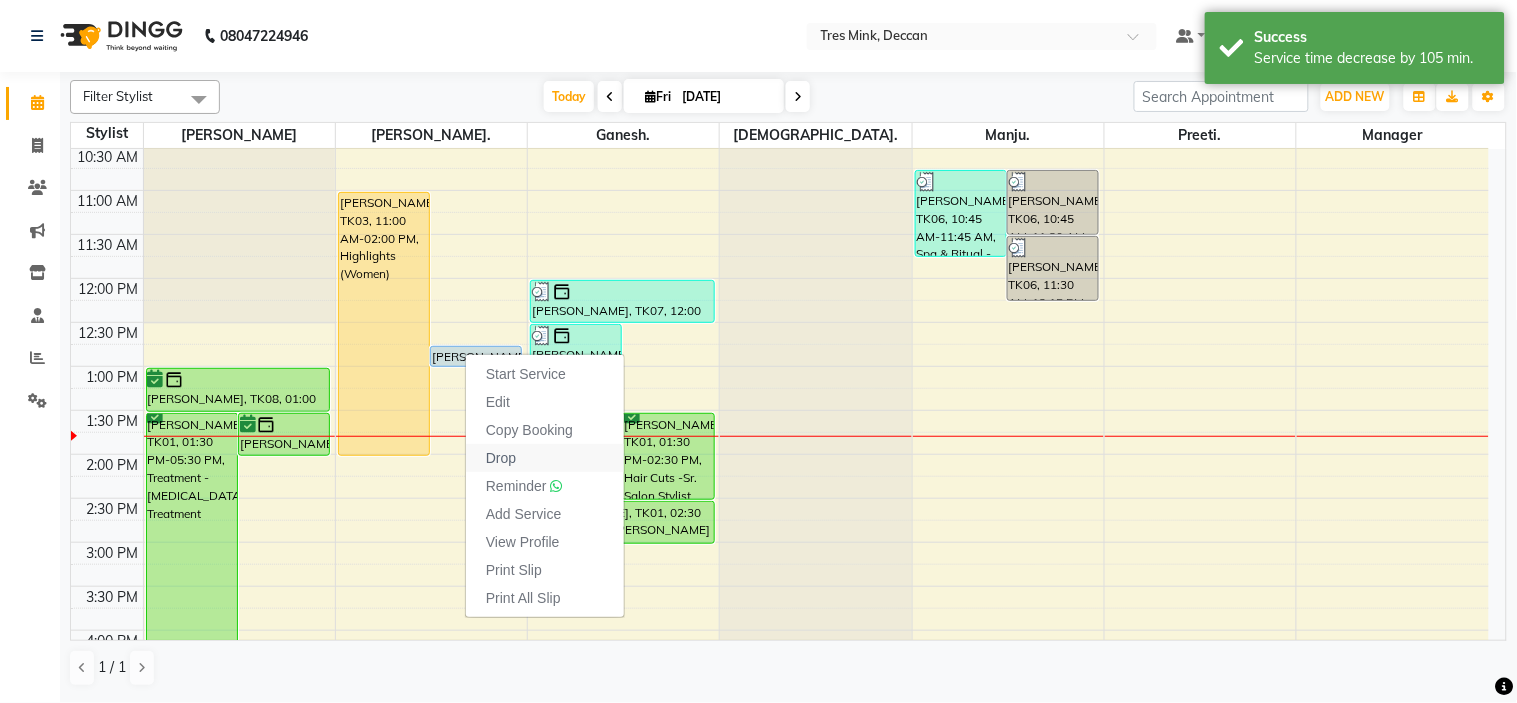 click on "Drop" at bounding box center (501, 458) 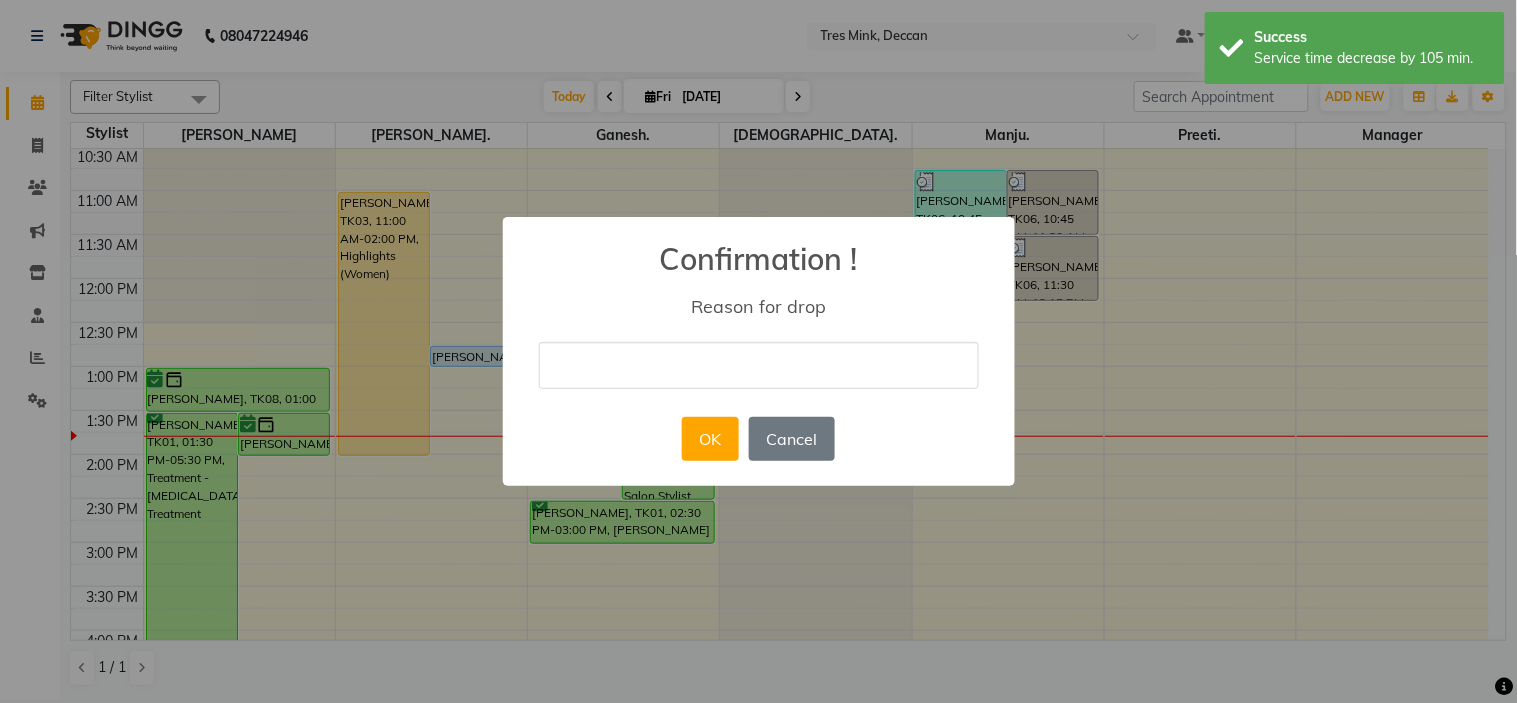 click at bounding box center (759, 365) 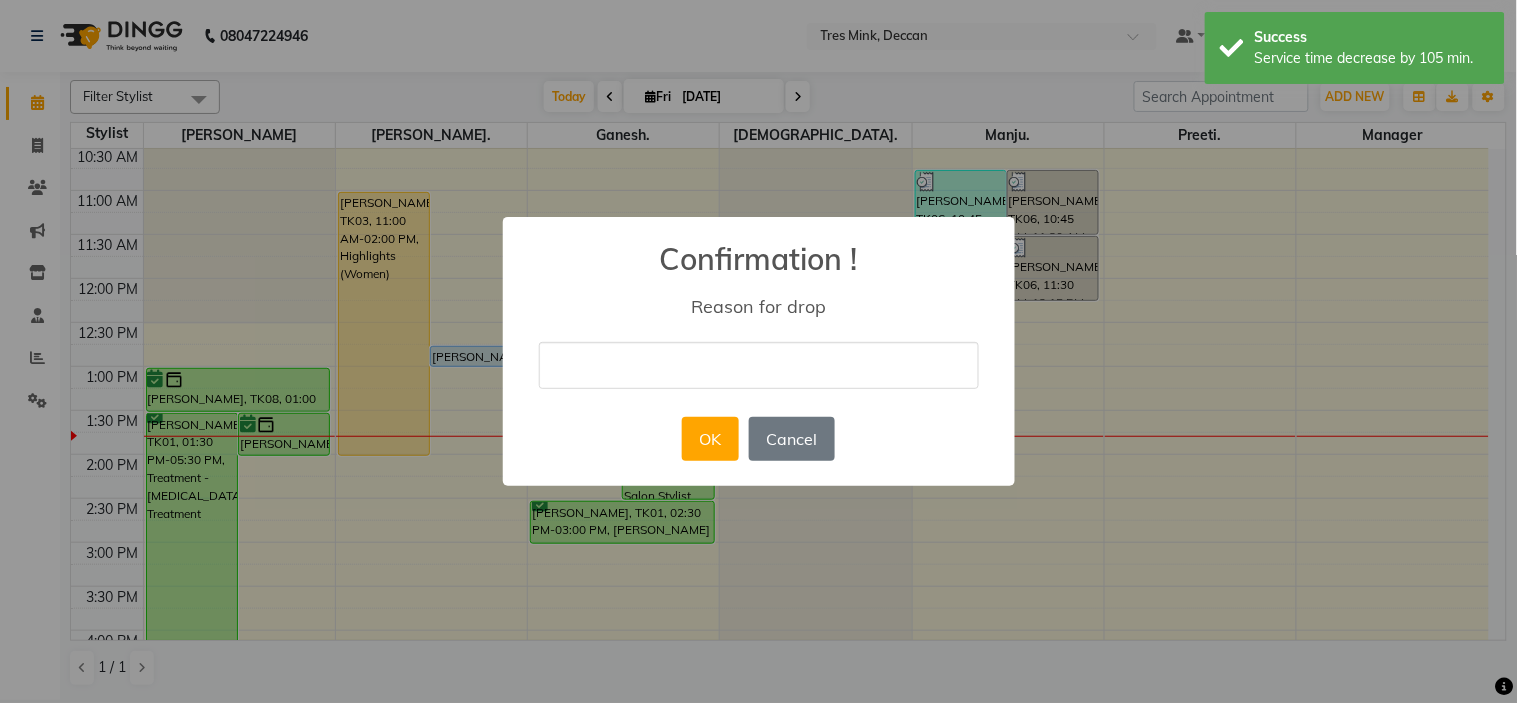 type on "no show" 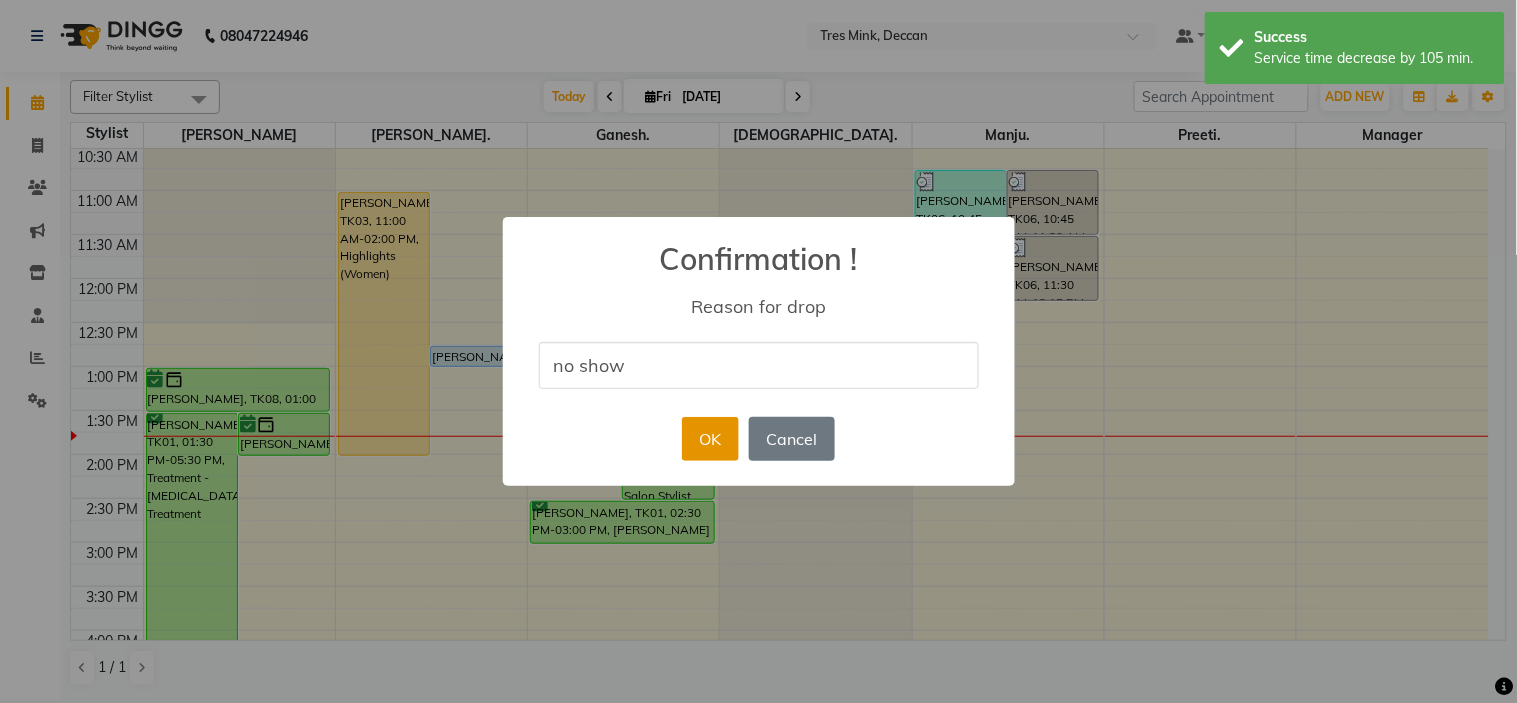 click on "OK" at bounding box center (710, 439) 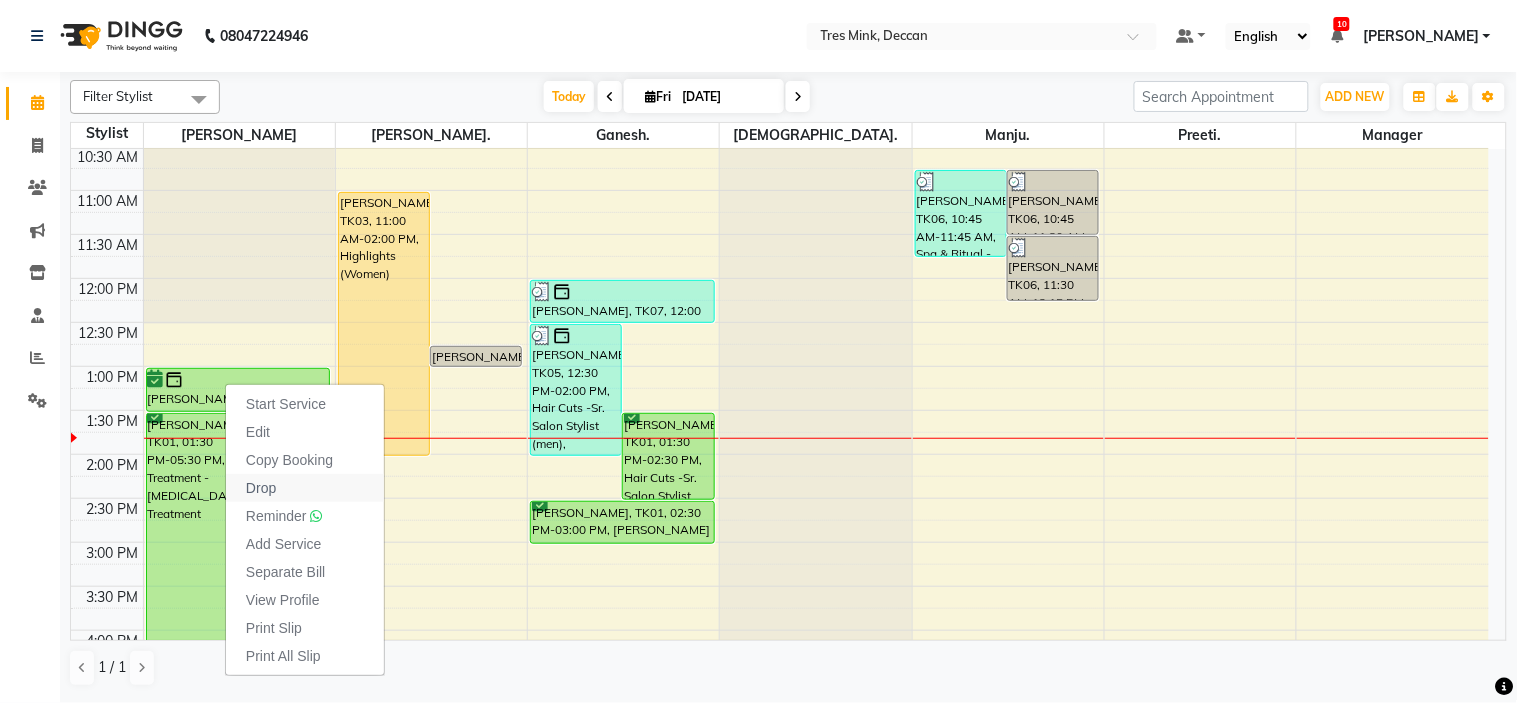 click on "Drop" at bounding box center (261, 488) 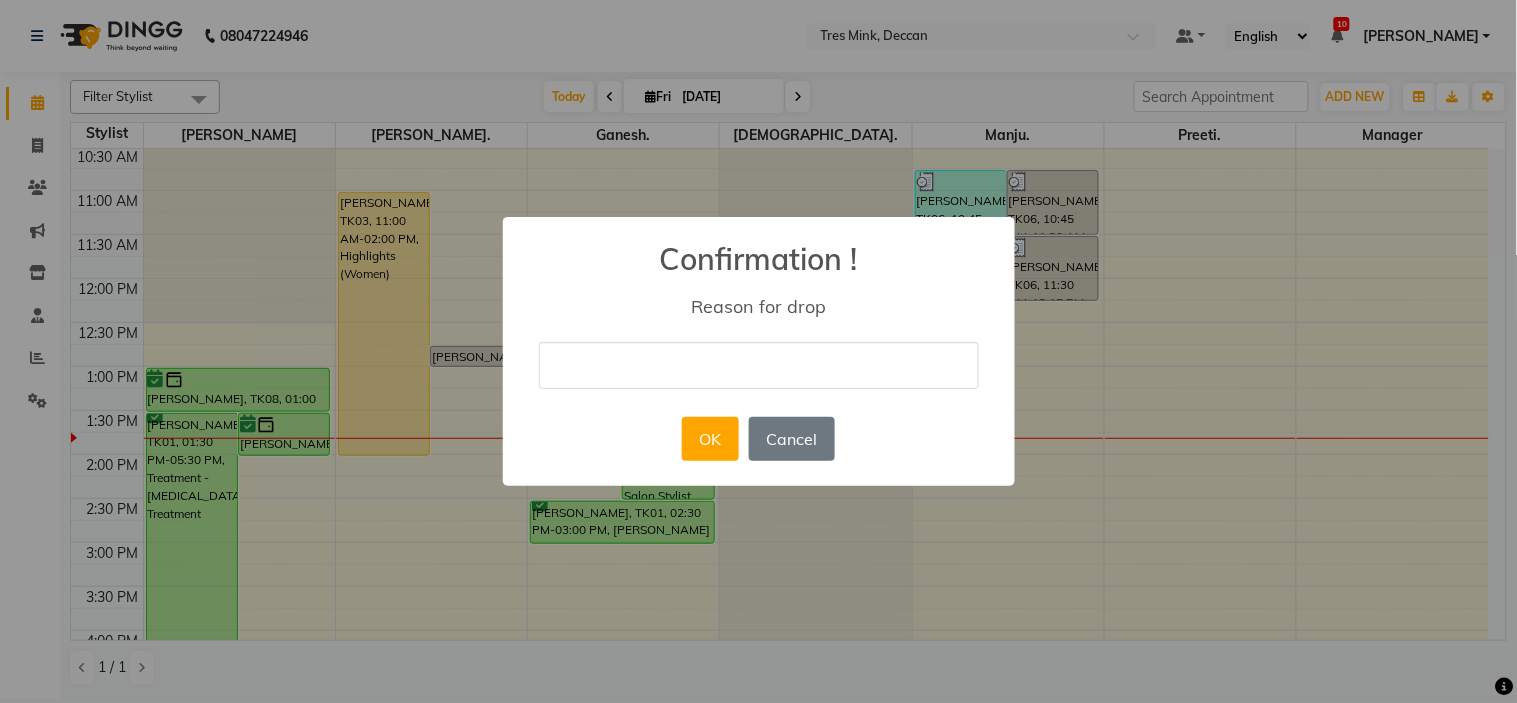click at bounding box center [759, 365] 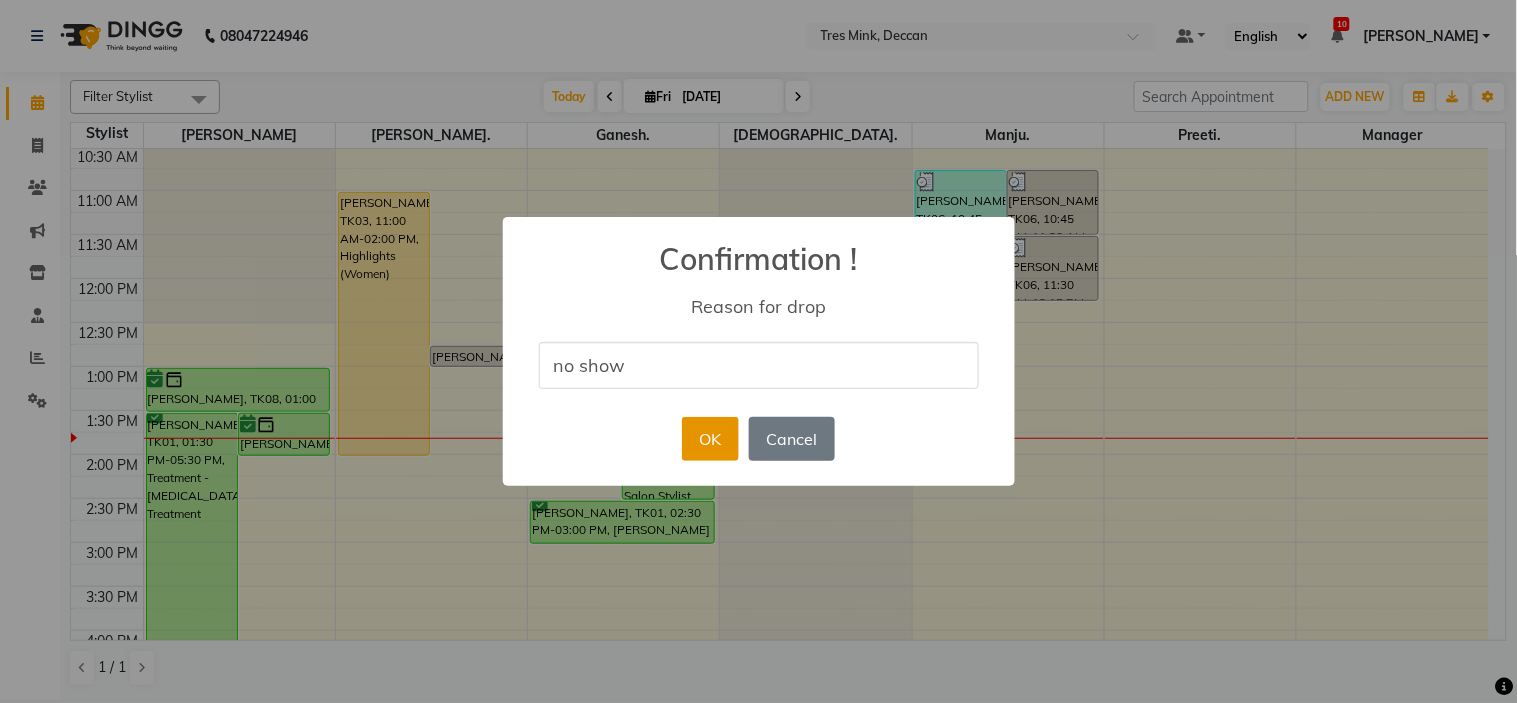 click on "OK" at bounding box center [710, 439] 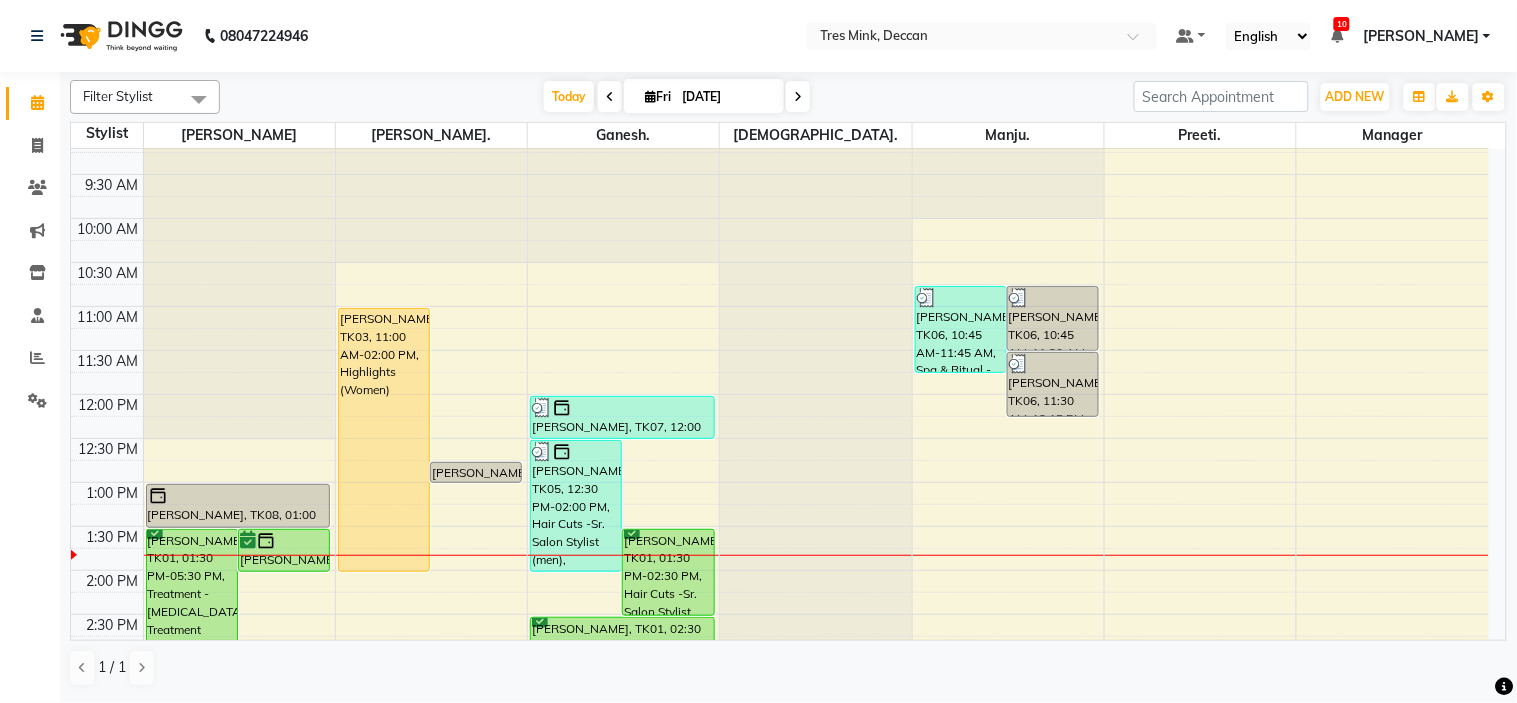 scroll, scrollTop: 101, scrollLeft: 0, axis: vertical 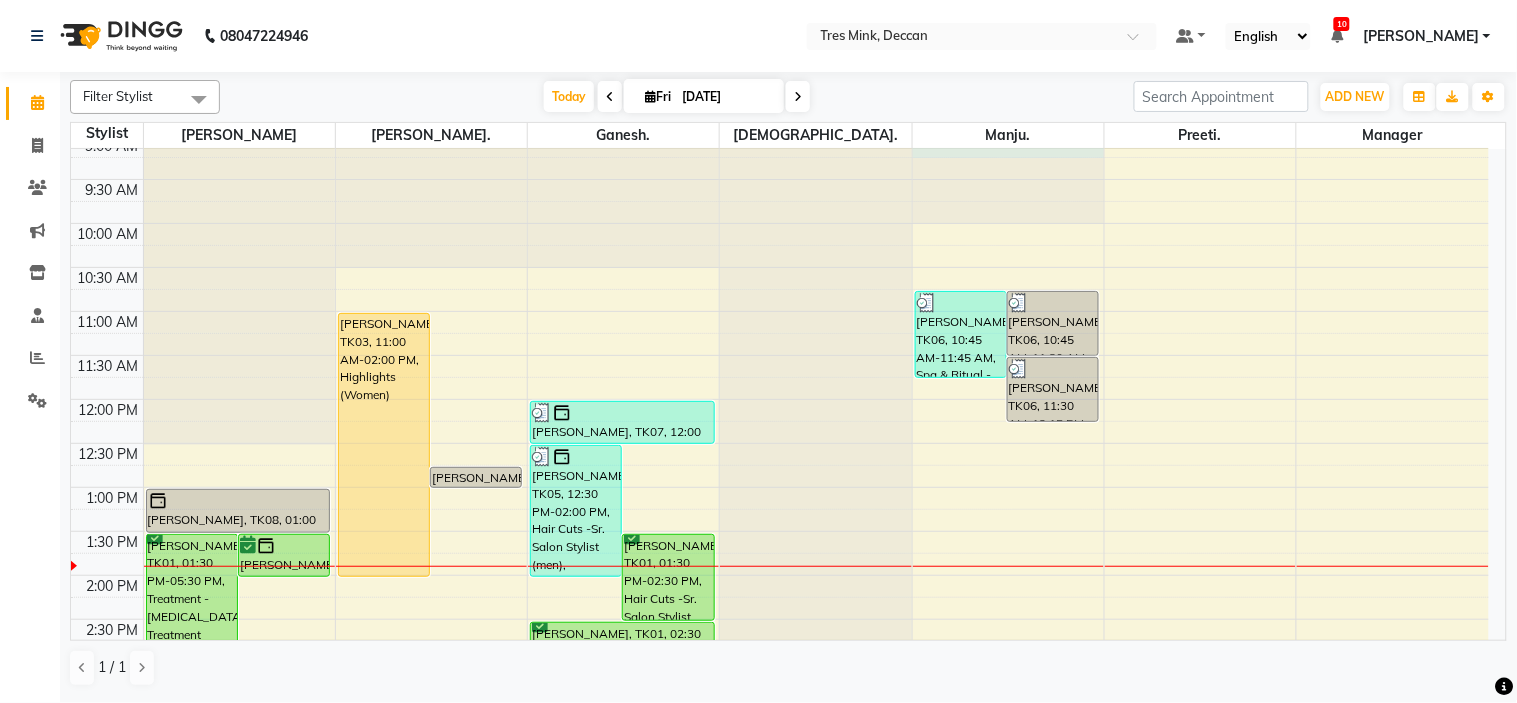 click at bounding box center [816, 168] 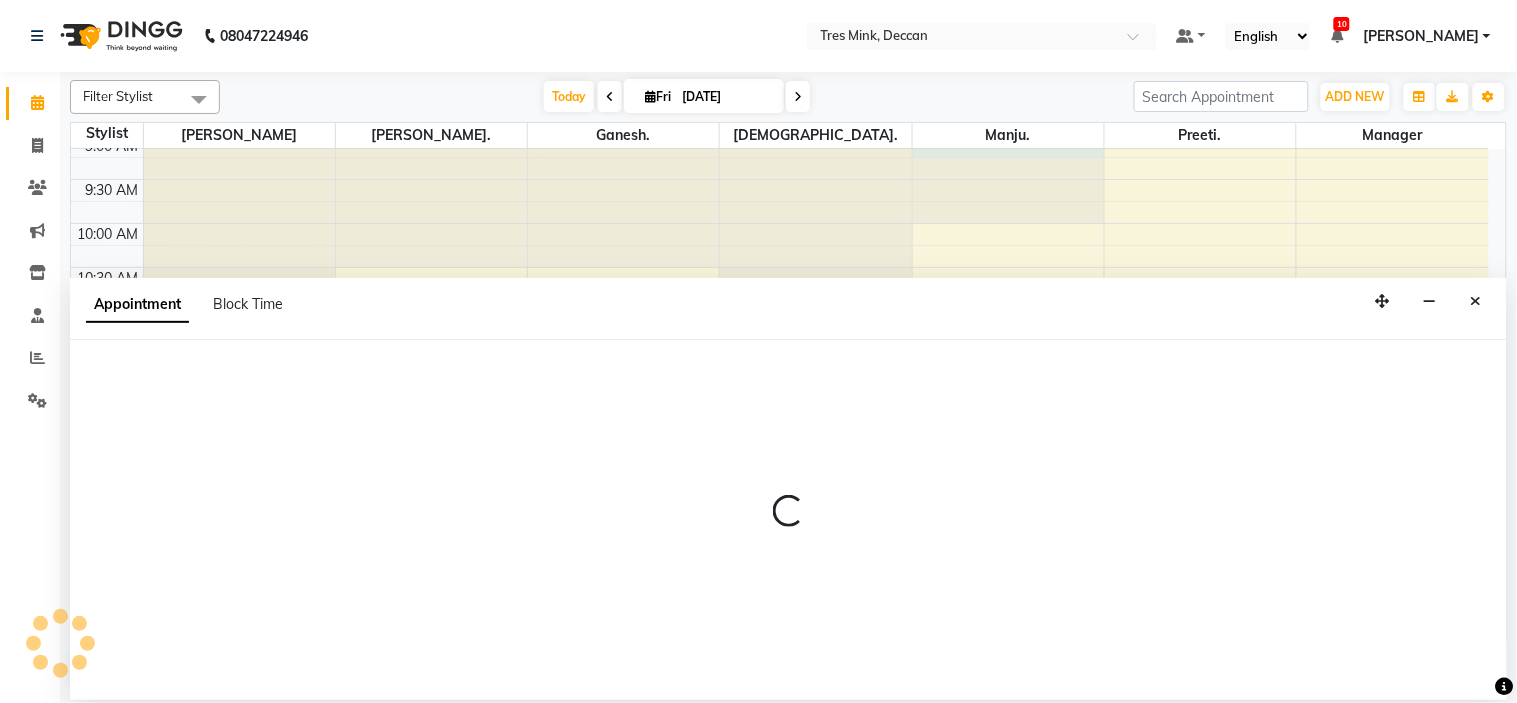 select on "61556" 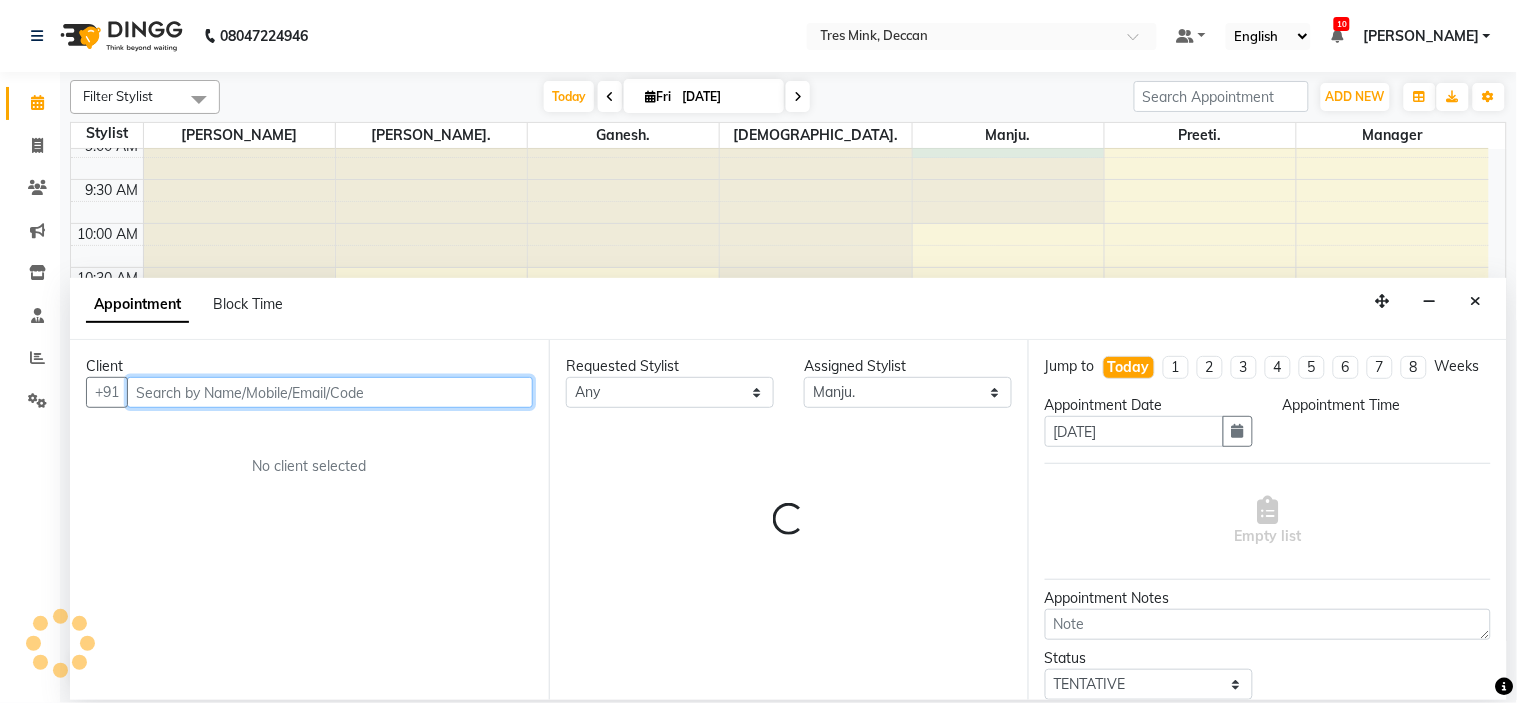 select on "540" 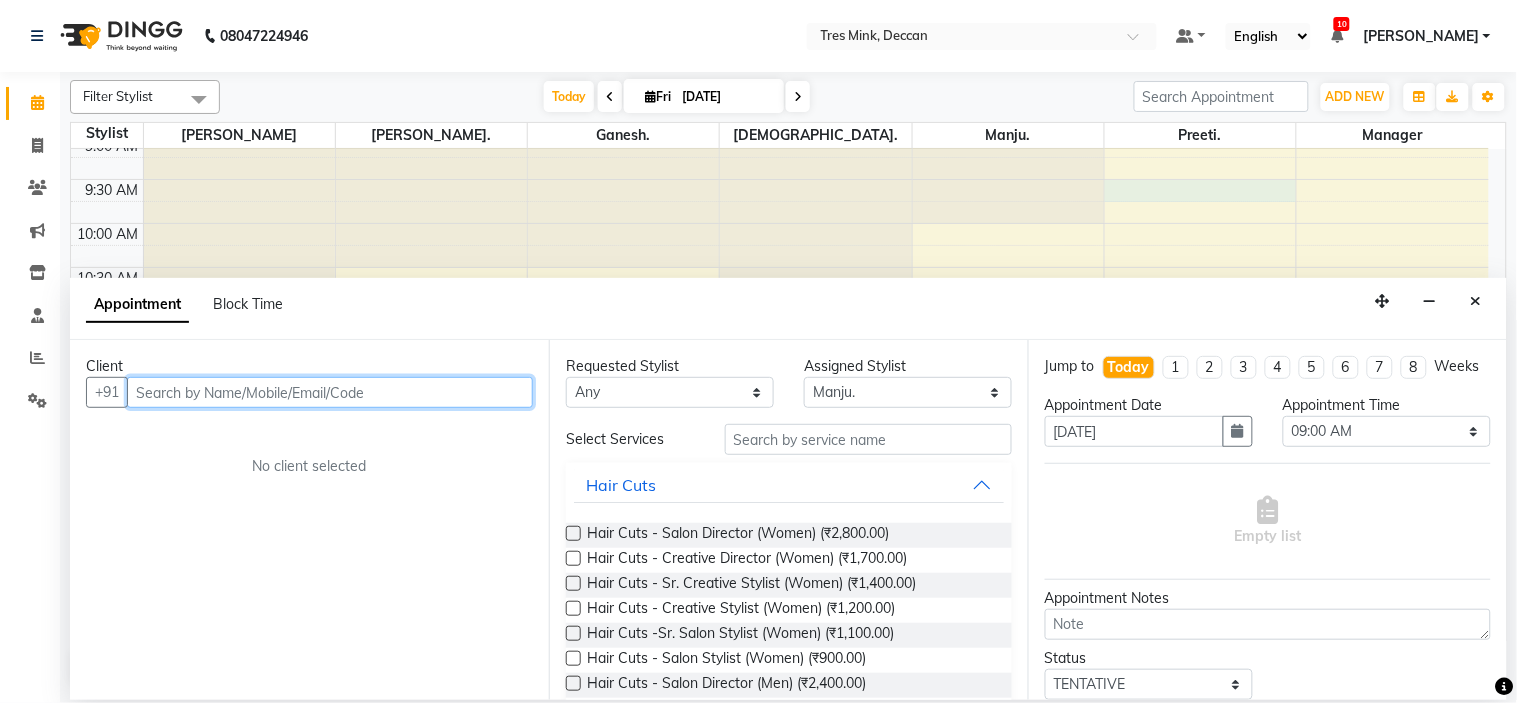 drag, startPoint x: 1115, startPoint y: 183, endPoint x: 1116, endPoint y: 194, distance: 11.045361 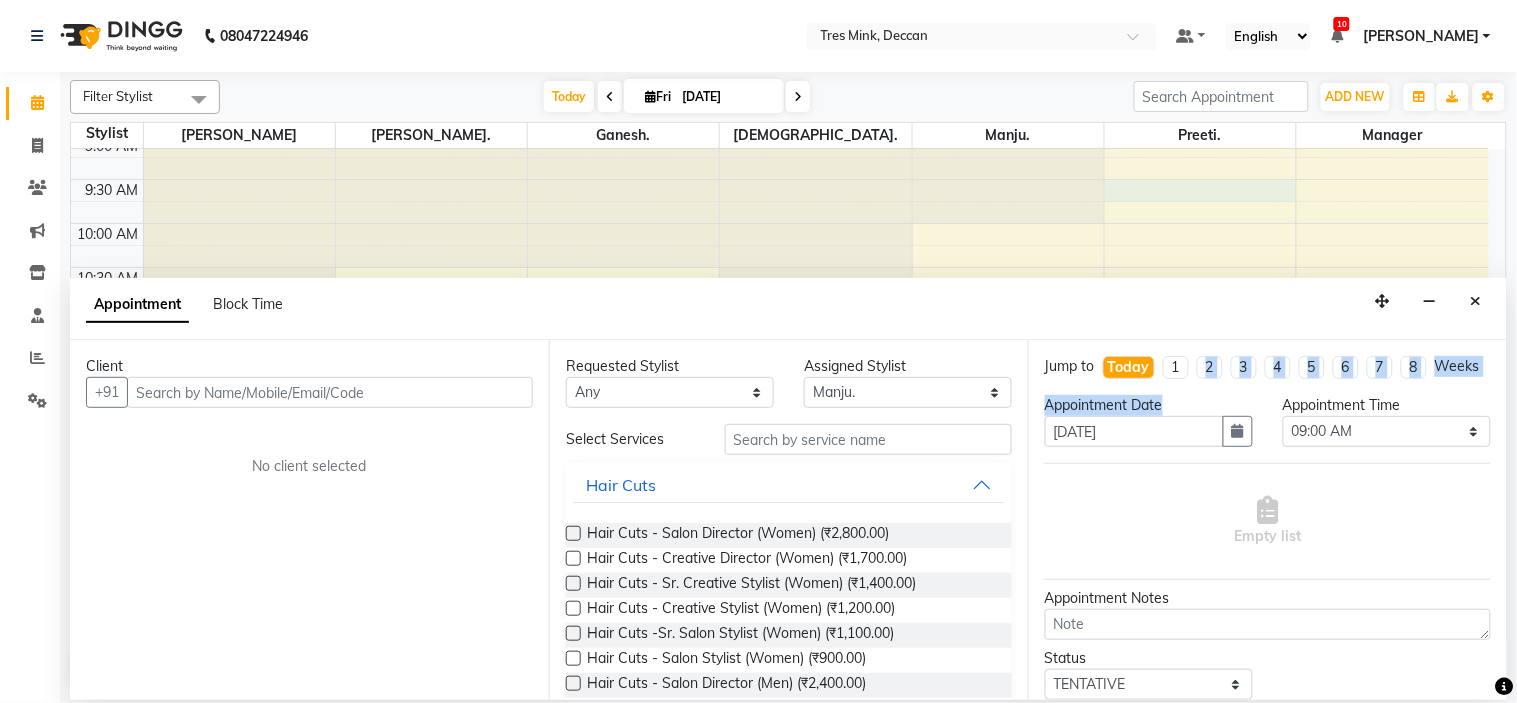 drag, startPoint x: 1195, startPoint y: 376, endPoint x: 1203, endPoint y: 457, distance: 81.394104 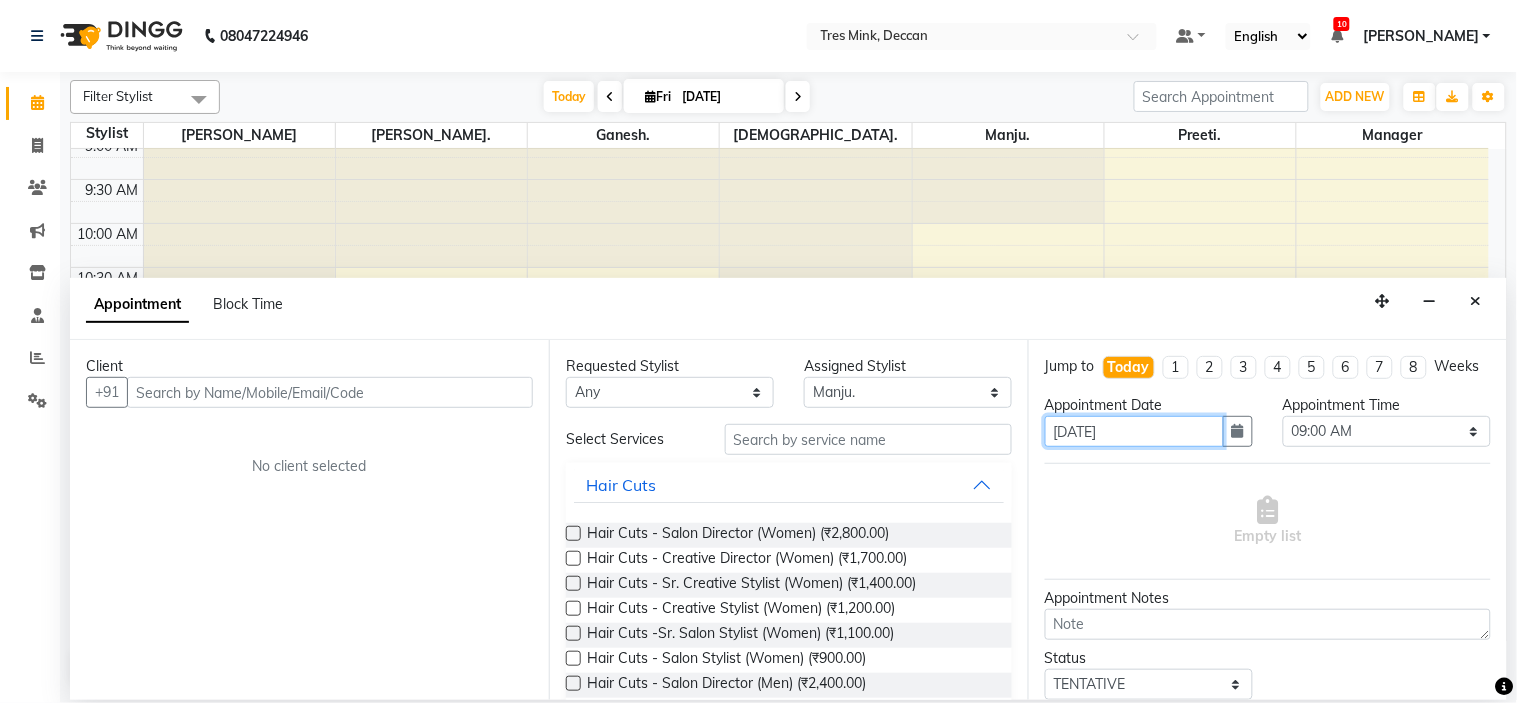 click on "[DATE]" at bounding box center (1134, 431) 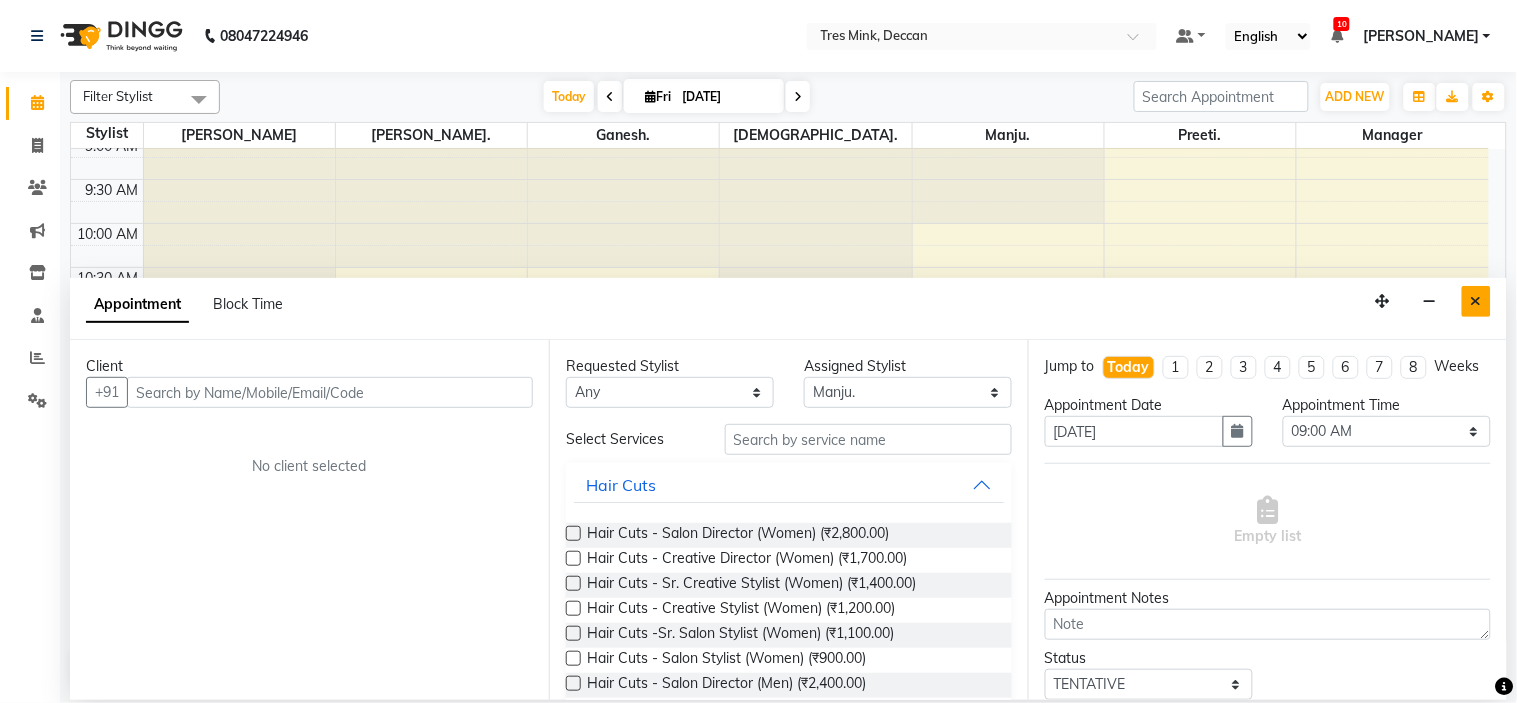 click at bounding box center [1476, 301] 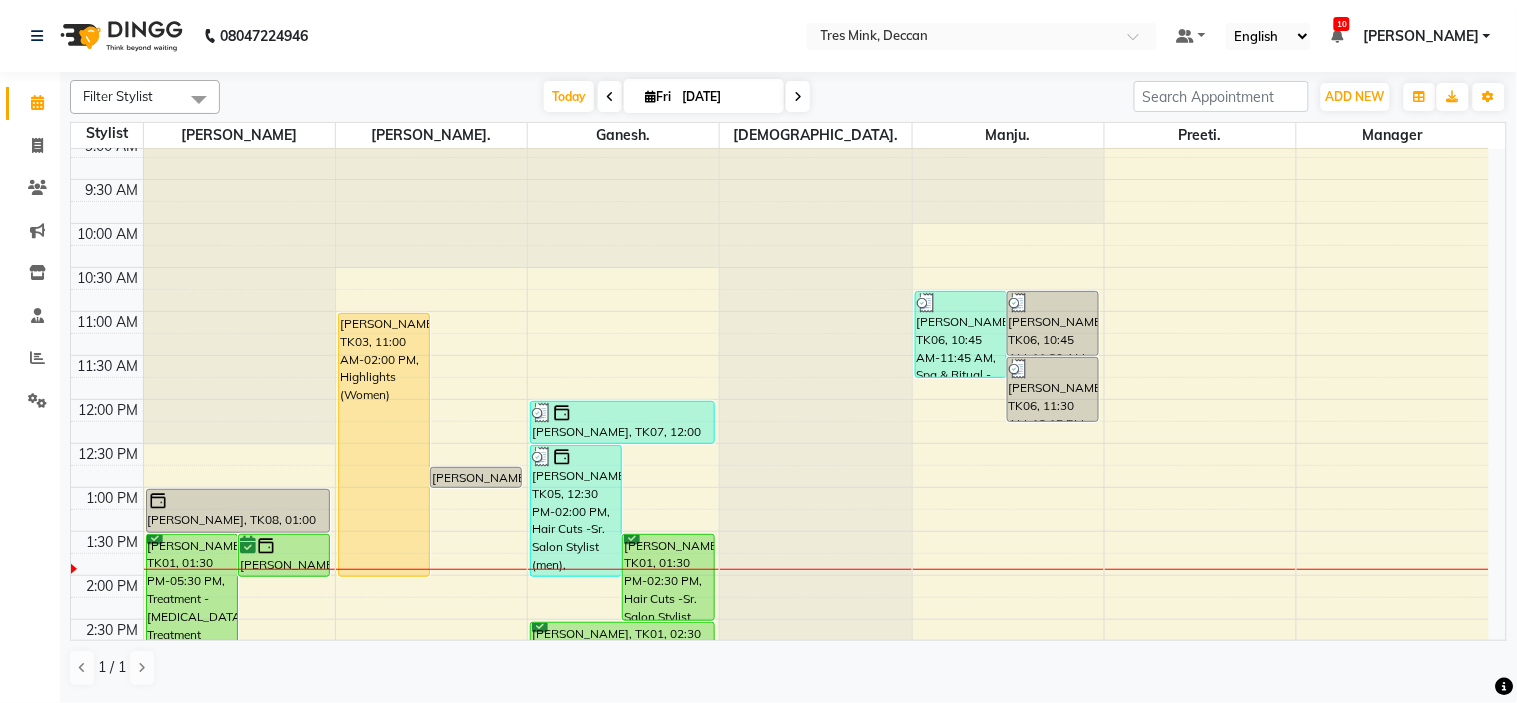 scroll, scrollTop: 545, scrollLeft: 0, axis: vertical 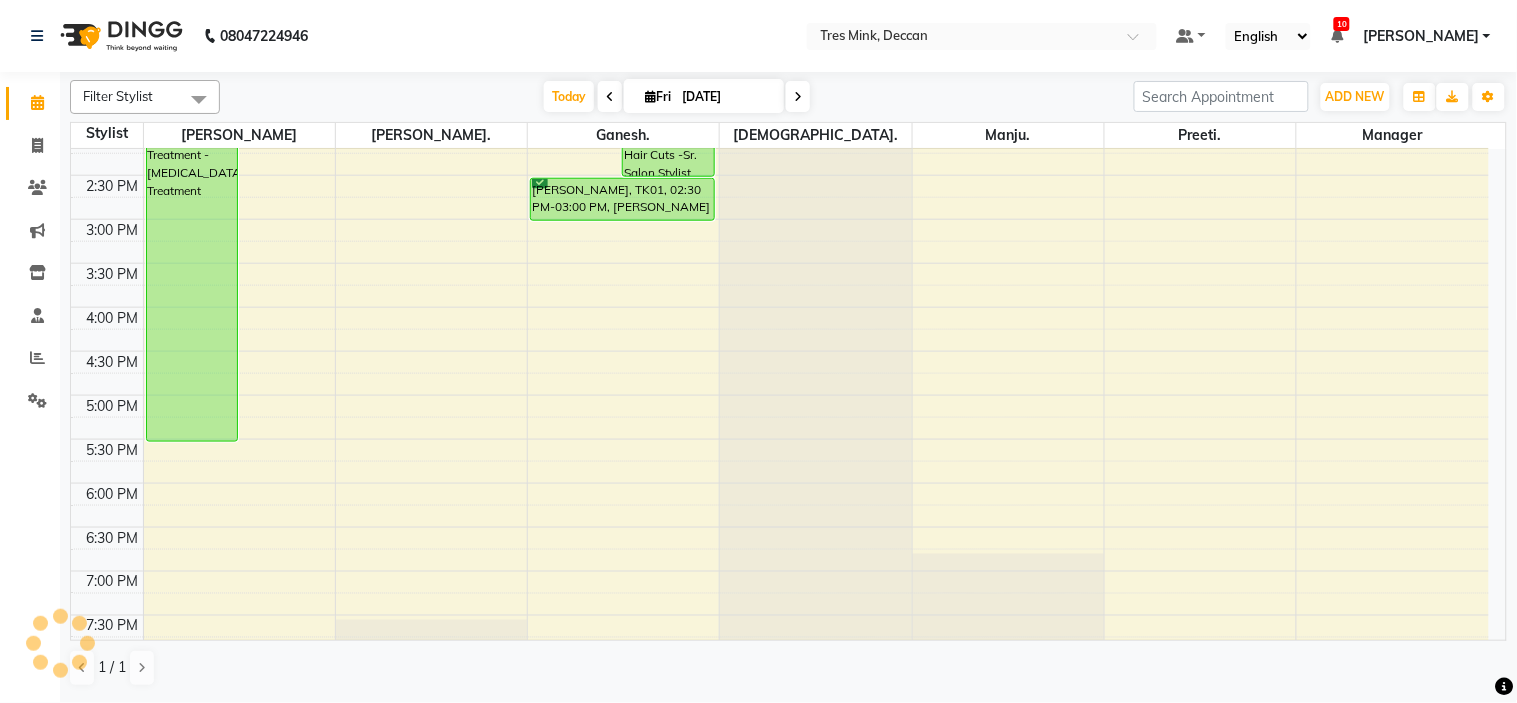 click on "8:00 AM 8:30 AM 9:00 AM 9:30 AM 10:00 AM 10:30 AM 11:00 AM 11:30 AM 12:00 PM 12:30 PM 1:00 PM 1:30 PM 2:00 PM 2:30 PM 3:00 PM 3:30 PM 4:00 PM 4:30 PM 5:00 PM 5:30 PM 6:00 PM 6:30 PM 7:00 PM 7:30 PM 8:00 PM 8:30 PM     [PERSON_NAME], TK01, 01:30 PM-05:30 PM, Treatment - [MEDICAL_DATA] Treatment     [PERSON_NAME], TK08, 01:30 PM-02:00 PM, Styling - Blow-dry without Shampoo     [PERSON_NAME], TK08, 01:00 PM-01:30 PM, Styling - Blow-dry without Shampoo     [PERSON_NAME], TK02, 07:45 PM-08:45 PM, Styling - Blow-dry with [PERSON_NAME] M, TK03, 11:00 AM-02:00 PM, Highlights (Women)    niki, TK04, 12:45 PM-01:00 PM, Hair Color - Global ([MEDICAL_DATA] Free) (Women)     [PERSON_NAME], TK05, 12:30 PM-02:00 PM, Hair Cuts -Sr. Salon Stylist (men),[PERSON_NAME] Trim     [PERSON_NAME], TK01, 01:30 PM-02:30 PM, Hair Cuts -Sr. Salon Stylist (men)     [PERSON_NAME], TK07, 12:00 PM-12:30 PM, Styling - Blow-dry without Shampoo     [PERSON_NAME], TK01, 02:30 PM-03:00 PM, [PERSON_NAME] Trim" at bounding box center (780, 175) 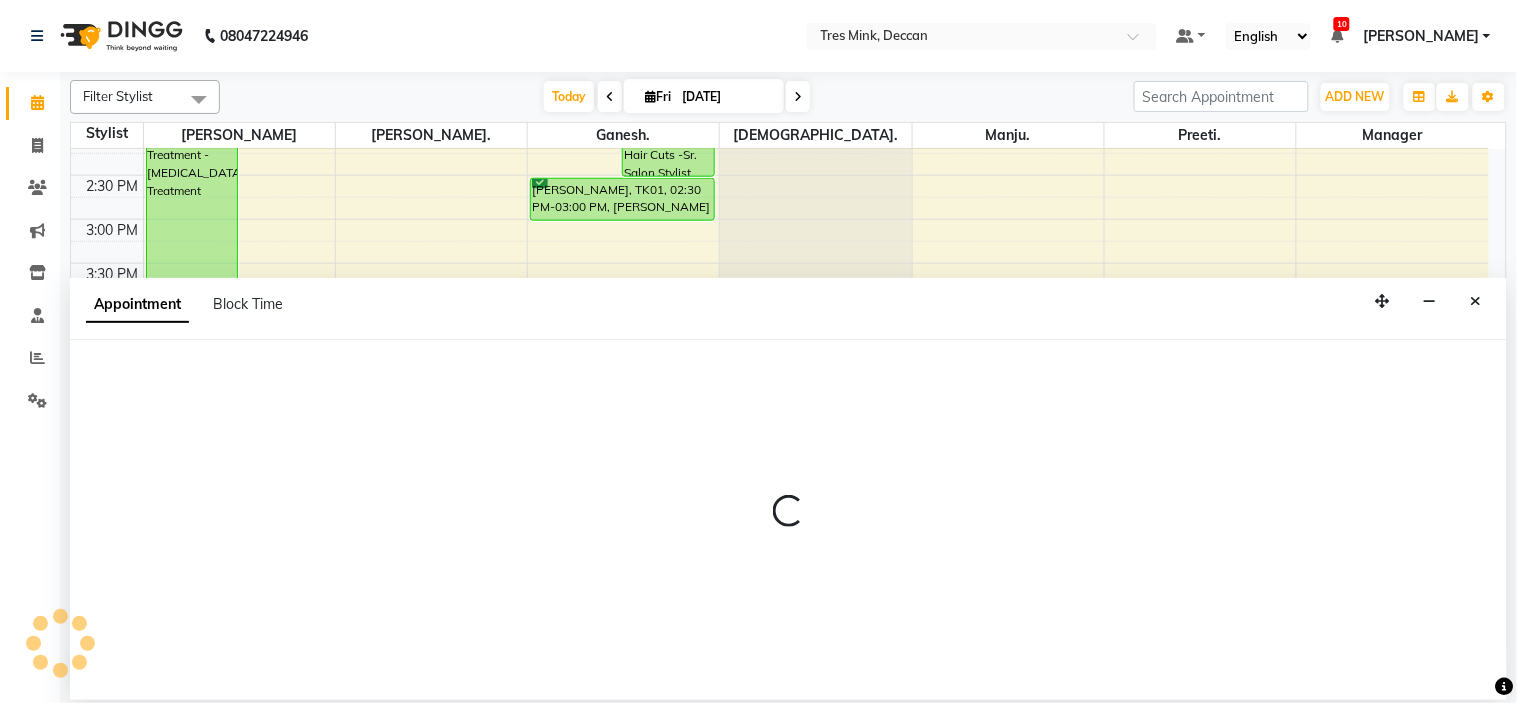 select on "59502" 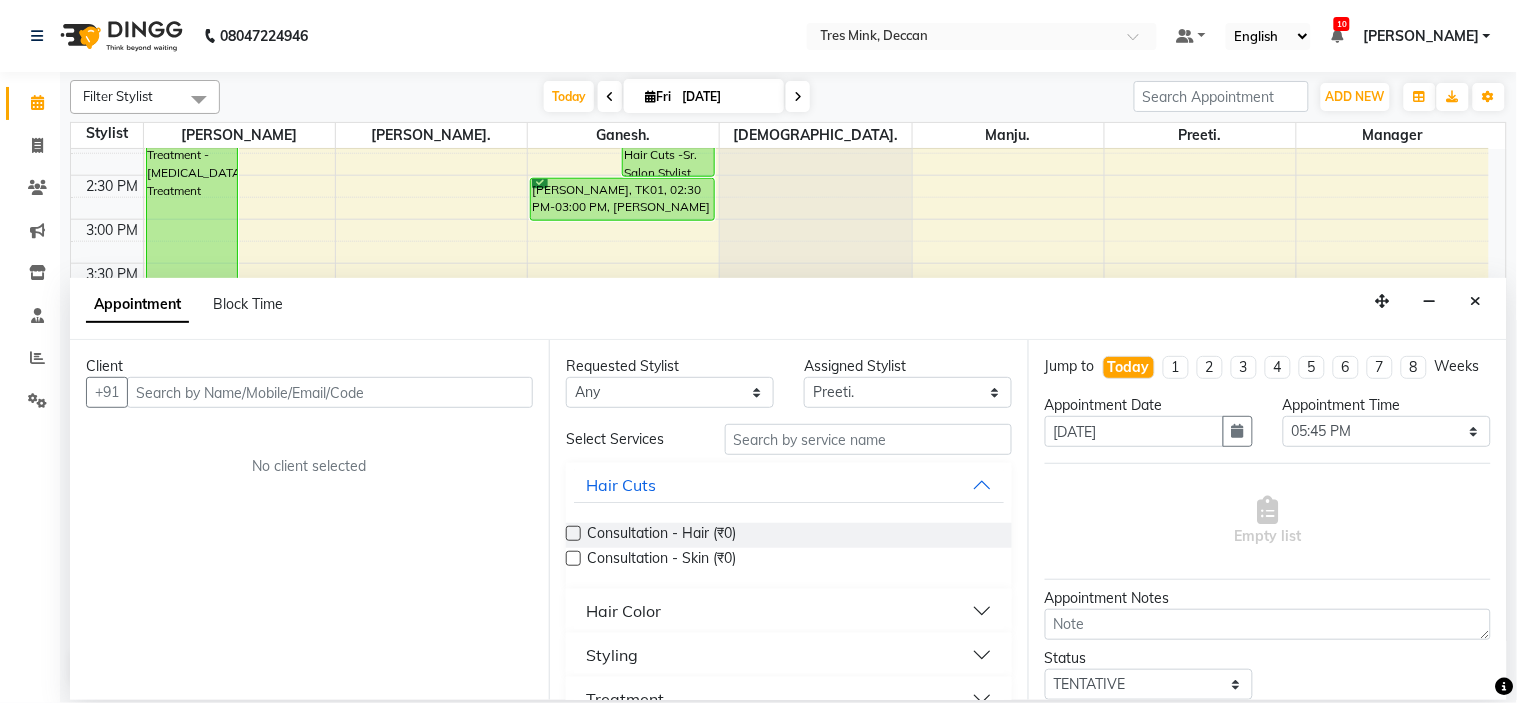 click on "Client" at bounding box center (309, 366) 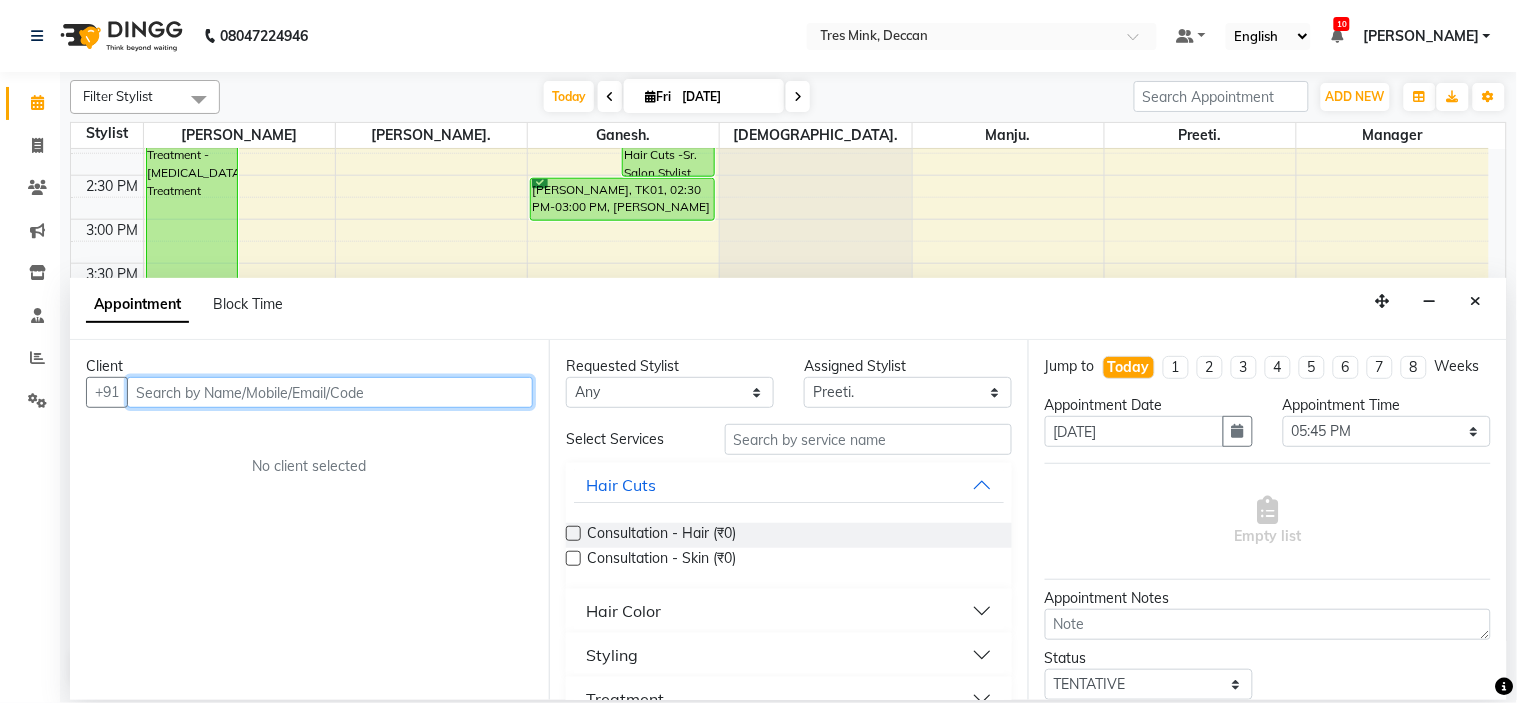 click at bounding box center [330, 392] 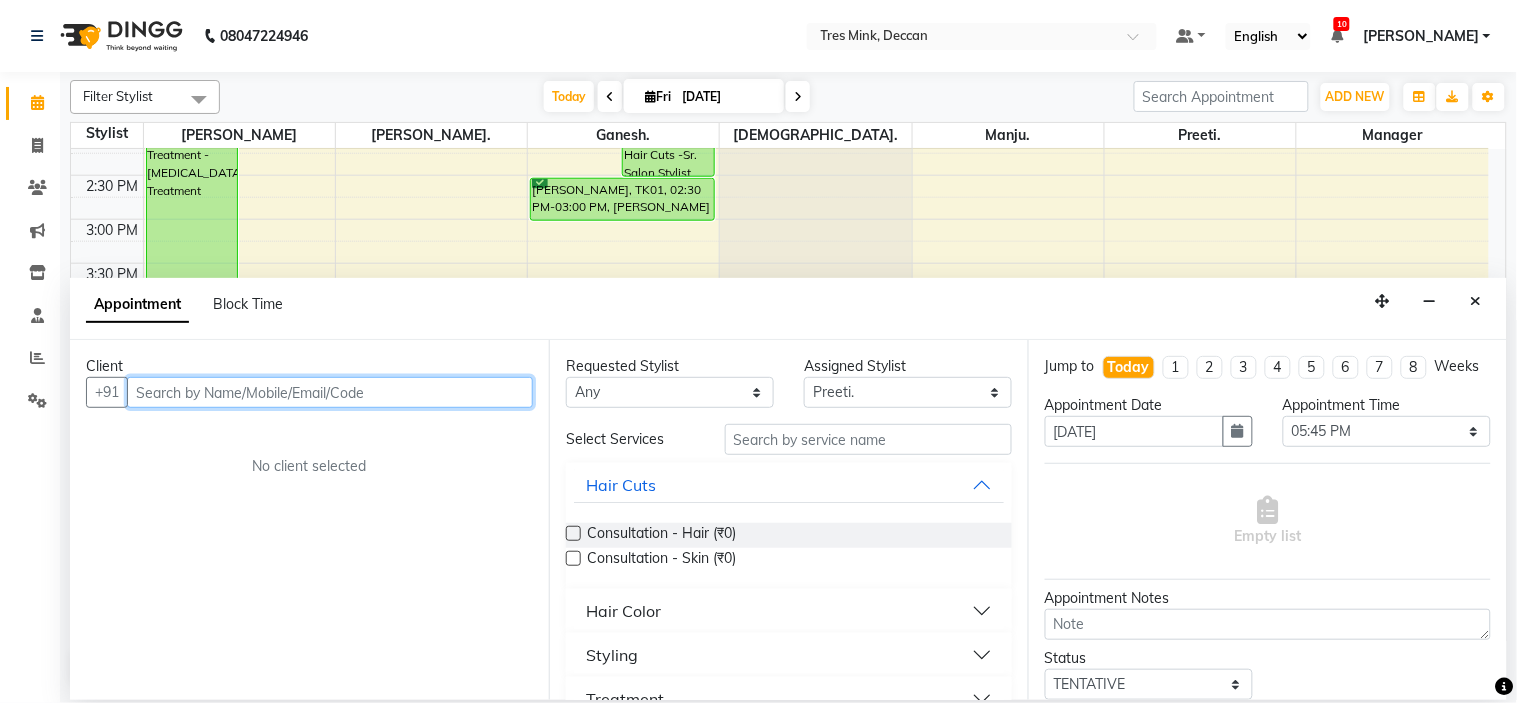 type on "7" 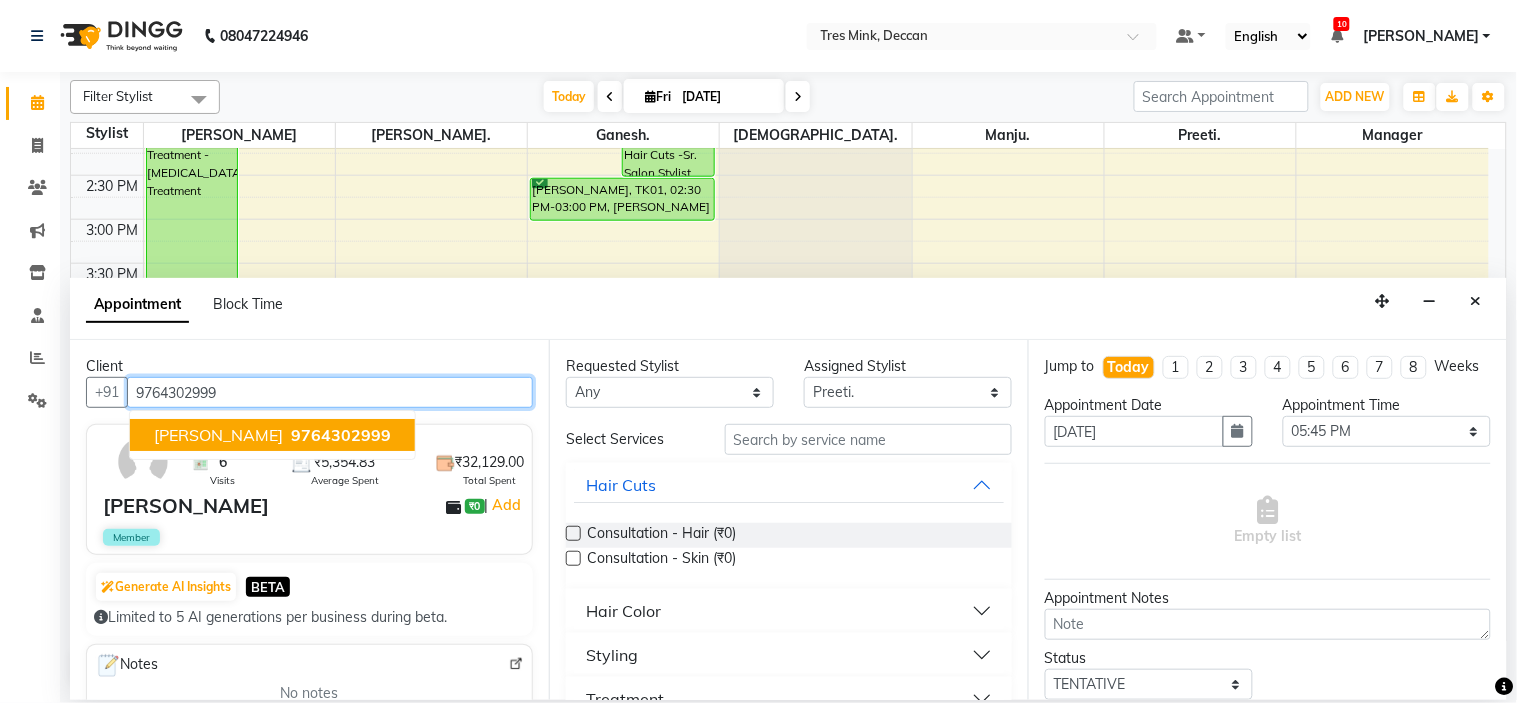 click on "[PERSON_NAME]" at bounding box center (218, 435) 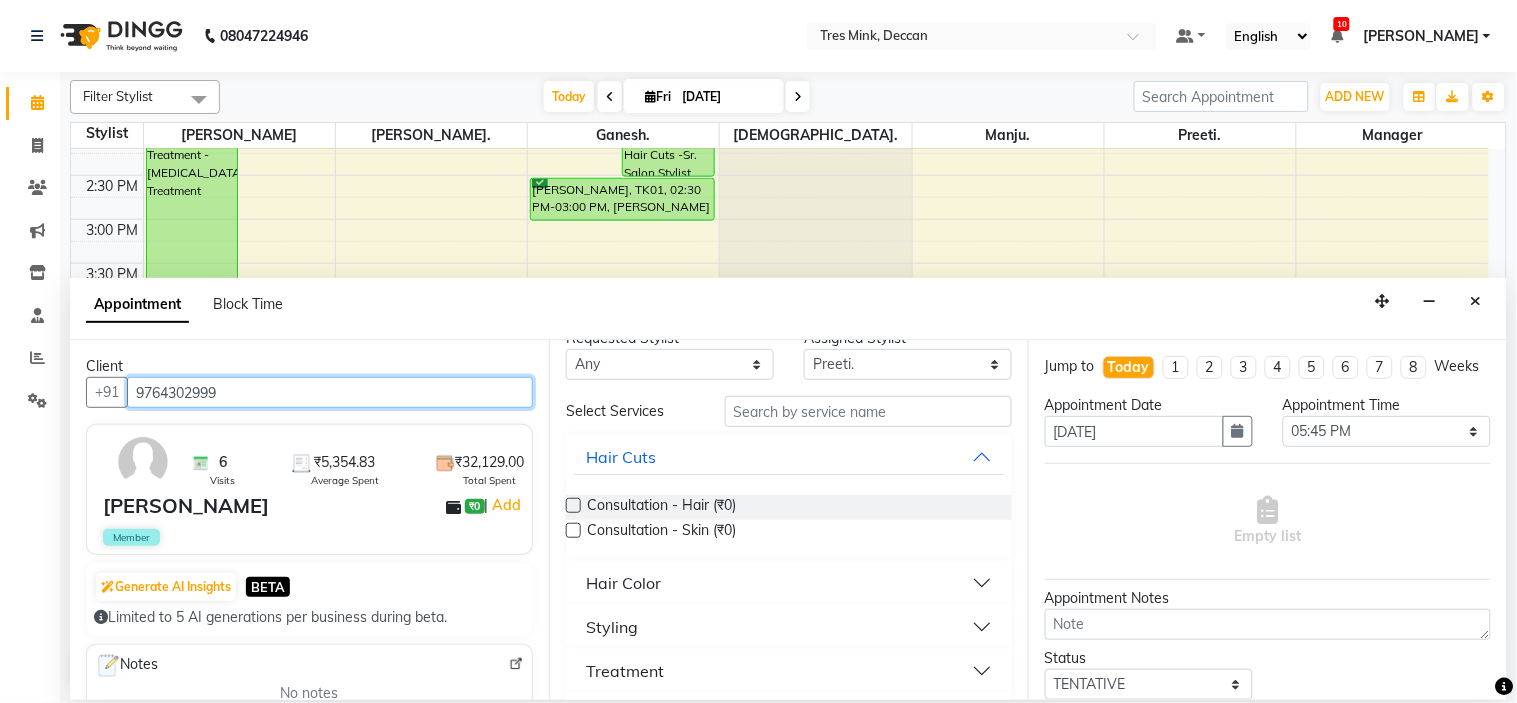 scroll, scrollTop: 111, scrollLeft: 0, axis: vertical 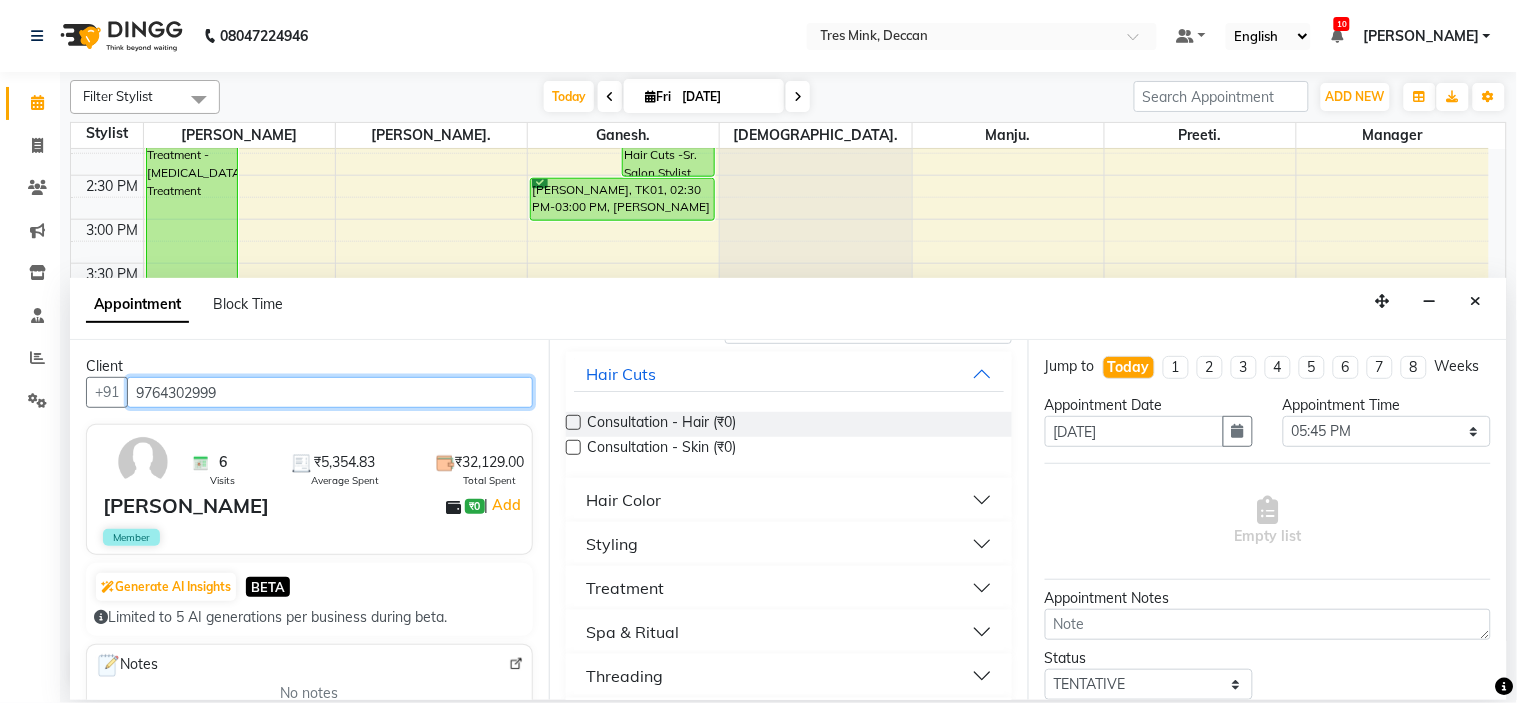 type on "9764302999" 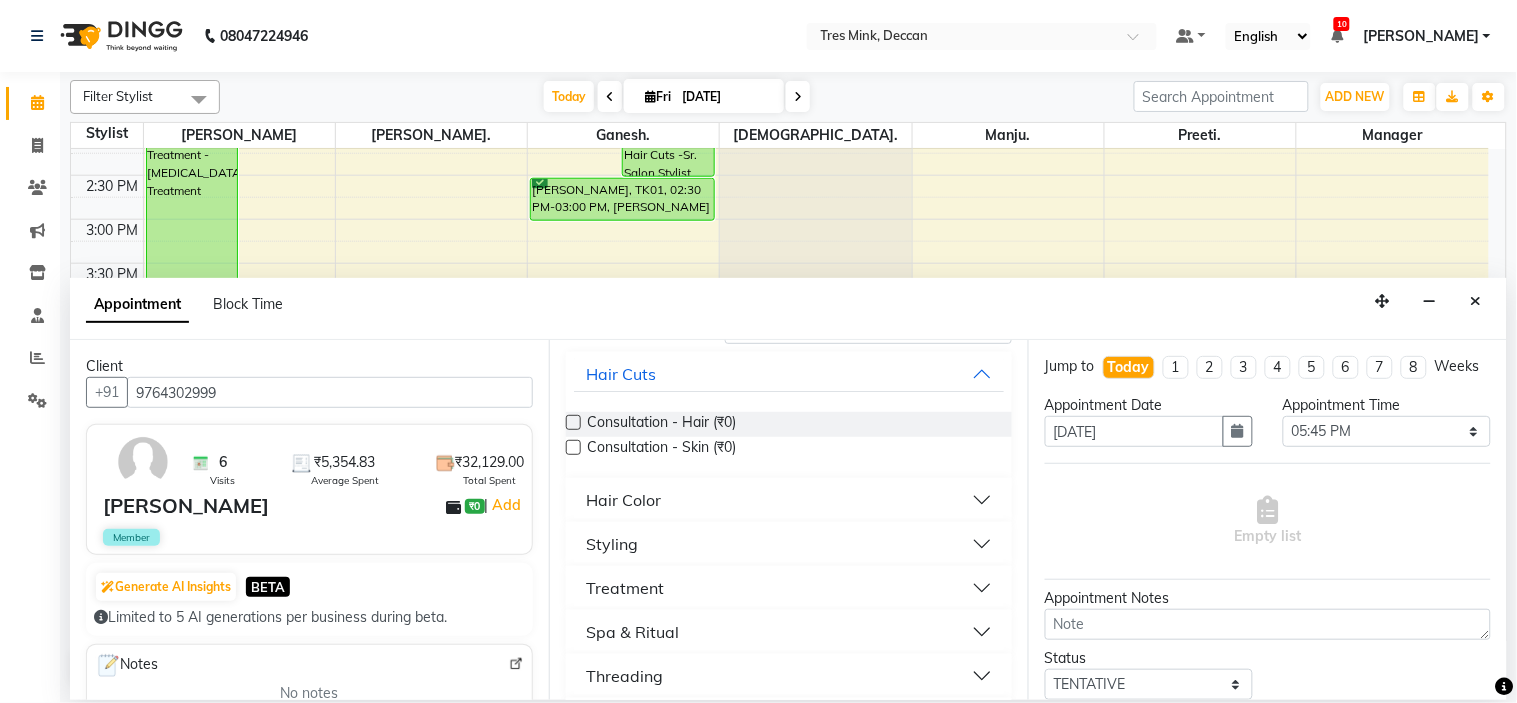 click on "Spa & Ritual" at bounding box center (789, 632) 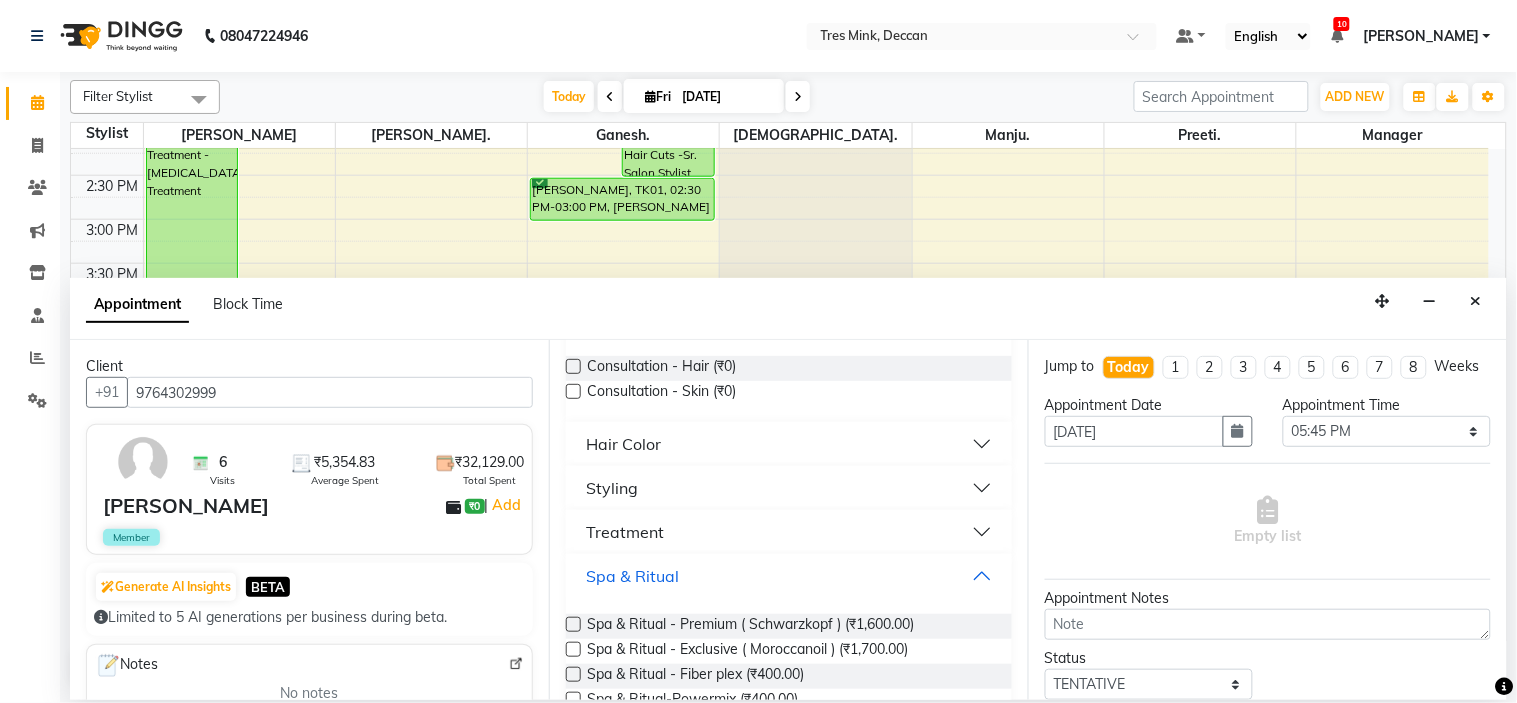scroll, scrollTop: 222, scrollLeft: 0, axis: vertical 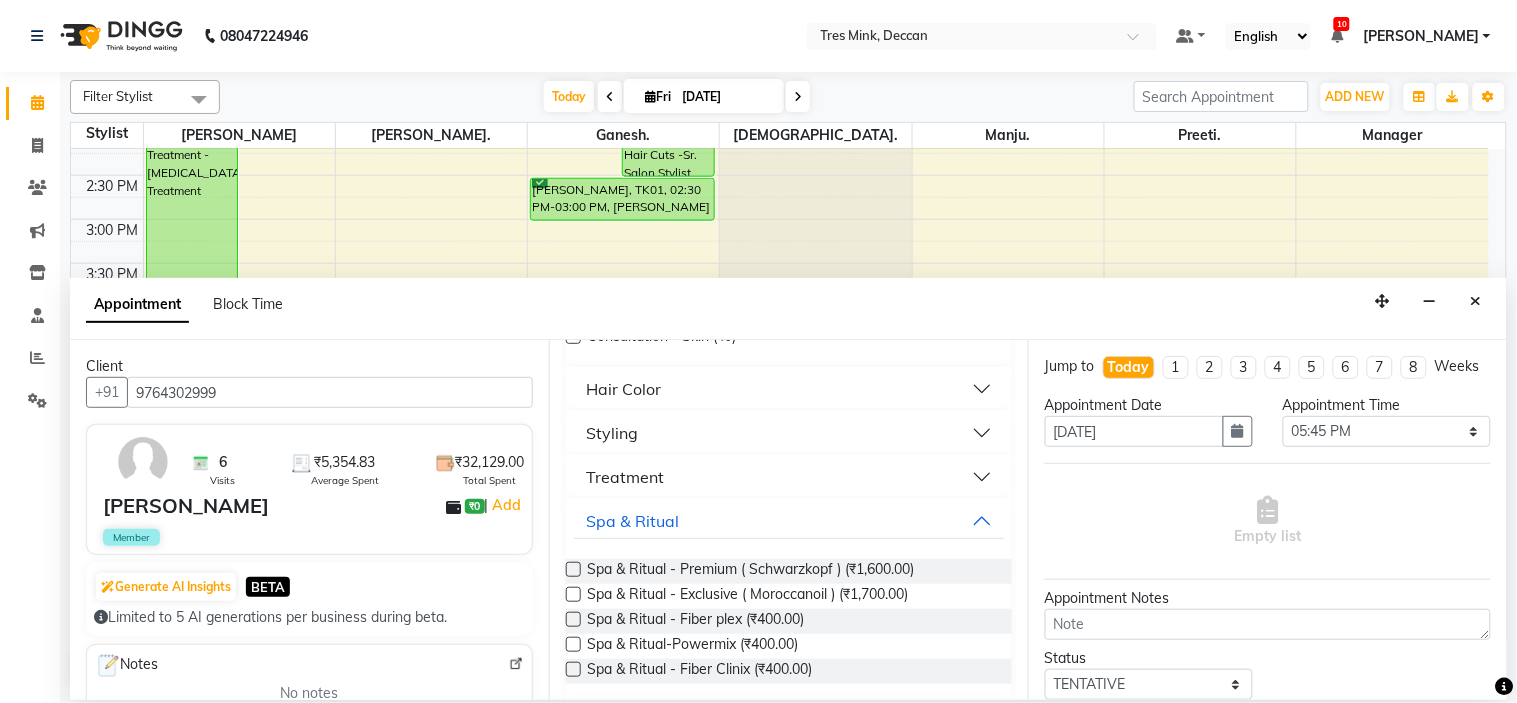 click at bounding box center (573, 569) 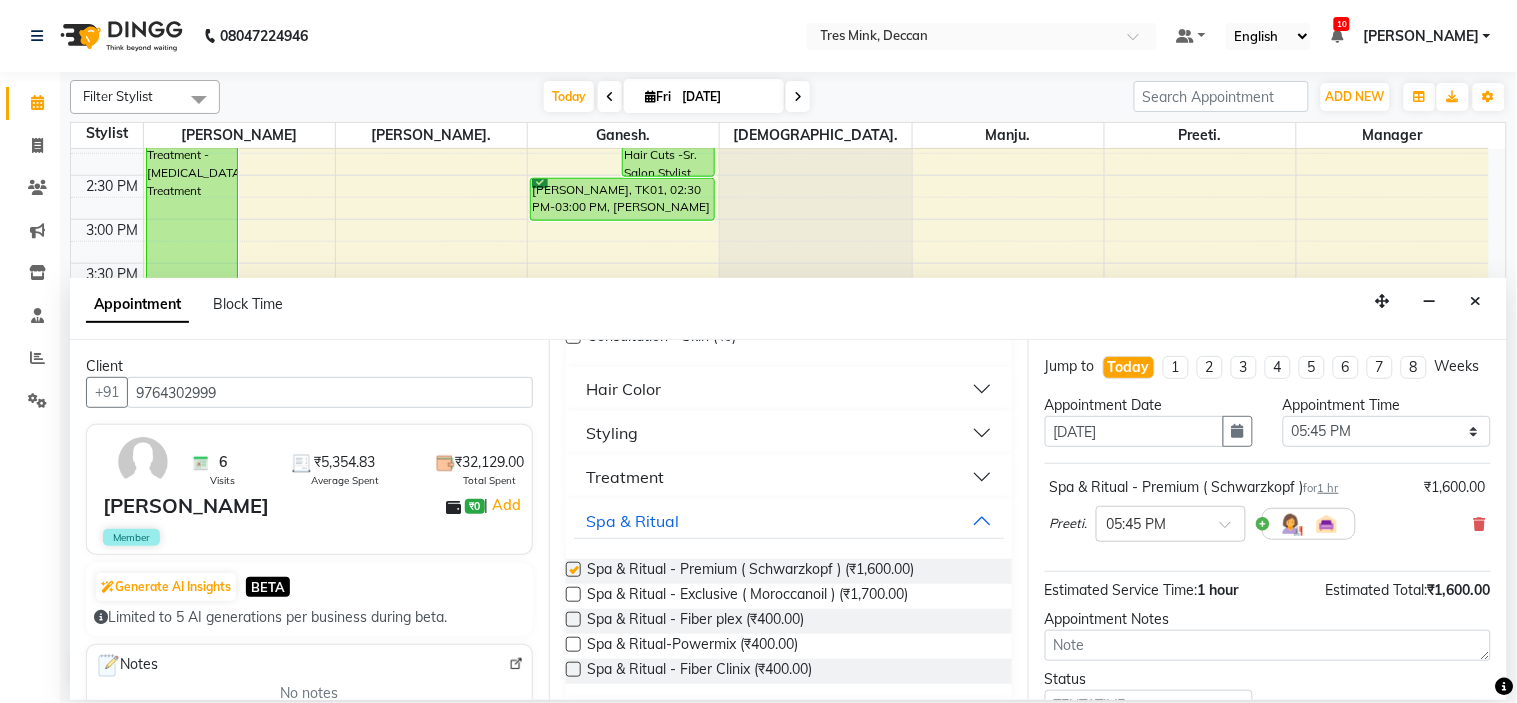 checkbox on "false" 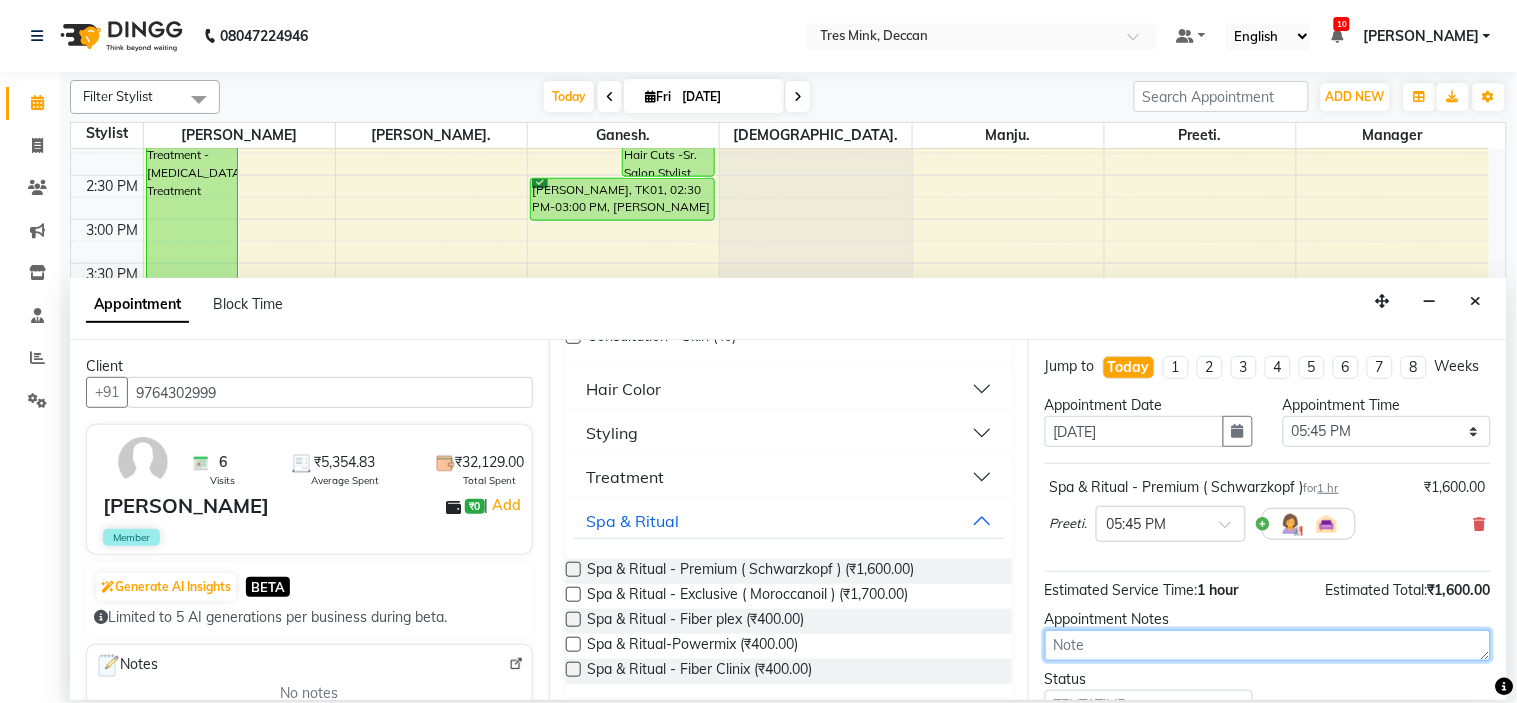 click at bounding box center (1268, 645) 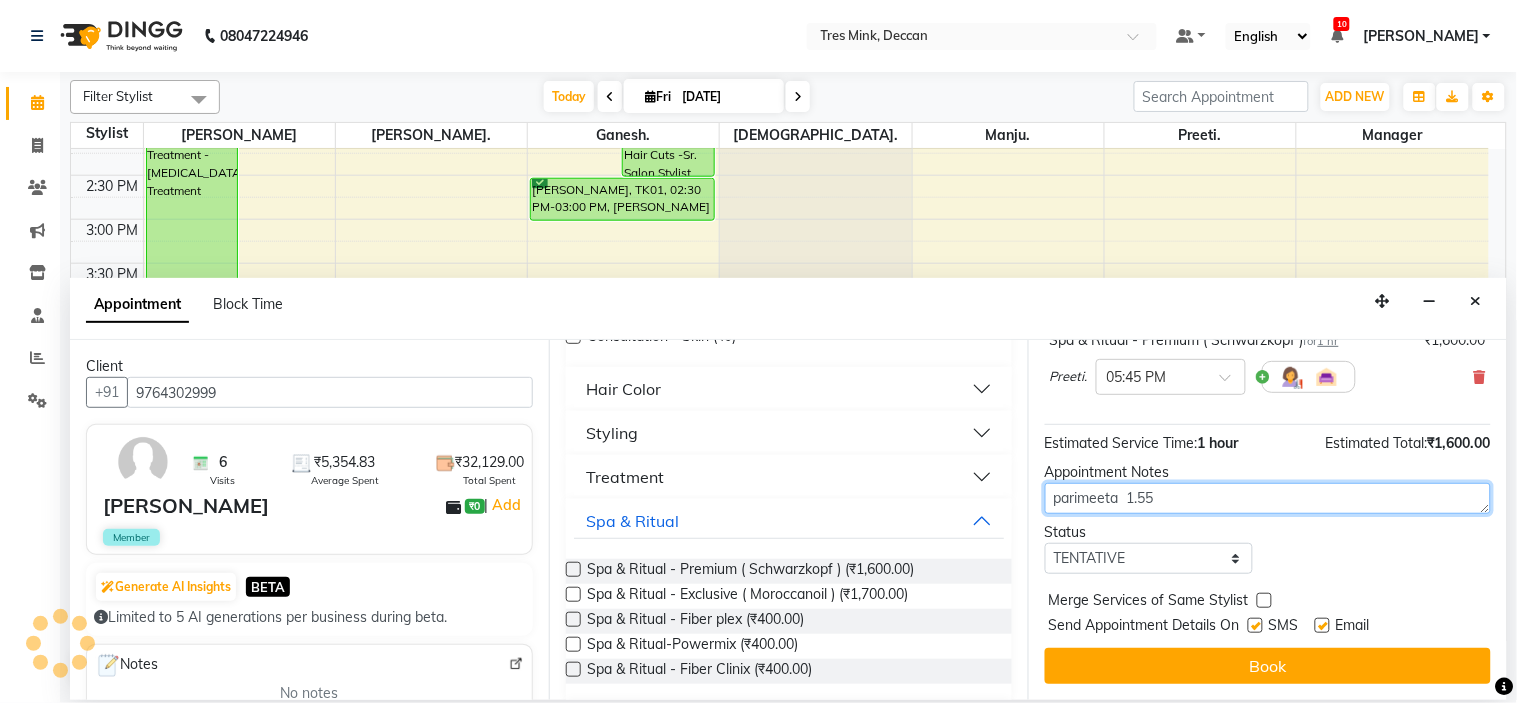 scroll, scrollTop: 166, scrollLeft: 0, axis: vertical 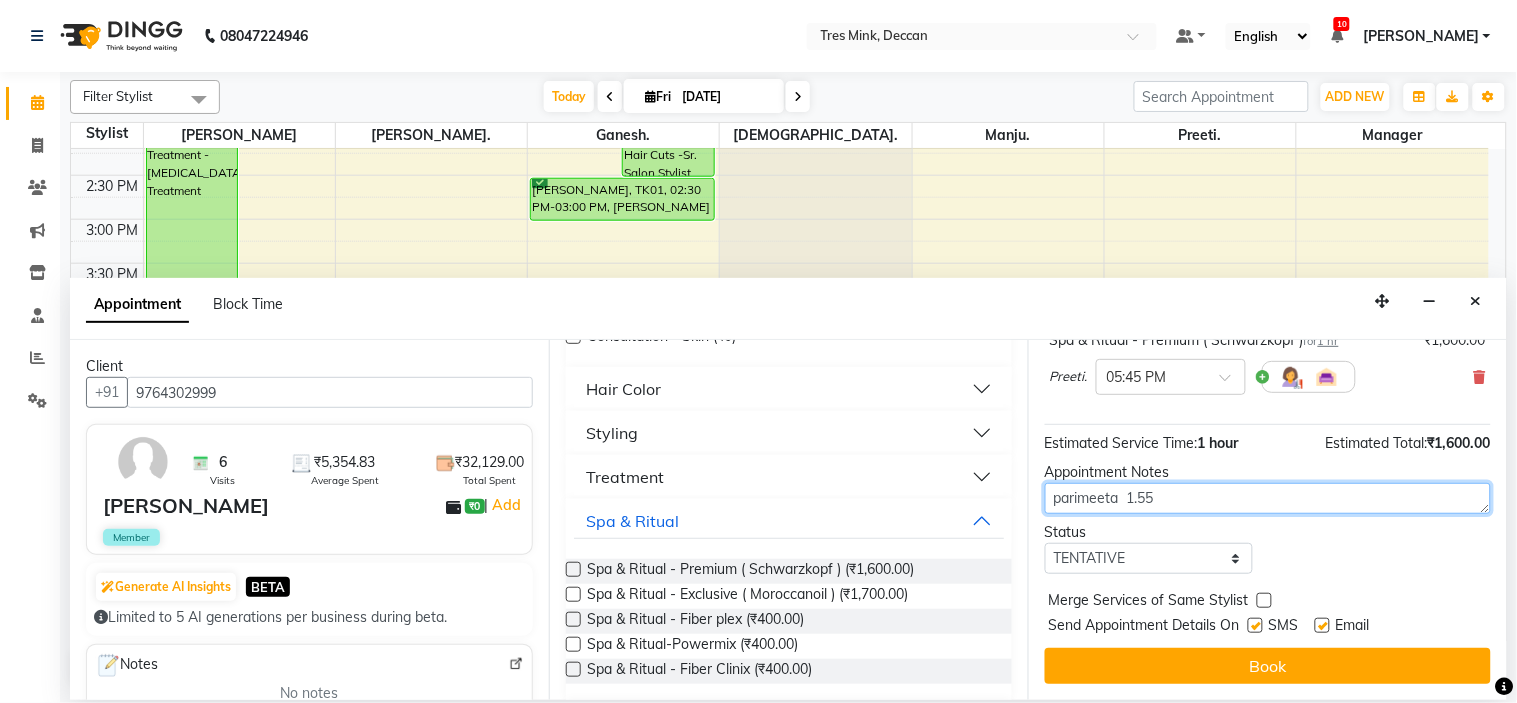 type on "parimeeta  1.55" 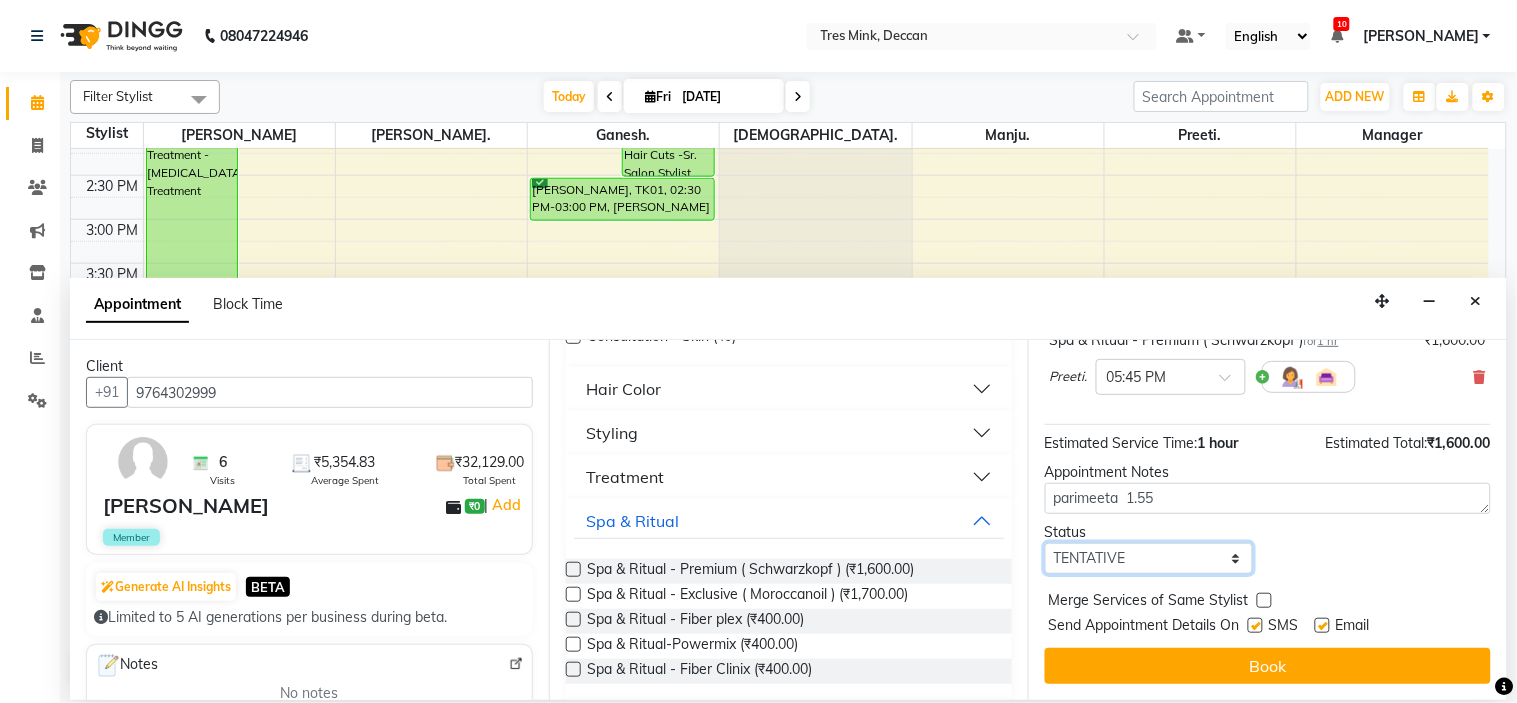 click on "Select TENTATIVE CONFIRM CHECK-IN UPCOMING" at bounding box center [1149, 558] 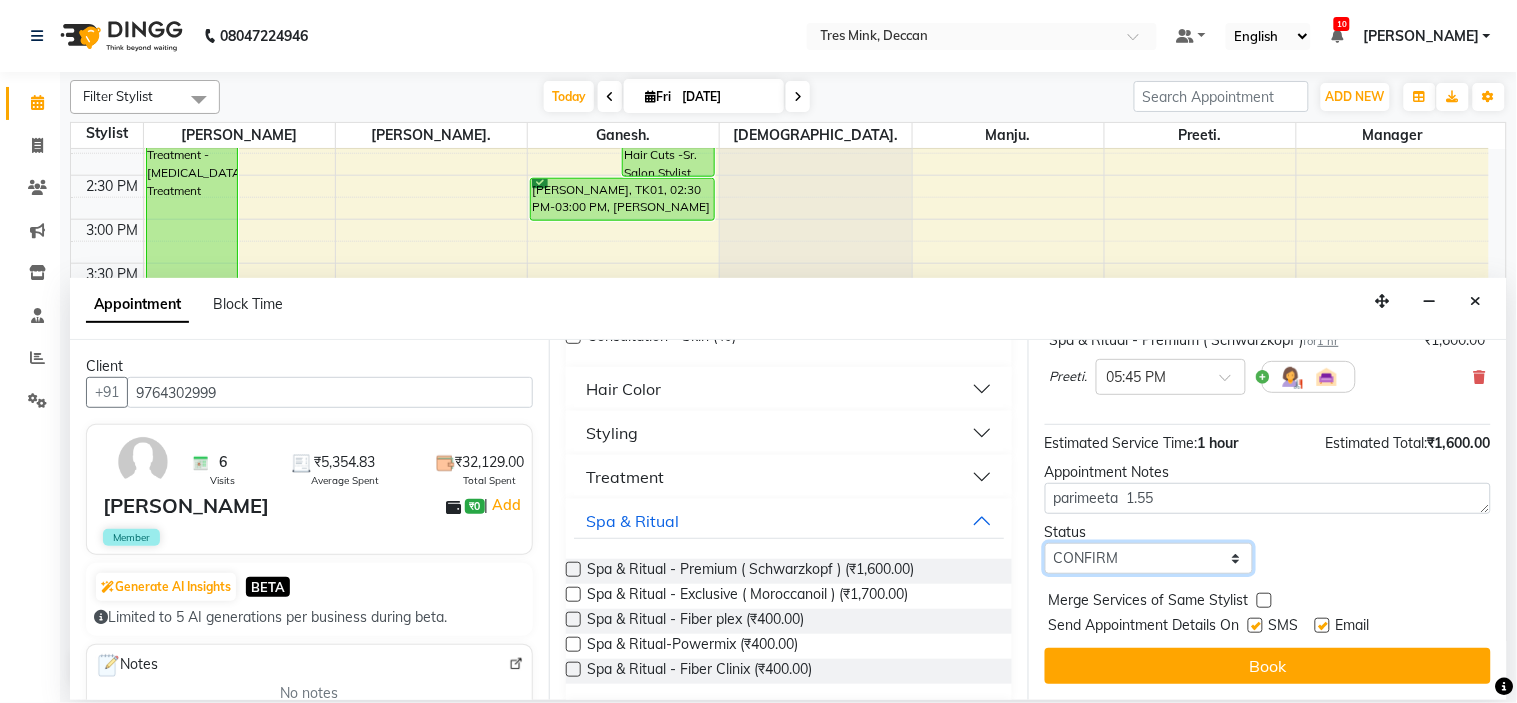 click on "Select TENTATIVE CONFIRM CHECK-IN UPCOMING" at bounding box center (1149, 558) 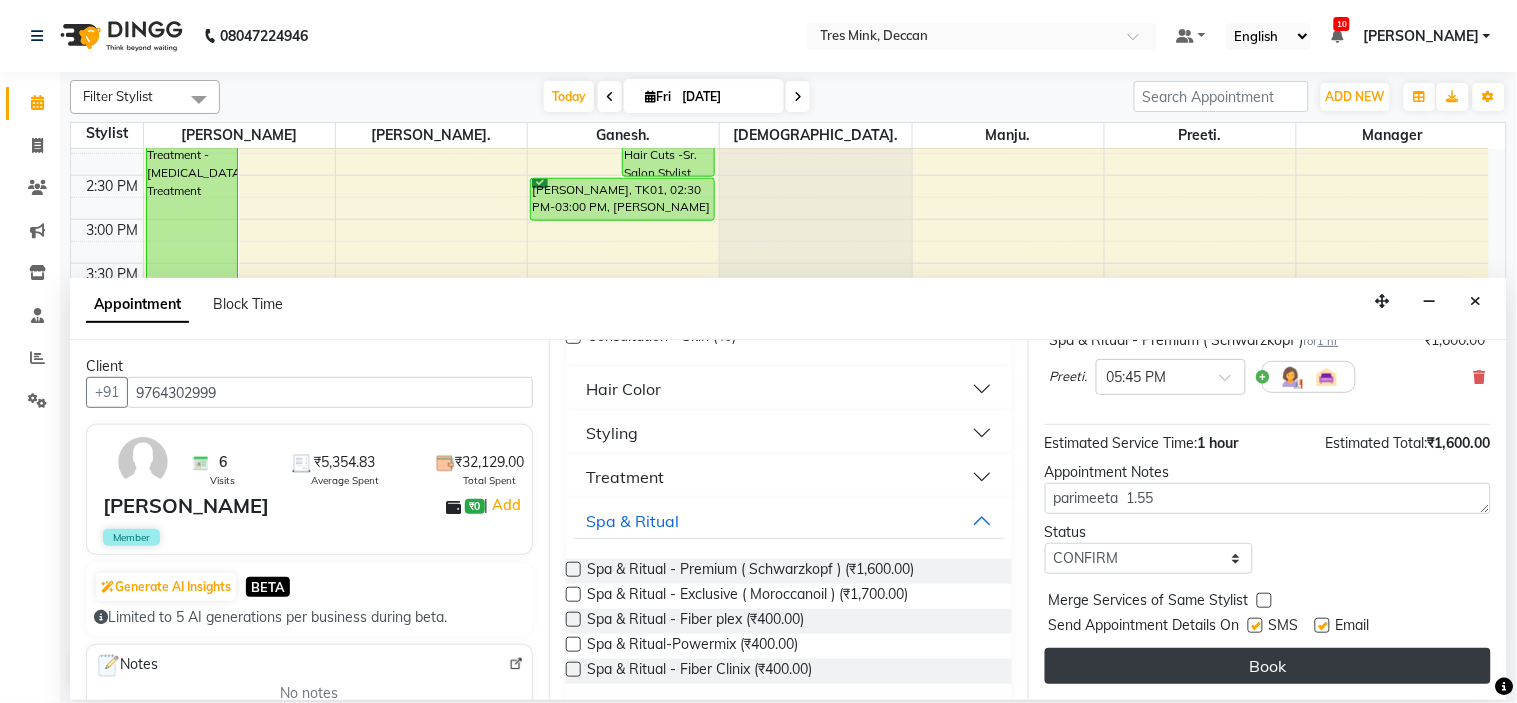click on "Book" at bounding box center (1268, 666) 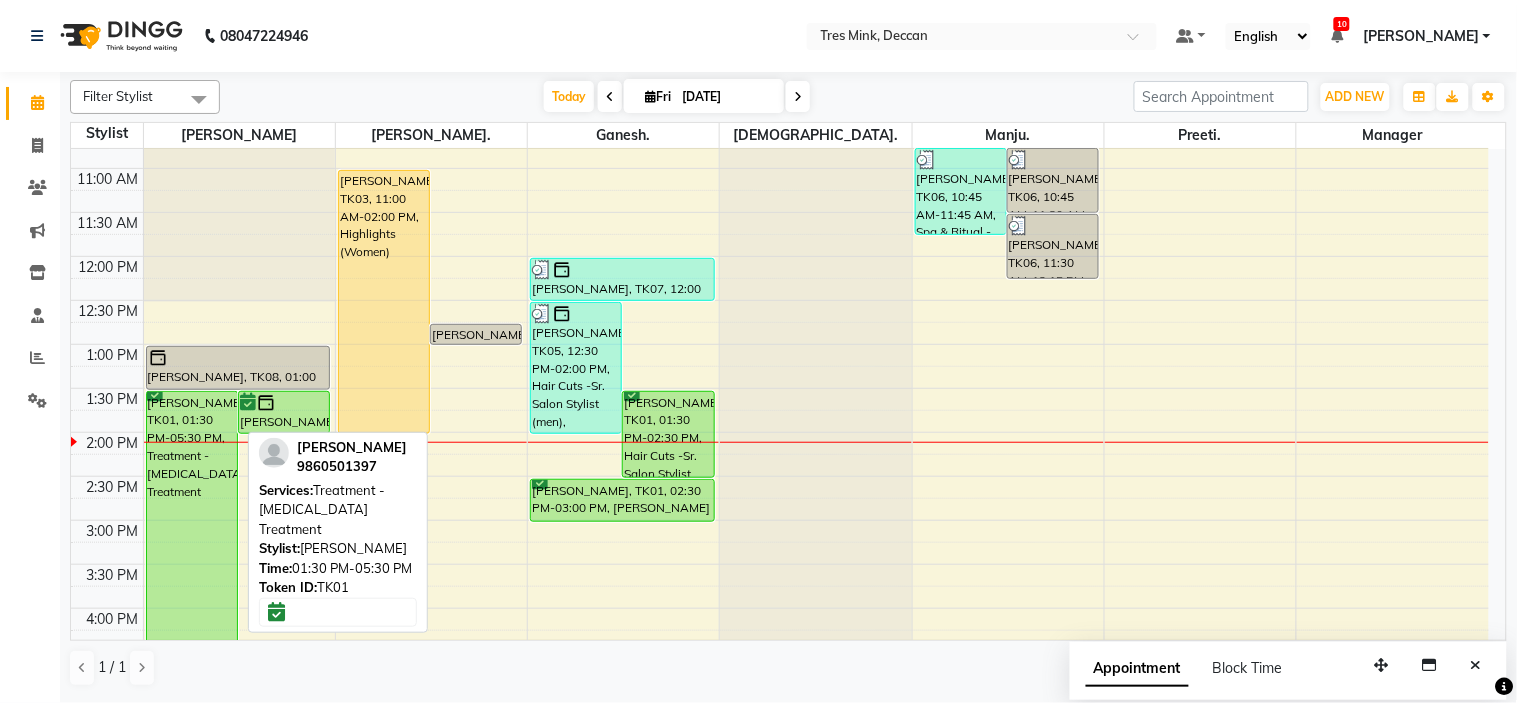 scroll, scrollTop: 212, scrollLeft: 0, axis: vertical 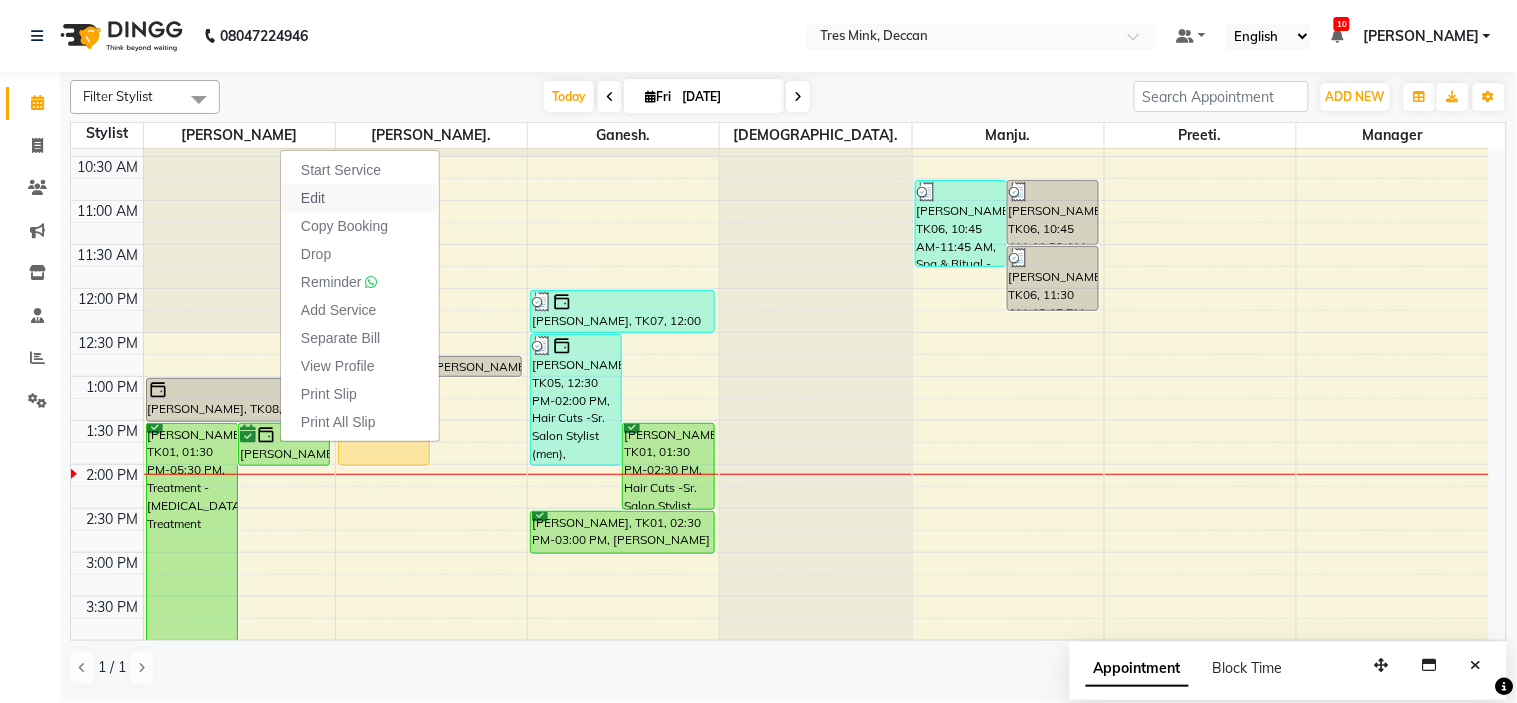 click on "Edit" at bounding box center (360, 198) 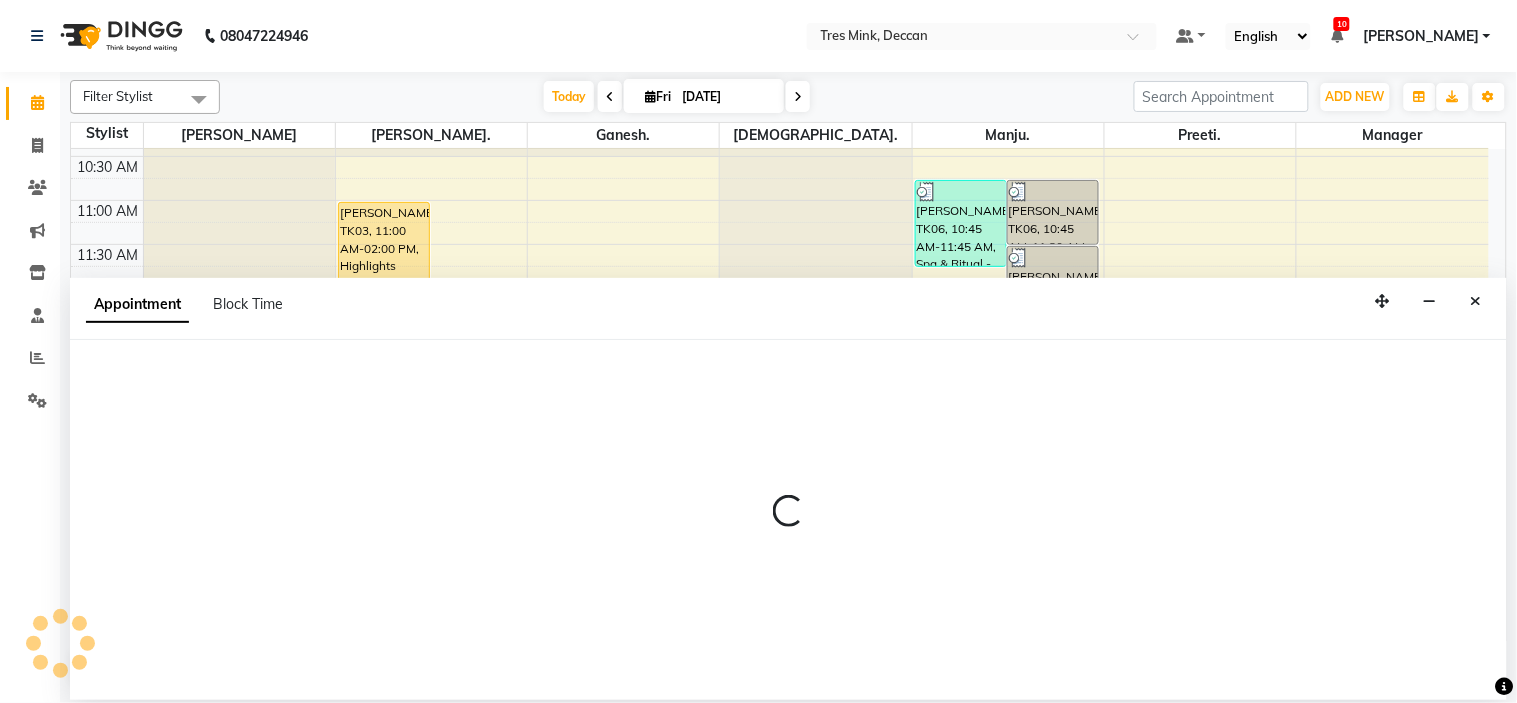 scroll, scrollTop: 531, scrollLeft: 0, axis: vertical 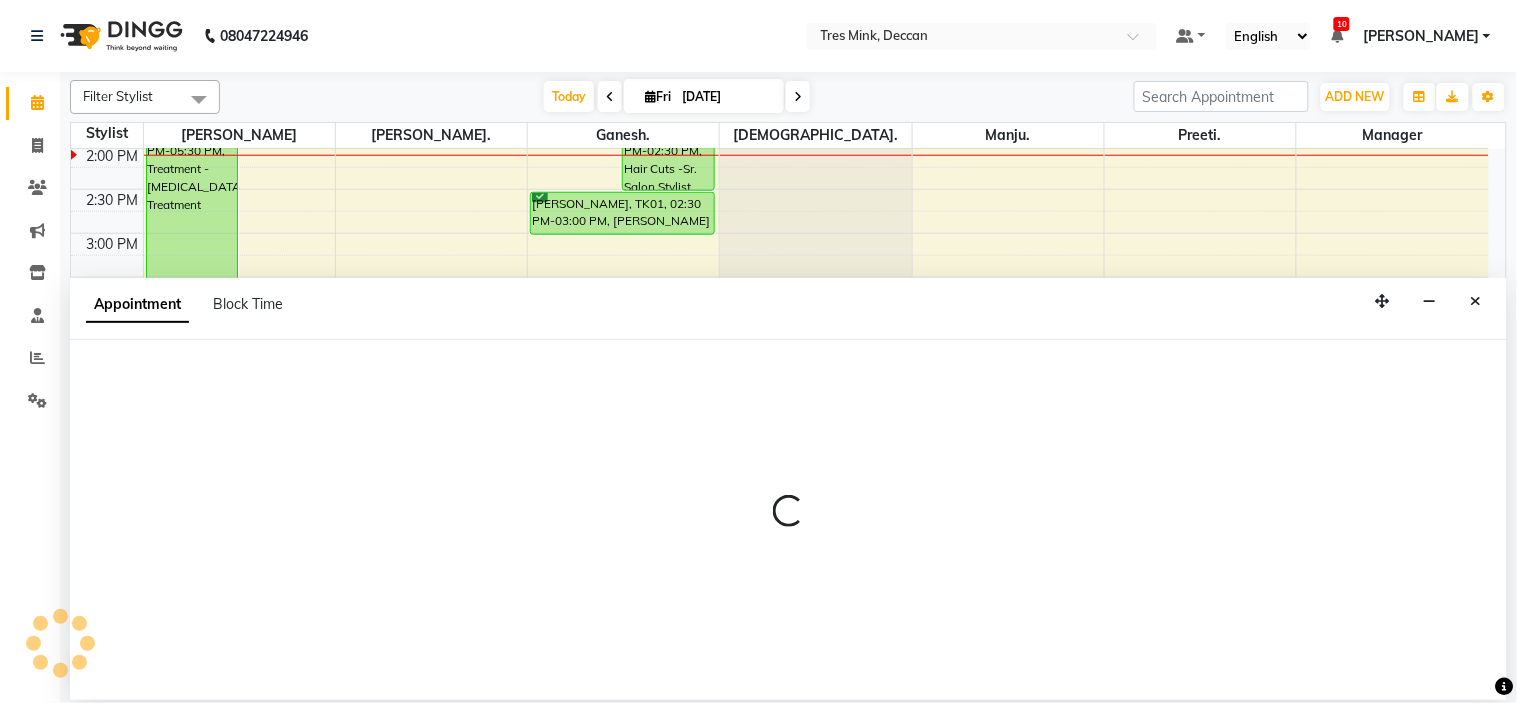 select on "59496" 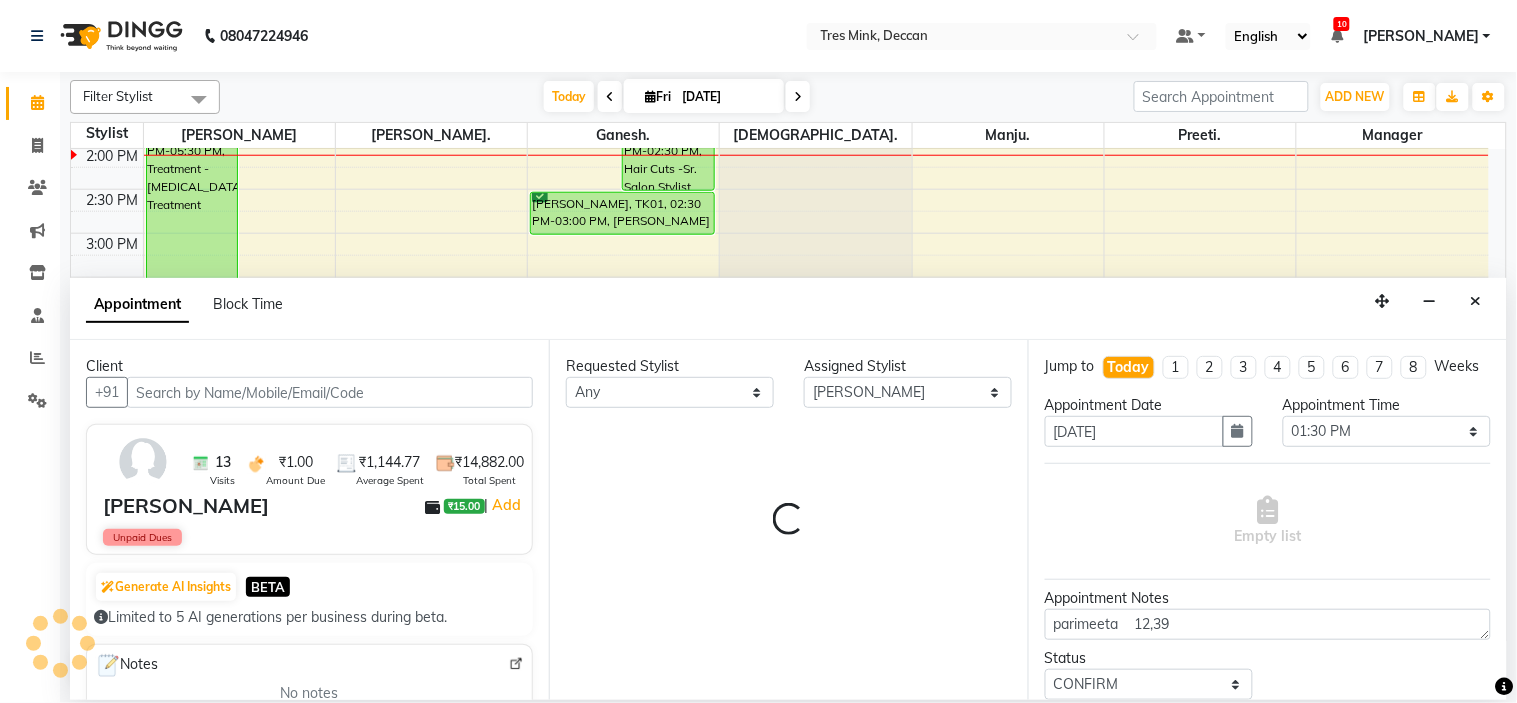 select on "3564" 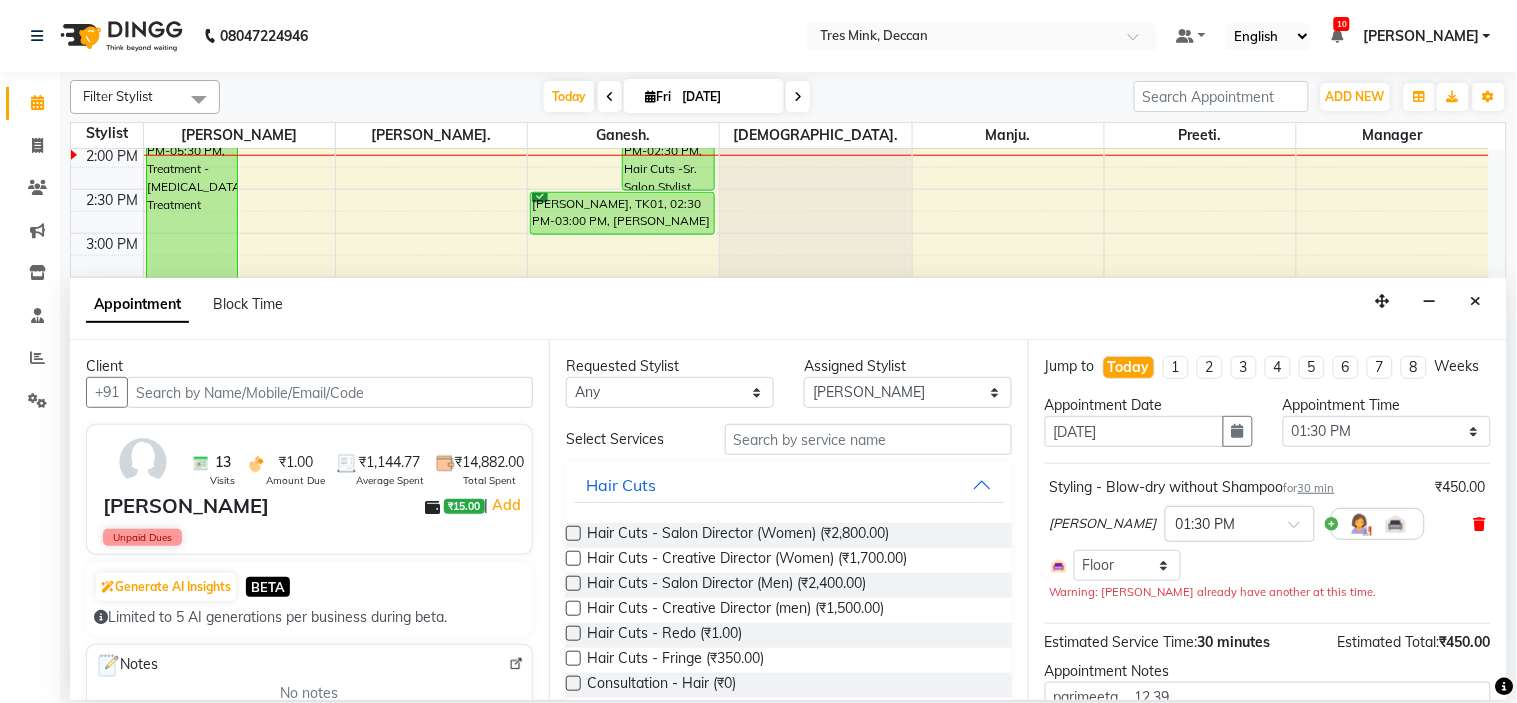 click at bounding box center [1480, 524] 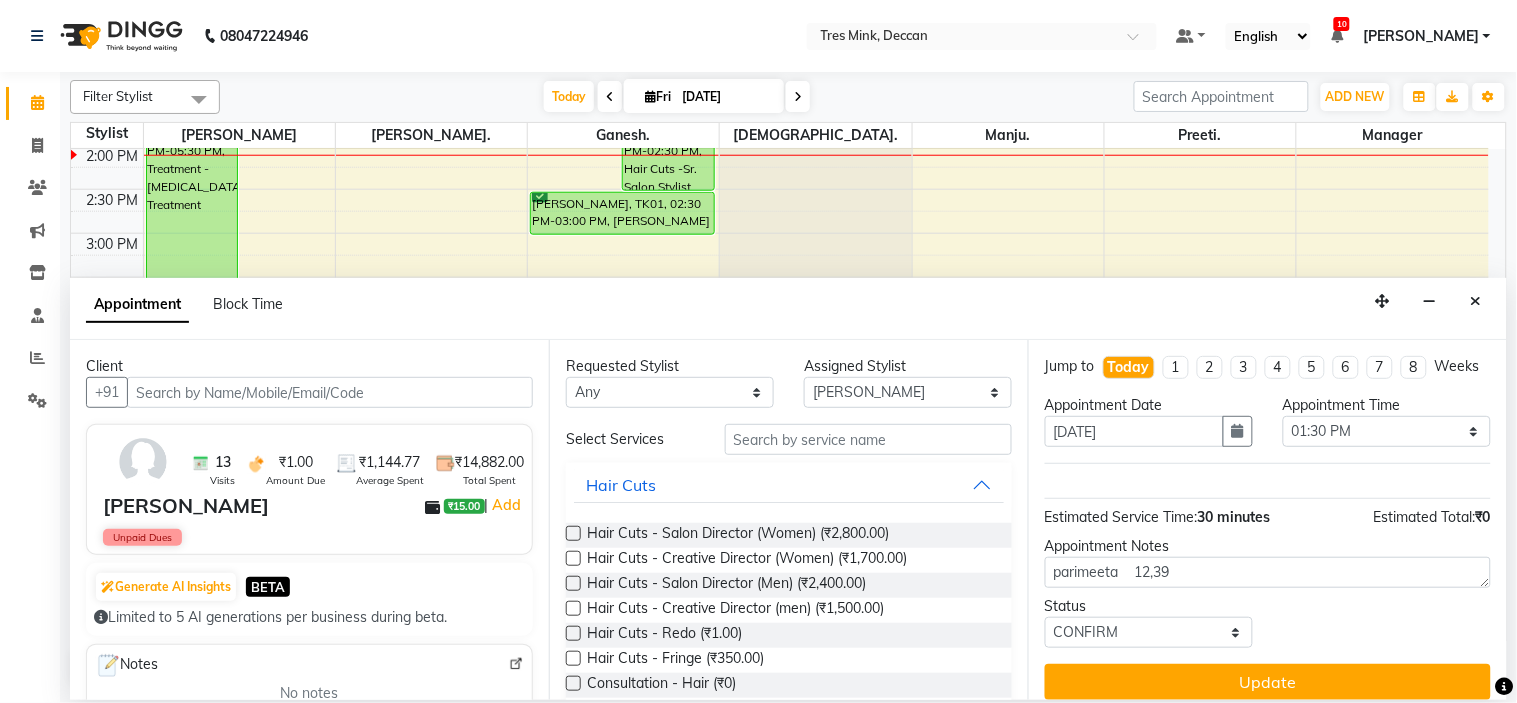 scroll, scrollTop: 35, scrollLeft: 0, axis: vertical 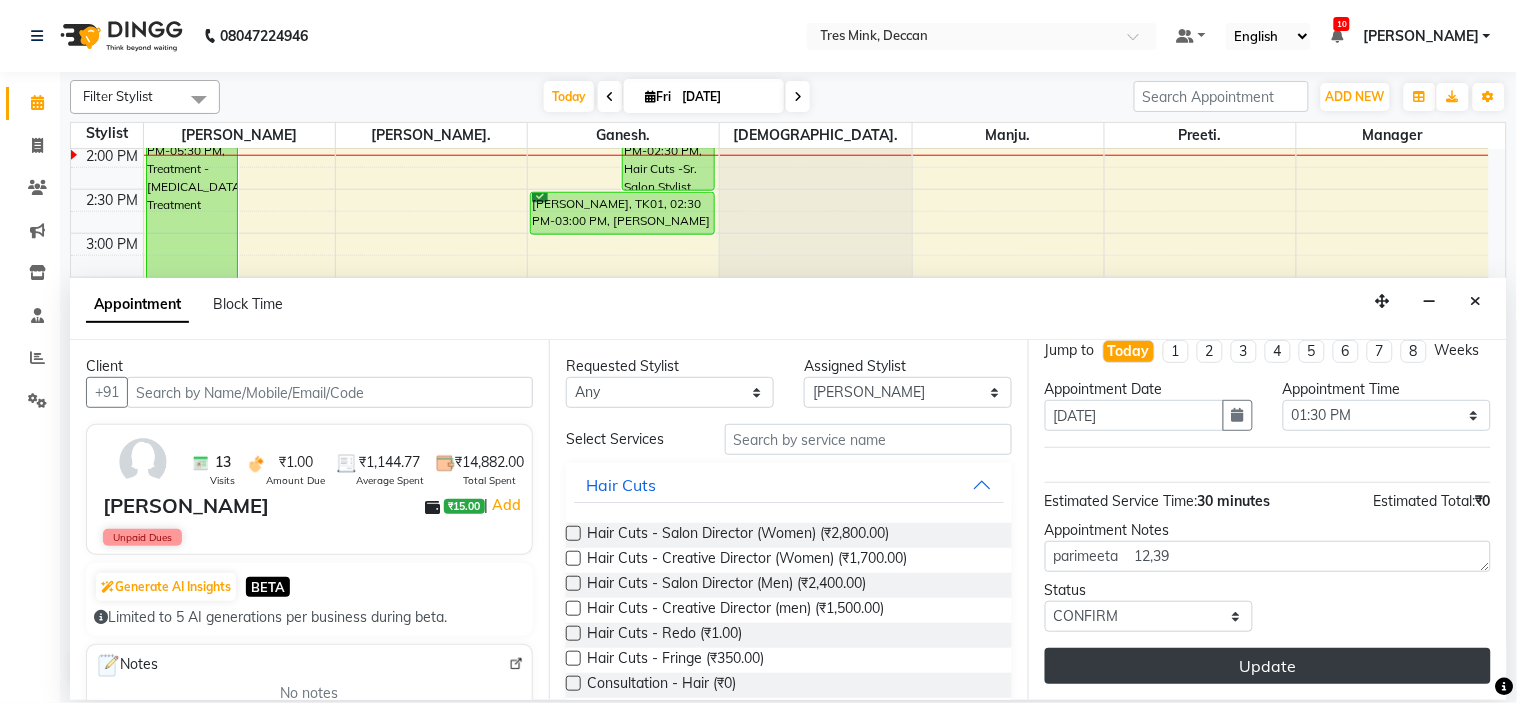 click on "Update" at bounding box center [1268, 666] 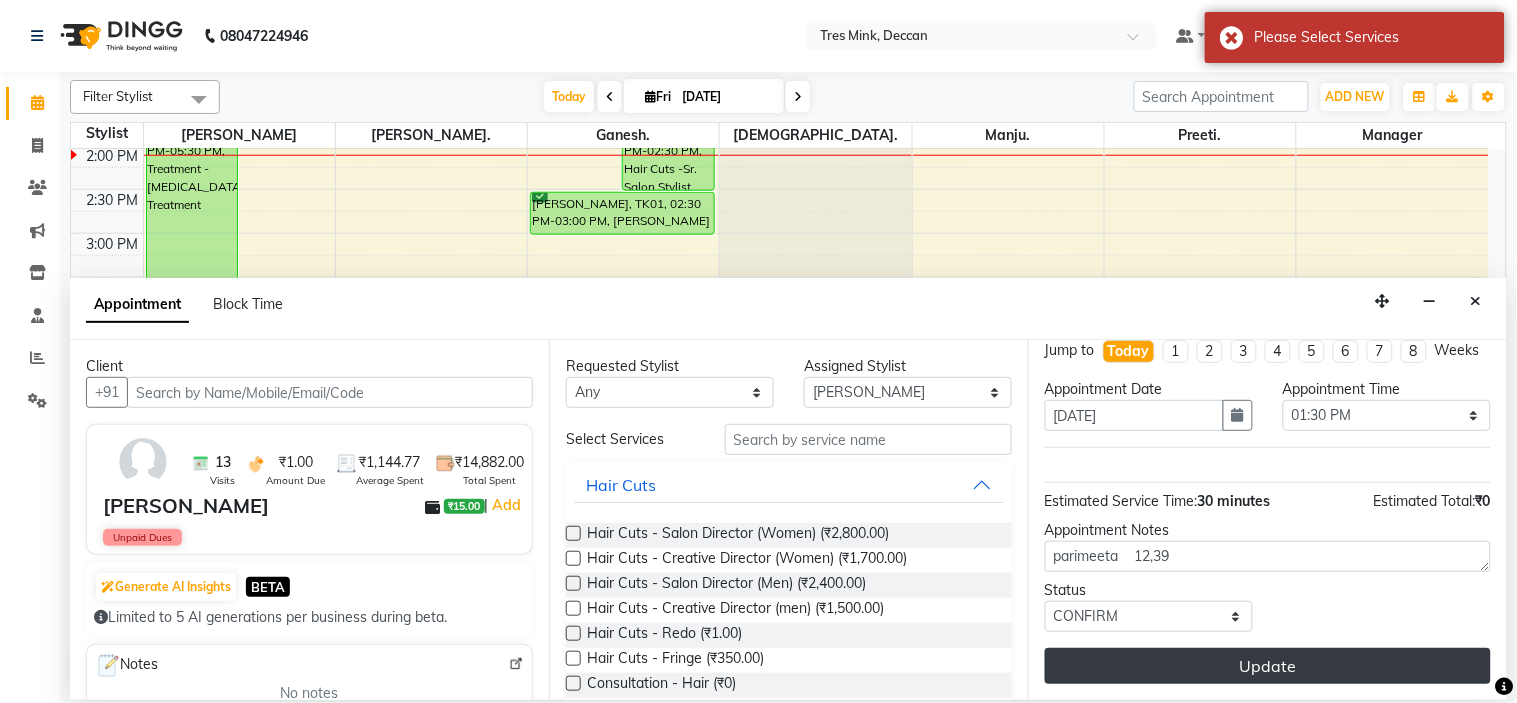 click on "Update" at bounding box center (1268, 666) 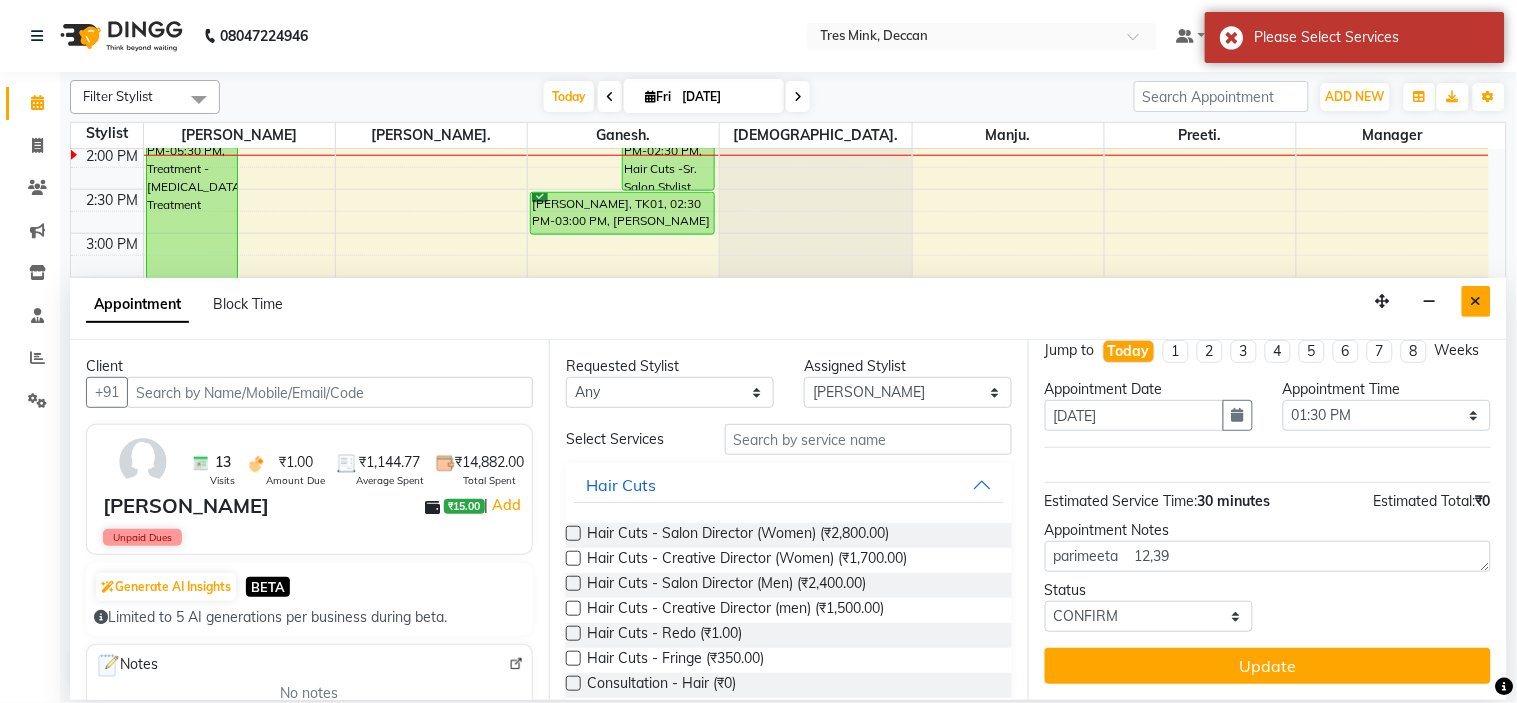 click at bounding box center (1476, 301) 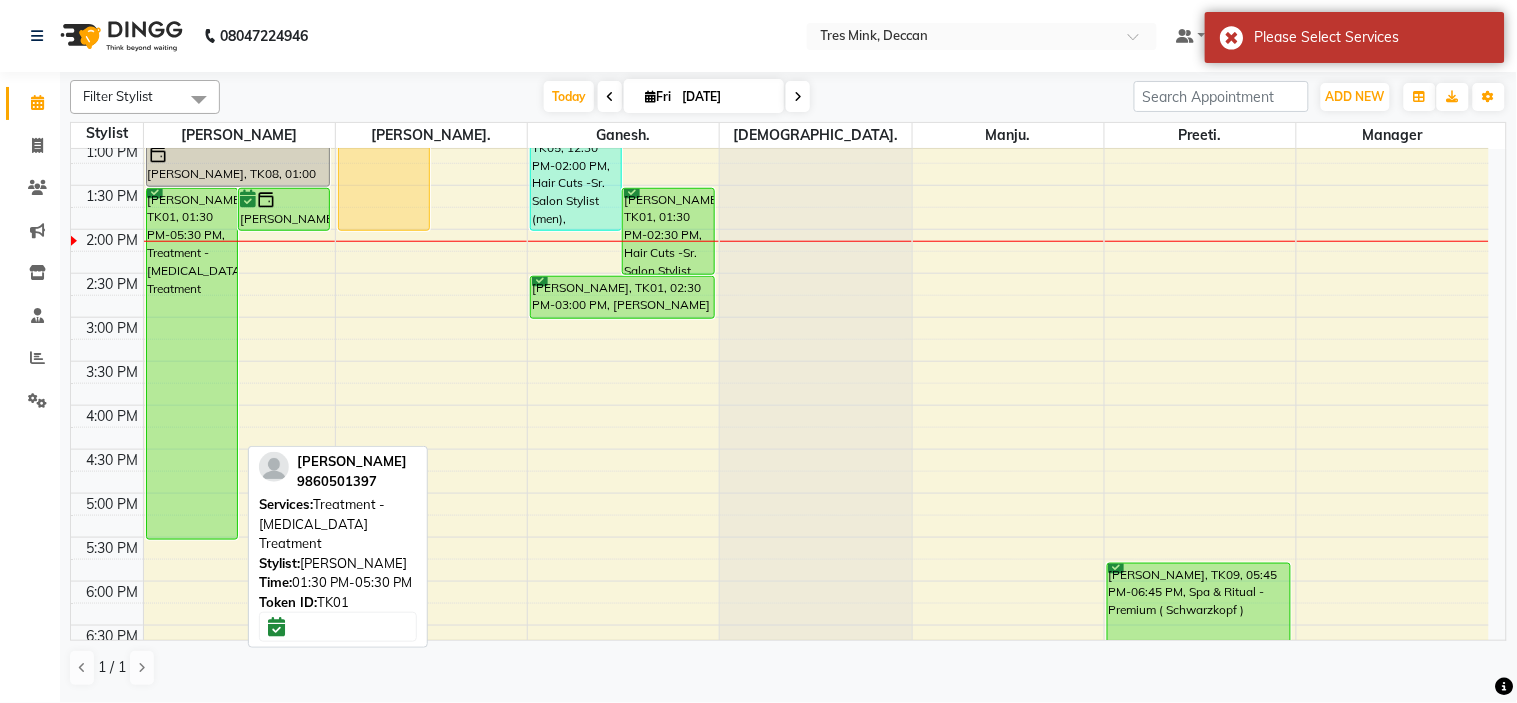 scroll, scrollTop: 197, scrollLeft: 0, axis: vertical 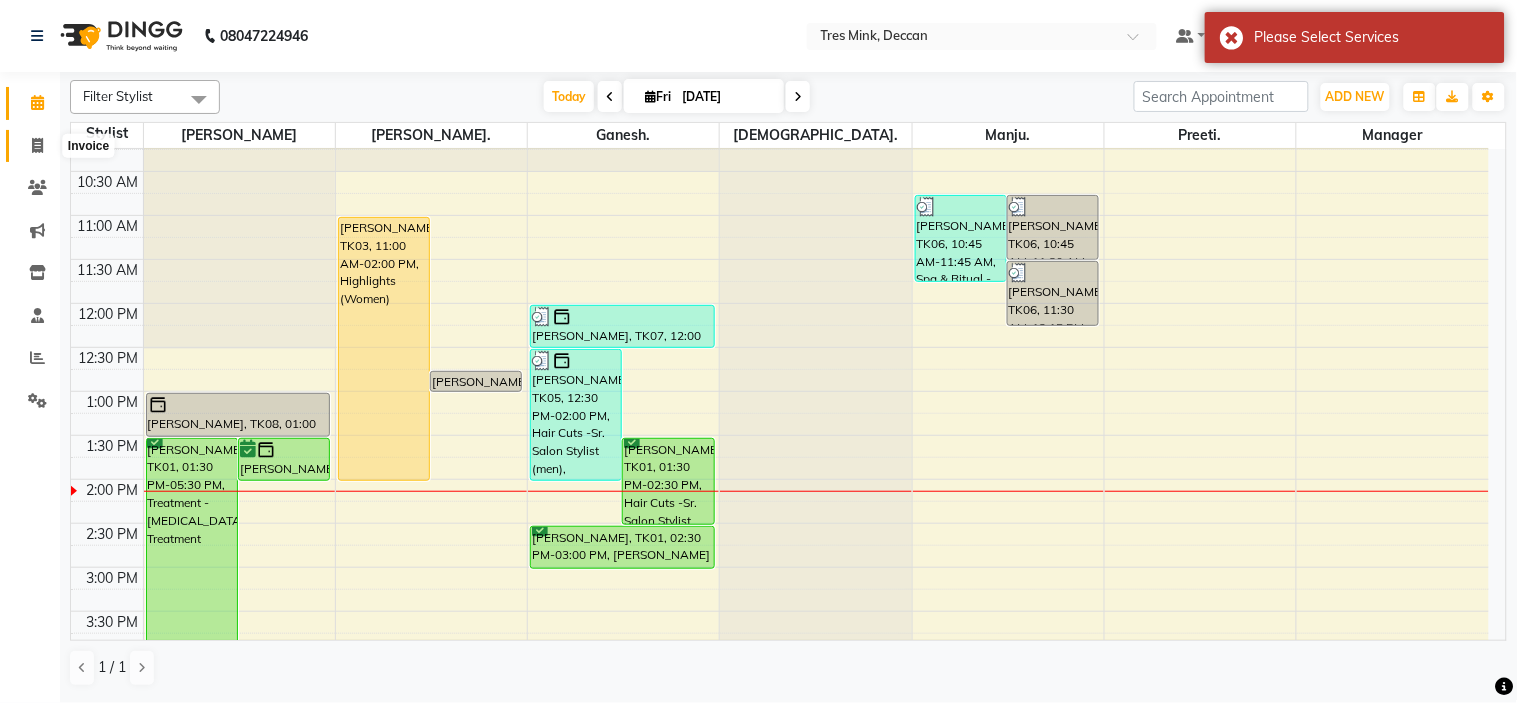 click 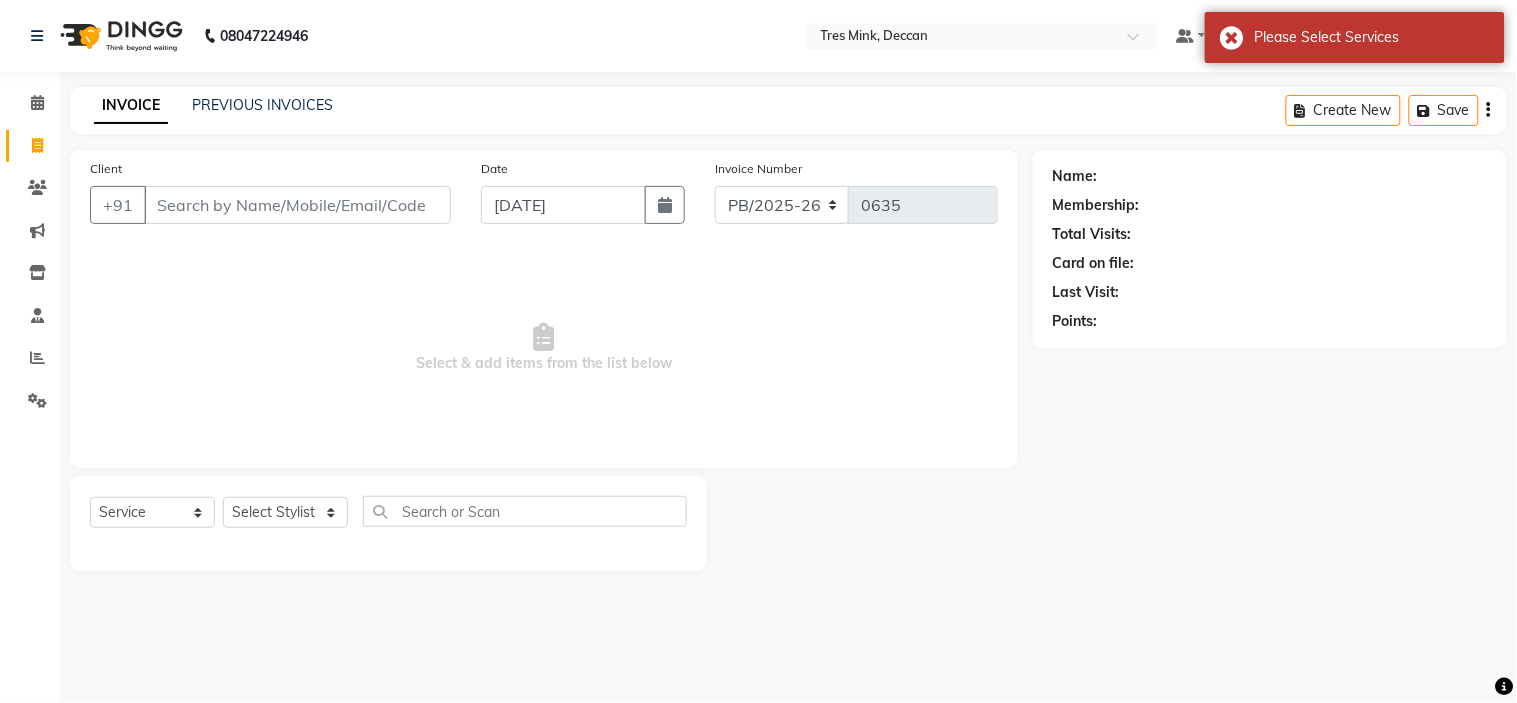 click on "PREVIOUS INVOICES" 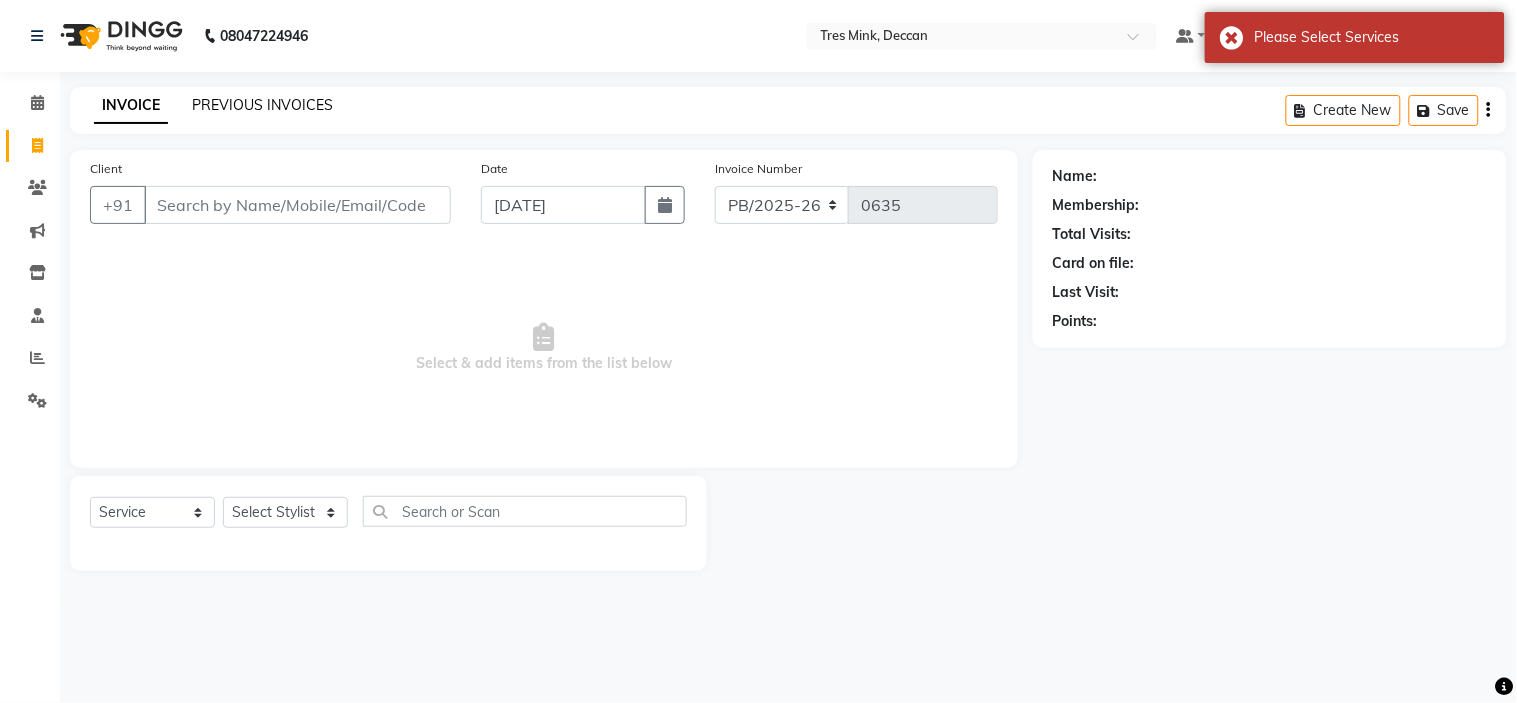 click on "PREVIOUS INVOICES" 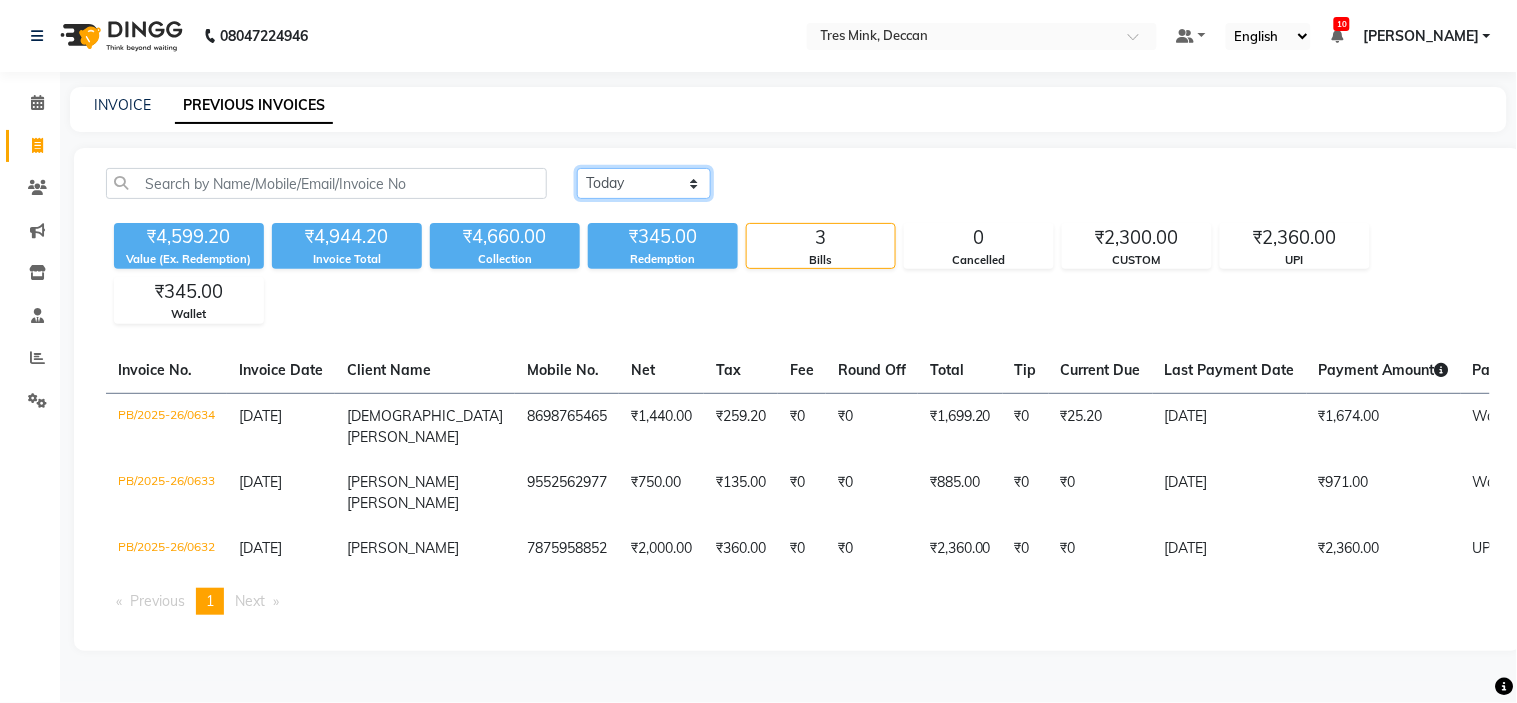 click on "[DATE] [DATE] Custom Range" 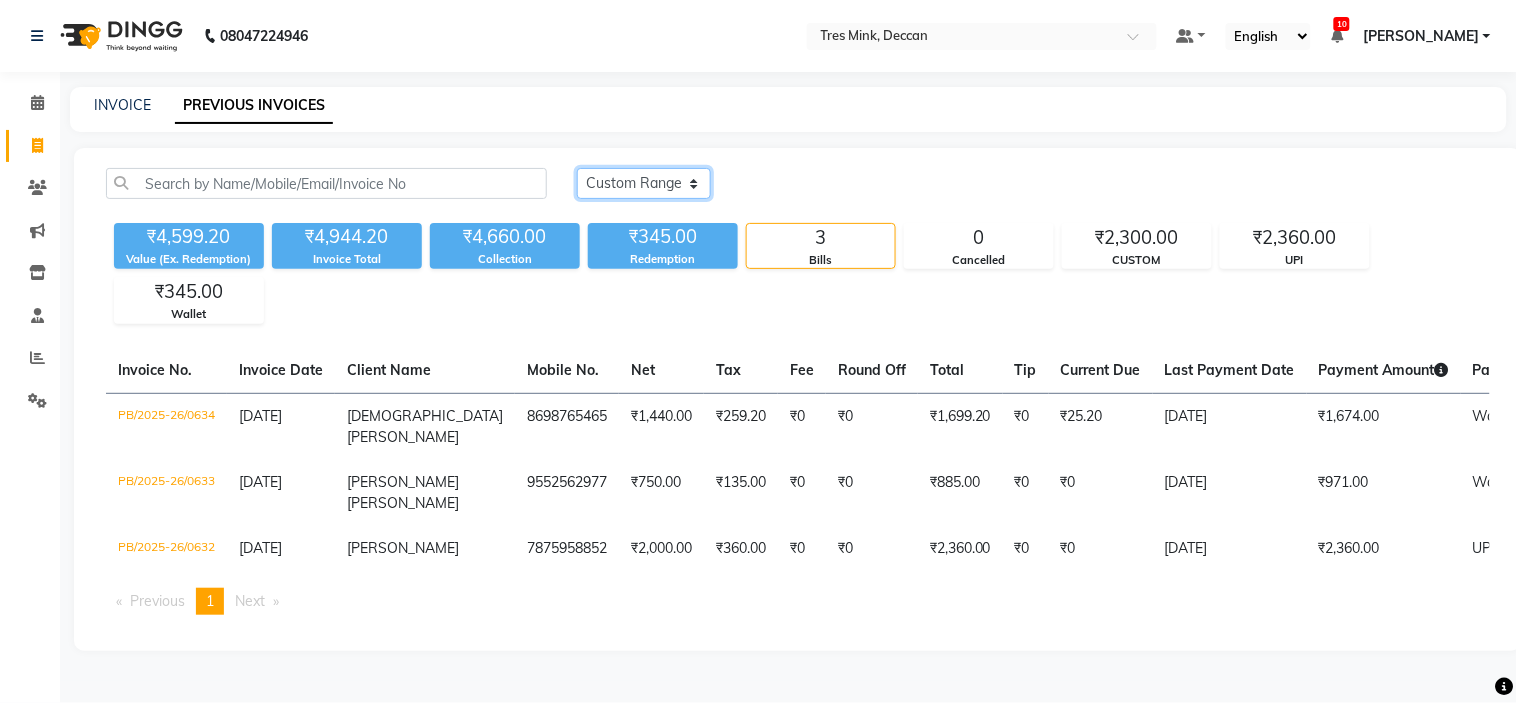 click on "[DATE] [DATE] Custom Range" 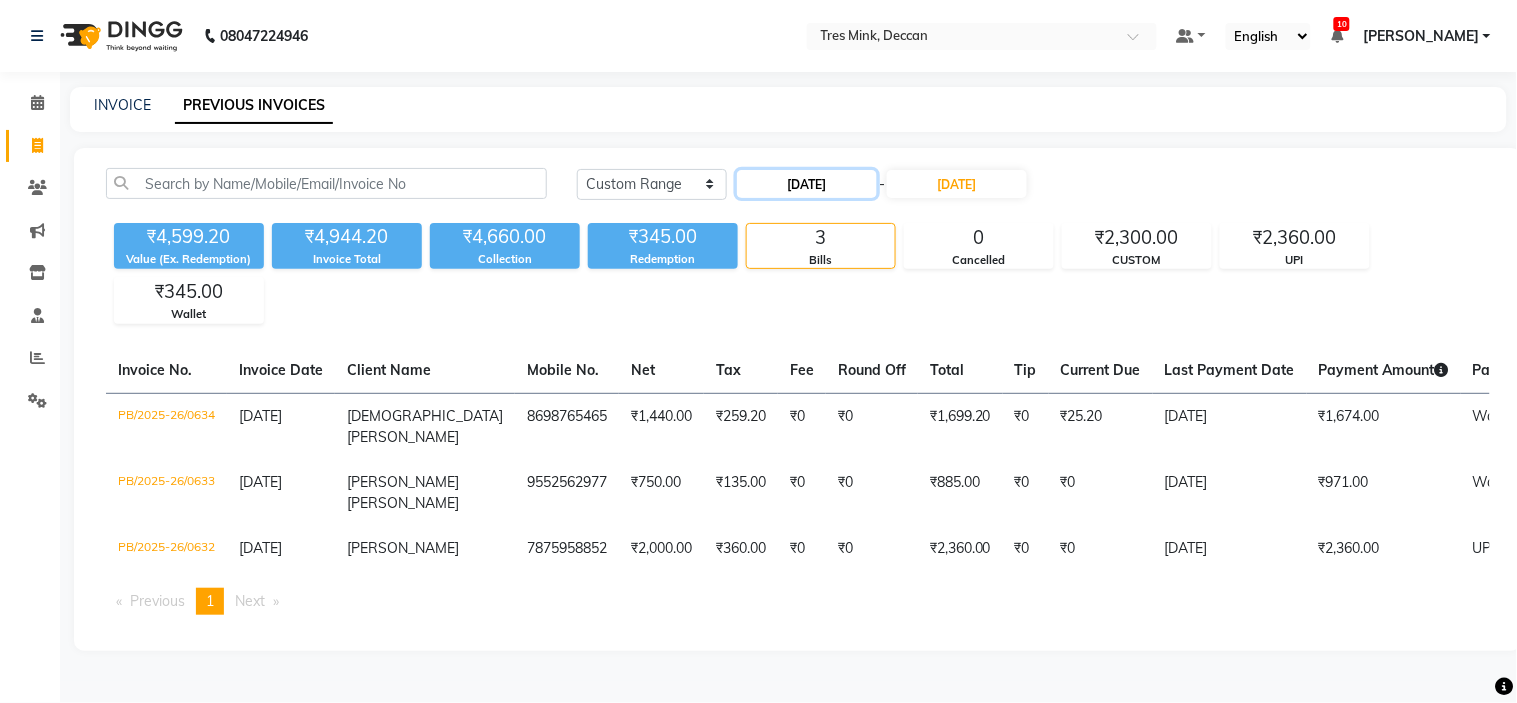 click on "[DATE]" 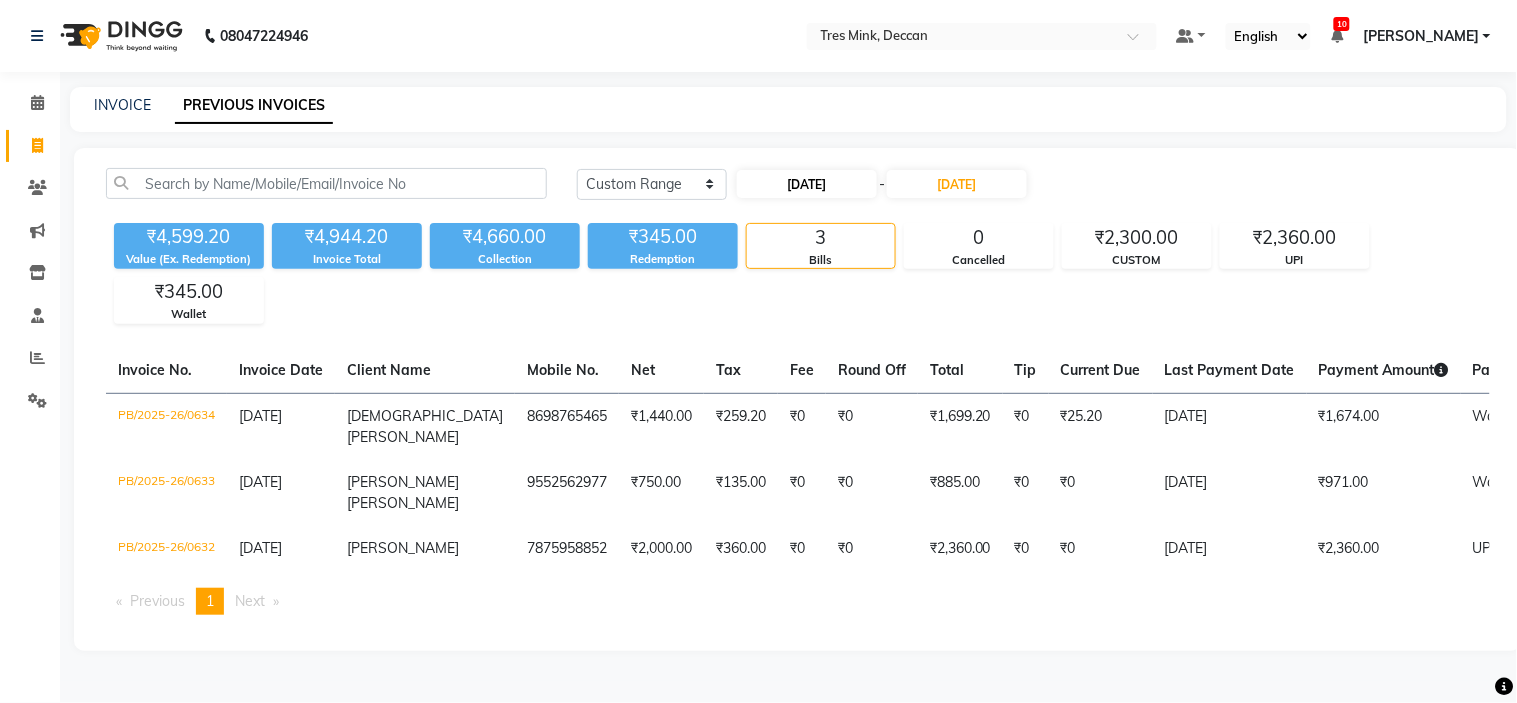 select on "7" 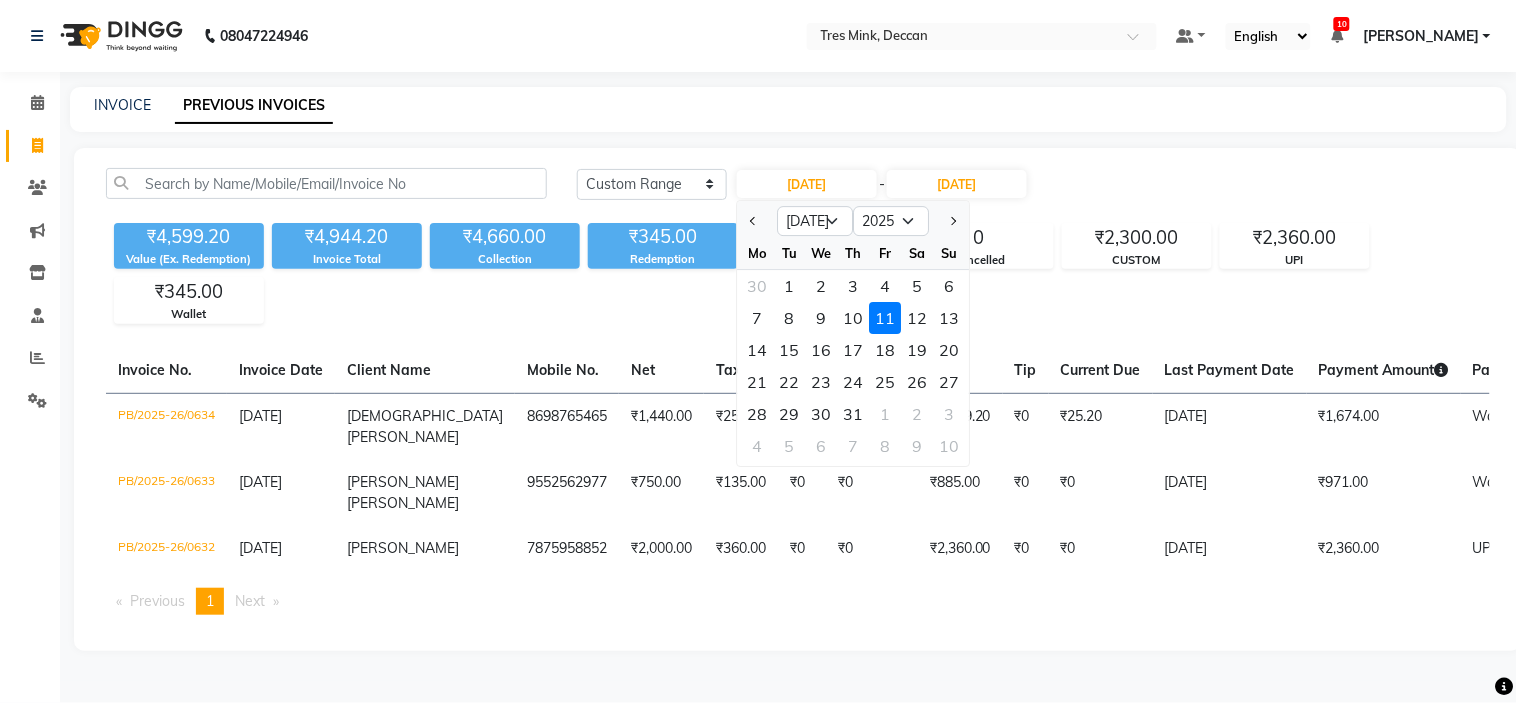 click on "1" 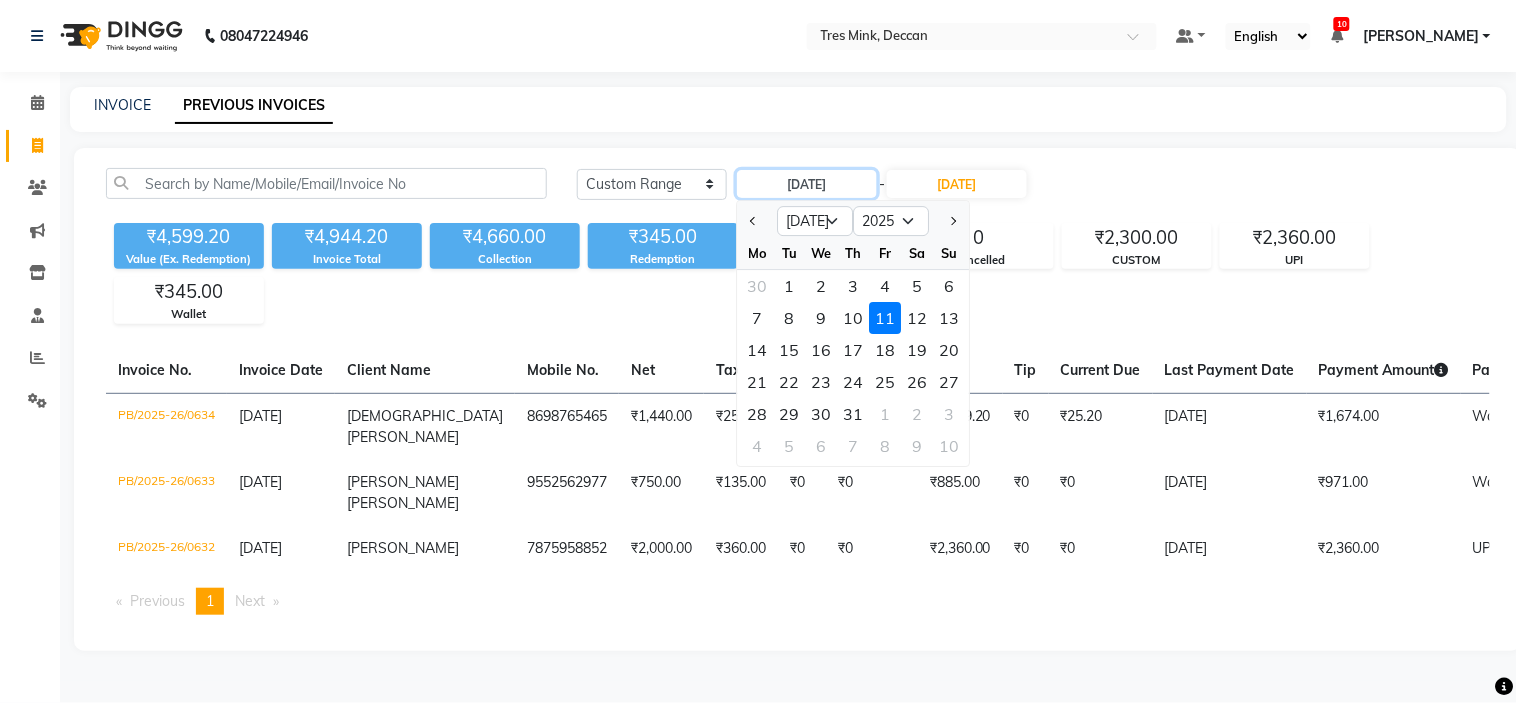 type on "01-07-2025" 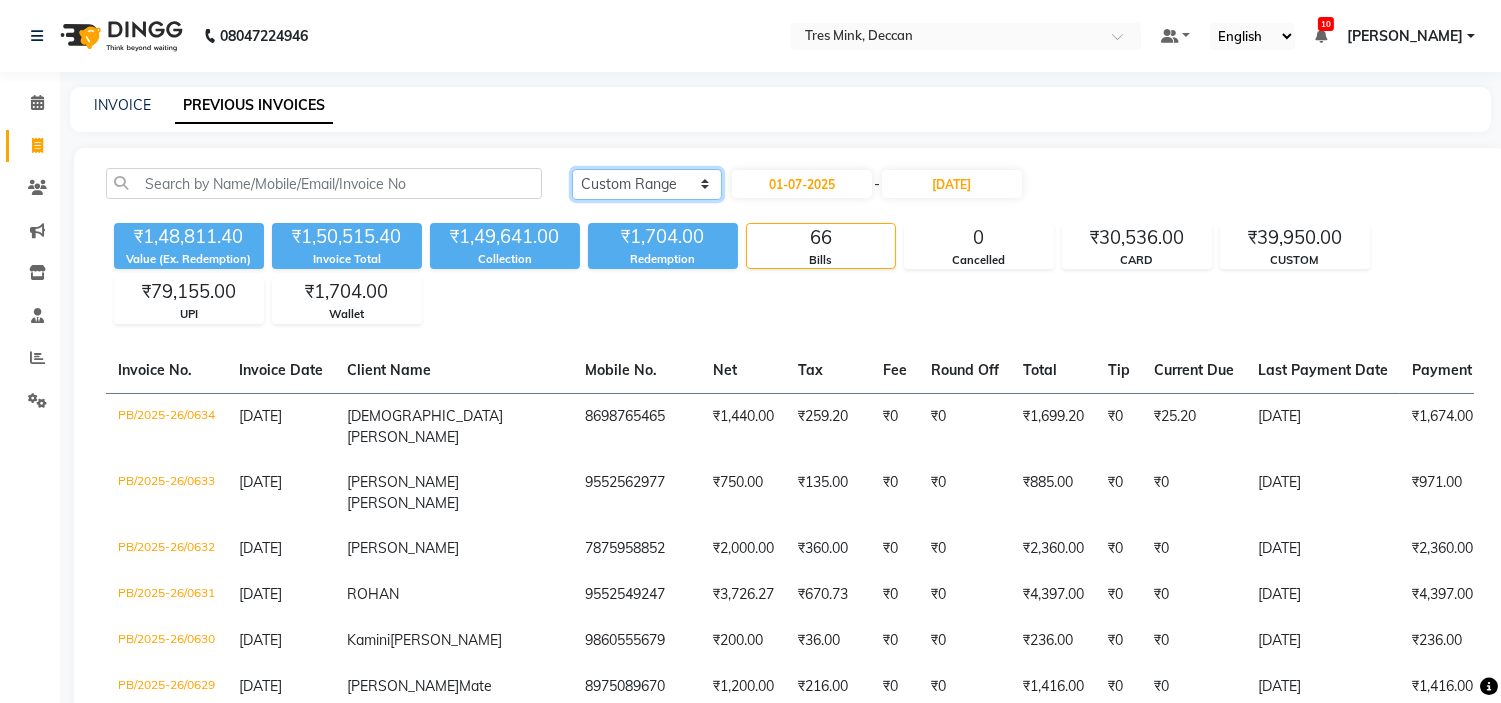 click on "[DATE] [DATE] Custom Range" 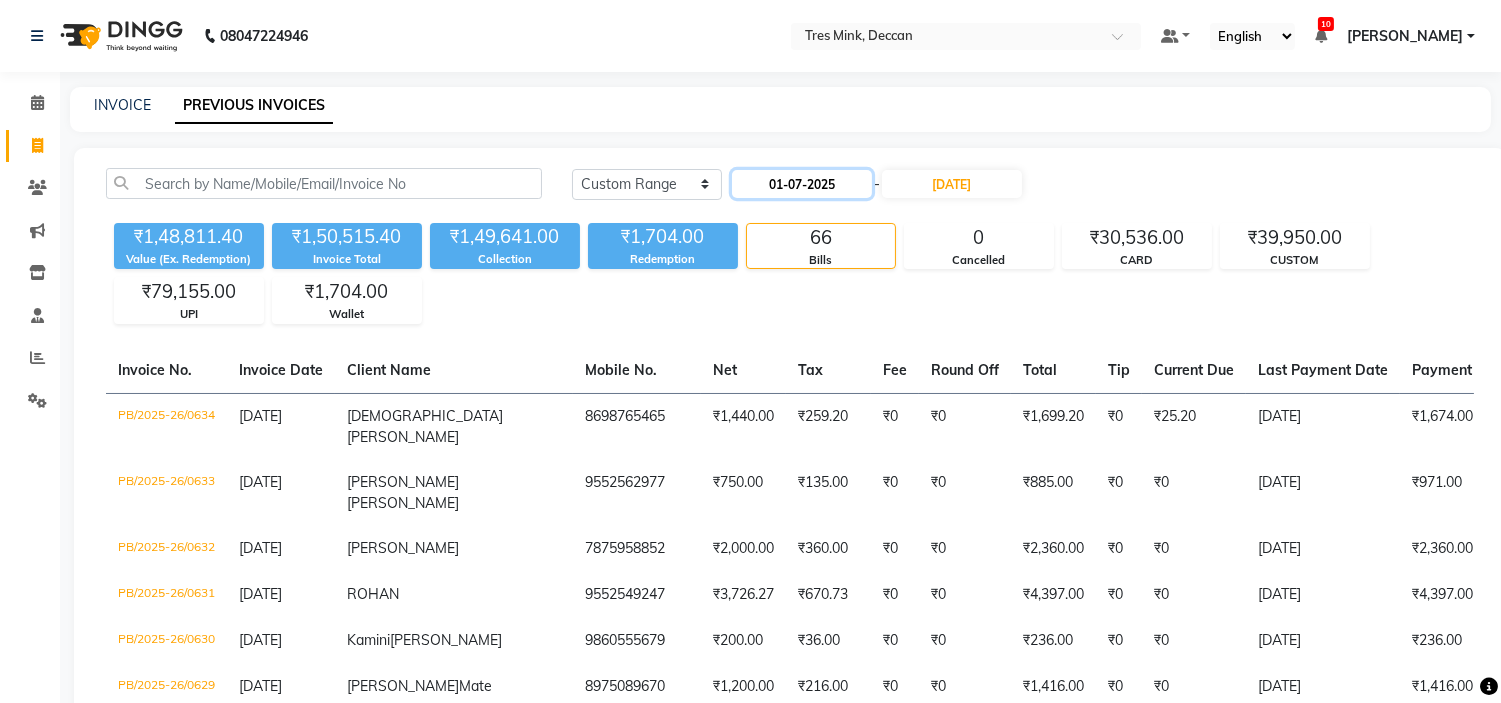 click on "01-07-2025" 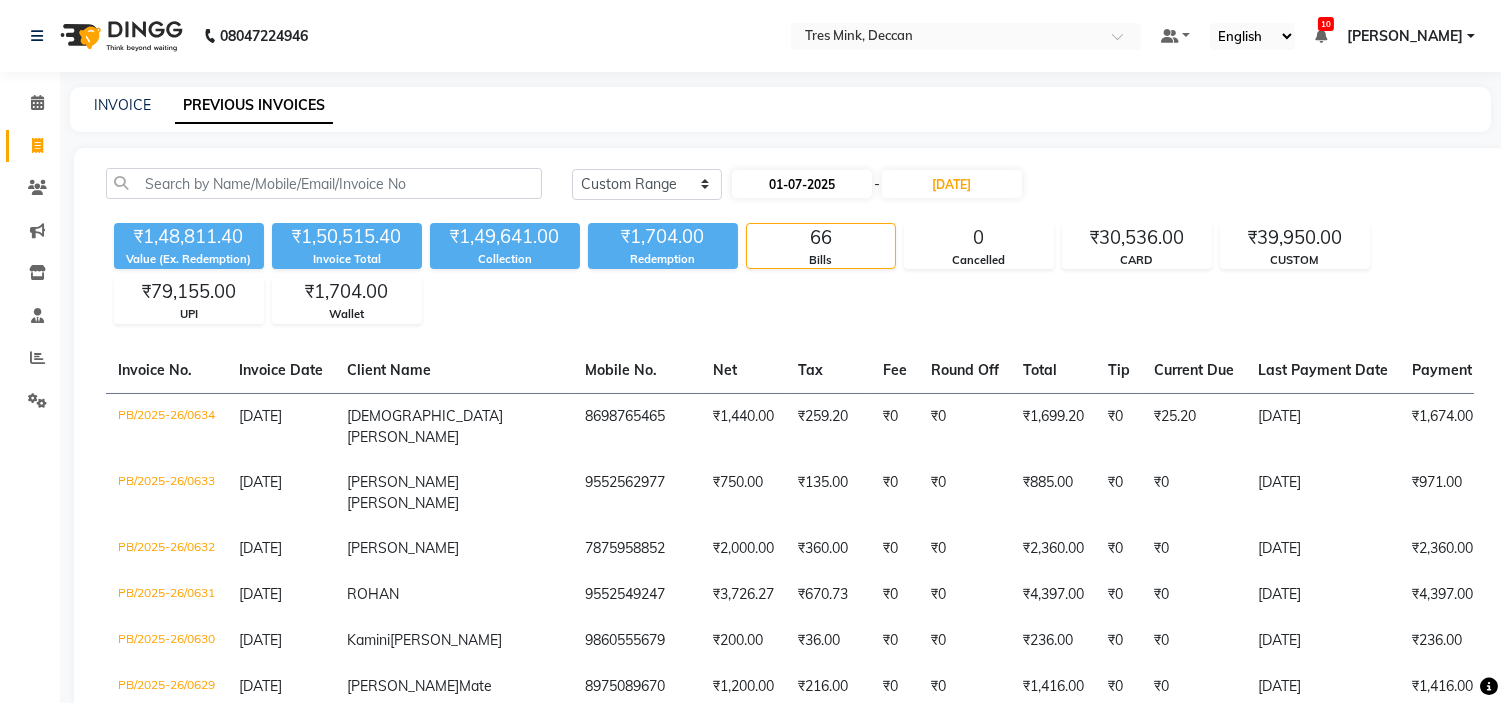 select on "7" 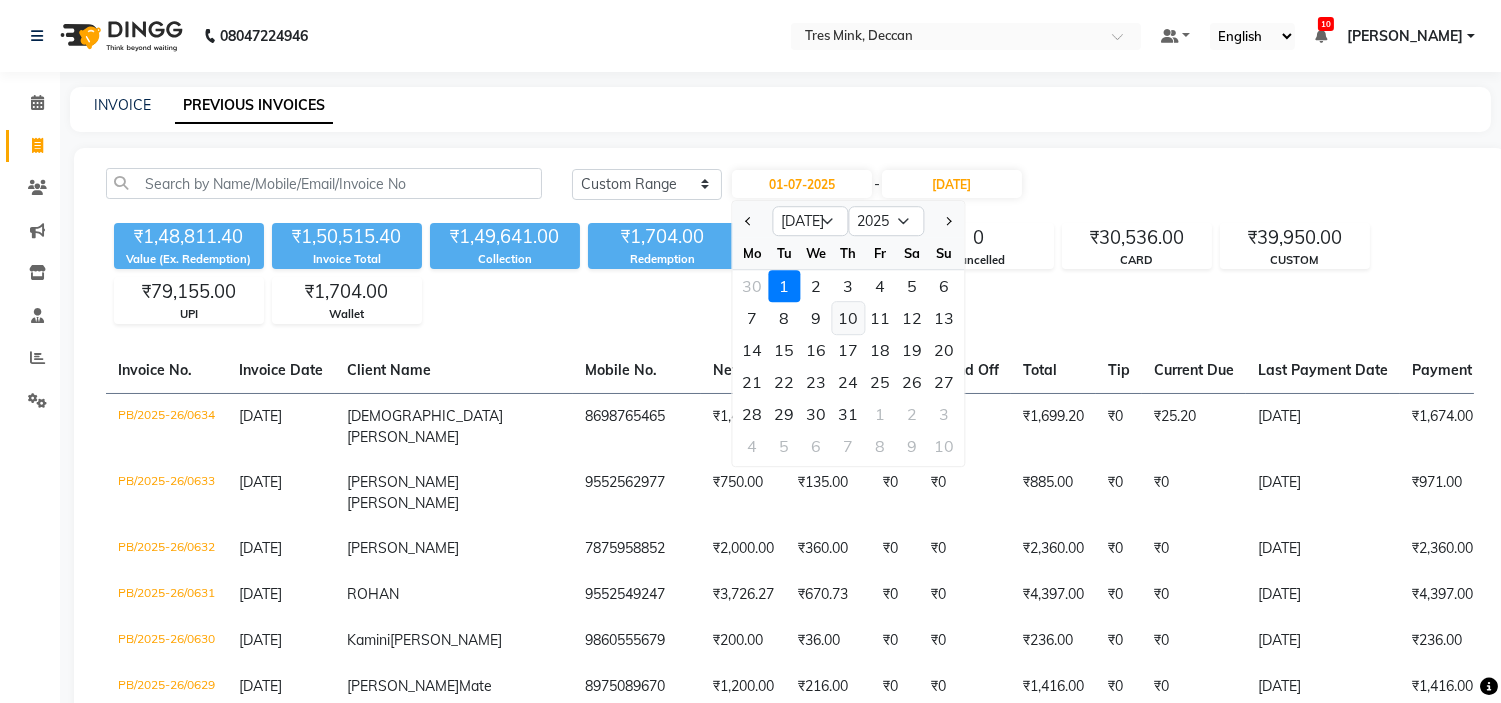 click on "10" 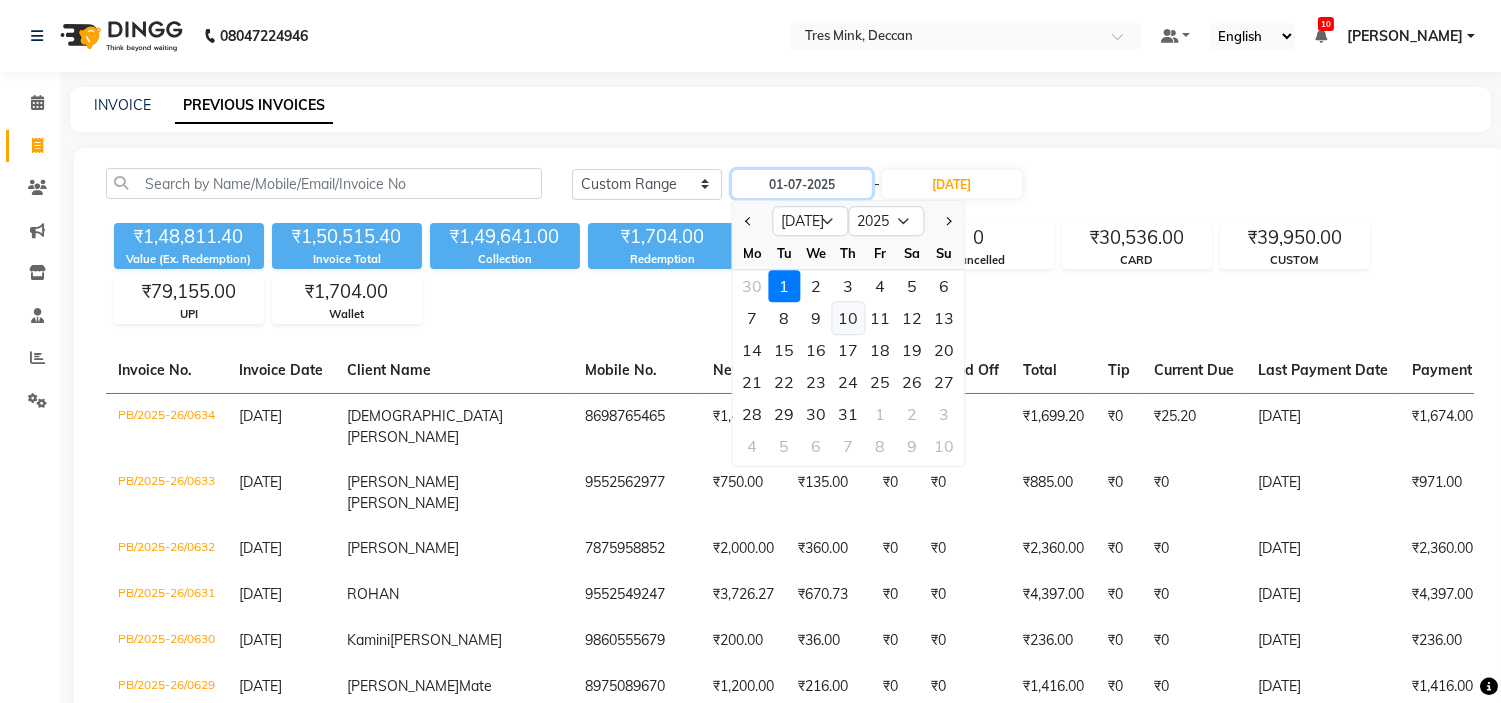 type on "[DATE]" 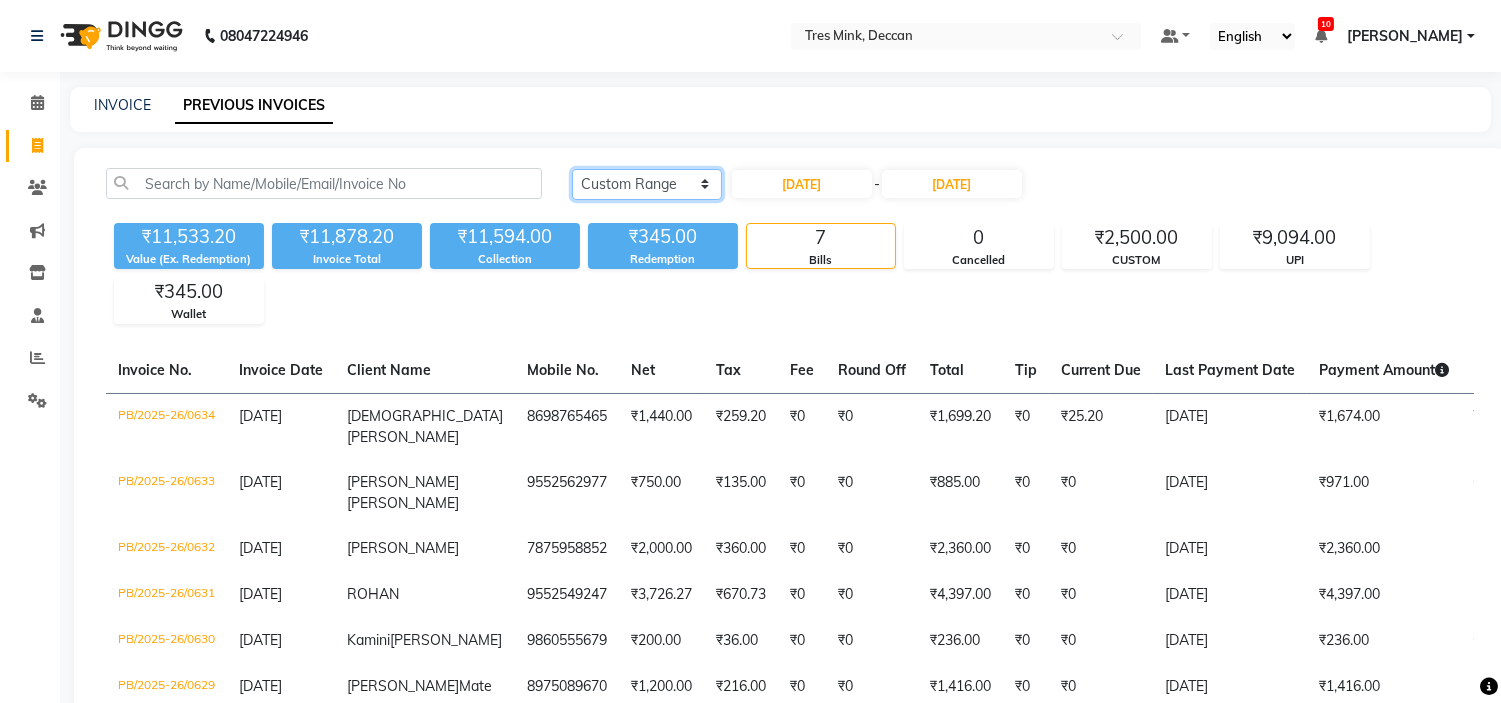 click on "[DATE] [DATE] Custom Range" 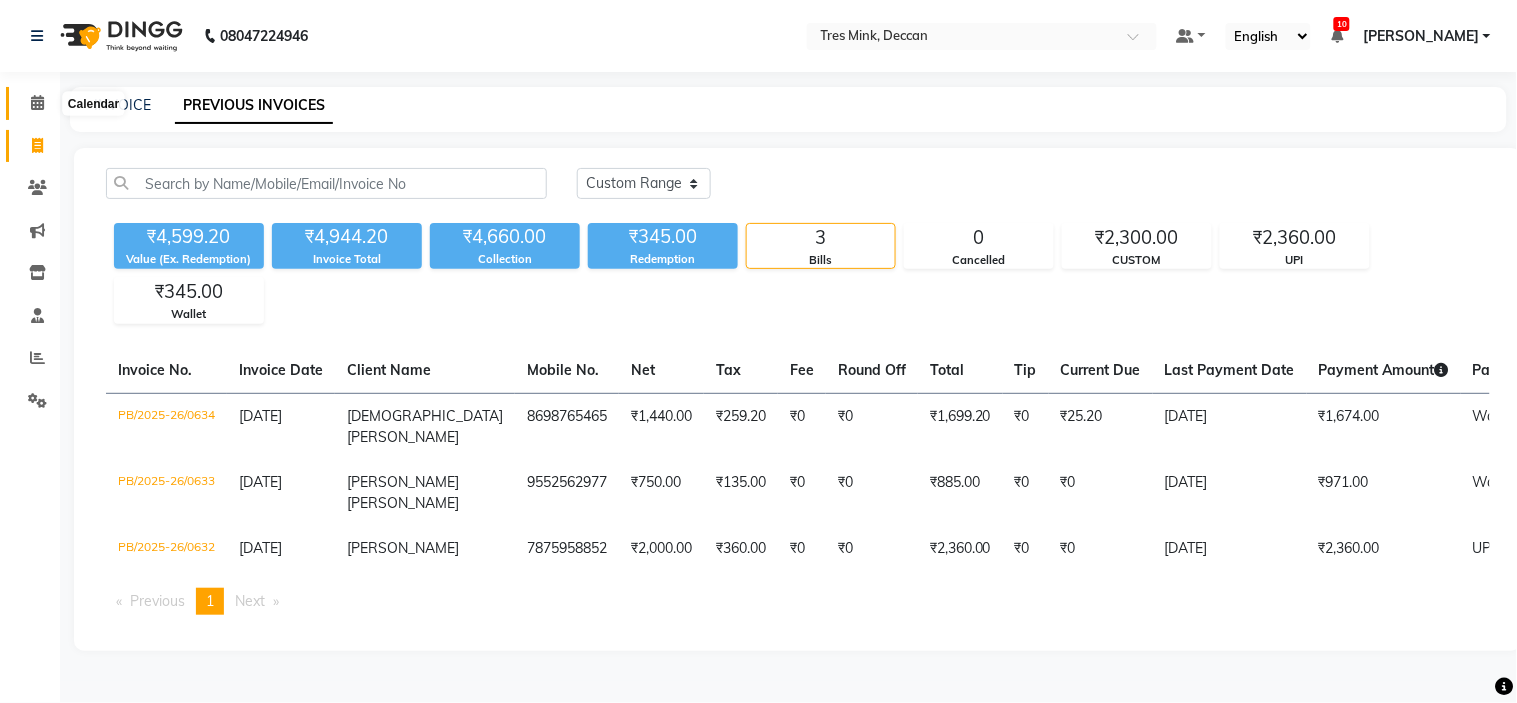 click 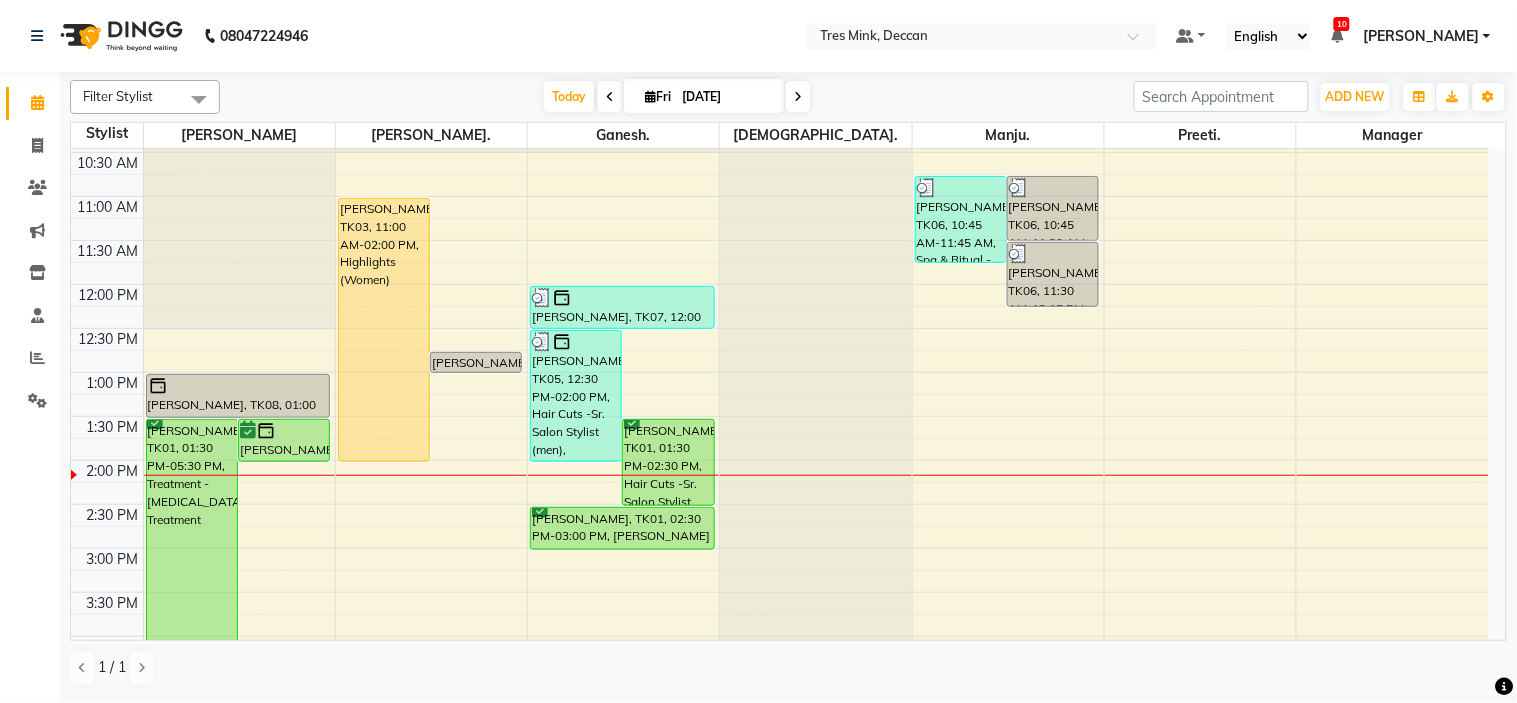scroll, scrollTop: 222, scrollLeft: 0, axis: vertical 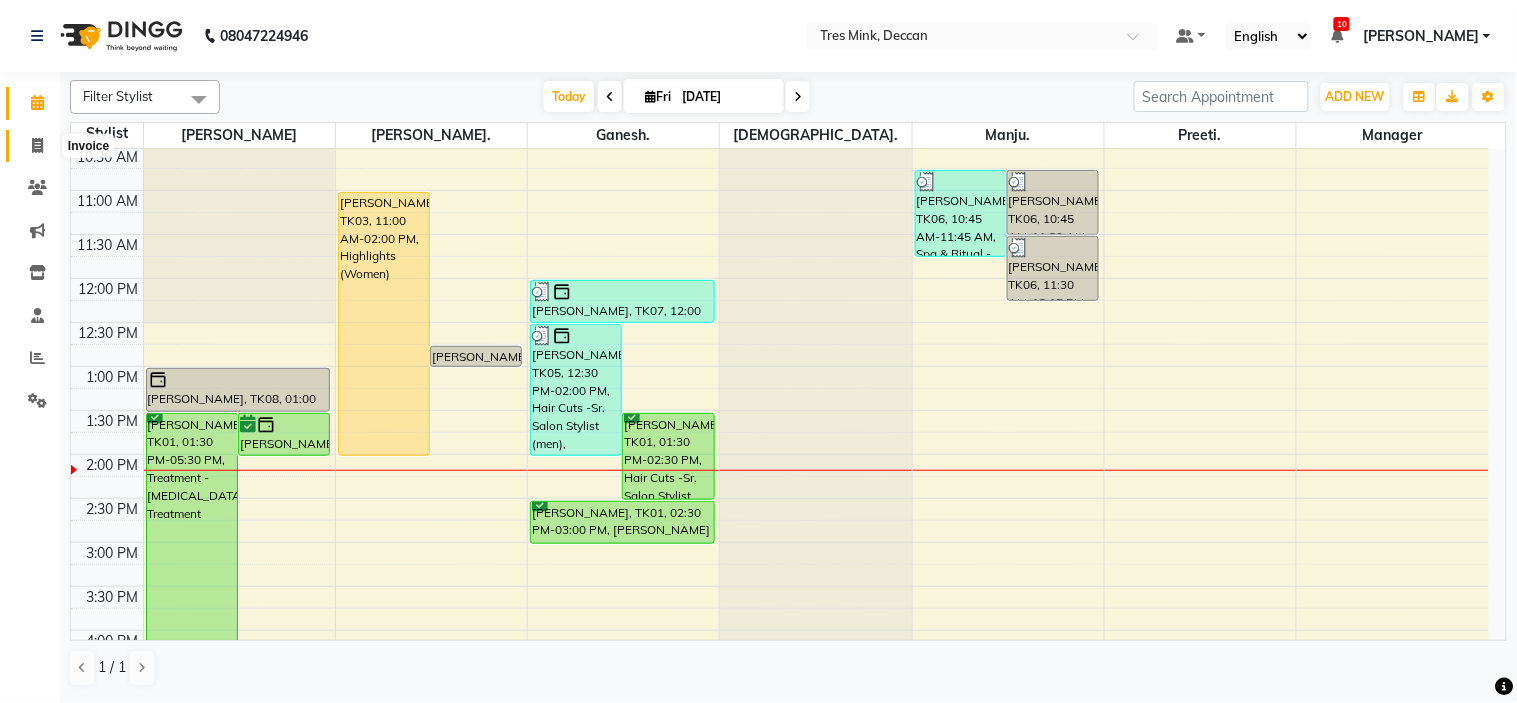 click on "Invoice" 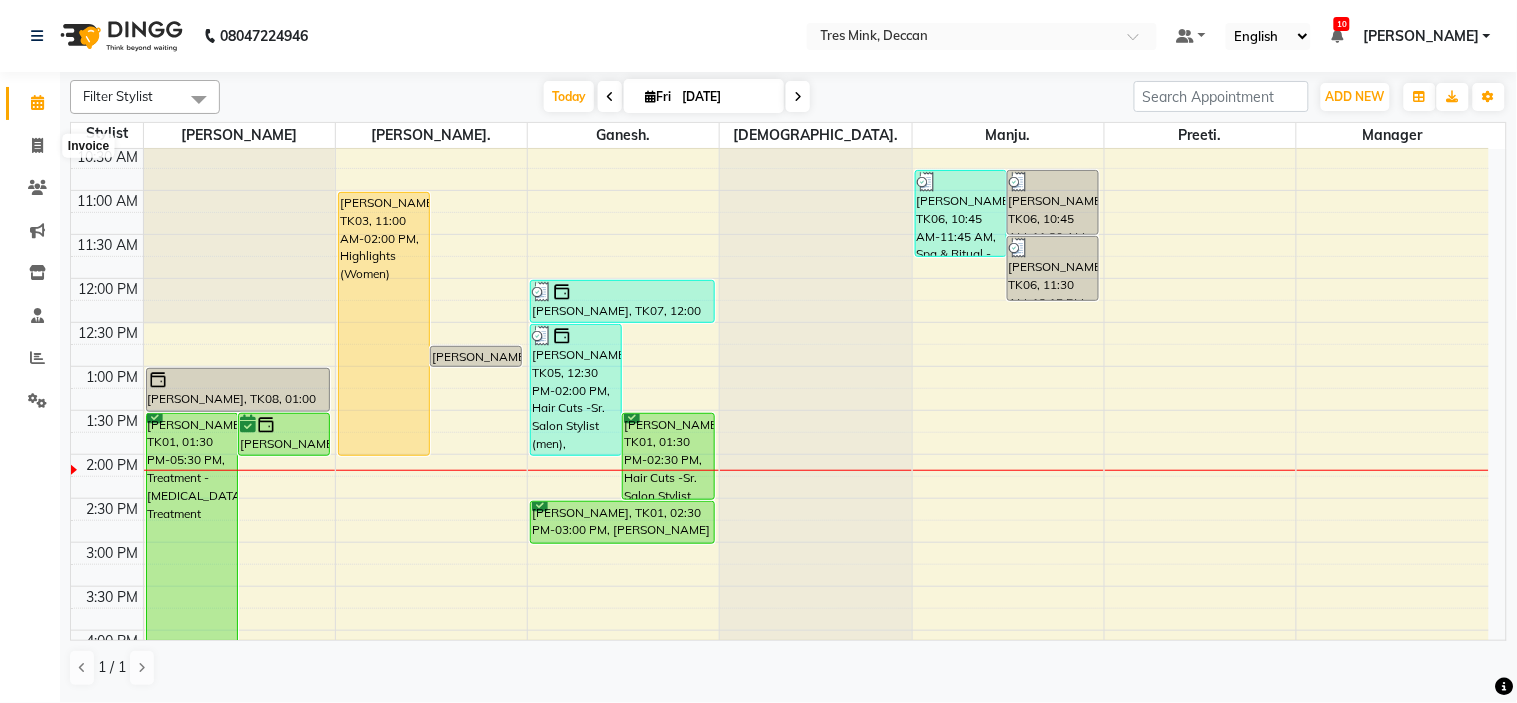 select on "service" 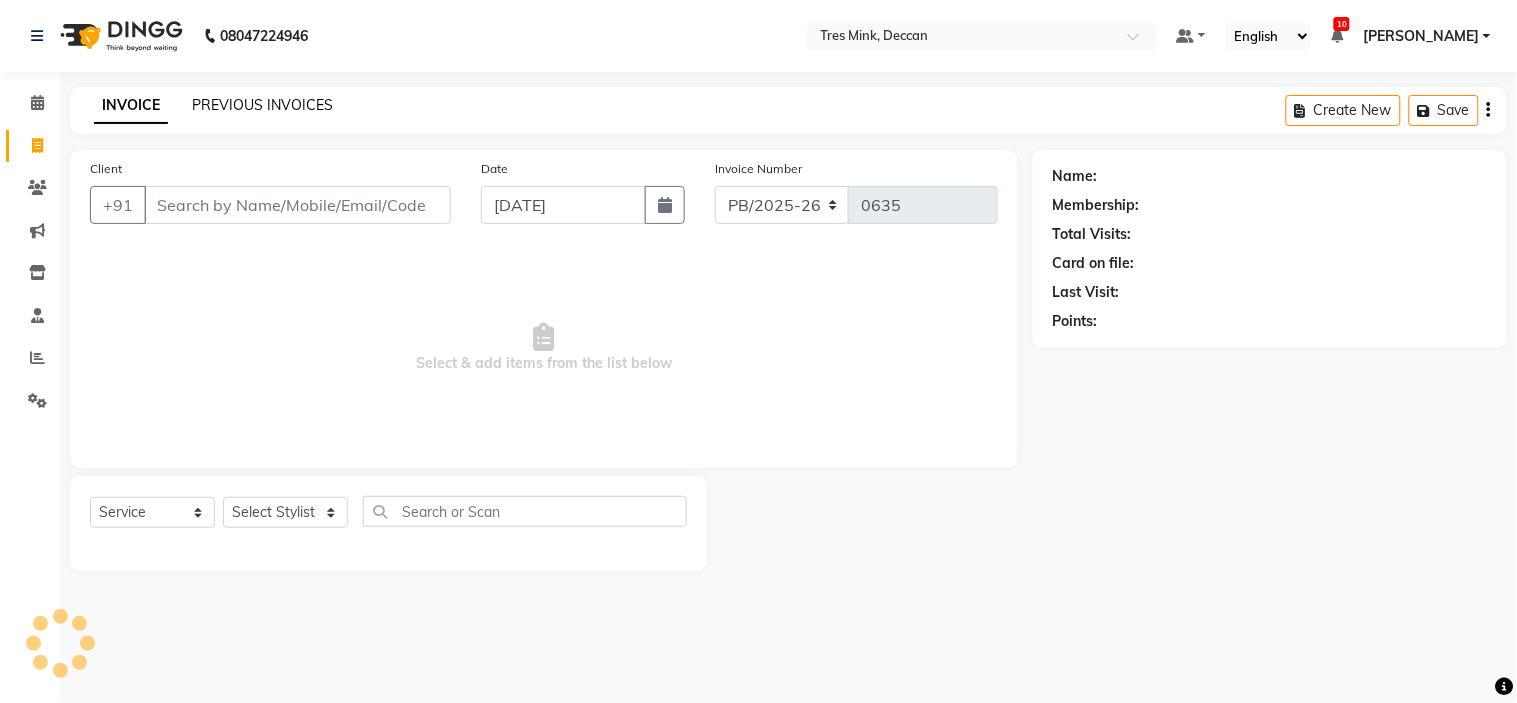click on "PREVIOUS INVOICES" 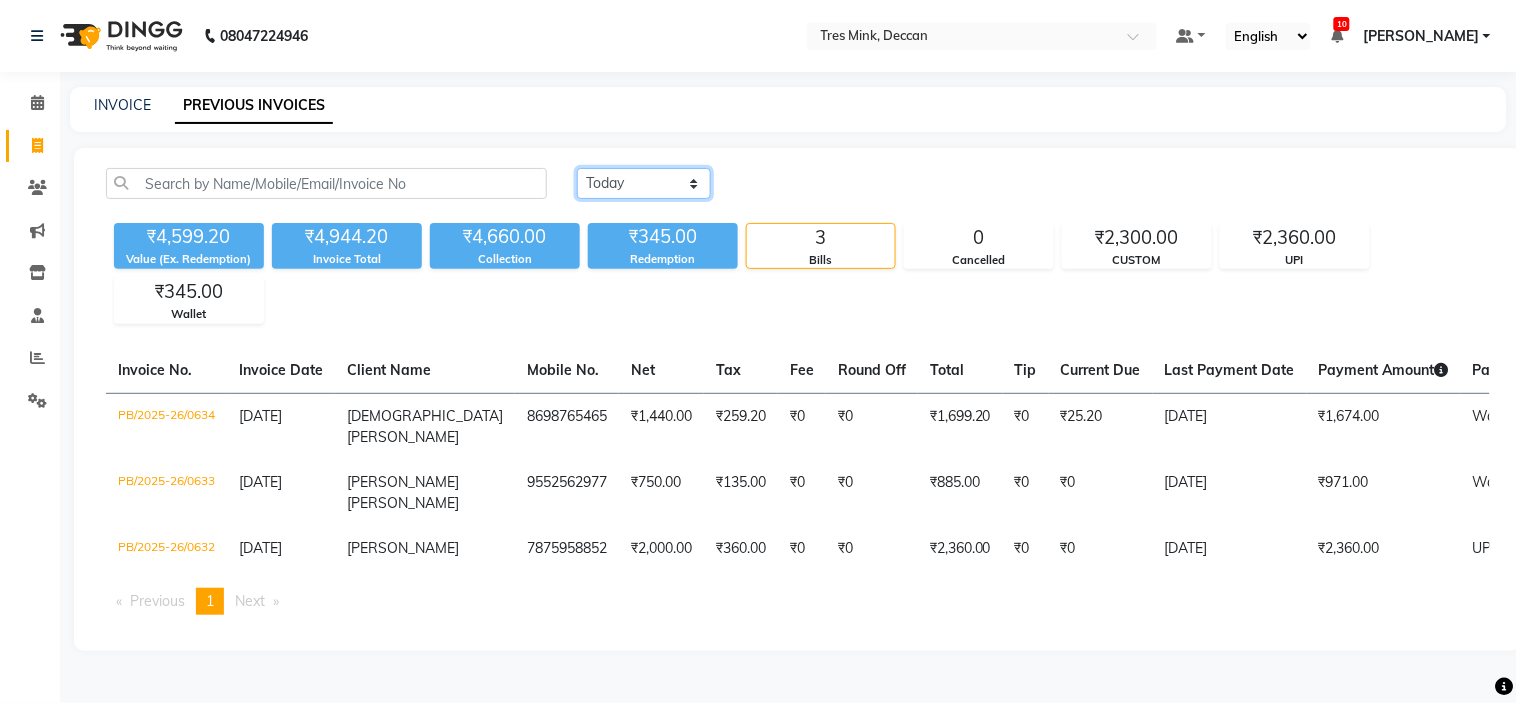 click on "[DATE] [DATE] Custom Range" 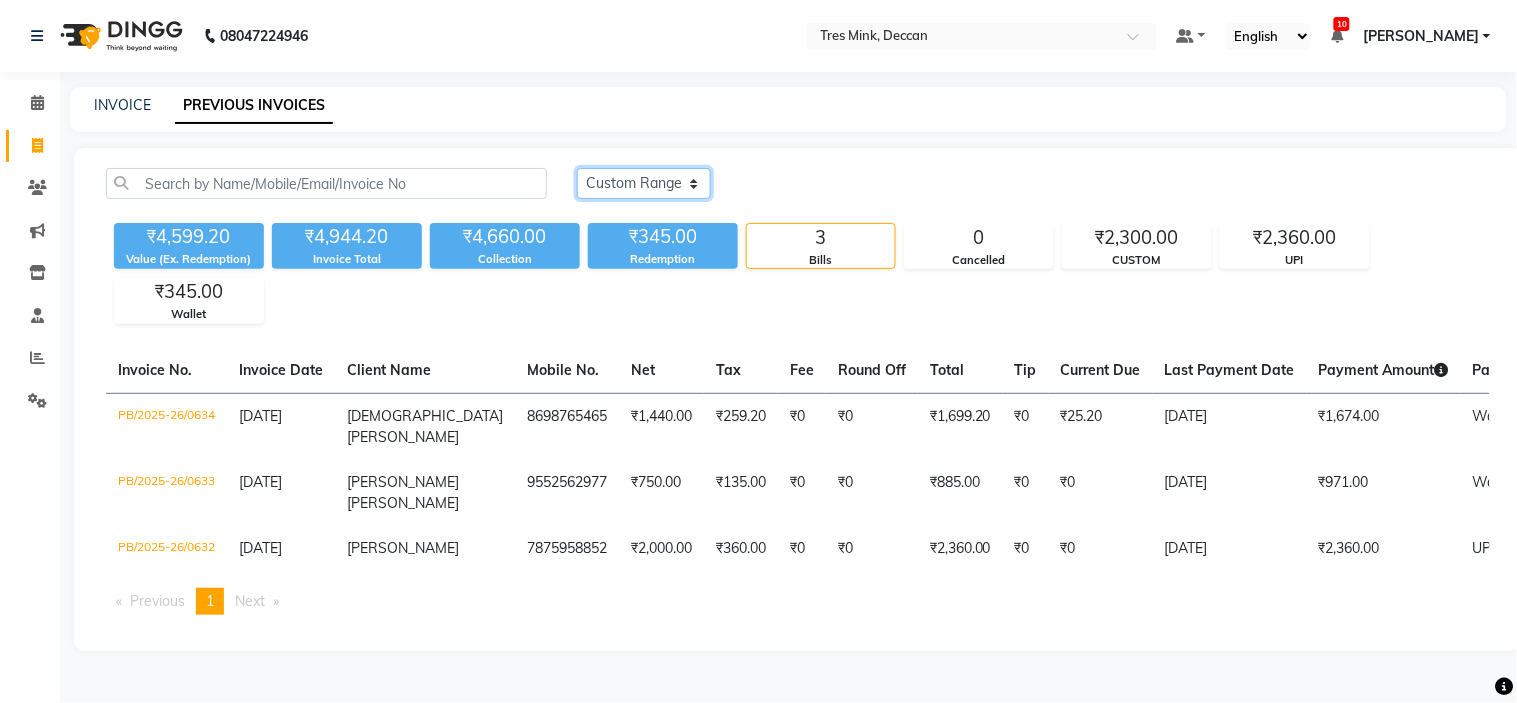 click on "[DATE] [DATE] Custom Range" 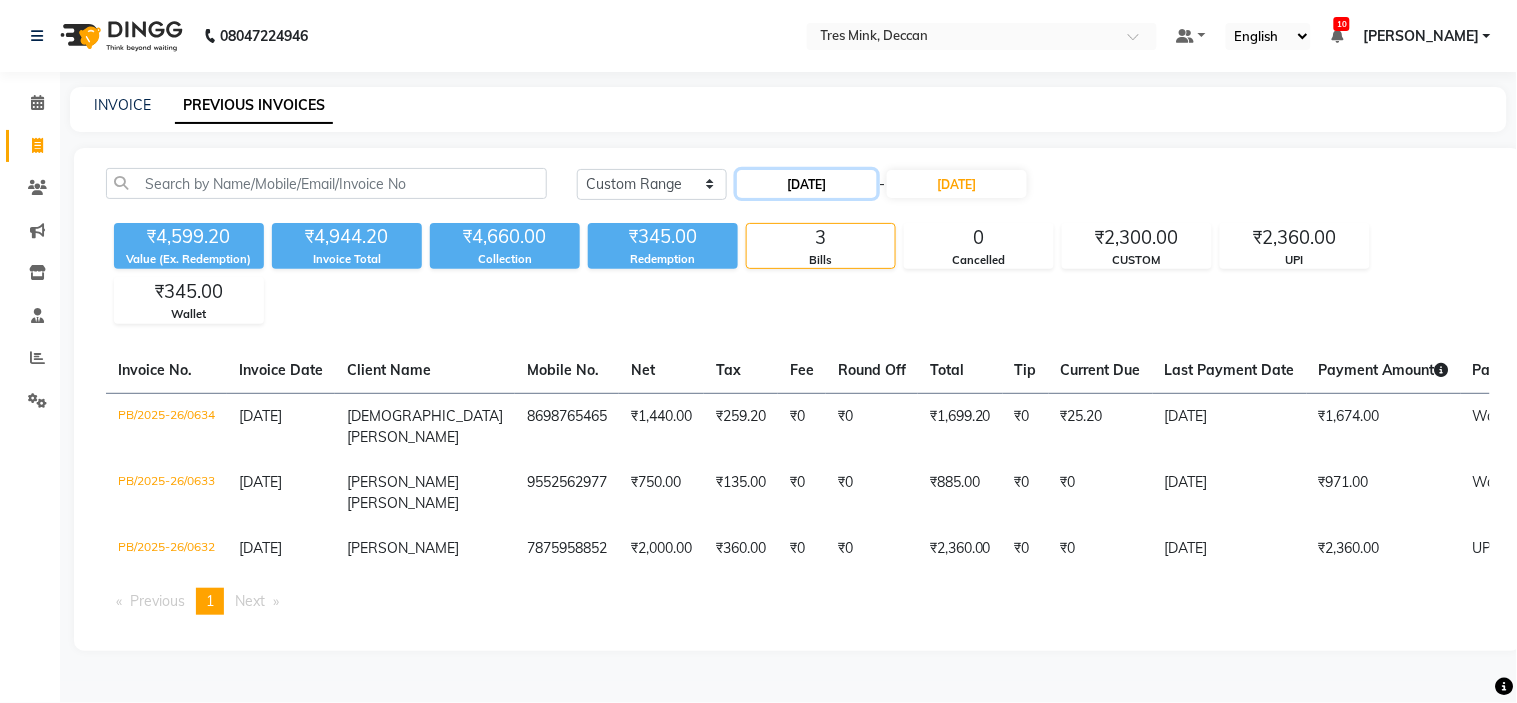 click on "[DATE]" 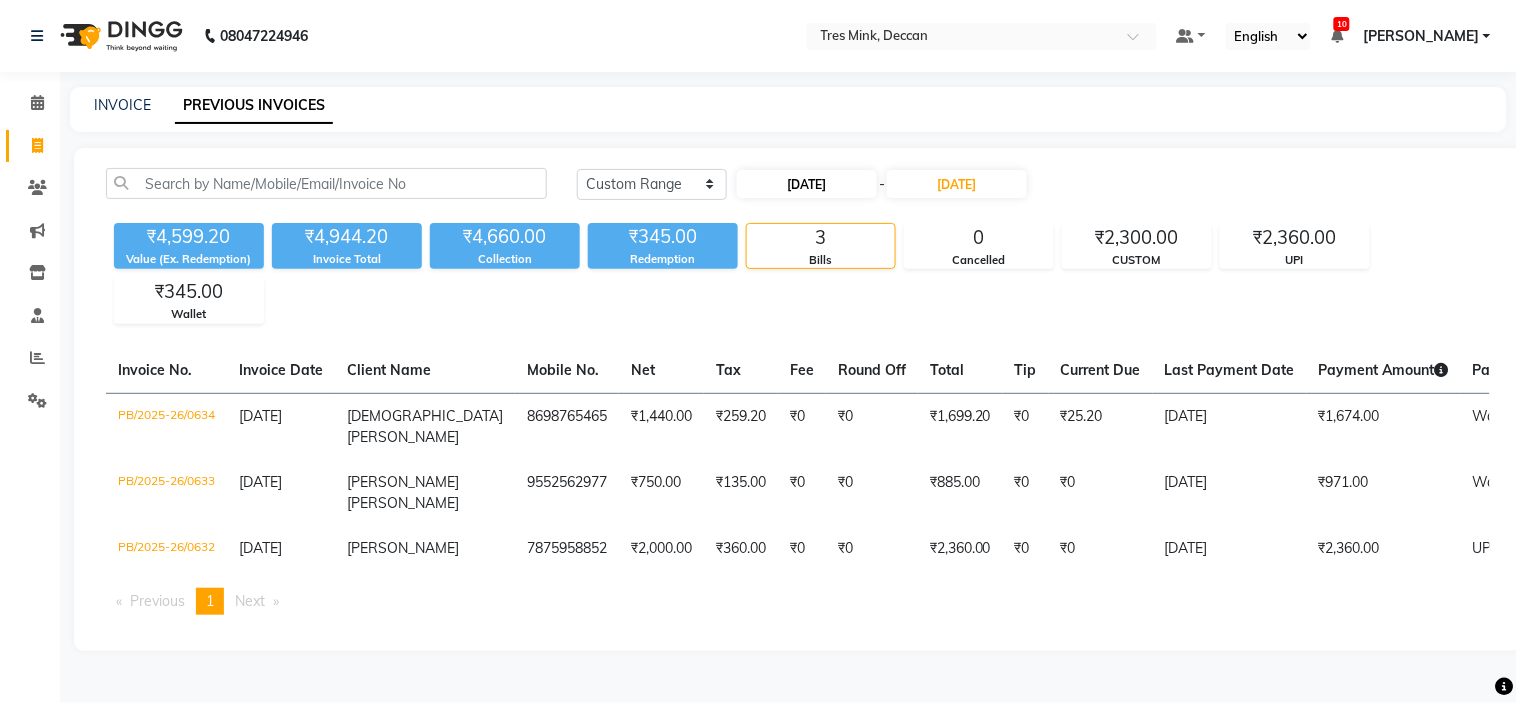 select on "7" 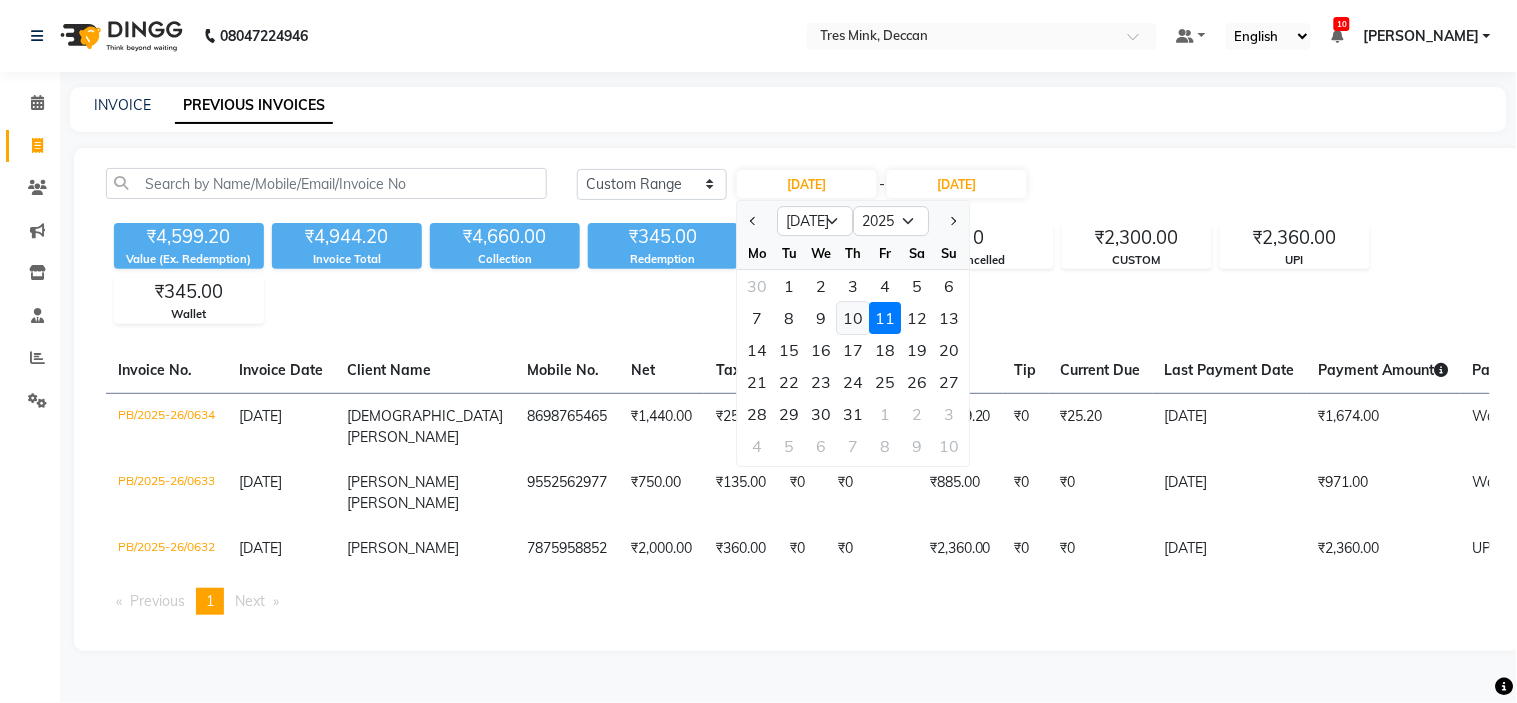click on "10" 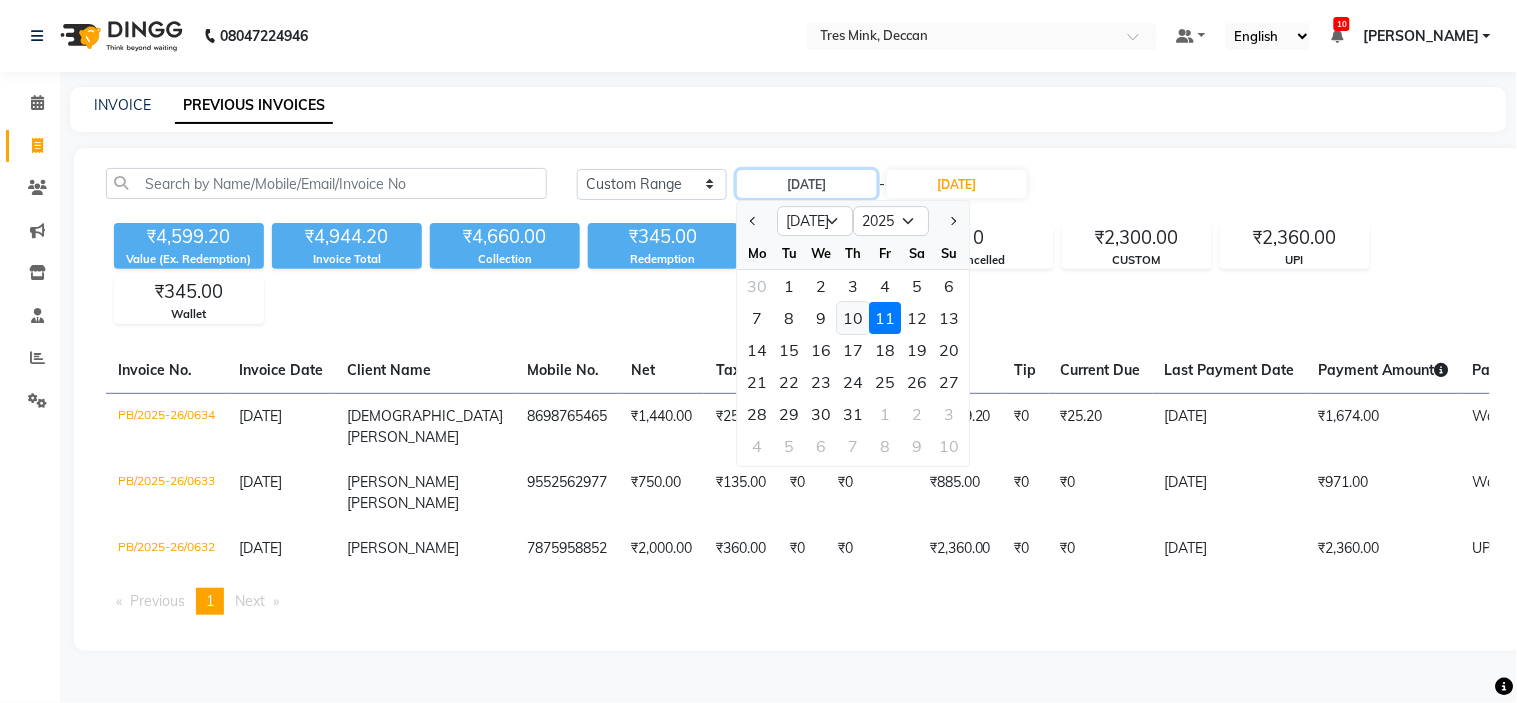 type on "[DATE]" 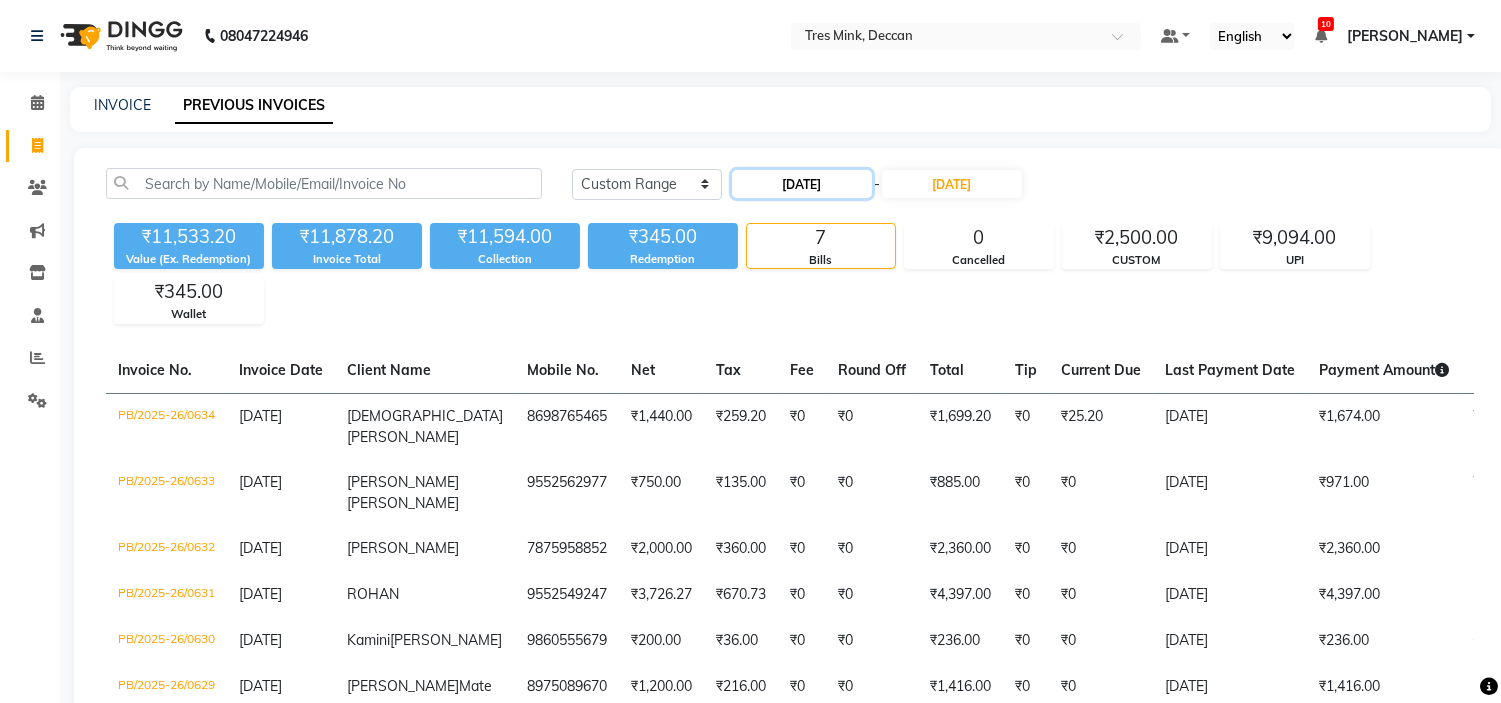 click on "[DATE]" 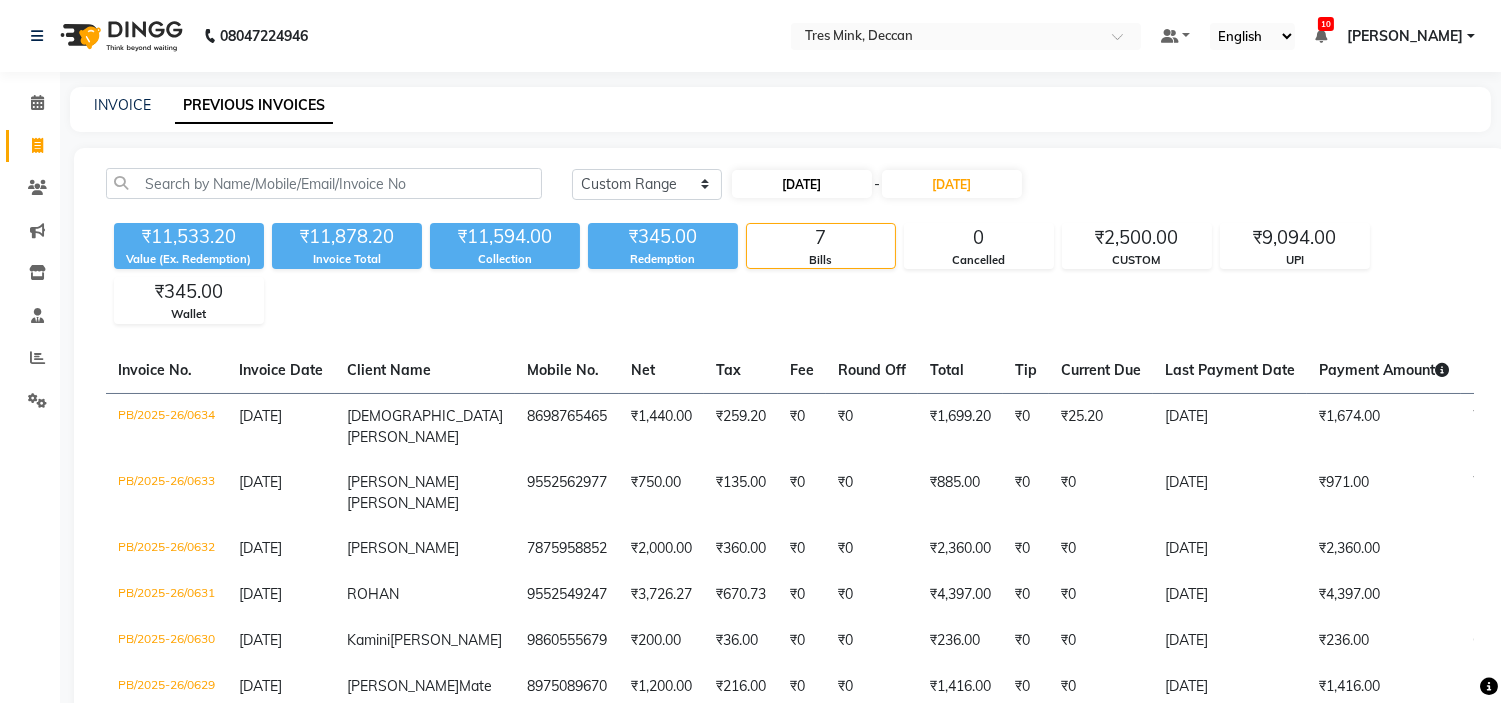 select on "7" 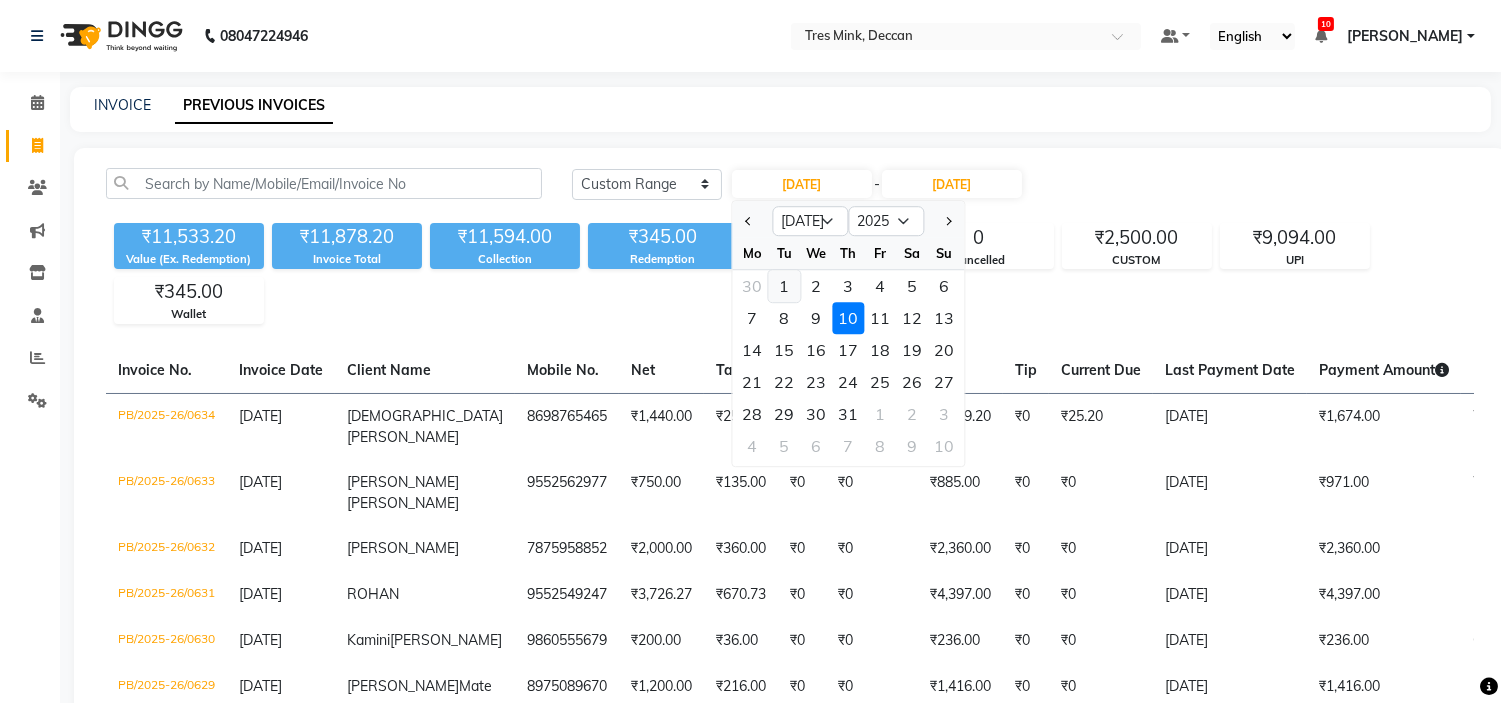click on "1" 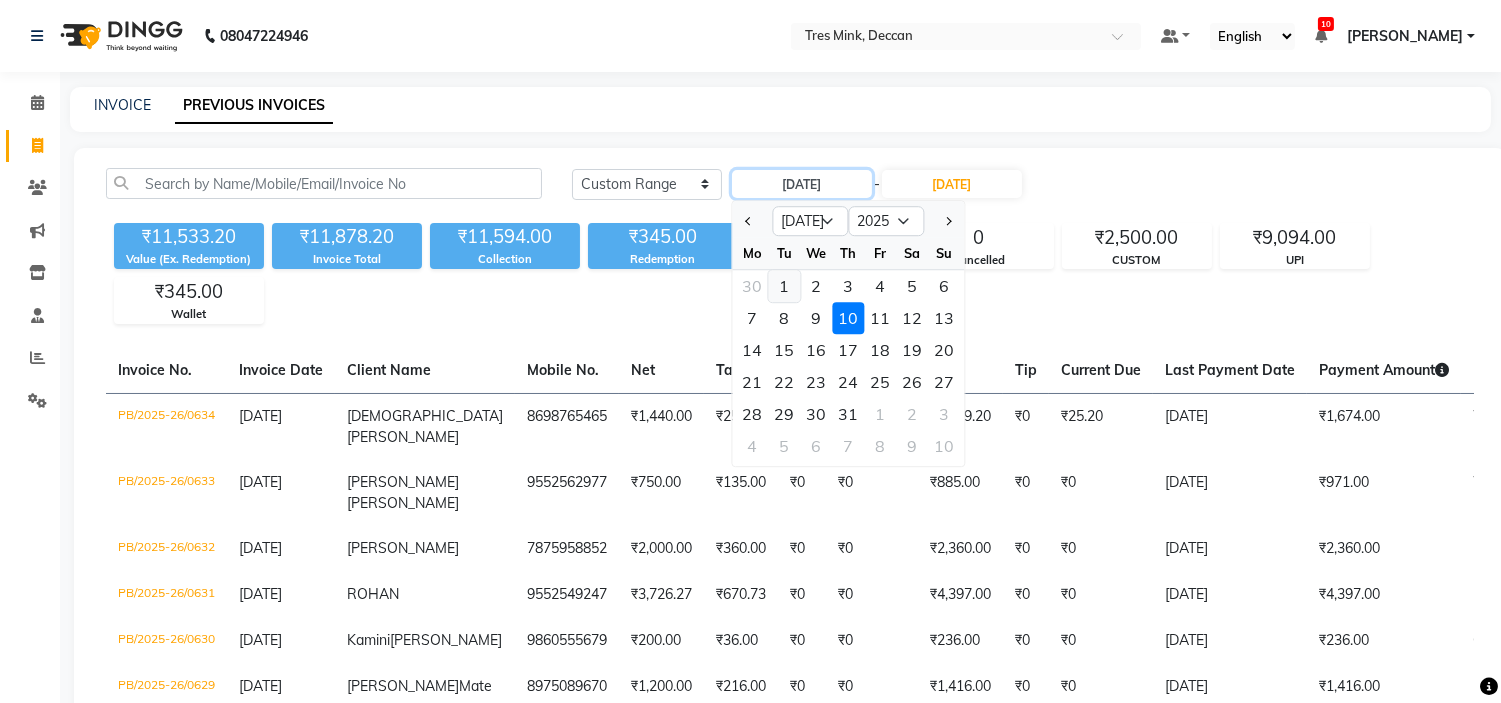 type on "01-07-2025" 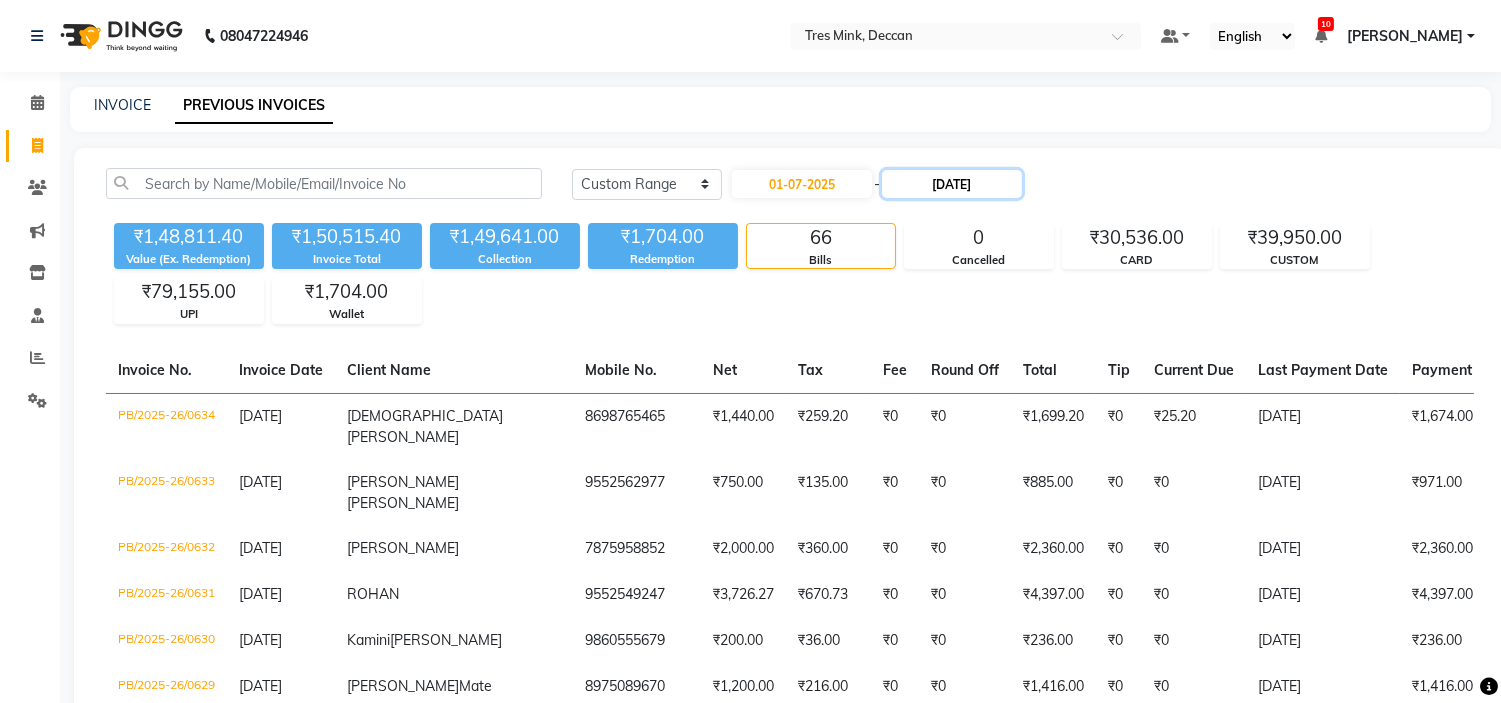 click on "[DATE]" 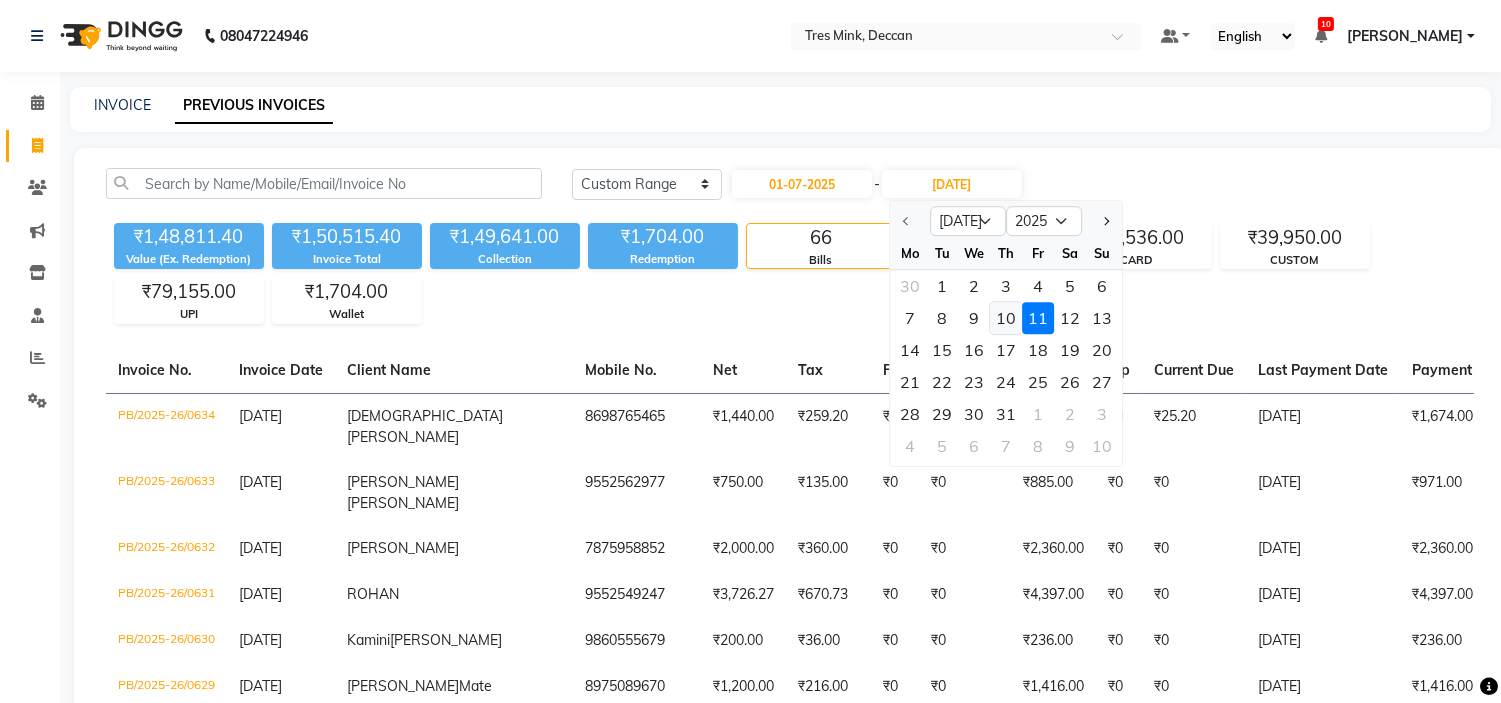click on "10" 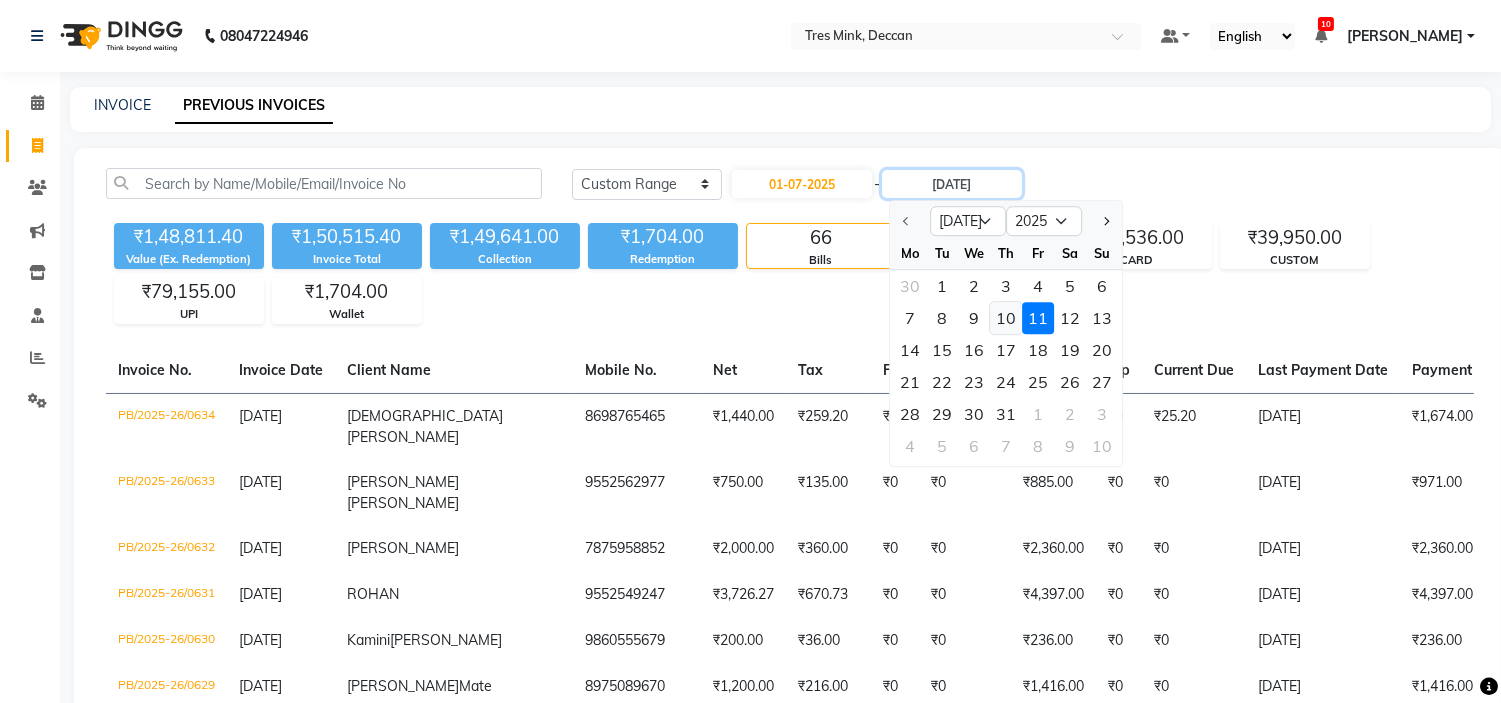 type on "[DATE]" 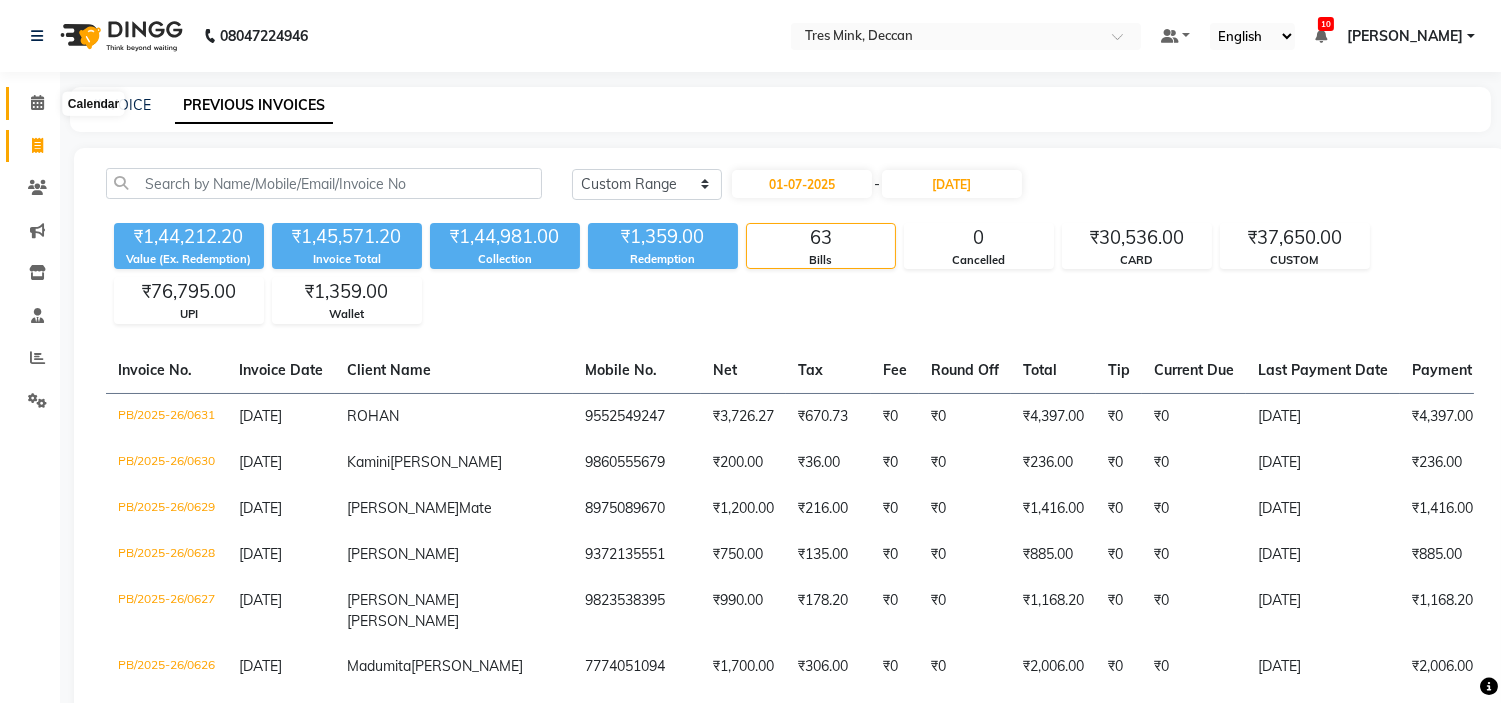 click 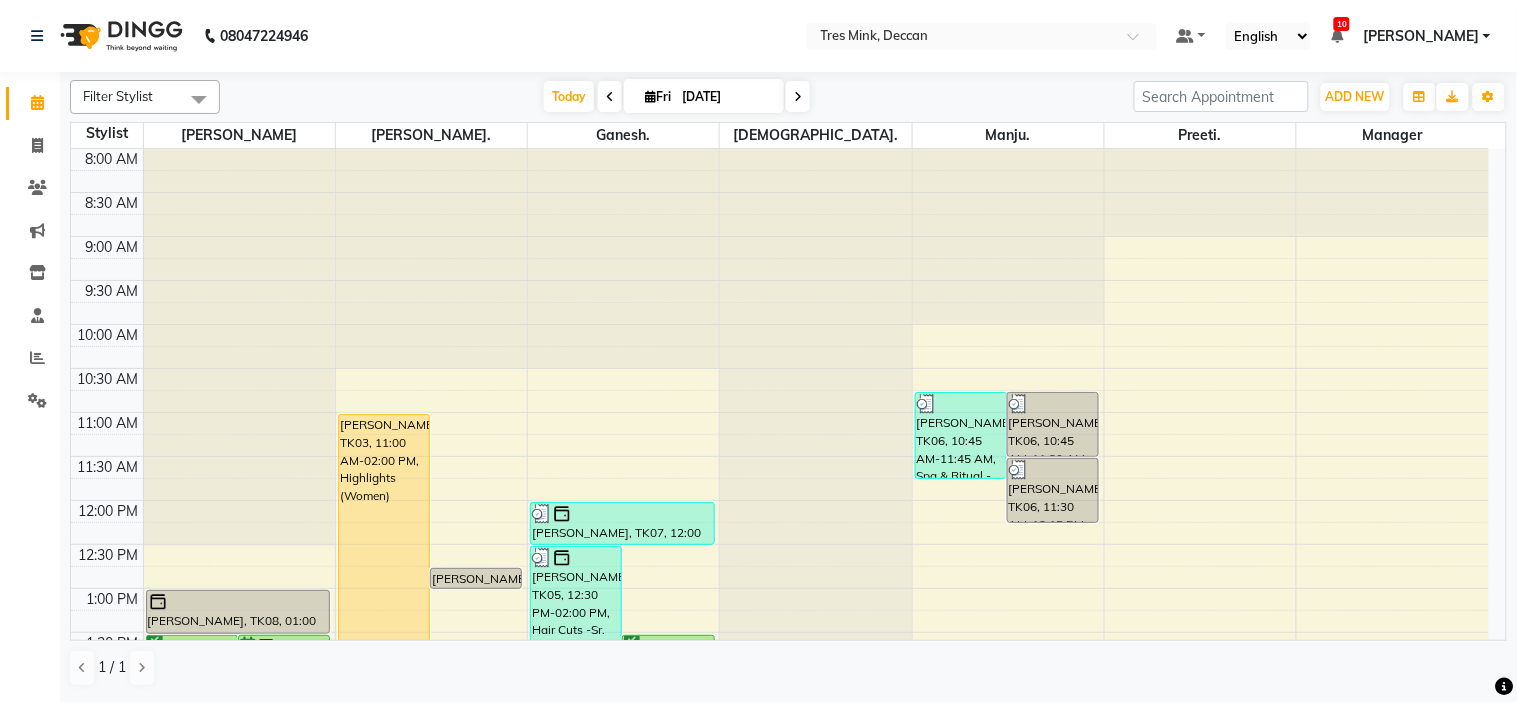 click on "[DATE]  [DATE]" at bounding box center (677, 97) 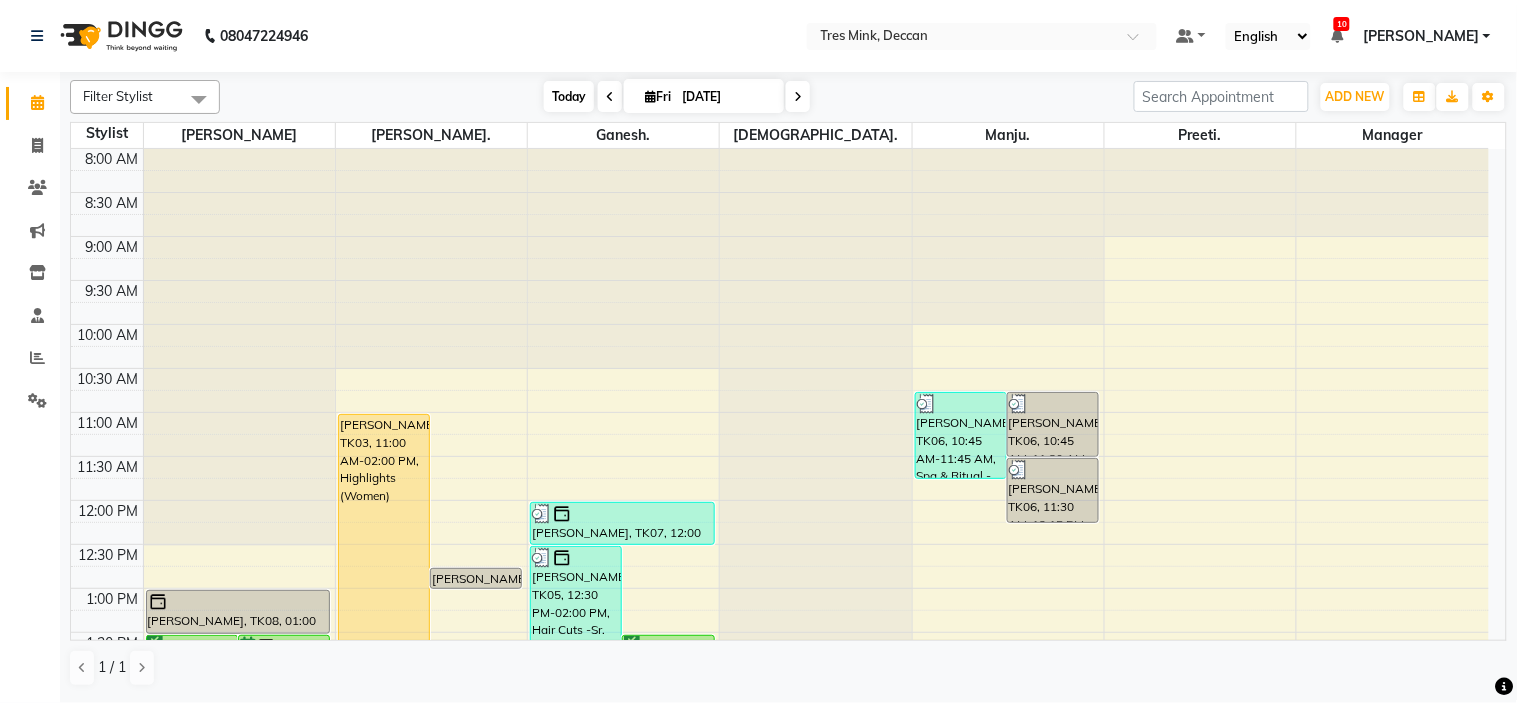 click on "Today" at bounding box center (569, 96) 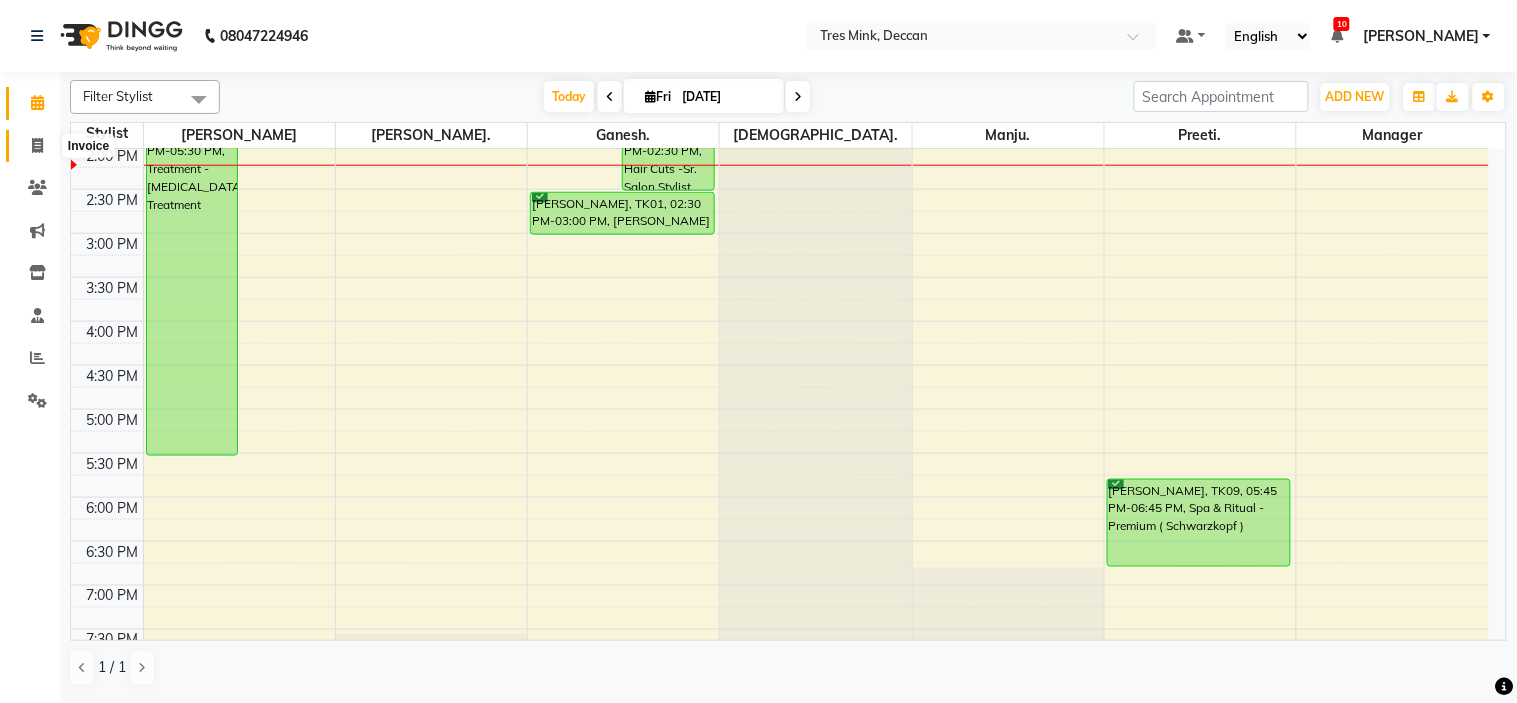 click 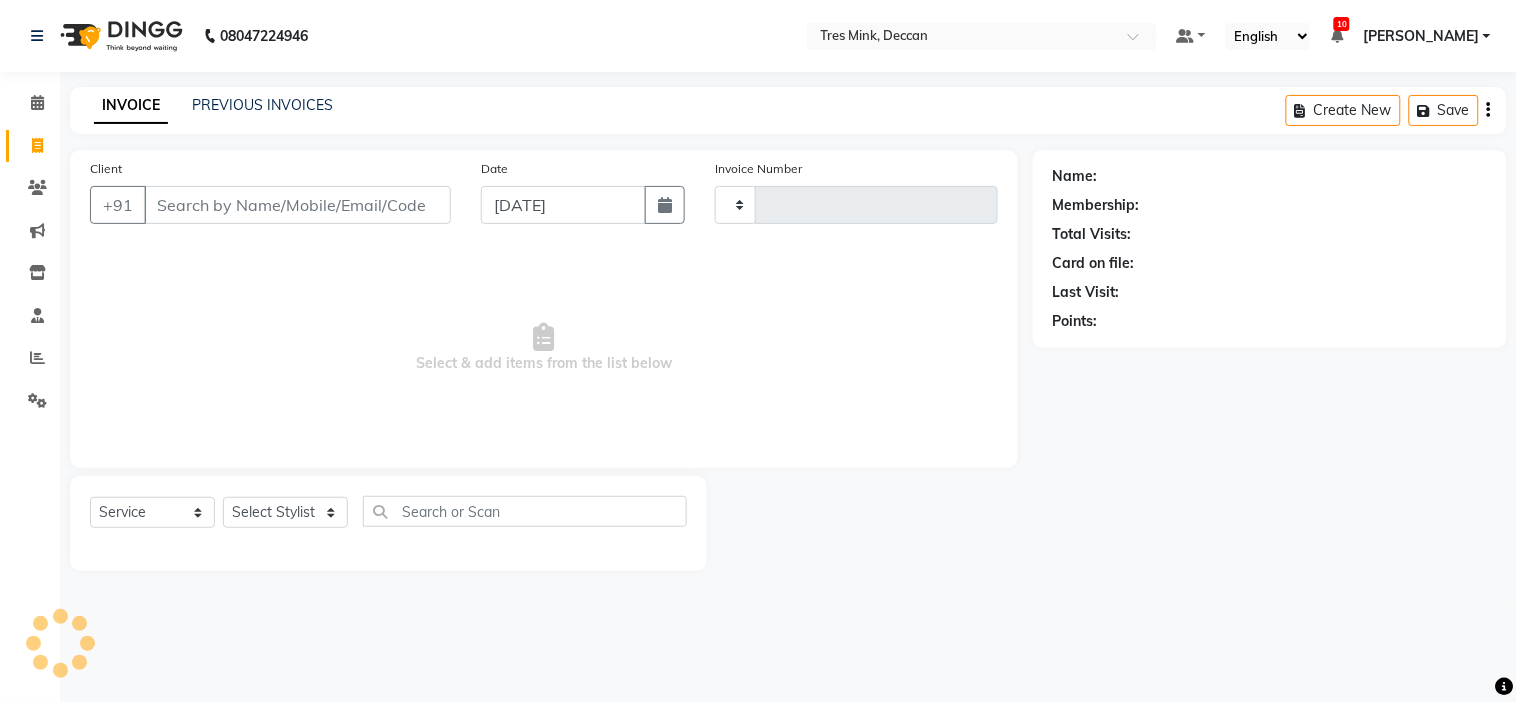 type on "0635" 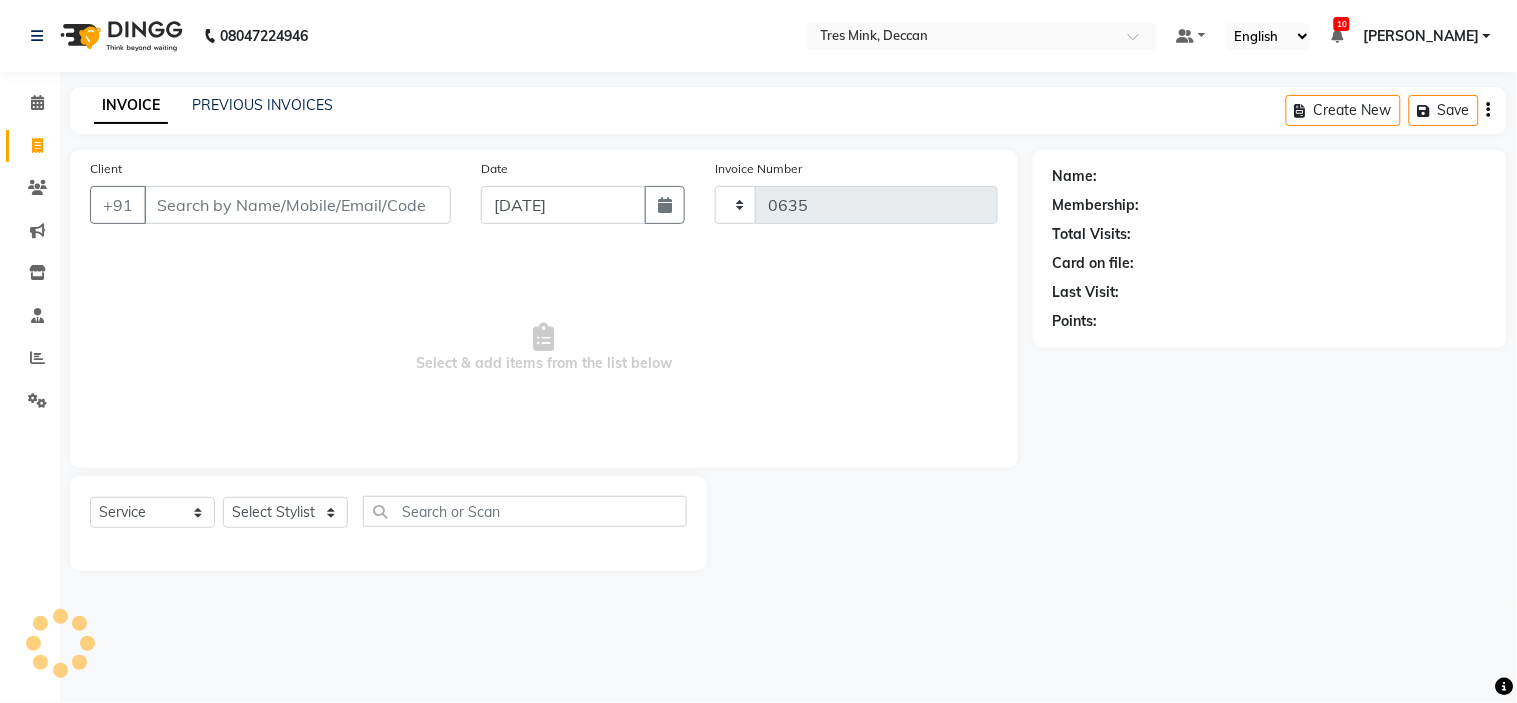 select on "8055" 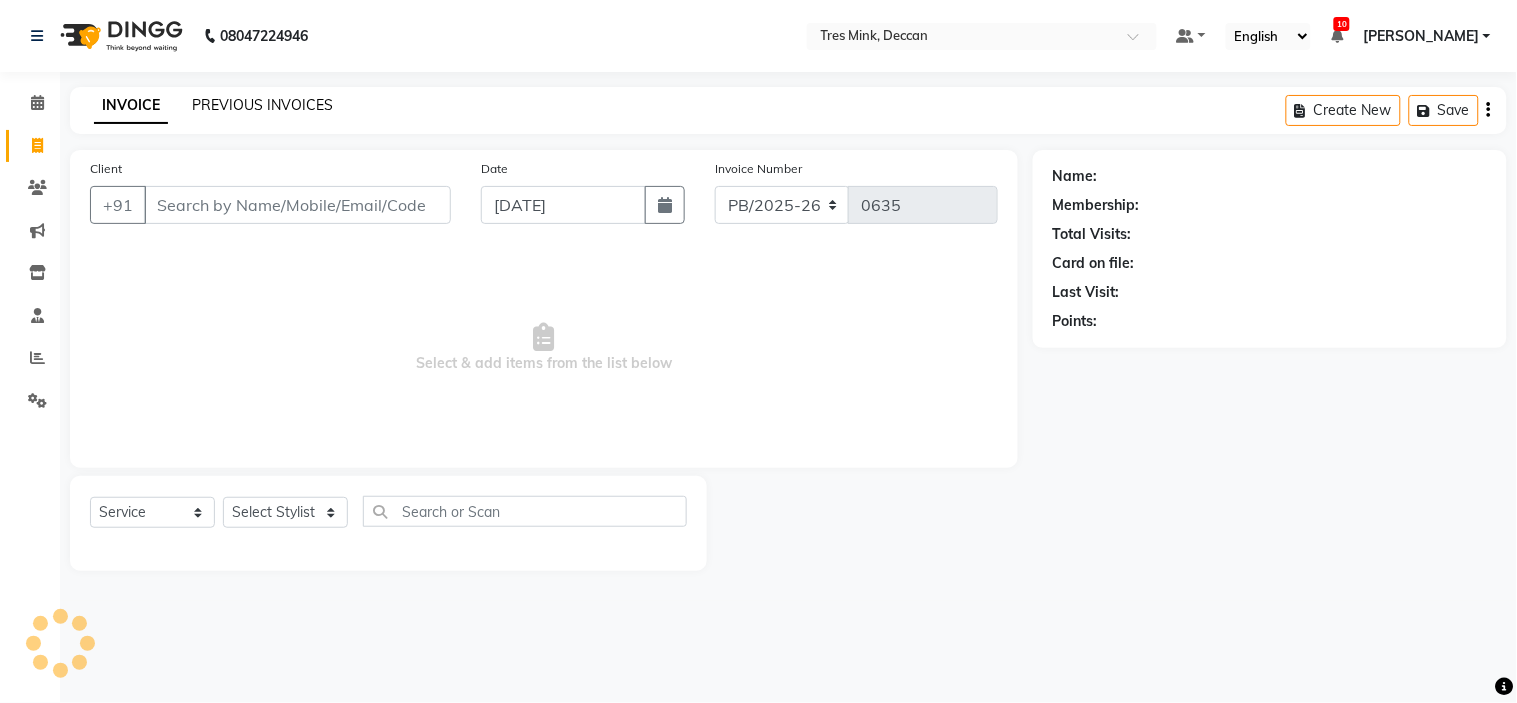 click on "PREVIOUS INVOICES" 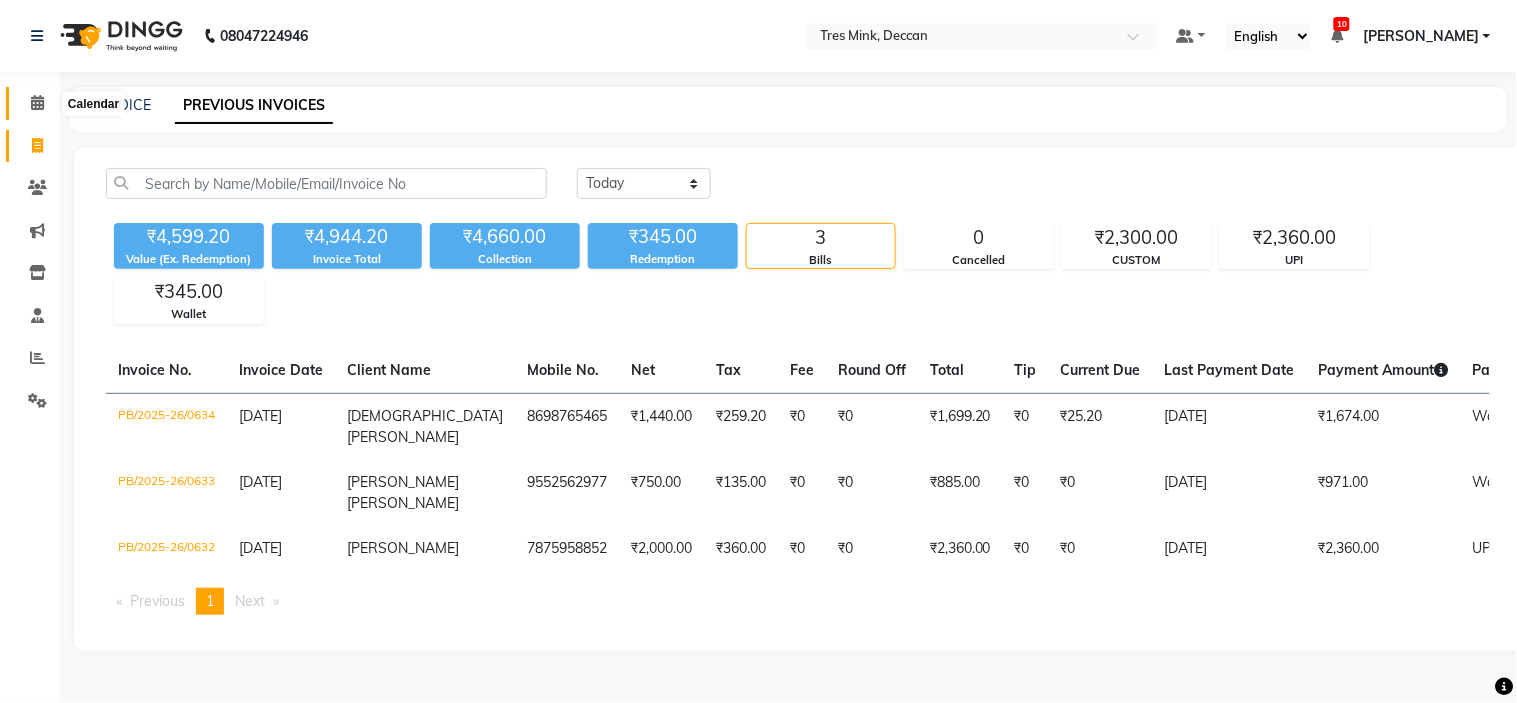 click 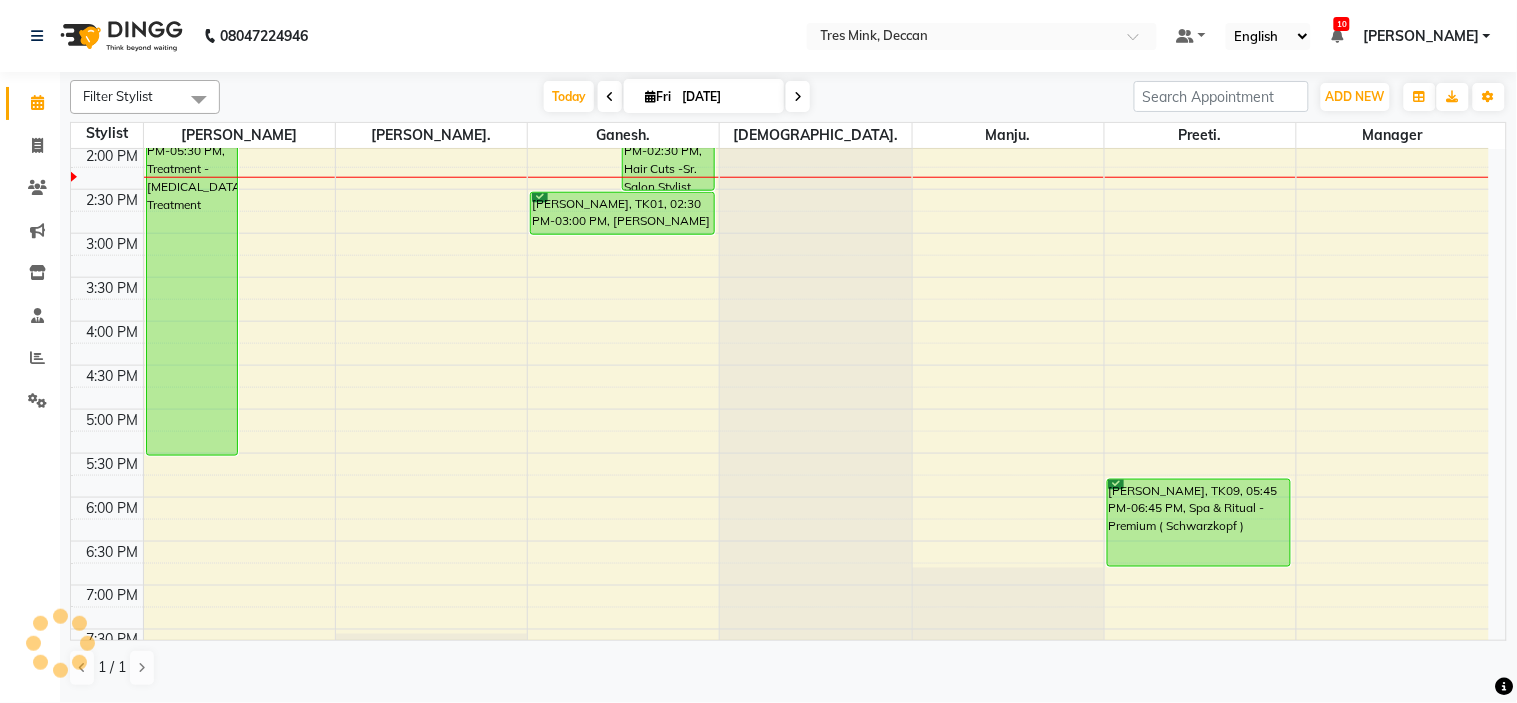 scroll, scrollTop: 420, scrollLeft: 0, axis: vertical 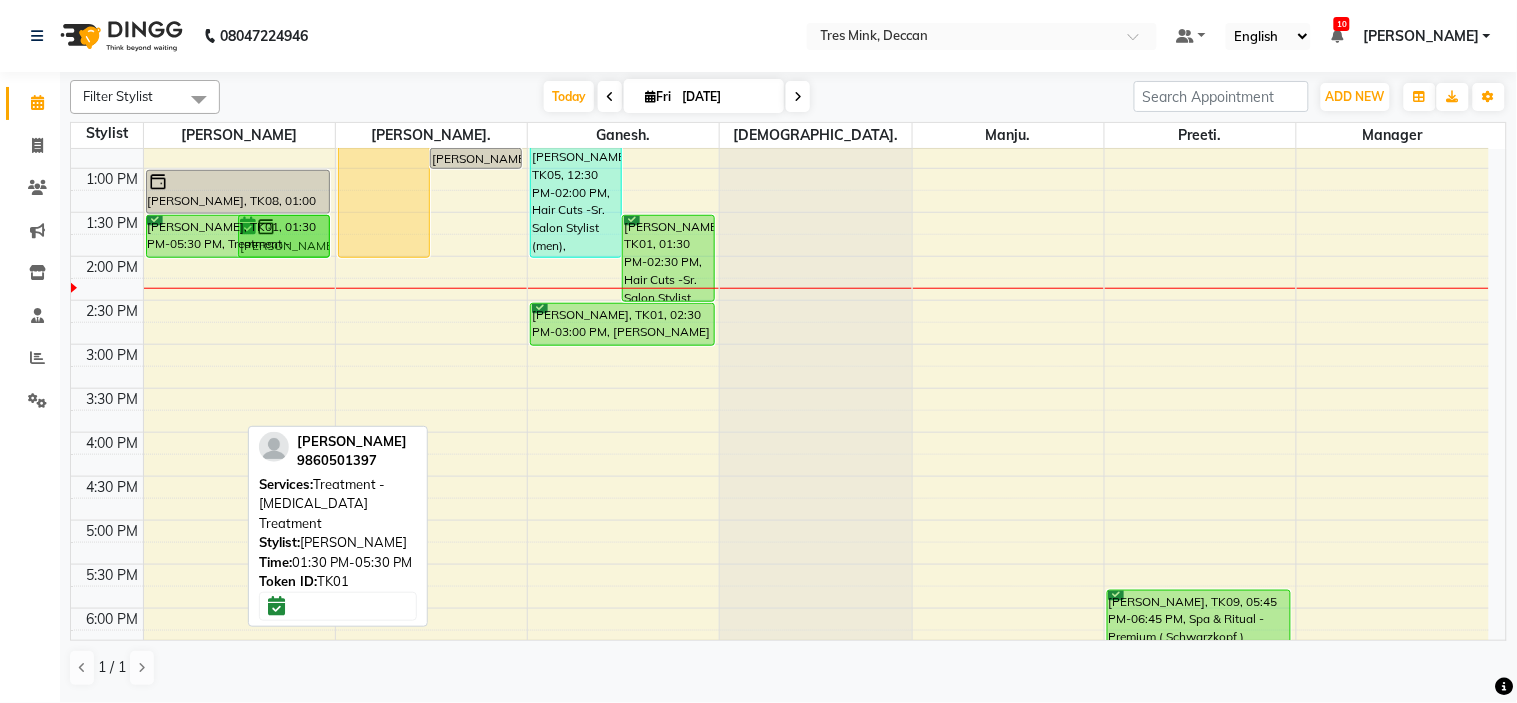 drag, startPoint x: 183, startPoint y: 566, endPoint x: 205, endPoint y: 250, distance: 316.7649 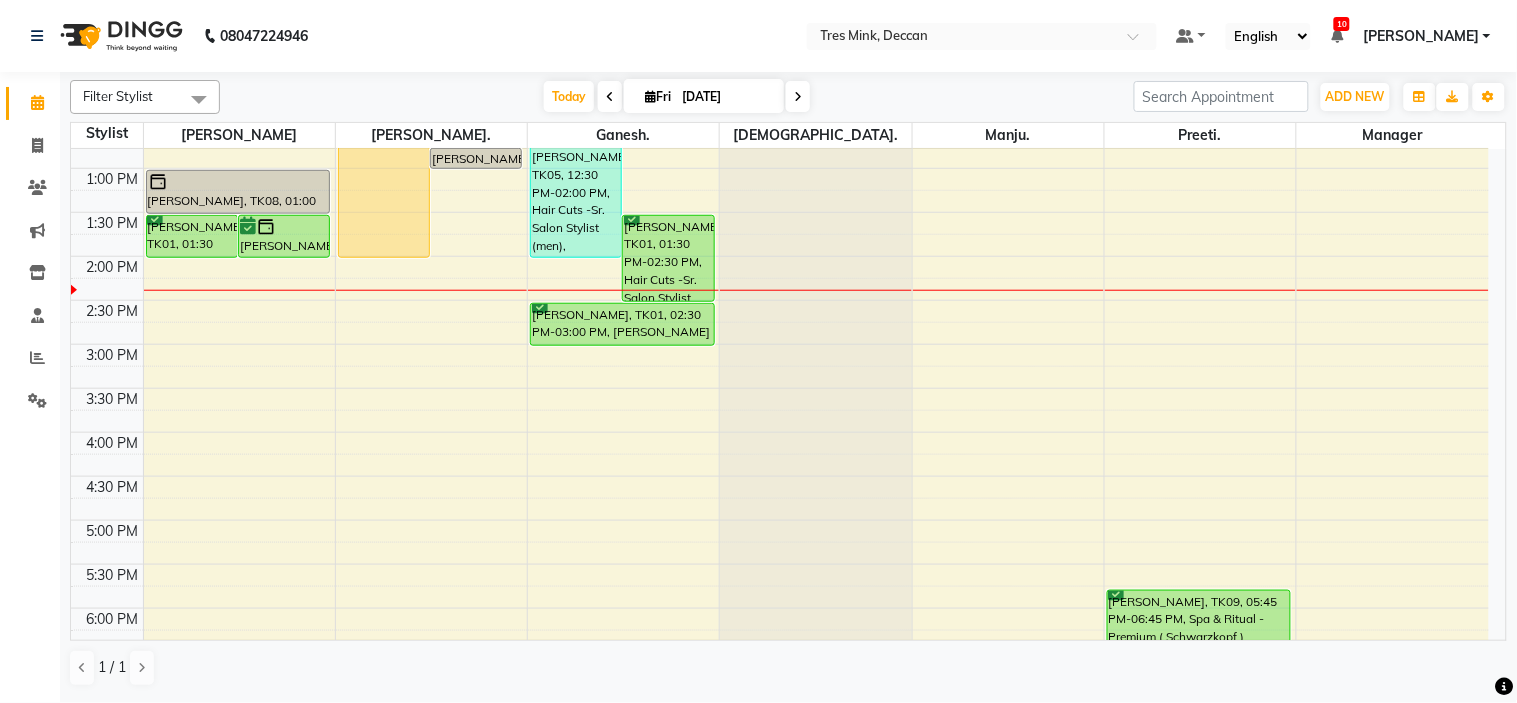click on "8:00 AM 8:30 AM 9:00 AM 9:30 AM 10:00 AM 10:30 AM 11:00 AM 11:30 AM 12:00 PM 12:30 PM 1:00 PM 1:30 PM 2:00 PM 2:30 PM 3:00 PM 3:30 PM 4:00 PM 4:30 PM 5:00 PM 5:30 PM 6:00 PM 6:30 PM 7:00 PM 7:30 PM 8:00 PM 8:30 PM     [PERSON_NAME], TK01, 01:30 PM-02:00 PM, Treatment - [MEDICAL_DATA] Treatment     [PERSON_NAME], TK08, 01:30 PM-02:00 PM, Styling - Blow-dry without Shampoo     [PERSON_NAME], TK08, 01:00 PM-01:30 PM, Styling - Blow-dry without Shampoo     [PERSON_NAME], TK02, 07:45 PM-08:45 PM, Styling - Blow-dry with [PERSON_NAME] M, TK03, 11:00 AM-02:00 PM, Highlights (Women)    niki, TK04, 12:45 PM-01:00 PM, Hair Color - Global ([MEDICAL_DATA] Free) (Women)     [PERSON_NAME], TK05, 12:30 PM-02:00 PM, Hair Cuts -Sr. Salon Stylist (men),[PERSON_NAME] Trim     [PERSON_NAME], TK01, 01:30 PM-02:30 PM, Hair Cuts -Sr. Salon Stylist (men)     [PERSON_NAME], TK07, 12:00 PM-12:30 PM, Styling - Blow-dry without Shampoo     [PERSON_NAME], TK01, 02:30 PM-03:00 PM, [PERSON_NAME] Trim" at bounding box center [780, 300] 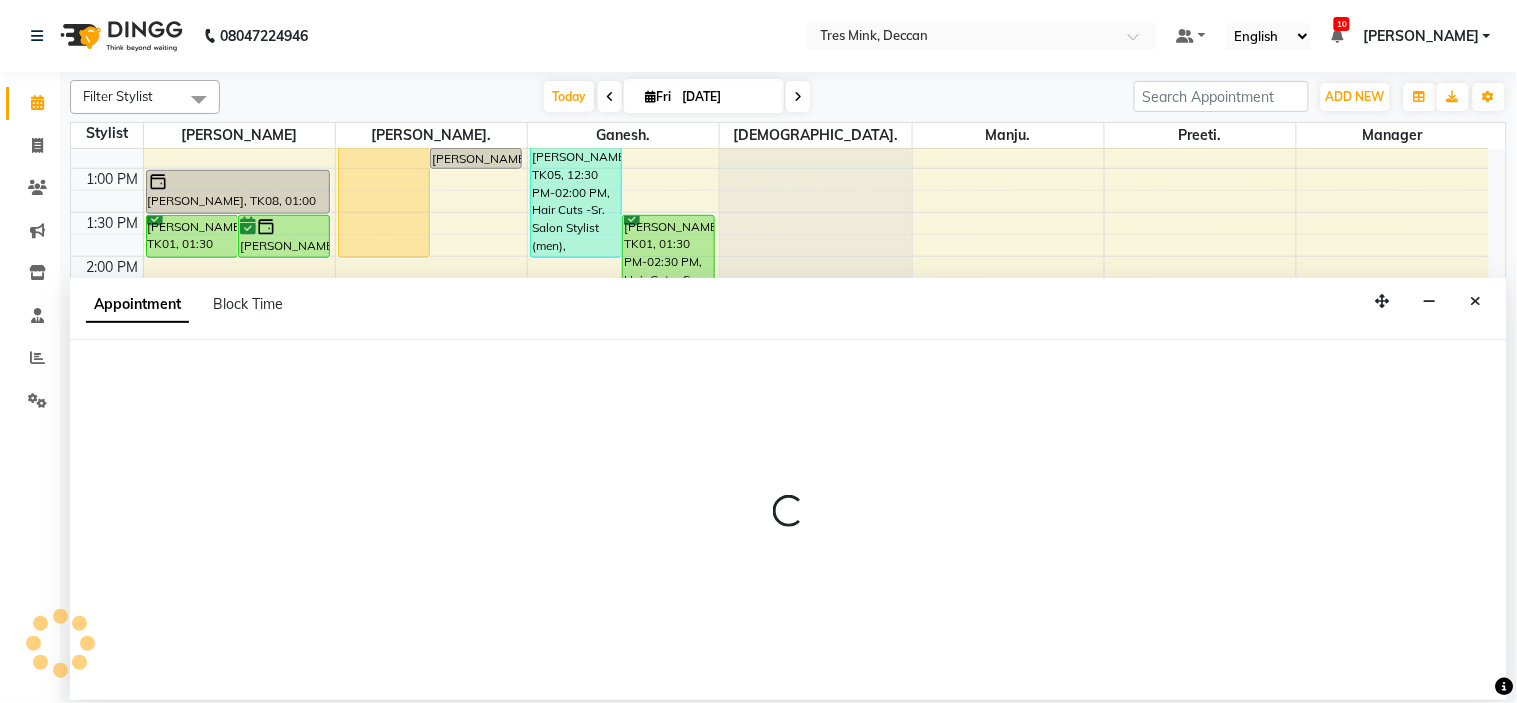 select on "59501" 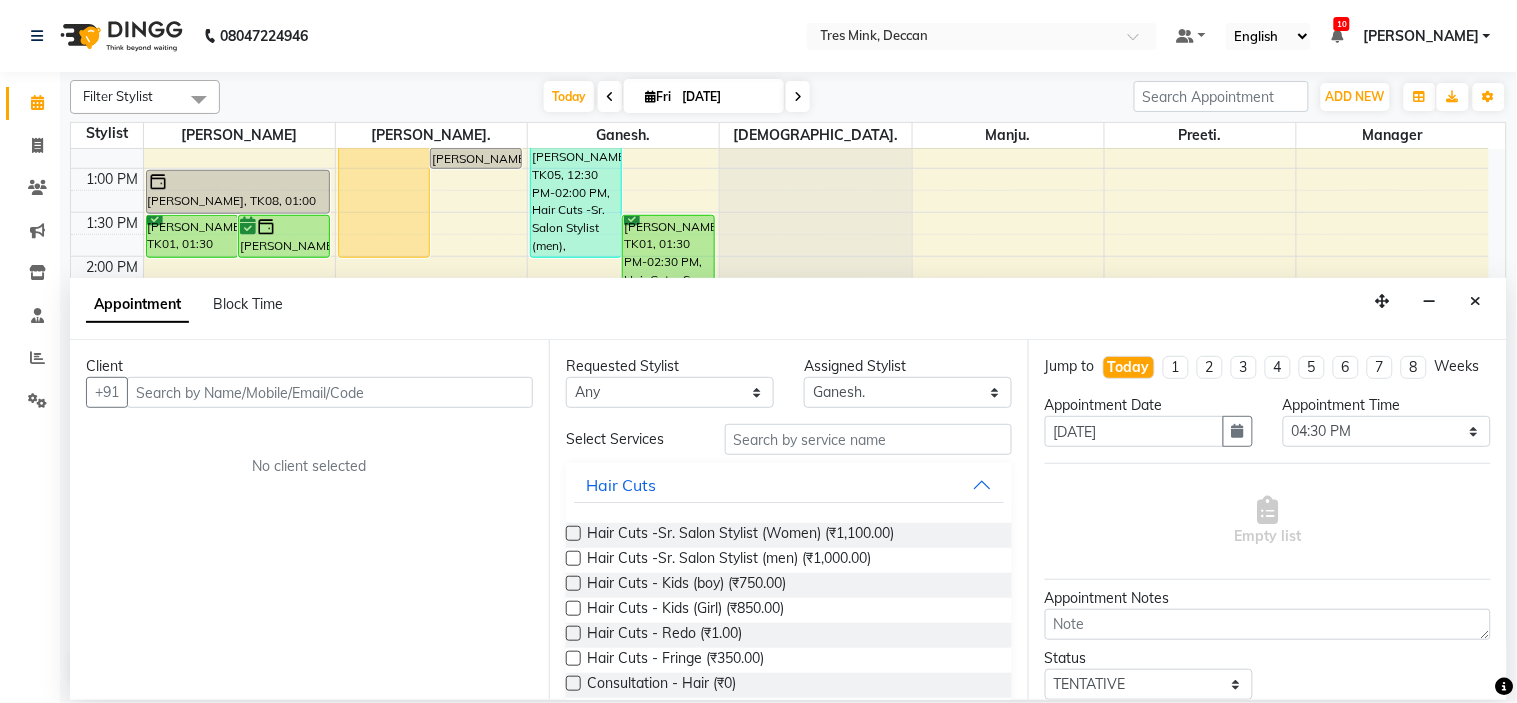 click at bounding box center [330, 392] 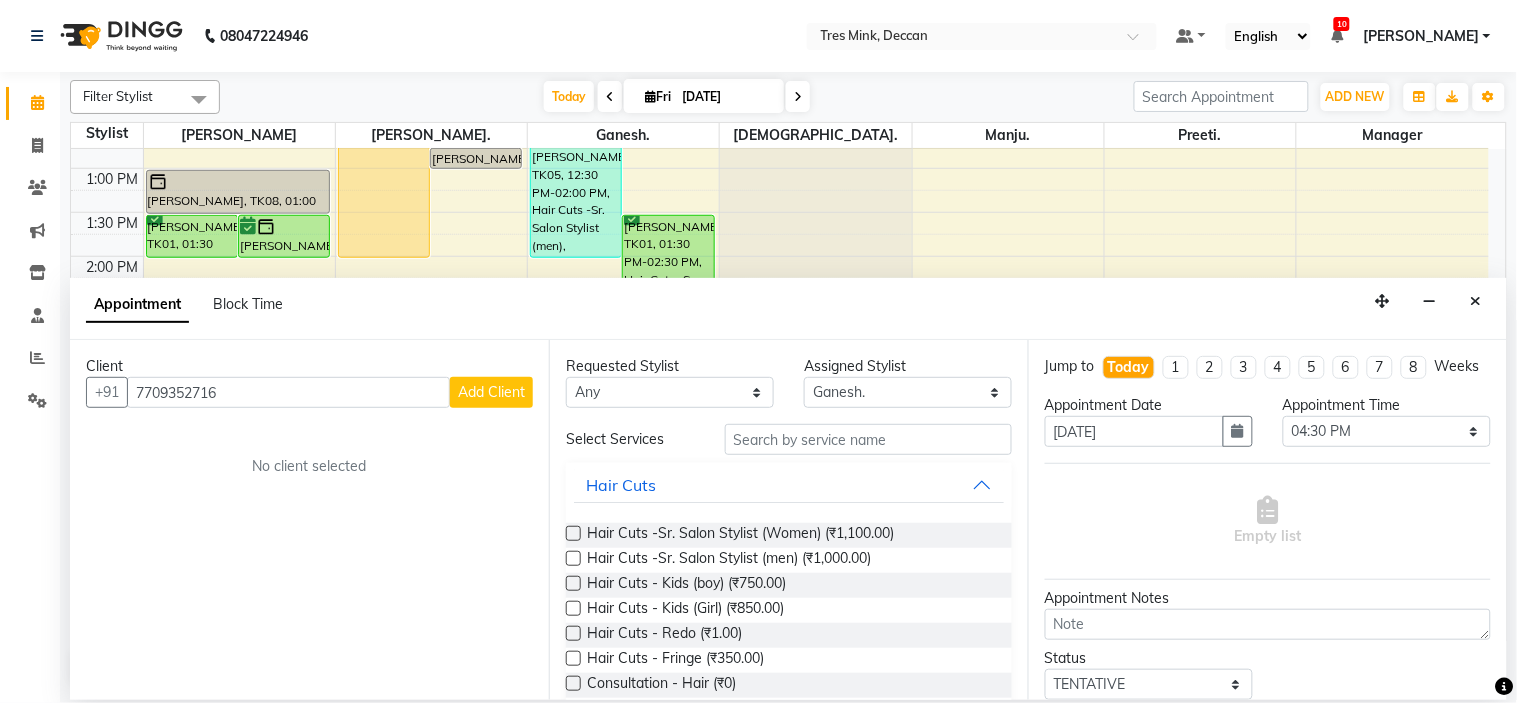 type on "7709352716" 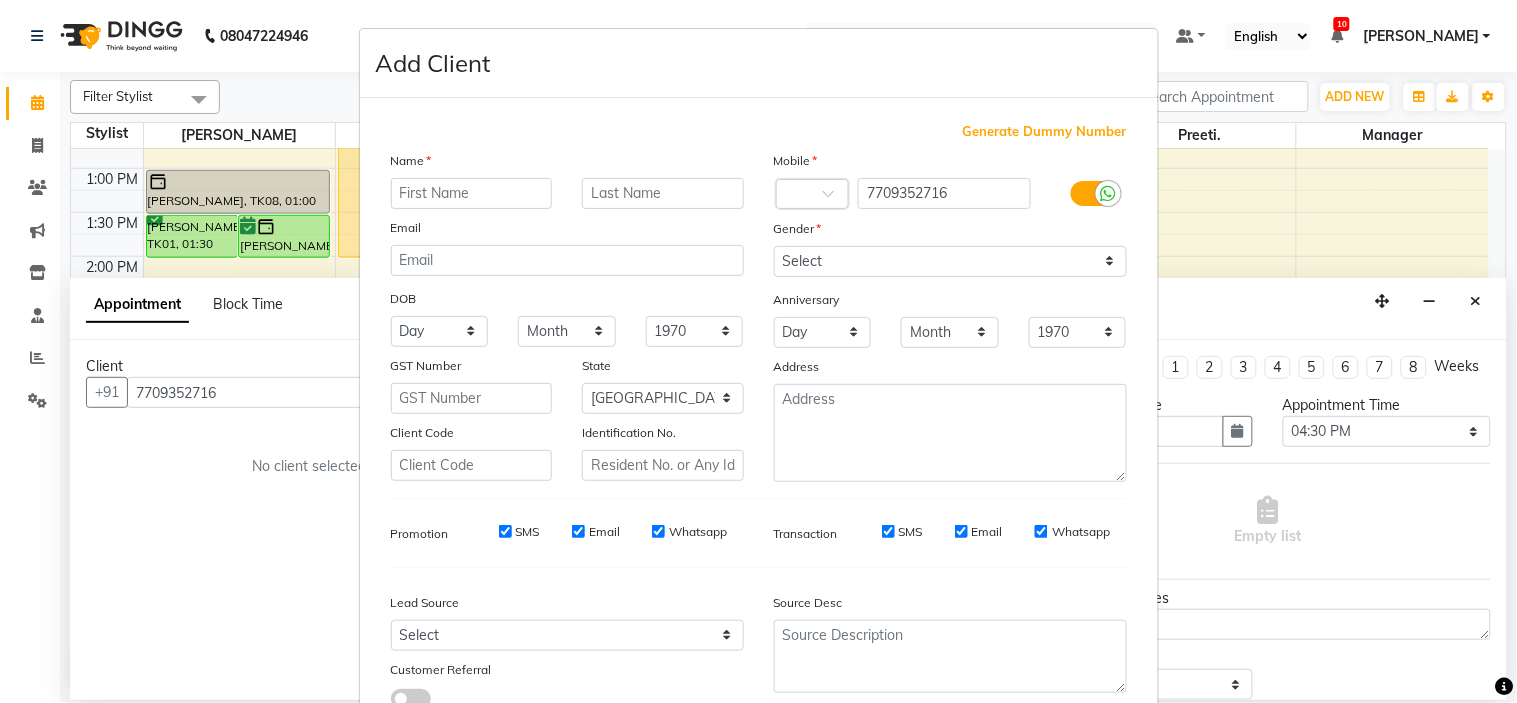 click at bounding box center (472, 193) 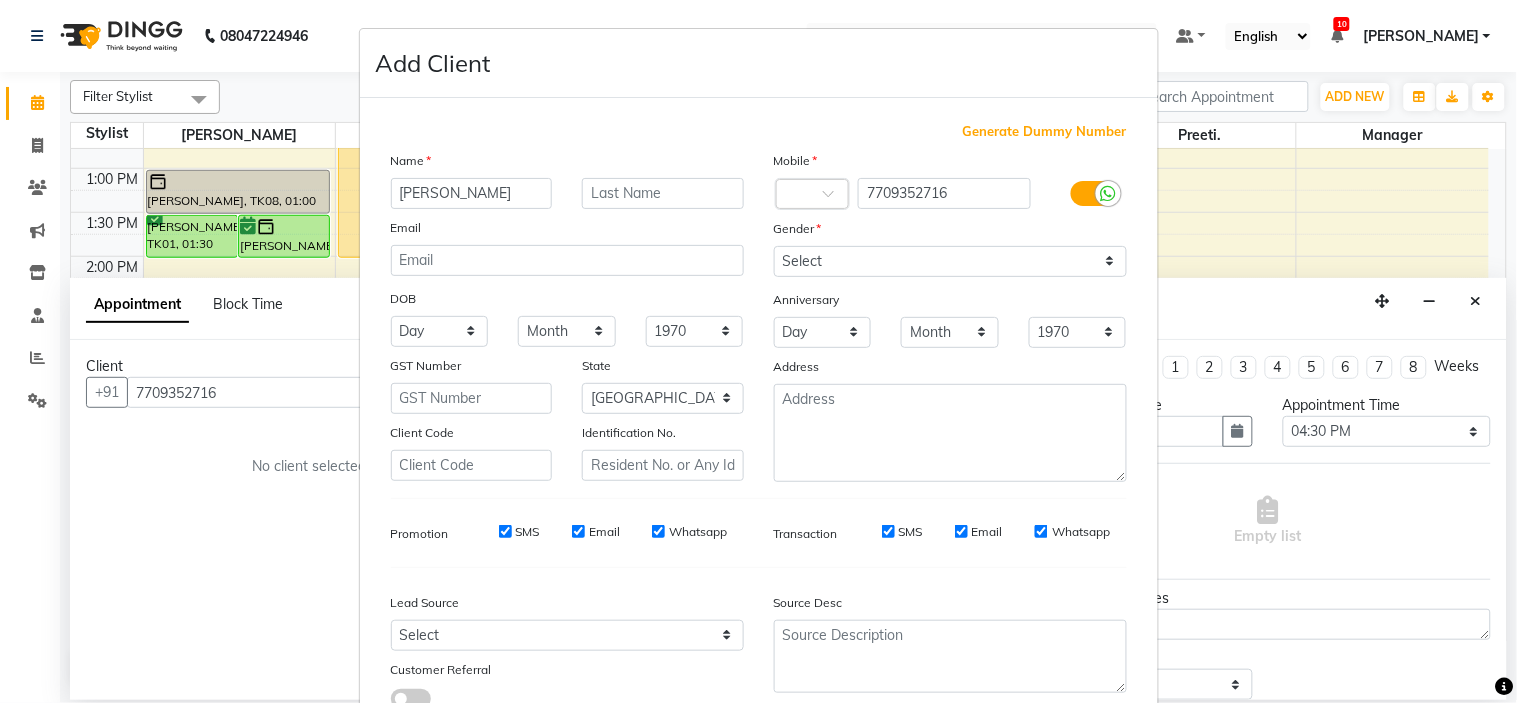 type on "[PERSON_NAME]" 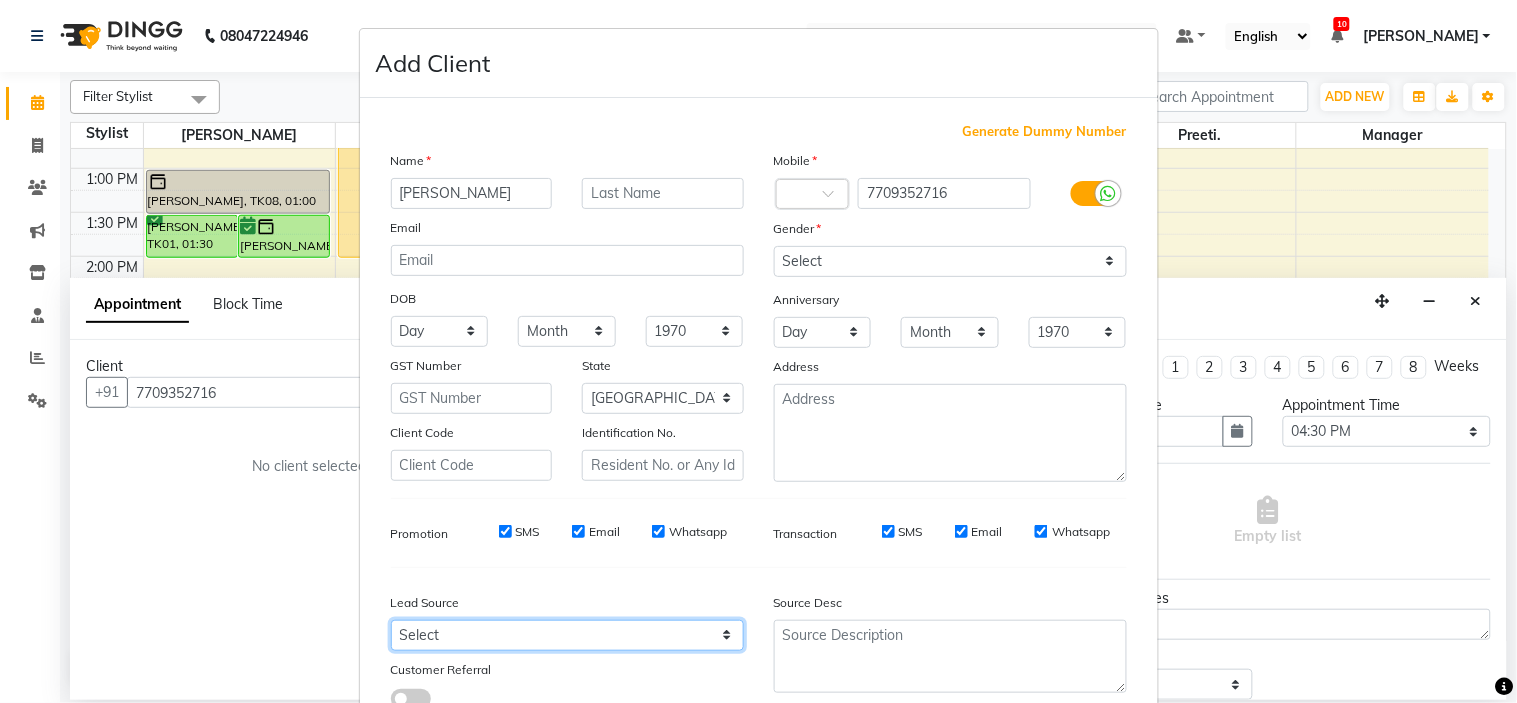 click on "Select Walk-in Referral Internet Friend Word of Mouth Advertisement Facebook JustDial Google Other" at bounding box center [567, 635] 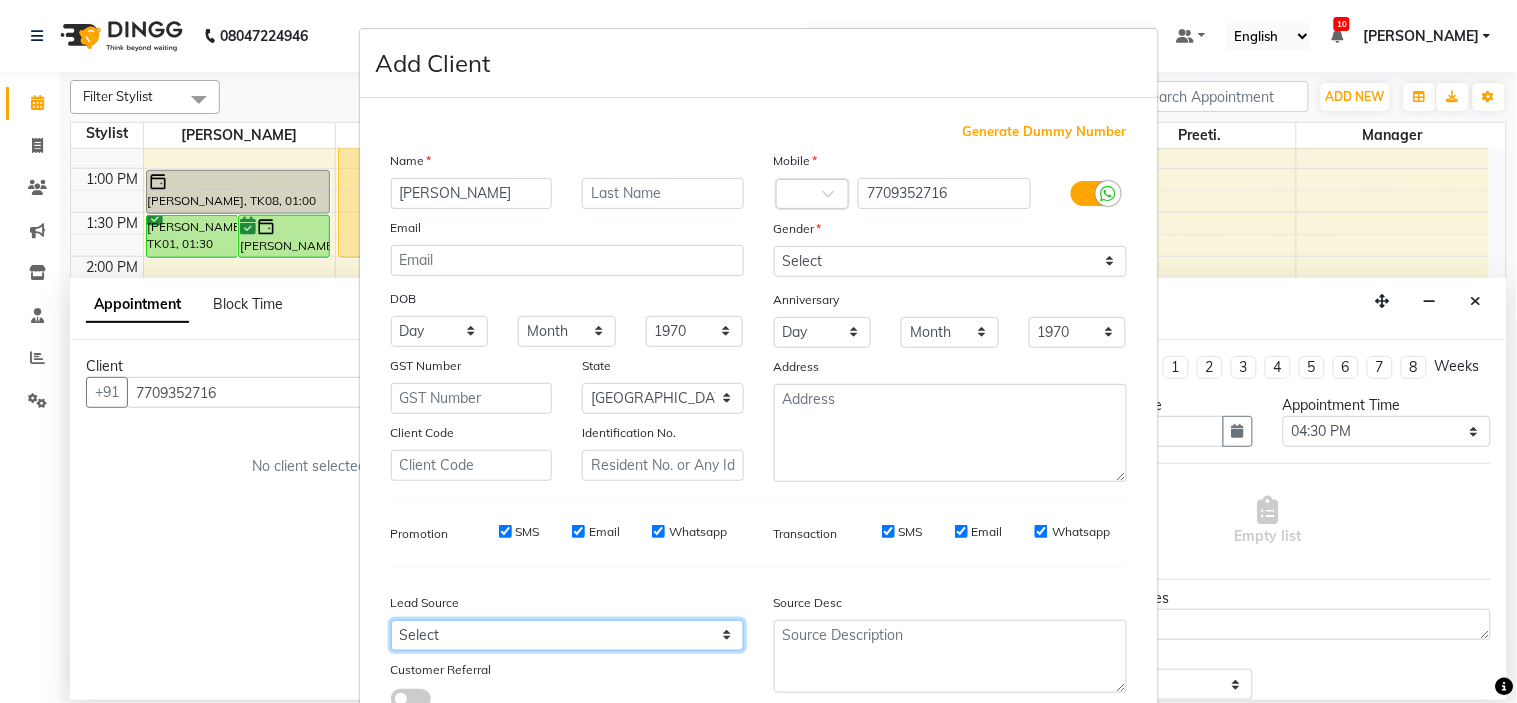 select on "49142" 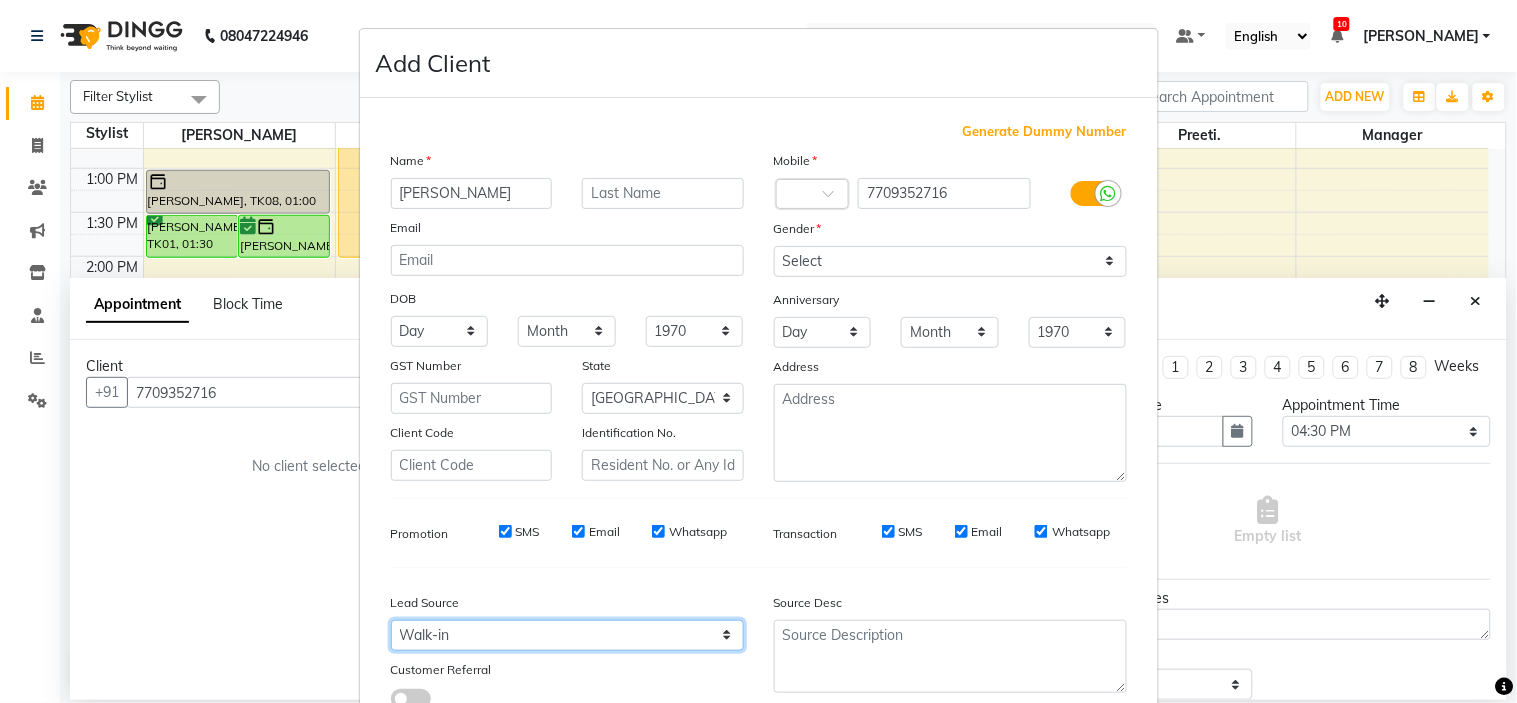 click on "Select Walk-in Referral Internet Friend Word of Mouth Advertisement Facebook JustDial Google Other" at bounding box center [567, 635] 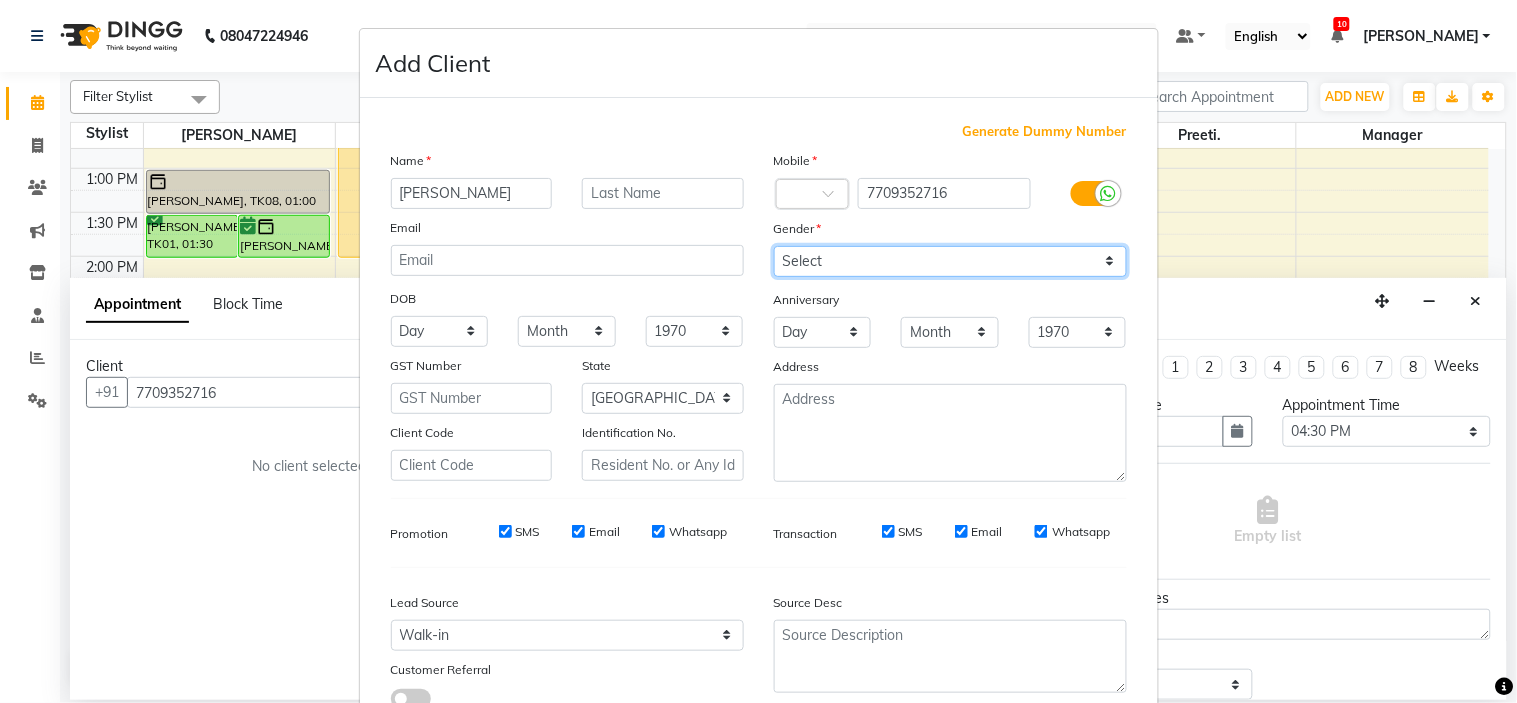 click on "Select [DEMOGRAPHIC_DATA] [DEMOGRAPHIC_DATA] Other Prefer Not To Say" at bounding box center [950, 261] 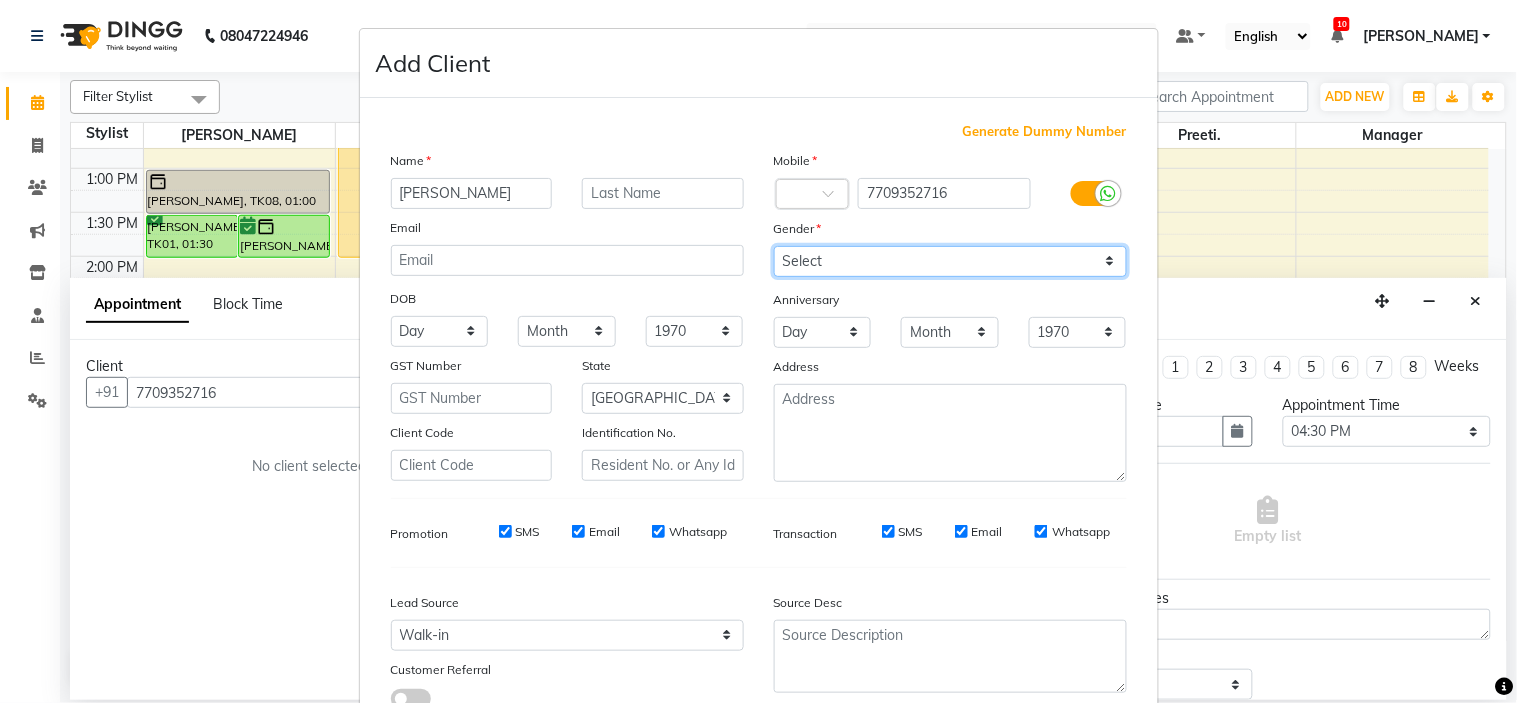 select on "[DEMOGRAPHIC_DATA]" 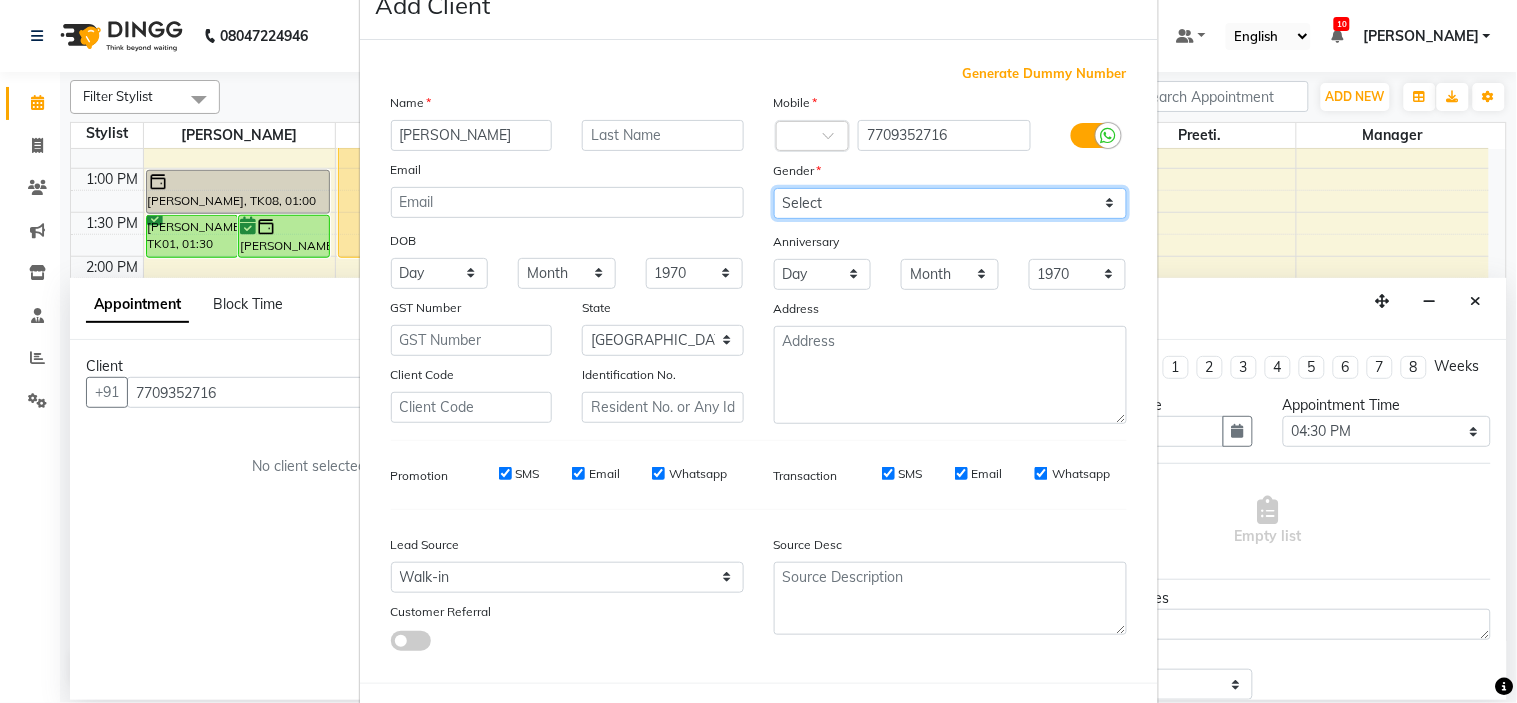 scroll, scrollTop: 147, scrollLeft: 0, axis: vertical 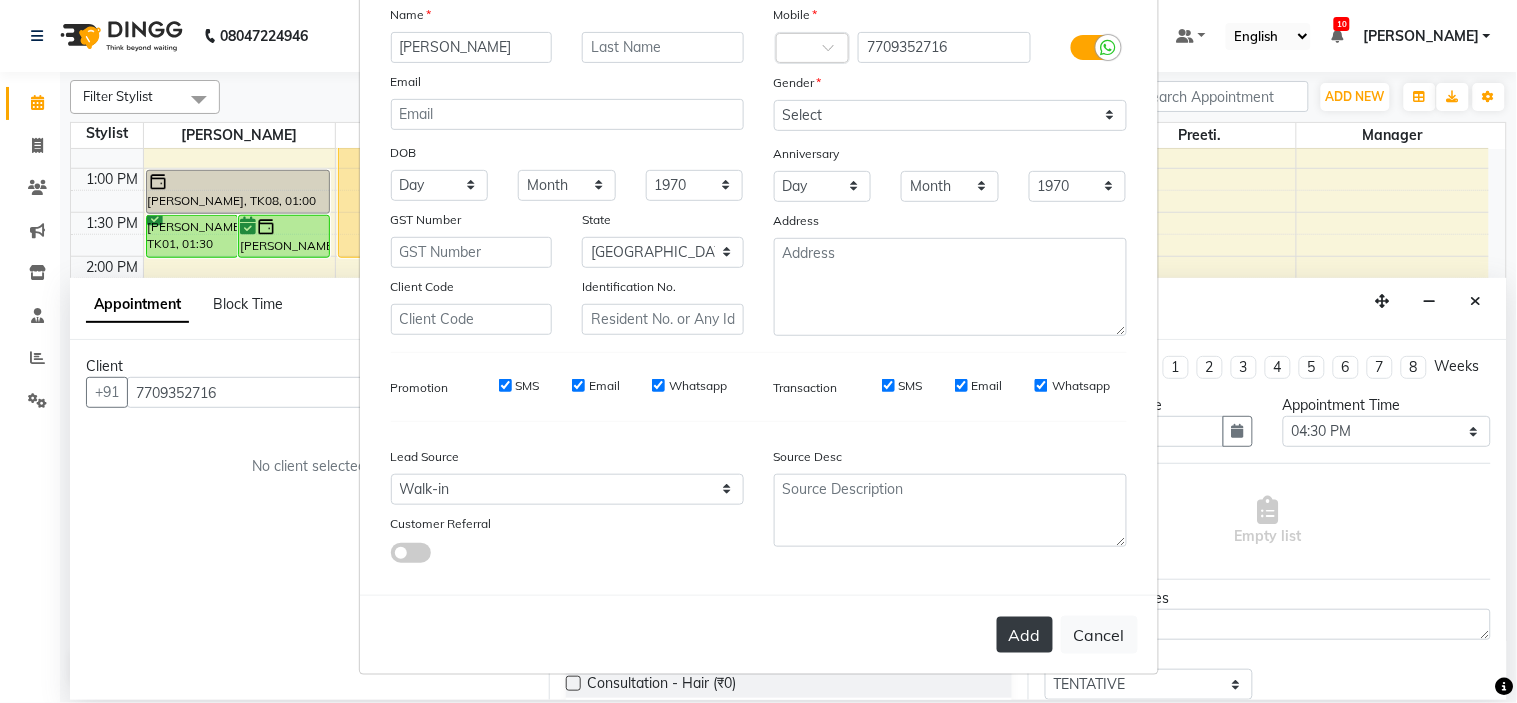 click on "Add" at bounding box center (1025, 635) 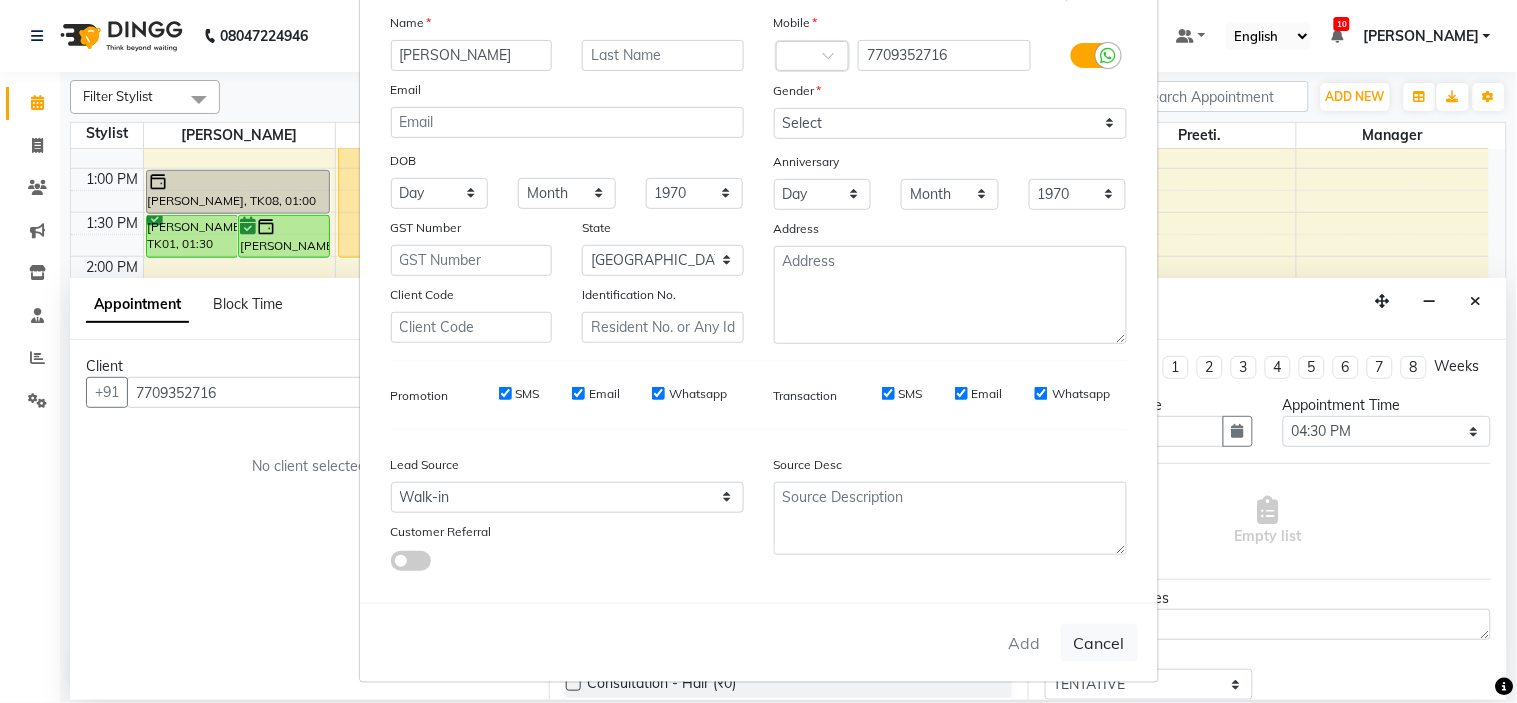 scroll, scrollTop: 147, scrollLeft: 0, axis: vertical 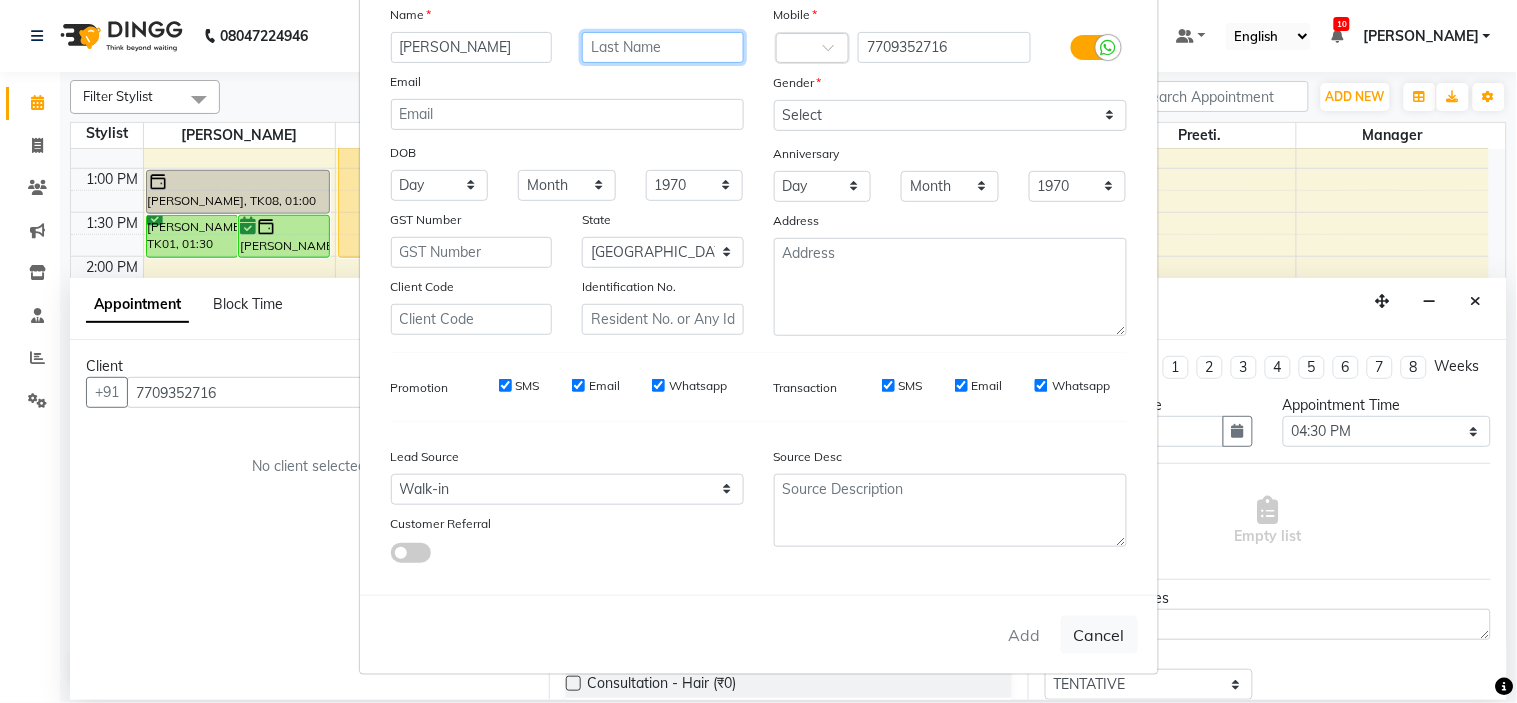 click at bounding box center (663, 47) 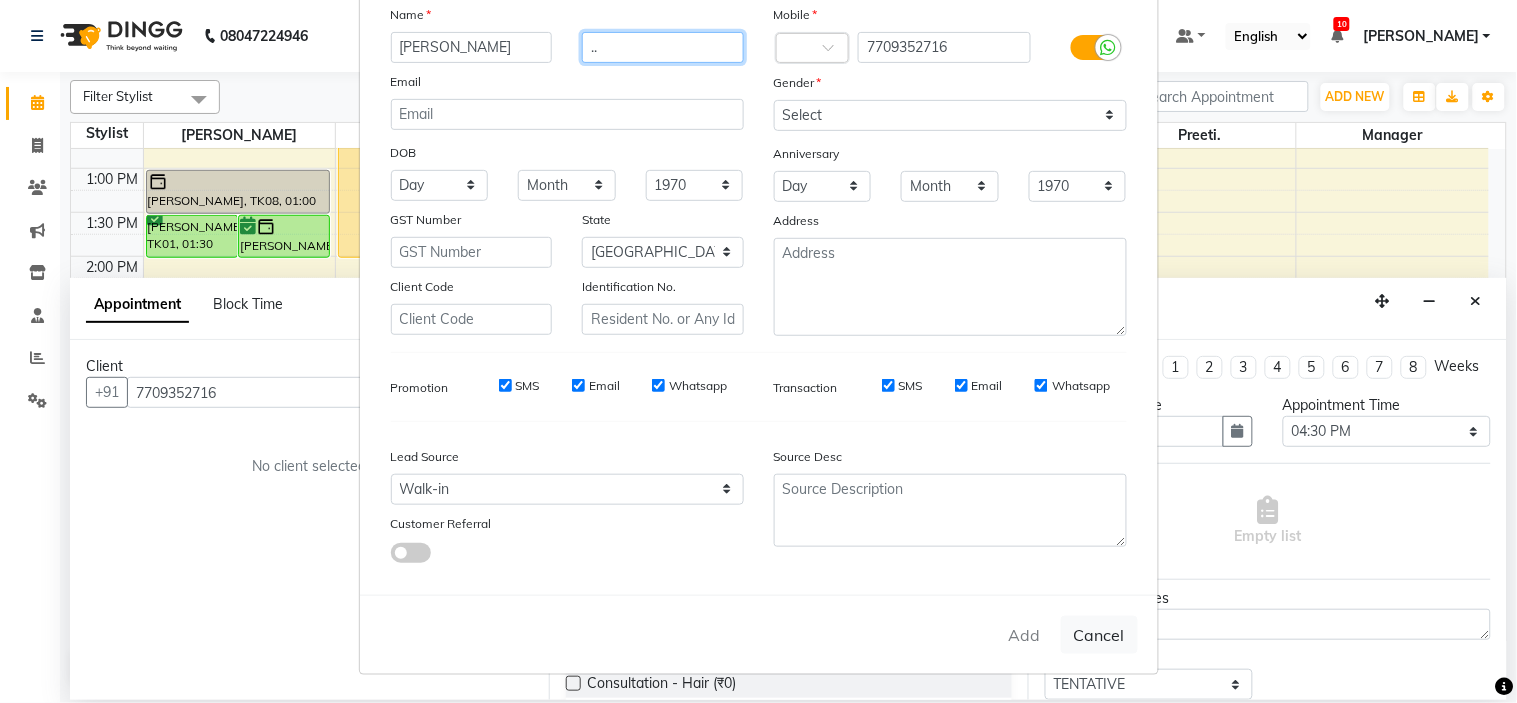 type on ".." 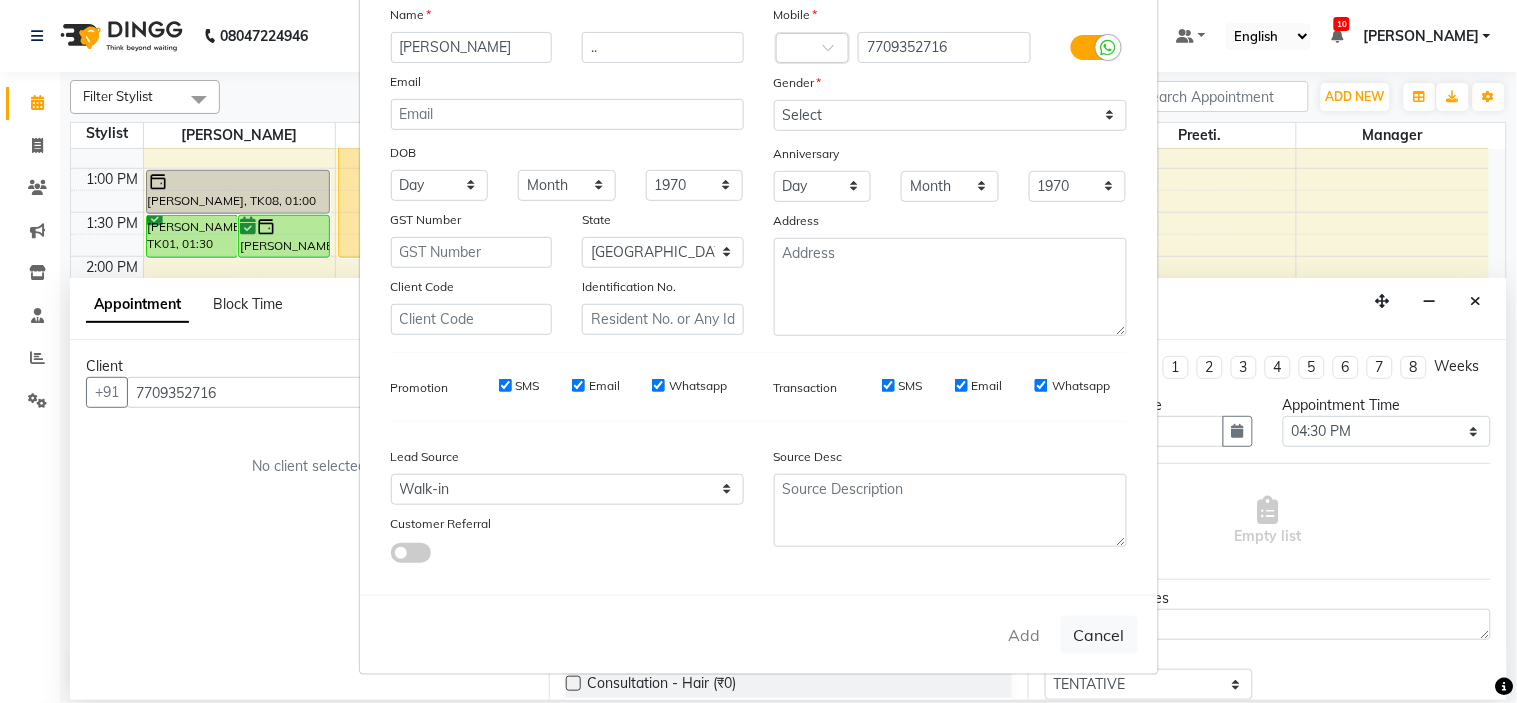 click on "Add   Cancel" at bounding box center (759, 634) 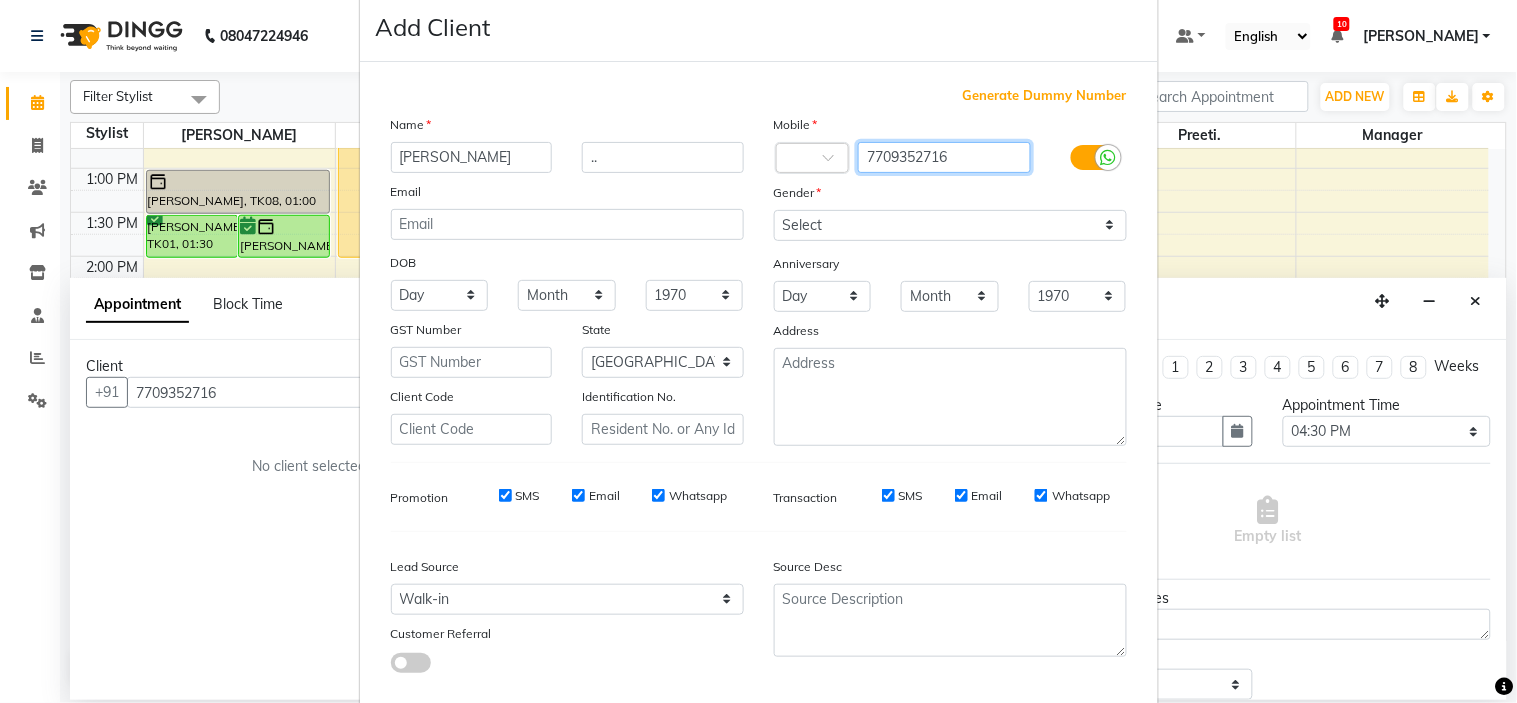click on "7709352716" at bounding box center (944, 157) 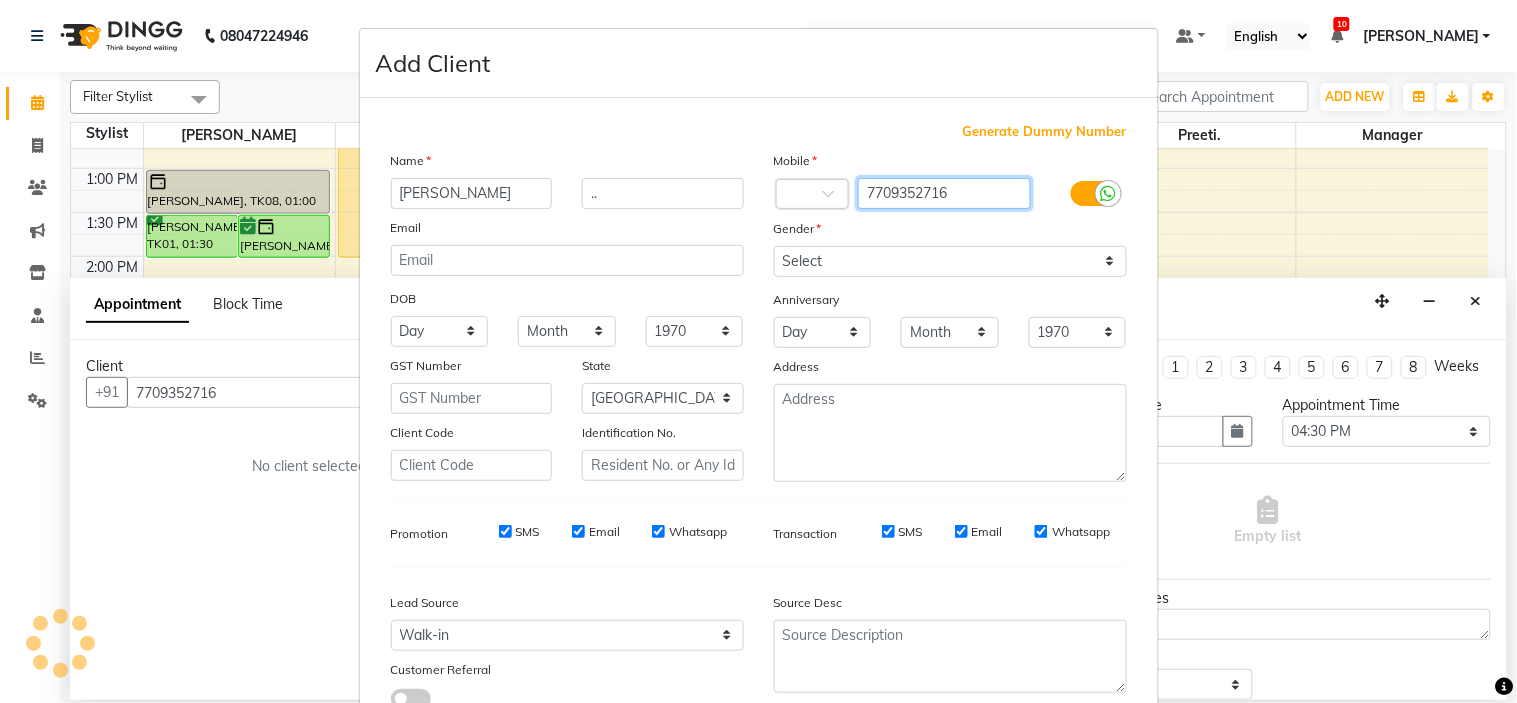 scroll, scrollTop: 147, scrollLeft: 0, axis: vertical 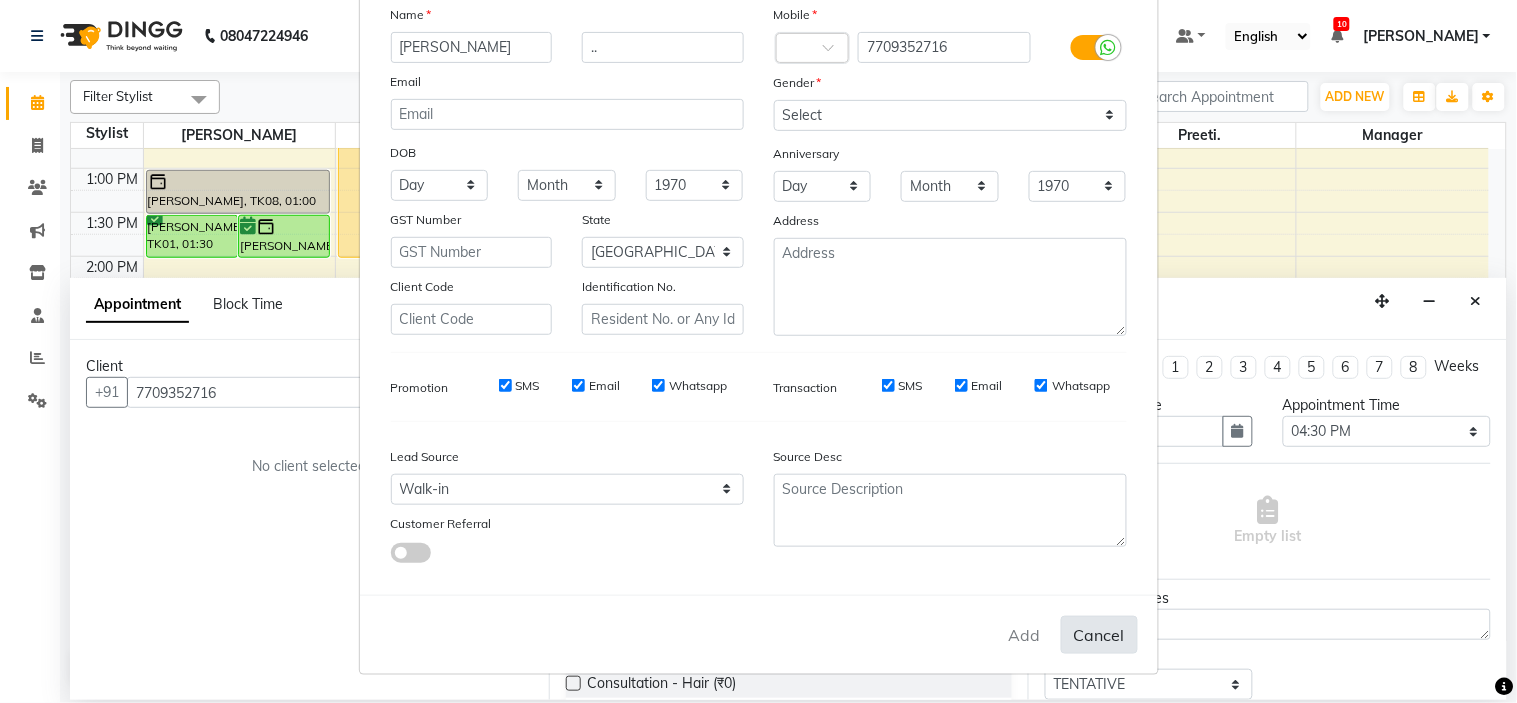 click on "Cancel" at bounding box center [1099, 635] 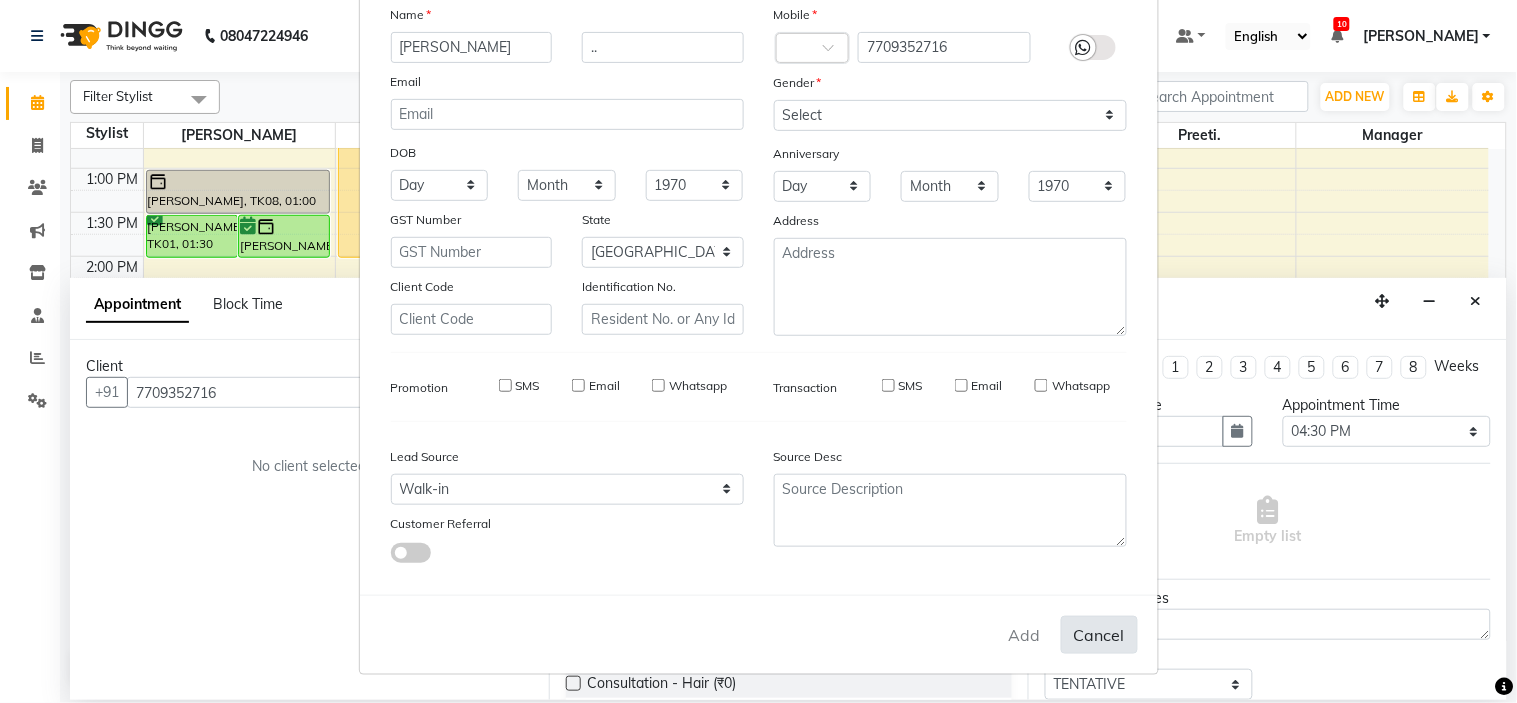 type 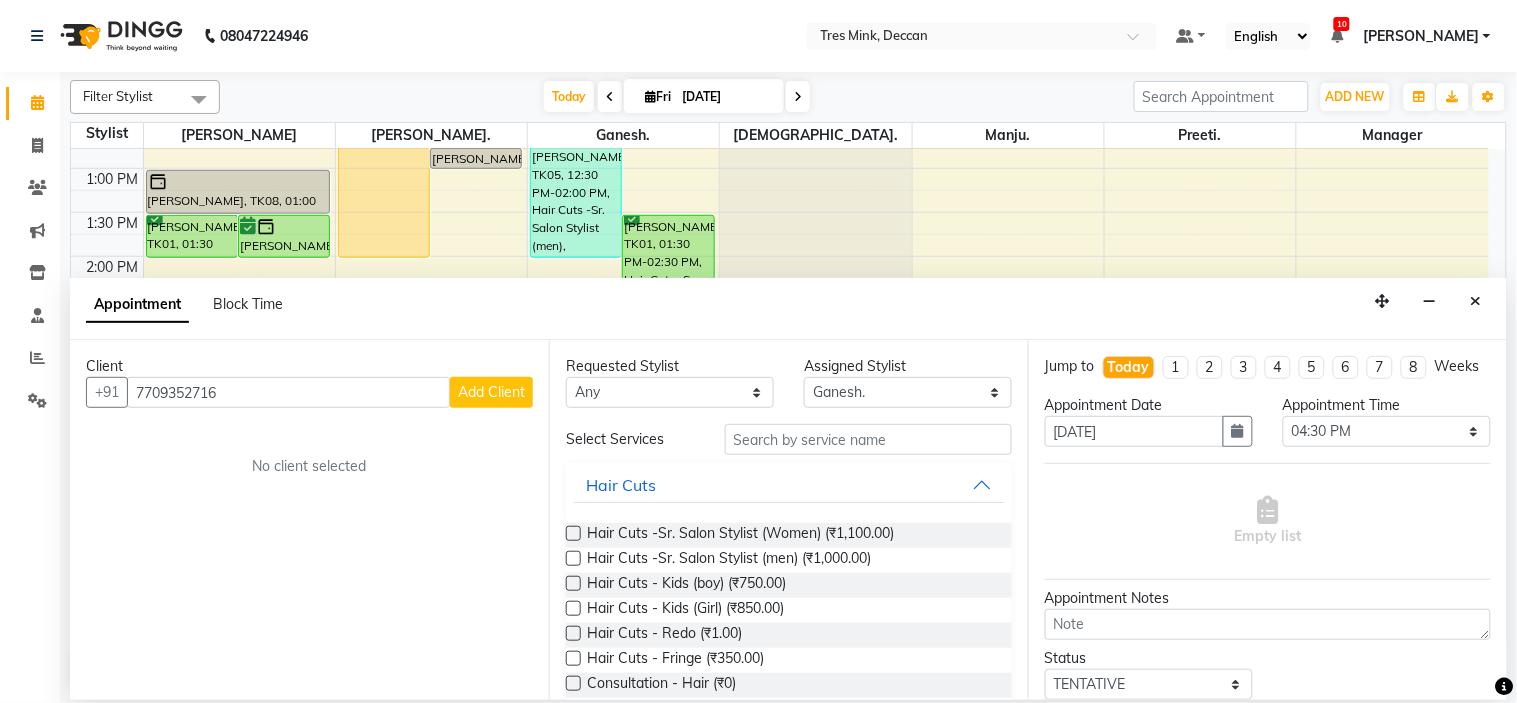 click on "Client" at bounding box center (309, 366) 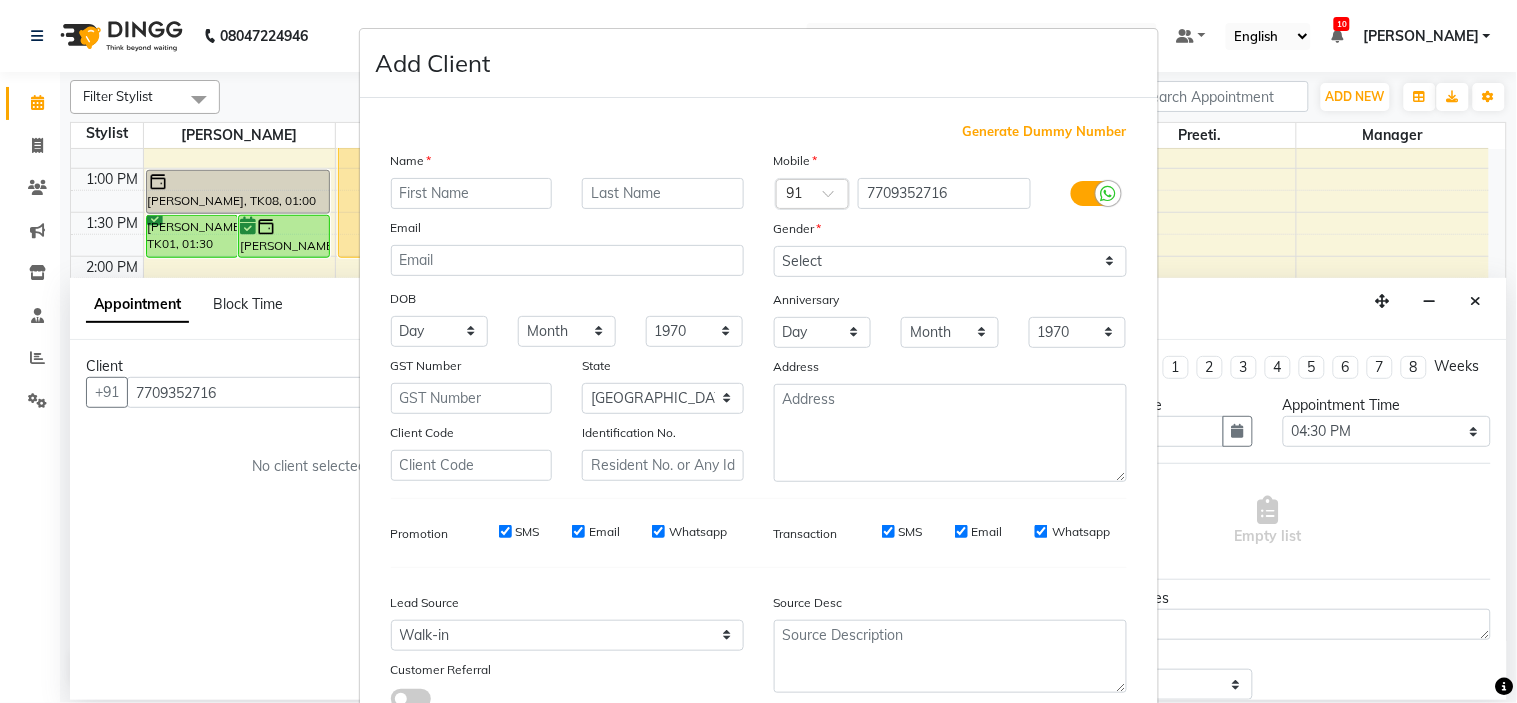 click at bounding box center (472, 193) 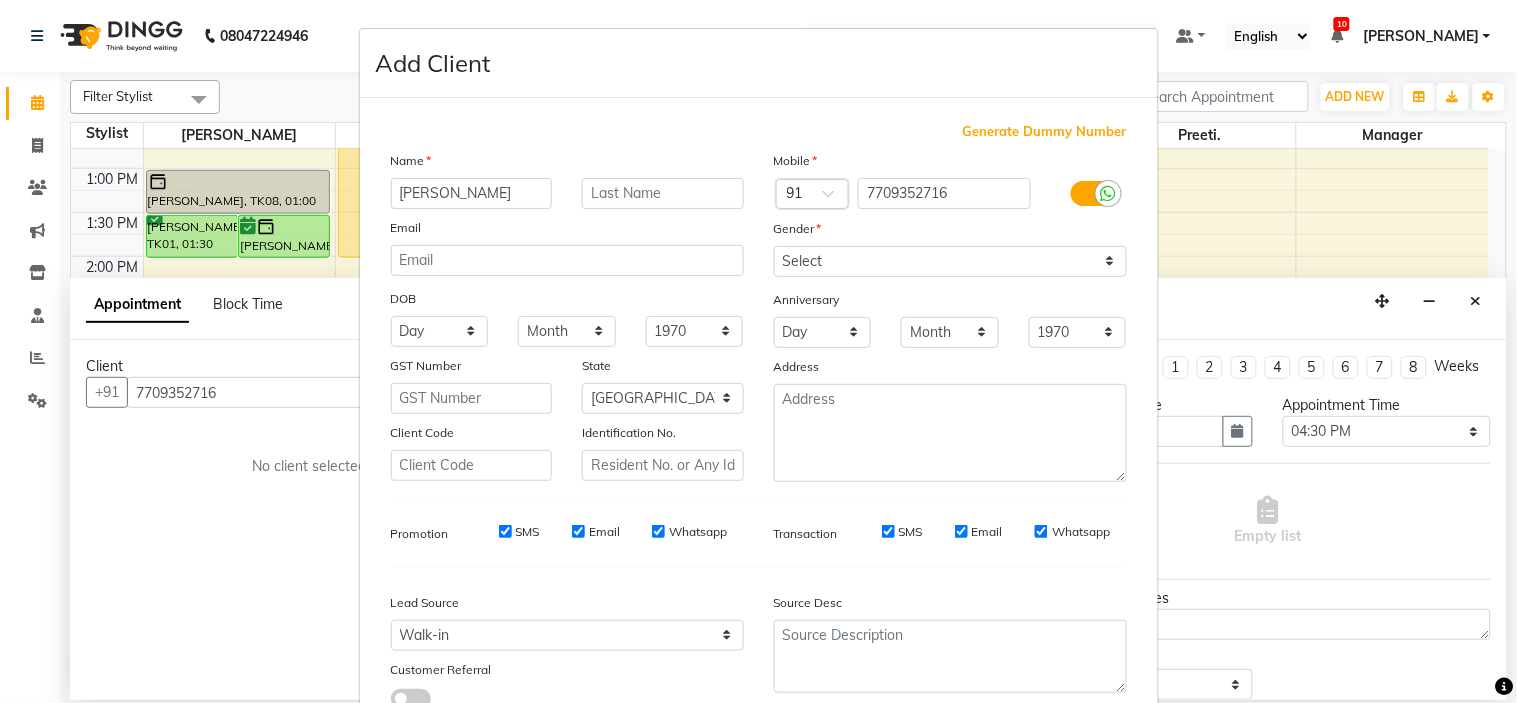 type on "[PERSON_NAME]" 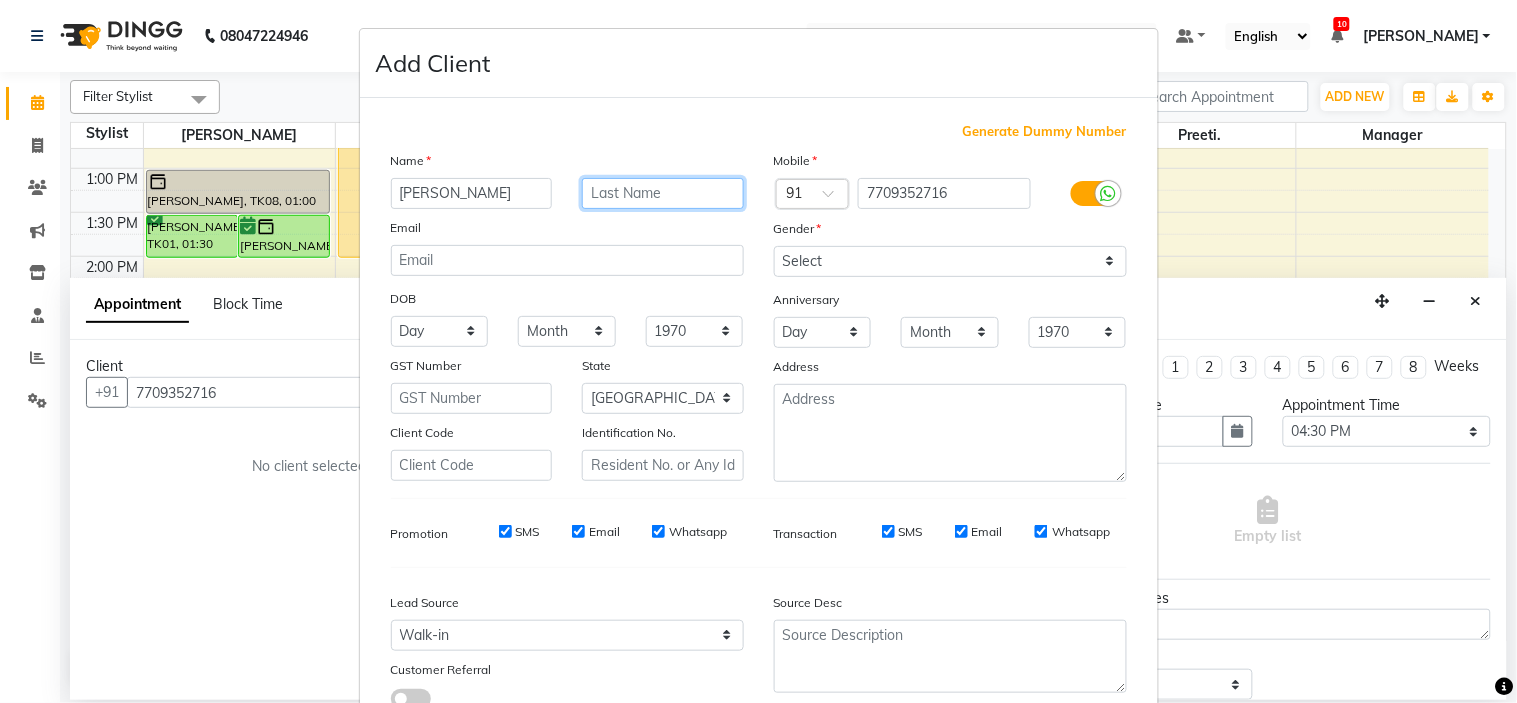 click at bounding box center (663, 193) 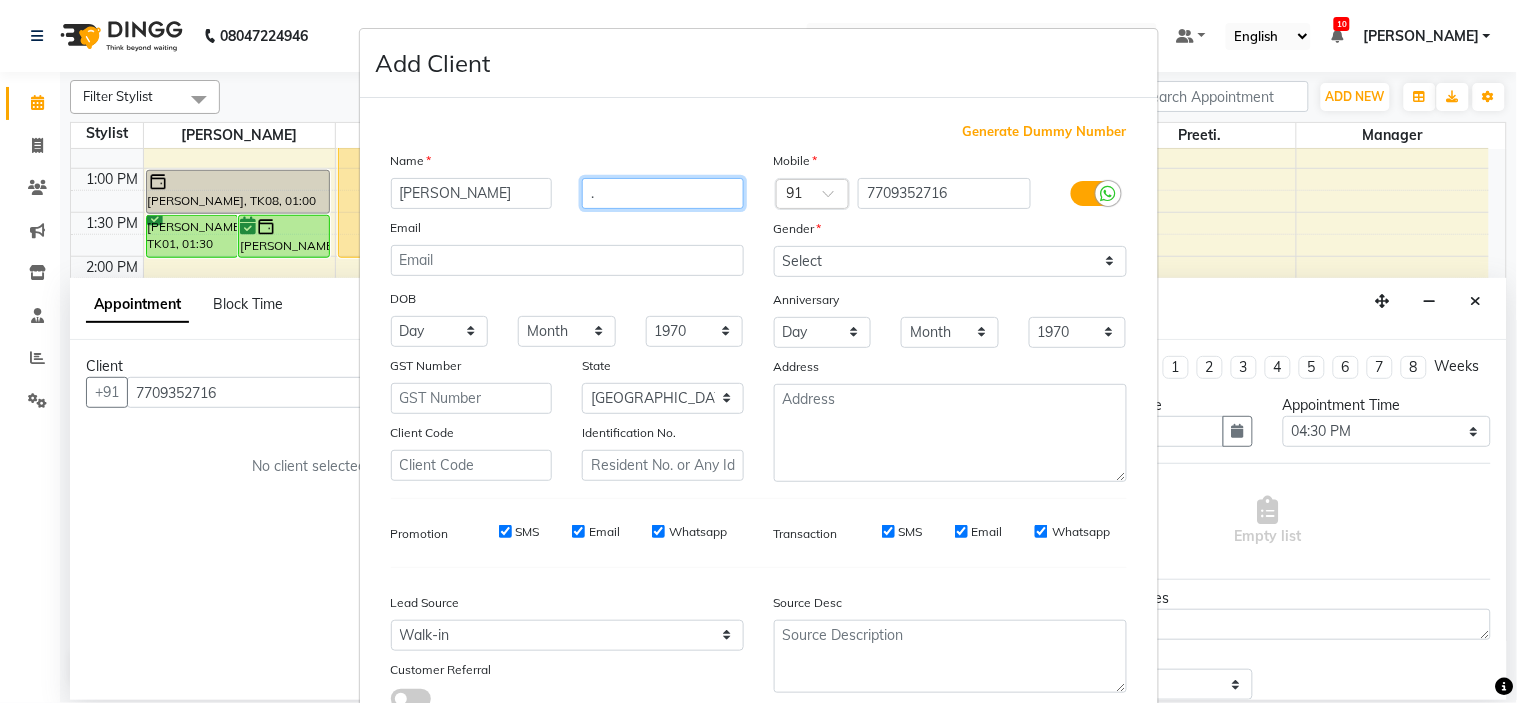 scroll, scrollTop: 111, scrollLeft: 0, axis: vertical 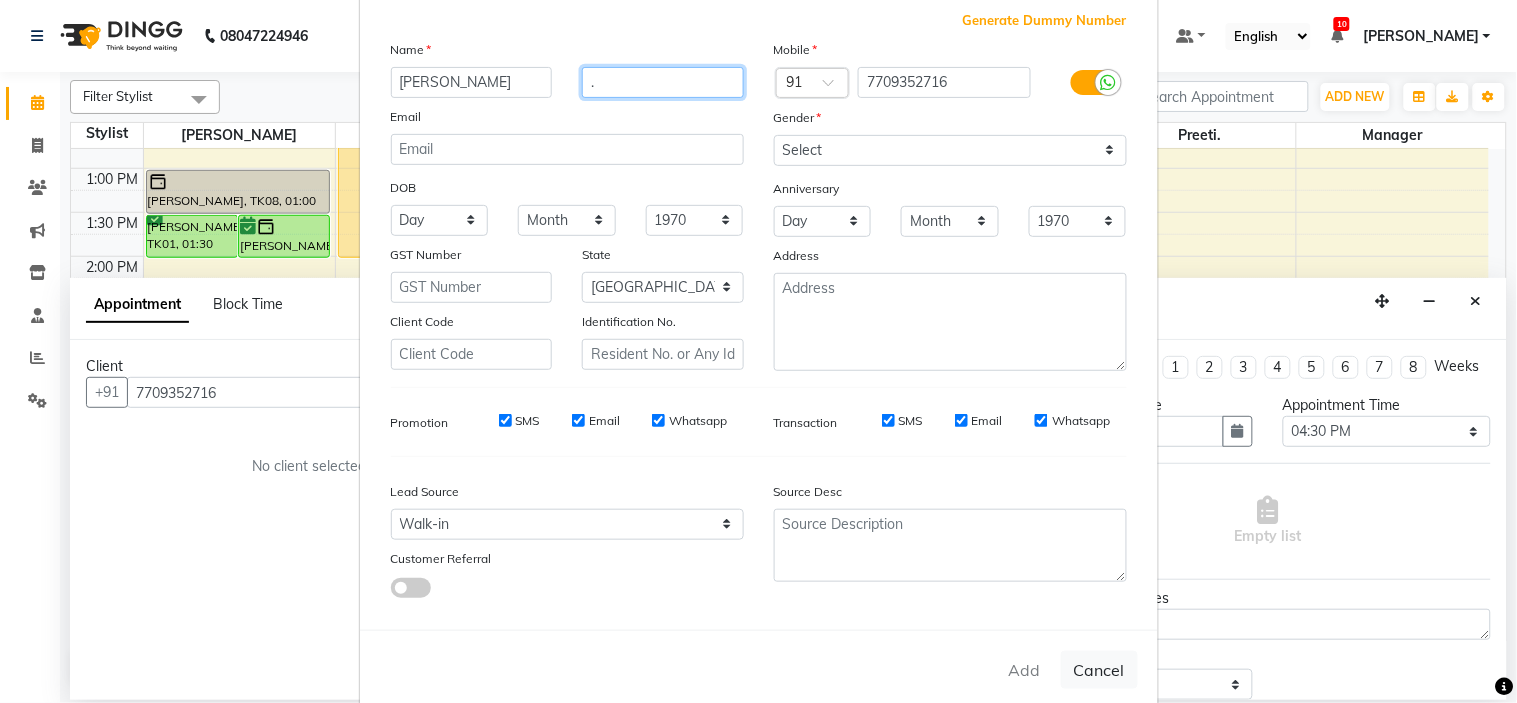 type on "." 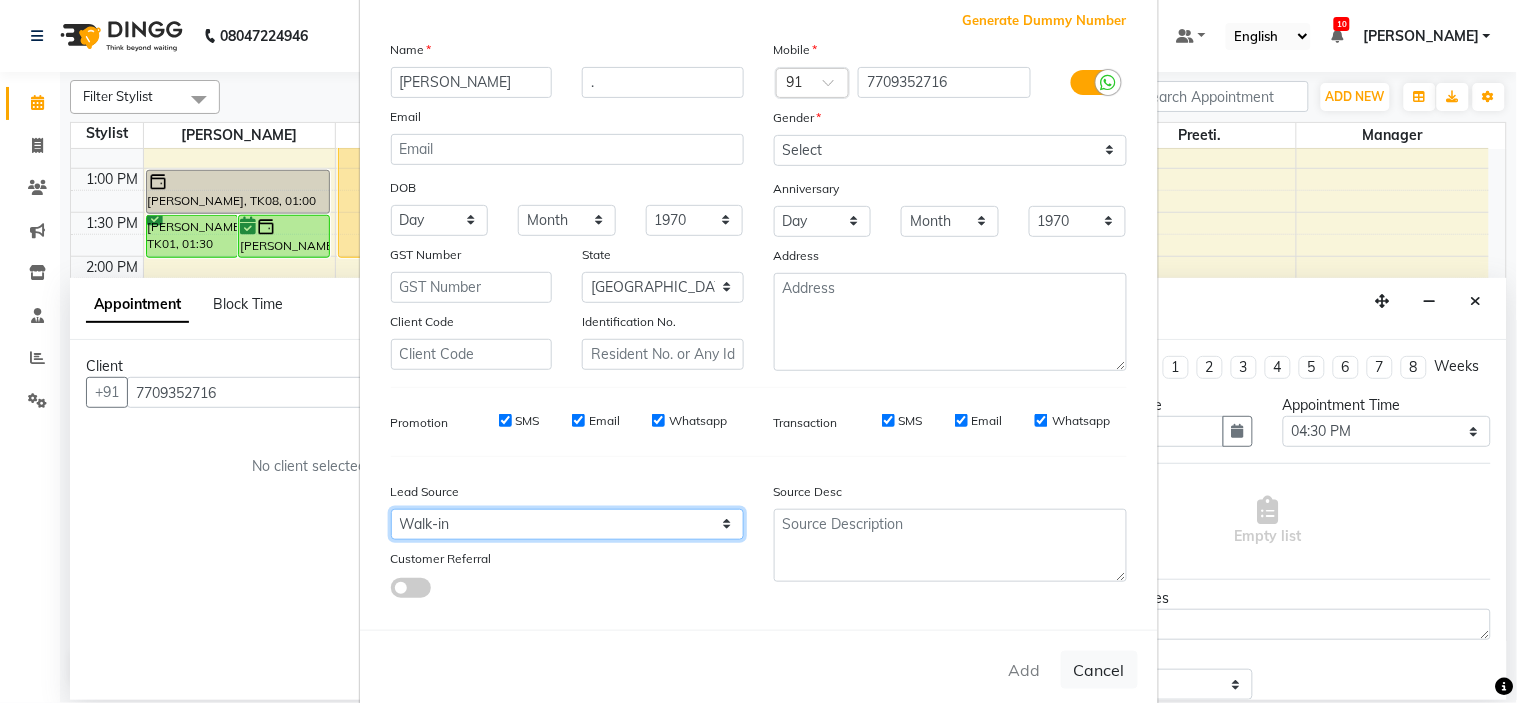 click on "Select Walk-in Referral Internet Friend Word of Mouth Advertisement Facebook JustDial Google Other" at bounding box center [567, 524] 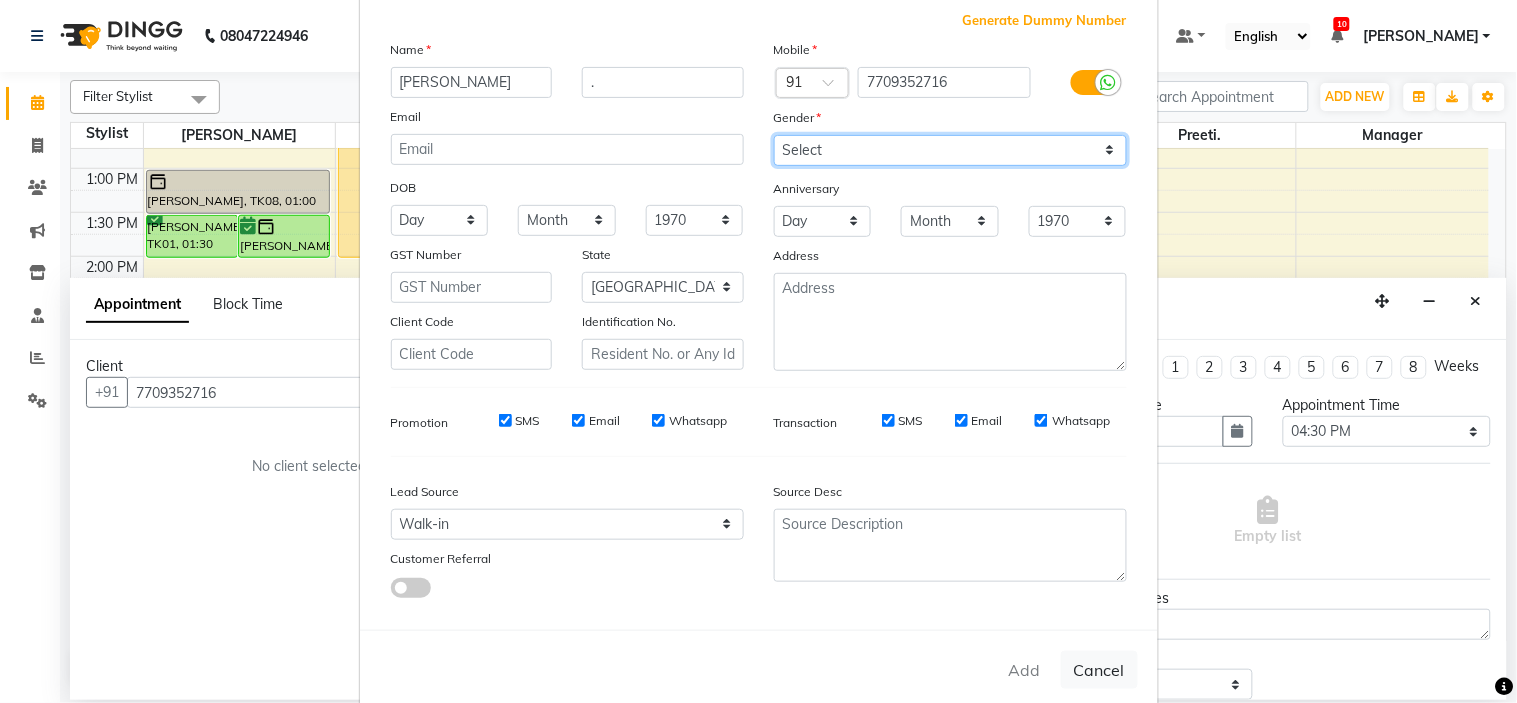 click on "Select [DEMOGRAPHIC_DATA] [DEMOGRAPHIC_DATA] Other Prefer Not To Say" at bounding box center [950, 150] 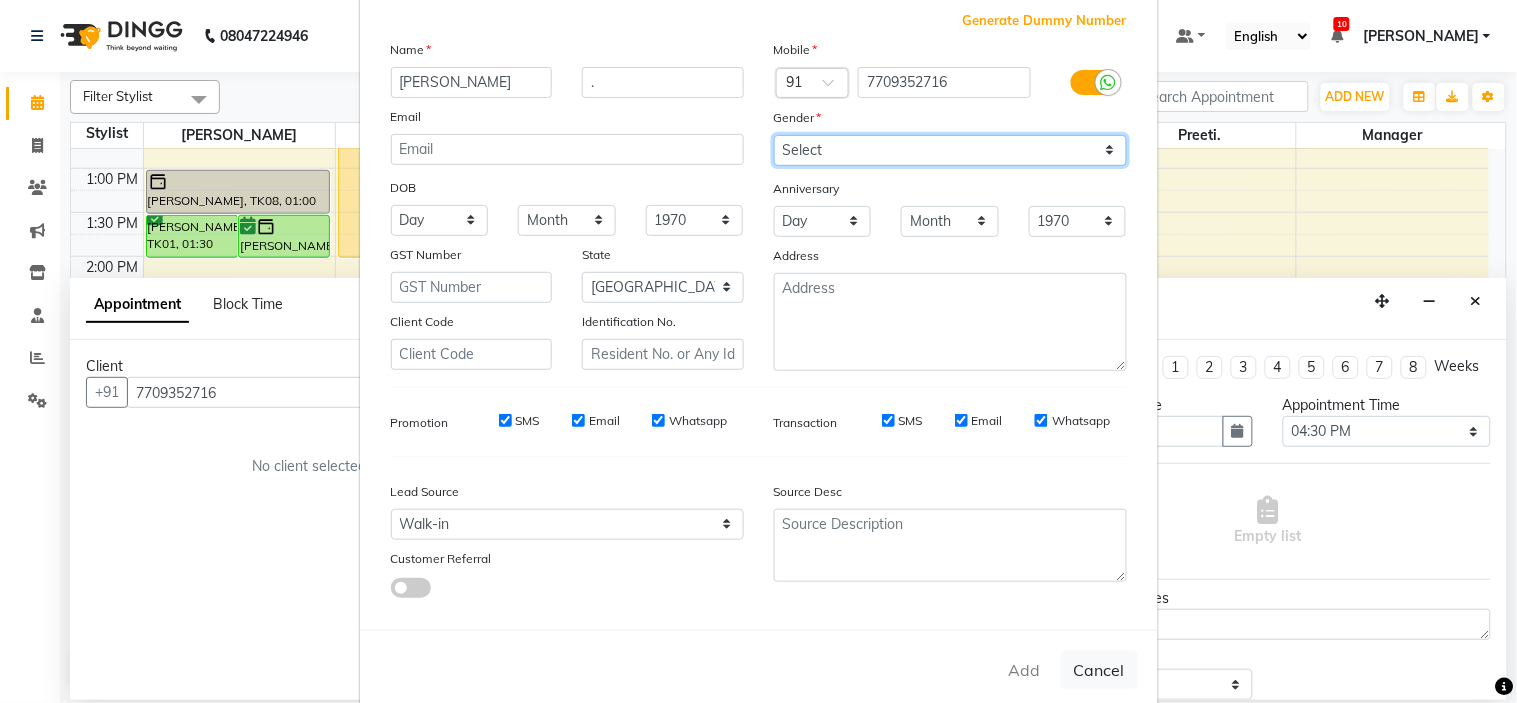 select on "[DEMOGRAPHIC_DATA]" 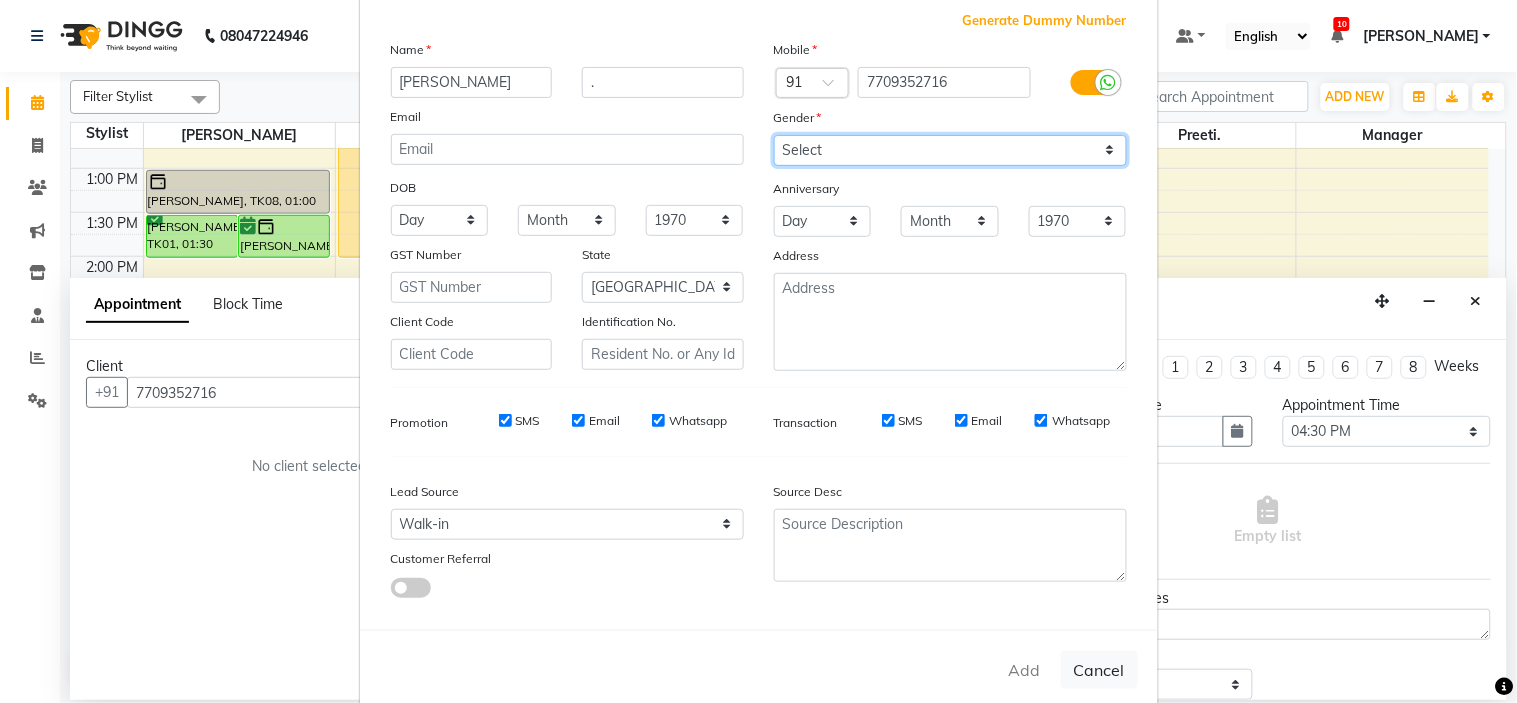 click on "Select [DEMOGRAPHIC_DATA] [DEMOGRAPHIC_DATA] Other Prefer Not To Say" at bounding box center [950, 150] 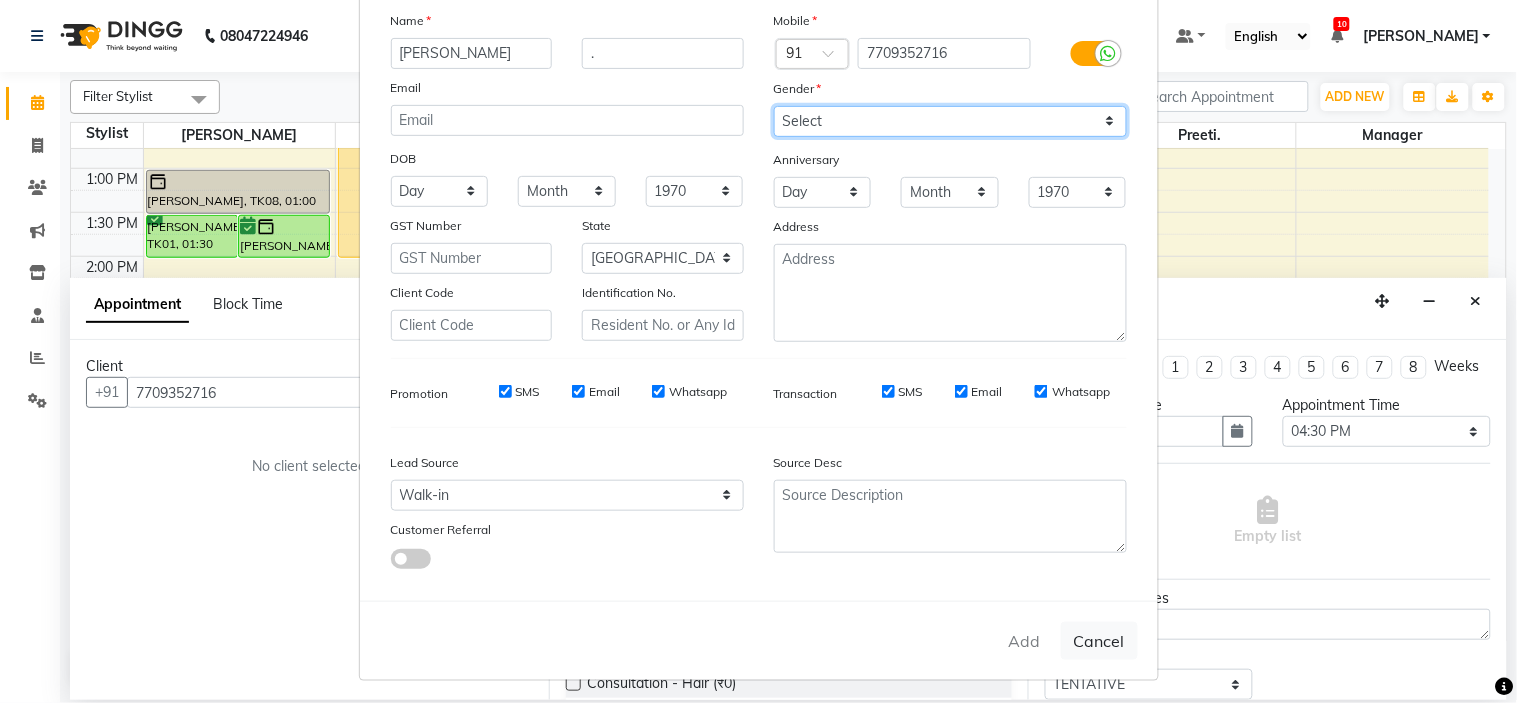 scroll, scrollTop: 147, scrollLeft: 0, axis: vertical 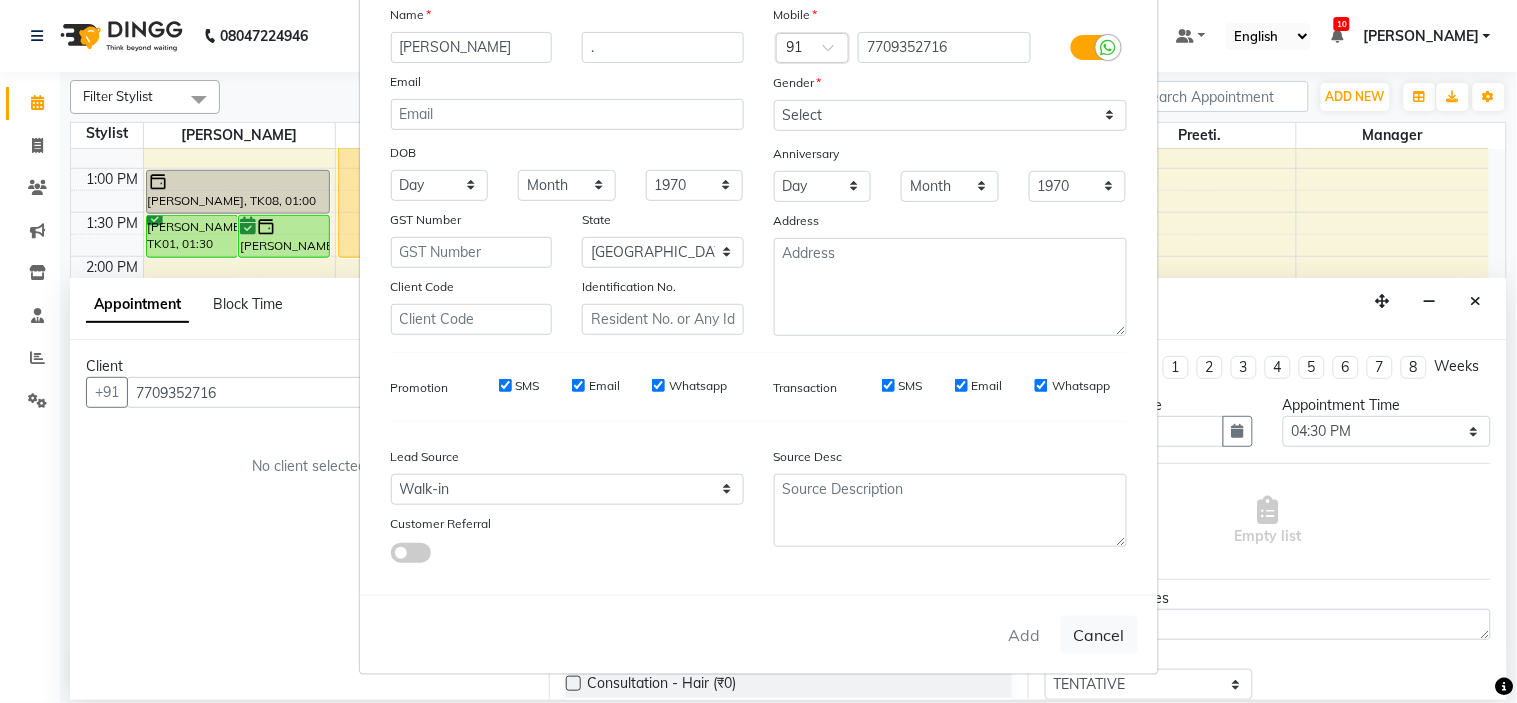 click on "Add   Cancel" at bounding box center (759, 634) 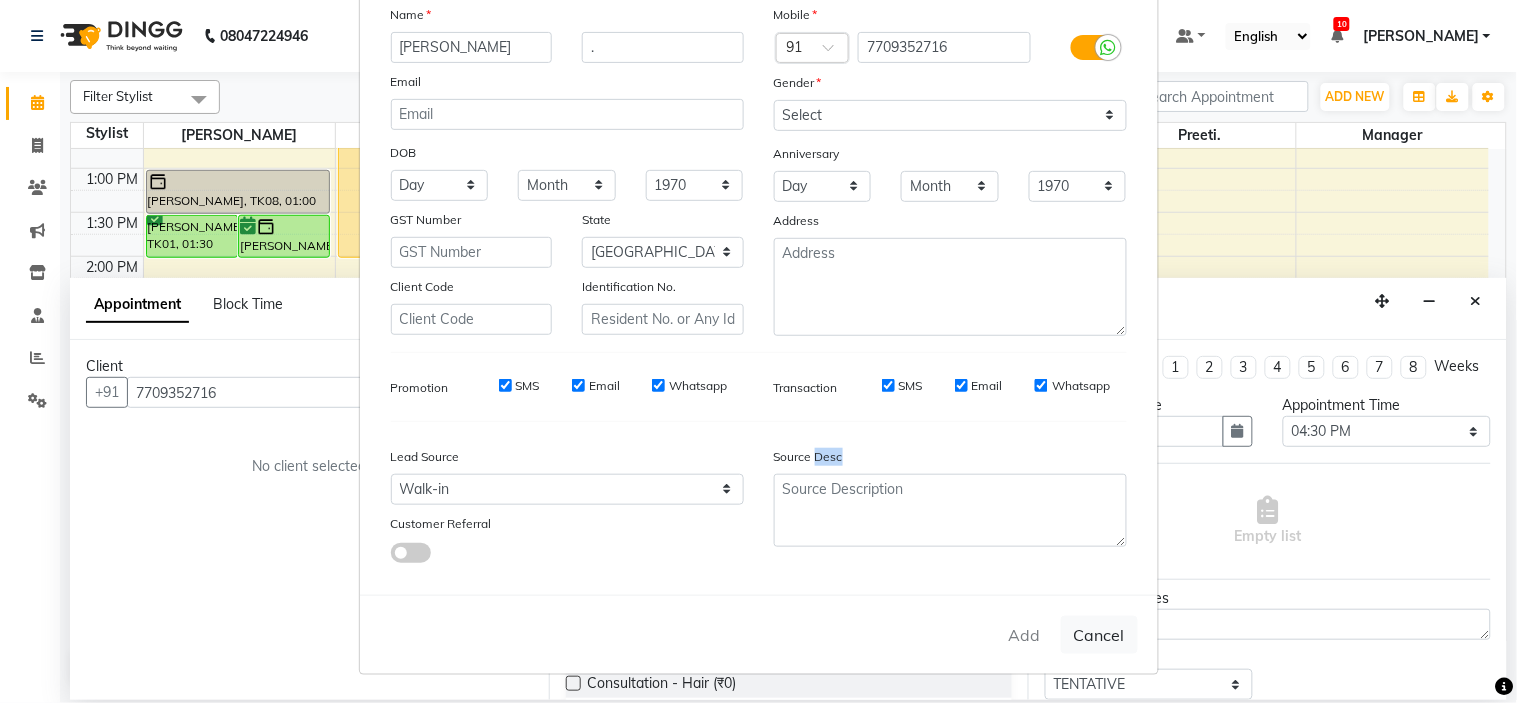 click on "Add   Cancel" at bounding box center [759, 634] 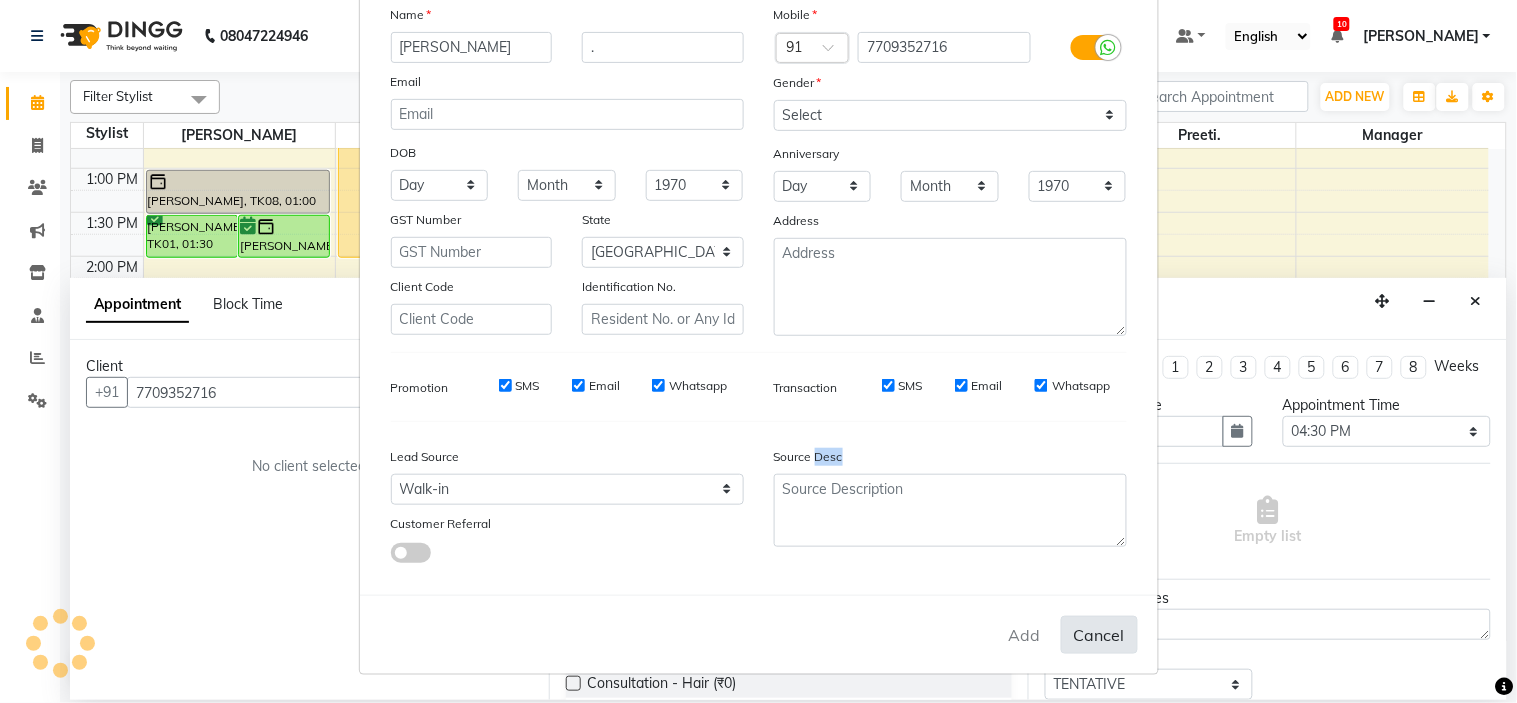 click on "Cancel" at bounding box center [1099, 635] 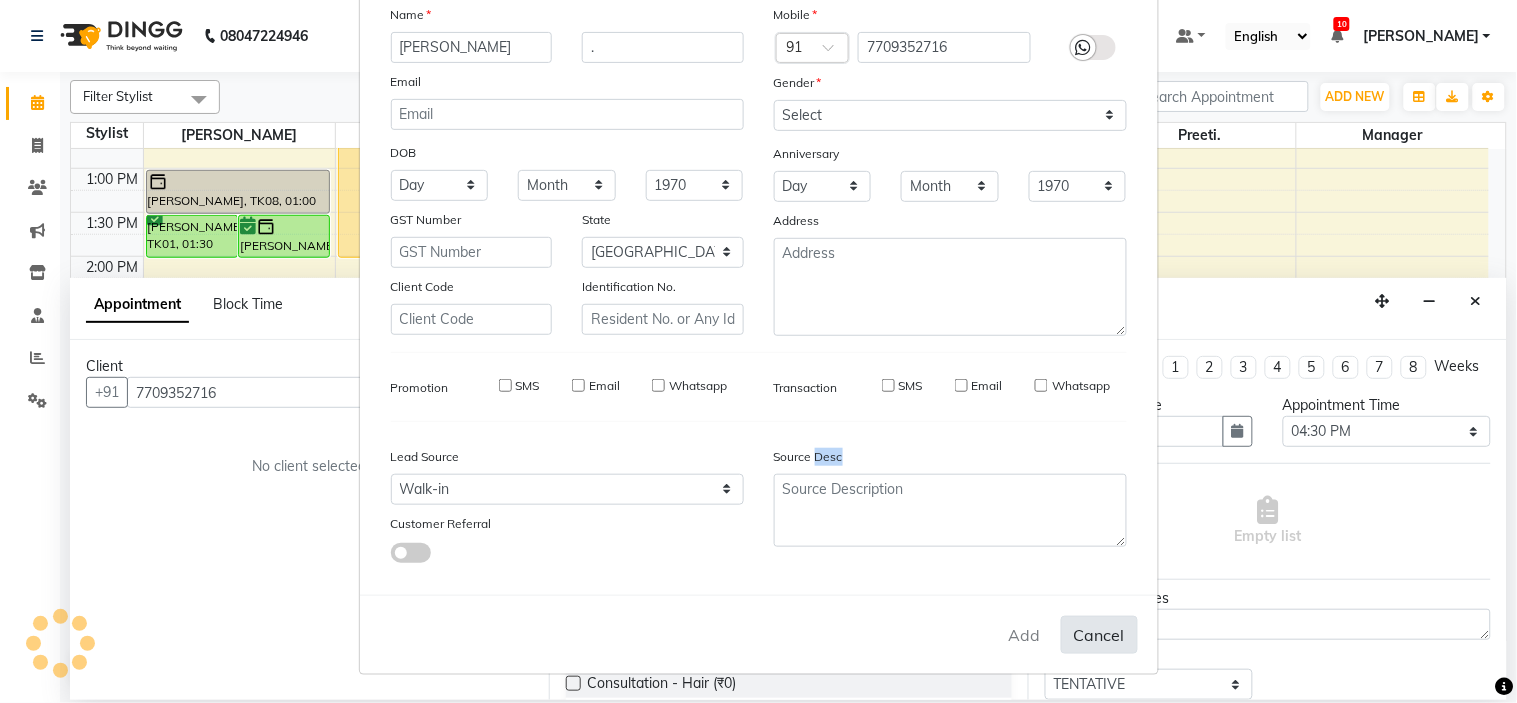 type 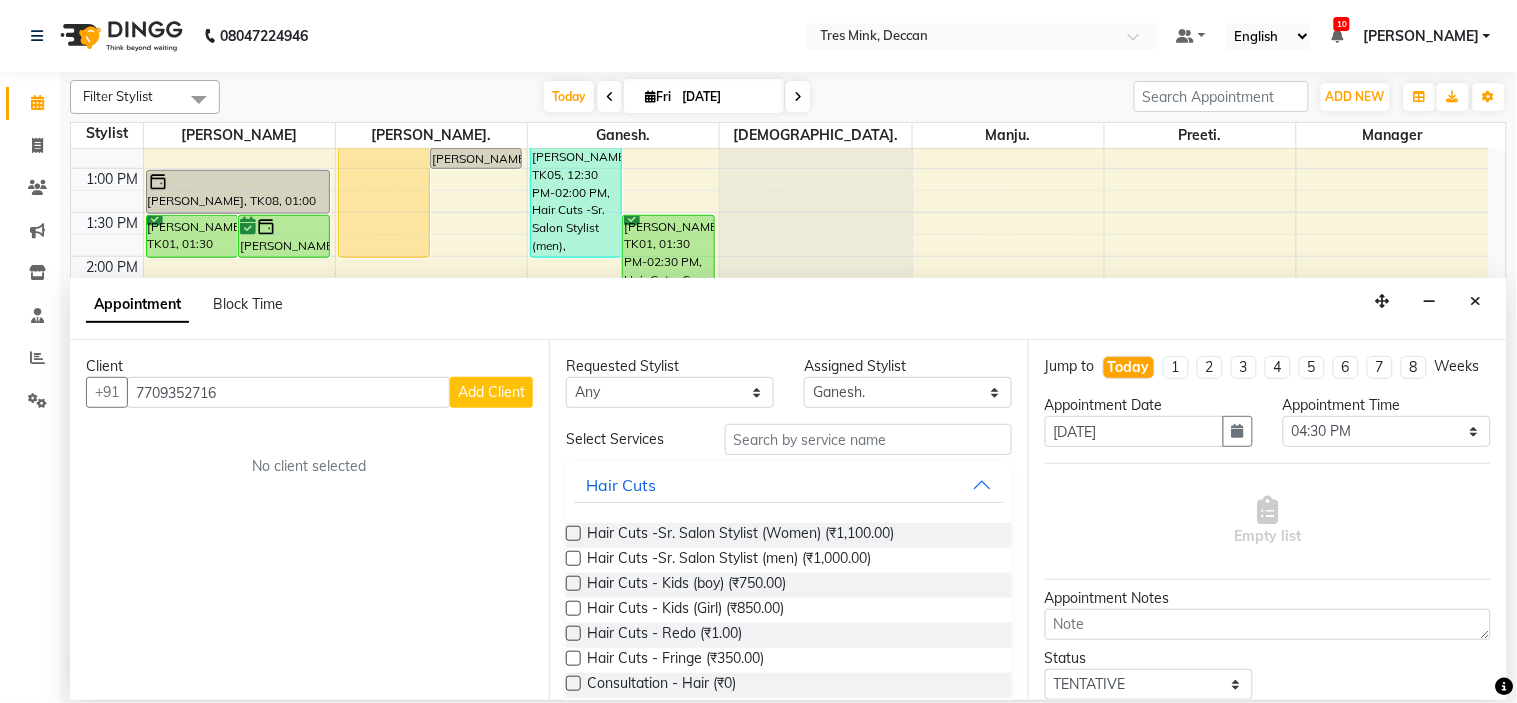 click on "Appointment Block Time" at bounding box center [788, 309] 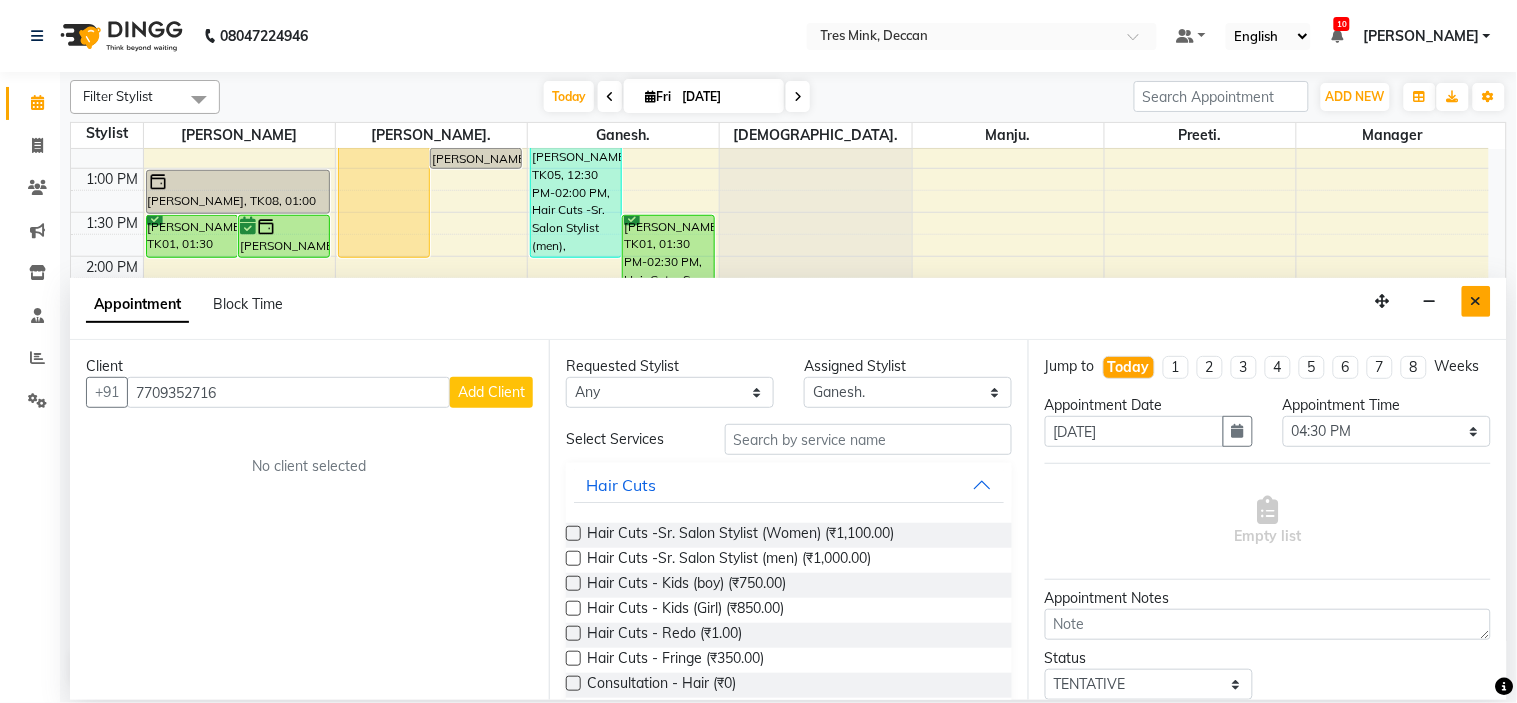 click at bounding box center [1476, 301] 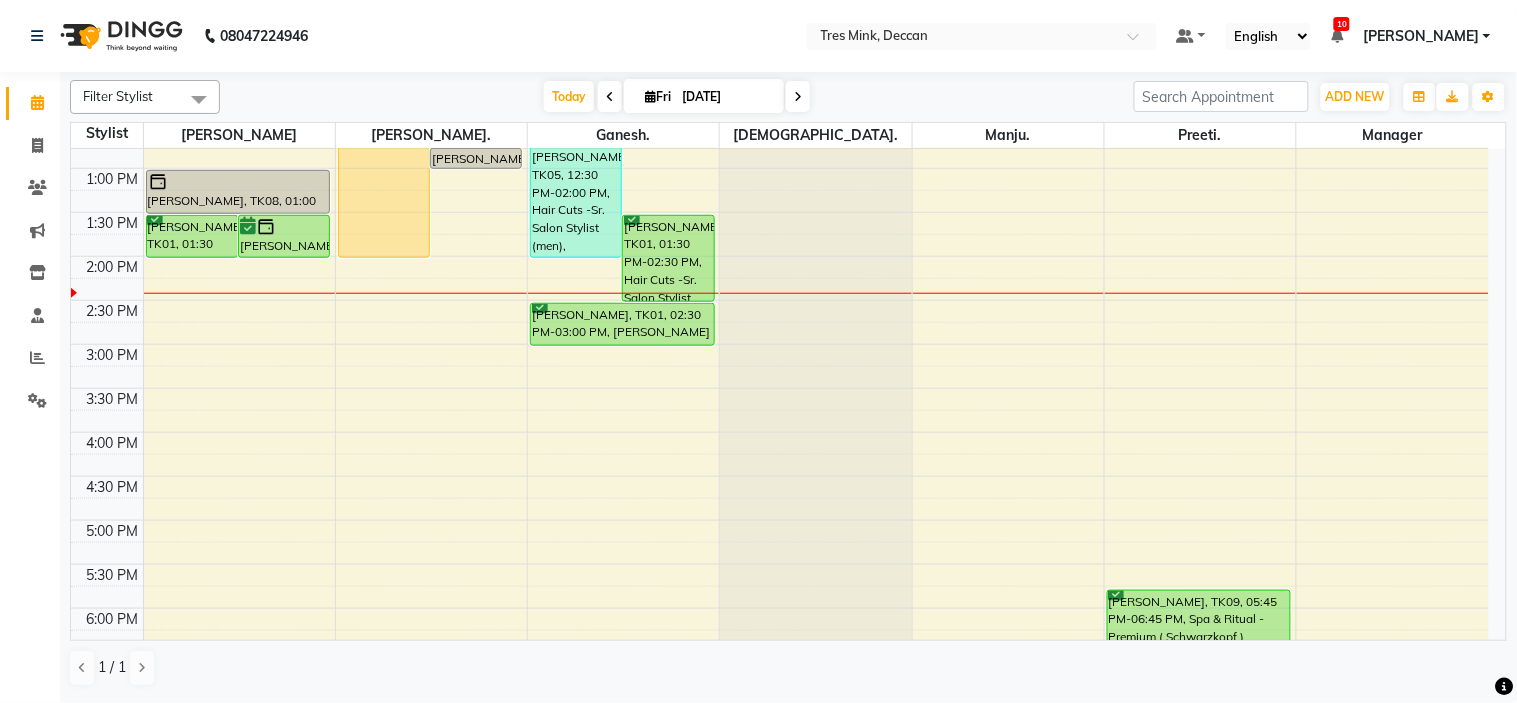 click on "8:00 AM 8:30 AM 9:00 AM 9:30 AM 10:00 AM 10:30 AM 11:00 AM 11:30 AM 12:00 PM 12:30 PM 1:00 PM 1:30 PM 2:00 PM 2:30 PM 3:00 PM 3:30 PM 4:00 PM 4:30 PM 5:00 PM 5:30 PM 6:00 PM 6:30 PM 7:00 PM 7:30 PM 8:00 PM 8:30 PM     [PERSON_NAME], TK01, 01:30 PM-02:00 PM, Treatment - [MEDICAL_DATA] Treatment     [PERSON_NAME], TK08, 01:30 PM-02:00 PM, Styling - Blow-dry without Shampoo     [PERSON_NAME], TK08, 01:00 PM-01:30 PM, Styling - Blow-dry without Shampoo     [PERSON_NAME], TK02, 07:45 PM-08:45 PM, Styling - Blow-dry with [PERSON_NAME] M, TK03, 11:00 AM-02:00 PM, Highlights (Women)    niki, TK04, 12:45 PM-01:00 PM, Hair Color - Global ([MEDICAL_DATA] Free) (Women)     [PERSON_NAME], TK05, 12:30 PM-02:00 PM, Hair Cuts -Sr. Salon Stylist (men),[PERSON_NAME] Trim     [PERSON_NAME], TK01, 01:30 PM-02:30 PM, Hair Cuts -Sr. Salon Stylist (men)     [PERSON_NAME], TK07, 12:00 PM-12:30 PM, Styling - Blow-dry without Shampoo     [PERSON_NAME], TK01, 02:30 PM-03:00 PM, [PERSON_NAME] Trim" at bounding box center (780, 300) 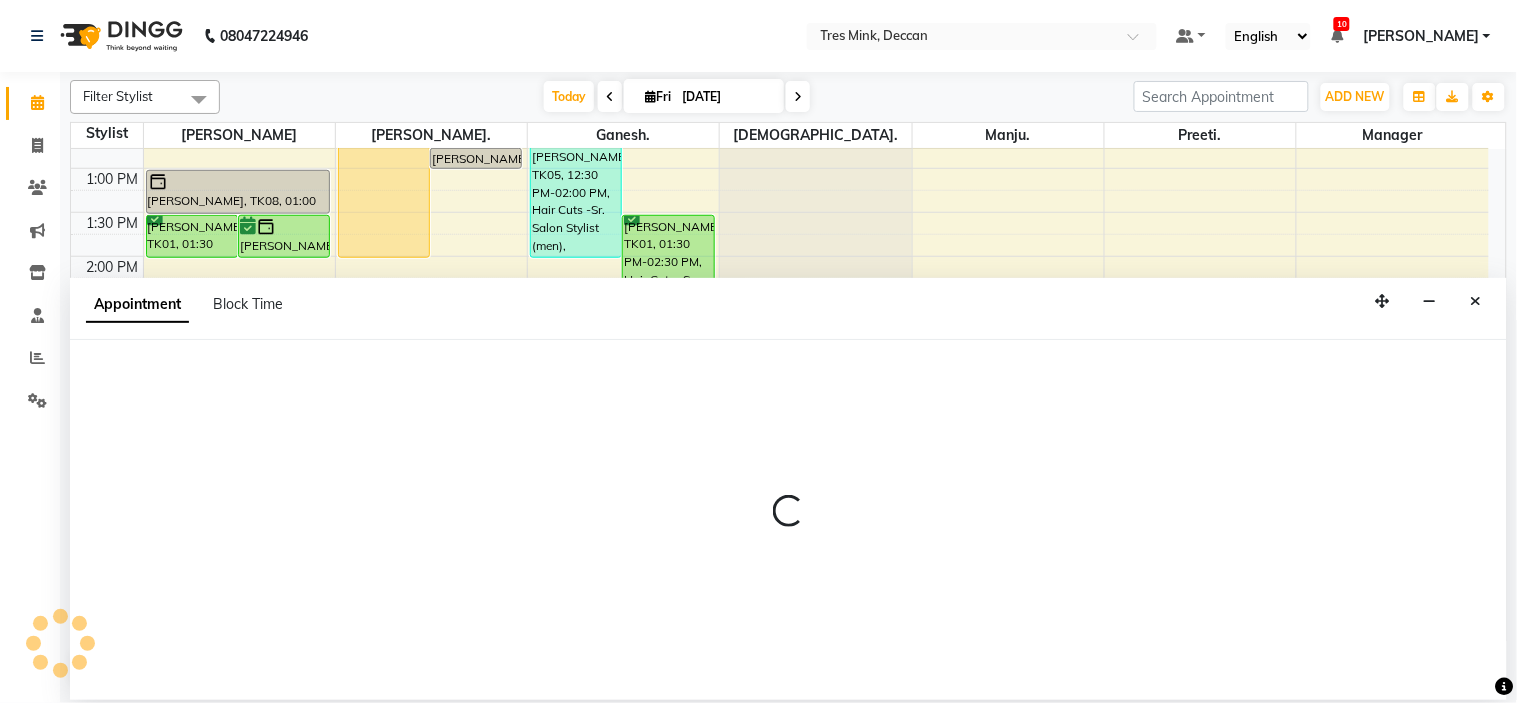 select on "59501" 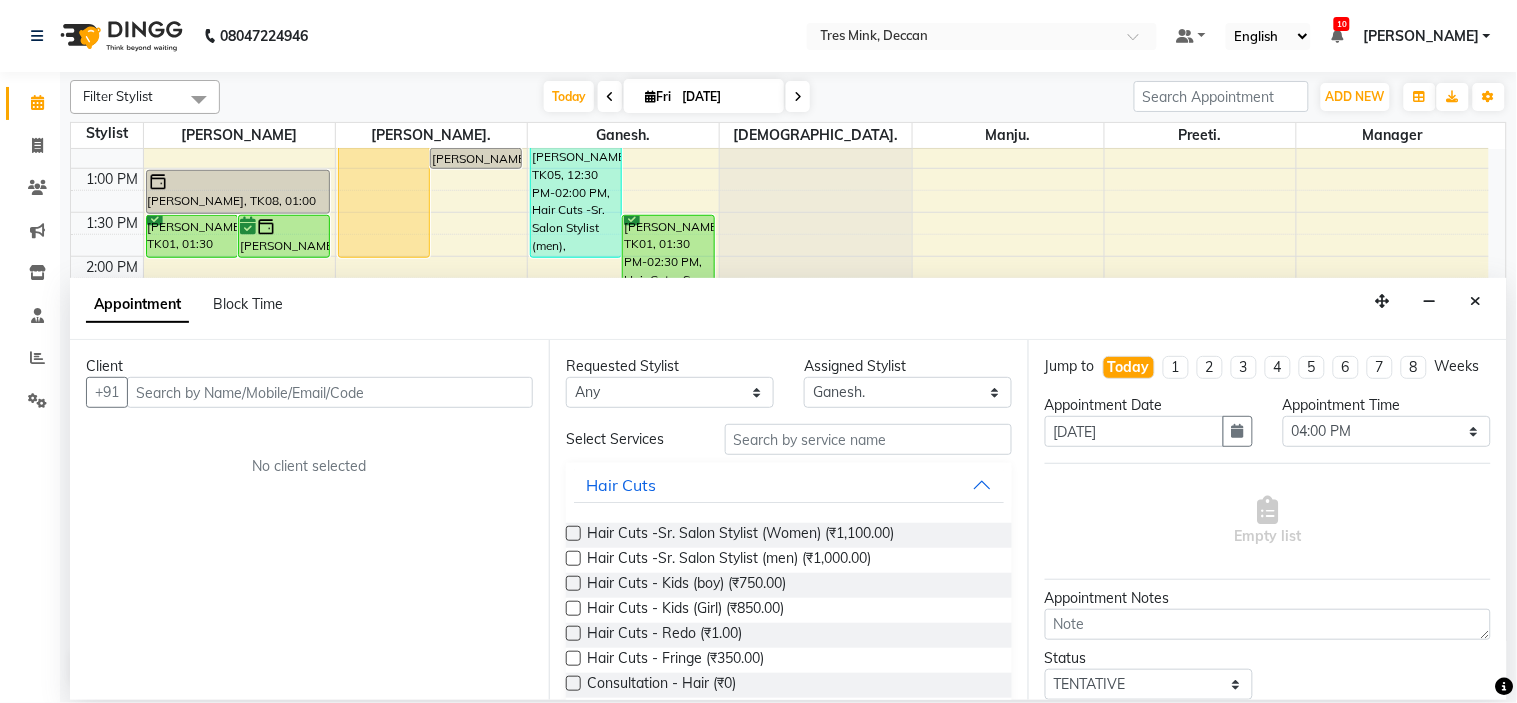 click at bounding box center [330, 392] 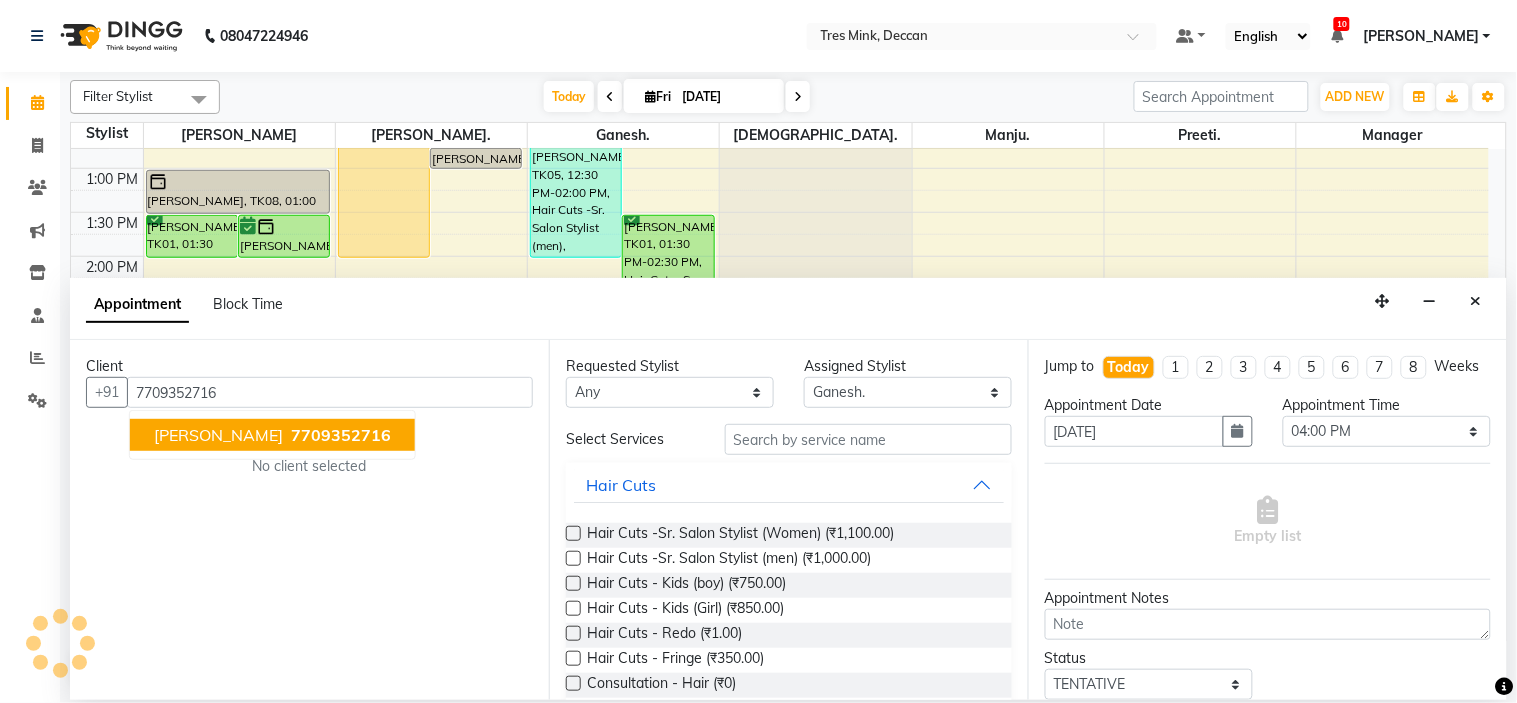 click on "7709352716" at bounding box center [341, 435] 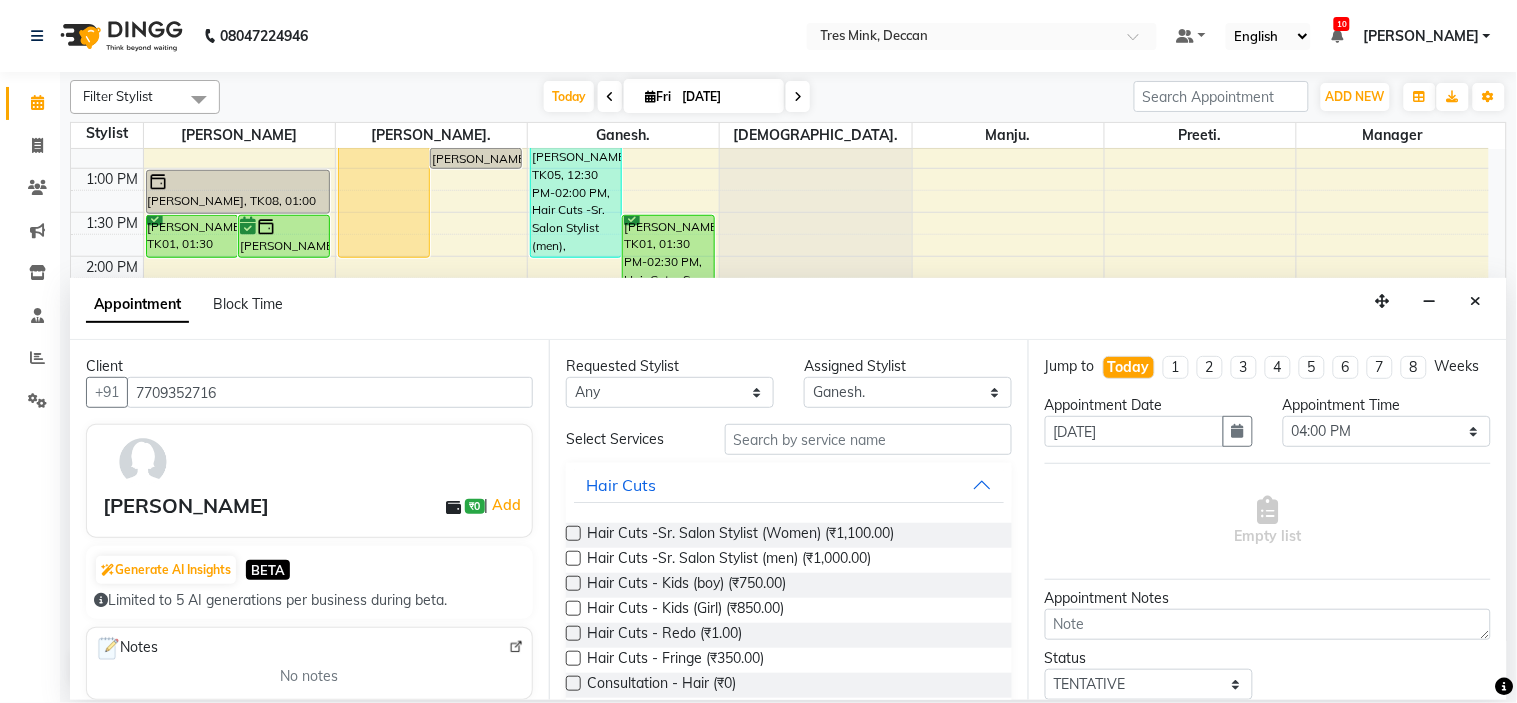 type on "7709352716" 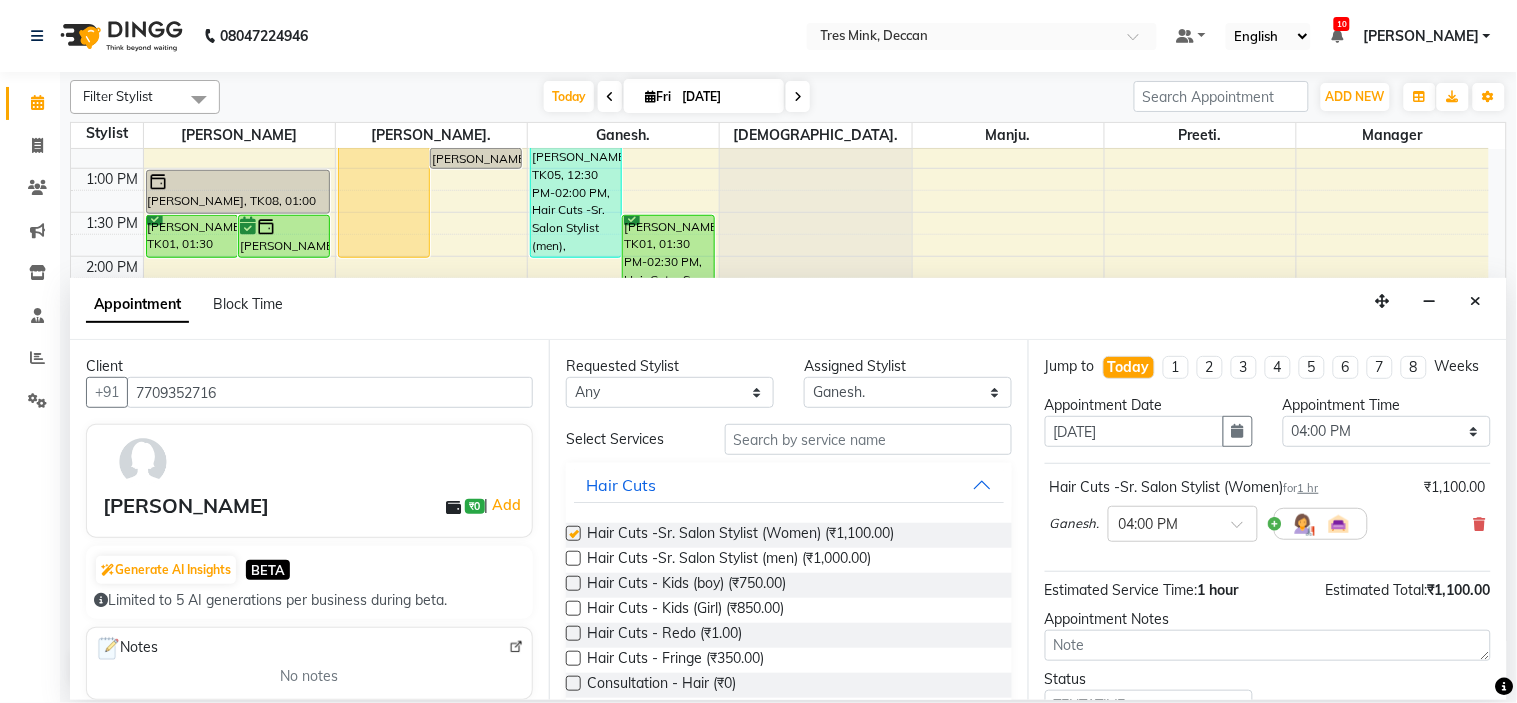 checkbox on "false" 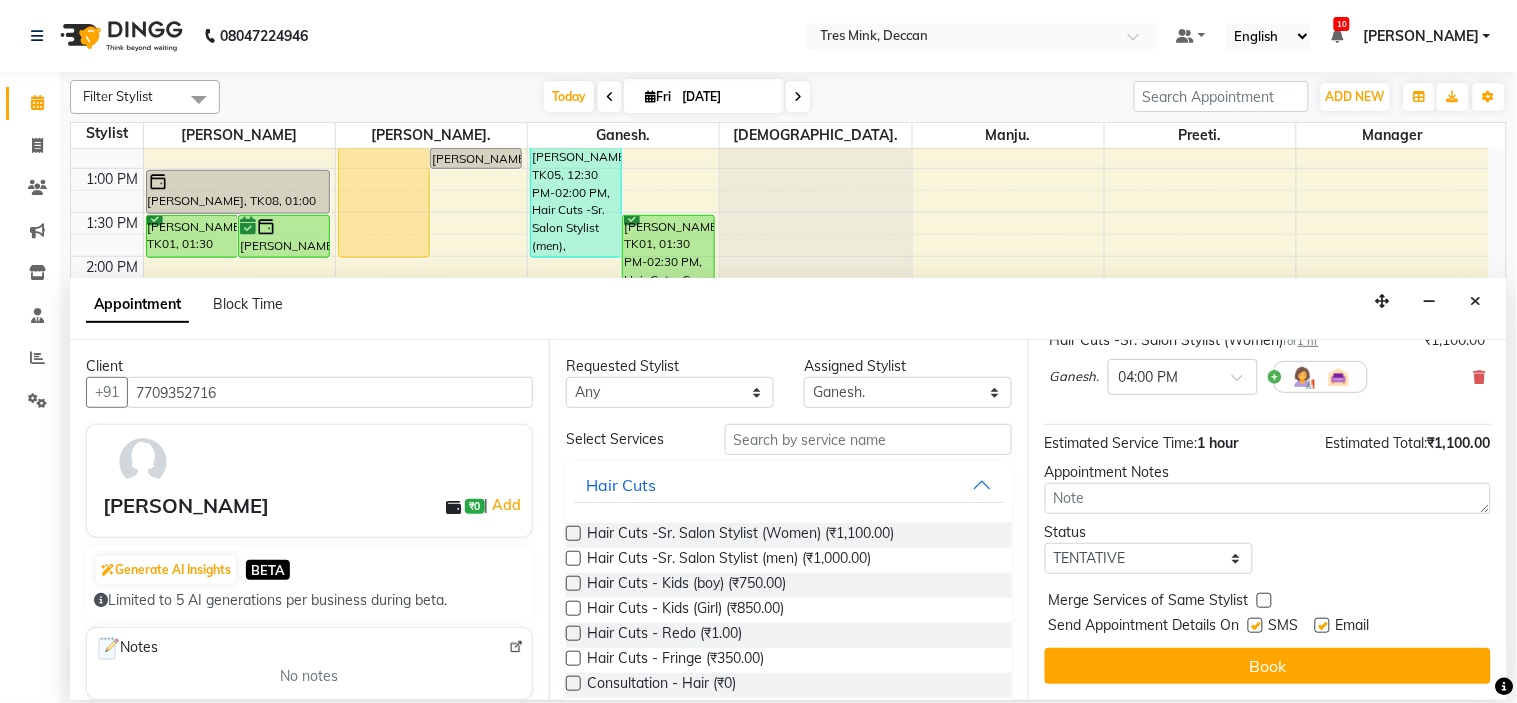 scroll, scrollTop: 166, scrollLeft: 0, axis: vertical 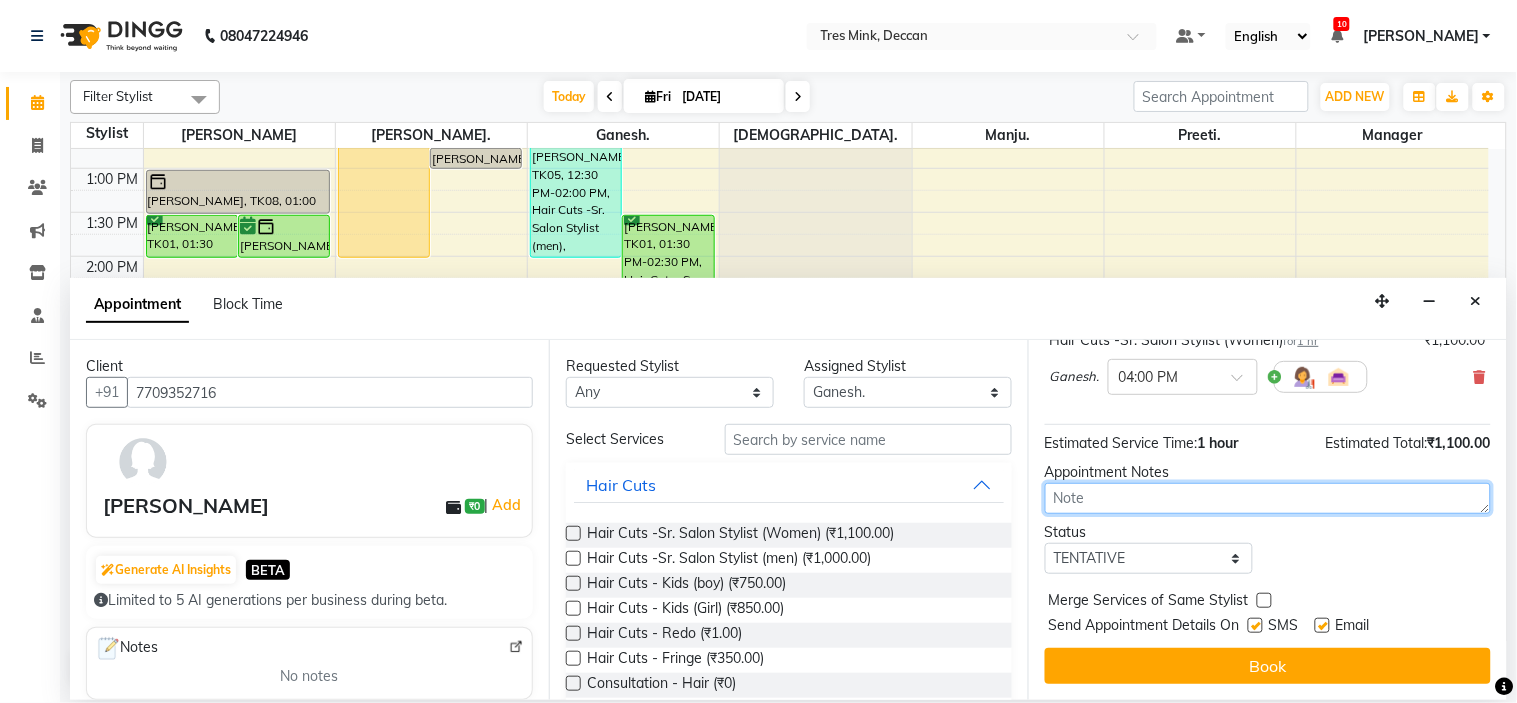 click at bounding box center (1268, 498) 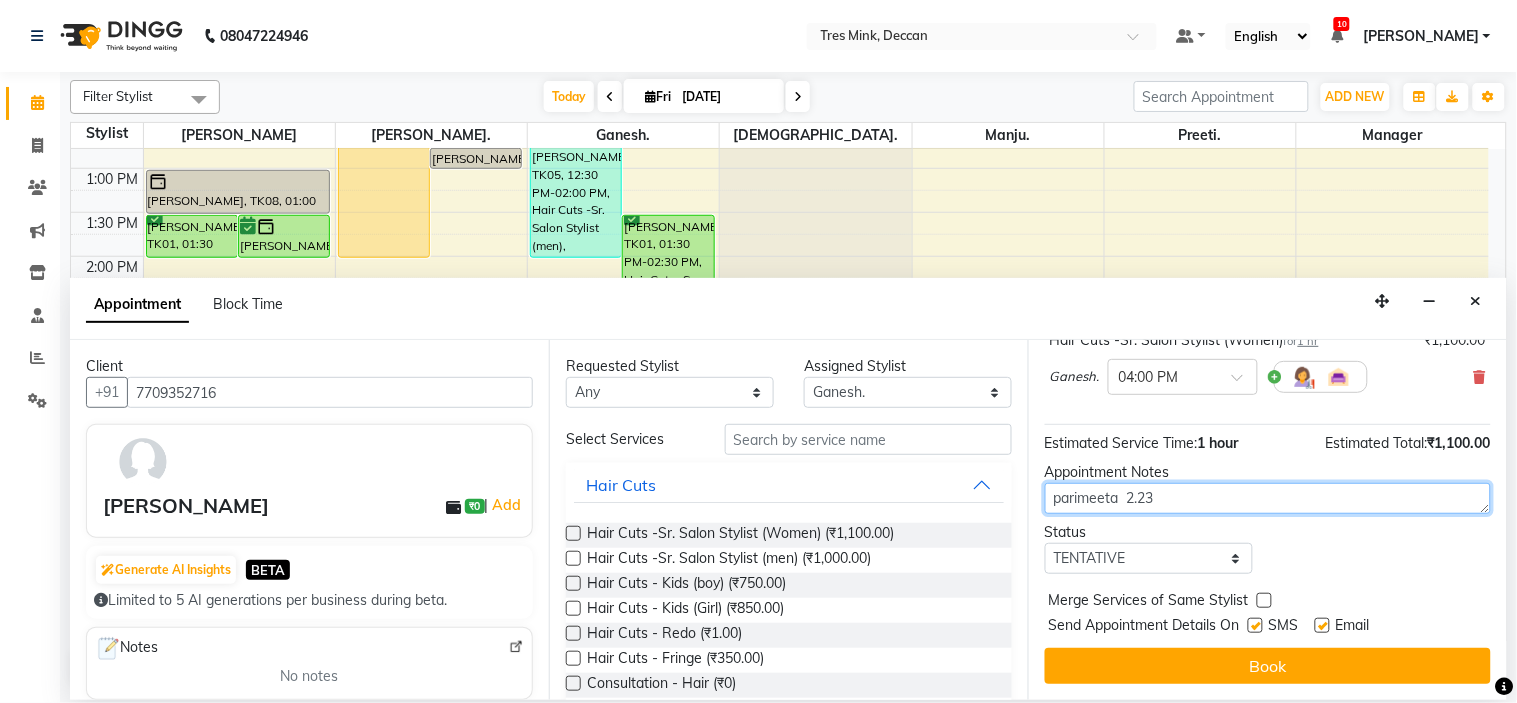 type on "parimeeta  2.23" 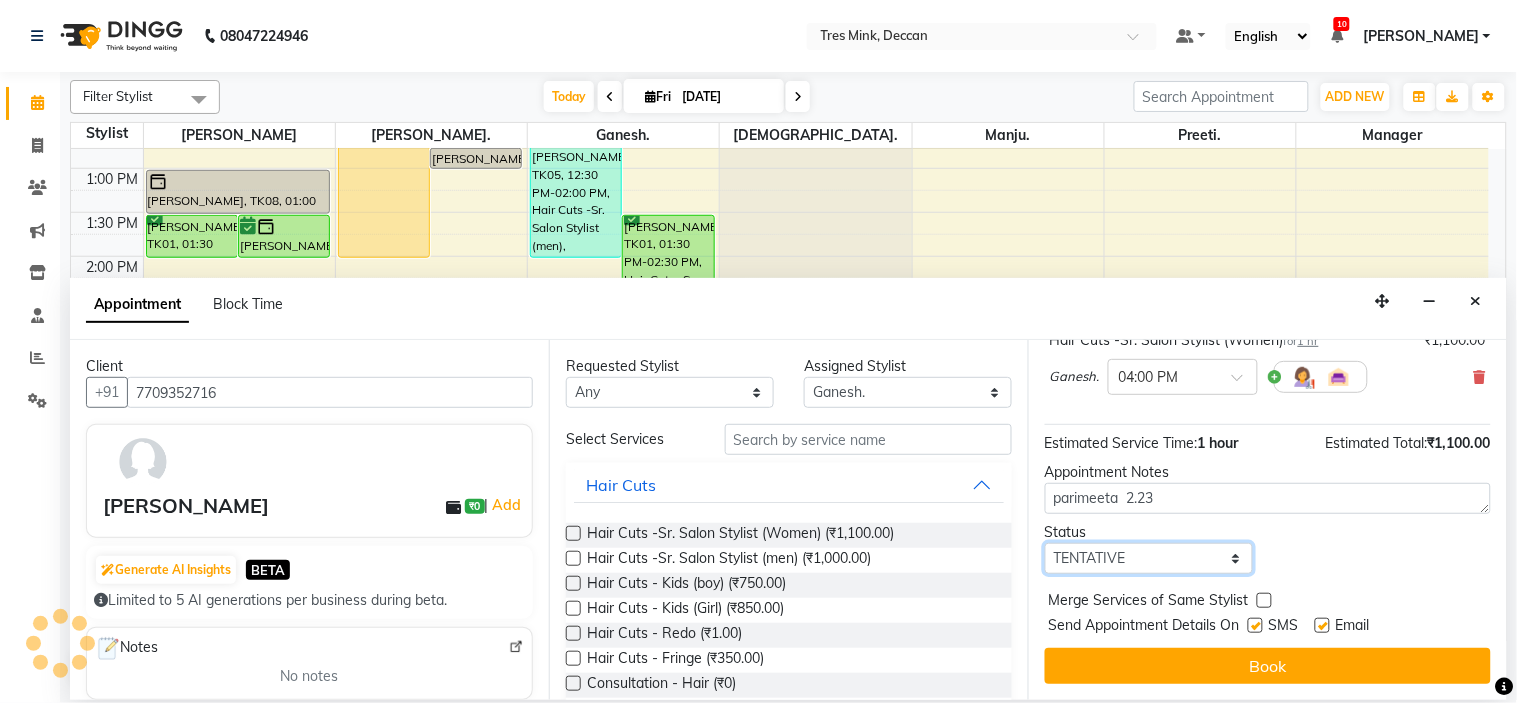 click on "Select TENTATIVE CONFIRM CHECK-IN UPCOMING" at bounding box center [1149, 558] 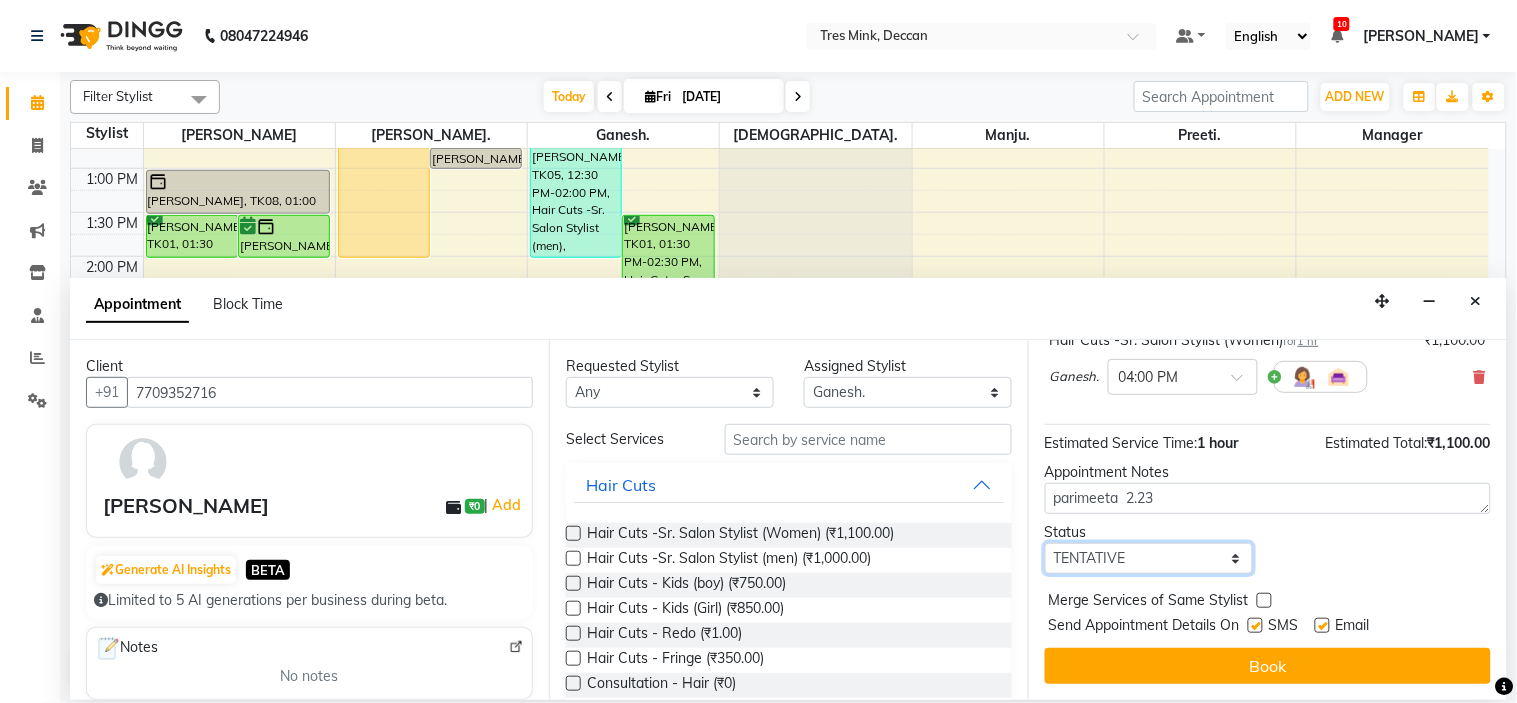 select on "confirm booking" 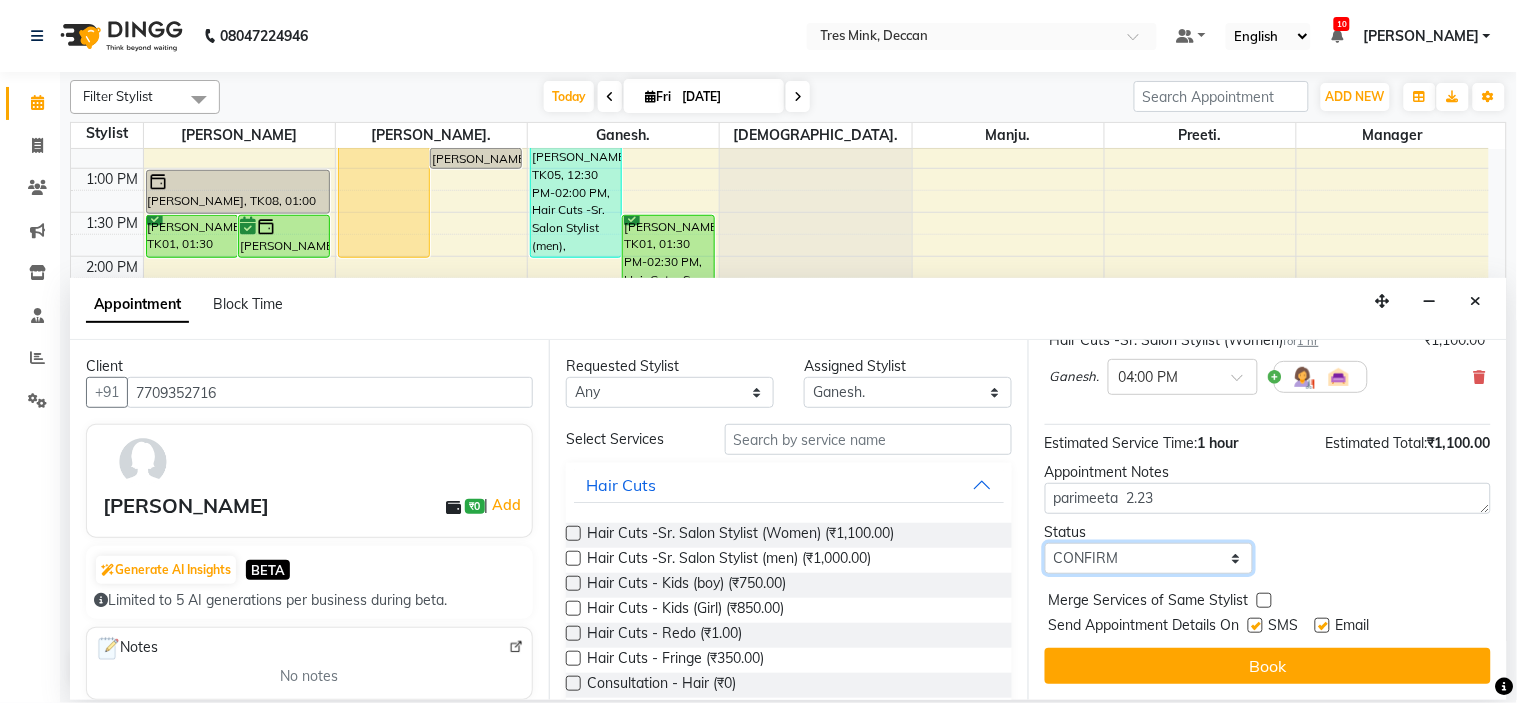 click on "Select TENTATIVE CONFIRM CHECK-IN UPCOMING" at bounding box center (1149, 558) 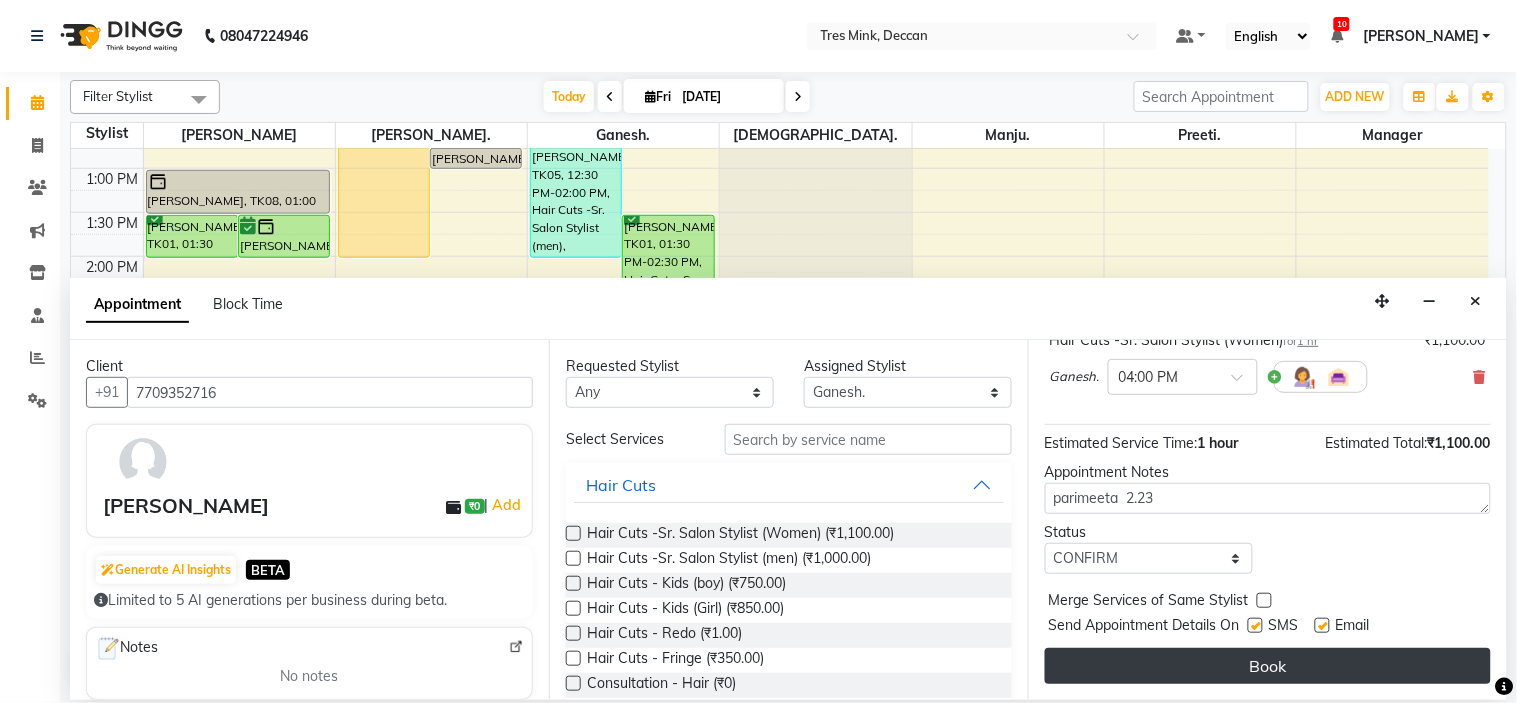 click on "Book" at bounding box center (1268, 666) 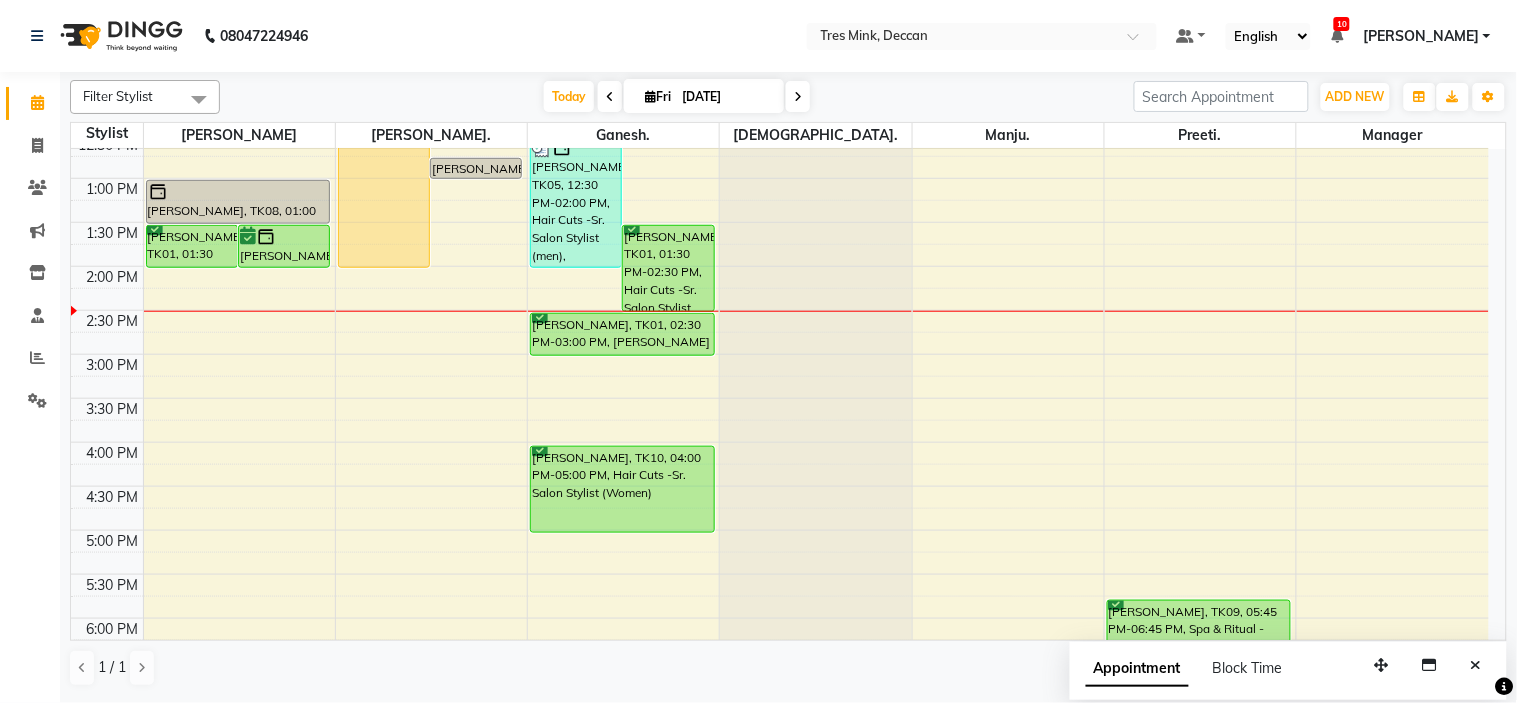 scroll, scrollTop: 411, scrollLeft: 0, axis: vertical 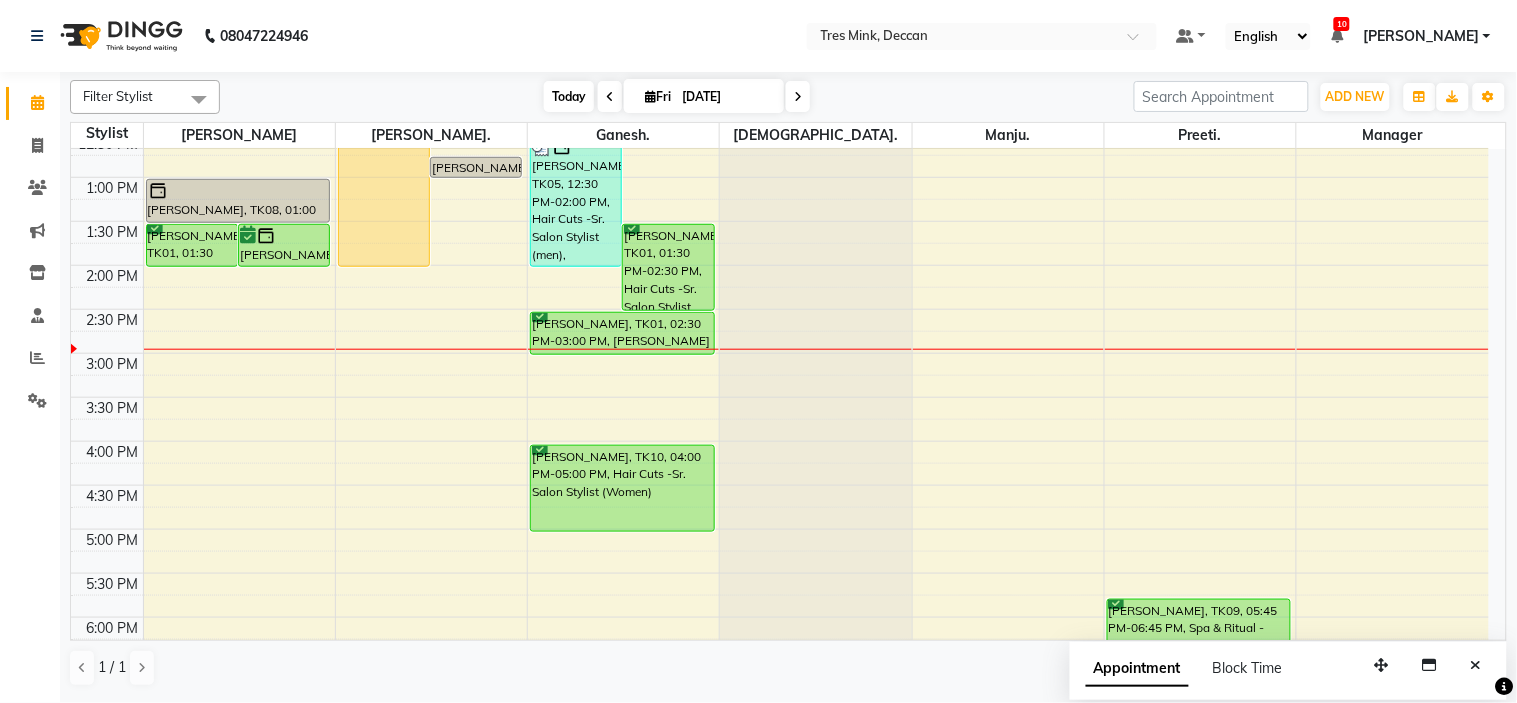 click on "Today" at bounding box center (569, 96) 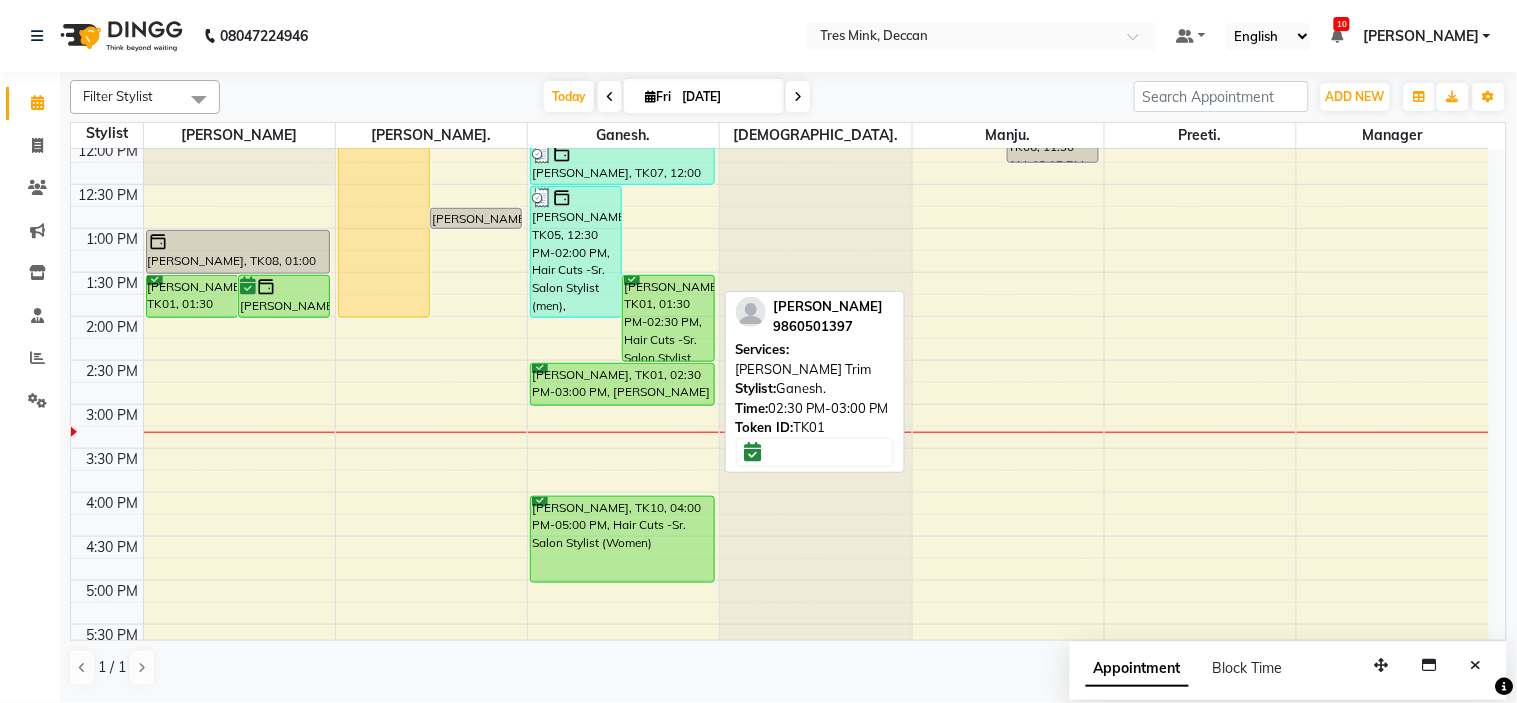scroll, scrollTop: 308, scrollLeft: 0, axis: vertical 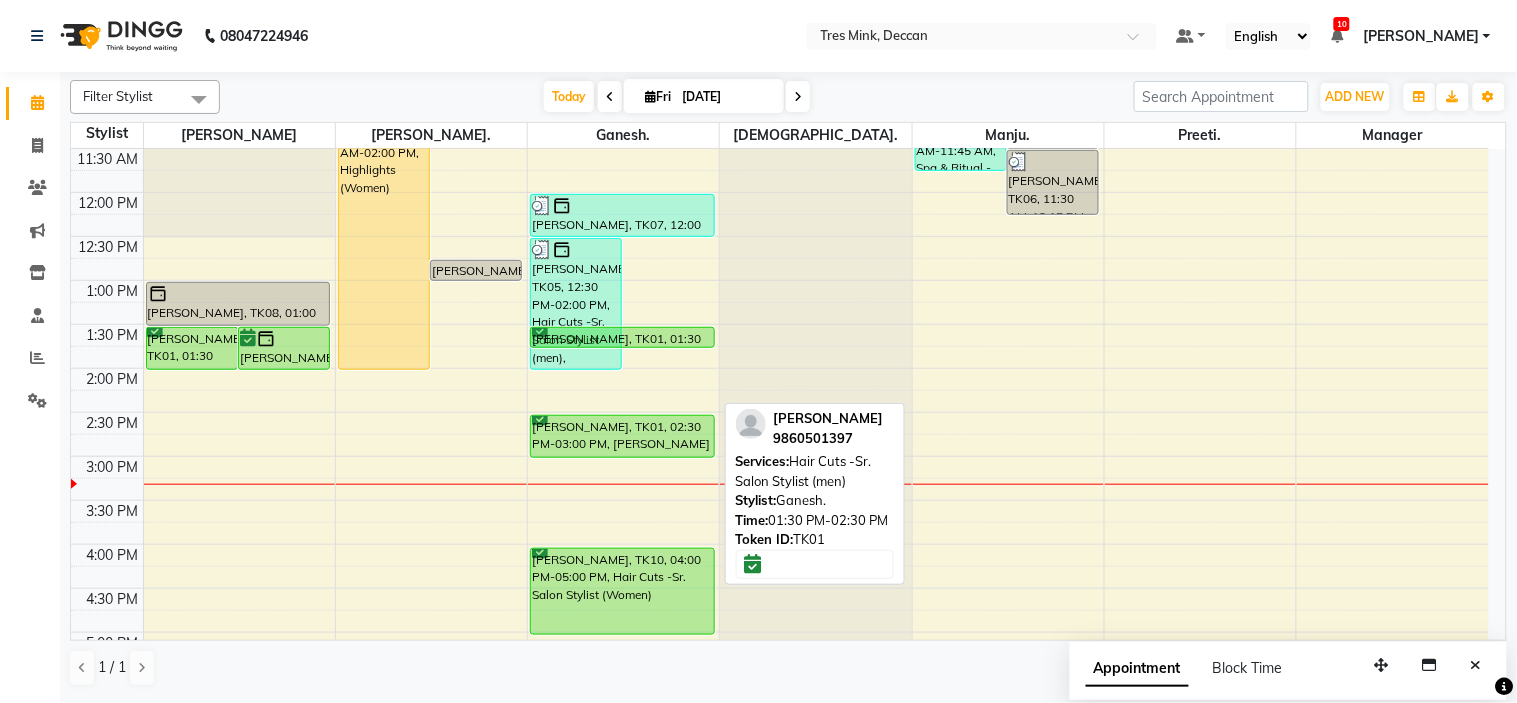 drag, startPoint x: 657, startPoint y: 410, endPoint x: 698, endPoint y: 333, distance: 87.23531 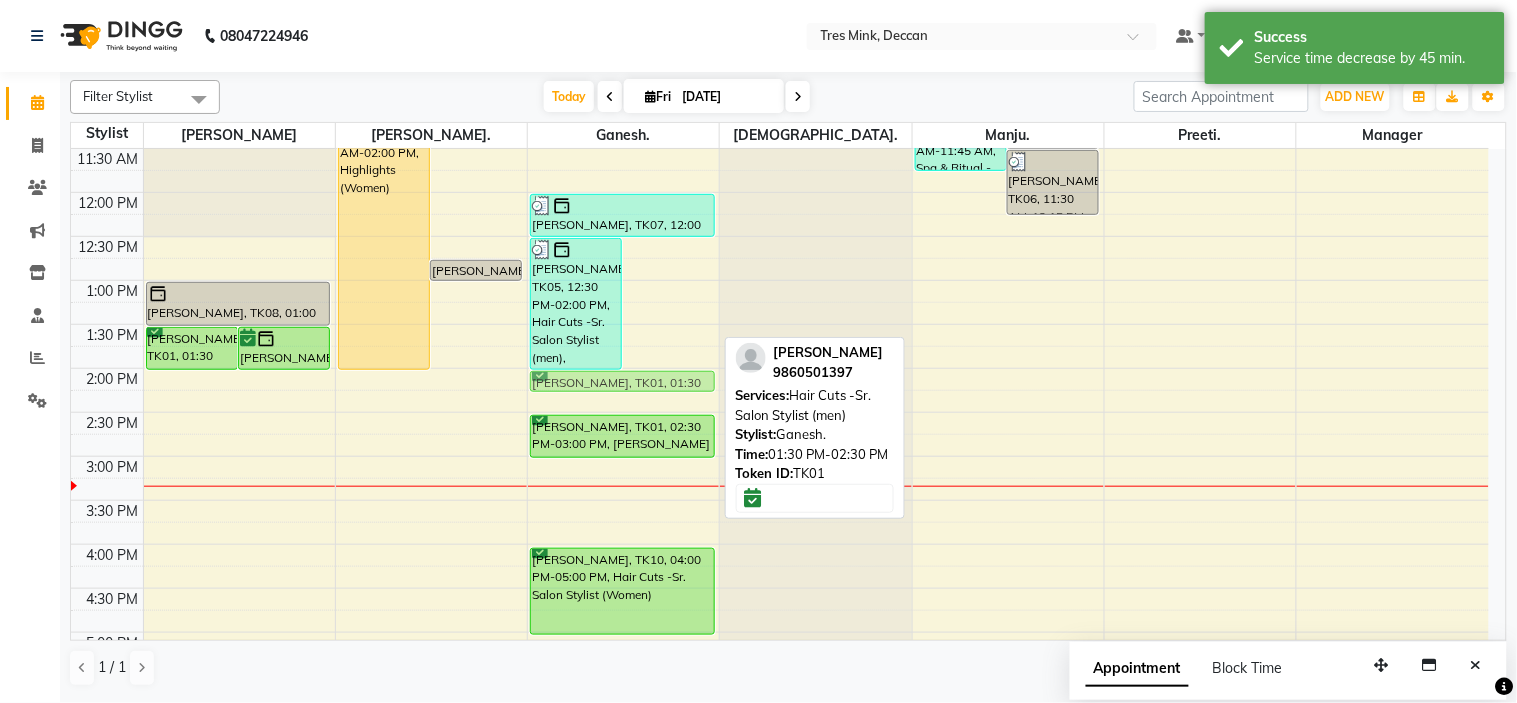 drag, startPoint x: 674, startPoint y: 334, endPoint x: 645, endPoint y: 385, distance: 58.66856 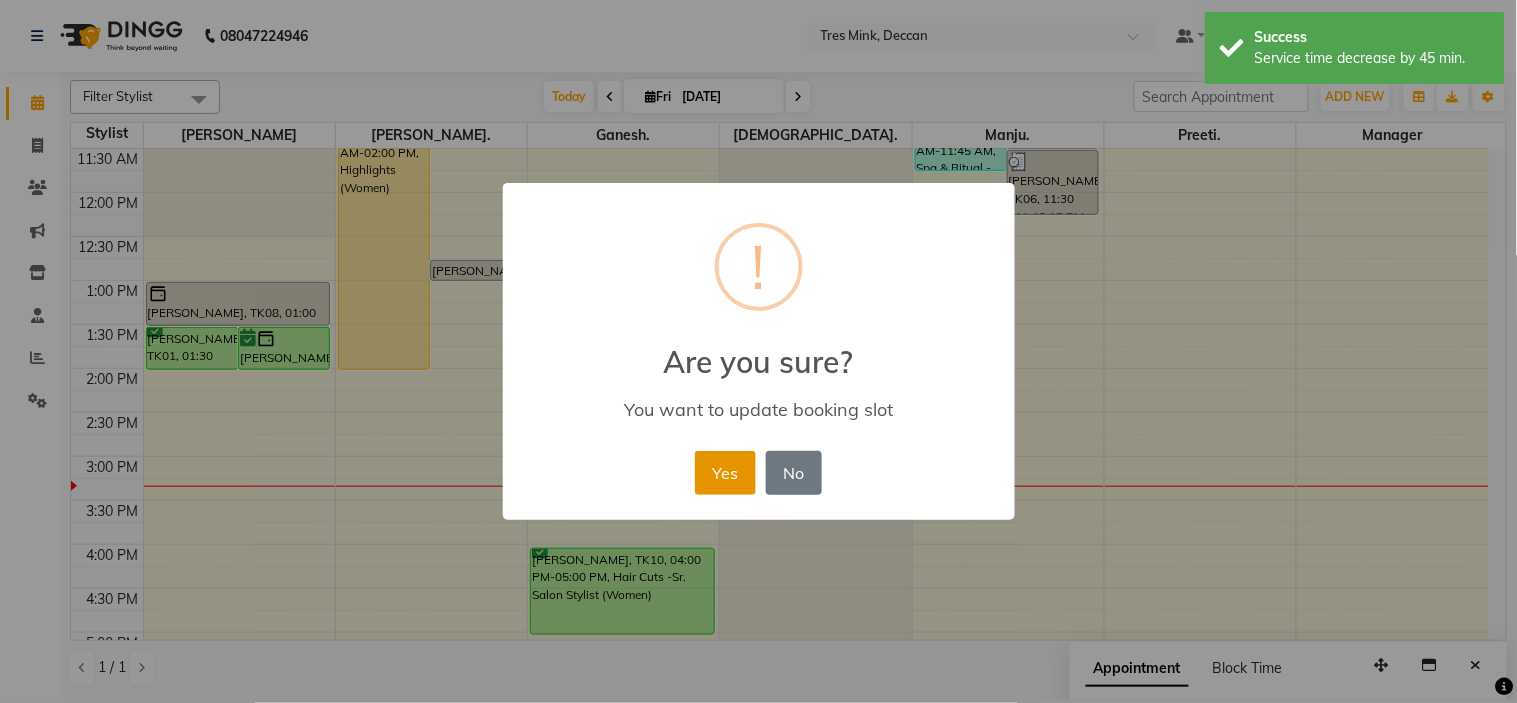 click on "Yes" at bounding box center (725, 473) 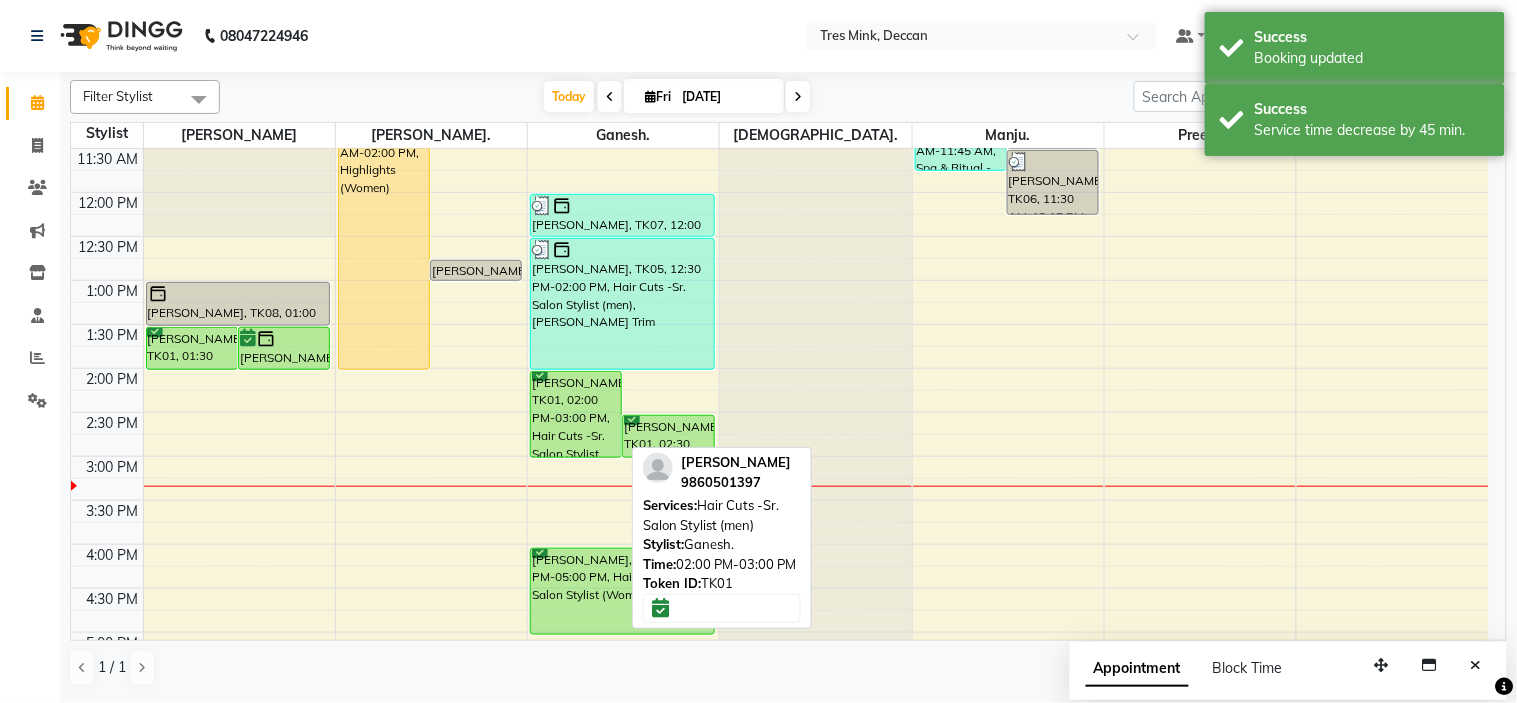 click on "[PERSON_NAME], TK01, 02:00 PM-03:00 PM, Hair Cuts -Sr. Salon Stylist (men)" at bounding box center (576, 414) 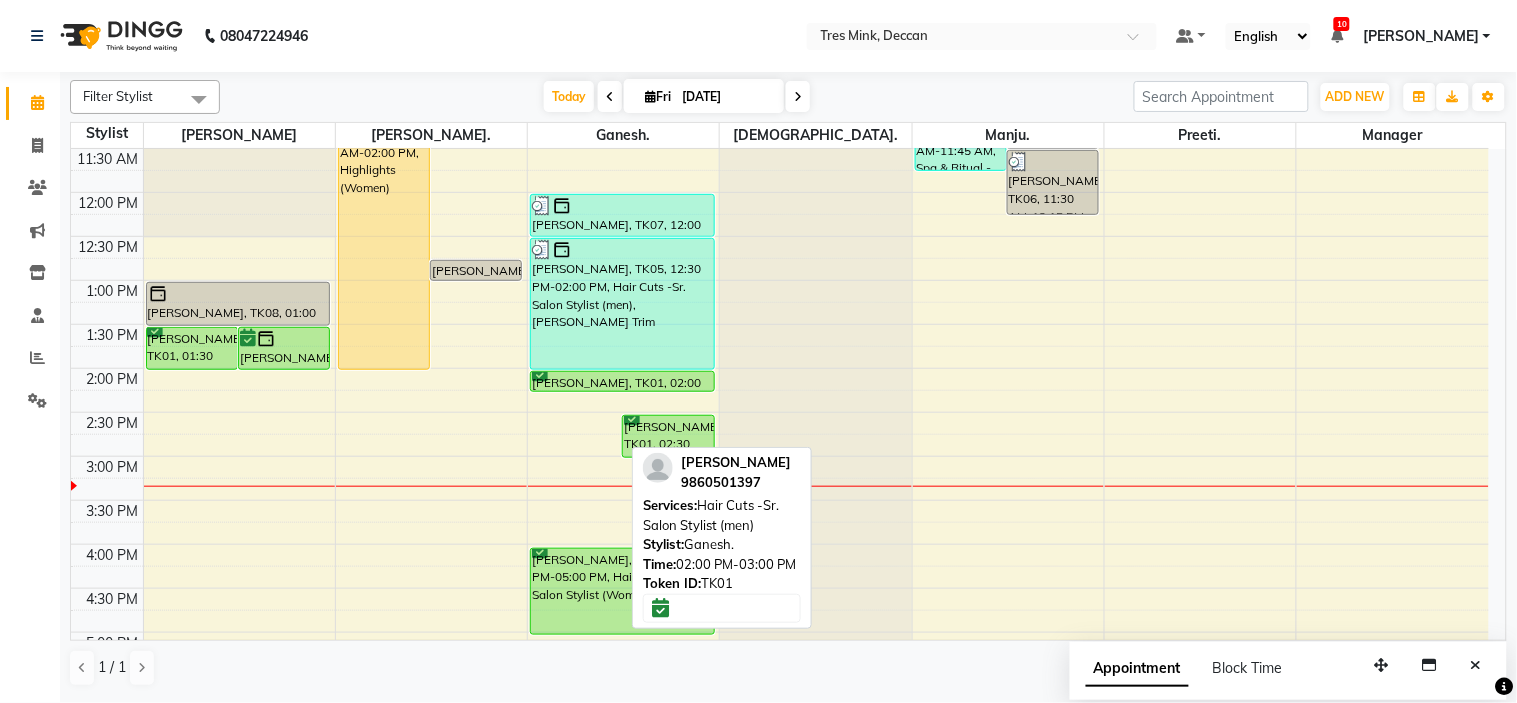 drag, startPoint x: 578, startPoint y: 453, endPoint x: 592, endPoint y: 377, distance: 77.27872 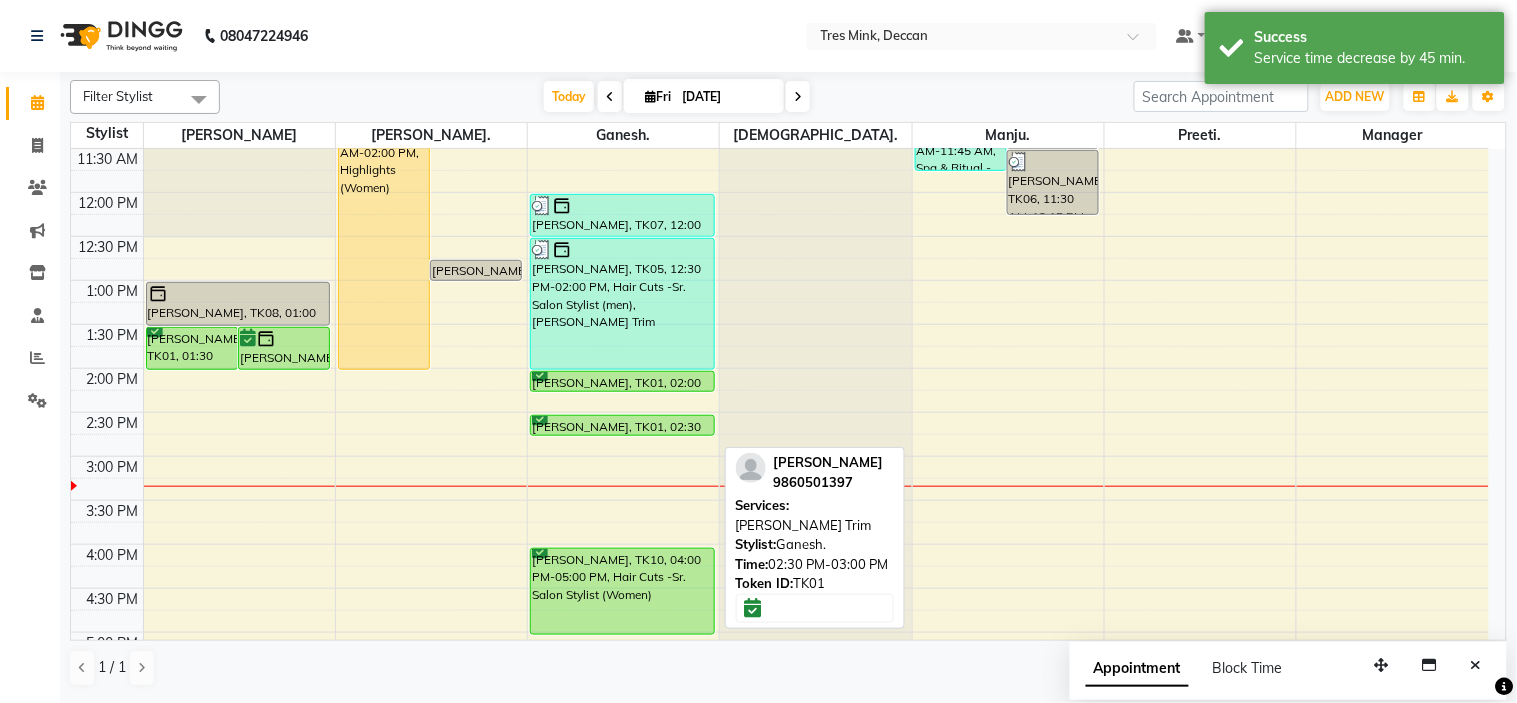 drag, startPoint x: 616, startPoint y: 453, endPoint x: 621, endPoint y: 430, distance: 23.537205 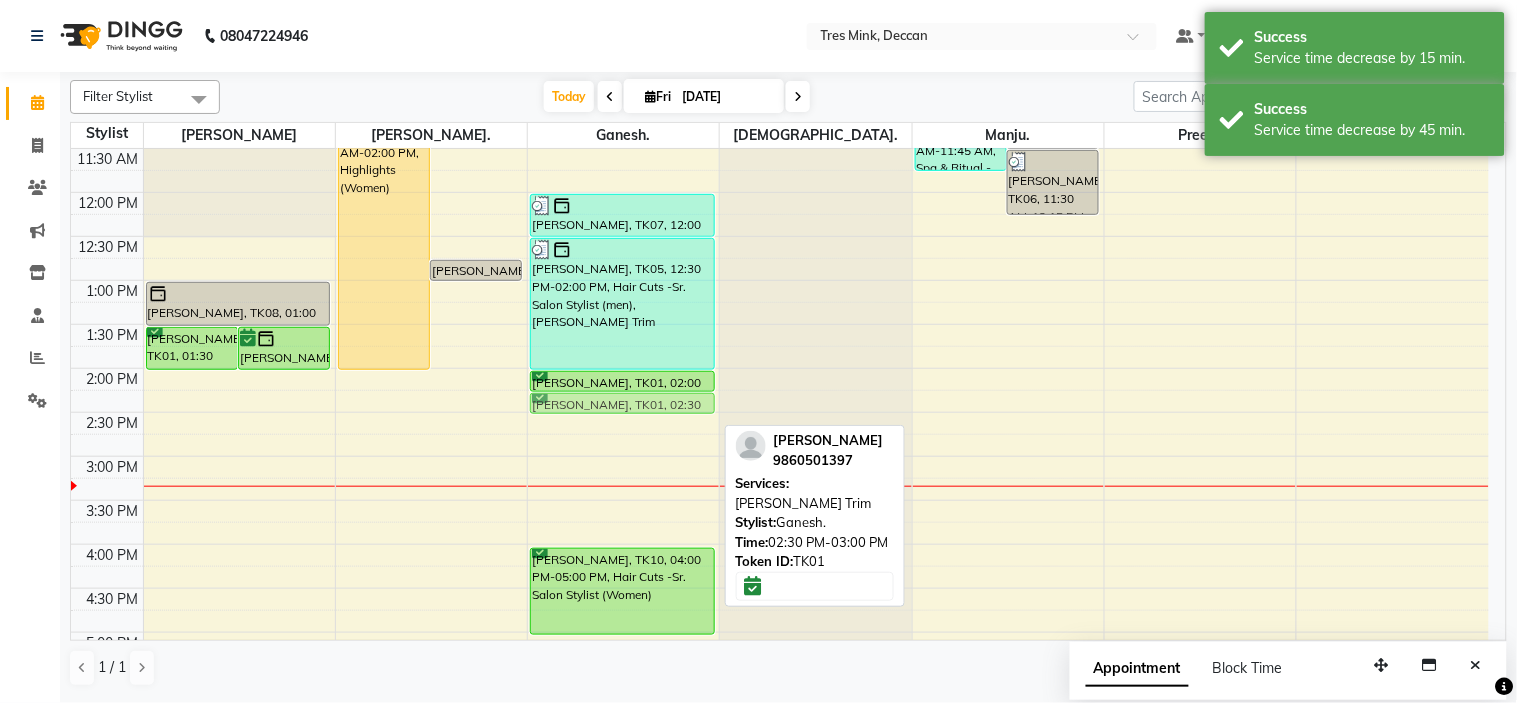 drag, startPoint x: 596, startPoint y: 424, endPoint x: 603, endPoint y: 404, distance: 21.189621 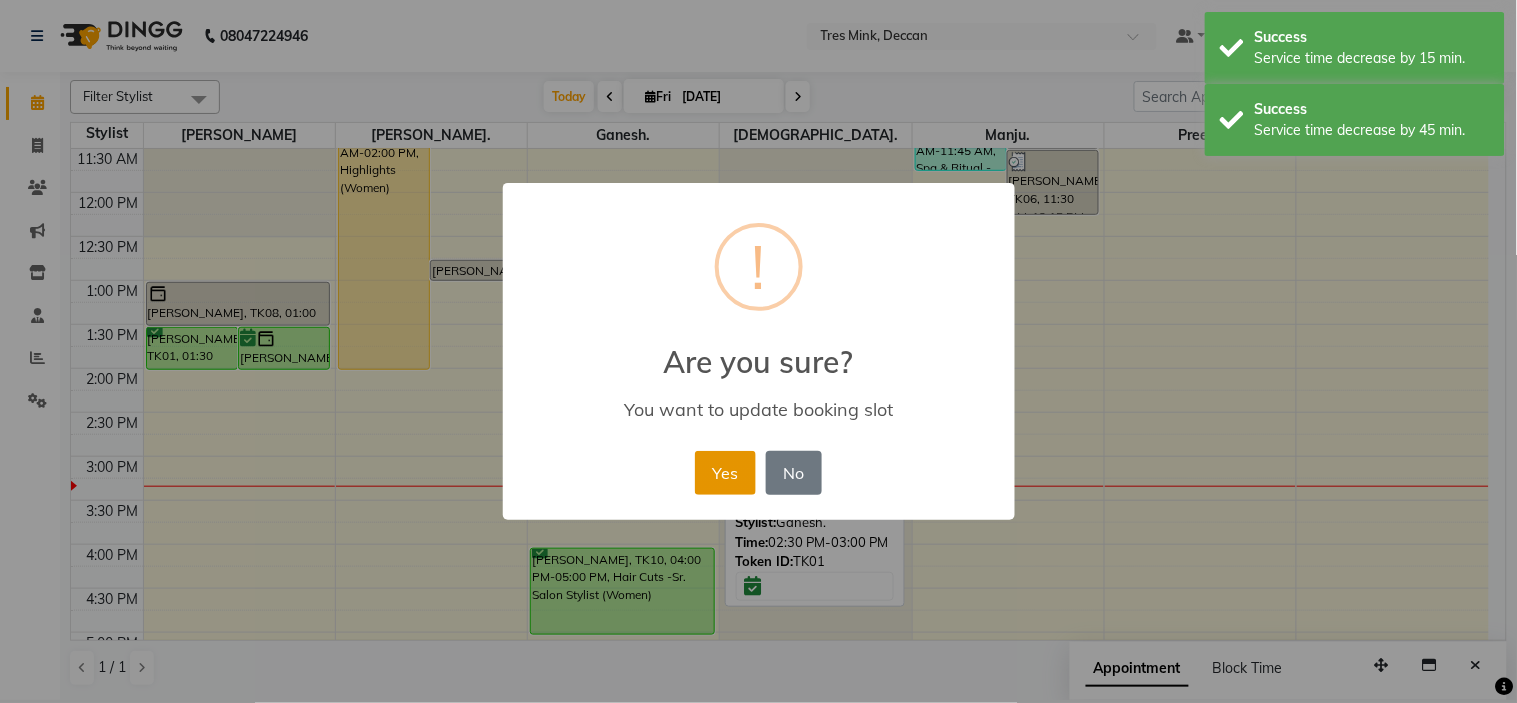 click on "Yes" at bounding box center [725, 473] 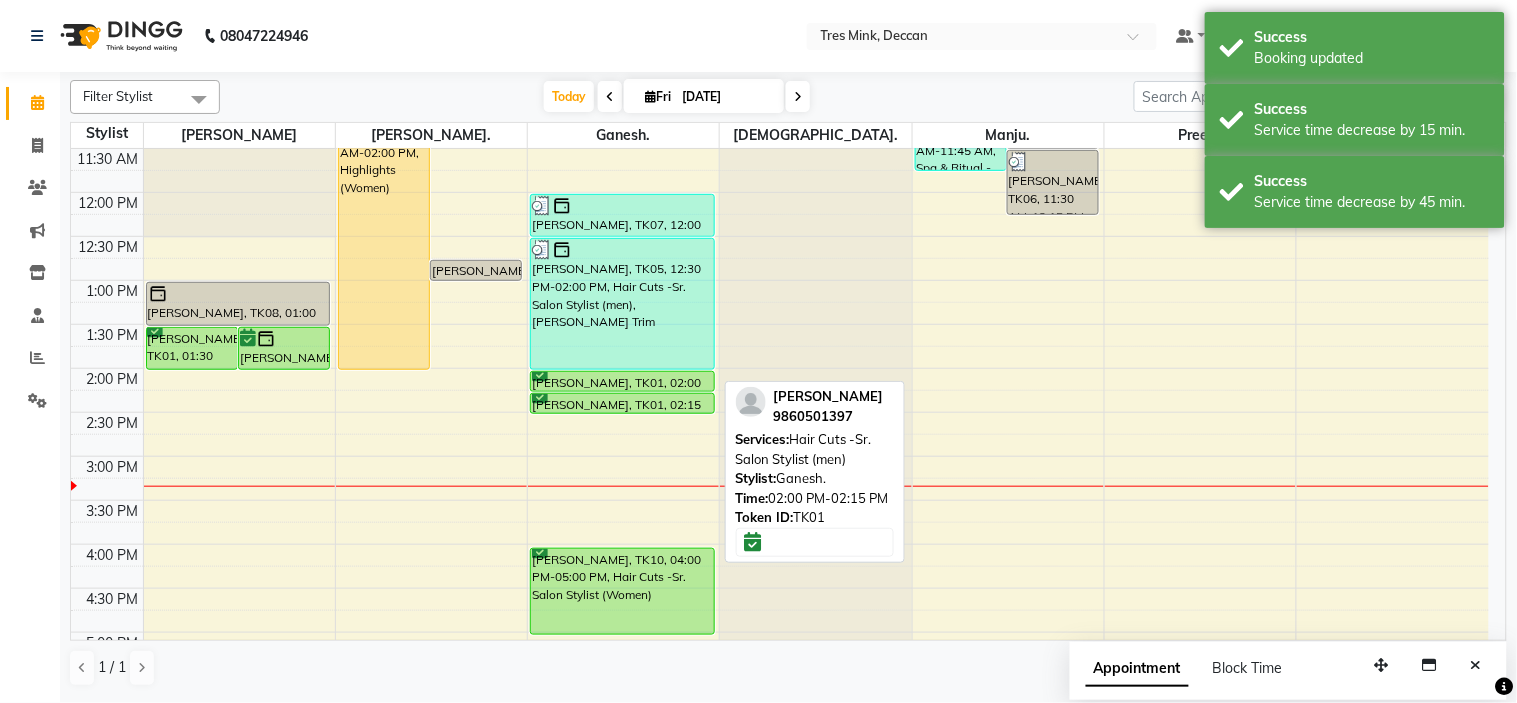 click on "[PERSON_NAME], TK01, 02:00 PM-02:15 PM, Hair Cuts -Sr. Salon Stylist (men)" at bounding box center (622, 381) 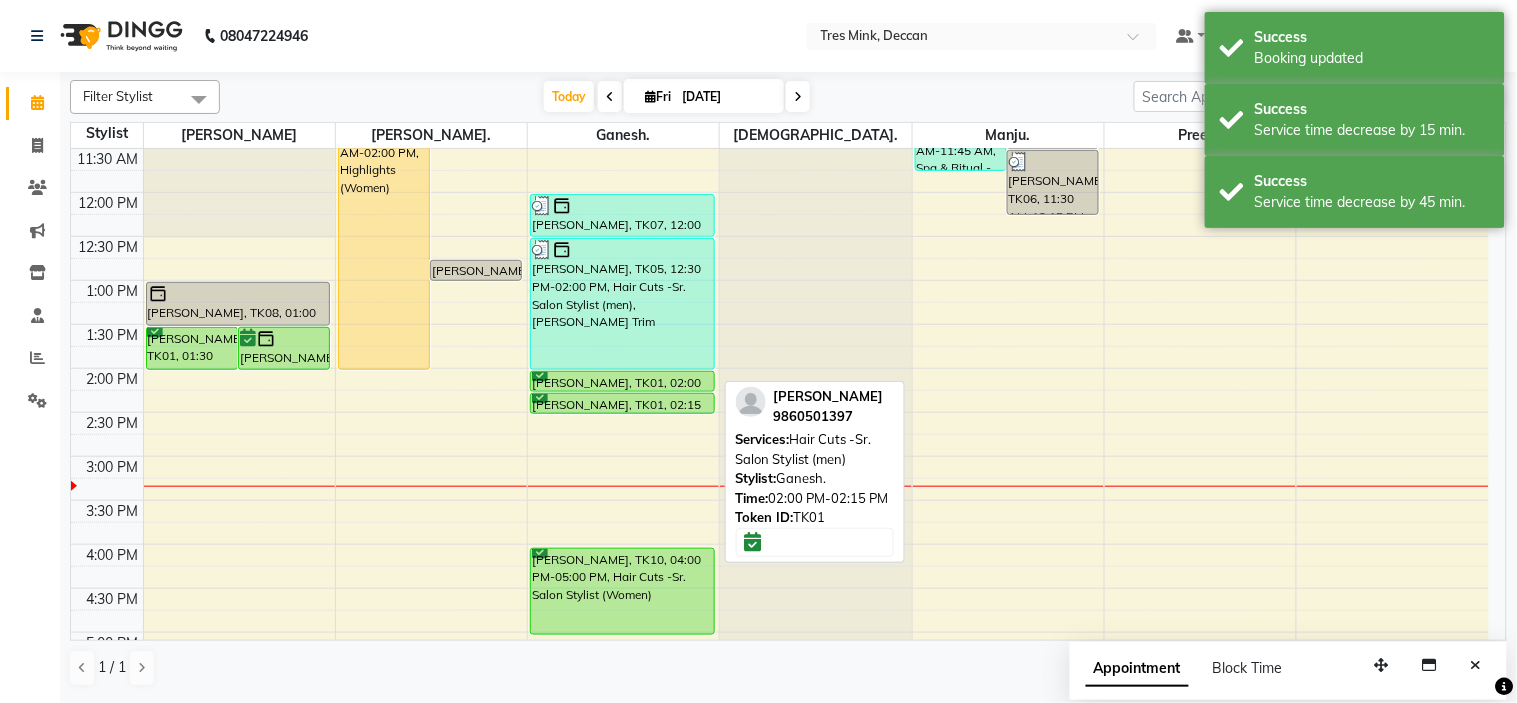 click on "[PERSON_NAME], TK01, 02:00 PM-02:15 PM, Hair Cuts -Sr. Salon Stylist (men)" at bounding box center (622, 381) 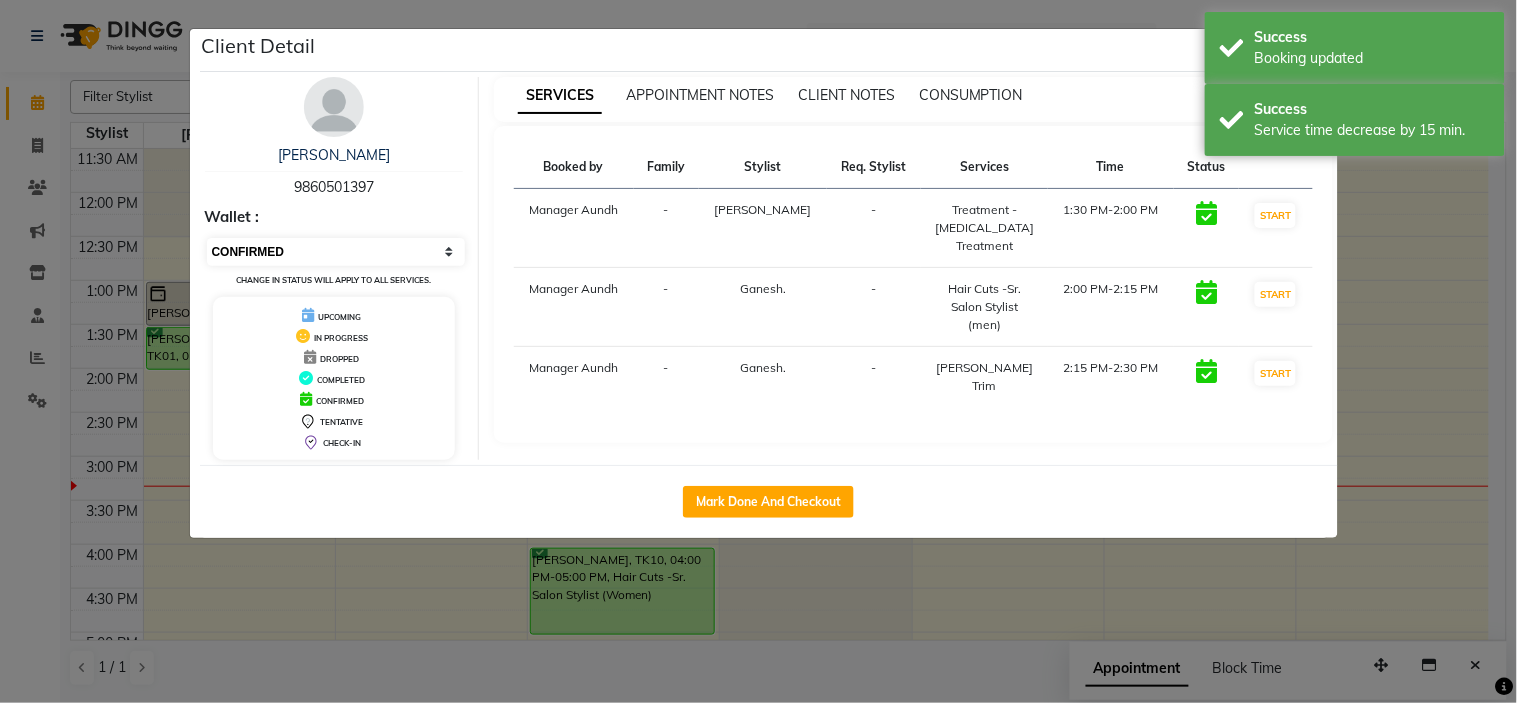 click on "Select IN SERVICE CONFIRMED TENTATIVE CHECK IN MARK DONE DROPPED UPCOMING" at bounding box center [336, 252] 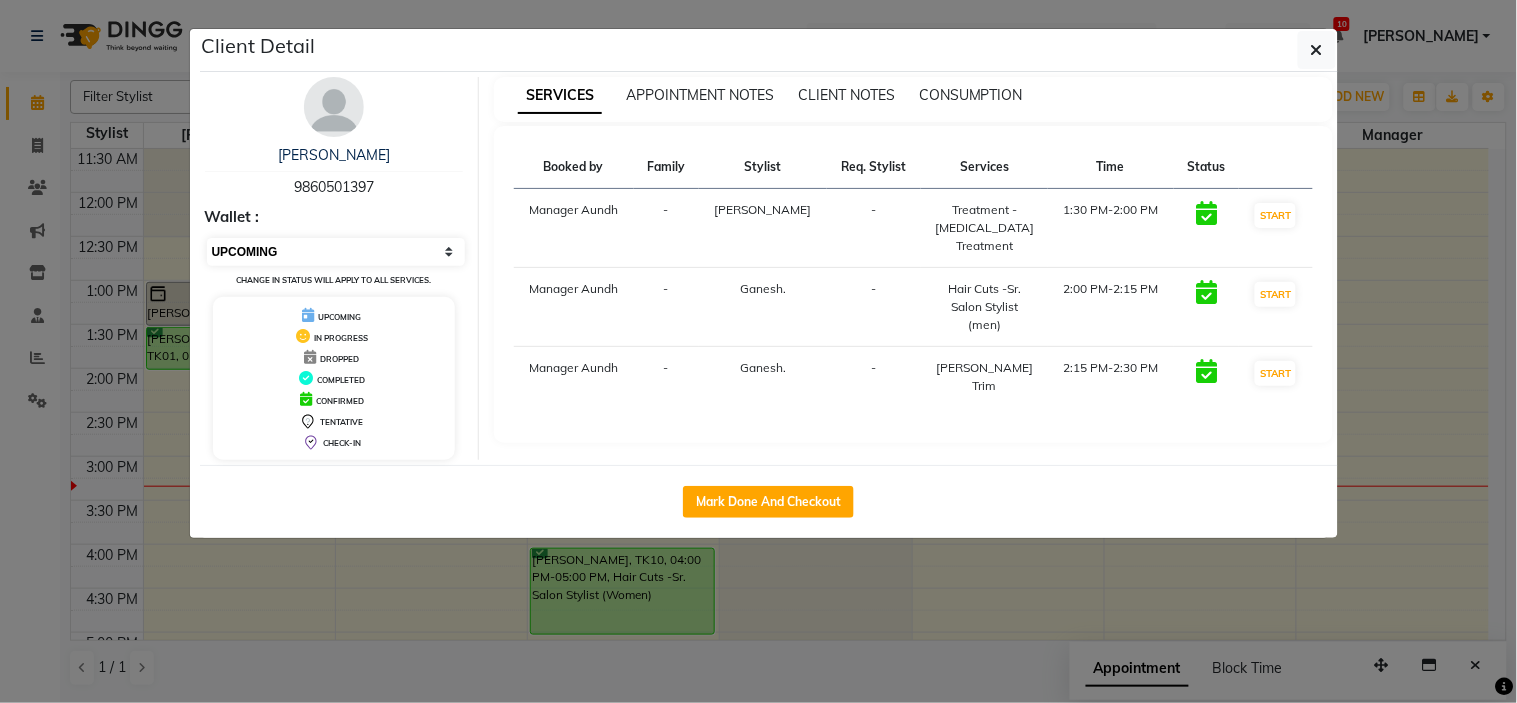 click on "Select IN SERVICE CONFIRMED TENTATIVE CHECK IN MARK DONE DROPPED UPCOMING" at bounding box center [336, 252] 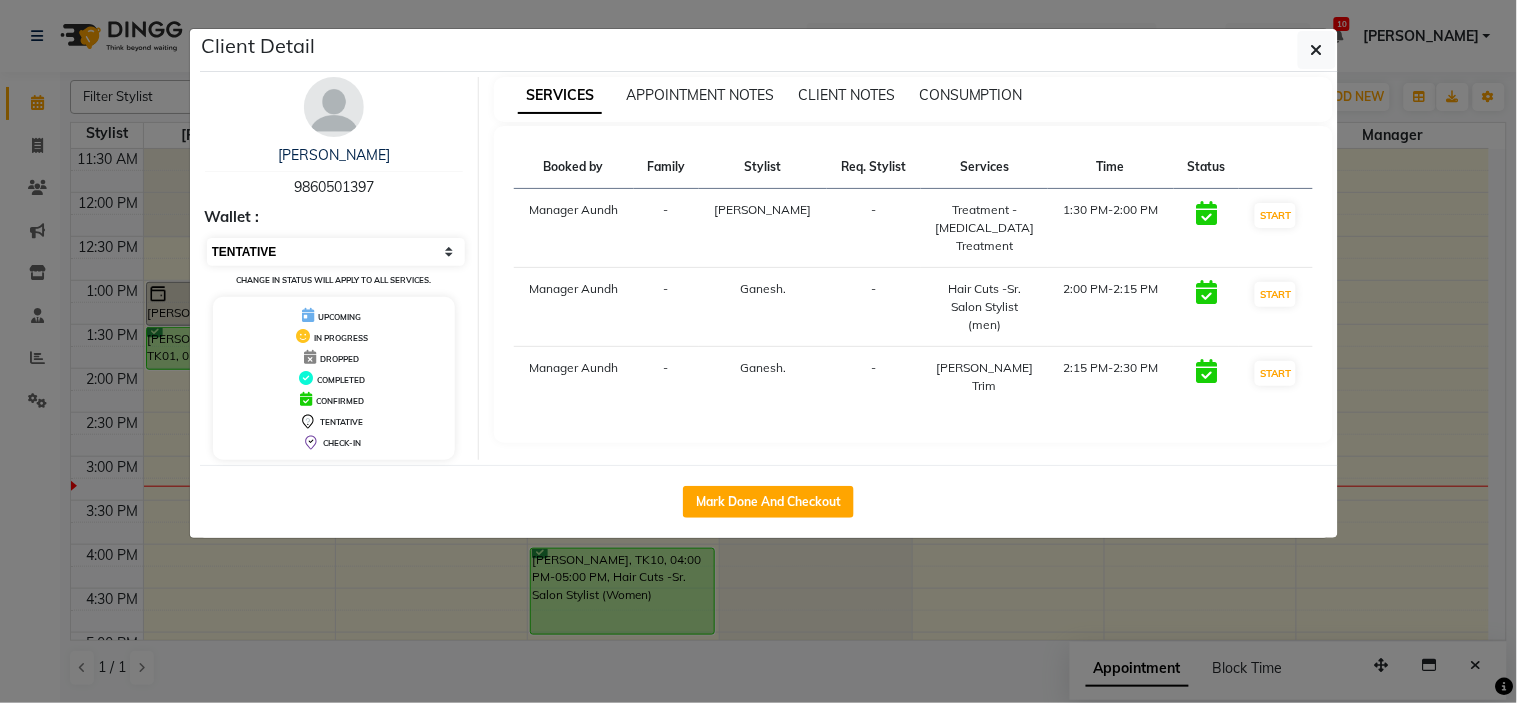 click on "Select IN SERVICE CONFIRMED TENTATIVE CHECK IN MARK DONE DROPPED UPCOMING" at bounding box center (336, 252) 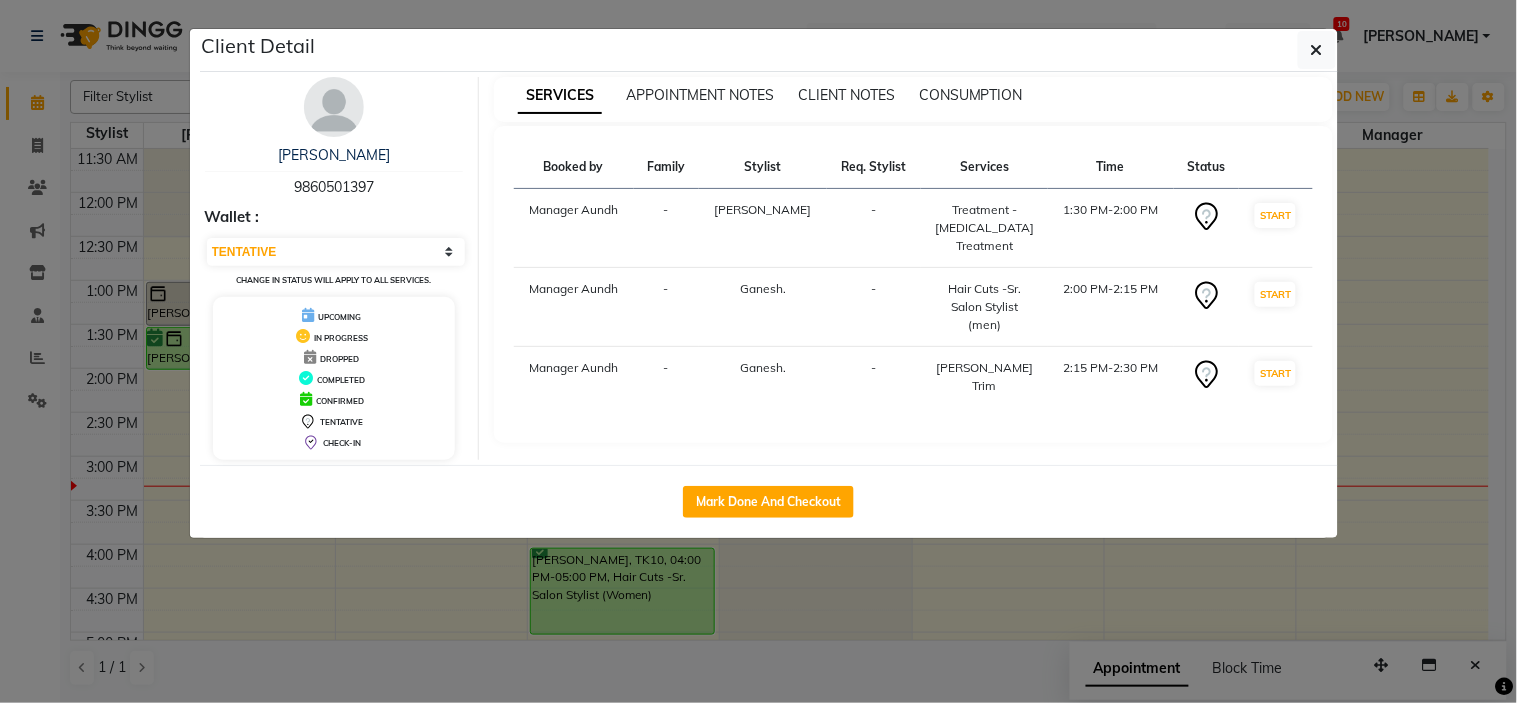 click on "Wallet :" at bounding box center [334, 217] 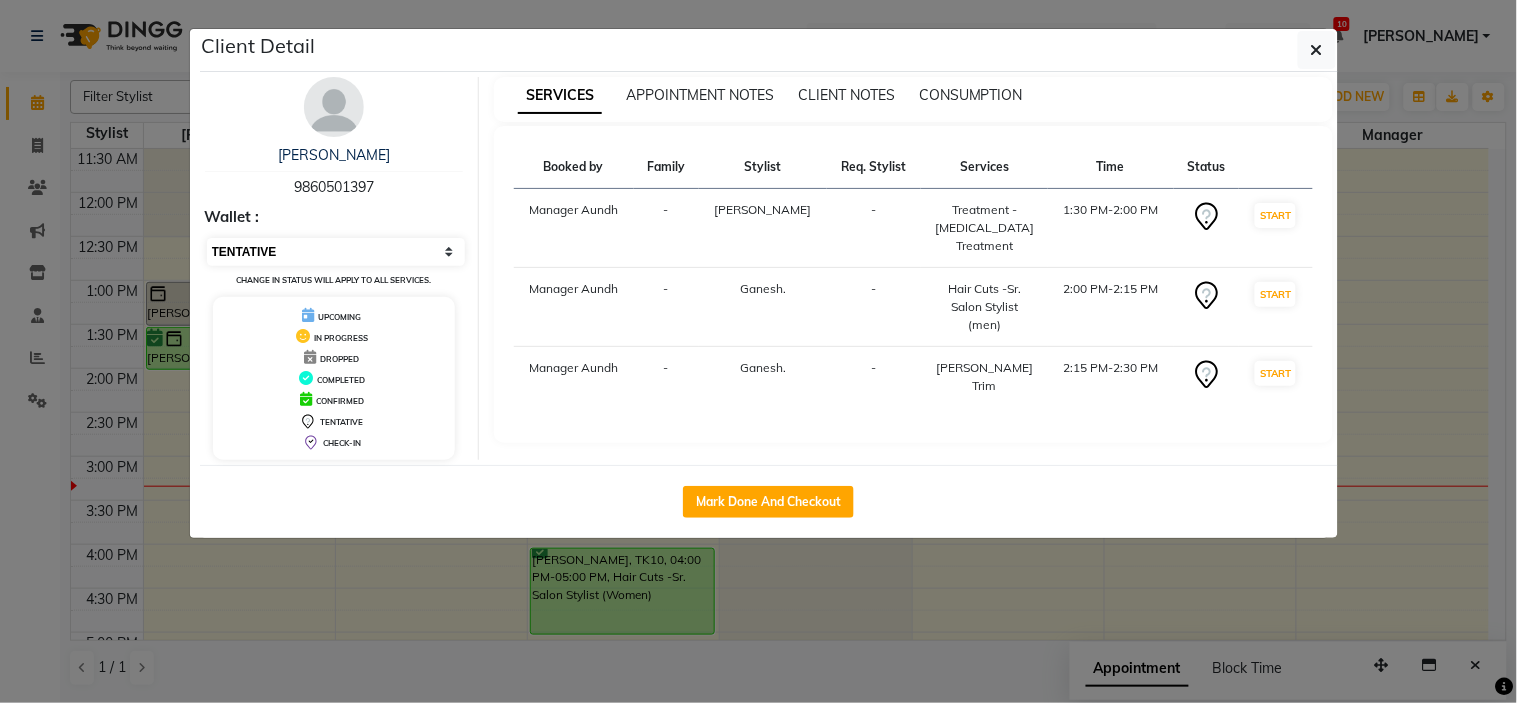 click on "Select IN SERVICE CONFIRMED TENTATIVE CHECK IN MARK DONE DROPPED UPCOMING" at bounding box center (336, 252) 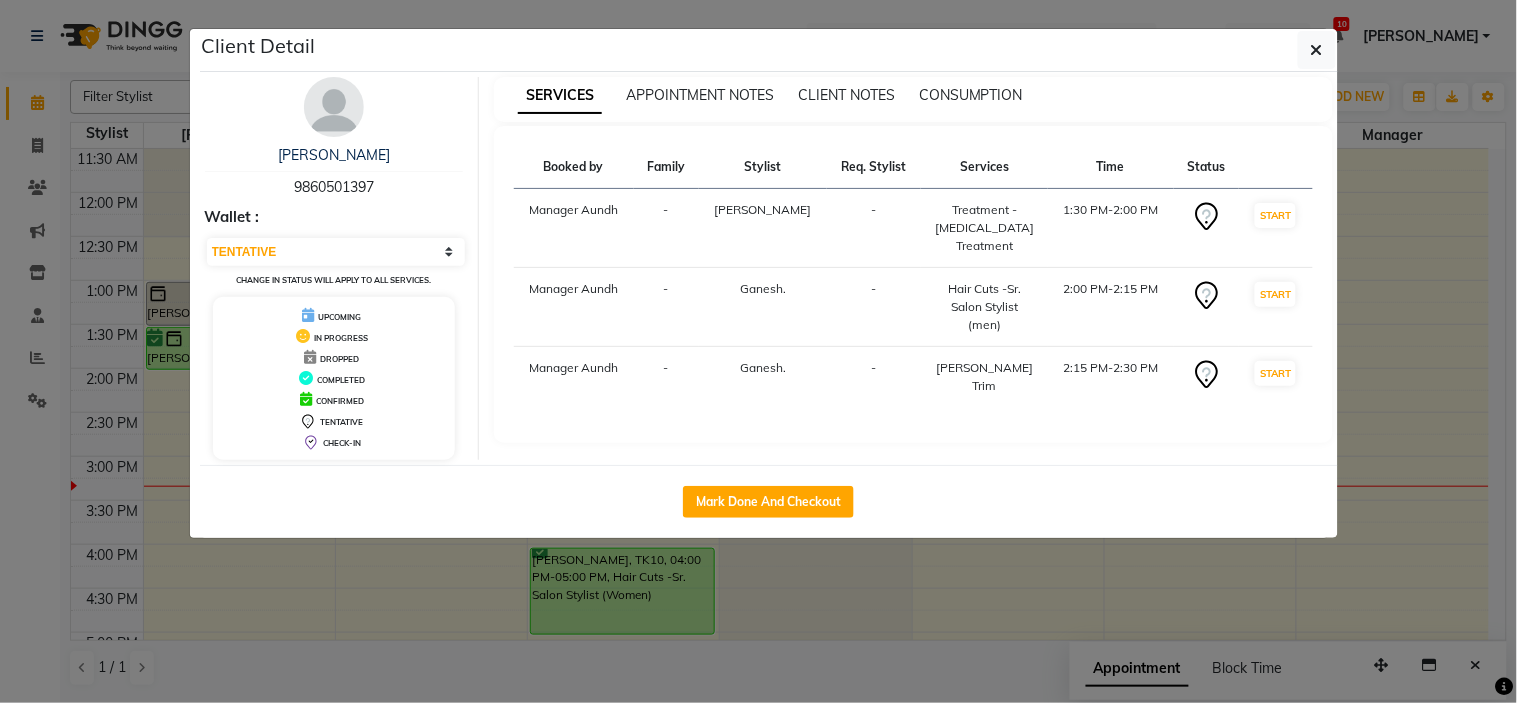 select on "5" 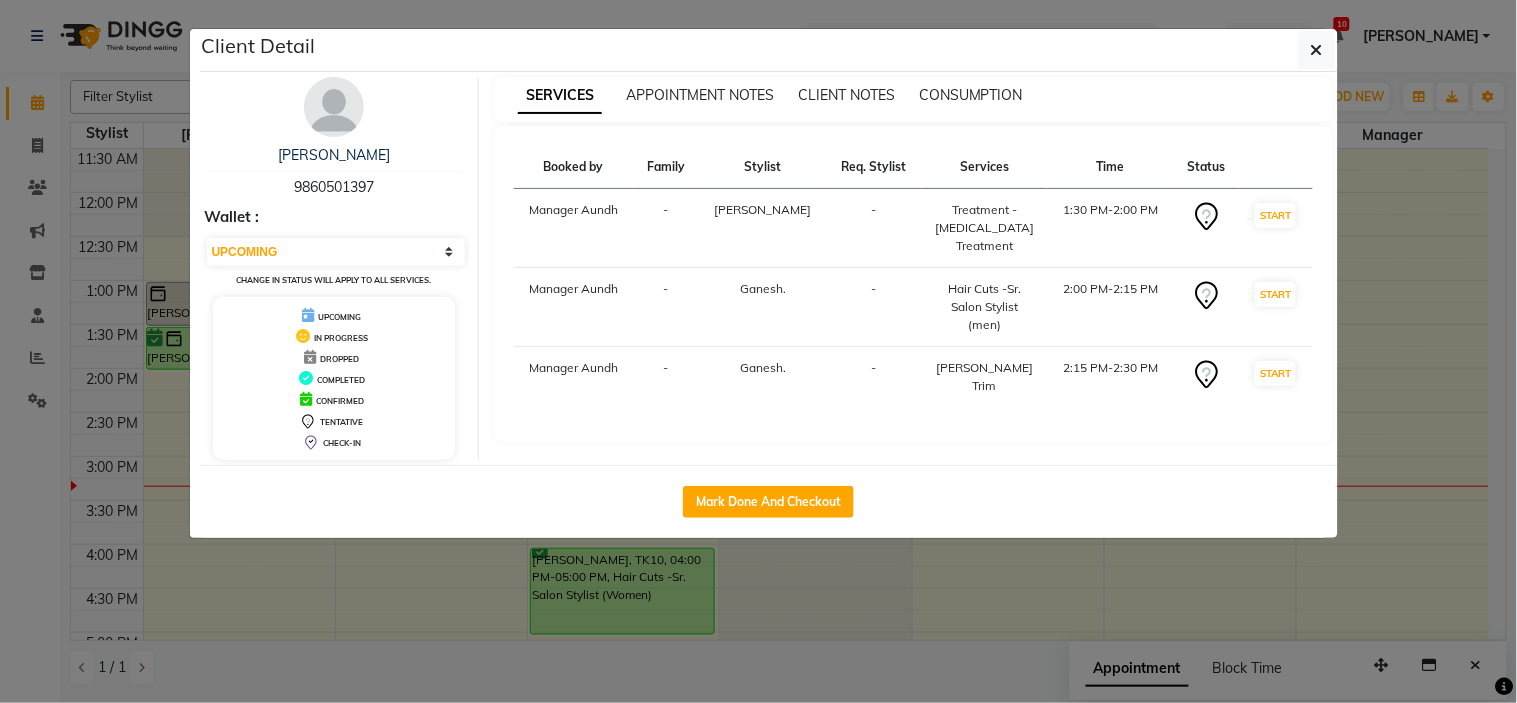 click on "Select IN SERVICE CONFIRMED TENTATIVE CHECK IN MARK DONE DROPPED UPCOMING" at bounding box center (336, 252) 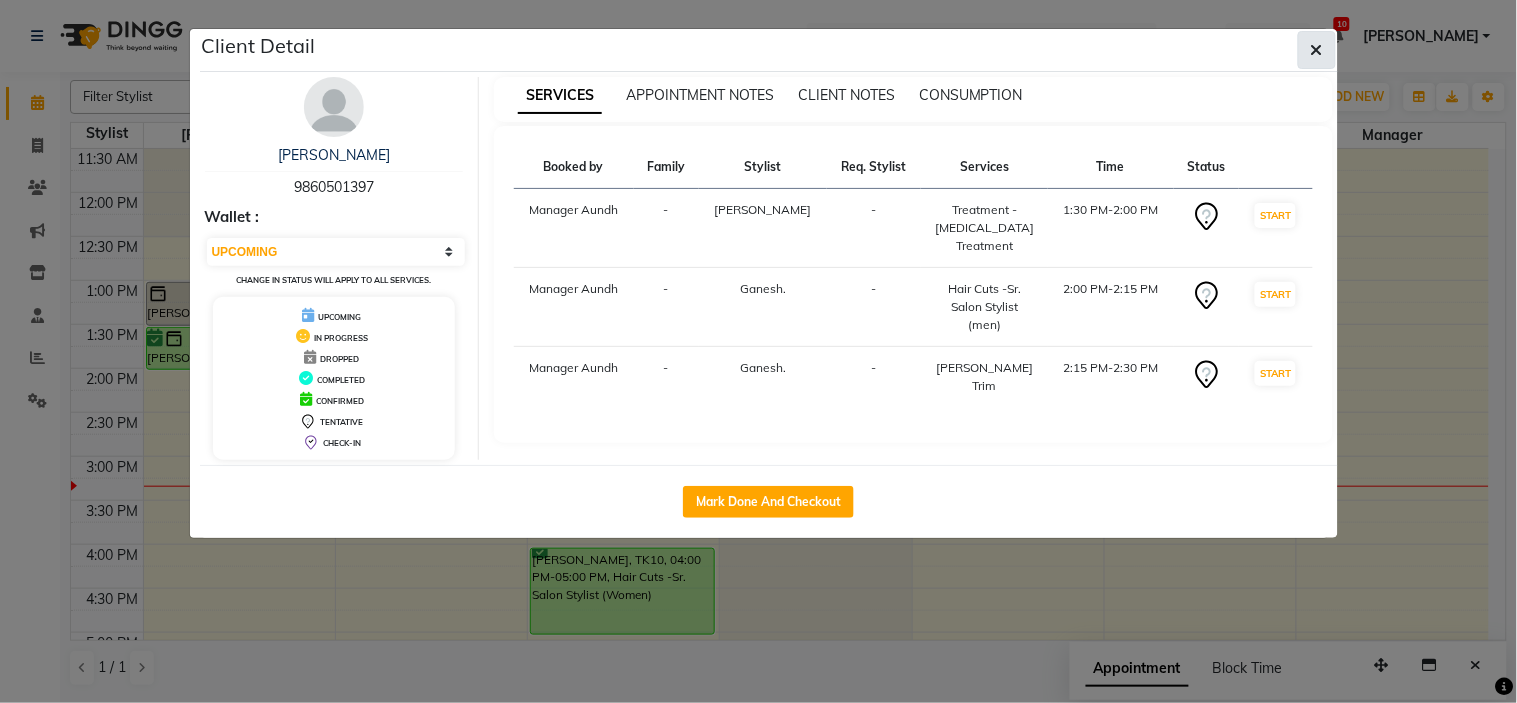 click 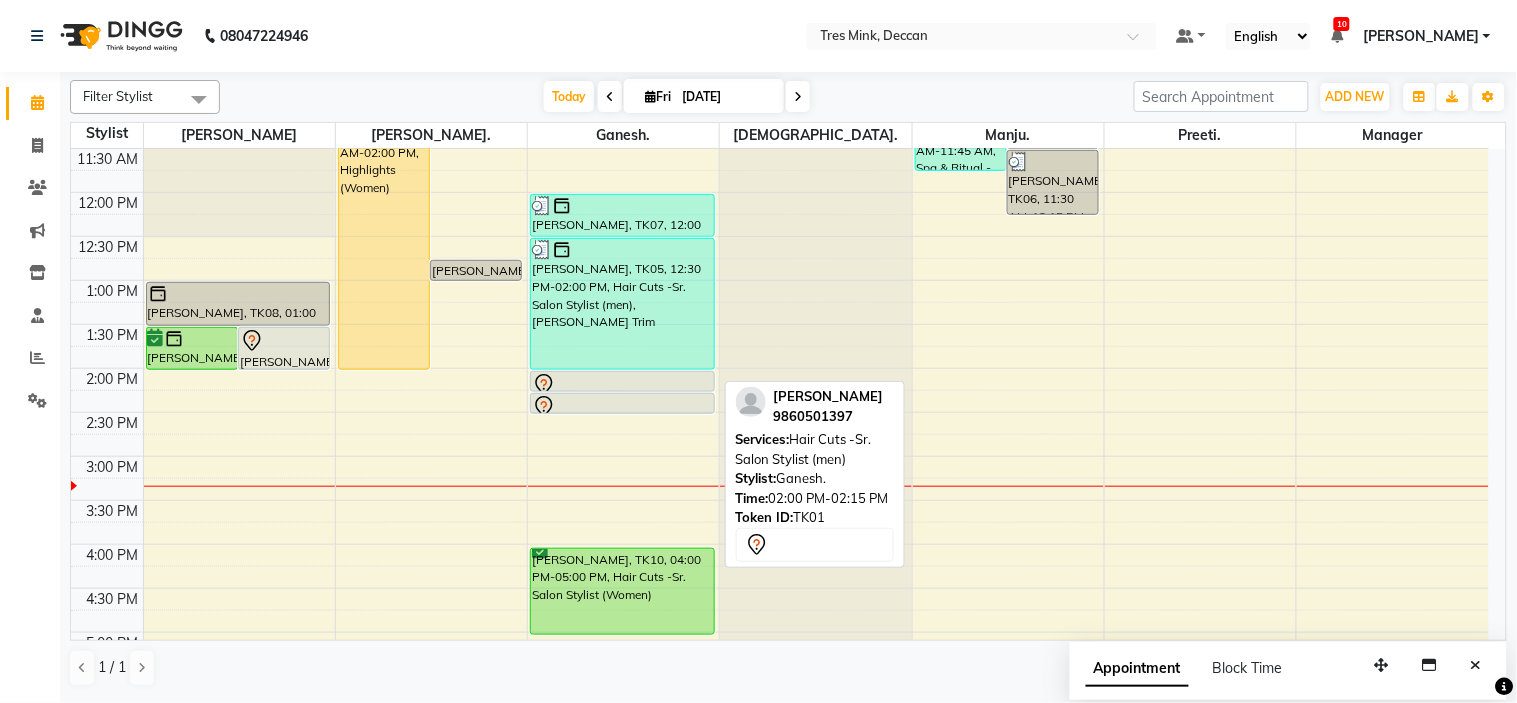 click at bounding box center (622, 385) 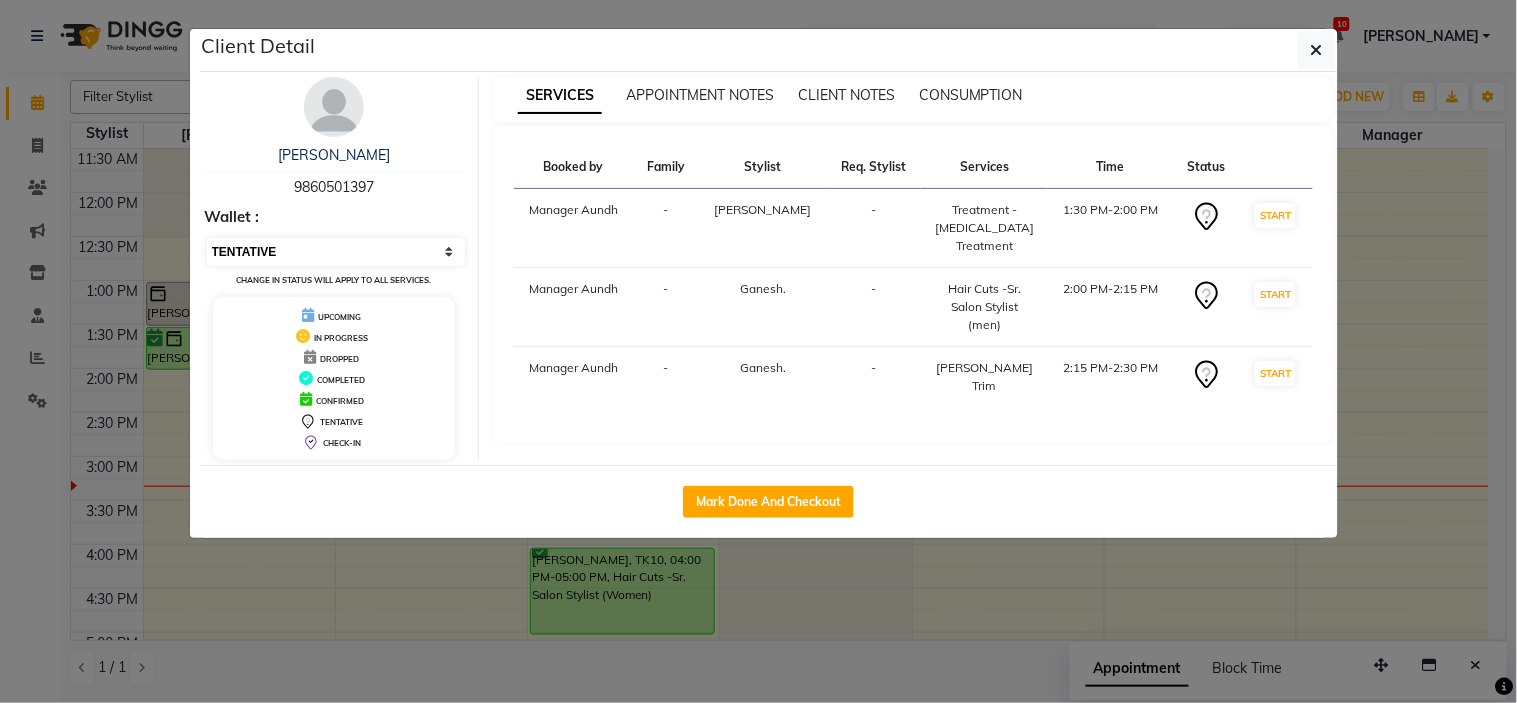 click on "Select IN SERVICE CONFIRMED TENTATIVE CHECK IN MARK DONE DROPPED UPCOMING" at bounding box center (336, 252) 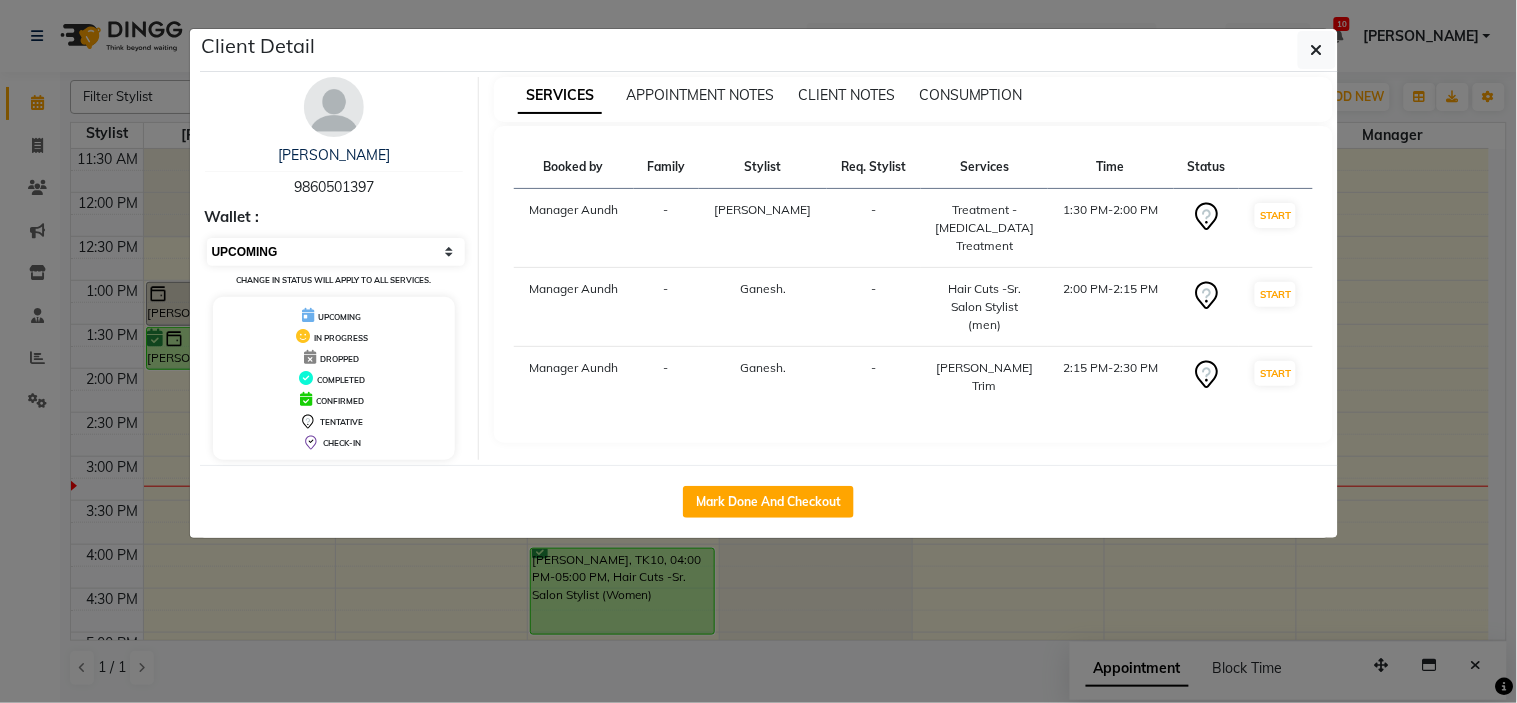 click on "Select IN SERVICE CONFIRMED TENTATIVE CHECK IN MARK DONE DROPPED UPCOMING" at bounding box center (336, 252) 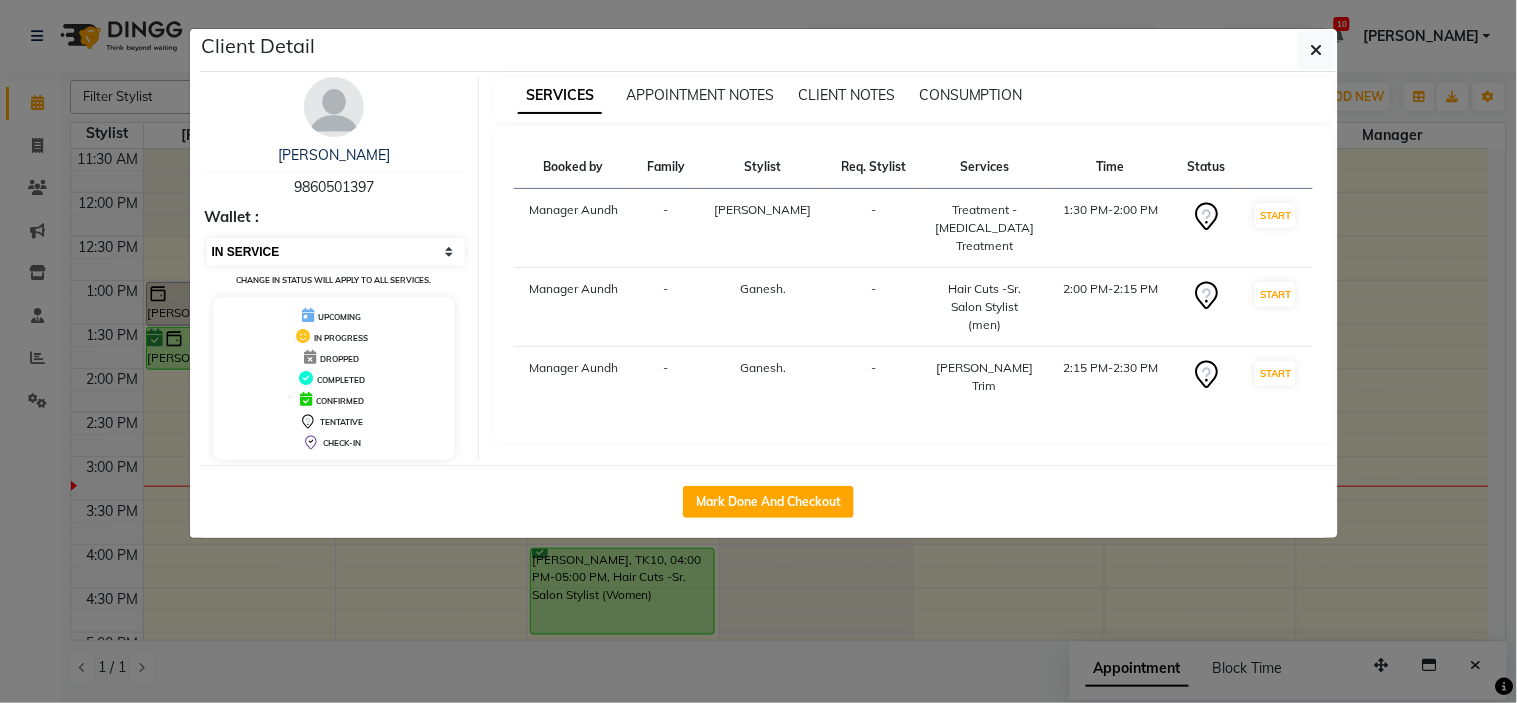 click on "Select IN SERVICE CONFIRMED TENTATIVE CHECK IN MARK DONE DROPPED UPCOMING" at bounding box center [336, 252] 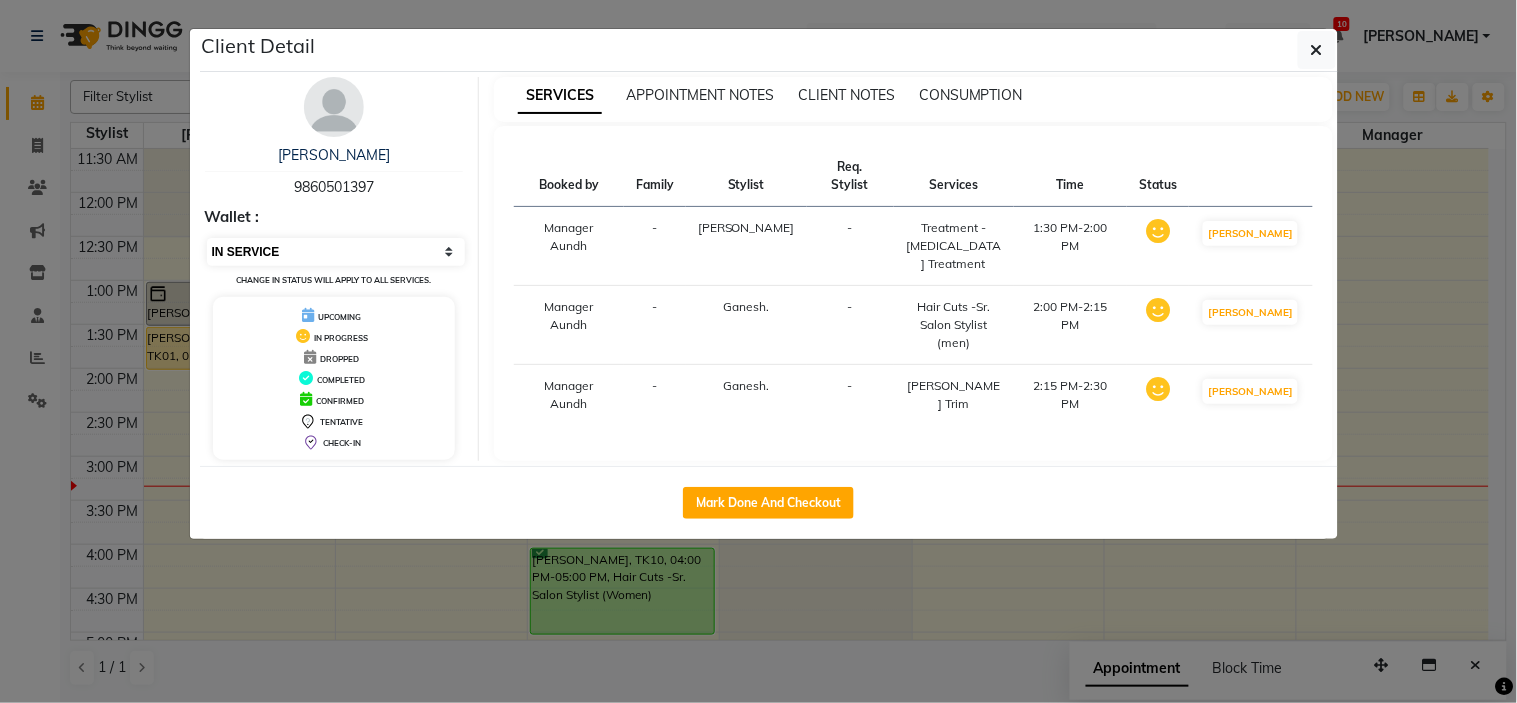 click on "Select IN SERVICE CONFIRMED TENTATIVE CHECK IN MARK DONE DROPPED UPCOMING" at bounding box center [336, 252] 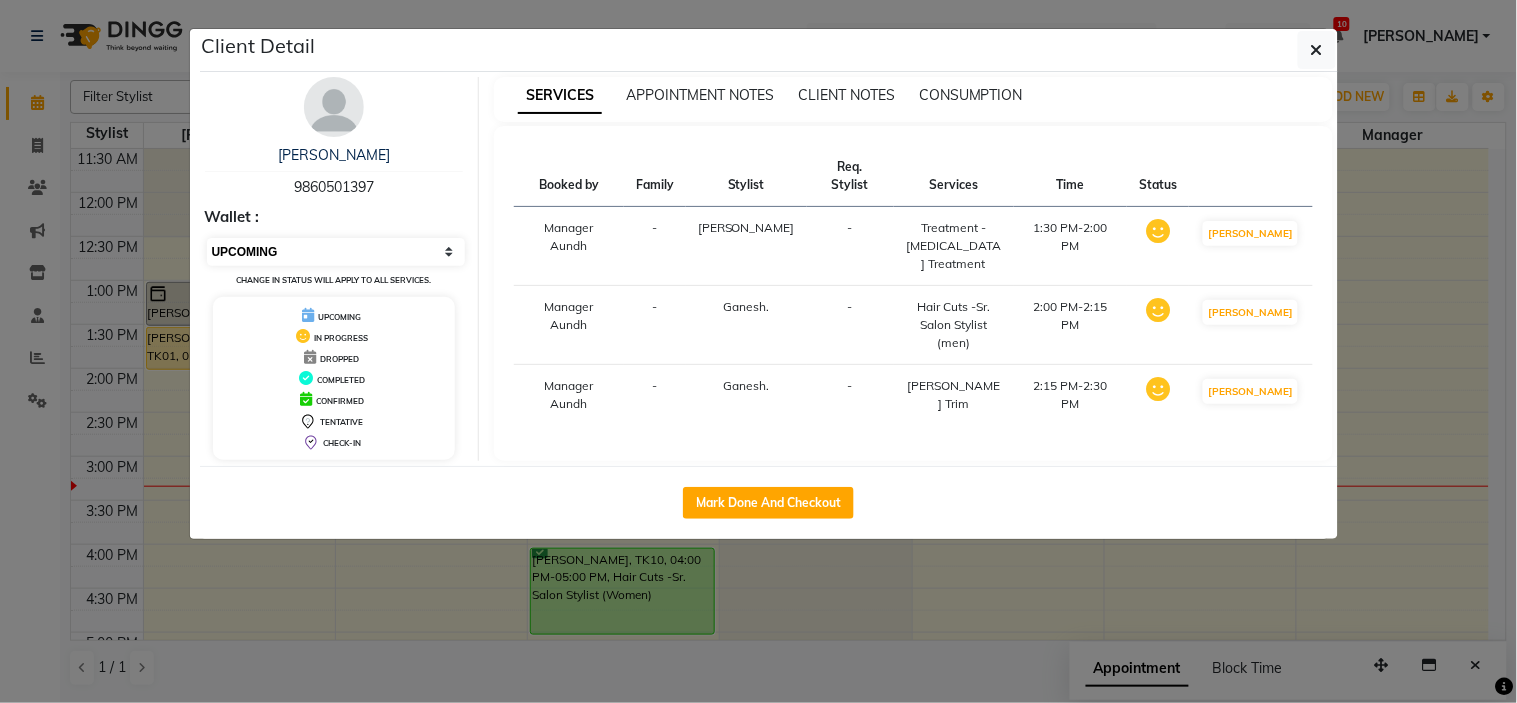 click on "Select IN SERVICE CONFIRMED TENTATIVE CHECK IN MARK DONE DROPPED UPCOMING" at bounding box center [336, 252] 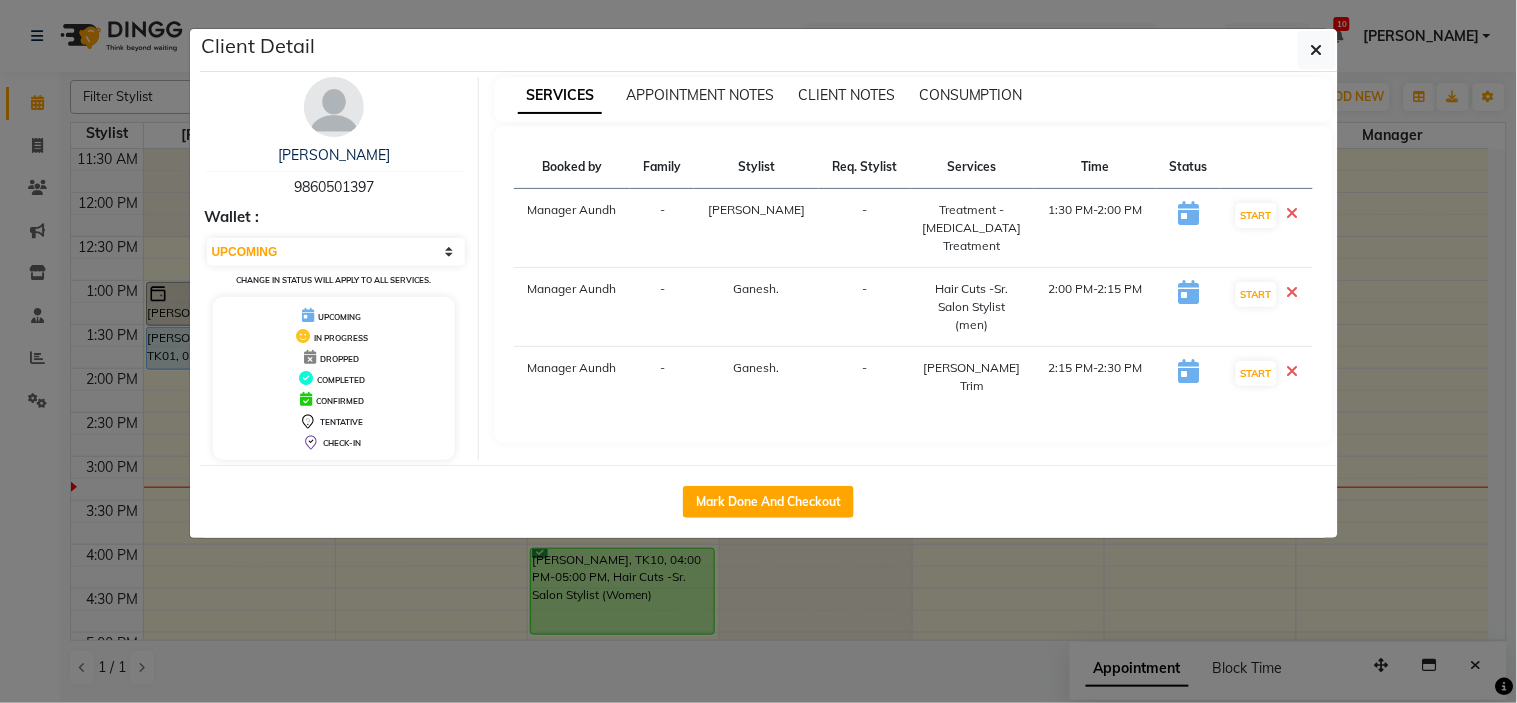 click at bounding box center [1293, 371] 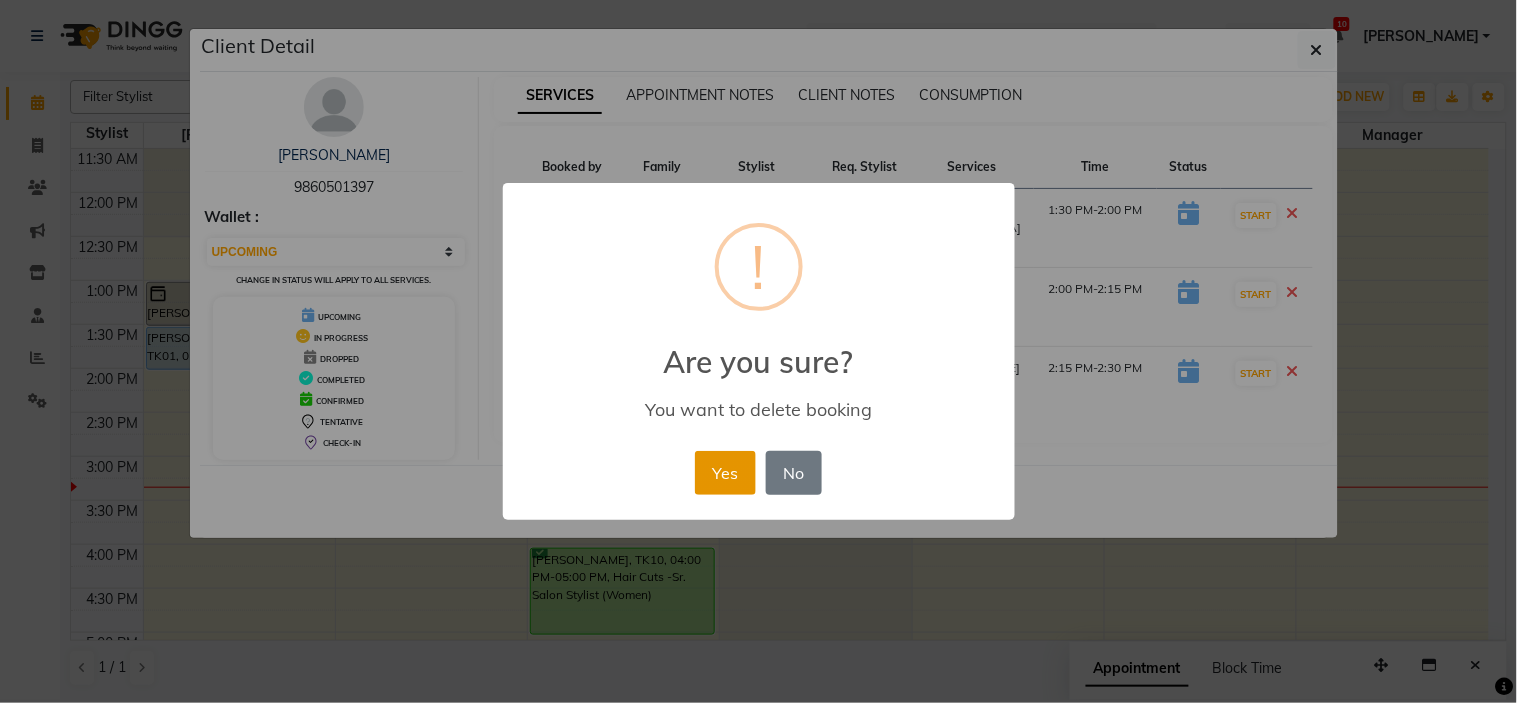 click on "Yes" at bounding box center (725, 473) 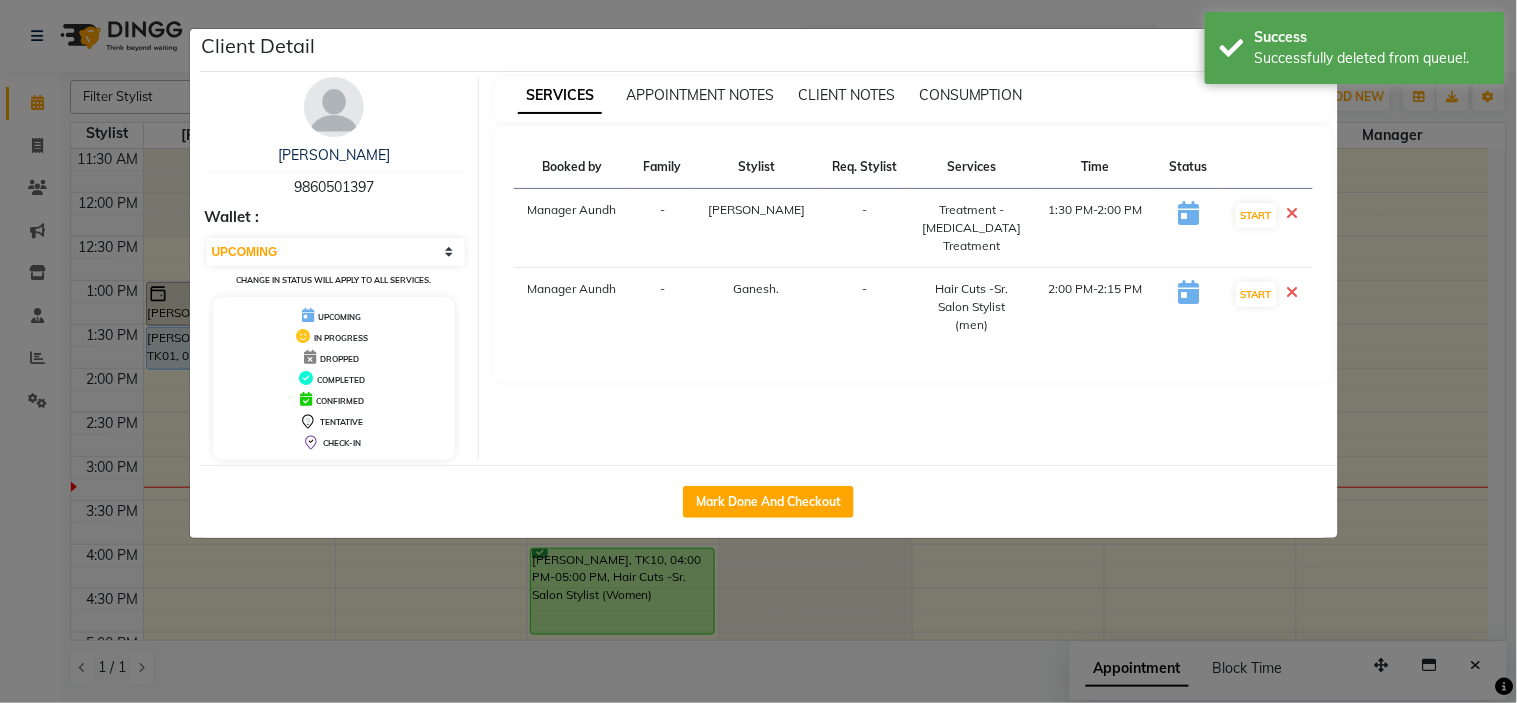 click at bounding box center (1293, 292) 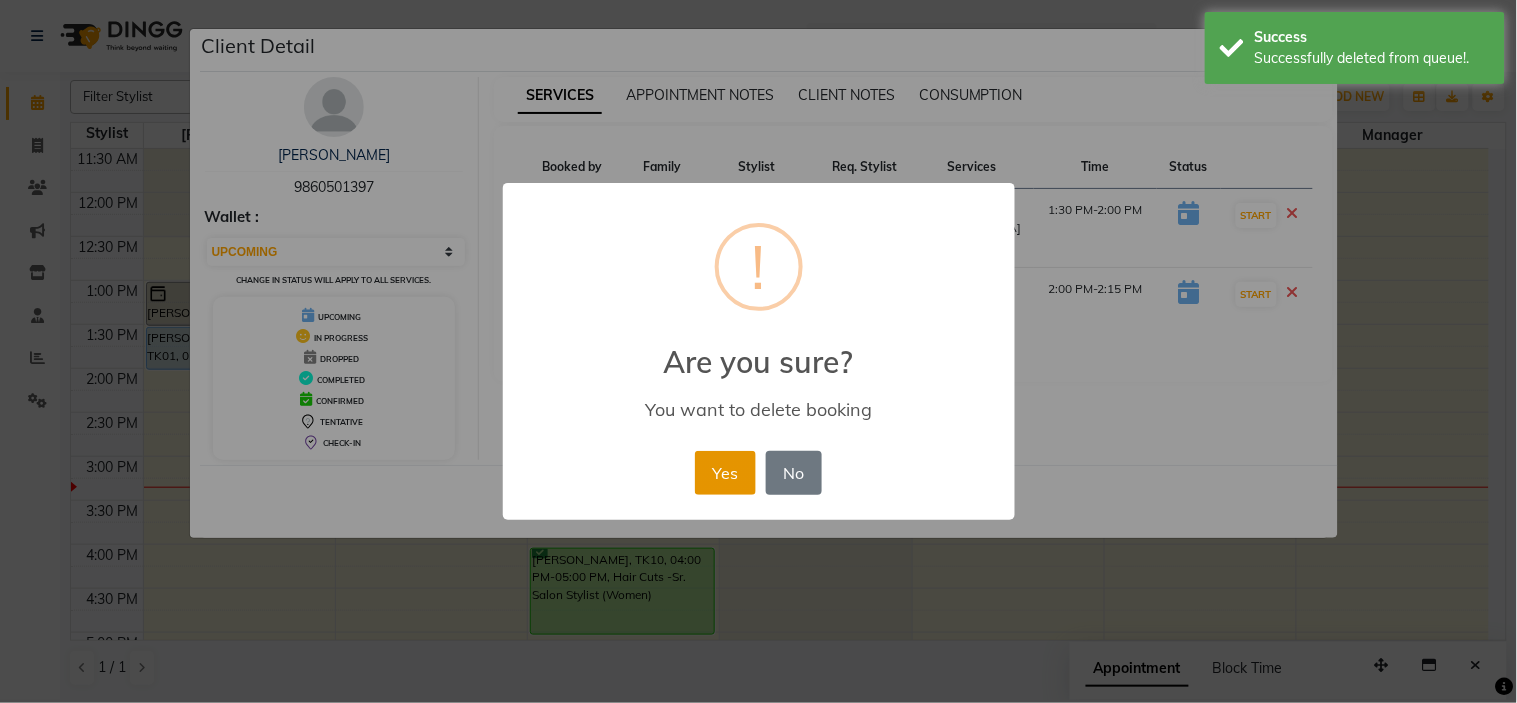 click on "Yes" at bounding box center [725, 473] 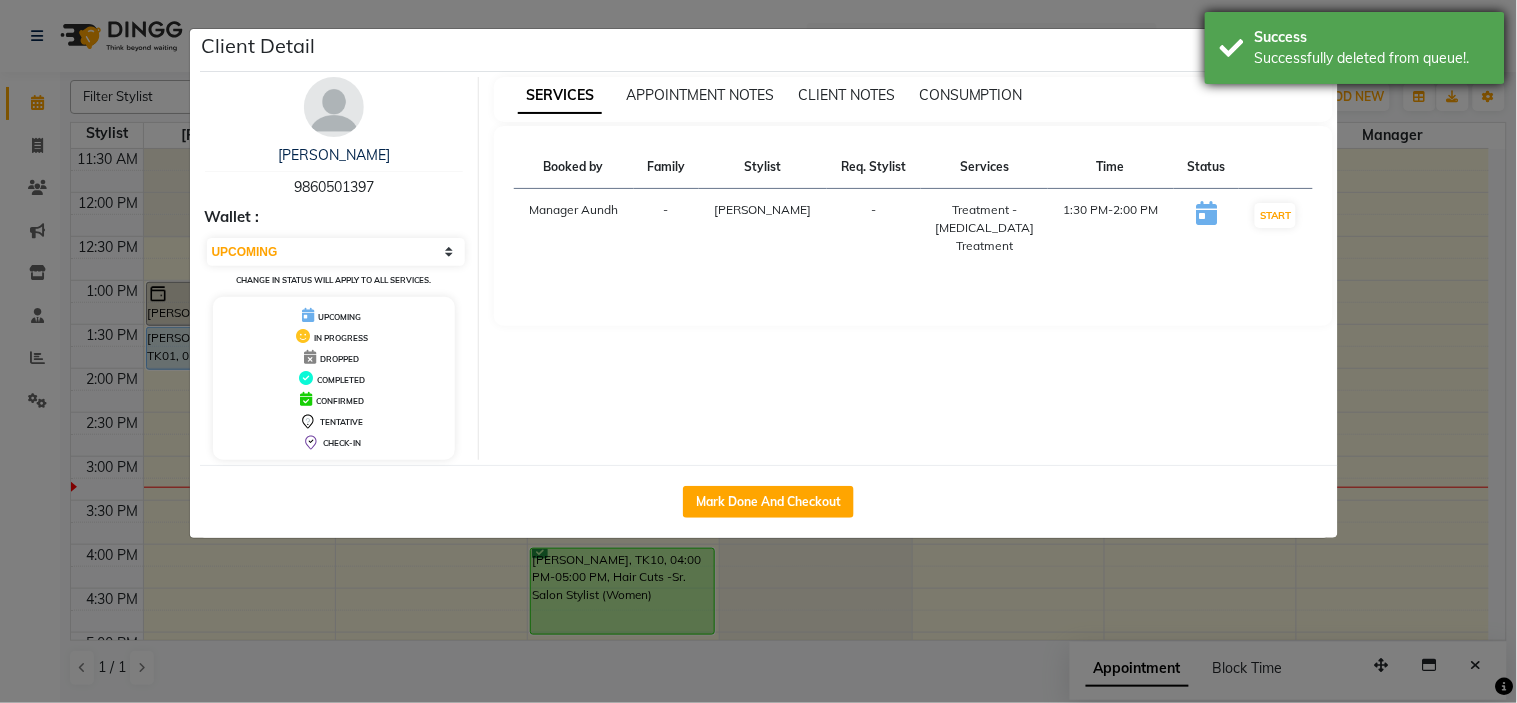click on "Success   Successfully deleted from queue!." at bounding box center (1355, 48) 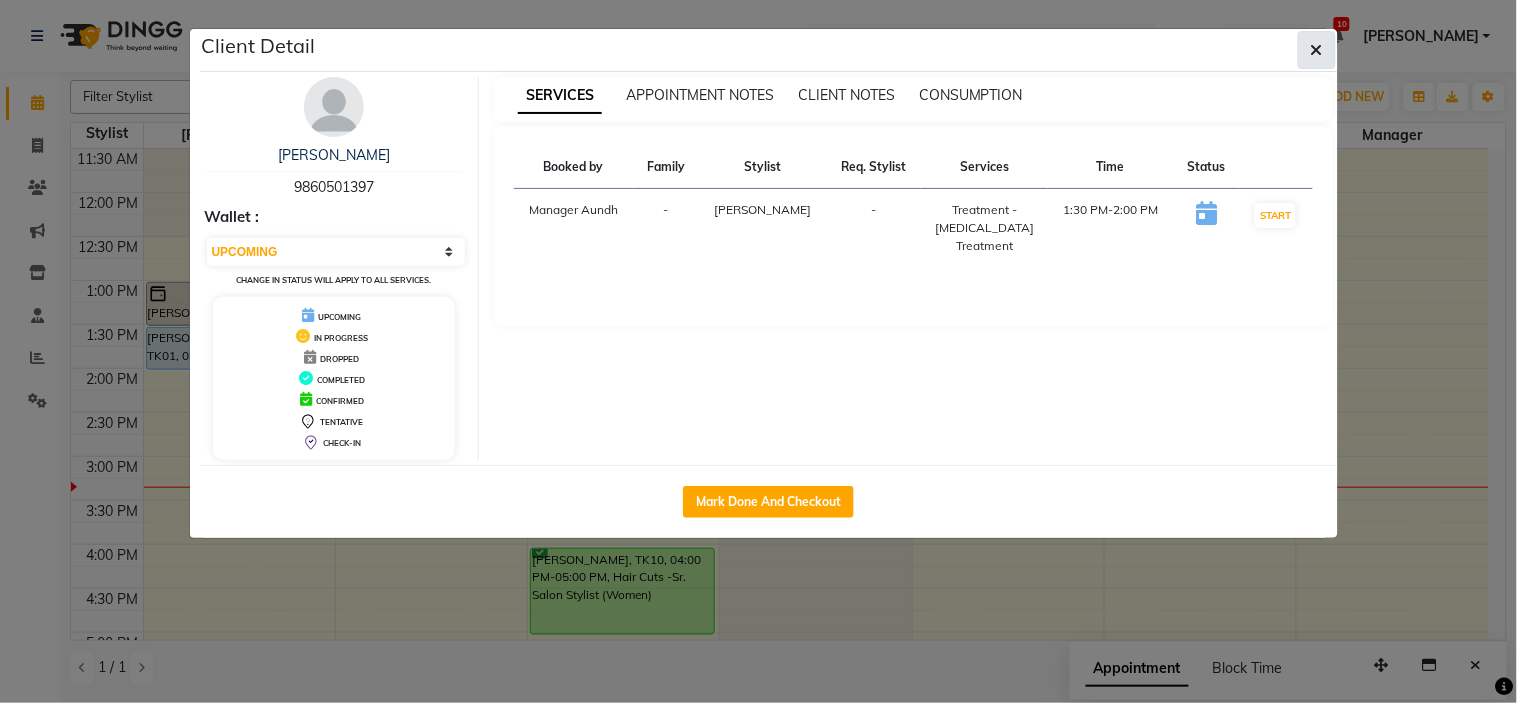 click 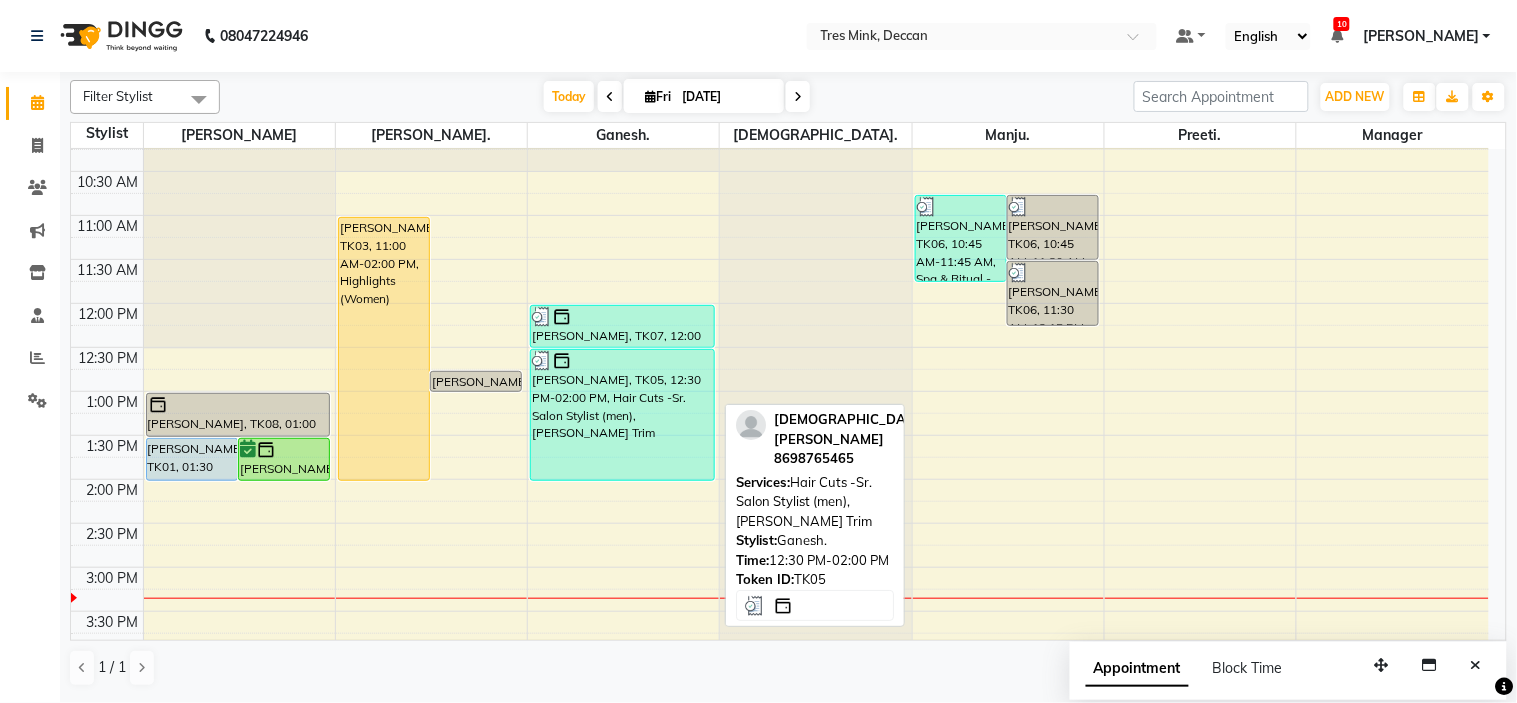 scroll, scrollTop: 308, scrollLeft: 0, axis: vertical 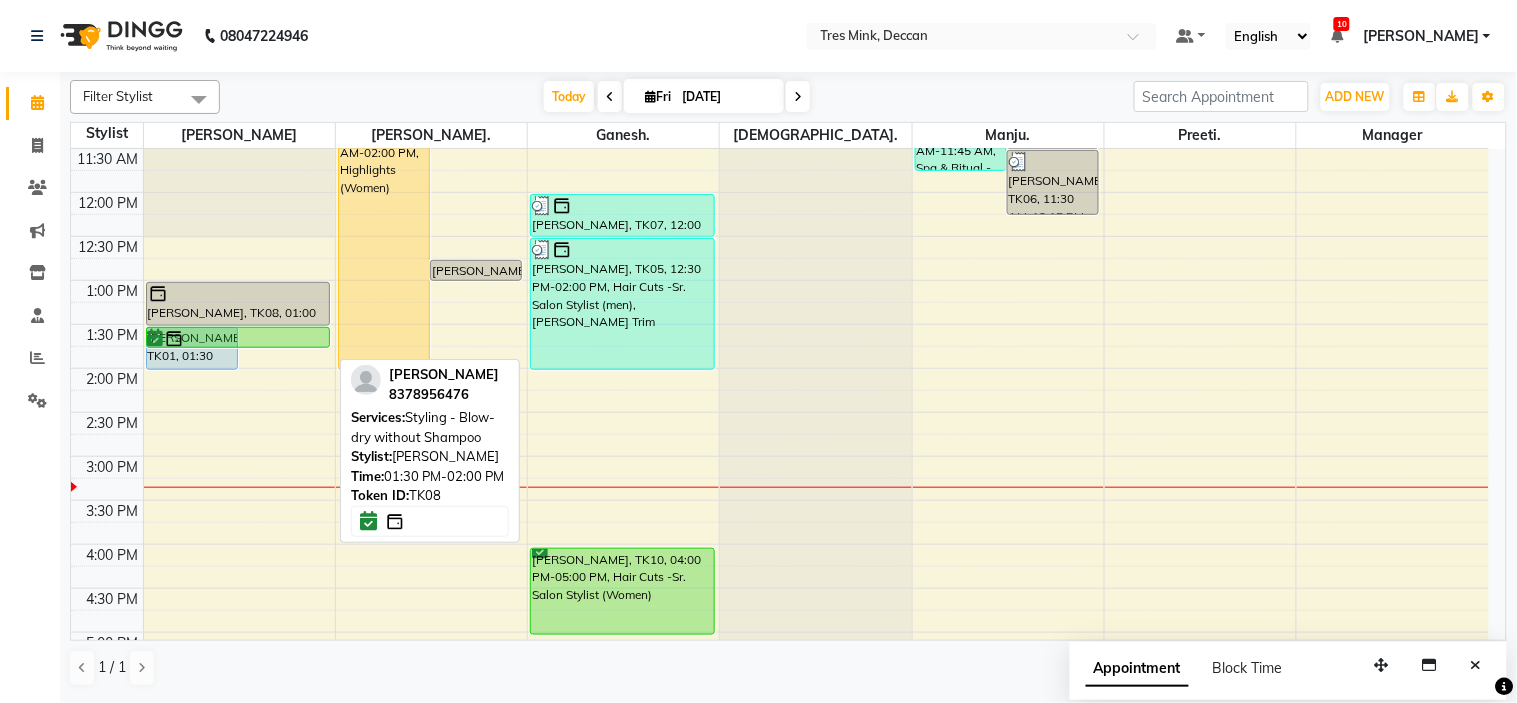 drag, startPoint x: 268, startPoint y: 364, endPoint x: 280, endPoint y: 335, distance: 31.38471 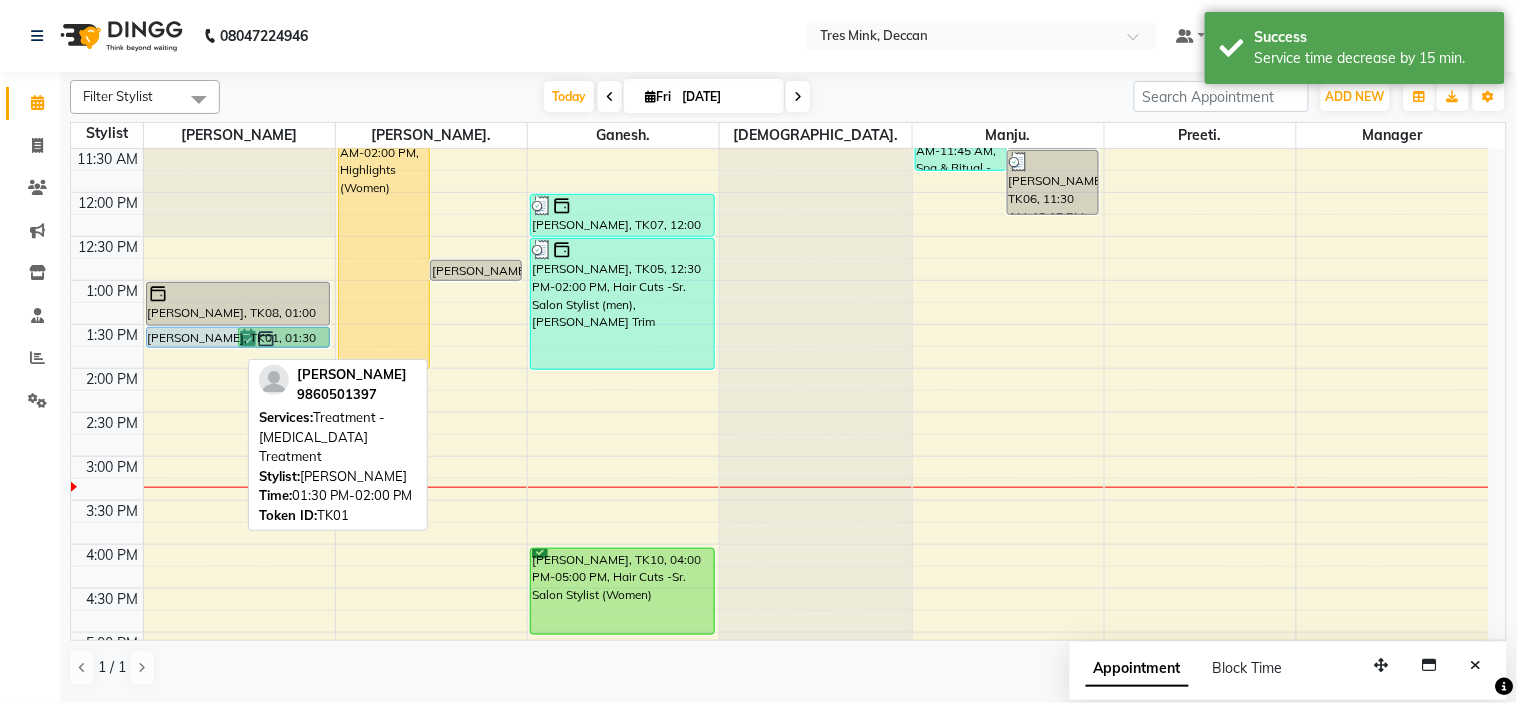 drag, startPoint x: 182, startPoint y: 364, endPoint x: 194, endPoint y: 337, distance: 29.546574 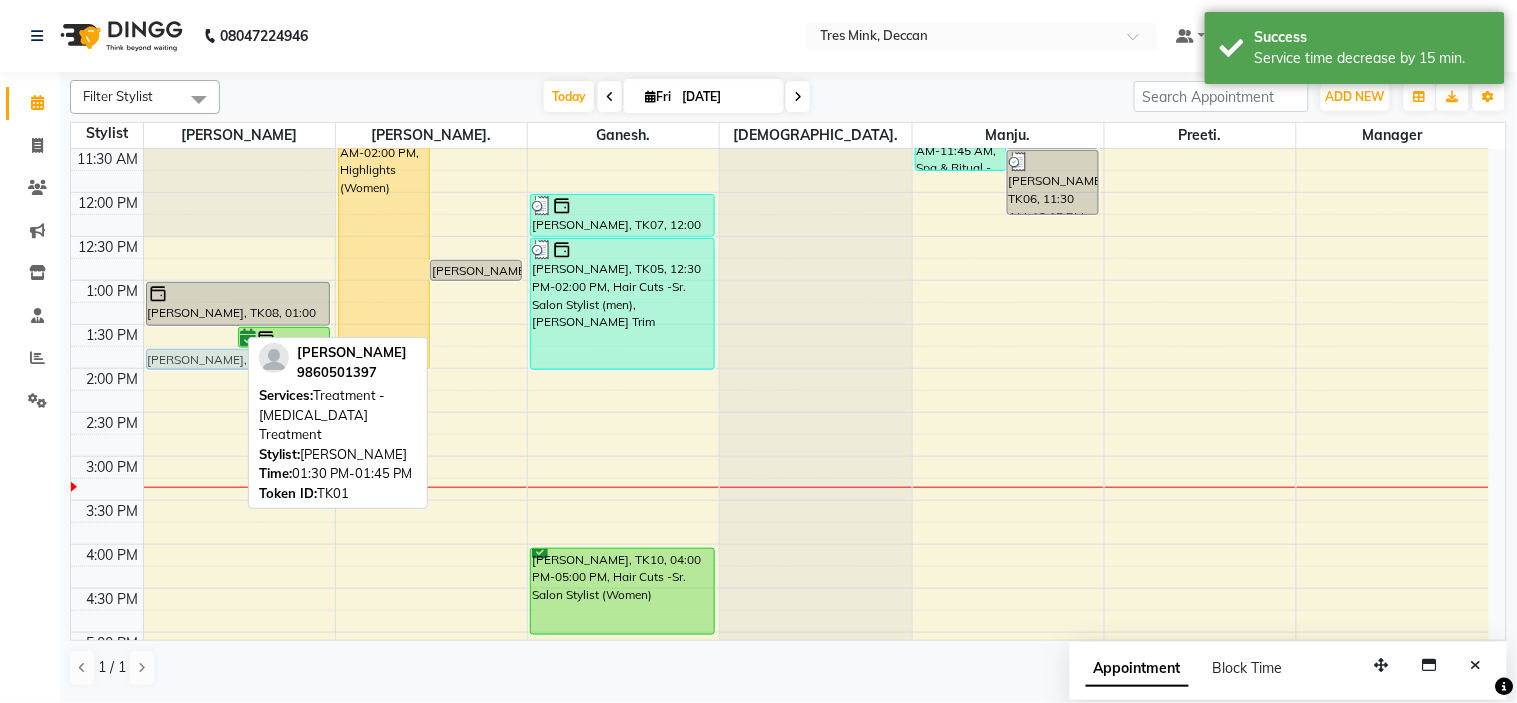drag, startPoint x: 180, startPoint y: 334, endPoint x: 173, endPoint y: 362, distance: 28.86174 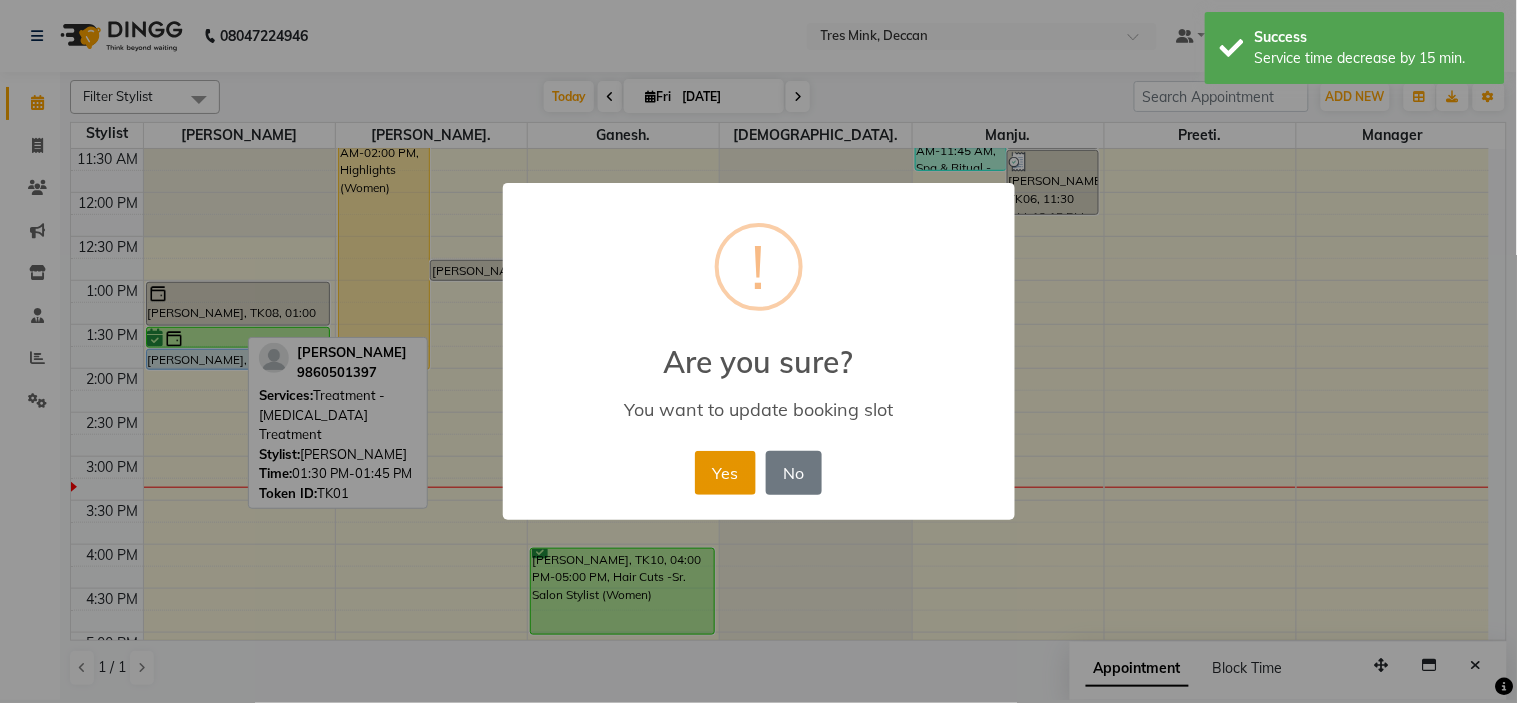 click on "Yes" at bounding box center [725, 473] 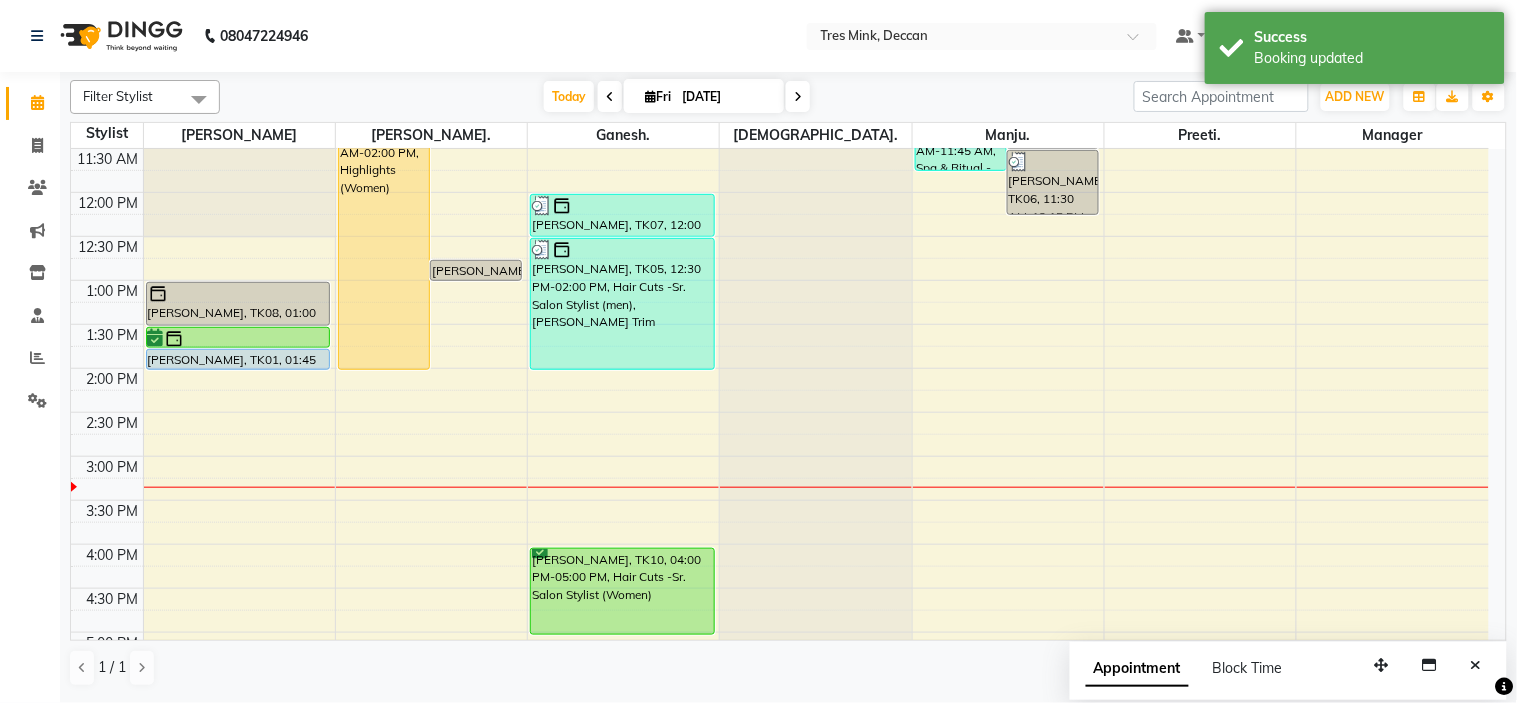 click on "08047224946 Select Location × Tres Mink, Deccan Default Panel My Panel English ENGLISH Español العربية मराठी हिंदी ગુજરાતી தமிழ் 中文 10 Notifications nothing to show [PERSON_NAME] Manage Profile Change Password Sign out  Version:3.15.4" 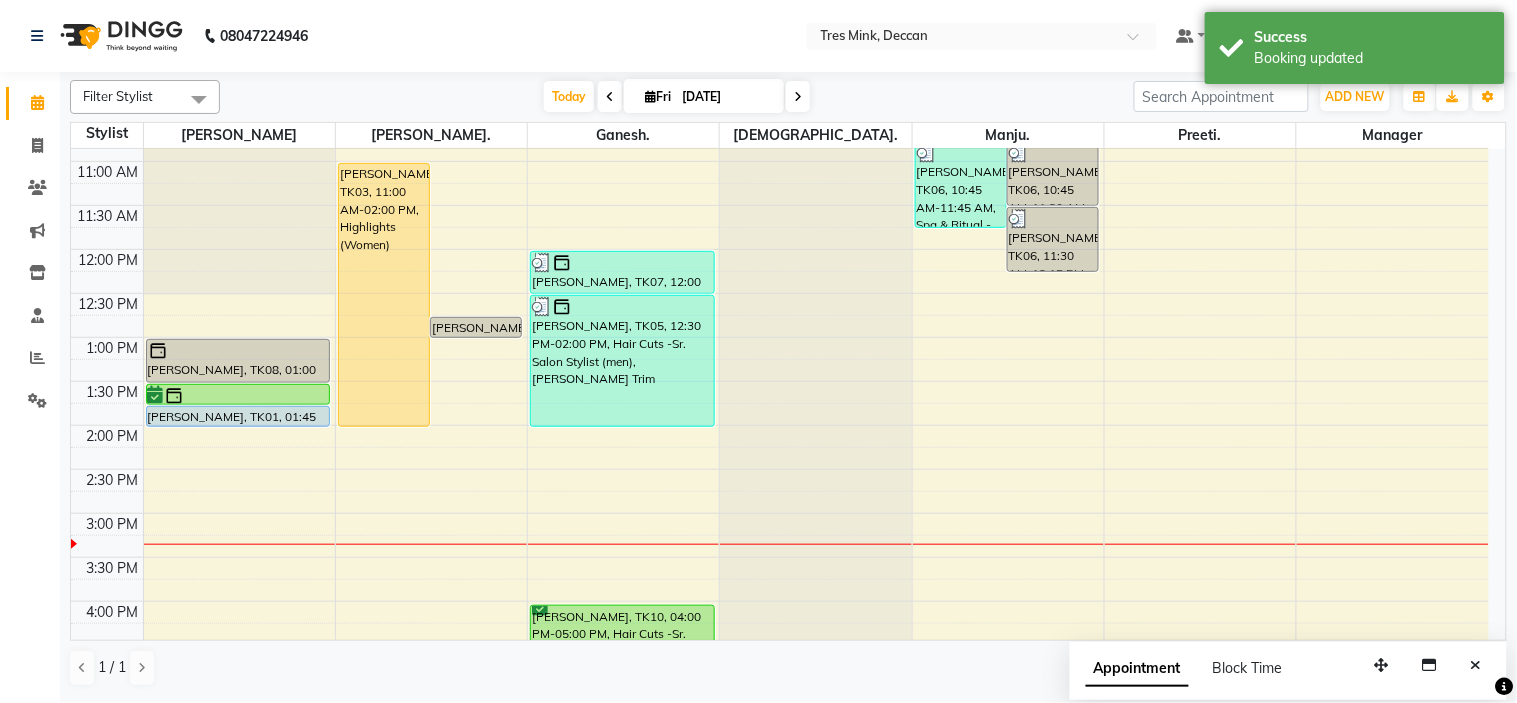 scroll, scrollTop: 212, scrollLeft: 0, axis: vertical 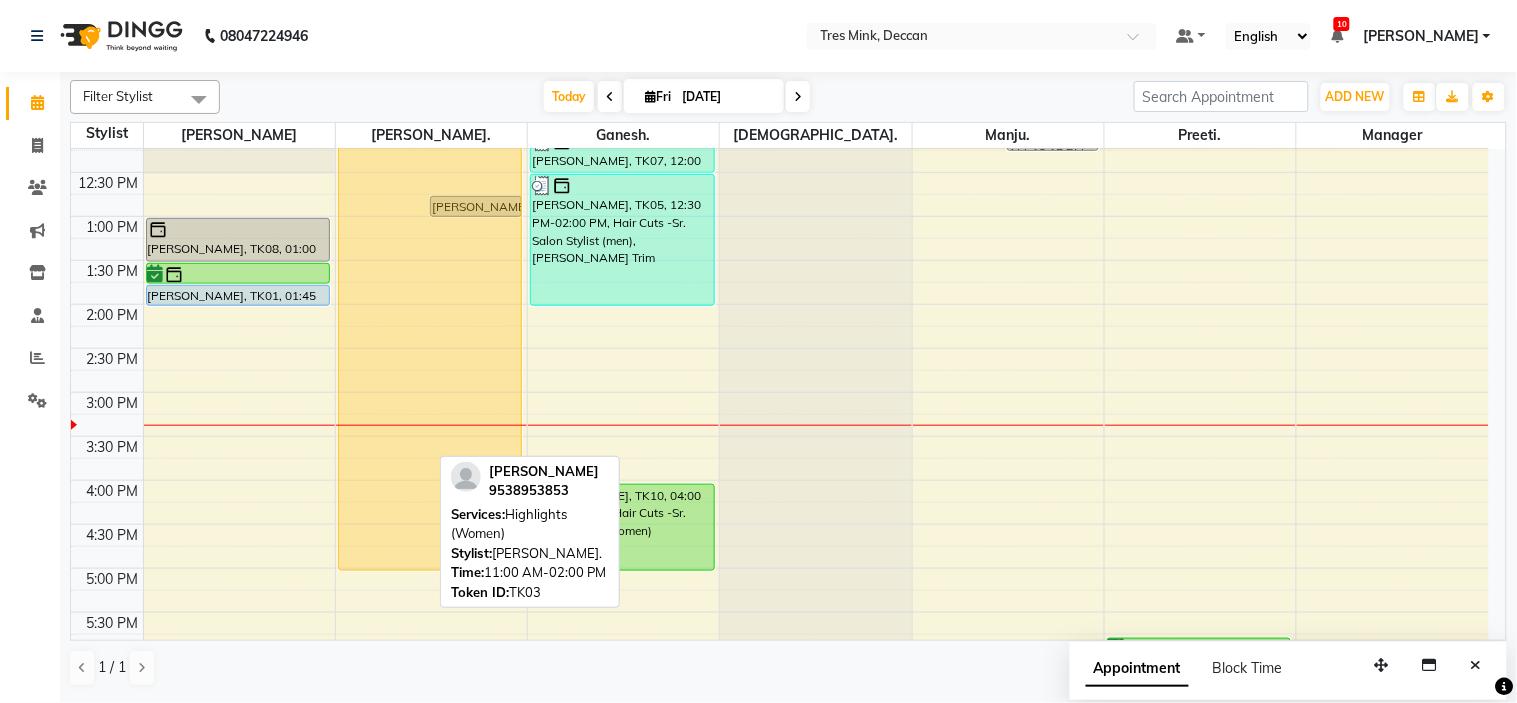 drag, startPoint x: 384, startPoint y: 461, endPoint x: 375, endPoint y: 564, distance: 103.392456 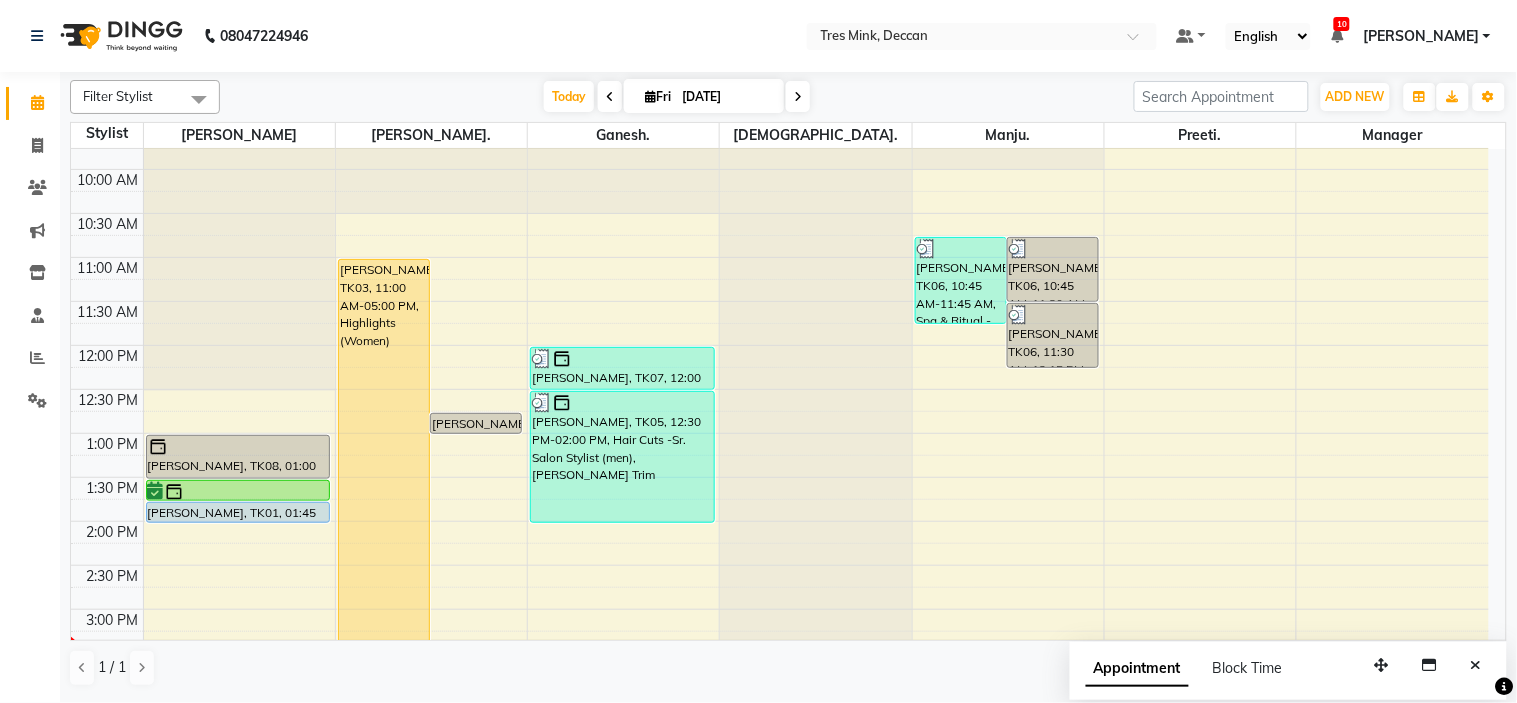 scroll, scrollTop: 101, scrollLeft: 0, axis: vertical 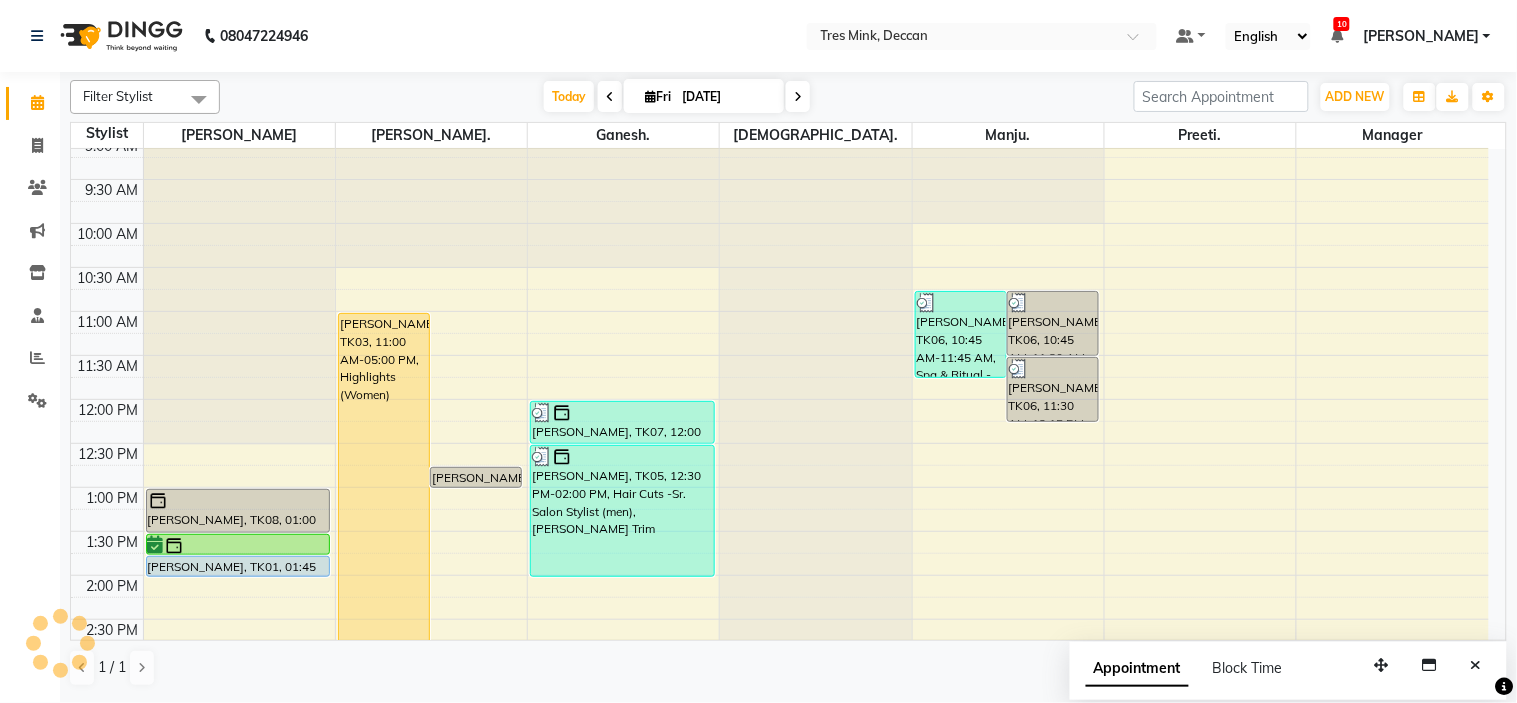 drag, startPoint x: 484, startPoint y: 480, endPoint x: 466, endPoint y: 282, distance: 198.8165 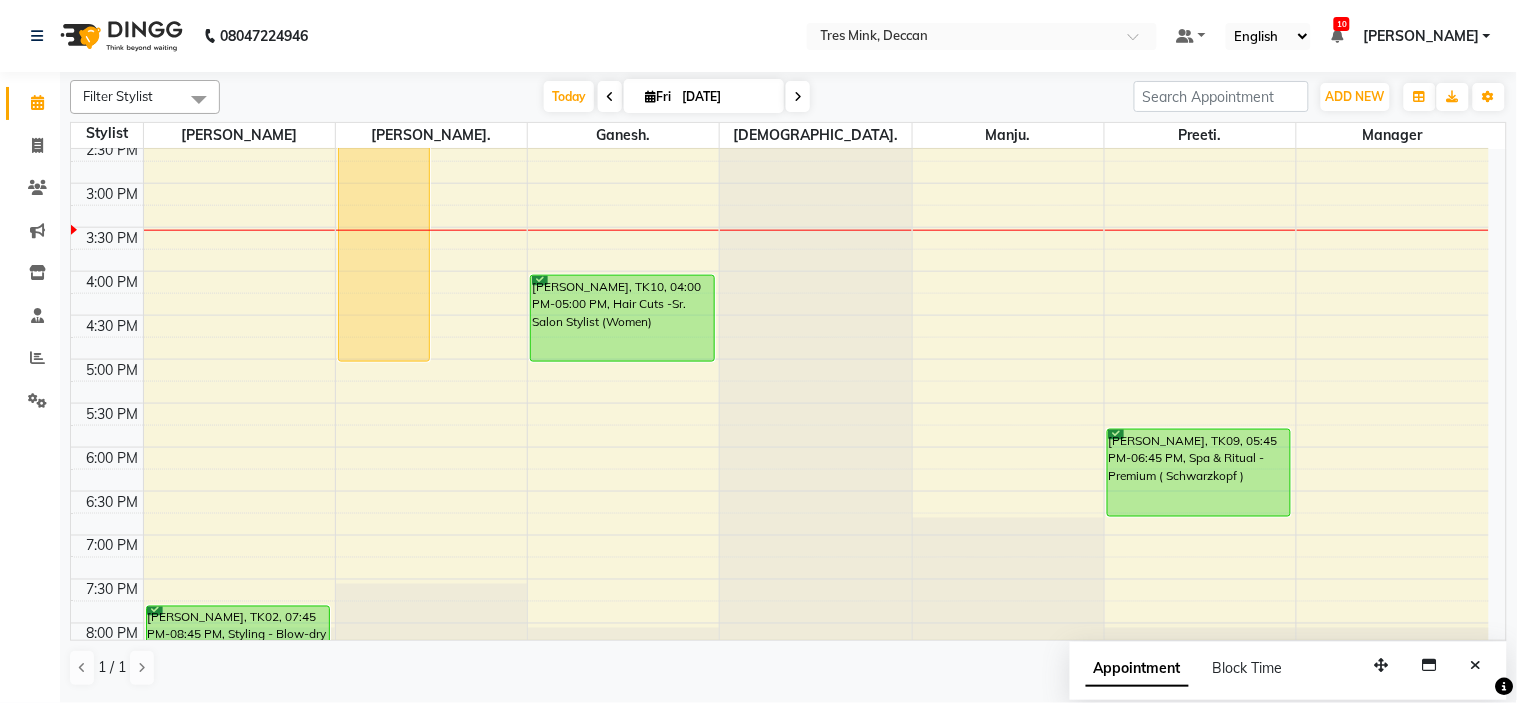 scroll, scrollTop: 582, scrollLeft: 0, axis: vertical 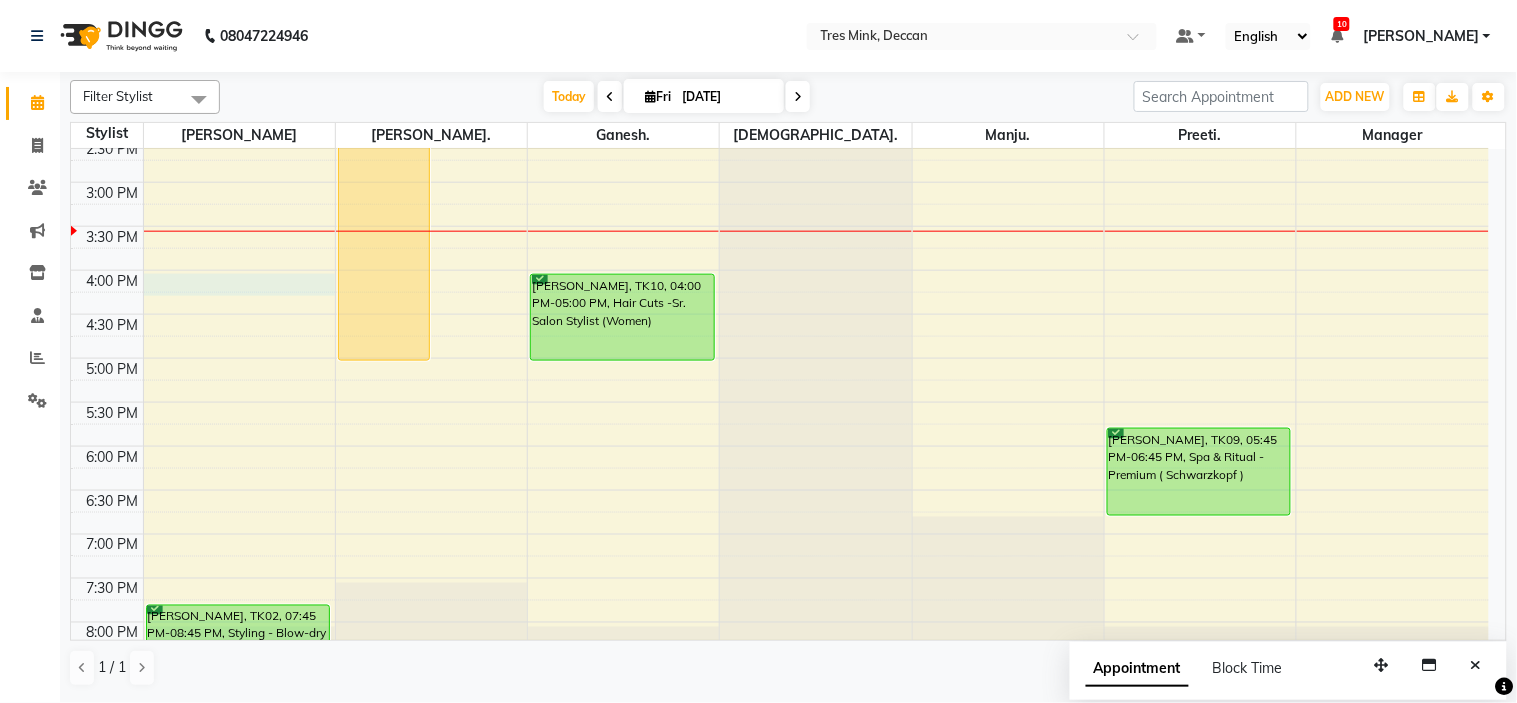 click on "8:00 AM 8:30 AM 9:00 AM 9:30 AM 10:00 AM 10:30 AM 11:00 AM 11:30 AM 12:00 PM 12:30 PM 1:00 PM 1:30 PM 2:00 PM 2:30 PM 3:00 PM 3:30 PM 4:00 PM 4:30 PM 5:00 PM 5:30 PM 6:00 PM 6:30 PM 7:00 PM 7:30 PM 8:00 PM 8:30 PM     [PERSON_NAME][GEOGRAPHIC_DATA], 01:00 PM-01:30 PM, Styling - Blow-dry without Shampoo     [PERSON_NAME], TK08, 01:30 PM-01:45 PM, Styling - Blow-dry without Shampoo    [PERSON_NAME], TK01, 01:45 PM-02:00 PM, Treatment - [MEDICAL_DATA] Treatment     [PERSON_NAME], TK02, 07:45 PM-08:45 PM, Styling - Blow-dry with [PERSON_NAME] M, TK03, 11:00 AM-05:00 PM, Highlights (Women)    niki, TK04, 12:45 PM-01:00 PM, Hair Color - Global ([MEDICAL_DATA] Free) (Women)     [PERSON_NAME], TK07, 12:00 PM-12:30 PM, Styling - Blow-dry without Shampoo     [PERSON_NAME], TK05, 12:30 PM-02:00 PM, Hair Cuts -Sr. Salon Stylist (men),[PERSON_NAME] Trim     [PERSON_NAME], TK10, 04:00 PM-05:00 PM, Hair Cuts -Sr. Salon Stylist (Women)     [PERSON_NAME], TK06, 10:45 AM-11:45 AM, Spa & Ritual - Exclusive ( Moroccanoil )" at bounding box center (780, 138) 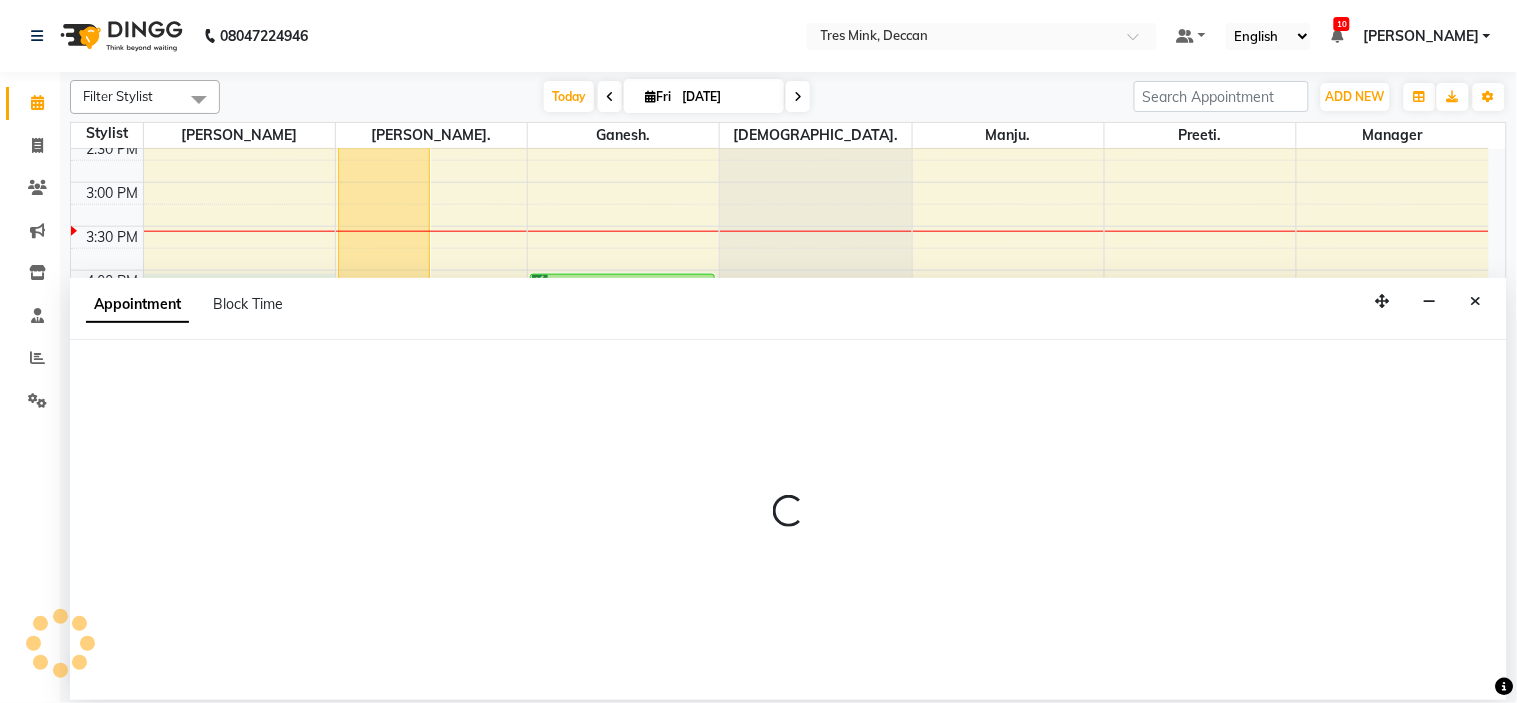 select on "59496" 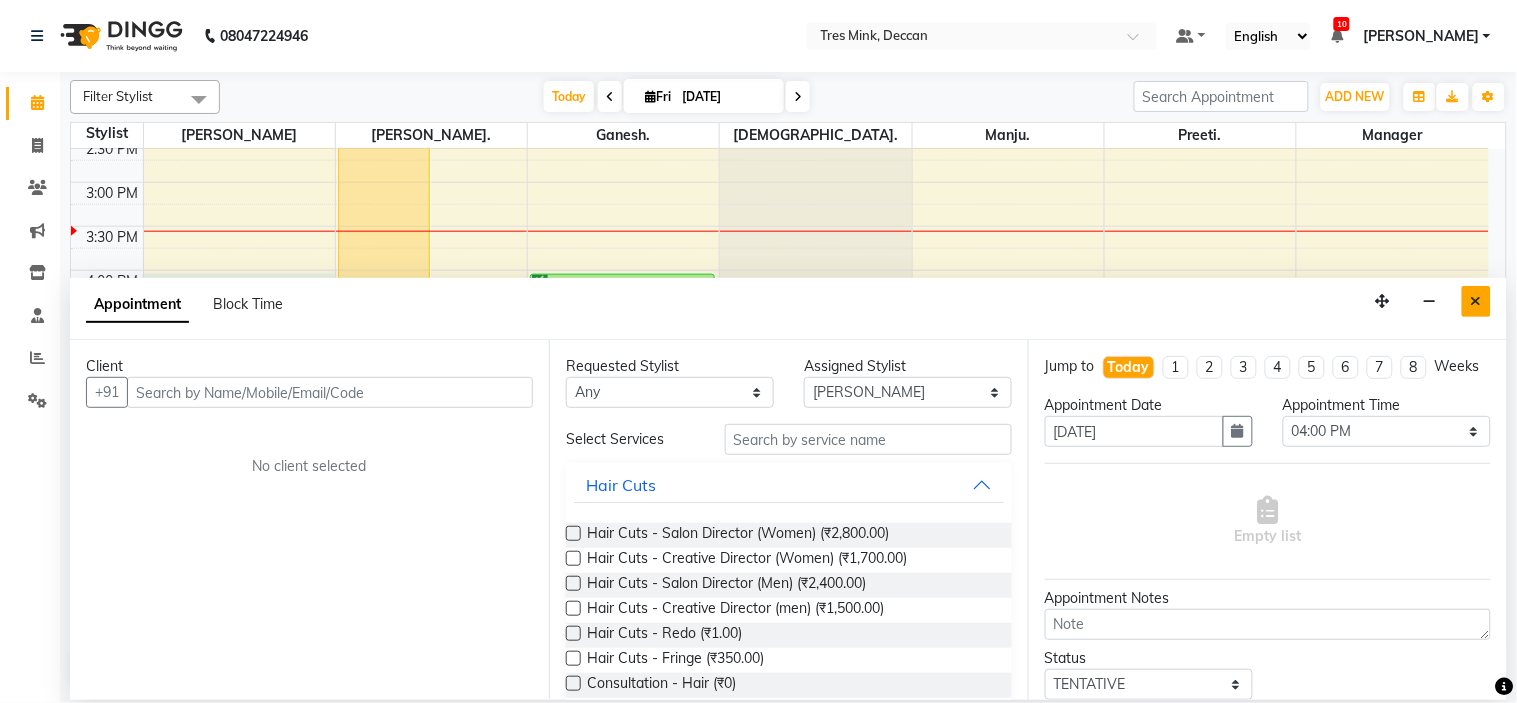 click at bounding box center (1476, 301) 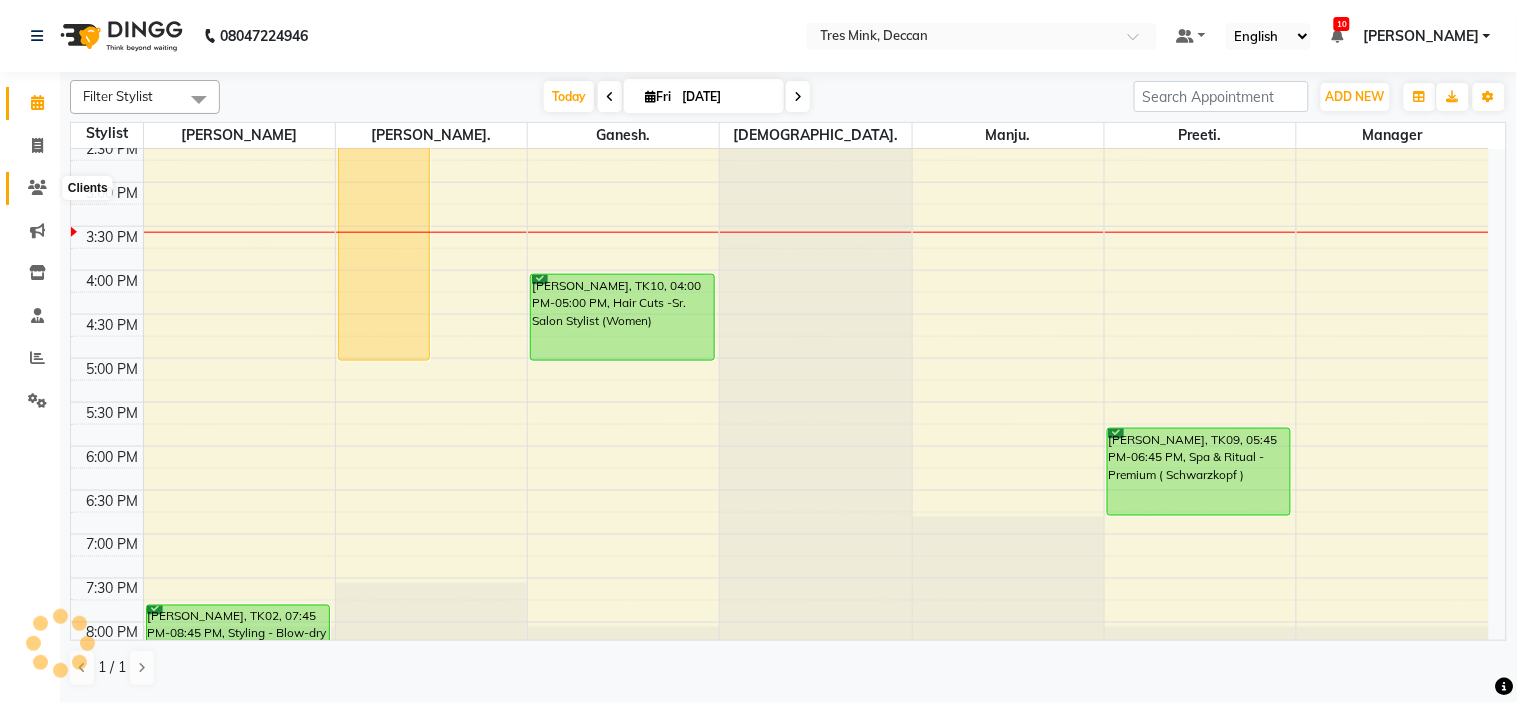 click 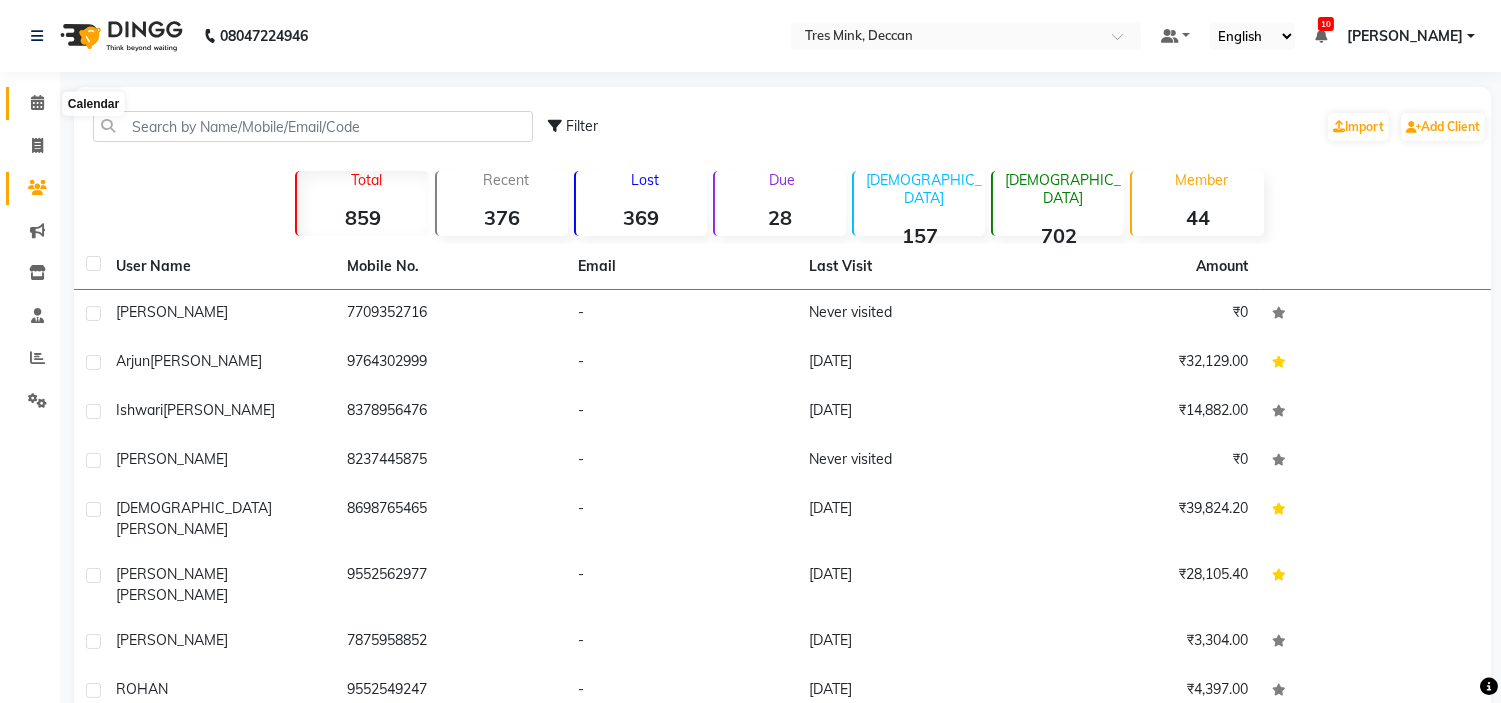 click 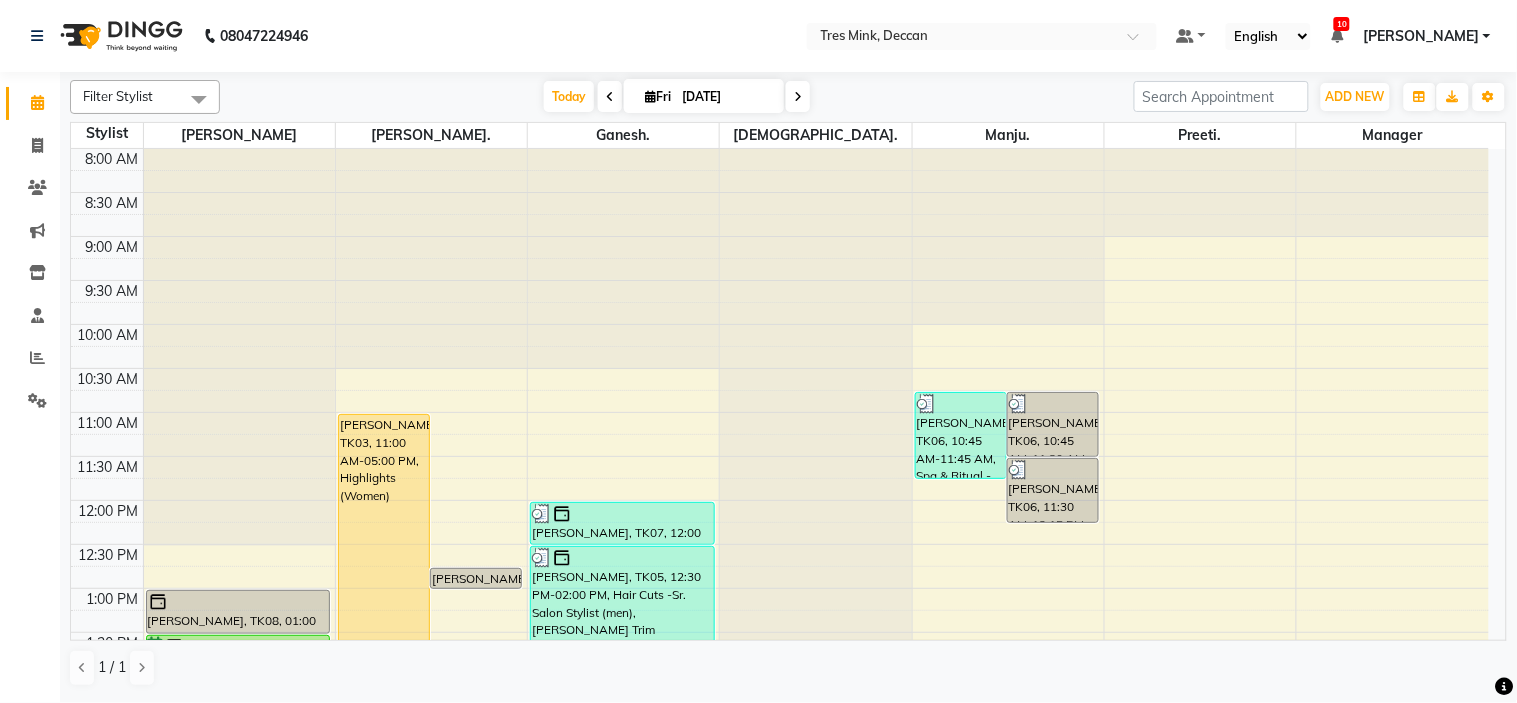click at bounding box center (798, 96) 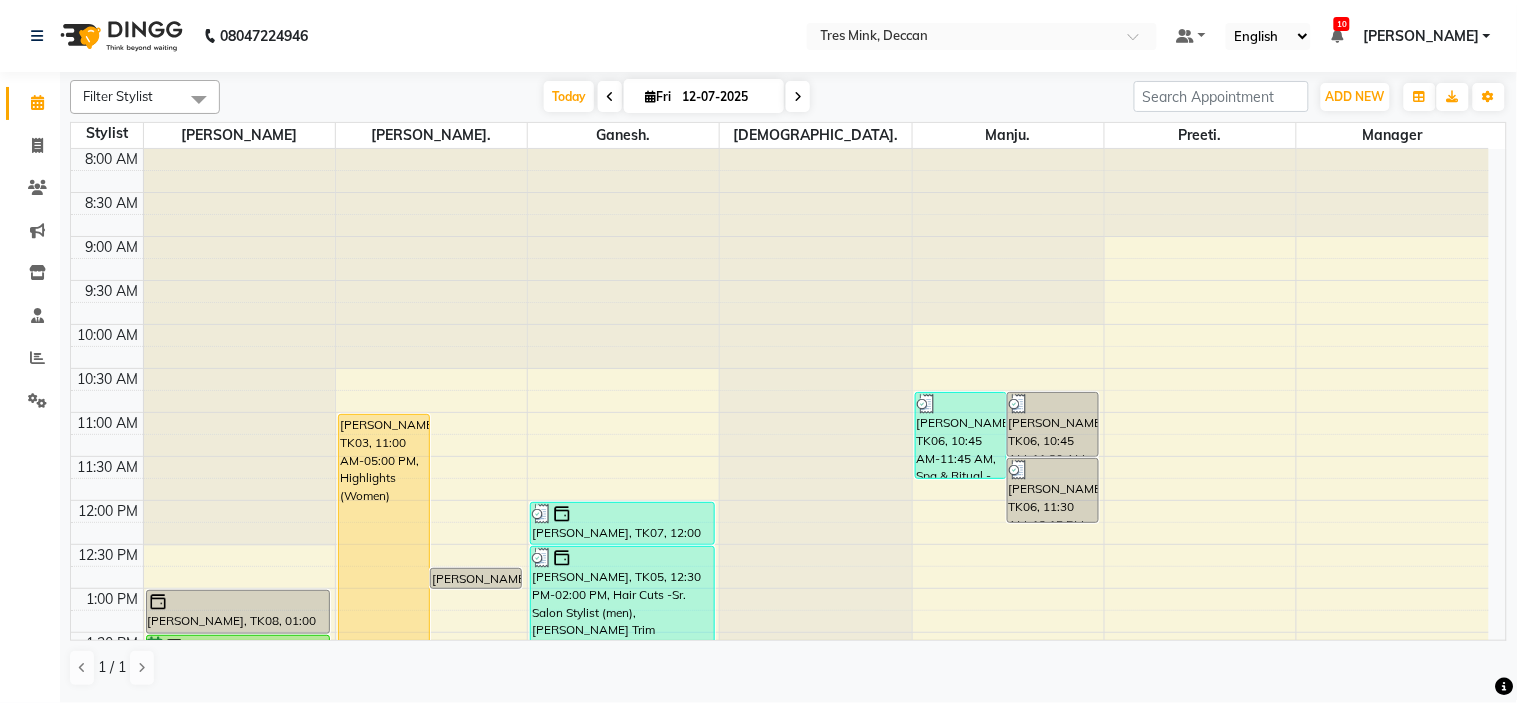 scroll, scrollTop: 620, scrollLeft: 0, axis: vertical 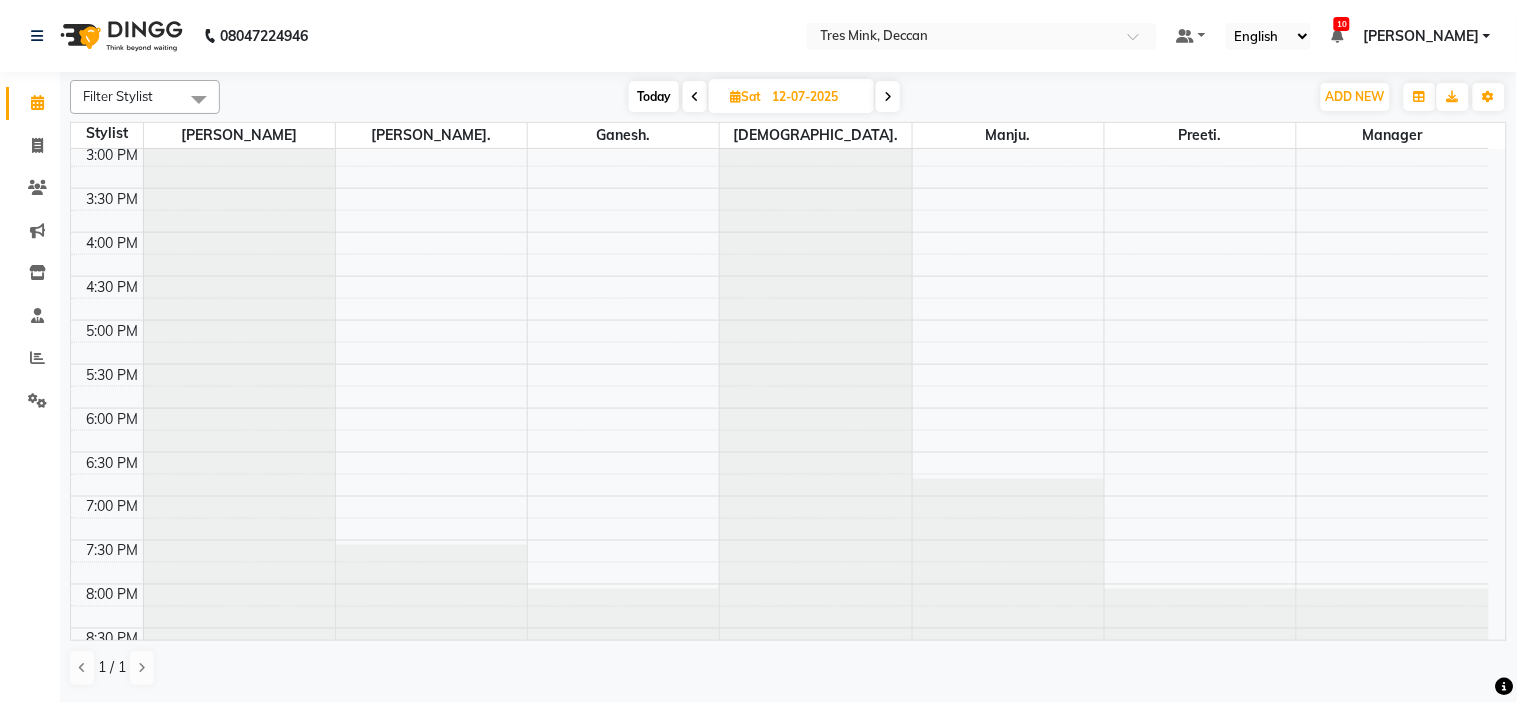 click at bounding box center [888, 97] 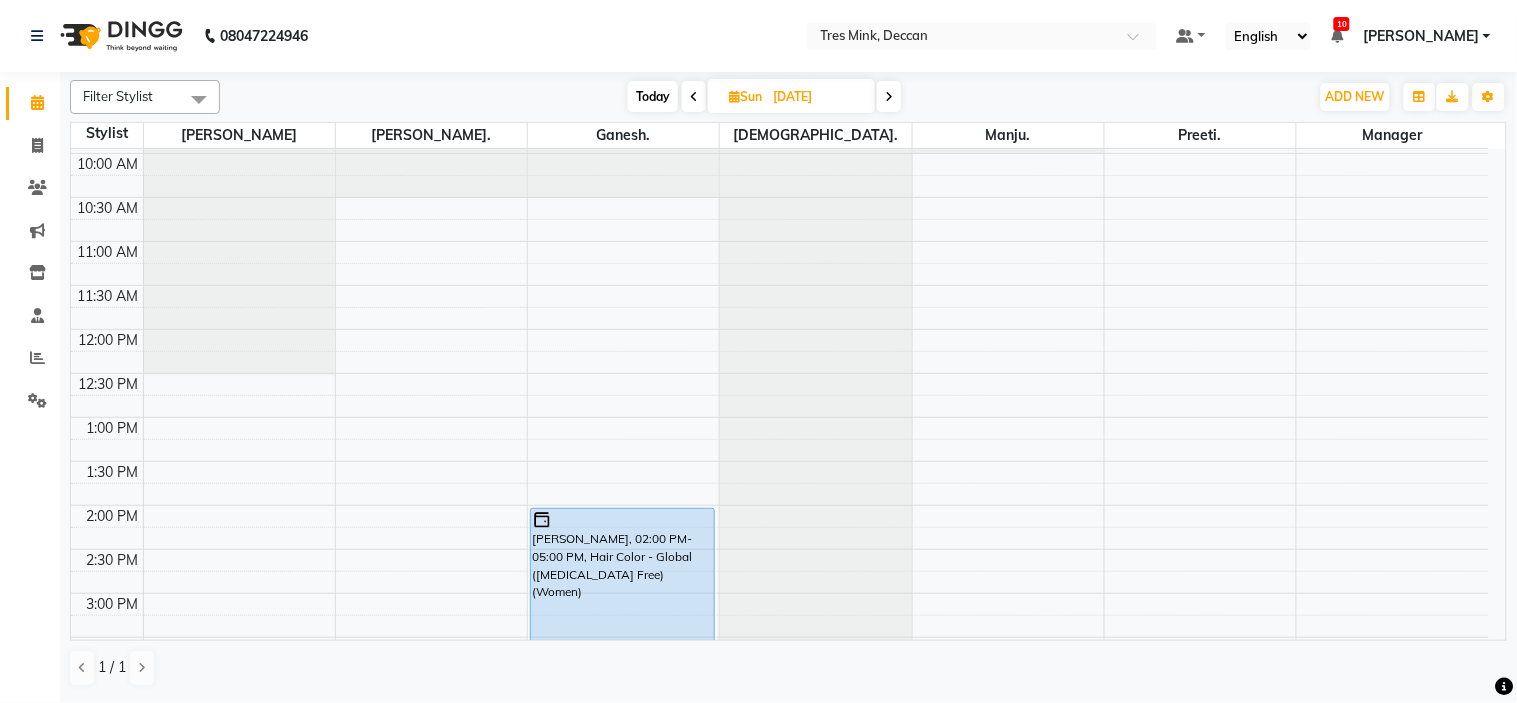 scroll, scrollTop: 170, scrollLeft: 0, axis: vertical 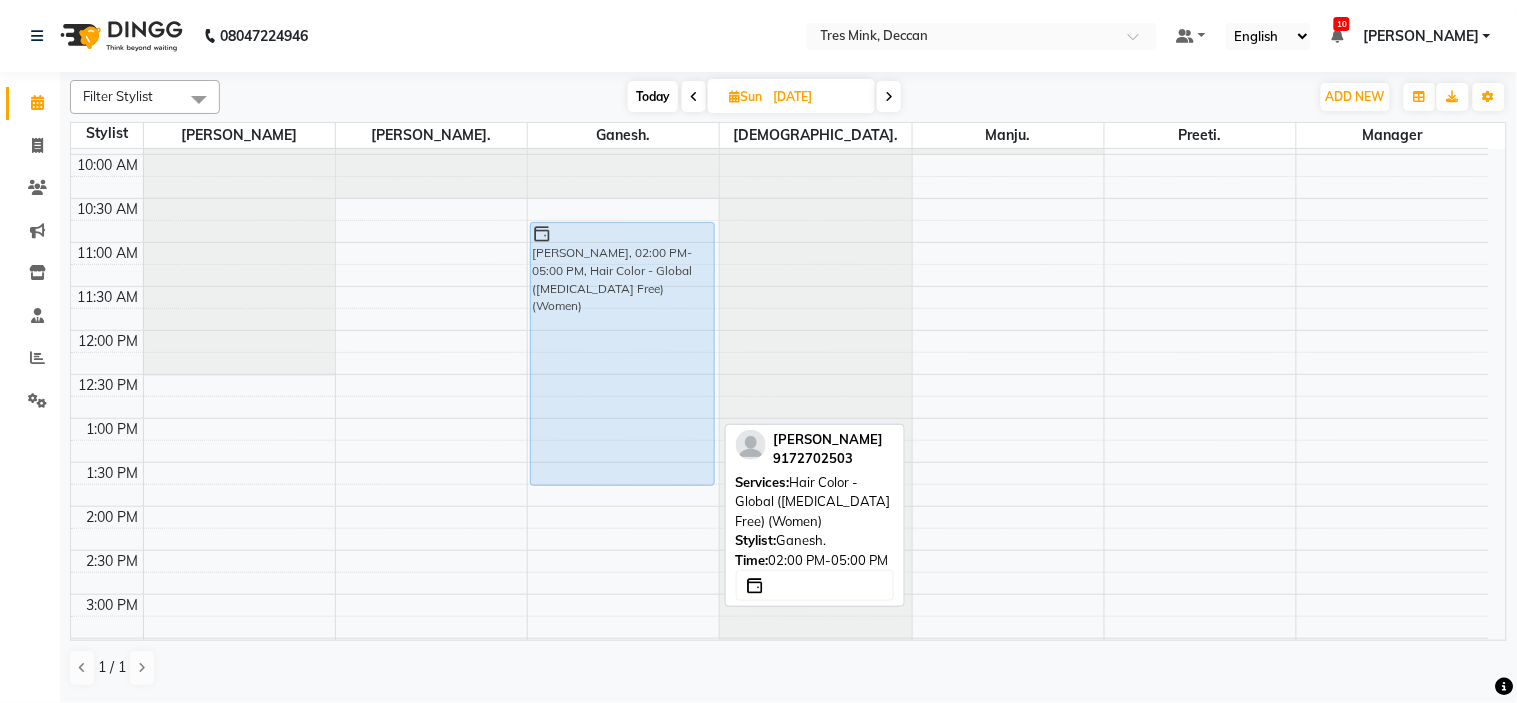 drag, startPoint x: 638, startPoint y: 556, endPoint x: 604, endPoint y: 272, distance: 286.02798 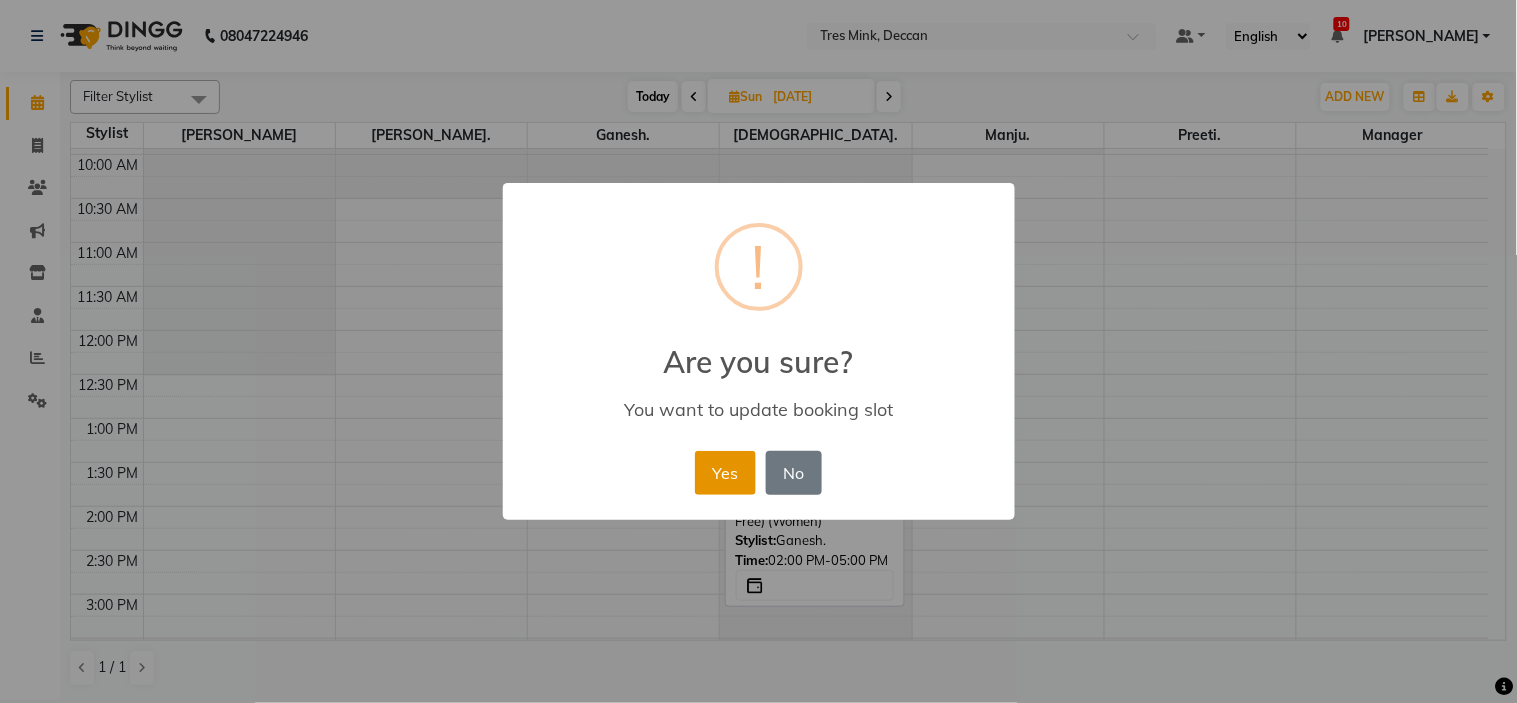 click on "Yes" at bounding box center (725, 473) 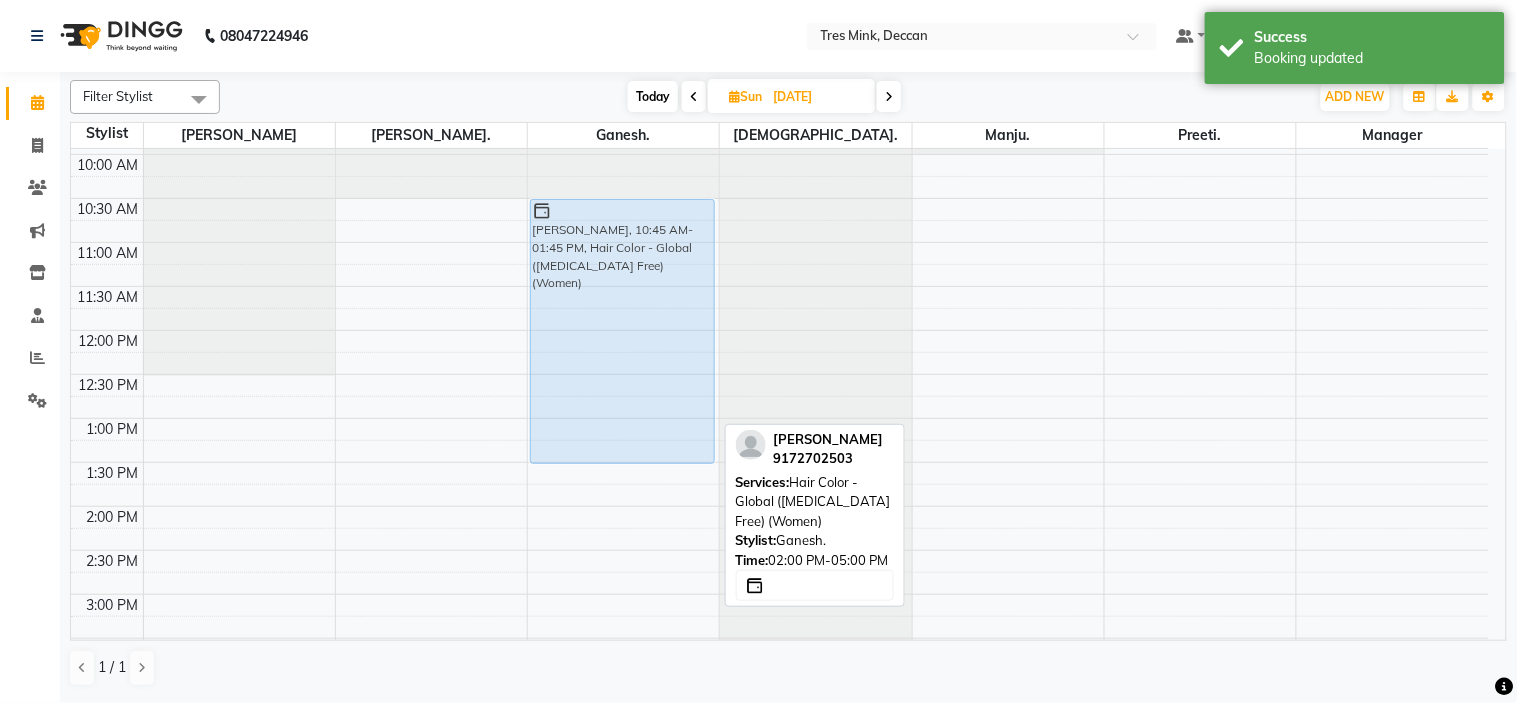 drag, startPoint x: 591, startPoint y: 277, endPoint x: 593, endPoint y: 260, distance: 17.117243 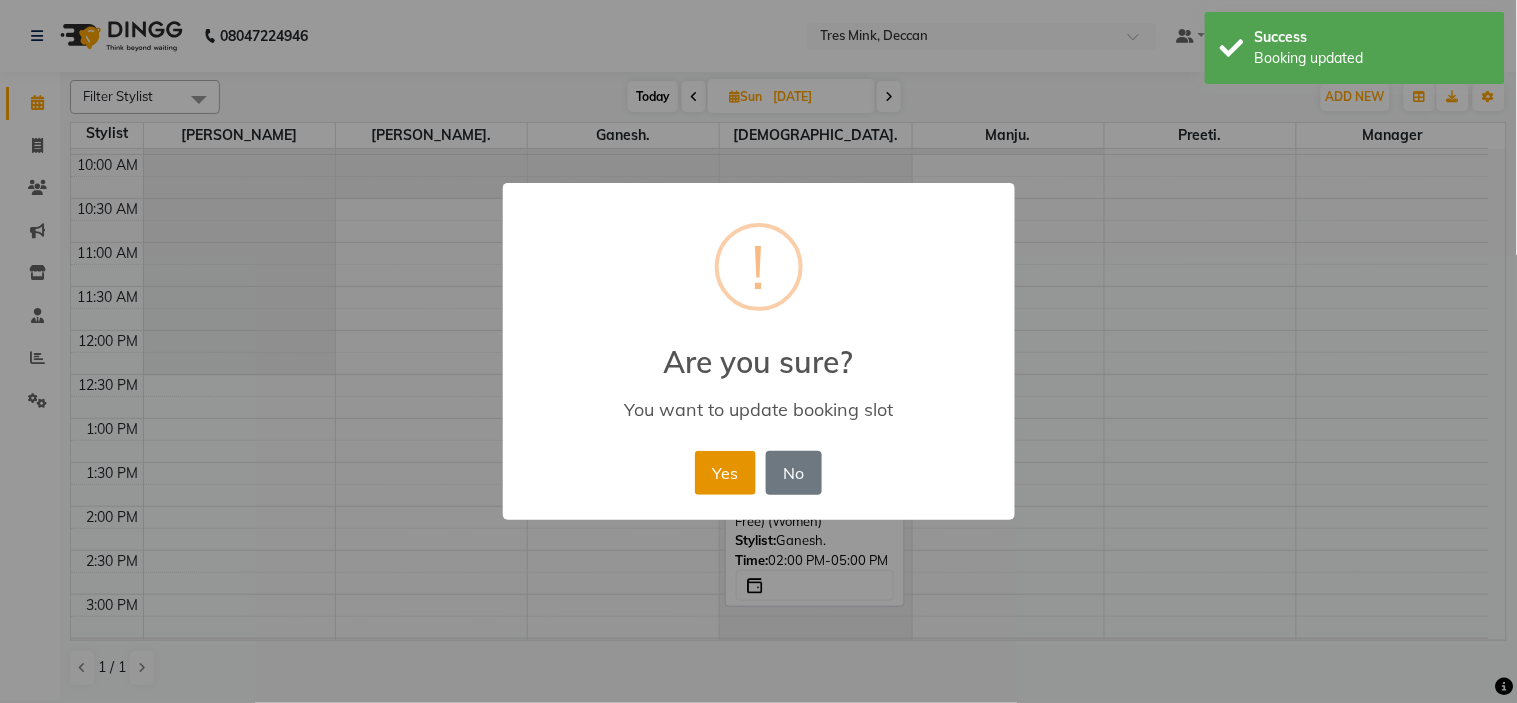 click on "Yes" at bounding box center [725, 473] 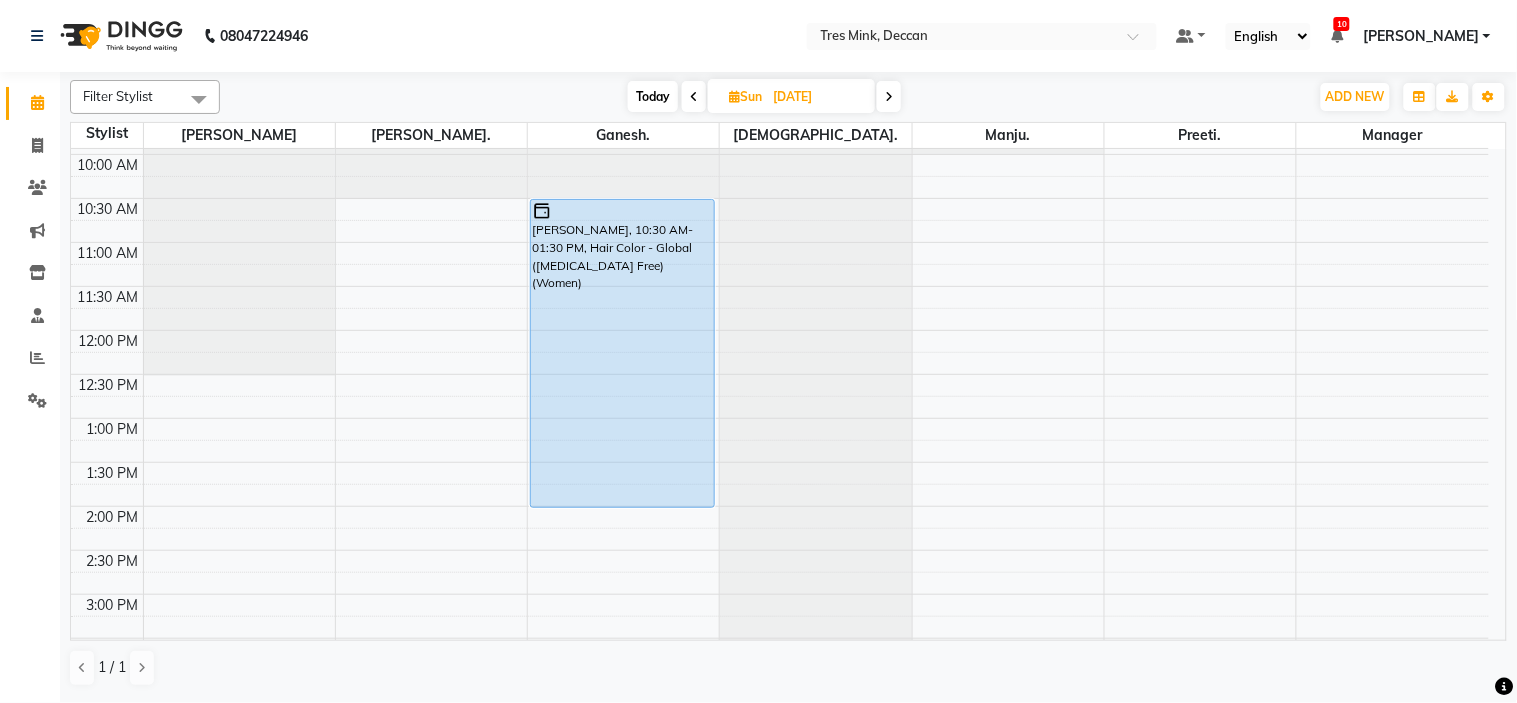 drag, startPoint x: 681, startPoint y: 463, endPoint x: 681, endPoint y: 492, distance: 29 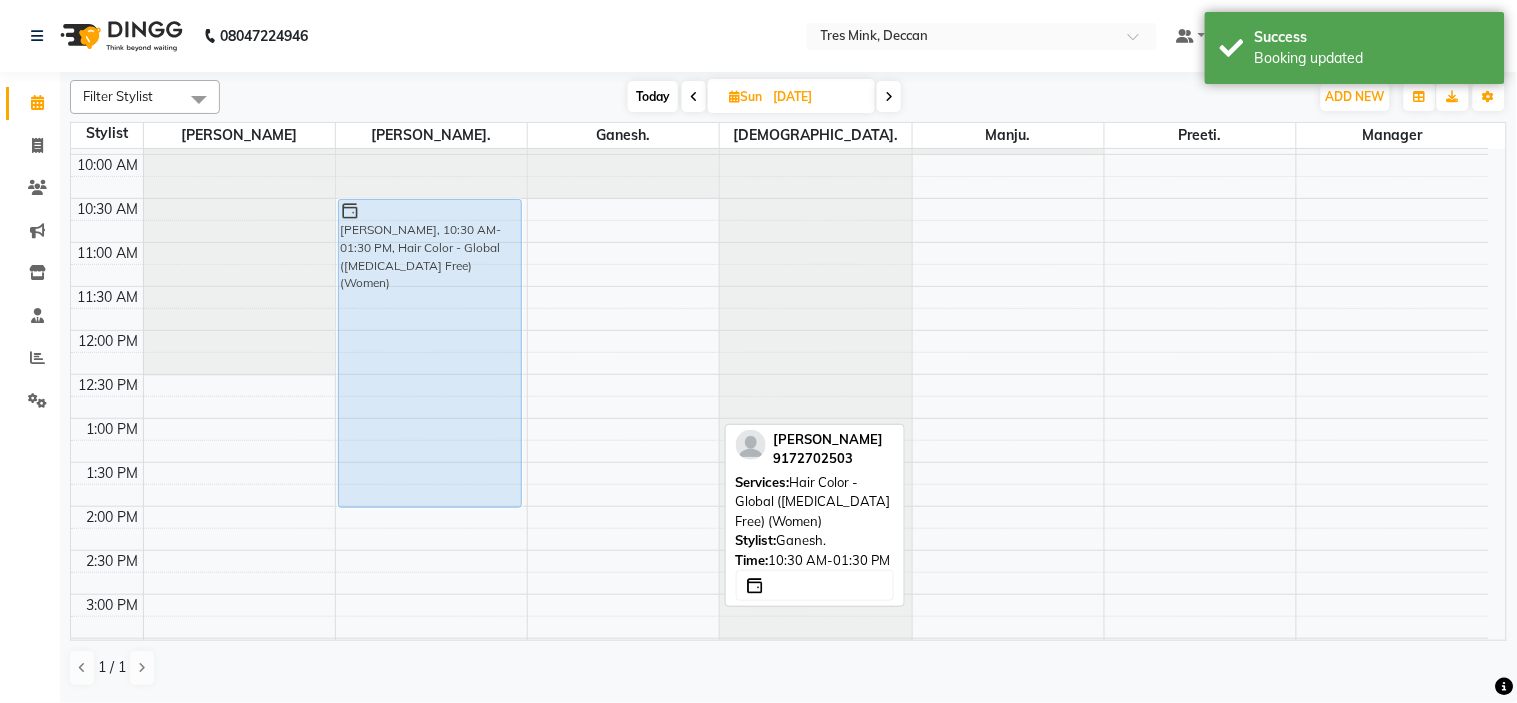 drag, startPoint x: 661, startPoint y: 402, endPoint x: 543, endPoint y: 394, distance: 118.270874 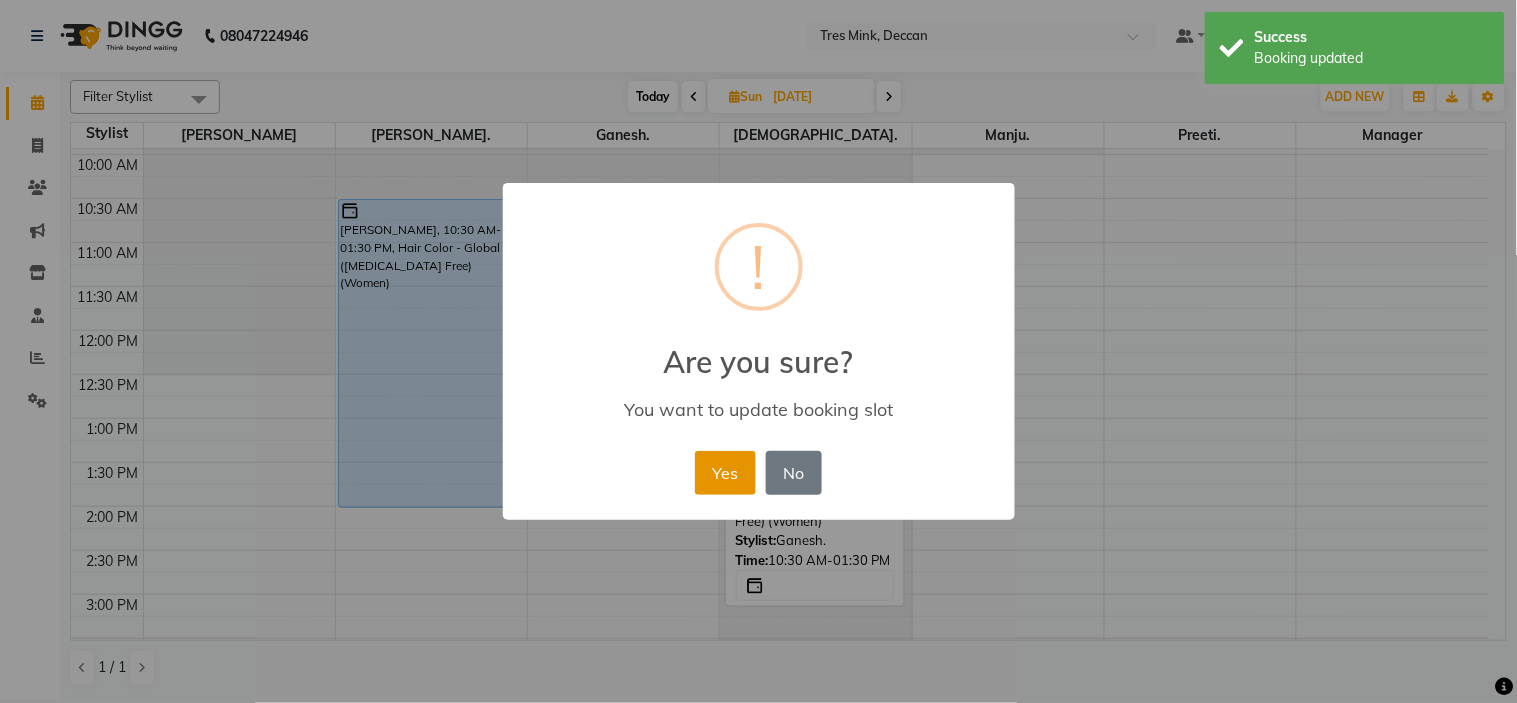 click on "Yes" at bounding box center [725, 473] 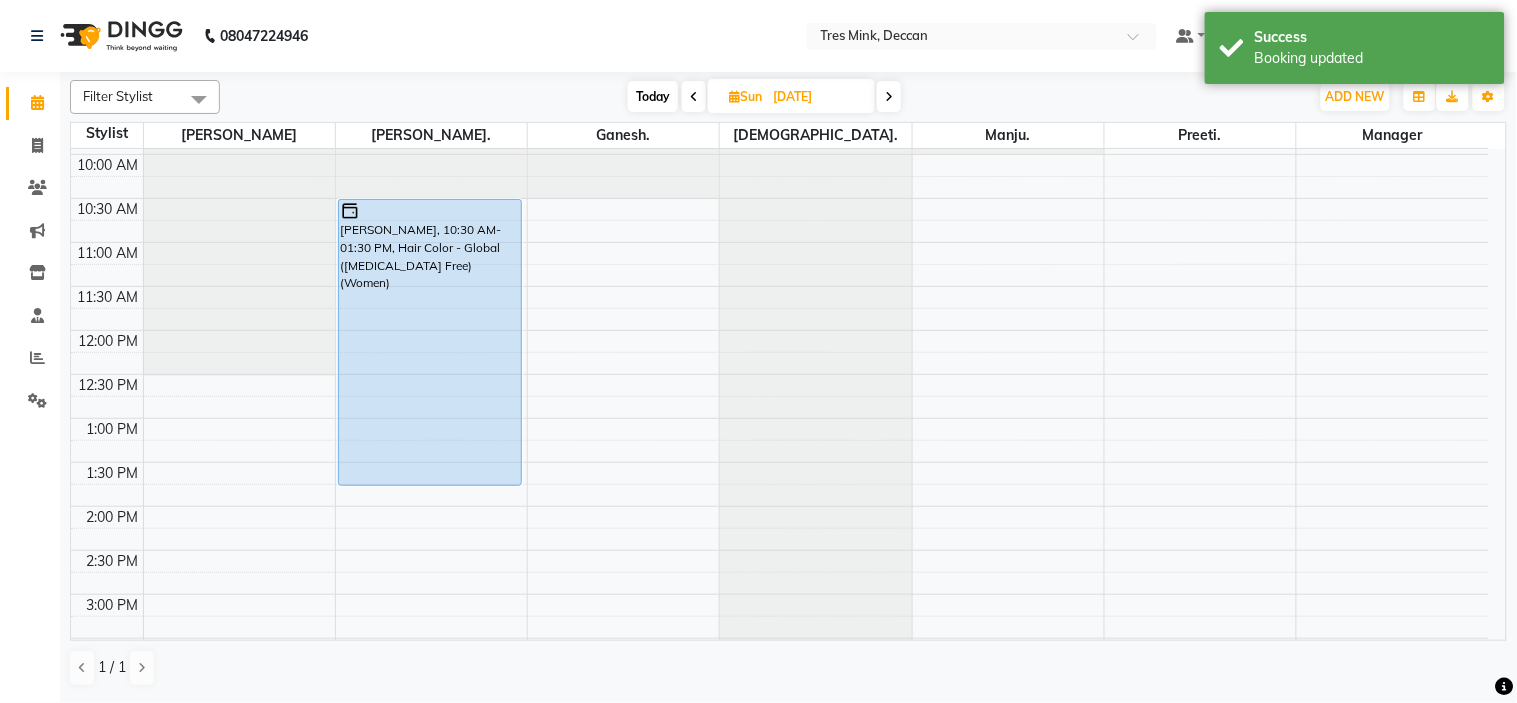drag, startPoint x: 386, startPoint y: 466, endPoint x: 390, endPoint y: 491, distance: 25.317978 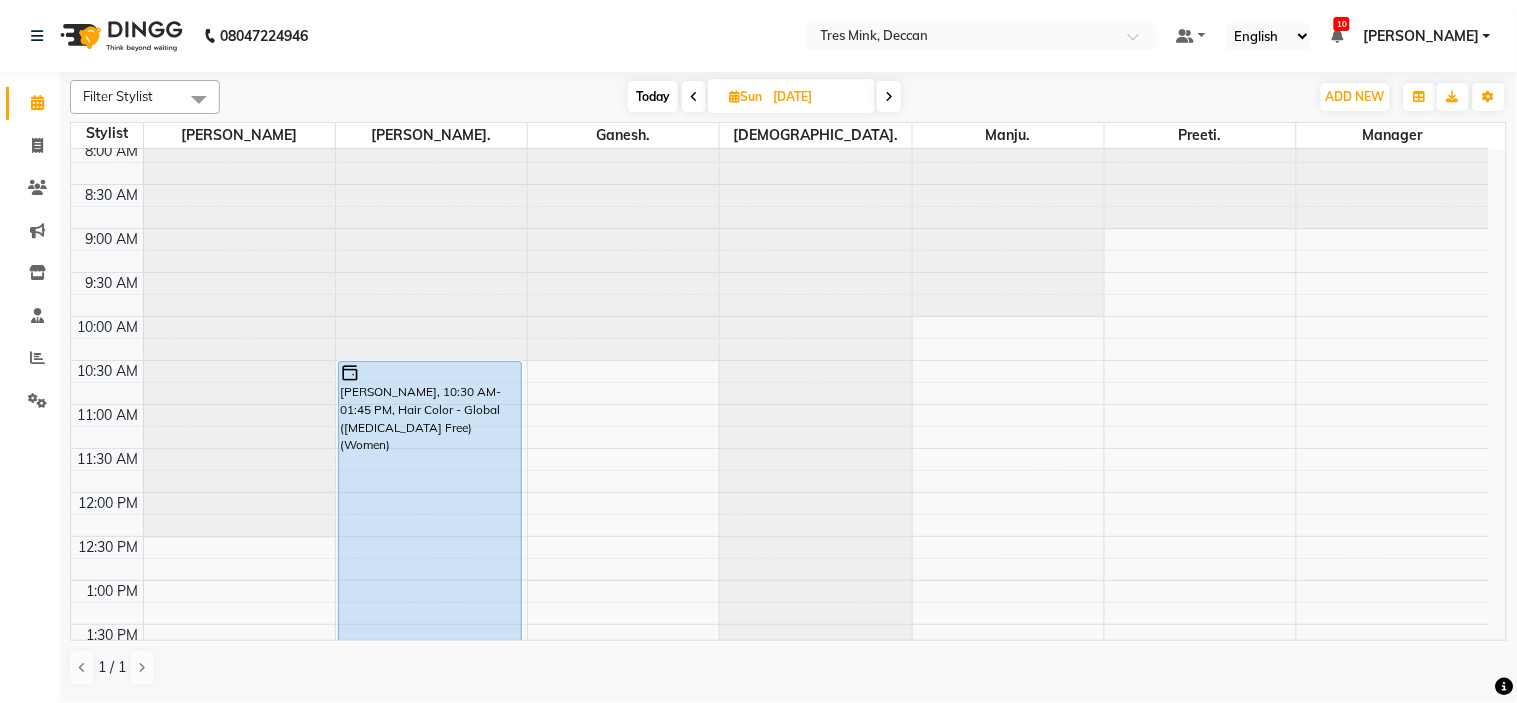 scroll, scrollTop: 0, scrollLeft: 0, axis: both 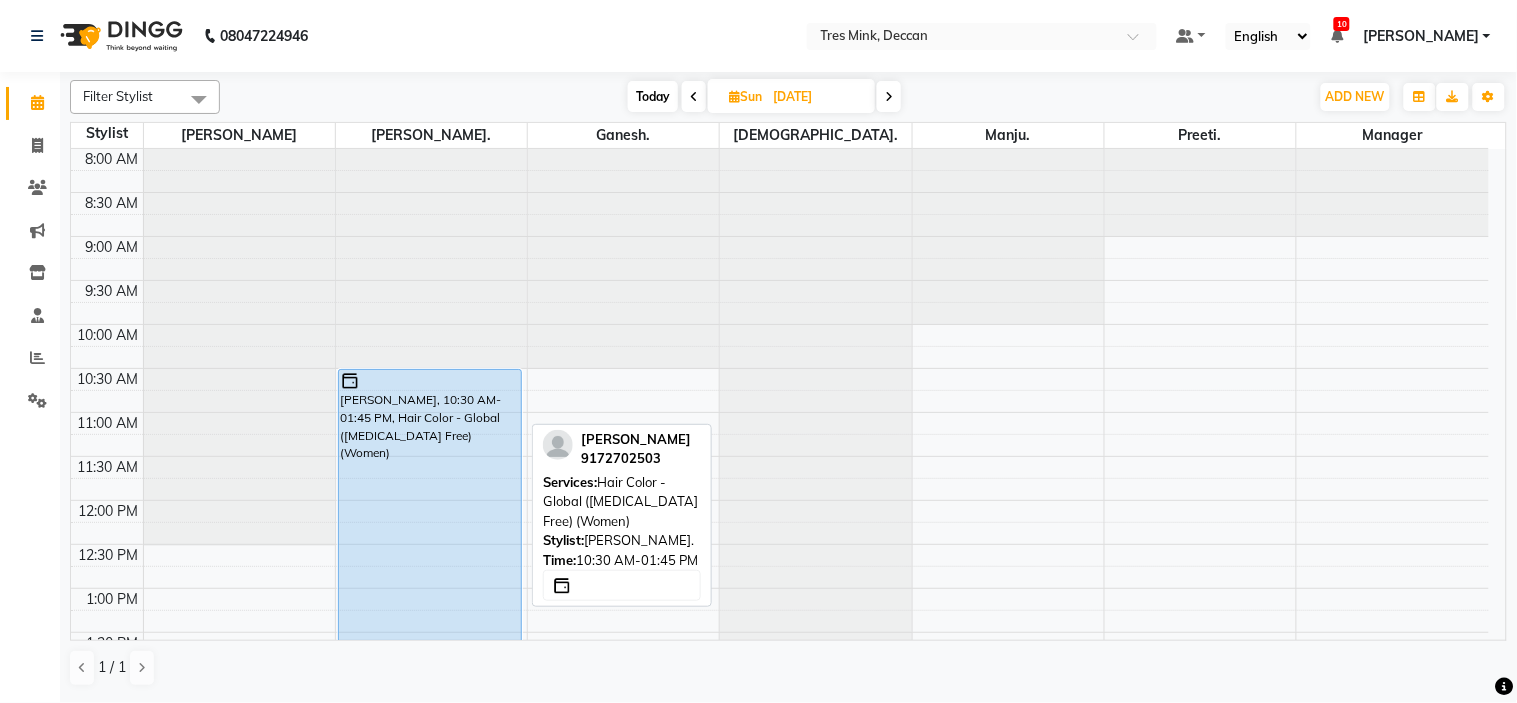click on "[PERSON_NAME], 10:30 AM-01:45 PM, Hair Color - Global ([MEDICAL_DATA] Free) (Women)" at bounding box center [430, 512] 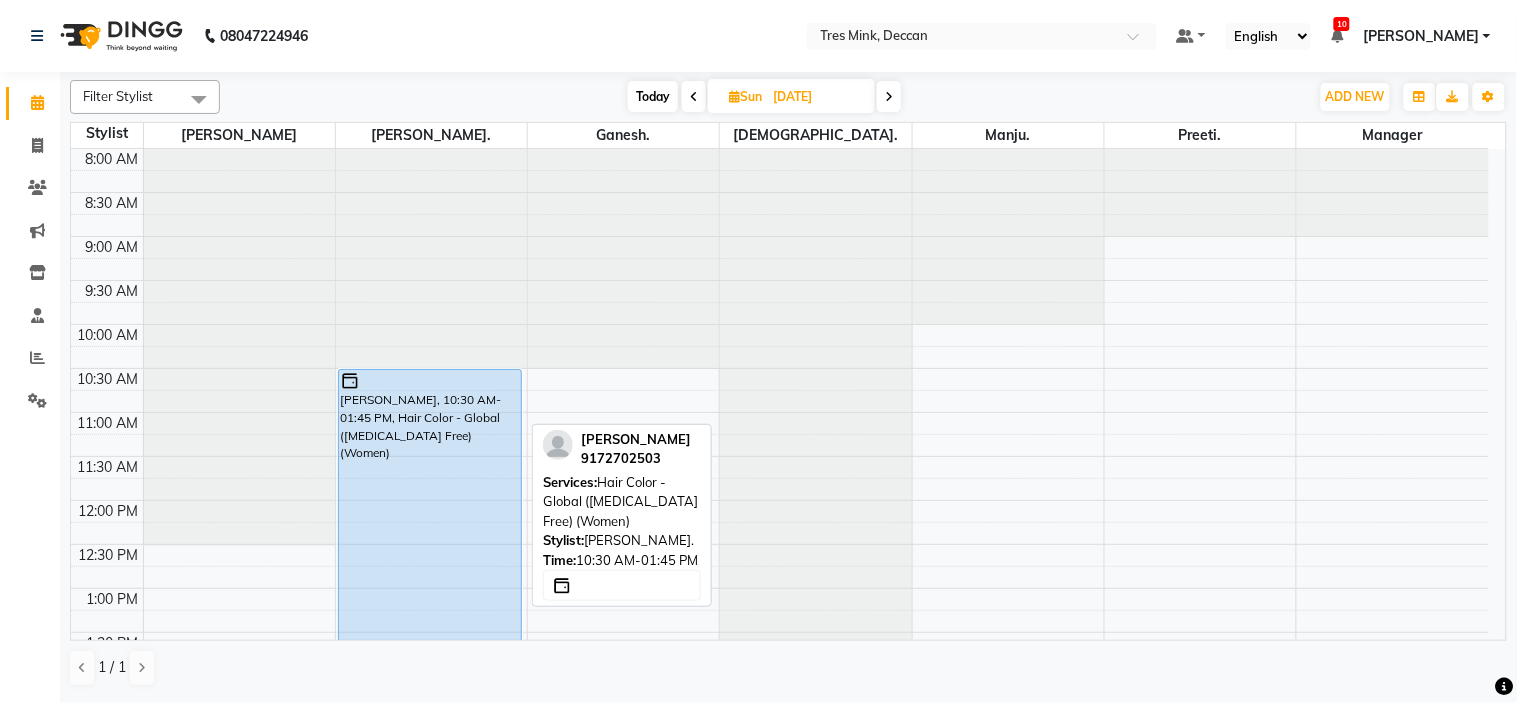 click on "[PERSON_NAME], 10:30 AM-01:45 PM, Hair Color - Global ([MEDICAL_DATA] Free) (Women)" at bounding box center (430, 512) 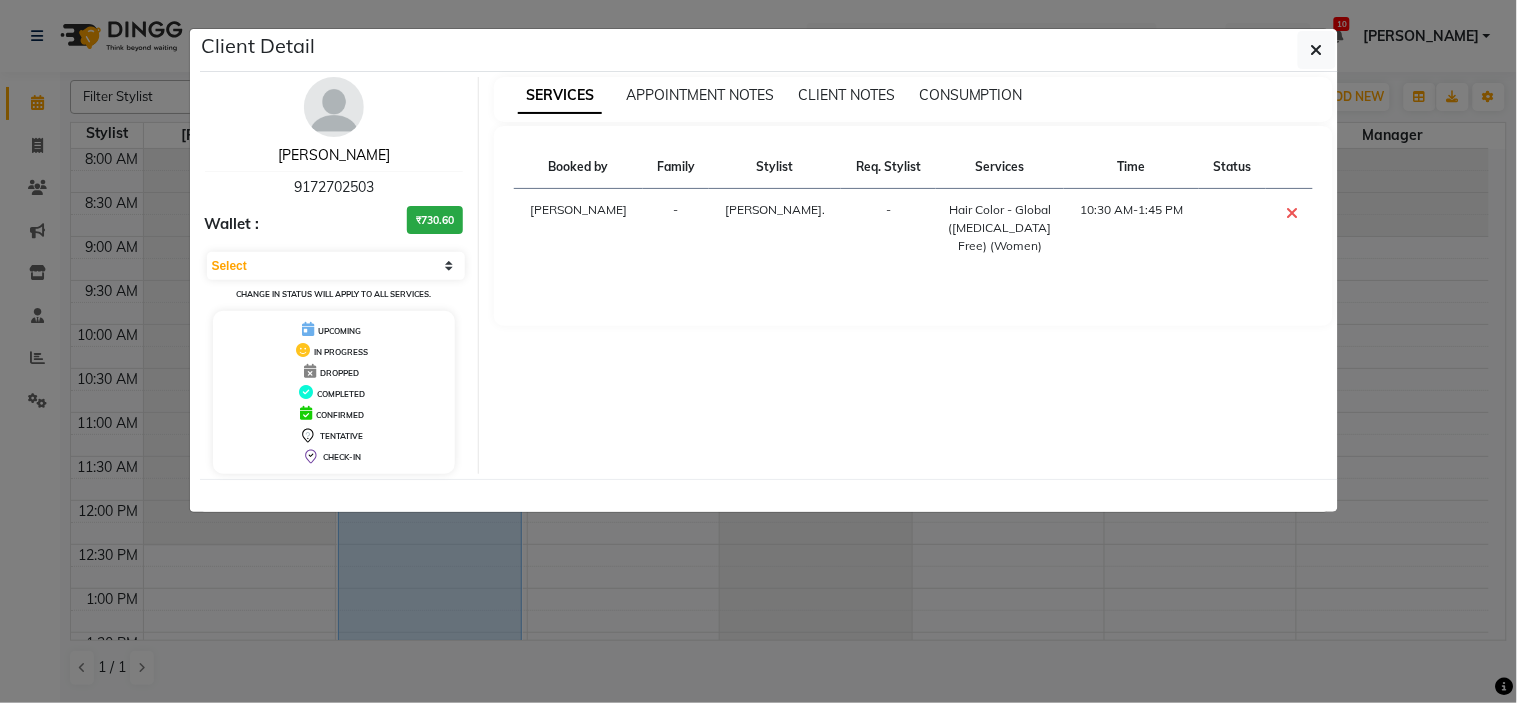 click on "[PERSON_NAME]" at bounding box center (334, 155) 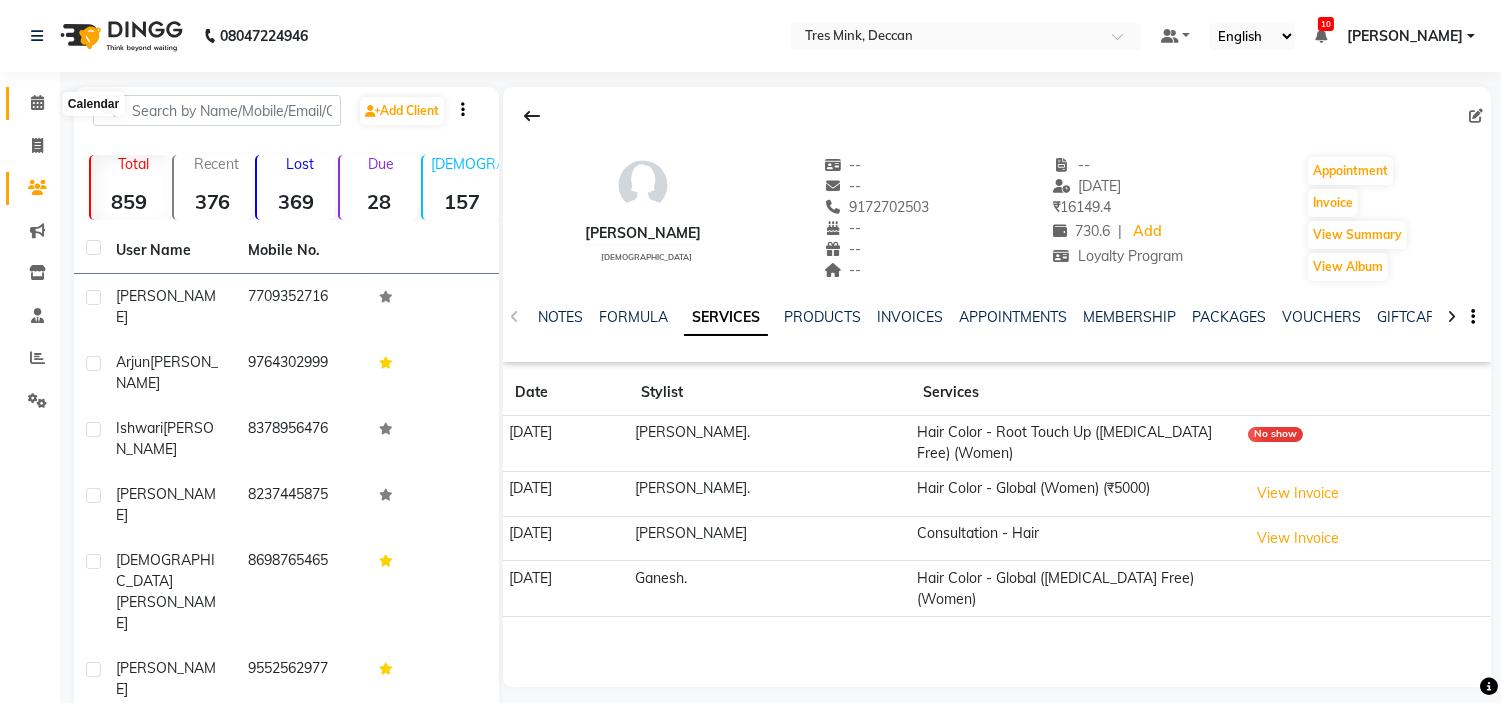 click 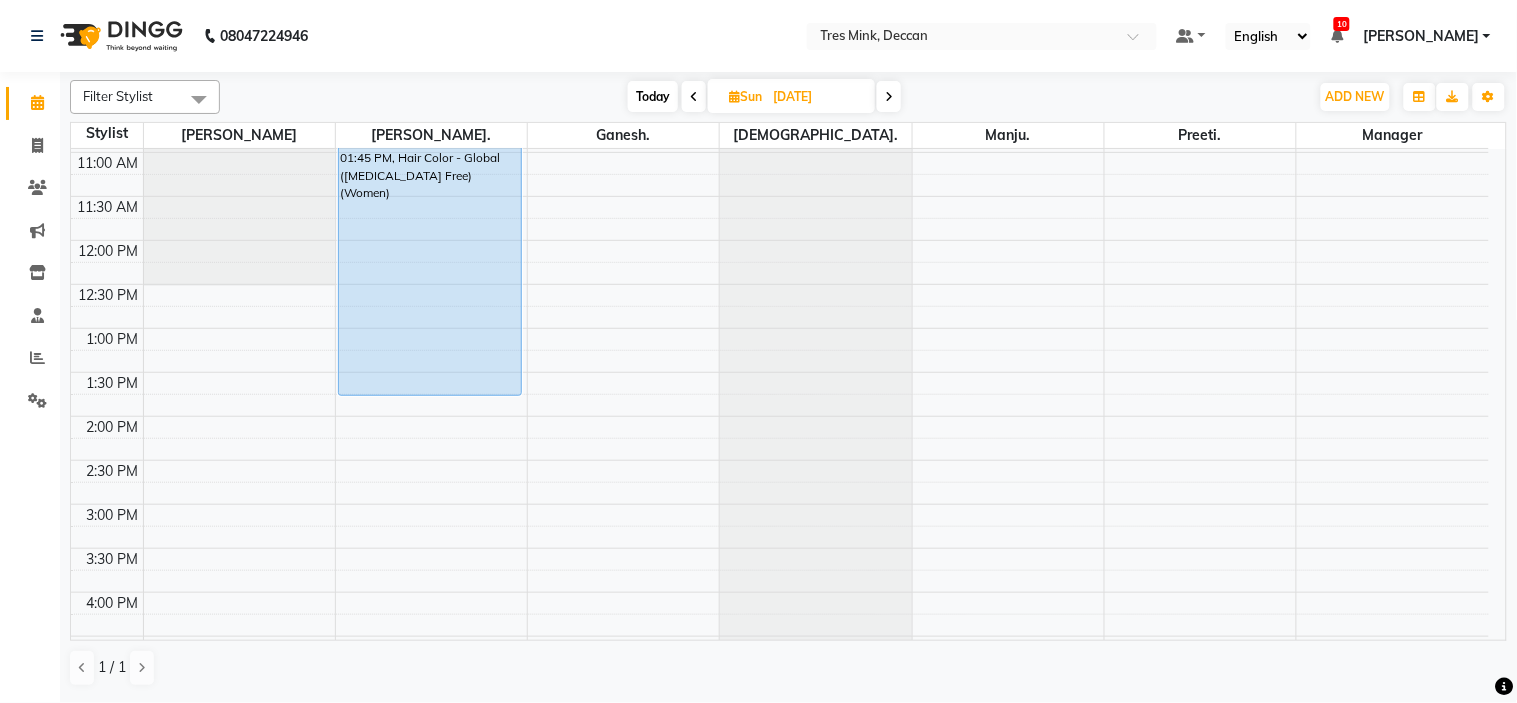 scroll, scrollTop: 111, scrollLeft: 0, axis: vertical 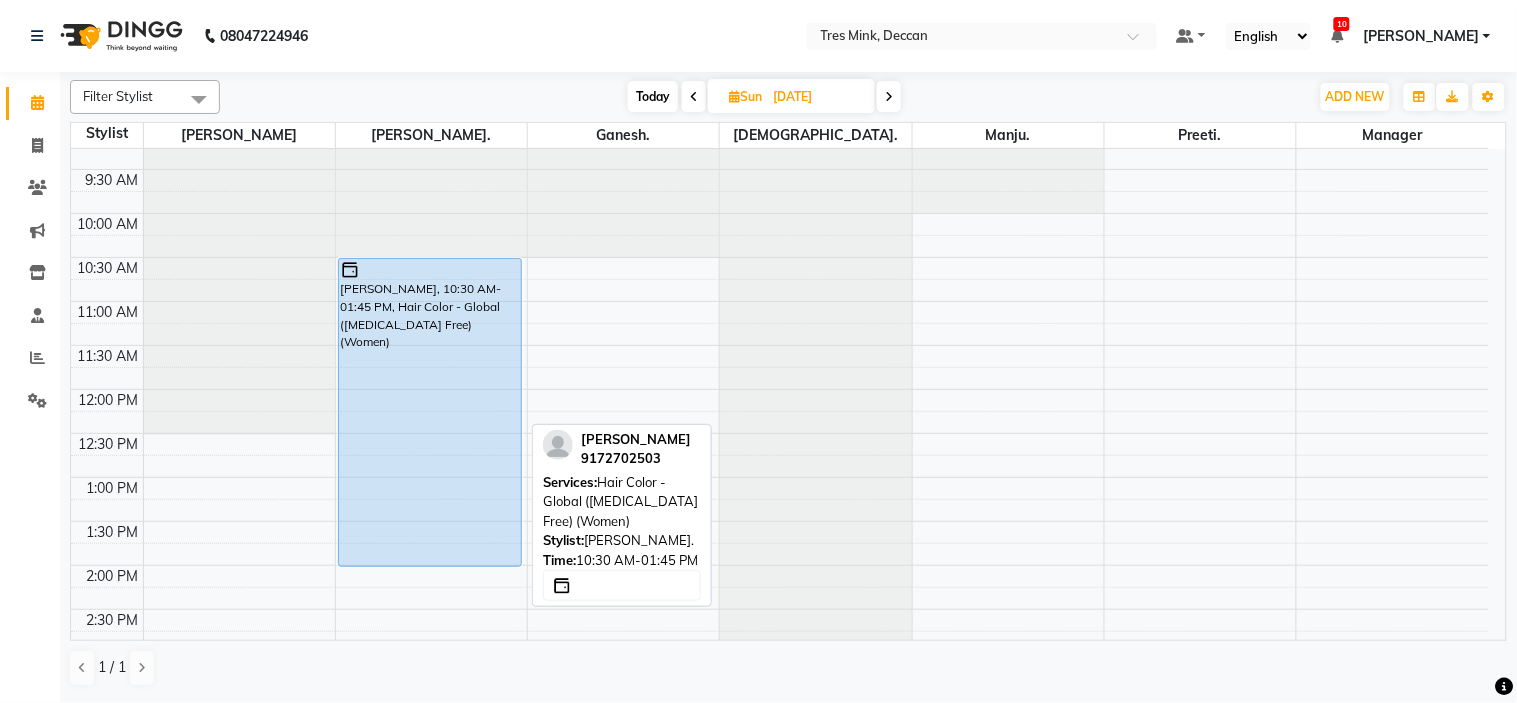drag, startPoint x: 375, startPoint y: 542, endPoint x: 373, endPoint y: 565, distance: 23.086792 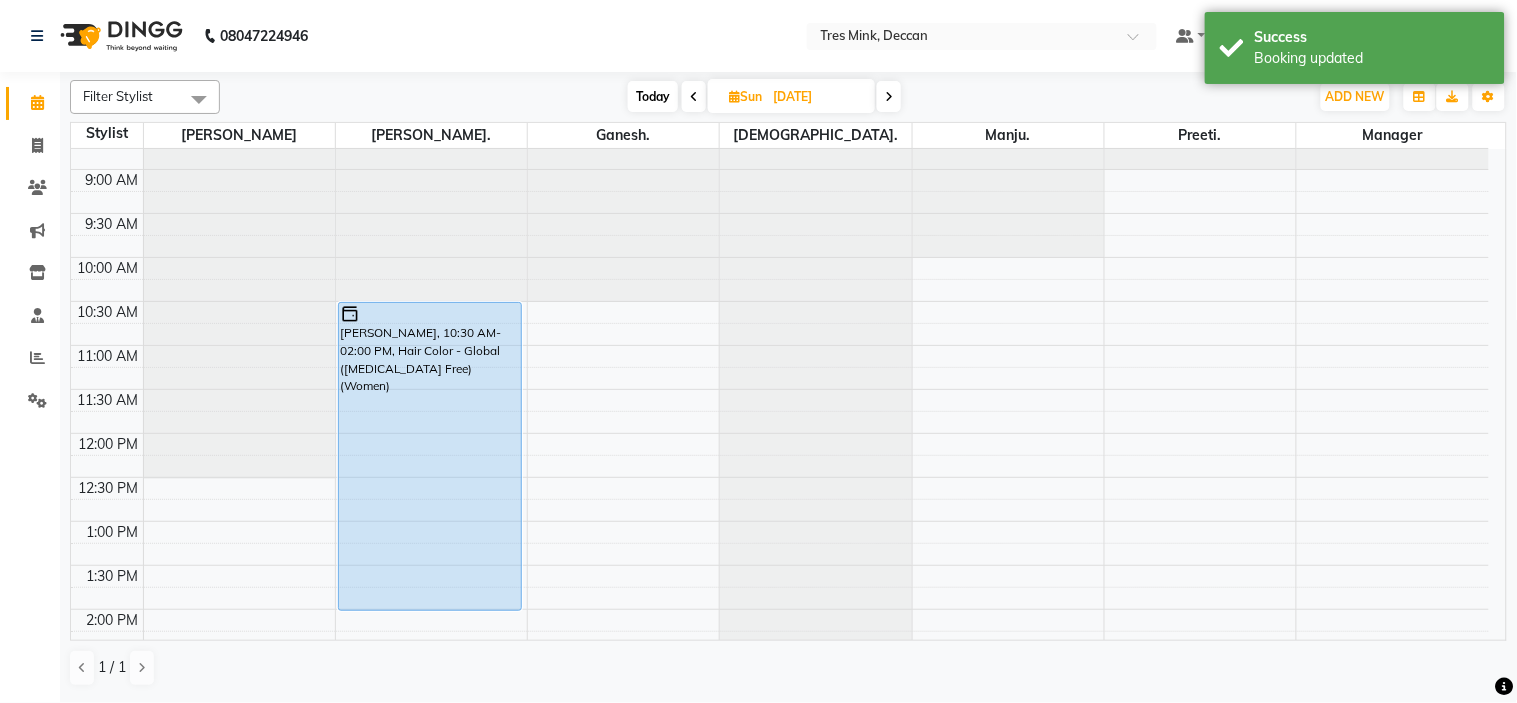 scroll, scrollTop: 0, scrollLeft: 0, axis: both 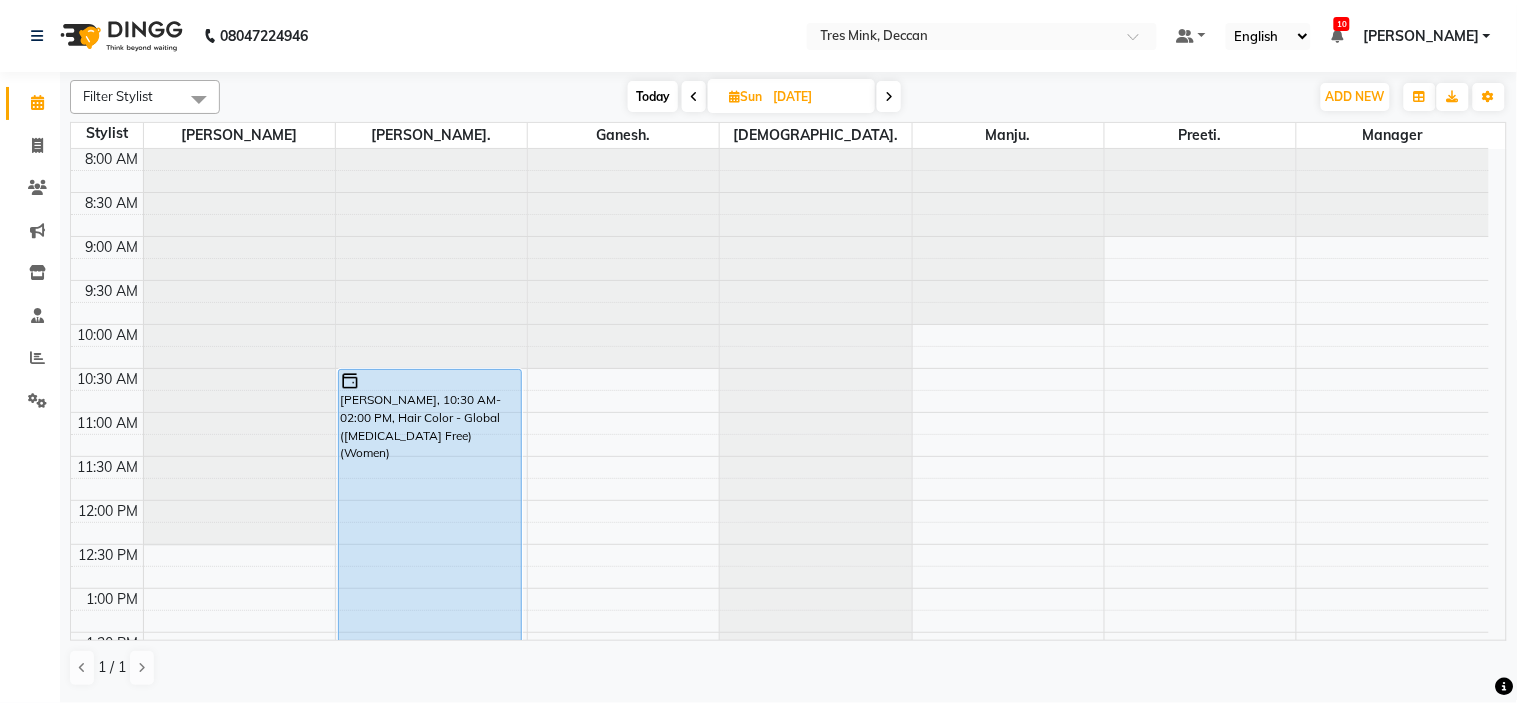 click on "Today" at bounding box center [653, 96] 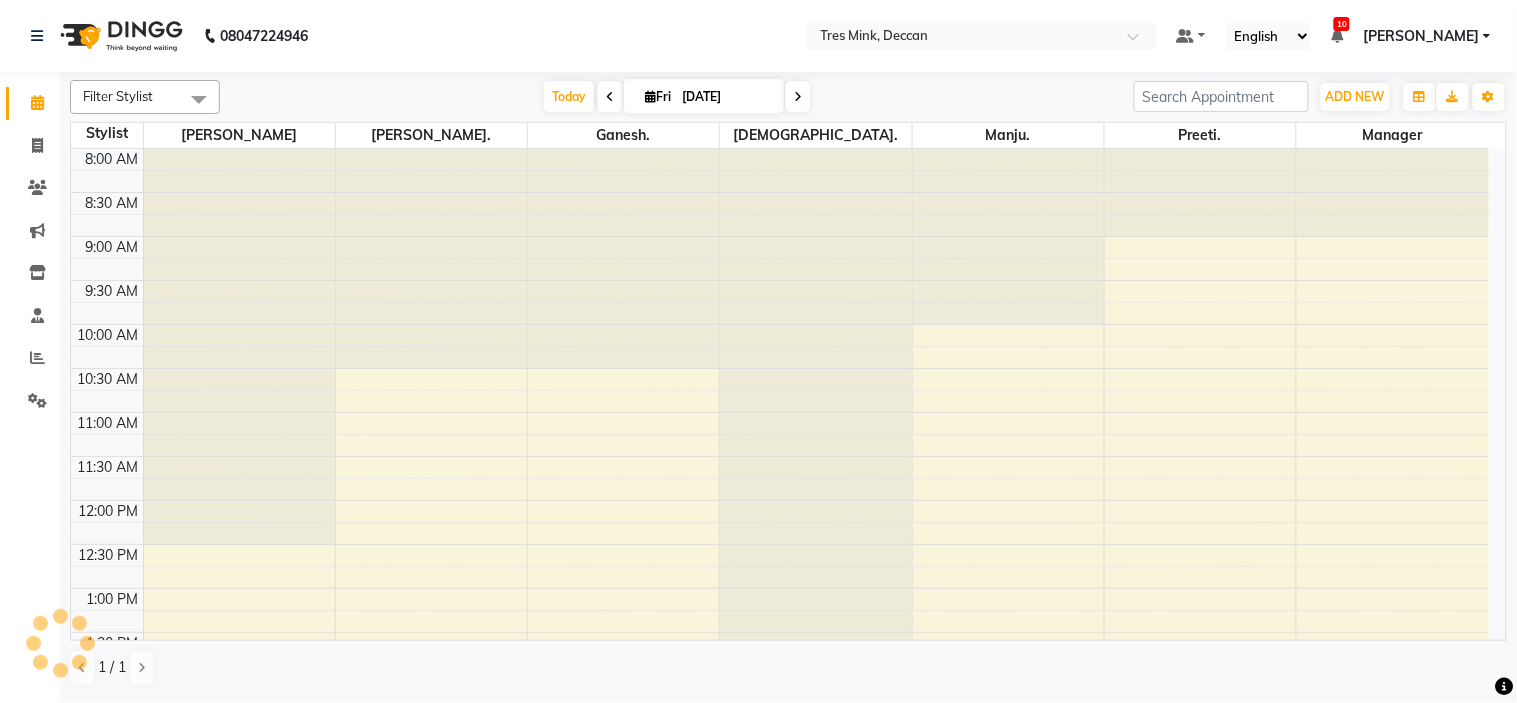 scroll, scrollTop: 620, scrollLeft: 0, axis: vertical 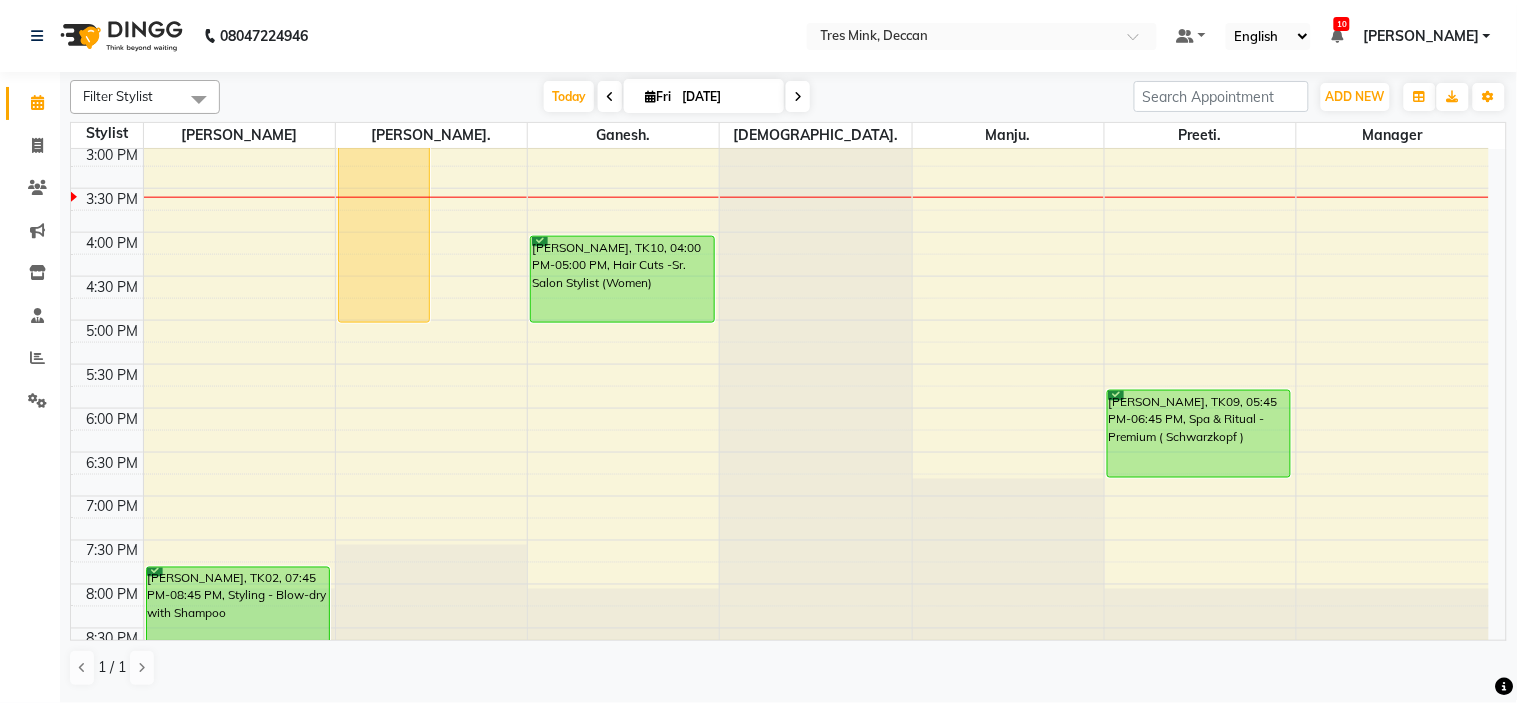 click on "8:00 AM 8:30 AM 9:00 AM 9:30 AM 10:00 AM 10:30 AM 11:00 AM 11:30 AM 12:00 PM 12:30 PM 1:00 PM 1:30 PM 2:00 PM 2:30 PM 3:00 PM 3:30 PM 4:00 PM 4:30 PM 5:00 PM 5:30 PM 6:00 PM 6:30 PM 7:00 PM 7:30 PM 8:00 PM 8:30 PM     [PERSON_NAME][GEOGRAPHIC_DATA], 01:00 PM-01:30 PM, Styling - Blow-dry without Shampoo     [PERSON_NAME], TK08, 01:30 PM-01:45 PM, Styling - Blow-dry without Shampoo    [PERSON_NAME], TK01, 01:45 PM-02:00 PM, Treatment - [MEDICAL_DATA] Treatment     [PERSON_NAME], TK02, 07:45 PM-08:45 PM, Styling - Blow-dry with [PERSON_NAME] M, TK03, 11:00 AM-05:00 PM, Highlights (Women)    niki, TK04, 12:45 PM-01:00 PM, Hair Color - Global ([MEDICAL_DATA] Free) (Women)     [PERSON_NAME], TK07, 12:00 PM-12:30 PM, Styling - Blow-dry without Shampoo     [PERSON_NAME], TK05, 12:30 PM-02:00 PM, Hair Cuts -Sr. Salon Stylist (men),[PERSON_NAME] Trim     [PERSON_NAME], TK10, 04:00 PM-05:00 PM, Hair Cuts -Sr. Salon Stylist (Women)     [PERSON_NAME], TK06, 10:45 AM-11:45 AM, Spa & Ritual - Exclusive ( Moroccanoil )" at bounding box center (780, 100) 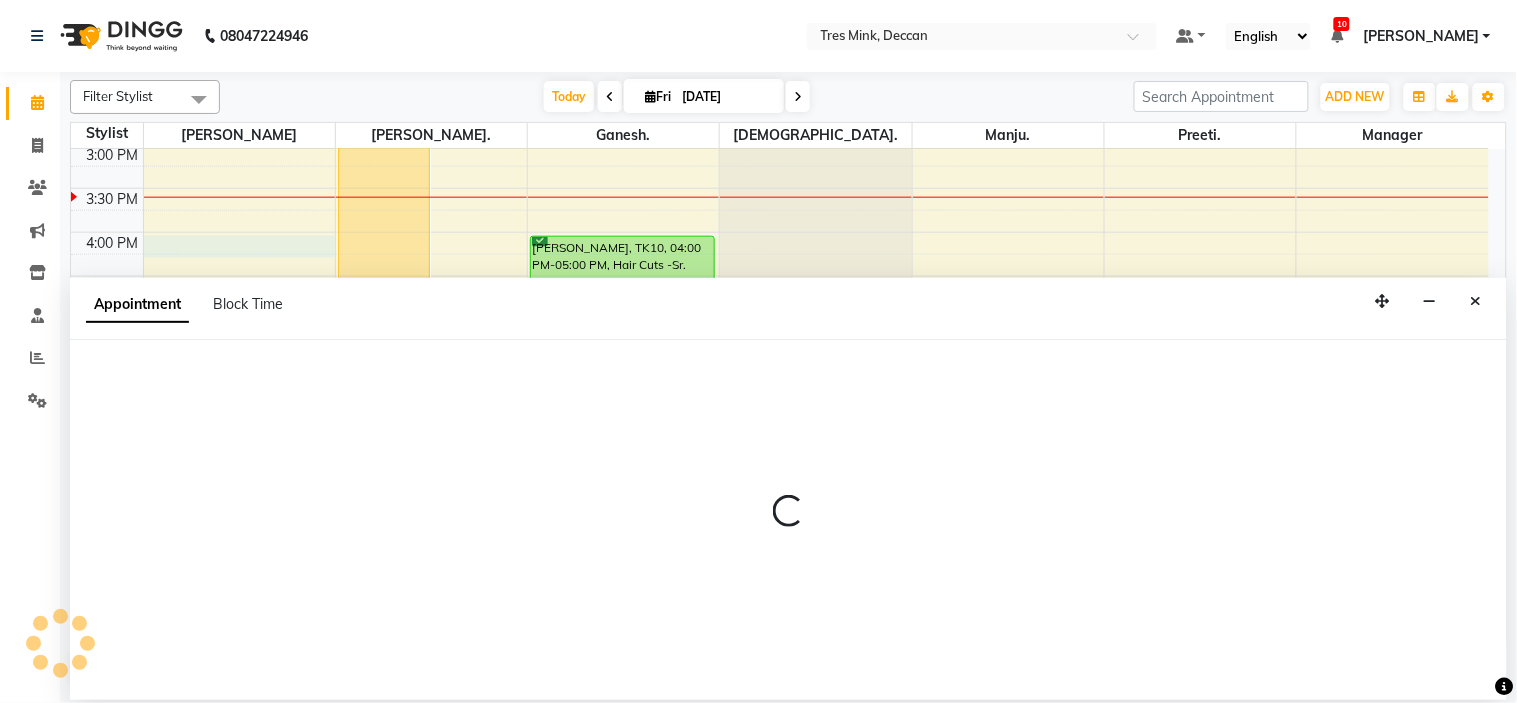 drag, startPoint x: 187, startPoint y: 245, endPoint x: 530, endPoint y: 334, distance: 354.35858 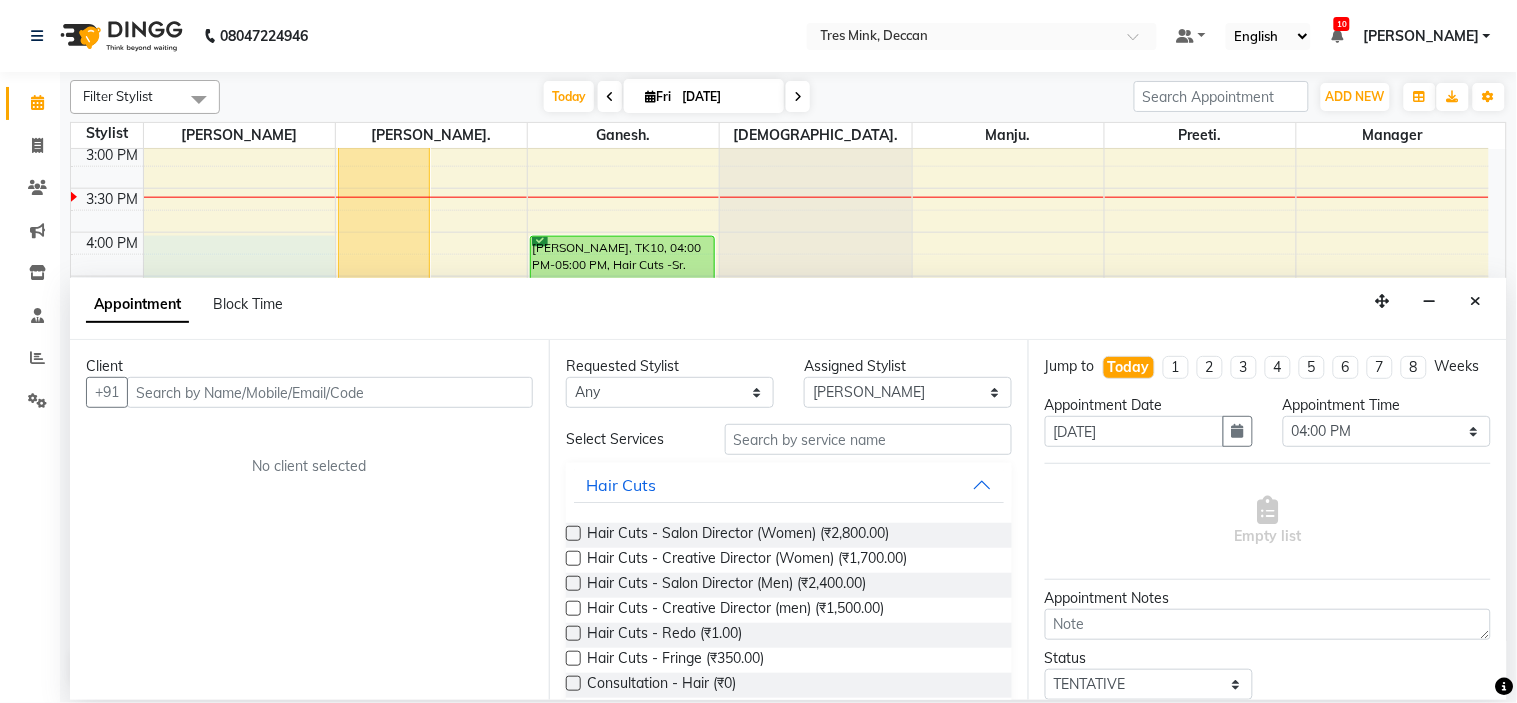 click at bounding box center (330, 392) 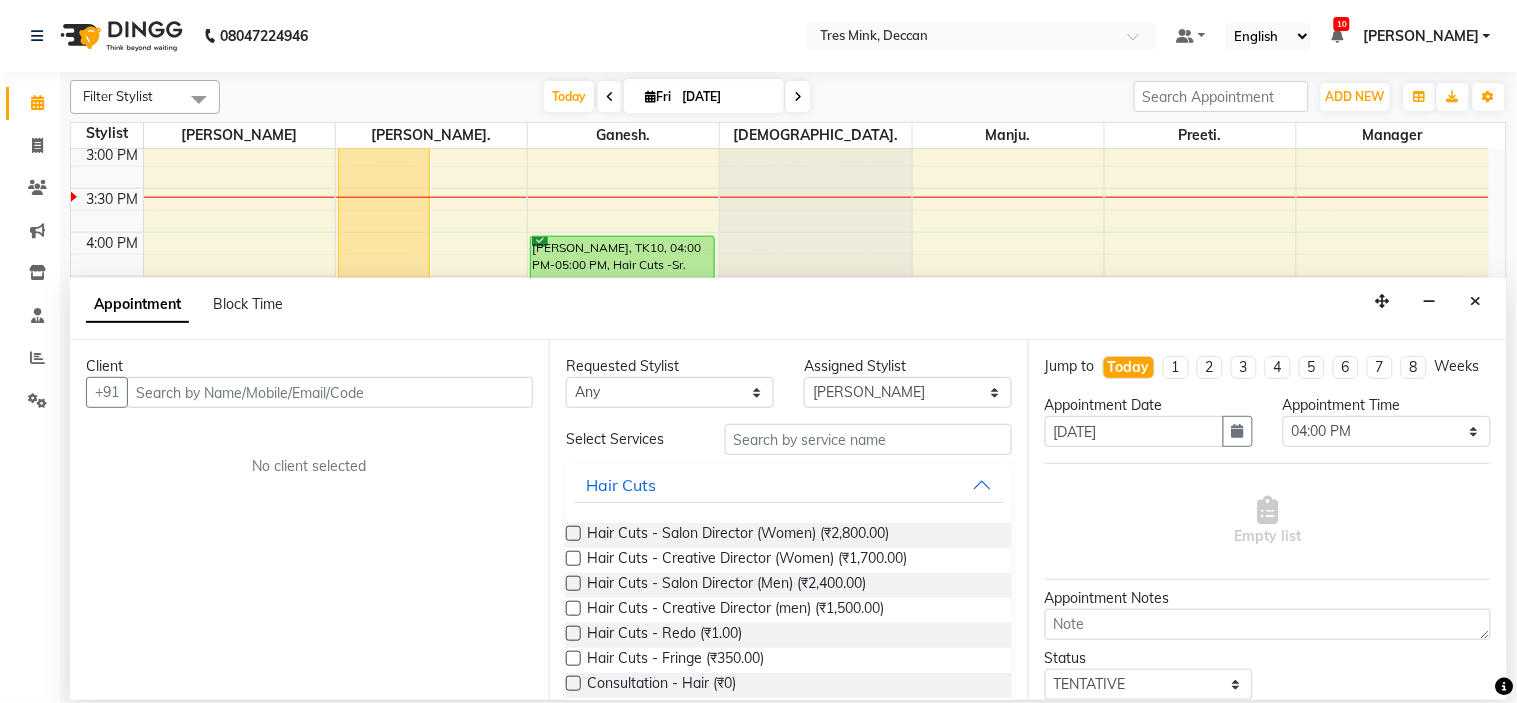 drag, startPoint x: 266, startPoint y: 377, endPoint x: 498, endPoint y: 431, distance: 238.2016 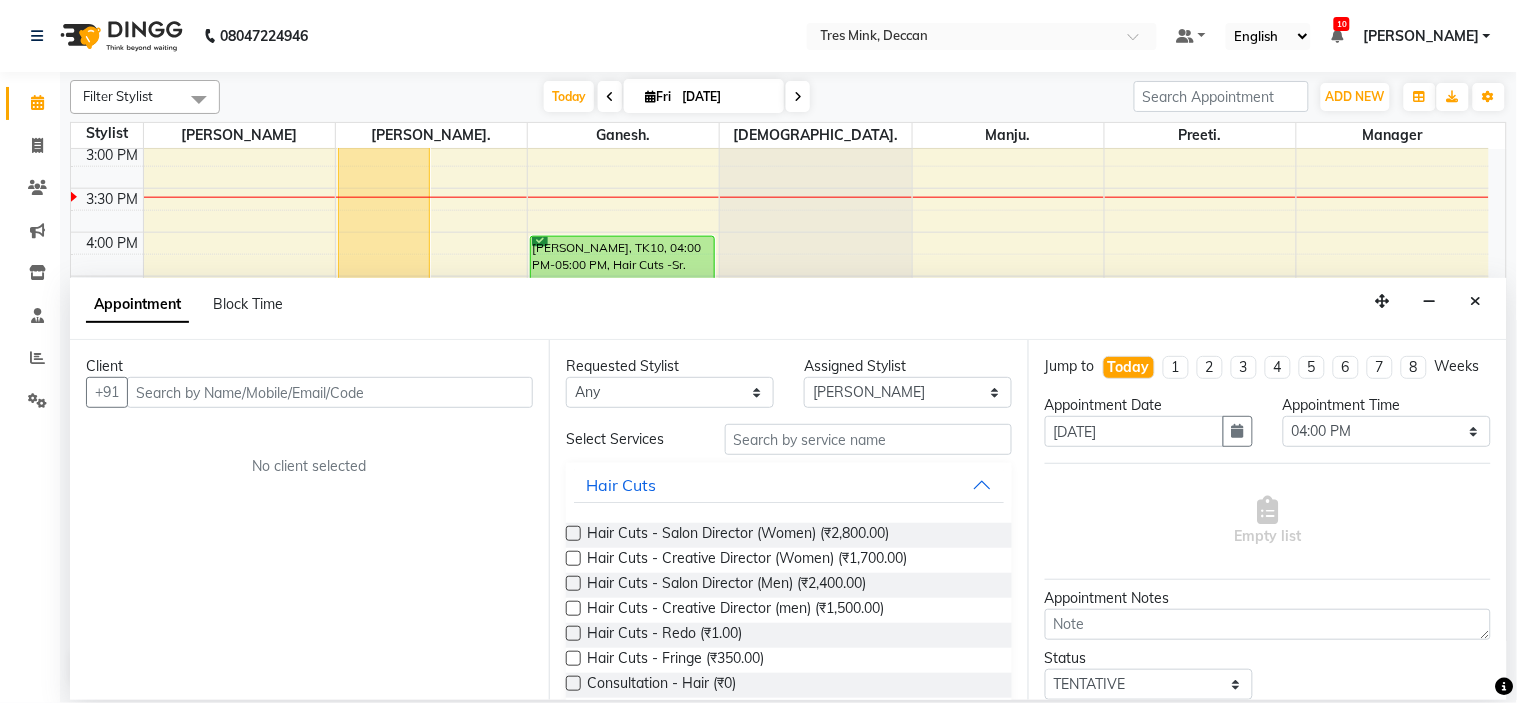 click at bounding box center [330, 392] 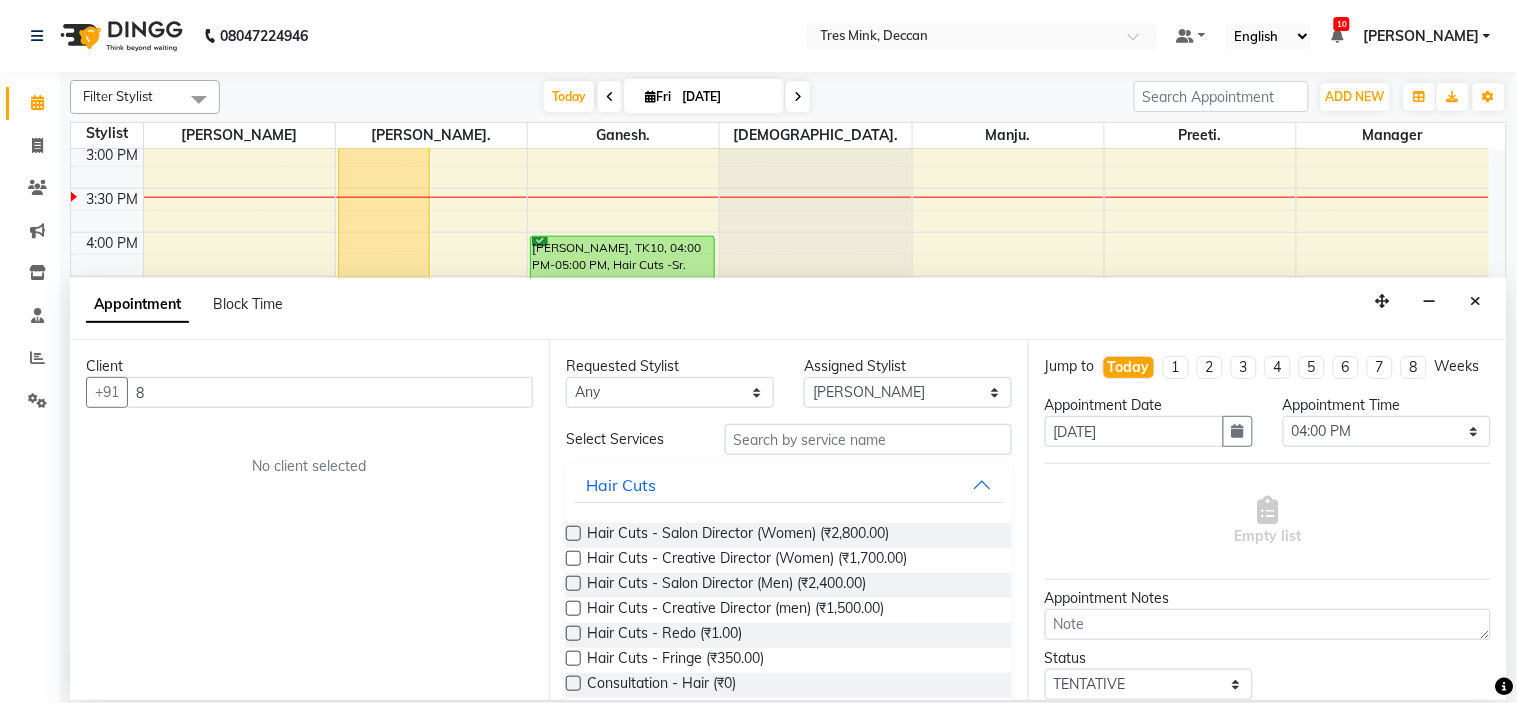 drag, startPoint x: 297, startPoint y: 390, endPoint x: 262, endPoint y: 384, distance: 35.510563 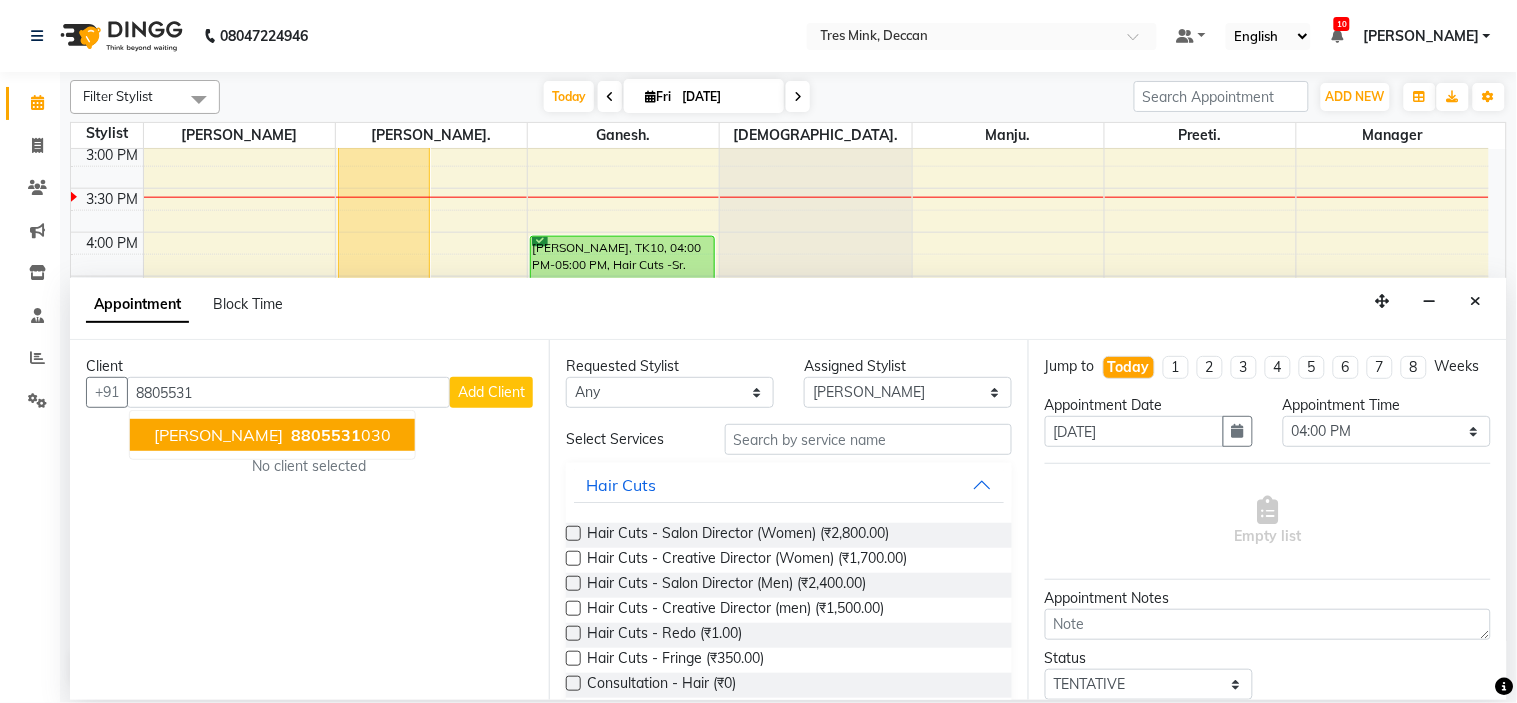 click on "[PERSON_NAME]   8805531 030" at bounding box center [272, 435] 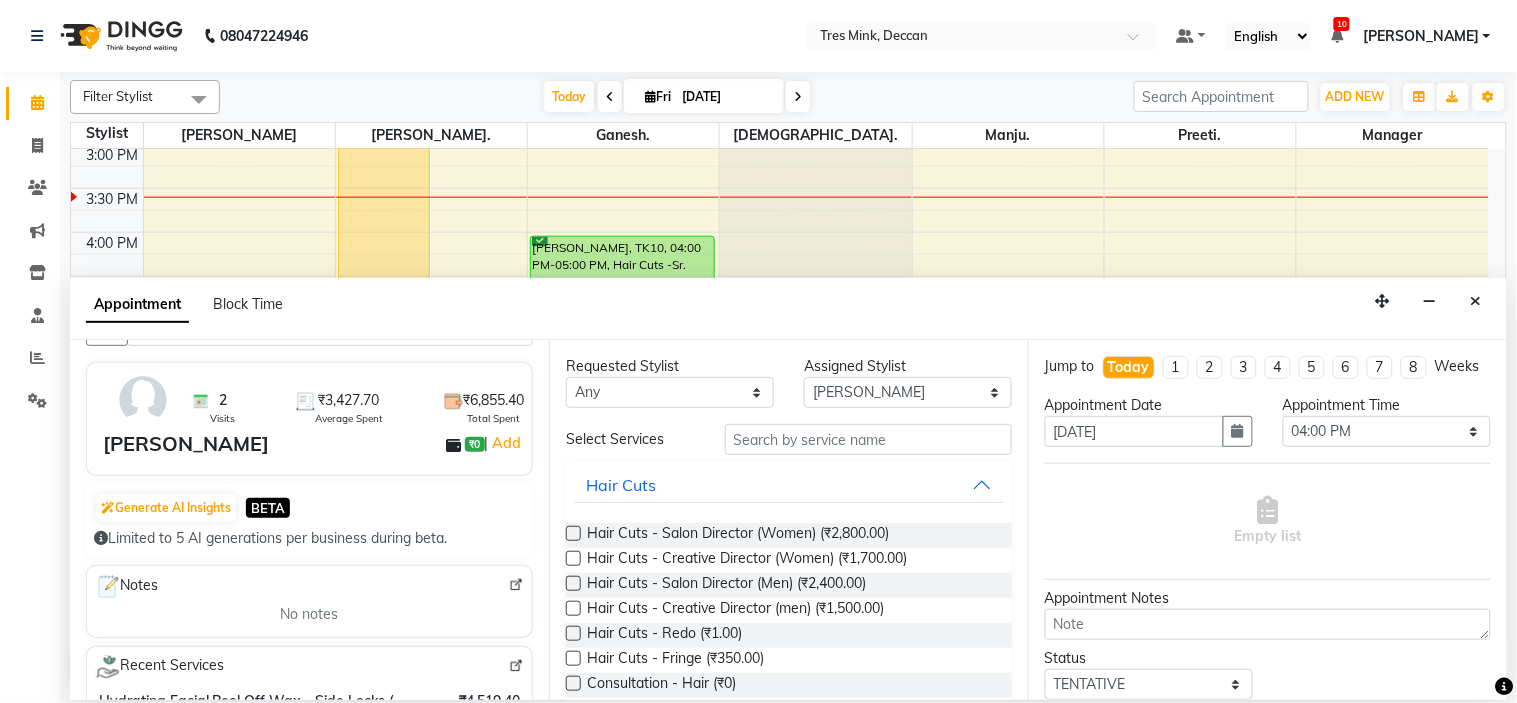scroll, scrollTop: 0, scrollLeft: 0, axis: both 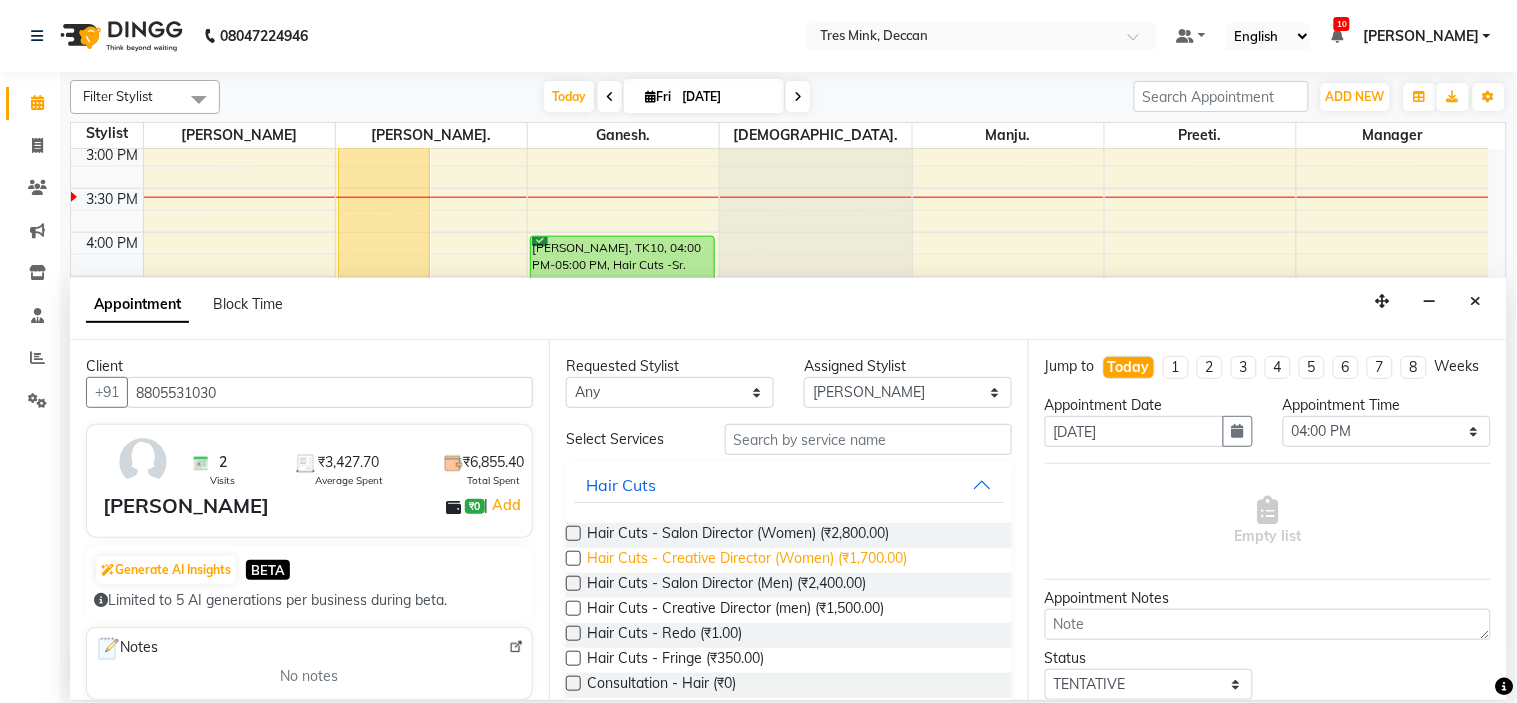 type on "8805531030" 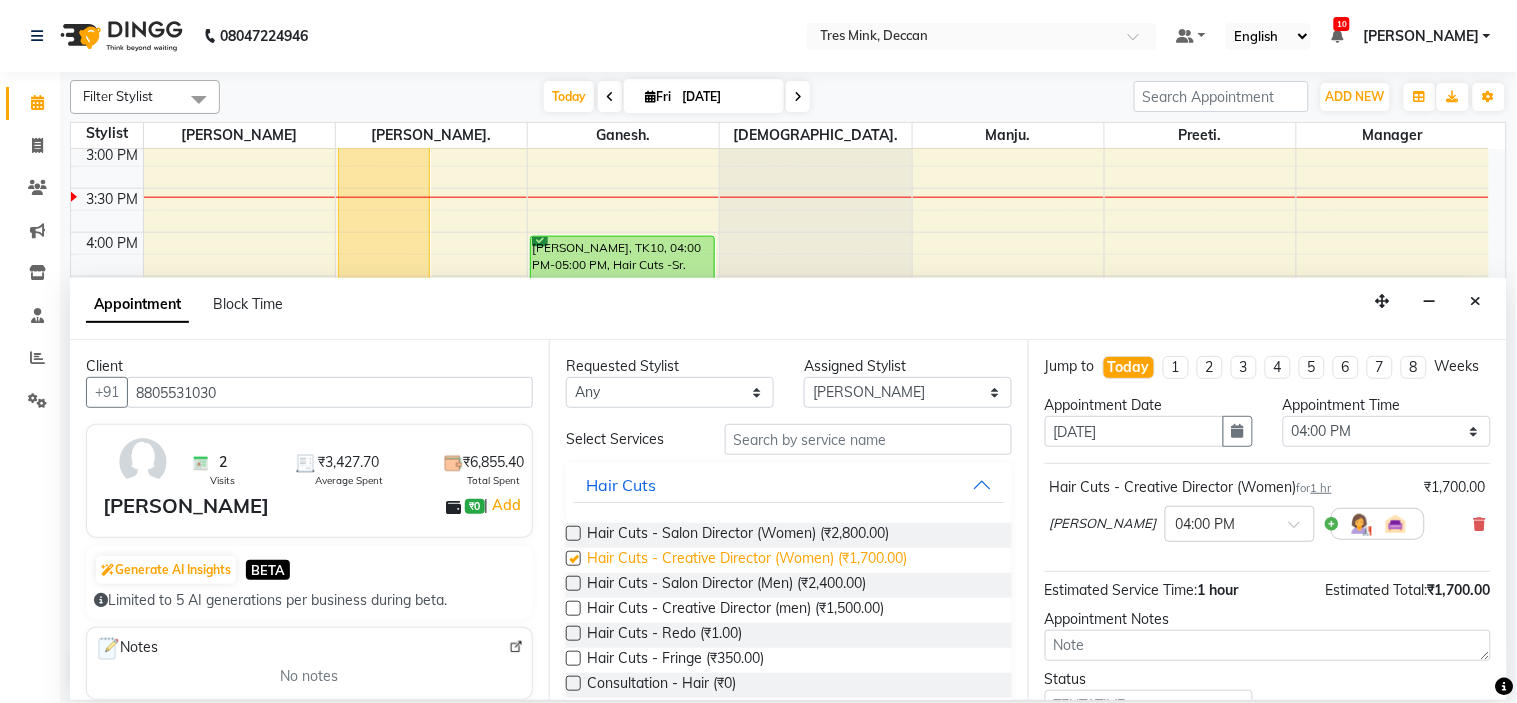 checkbox on "false" 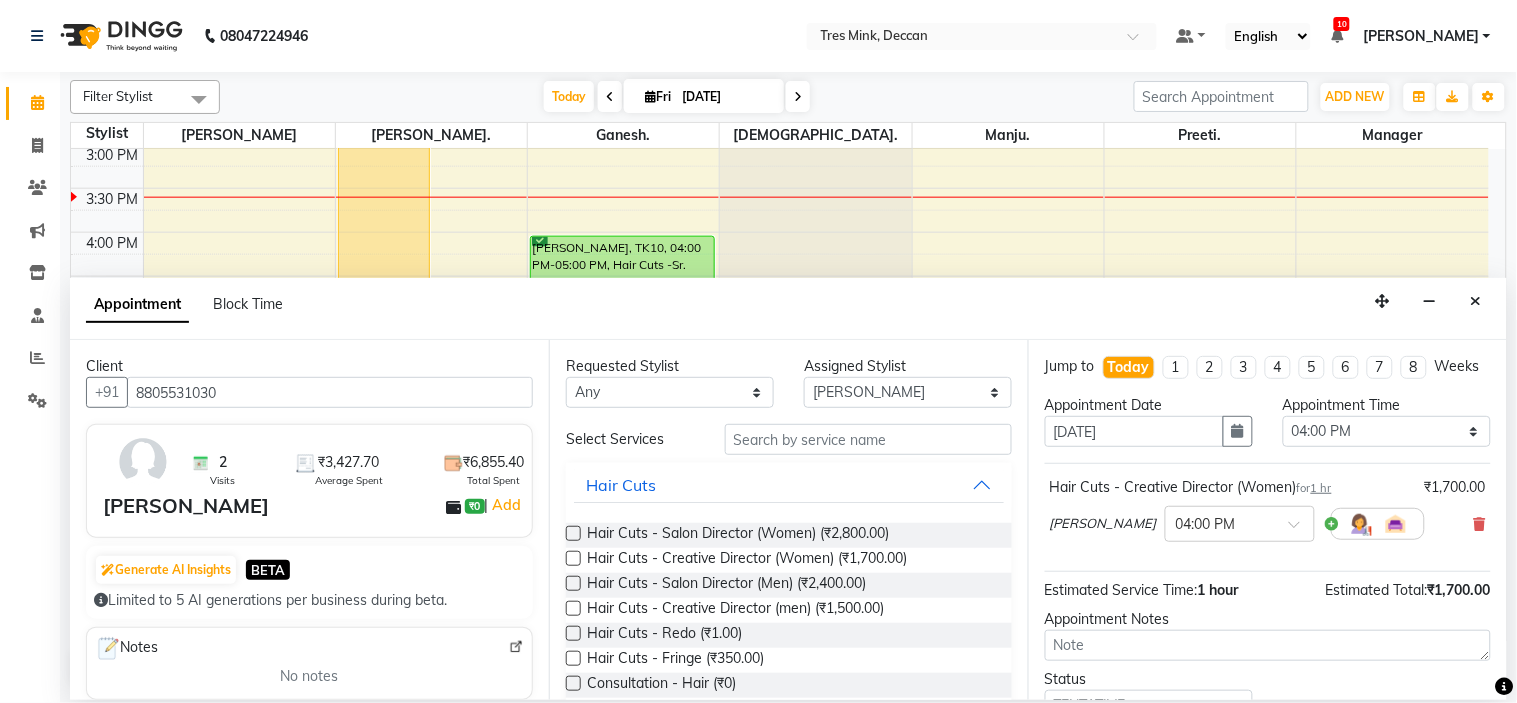 scroll, scrollTop: 166, scrollLeft: 0, axis: vertical 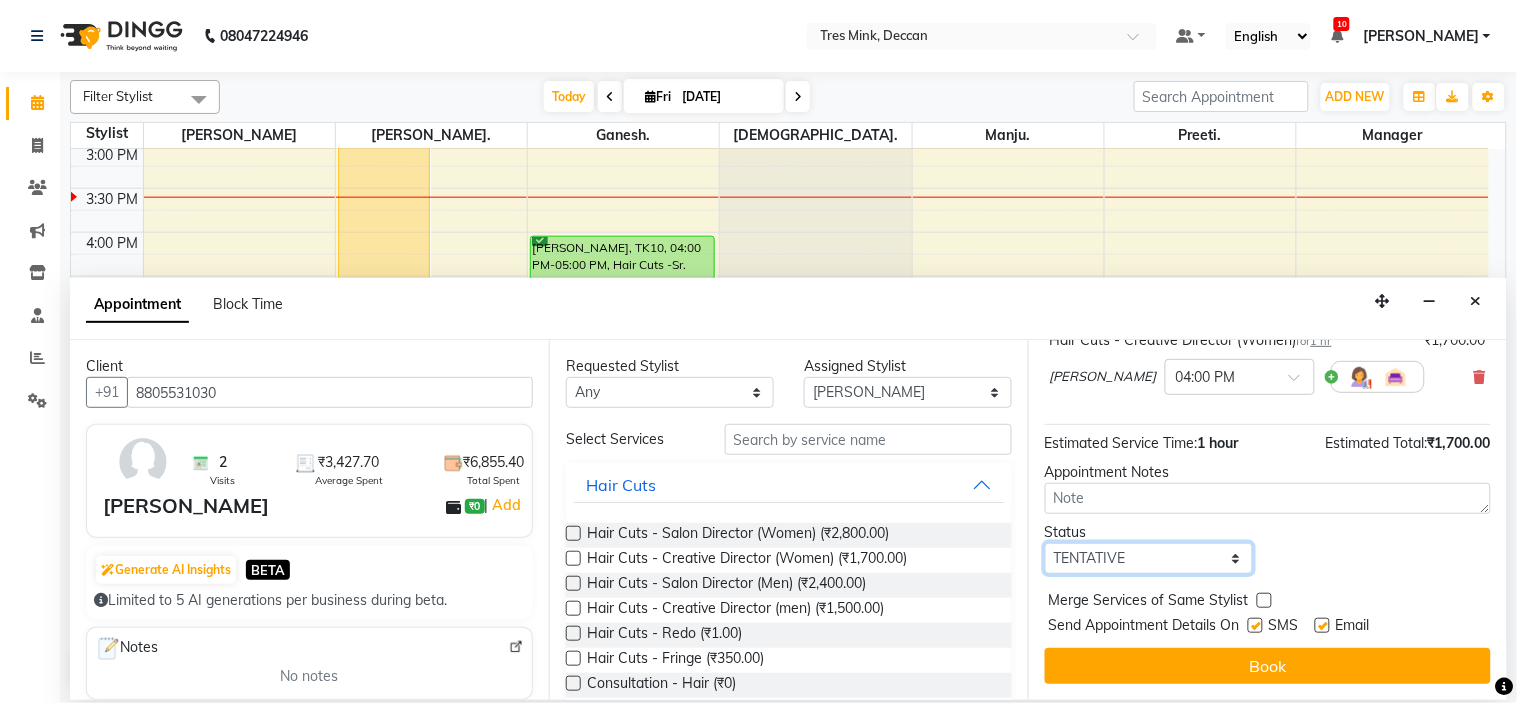 click on "Select TENTATIVE CONFIRM CHECK-IN UPCOMING" at bounding box center (1149, 558) 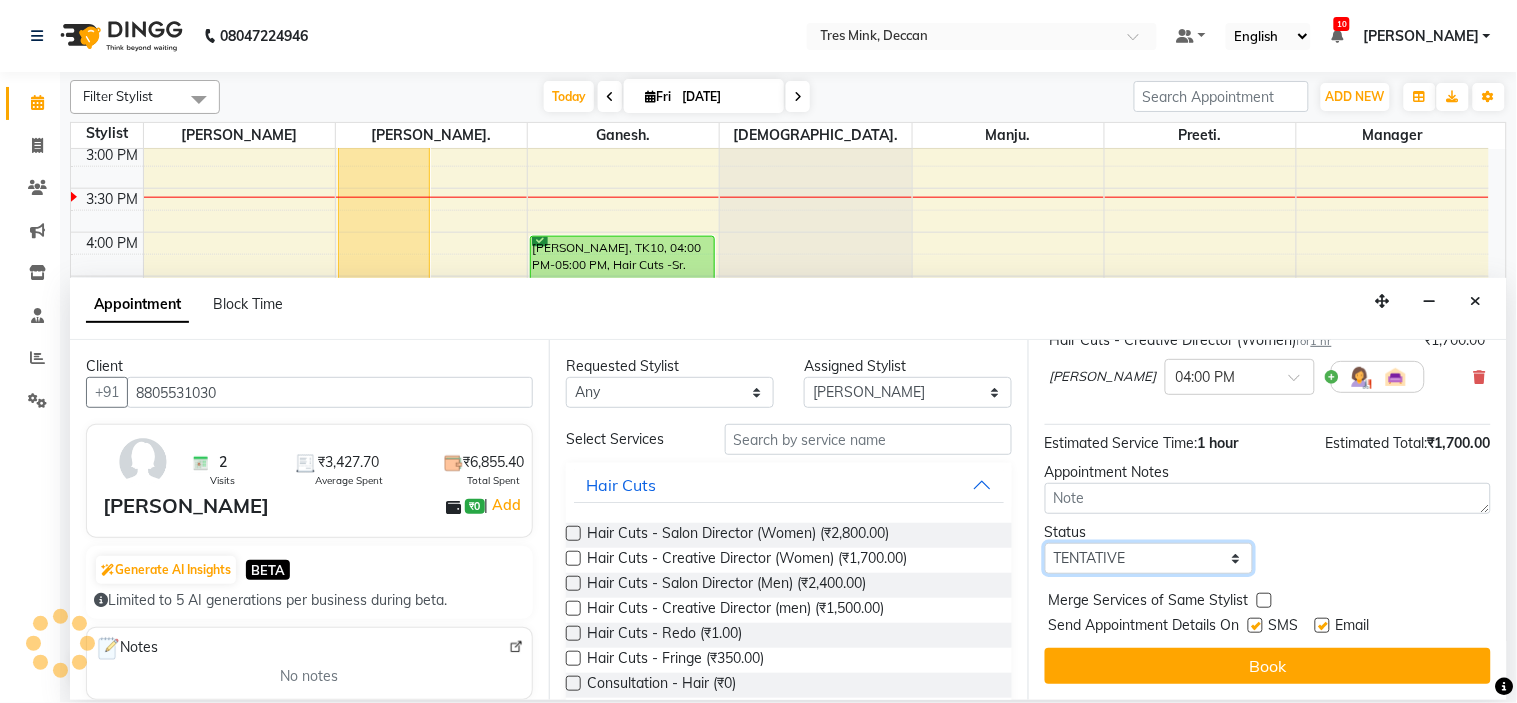 select on "confirm booking" 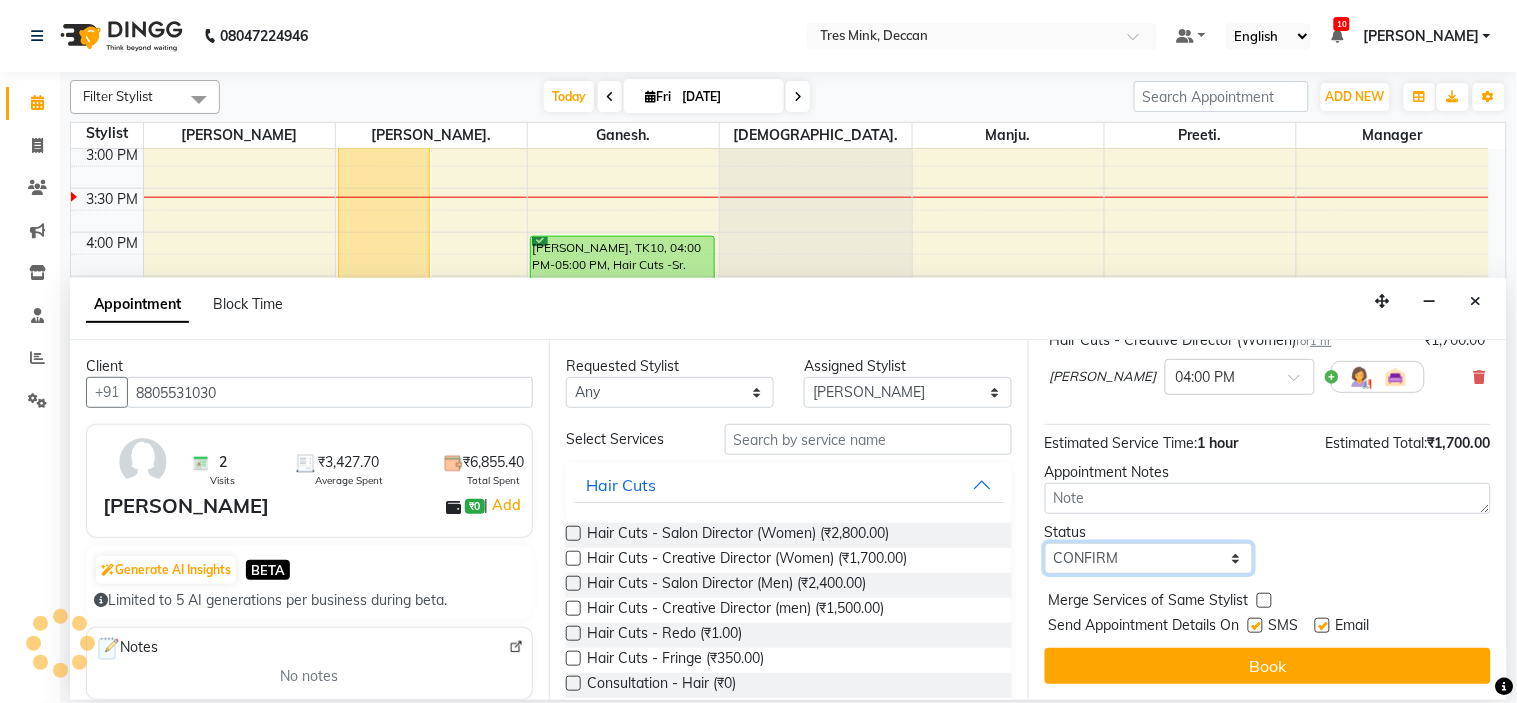 click on "Select TENTATIVE CONFIRM CHECK-IN UPCOMING" at bounding box center (1149, 558) 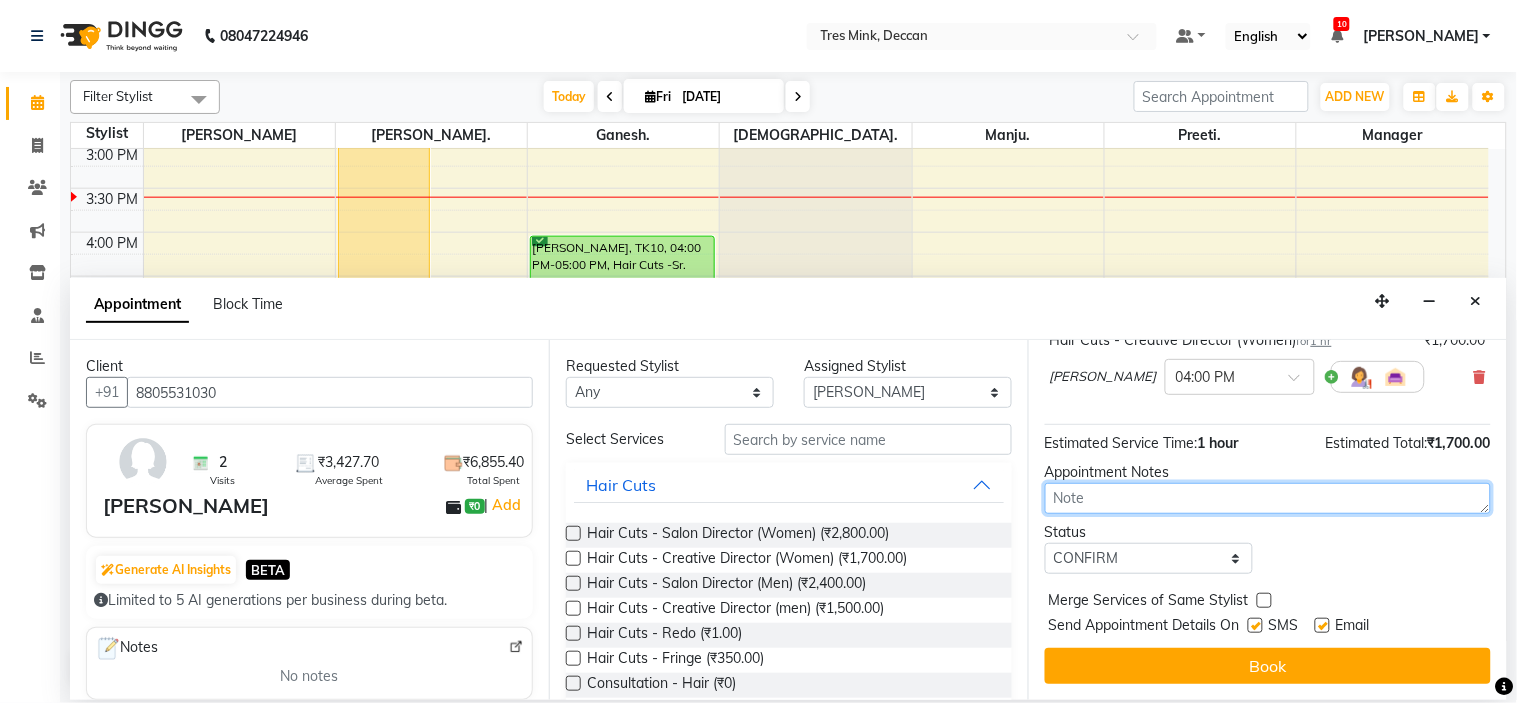 click at bounding box center (1268, 498) 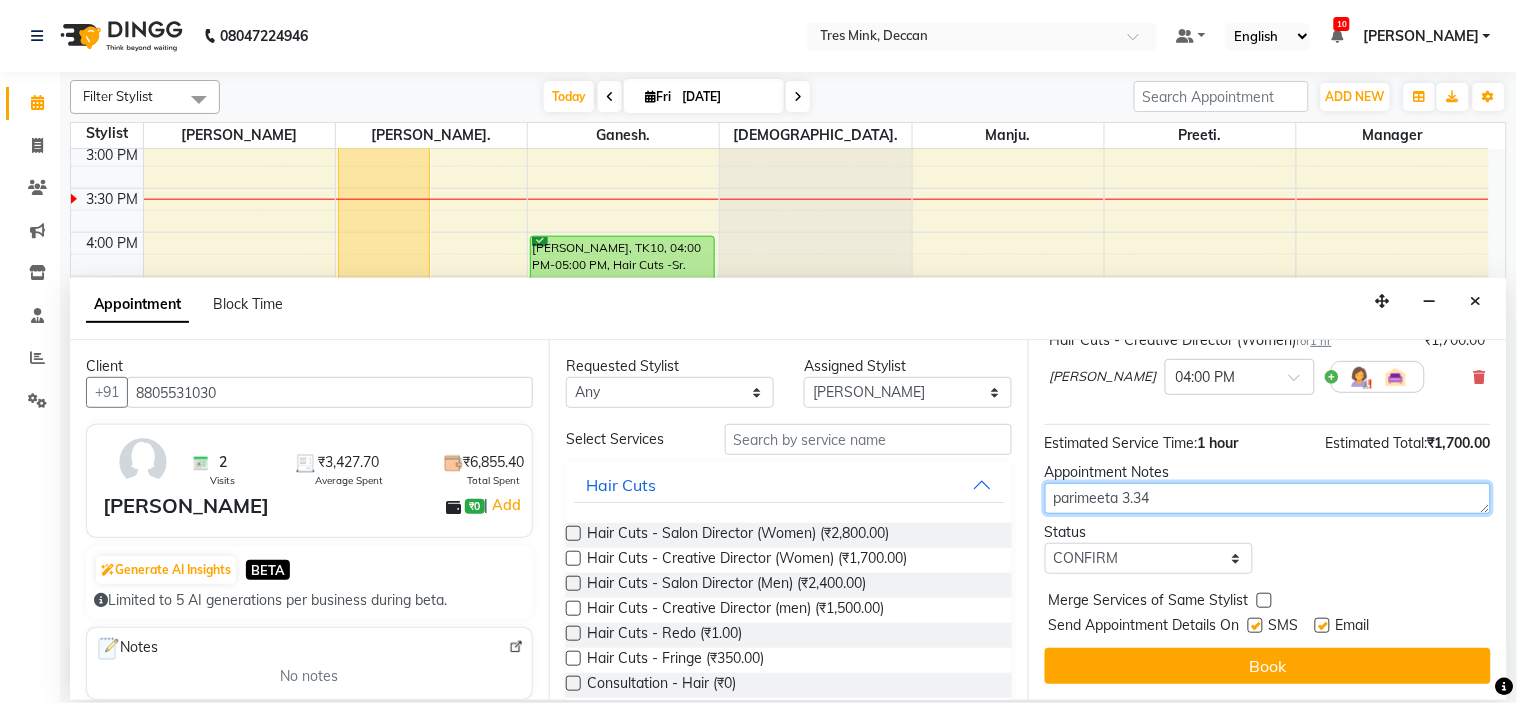 click on "parimeeta 3.34" at bounding box center [1268, 498] 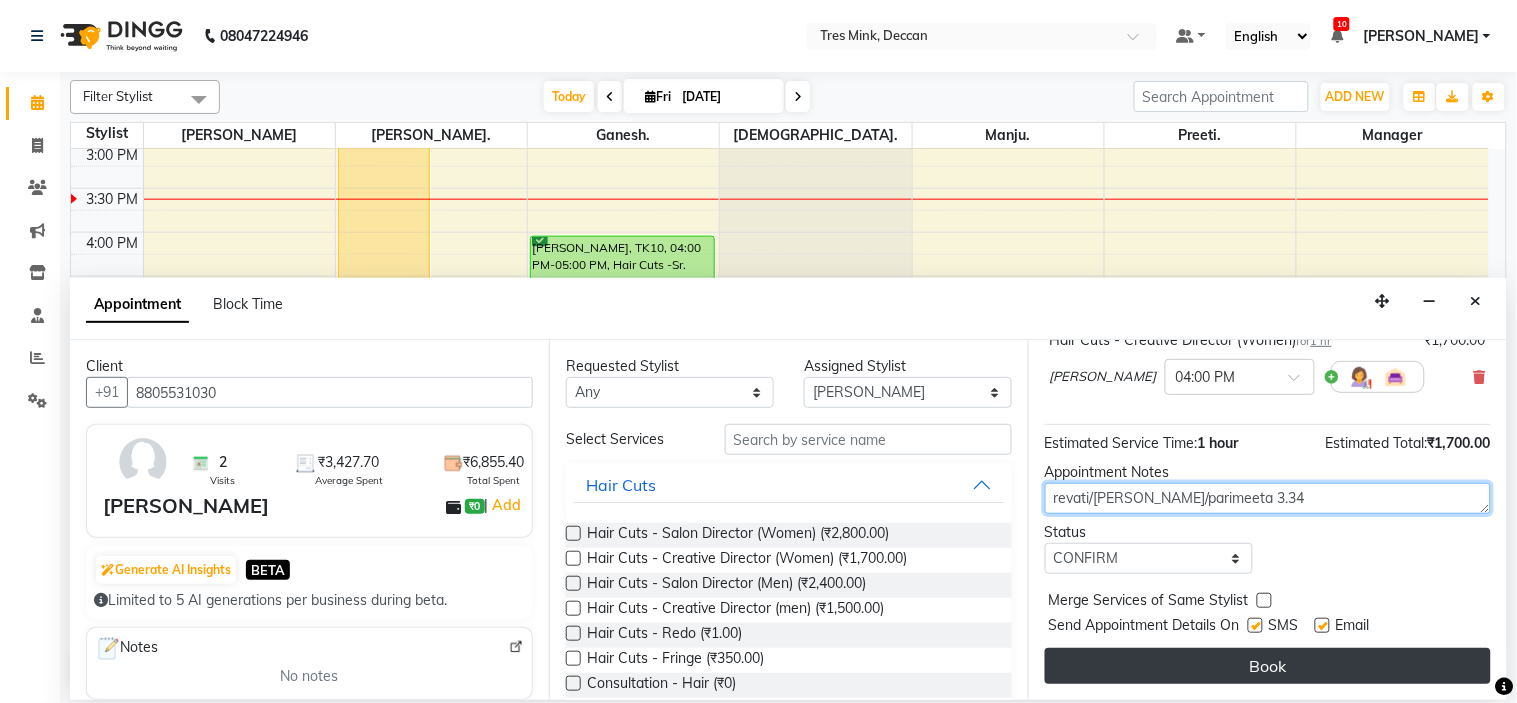 type on "revati/[PERSON_NAME]/parimeeta 3.34" 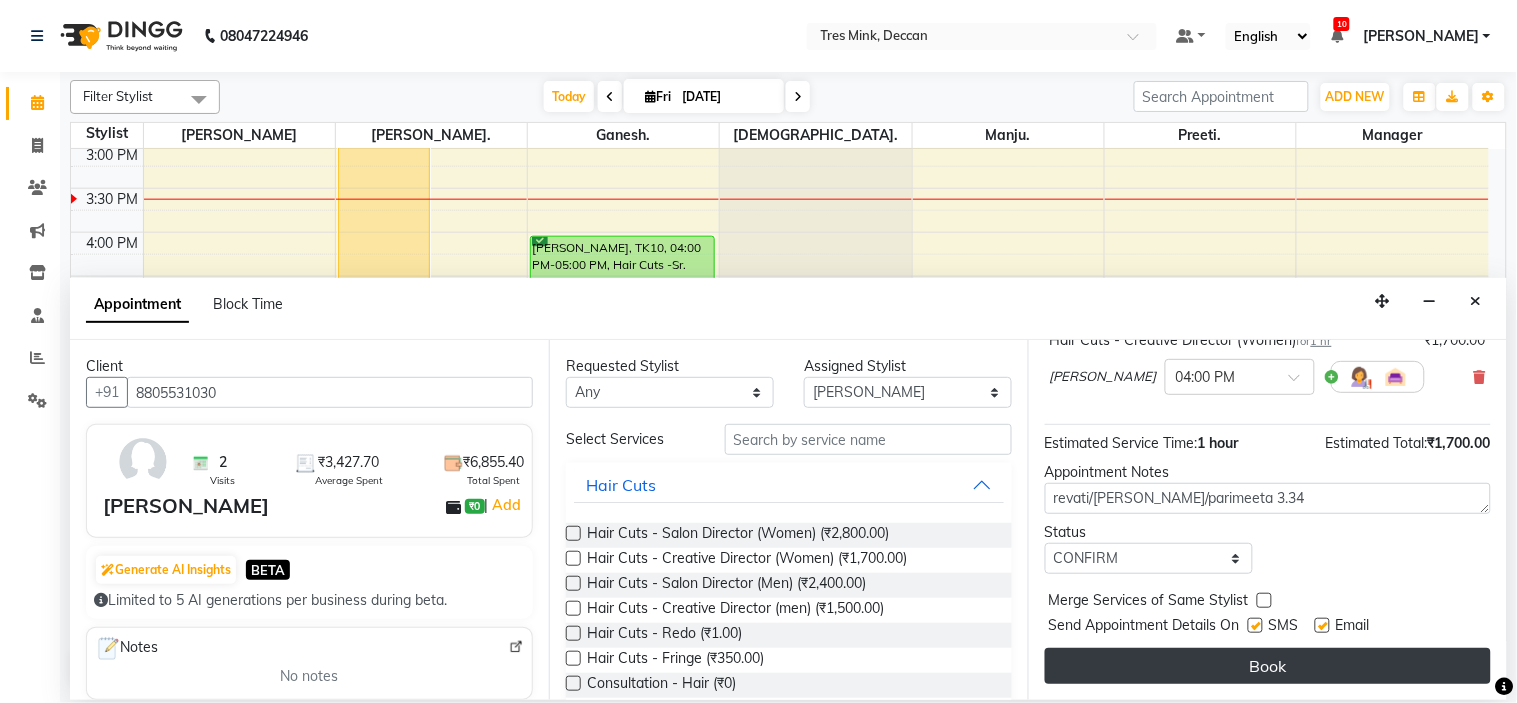 click on "Book" at bounding box center (1268, 666) 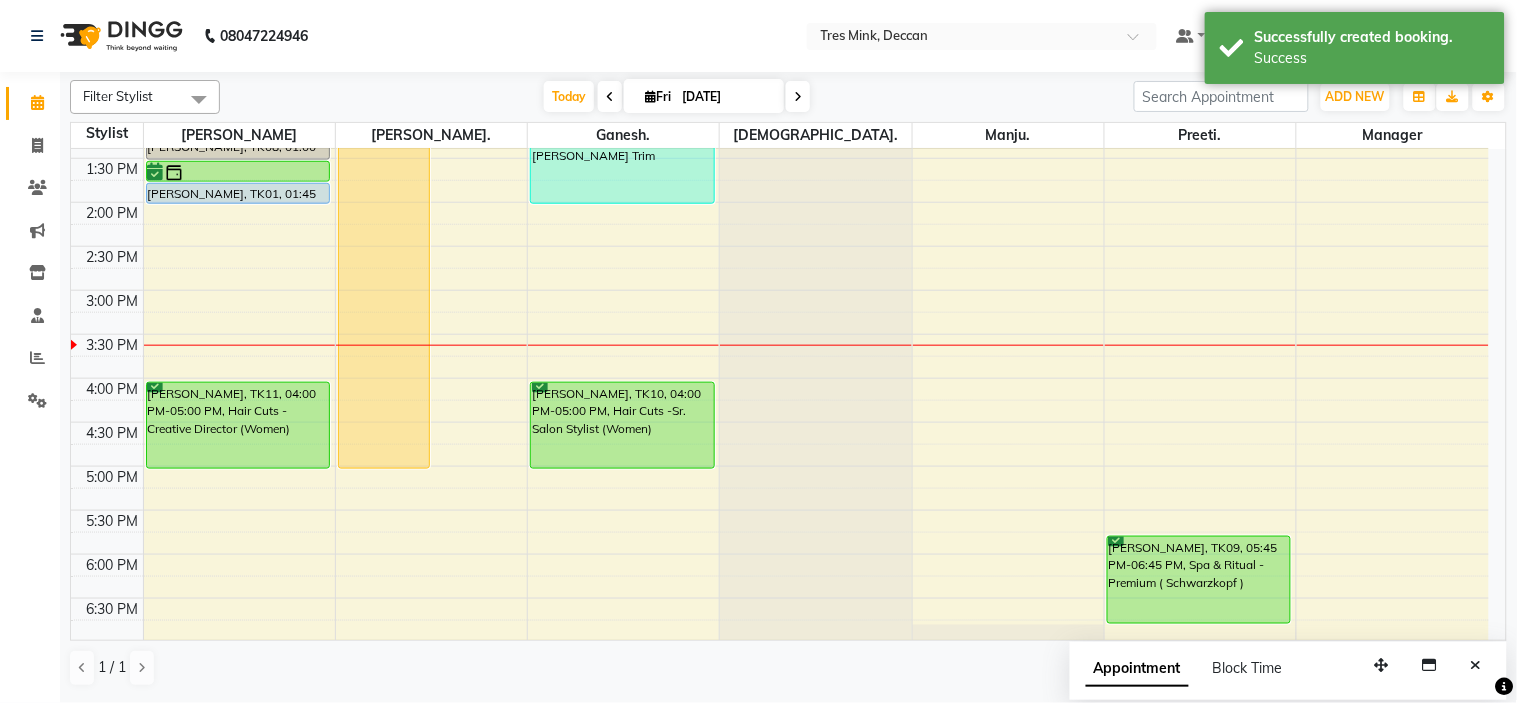 scroll, scrollTop: 473, scrollLeft: 0, axis: vertical 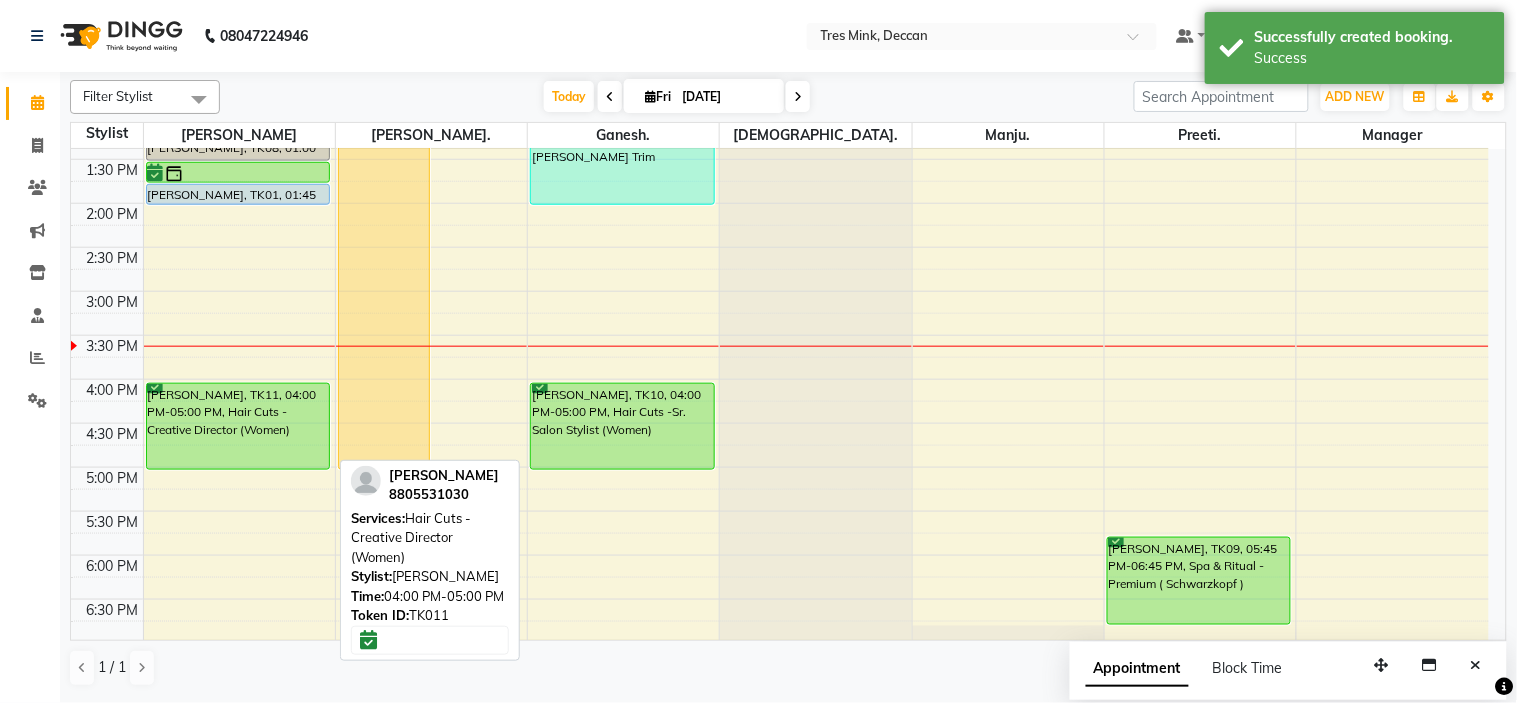 click on "[PERSON_NAME], TK11, 04:00 PM-05:00 PM, Hair Cuts - Creative Director (Women)" at bounding box center (238, 426) 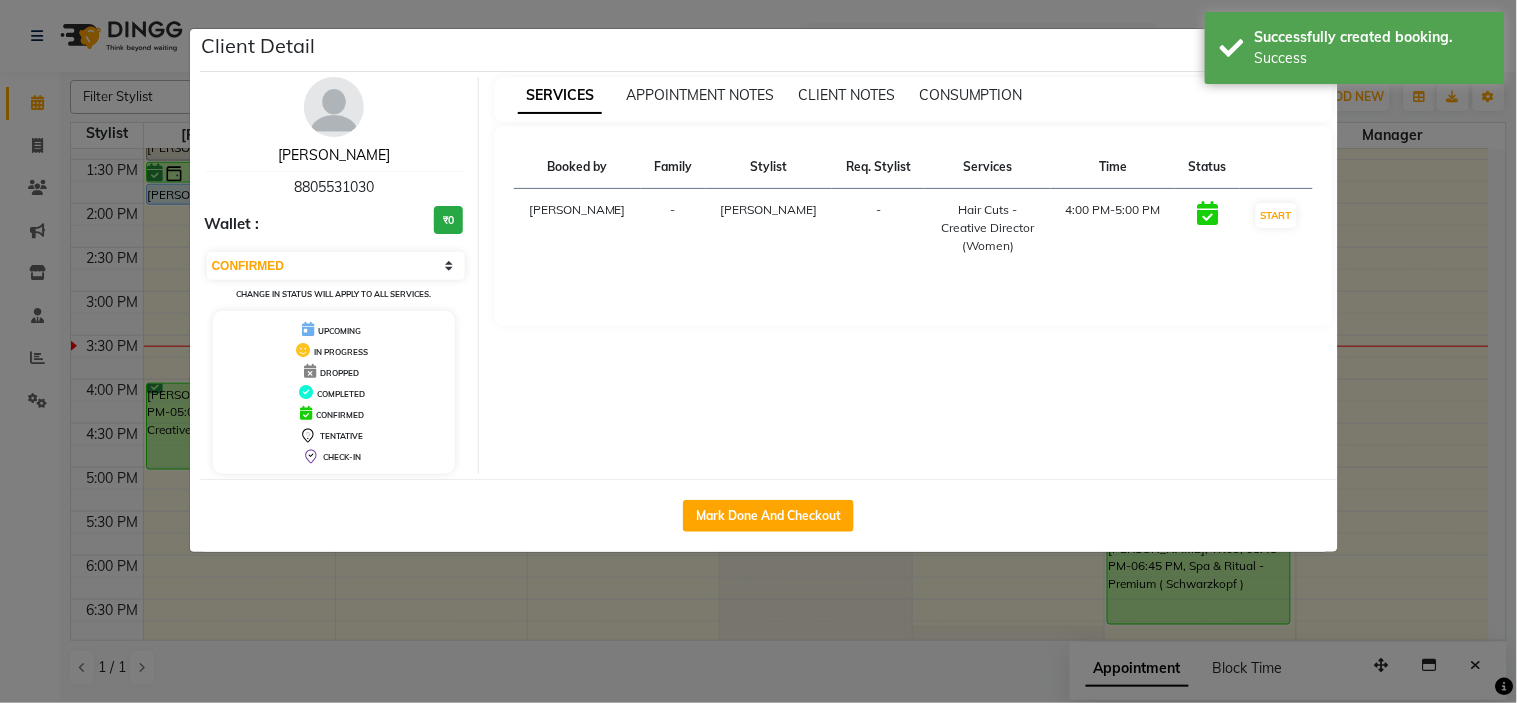 click on "[PERSON_NAME]" at bounding box center [334, 155] 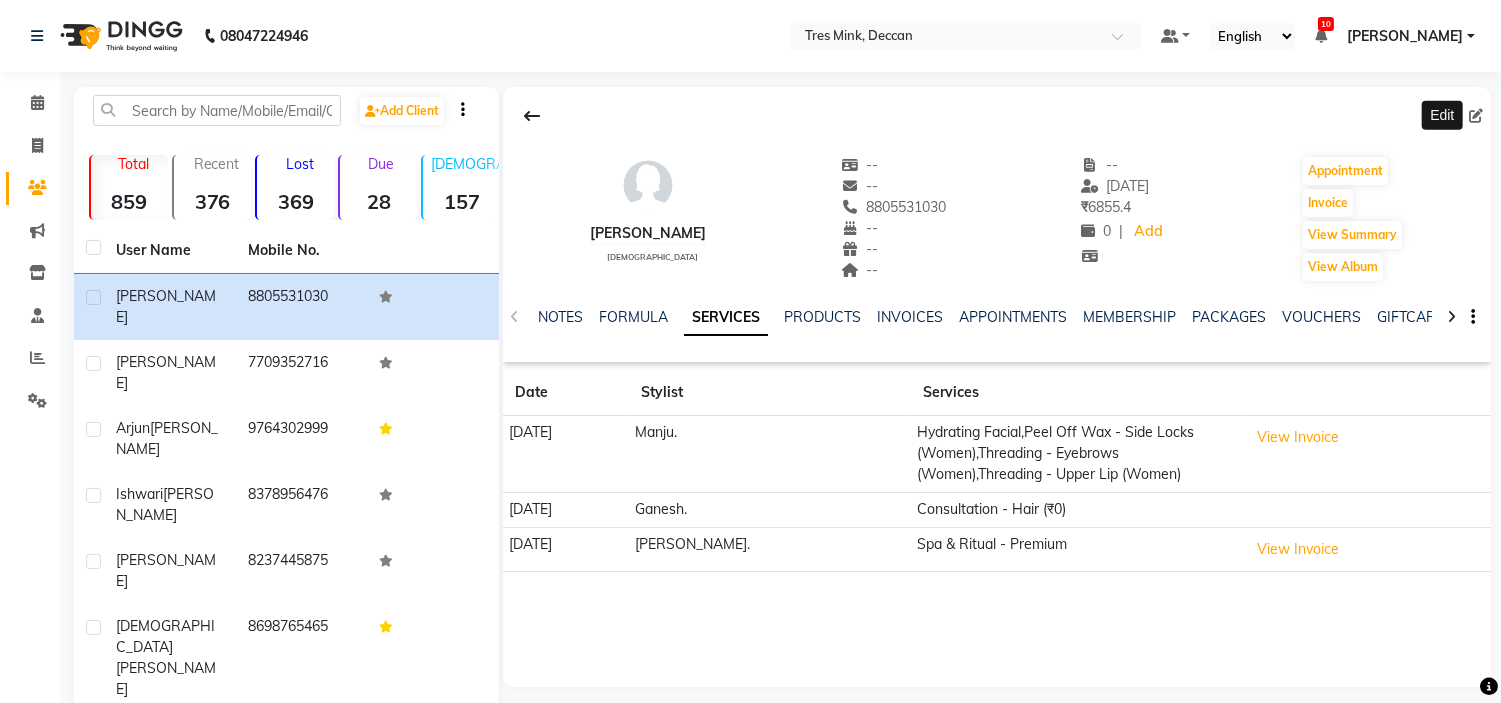 click 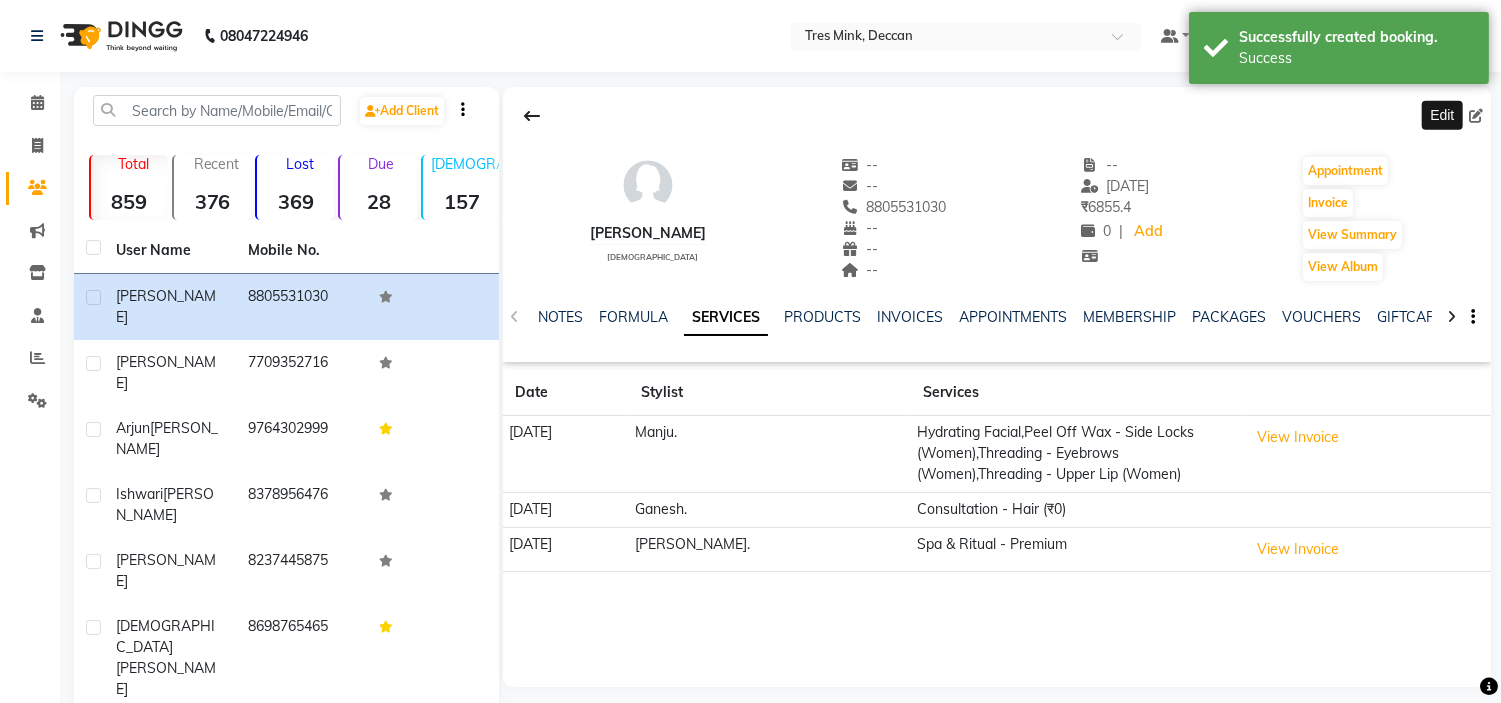select on "22" 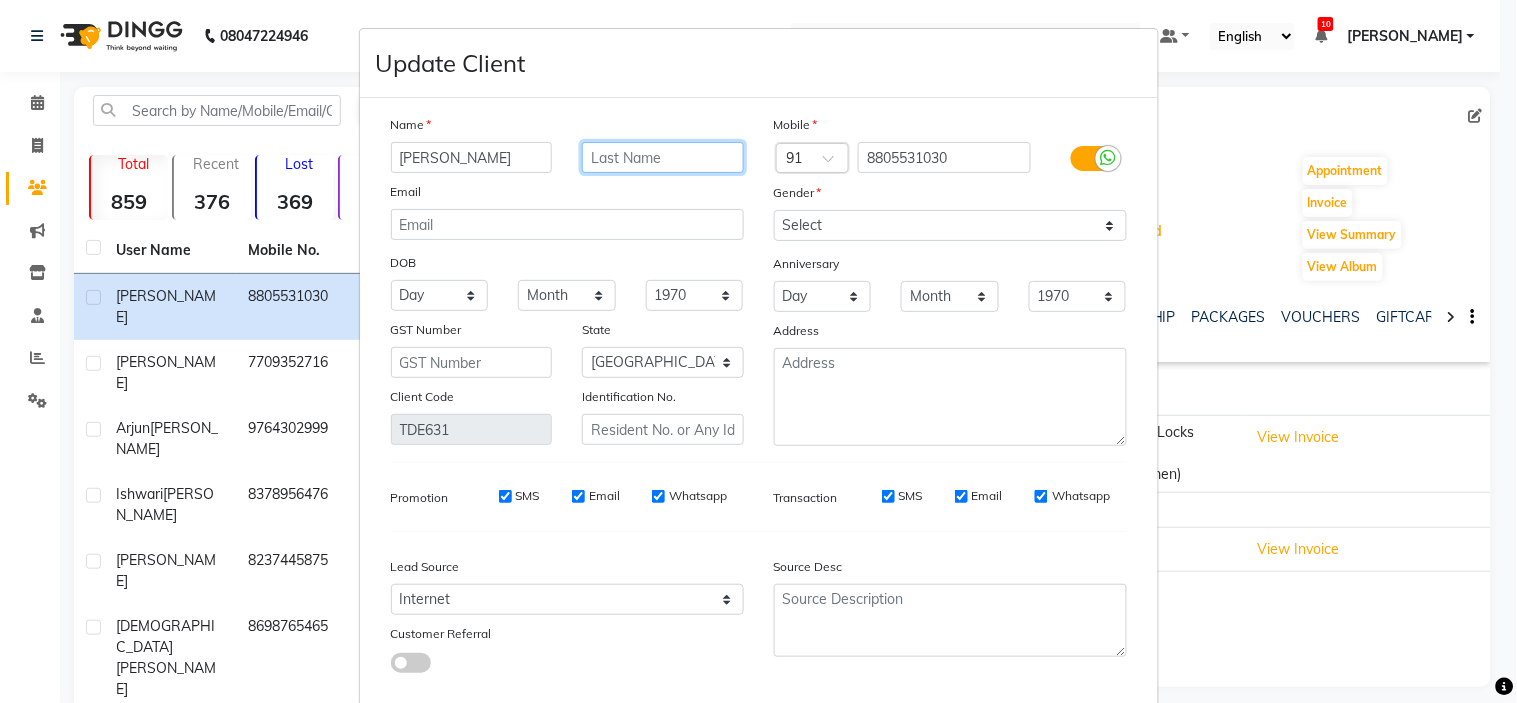click at bounding box center (663, 157) 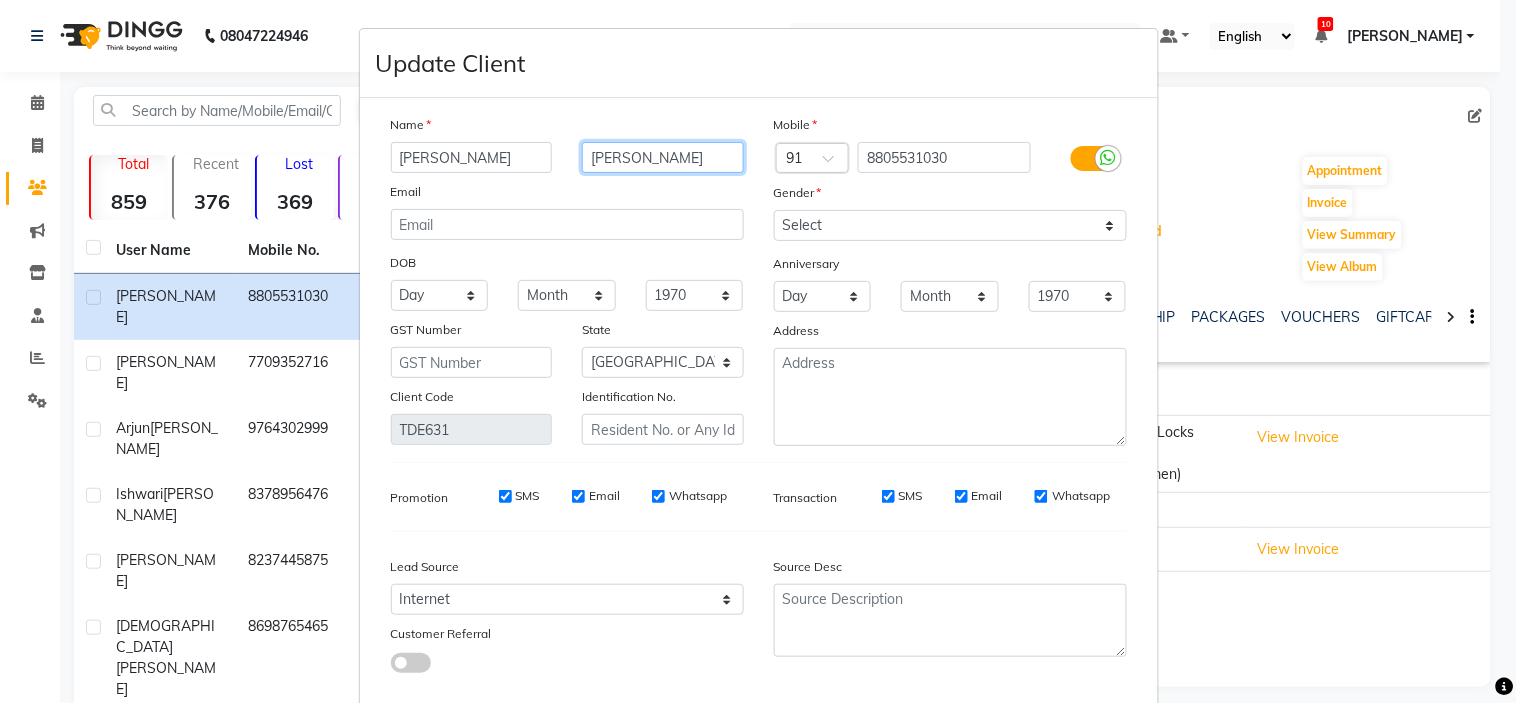 type on "[PERSON_NAME]" 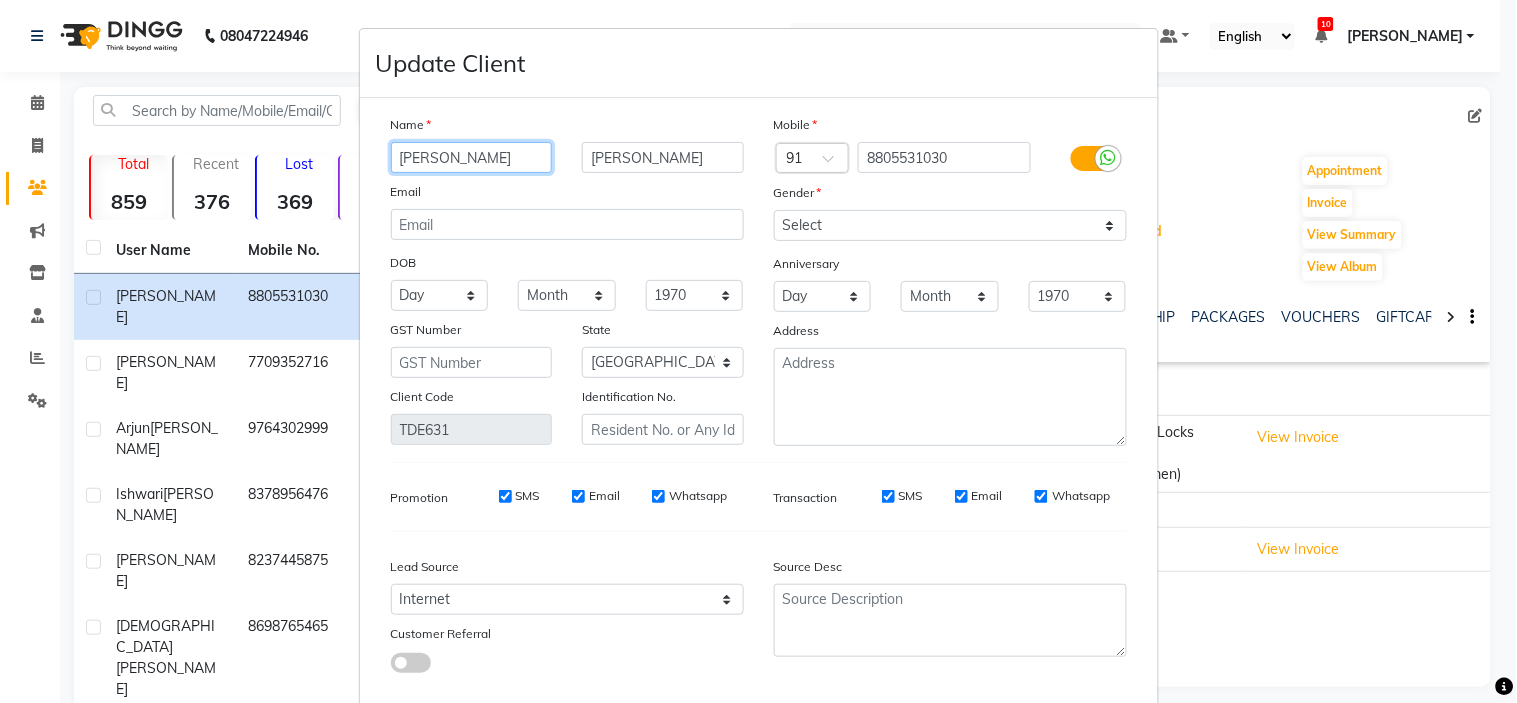 click on "[PERSON_NAME]" at bounding box center (472, 157) 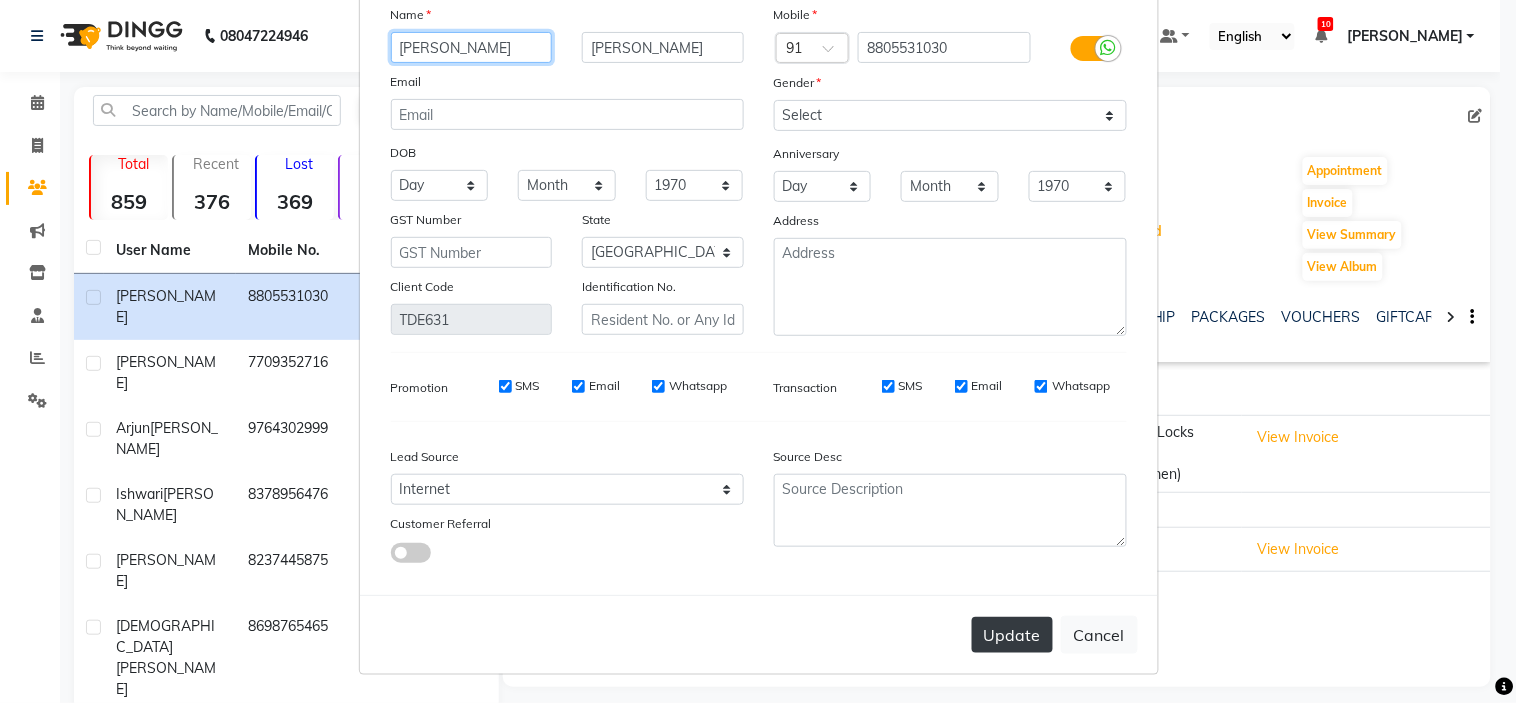 type on "[PERSON_NAME]" 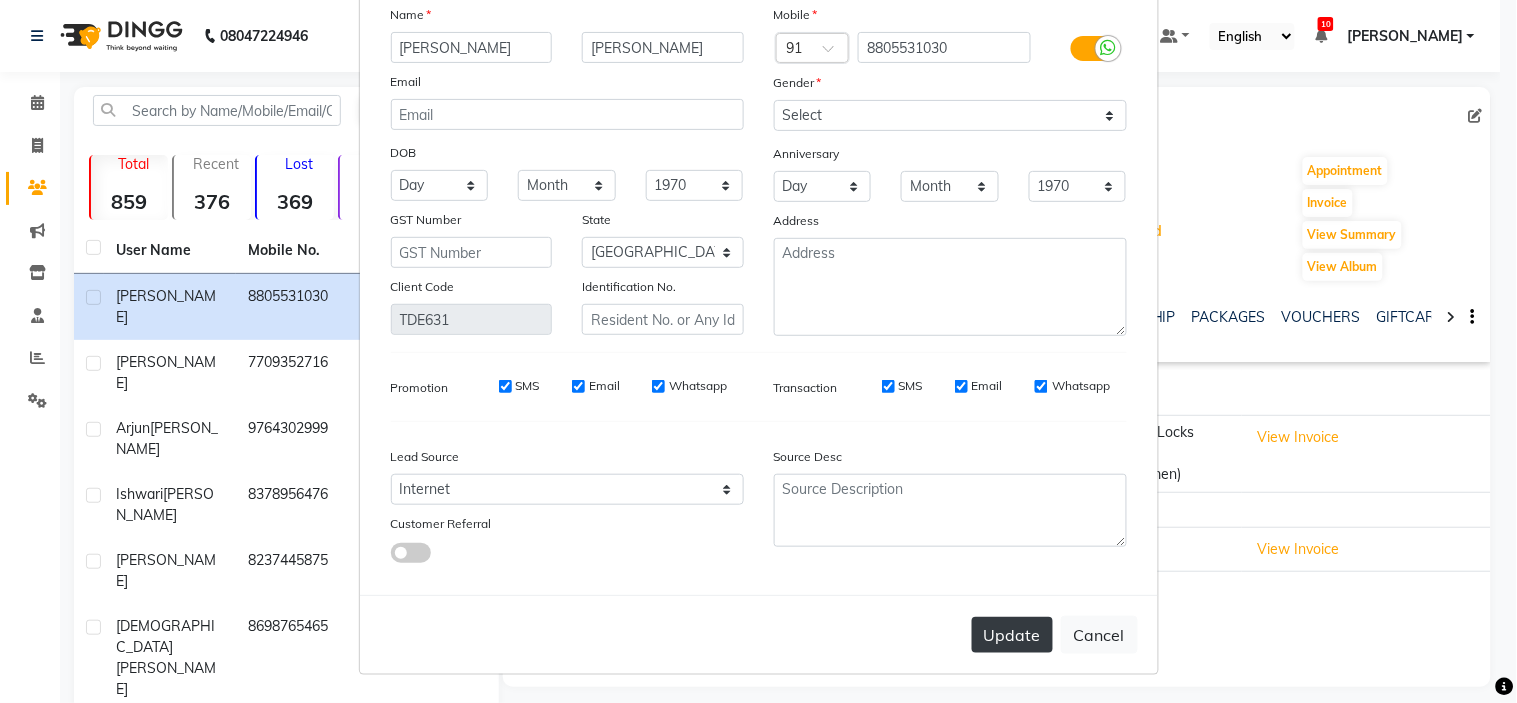click on "Update" at bounding box center [1012, 635] 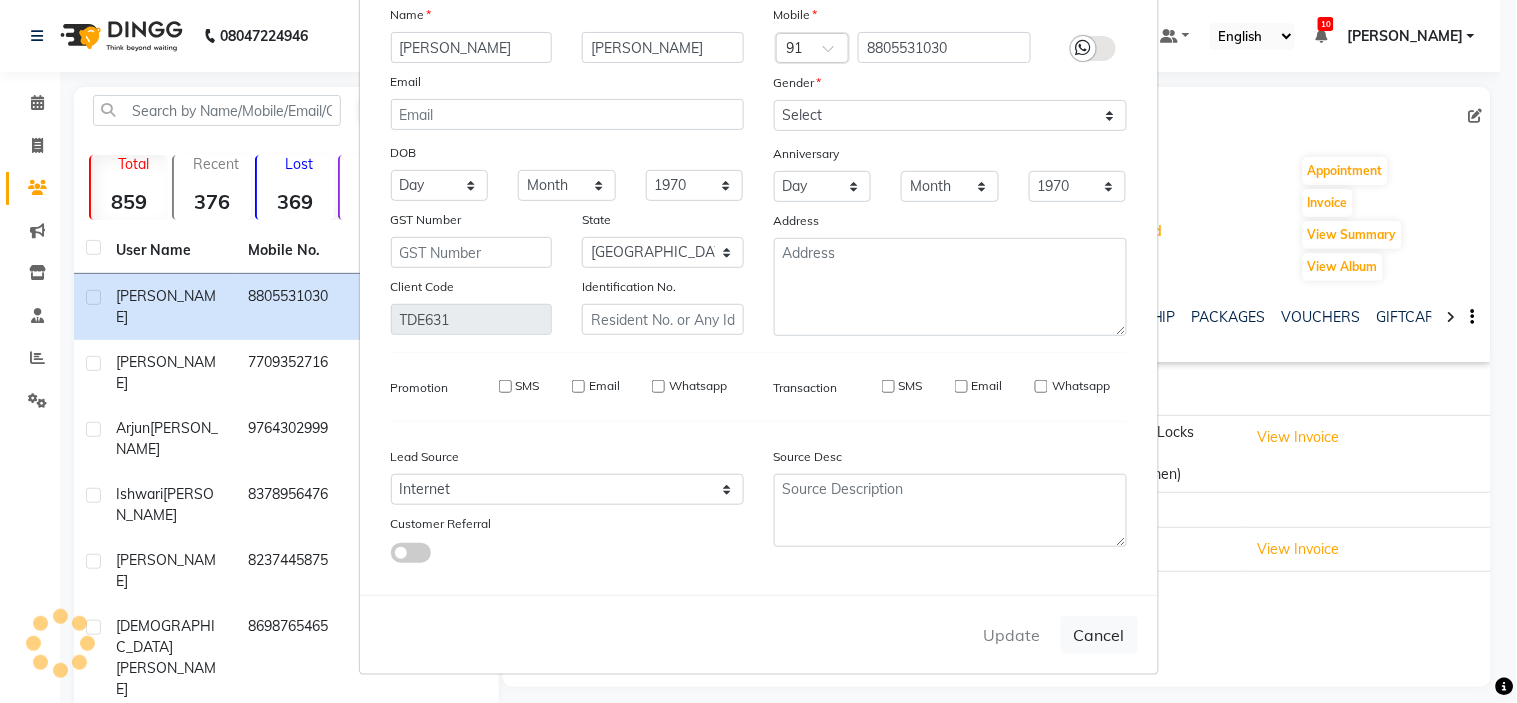 type 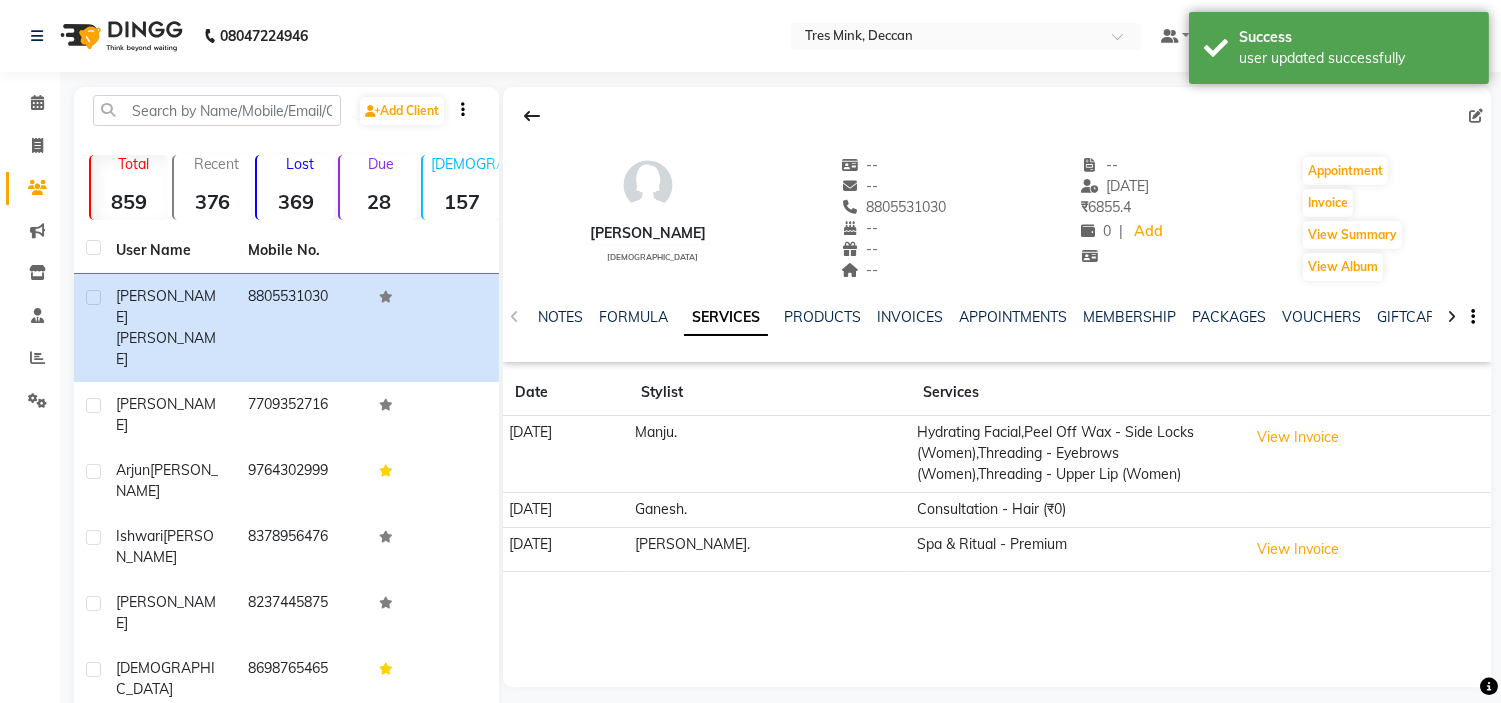click on "Calendar" 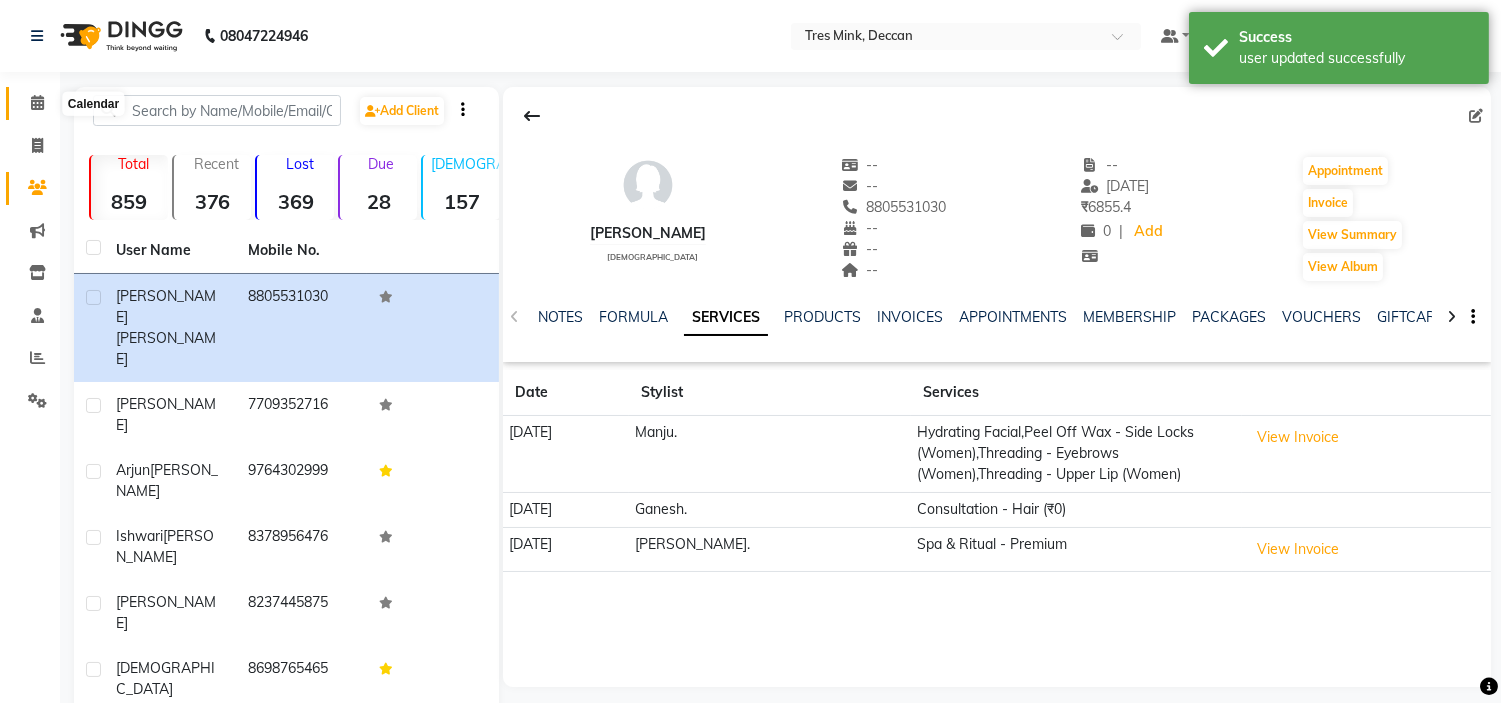 click 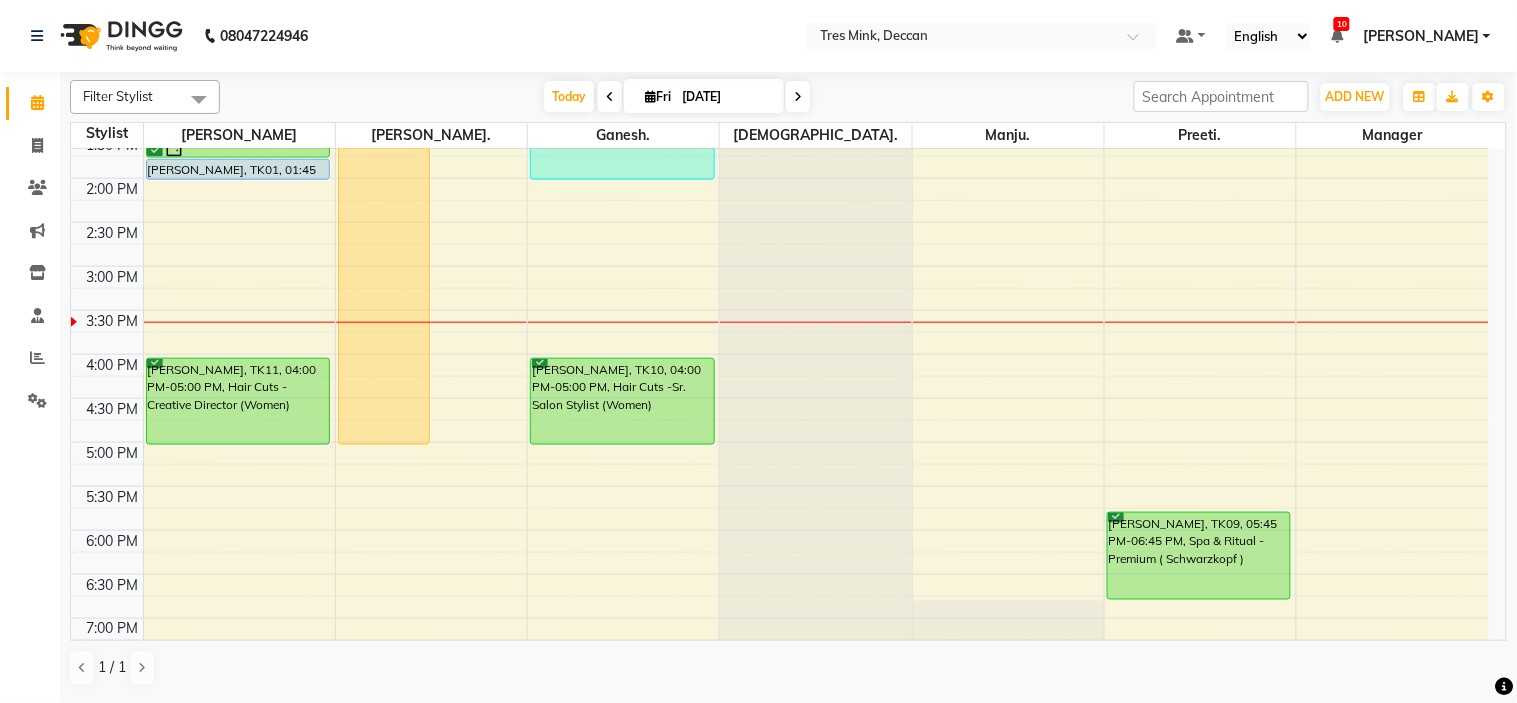 scroll, scrollTop: 656, scrollLeft: 0, axis: vertical 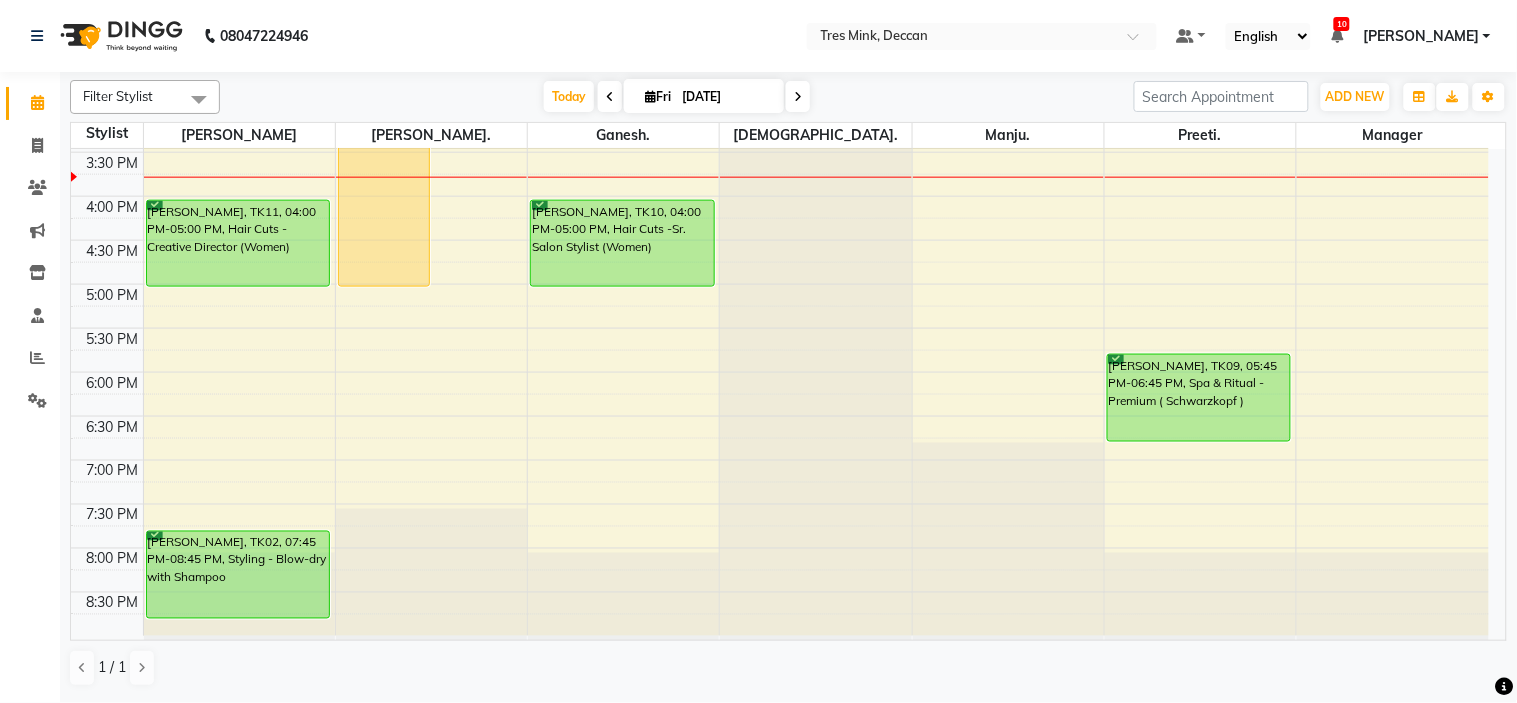 click on "1 / 1" at bounding box center (788, 668) 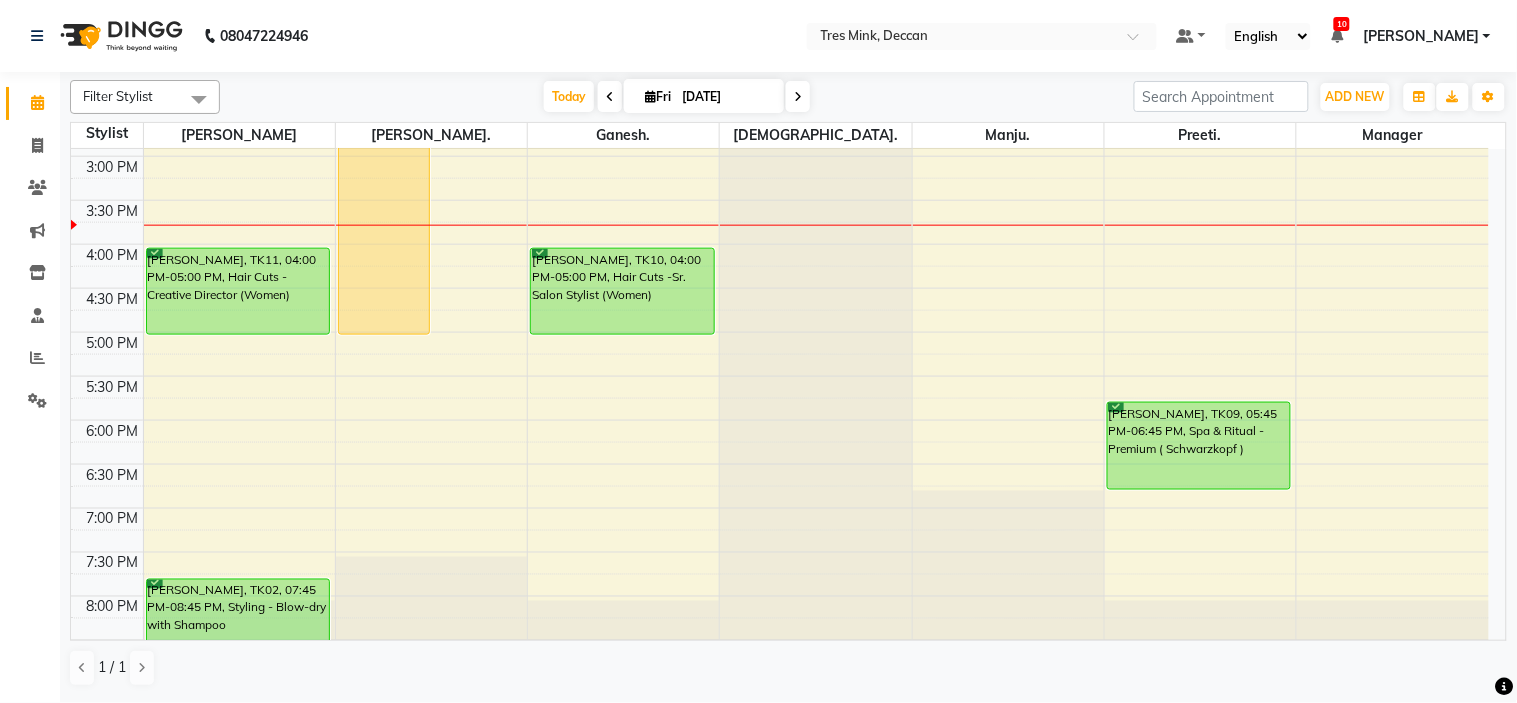 scroll, scrollTop: 608, scrollLeft: 0, axis: vertical 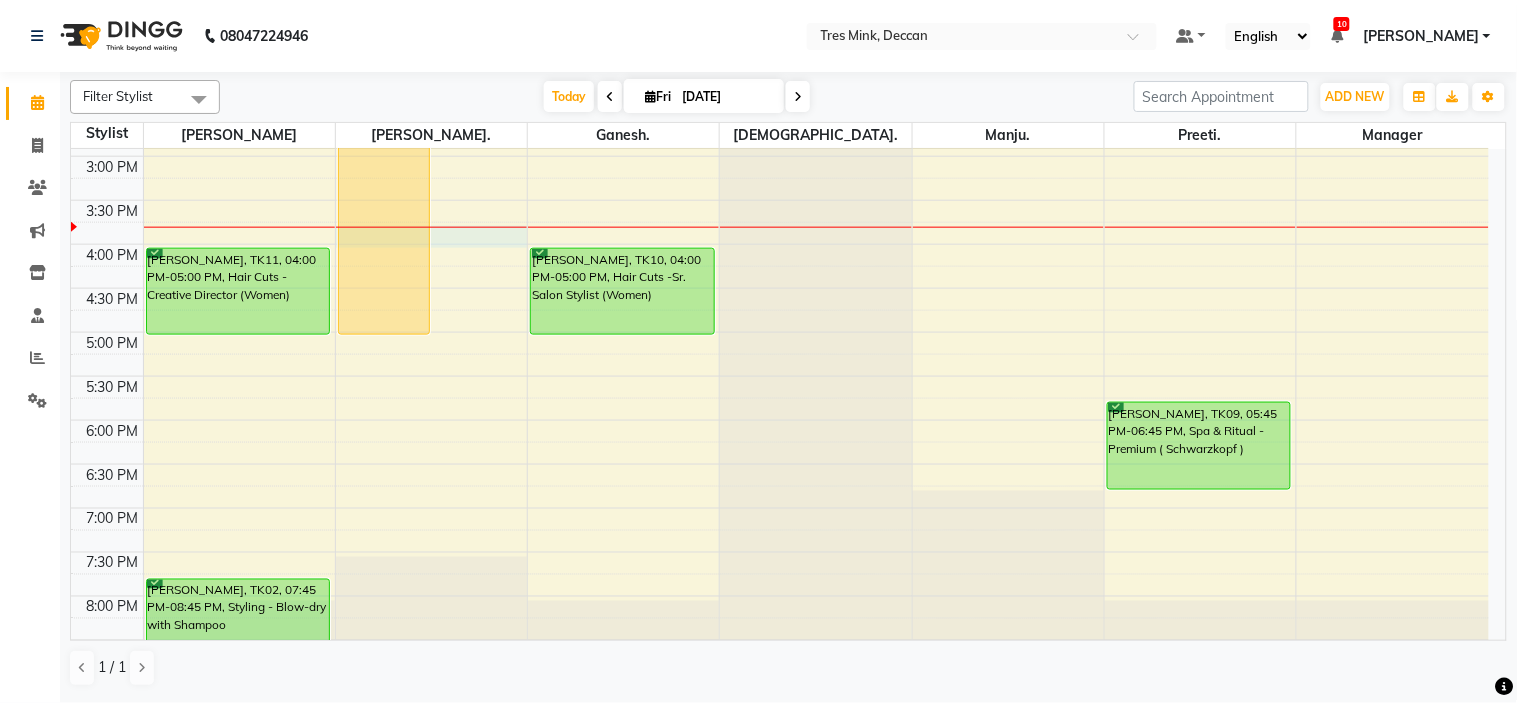 click on "8:00 AM 8:30 AM 9:00 AM 9:30 AM 10:00 AM 10:30 AM 11:00 AM 11:30 AM 12:00 PM 12:30 PM 1:00 PM 1:30 PM 2:00 PM 2:30 PM 3:00 PM 3:30 PM 4:00 PM 4:30 PM 5:00 PM 5:30 PM 6:00 PM 6:30 PM 7:00 PM 7:30 PM 8:00 PM 8:30 PM     [PERSON_NAME][GEOGRAPHIC_DATA], 01:00 PM-01:30 PM, Styling - Blow-dry without Shampoo     [PERSON_NAME], TK08, 01:30 PM-01:45 PM, Styling - Blow-dry without Shampoo    [PERSON_NAME], TK01, 01:45 PM-02:00 PM, Treatment - [MEDICAL_DATA] Treatment     [PERSON_NAME], TK11, 04:00 PM-05:00 PM, Hair Cuts - Creative Director (Women)     [PERSON_NAME], TK02, 07:45 PM-08:45 PM, Styling - Blow-dry with [PERSON_NAME] M, TK03, 11:00 AM-05:00 PM, Highlights (Women)    niki, TK04, 12:45 PM-01:00 PM, Hair Color - Global ([MEDICAL_DATA] Free) (Women)     [PERSON_NAME], TK07, 12:00 PM-12:30 PM, Styling - Blow-dry without Shampoo     [PERSON_NAME], TK05, 12:30 PM-02:00 PM, Hair Cuts -Sr. Salon Stylist (men),[PERSON_NAME] Trim     [PERSON_NAME], TK10, 04:00 PM-05:00 PM, Hair Cuts -Sr. Salon Stylist (Women)" at bounding box center (780, 112) 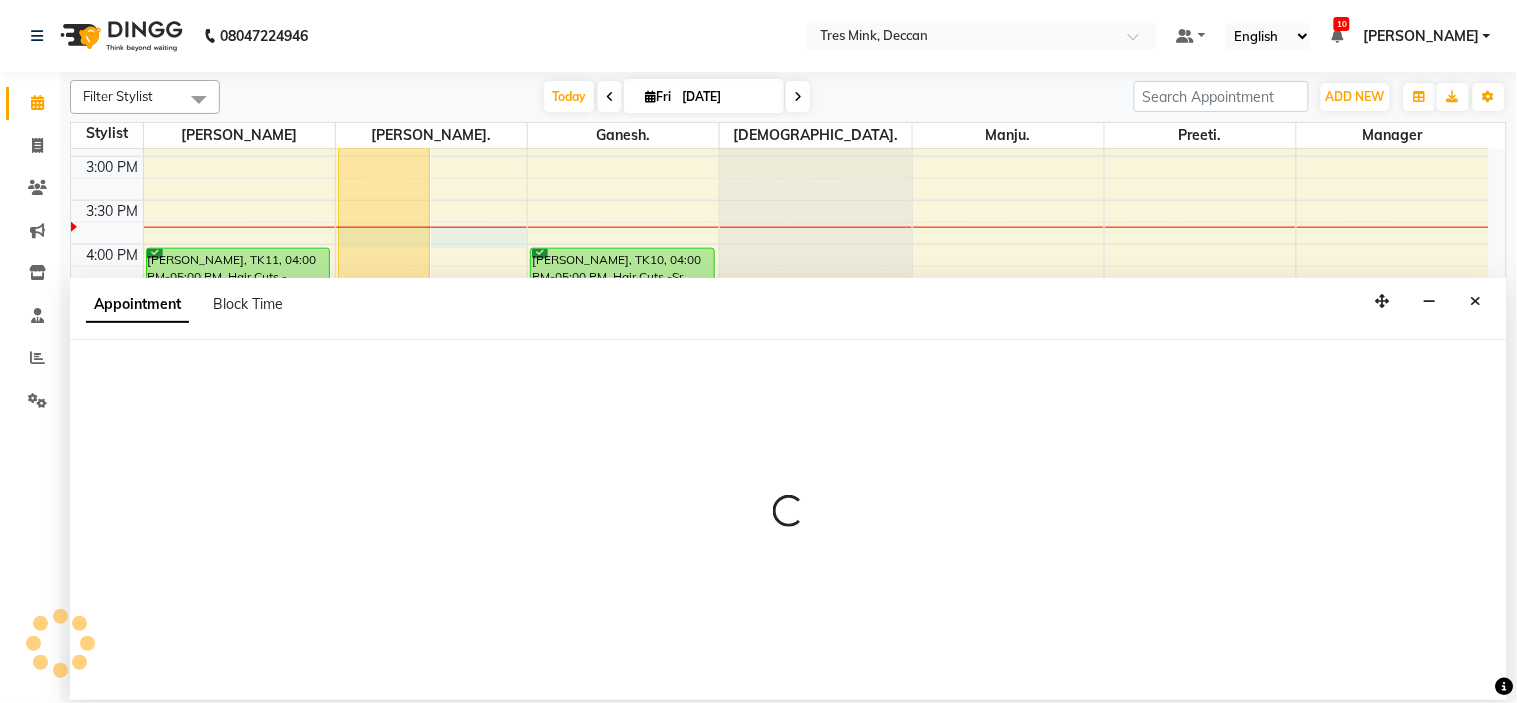 select on "59499" 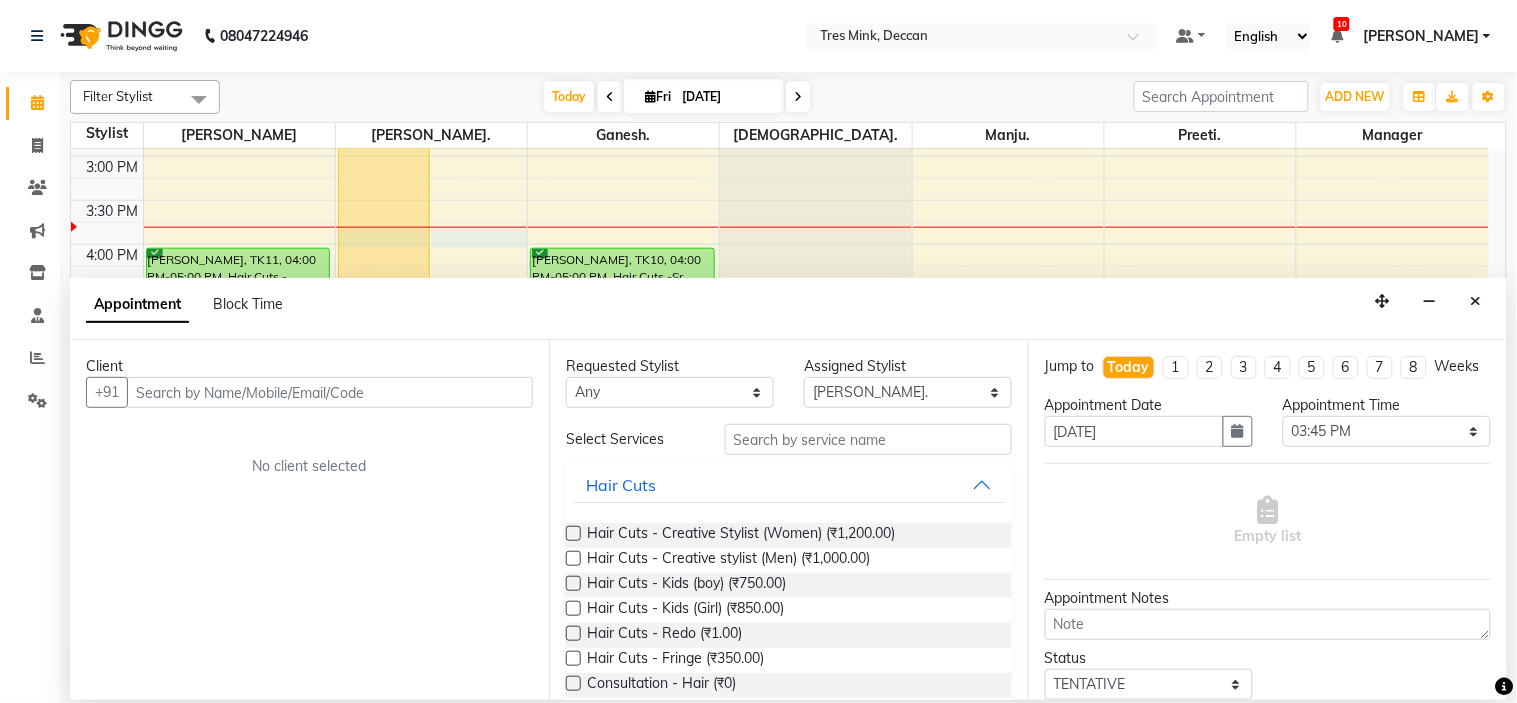 click at bounding box center (330, 392) 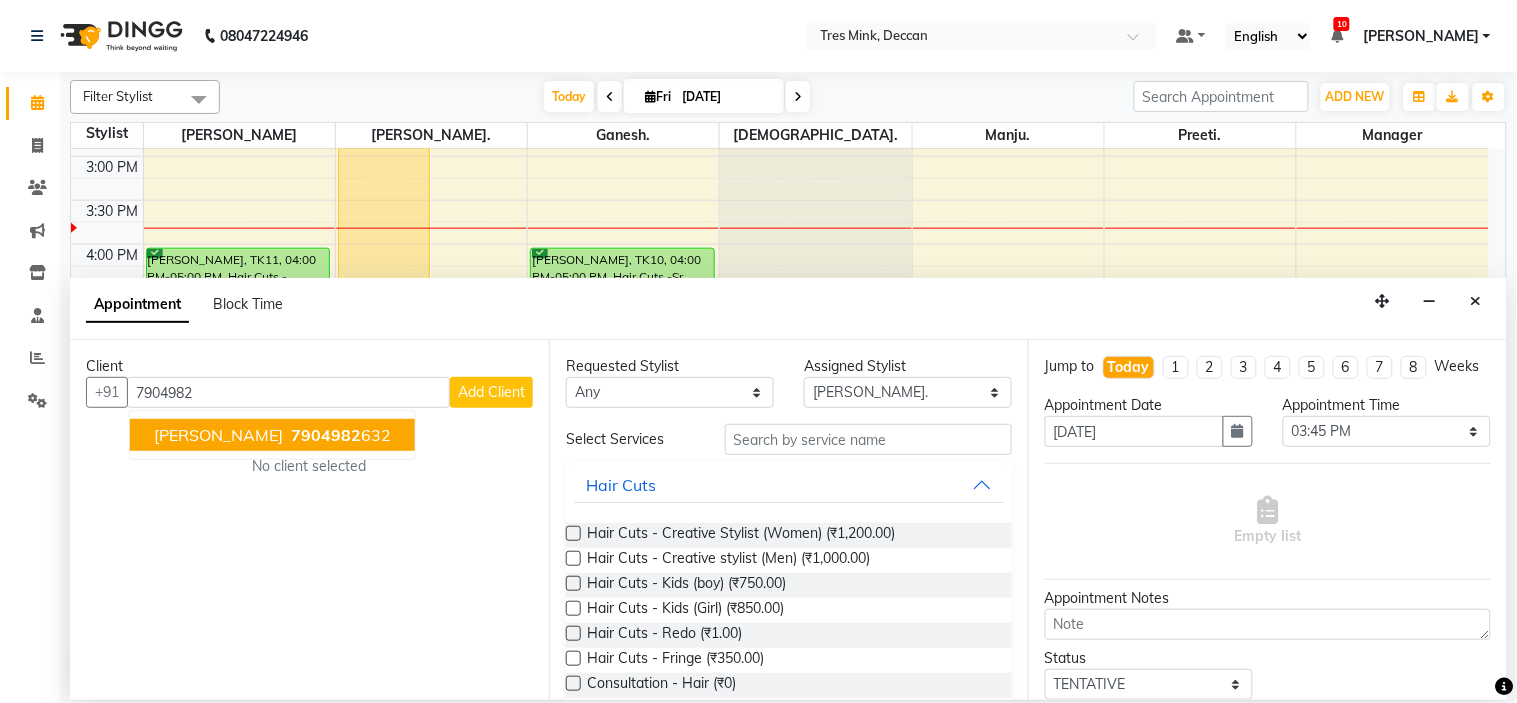 click on "7904982" at bounding box center (326, 435) 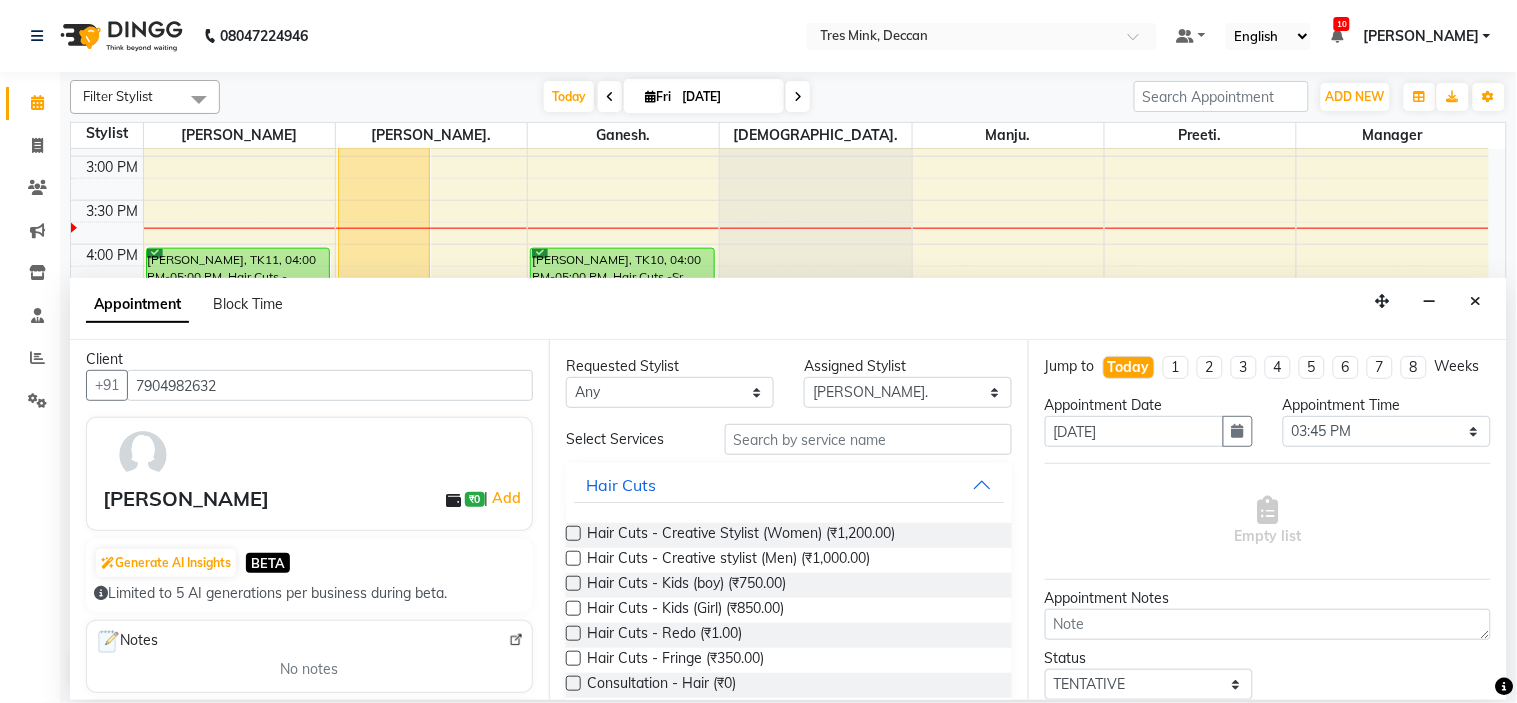 scroll, scrollTop: 0, scrollLeft: 0, axis: both 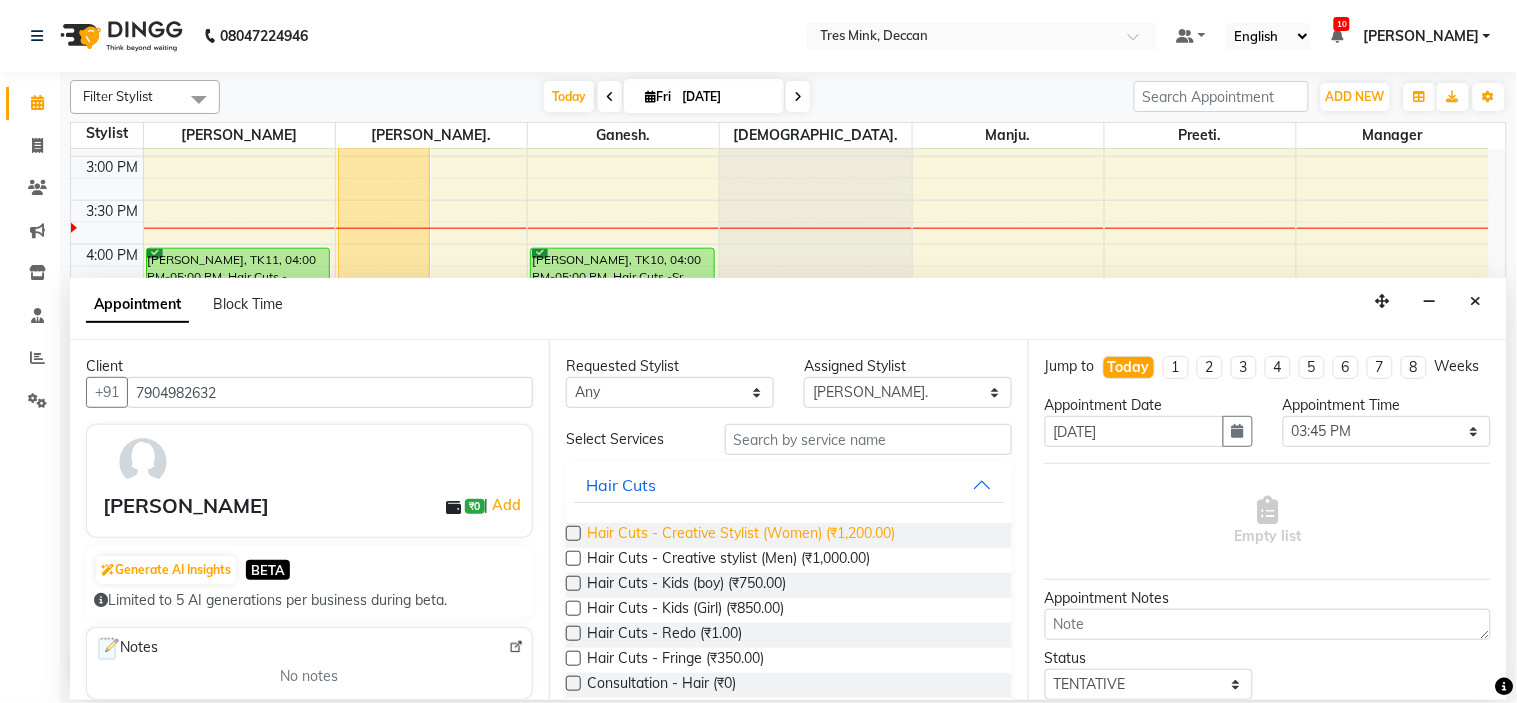 type on "7904982632" 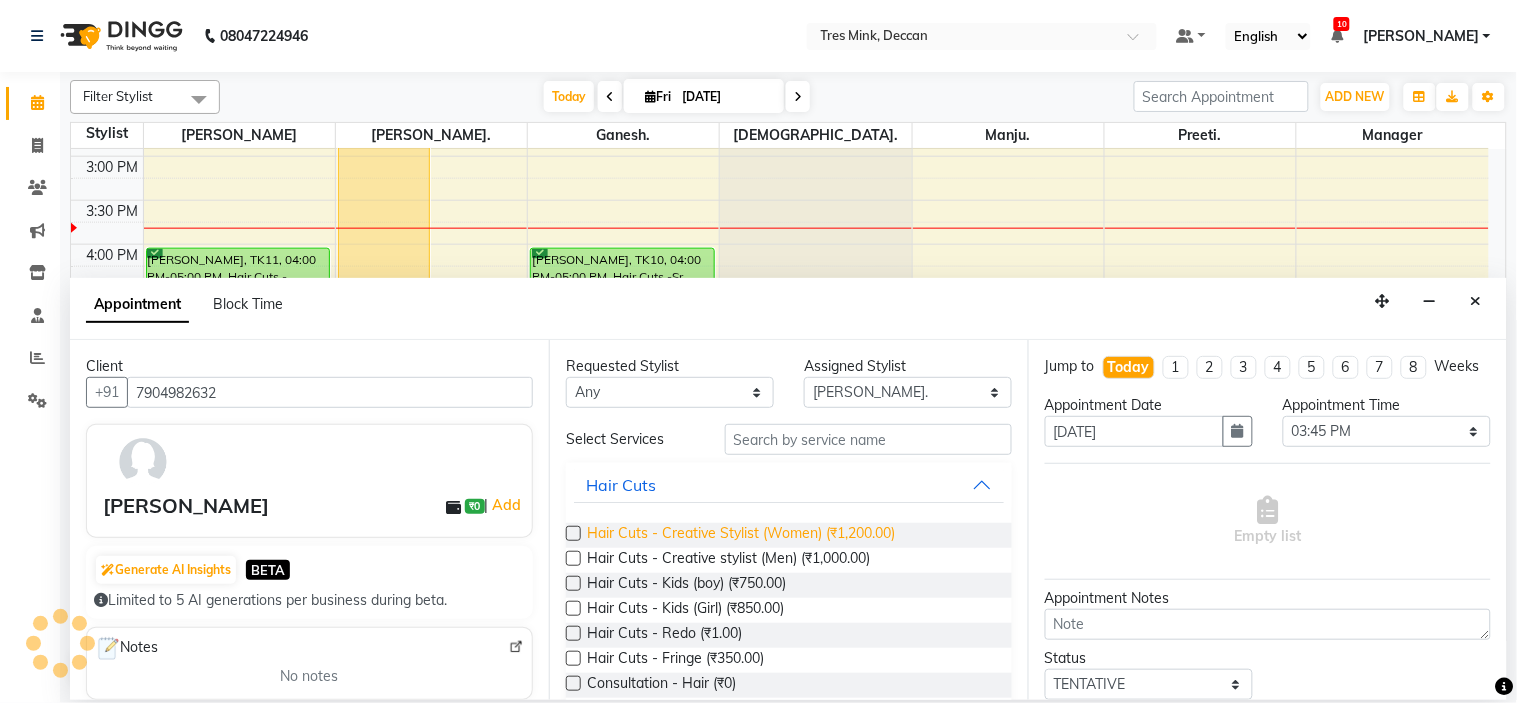 click on "Hair Cuts - Creative Stylist (Women) (₹1,200.00)" at bounding box center [741, 535] 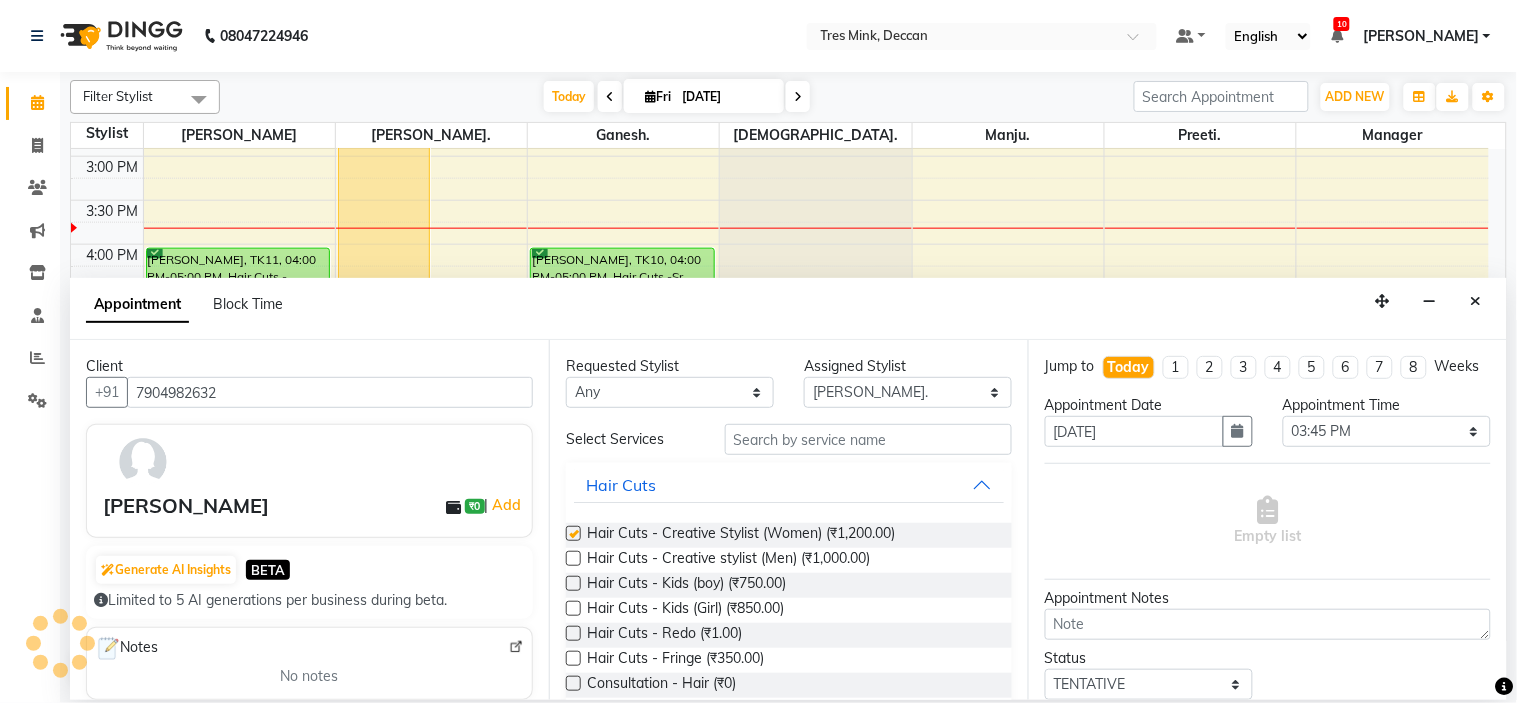 checkbox on "false" 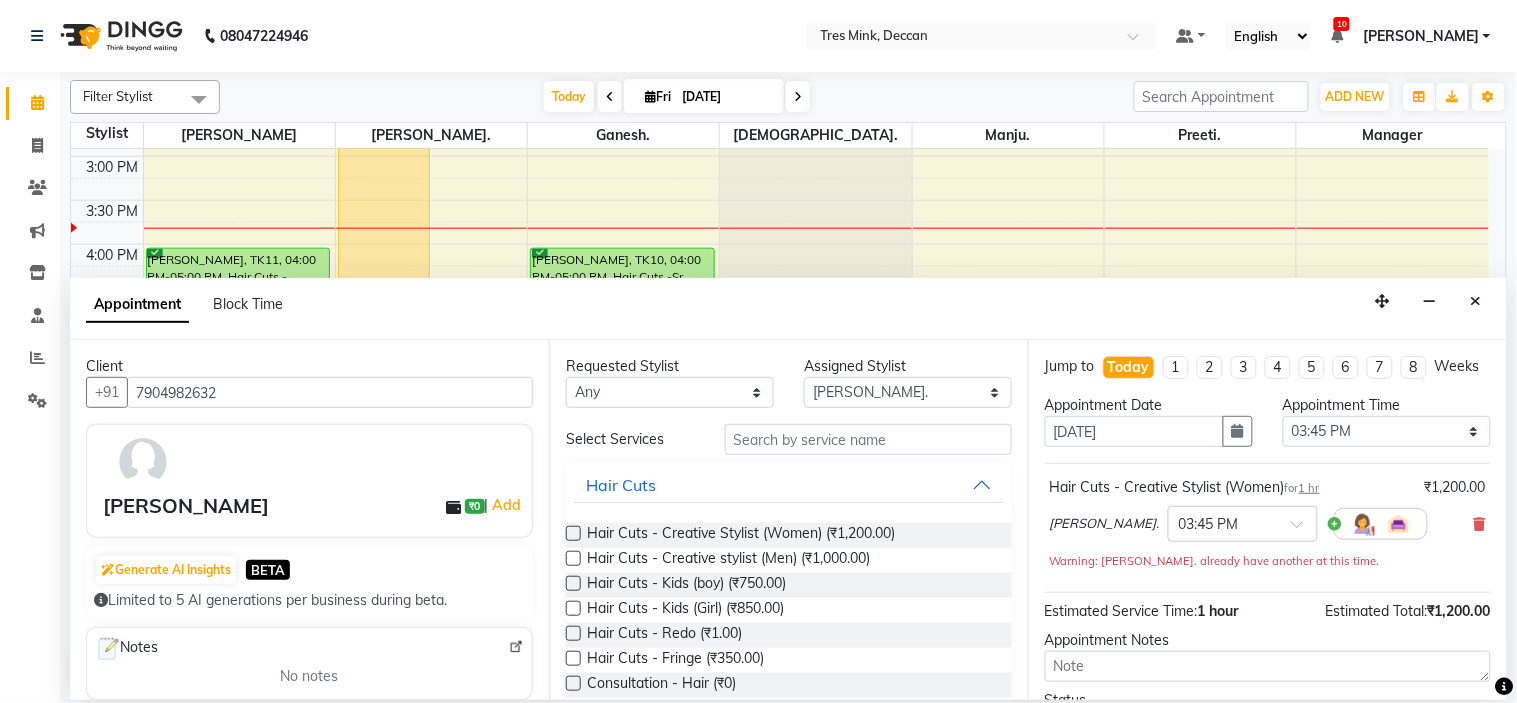 scroll, scrollTop: 131, scrollLeft: 0, axis: vertical 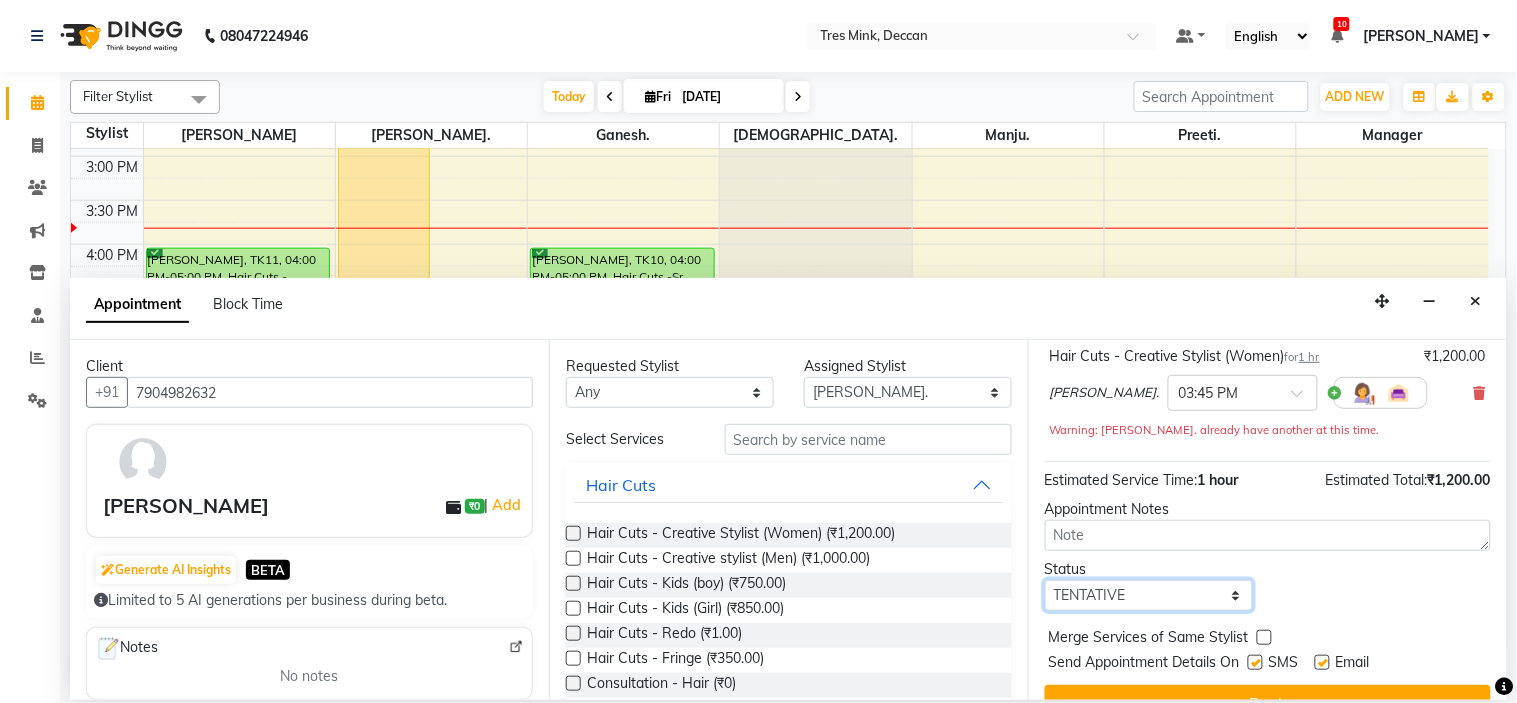 click on "Select TENTATIVE CONFIRM CHECK-IN UPCOMING" at bounding box center [1149, 595] 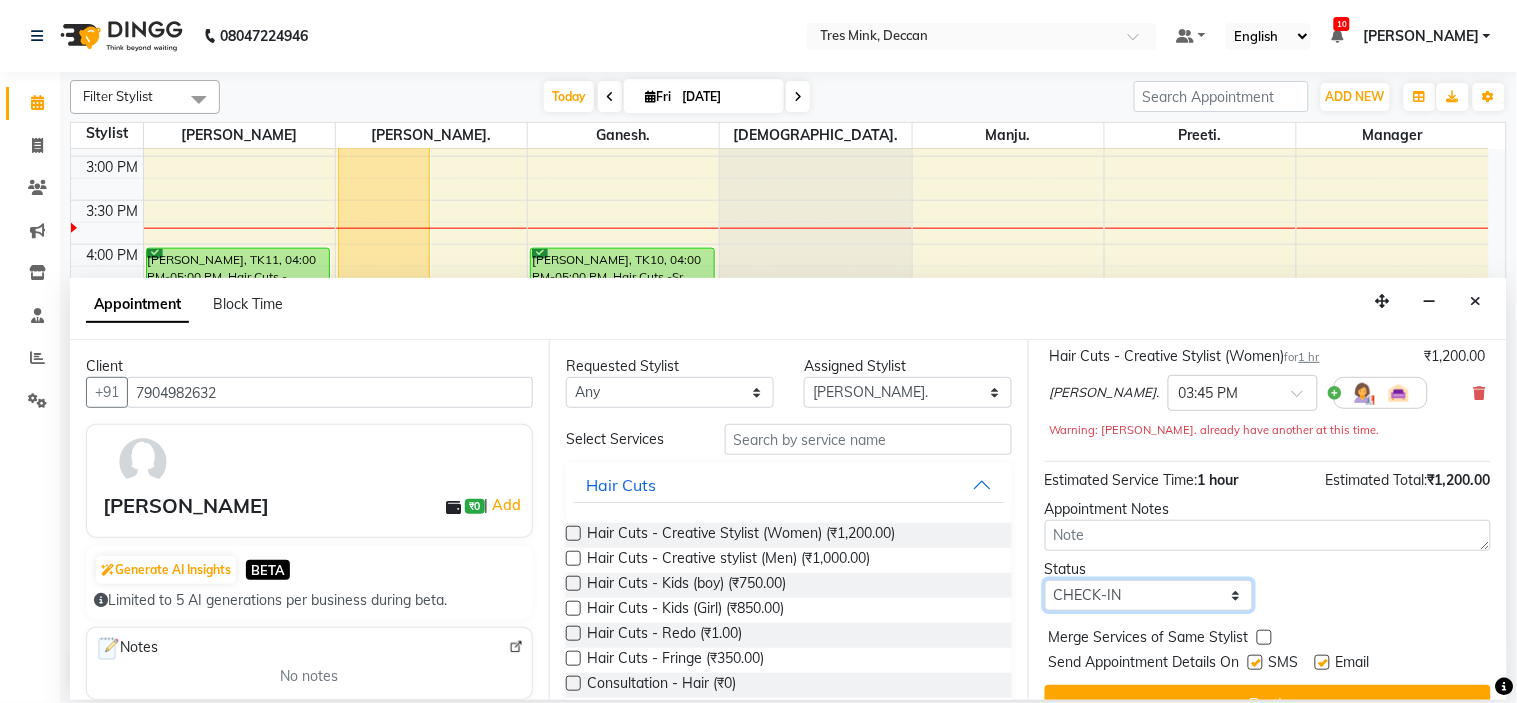 click on "Select TENTATIVE CONFIRM CHECK-IN UPCOMING" at bounding box center (1149, 595) 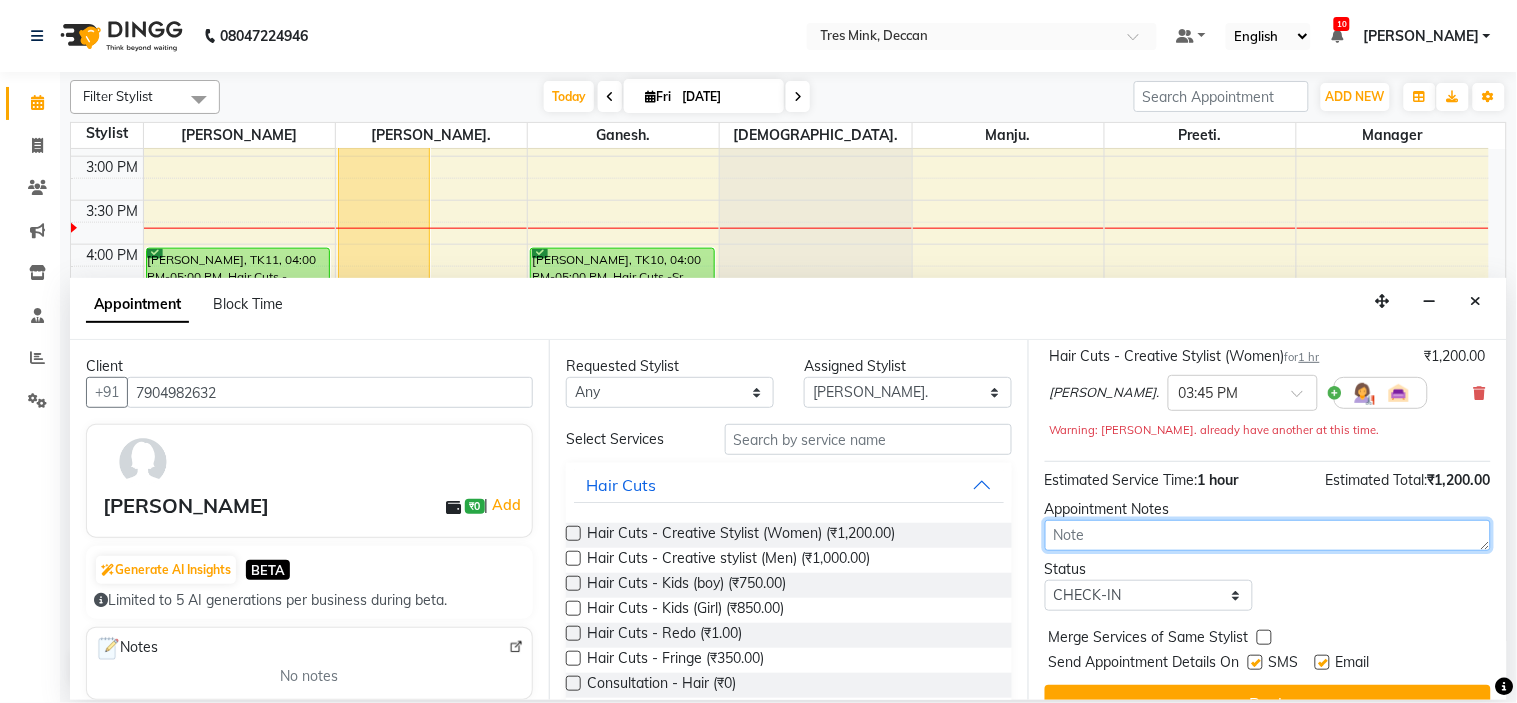 click at bounding box center [1268, 535] 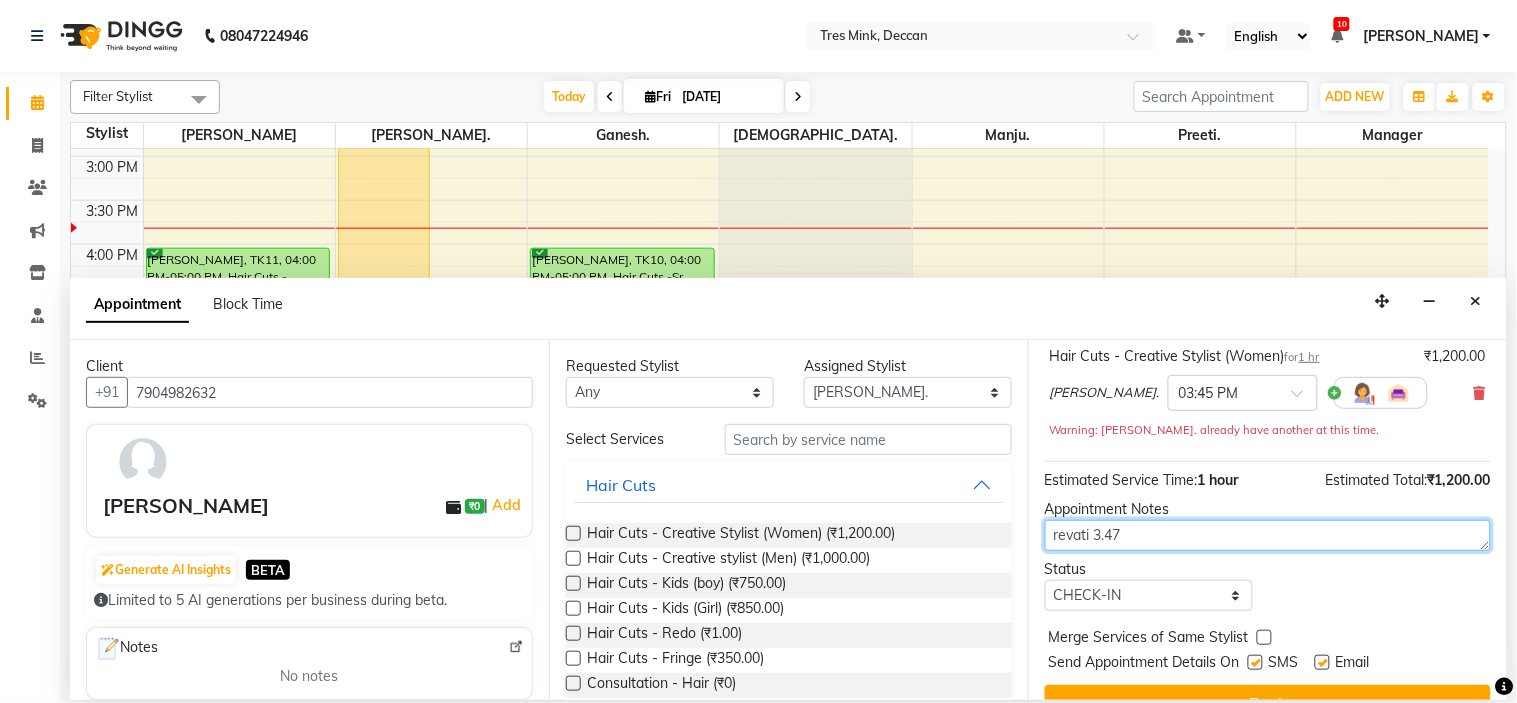 scroll, scrollTop: 187, scrollLeft: 0, axis: vertical 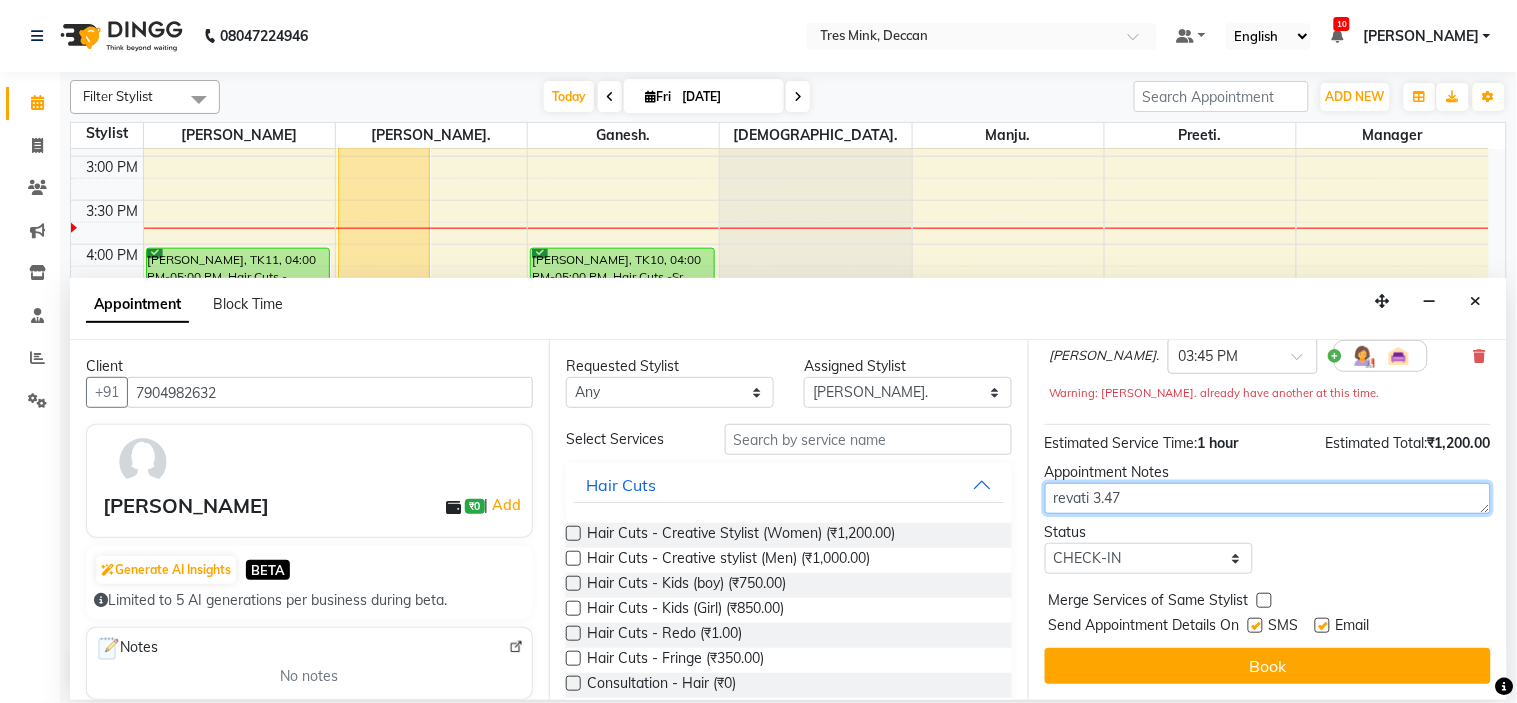 type on "revati 3.47" 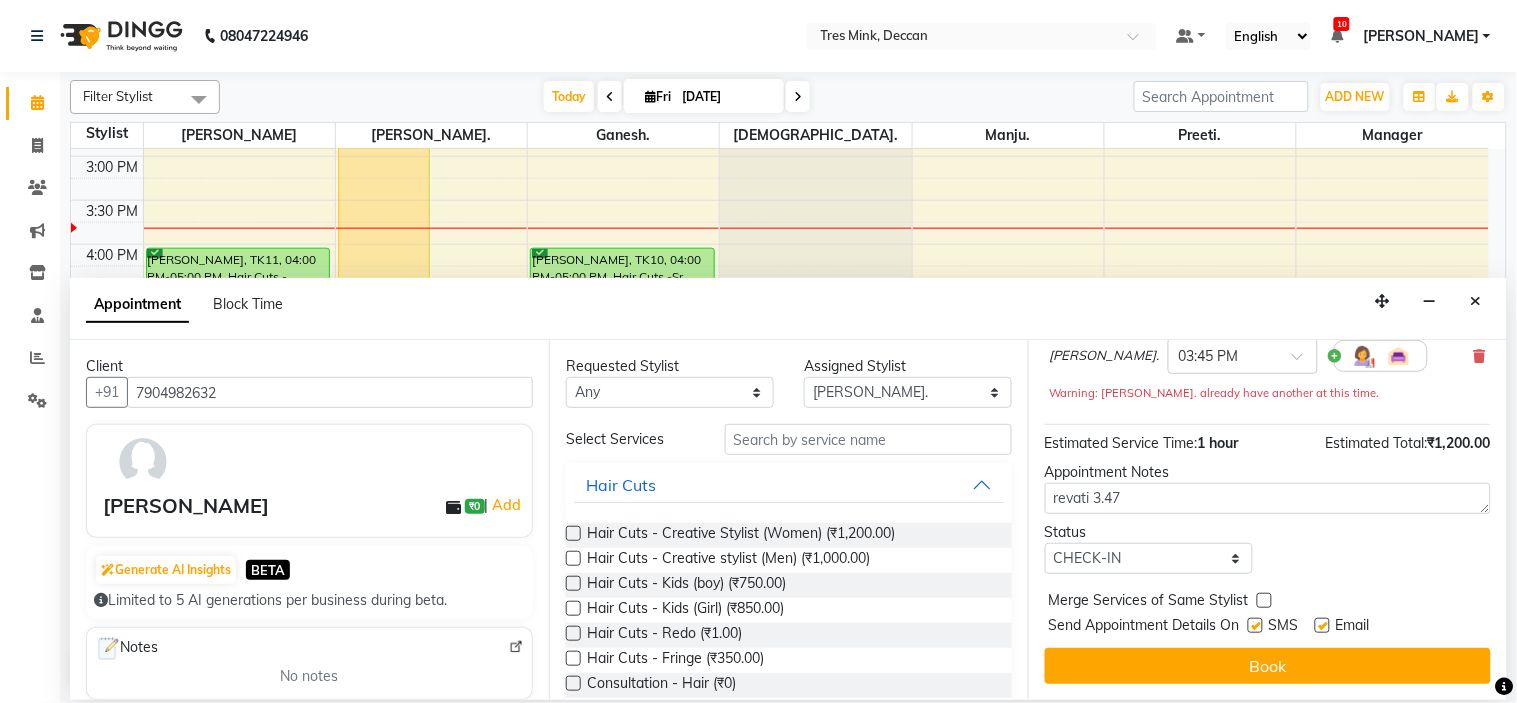 click on "Book" at bounding box center [1268, 666] 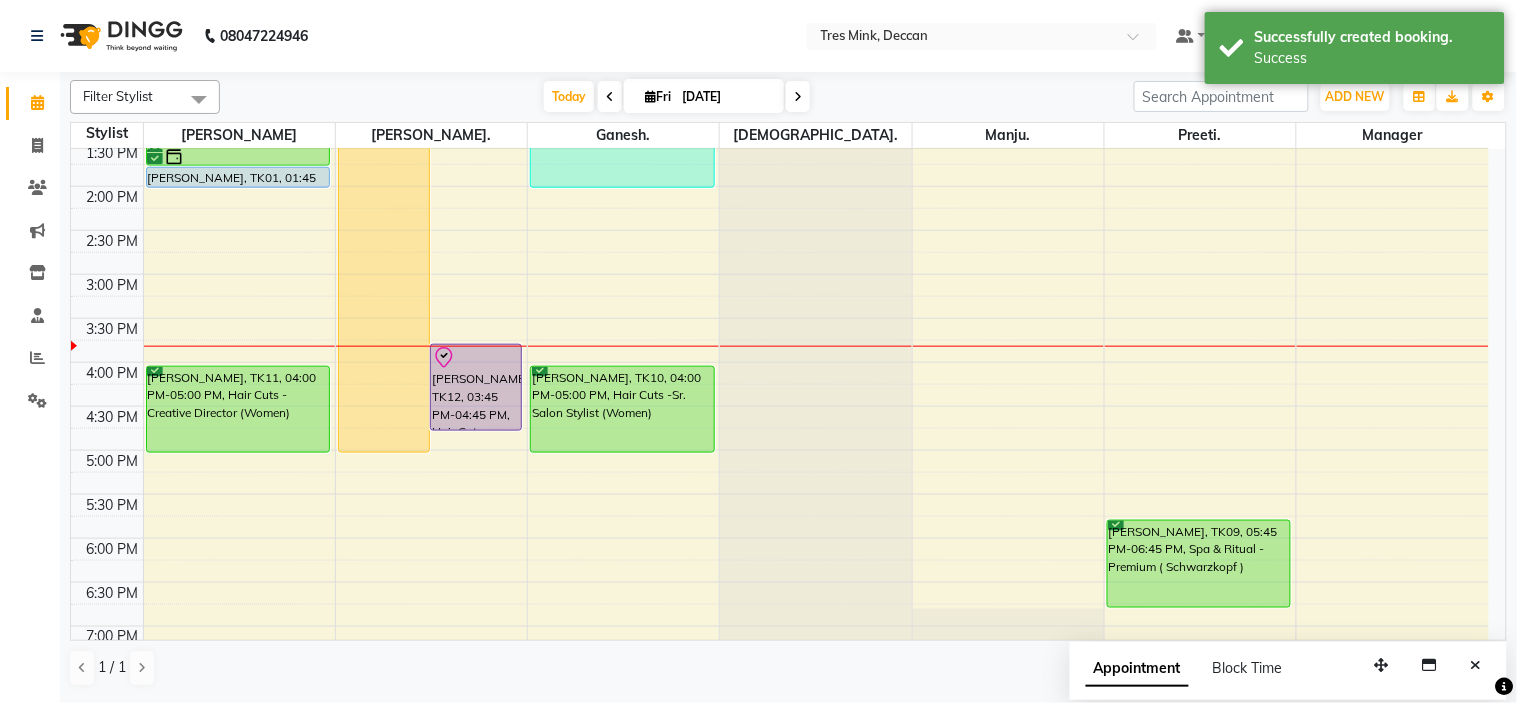 scroll, scrollTop: 656, scrollLeft: 0, axis: vertical 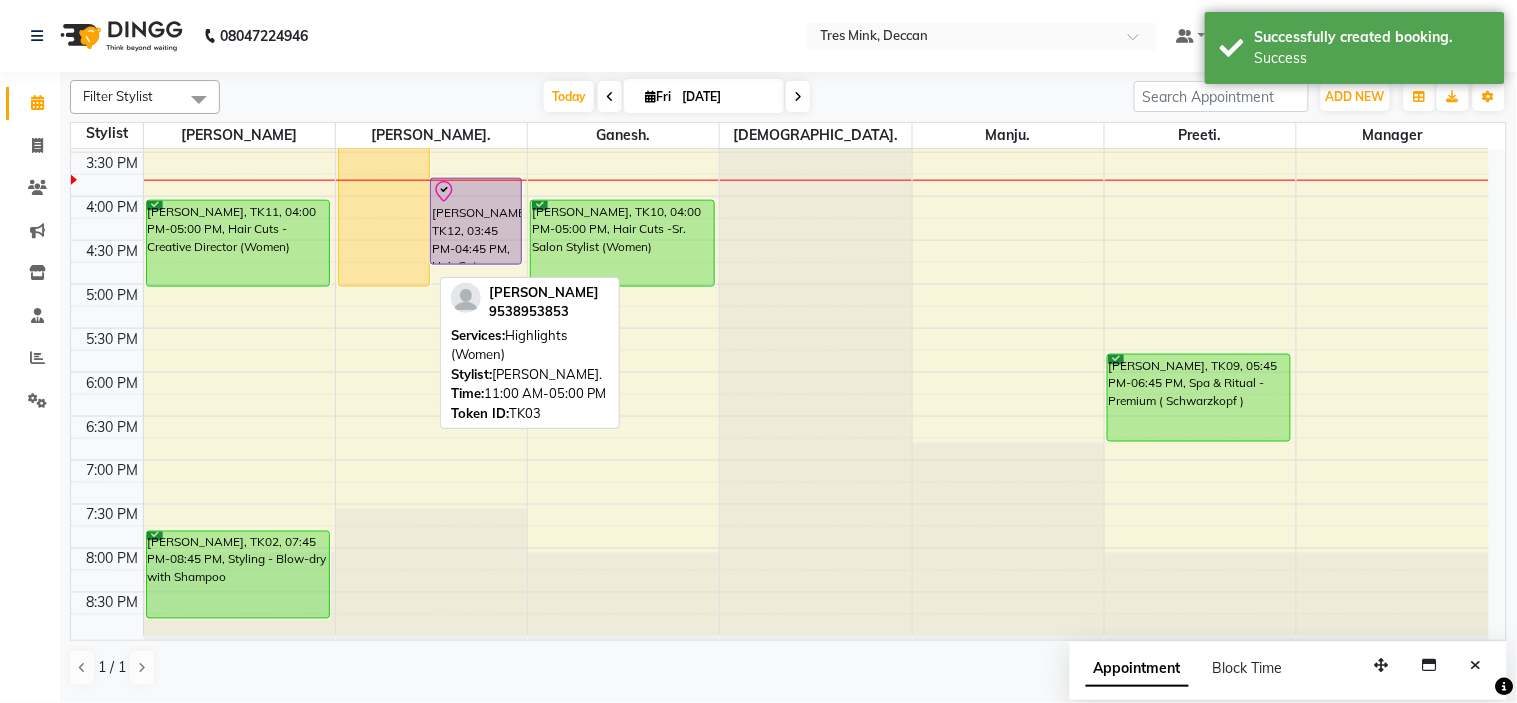 click on "[PERSON_NAME], TK03, 11:00 AM-05:00 PM, Highlights (Women)" at bounding box center [384, 22] 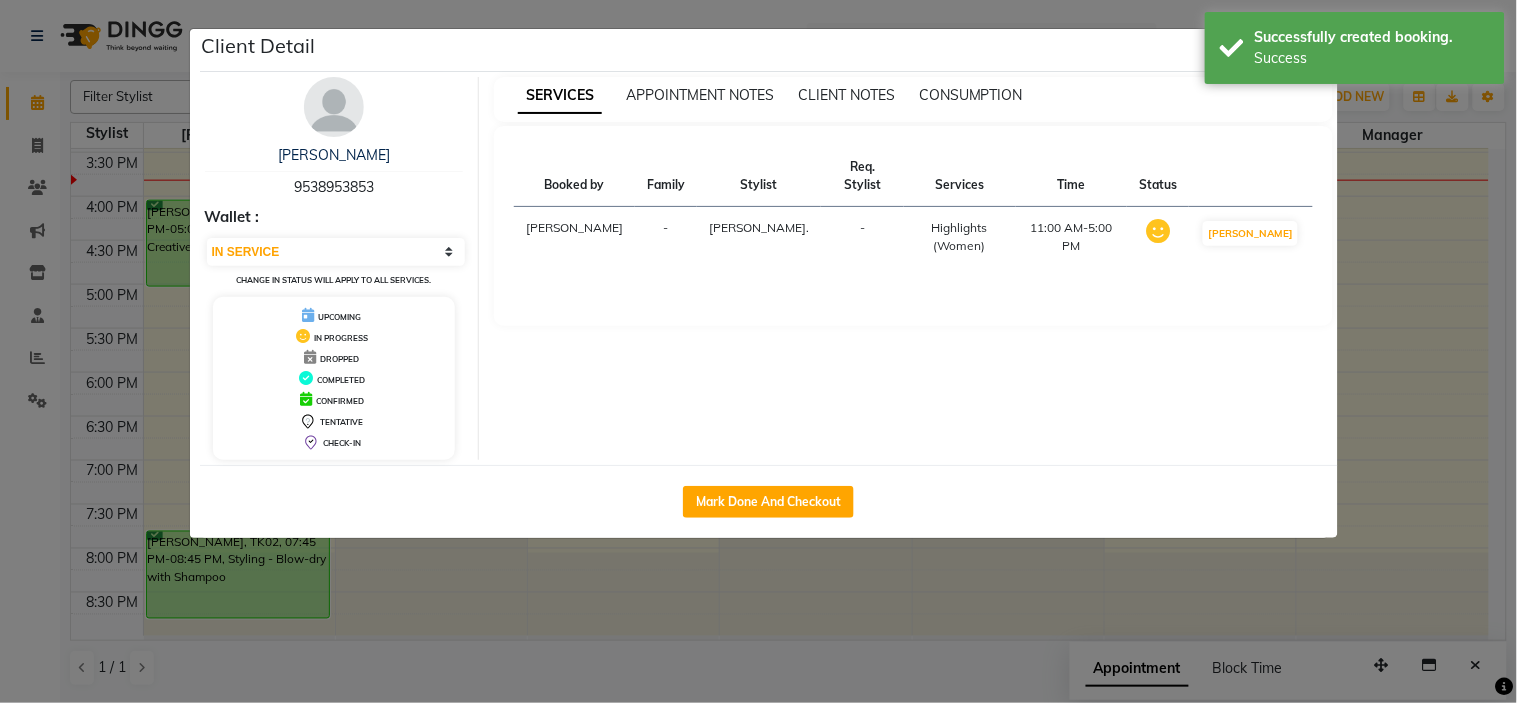 click on "Client Detail  [PERSON_NAME] M   9538953853 Wallet : Select IN SERVICE CONFIRMED TENTATIVE CHECK IN MARK DONE DROPPED UPCOMING Change in status will apply to all services. UPCOMING IN PROGRESS DROPPED COMPLETED CONFIRMED TENTATIVE CHECK-IN SERVICES APPOINTMENT NOTES CLIENT NOTES CONSUMPTION Booked by Family Stylist Req. Stylist Services Time Status  [PERSON_NAME]  - [PERSON_NAME]. -  Highlights (Women)   11:00 AM-5:00 PM   MARK DONE   Mark Done And Checkout" 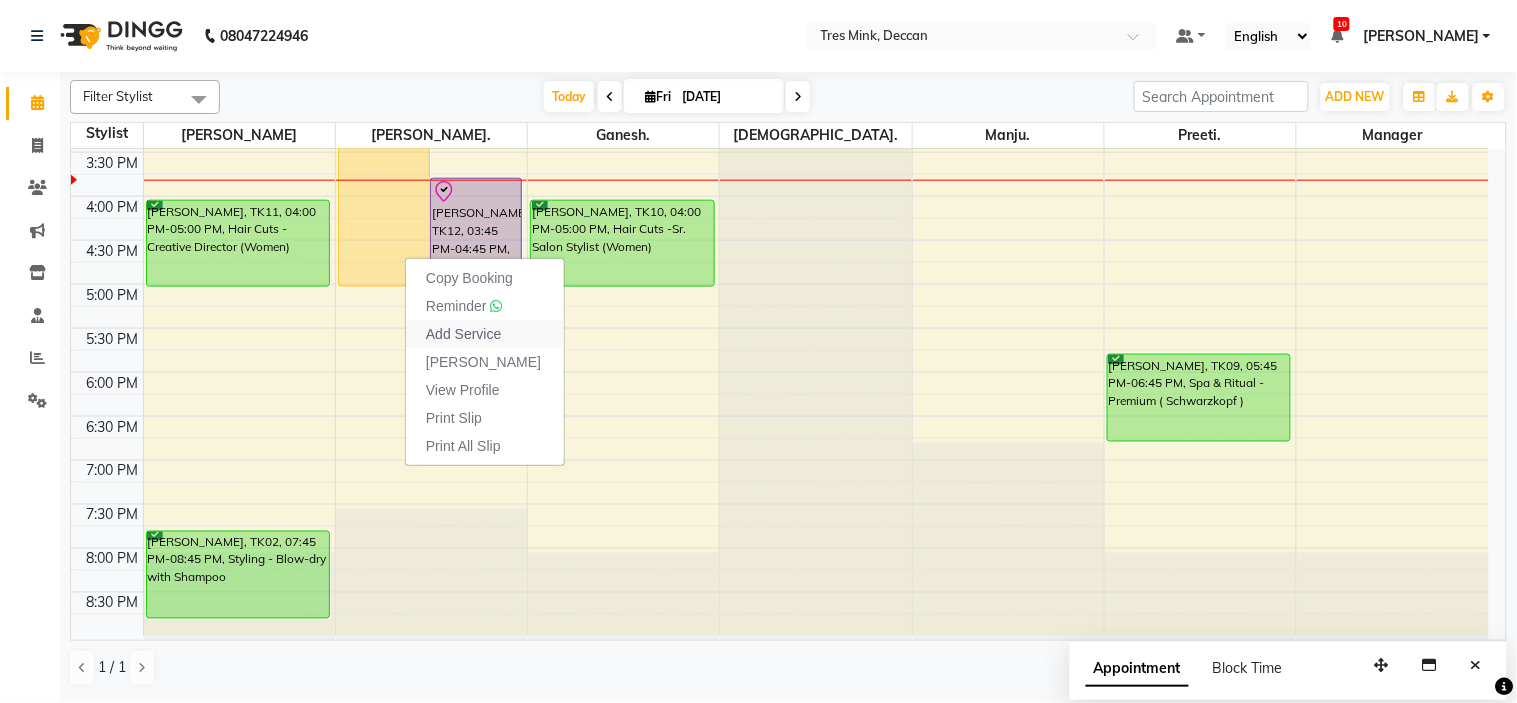 click on "Add Service" at bounding box center (463, 334) 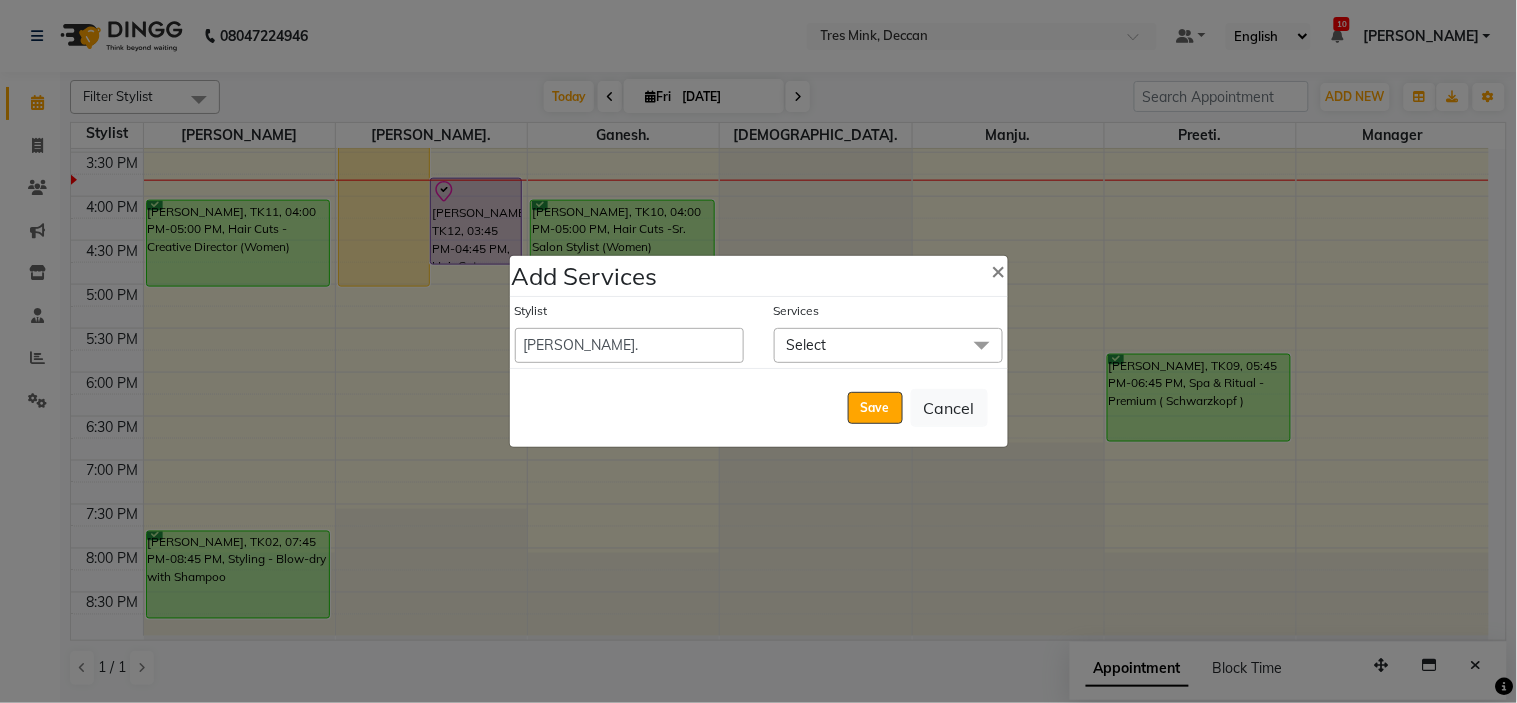 click on "Select" 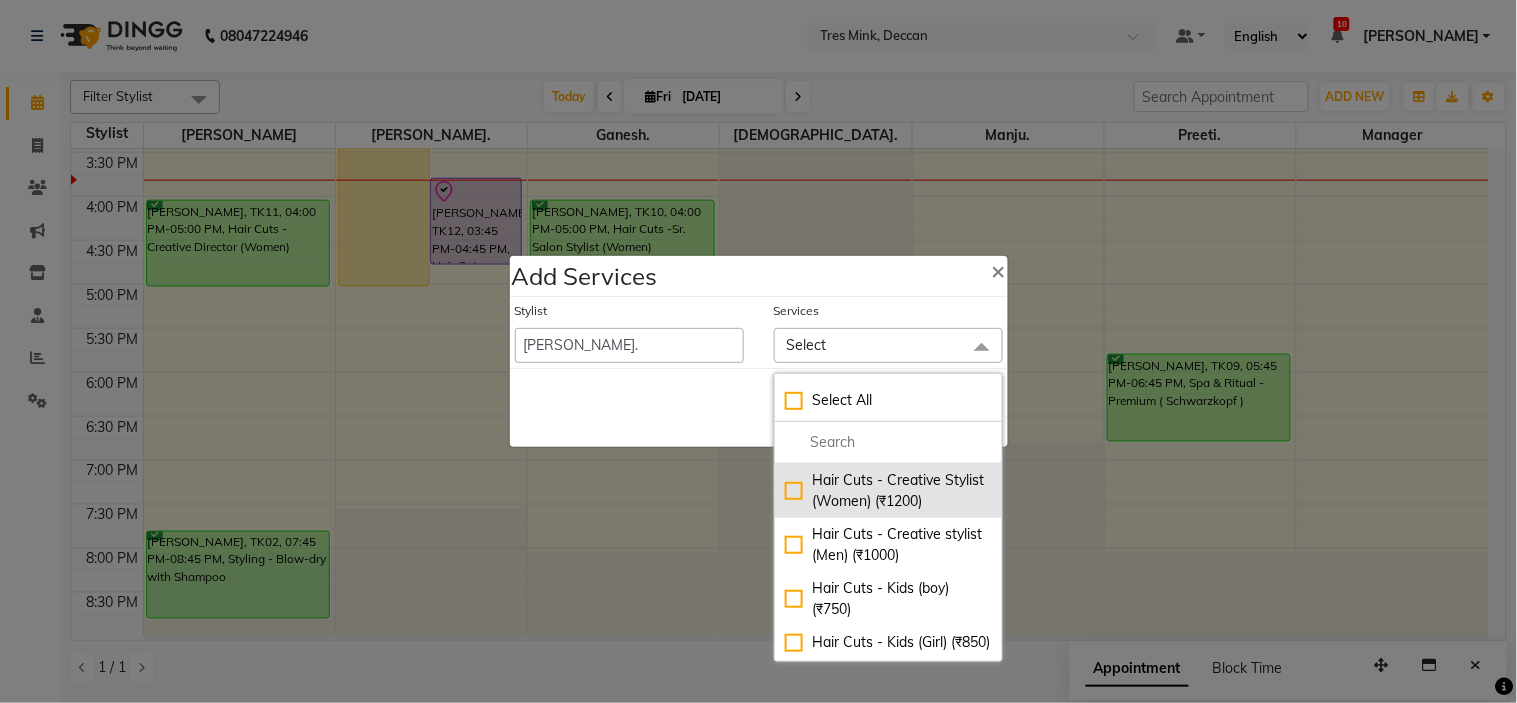 click on "Hair Cuts - Creative Stylist (Women) (₹1200)" 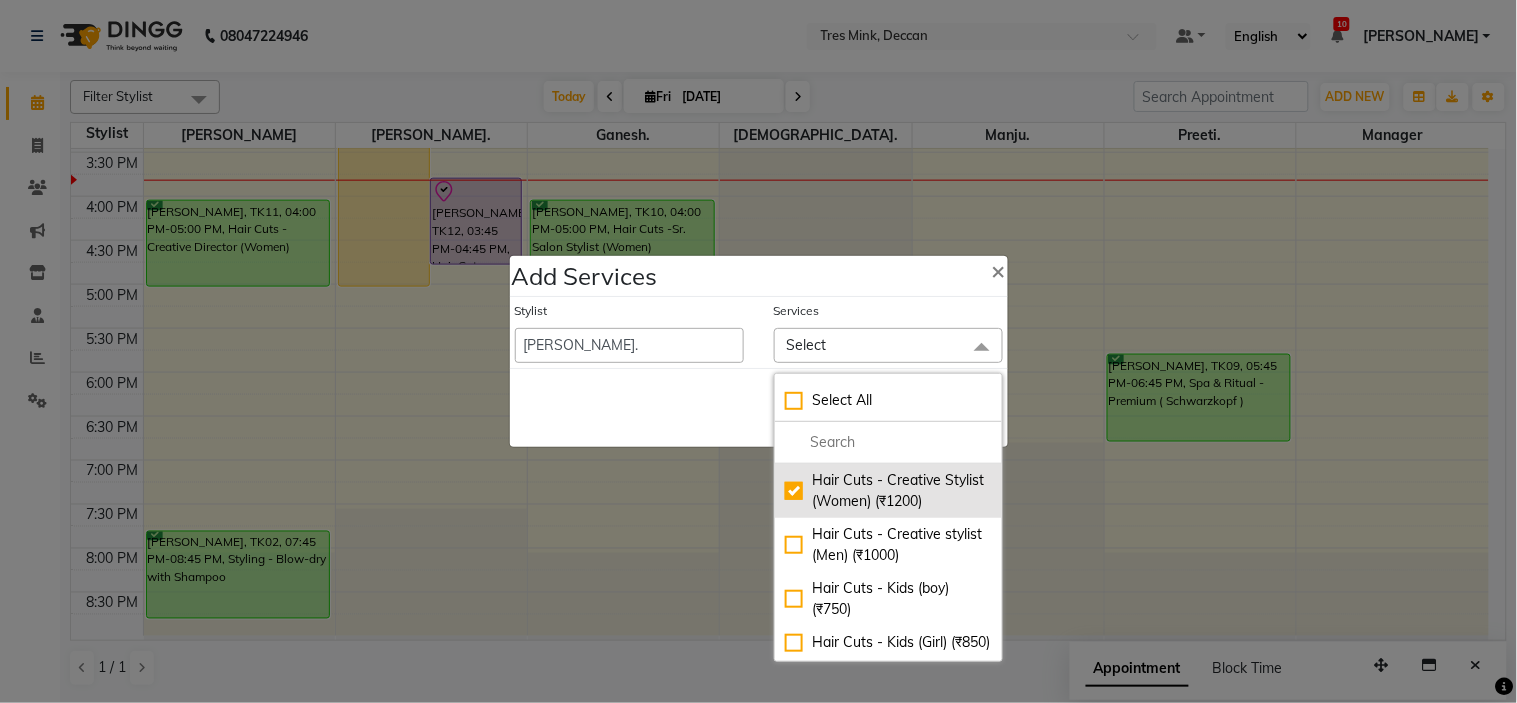 checkbox on "true" 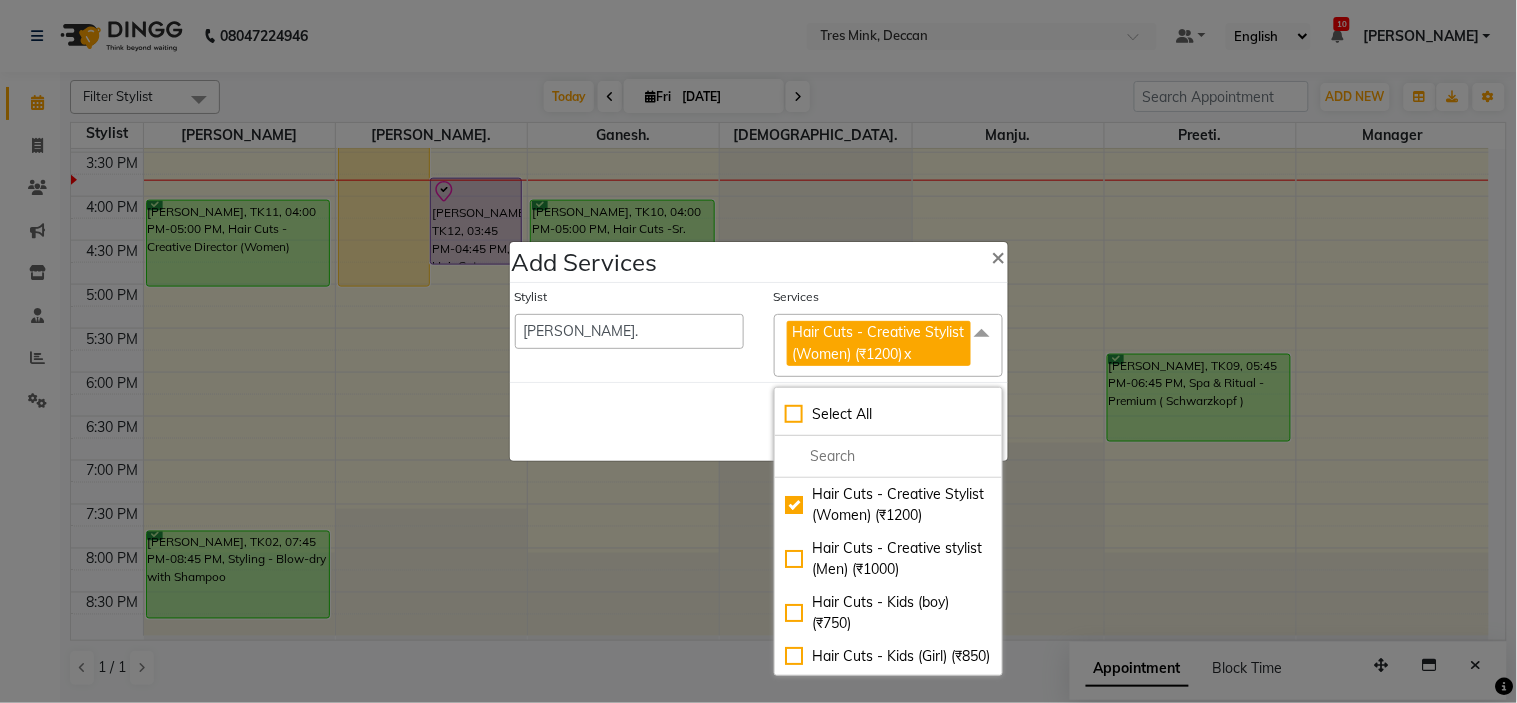 click on "Save   Cancel" 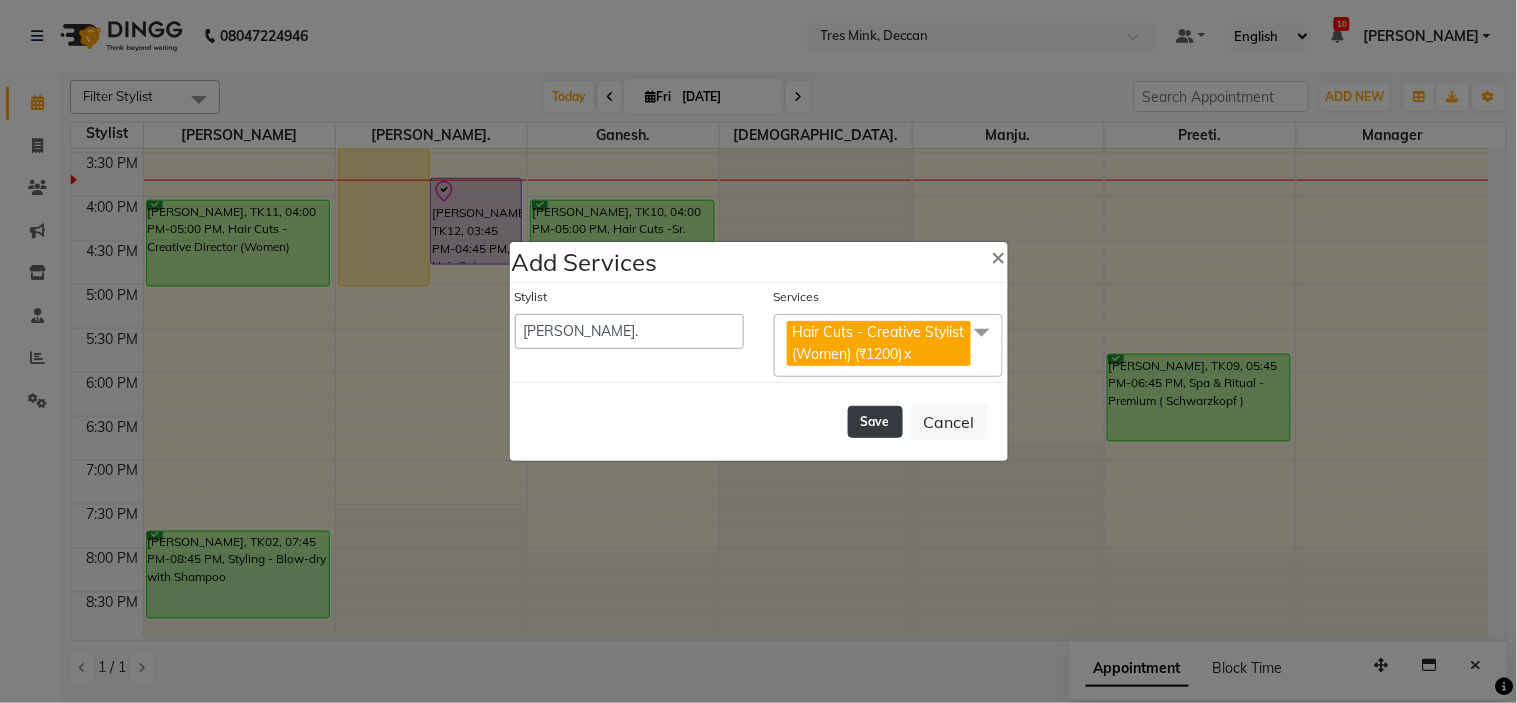 click on "Save" 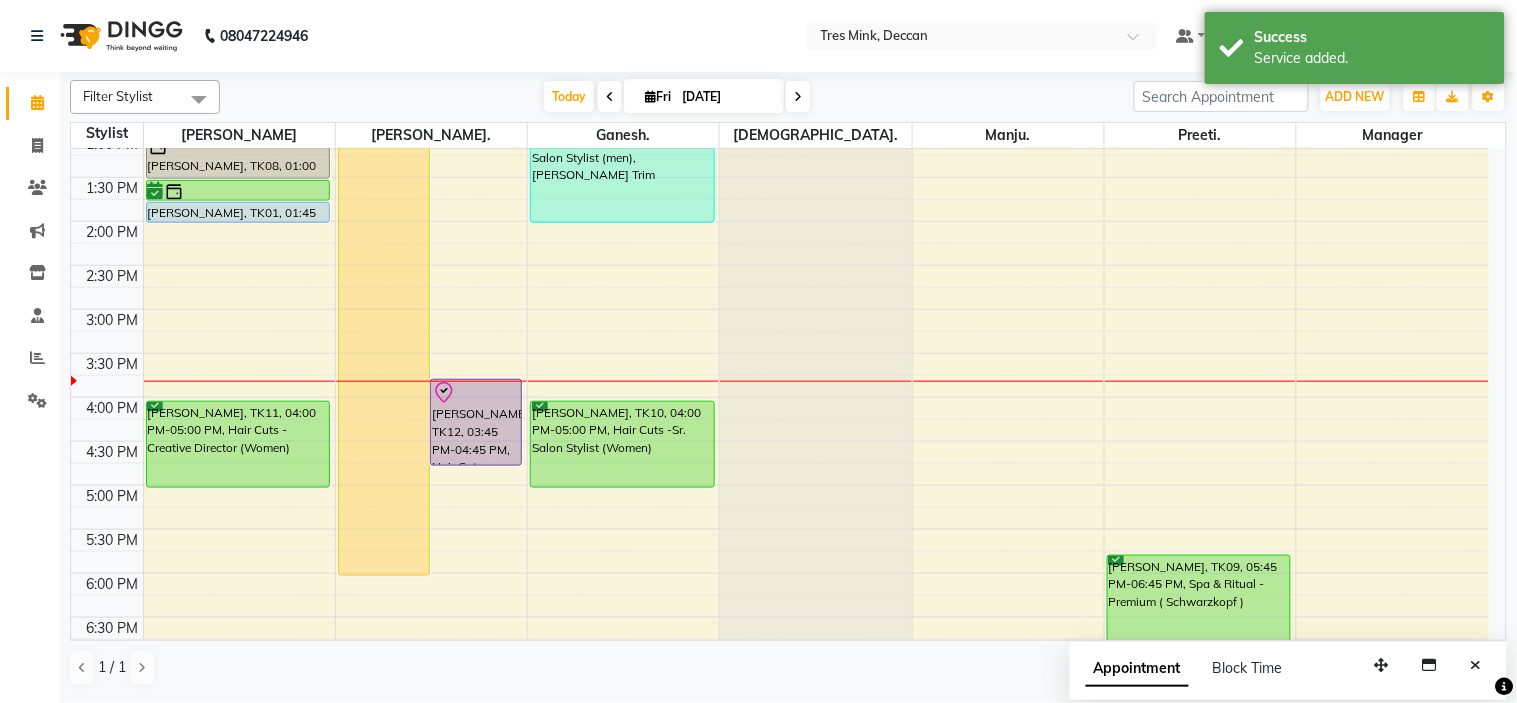 scroll, scrollTop: 454, scrollLeft: 0, axis: vertical 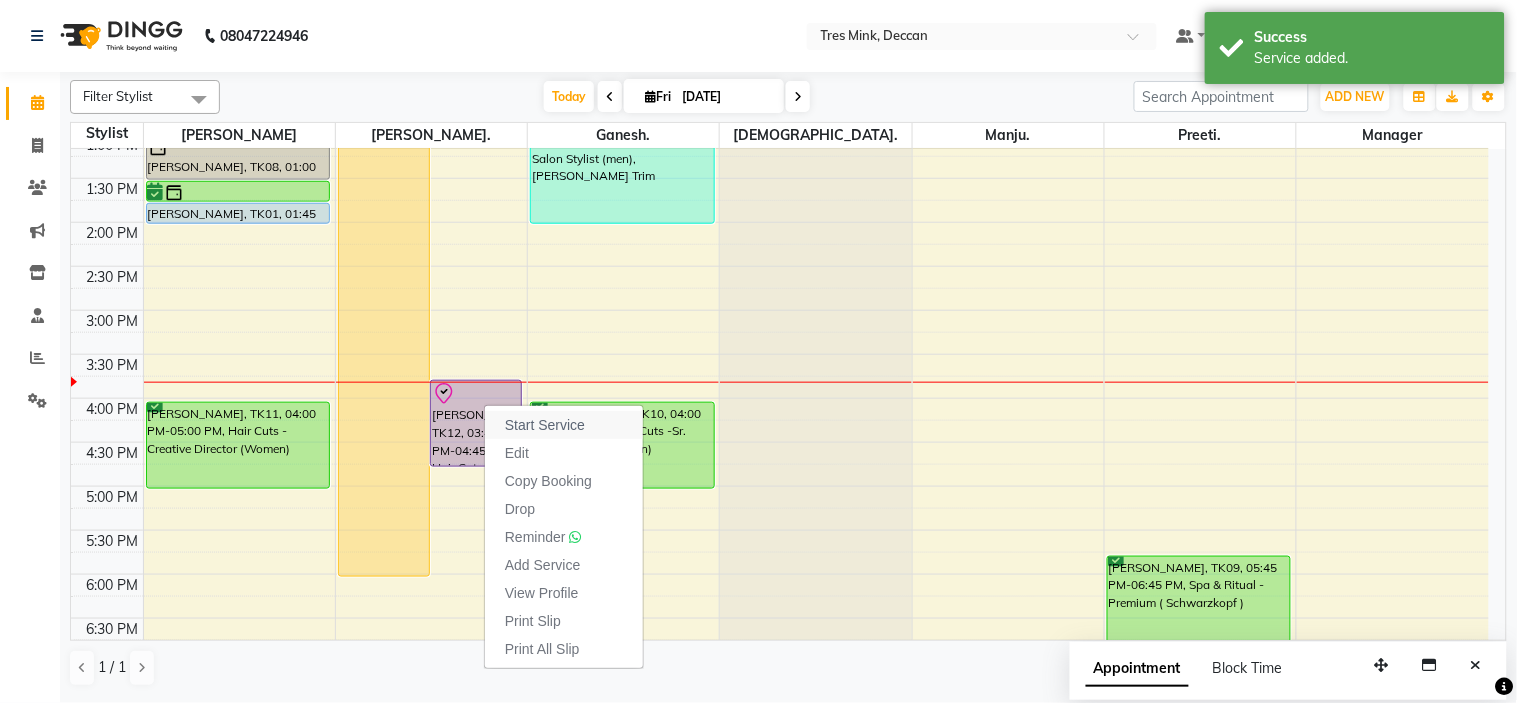 click on "Start Service" at bounding box center (545, 425) 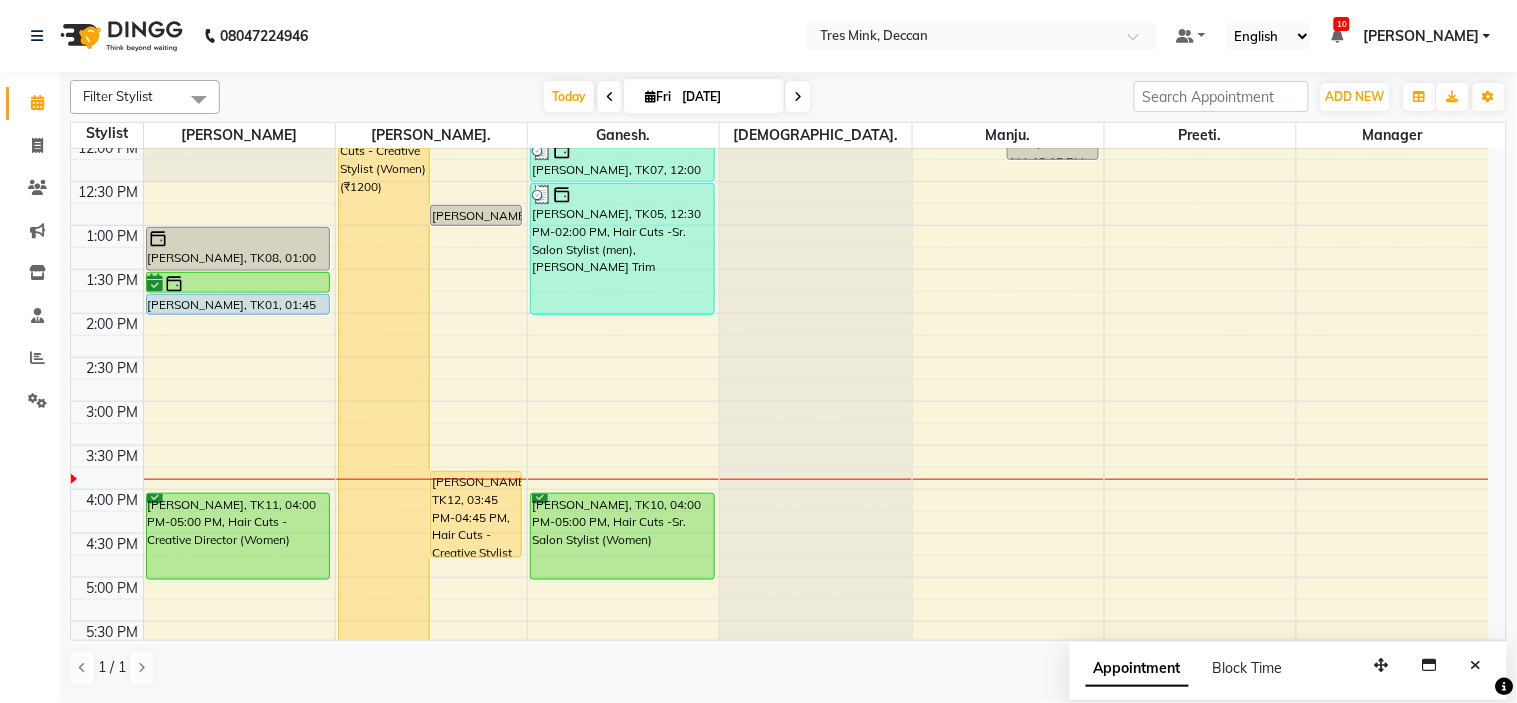 scroll, scrollTop: 474, scrollLeft: 0, axis: vertical 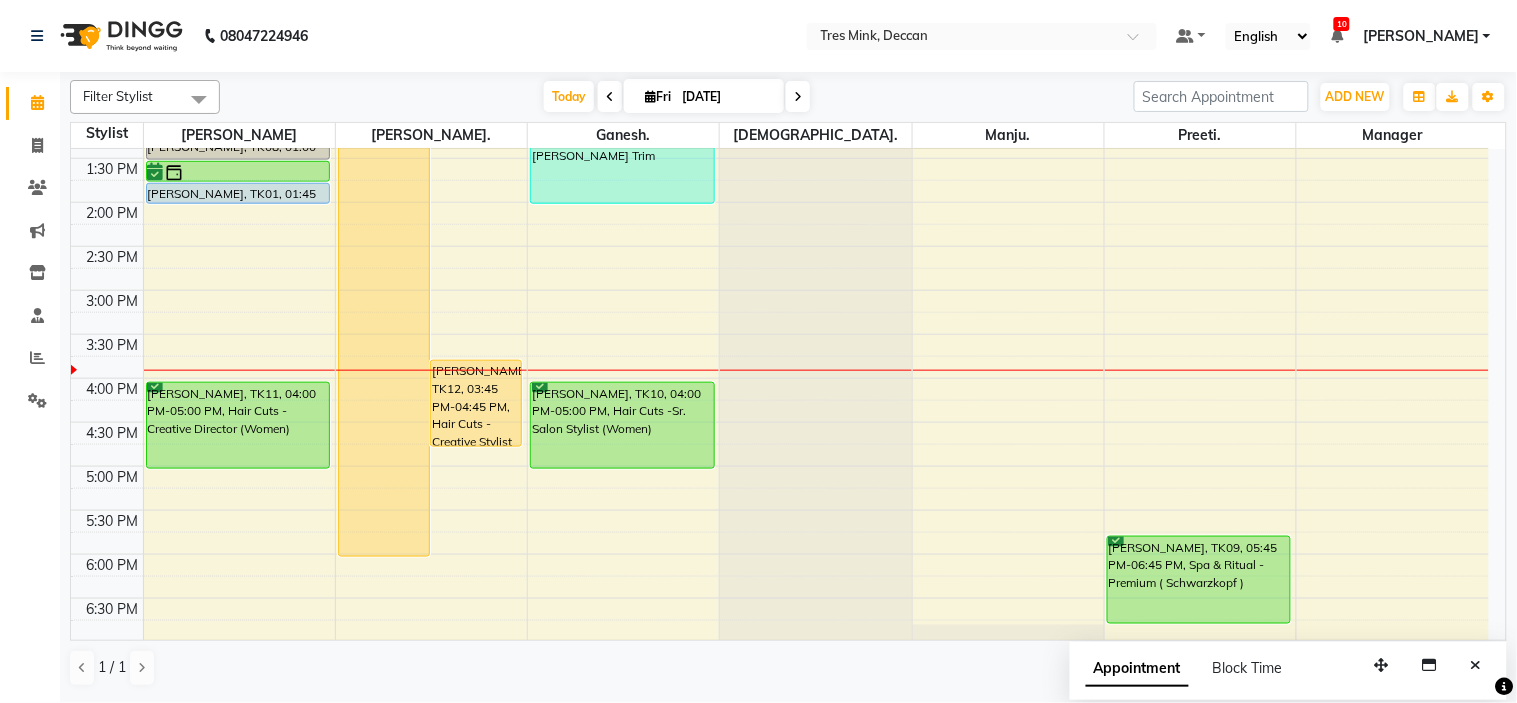 click at bounding box center (798, 97) 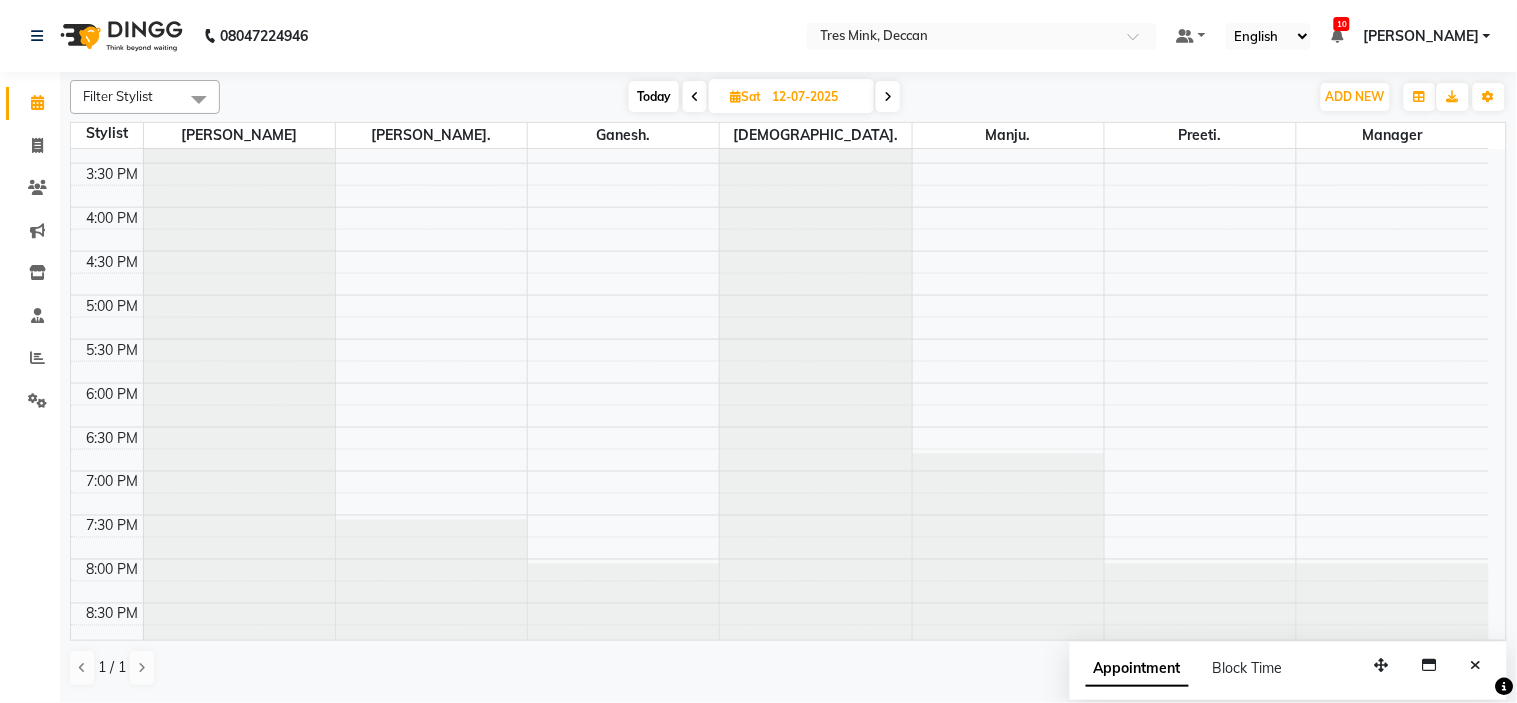 scroll, scrollTop: 656, scrollLeft: 0, axis: vertical 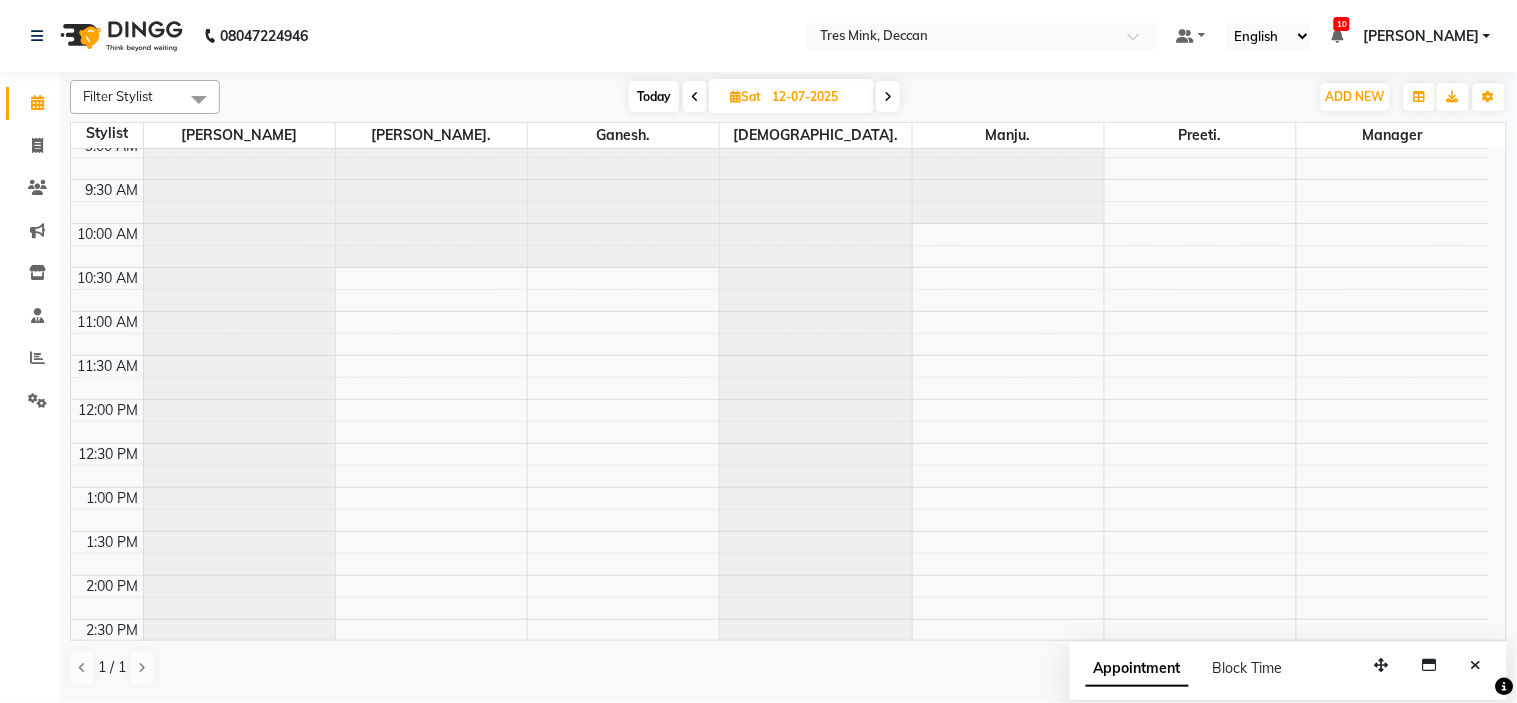 click at bounding box center [888, 97] 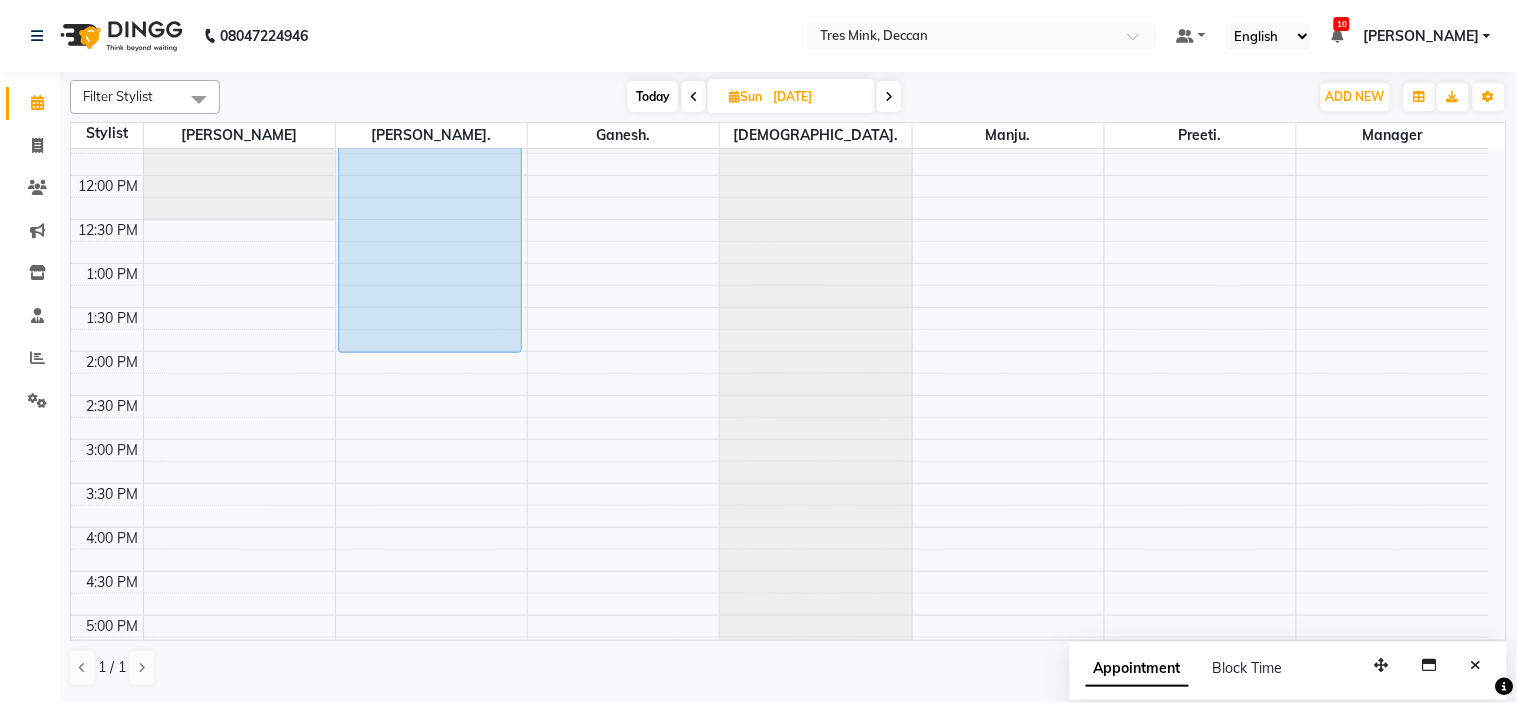 scroll, scrollTop: 324, scrollLeft: 0, axis: vertical 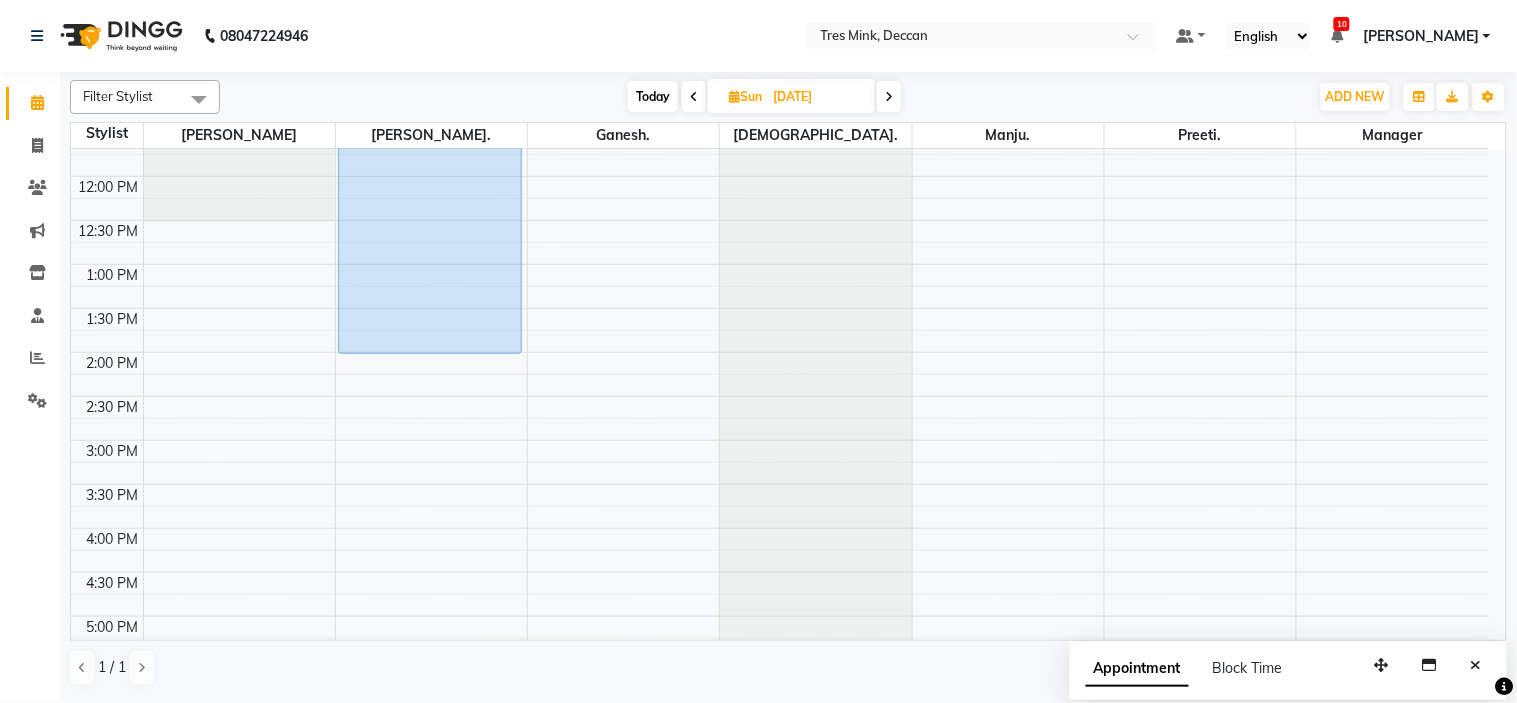 click at bounding box center [889, 96] 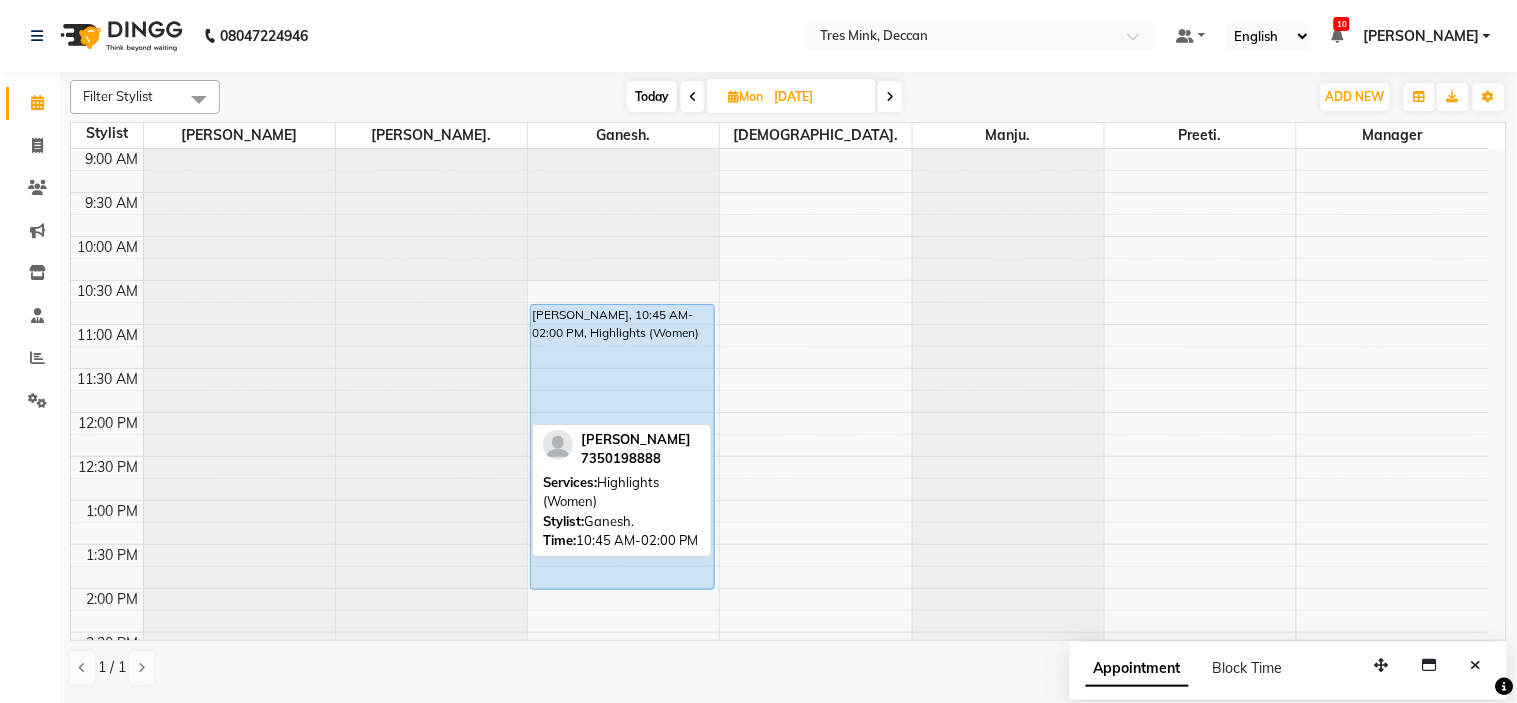 scroll, scrollTop: 64, scrollLeft: 0, axis: vertical 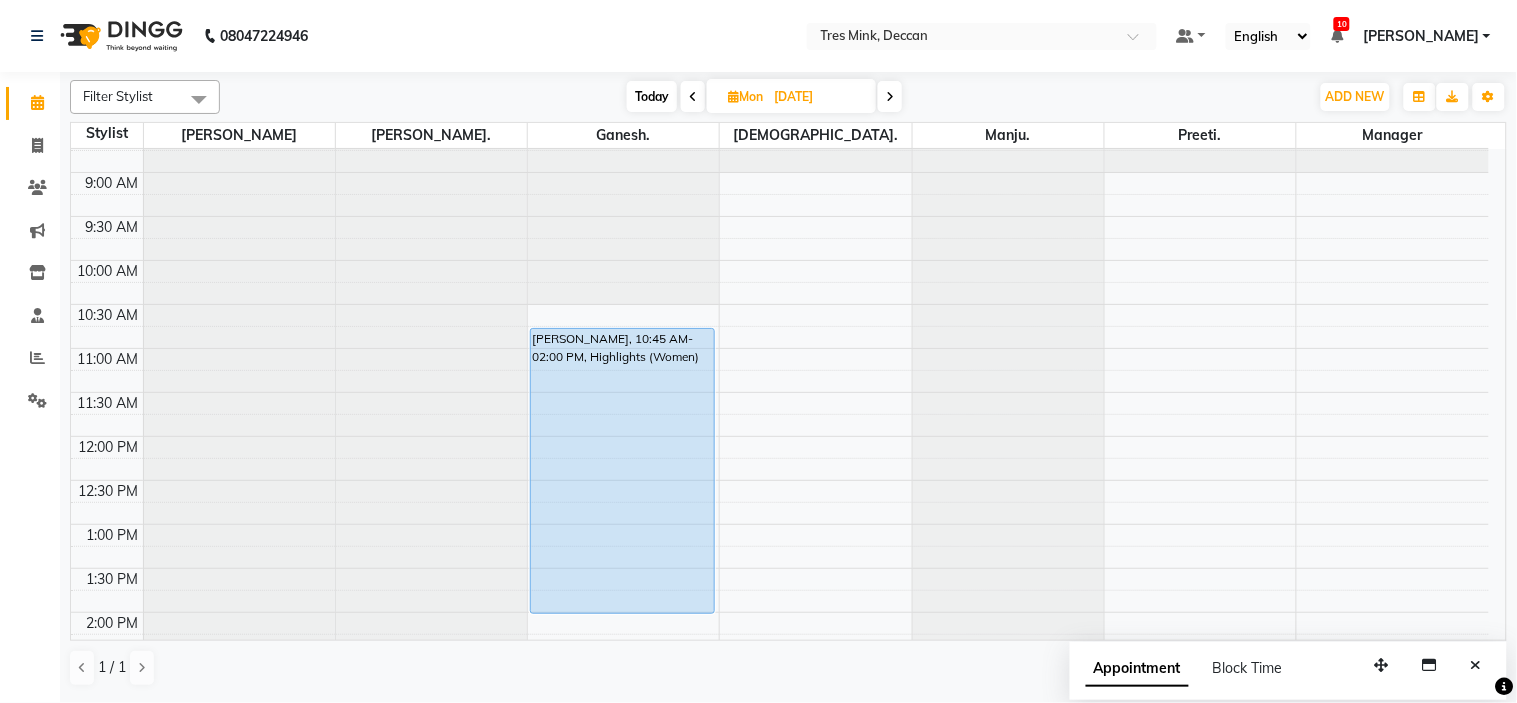 click on "Today" at bounding box center (652, 96) 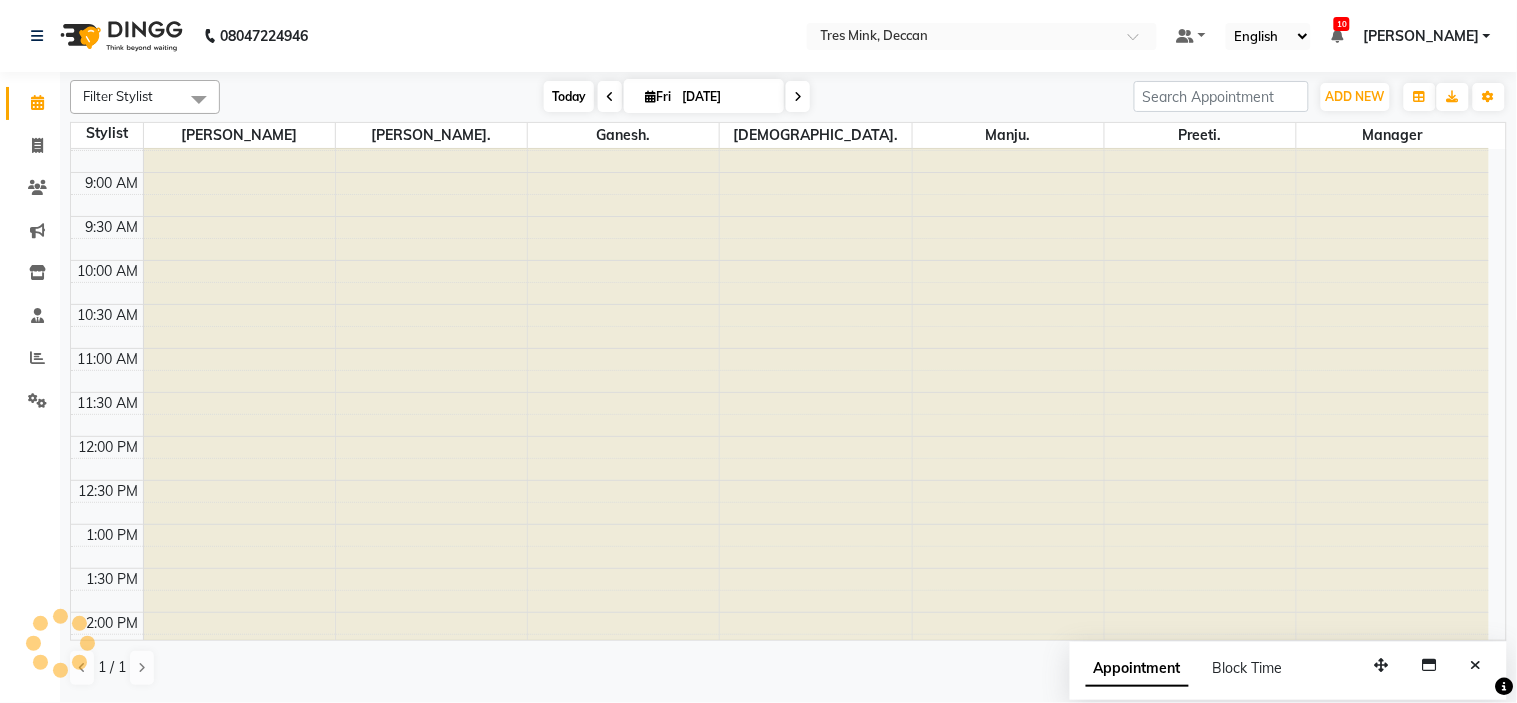 scroll, scrollTop: 620, scrollLeft: 0, axis: vertical 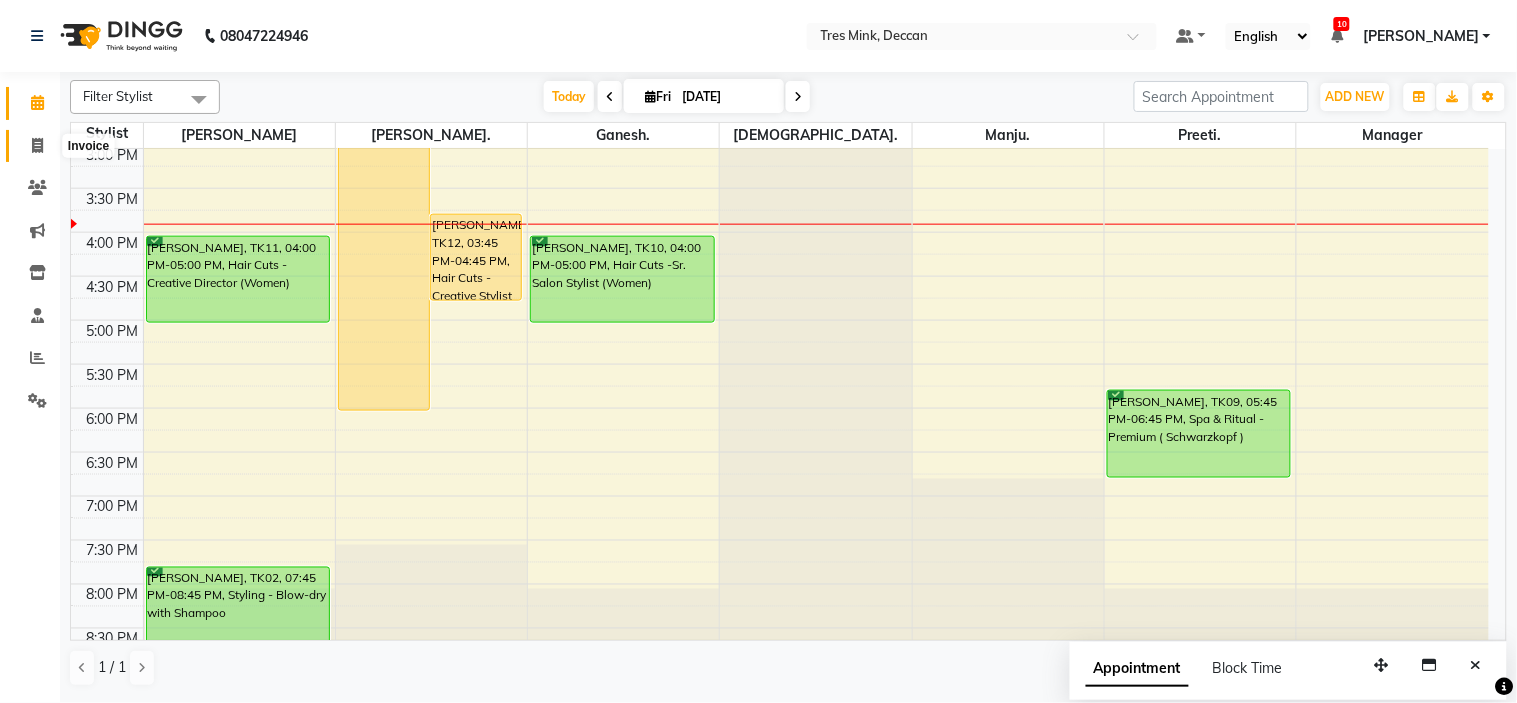 click 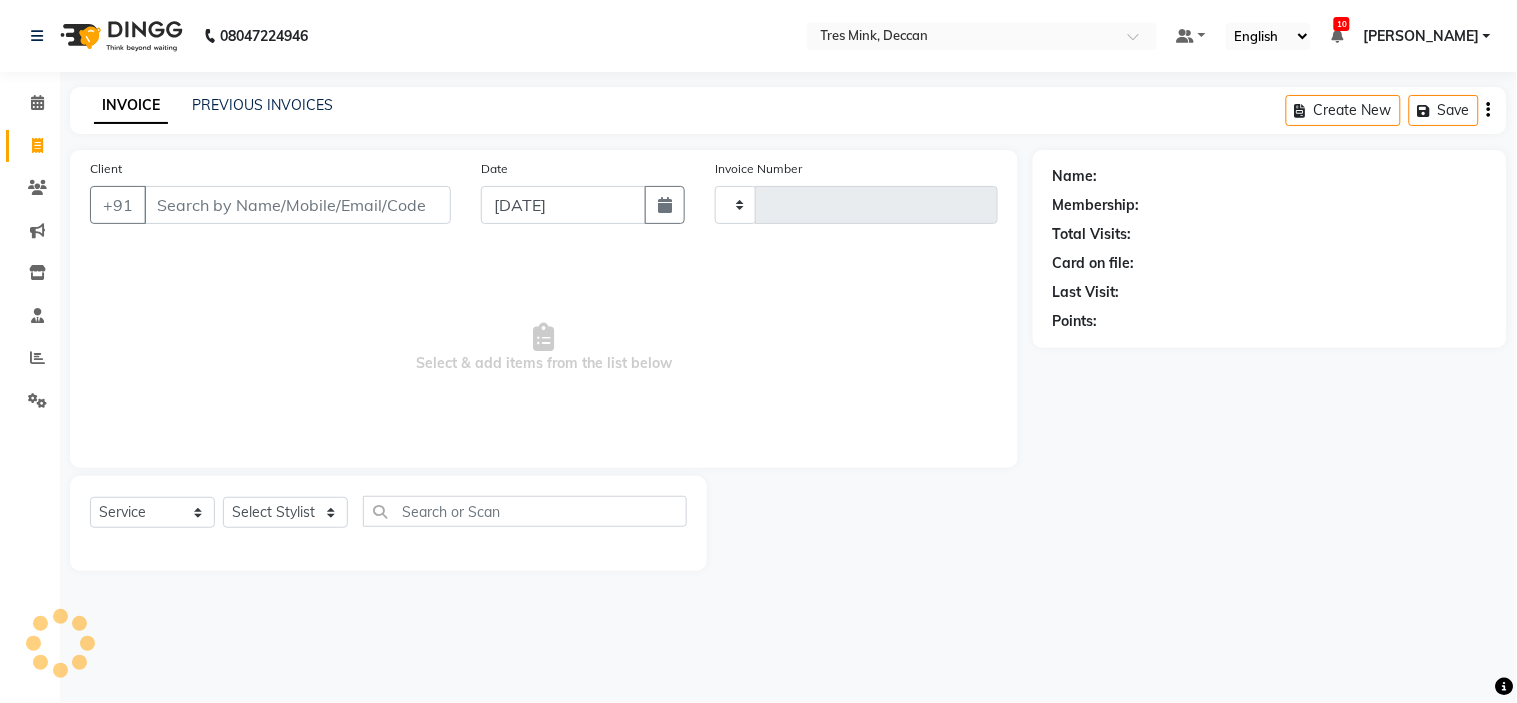 type on "0635" 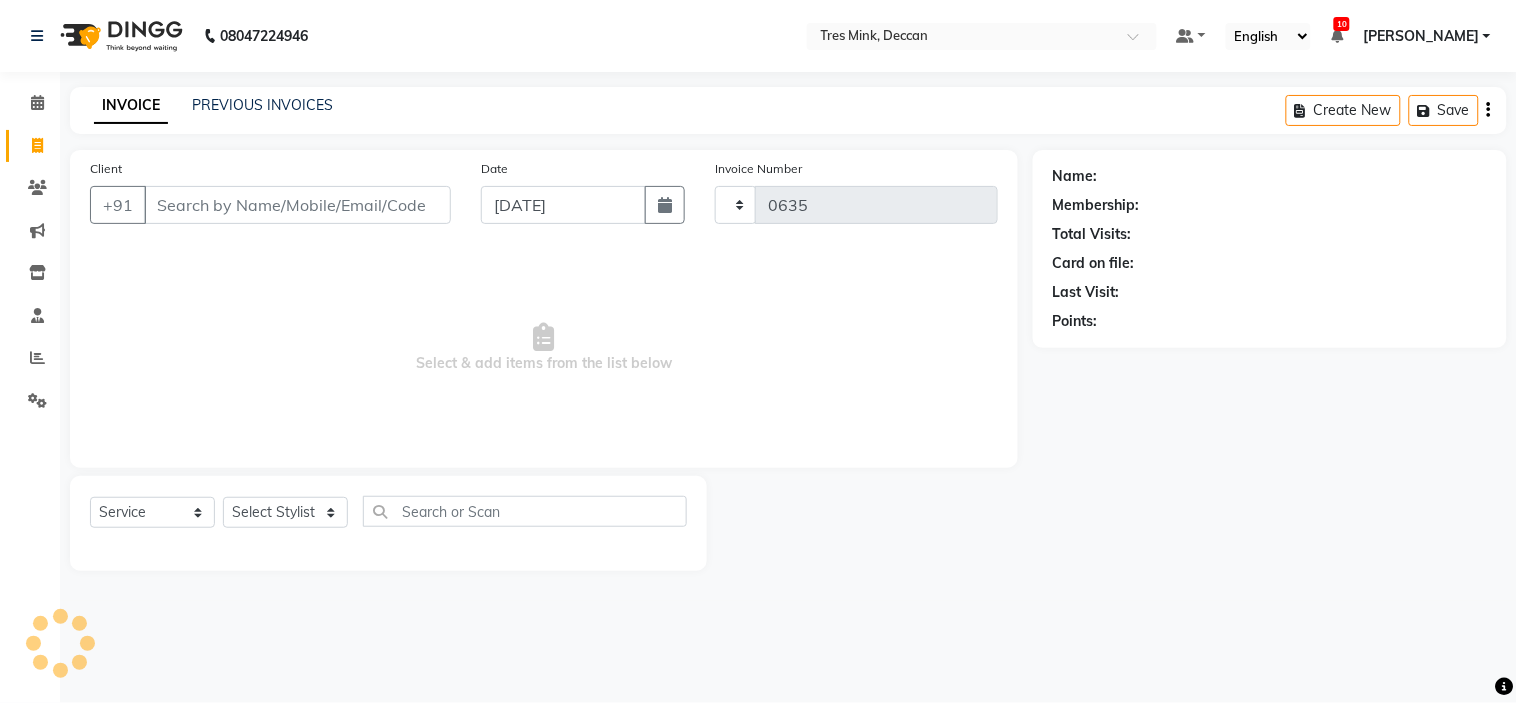 select on "8055" 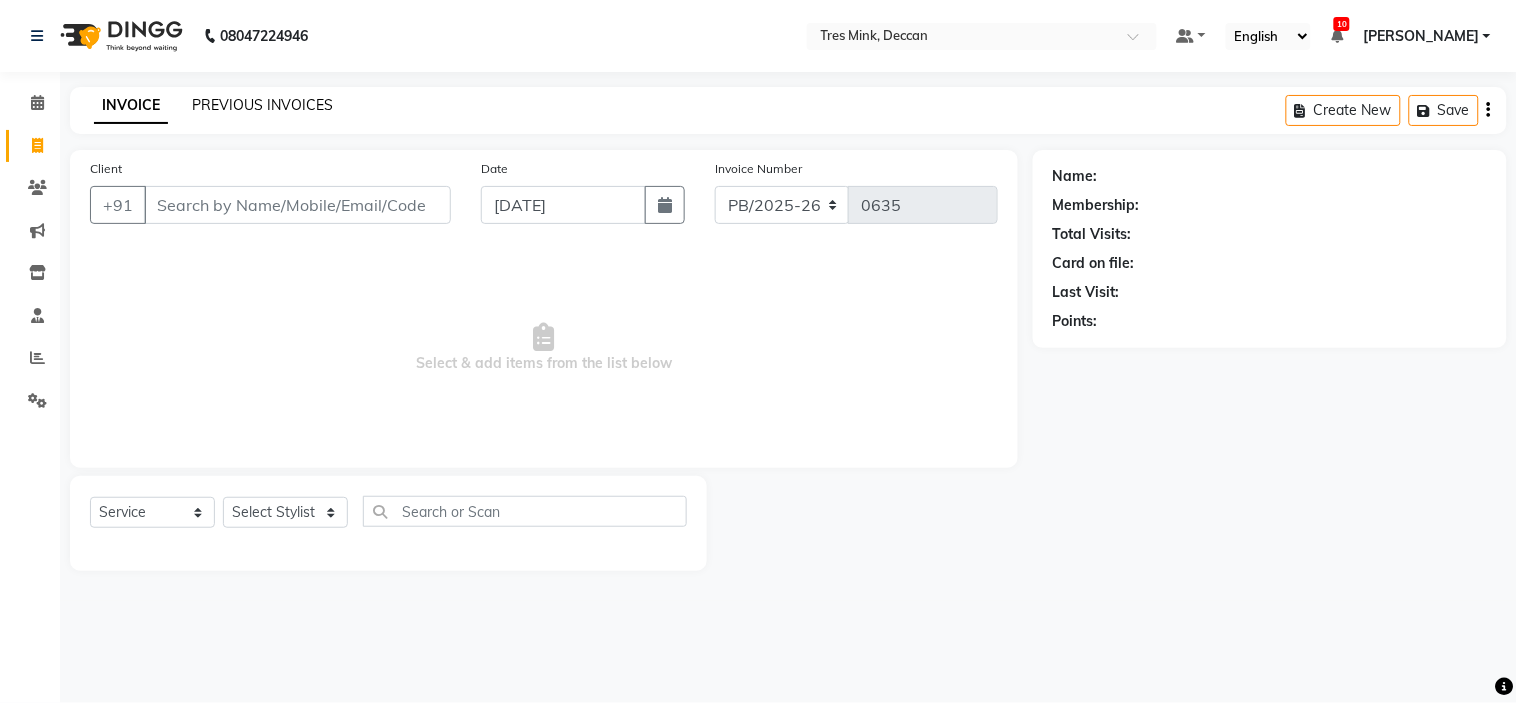 click on "PREVIOUS INVOICES" 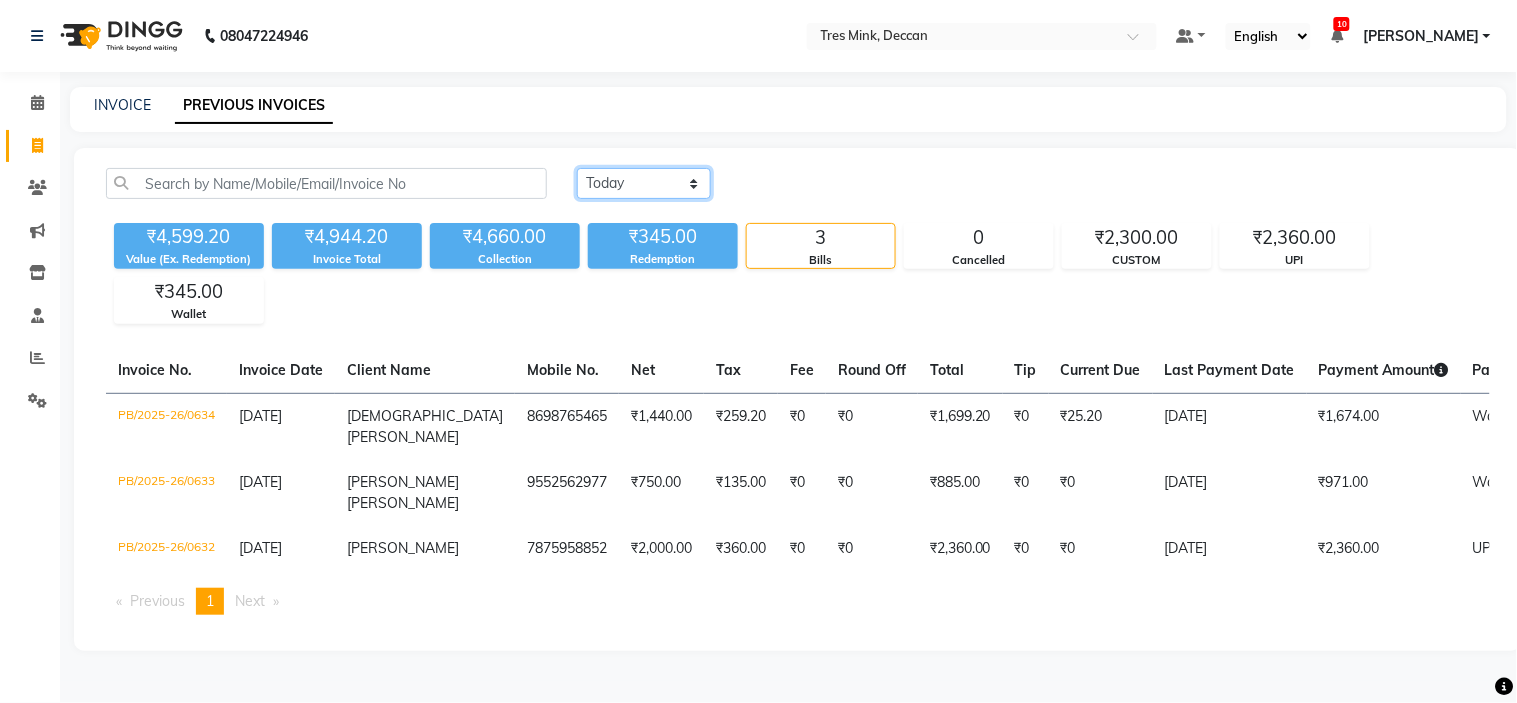 click on "[DATE] [DATE] Custom Range" 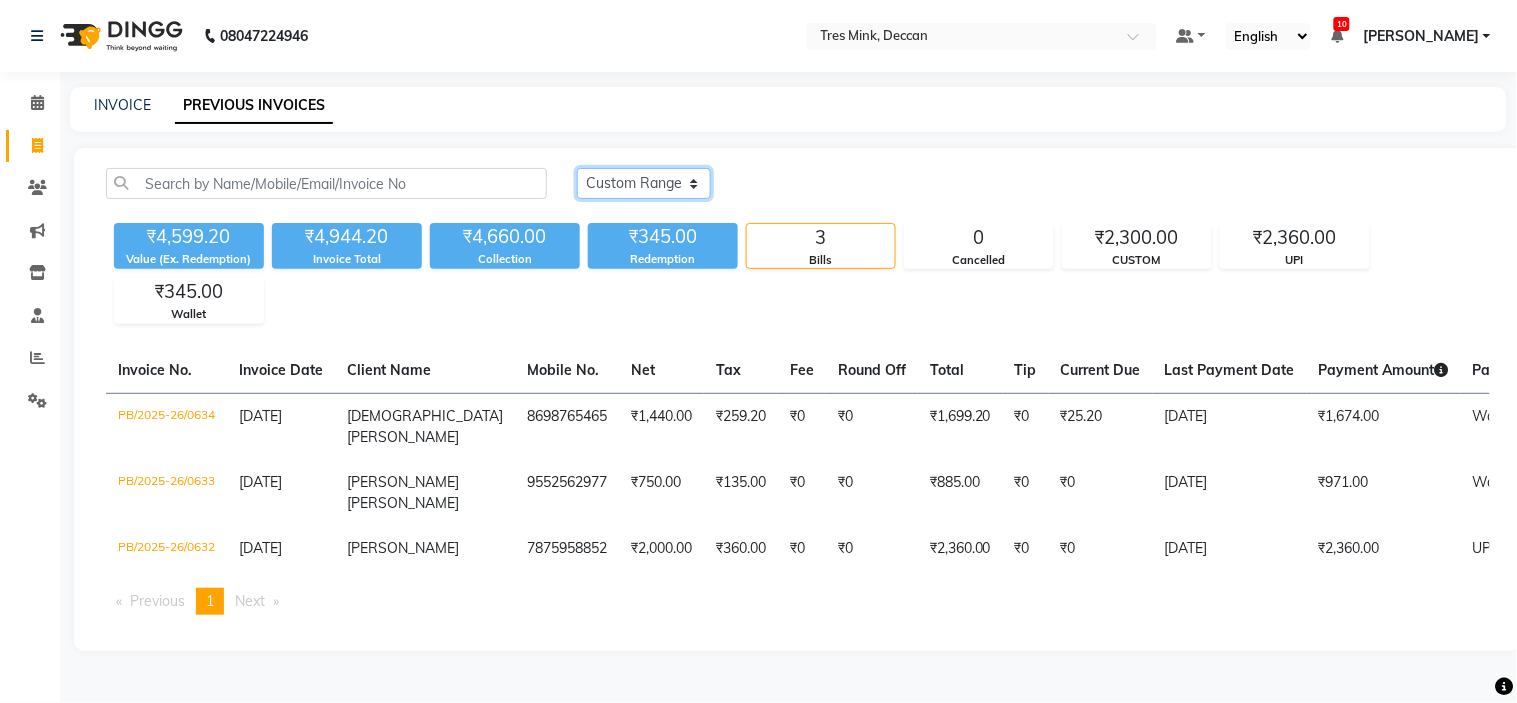 click on "[DATE] [DATE] Custom Range" 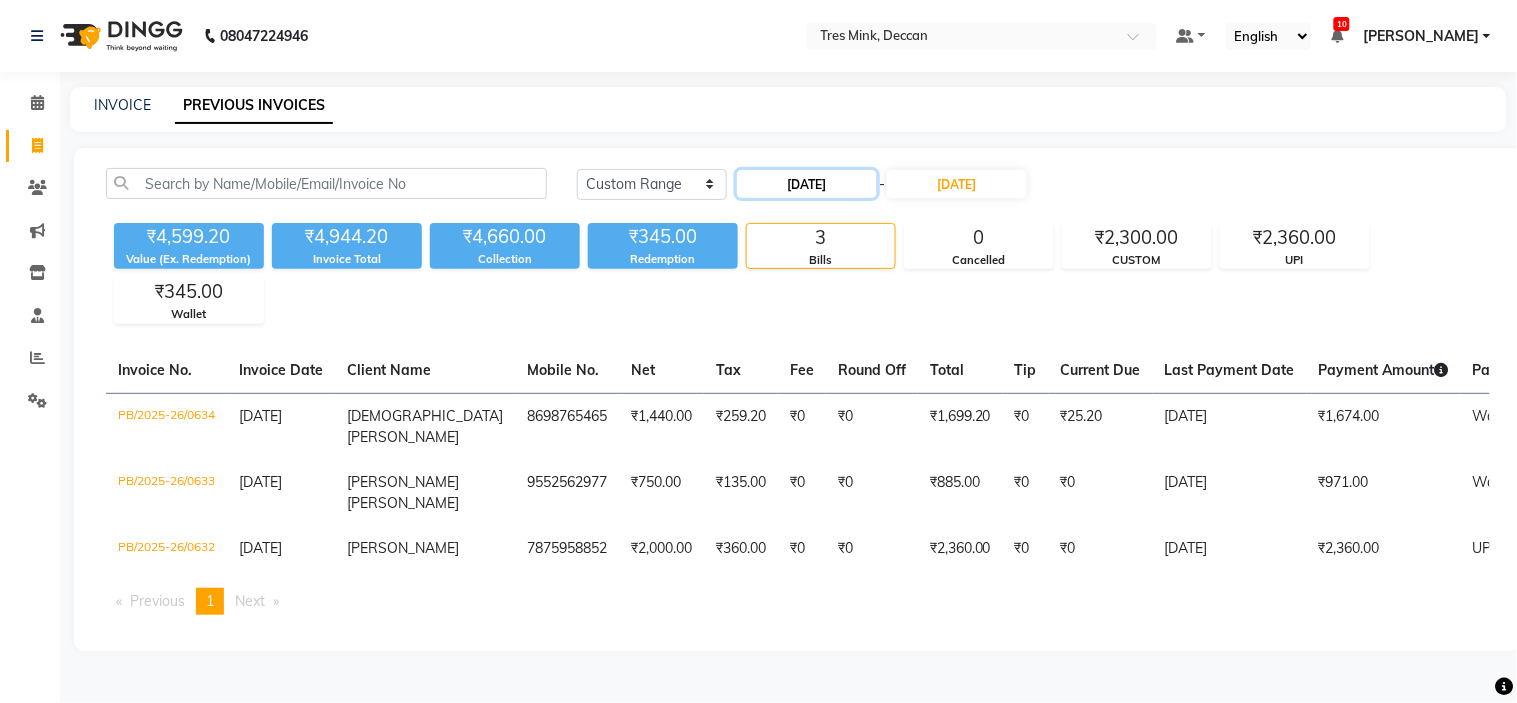 click on "[DATE]" 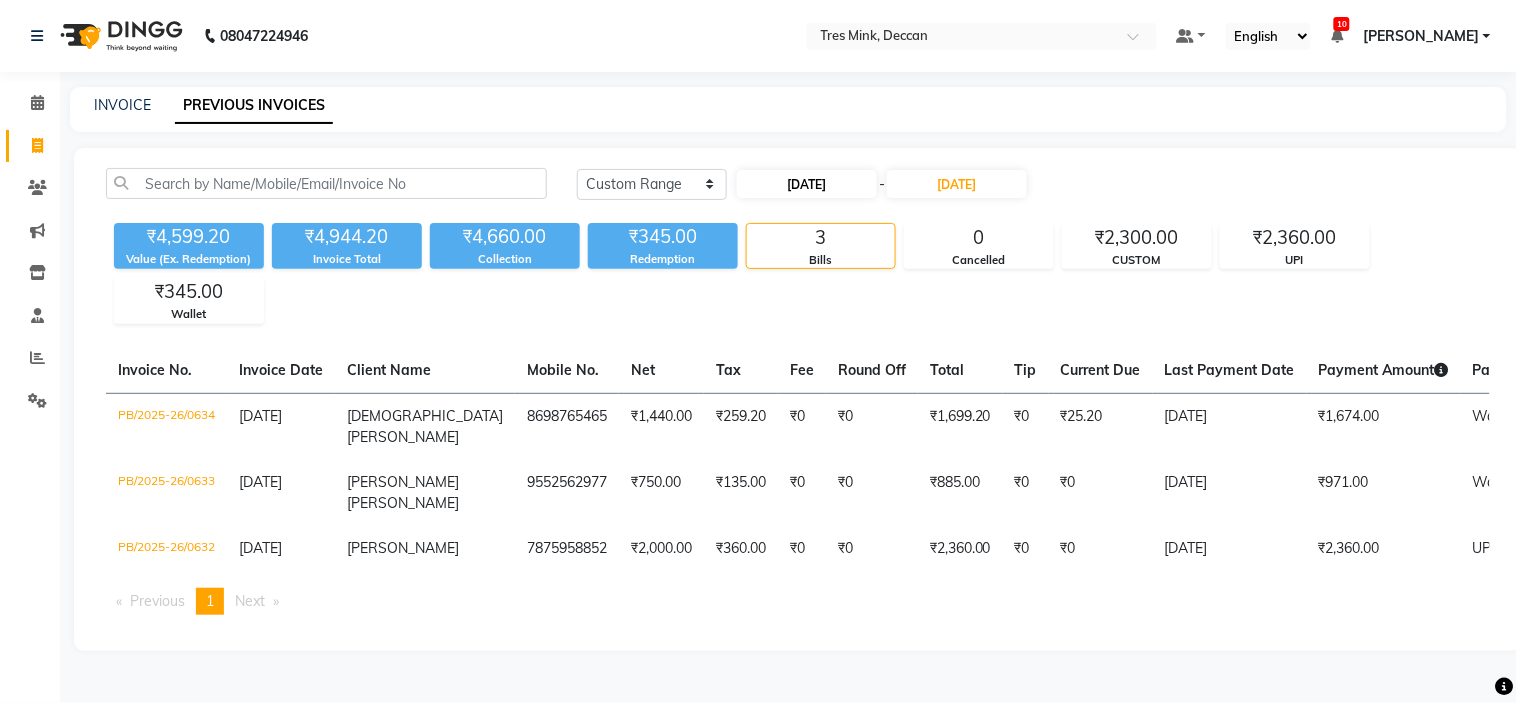 select on "7" 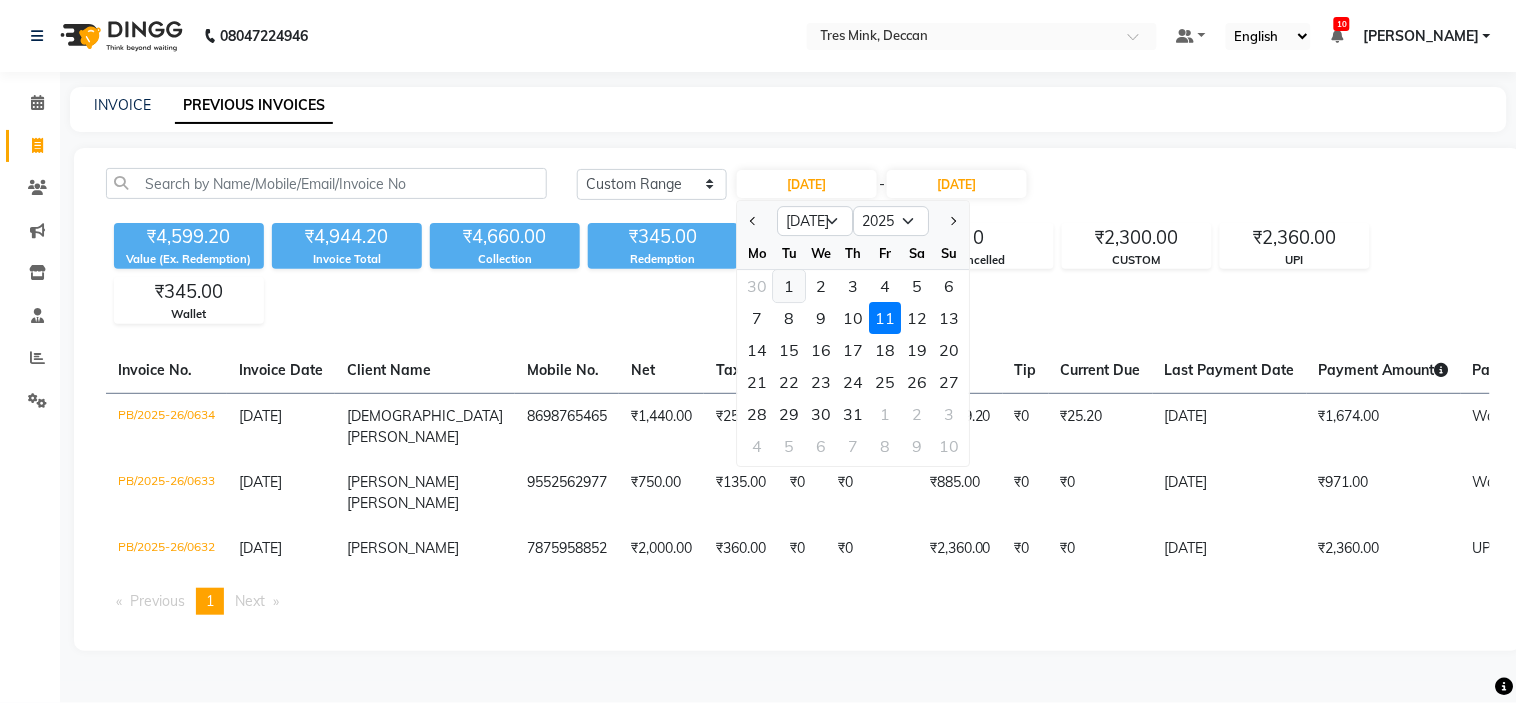 click on "1" 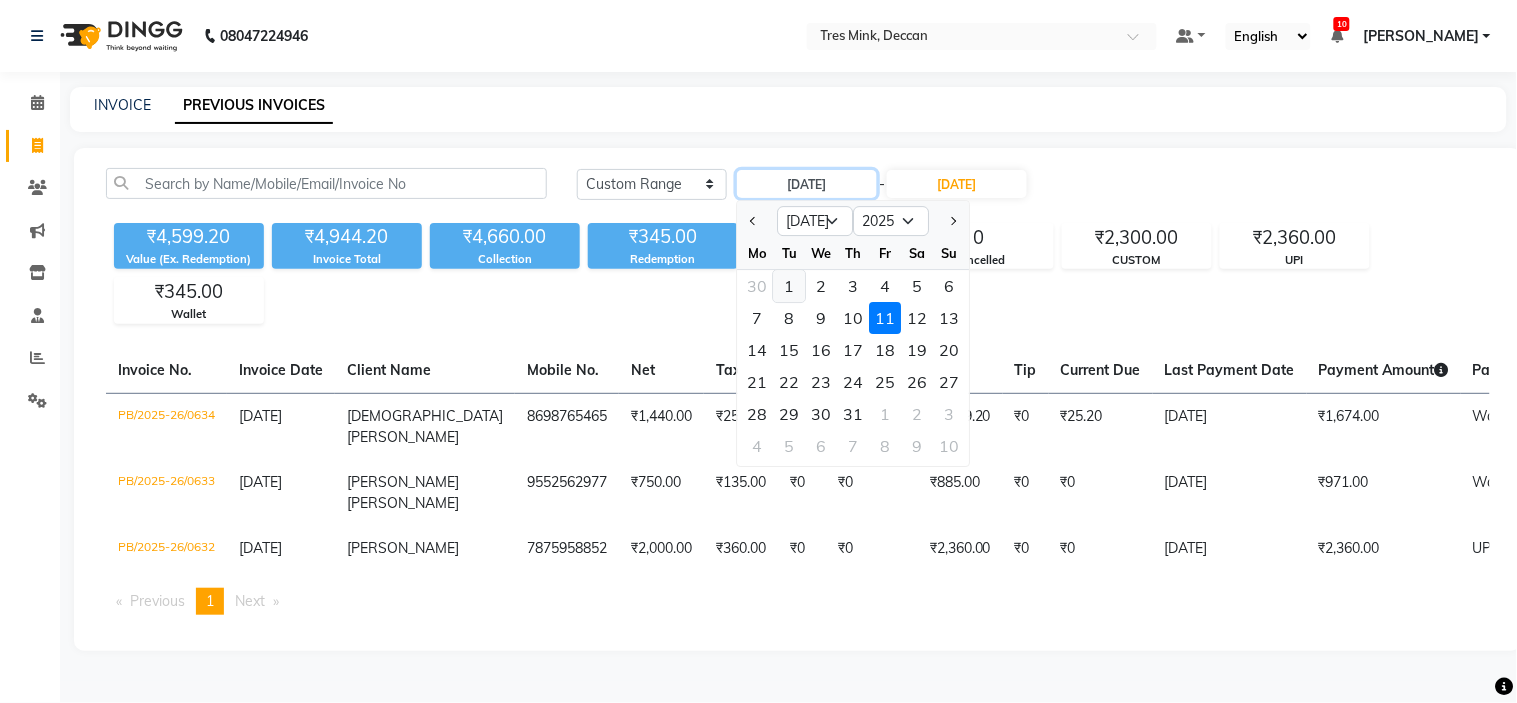 type on "01-07-2025" 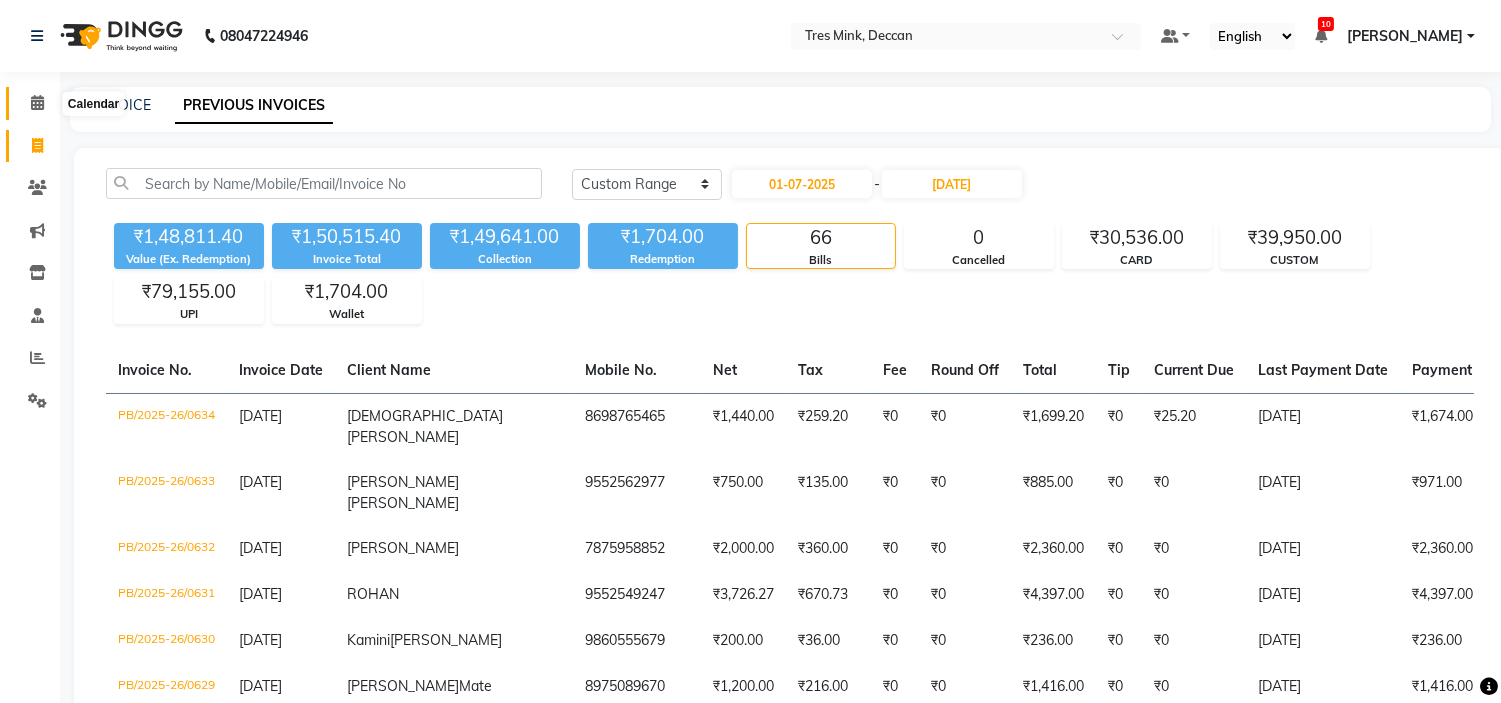 click 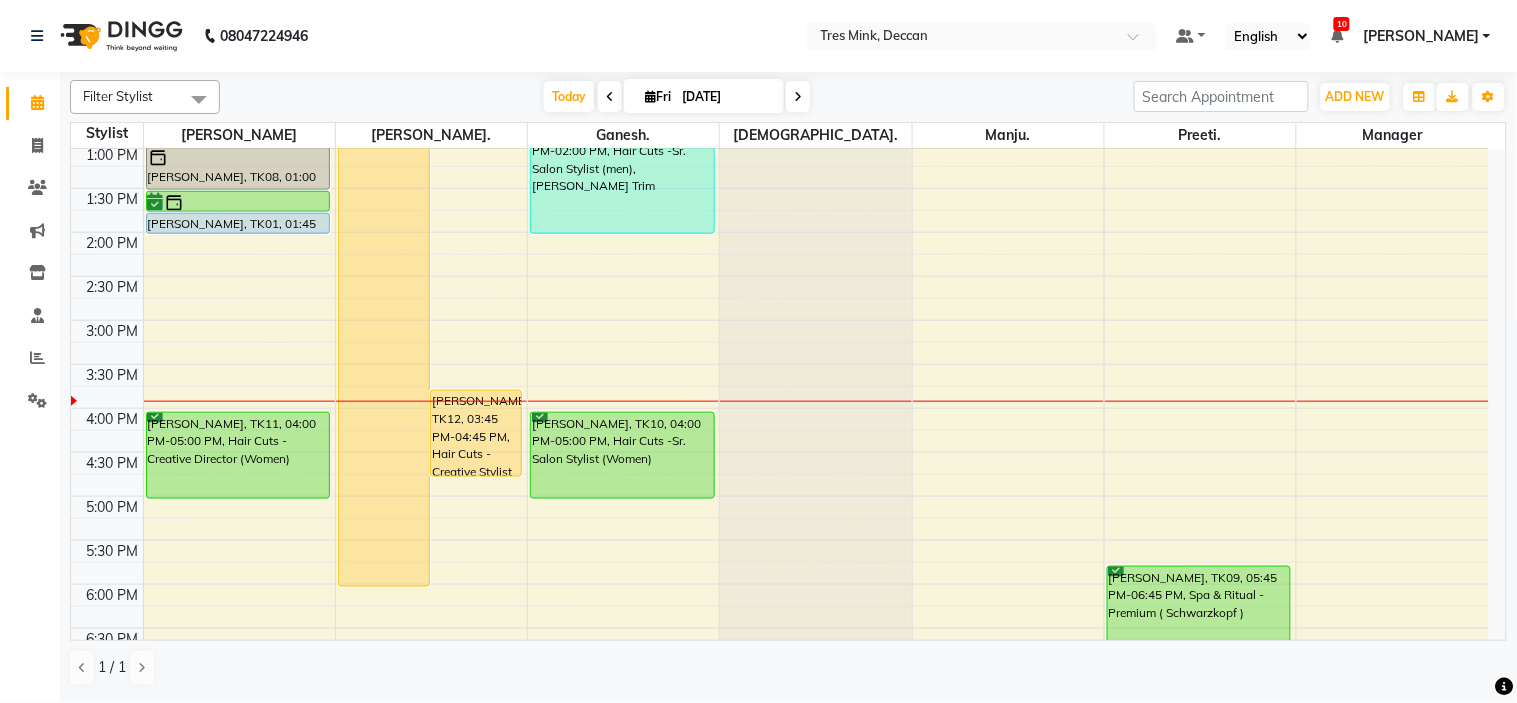 scroll, scrollTop: 555, scrollLeft: 0, axis: vertical 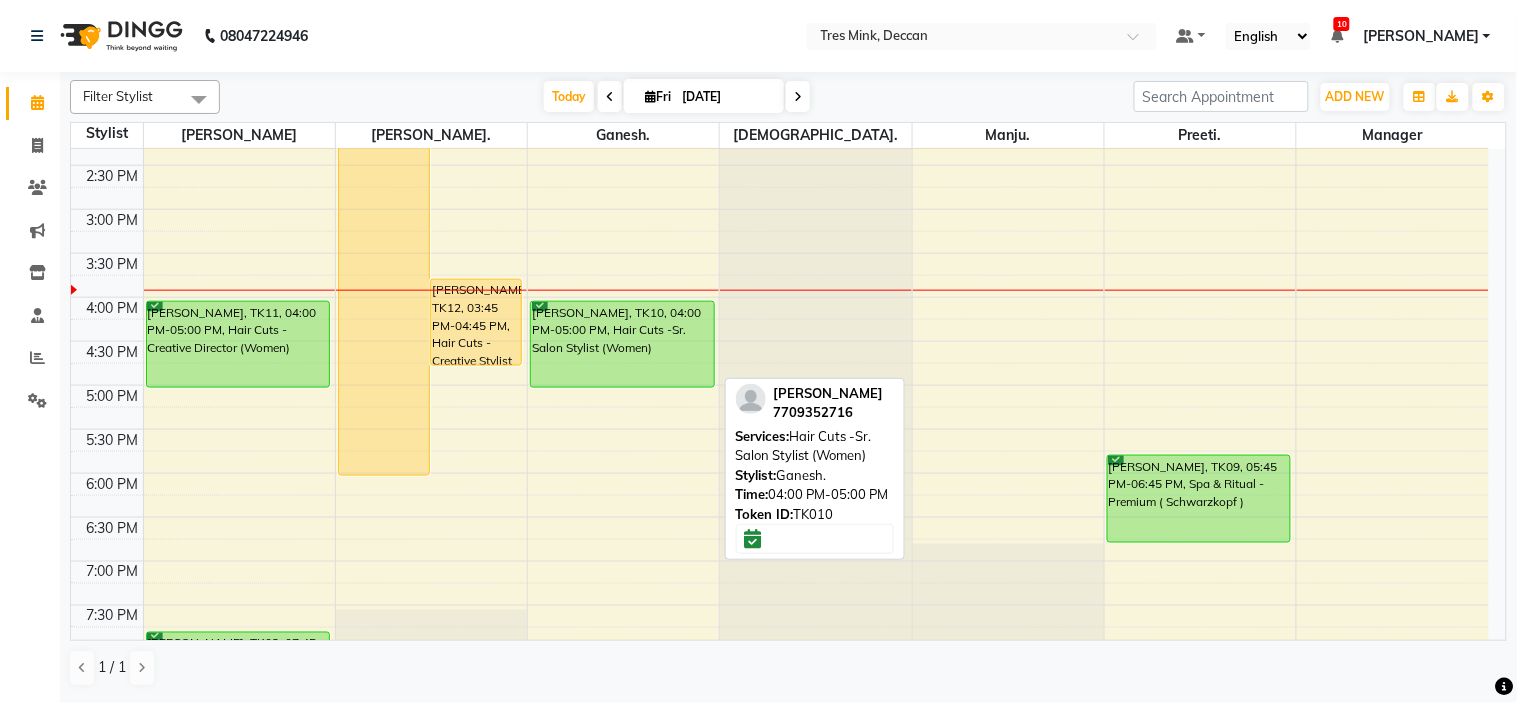 click on "[PERSON_NAME], TK10, 04:00 PM-05:00 PM, Hair Cuts -Sr. Salon Stylist (Women)" at bounding box center (622, 344) 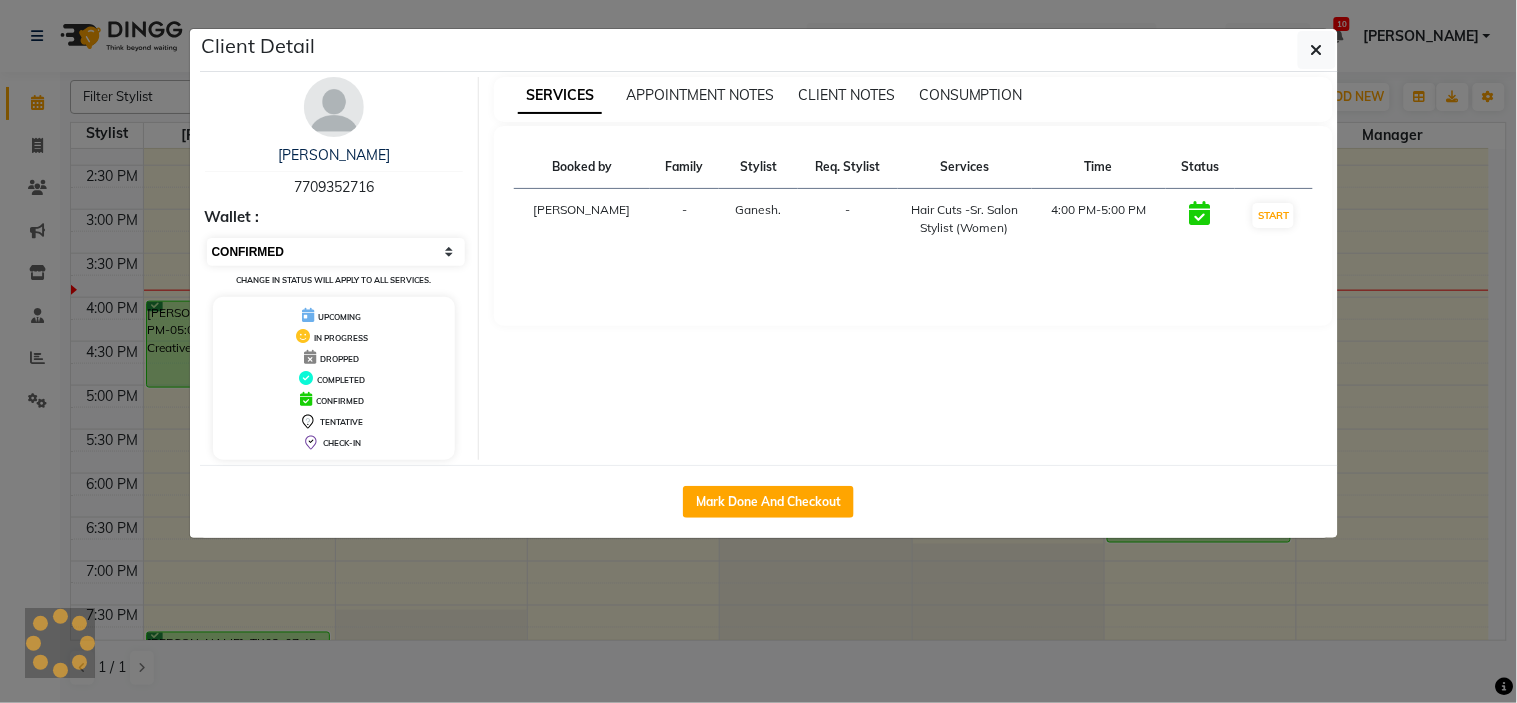 click on "Select IN SERVICE CONFIRMED TENTATIVE CHECK IN MARK DONE DROPPED UPCOMING" at bounding box center [336, 252] 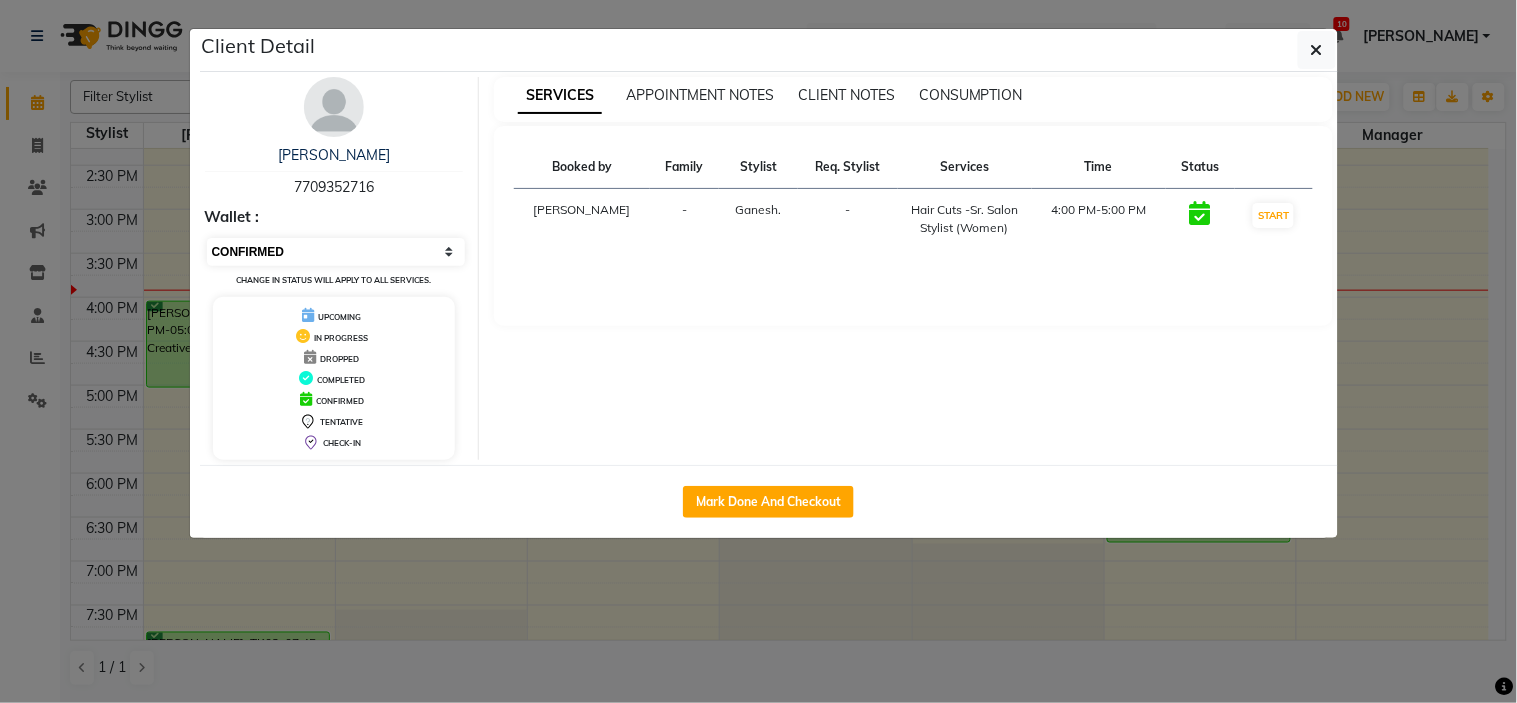 select on "8" 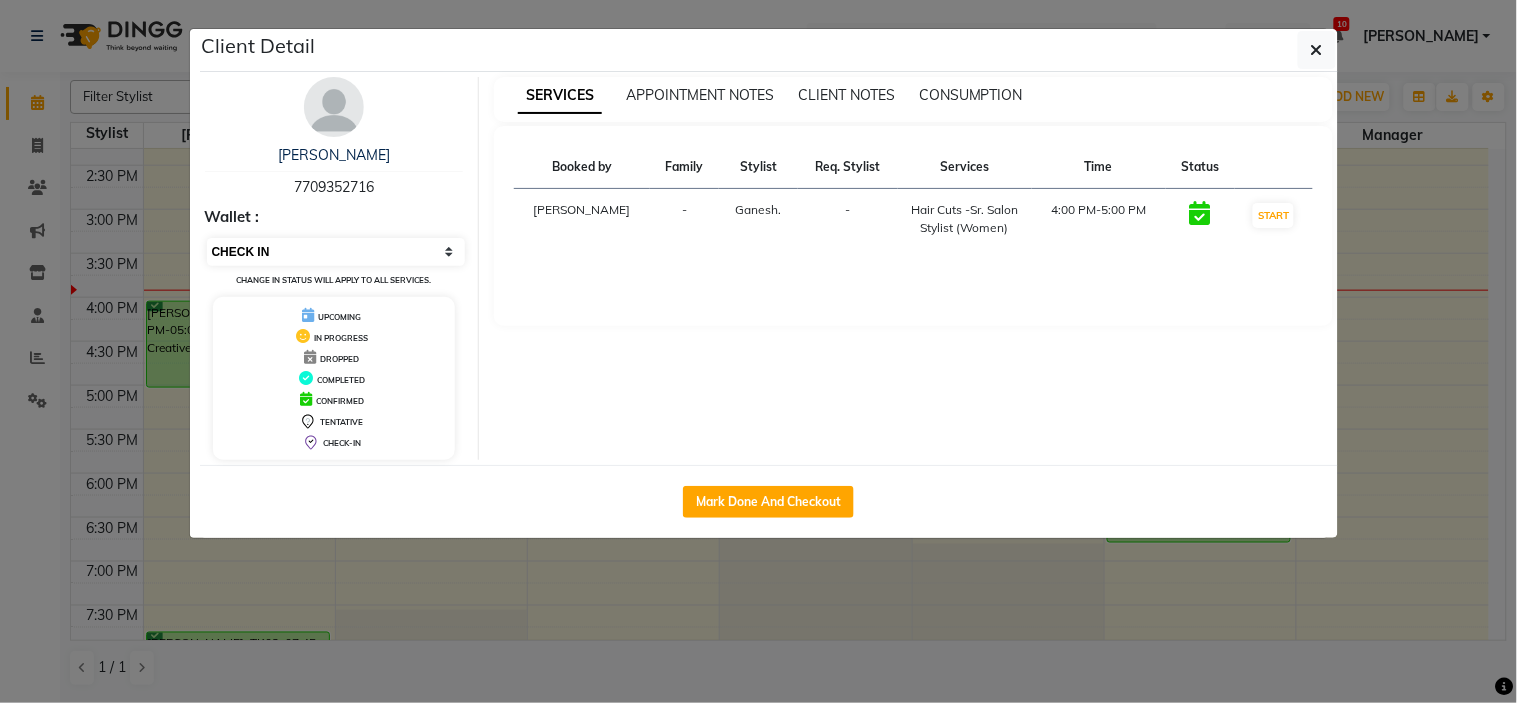 click on "Select IN SERVICE CONFIRMED TENTATIVE CHECK IN MARK DONE DROPPED UPCOMING" at bounding box center (336, 252) 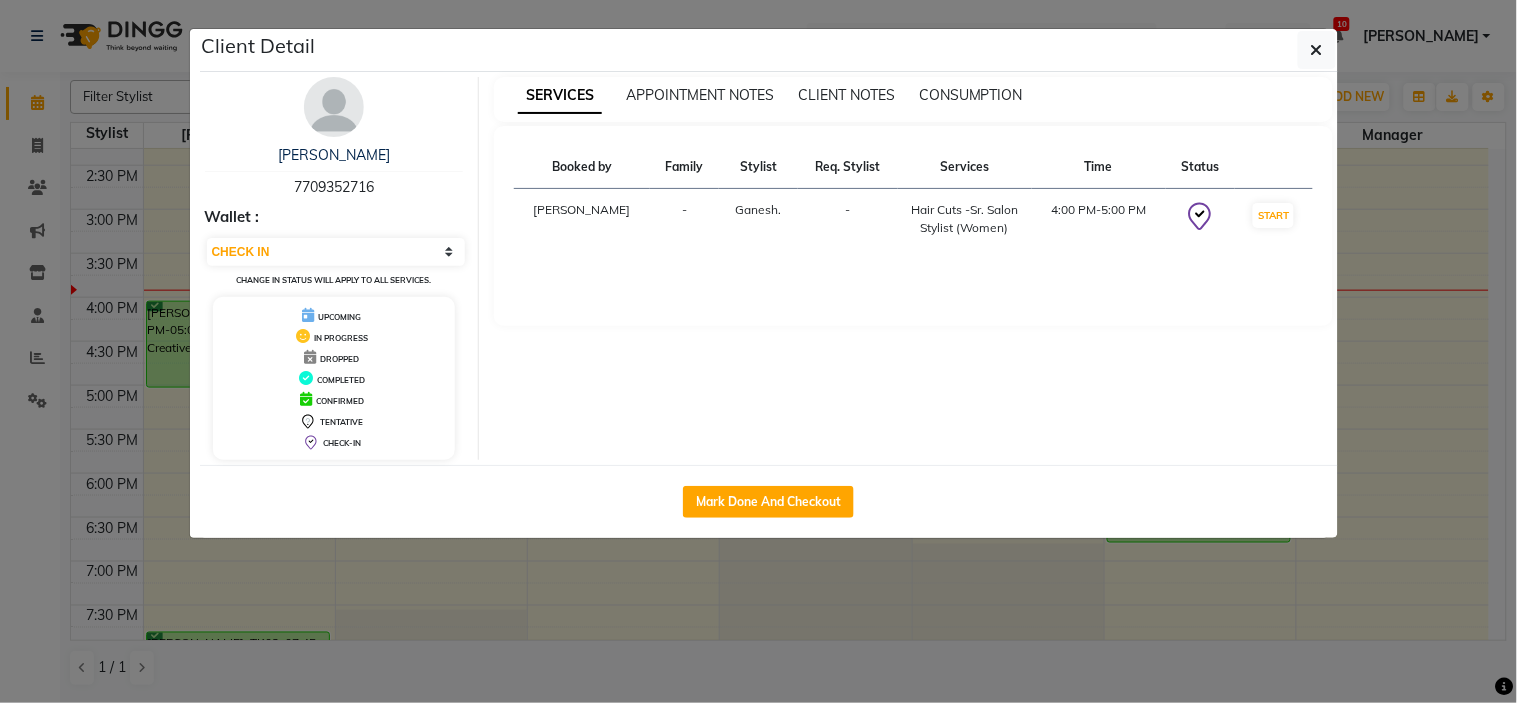 click on "Client Detail  [PERSON_NAME]    7709352716 Wallet : Select IN SERVICE CONFIRMED TENTATIVE CHECK IN MARK DONE DROPPED UPCOMING Change in status will apply to all services. UPCOMING IN PROGRESS DROPPED COMPLETED CONFIRMED TENTATIVE CHECK-IN SERVICES APPOINTMENT NOTES CLIENT NOTES CONSUMPTION Booked by Family Stylist Req. Stylist Services Time Status  [PERSON_NAME]  - [GEOGRAPHIC_DATA]. -  Hair Cuts -Sr. Salon Stylist (Women)   4:00 PM-5:00 PM   START   Mark Done And Checkout" 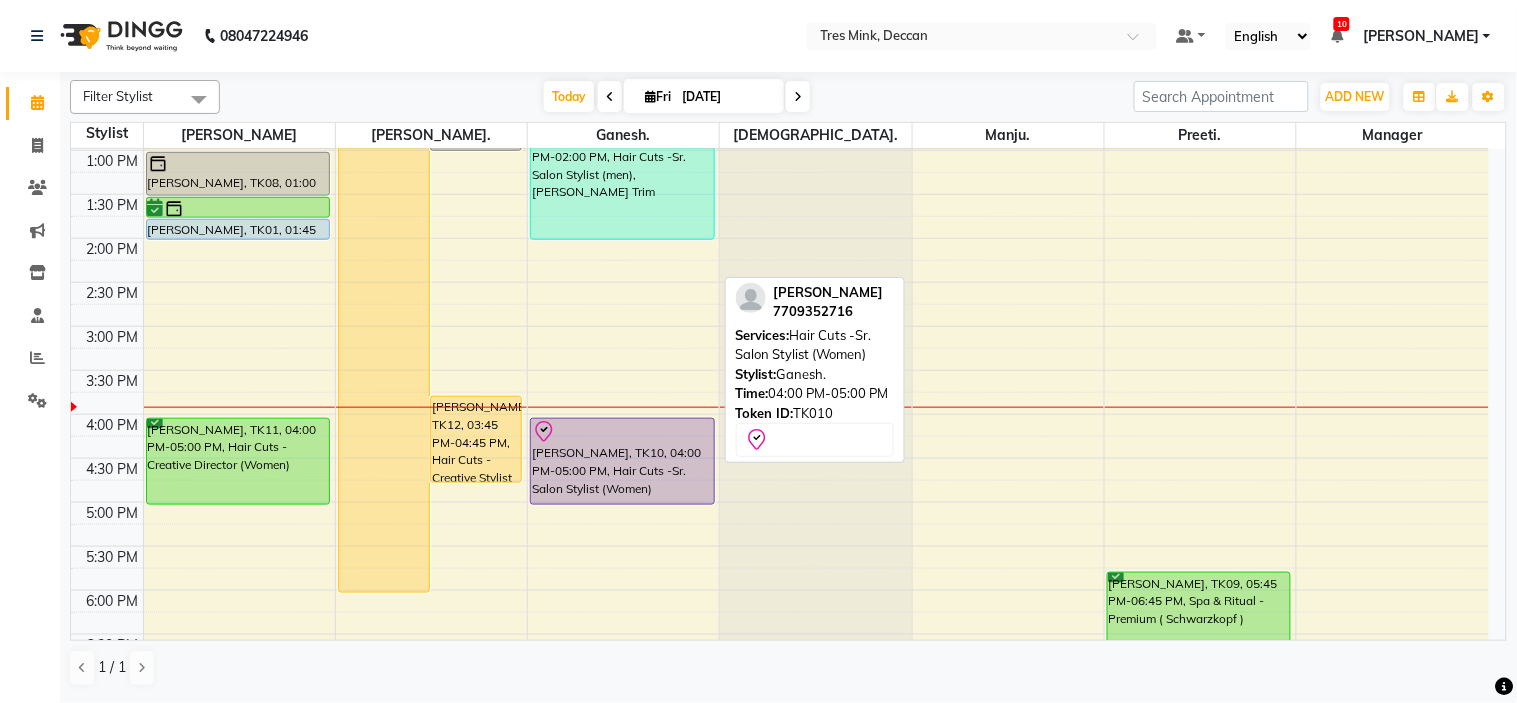 scroll, scrollTop: 434, scrollLeft: 0, axis: vertical 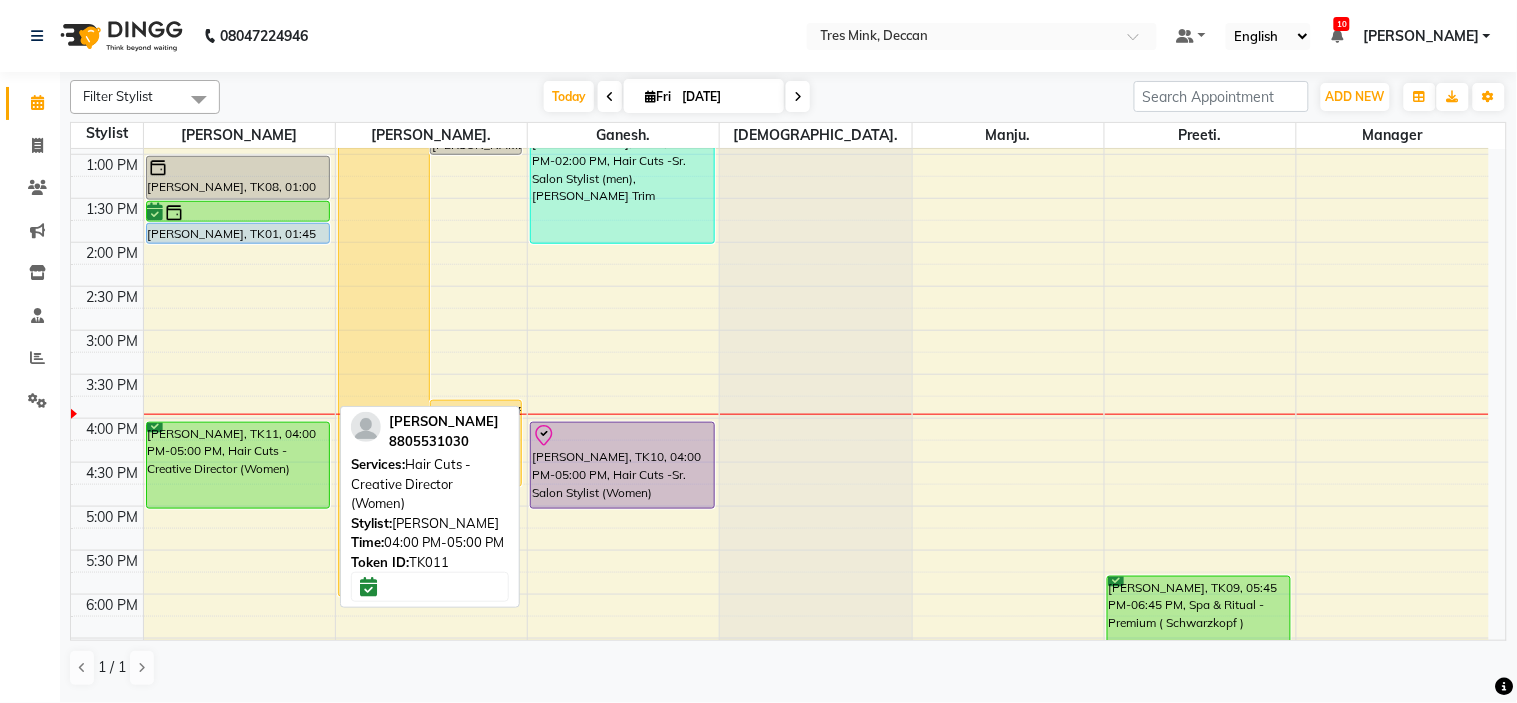 click on "[PERSON_NAME], TK11, 04:00 PM-05:00 PM, Hair Cuts - Creative Director (Women)" at bounding box center (238, 465) 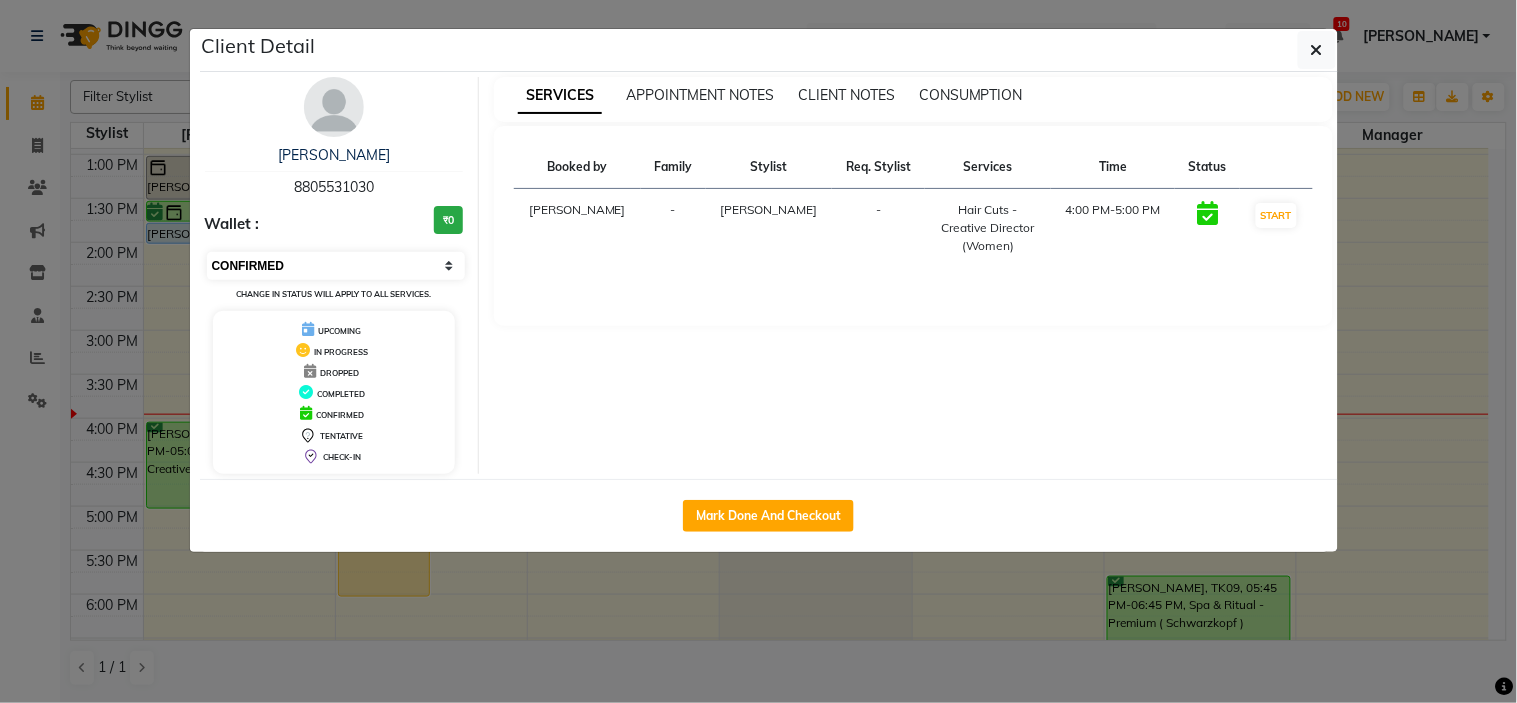 click on "Select IN SERVICE CONFIRMED TENTATIVE CHECK IN MARK DONE DROPPED UPCOMING" at bounding box center [336, 266] 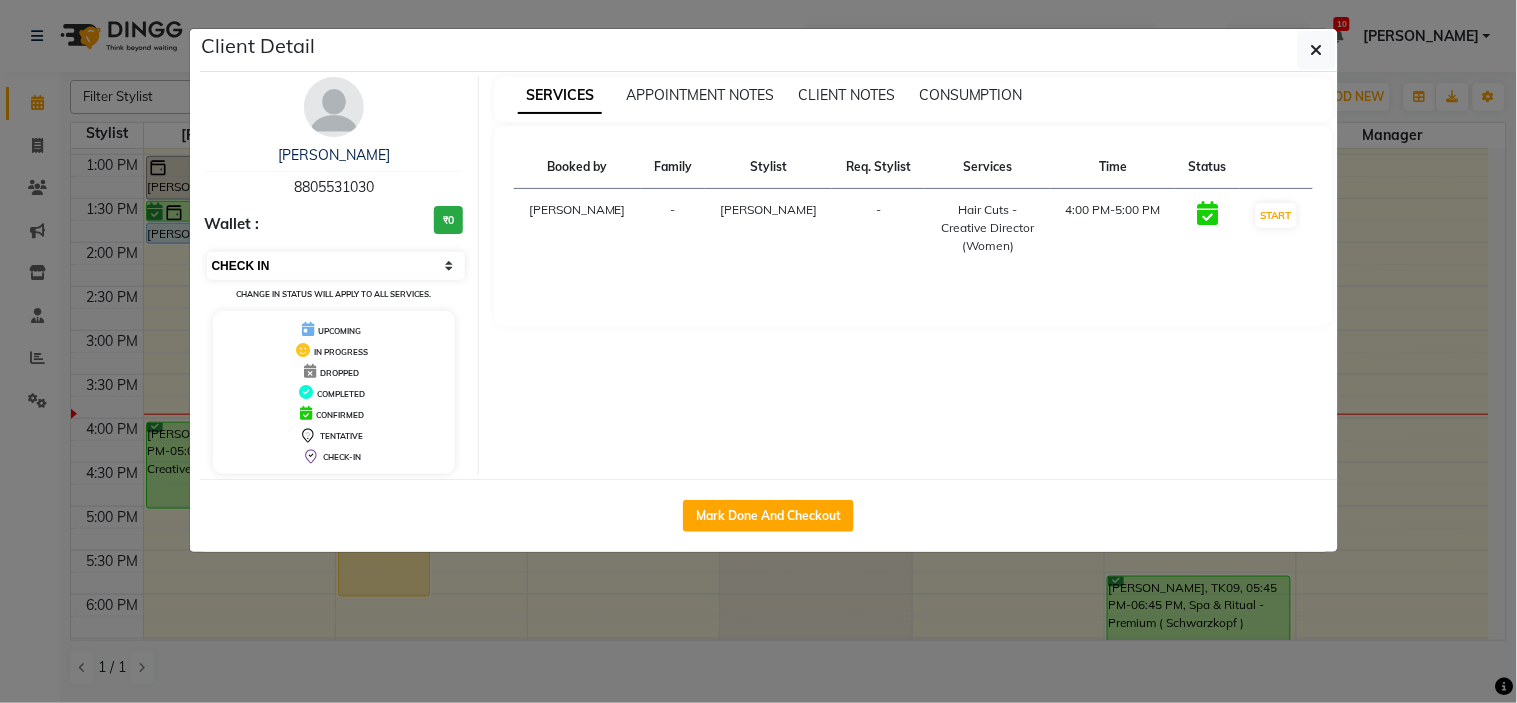 click on "Select IN SERVICE CONFIRMED TENTATIVE CHECK IN MARK DONE DROPPED UPCOMING" at bounding box center [336, 266] 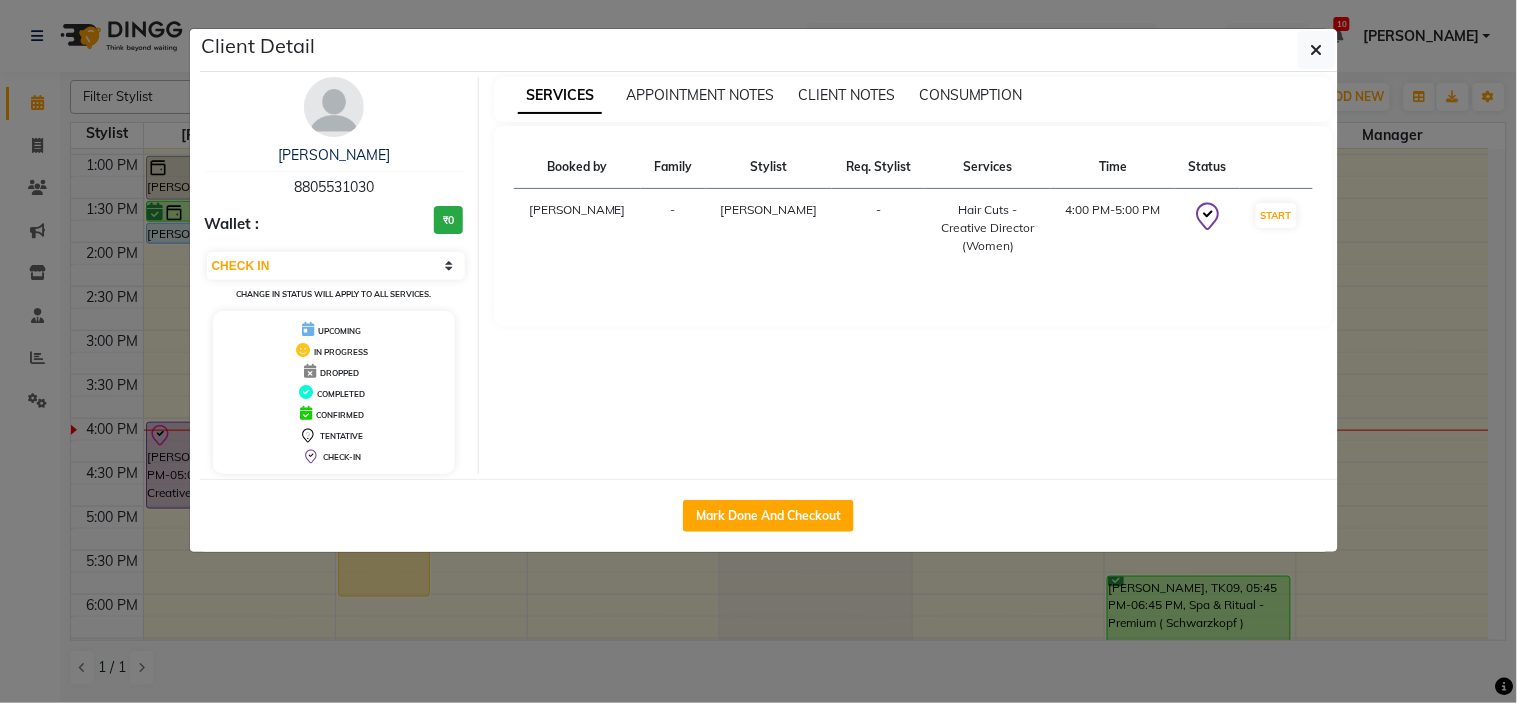 click on "Client Detail  [PERSON_NAME]   8805531030 Wallet : ₹0 Select IN SERVICE CONFIRMED TENTATIVE CHECK IN MARK DONE DROPPED UPCOMING Change in status will apply to all services. UPCOMING IN PROGRESS DROPPED COMPLETED CONFIRMED TENTATIVE CHECK-IN SERVICES APPOINTMENT NOTES CLIENT NOTES CONSUMPTION Booked by Family Stylist Req. Stylist Services Time Status  [PERSON_NAME]  - [PERSON_NAME] -  Hair Cuts - Creative Director (Women)   4:00 PM-5:00 PM   START   Mark Done And Checkout" 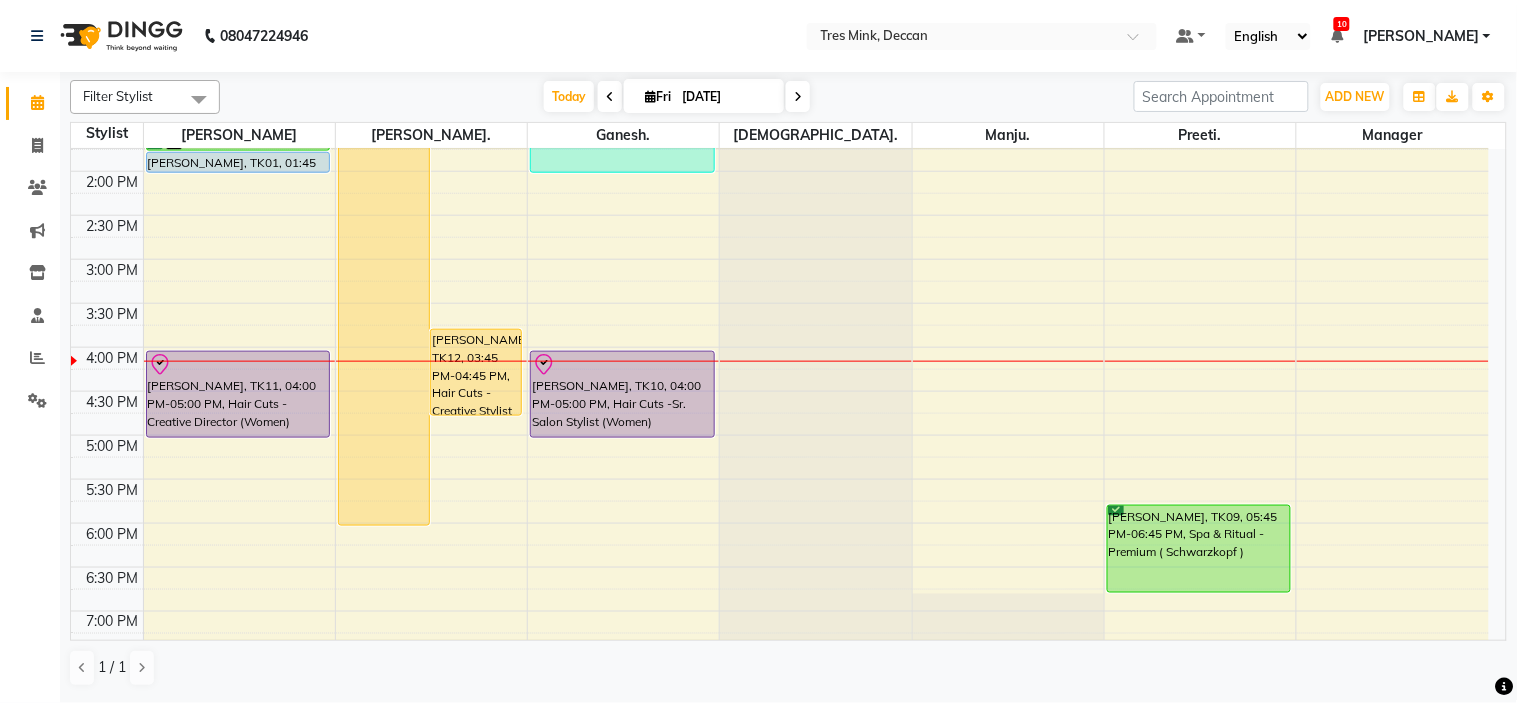 scroll, scrollTop: 555, scrollLeft: 0, axis: vertical 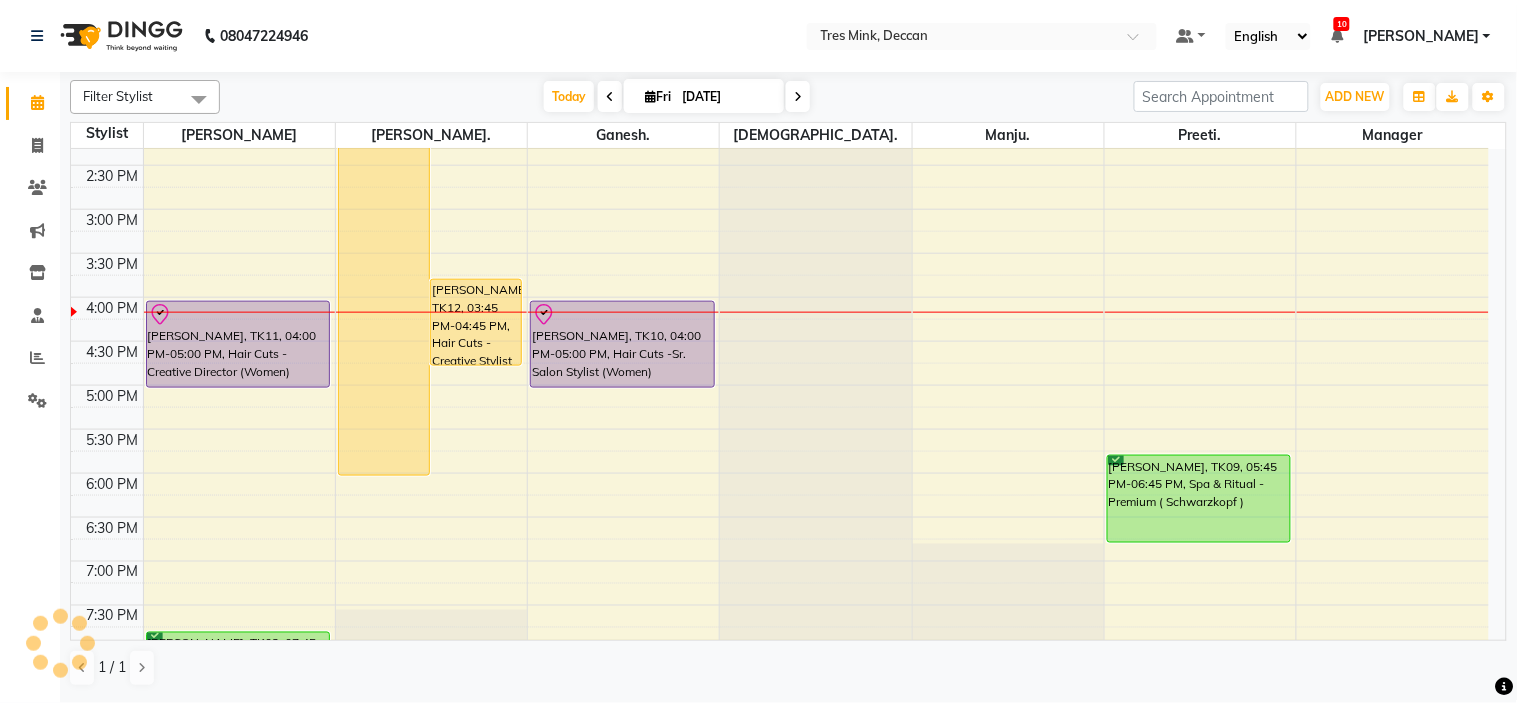 click at bounding box center [798, 96] 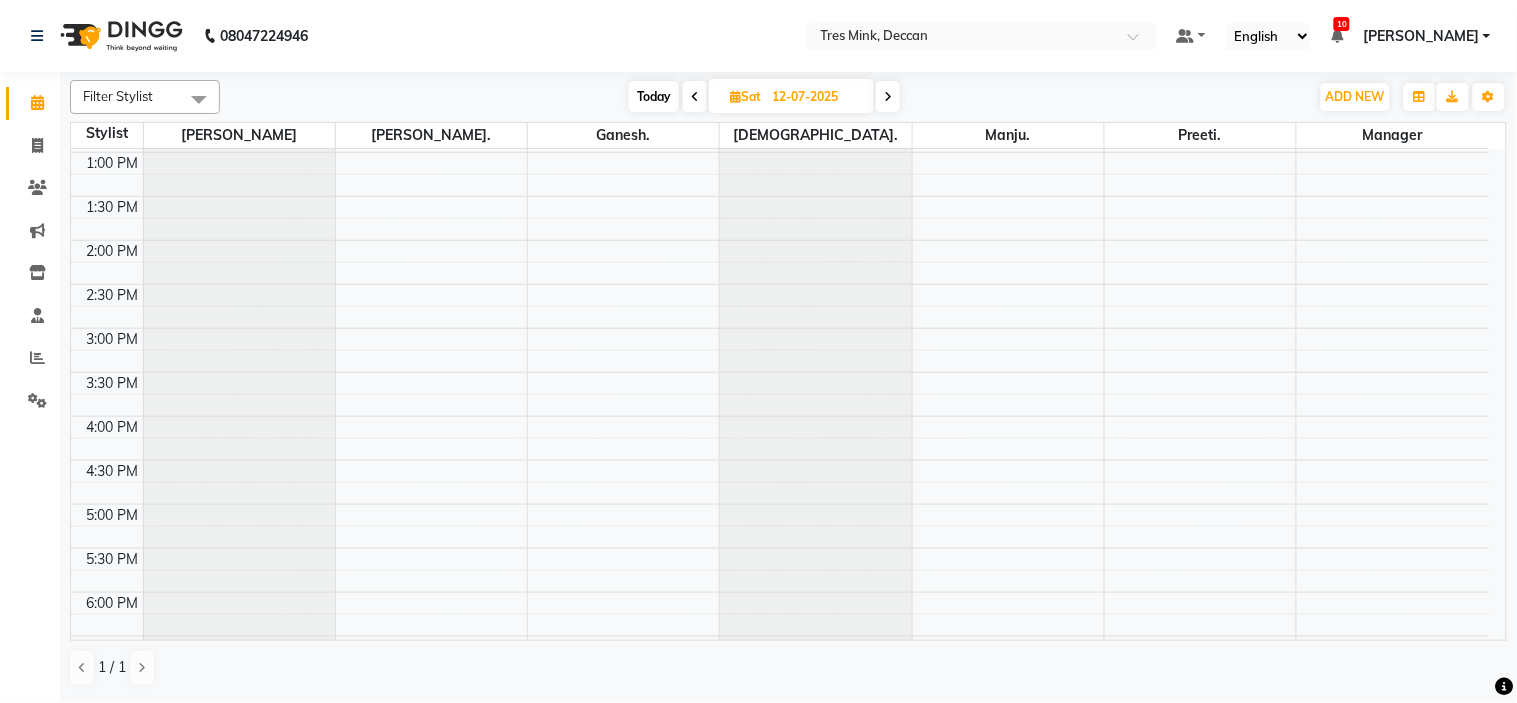 scroll, scrollTop: 435, scrollLeft: 0, axis: vertical 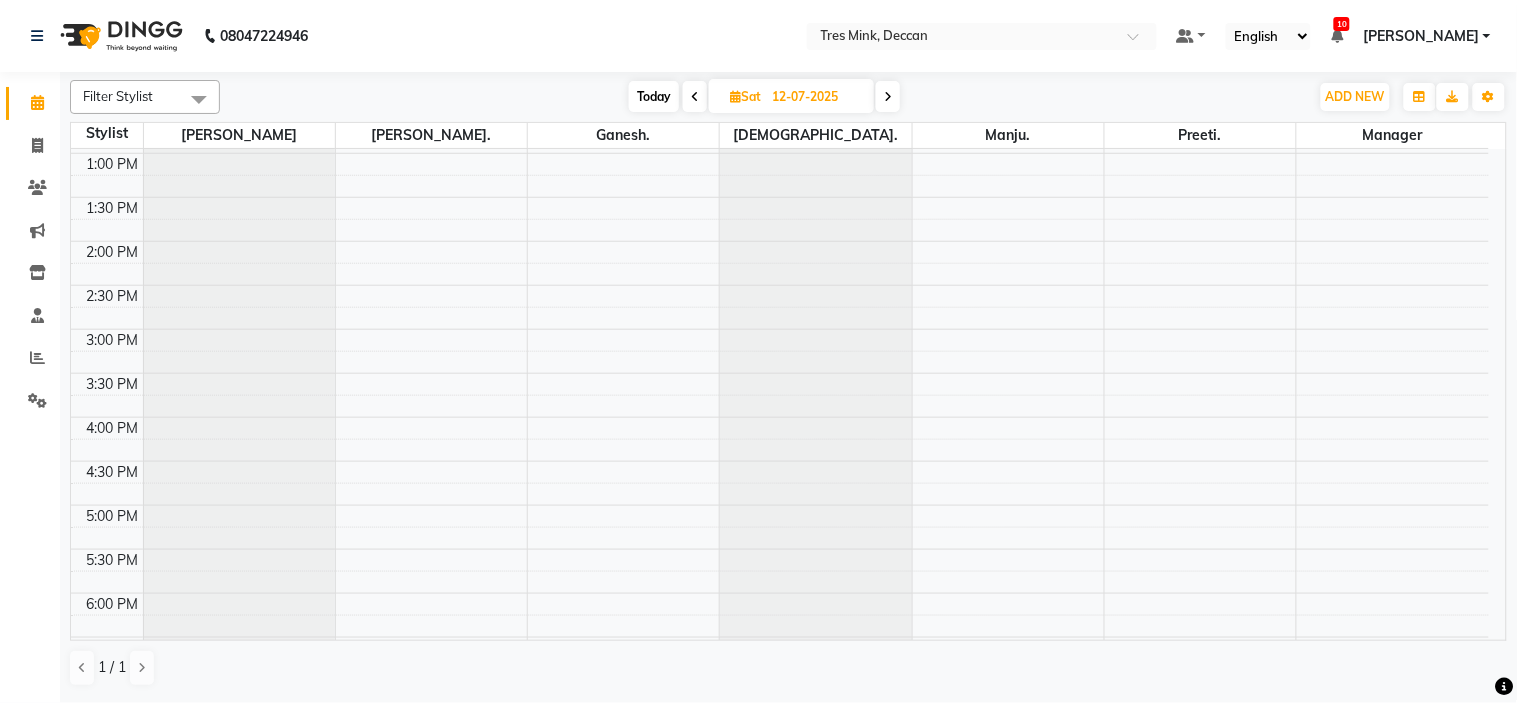 click at bounding box center (695, 97) 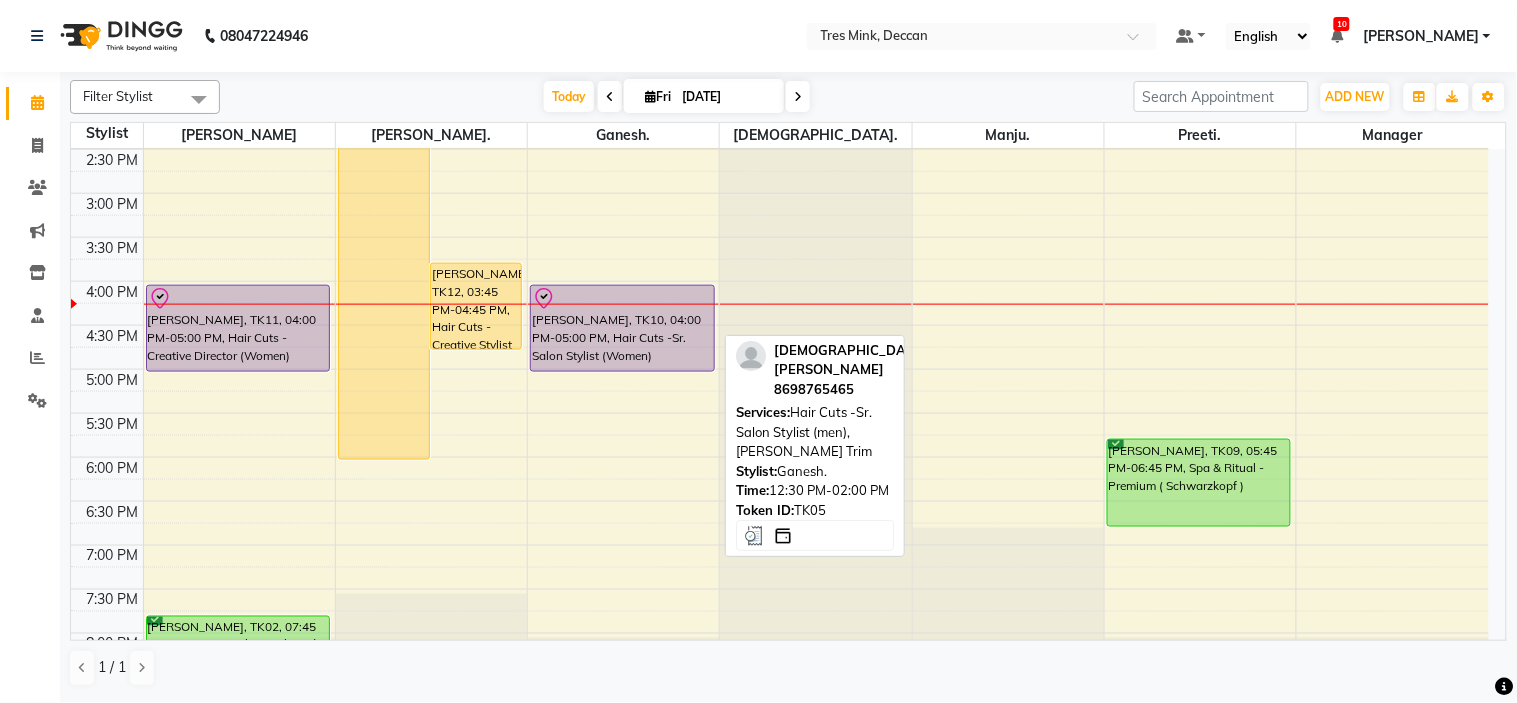 scroll, scrollTop: 656, scrollLeft: 0, axis: vertical 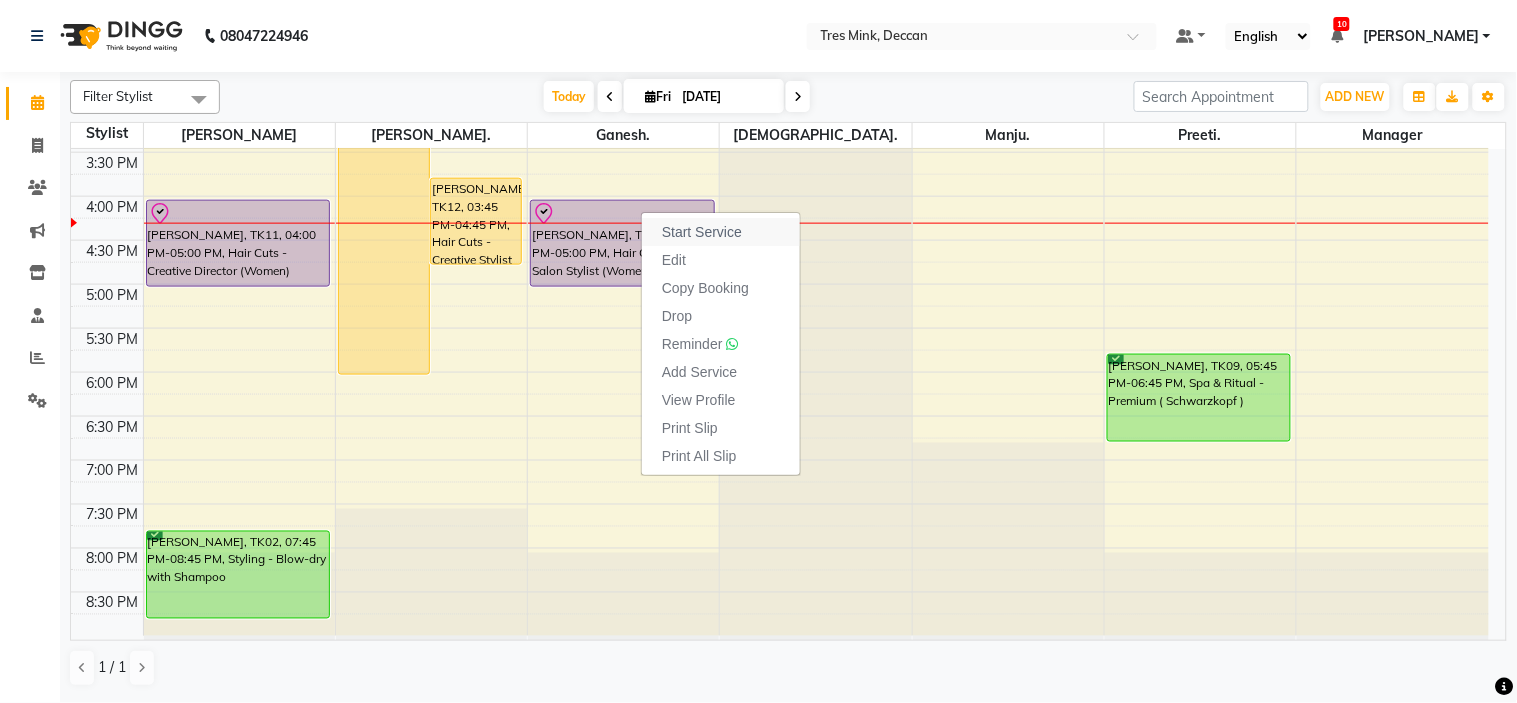 click on "Start Service" at bounding box center [721, 232] 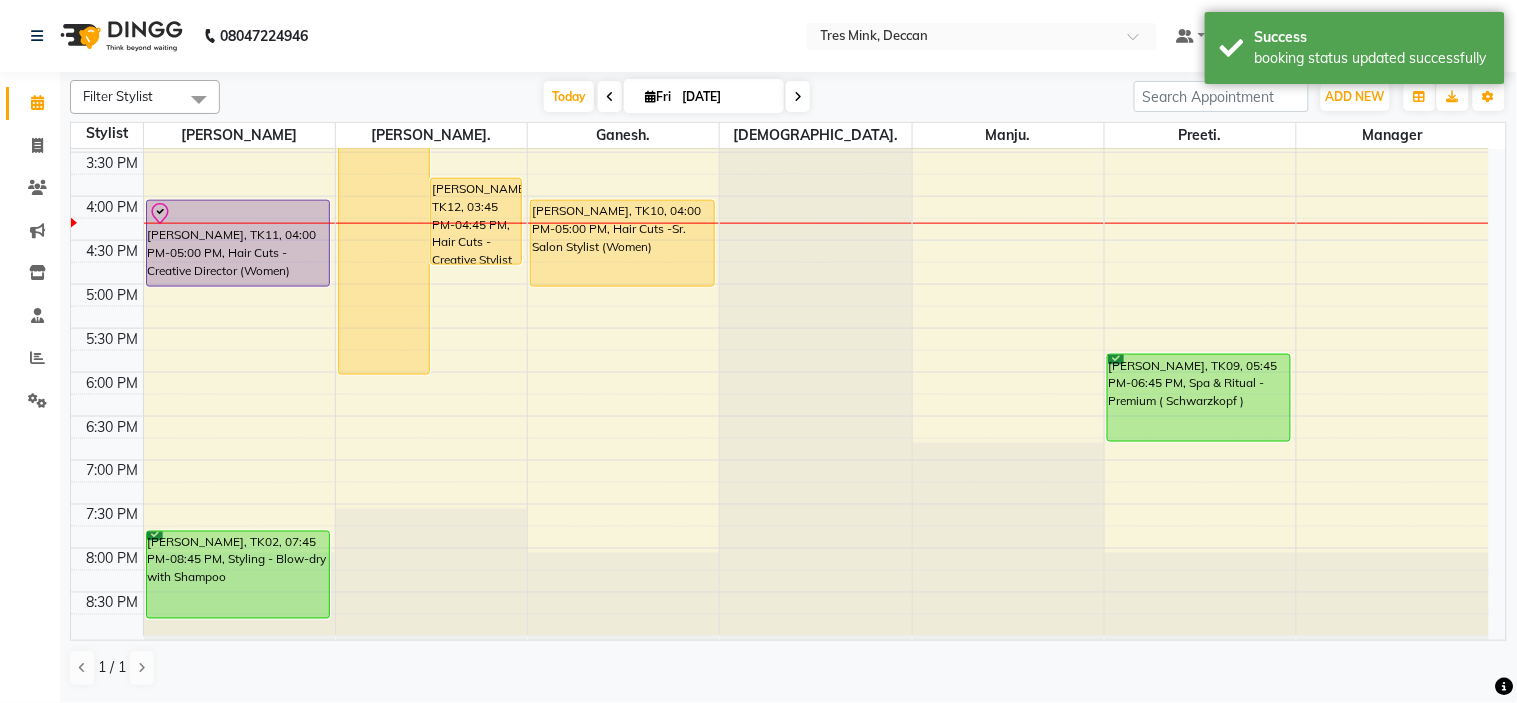 click at bounding box center (815, -507) 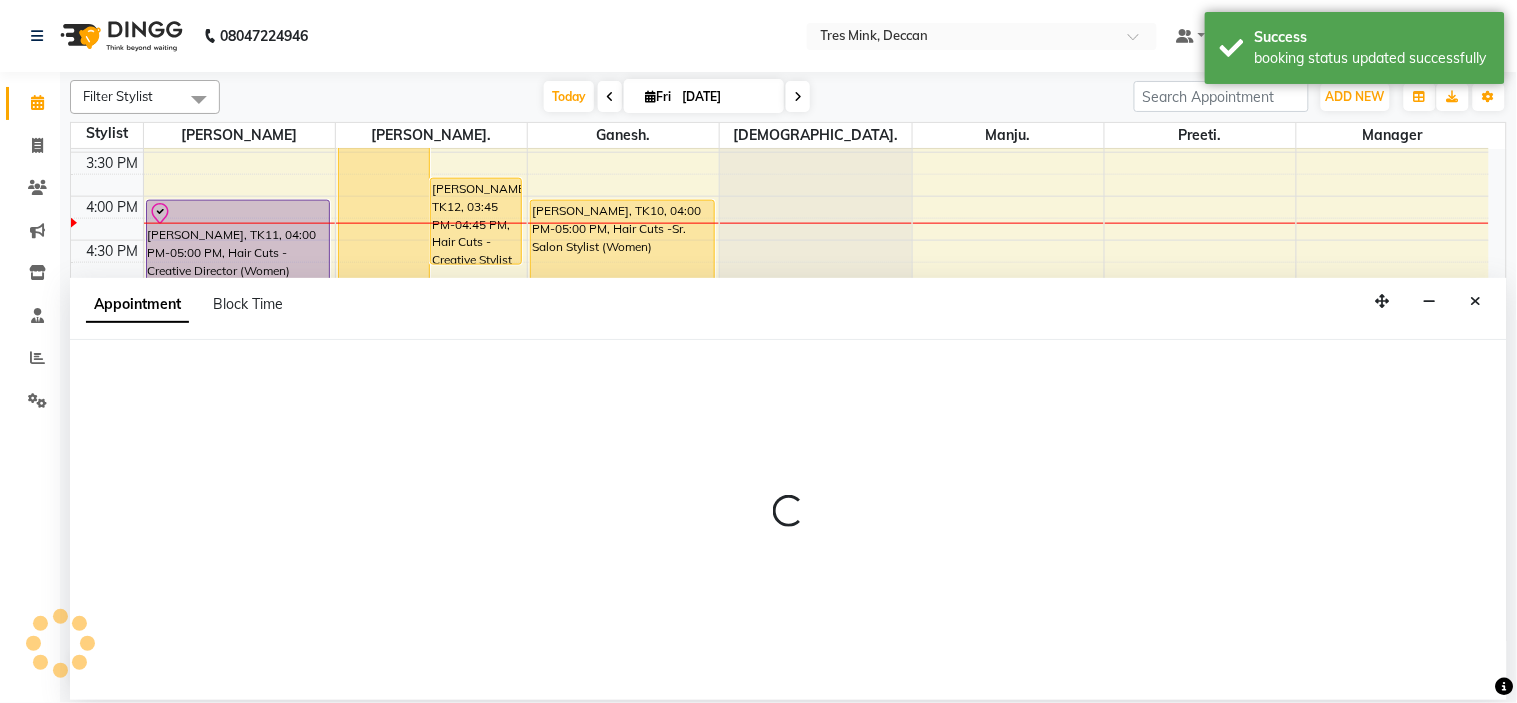 select on "82698" 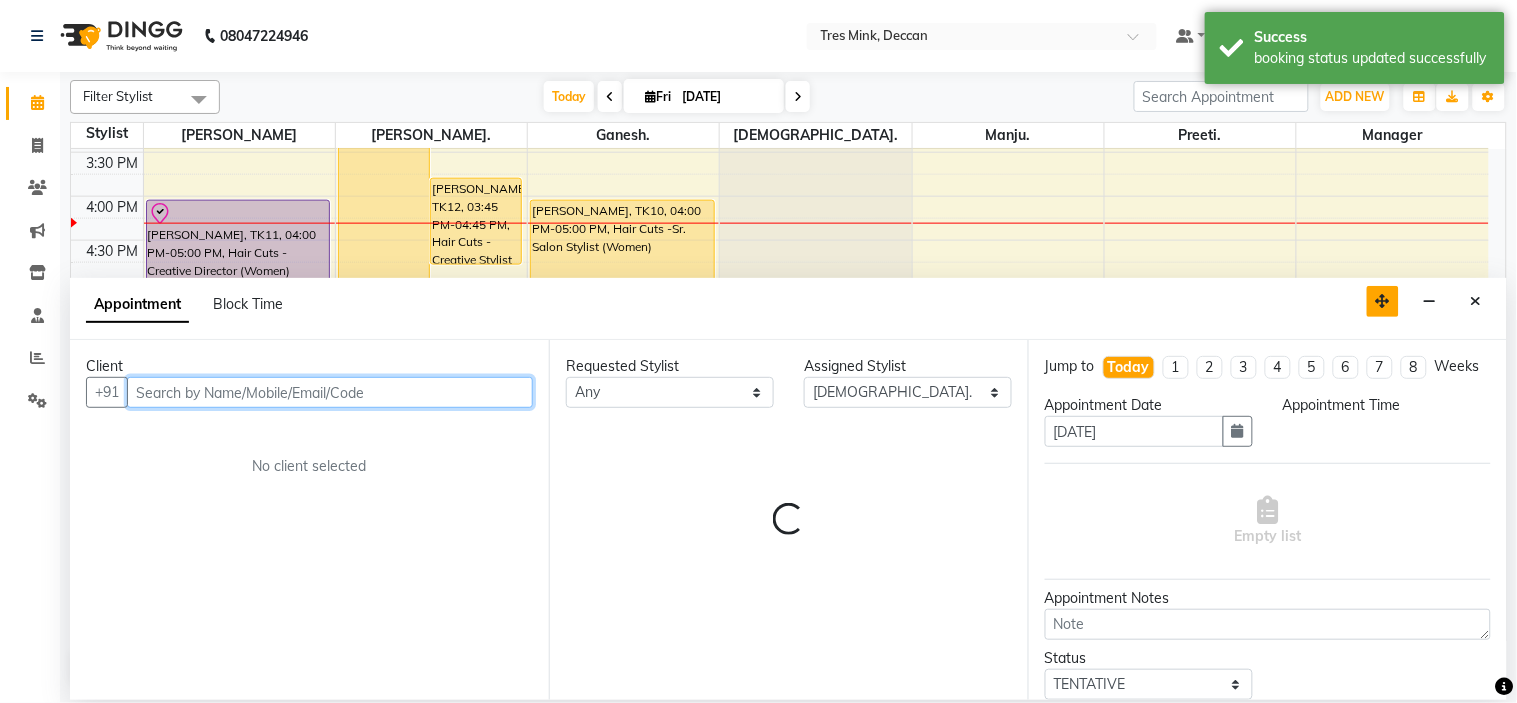 select on "1050" 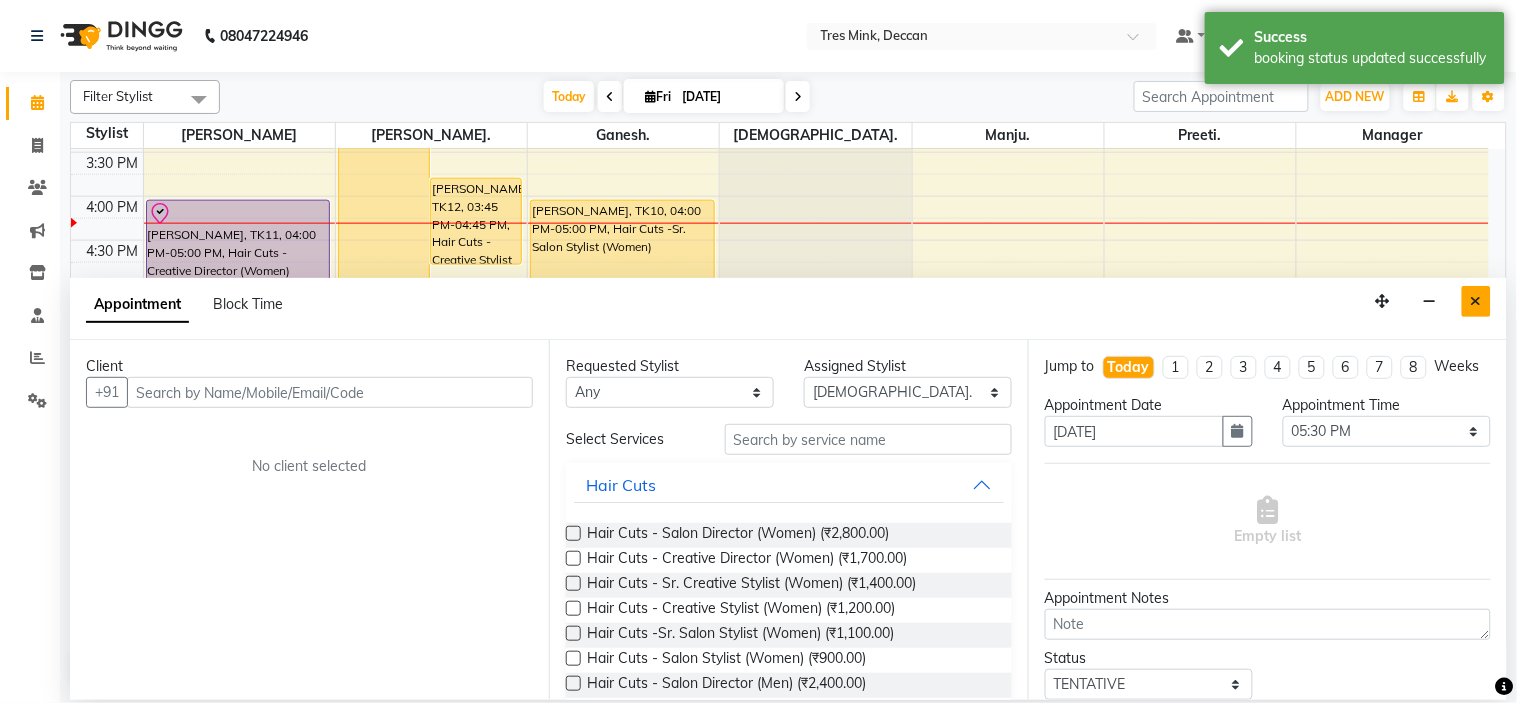 click at bounding box center [1476, 301] 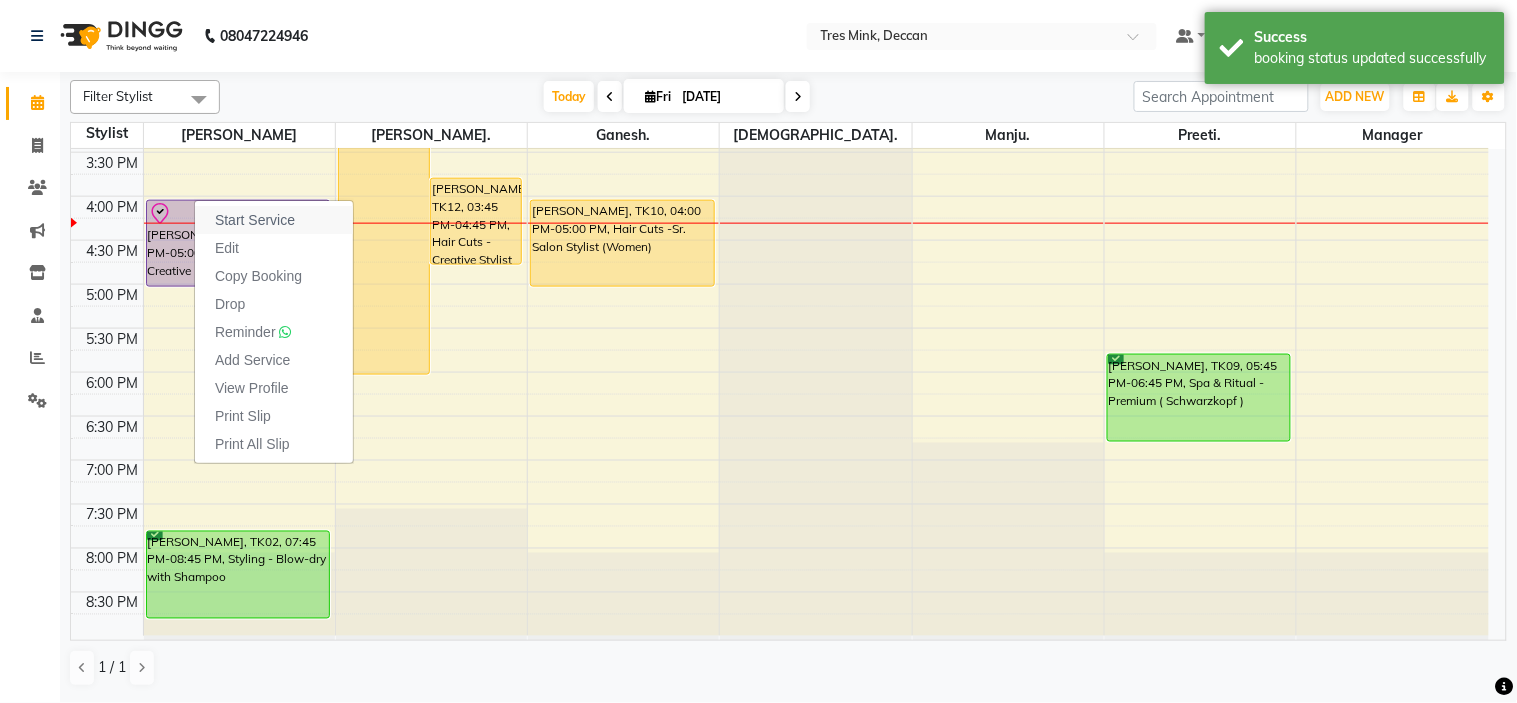 click on "Start Service" at bounding box center (274, 220) 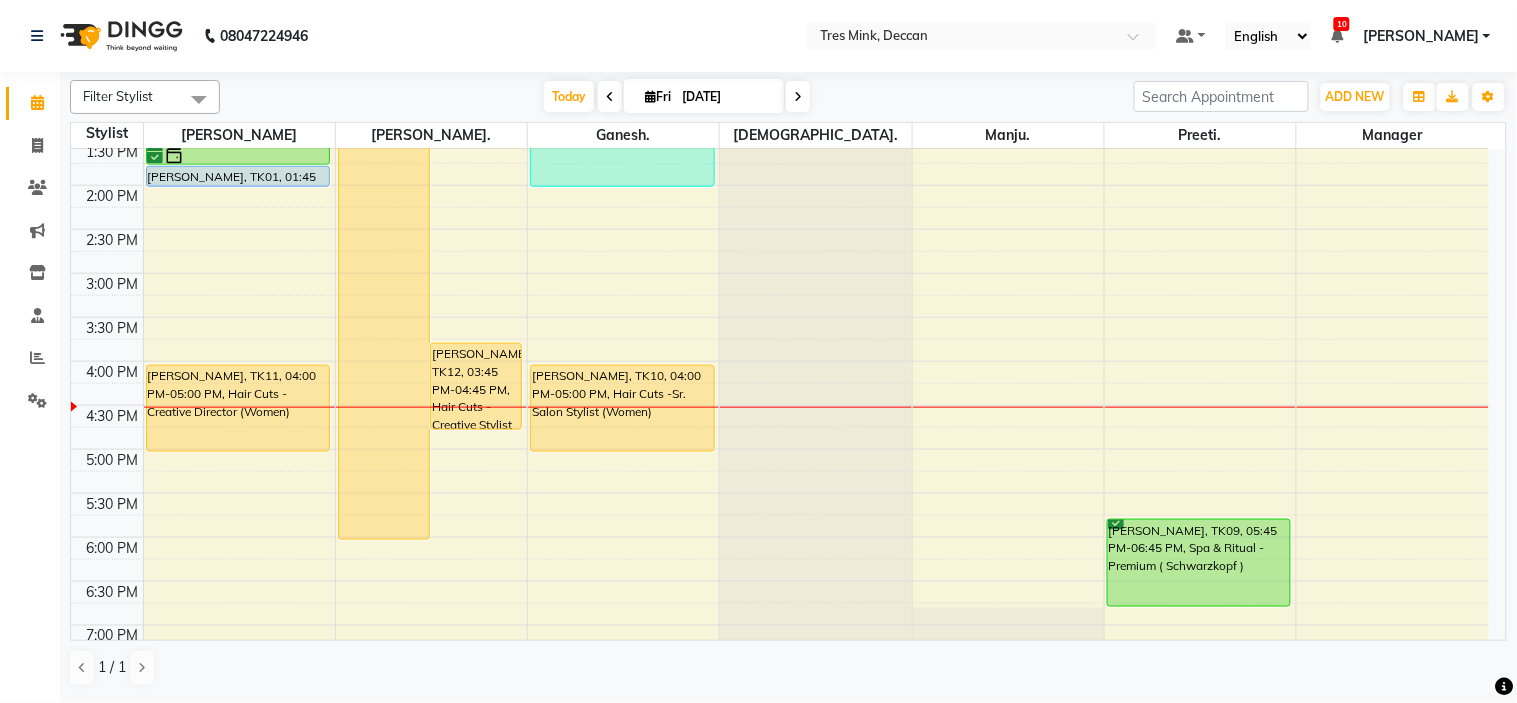scroll, scrollTop: 545, scrollLeft: 0, axis: vertical 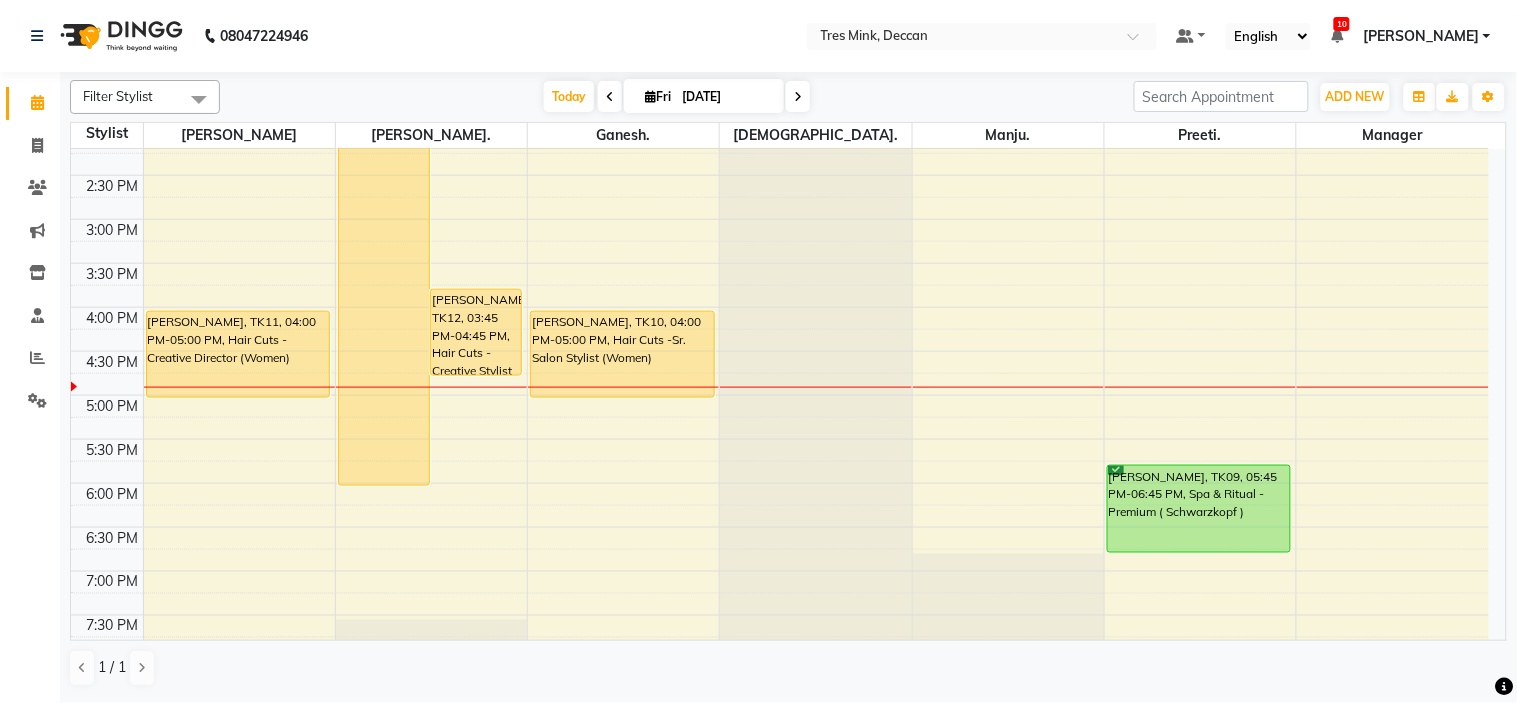 click on "[DATE]  [DATE]" at bounding box center (677, 97) 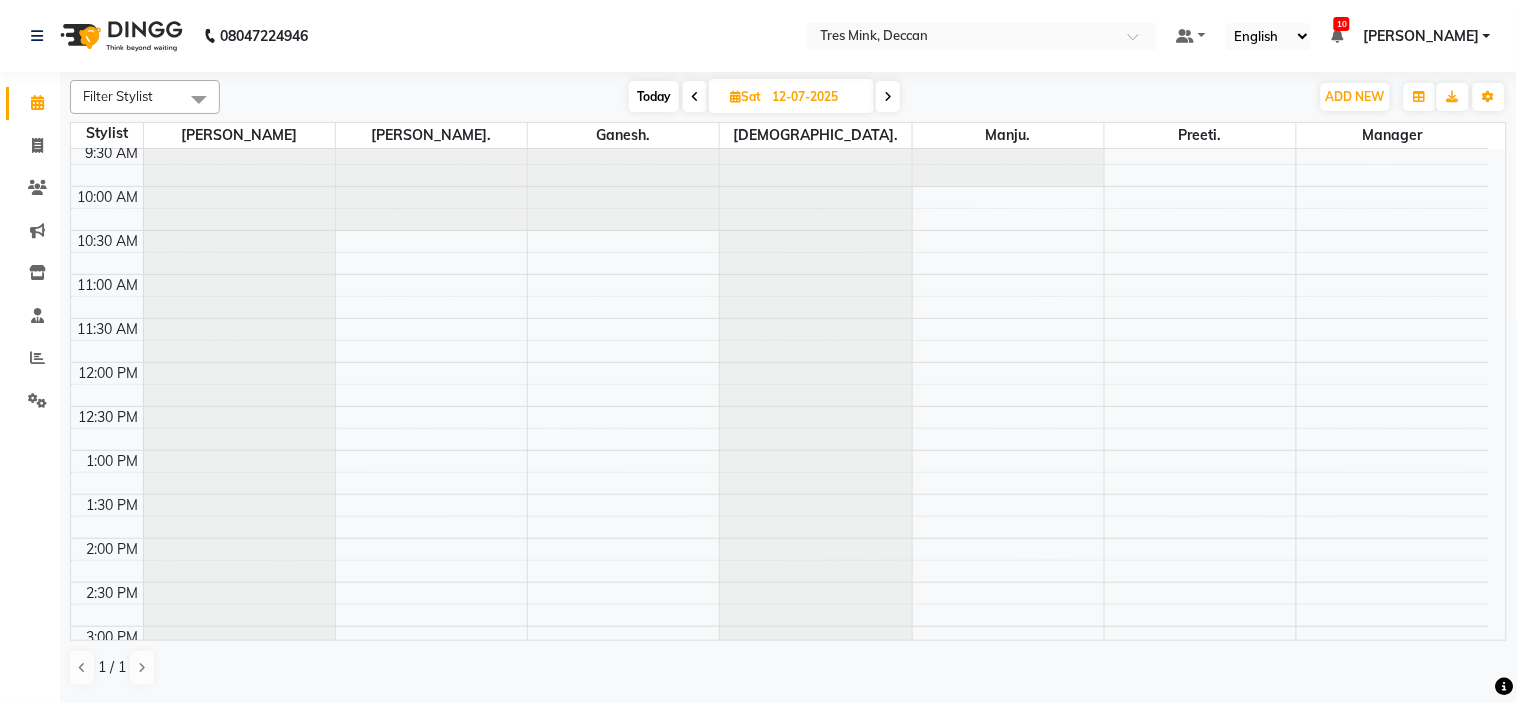 scroll, scrollTop: 101, scrollLeft: 0, axis: vertical 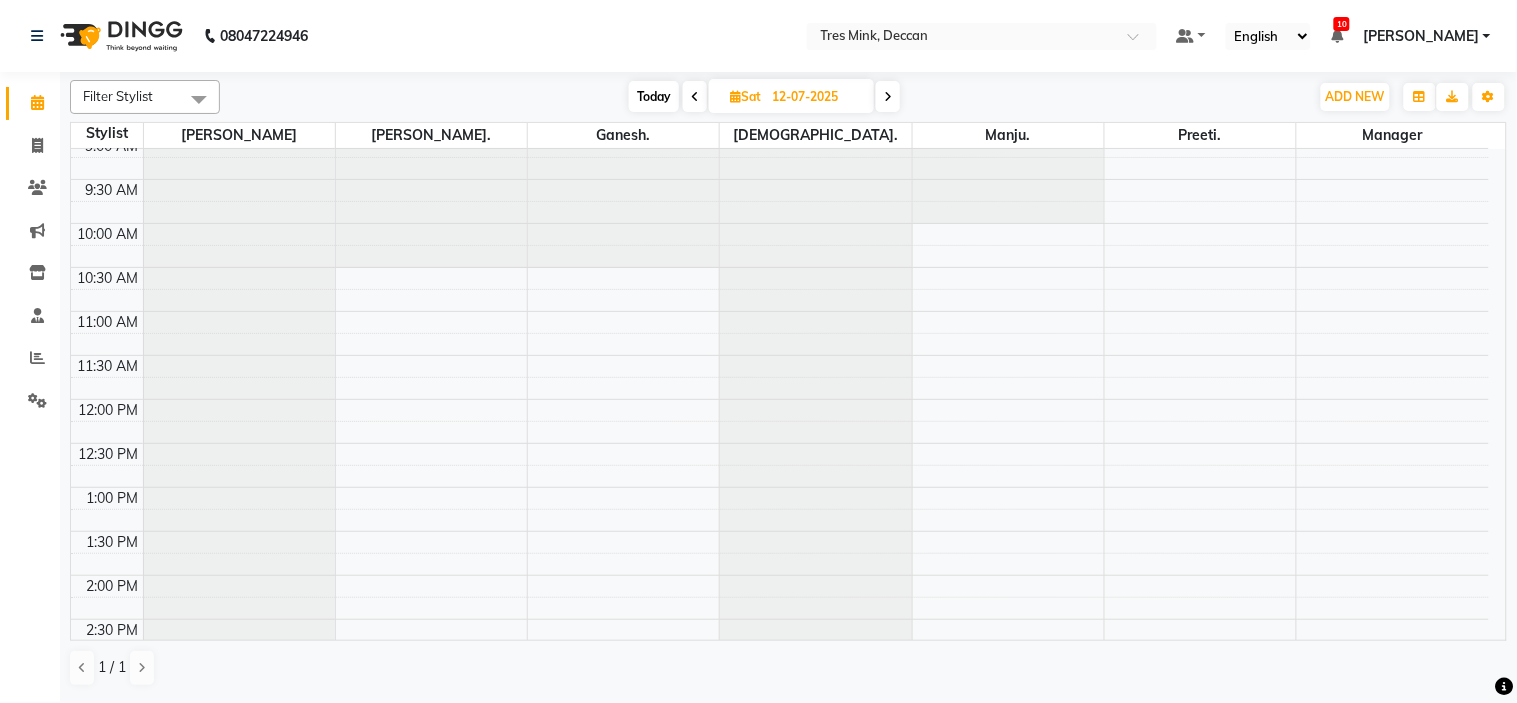 click on "8:00 AM 8:30 AM 9:00 AM 9:30 AM 10:00 AM 10:30 AM 11:00 AM 11:30 AM 12:00 PM 12:30 PM 1:00 PM 1:30 PM 2:00 PM 2:30 PM 3:00 PM 3:30 PM 4:00 PM 4:30 PM 5:00 PM 5:30 PM 6:00 PM 6:30 PM 7:00 PM 7:30 PM 8:00 PM 8:30 PM" at bounding box center [780, 619] 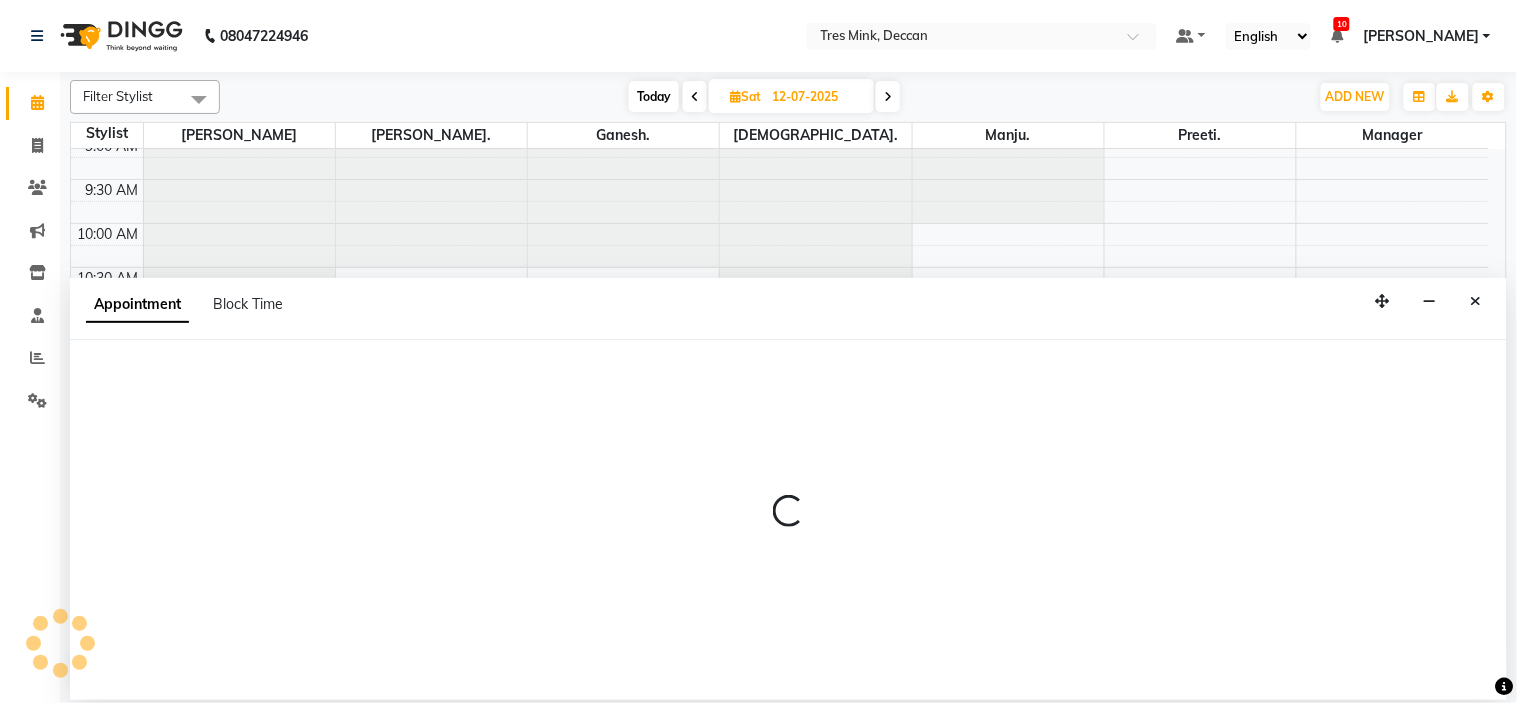 select on "59501" 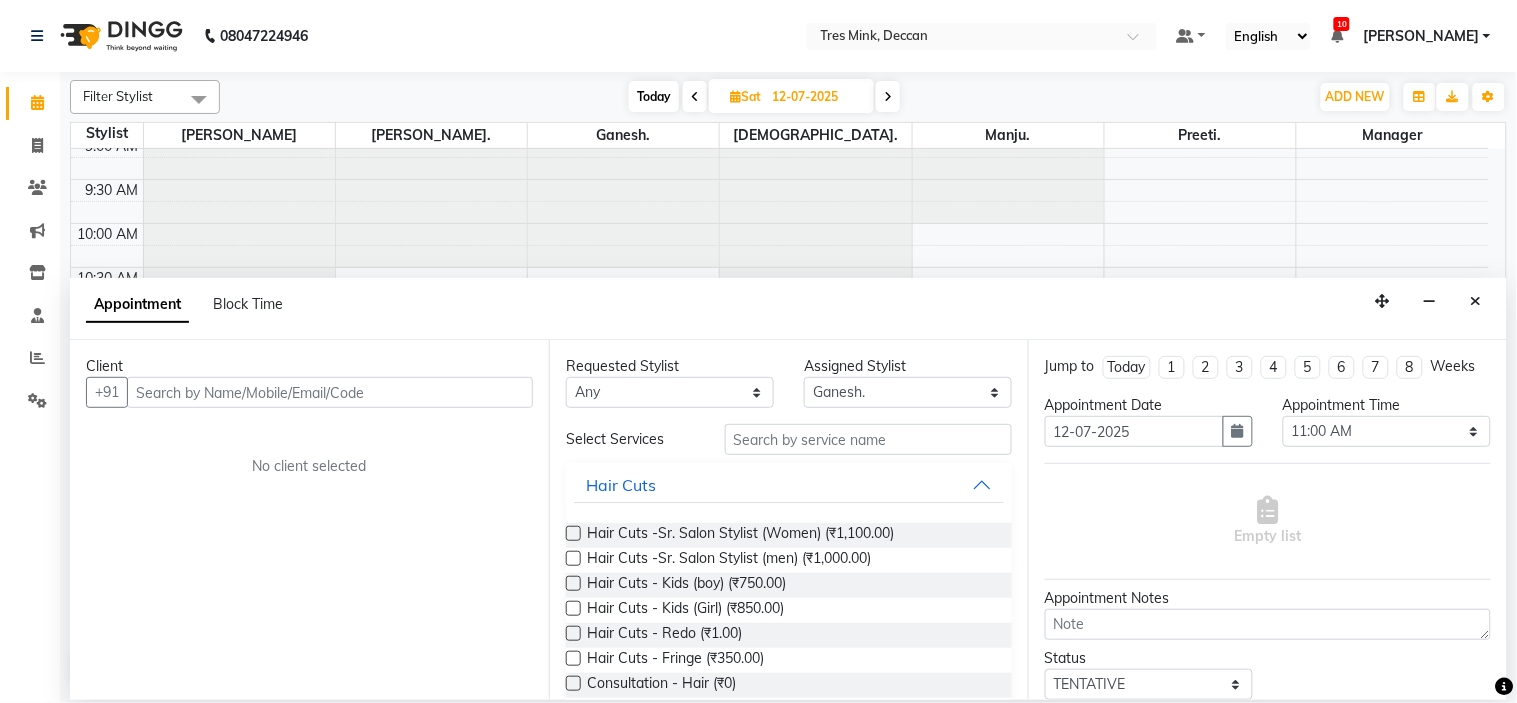 click at bounding box center [330, 392] 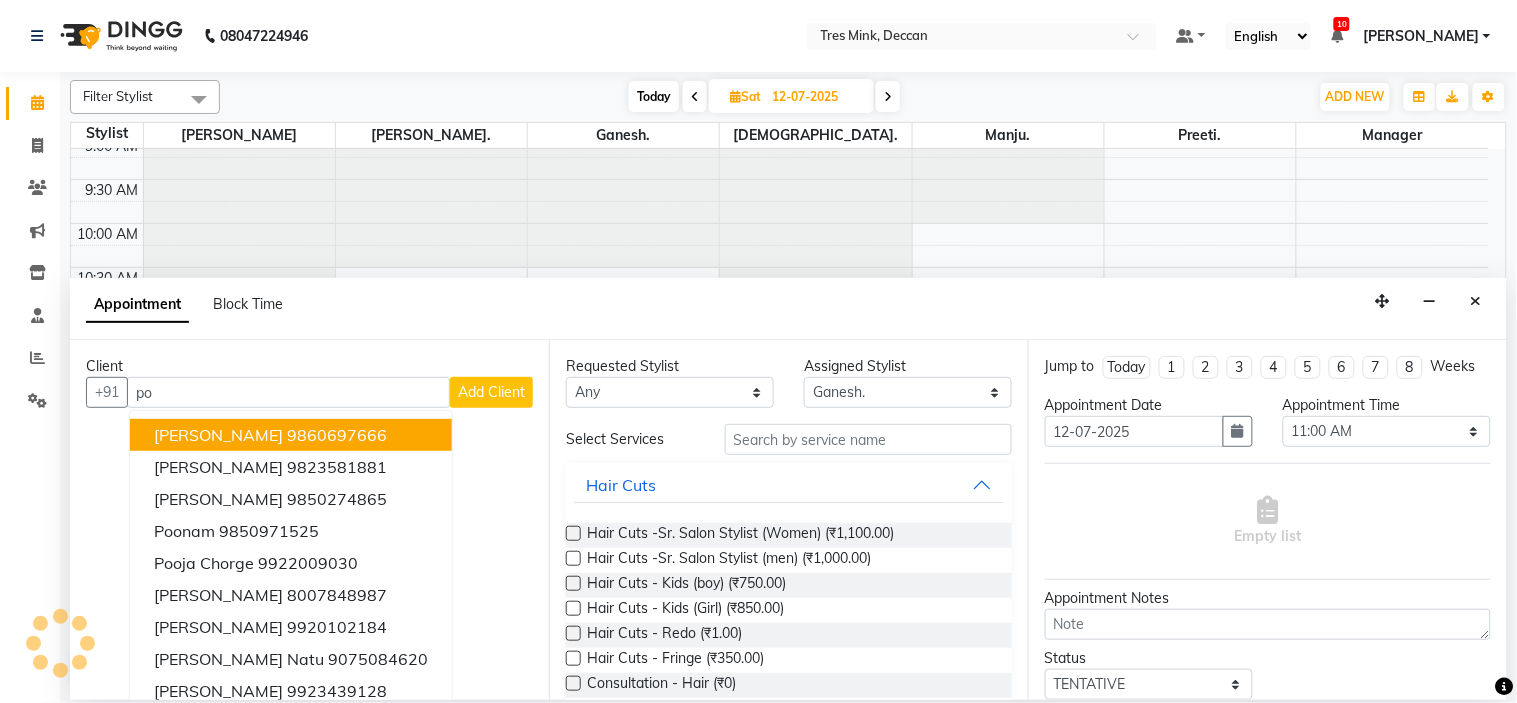 type on "p" 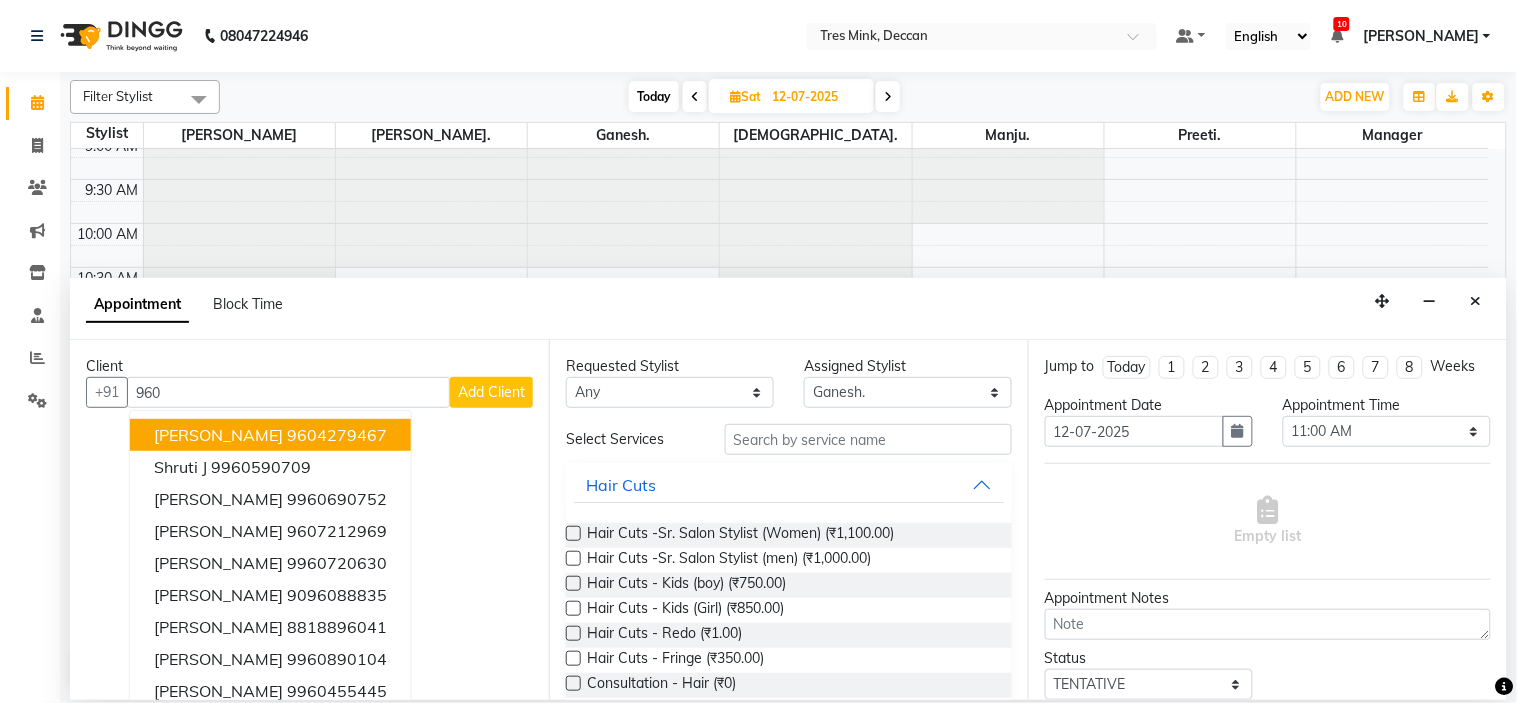 click on "9604279467" at bounding box center [337, 435] 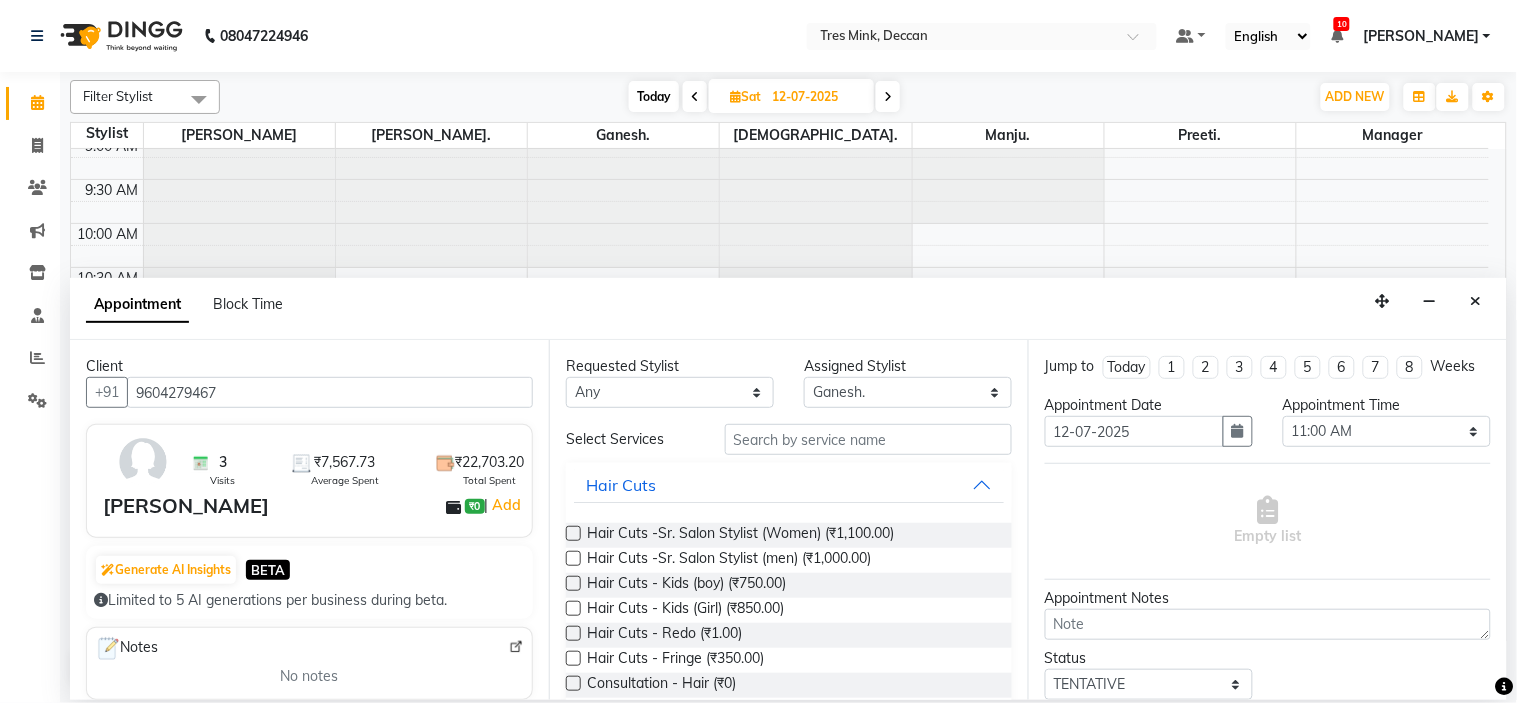 type on "9604279467" 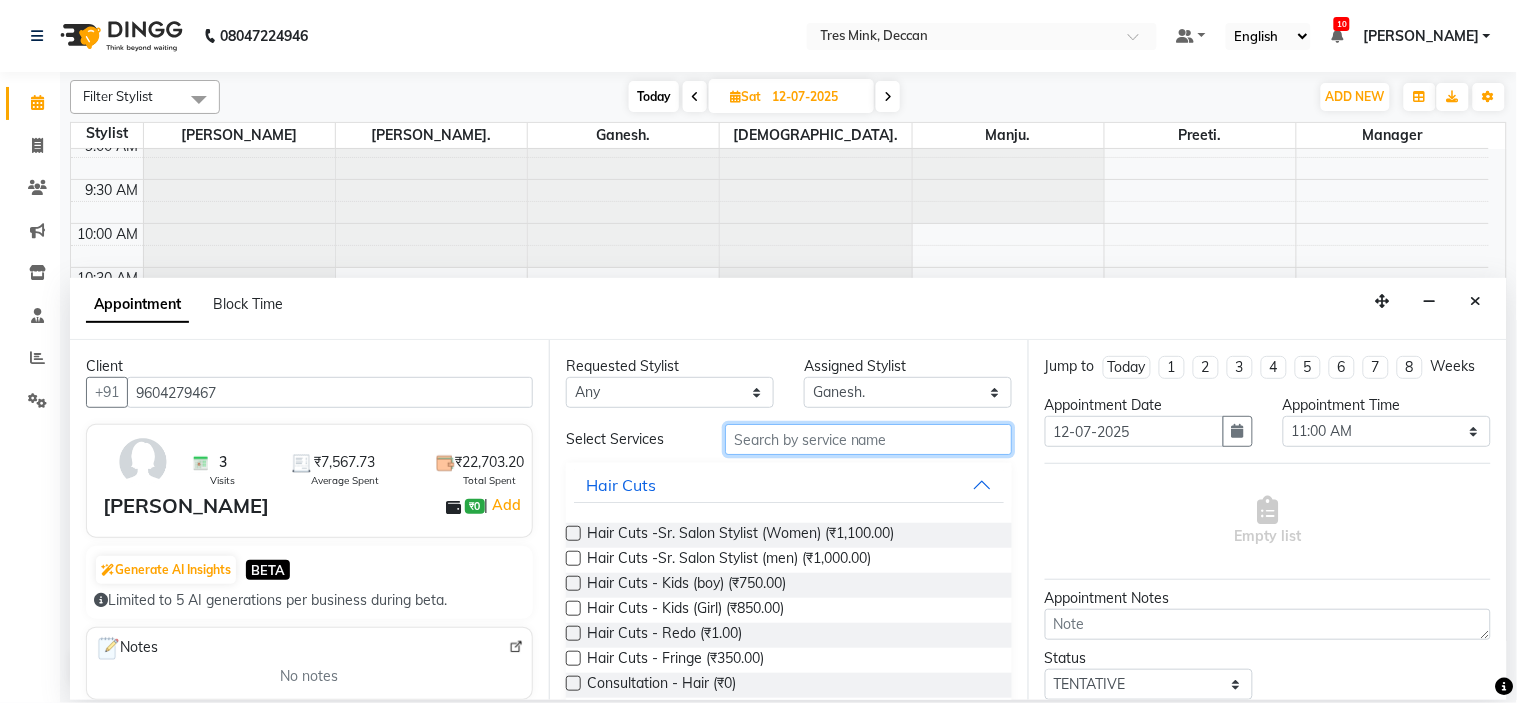 click at bounding box center (868, 439) 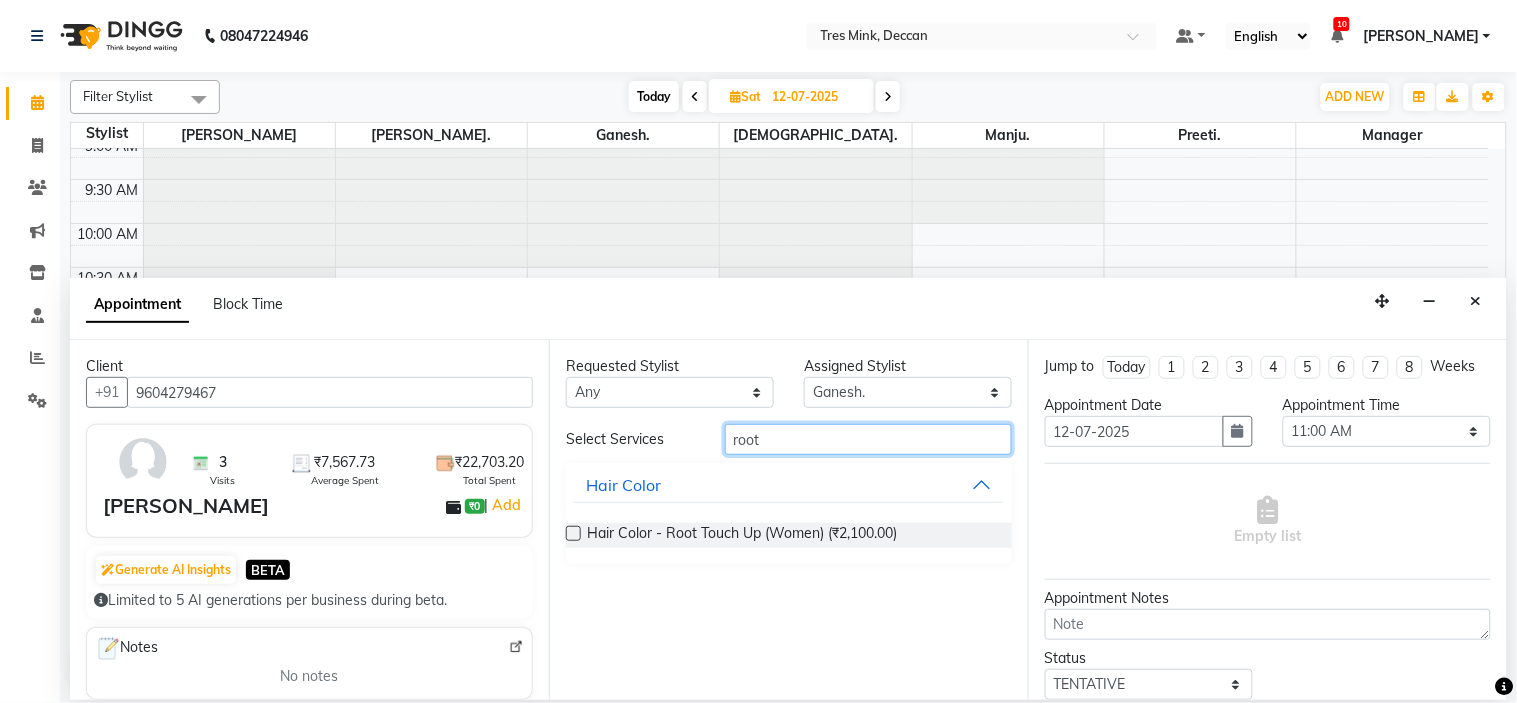 type on "root" 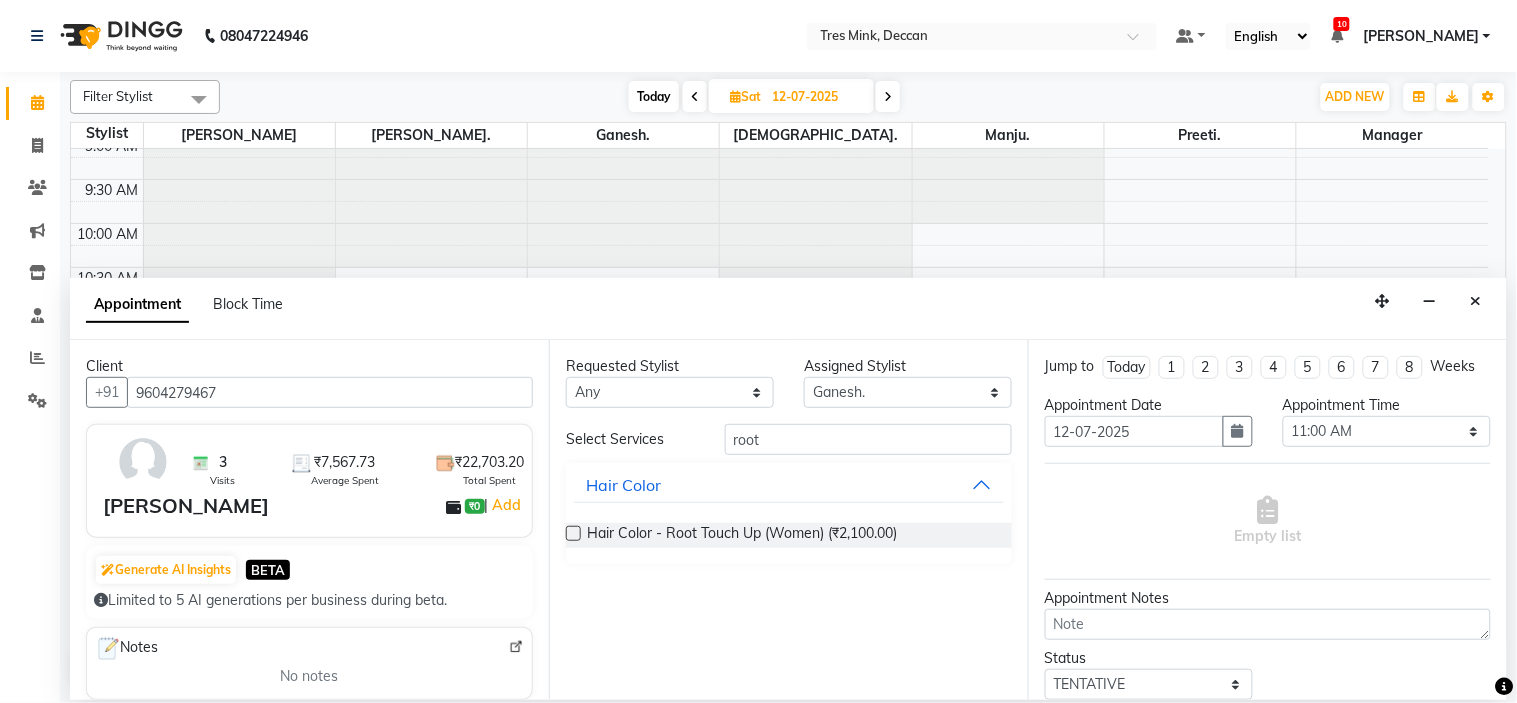 click on "Hair Color - Root Touch Up (Women) (₹2,100.00)" at bounding box center [789, 535] 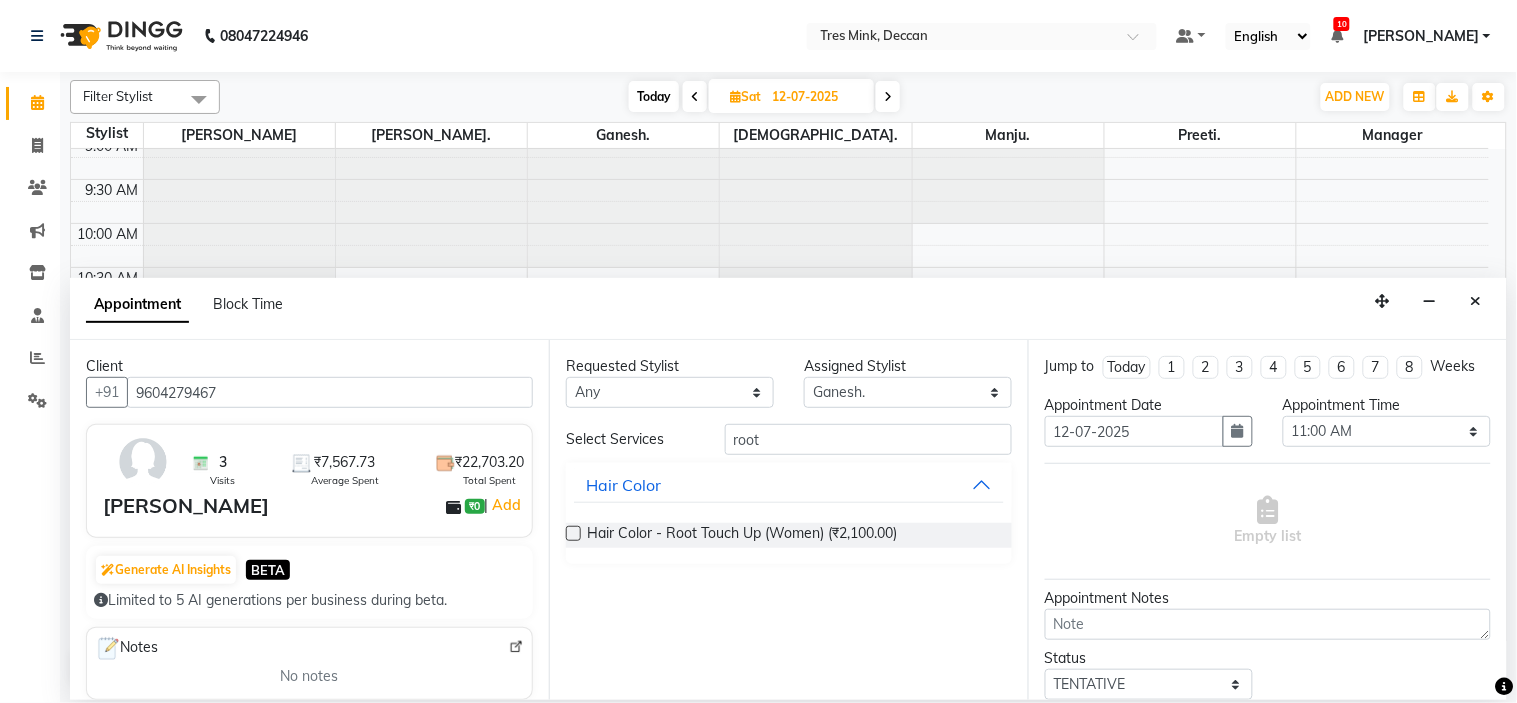 click at bounding box center [573, 533] 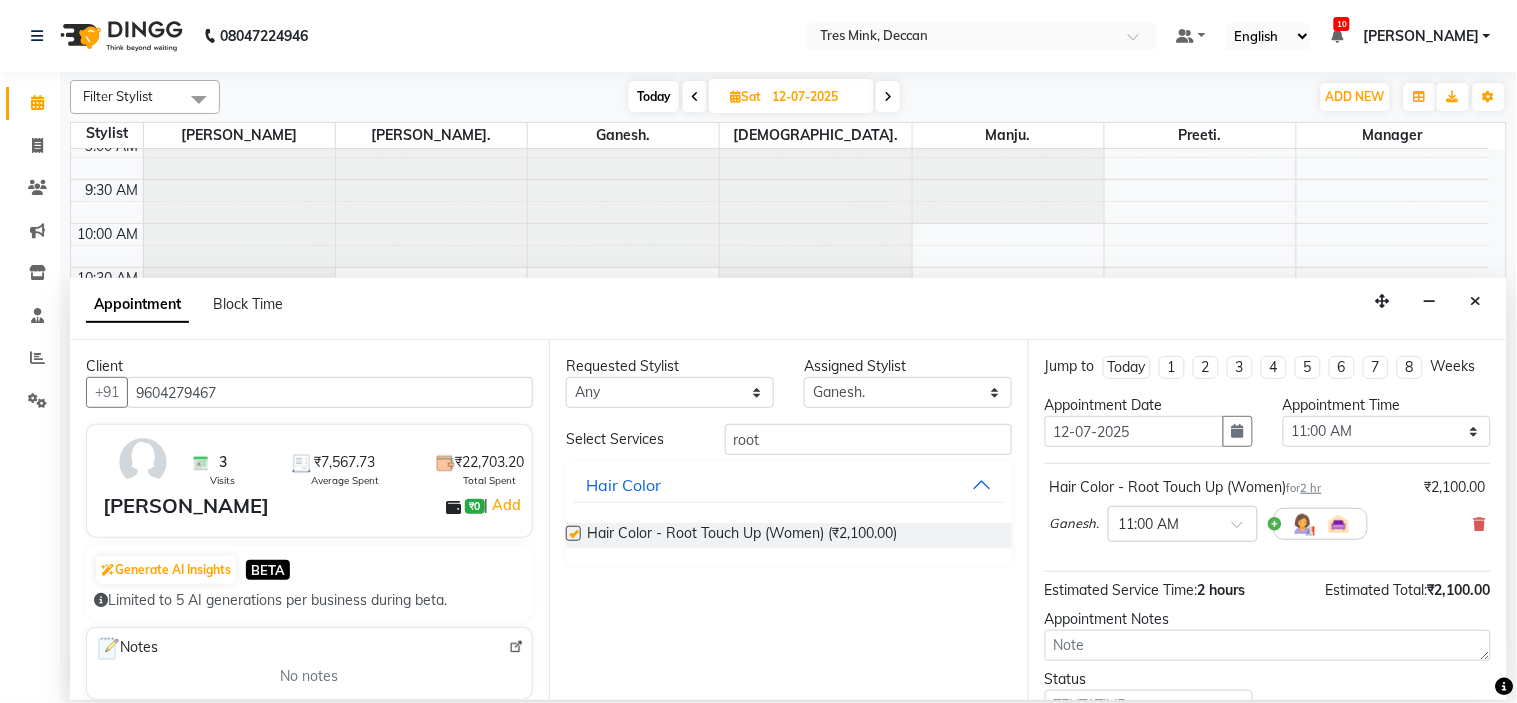checkbox on "false" 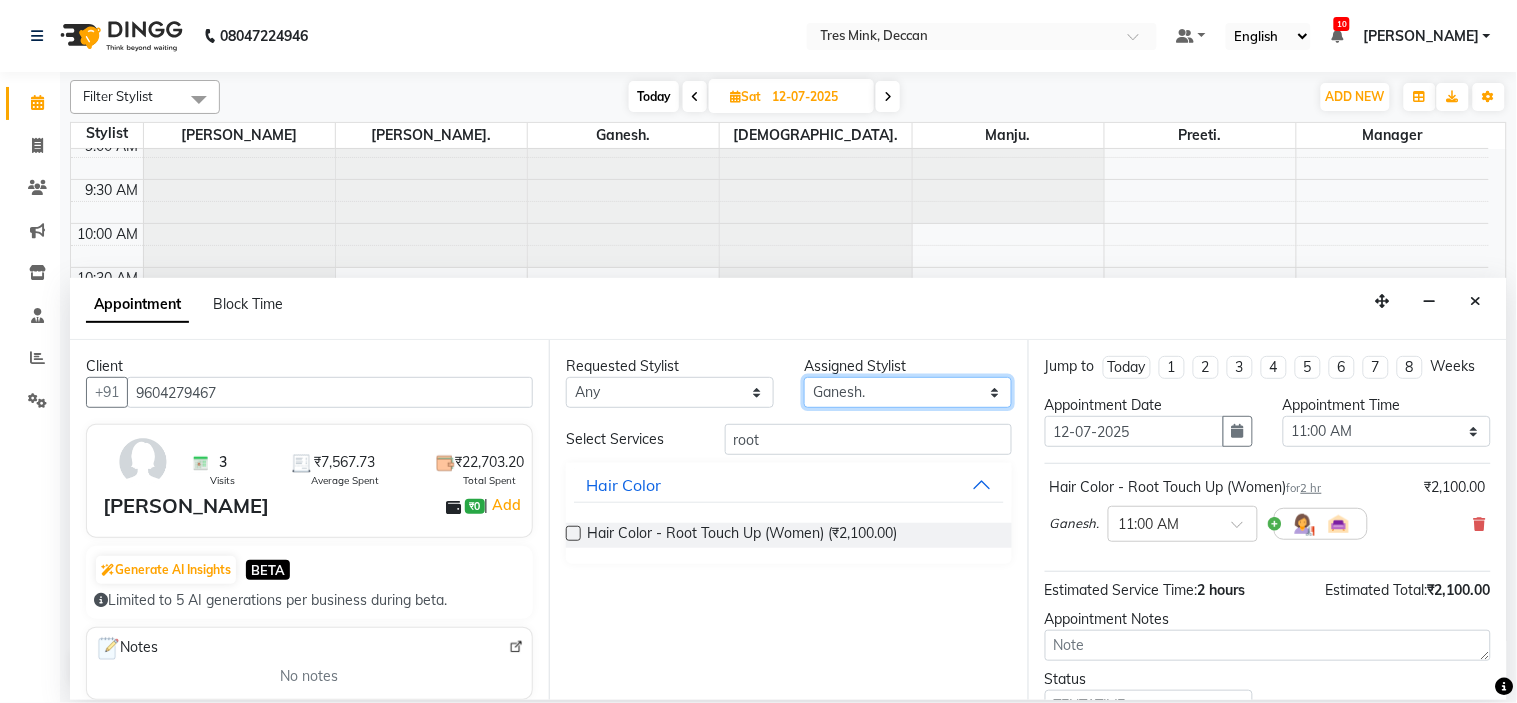 click on "Select Ganesh. [GEOGRAPHIC_DATA]. [DEMOGRAPHIC_DATA]. Manager [PERSON_NAME]. [GEOGRAPHIC_DATA]. [PERSON_NAME]" at bounding box center (908, 392) 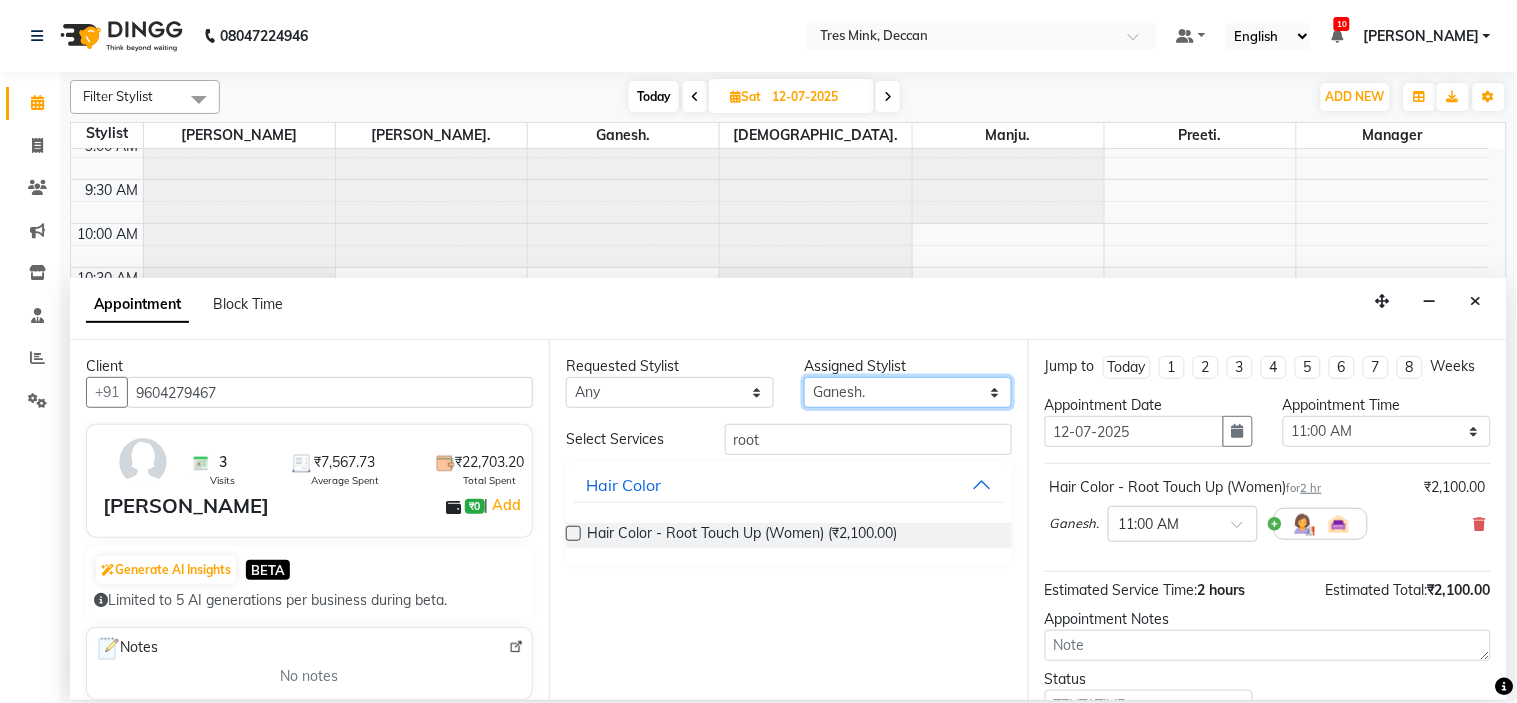 select on "59502" 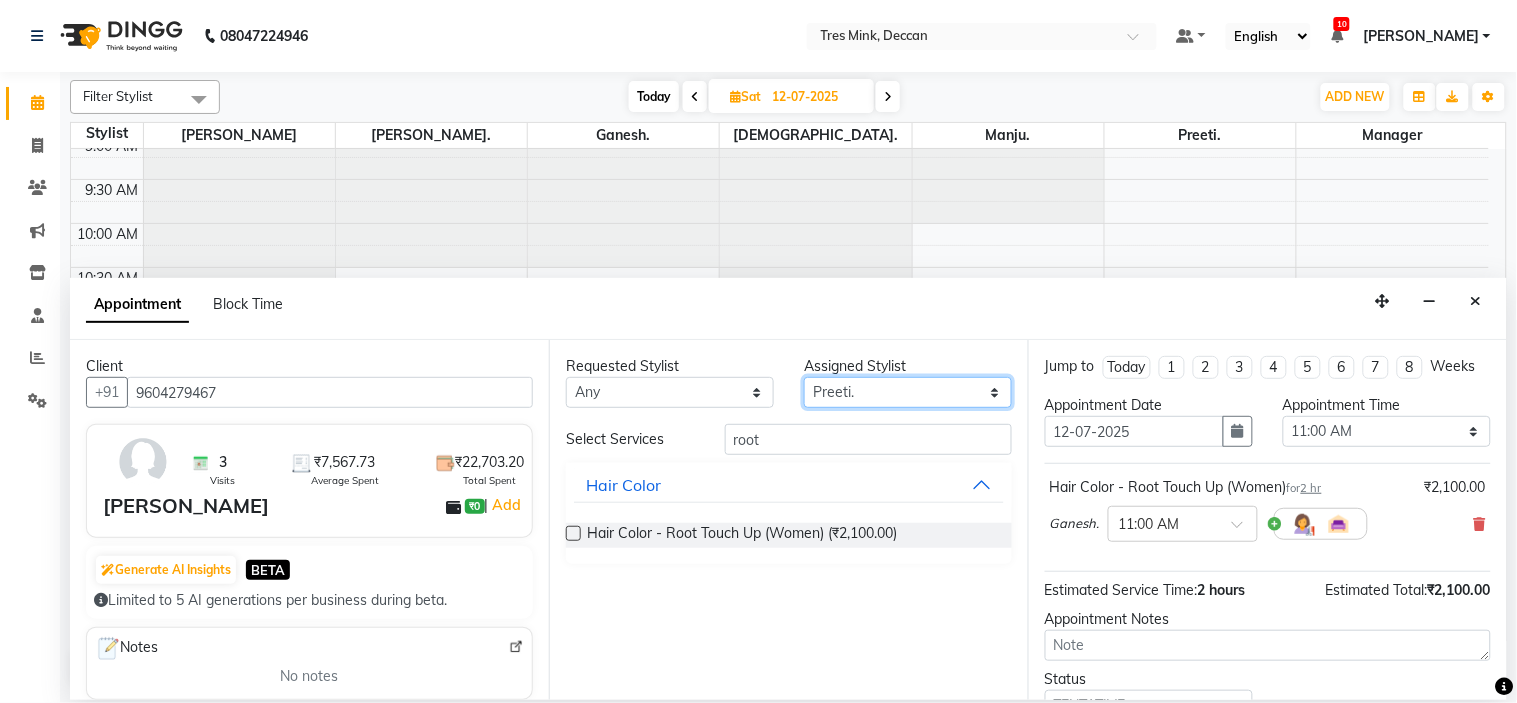 click on "Select Ganesh. [GEOGRAPHIC_DATA]. [DEMOGRAPHIC_DATA]. Manager [PERSON_NAME]. [GEOGRAPHIC_DATA]. [PERSON_NAME]" at bounding box center (908, 392) 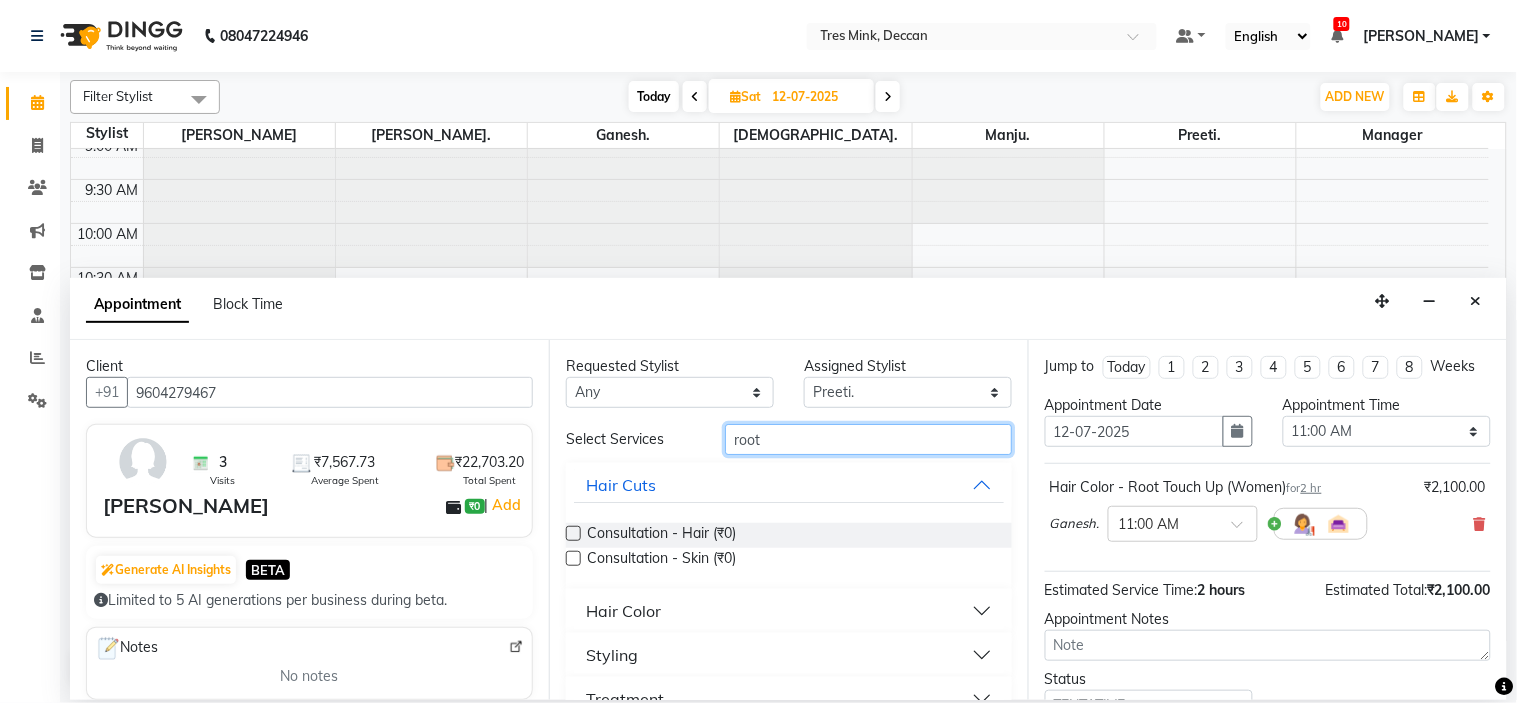 click on "root" at bounding box center [868, 439] 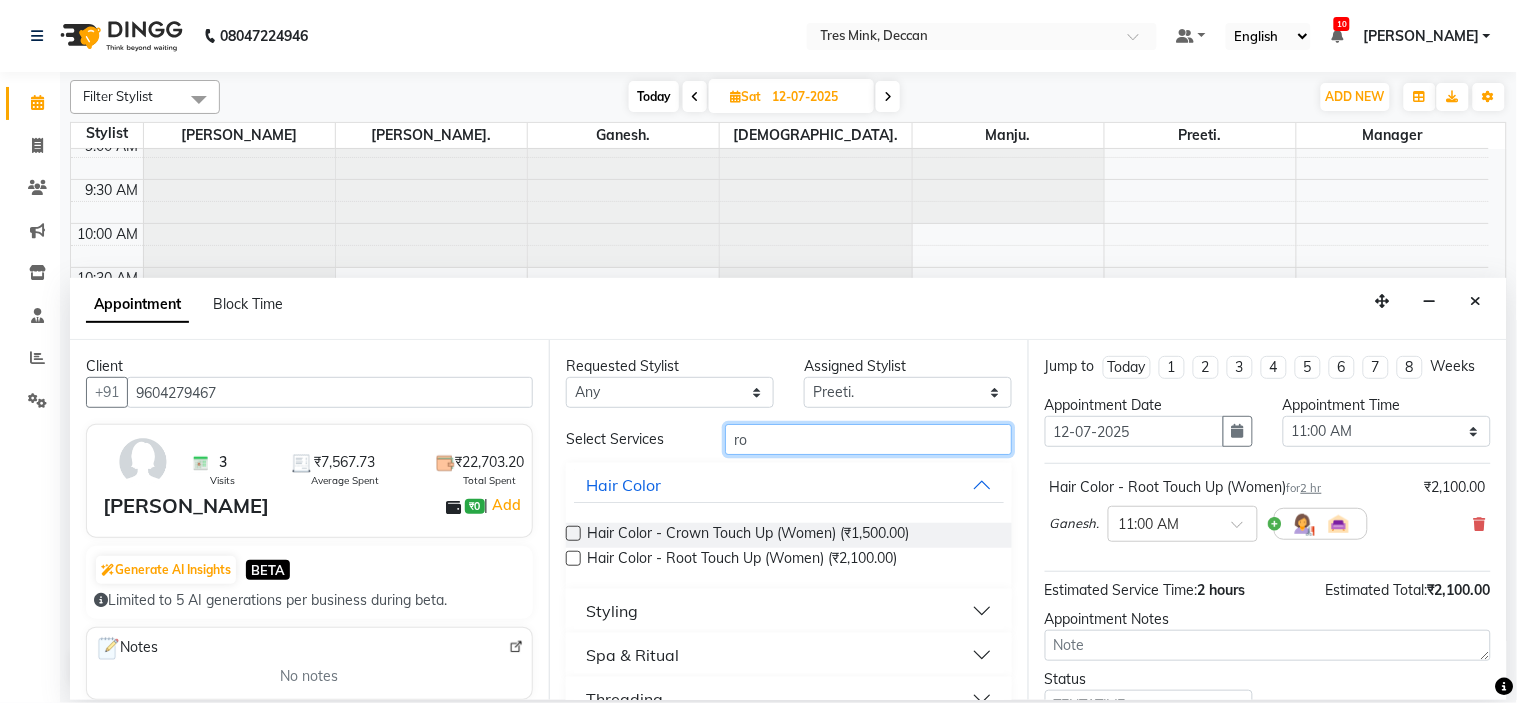 type on "r" 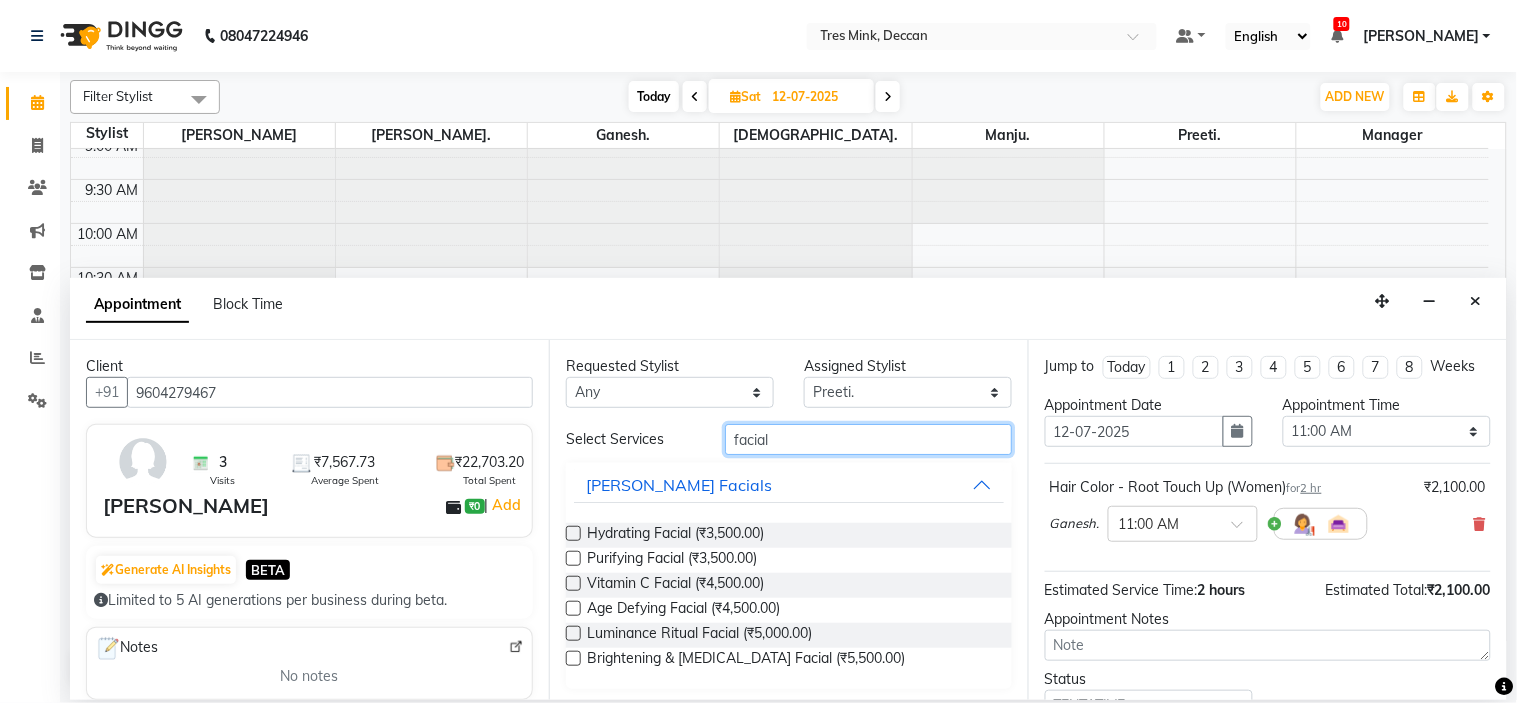 type on "facial" 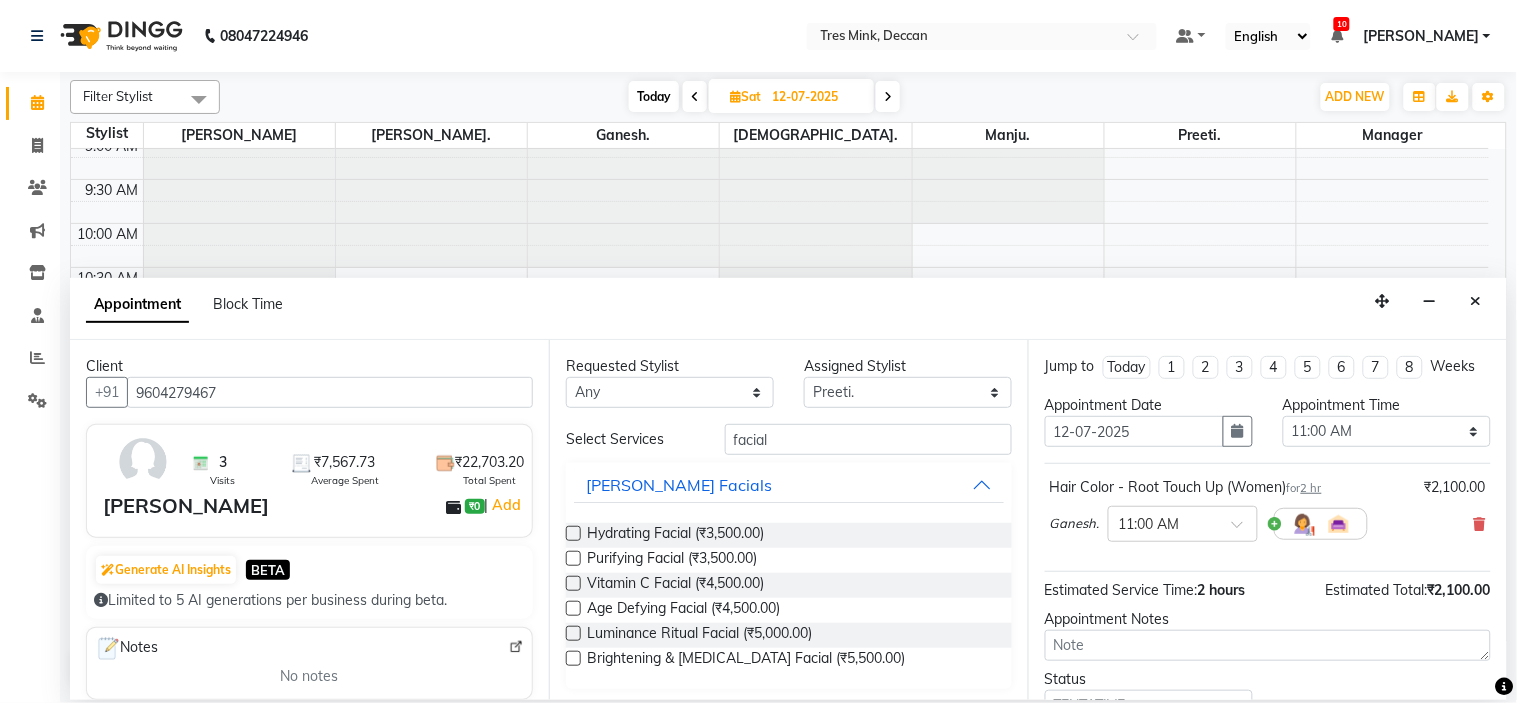 click at bounding box center [573, 533] 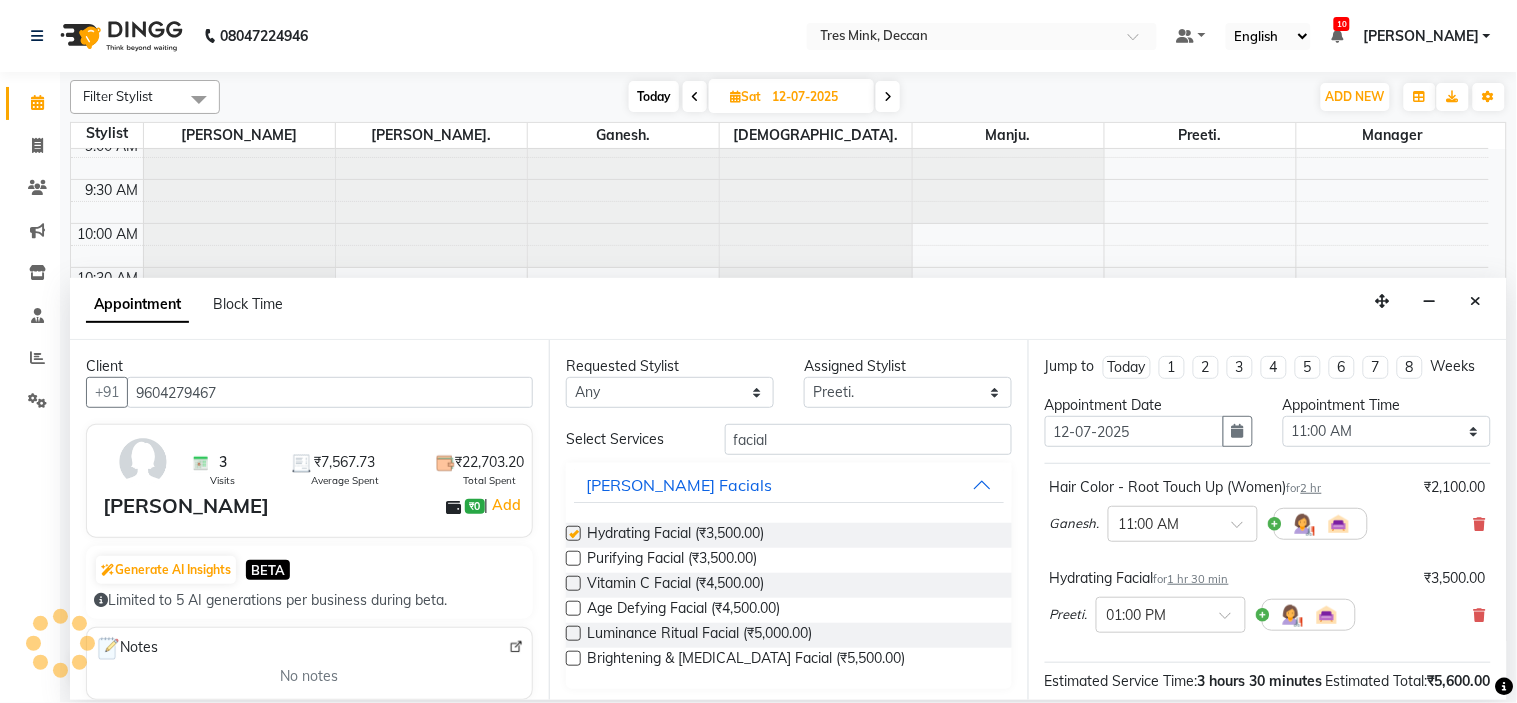 checkbox on "false" 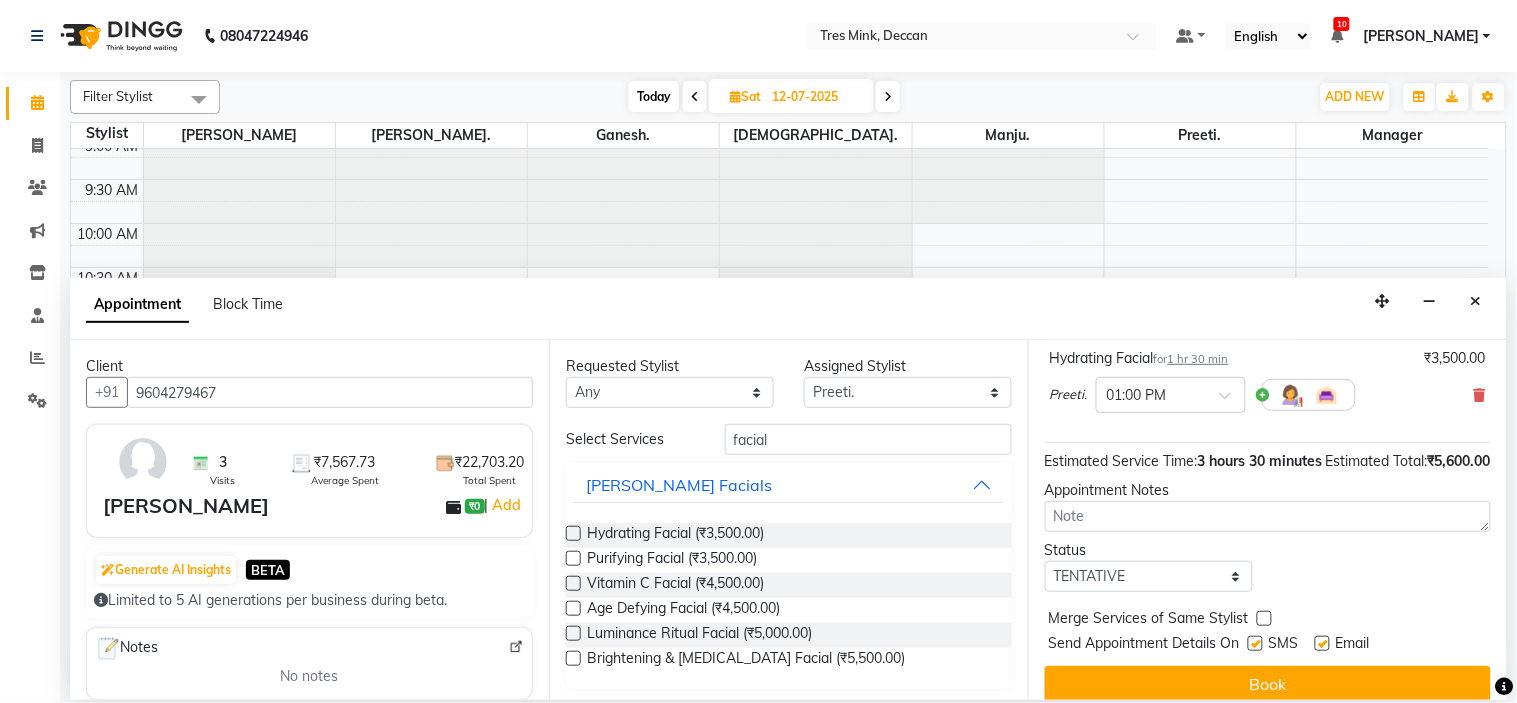 scroll, scrollTop: 222, scrollLeft: 0, axis: vertical 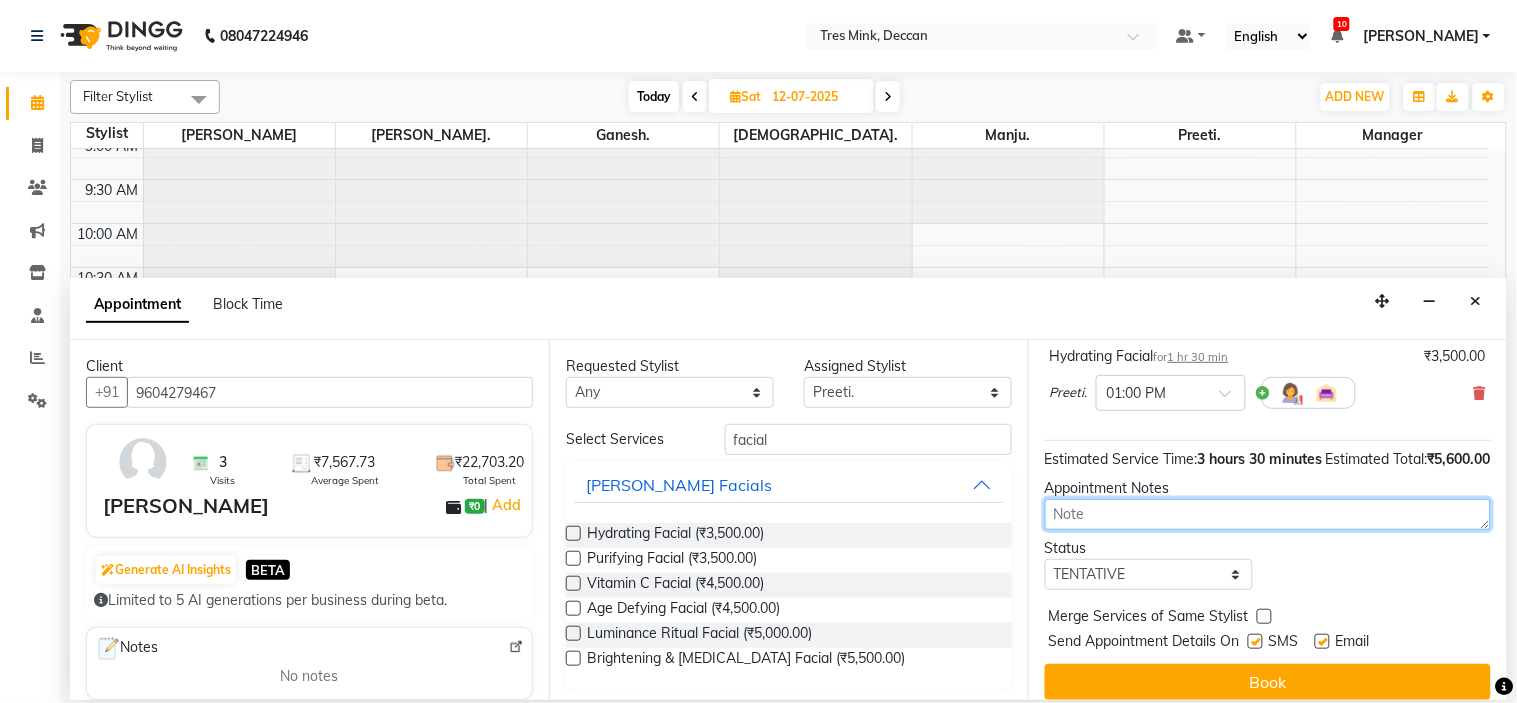 click at bounding box center (1268, 514) 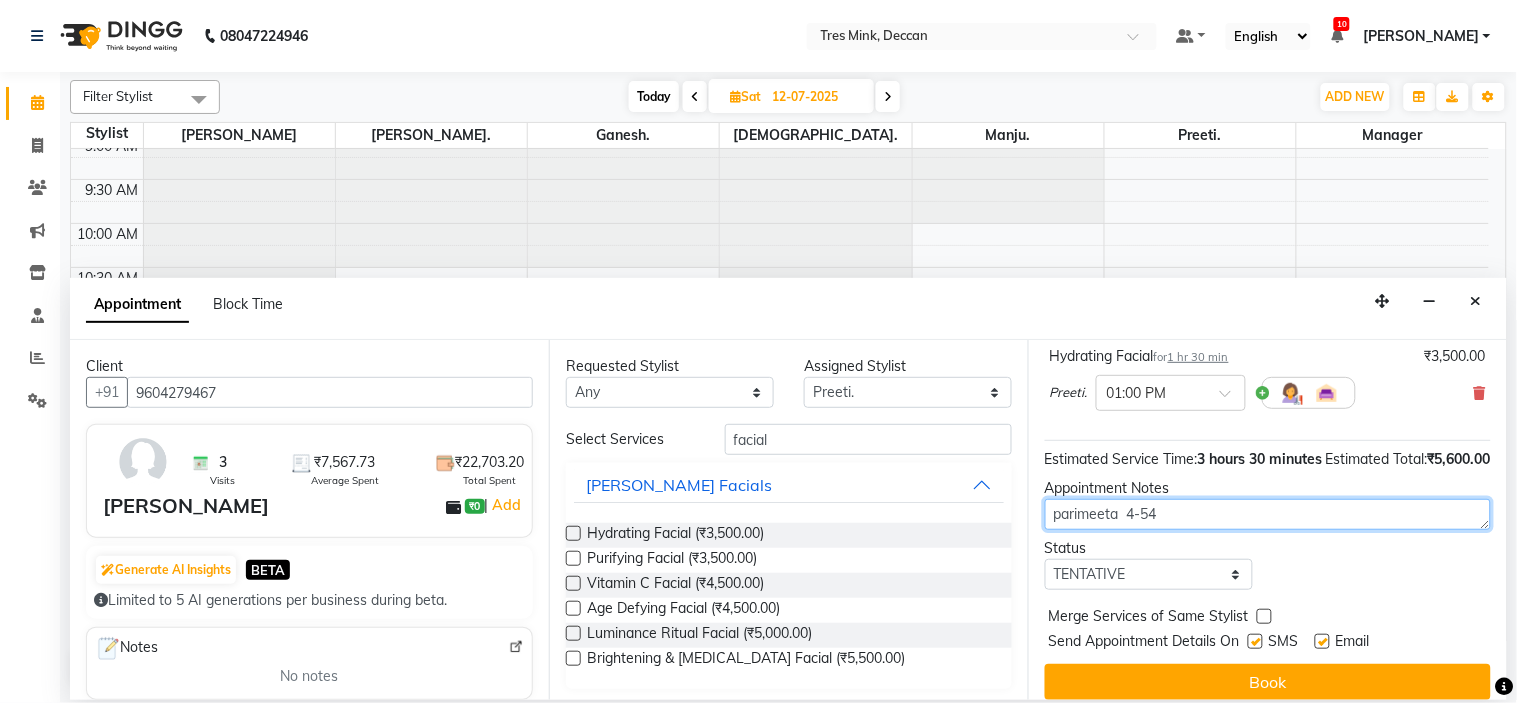 type on "parimeeta  4-54" 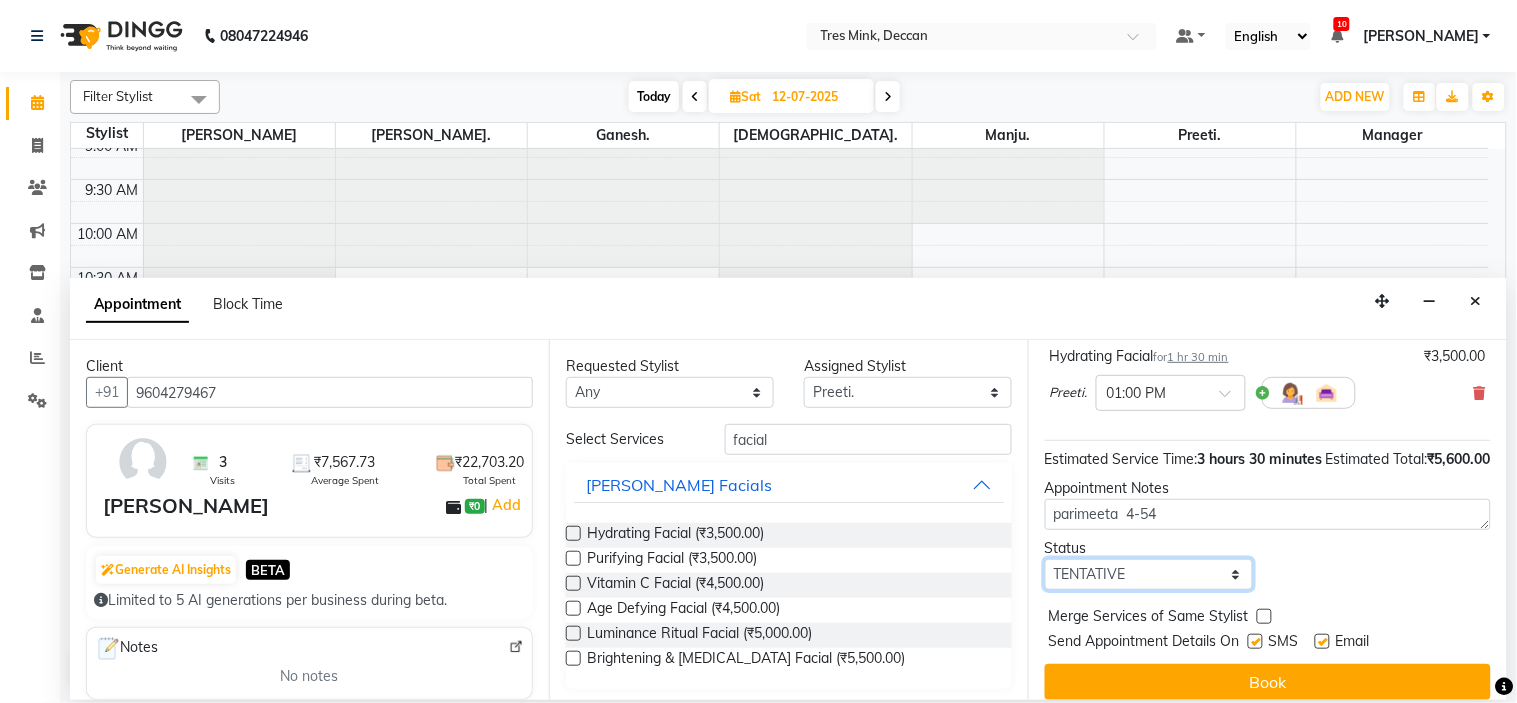 click on "Select TENTATIVE CONFIRM UPCOMING" at bounding box center (1149, 574) 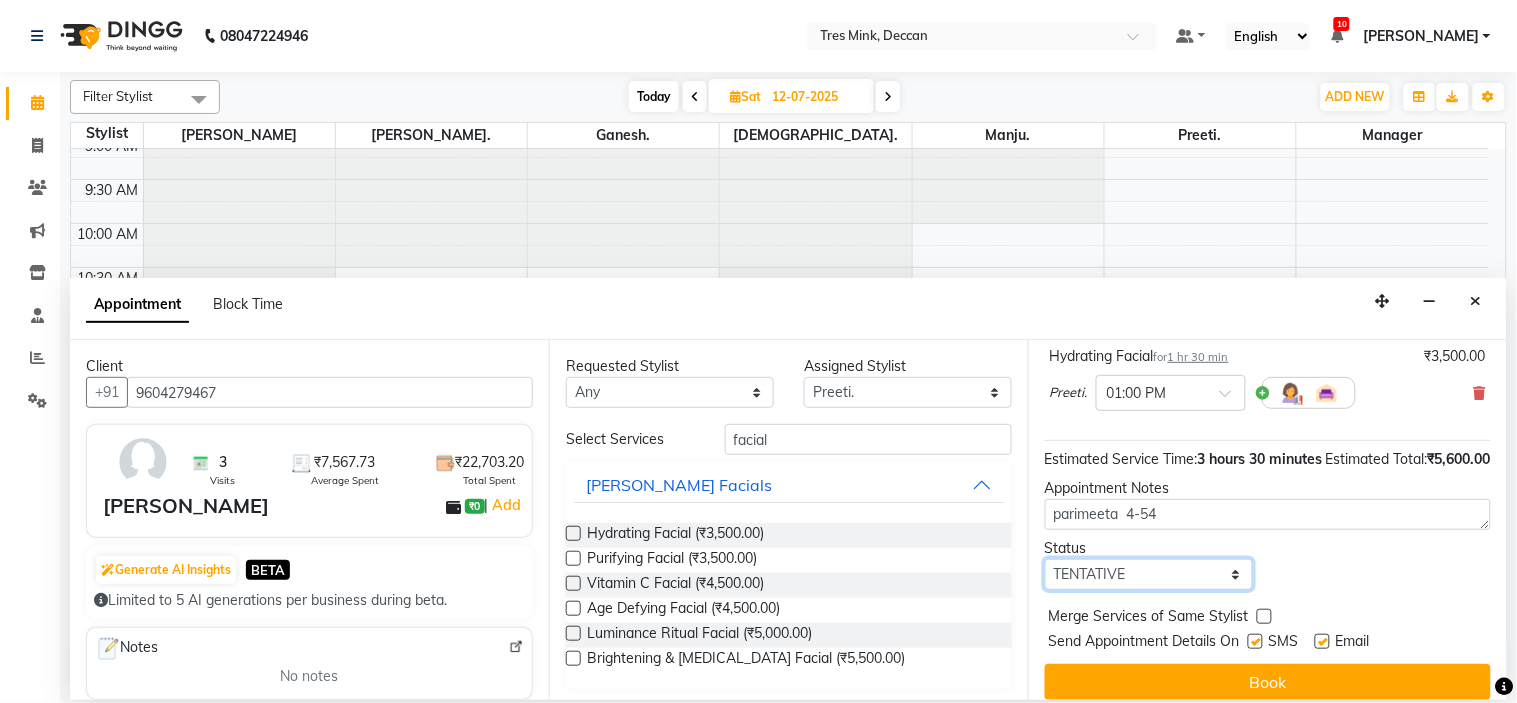 select on "upcoming" 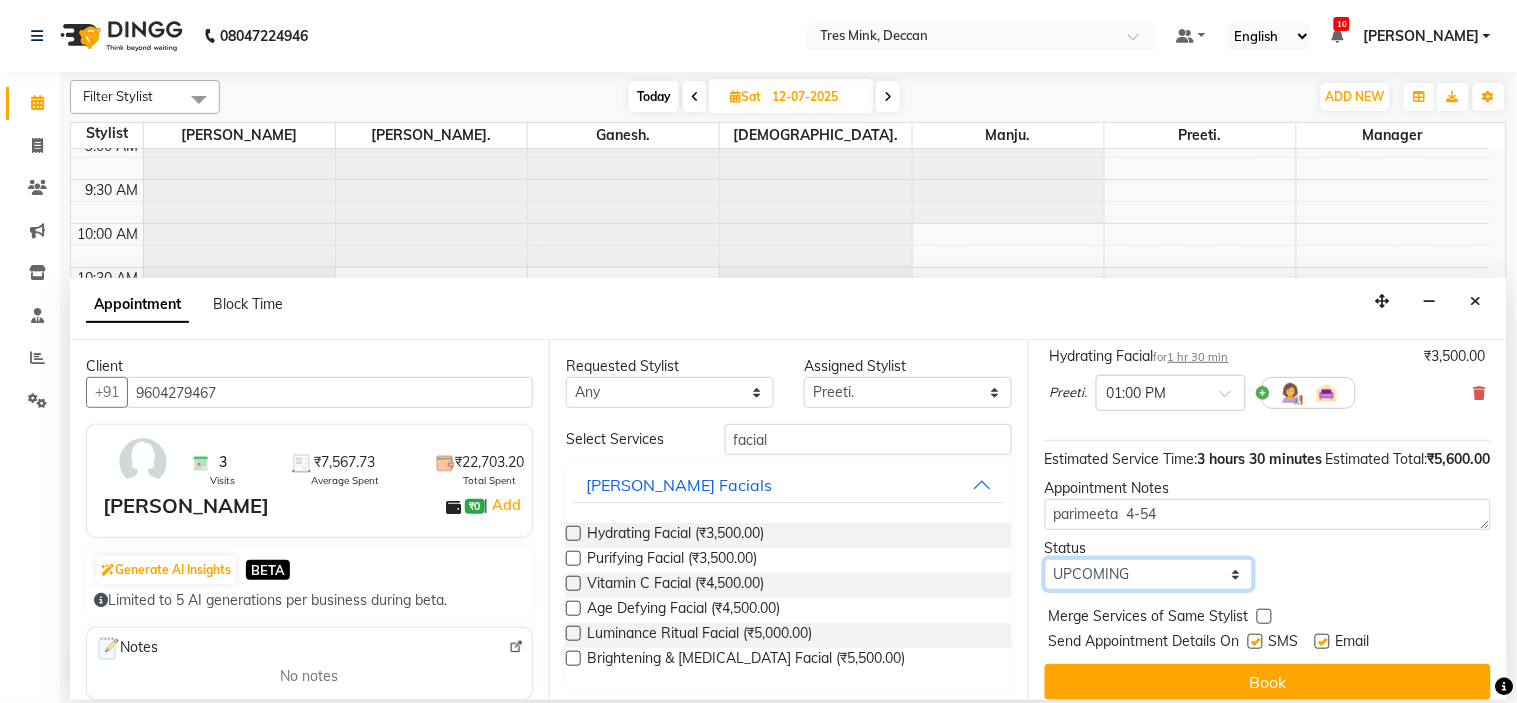 click on "Select TENTATIVE CONFIRM UPCOMING" at bounding box center [1149, 574] 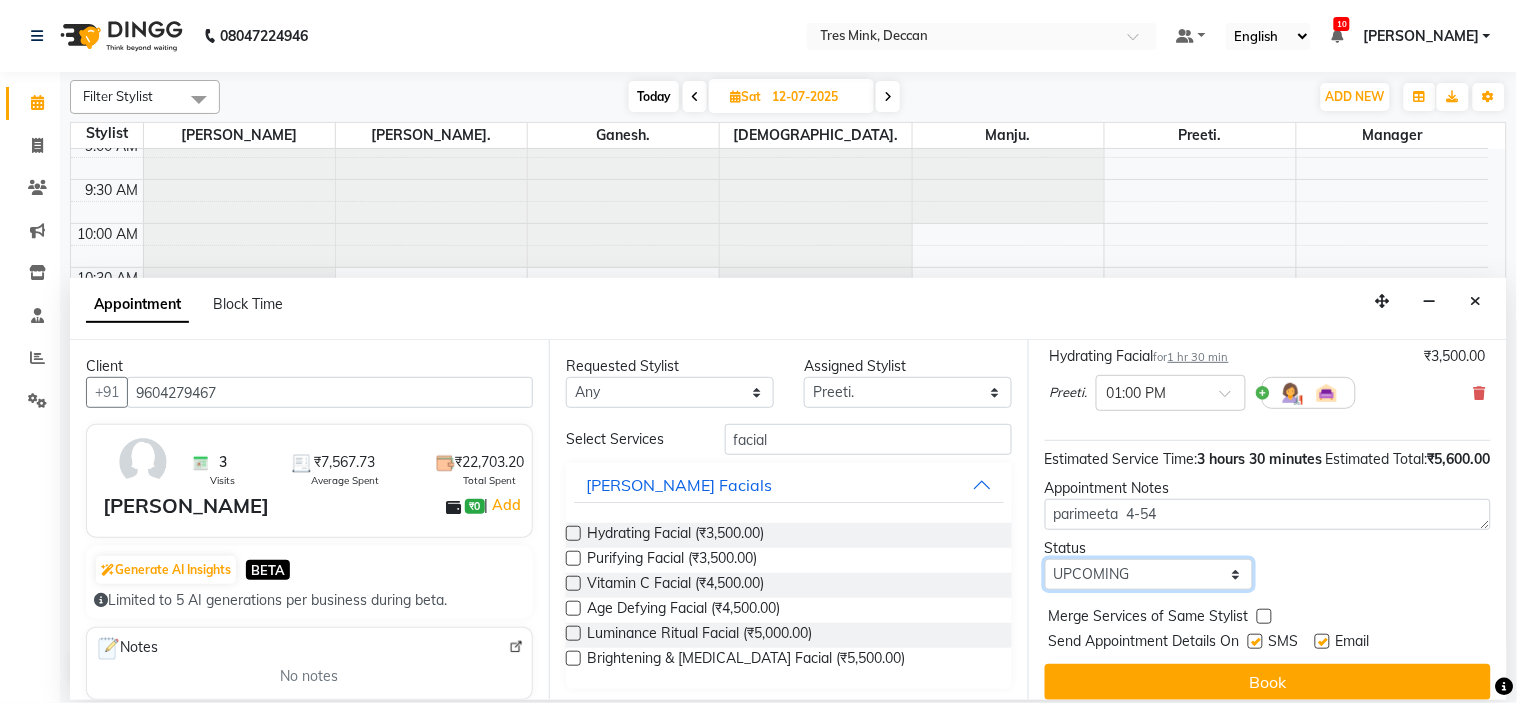 scroll, scrollTop: 277, scrollLeft: 0, axis: vertical 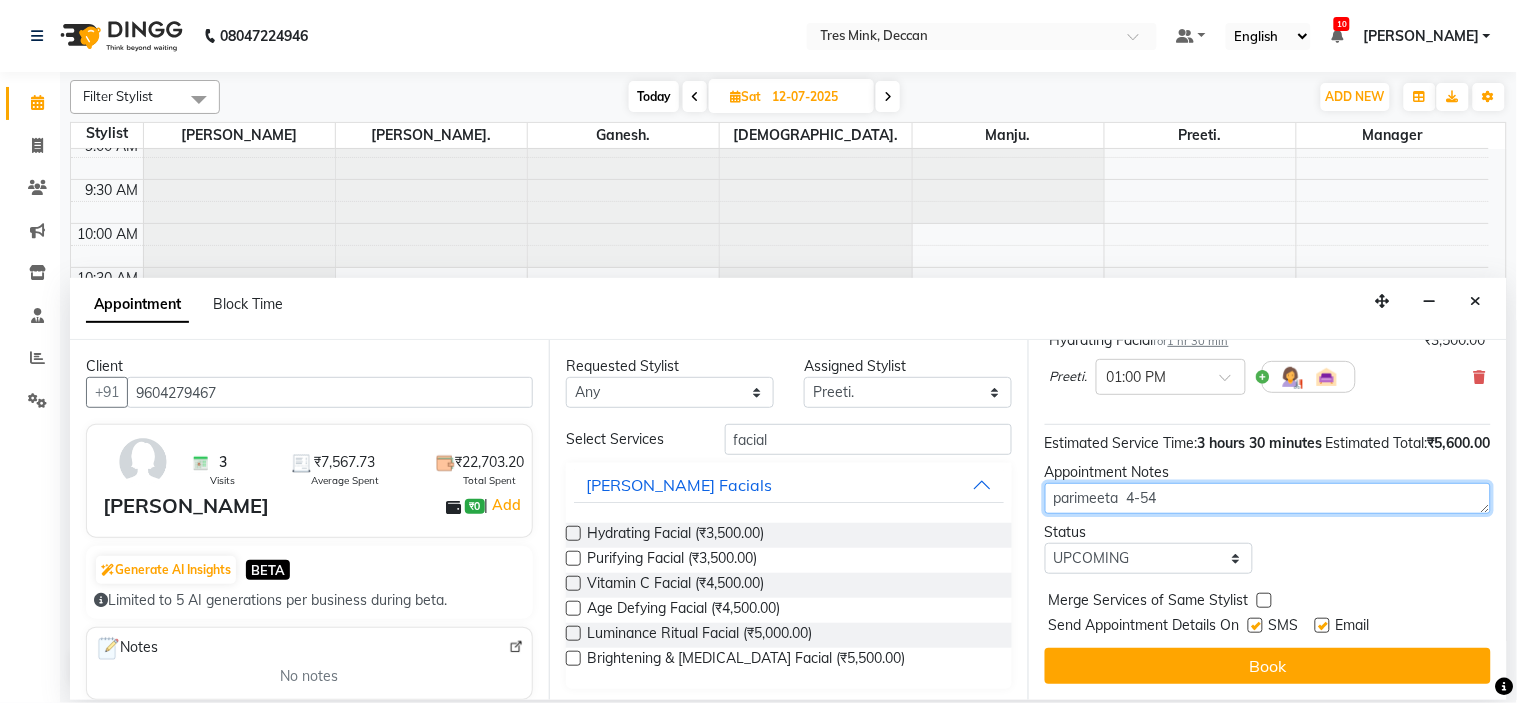 click on "parimeeta  4-54" at bounding box center [1268, 498] 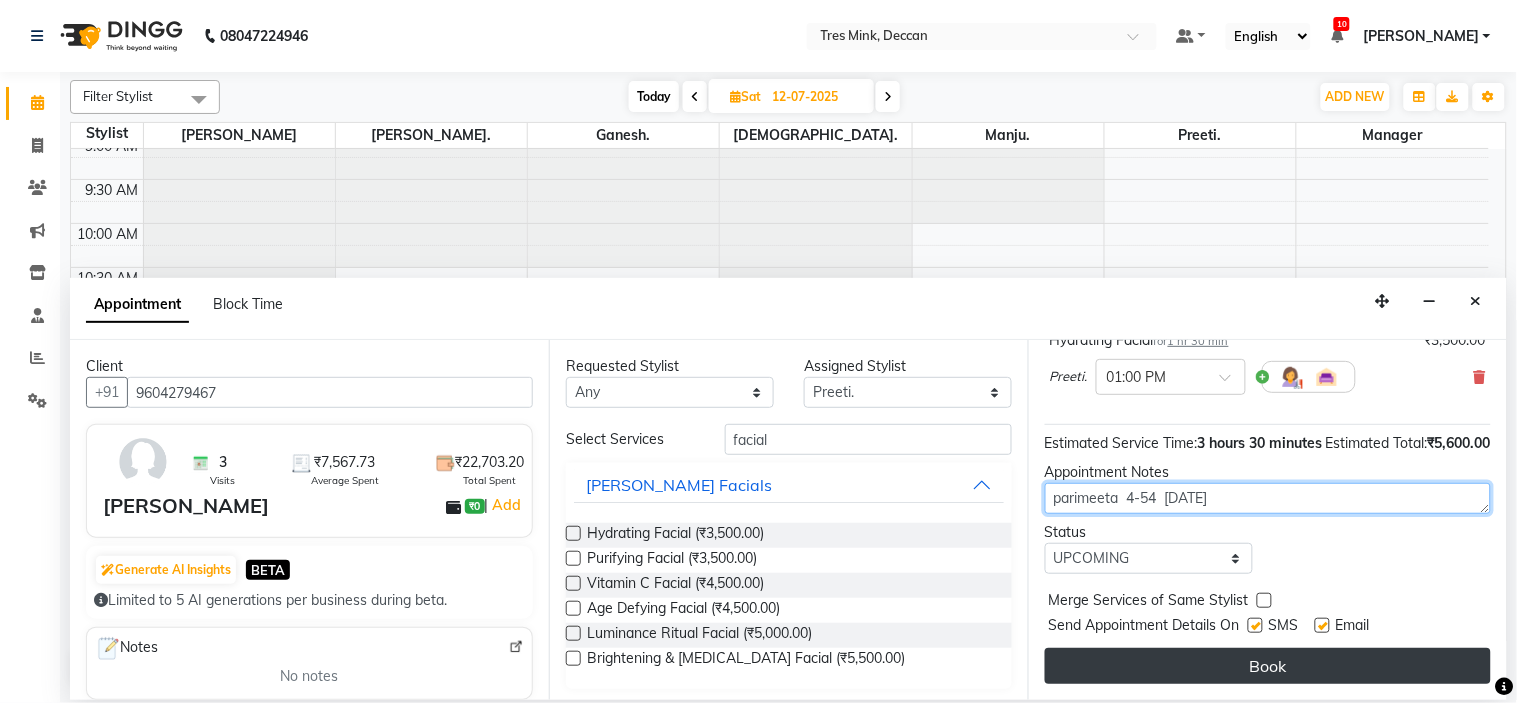 type on "parimeeta  4-54  [DATE]" 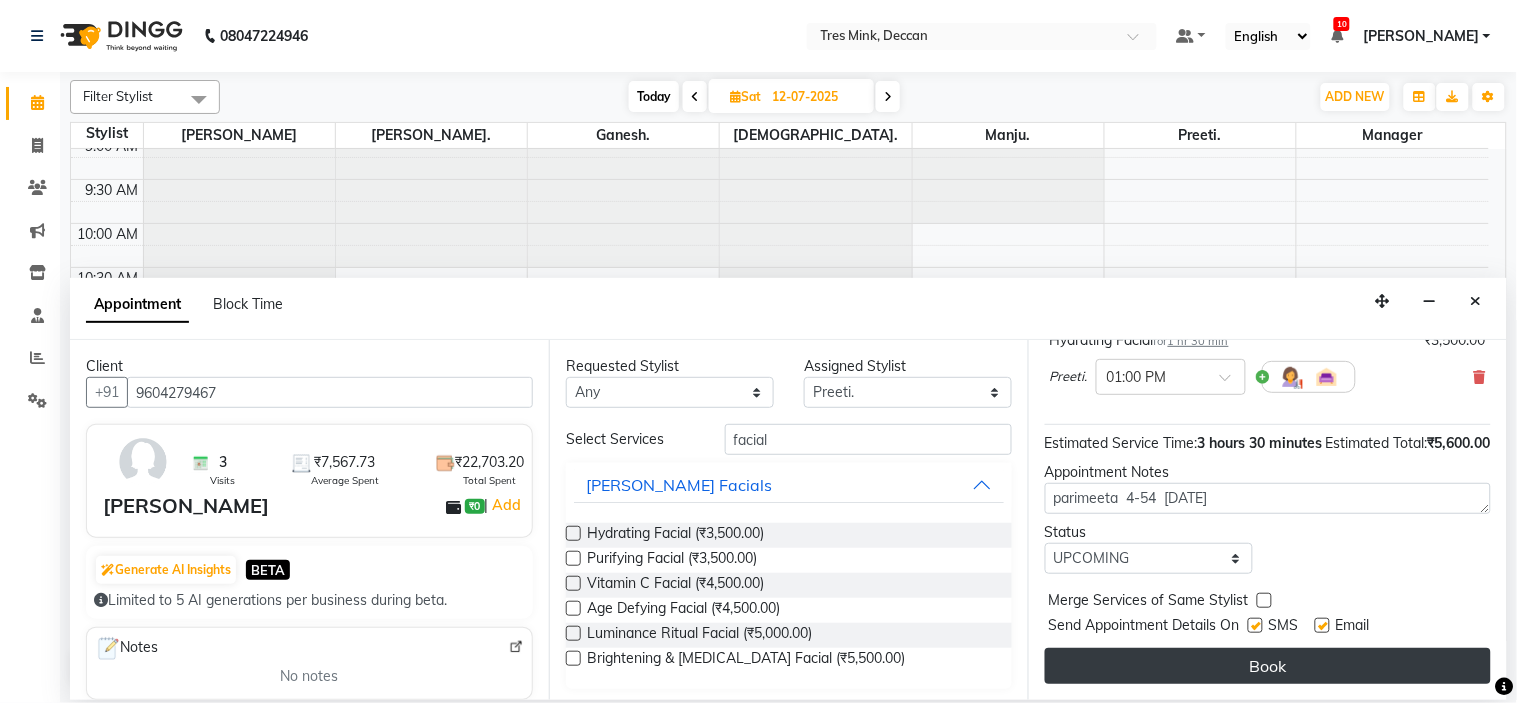 click on "Book" at bounding box center (1268, 666) 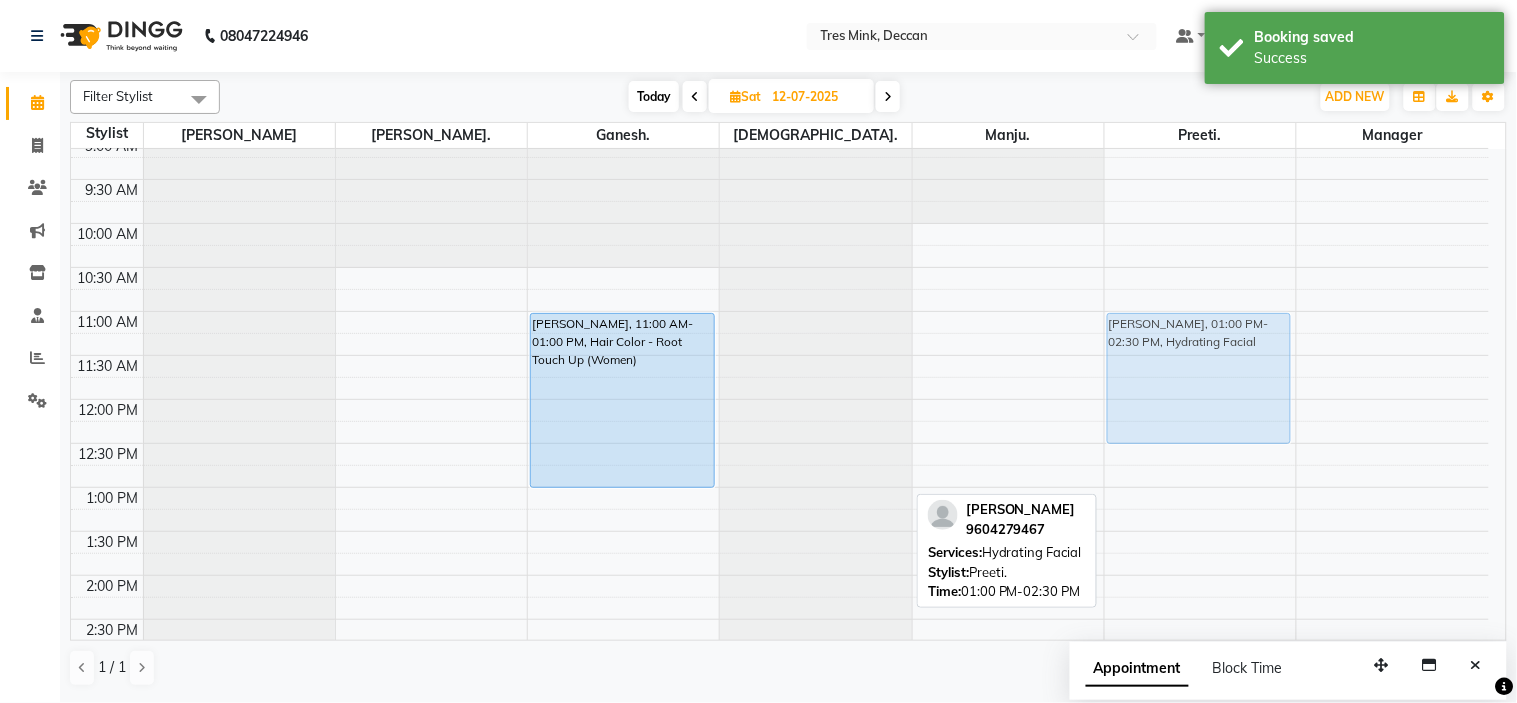 drag, startPoint x: 1214, startPoint y: 531, endPoint x: 1213, endPoint y: 360, distance: 171.00293 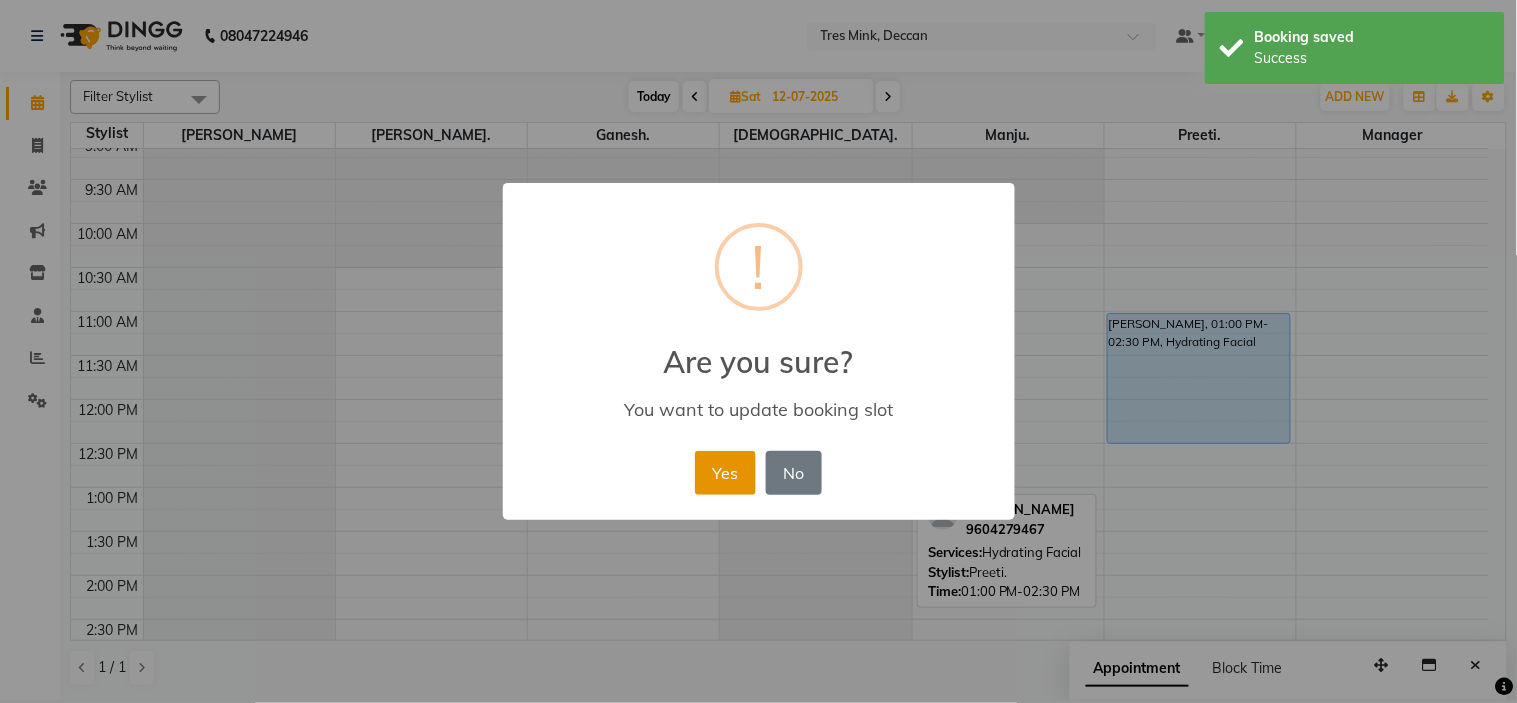click on "Yes" at bounding box center [725, 473] 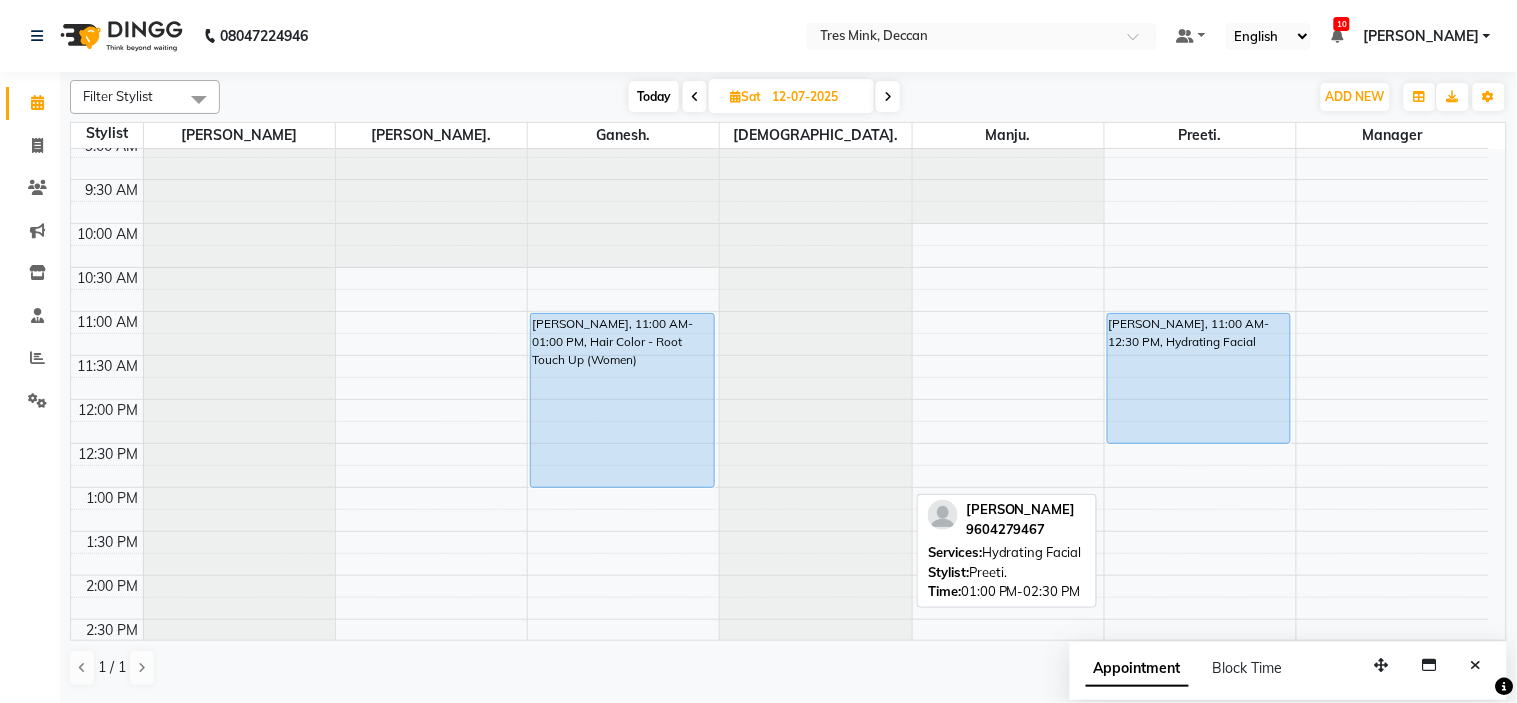click on "Filter Stylist Select All Ganesh. [GEOGRAPHIC_DATA]. [DEMOGRAPHIC_DATA]. Manager [PERSON_NAME]. [GEOGRAPHIC_DATA]. [PERSON_NAME] [DATE]  [DATE] Toggle Dropdown Add Appointment Add Invoice Add Expense Add Attendance Add Client Add Transaction Toggle Dropdown Add Appointment Add Invoice Add Expense Add Attendance Add Client ADD NEW Toggle Dropdown Add Appointment Add Invoice Add Expense Add Attendance Add Client Add Transaction Filter Stylist Select All Ganesh. [GEOGRAPHIC_DATA]. [DEMOGRAPHIC_DATA]. Manager [PERSON_NAME]. [GEOGRAPHIC_DATA]. [PERSON_NAME] Group By  Staff View   Room View  View as Vertical  Vertical - Week View  Horizontal  Horizontal - Week View  List  Toggle Dropdown Calendar Settings Manage Tags   Arrange Stylists   Reset Stylists  Full Screen Appointment Form Zoom 100% Staff/Room Display Count 7  [PERSON_NAME]   9604279467  Services: Hydrating Facial Stylist:  Preeti.  Time:  01:00 PM-02:30 PM  Stylist Revati [PERSON_NAME]. [GEOGRAPHIC_DATA]. [DEMOGRAPHIC_DATA]. [GEOGRAPHIC_DATA]. [GEOGRAPHIC_DATA]. Manager 8:00 AM 8:30 AM 9:00 AM 9:30 AM 10:00 AM 10:30 AM 11:00 AM 11:30 AM 12:00 PM 12:30 PM" 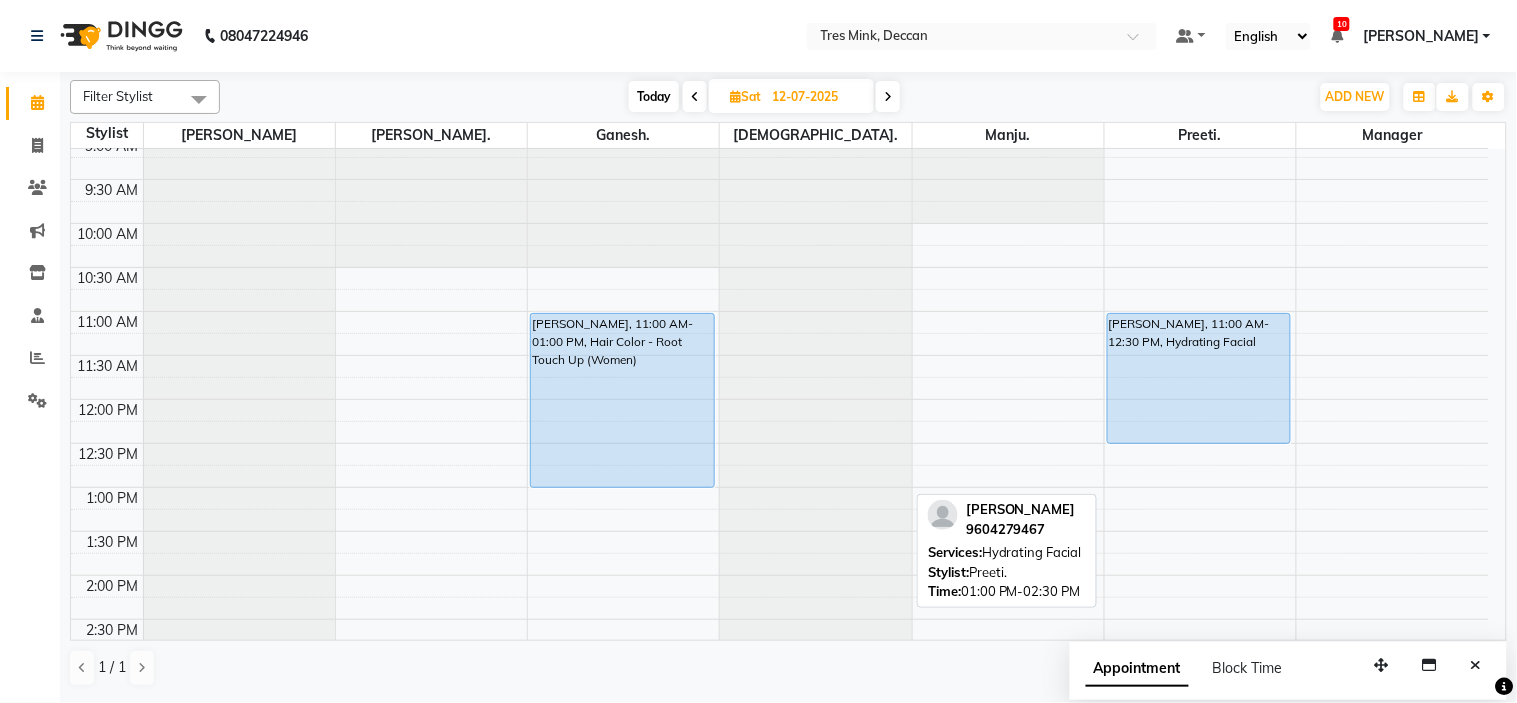 click on "Today" at bounding box center (654, 96) 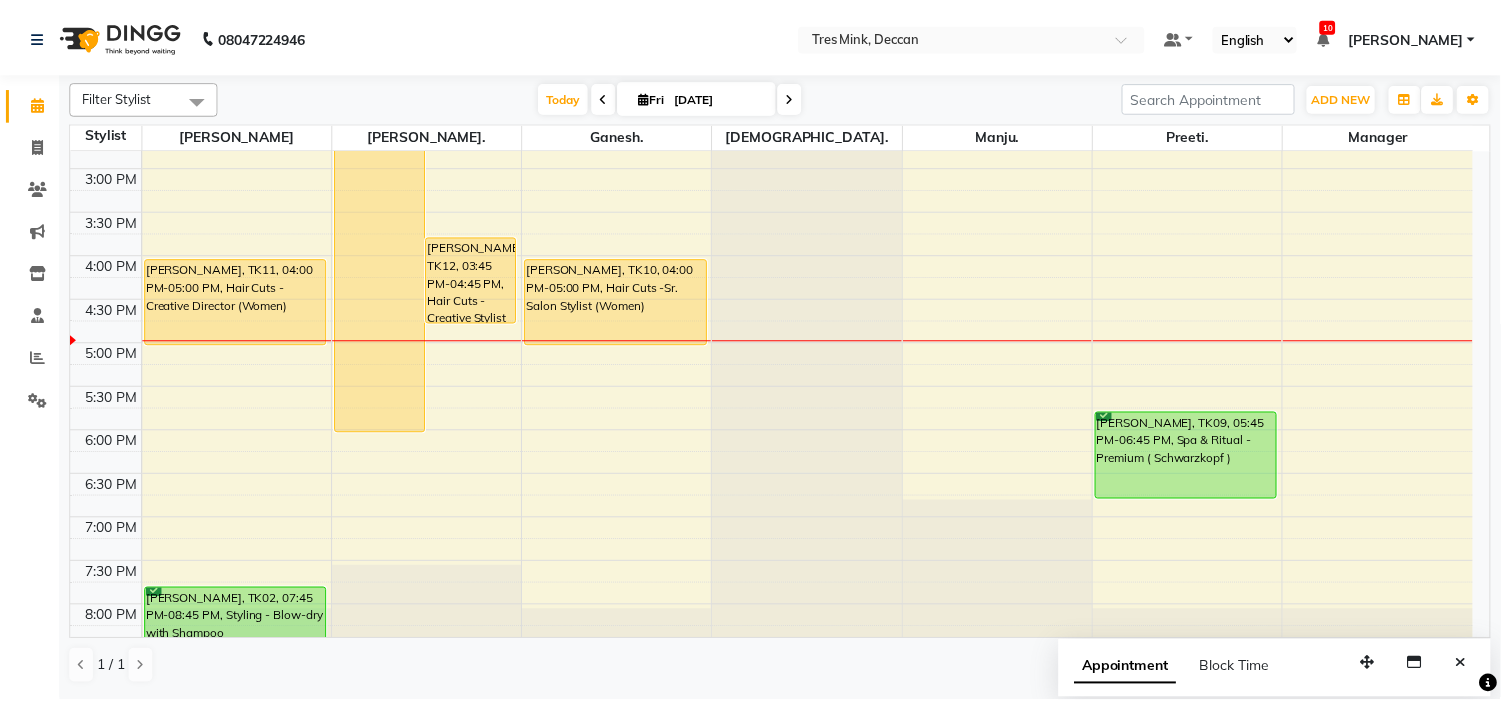 scroll, scrollTop: 545, scrollLeft: 0, axis: vertical 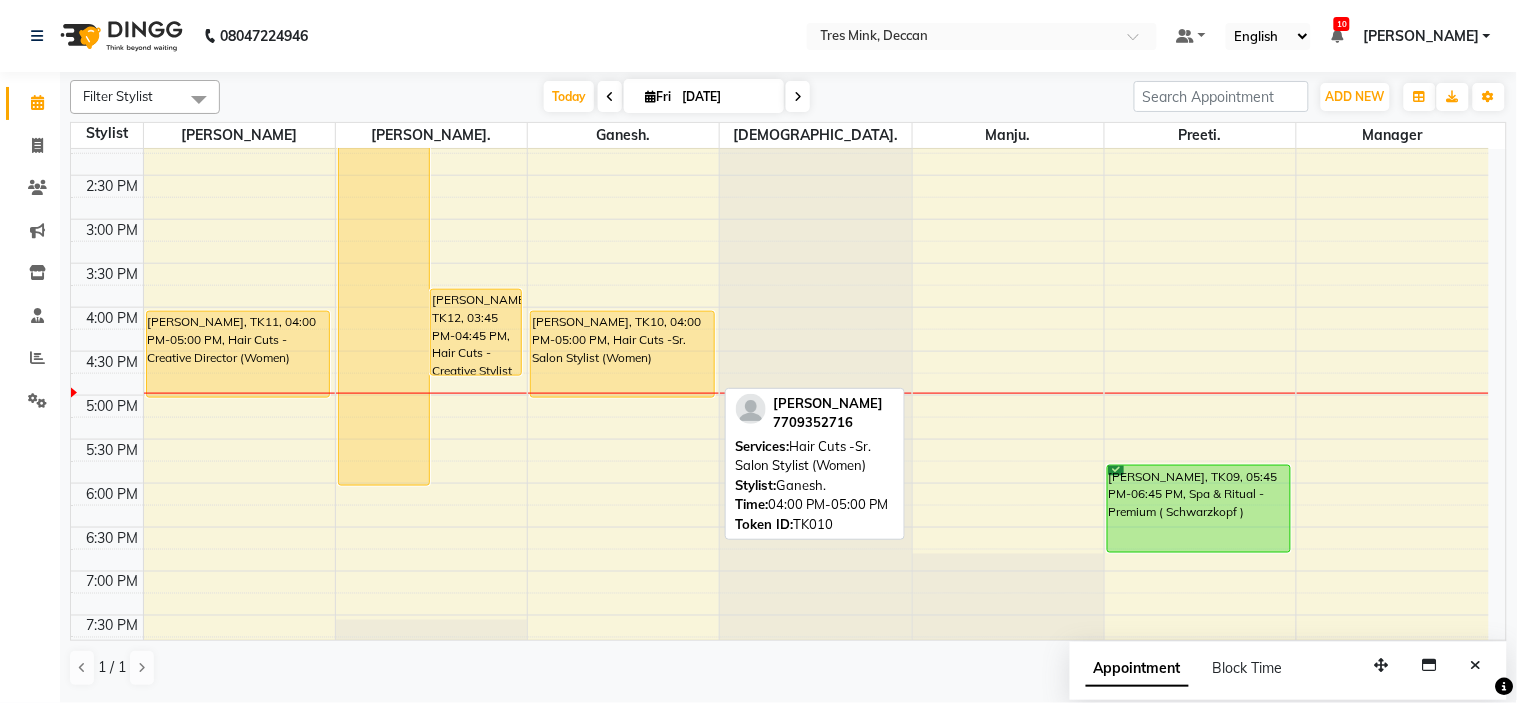 click on "[PERSON_NAME], TK10, 04:00 PM-05:00 PM, Hair Cuts -Sr. Salon Stylist (Women)" at bounding box center [622, 354] 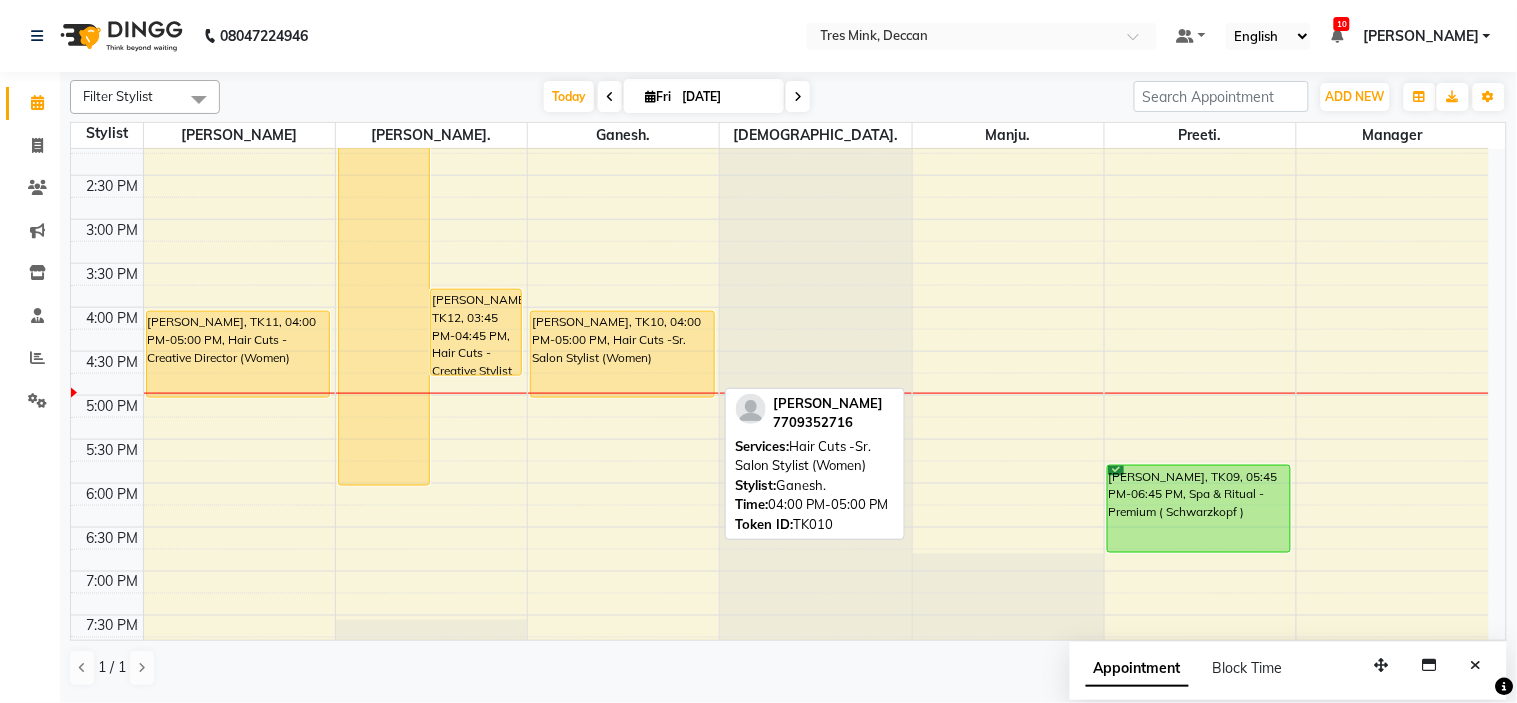 click on "[PERSON_NAME], TK10, 04:00 PM-05:00 PM, Hair Cuts -Sr. Salon Stylist (Women)" at bounding box center [622, 354] 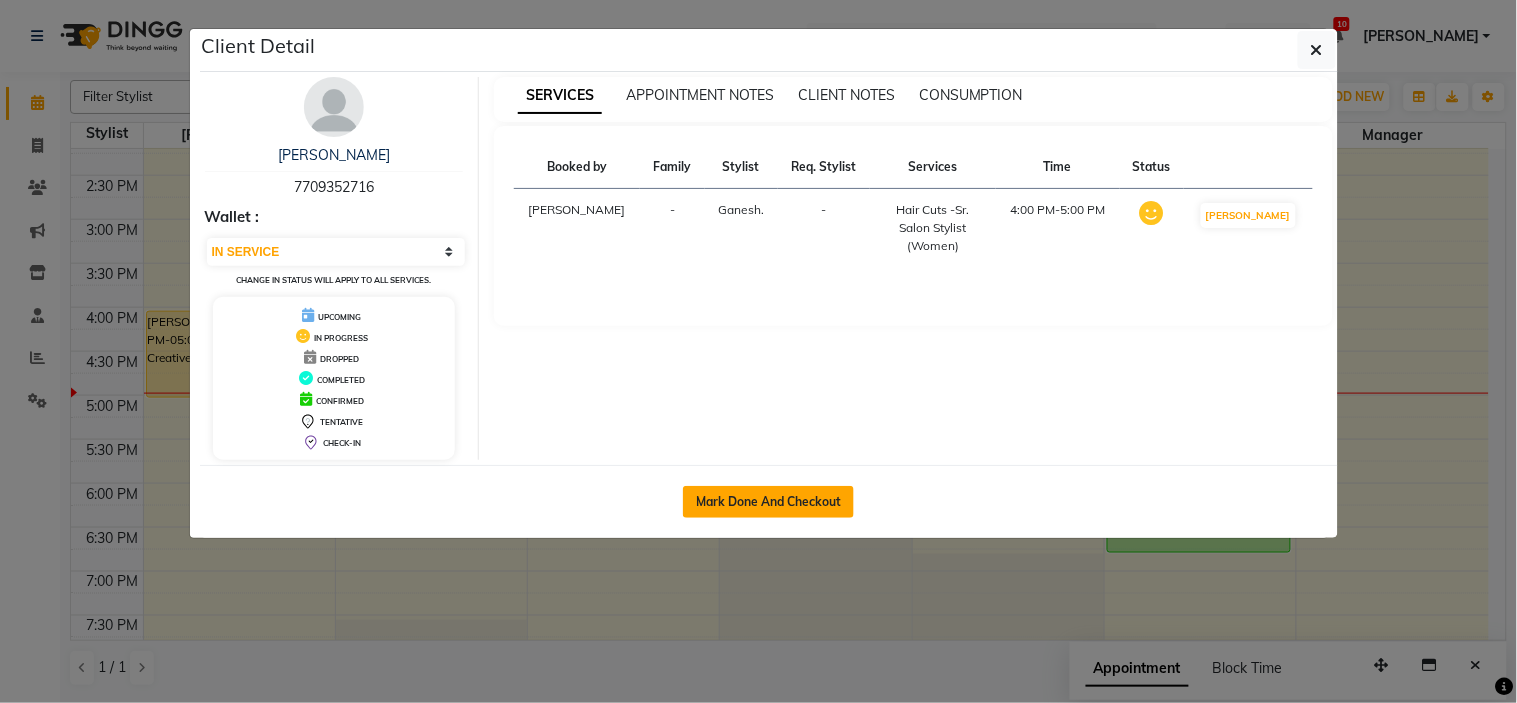 click on "Mark Done And Checkout" 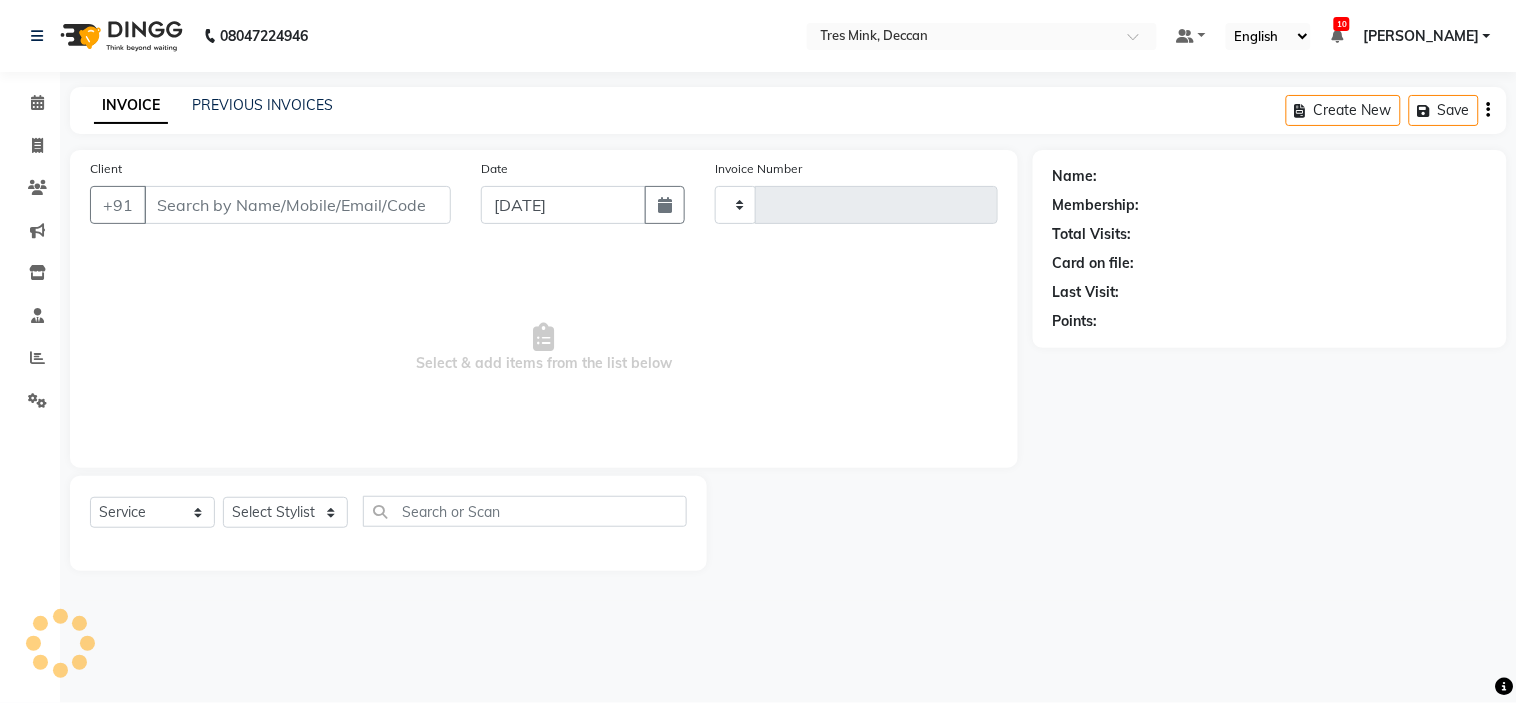 select on "3" 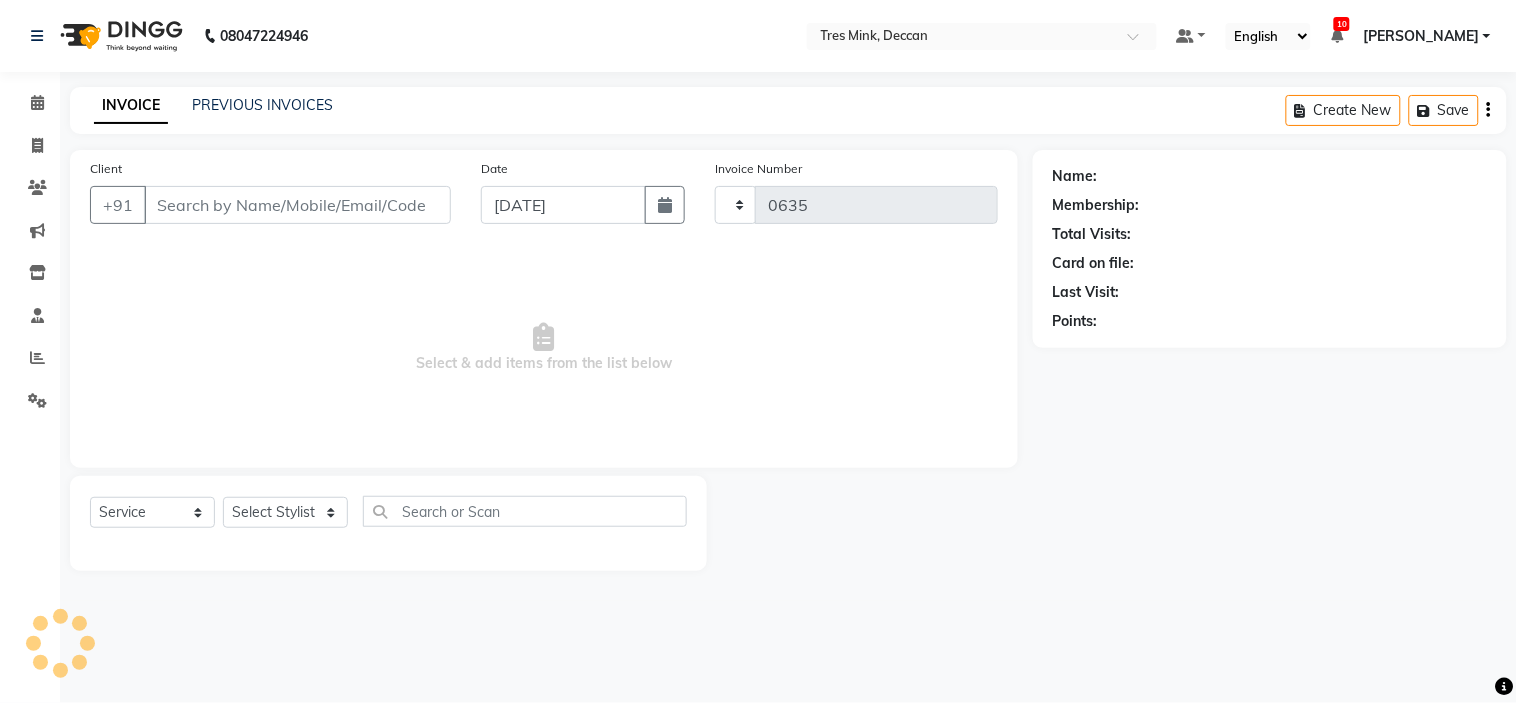 select on "8055" 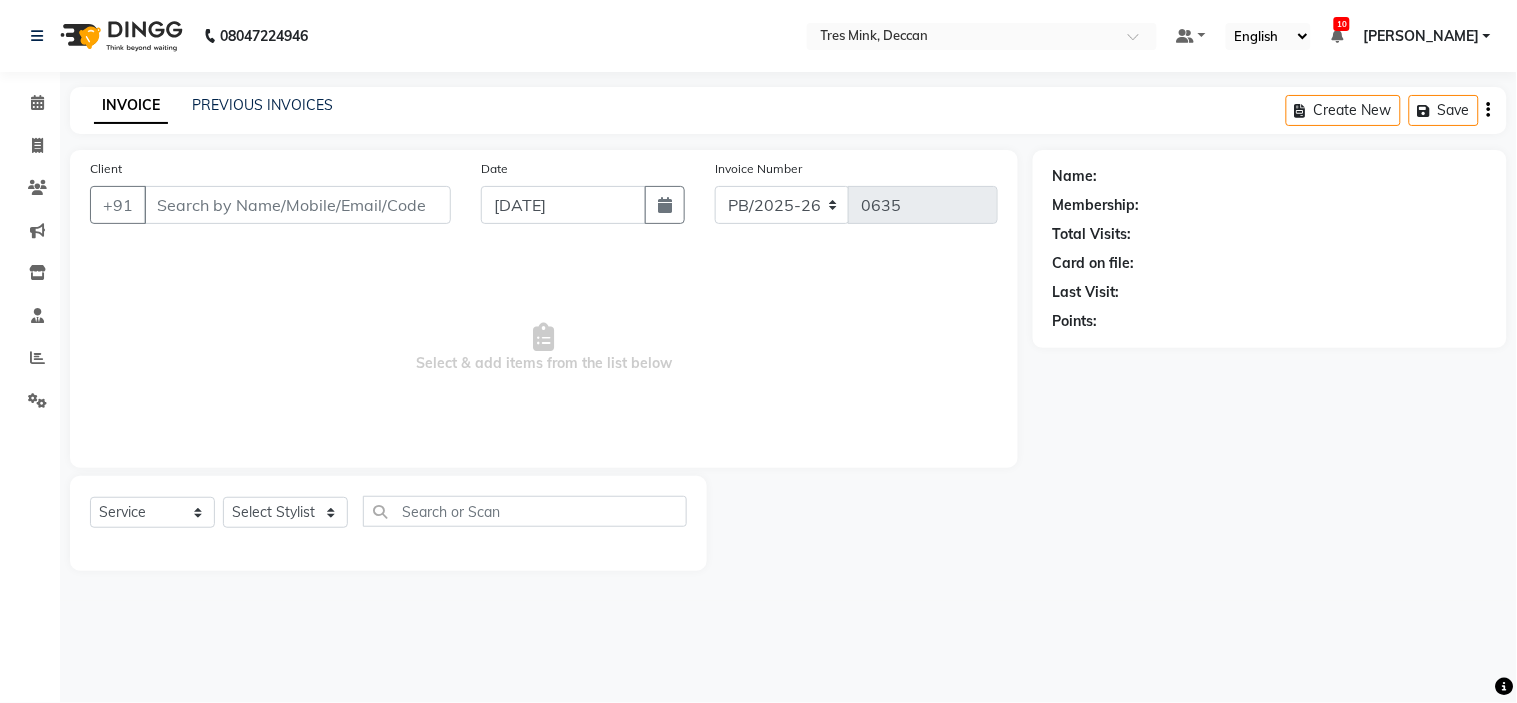 type on "7709352716" 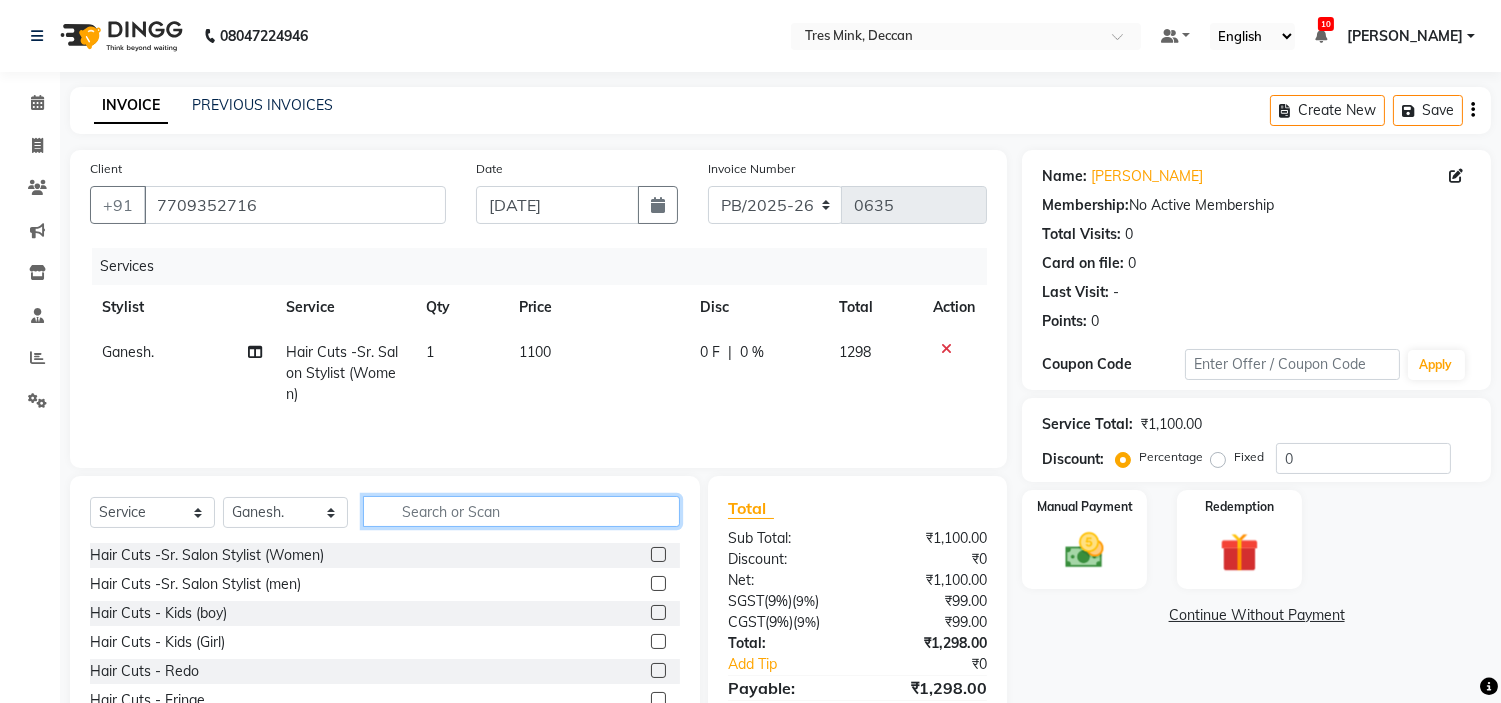 click 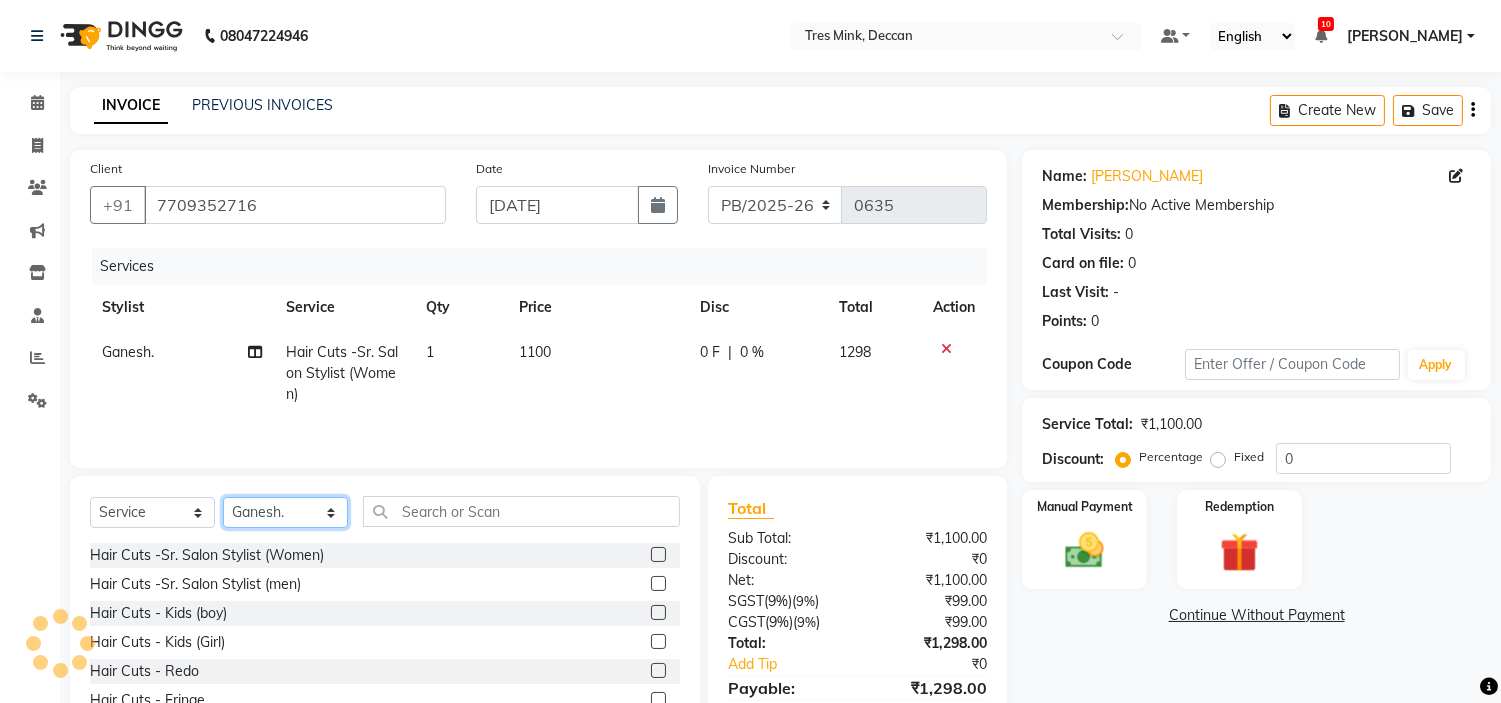 click on "Select Stylist [PERSON_NAME]. [PERSON_NAME]. [PERSON_NAME]. Manager [PERSON_NAME]. [PERSON_NAME]. [GEOGRAPHIC_DATA]. Revati [PERSON_NAME] [PERSON_NAME]. [PERSON_NAME]." 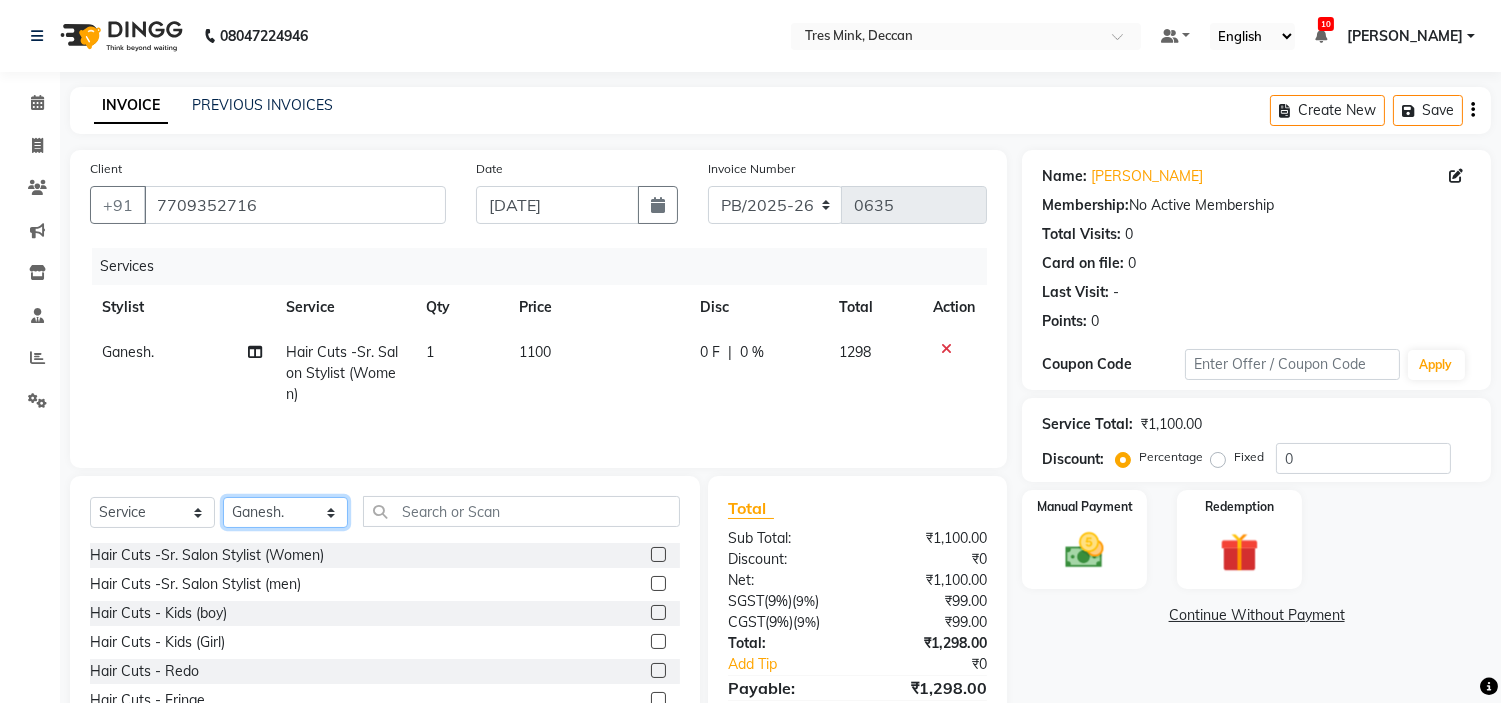 select on "61556" 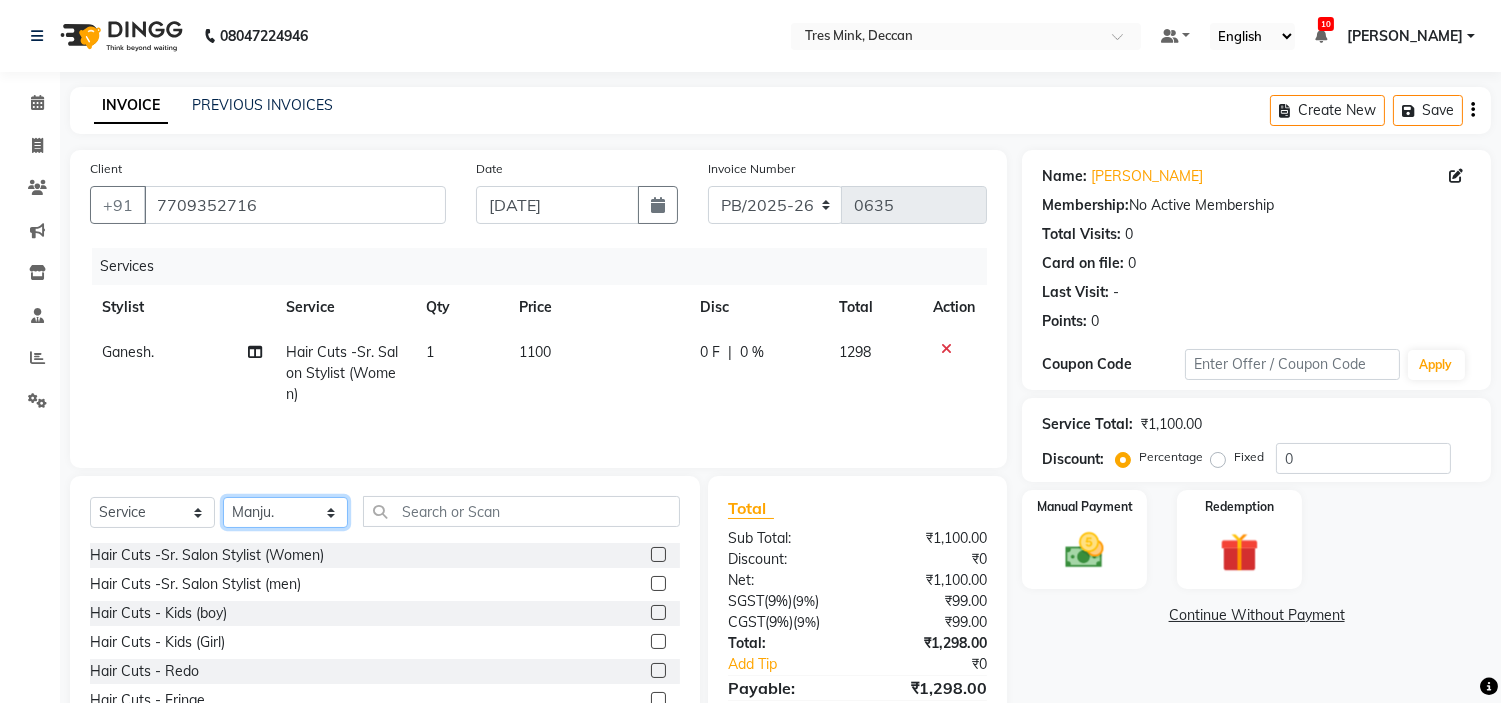 click on "Select Stylist [PERSON_NAME]. [PERSON_NAME]. [PERSON_NAME]. Manager [PERSON_NAME]. [PERSON_NAME]. [GEOGRAPHIC_DATA]. Revati [PERSON_NAME] [PERSON_NAME]. [PERSON_NAME]." 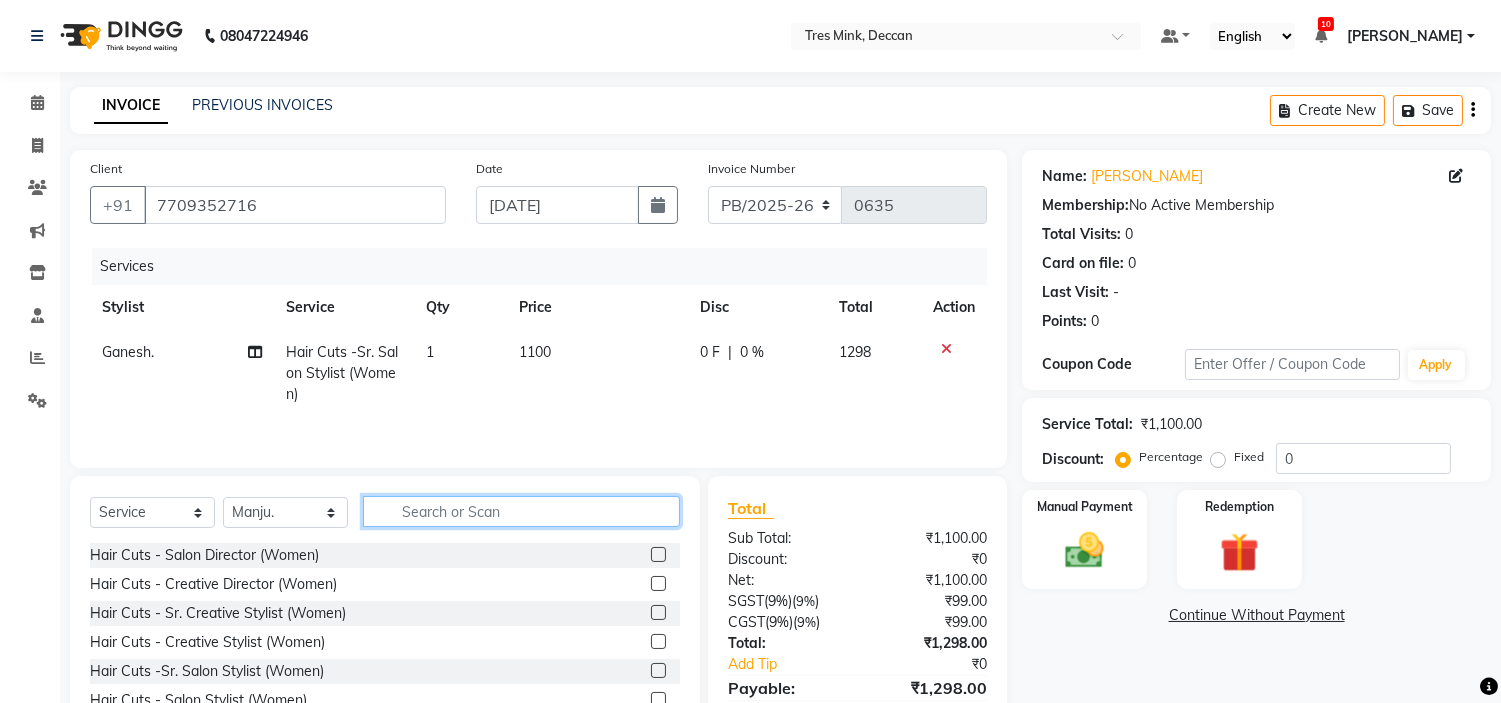 click 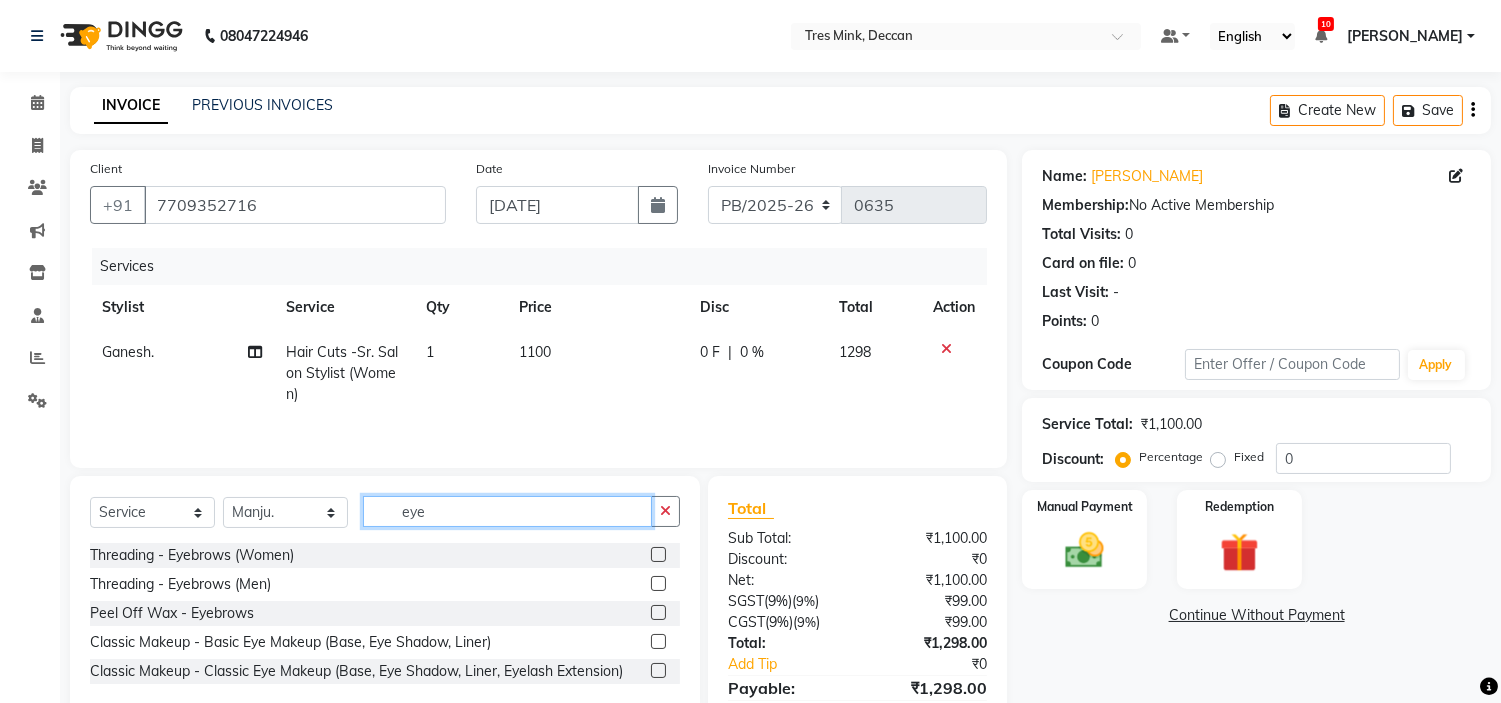 type on "eye" 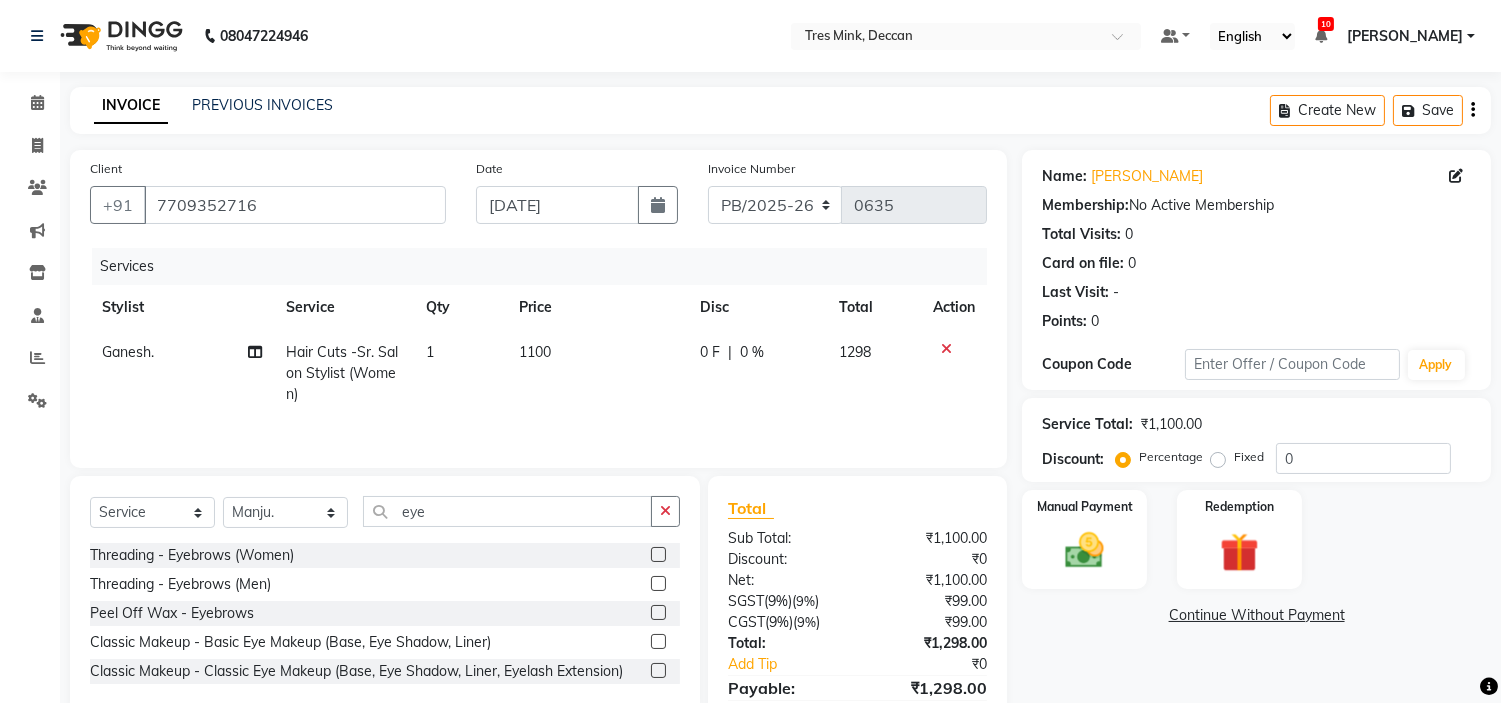 click 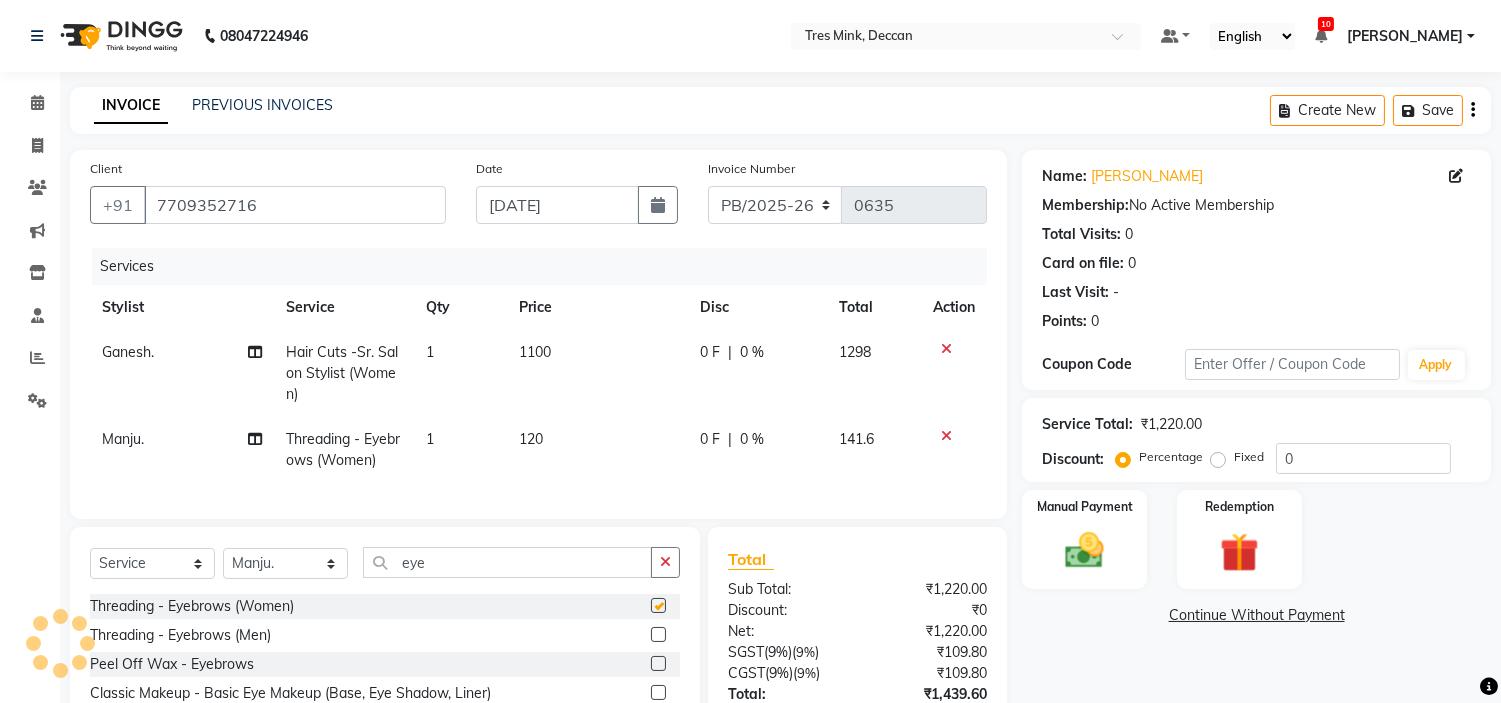 checkbox on "false" 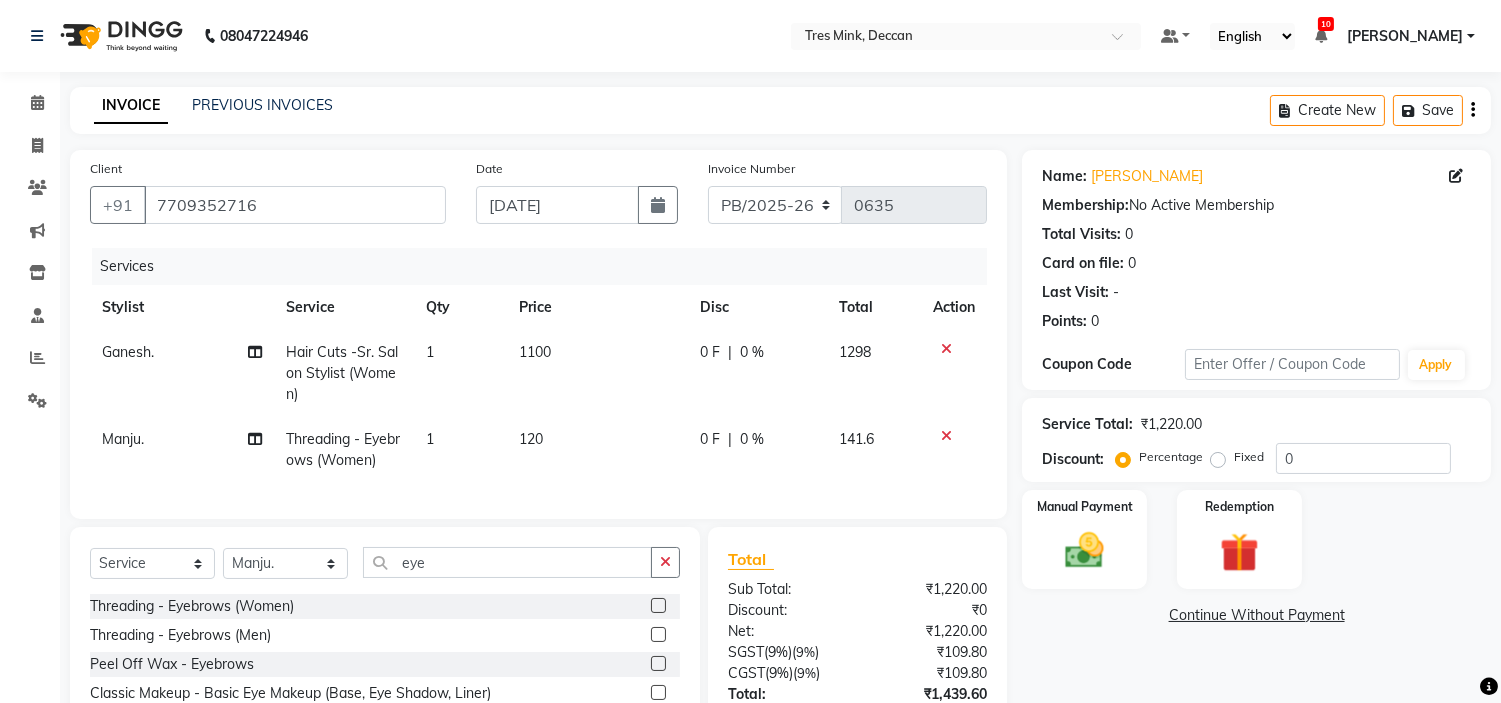 scroll, scrollTop: 164, scrollLeft: 0, axis: vertical 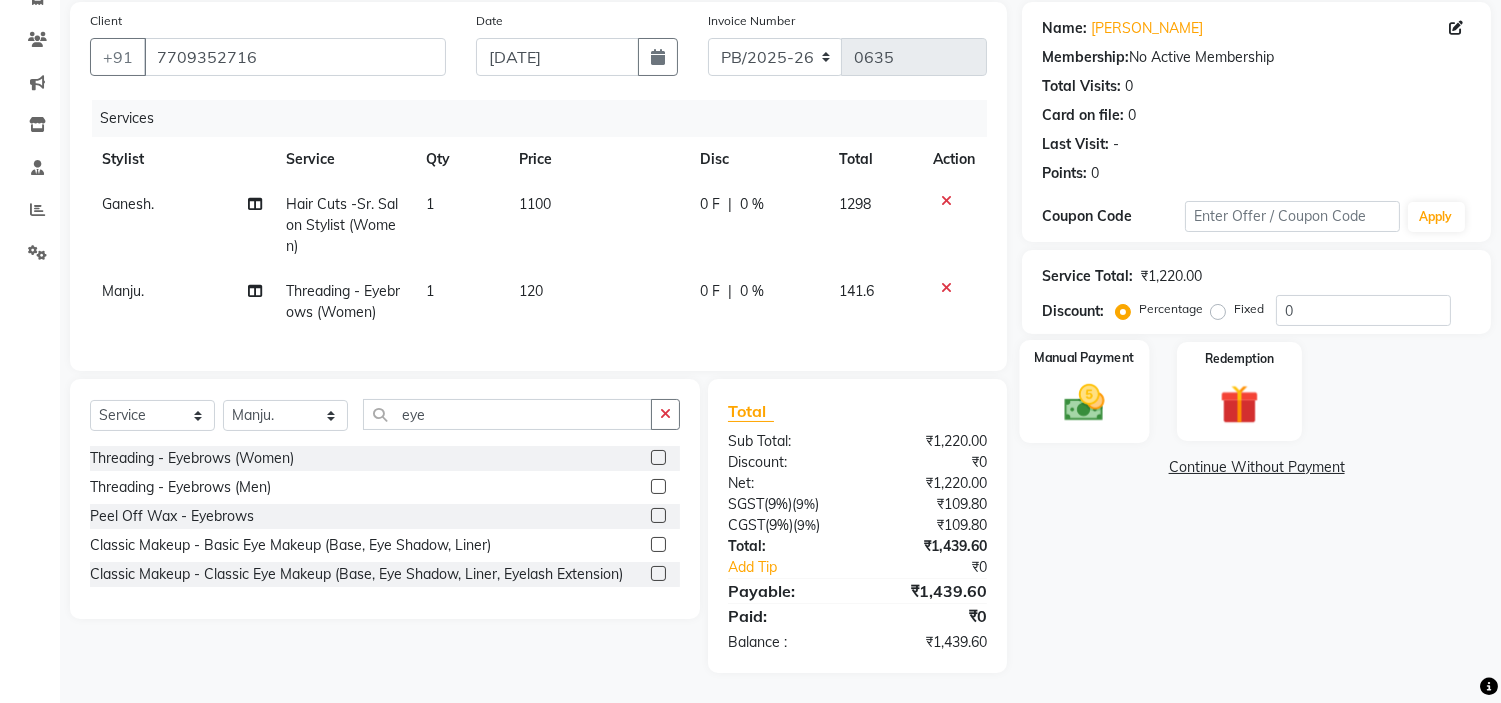 click 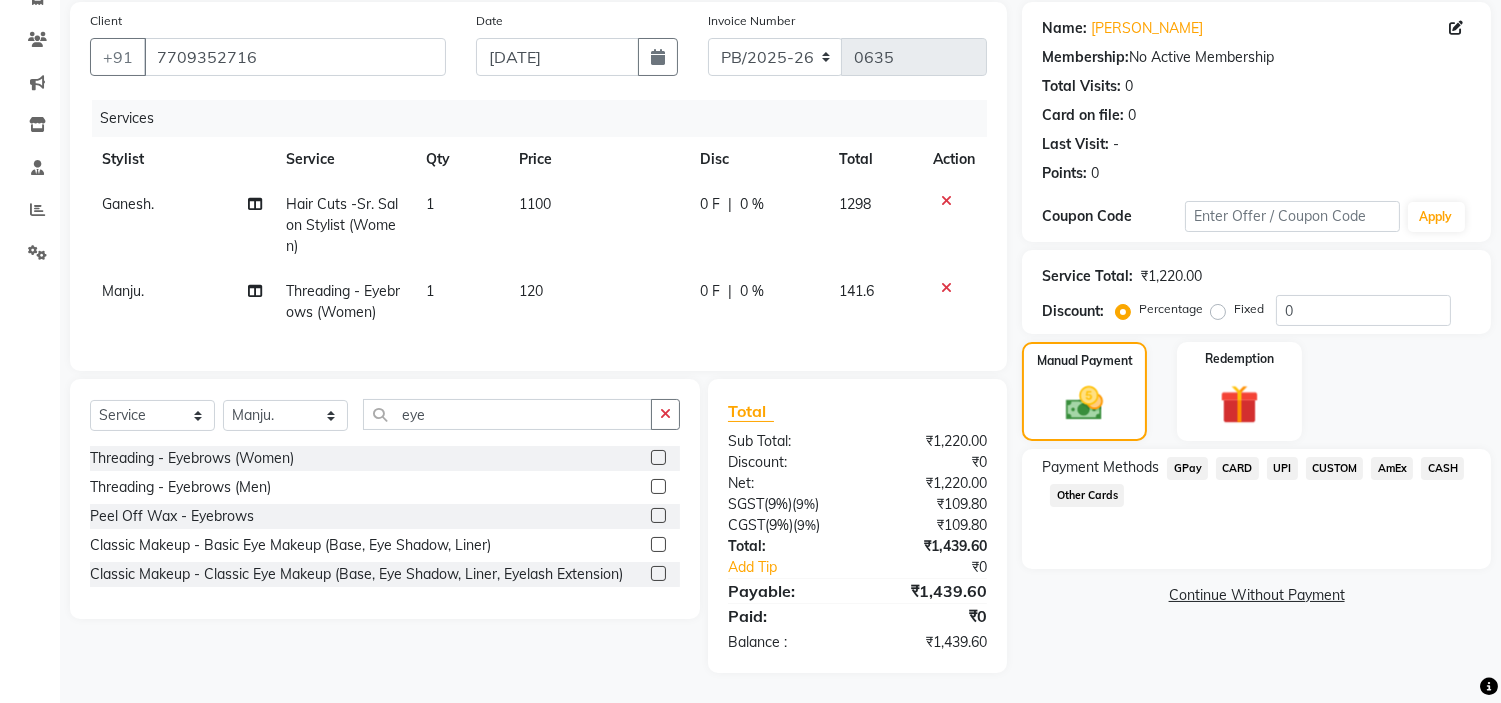 click on "UPI" 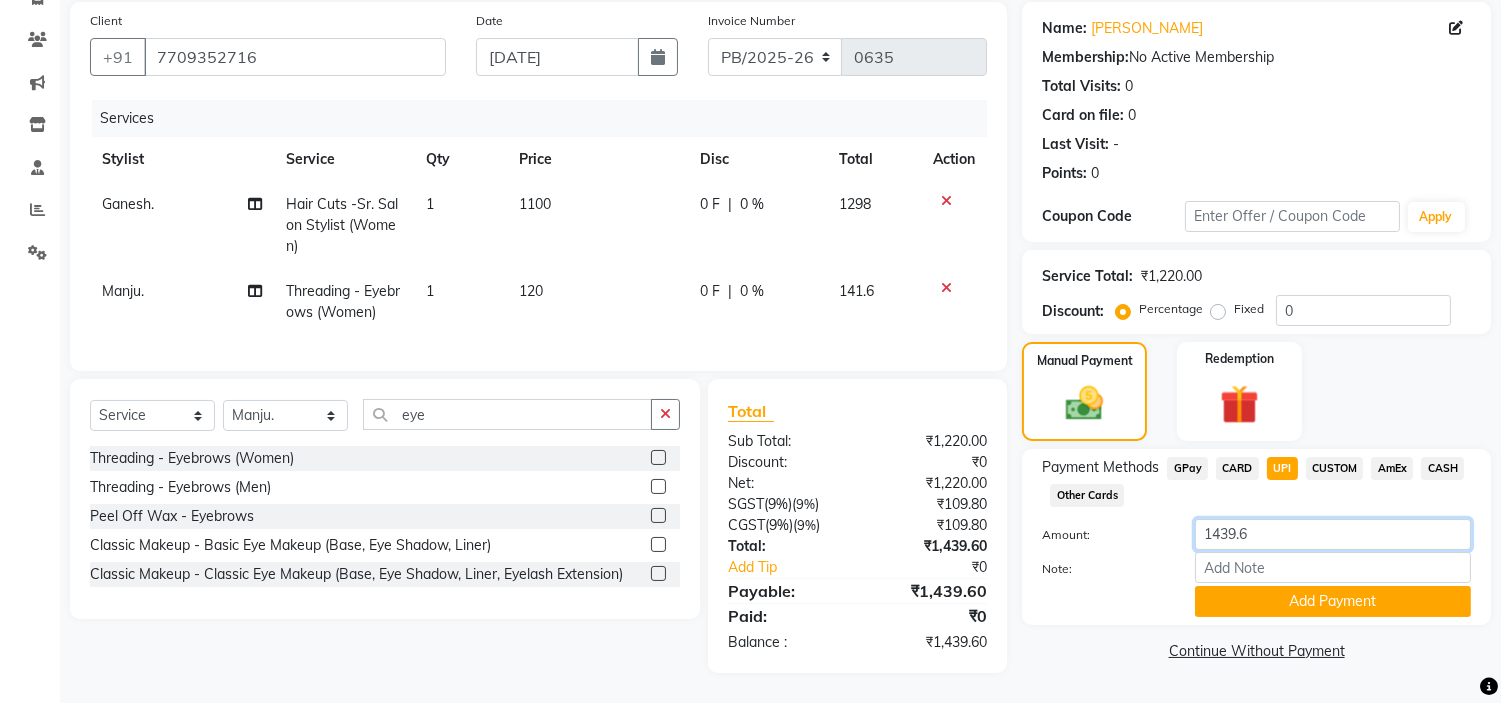 click on "1439.6" 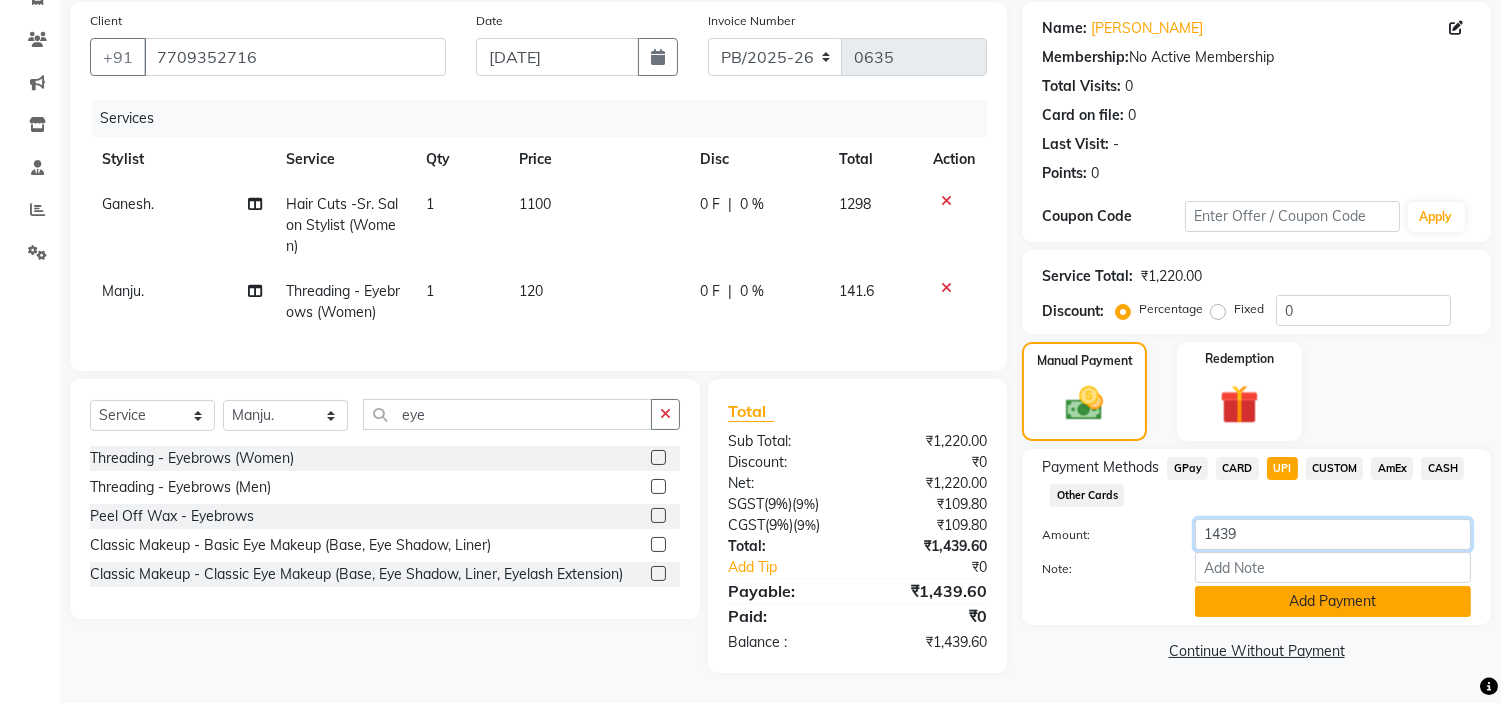 type on "1439" 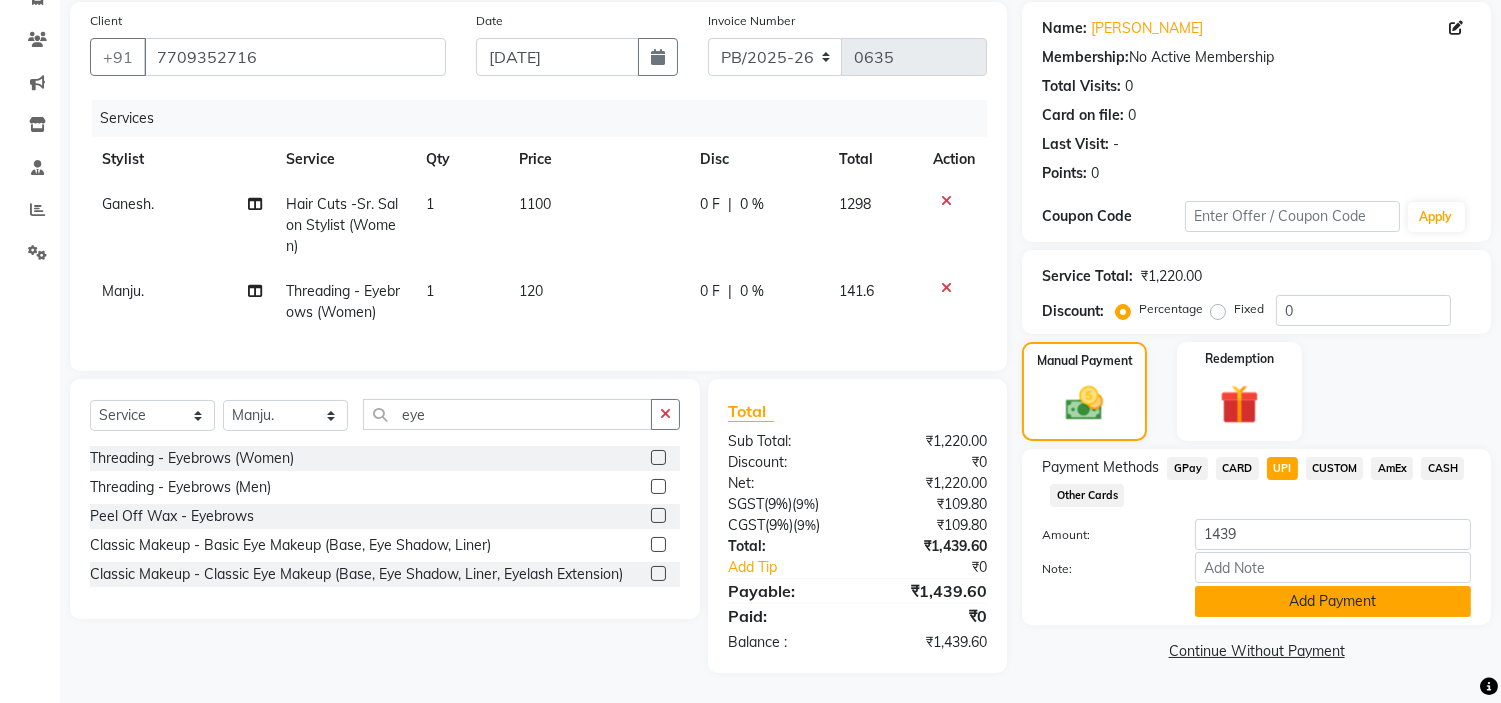 click on "Add Payment" 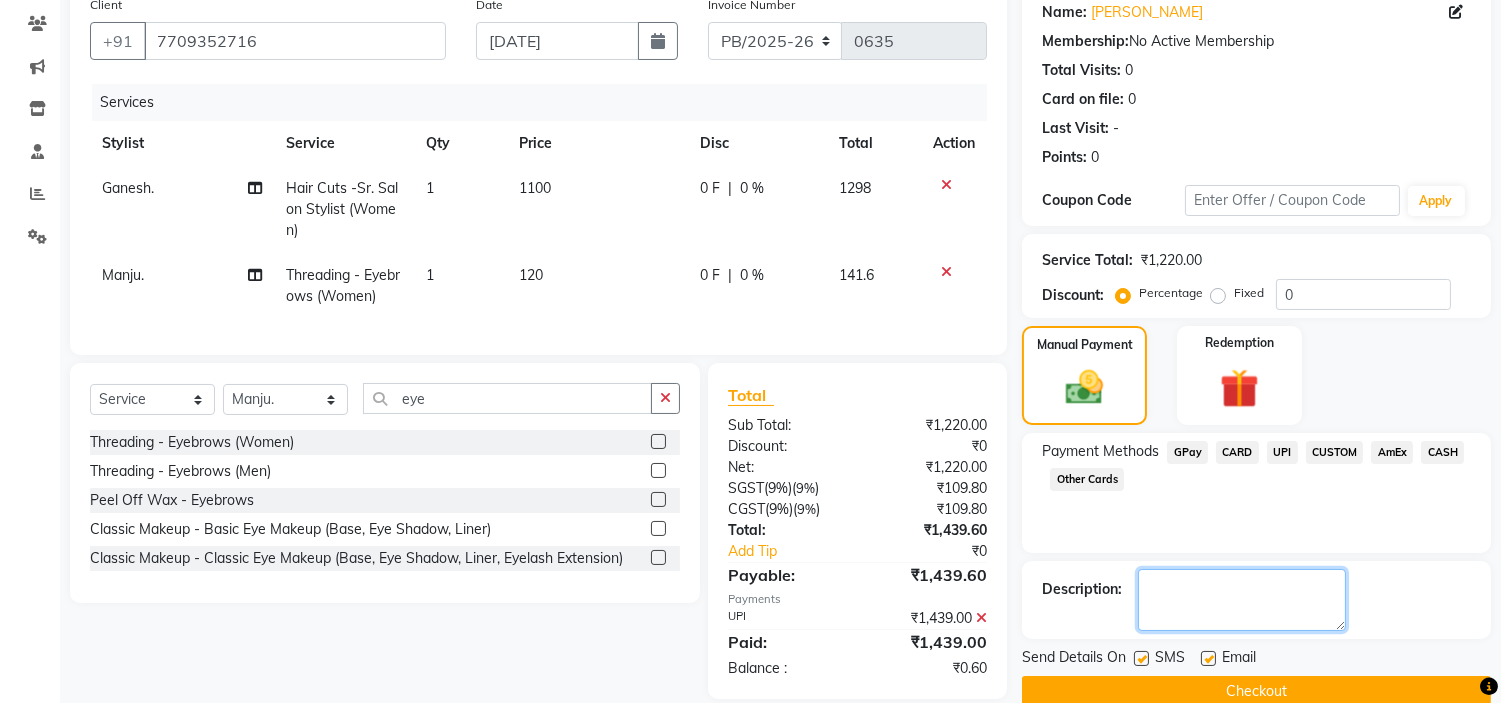 click 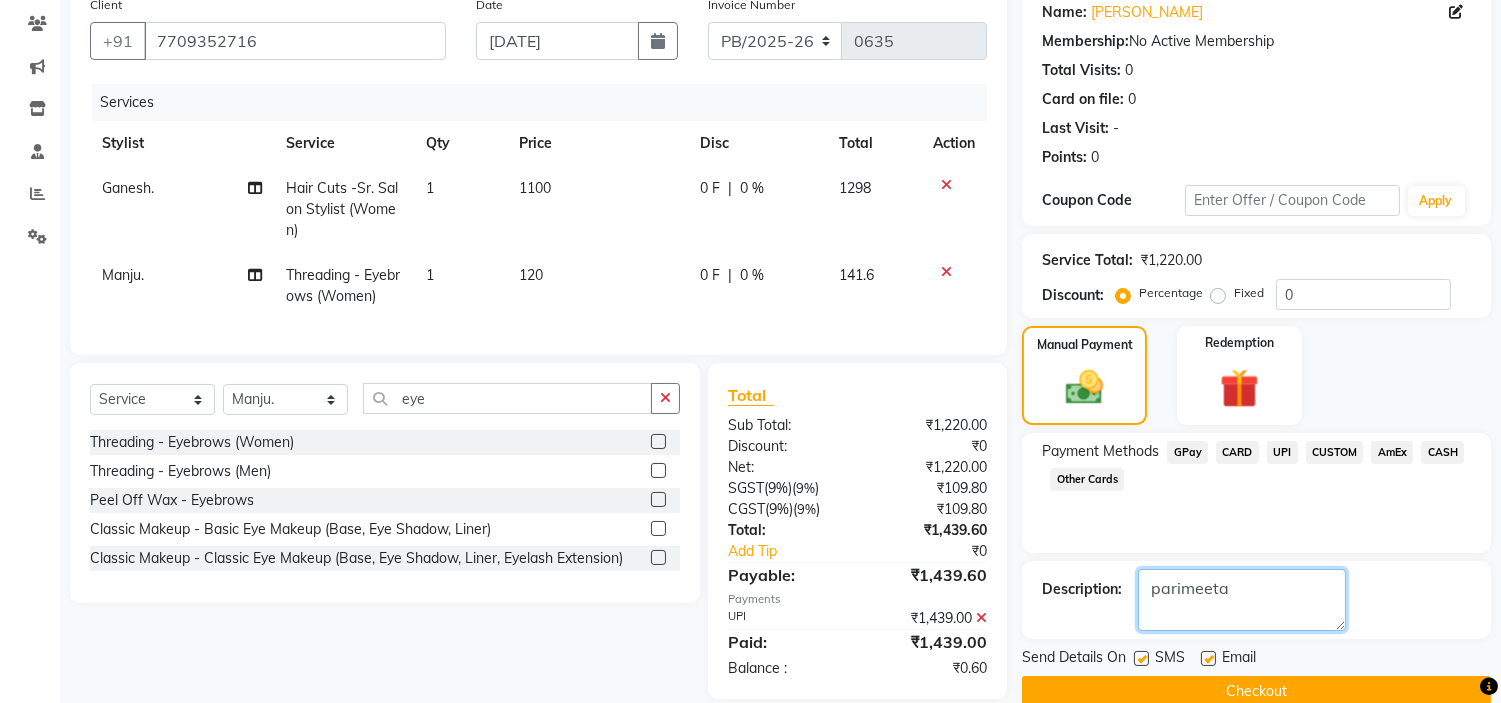 scroll, scrollTop: 206, scrollLeft: 0, axis: vertical 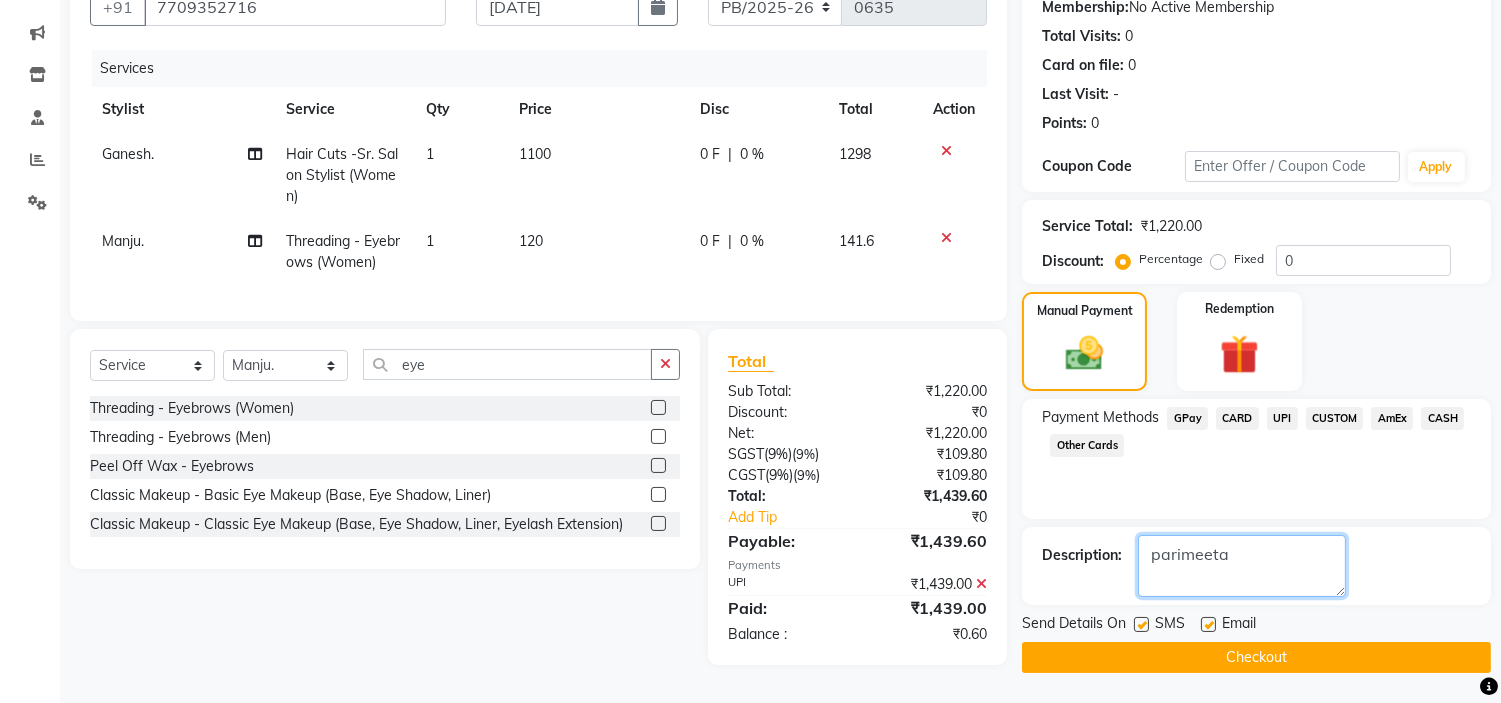 type on "parimeeta" 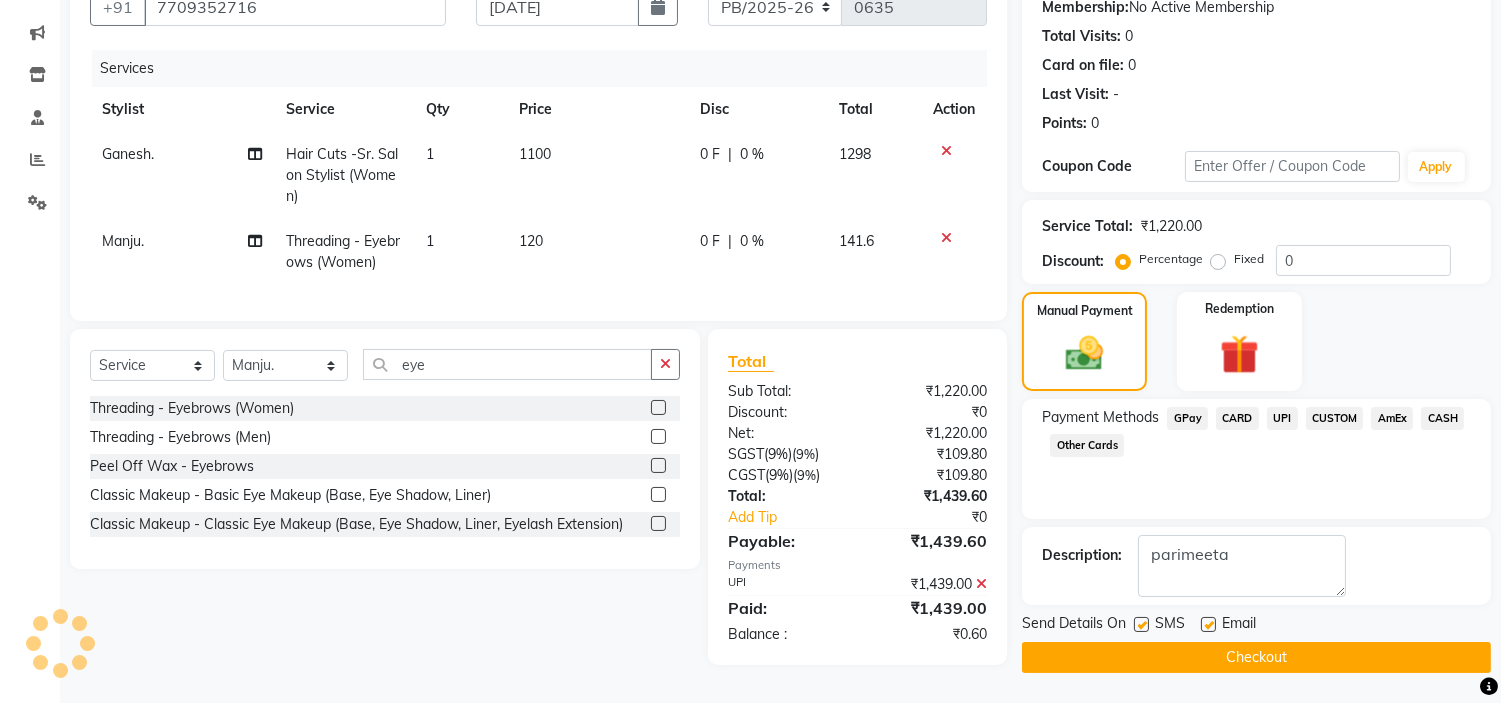 click on "Checkout" 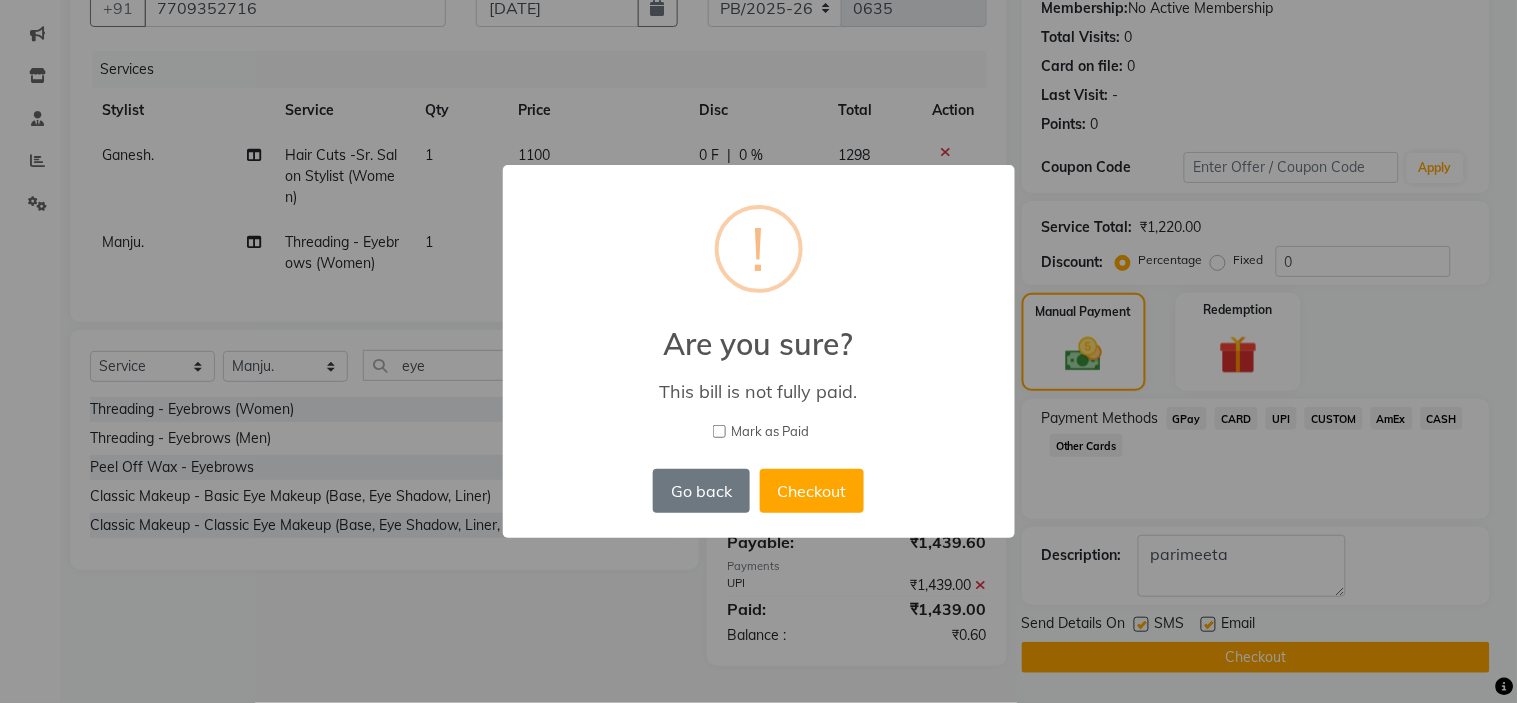 click on "Mark as Paid" at bounding box center [719, 431] 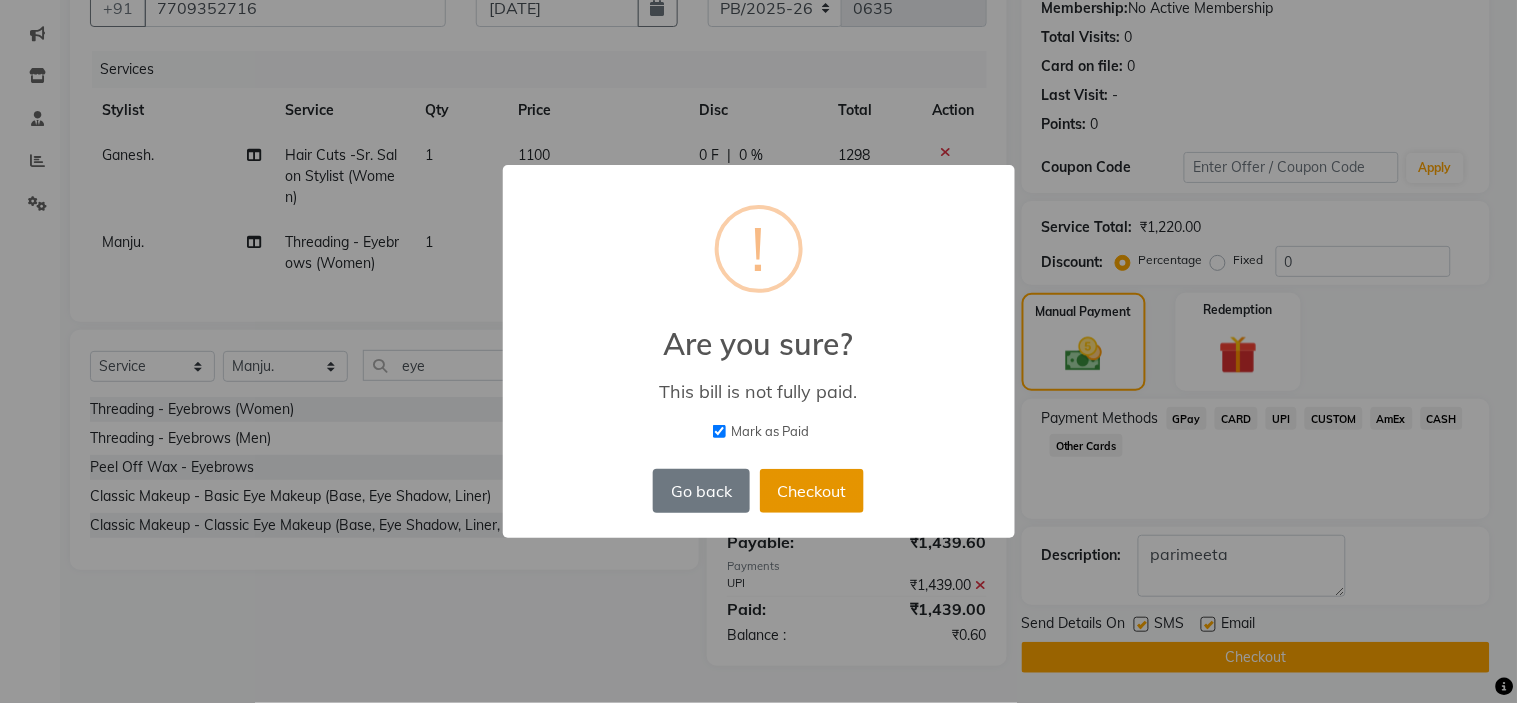 click on "Checkout" at bounding box center [812, 491] 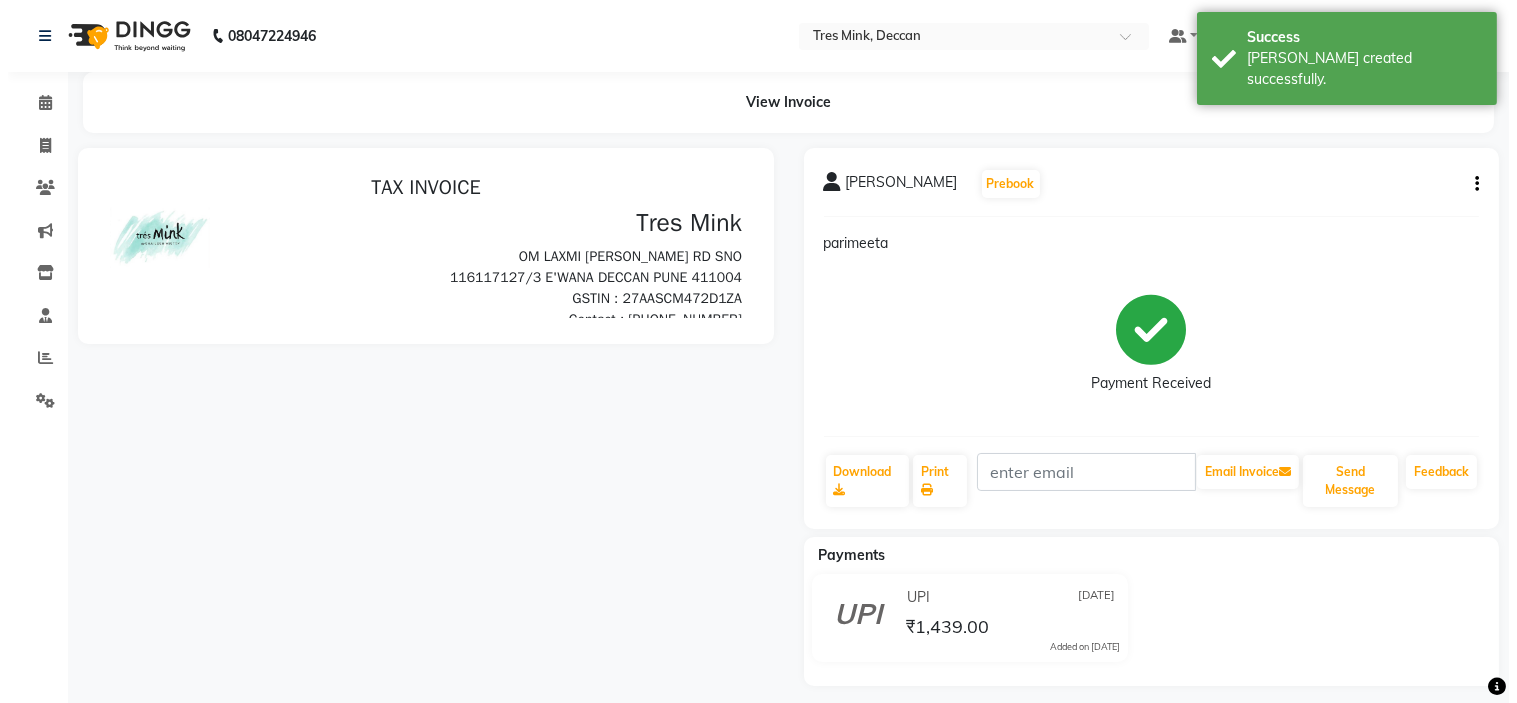 scroll, scrollTop: 0, scrollLeft: 0, axis: both 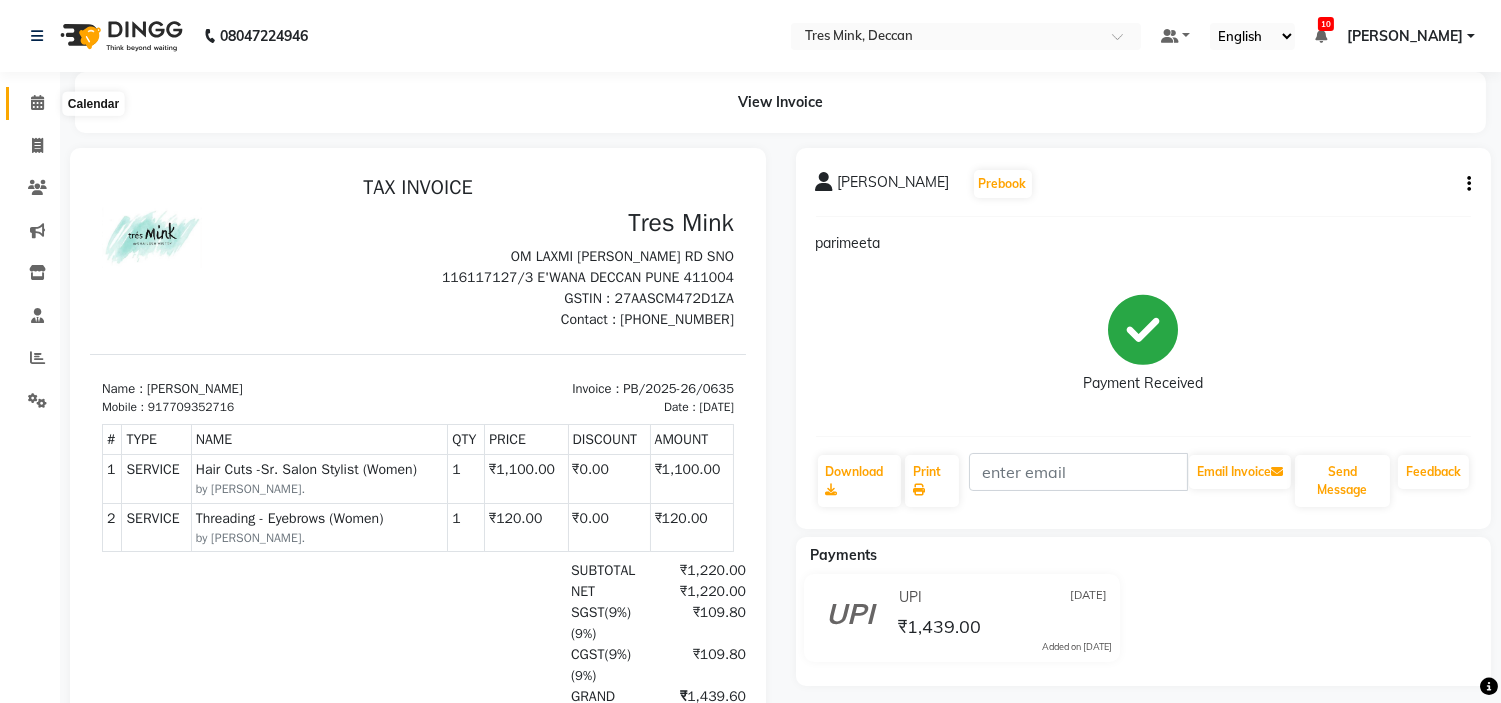 click 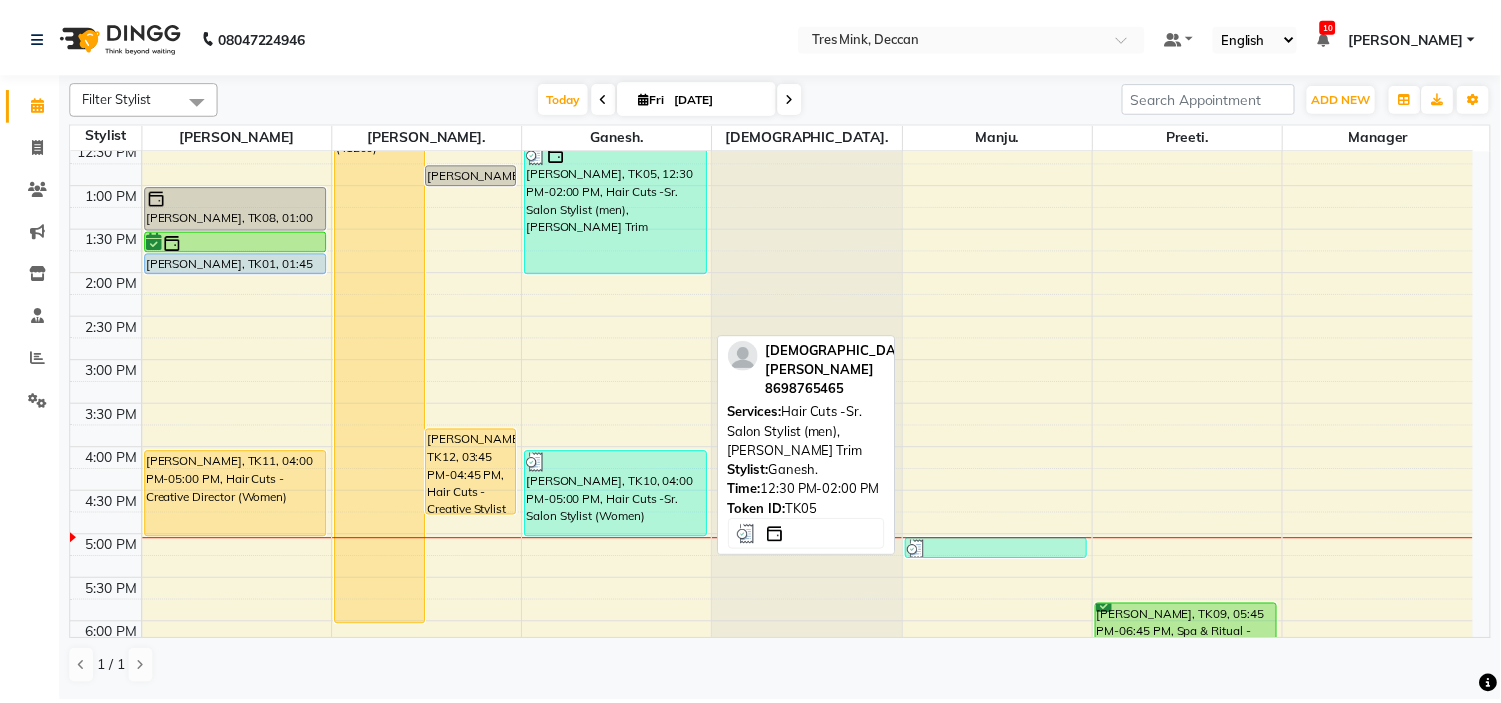 scroll, scrollTop: 444, scrollLeft: 0, axis: vertical 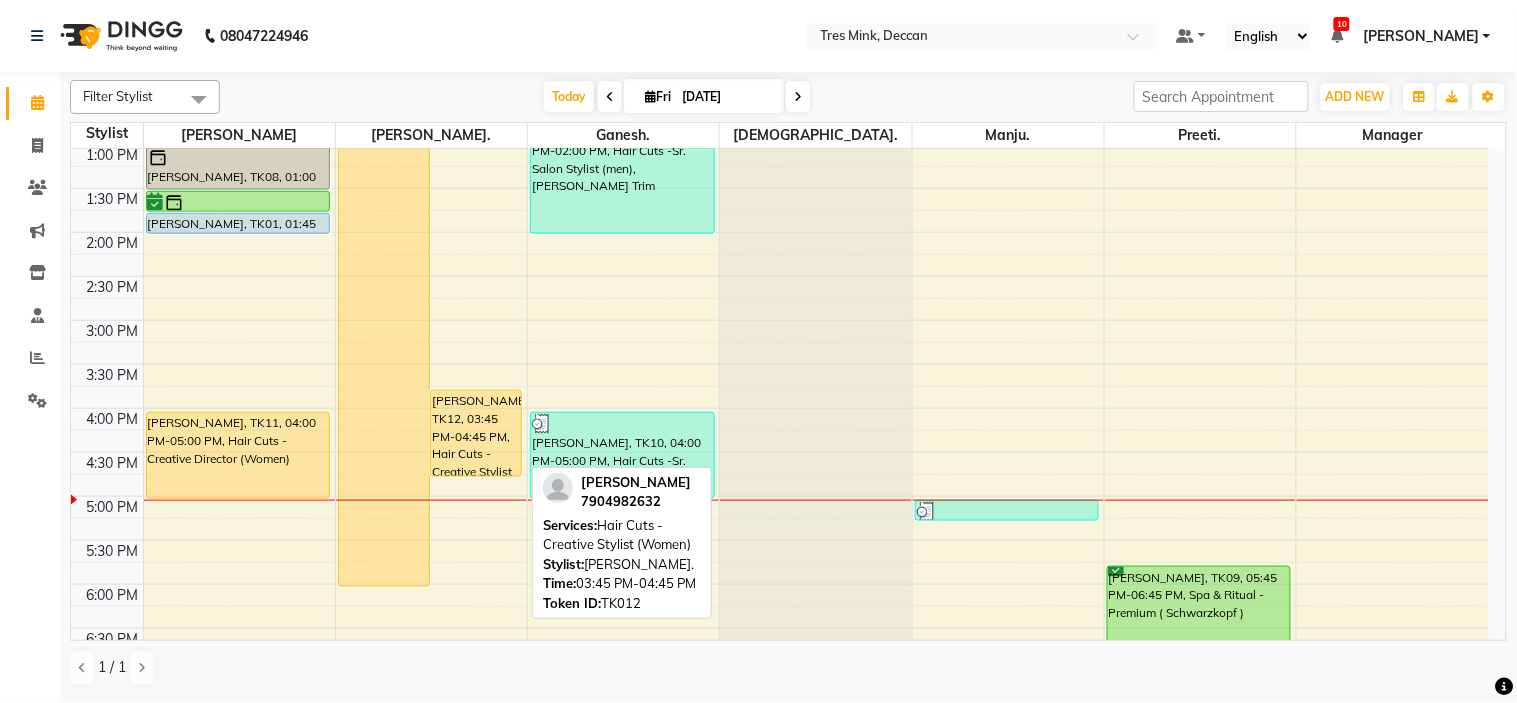 click on "[PERSON_NAME], TK12, 03:45 PM-04:45 PM, Hair Cuts - Creative Stylist (Women)" at bounding box center (476, 433) 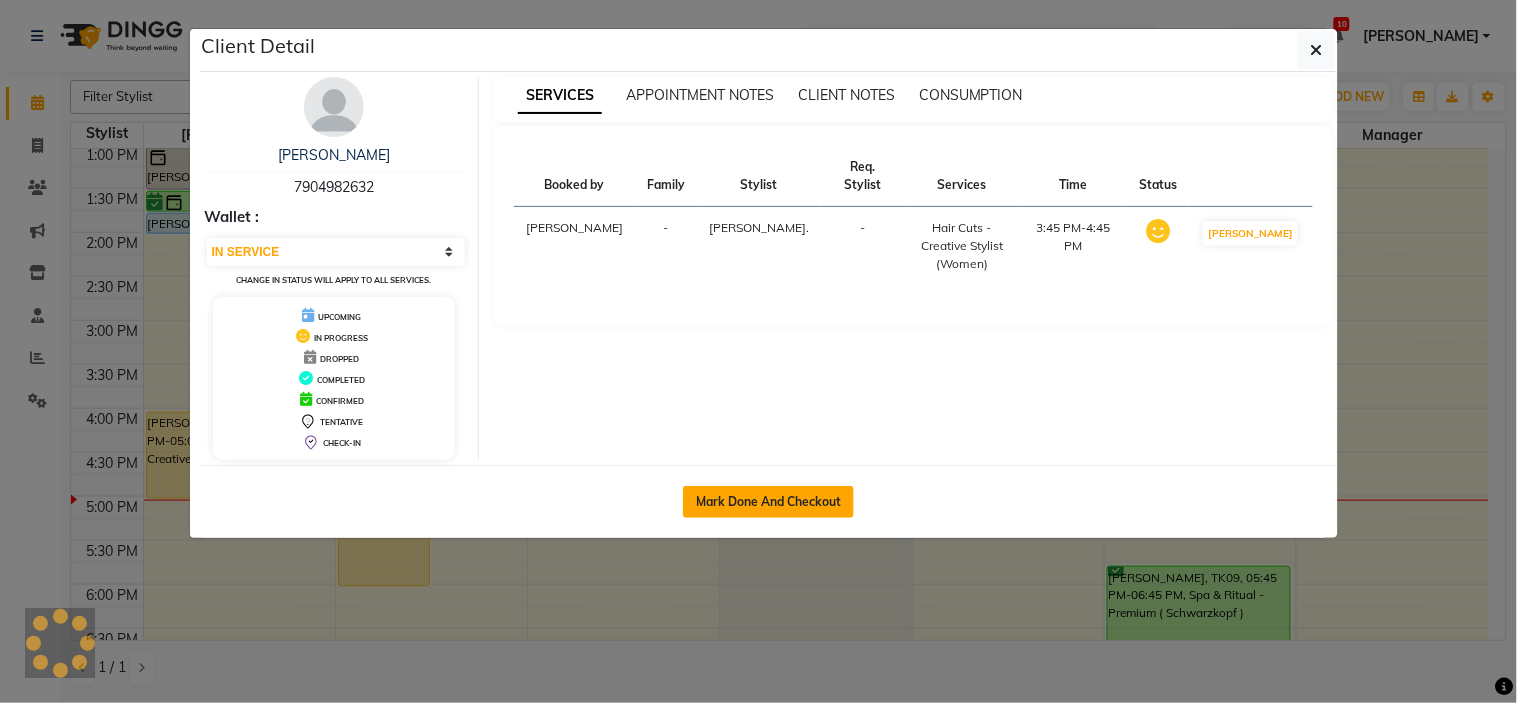 click on "Mark Done And Checkout" 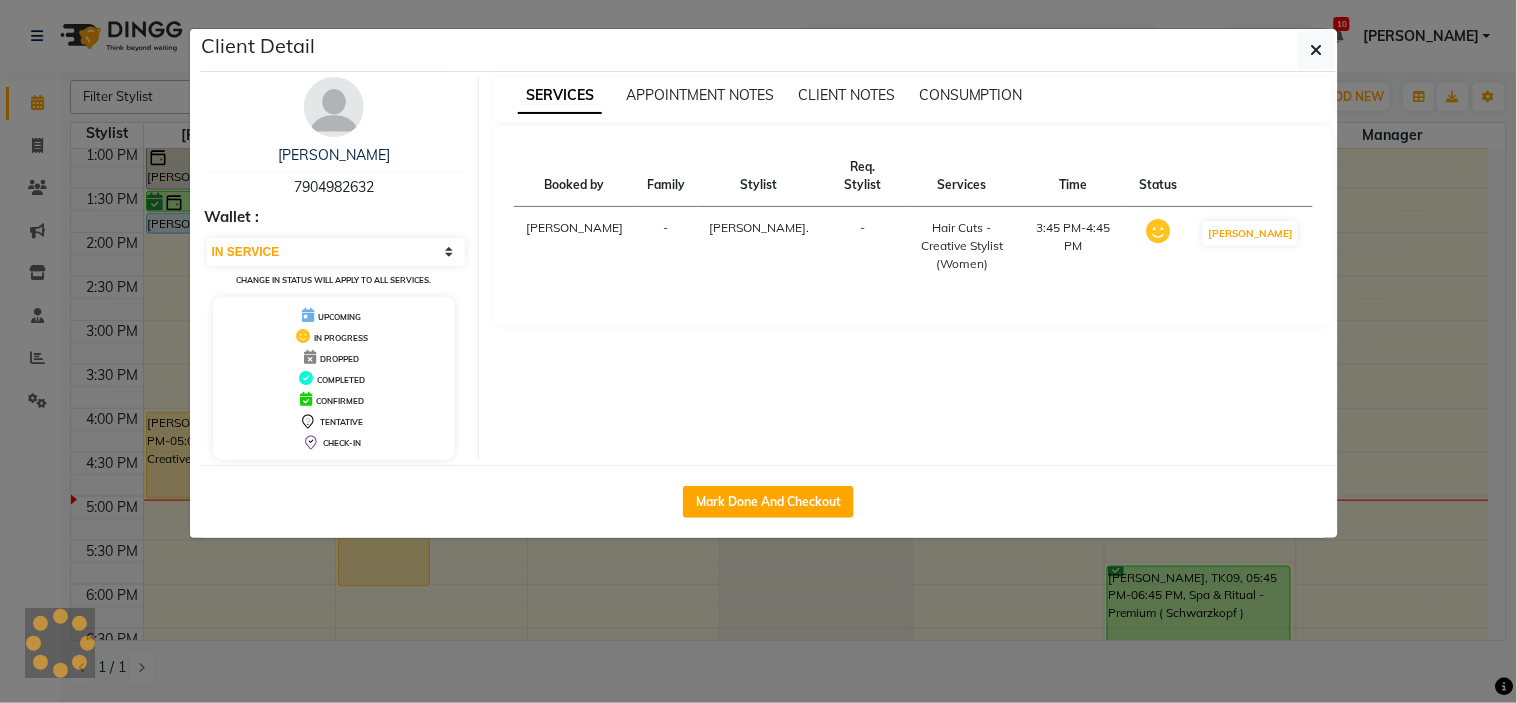 type 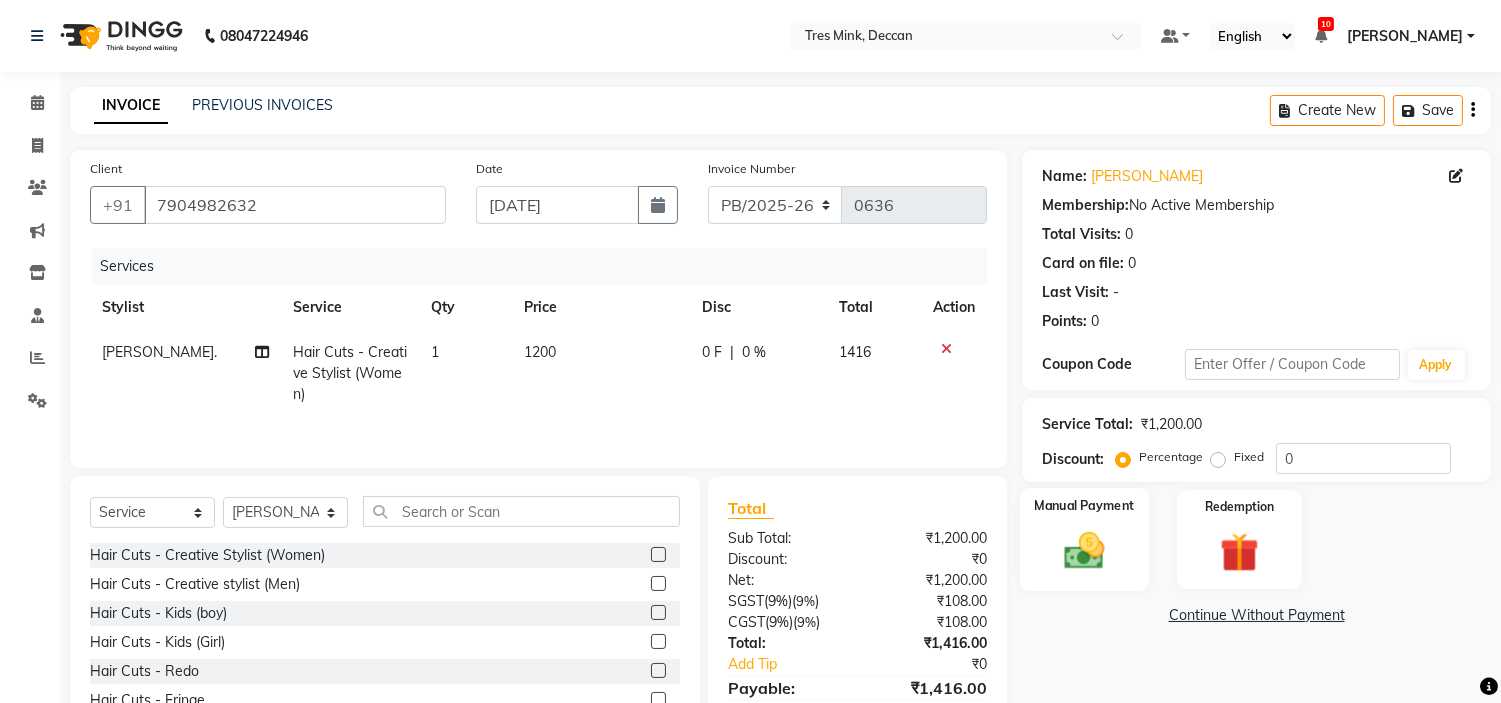 click 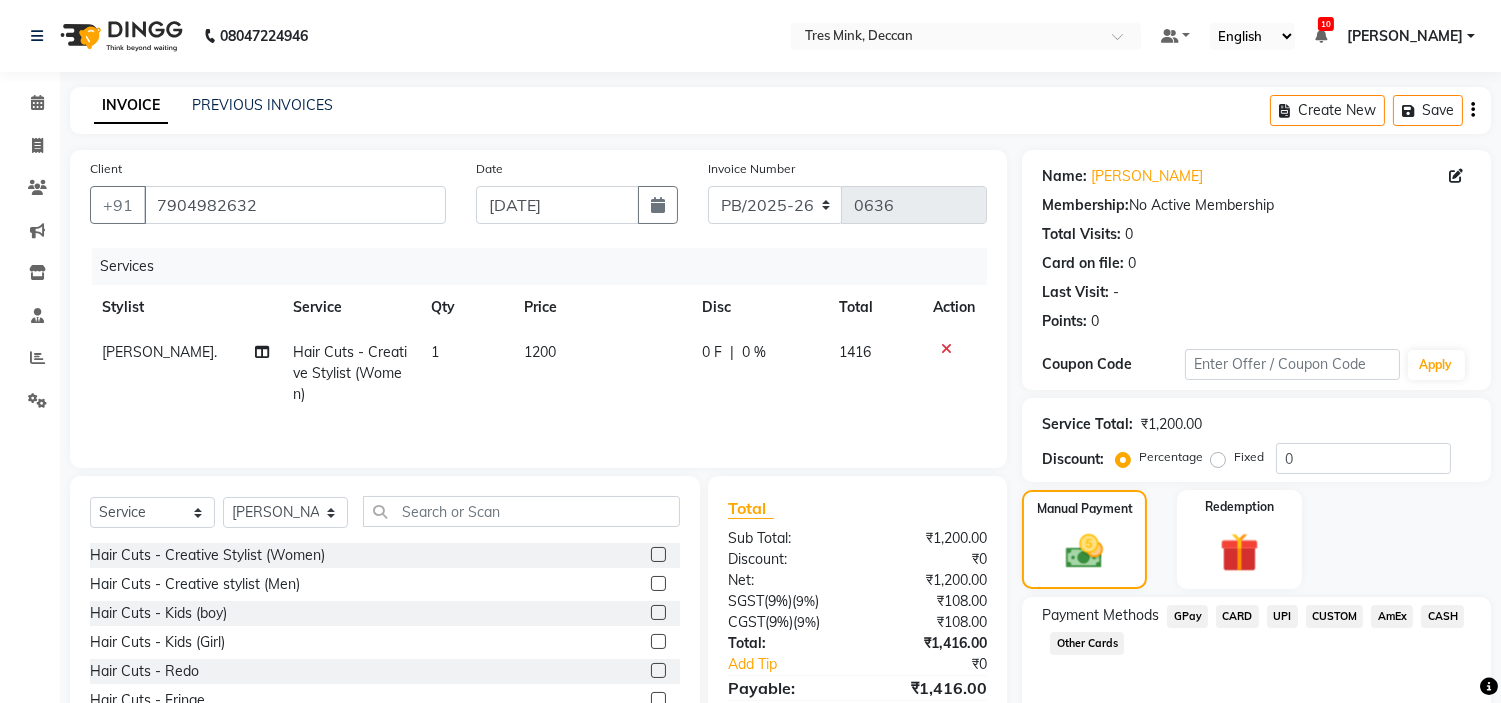 click on "UPI" 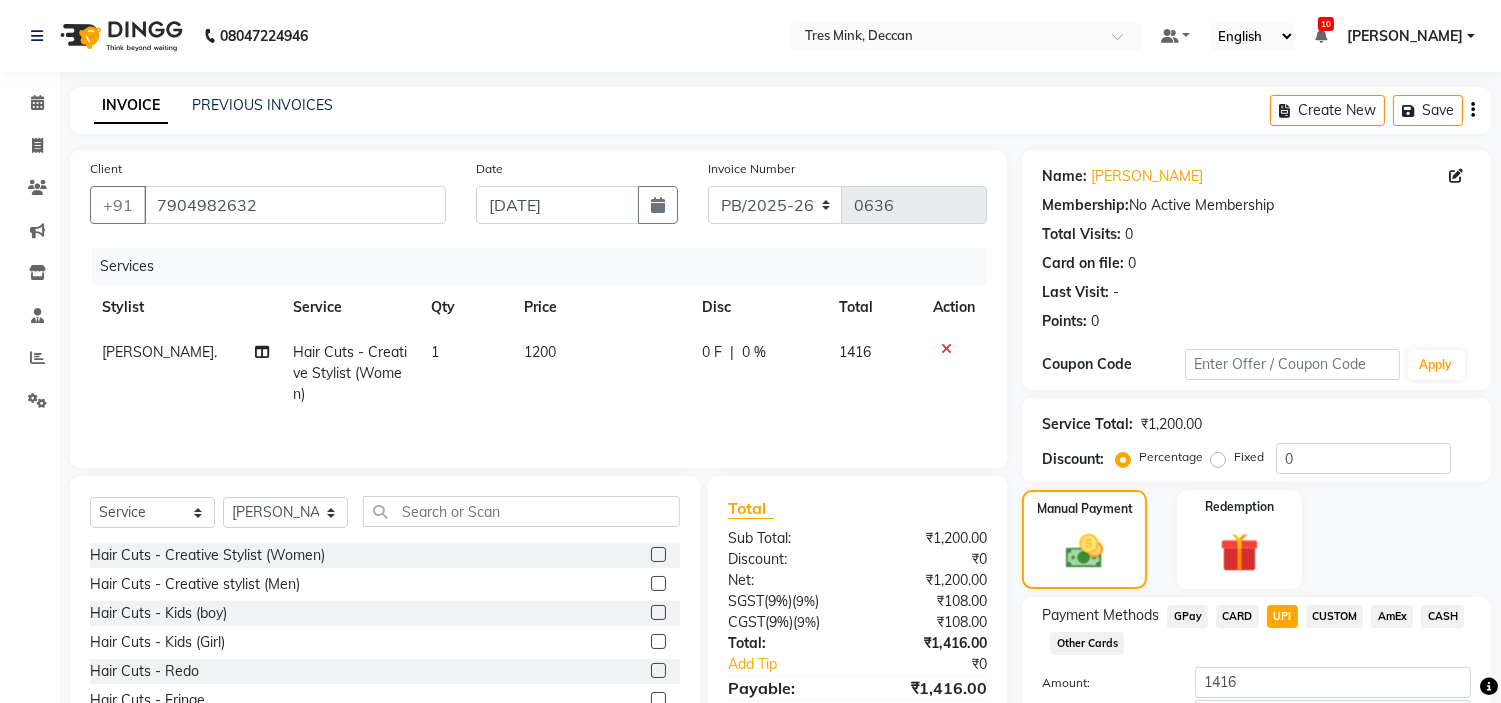 scroll, scrollTop: 141, scrollLeft: 0, axis: vertical 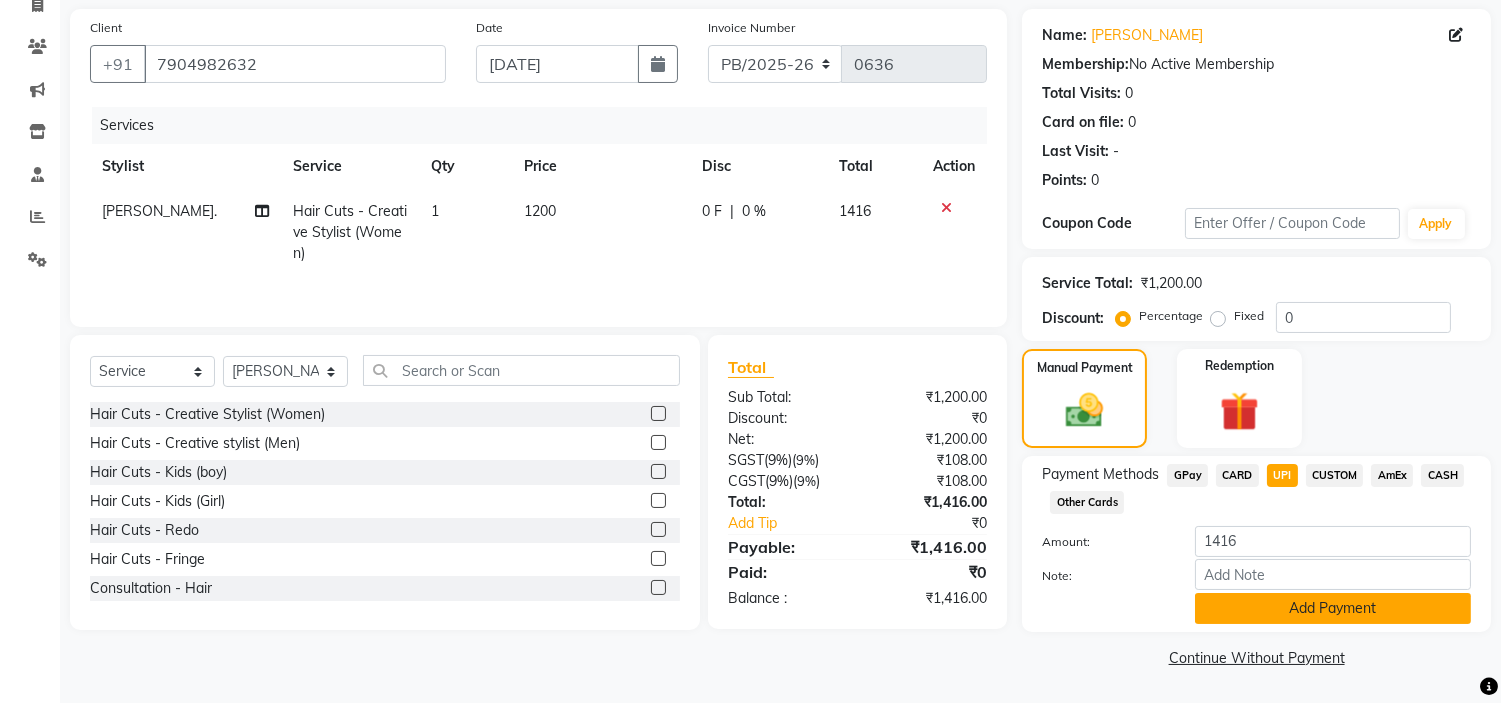click on "Add Payment" 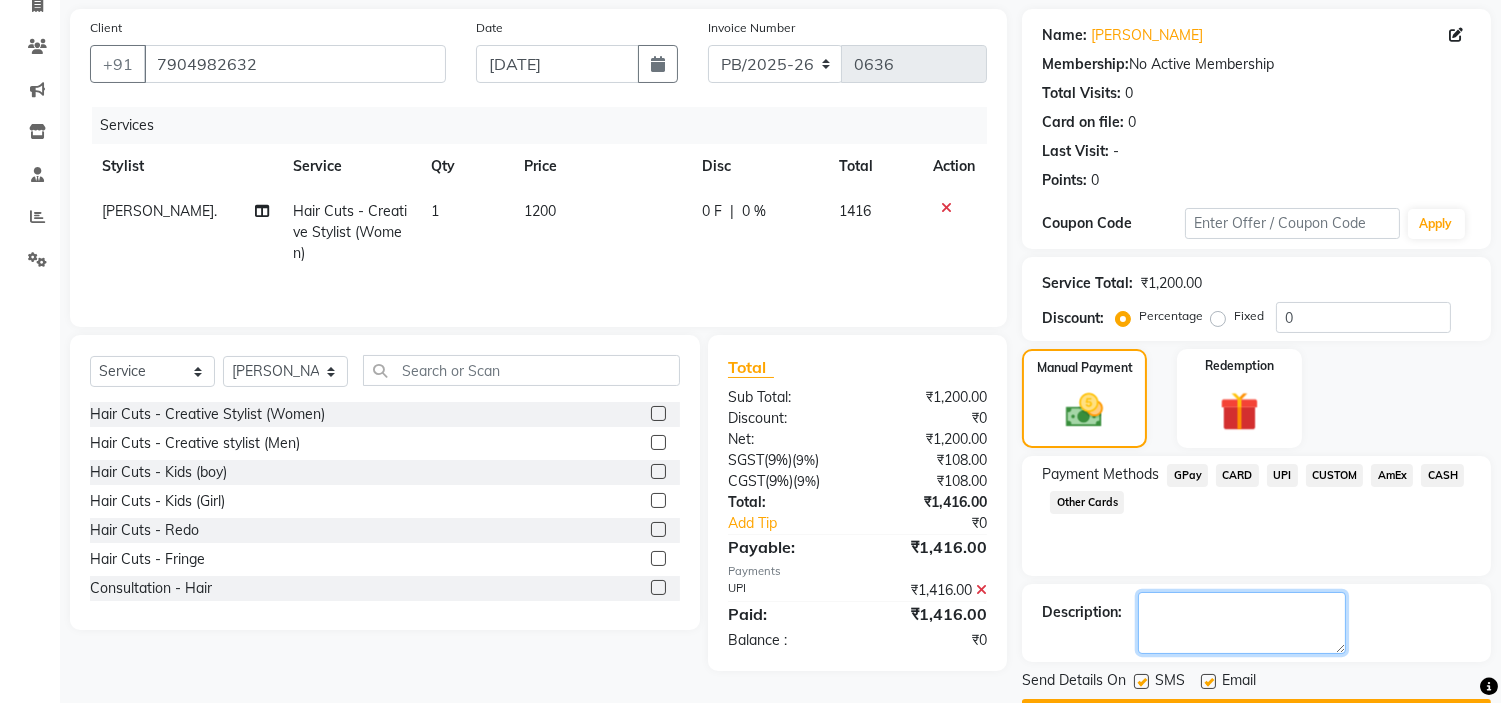 click 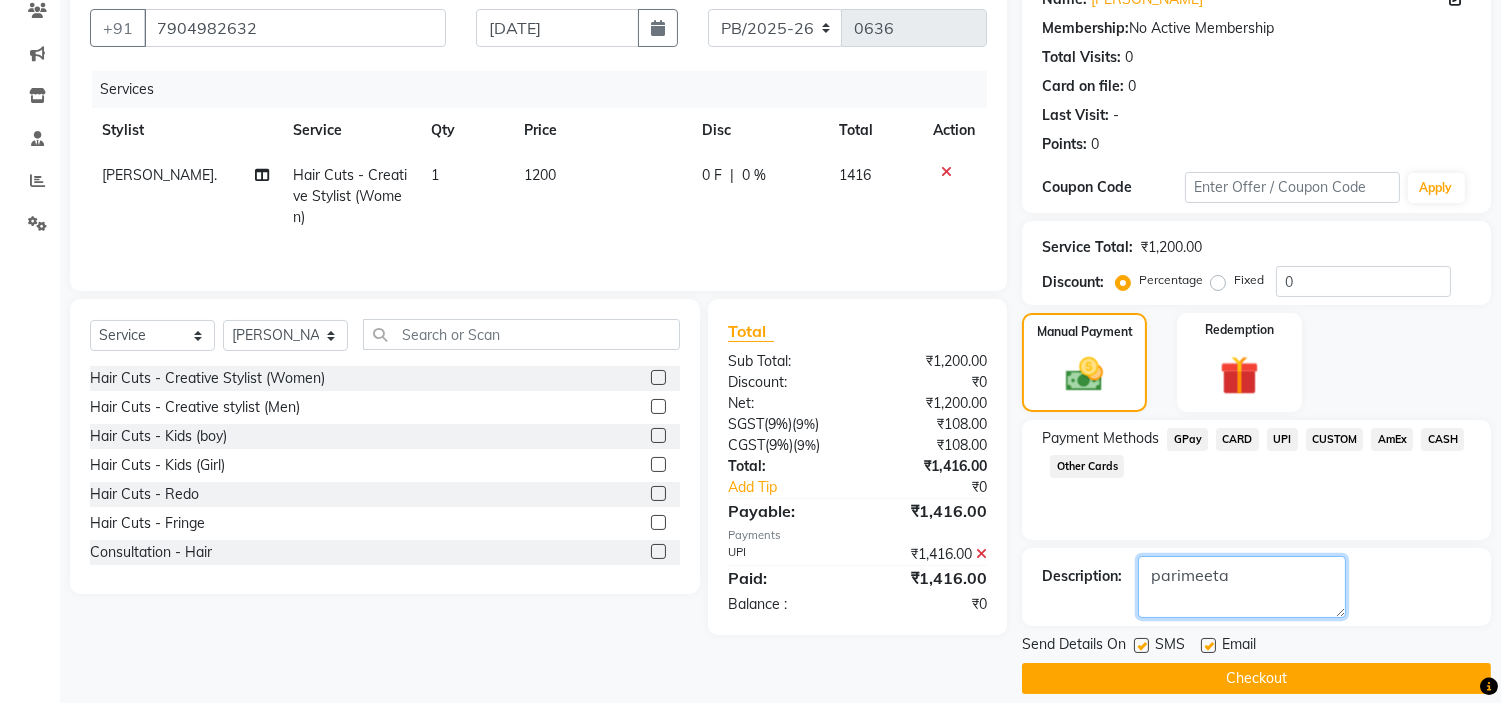 scroll, scrollTop: 196, scrollLeft: 0, axis: vertical 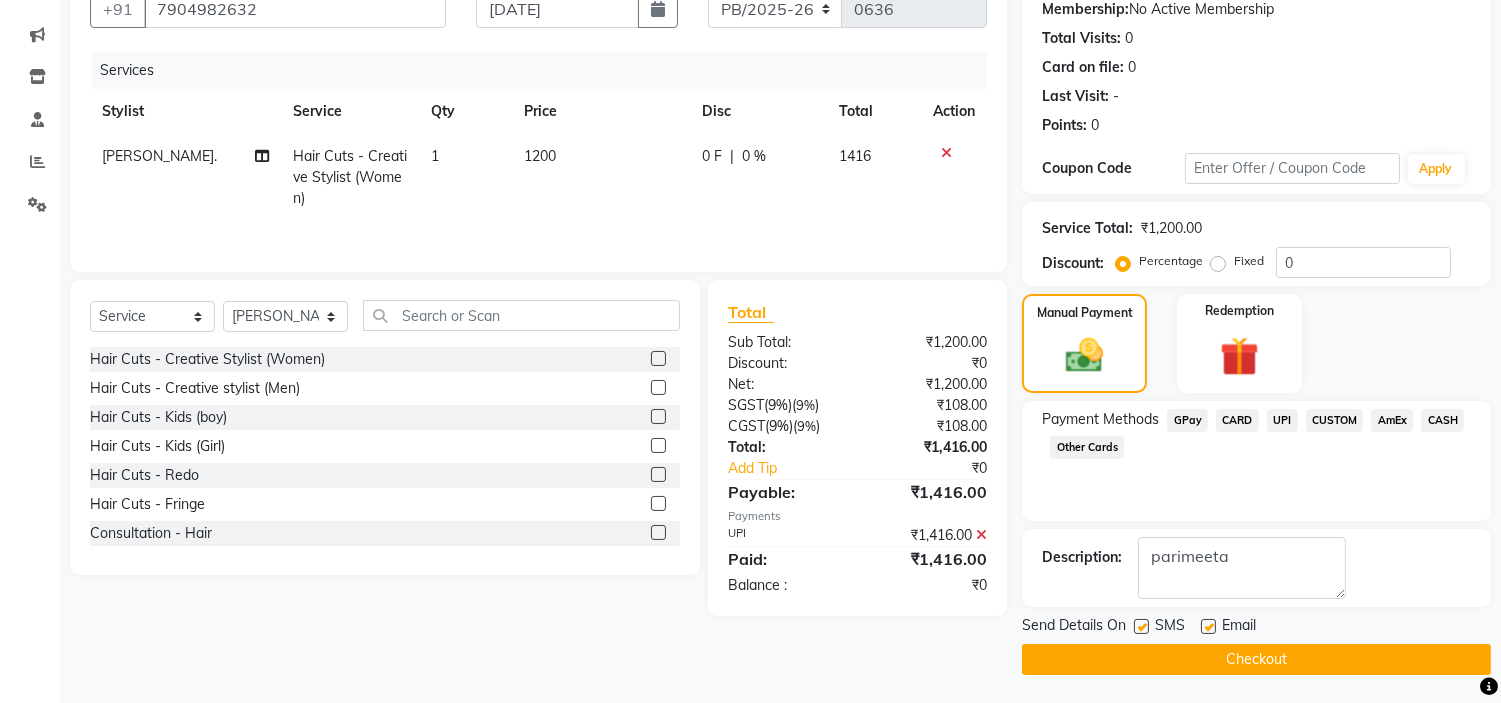 click on "Checkout" 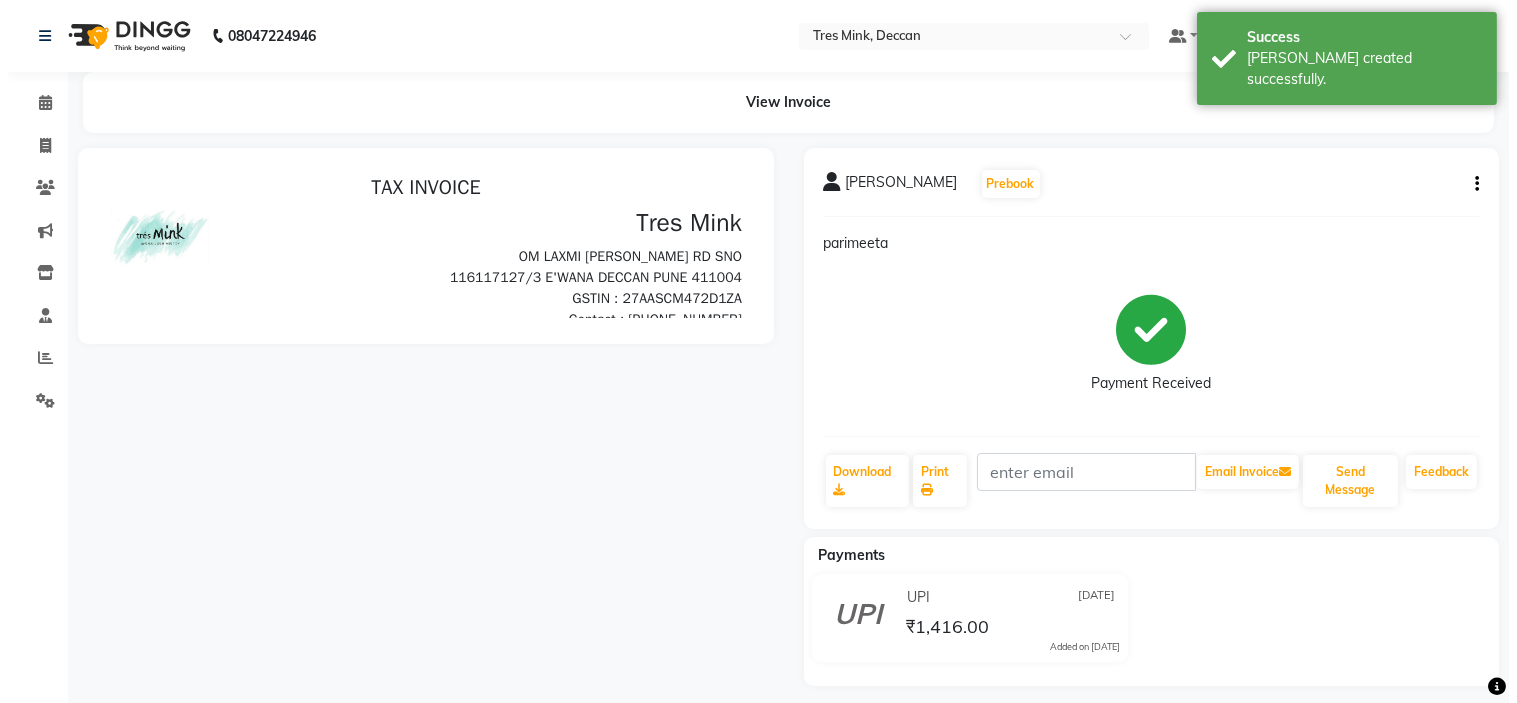 scroll, scrollTop: 0, scrollLeft: 0, axis: both 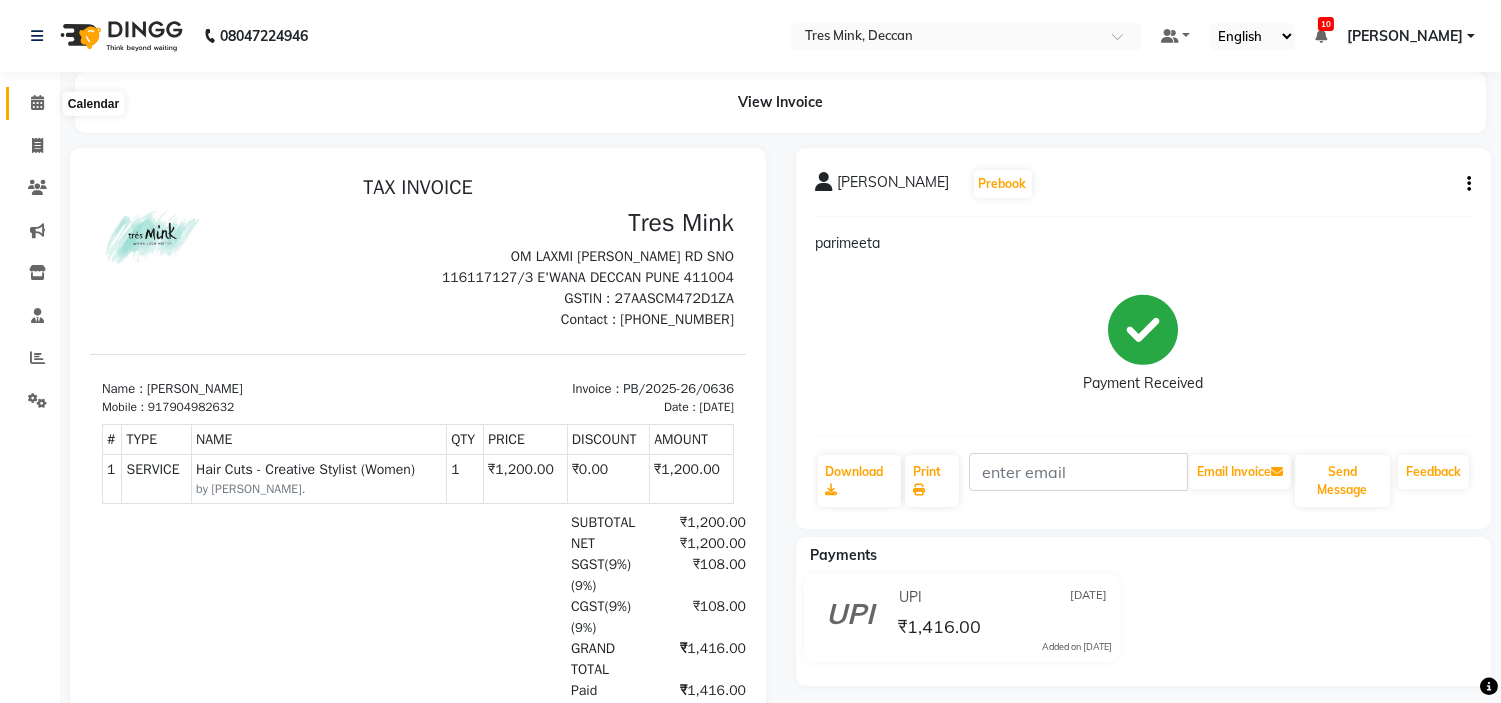 click 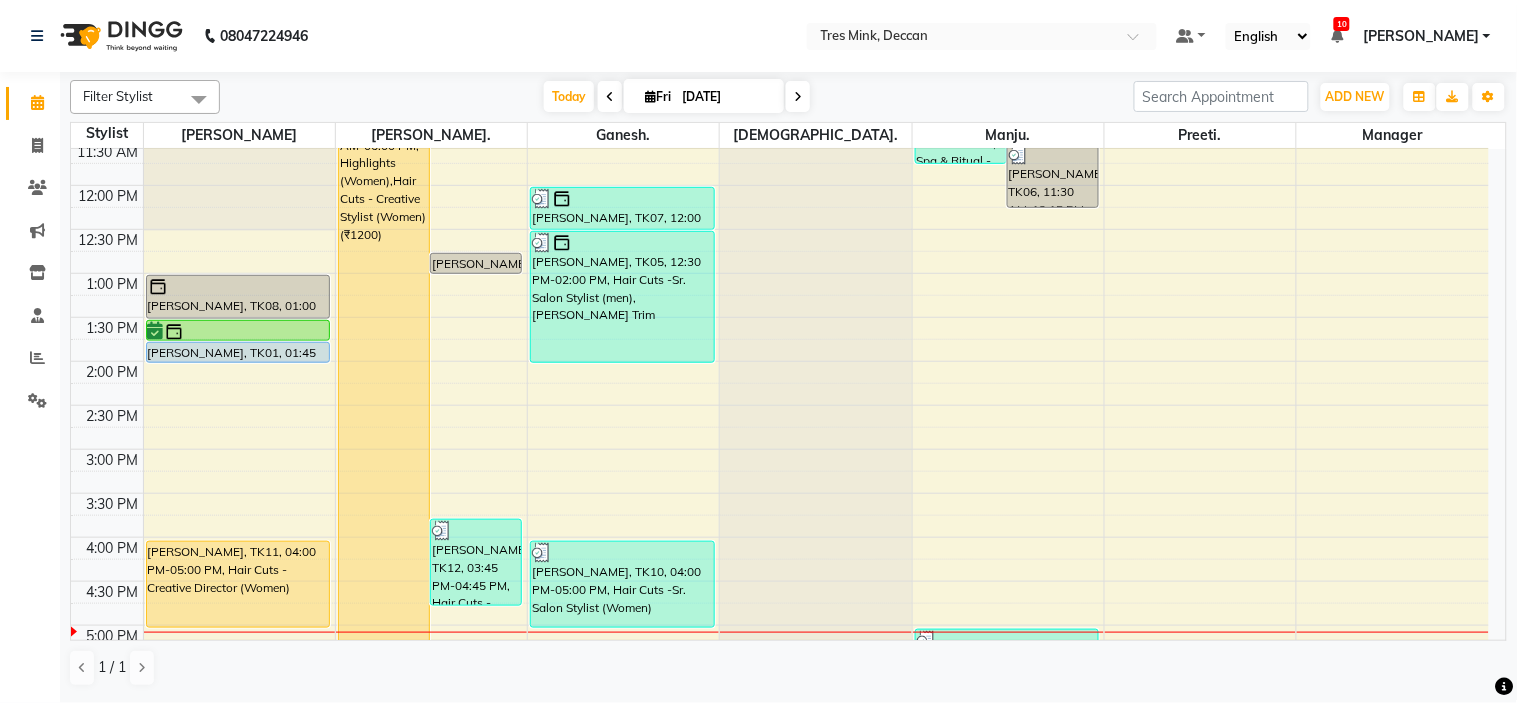 scroll, scrollTop: 333, scrollLeft: 0, axis: vertical 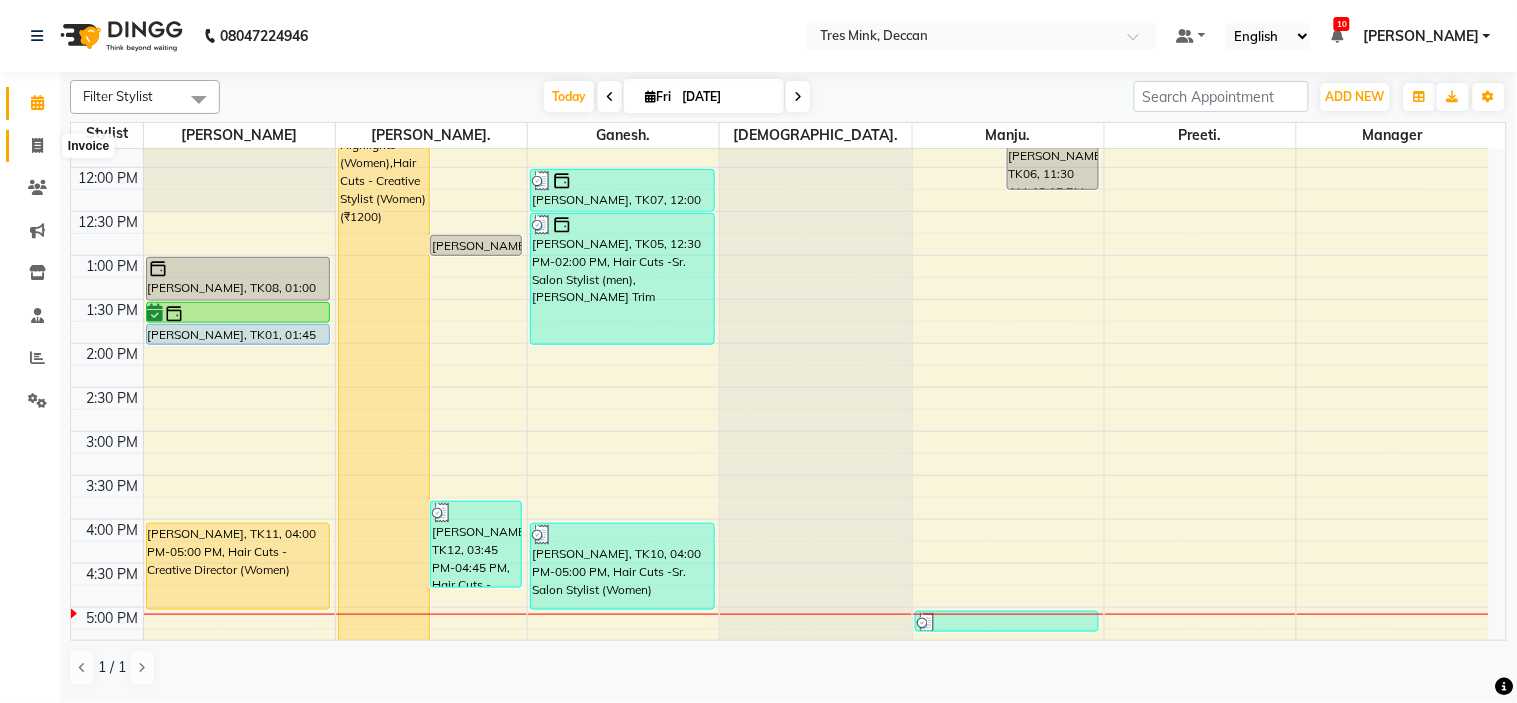 click 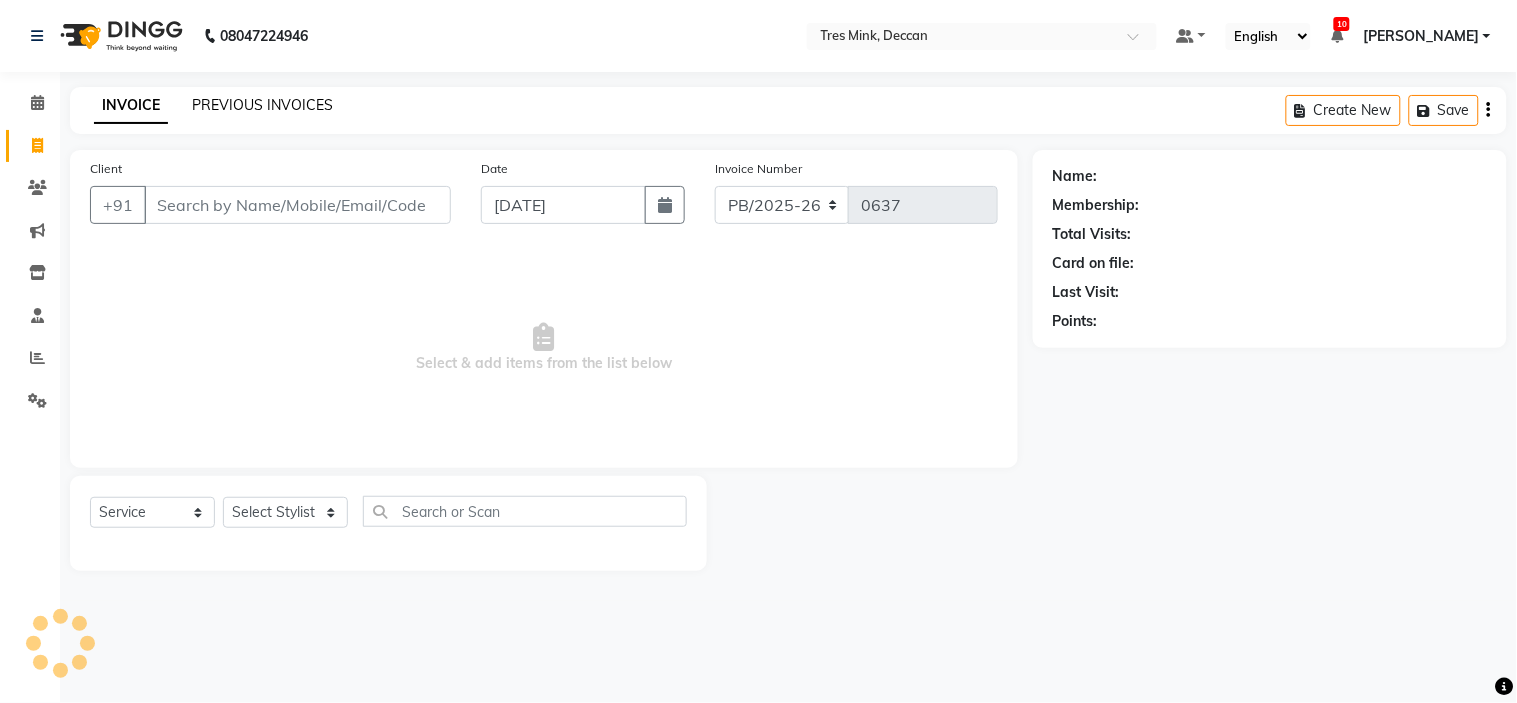 click on "PREVIOUS INVOICES" 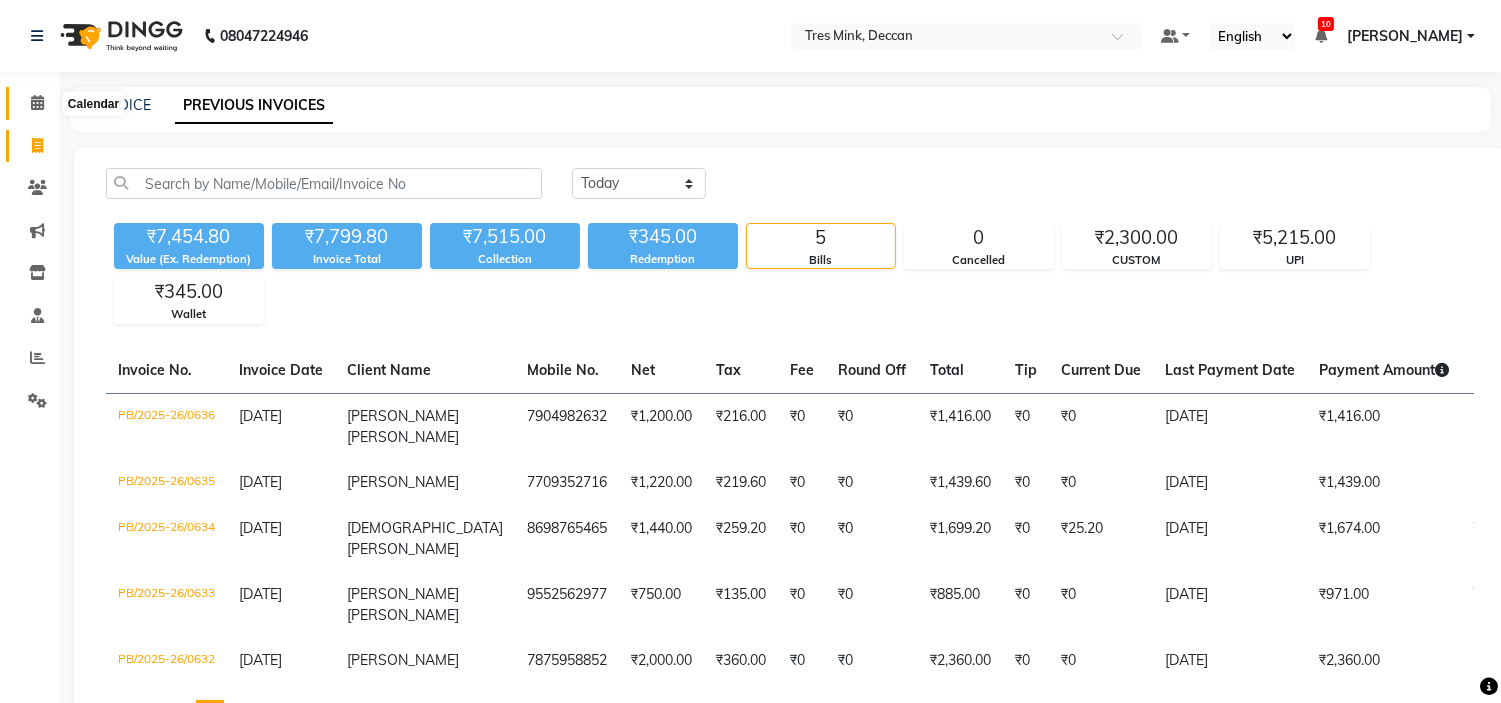 click 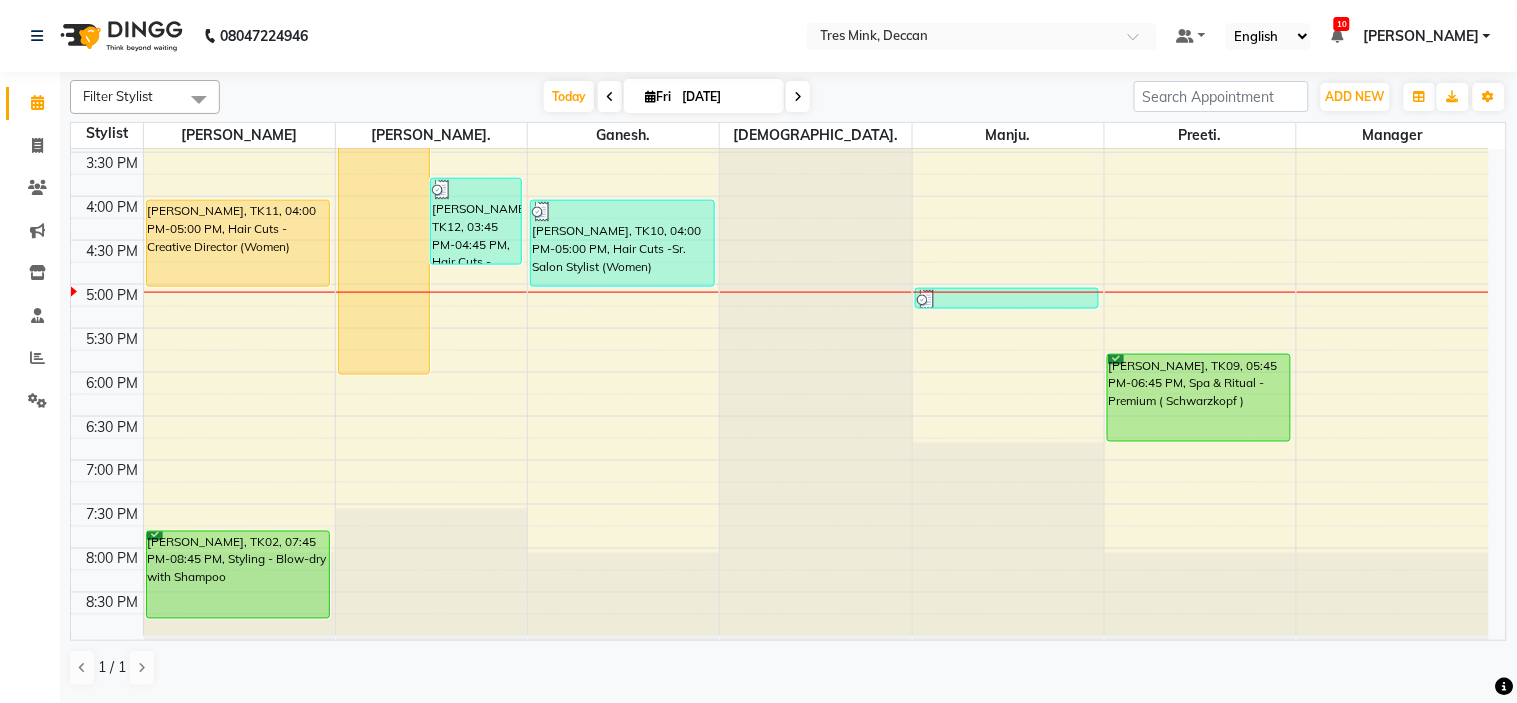 scroll, scrollTop: 545, scrollLeft: 0, axis: vertical 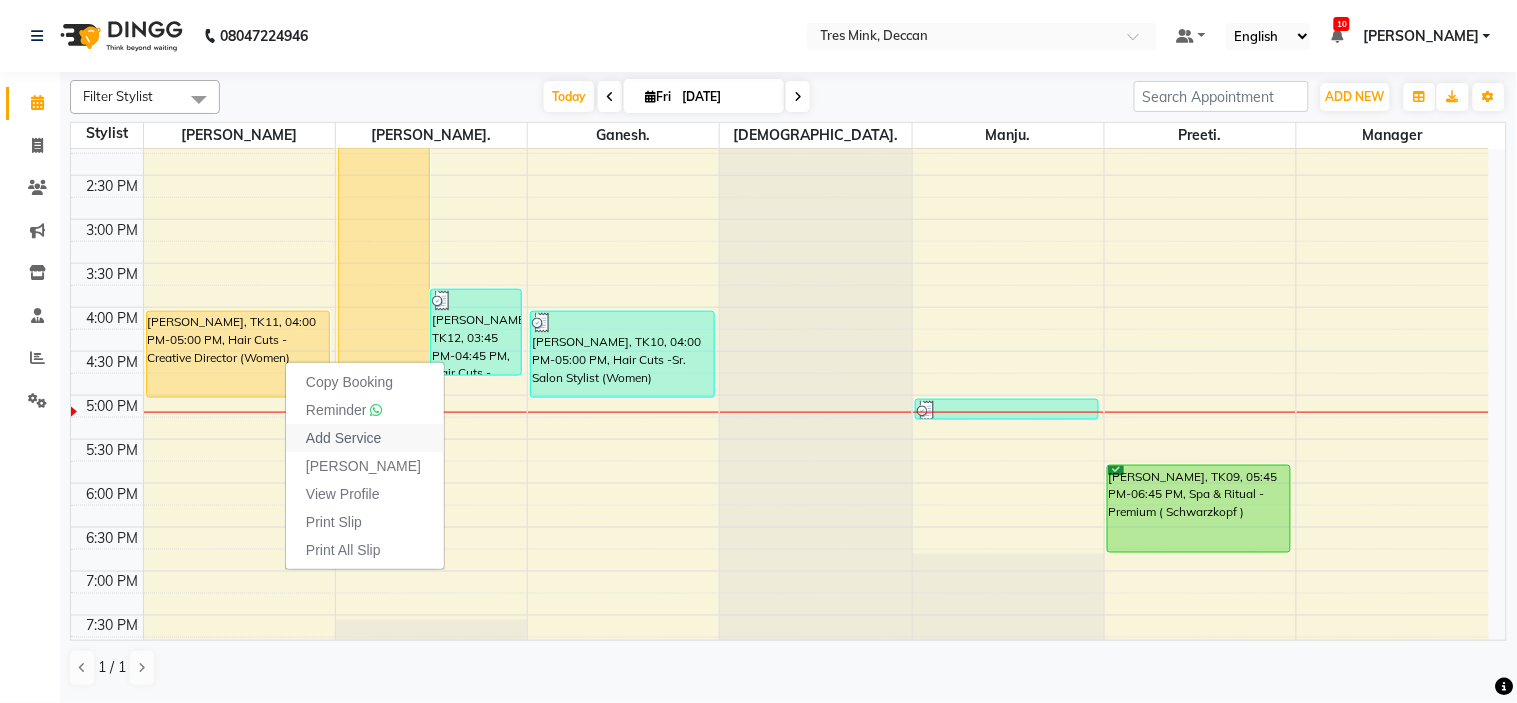 click on "Add Service" at bounding box center (365, 438) 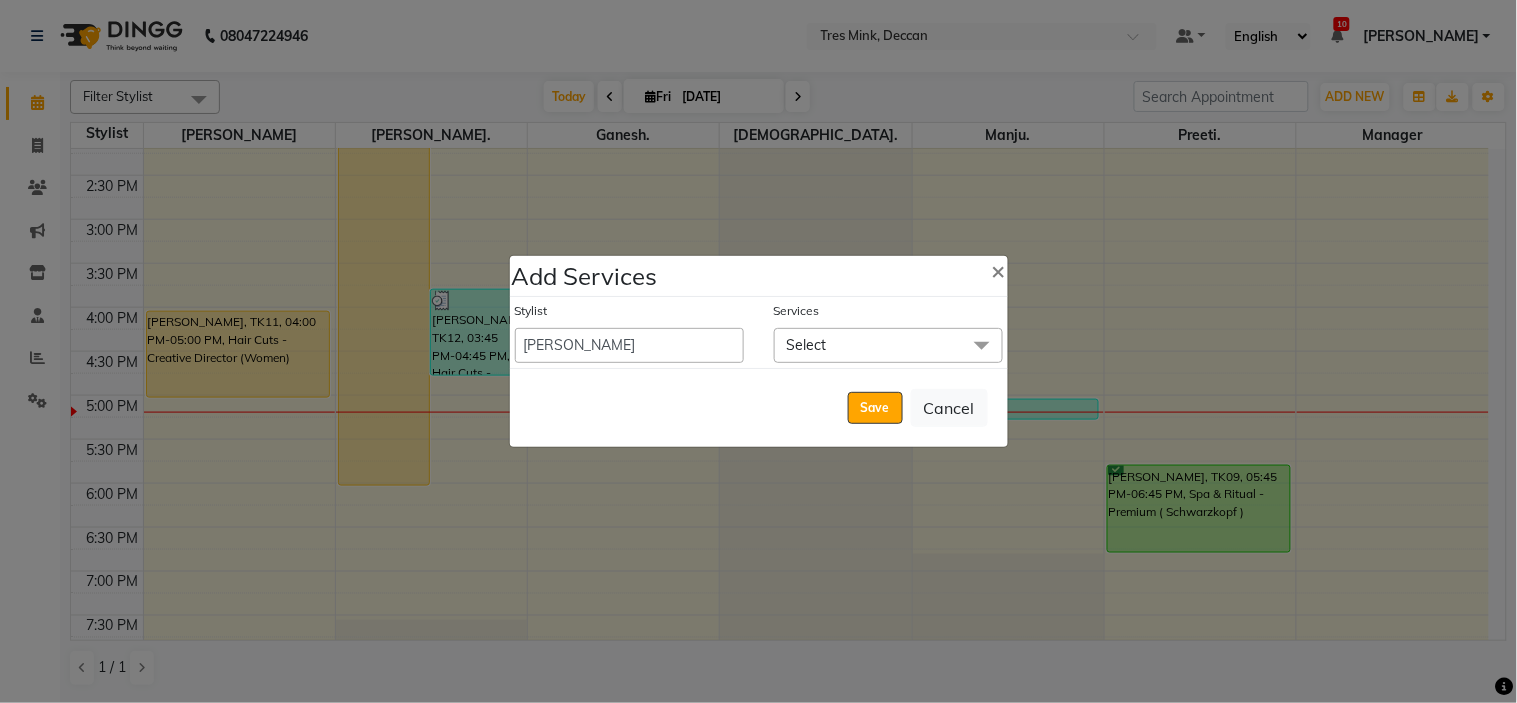 click on "Select" 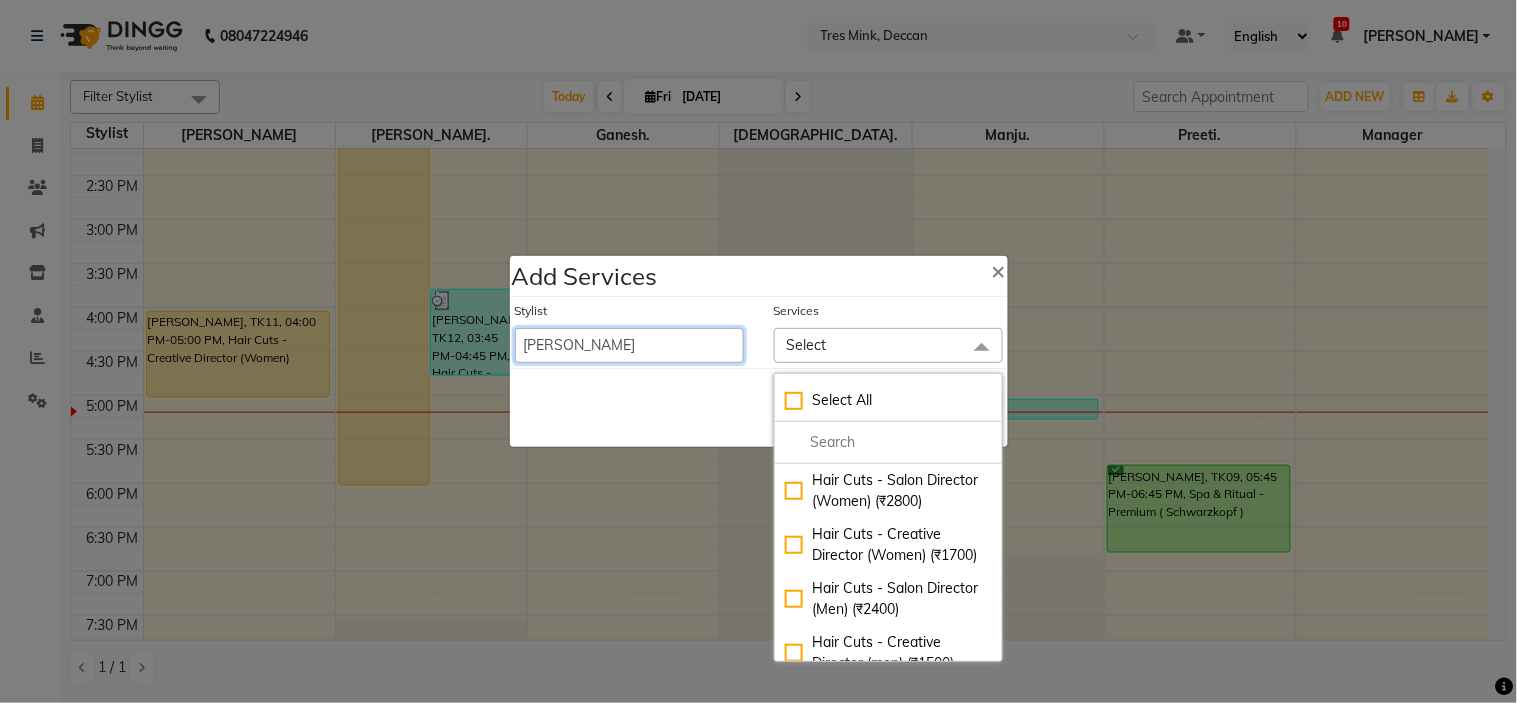 click on "[PERSON_NAME].   [PERSON_NAME].   [PERSON_NAME].   Manager   [PERSON_NAME].   [PERSON_NAME].   [GEOGRAPHIC_DATA].   Revati [PERSON_NAME] [PERSON_NAME].   [PERSON_NAME]." at bounding box center [629, 345] 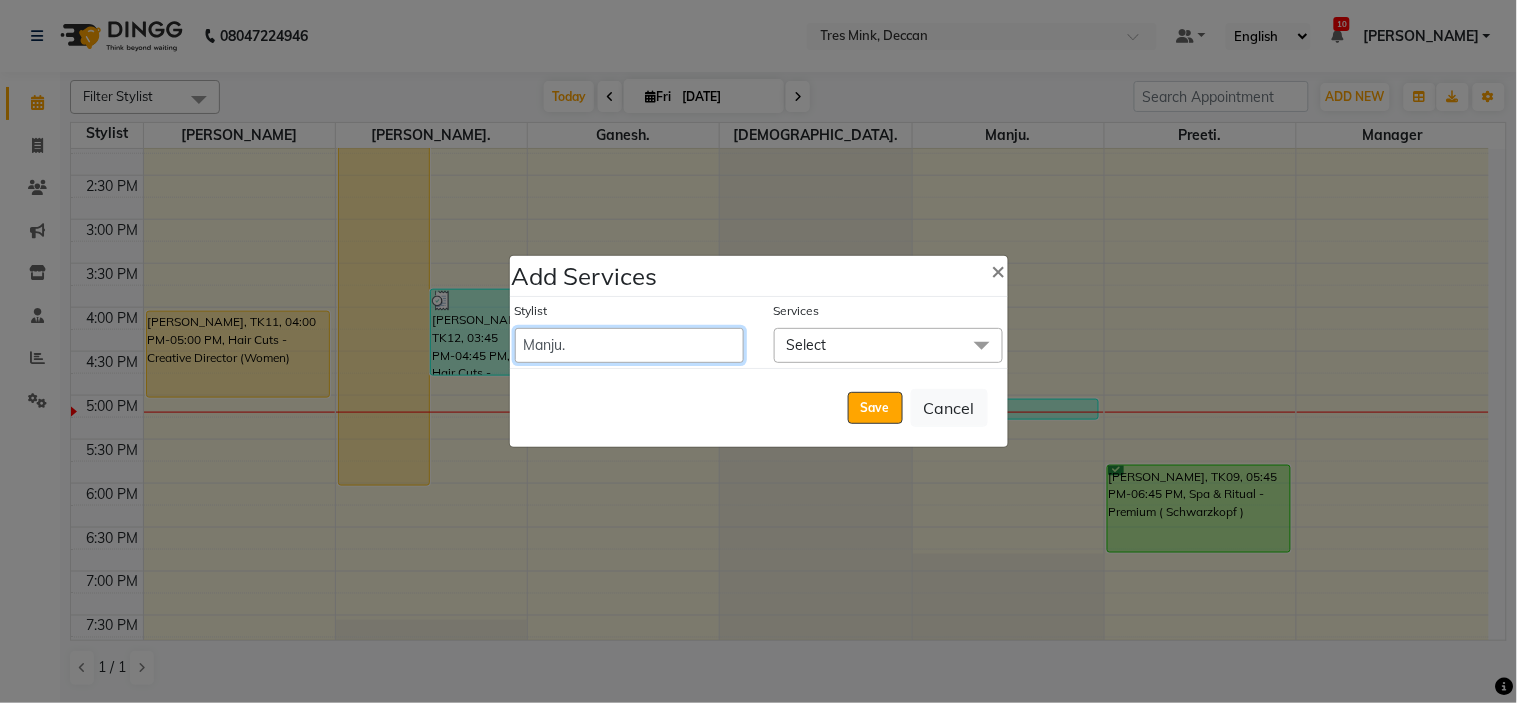 click on "[PERSON_NAME].   [PERSON_NAME].   [PERSON_NAME].   Manager   [PERSON_NAME].   [PERSON_NAME].   [GEOGRAPHIC_DATA].   Revati [PERSON_NAME] [PERSON_NAME].   [PERSON_NAME]." at bounding box center [629, 345] 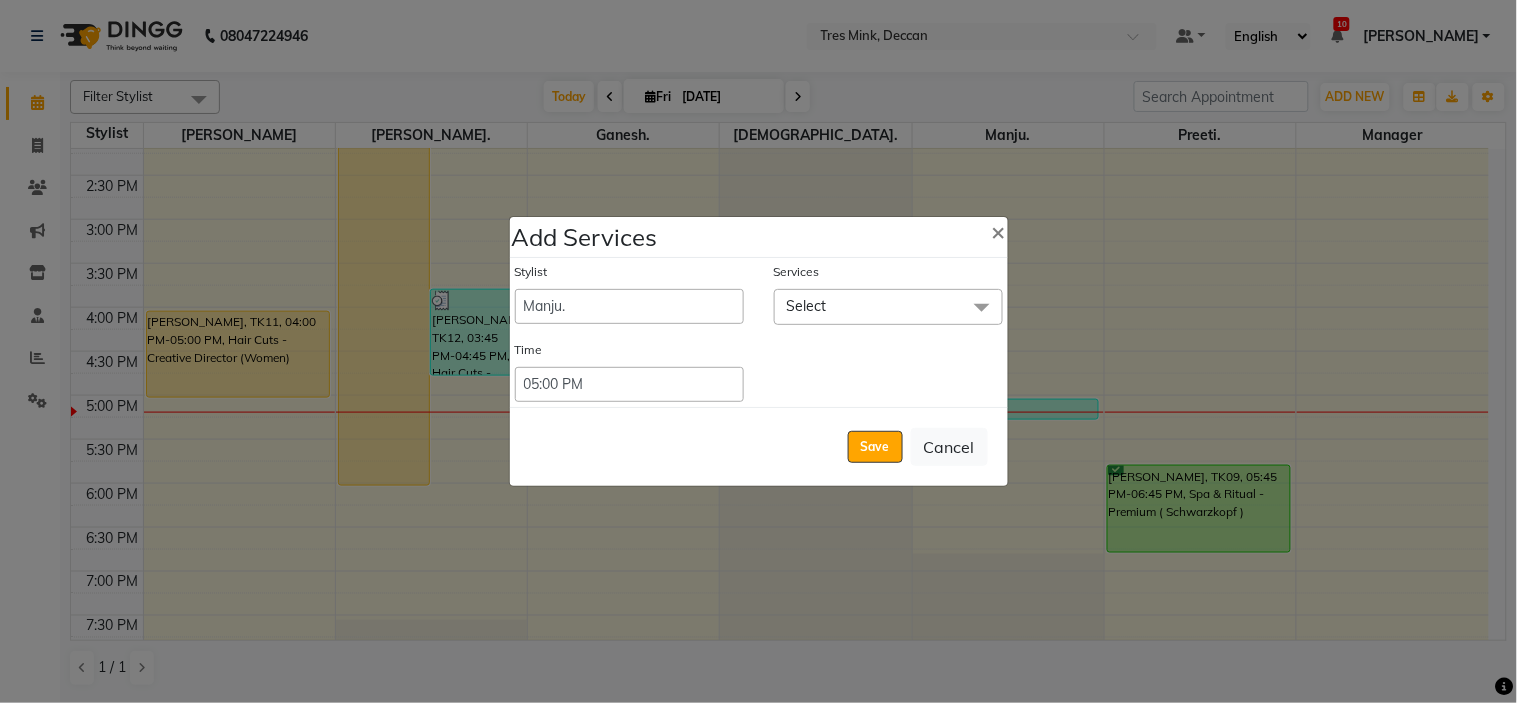 click on "Select" 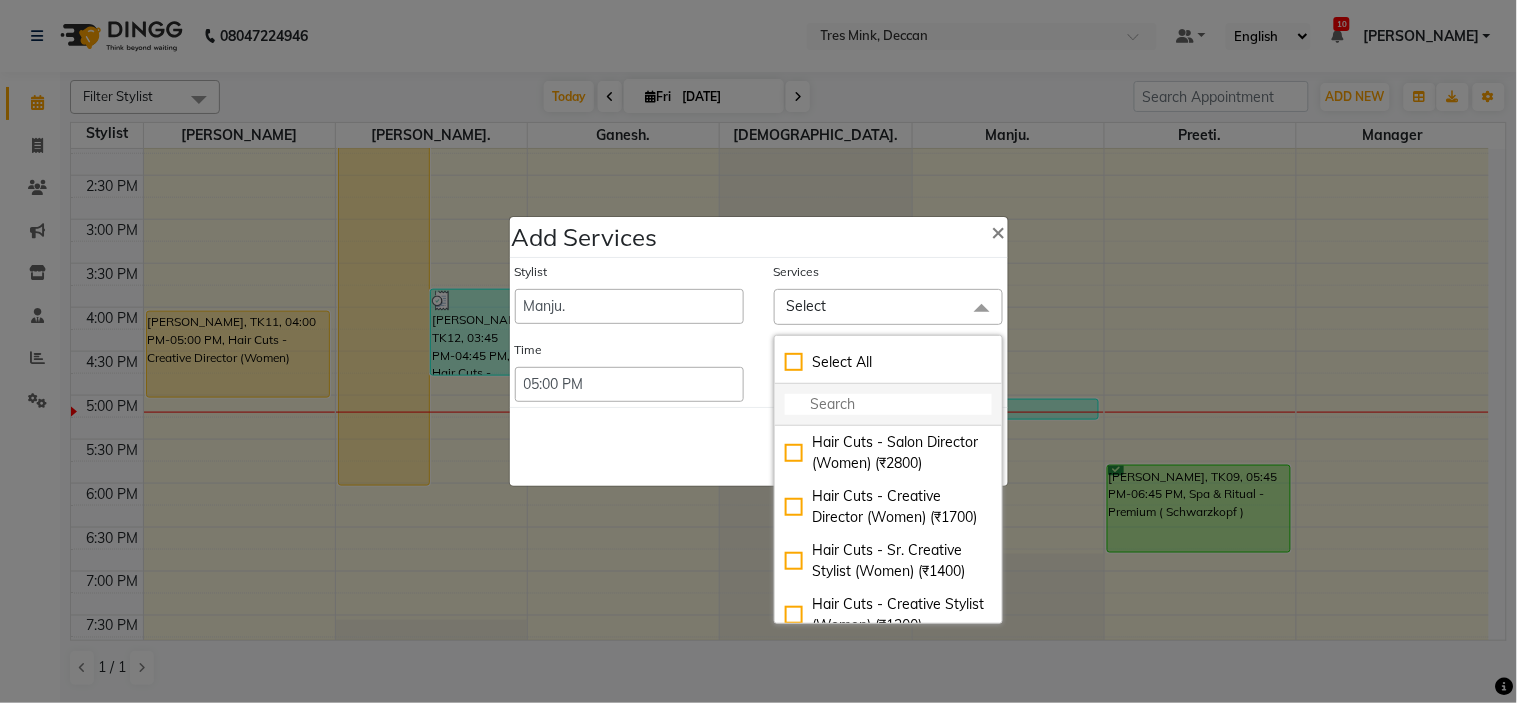 click 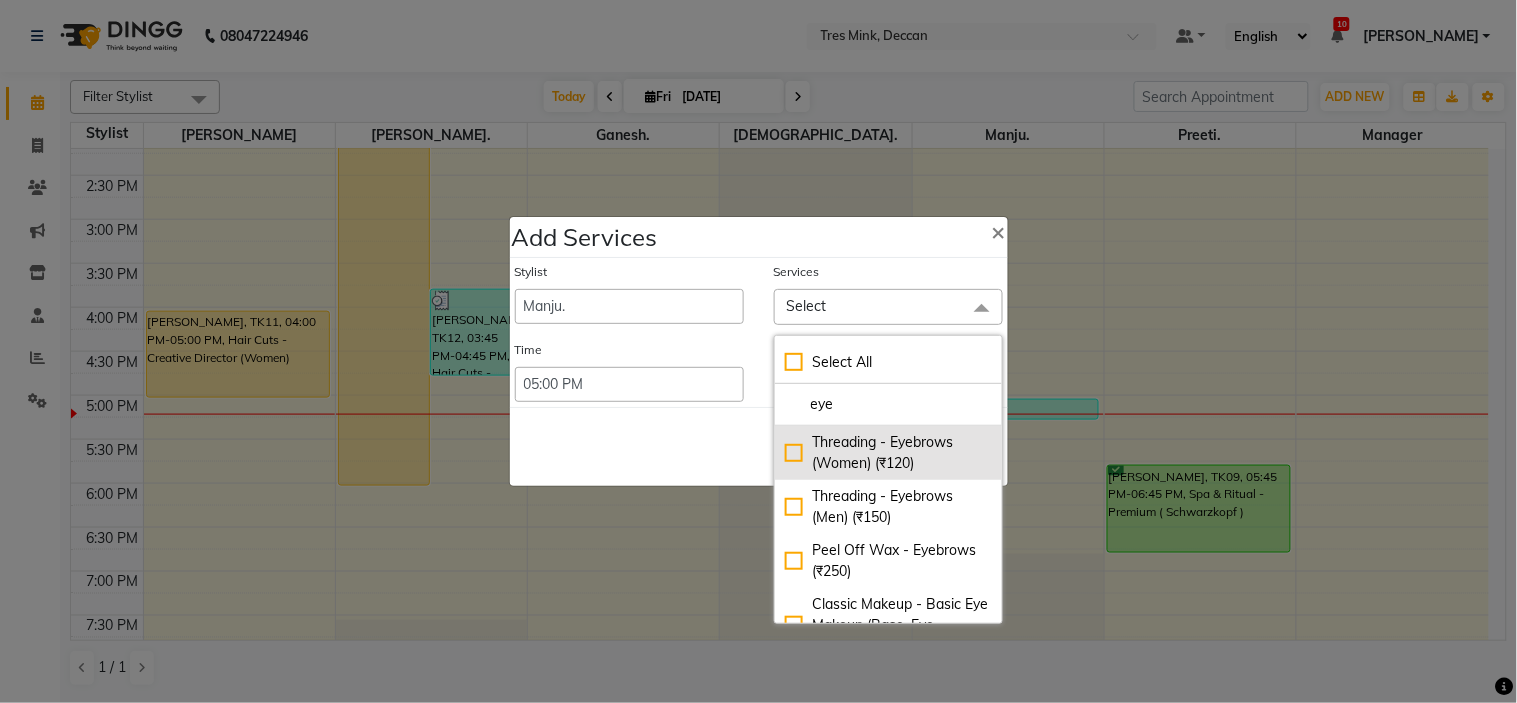 click on "Threading - Eyebrows (Women) (₹120)" 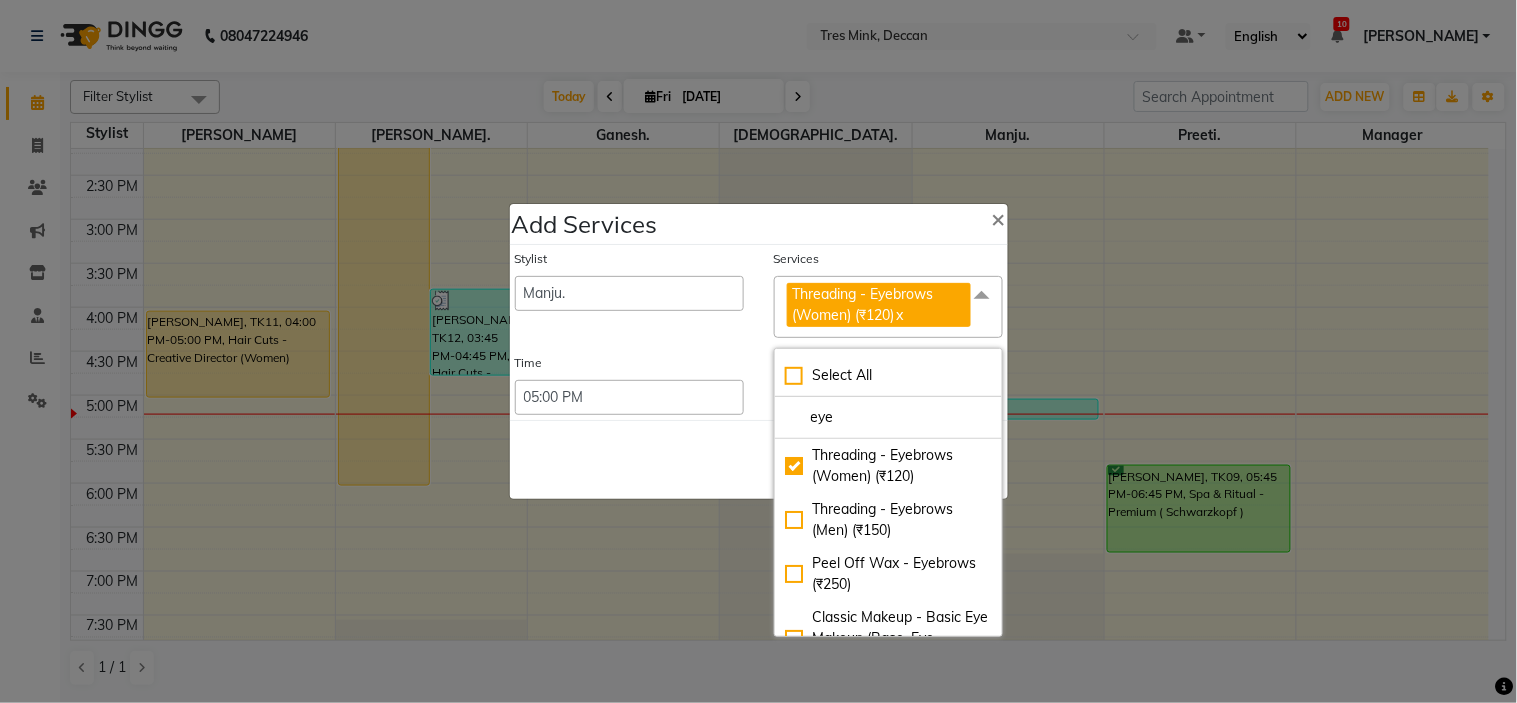 click on "Time" 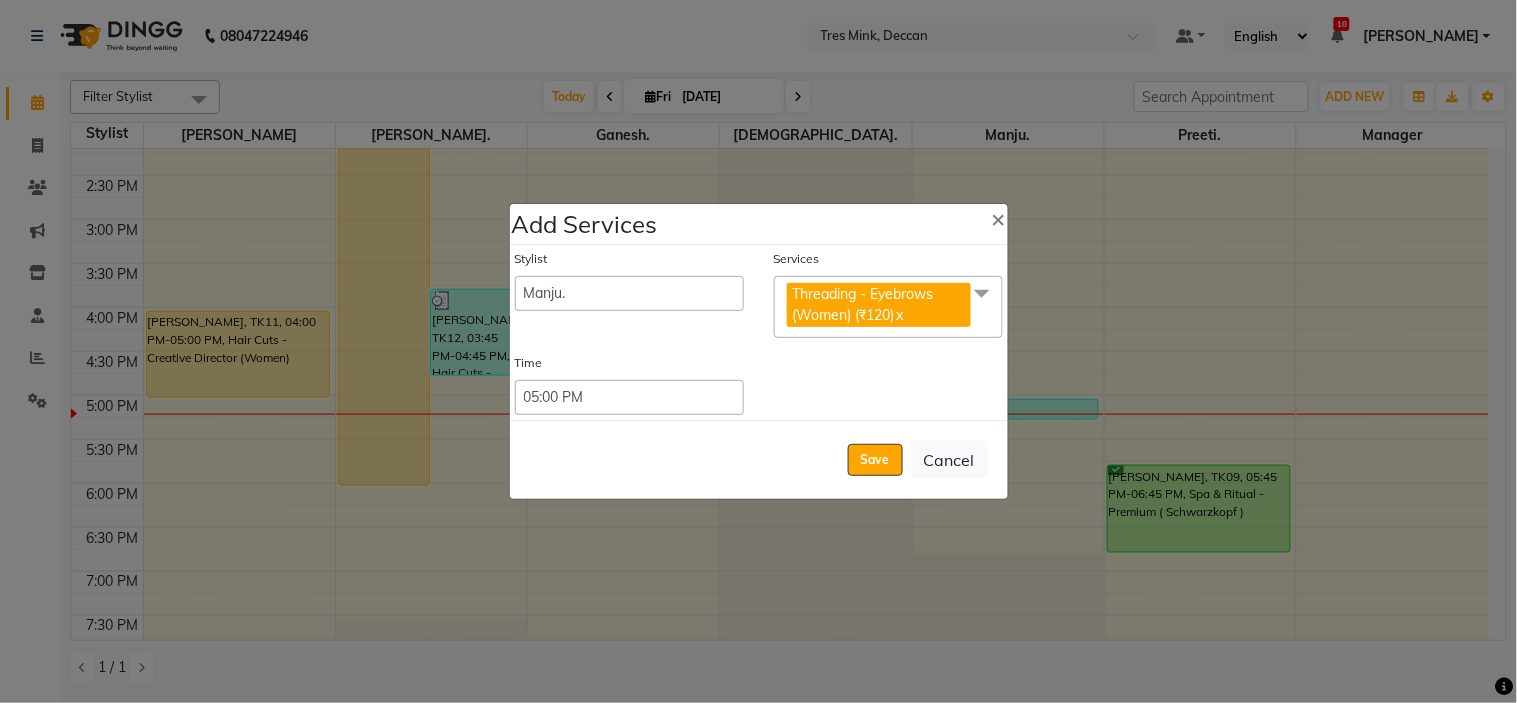 click 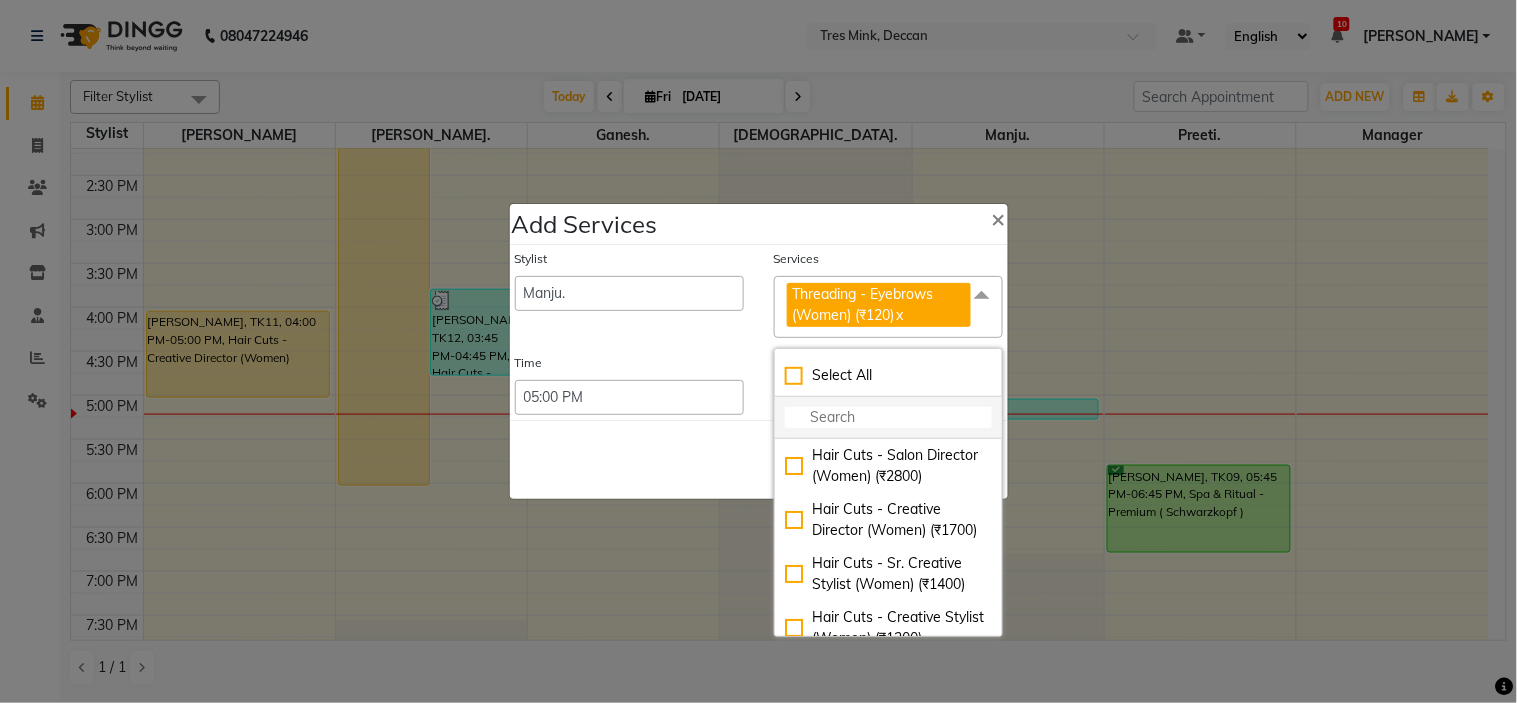 click 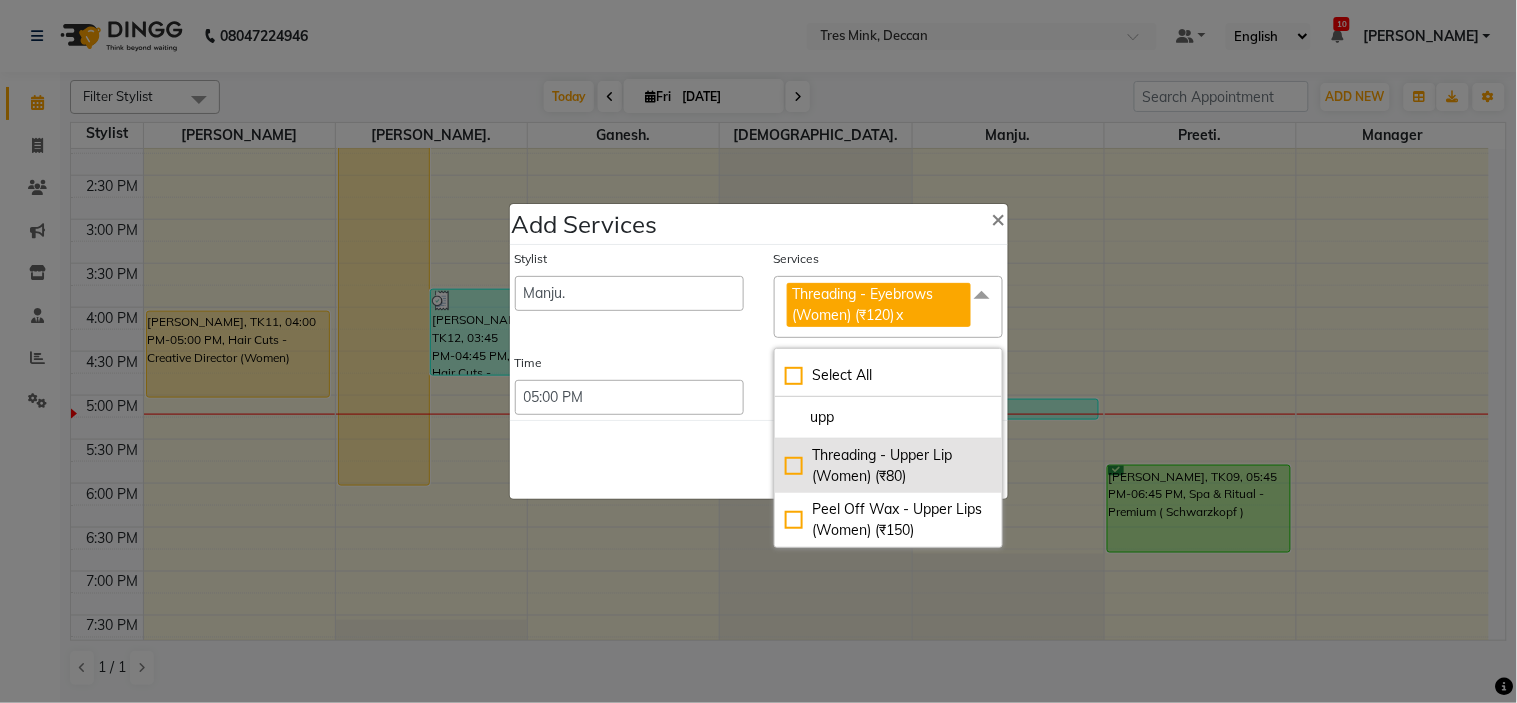 click on "Threading - Upper Lip (Women) (₹80)" 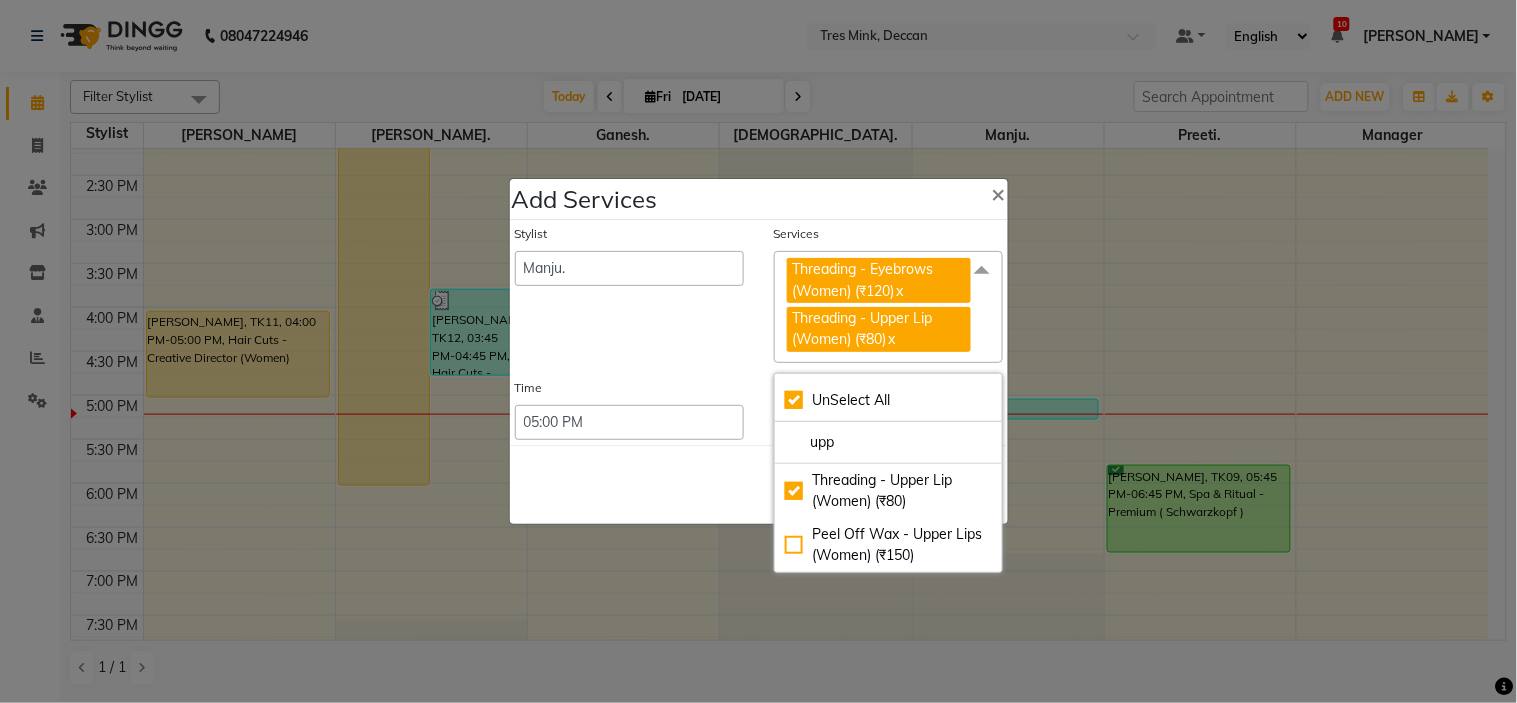 click on "Stylist  [PERSON_NAME].   [PERSON_NAME].   [PERSON_NAME].   Manager   [PERSON_NAME].   [PERSON_NAME].   [GEOGRAPHIC_DATA].   Revati [PERSON_NAME] [PERSON_NAME].   [PERSON_NAME]." 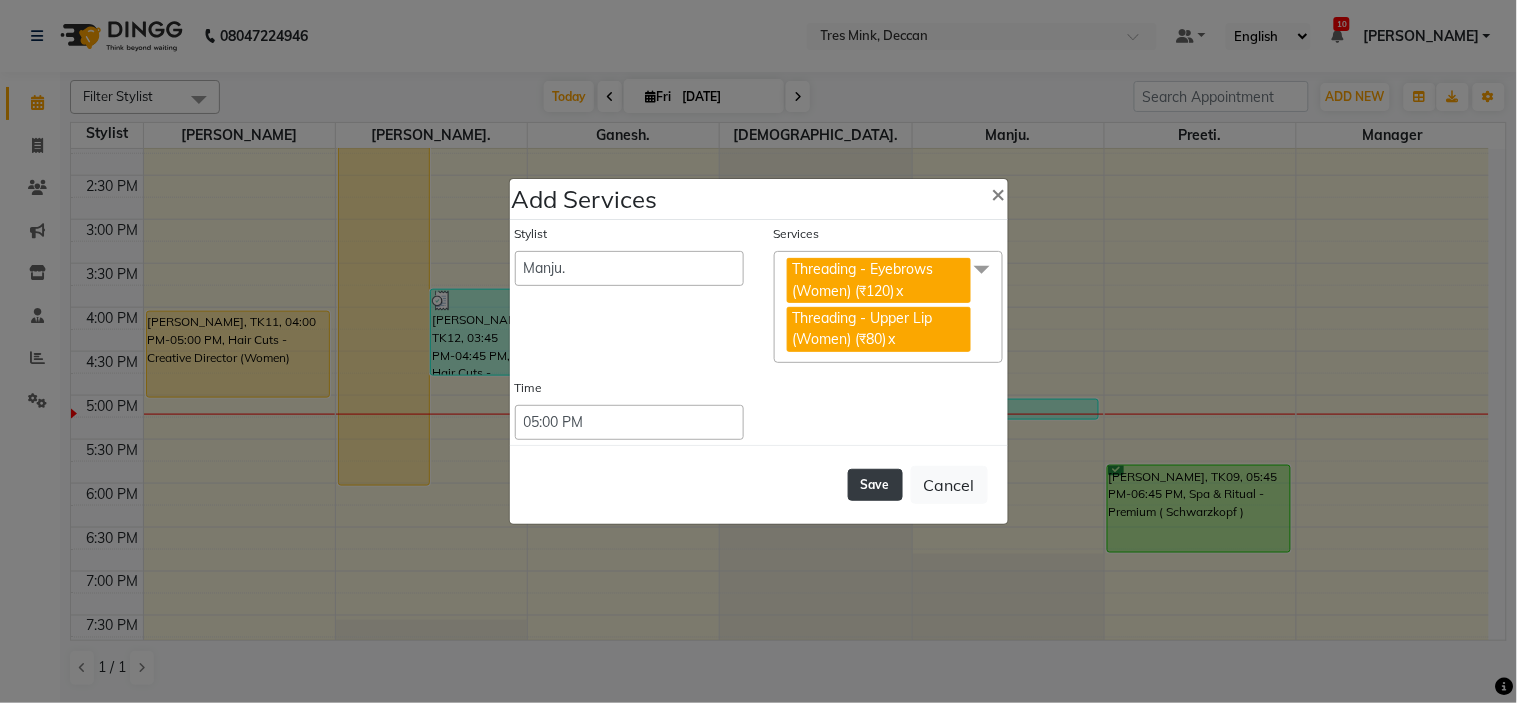 click on "Save" 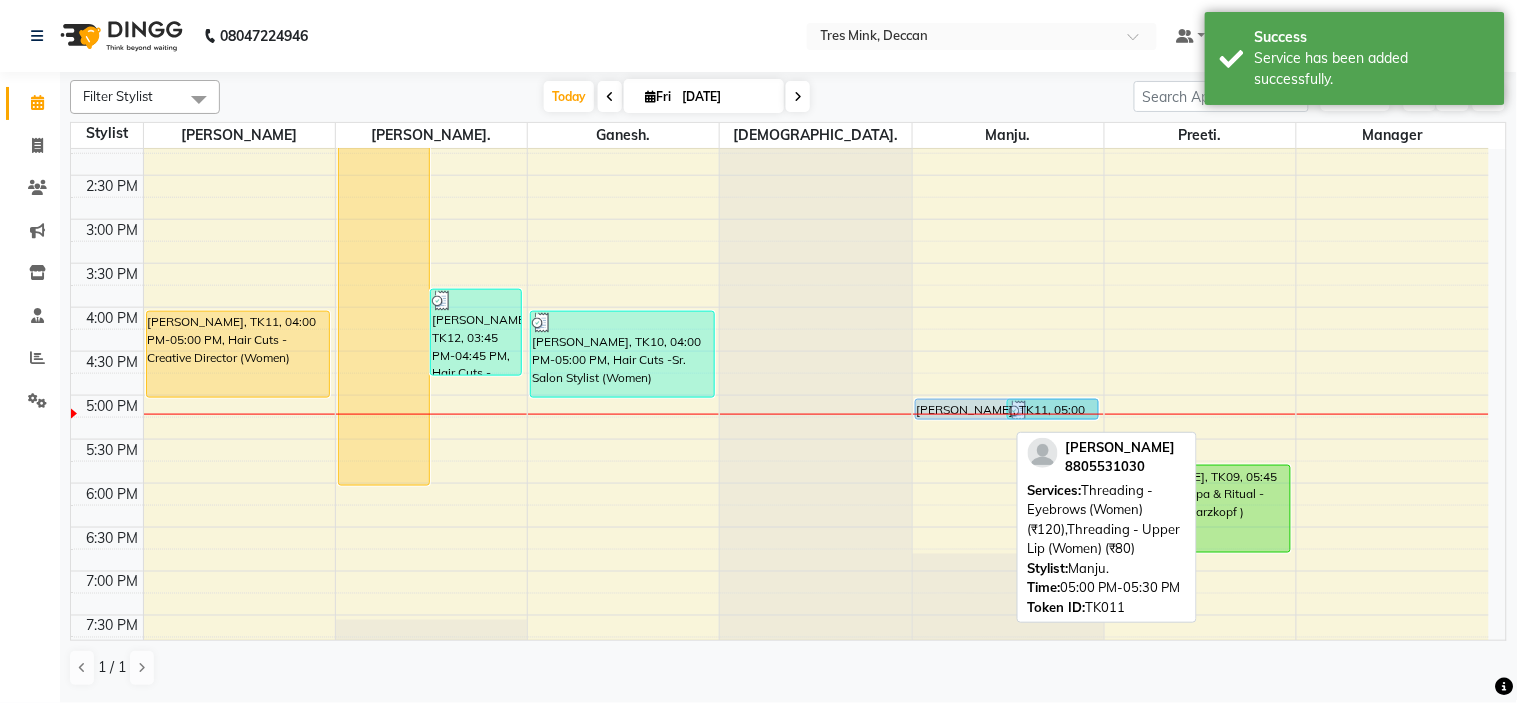 drag, startPoint x: 974, startPoint y: 440, endPoint x: 983, endPoint y: 415, distance: 26.57066 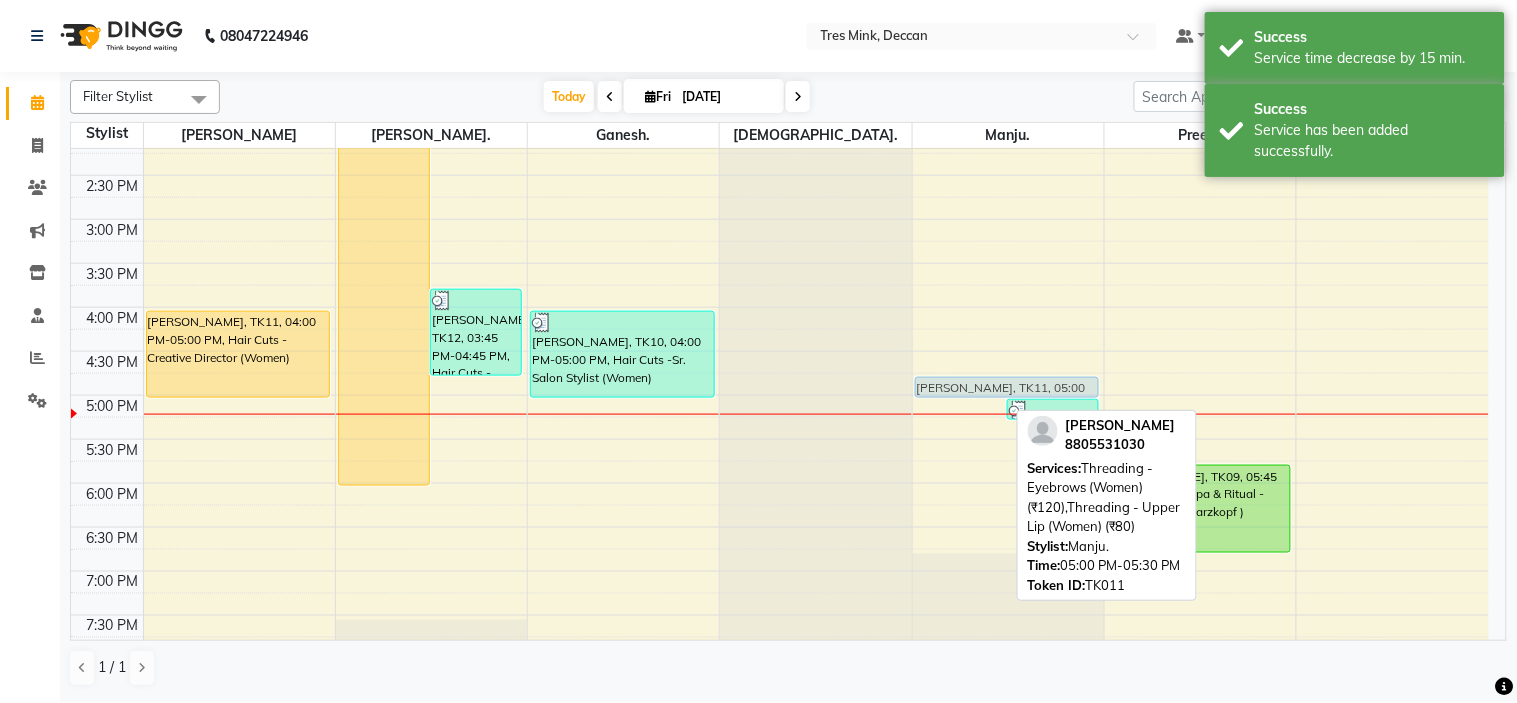 drag, startPoint x: 985, startPoint y: 406, endPoint x: 992, endPoint y: 390, distance: 17.464249 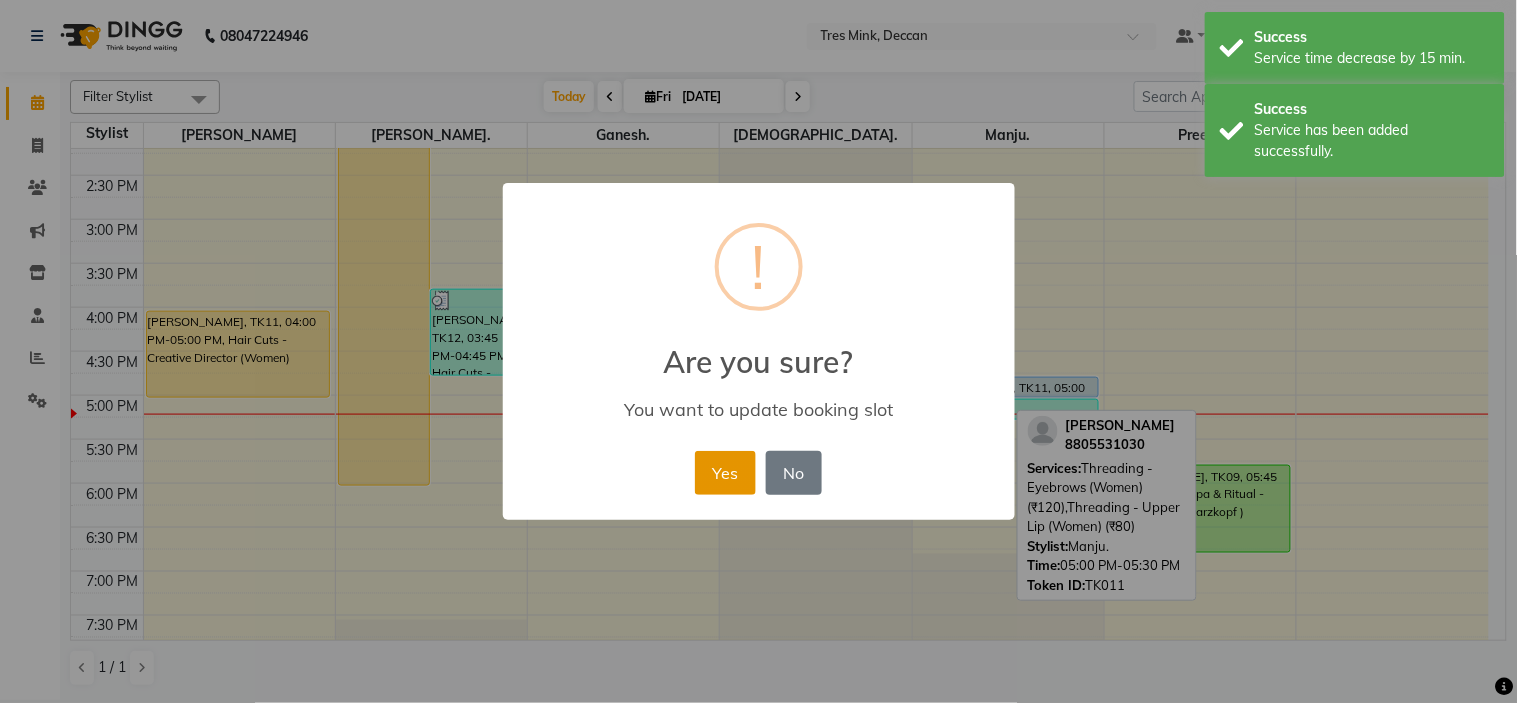 click on "Yes" at bounding box center [725, 473] 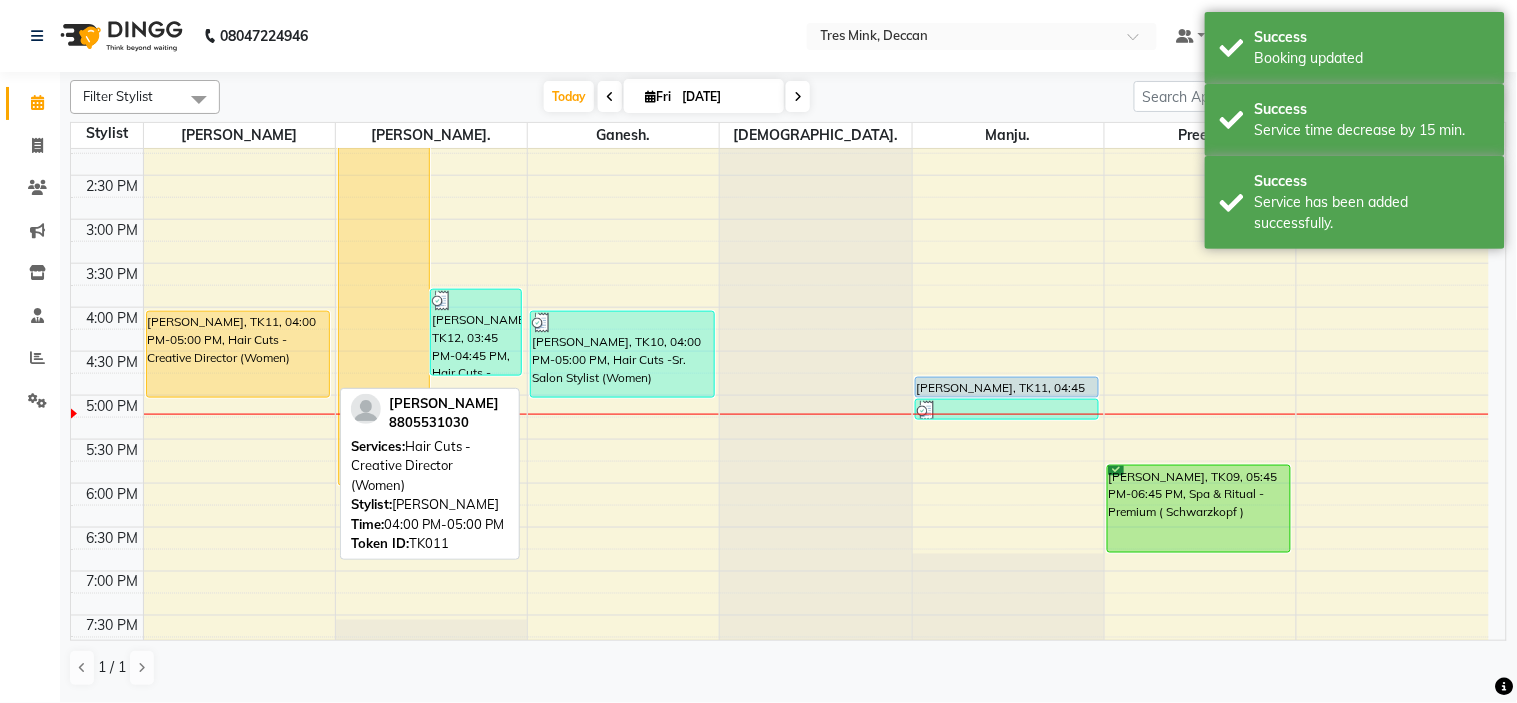 click on "[PERSON_NAME], TK11, 04:00 PM-05:00 PM, Hair Cuts - Creative Director (Women)" at bounding box center (238, 354) 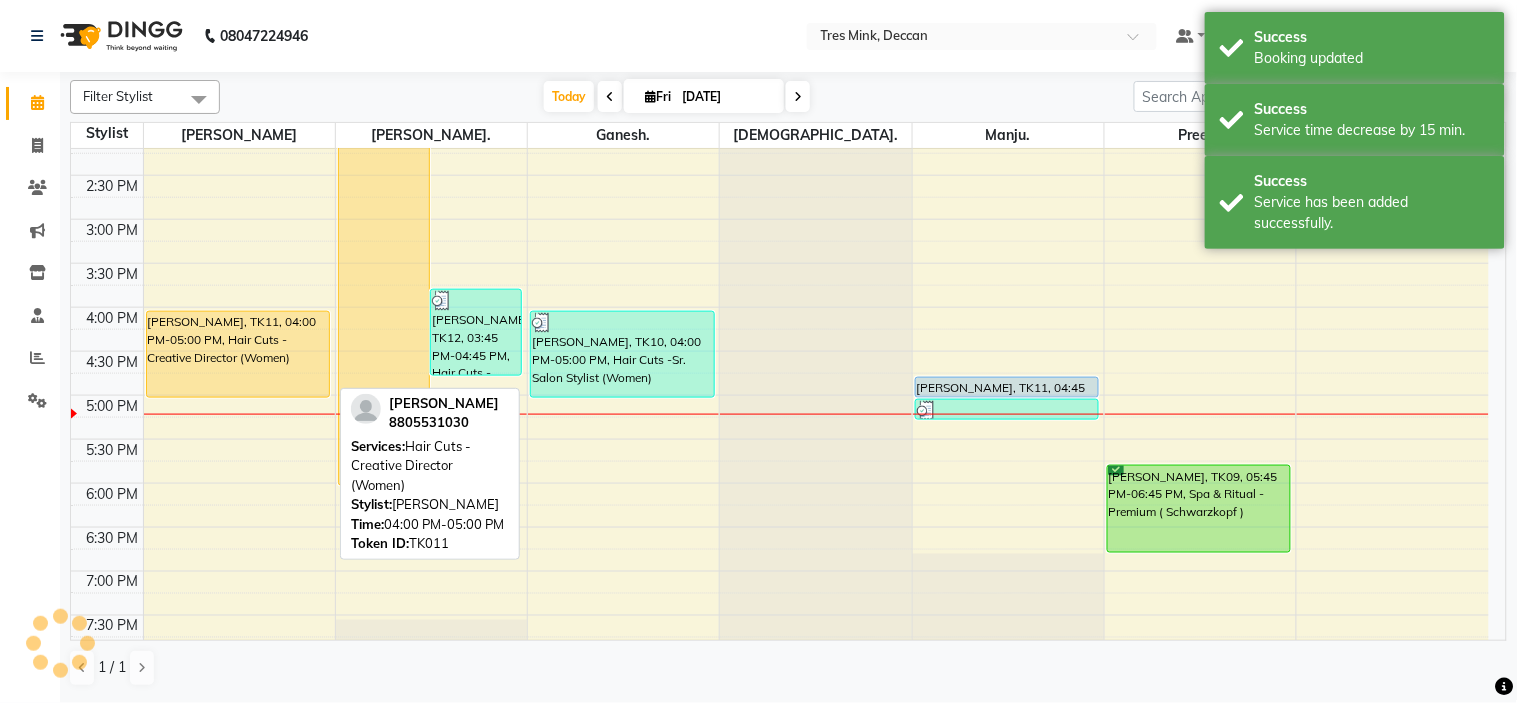 click on "[PERSON_NAME], TK11, 04:00 PM-05:00 PM, Hair Cuts - Creative Director (Women)" at bounding box center [238, 354] 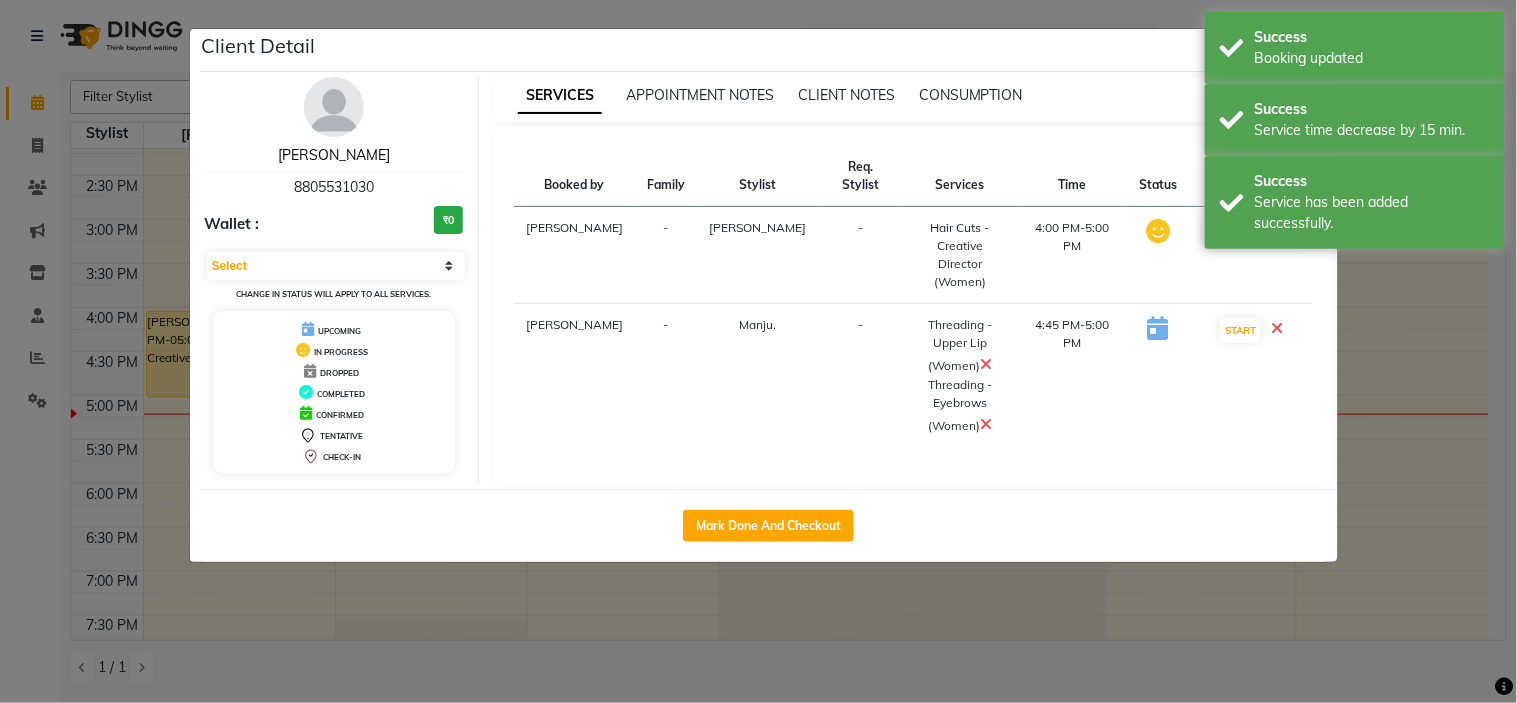 click on "[PERSON_NAME]" at bounding box center (334, 155) 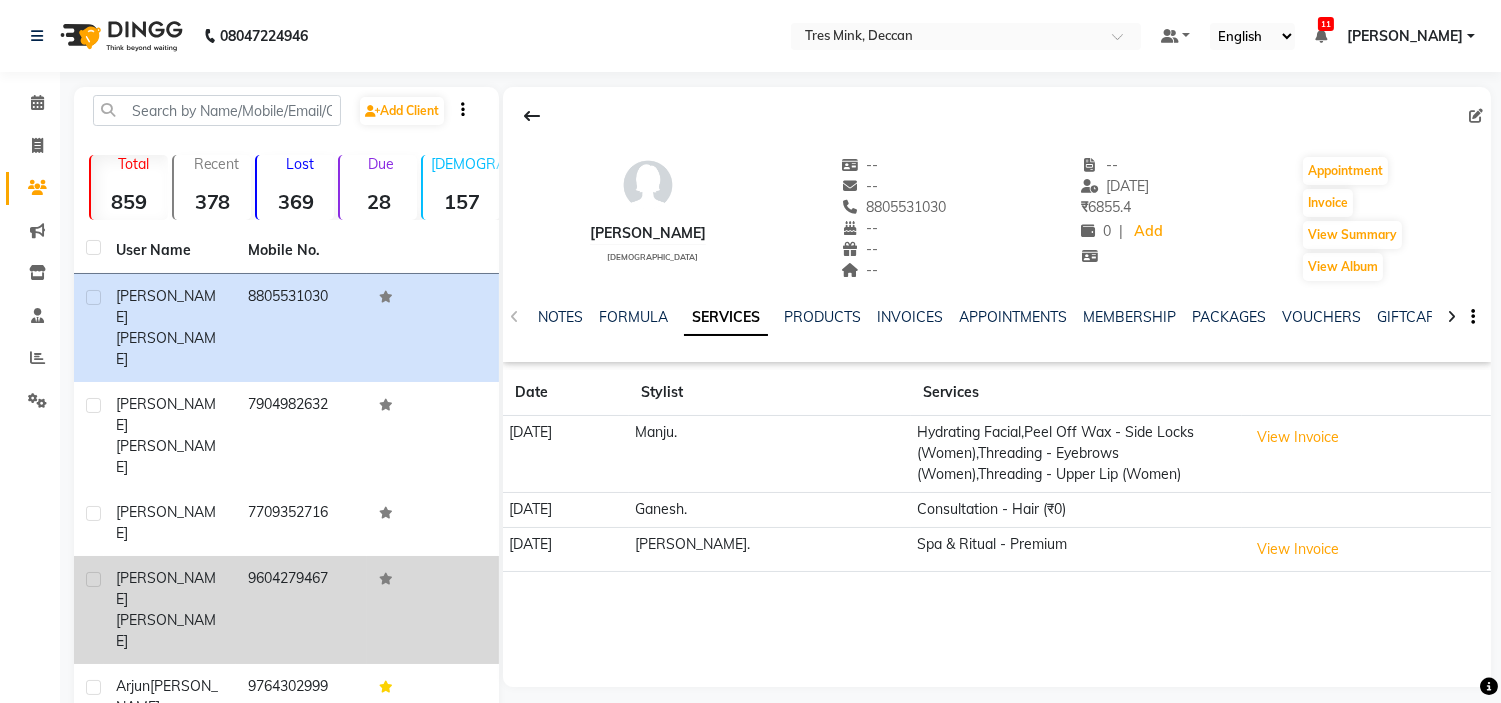 click on "9604279467" 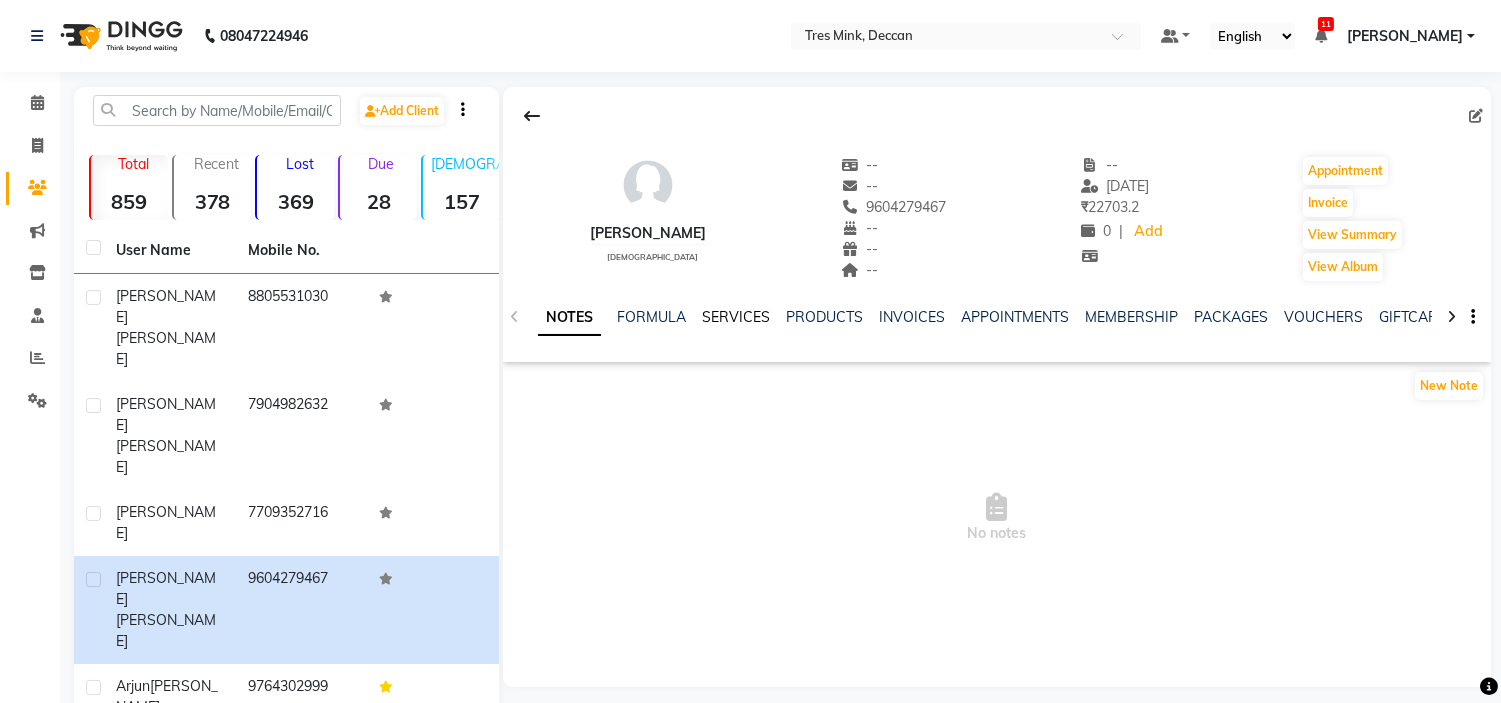 click on "SERVICES" 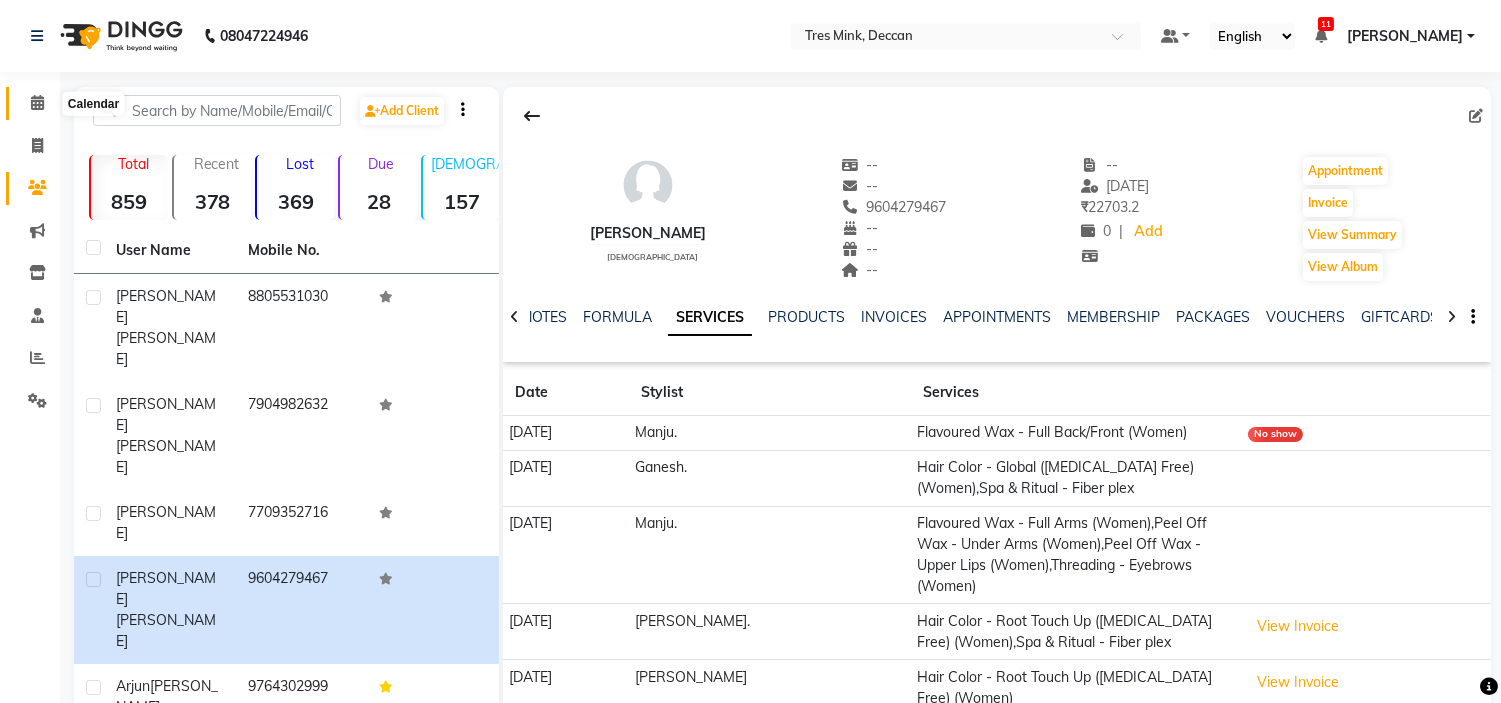 click 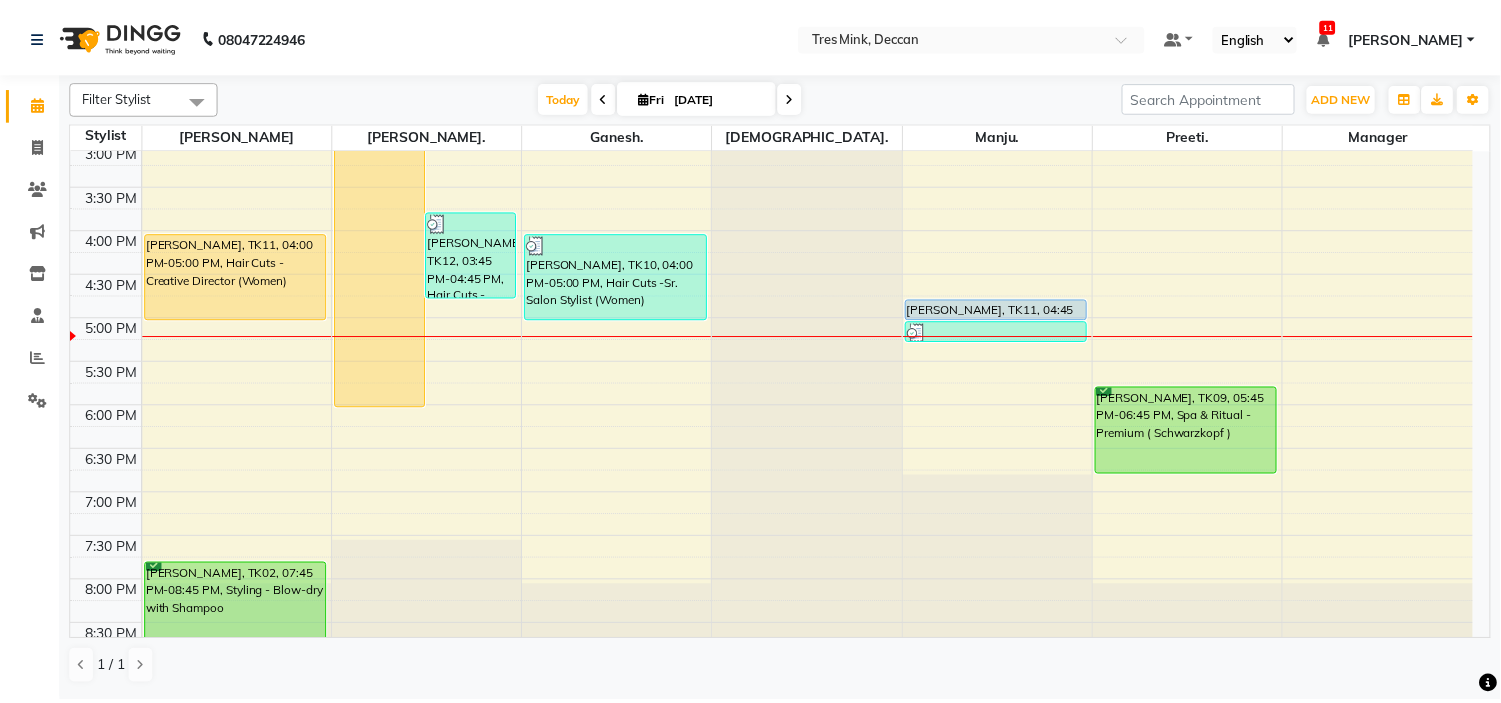scroll, scrollTop: 656, scrollLeft: 0, axis: vertical 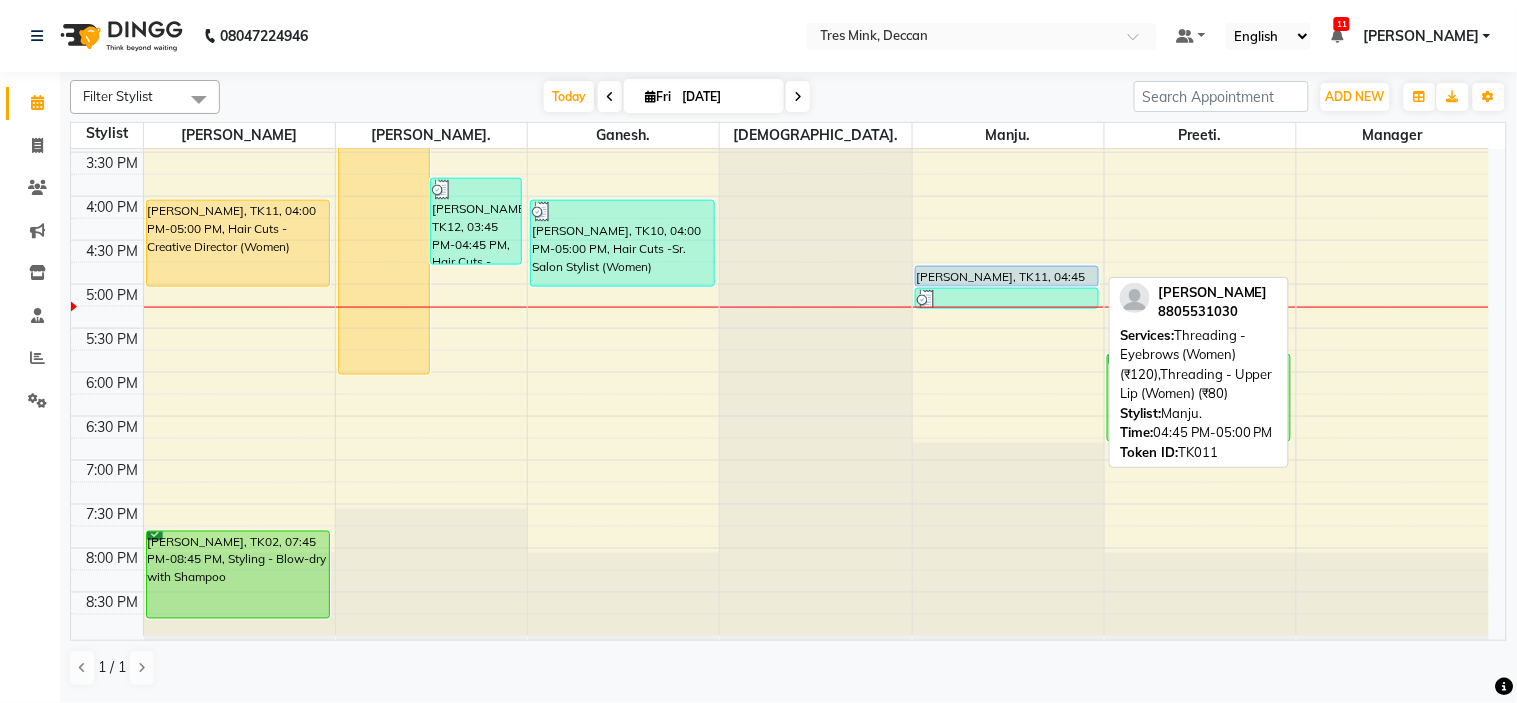 click on "[PERSON_NAME], TK11, 04:45 PM-05:00 PM, Threading - Eyebrows (Women) (₹120),Threading - Upper Lip (Women) (₹80)" at bounding box center (1007, 276) 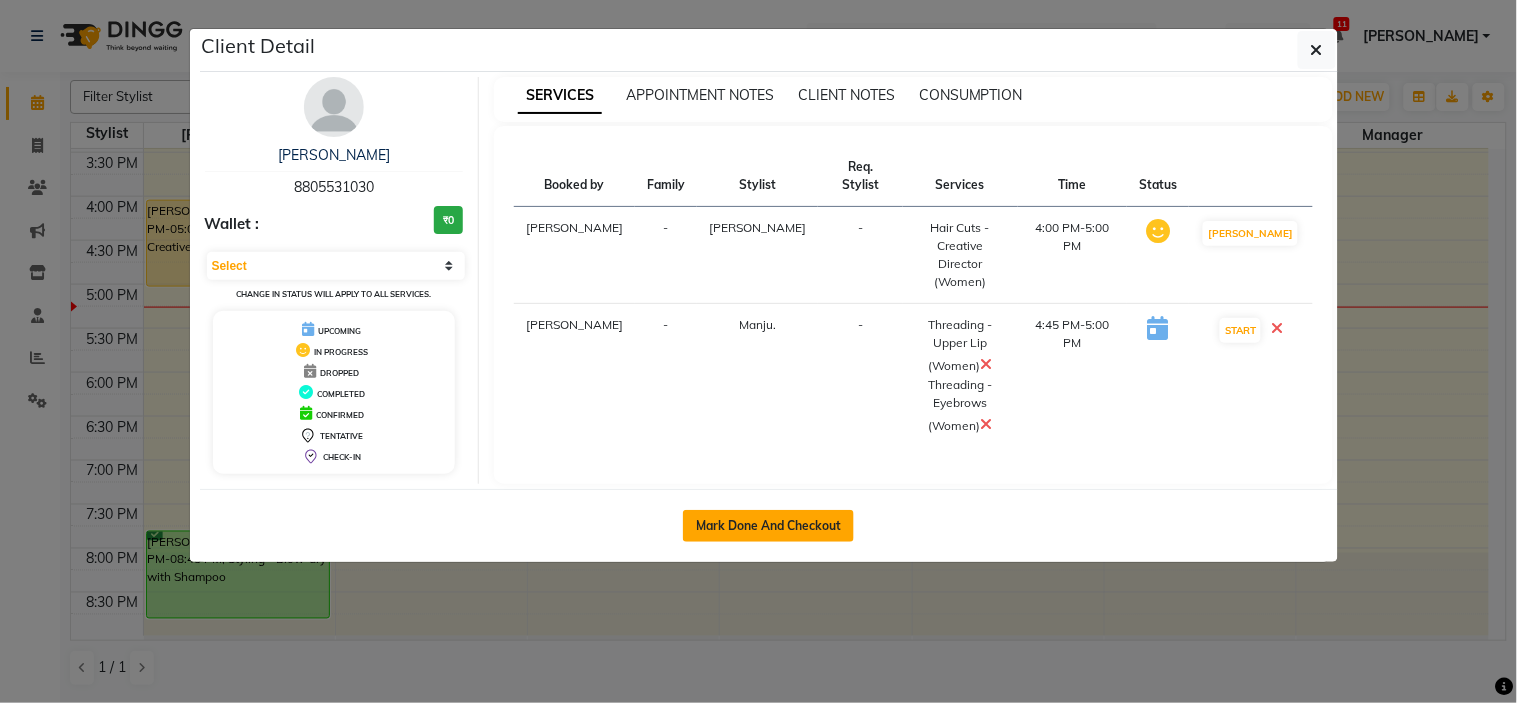 click on "Mark Done And Checkout" 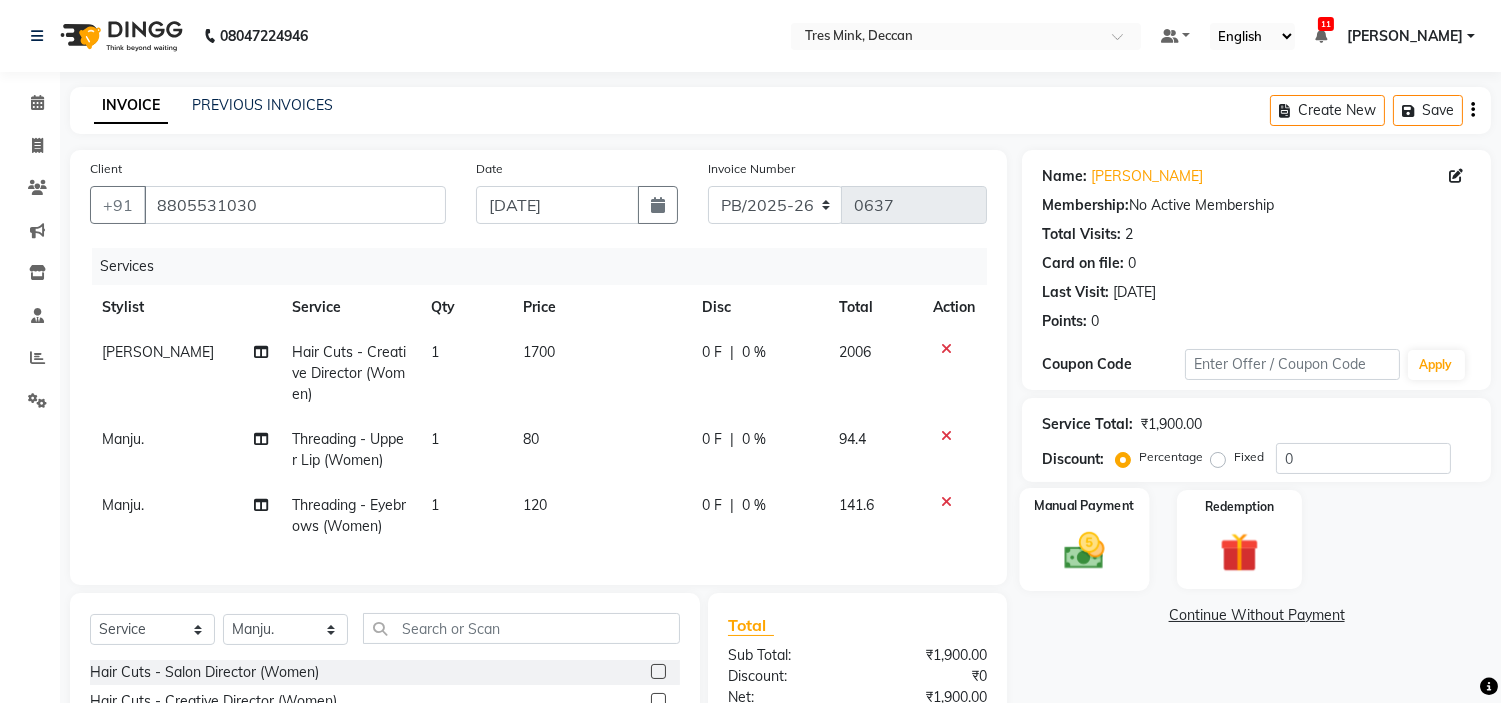 click 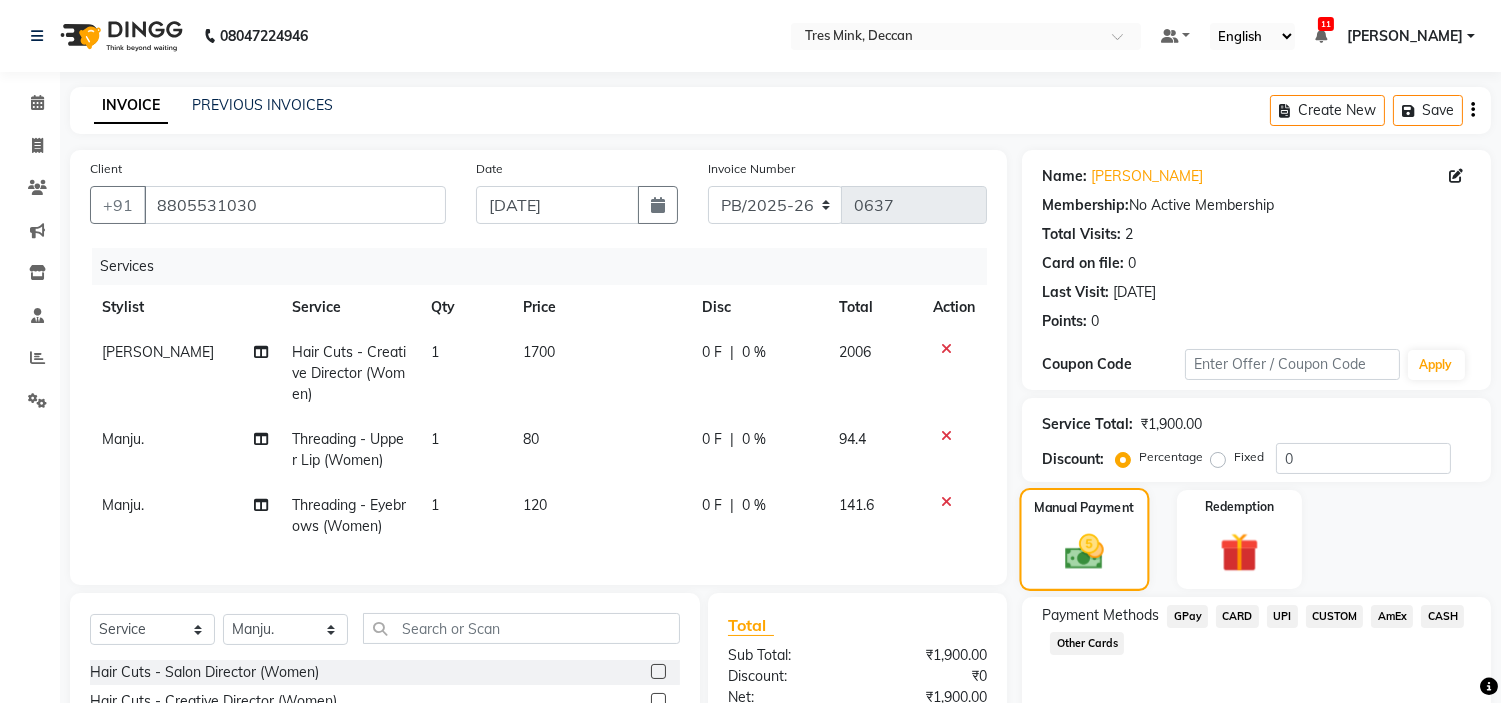 scroll, scrollTop: 231, scrollLeft: 0, axis: vertical 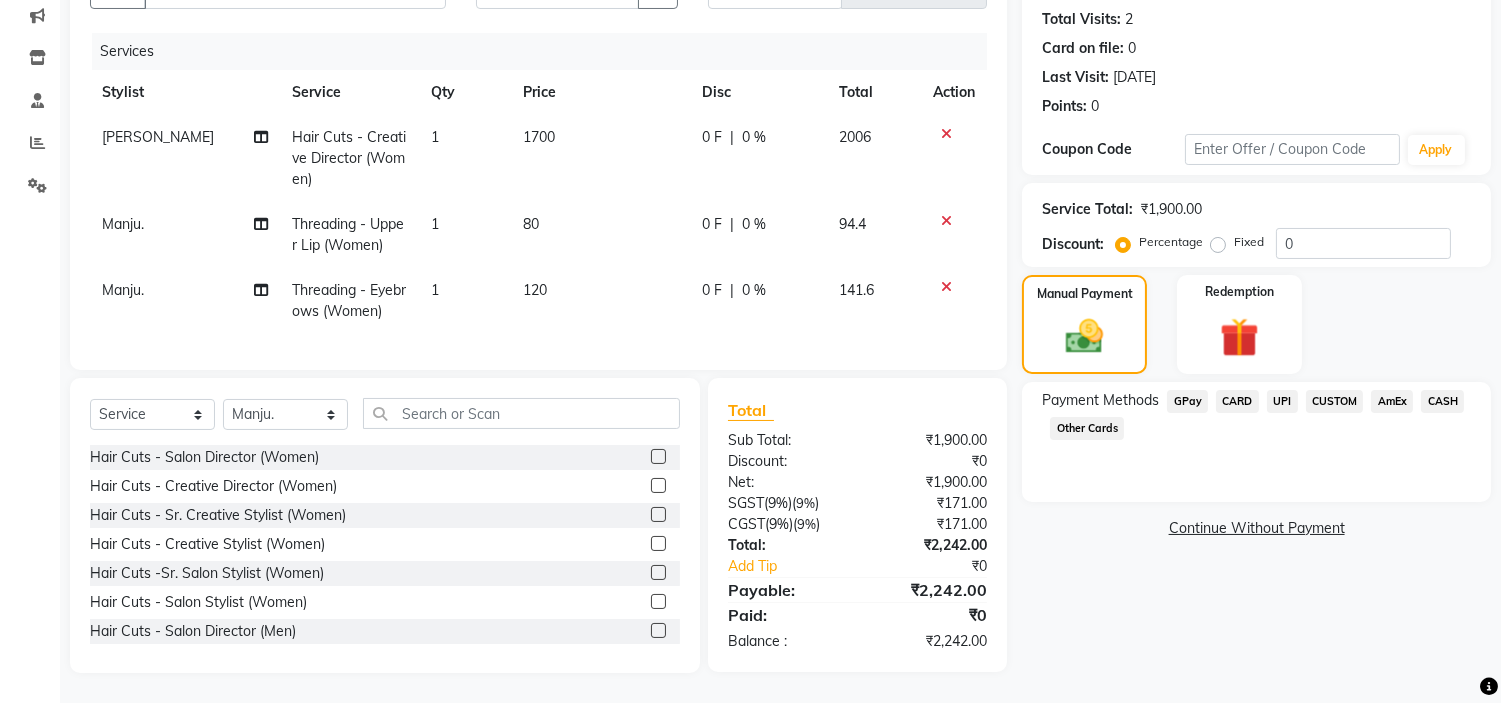 click on "UPI" 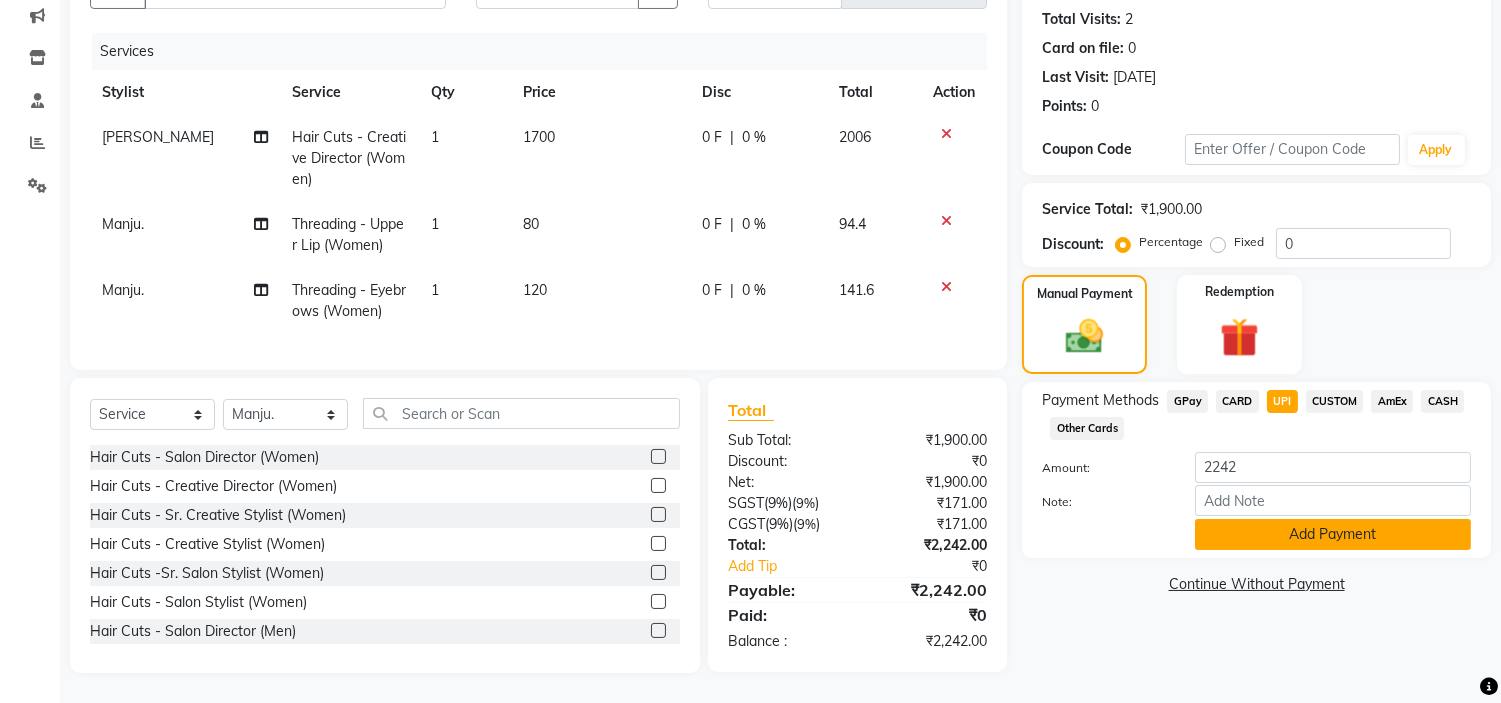 click on "Add Payment" 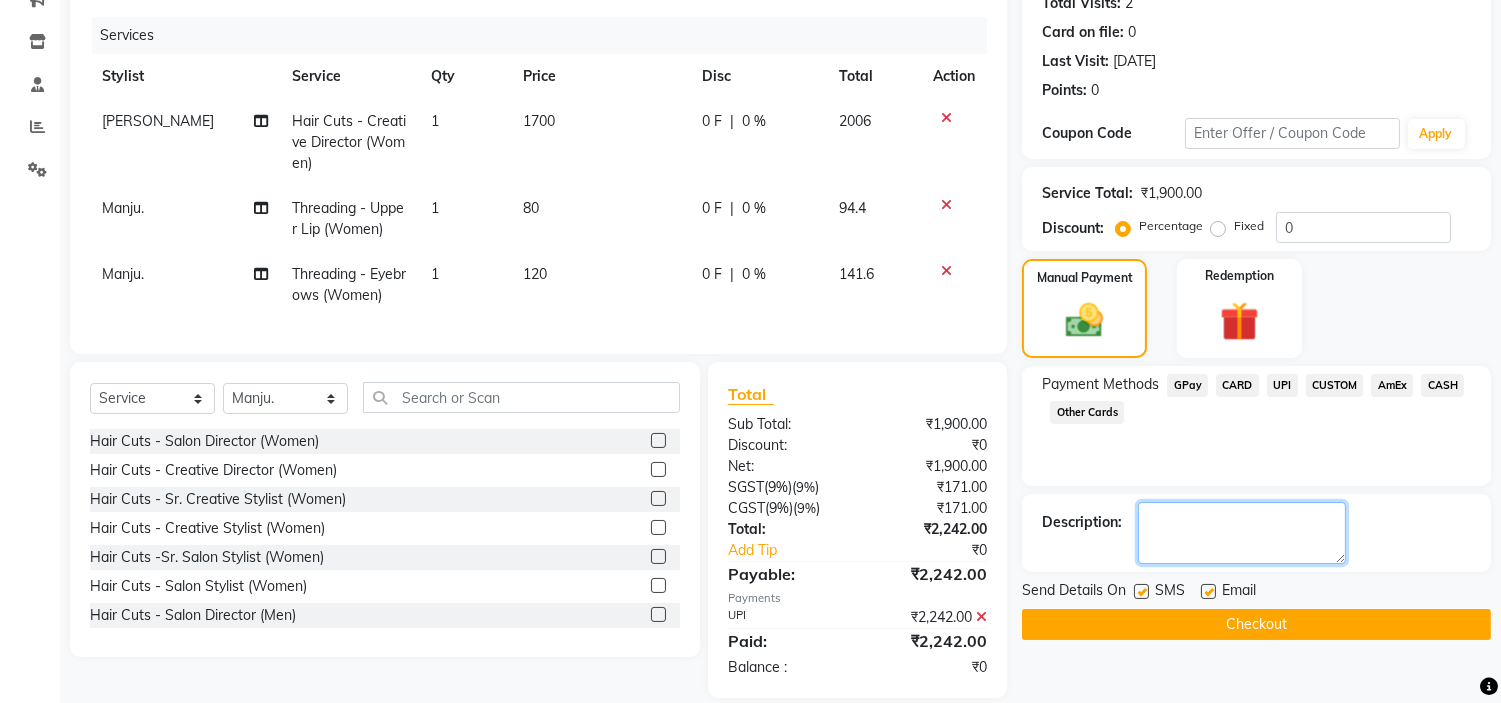click 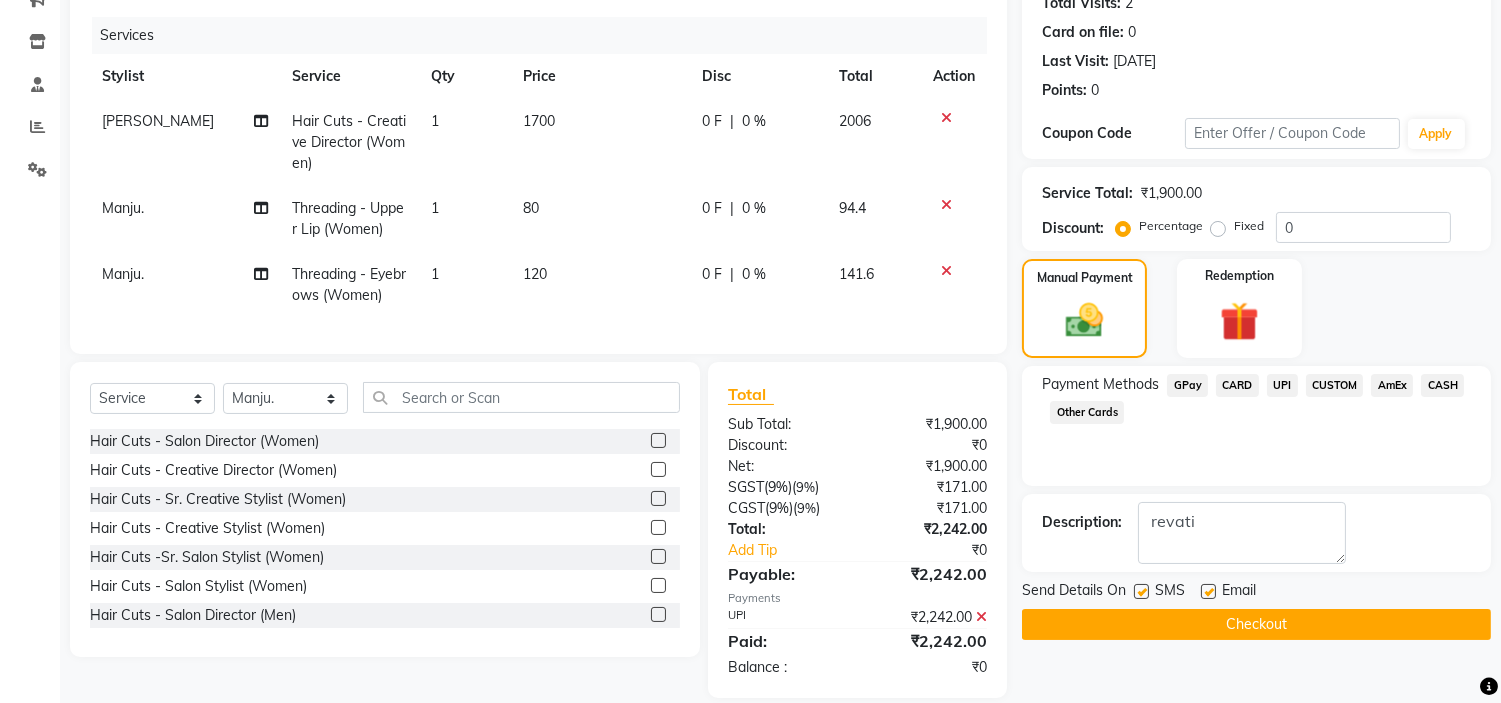 click on "Checkout" 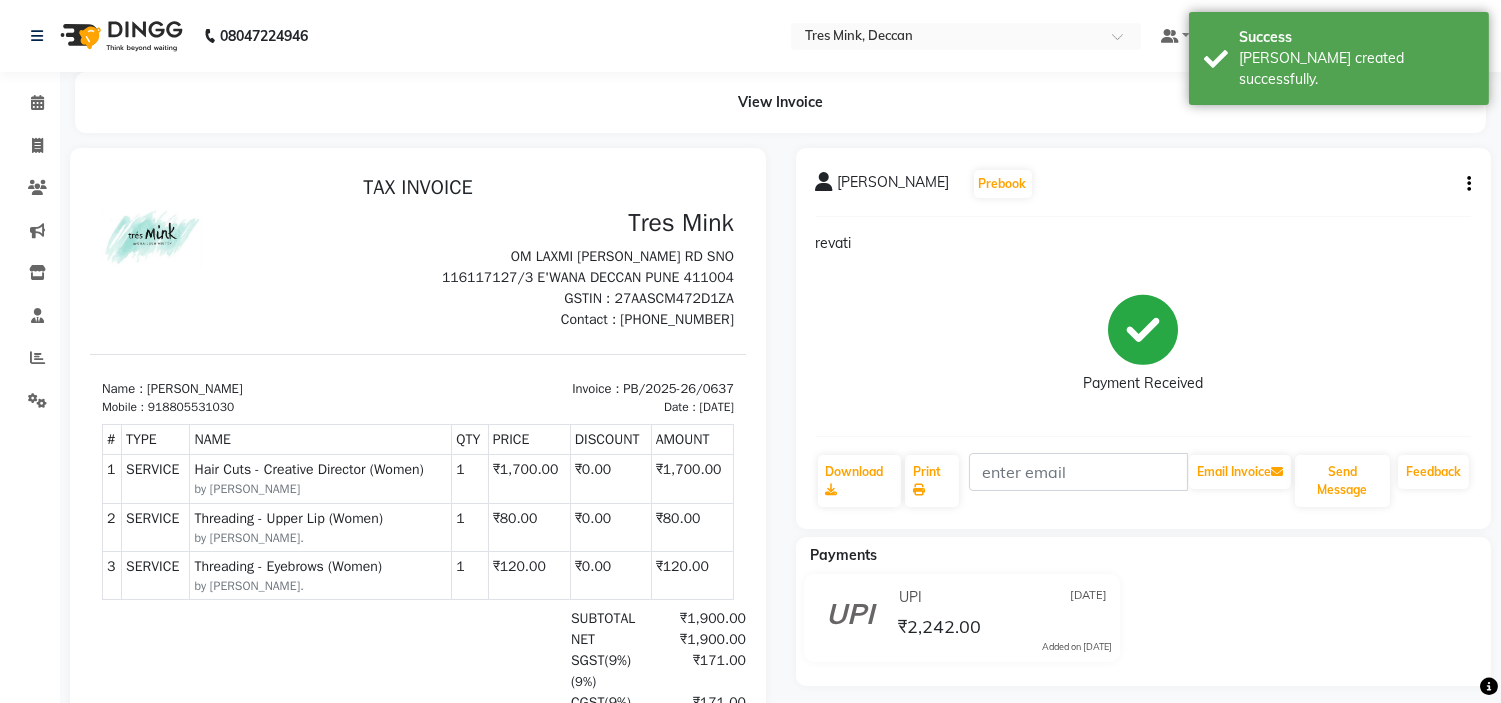 scroll, scrollTop: 0, scrollLeft: 0, axis: both 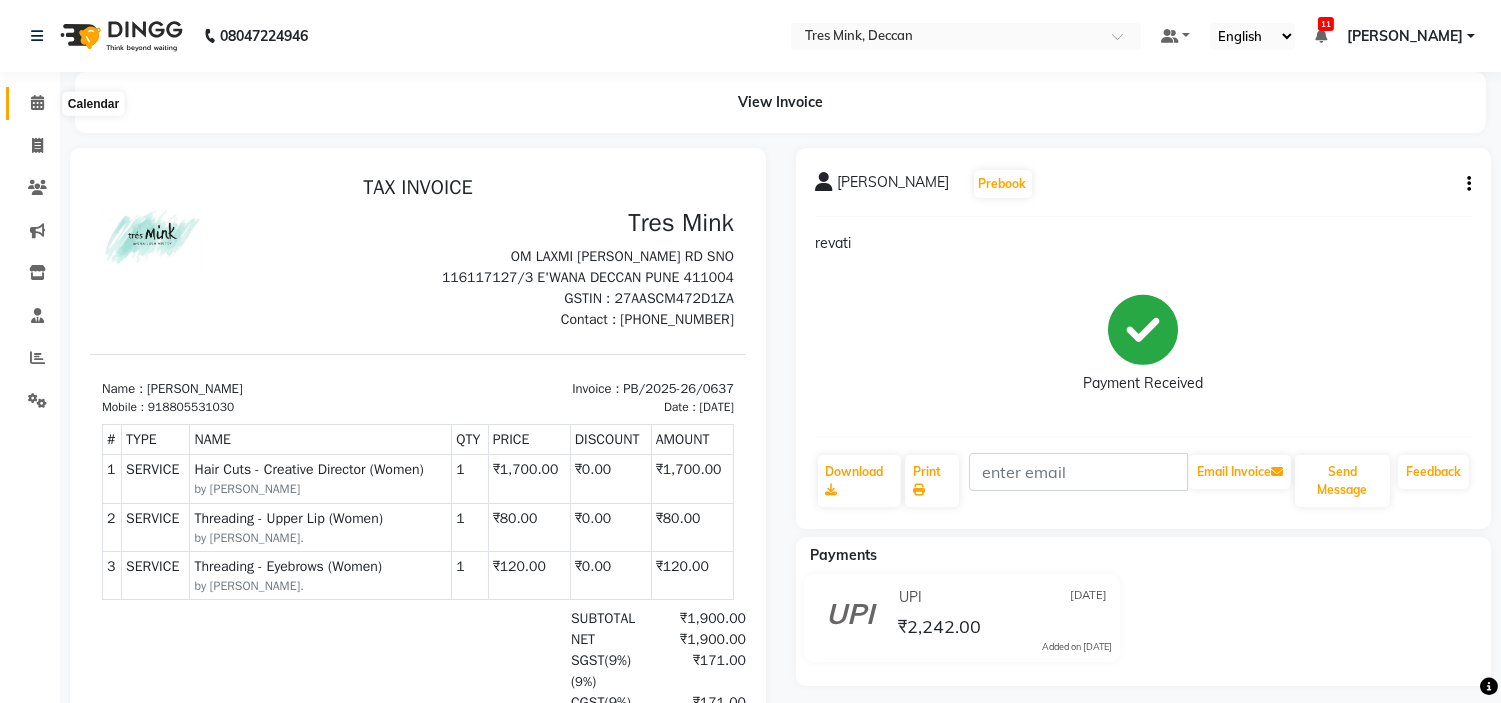 click 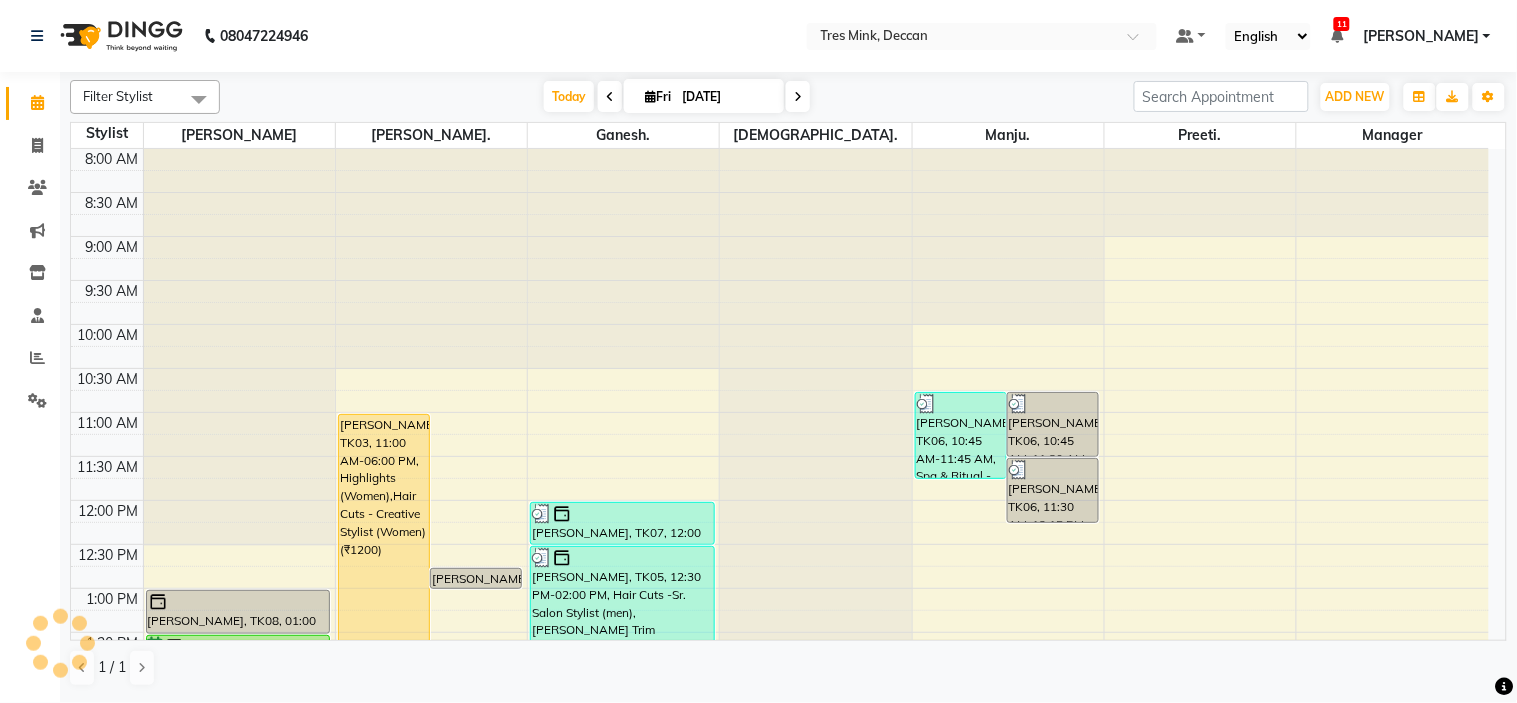 scroll, scrollTop: 0, scrollLeft: 0, axis: both 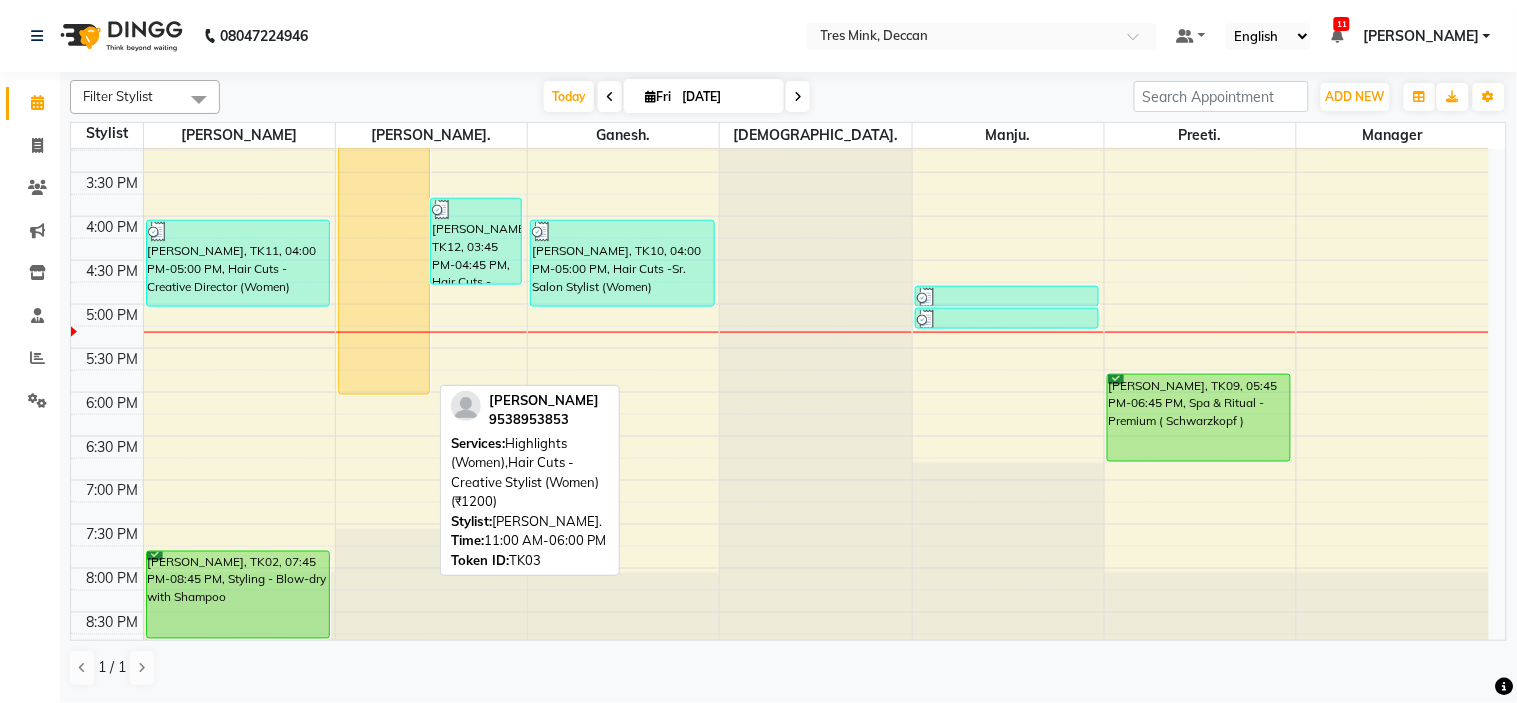 click on "[PERSON_NAME], TK03, 11:00 AM-06:00 PM, Highlights (Women),Hair Cuts - Creative Stylist (Women) (₹1200)" at bounding box center (384, 86) 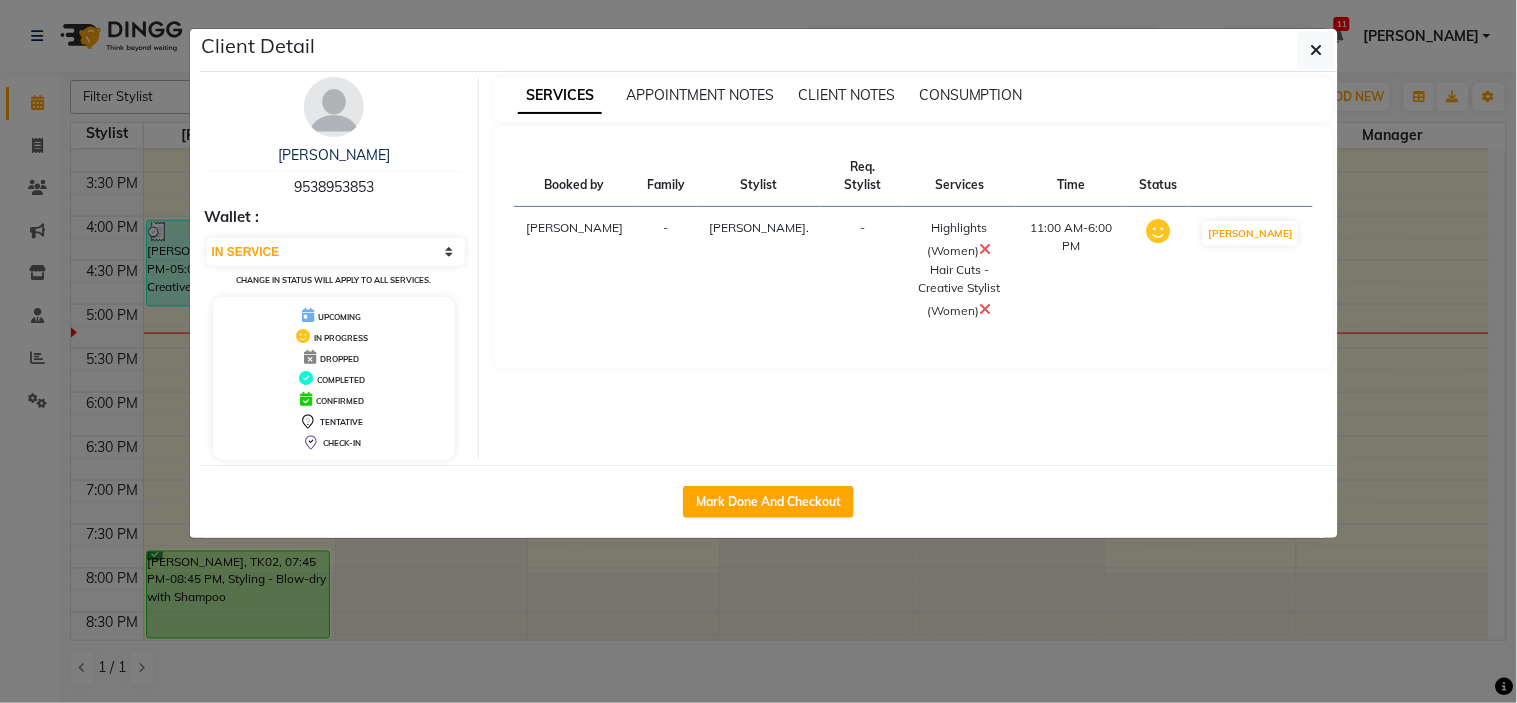click at bounding box center (986, 309) 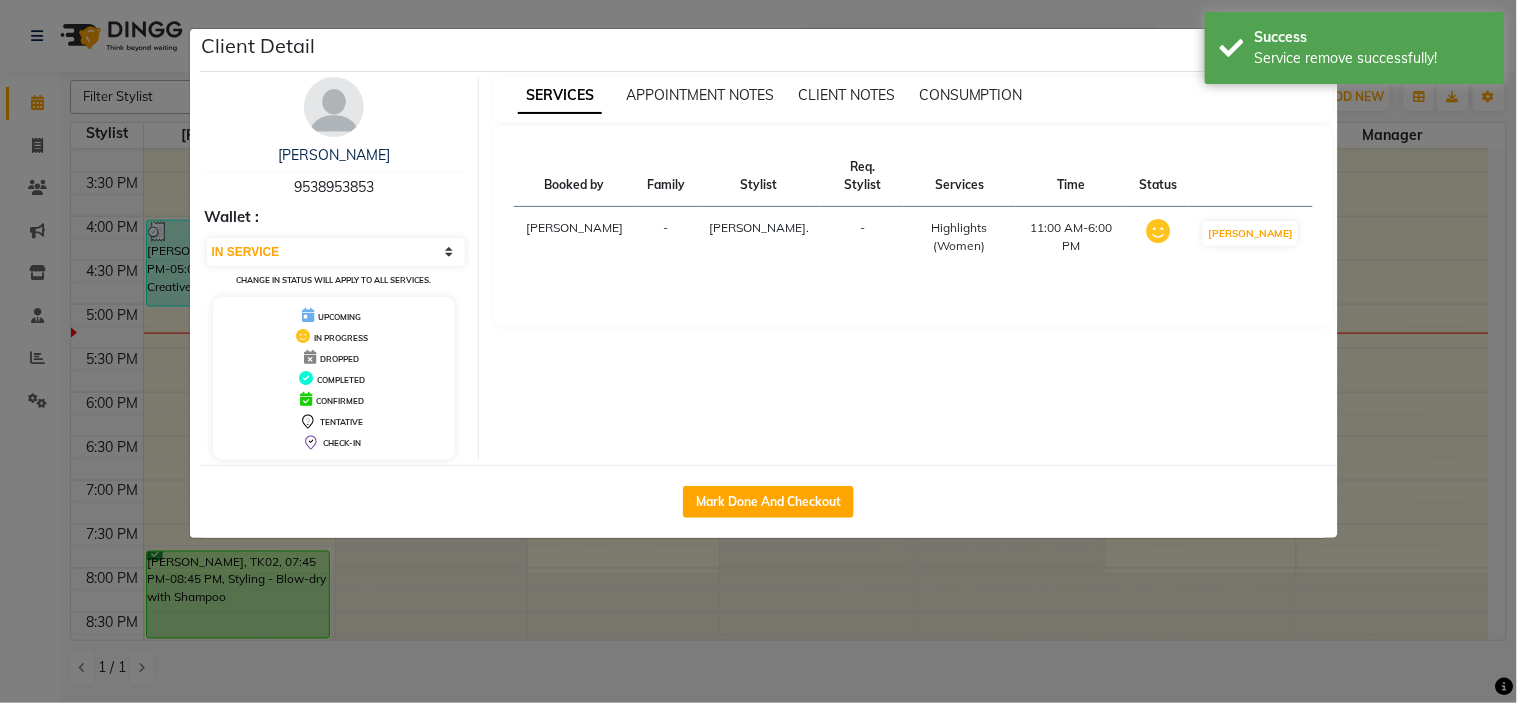 click on "Client Detail  [PERSON_NAME] M   9538953853 Wallet : Select IN SERVICE CONFIRMED TENTATIVE CHECK IN MARK DONE DROPPED UPCOMING Change in status will apply to all services. UPCOMING IN PROGRESS DROPPED COMPLETED CONFIRMED TENTATIVE CHECK-IN SERVICES APPOINTMENT NOTES CLIENT NOTES CONSUMPTION Booked by Family Stylist Req. Stylist Services Time Status  [PERSON_NAME]  - [PERSON_NAME]. -  Highlights (Women)   11:00 AM-6:00 PM   MARK DONE   Mark Done And Checkout" 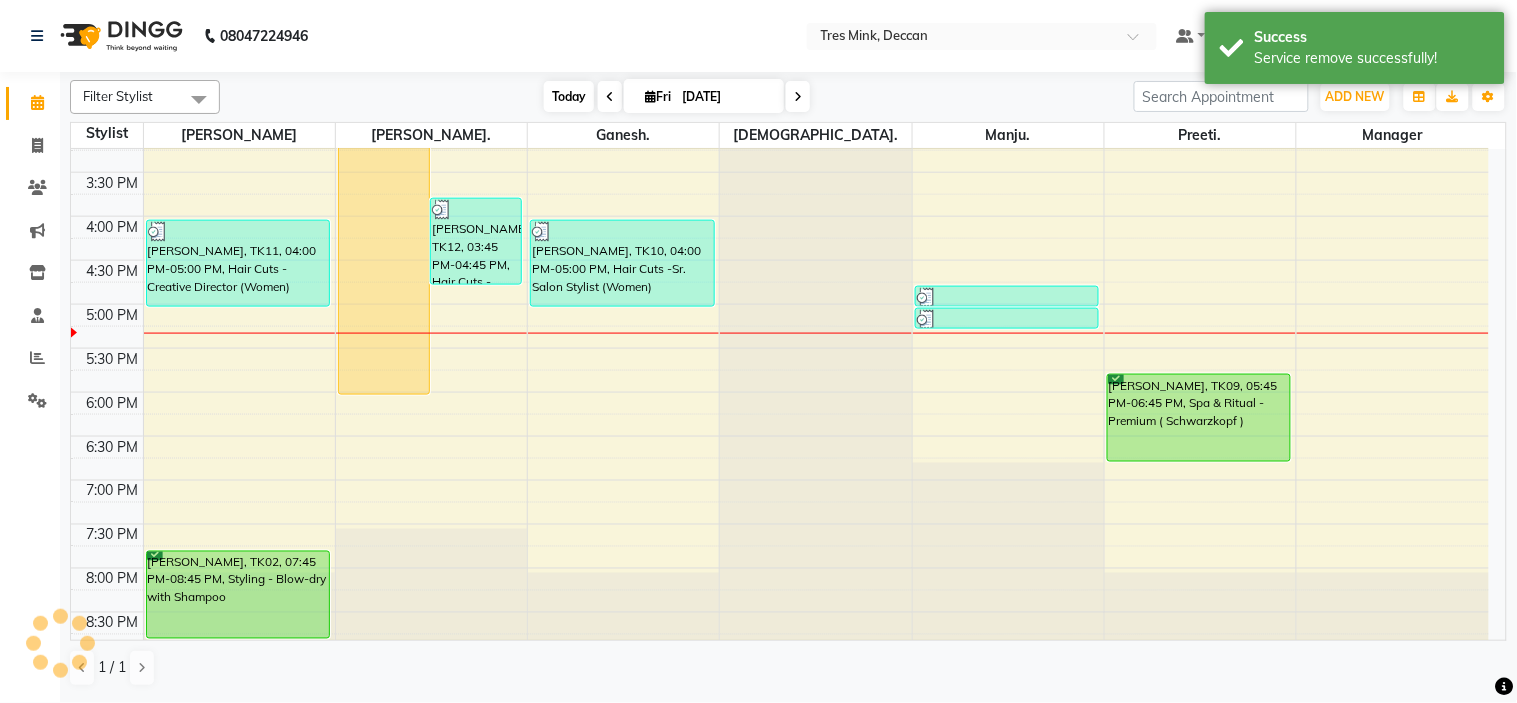 click on "Today" at bounding box center (569, 96) 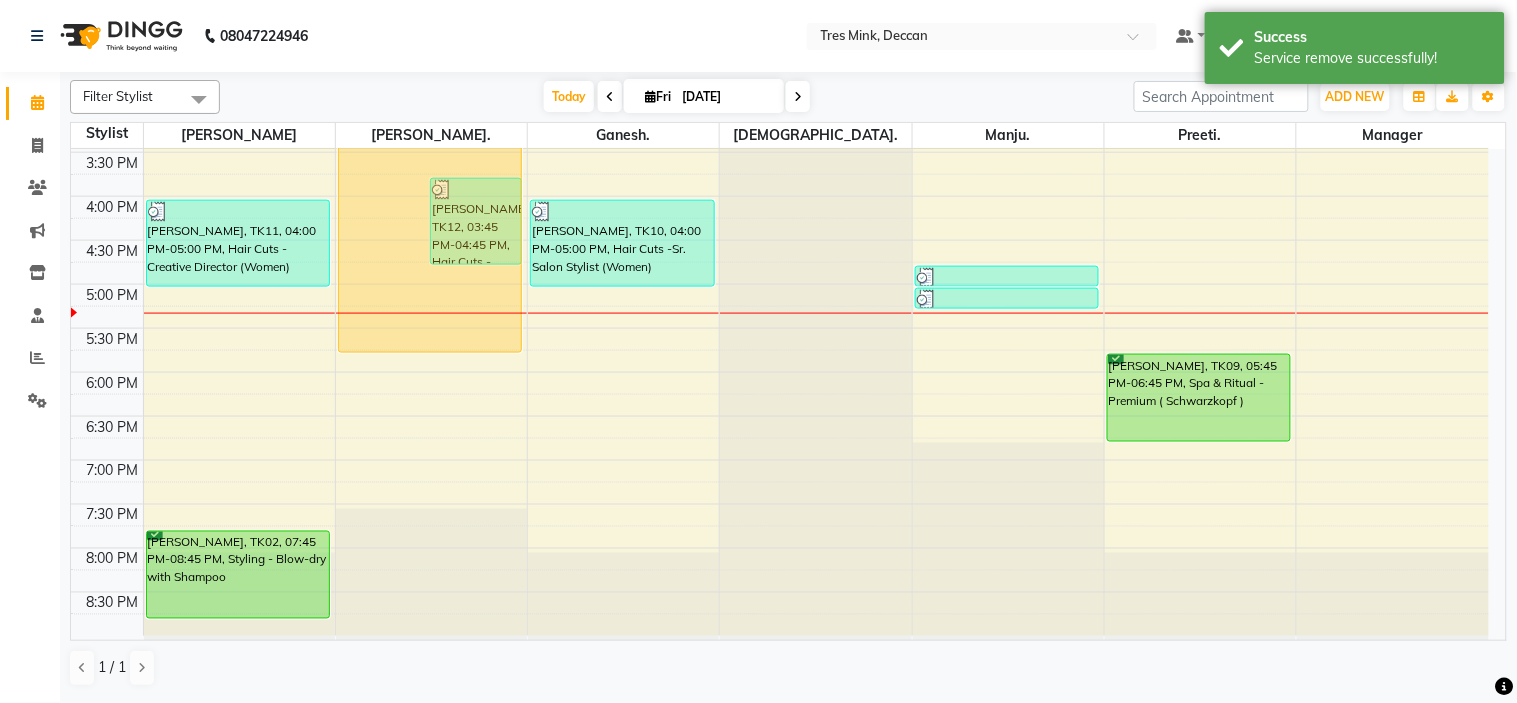 drag, startPoint x: 381, startPoint y: 284, endPoint x: 373, endPoint y: 334, distance: 50.635956 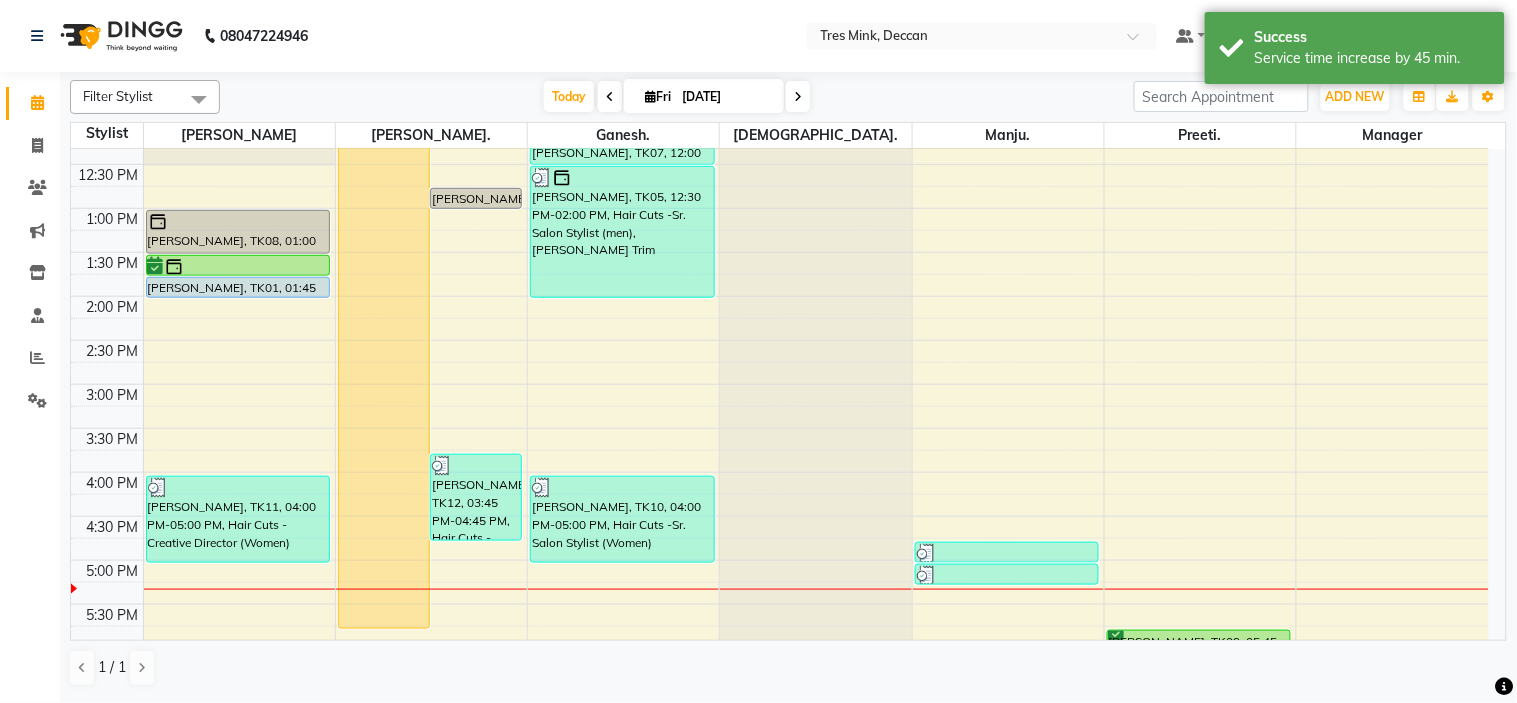 scroll, scrollTop: 381, scrollLeft: 0, axis: vertical 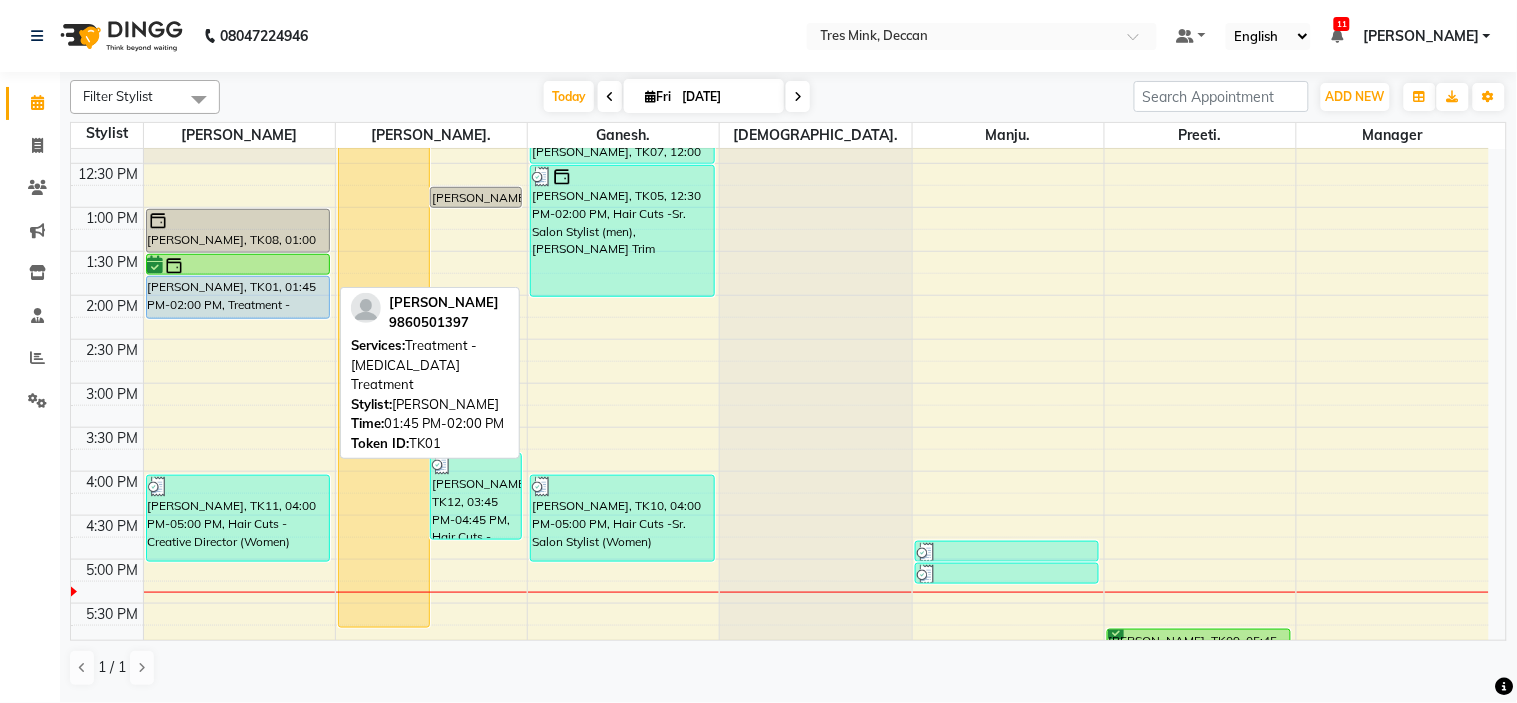 click on "[PERSON_NAME], TK08, 01:00 PM-01:30 PM, Styling - Blow-dry without Shampoo     [PERSON_NAME], TK08, 01:30 PM-01:45 PM, Styling - Blow-dry without Shampoo    [PERSON_NAME], TK01, 01:45 PM-02:00 PM, Treatment - [MEDICAL_DATA] Treatment     [PERSON_NAME], TK11, 04:00 PM-05:00 PM, Hair Cuts - Creative Director (Women)     [PERSON_NAME], TK02, 07:45 PM-08:45 PM, Styling - Blow-dry with Shampoo    [PERSON_NAME], TK01, 01:45 PM-02:00 PM, Treatment - [MEDICAL_DATA] Treatment" at bounding box center [239, 339] 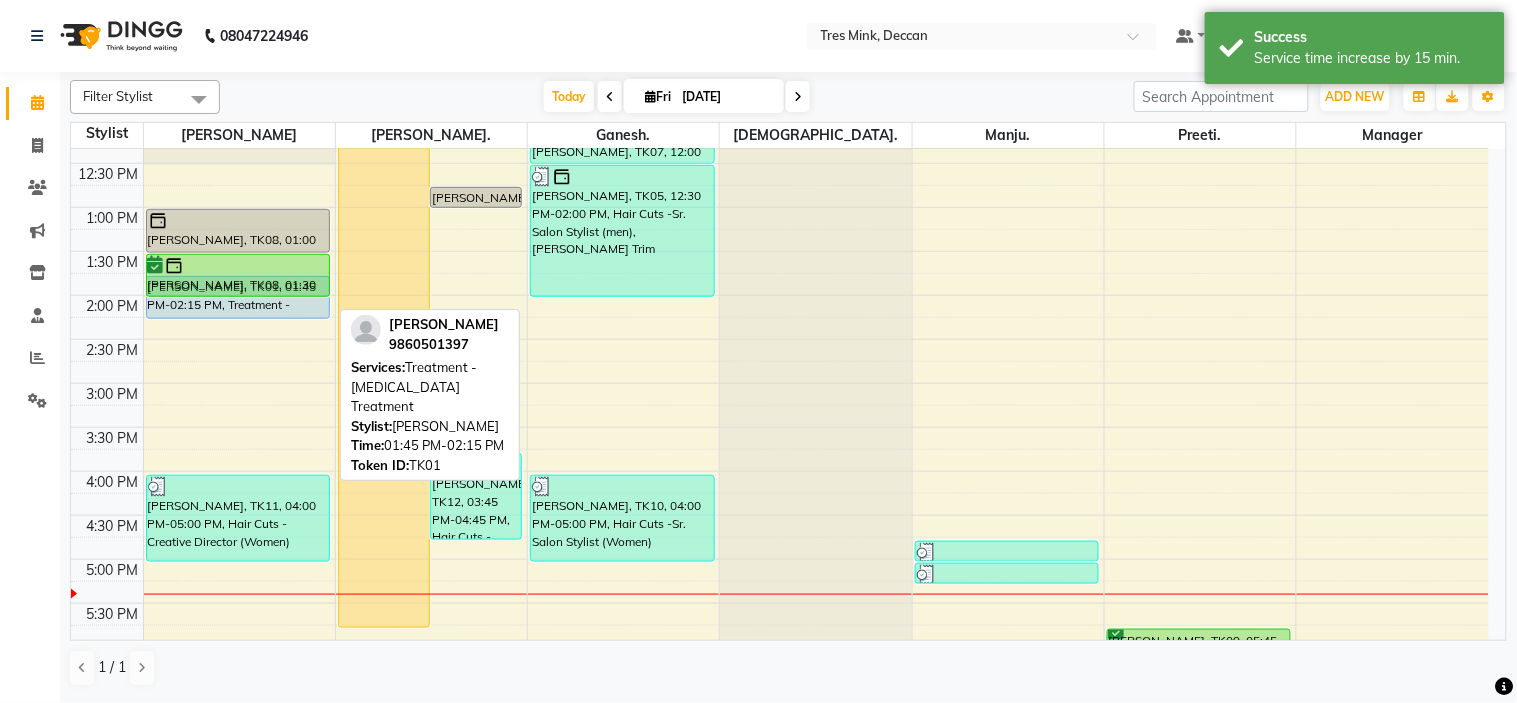 drag, startPoint x: 286, startPoint y: 271, endPoint x: 286, endPoint y: 283, distance: 12 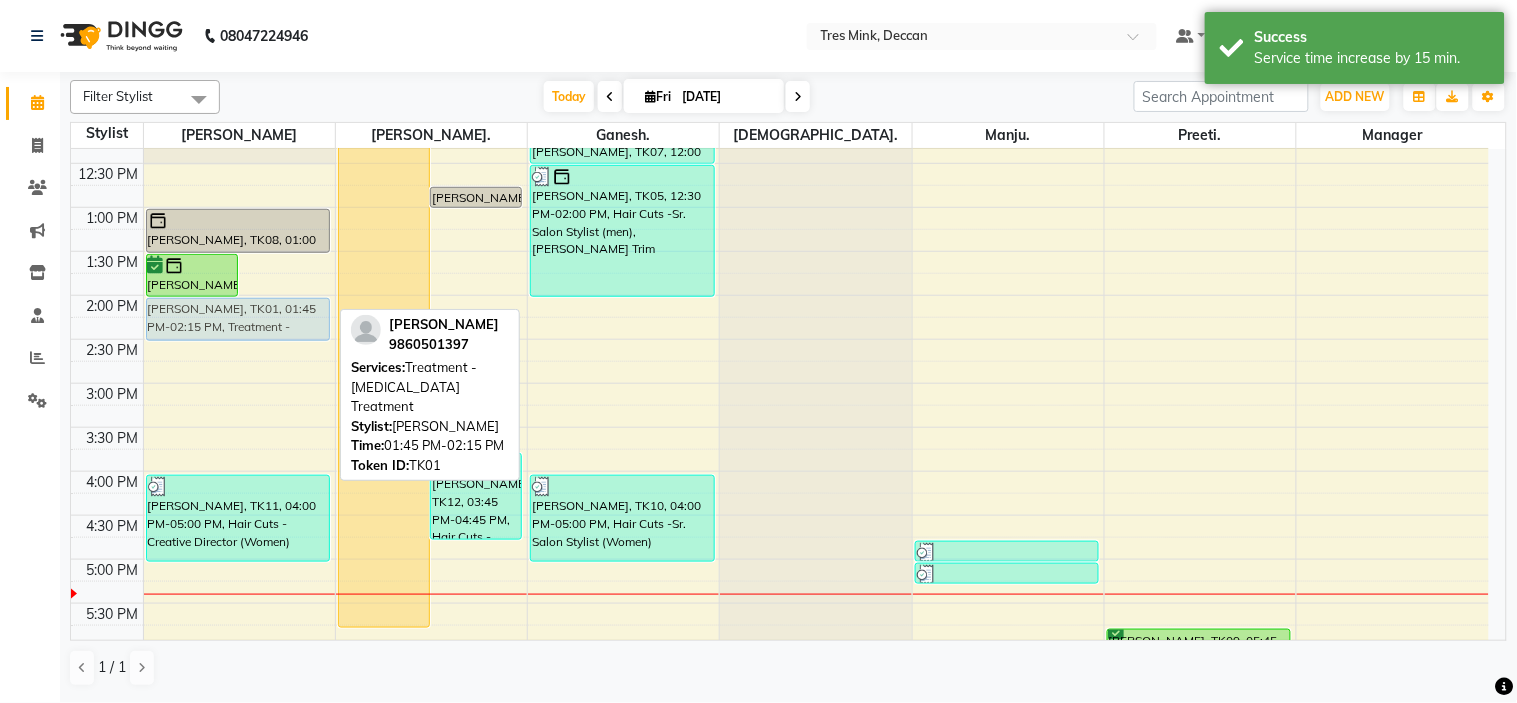 drag, startPoint x: 297, startPoint y: 292, endPoint x: 295, endPoint y: 308, distance: 16.124516 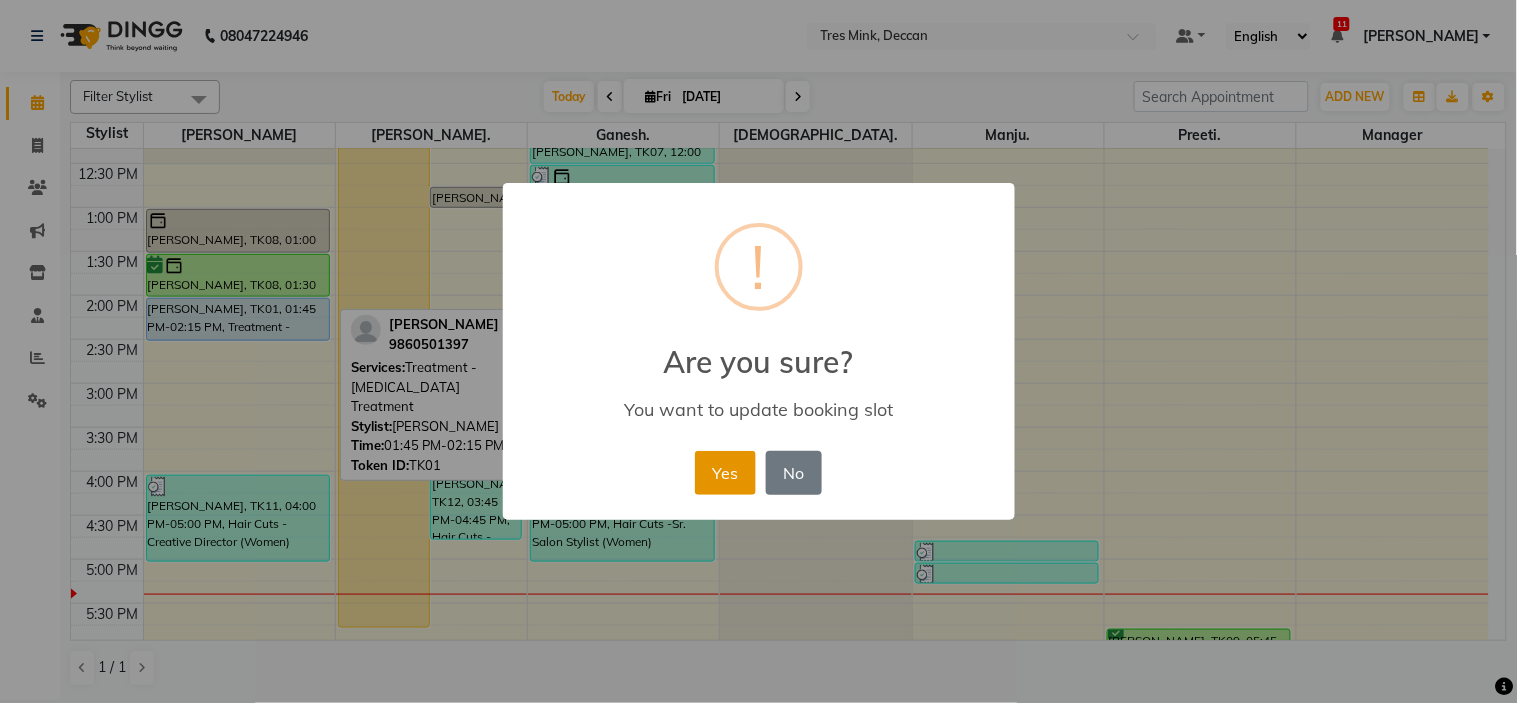 click on "Yes" at bounding box center [725, 473] 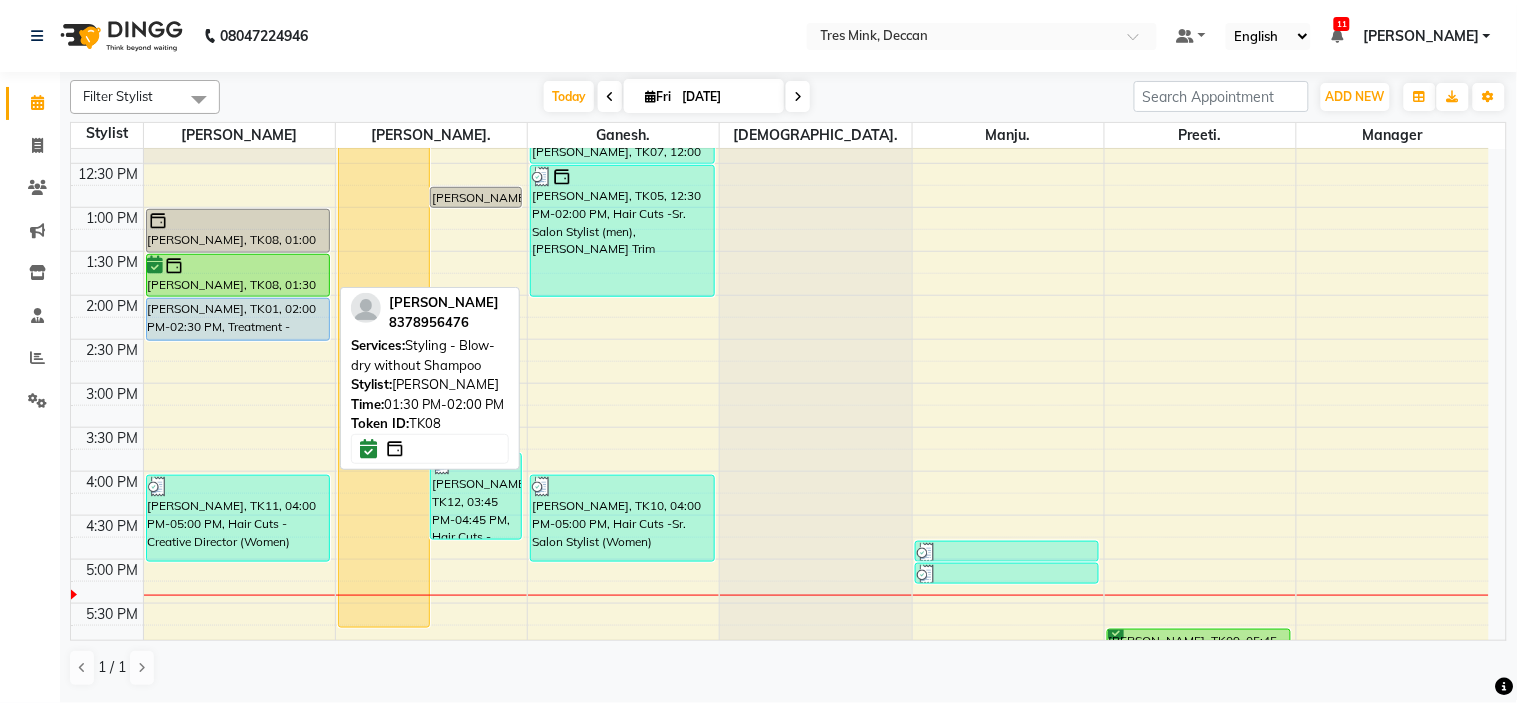 click at bounding box center (238, 266) 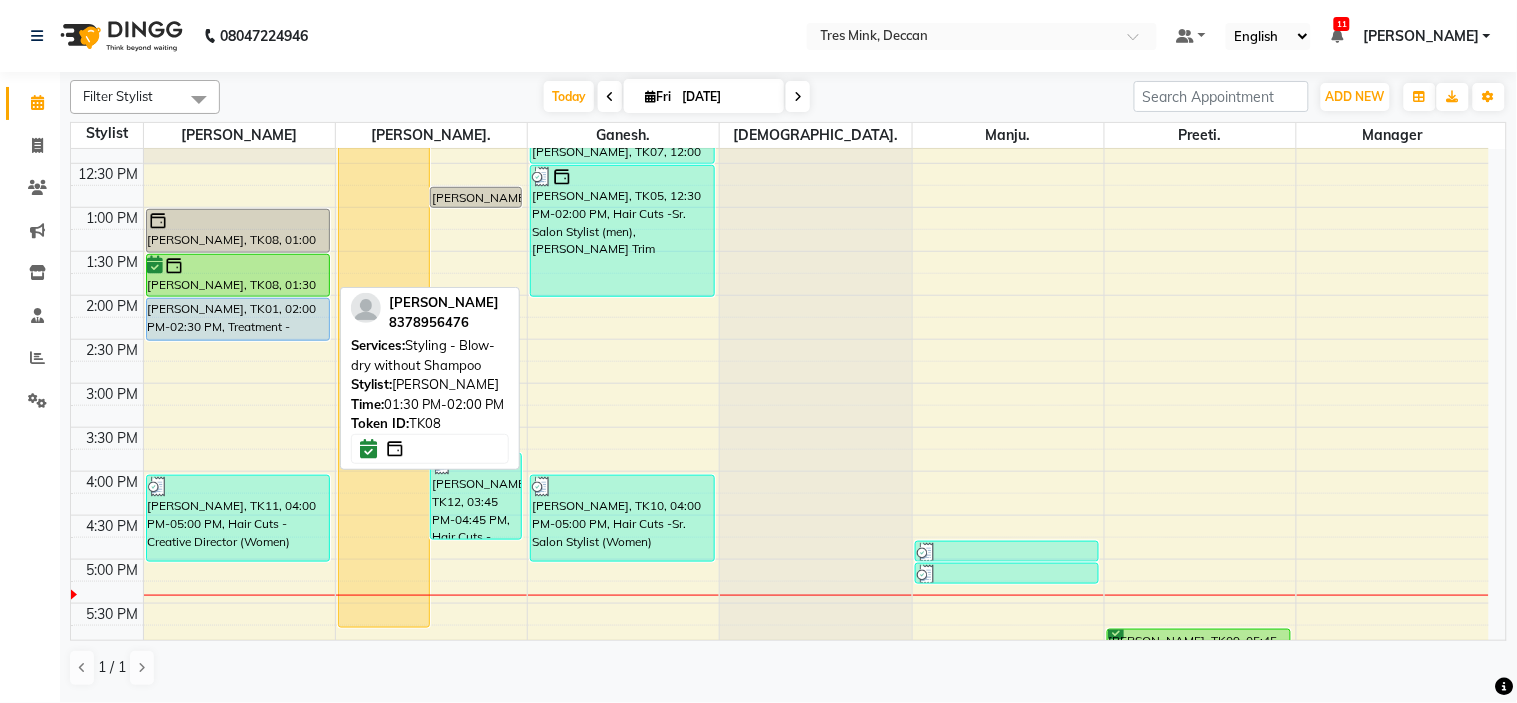 click at bounding box center [238, 266] 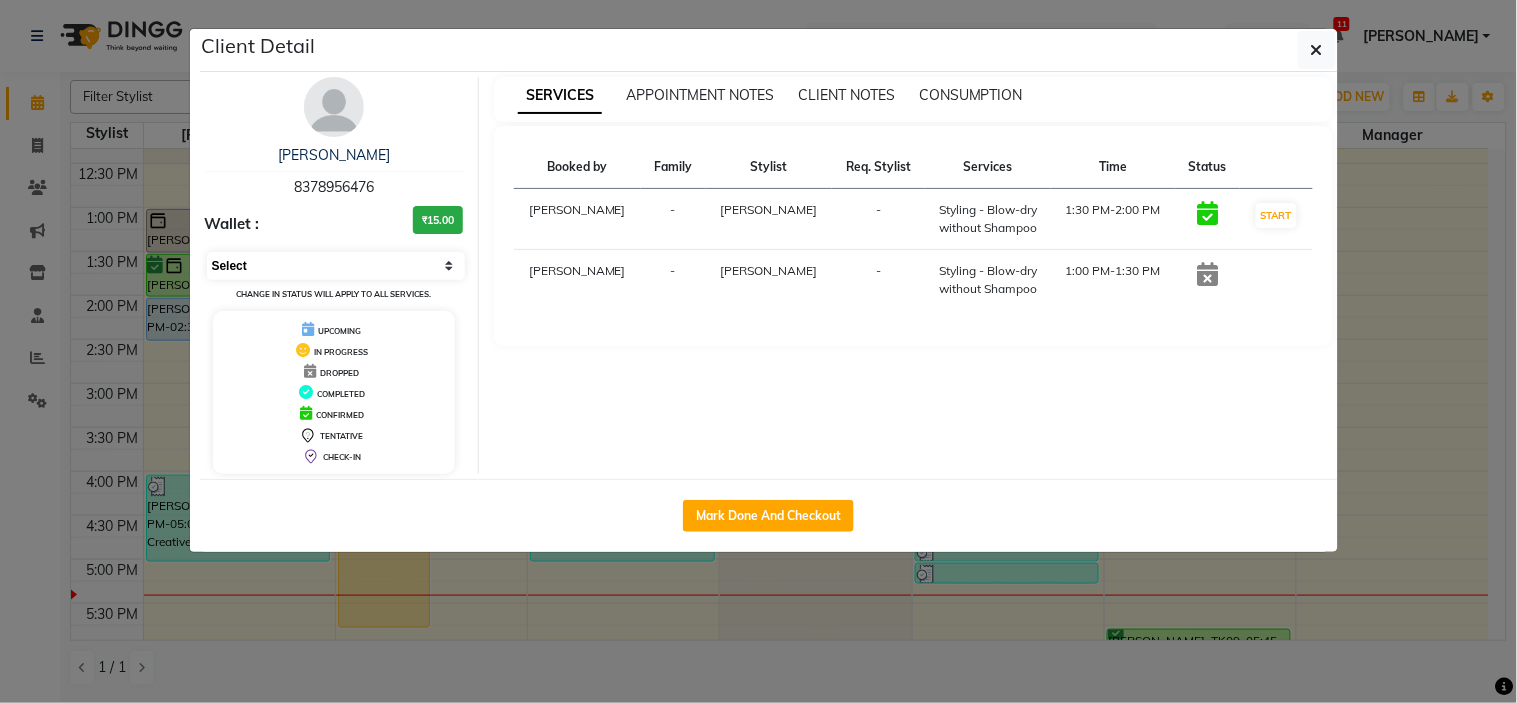 click on "Select IN SERVICE CONFIRMED TENTATIVE CHECK IN MARK DONE DROPPED UPCOMING" at bounding box center (336, 266) 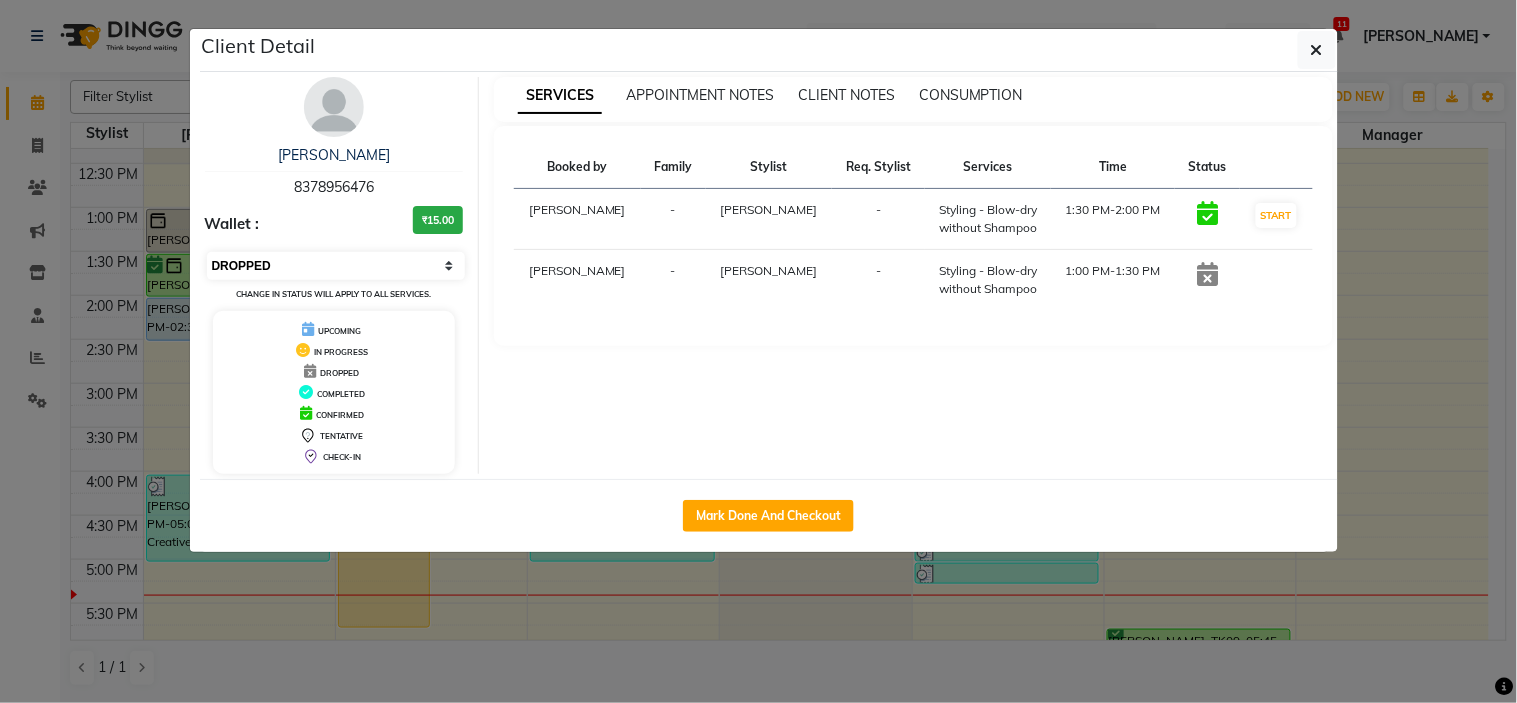 click on "Select IN SERVICE CONFIRMED TENTATIVE CHECK IN MARK DONE DROPPED UPCOMING" at bounding box center (336, 266) 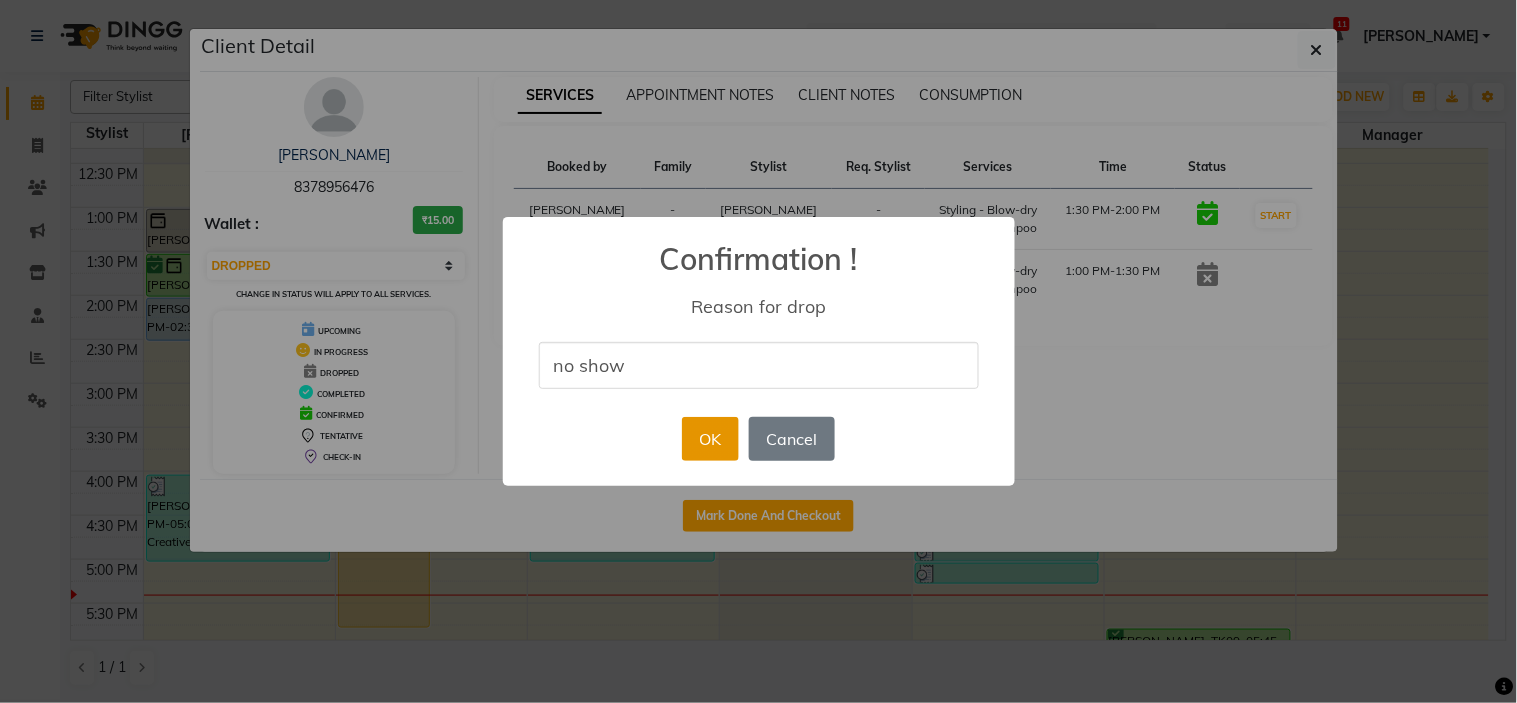 click on "OK" at bounding box center (710, 439) 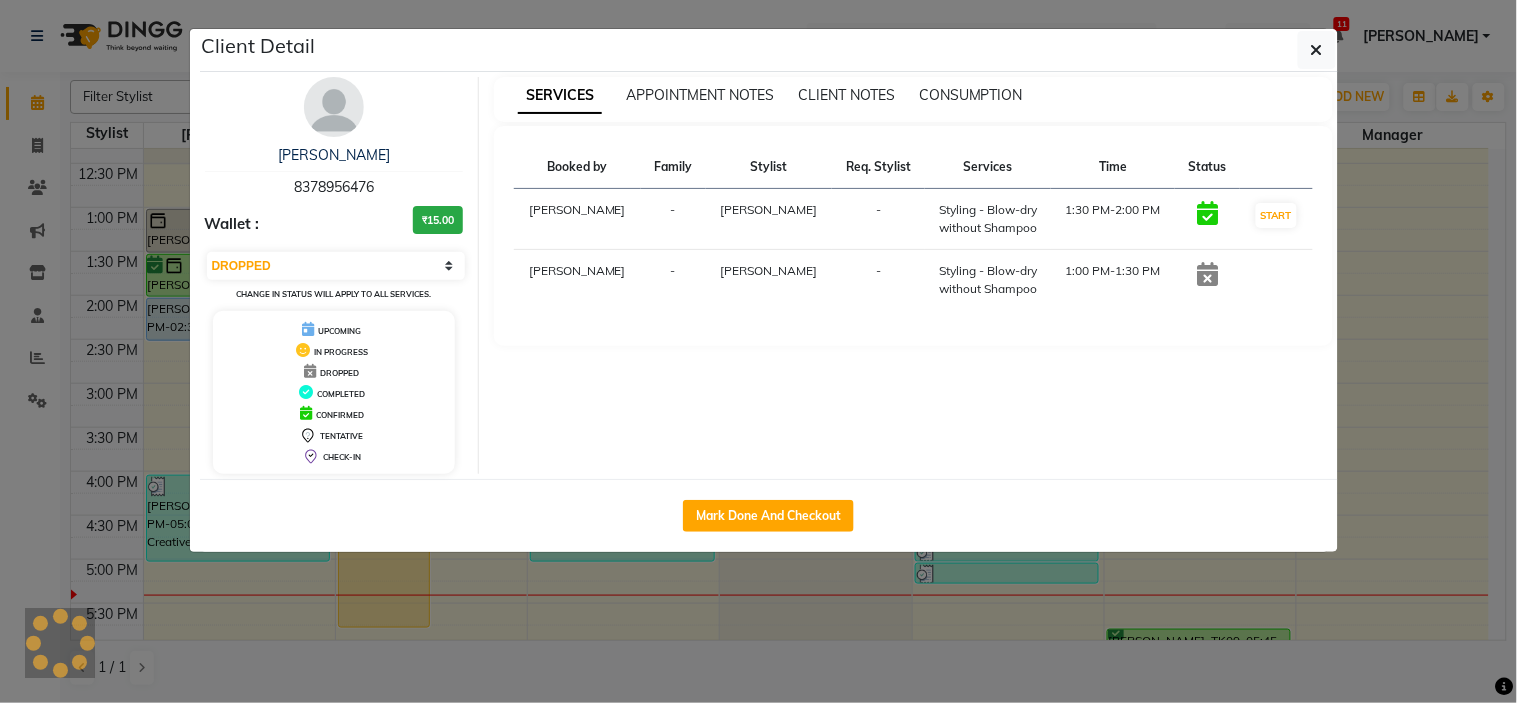 click on "Client Detail  [PERSON_NAME]   8378956476 Wallet : ₹15.00 Select IN SERVICE CONFIRMED TENTATIVE CHECK IN MARK DONE DROPPED UPCOMING Change in status will apply to all services. UPCOMING IN PROGRESS DROPPED COMPLETED CONFIRMED TENTATIVE CHECK-IN SERVICES APPOINTMENT NOTES CLIENT NOTES CONSUMPTION Booked by Family Stylist Req. Stylist Services Time Status  [PERSON_NAME]  - [PERSON_NAME] -  Styling - Blow-dry without Shampoo   1:30 PM-2:00 PM   START   [PERSON_NAME]  - [PERSON_NAME] -  Styling - Blow-dry without Shampoo   1:00 PM-1:30 PM   Mark Done And Checkout" 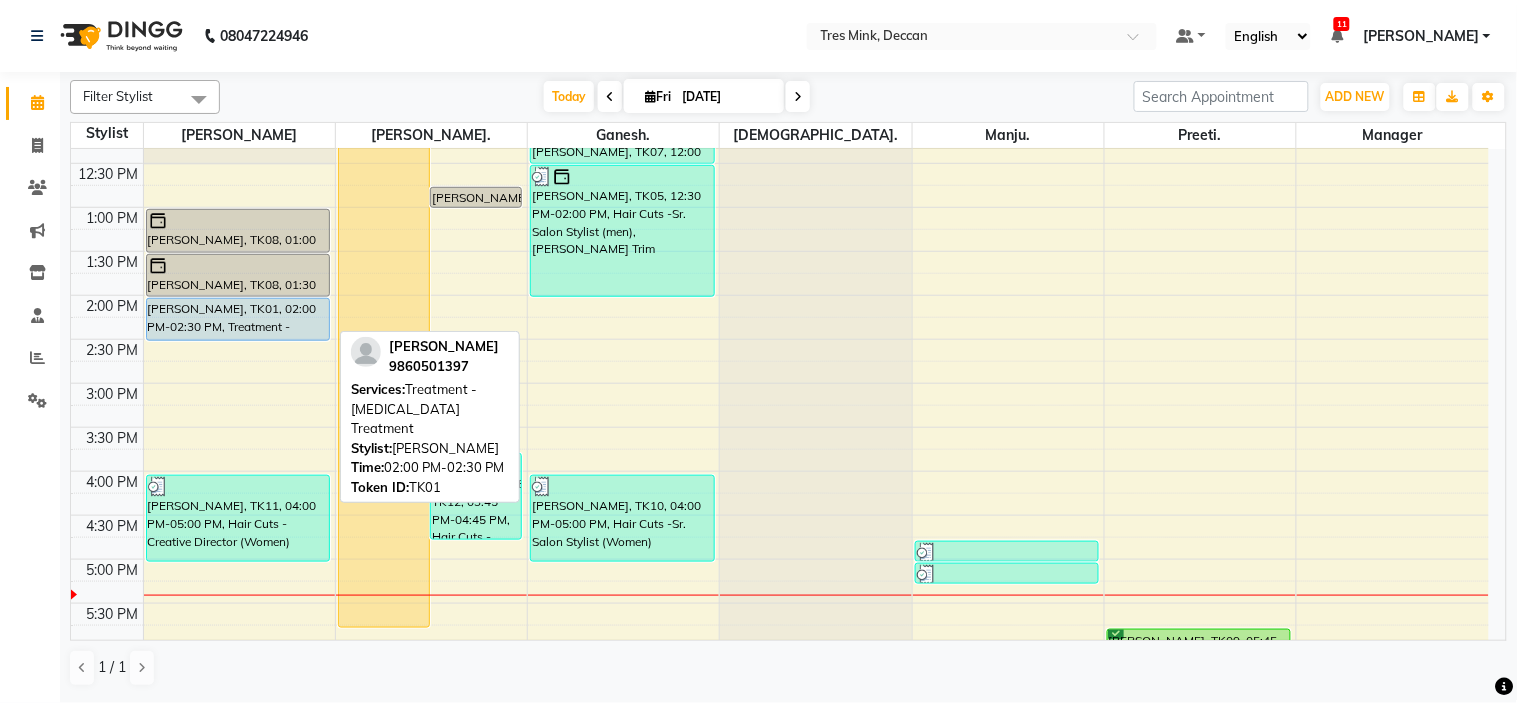 click on "[PERSON_NAME], TK01, 02:00 PM-02:30 PM, Treatment - [MEDICAL_DATA] Treatment" at bounding box center (238, 319) 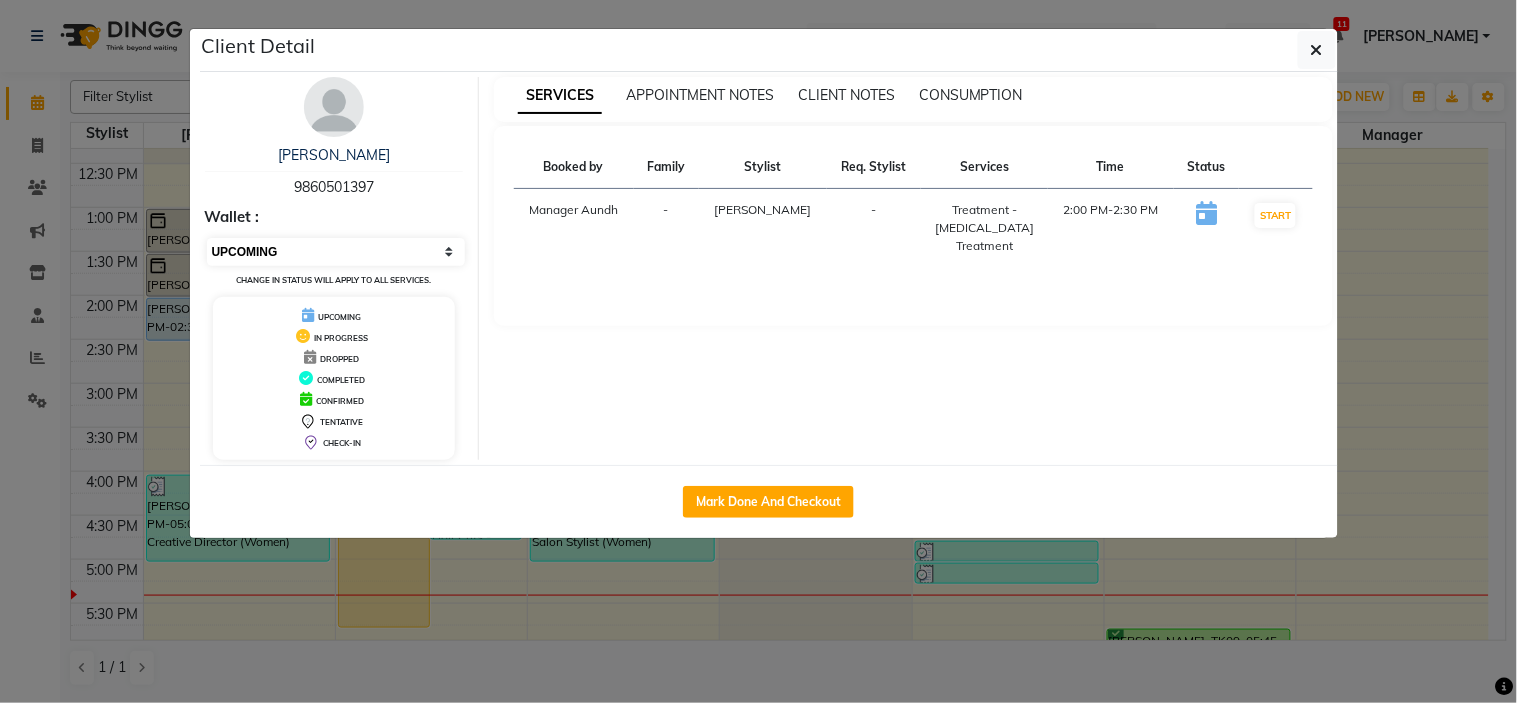 click on "Select IN SERVICE CONFIRMED TENTATIVE CHECK IN MARK DONE DROPPED UPCOMING" at bounding box center (336, 252) 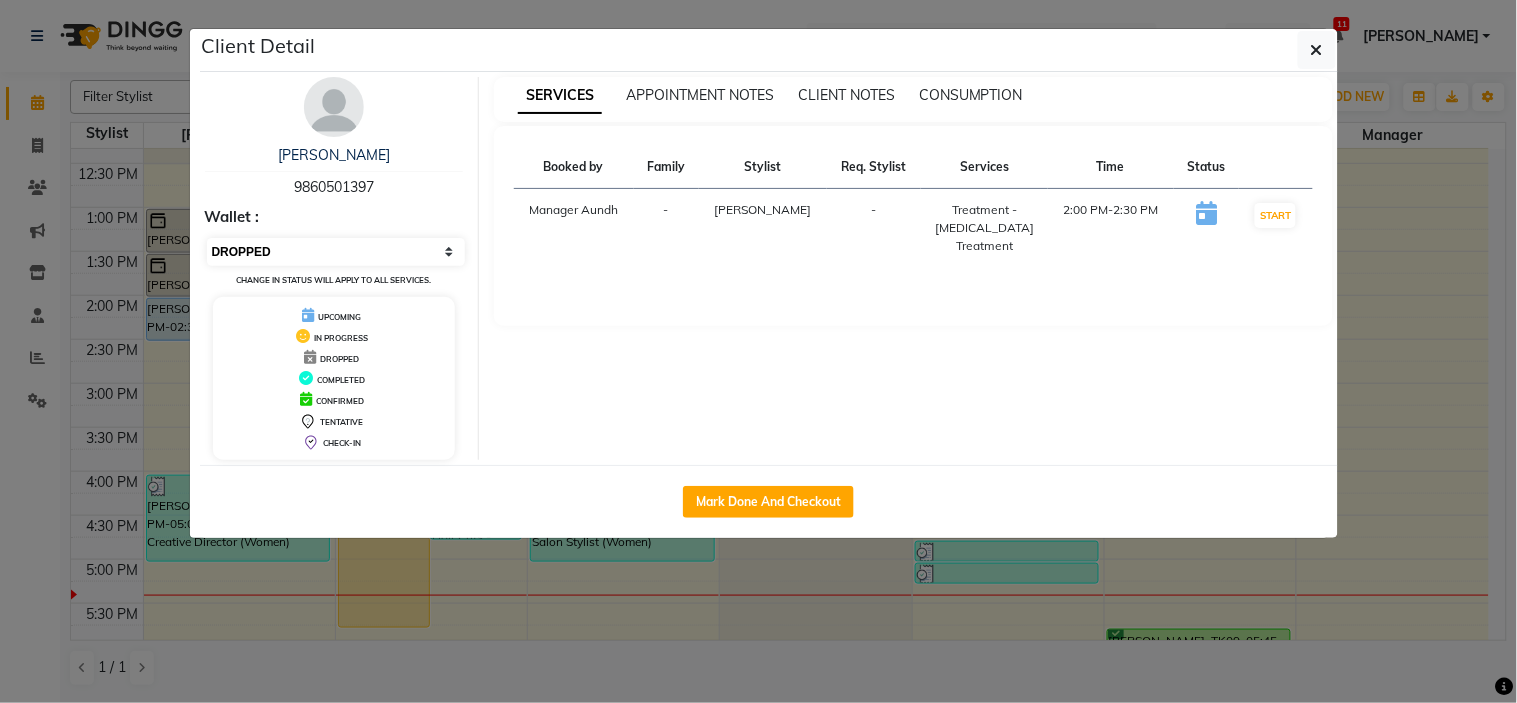 click on "Select IN SERVICE CONFIRMED TENTATIVE CHECK IN MARK DONE DROPPED UPCOMING" at bounding box center [336, 252] 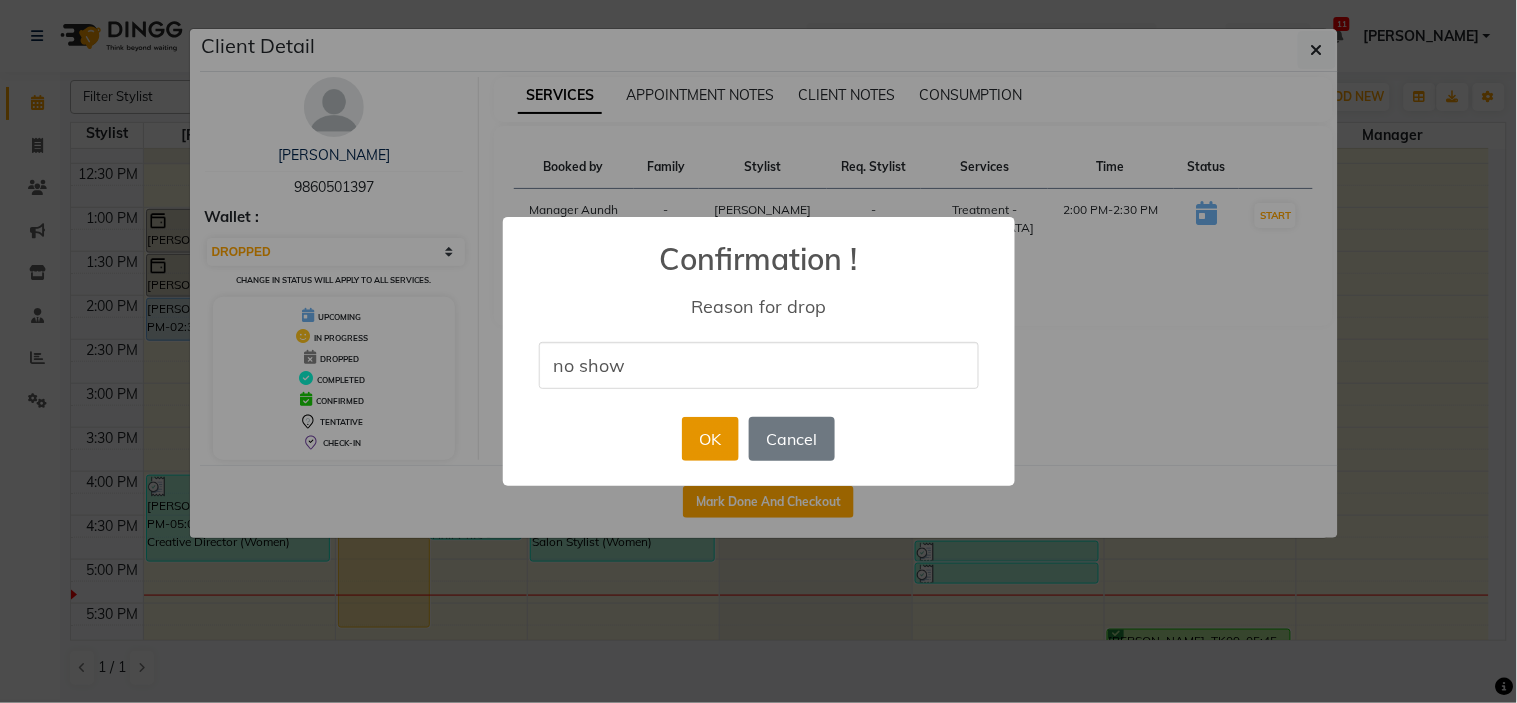 click on "OK" at bounding box center (710, 439) 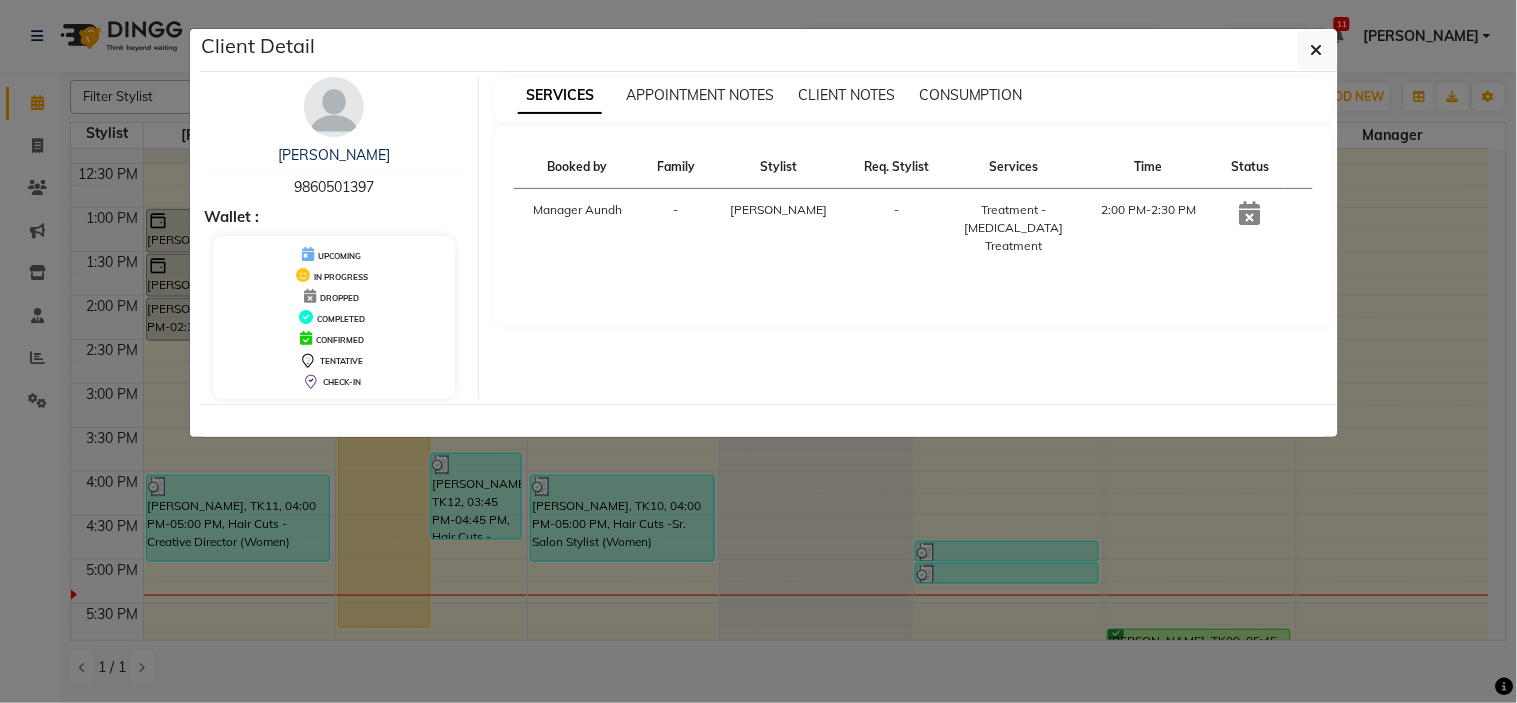 click on "Client Detail  [PERSON_NAME]   9860501397 Wallet : UPCOMING IN PROGRESS DROPPED COMPLETED CONFIRMED TENTATIVE CHECK-IN SERVICES APPOINTMENT NOTES CLIENT NOTES CONSUMPTION Booked by Family Stylist Req. Stylist Services Time Status  Manager Aundh  - [PERSON_NAME] -  Treatment - [MEDICAL_DATA] Treatment   2:00 PM-2:30 PM" 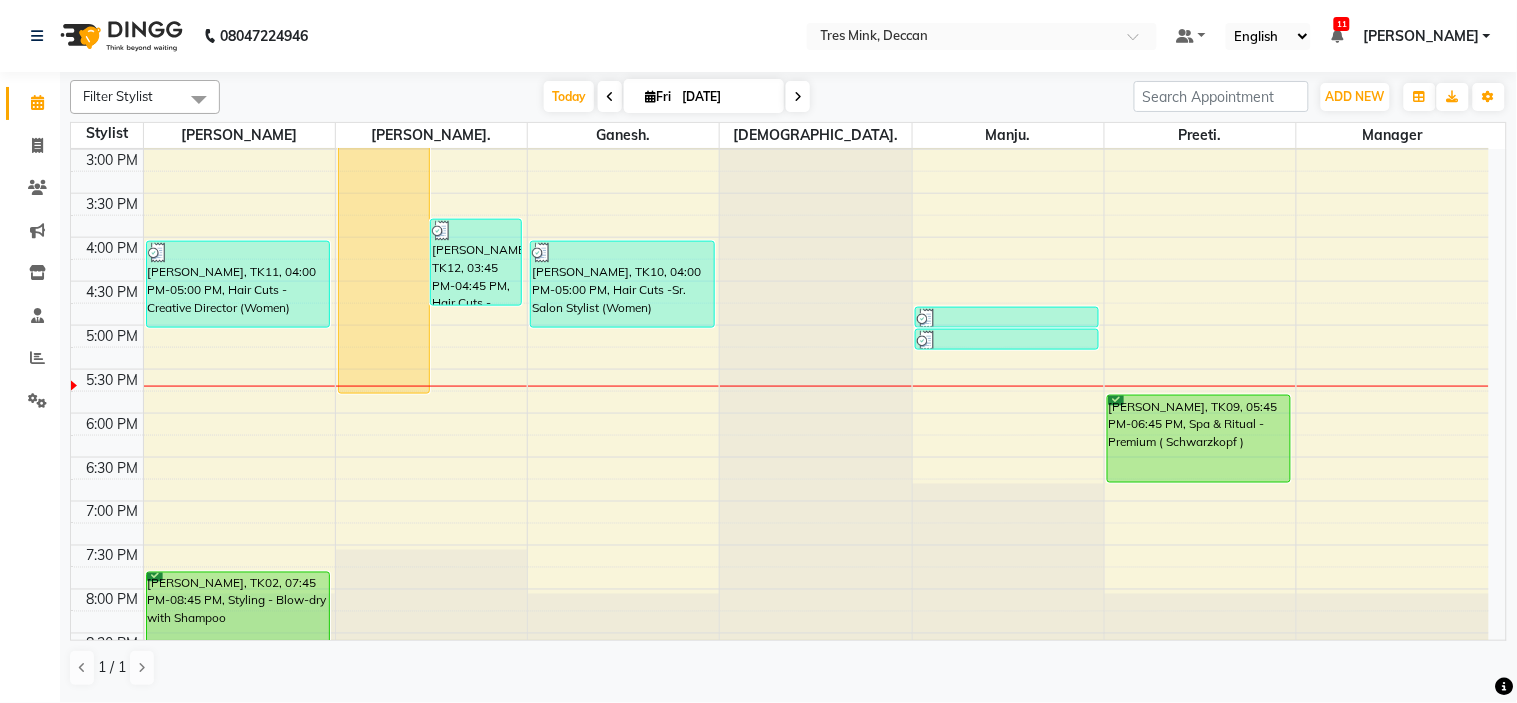 scroll, scrollTop: 618, scrollLeft: 0, axis: vertical 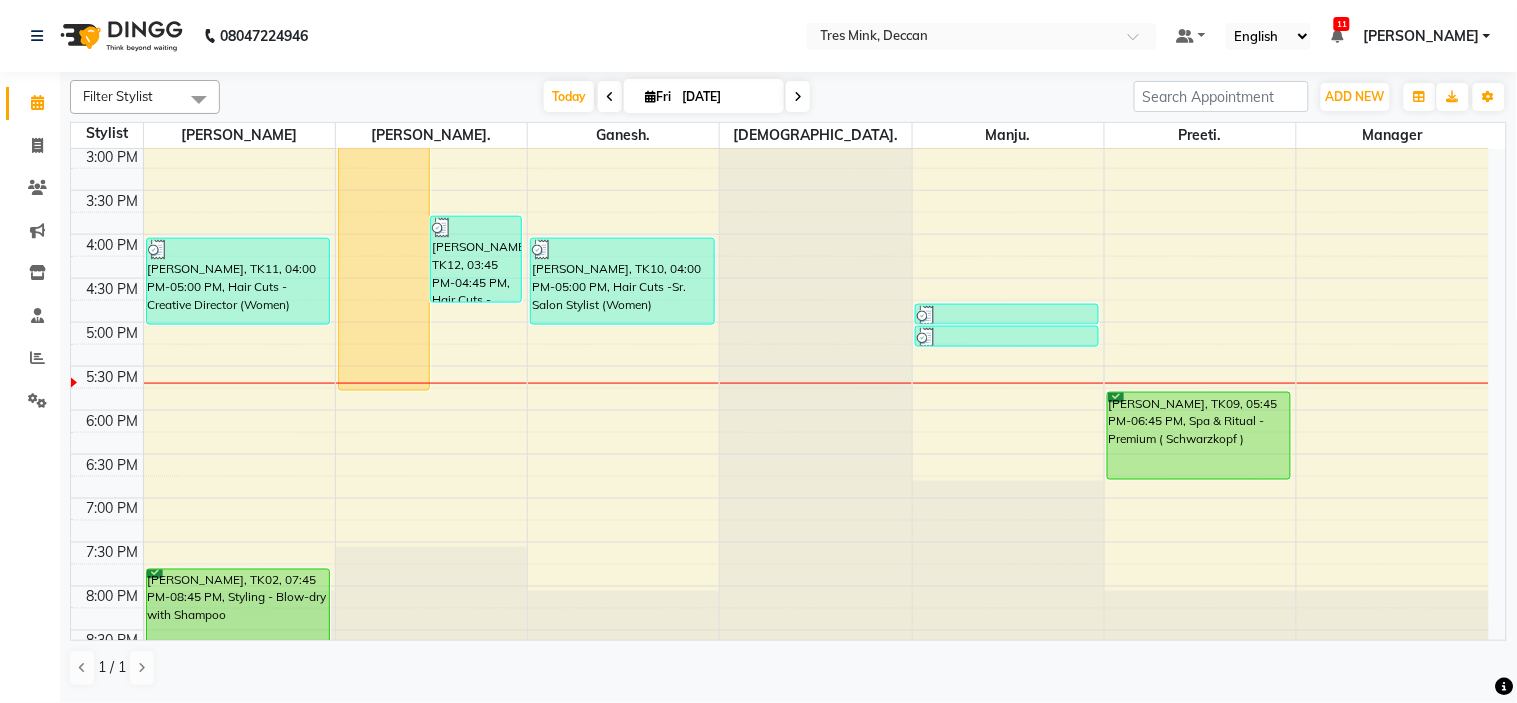 click at bounding box center (1008, -469) 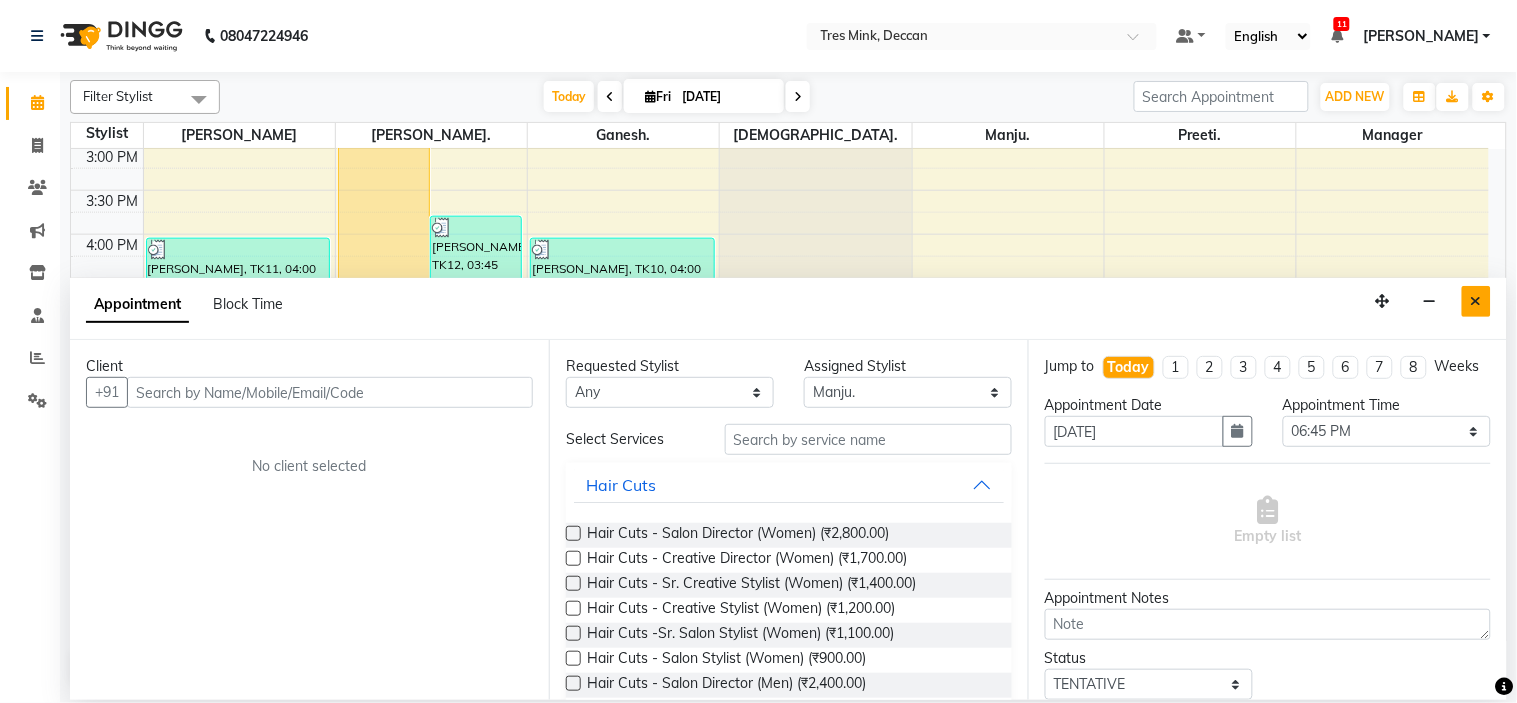 click at bounding box center (1476, 301) 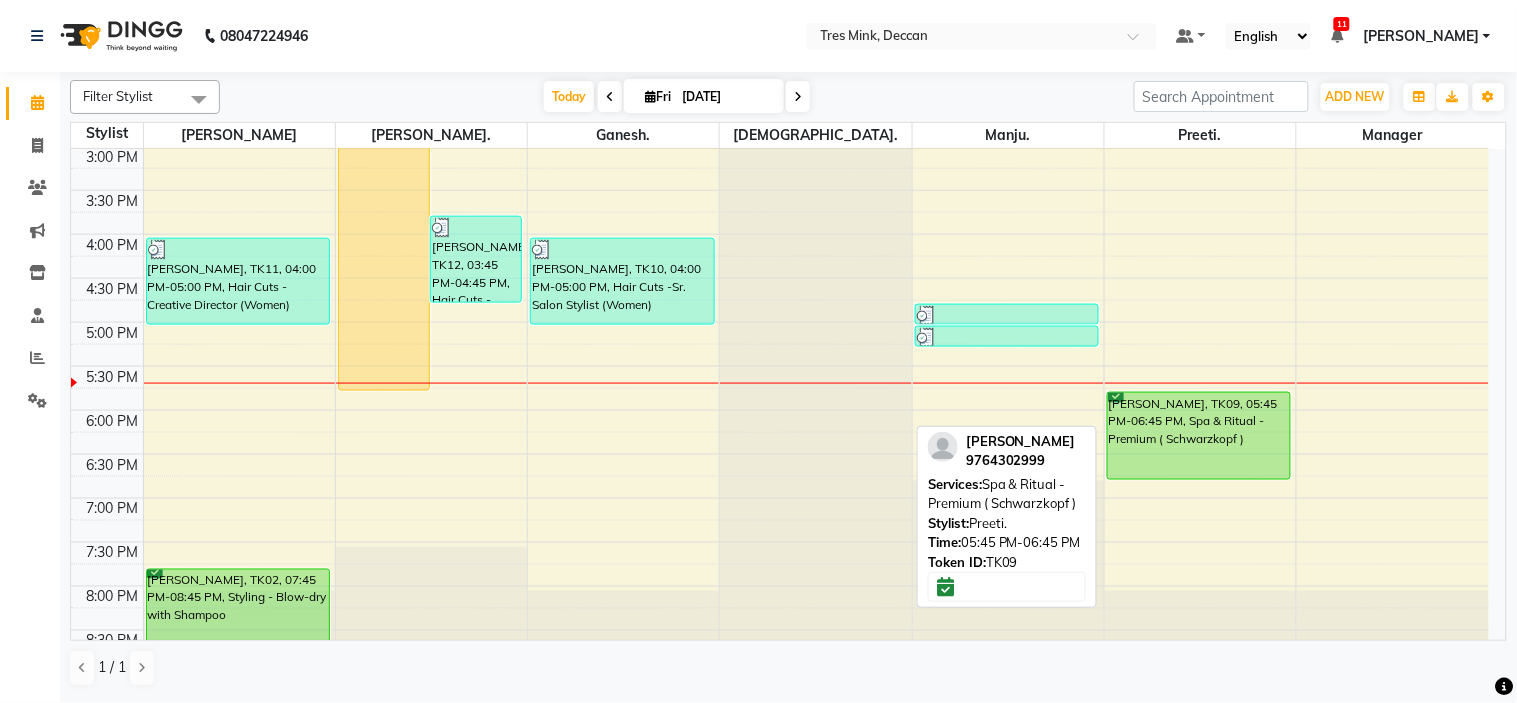click on "[PERSON_NAME], TK09, 05:45 PM-06:45 PM, Spa & Ritual - Premium ( Schwarzkopf )" at bounding box center [1199, 436] 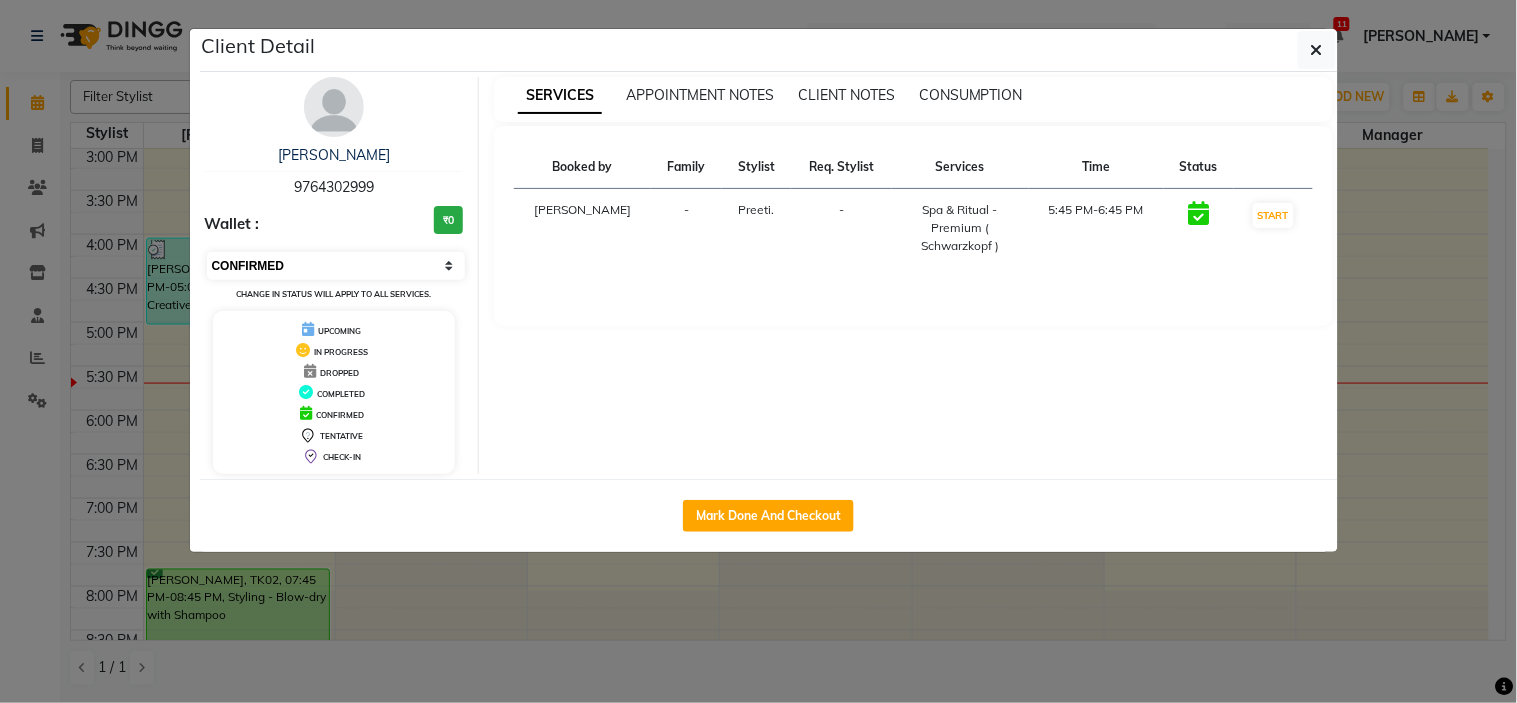 click on "Select IN SERVICE CONFIRMED TENTATIVE CHECK IN MARK DONE DROPPED UPCOMING" at bounding box center [336, 266] 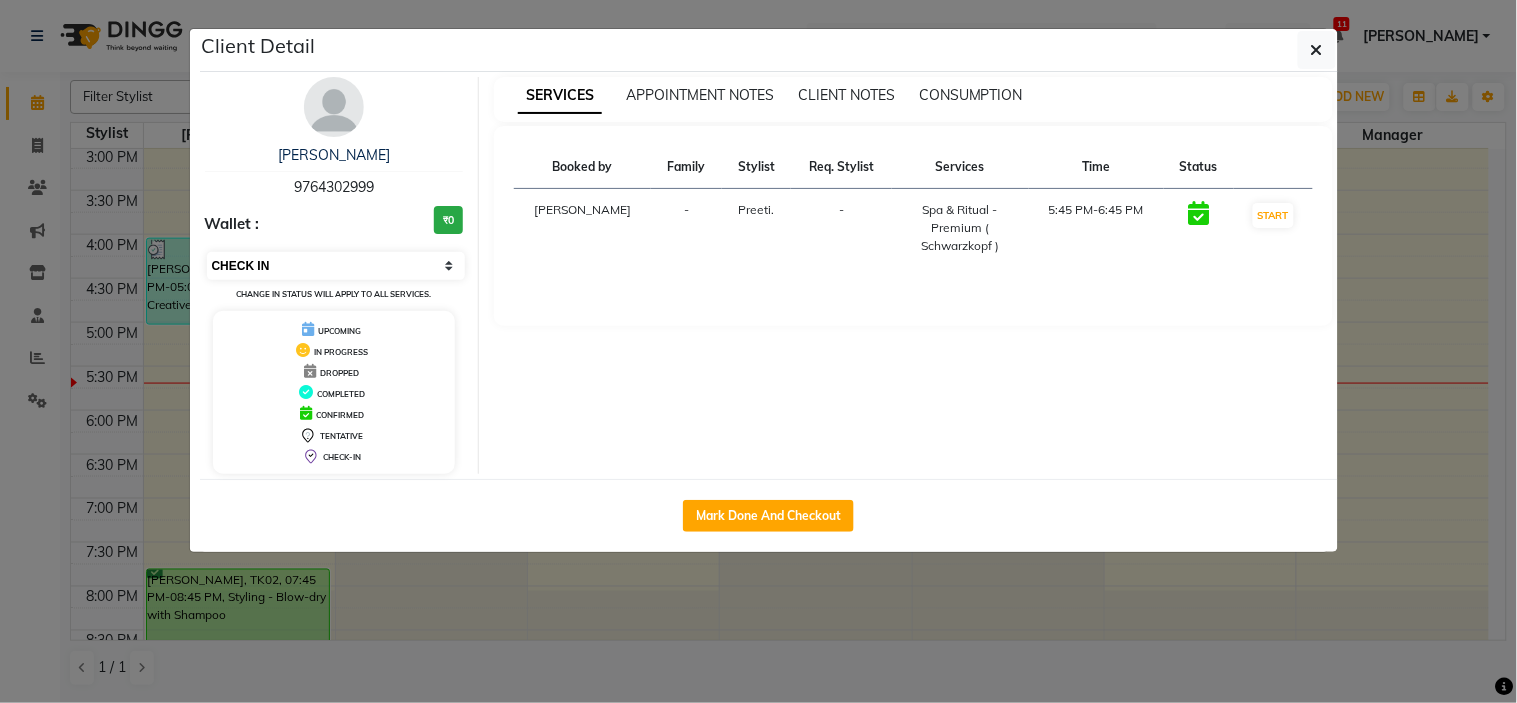 click on "Select IN SERVICE CONFIRMED TENTATIVE CHECK IN MARK DONE DROPPED UPCOMING" at bounding box center (336, 266) 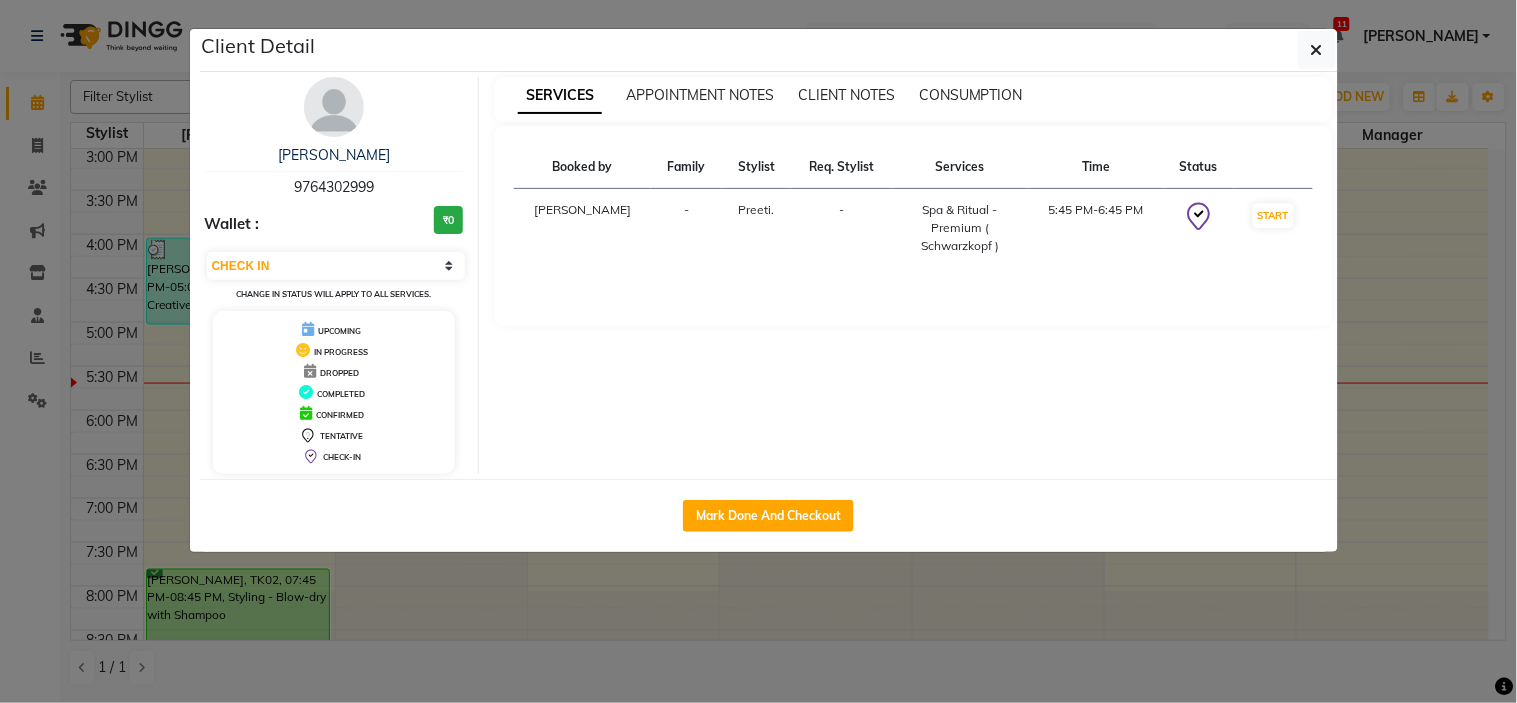click on "Client Detail  [PERSON_NAME]   9764302999 Wallet : ₹0 Select IN SERVICE CONFIRMED TENTATIVE CHECK IN MARK DONE DROPPED UPCOMING Change in status will apply to all services. UPCOMING IN PROGRESS DROPPED COMPLETED CONFIRMED TENTATIVE CHECK-IN SERVICES APPOINTMENT NOTES CLIENT NOTES CONSUMPTION Booked by Family Stylist Req. Stylist Services Time Status  [PERSON_NAME]  - [GEOGRAPHIC_DATA]. -  Spa & Ritual - Premium ( Schwarzkopf )   5:45 PM-6:45 PM   START   Mark Done And Checkout" 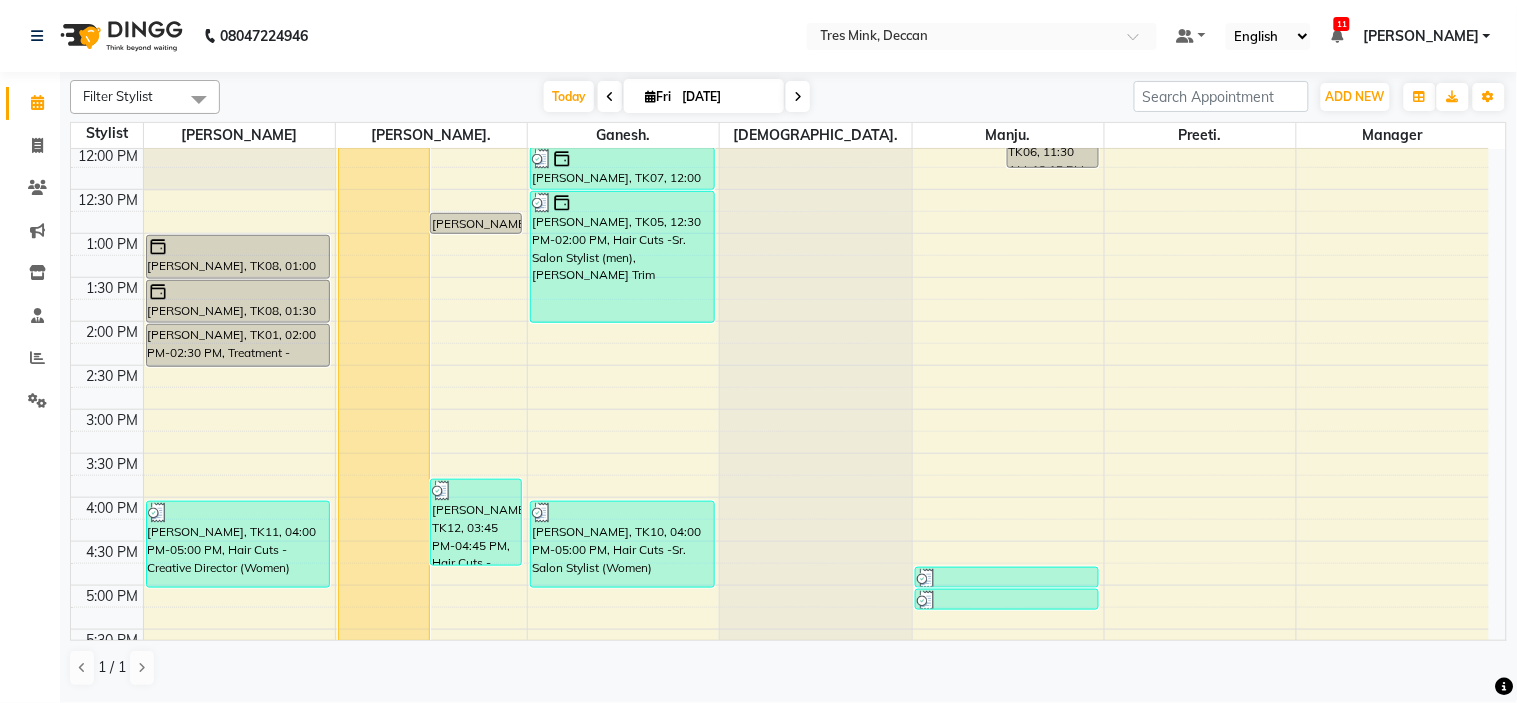 scroll, scrollTop: 354, scrollLeft: 0, axis: vertical 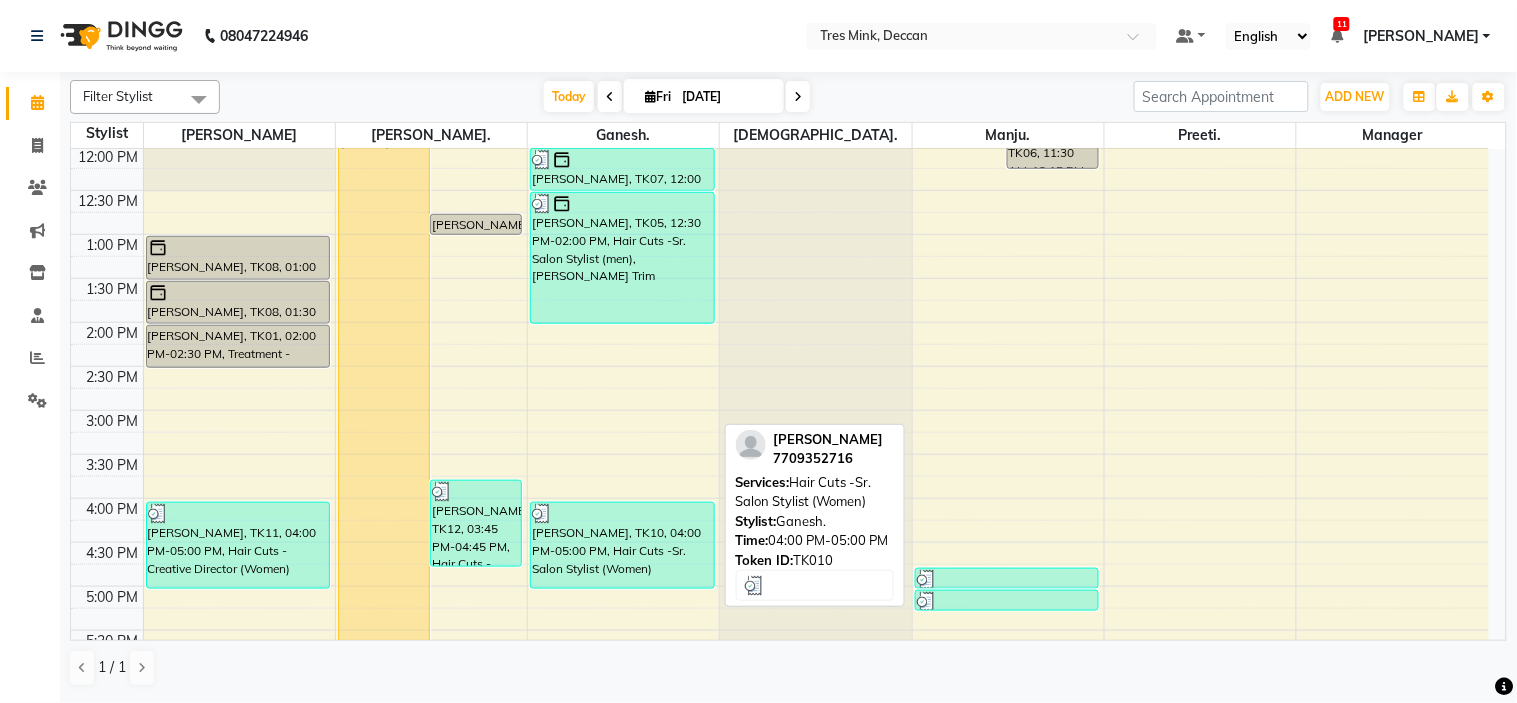 click on "[PERSON_NAME], TK10, 04:00 PM-05:00 PM, Hair Cuts -Sr. Salon Stylist (Women)" at bounding box center (622, 545) 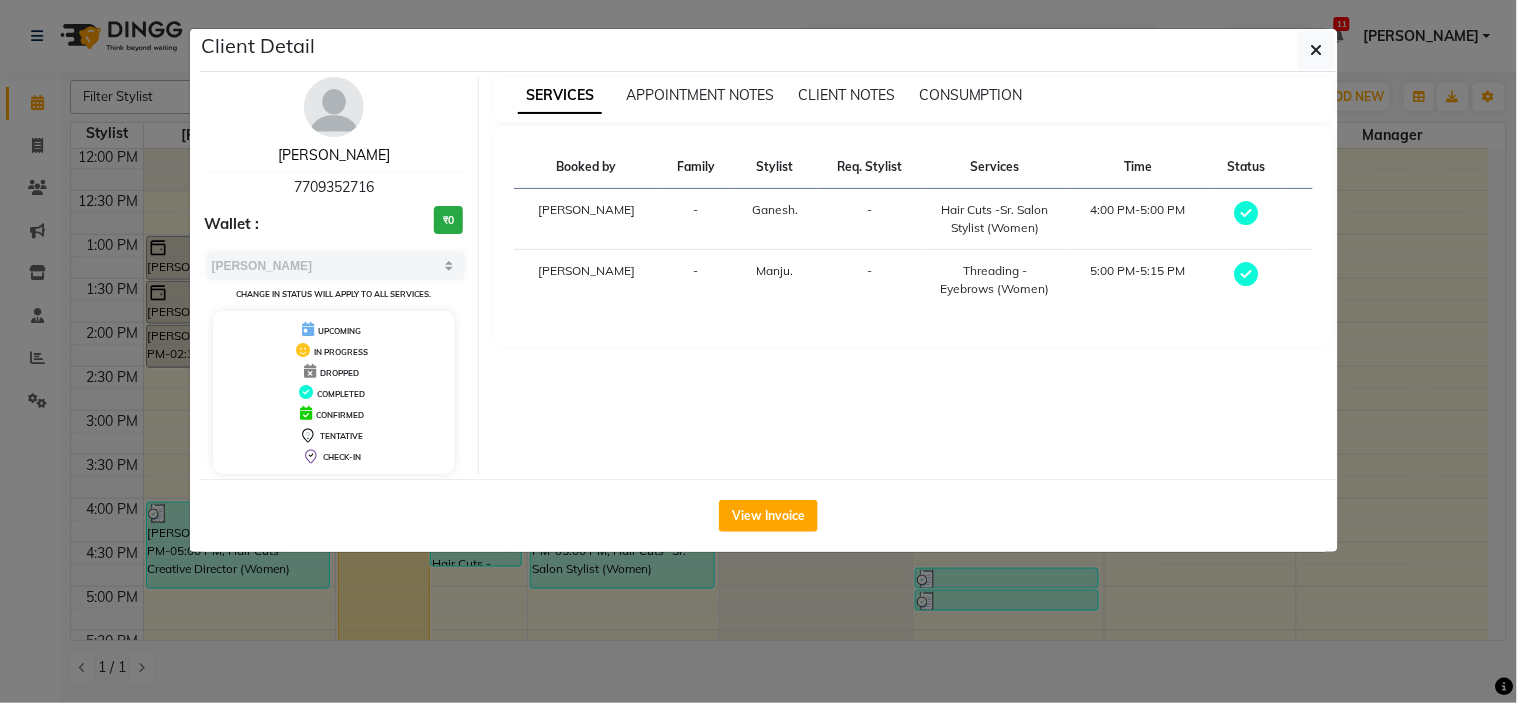 click on "[PERSON_NAME]" at bounding box center [334, 155] 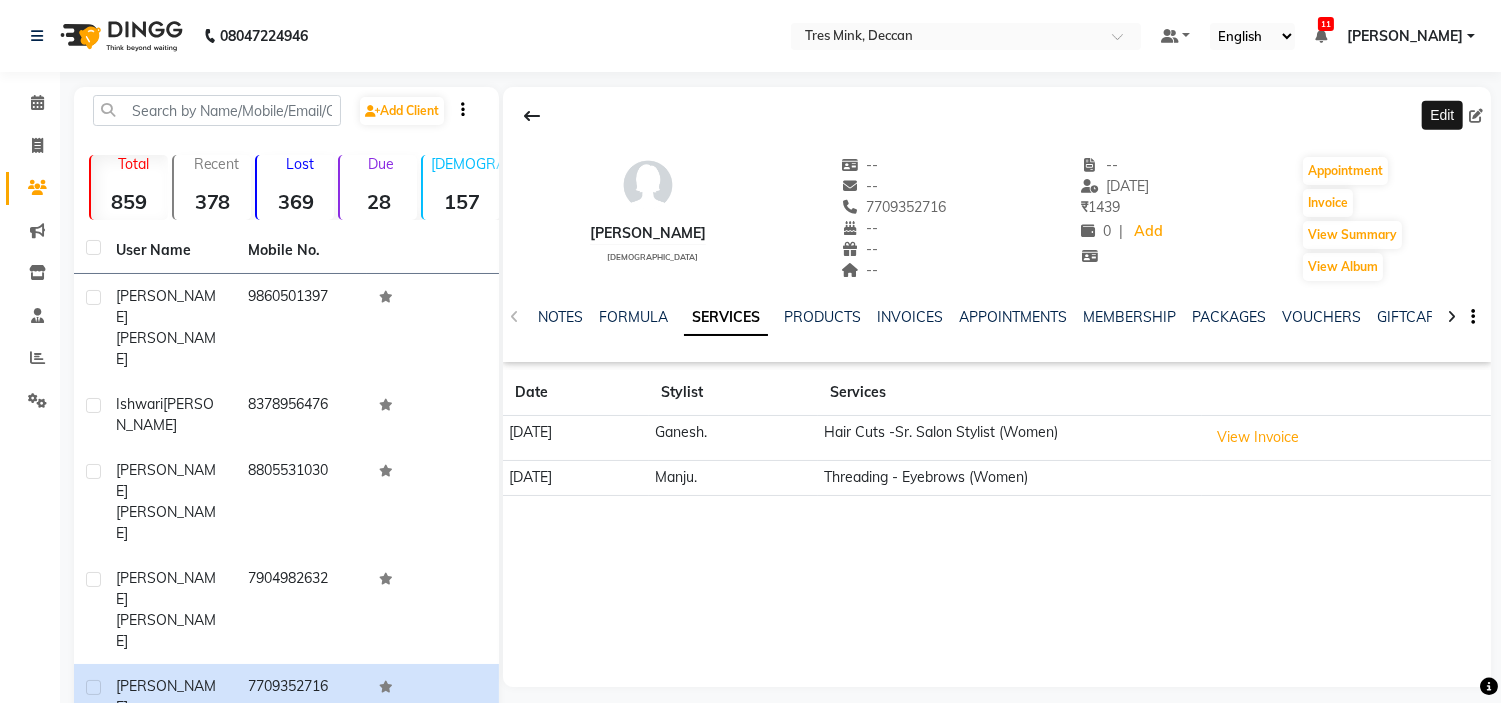click 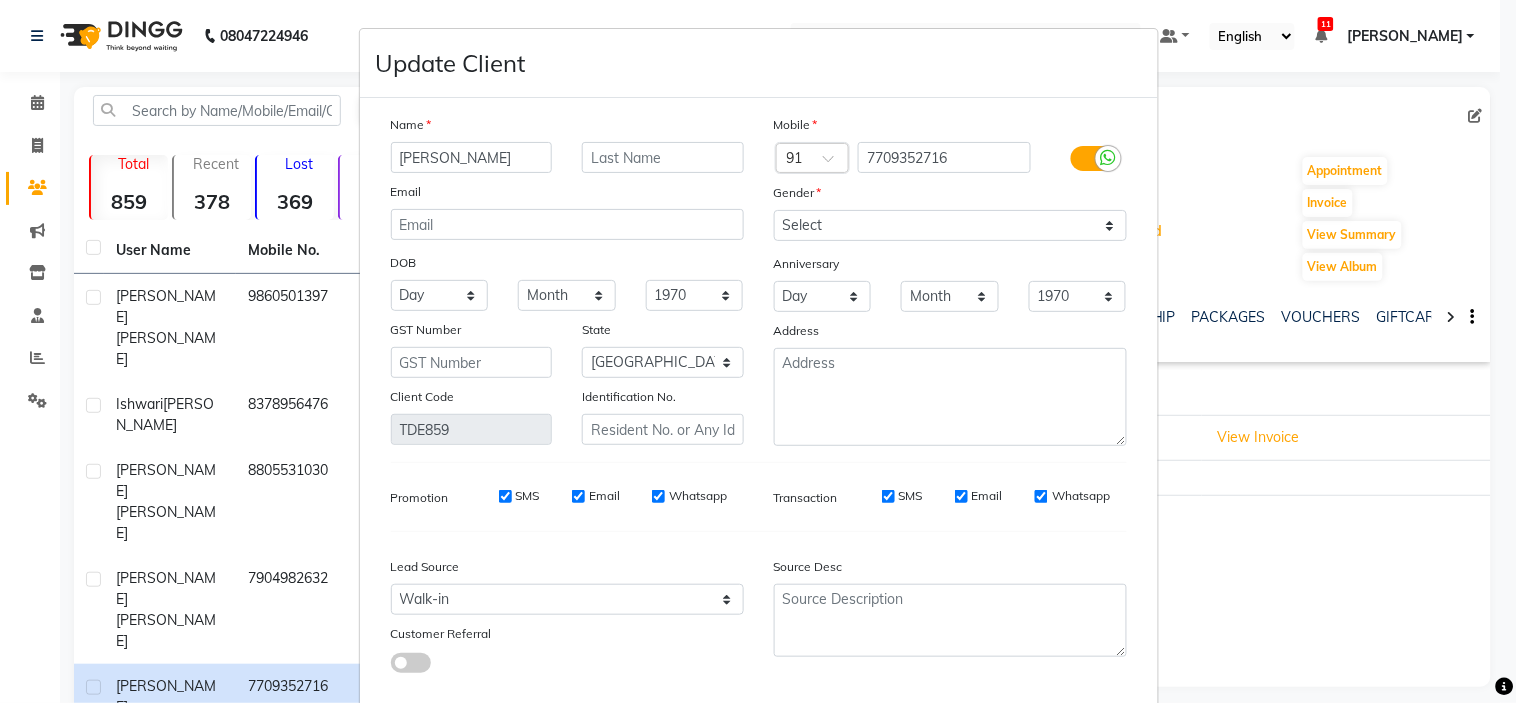 scroll, scrollTop: 112, scrollLeft: 0, axis: vertical 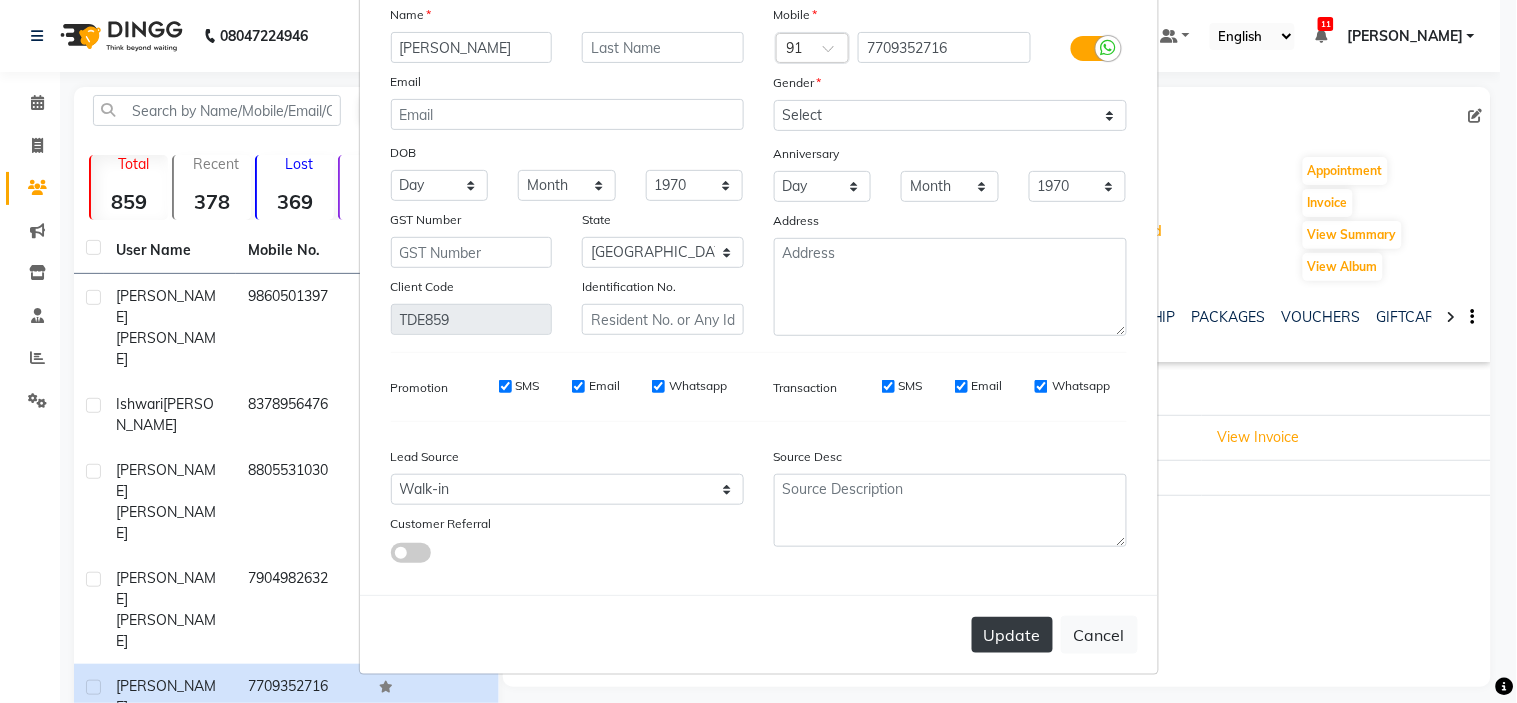 click on "Update" at bounding box center (1012, 635) 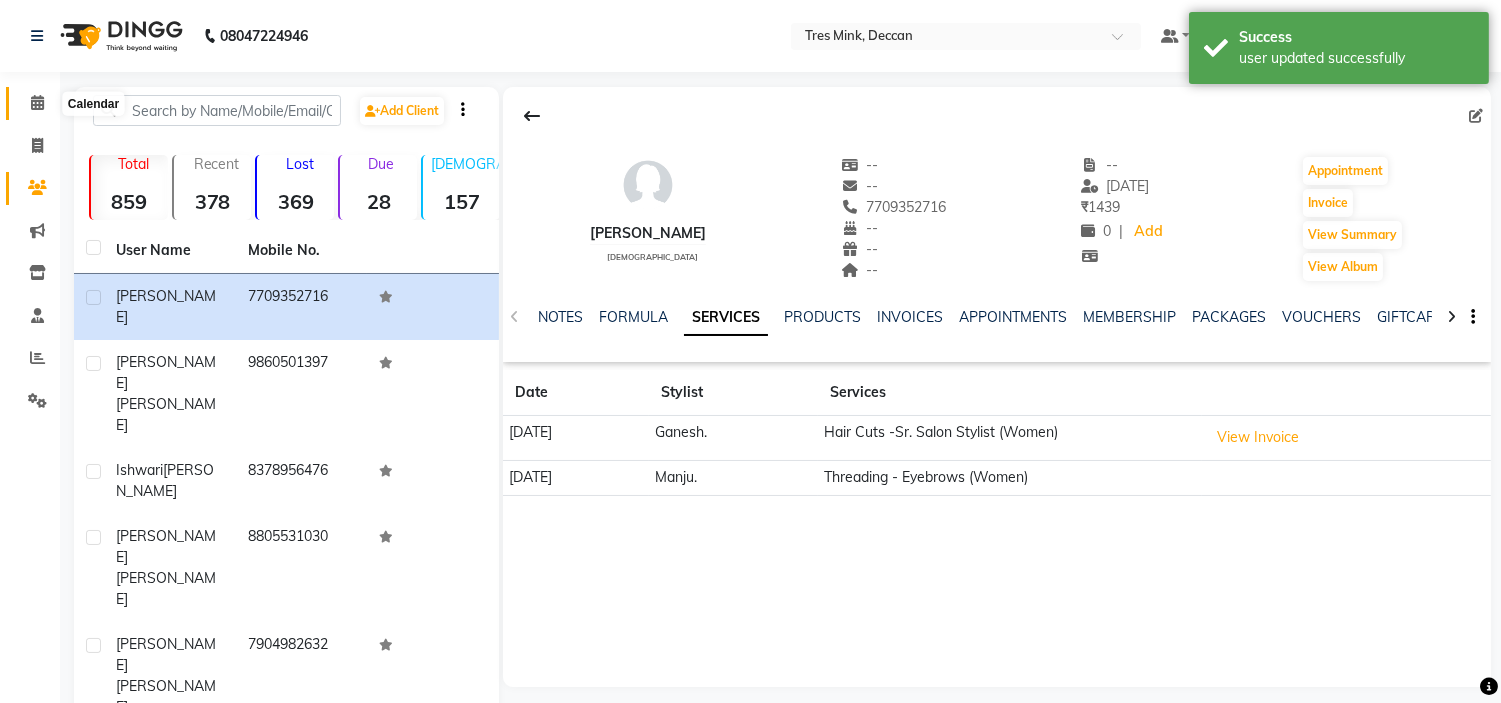 click 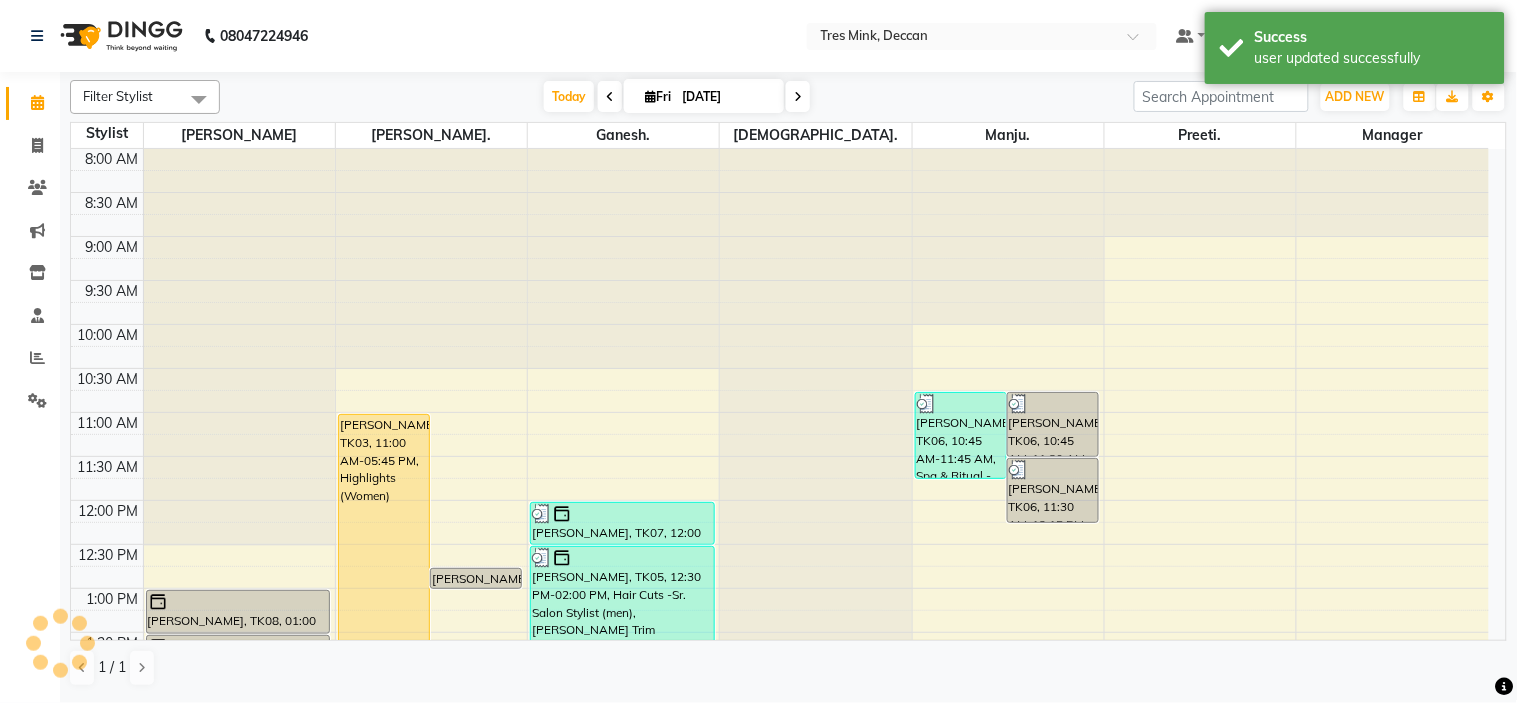 scroll, scrollTop: 618, scrollLeft: 0, axis: vertical 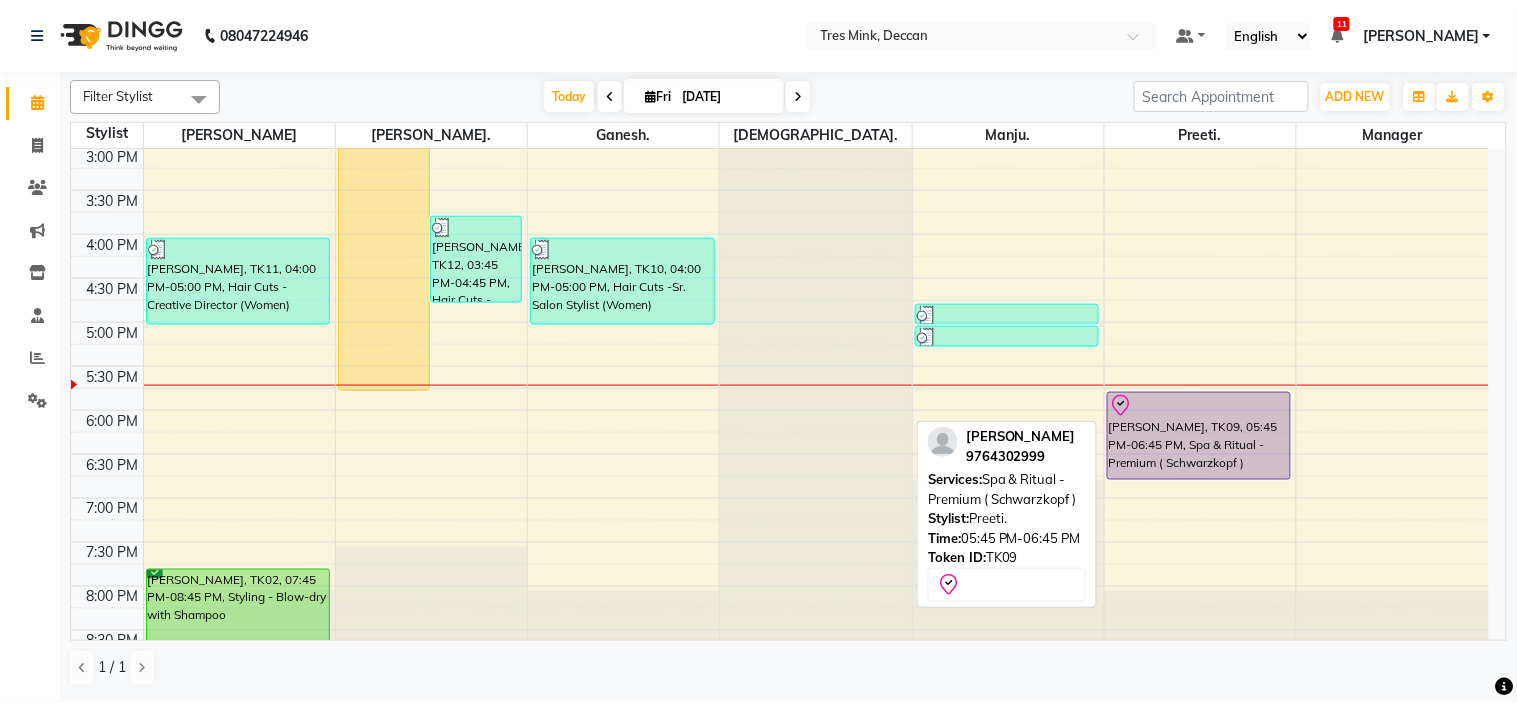 click on "[PERSON_NAME], TK09, 05:45 PM-06:45 PM, Spa & Ritual - Premium ( Schwarzkopf )" at bounding box center (1199, 436) 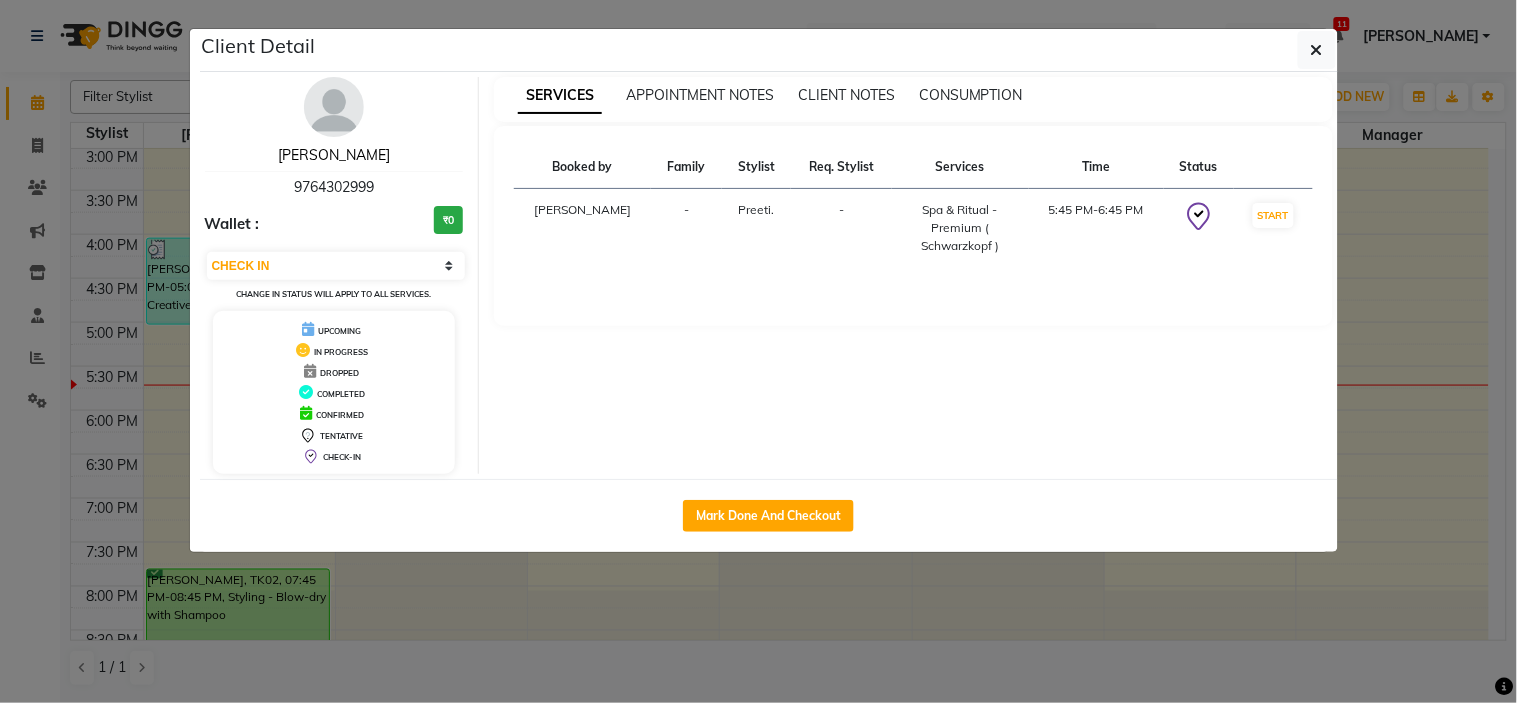click on "[PERSON_NAME]" at bounding box center (334, 155) 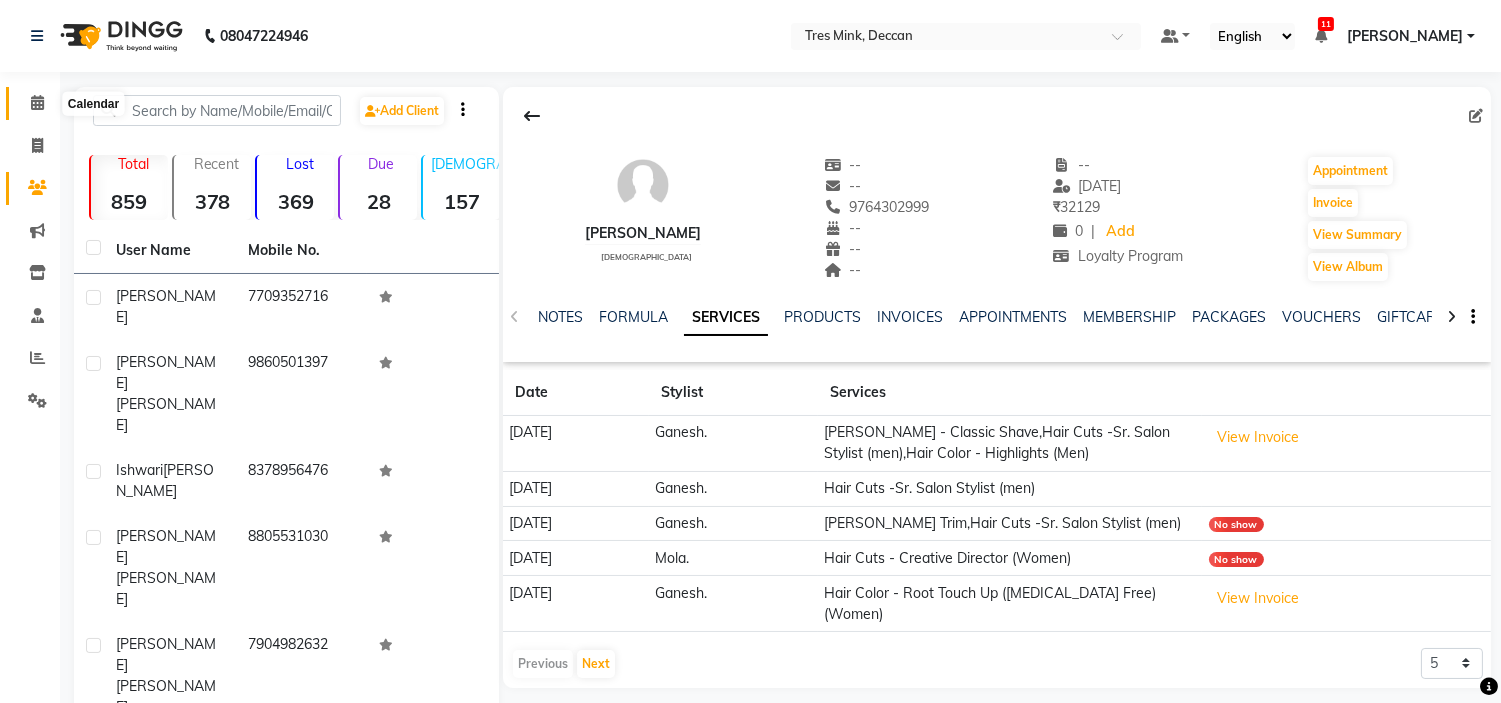 click 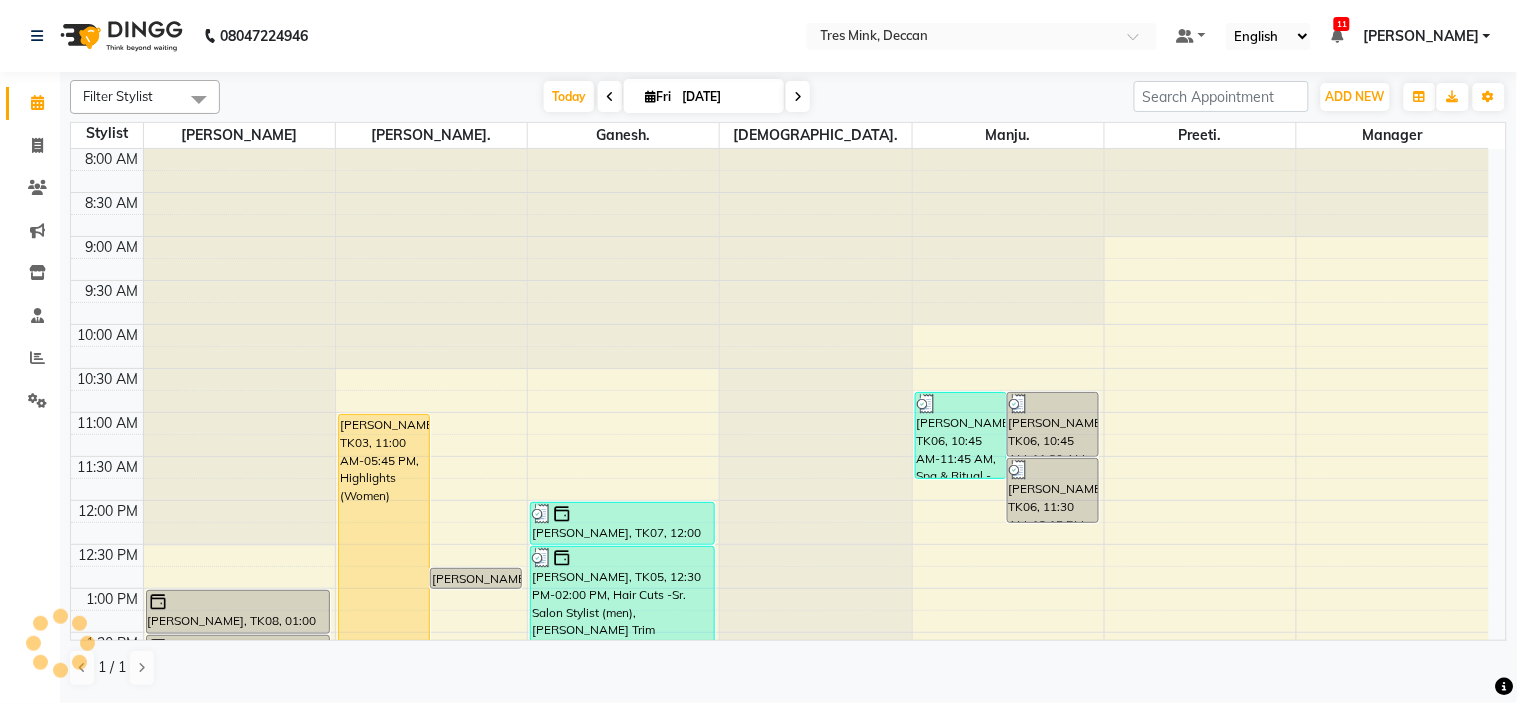 scroll, scrollTop: 618, scrollLeft: 0, axis: vertical 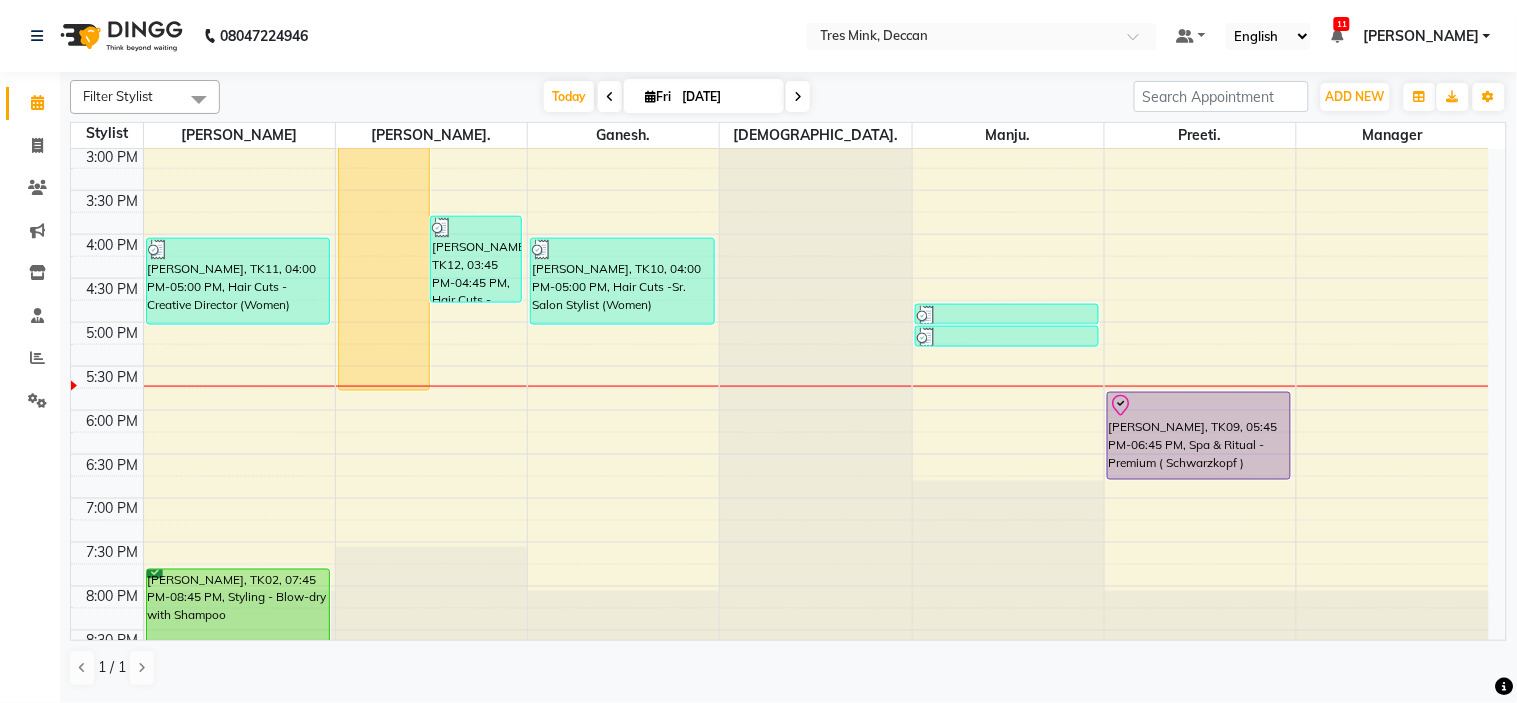 click on "Fri" at bounding box center [658, 96] 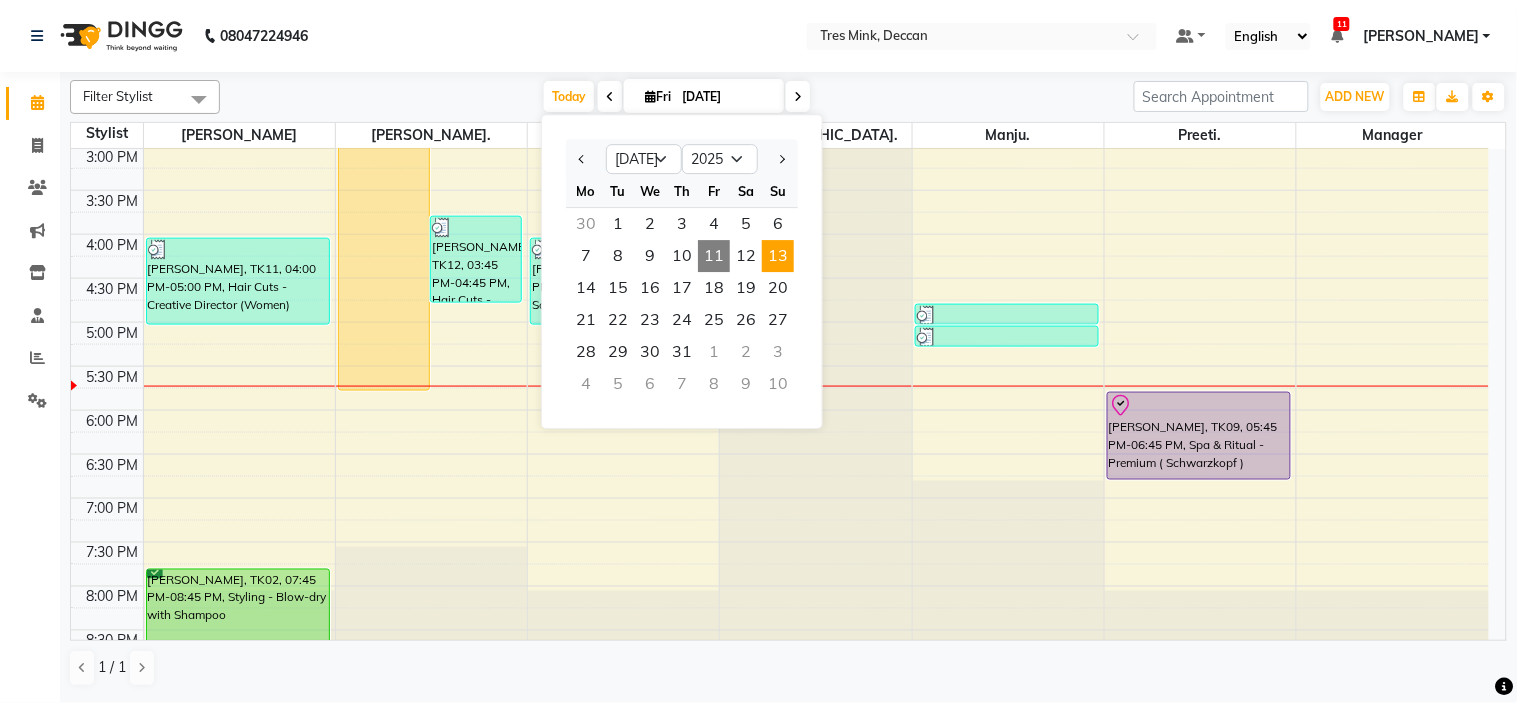 click on "13" at bounding box center (778, 256) 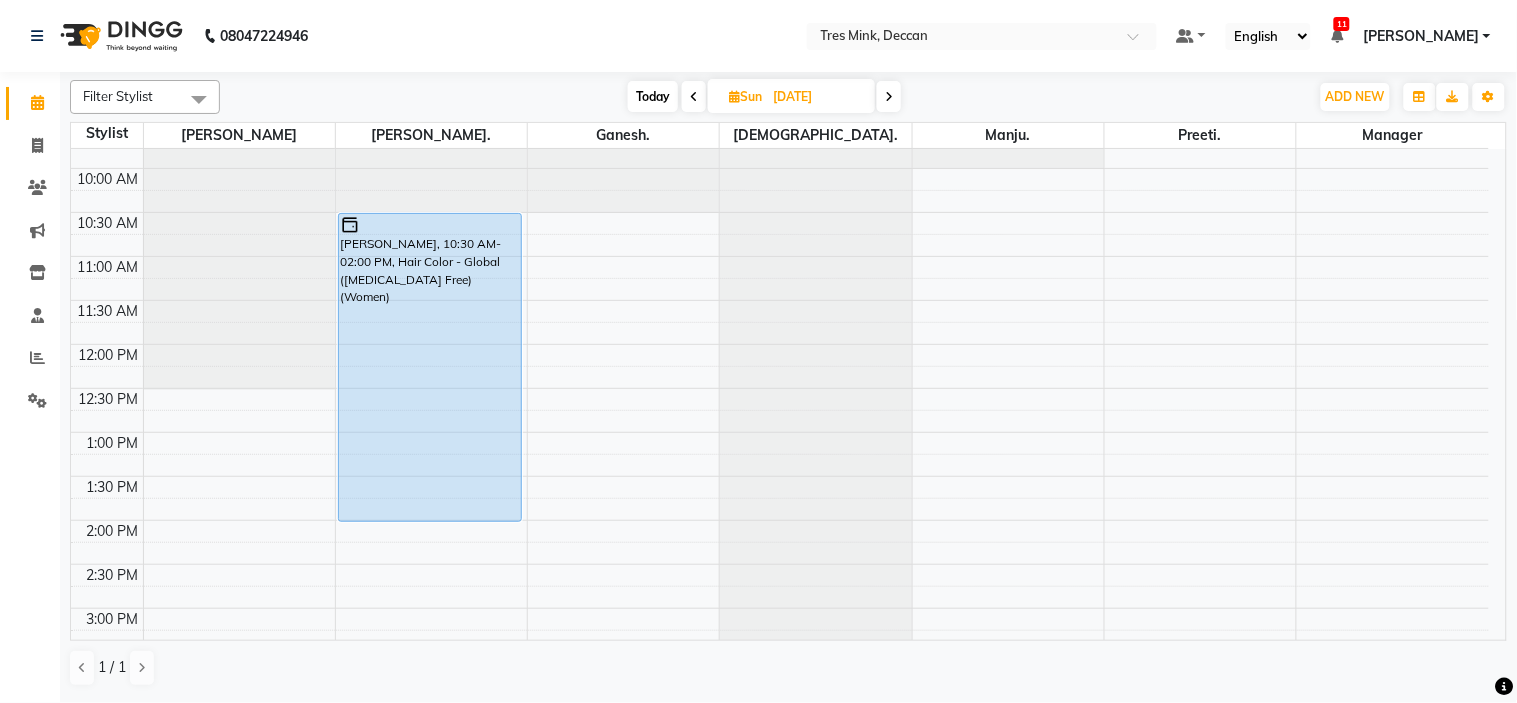 scroll, scrollTop: 155, scrollLeft: 0, axis: vertical 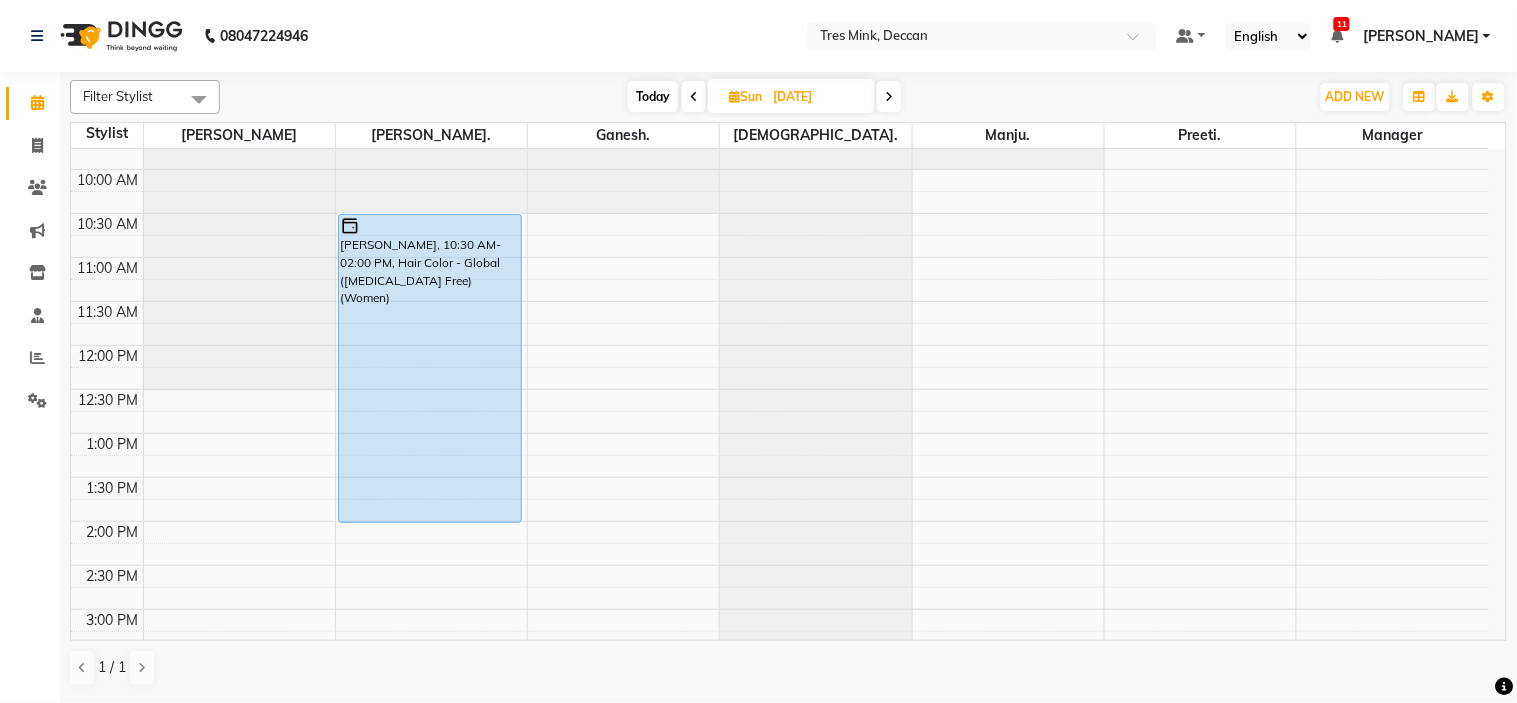 click on "Today" at bounding box center [653, 96] 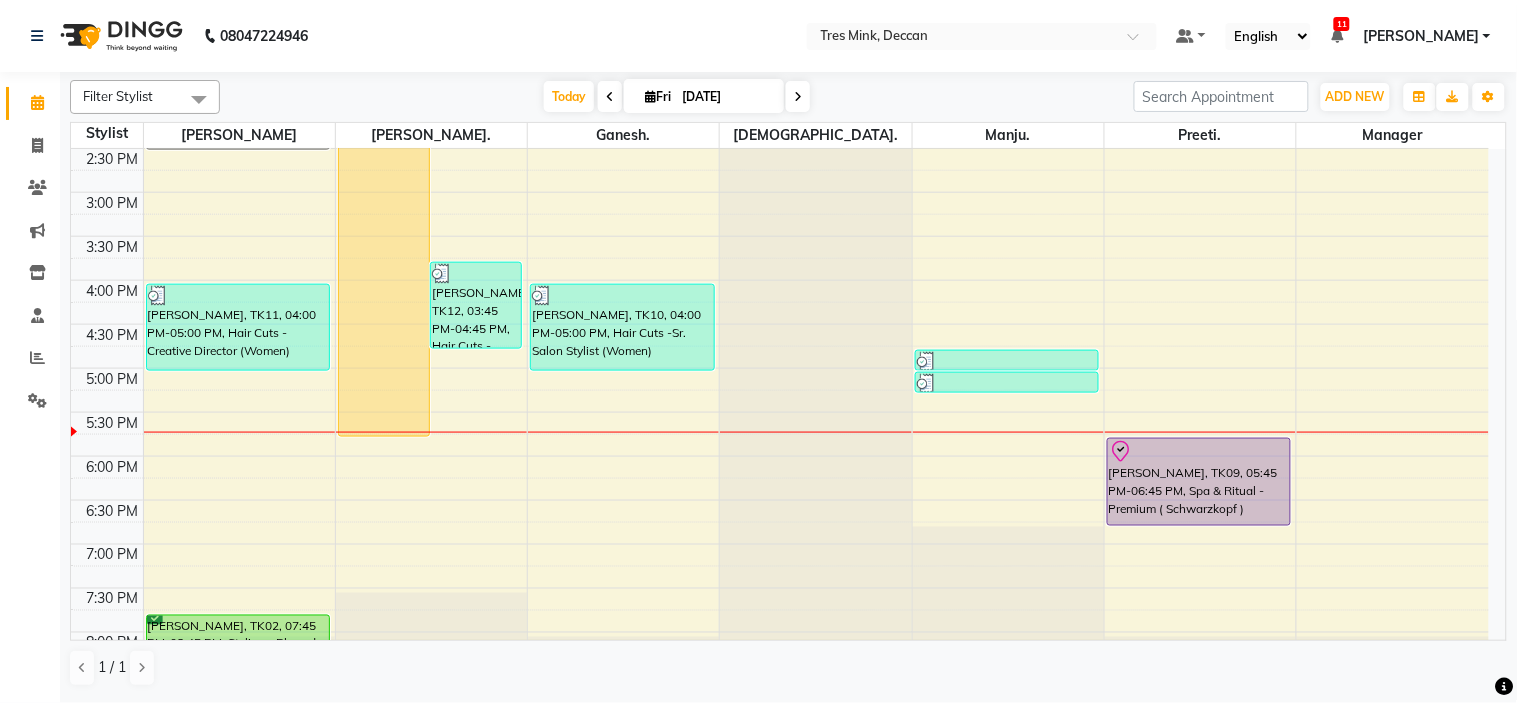 scroll, scrollTop: 600, scrollLeft: 0, axis: vertical 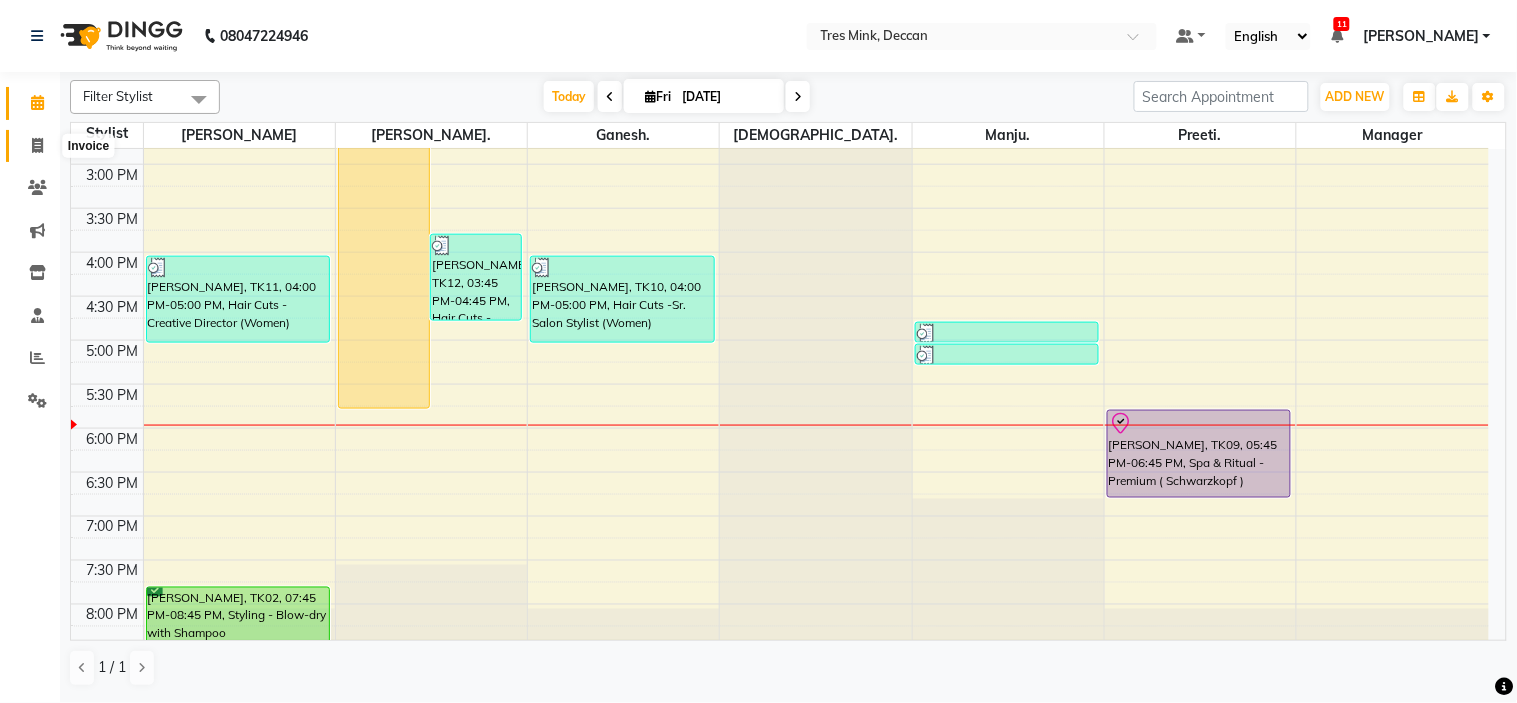 click 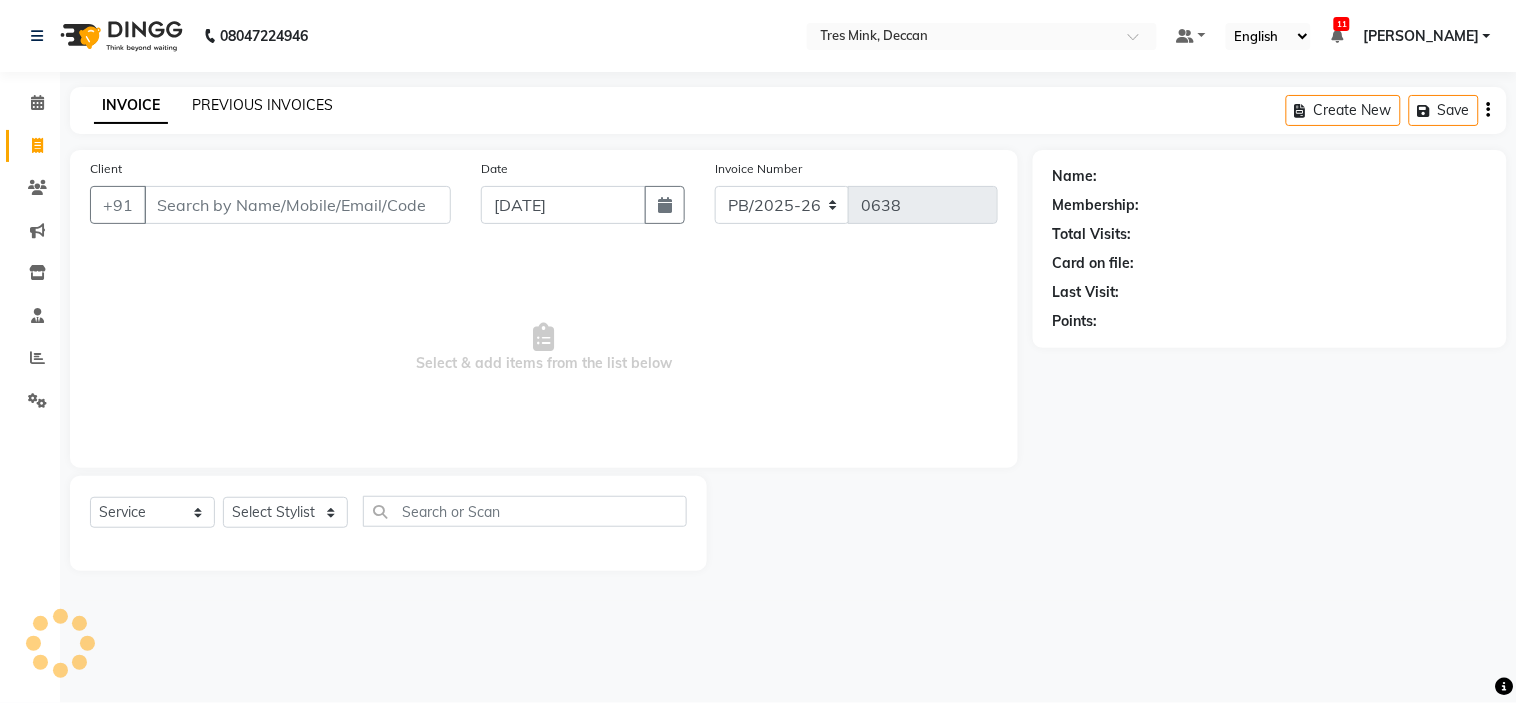 click on "PREVIOUS INVOICES" 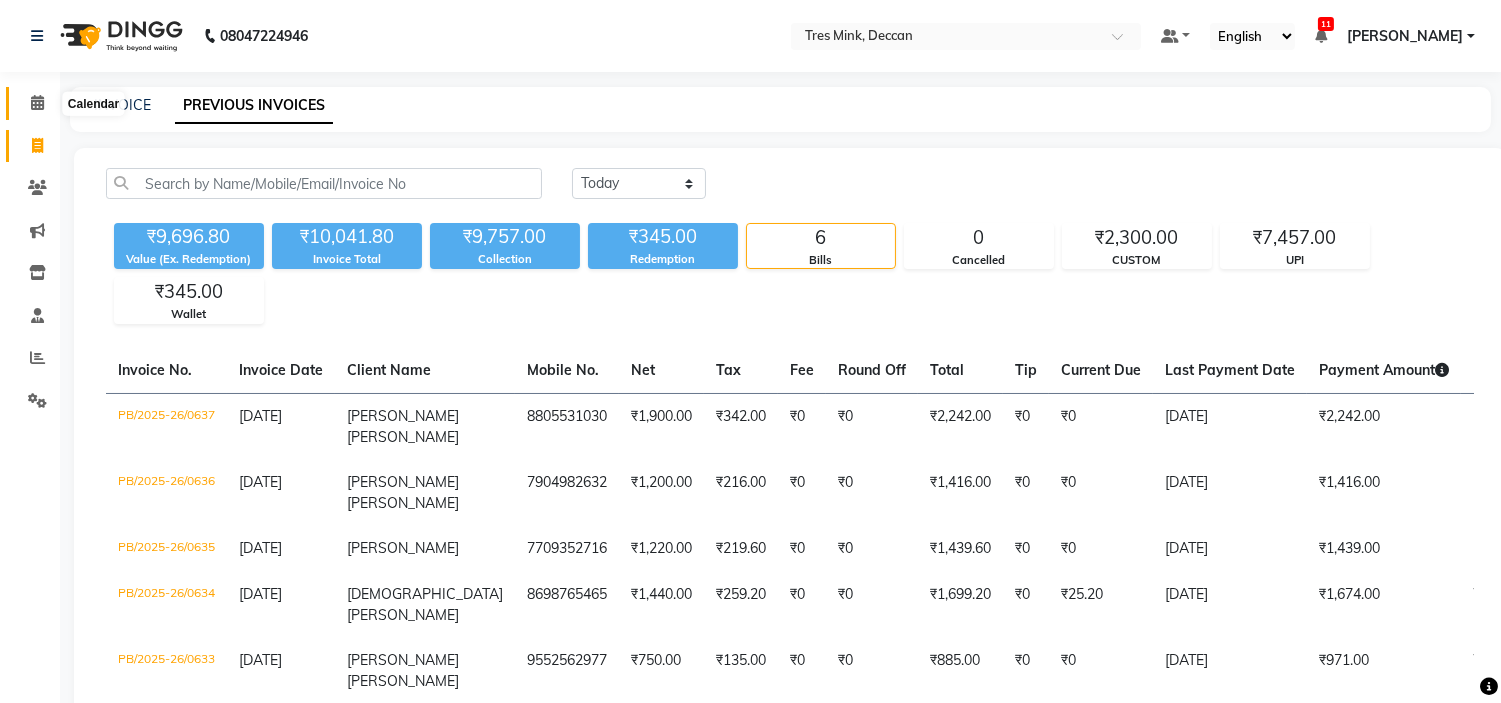 click 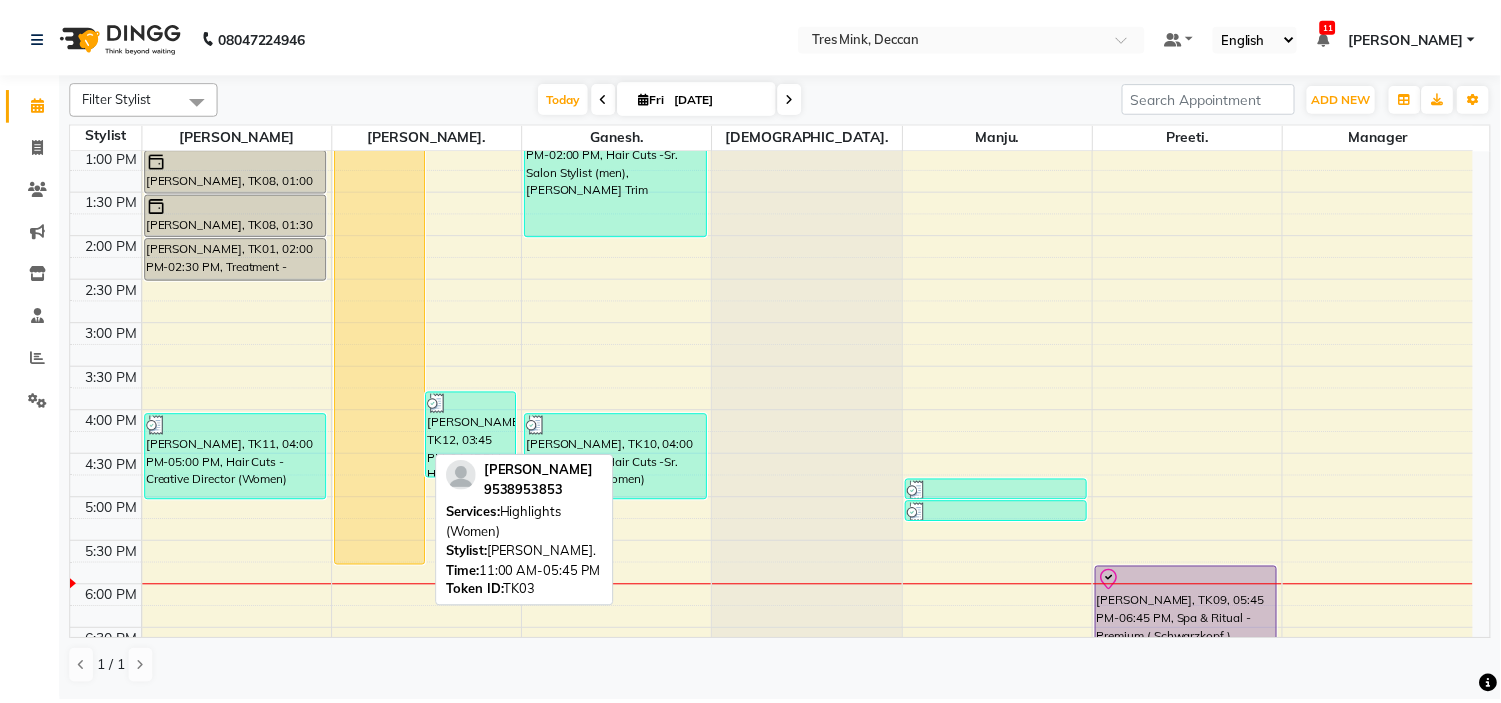 scroll, scrollTop: 444, scrollLeft: 0, axis: vertical 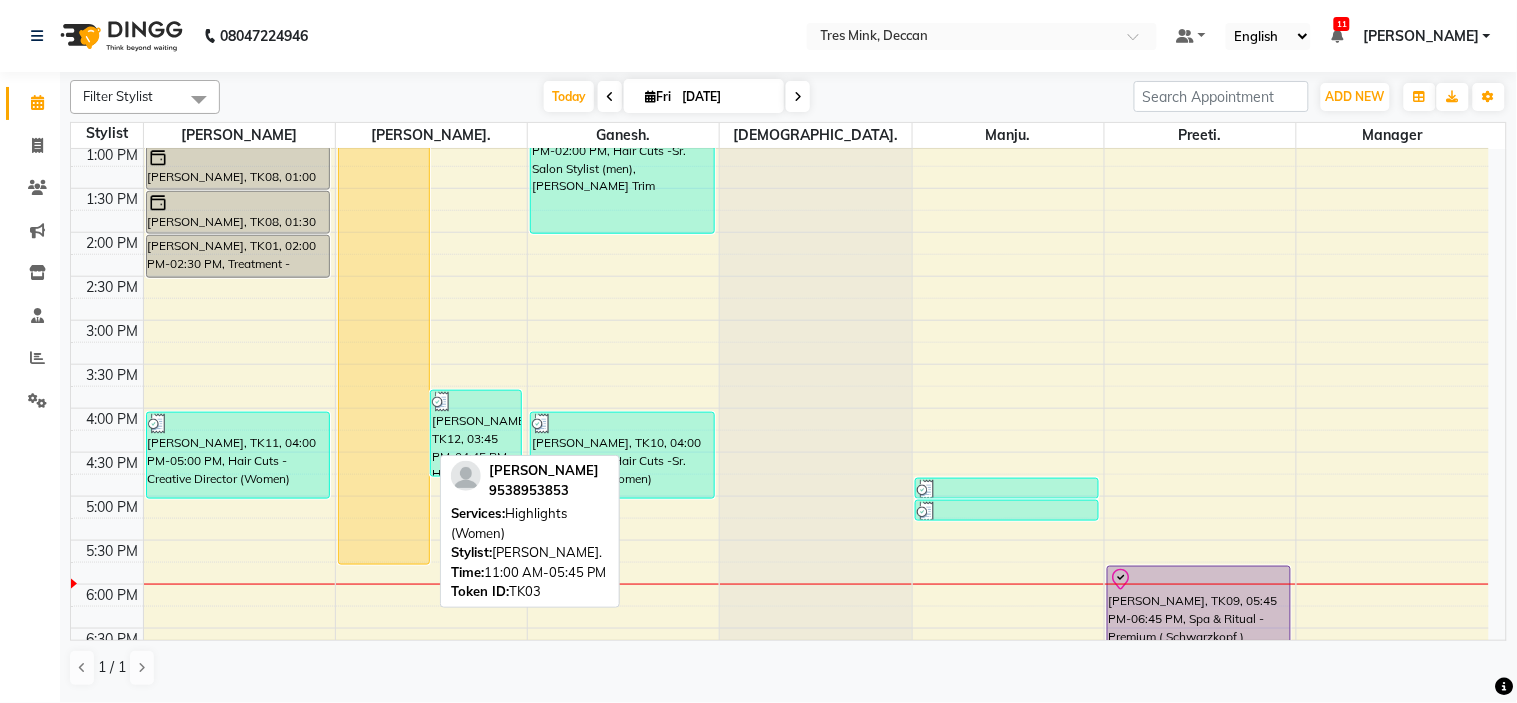 click on "[PERSON_NAME], TK03, 11:00 AM-05:45 PM, Highlights (Women)" at bounding box center [384, 267] 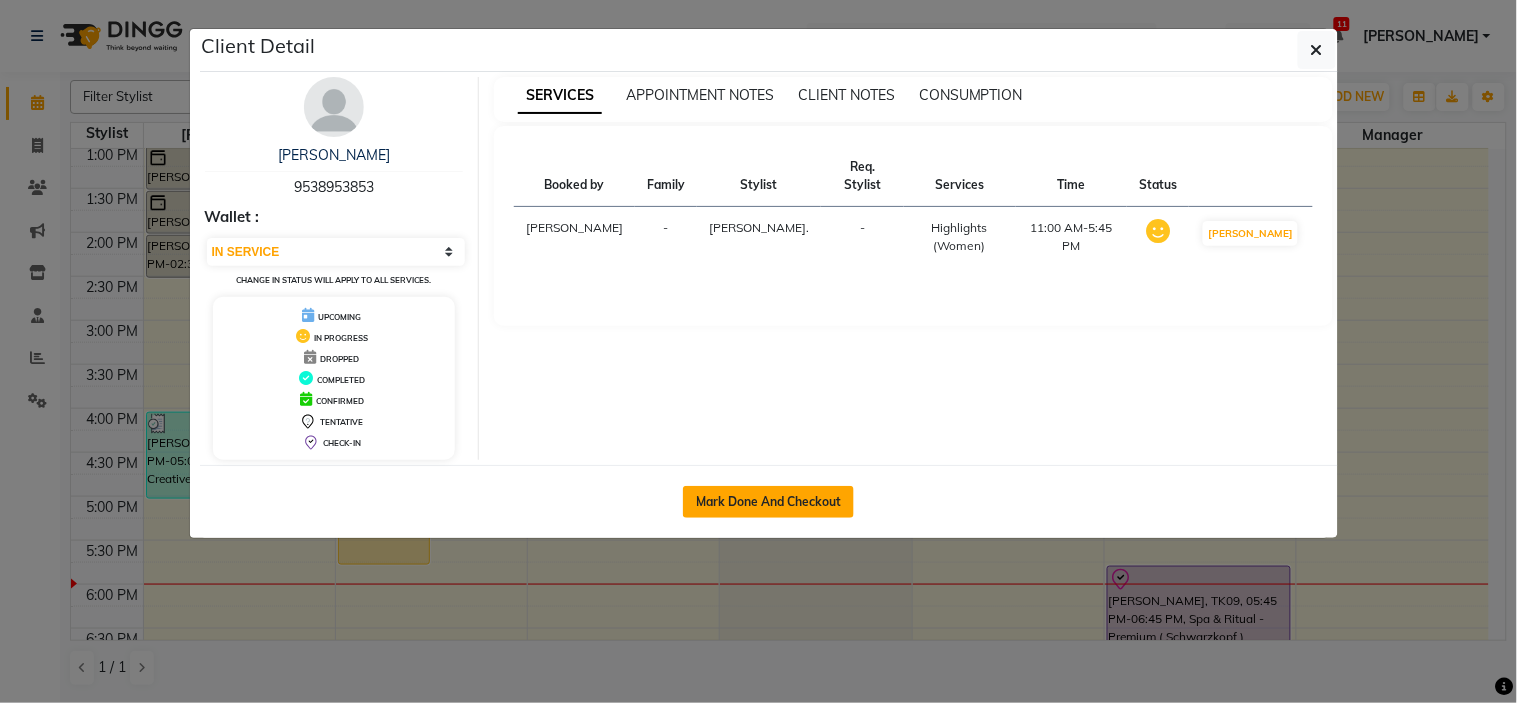 click on "Mark Done And Checkout" 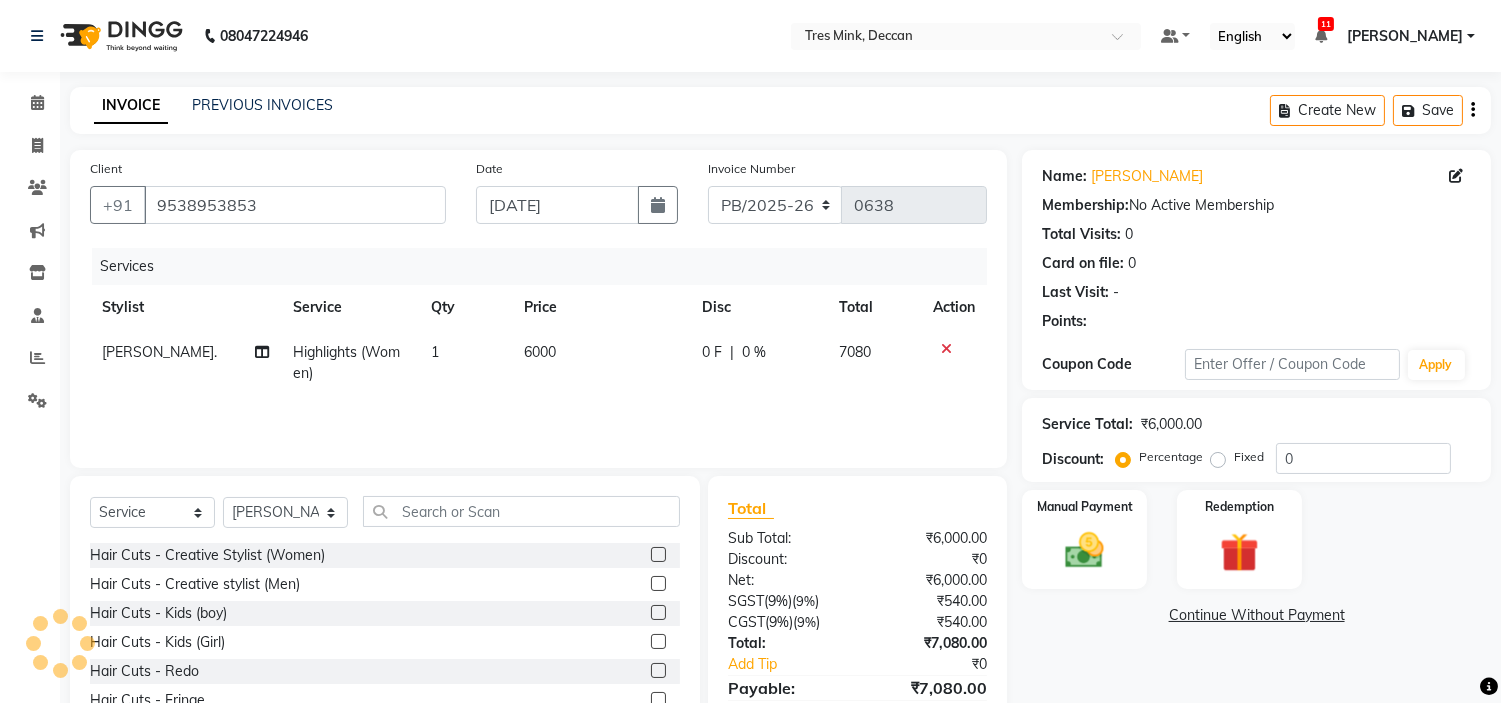 click on "6000" 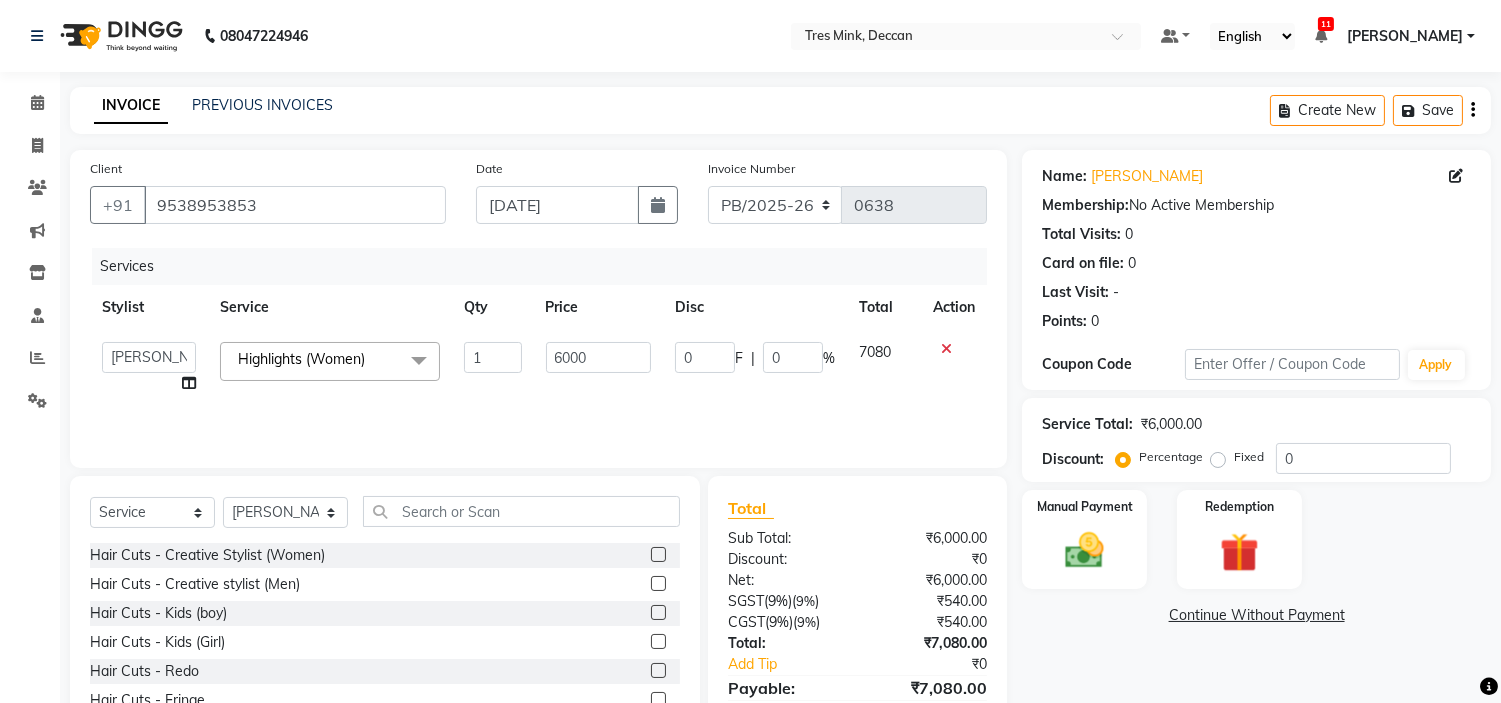 click on "6000" 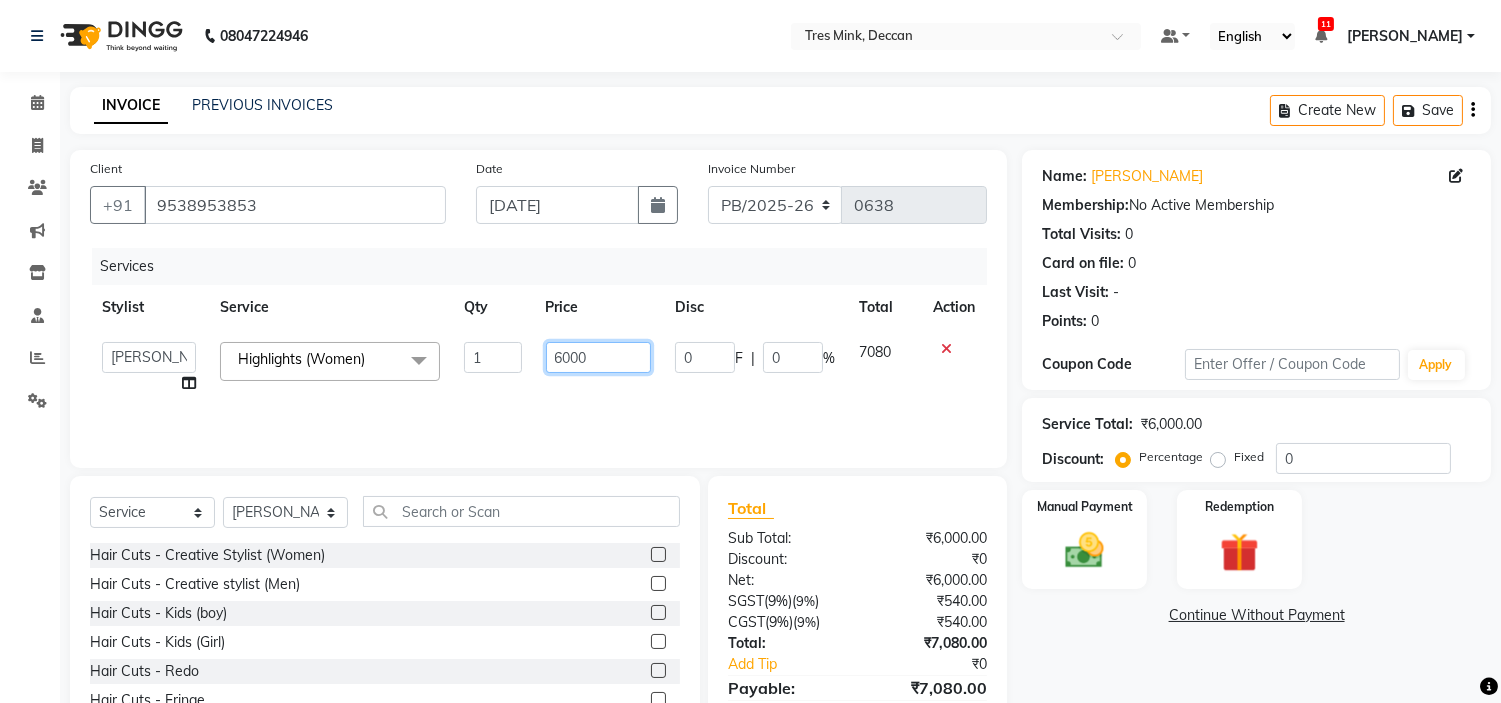 click on "6000" 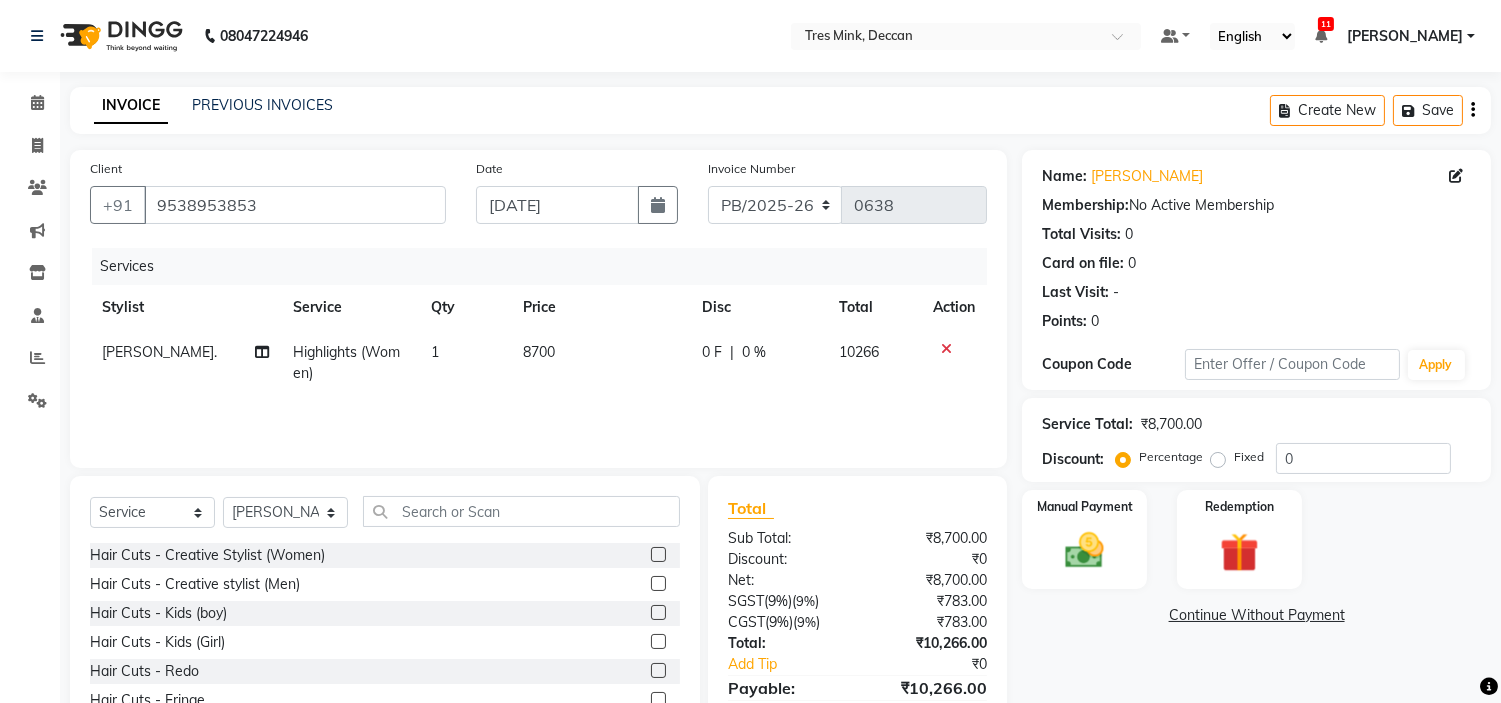 click on "8700" 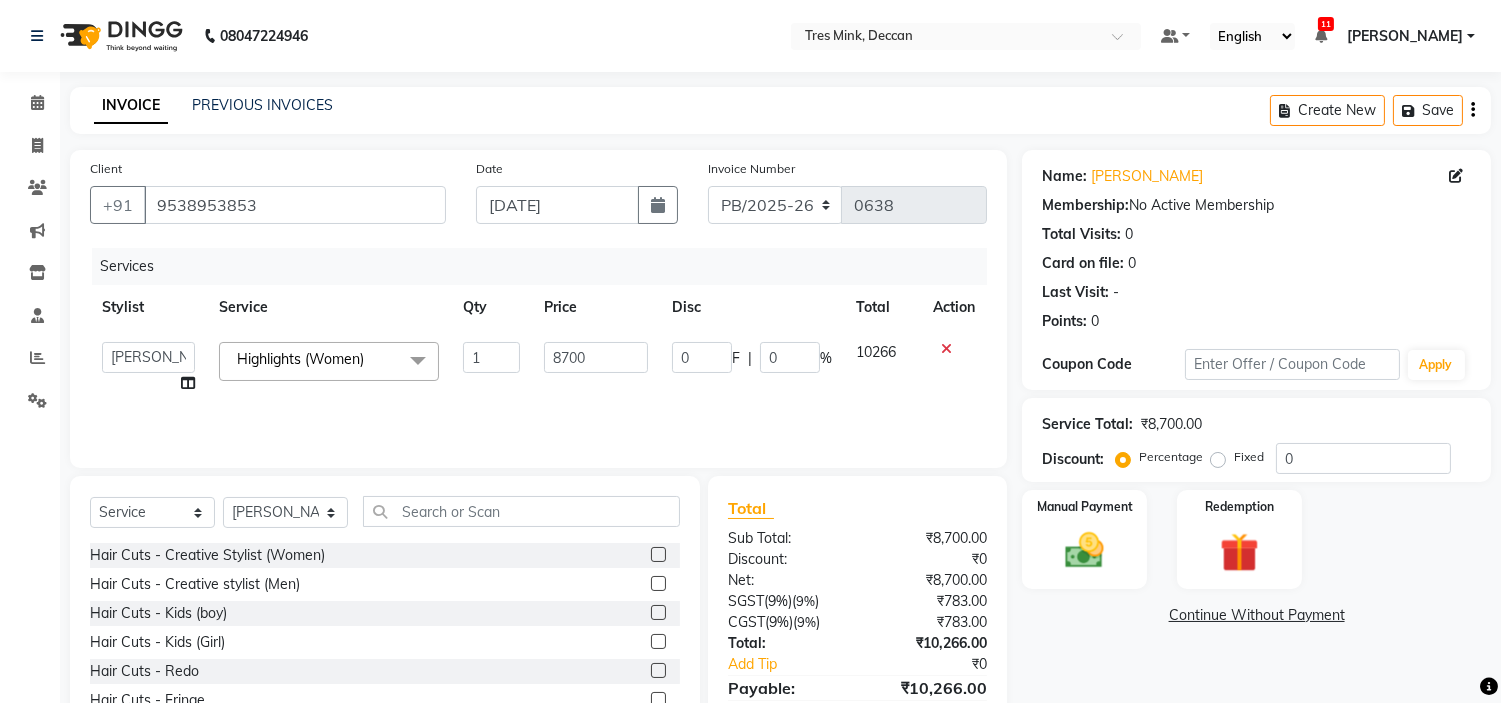 scroll, scrollTop: 97, scrollLeft: 0, axis: vertical 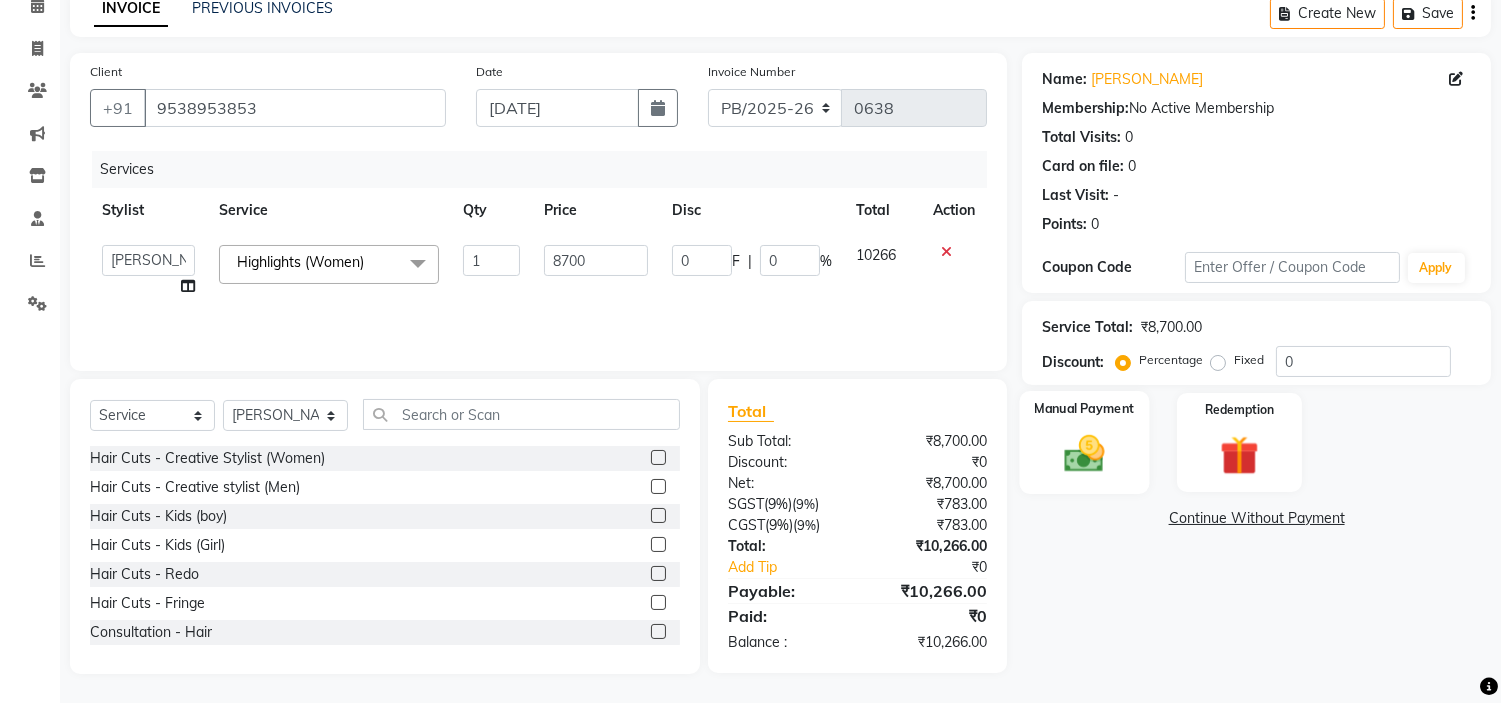 click 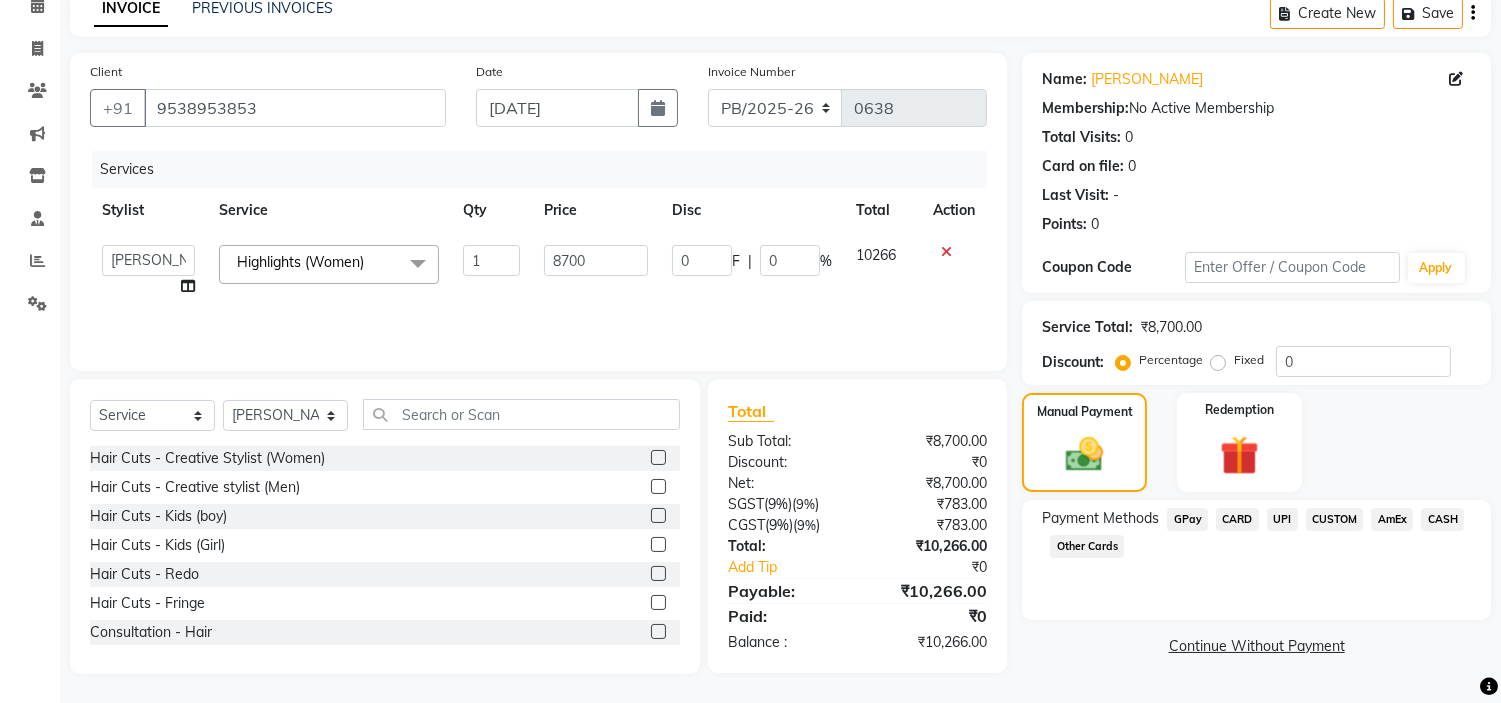 click on "UPI" 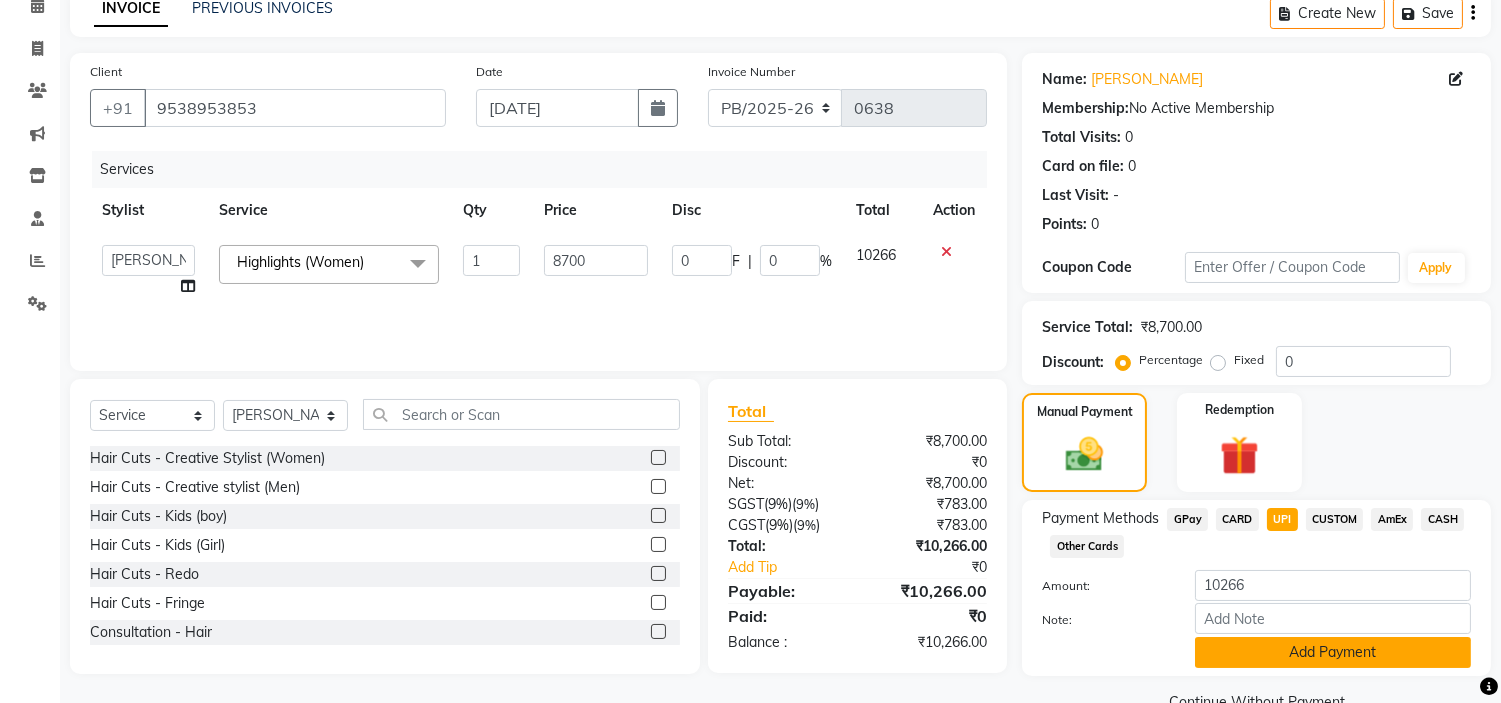 click on "Add Payment" 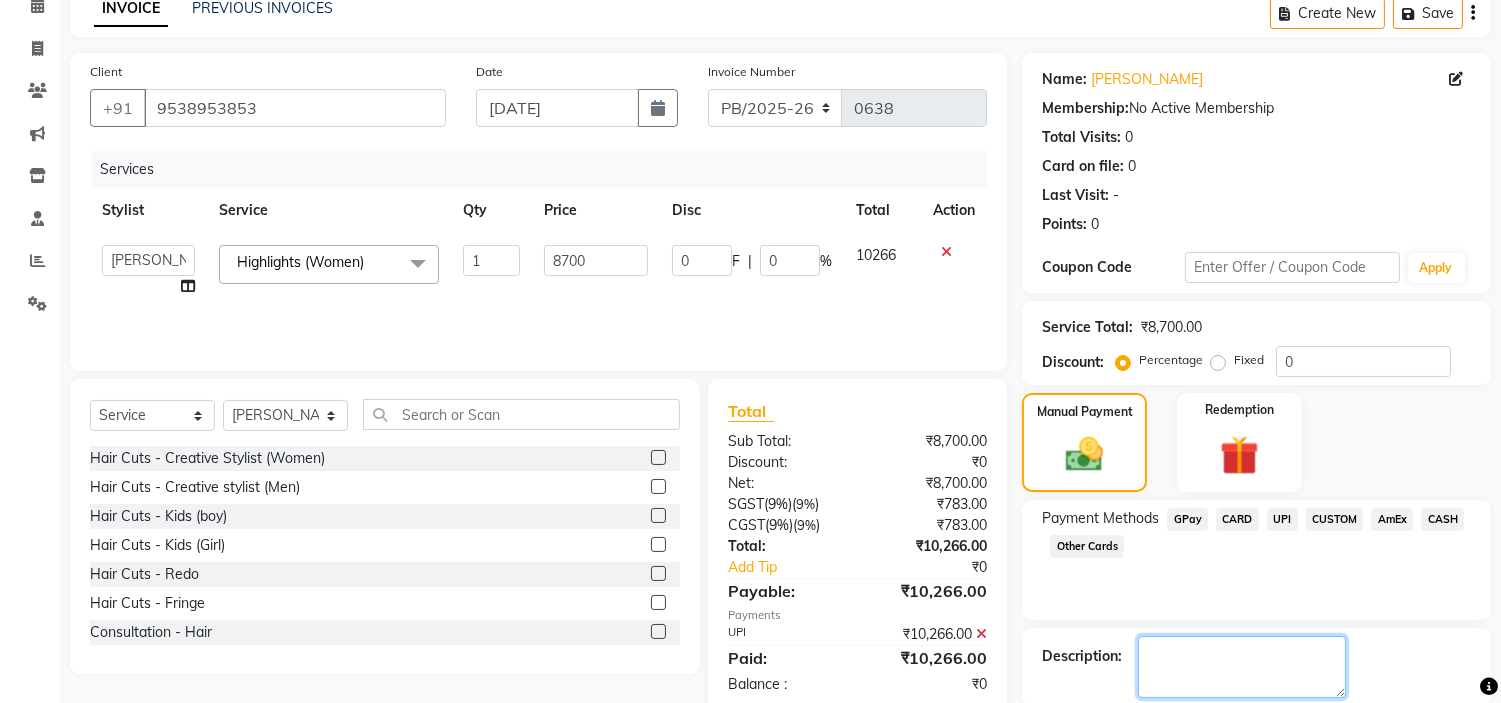 click 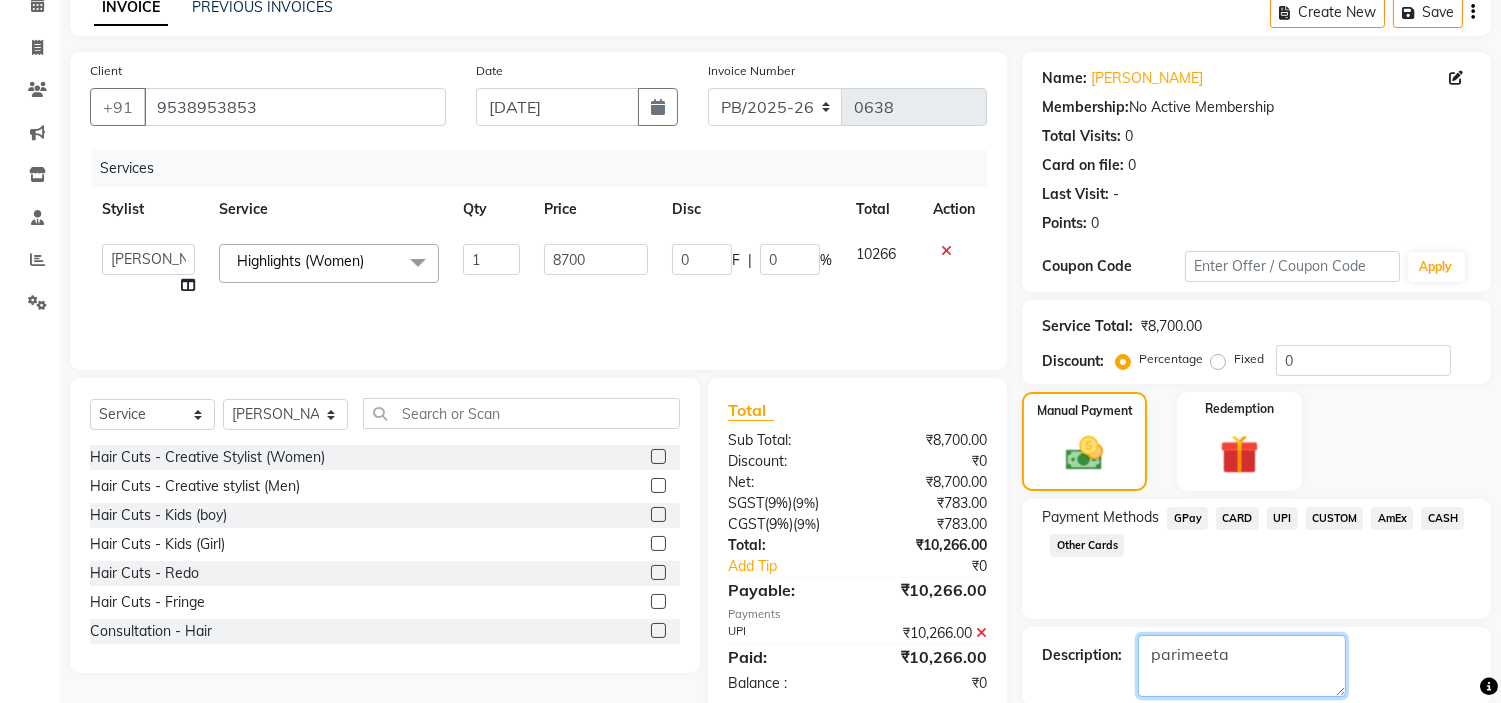 scroll, scrollTop: 196, scrollLeft: 0, axis: vertical 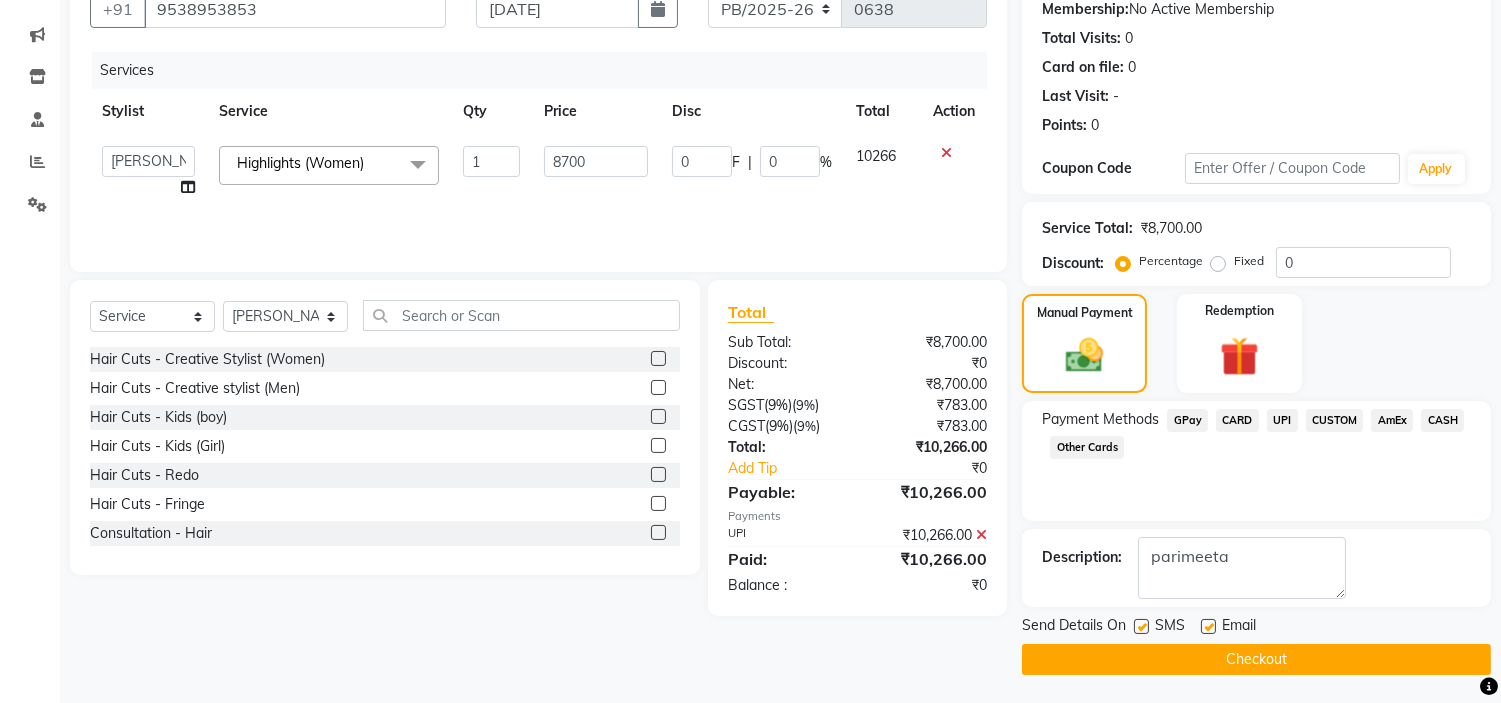 click on "Checkout" 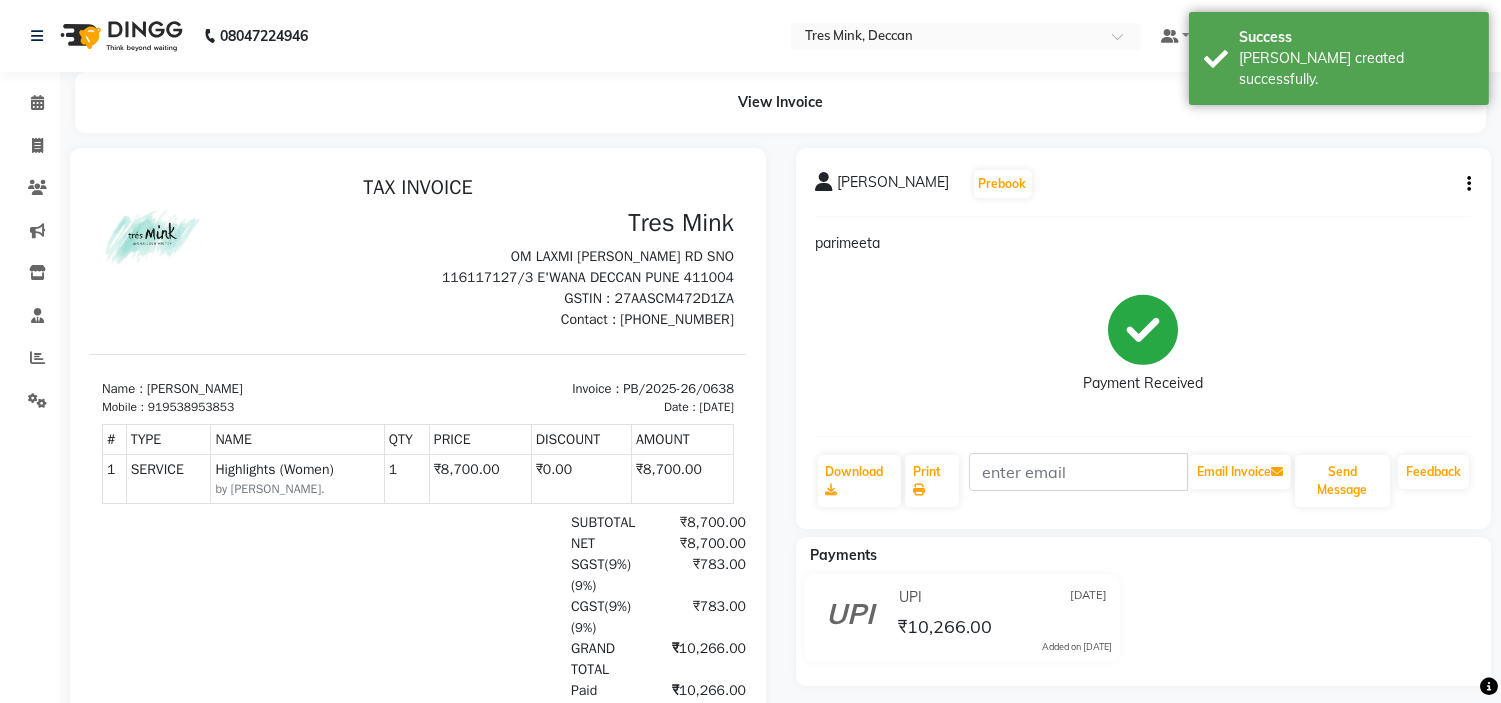 scroll, scrollTop: 0, scrollLeft: 0, axis: both 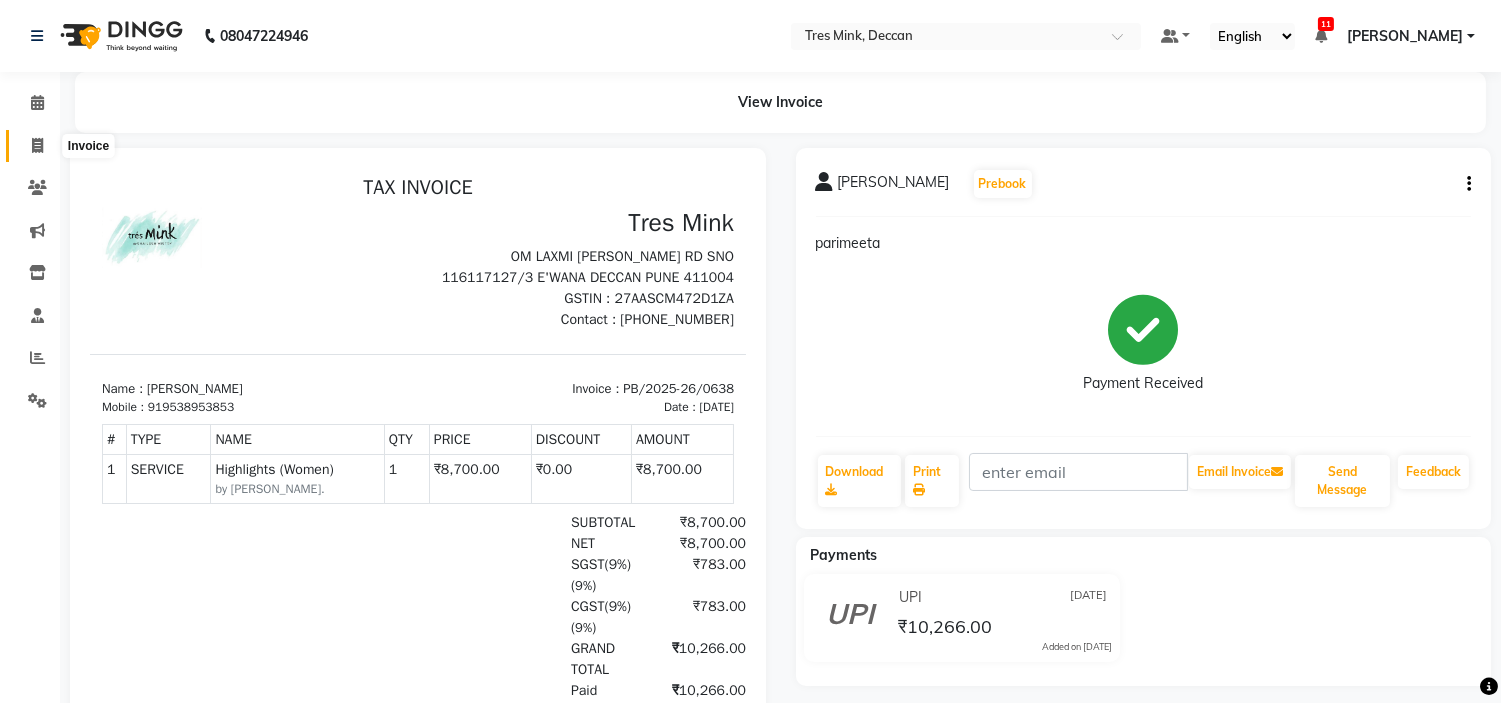 click 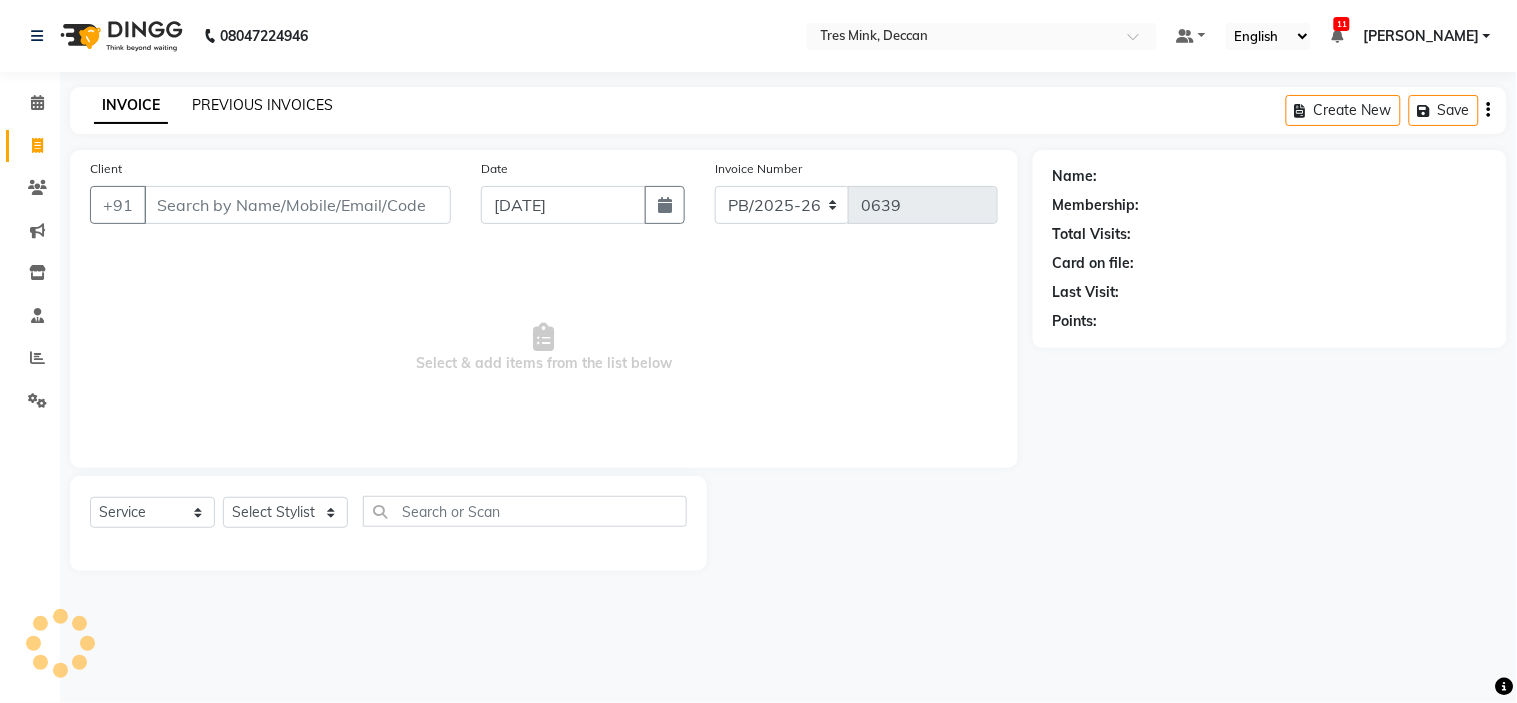 click on "PREVIOUS INVOICES" 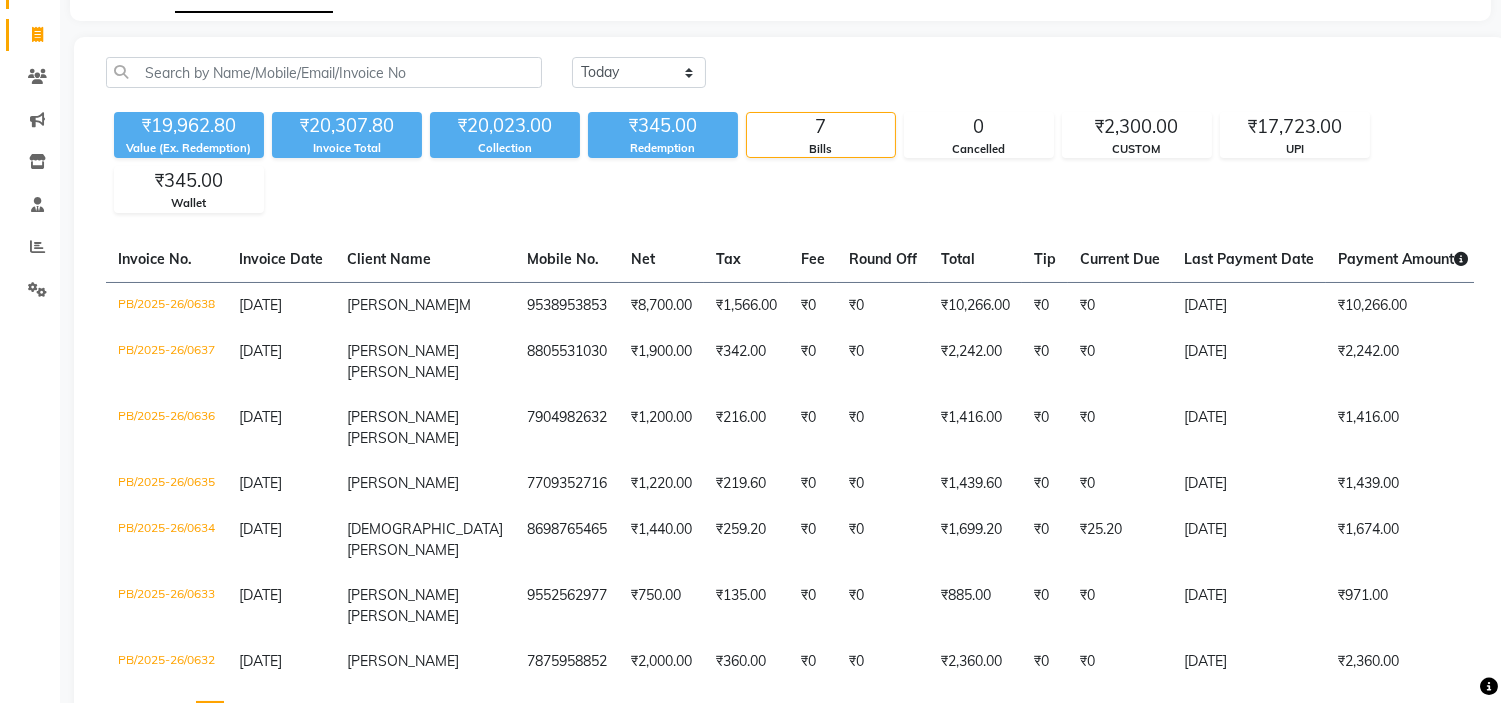 scroll, scrollTop: 0, scrollLeft: 0, axis: both 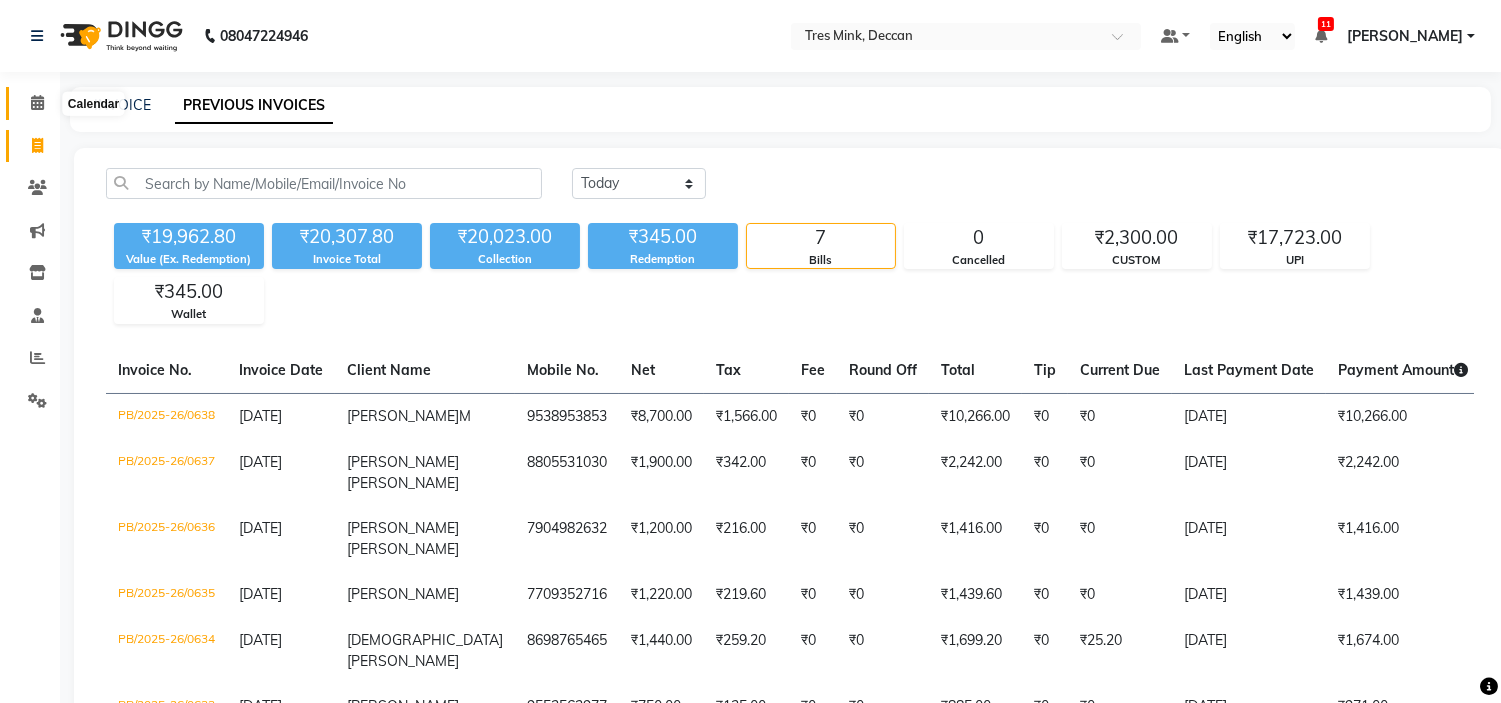 click 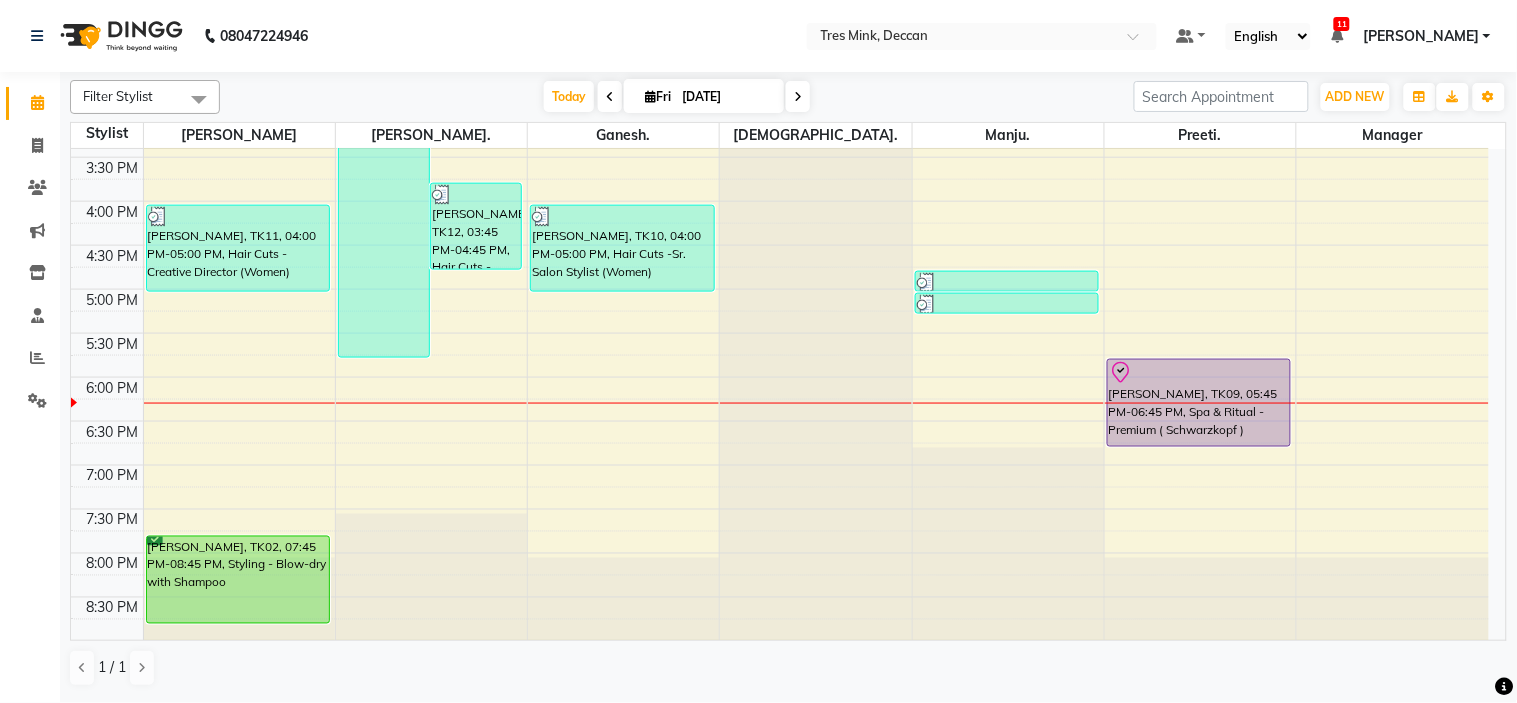 scroll, scrollTop: 656, scrollLeft: 0, axis: vertical 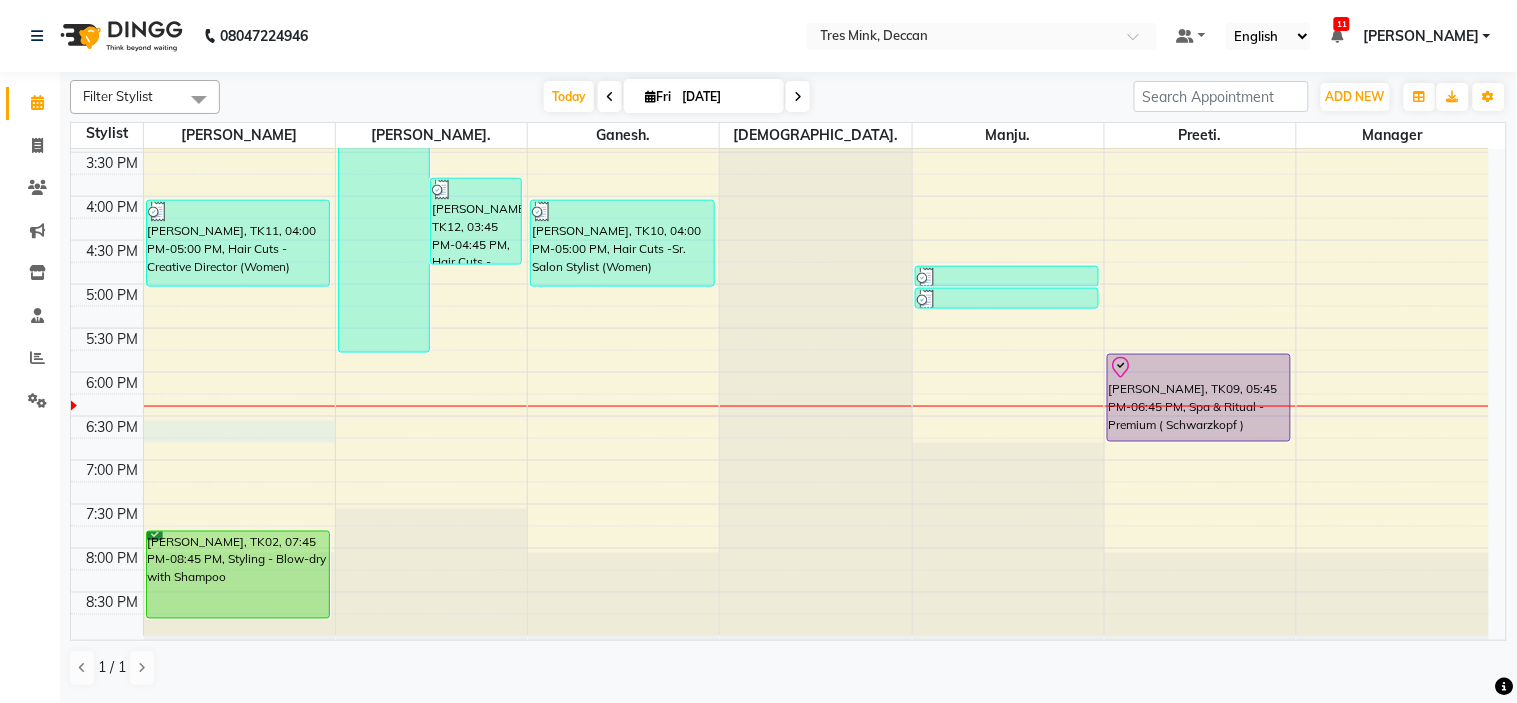 click on "8:00 AM 8:30 AM 9:00 AM 9:30 AM 10:00 AM 10:30 AM 11:00 AM 11:30 AM 12:00 PM 12:30 PM 1:00 PM 1:30 PM 2:00 PM 2:30 PM 3:00 PM 3:30 PM 4:00 PM 4:30 PM 5:00 PM 5:30 PM 6:00 PM 6:30 PM 7:00 PM 7:30 PM 8:00 PM 8:30 PM     [PERSON_NAME][GEOGRAPHIC_DATA], 01:00 PM-01:30 PM, Styling - Blow-dry without Shampoo     [PERSON_NAME], TK08, 01:30 PM-02:00 PM, Styling - Blow-dry without Shampoo    [PERSON_NAME], TK01, 02:00 PM-02:30 PM, Treatment - [MEDICAL_DATA] Treatment     [PERSON_NAME], TK11, 04:00 PM-05:00 PM, Hair Cuts - Creative Director (Women)     [PERSON_NAME], TK02, 07:45 PM-08:45 PM, Styling - Blow-dry with [PERSON_NAME] M, TK03, 11:00 AM-05:45 PM, Highlights (Women)    [PERSON_NAME], TK04, 12:45 PM-01:00 PM, Hair Color - Global ([MEDICAL_DATA] Free) (Women)     [PERSON_NAME], TK12, 03:45 PM-04:45 PM, Hair Cuts - Creative Stylist (Women)     [PERSON_NAME], TK07, 12:00 PM-12:30 PM, Styling - Blow-dry without Shampoo     [PERSON_NAME], TK05, 12:30 PM-02:00 PM, Hair Cuts -Sr. Salon Stylist (men),[PERSON_NAME] Trim" at bounding box center (780, 64) 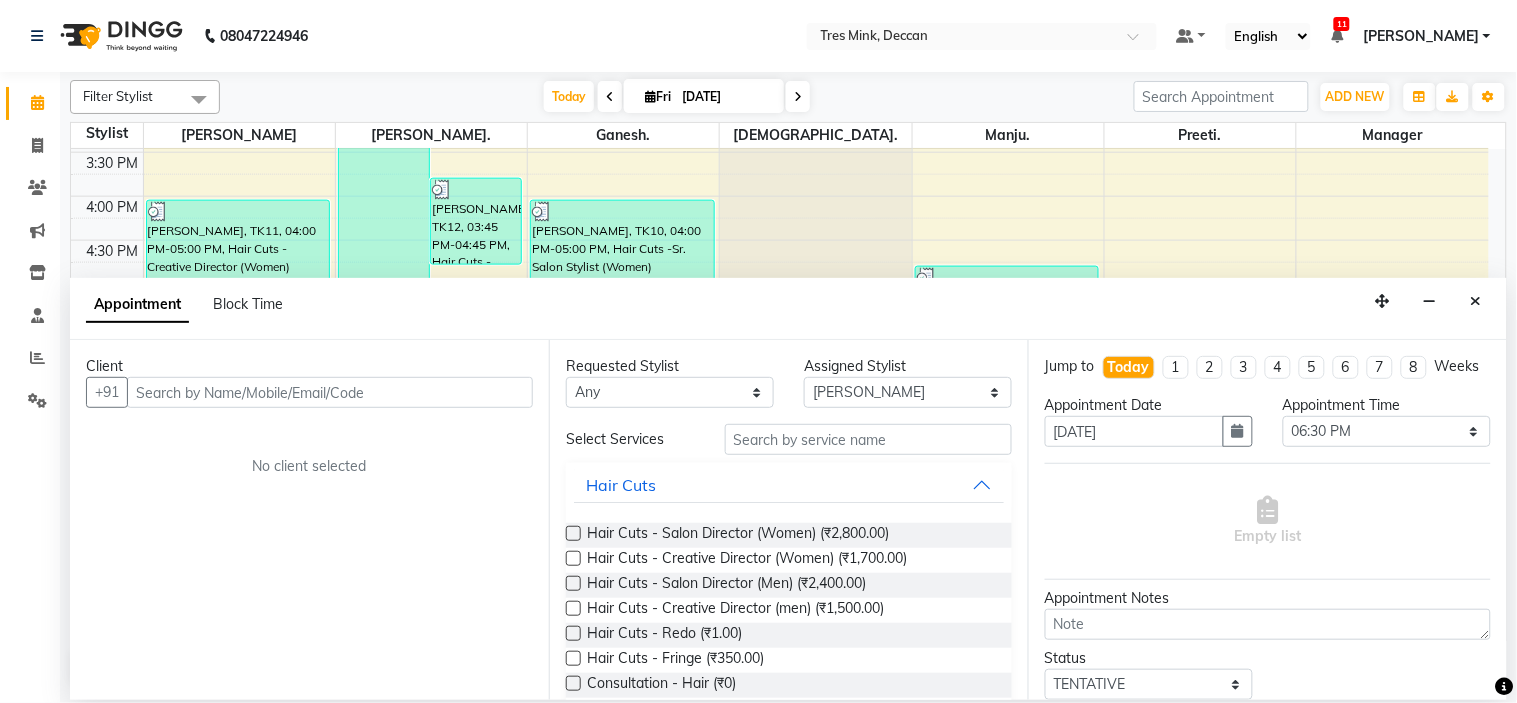 click at bounding box center (330, 392) 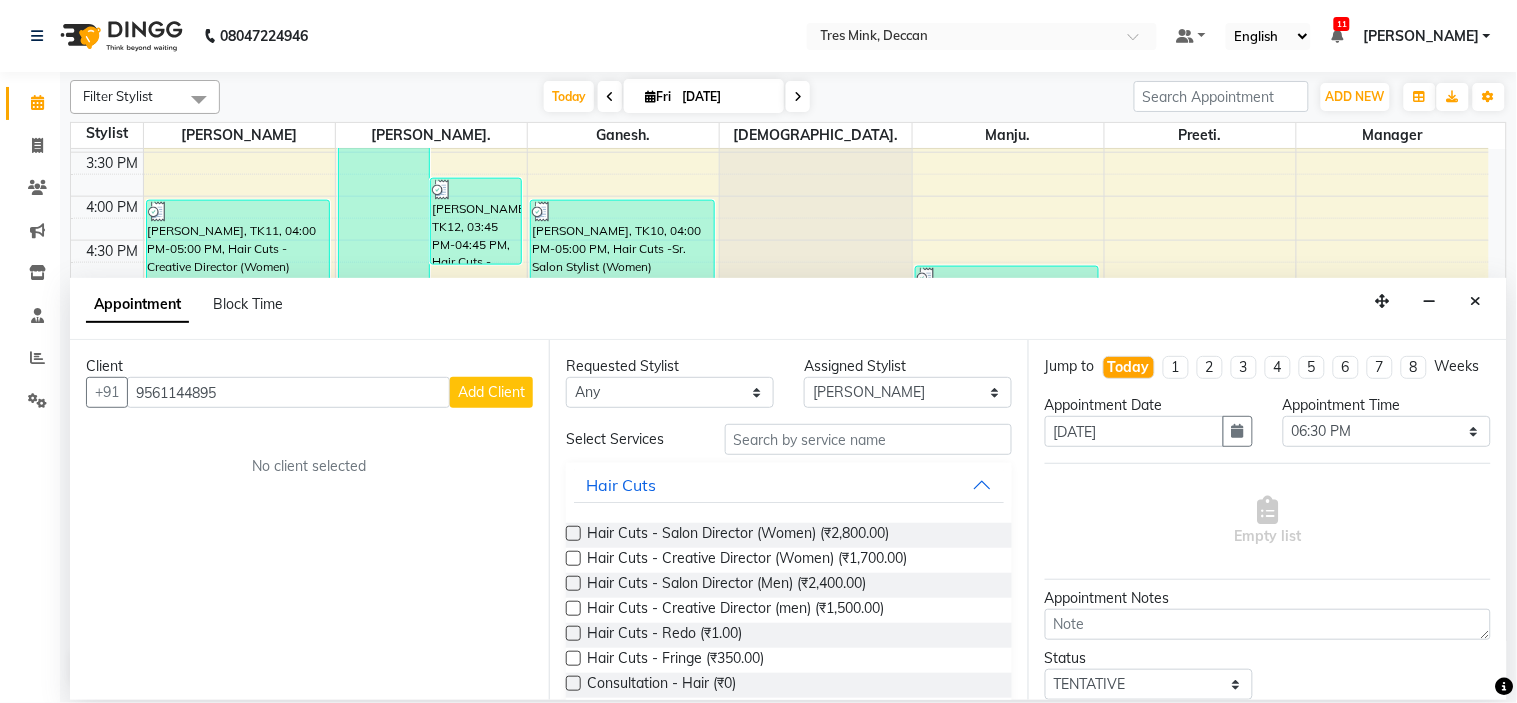 click on "Add Client" at bounding box center [491, 392] 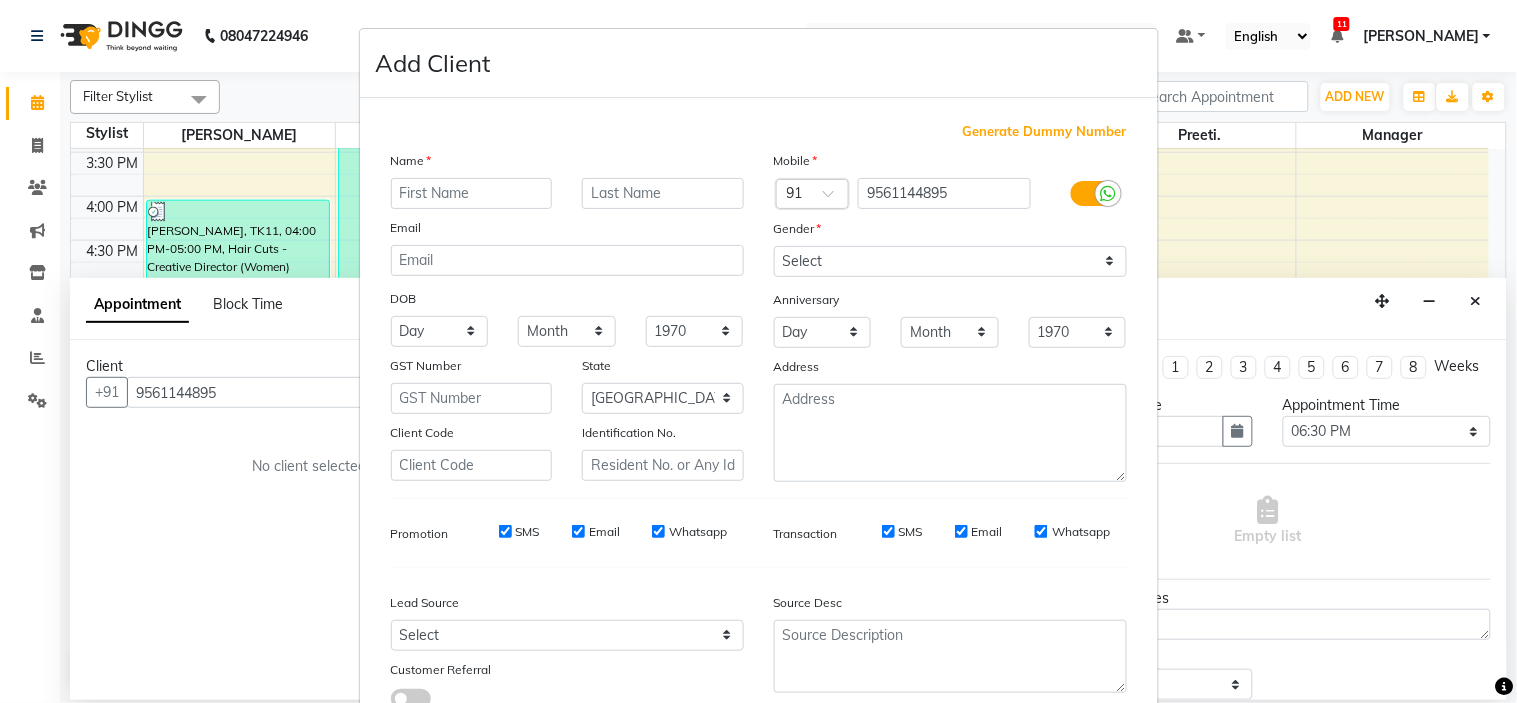 click at bounding box center (472, 193) 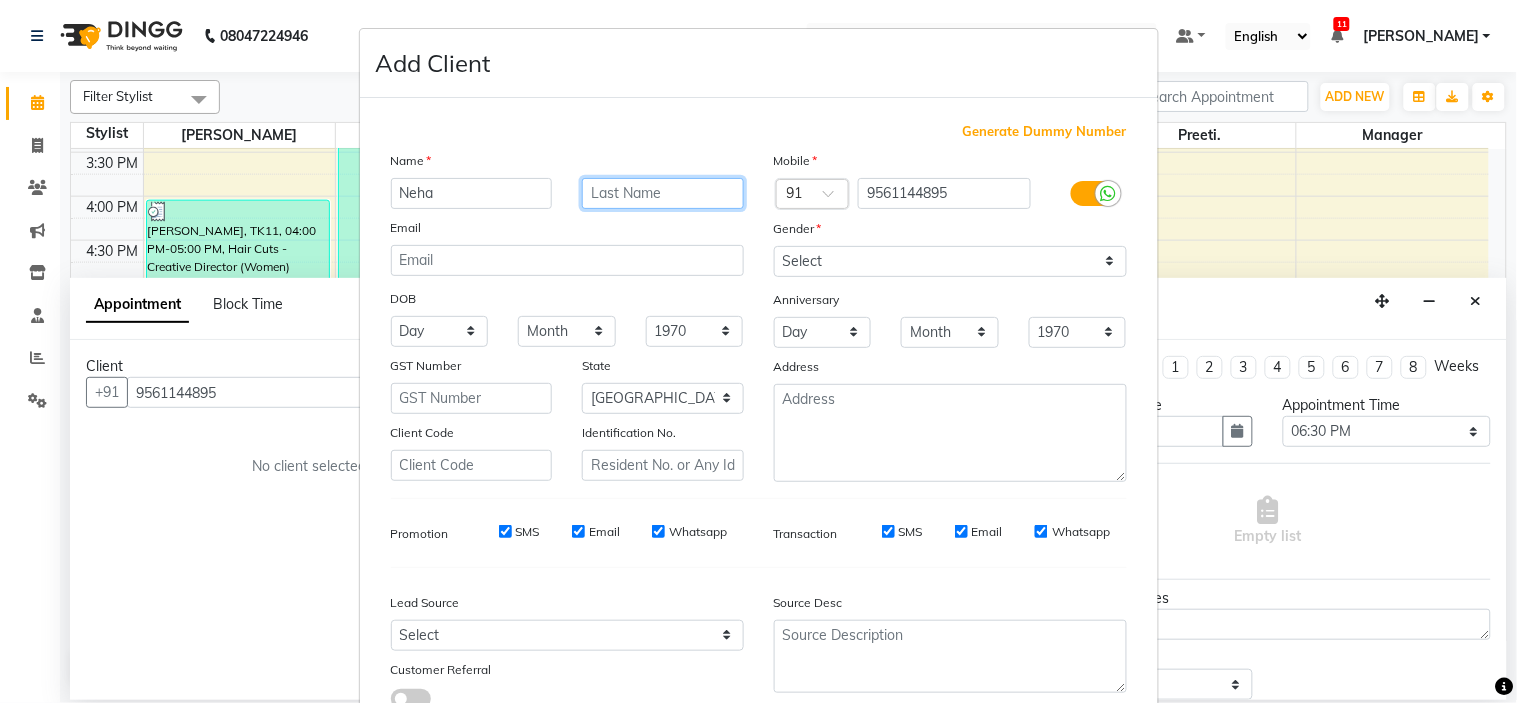 click at bounding box center [663, 193] 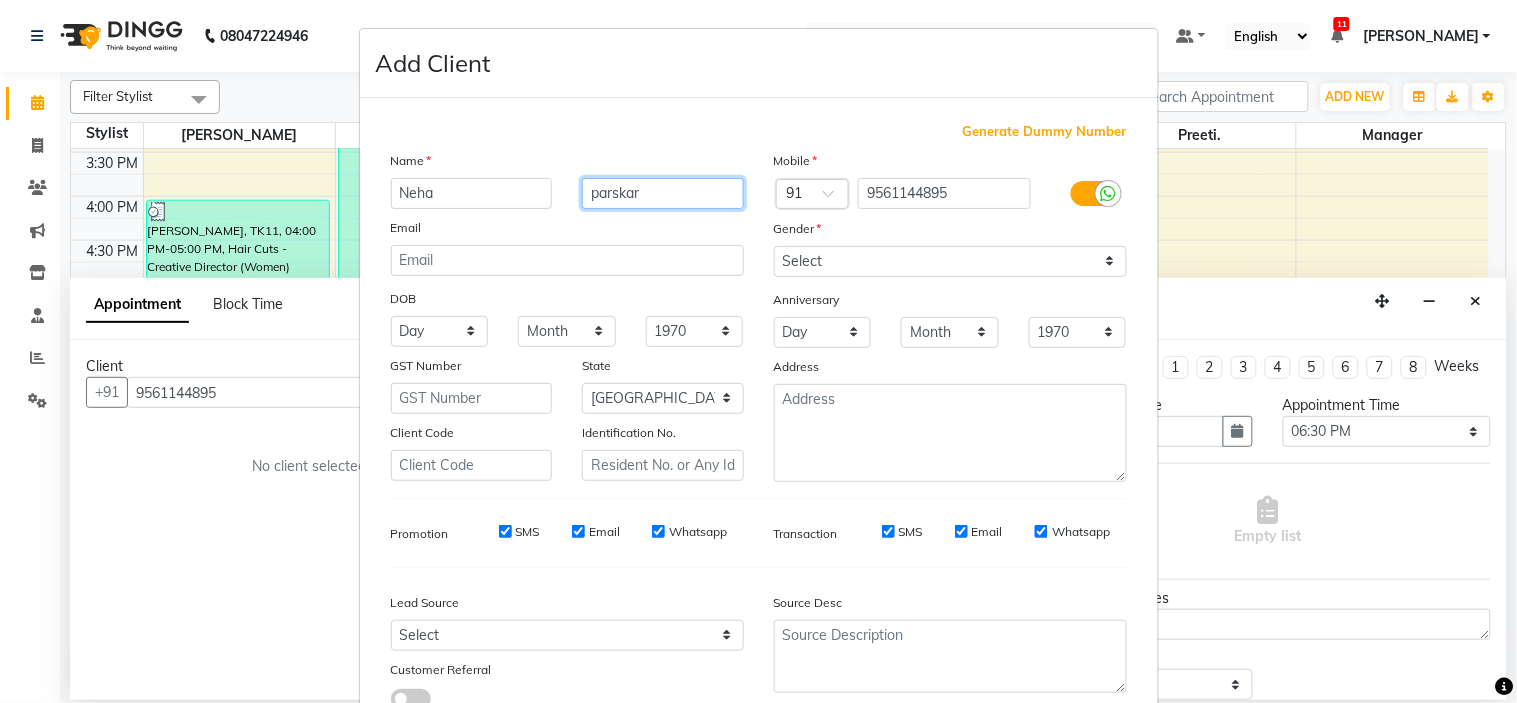 click on "parskar" at bounding box center (663, 193) 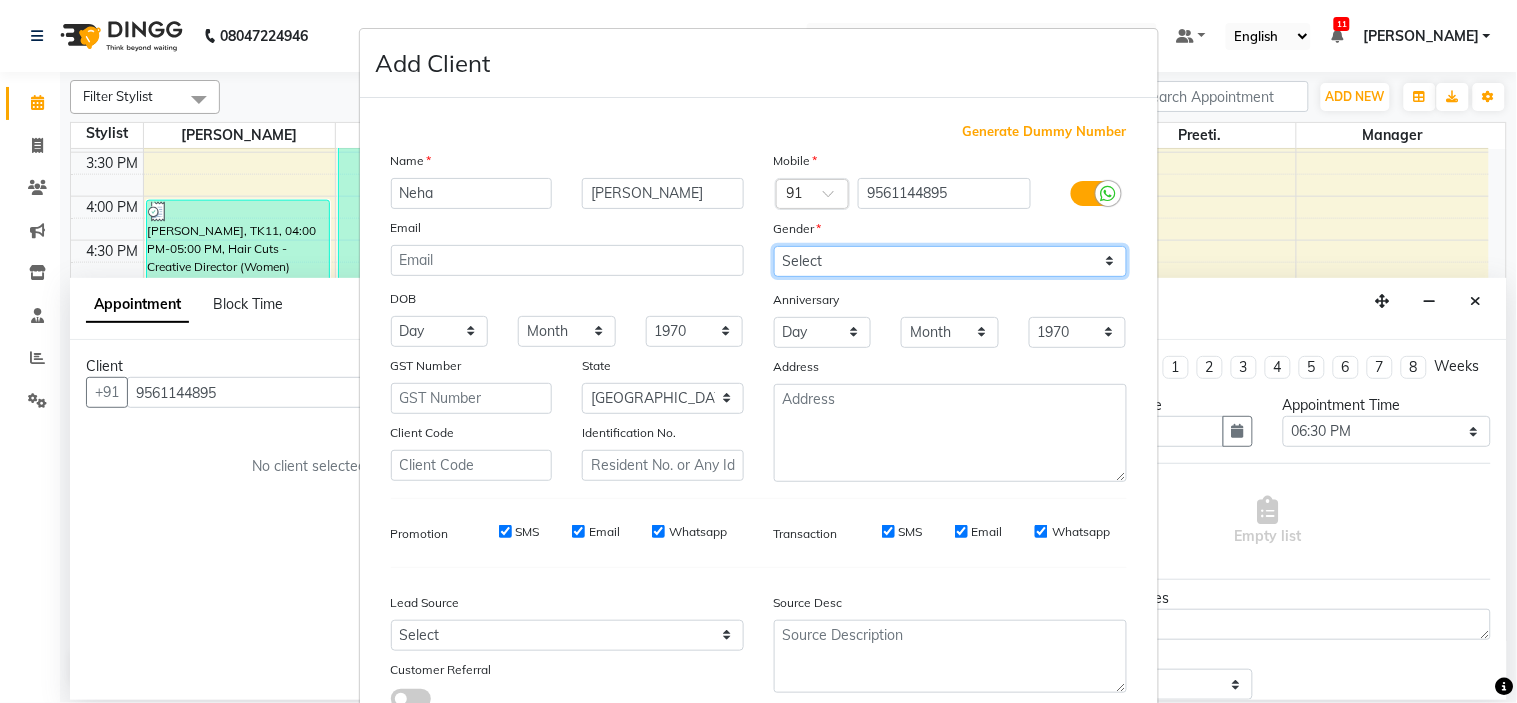 click on "Select [DEMOGRAPHIC_DATA] [DEMOGRAPHIC_DATA] Other Prefer Not To Say" at bounding box center (950, 261) 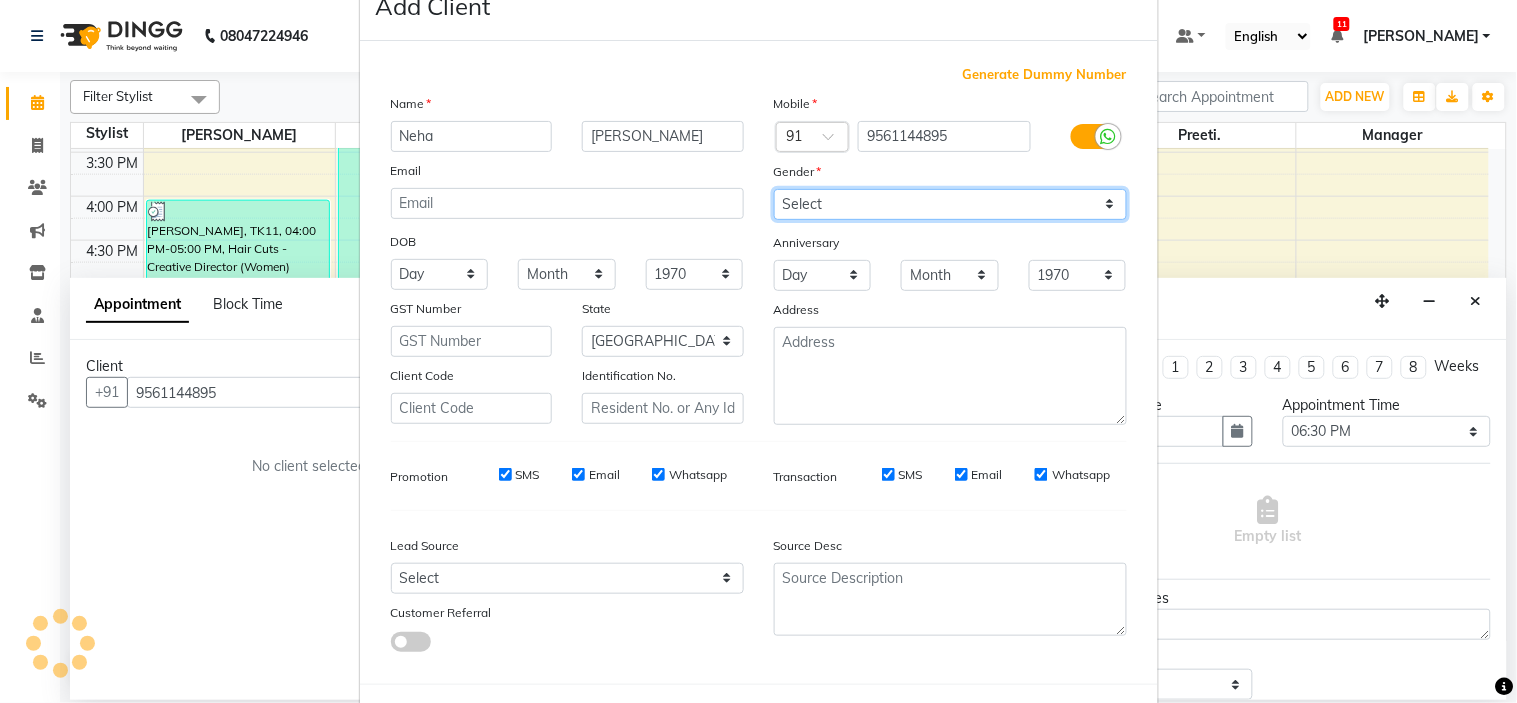 scroll, scrollTop: 147, scrollLeft: 0, axis: vertical 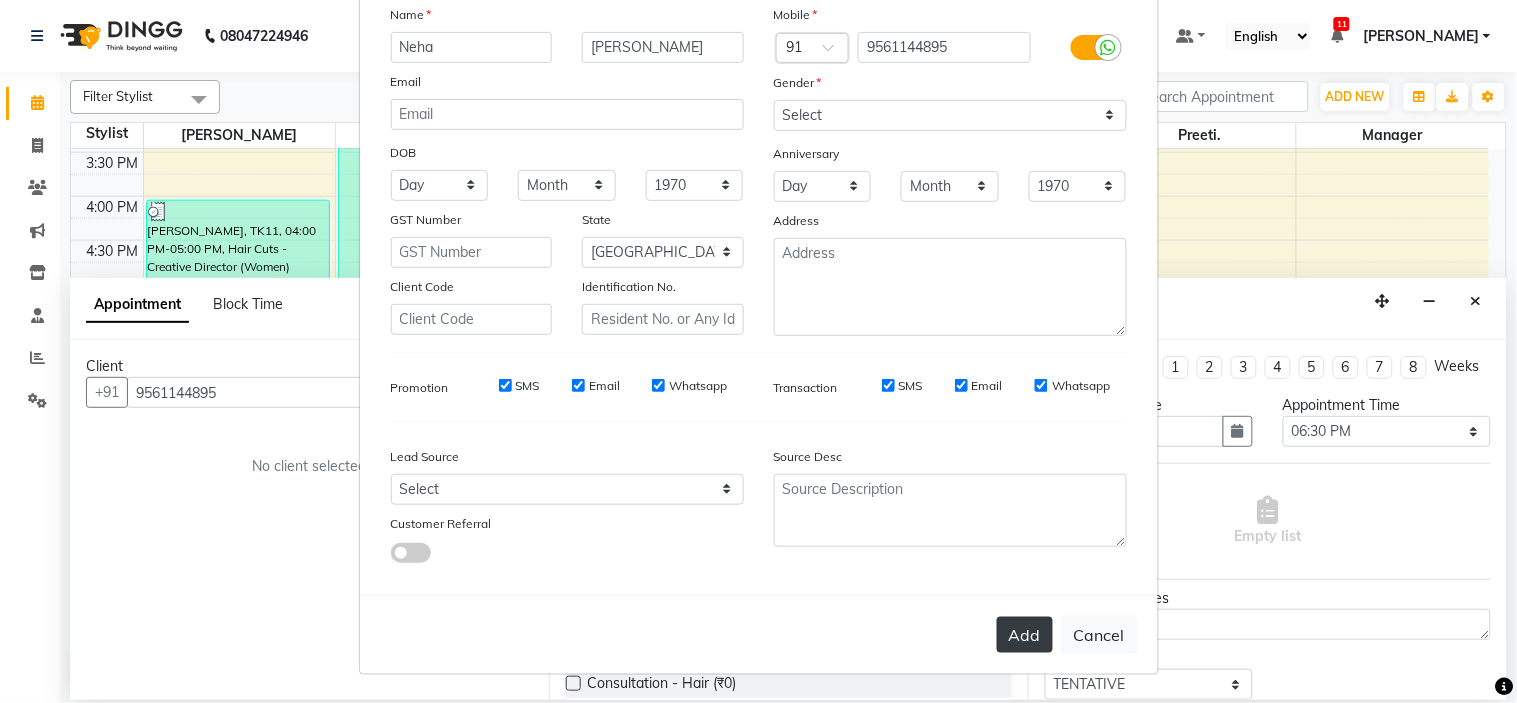 click on "Add" at bounding box center [1025, 635] 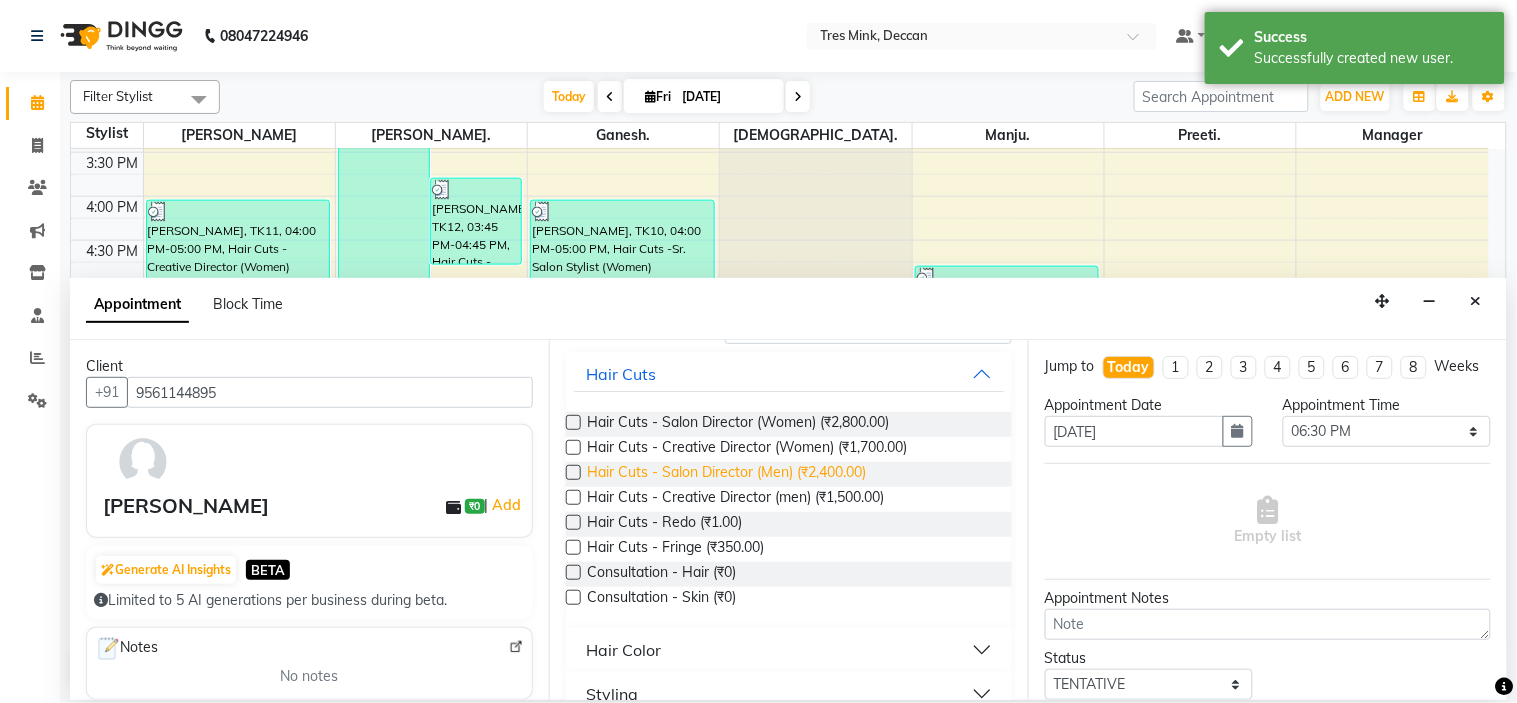 scroll, scrollTop: 0, scrollLeft: 0, axis: both 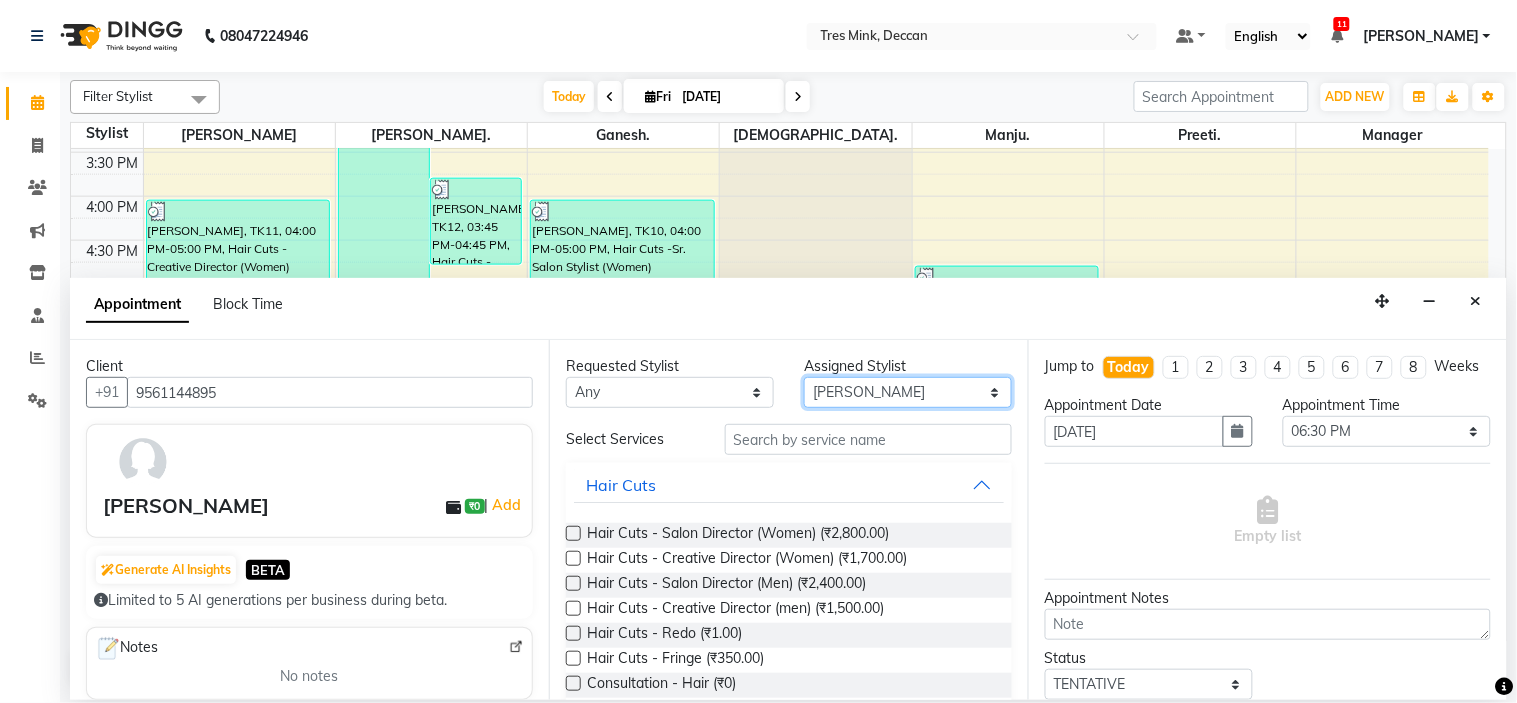click on "Select Ganesh. [GEOGRAPHIC_DATA]. [DEMOGRAPHIC_DATA]. Manager [PERSON_NAME]. [GEOGRAPHIC_DATA]. [PERSON_NAME]" at bounding box center (908, 392) 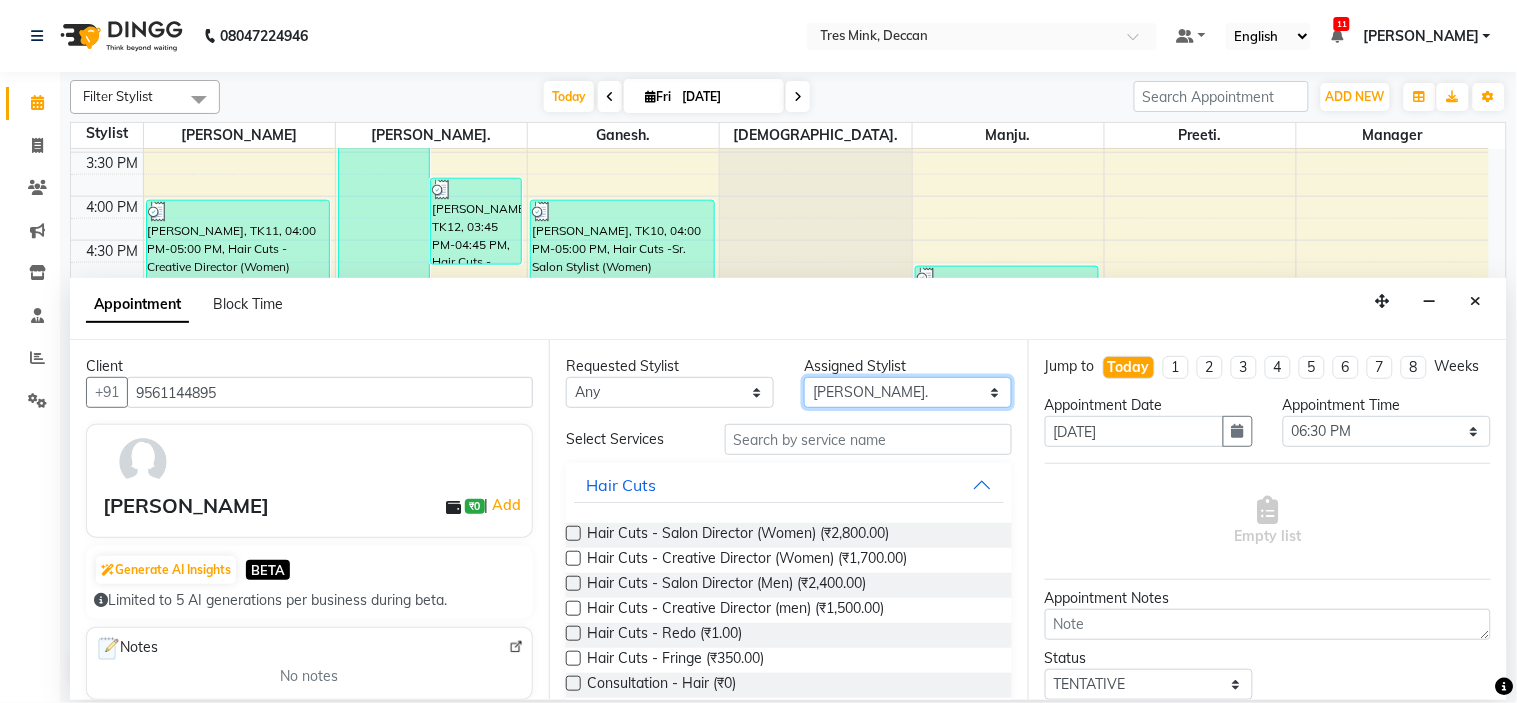 click on "Select Ganesh. [GEOGRAPHIC_DATA]. [DEMOGRAPHIC_DATA]. Manager [PERSON_NAME]. [GEOGRAPHIC_DATA]. [PERSON_NAME]" at bounding box center (908, 392) 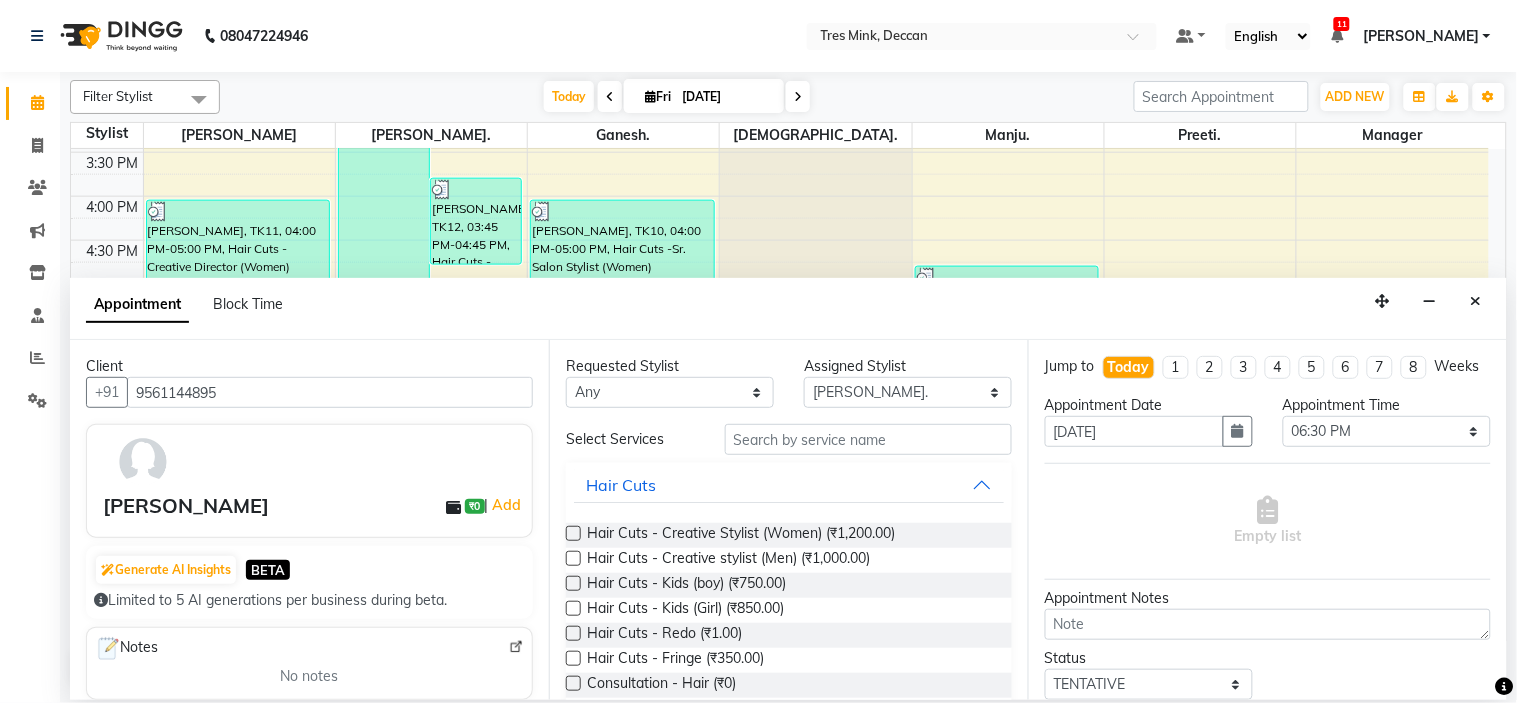 click at bounding box center (573, 608) 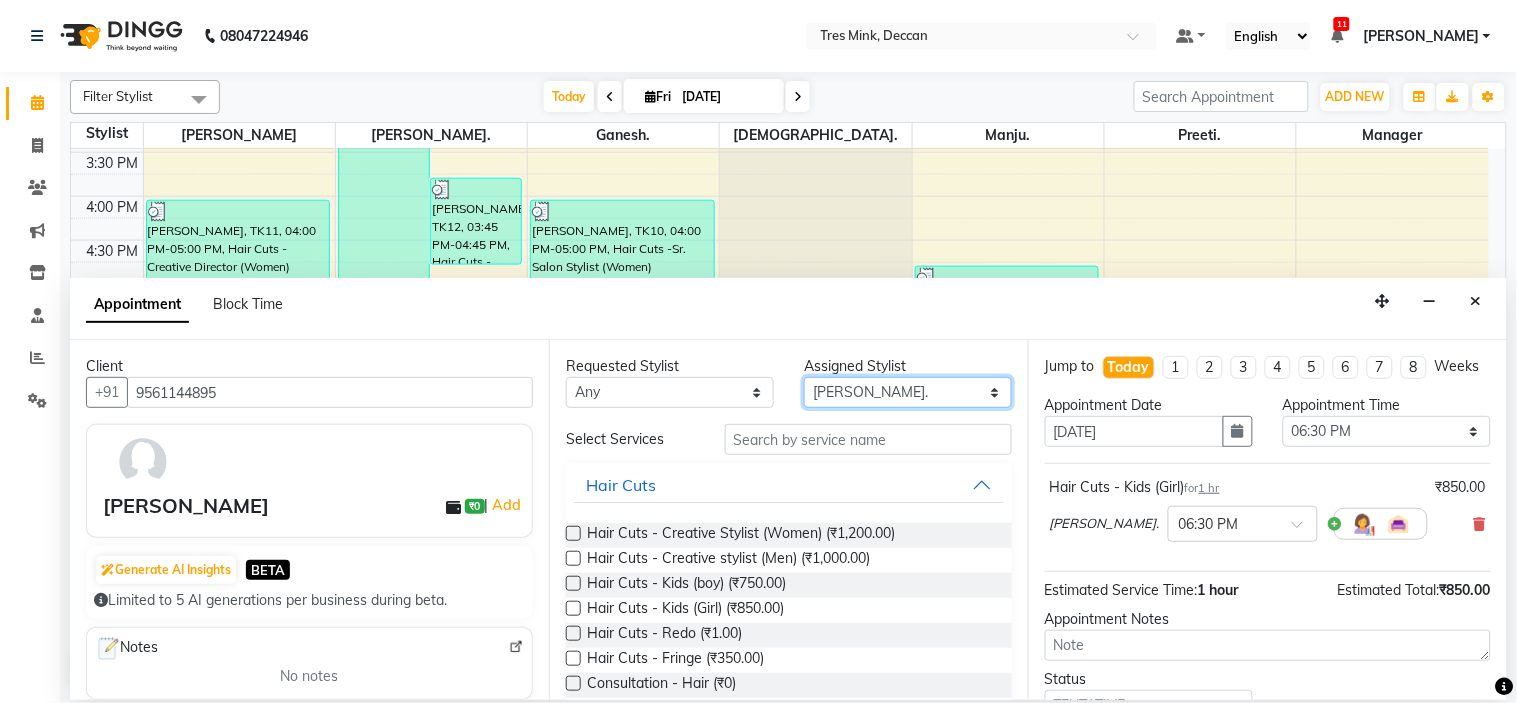 click on "Select Ganesh. [GEOGRAPHIC_DATA]. [DEMOGRAPHIC_DATA]. Manager [PERSON_NAME]. [GEOGRAPHIC_DATA]. [PERSON_NAME]" at bounding box center [908, 392] 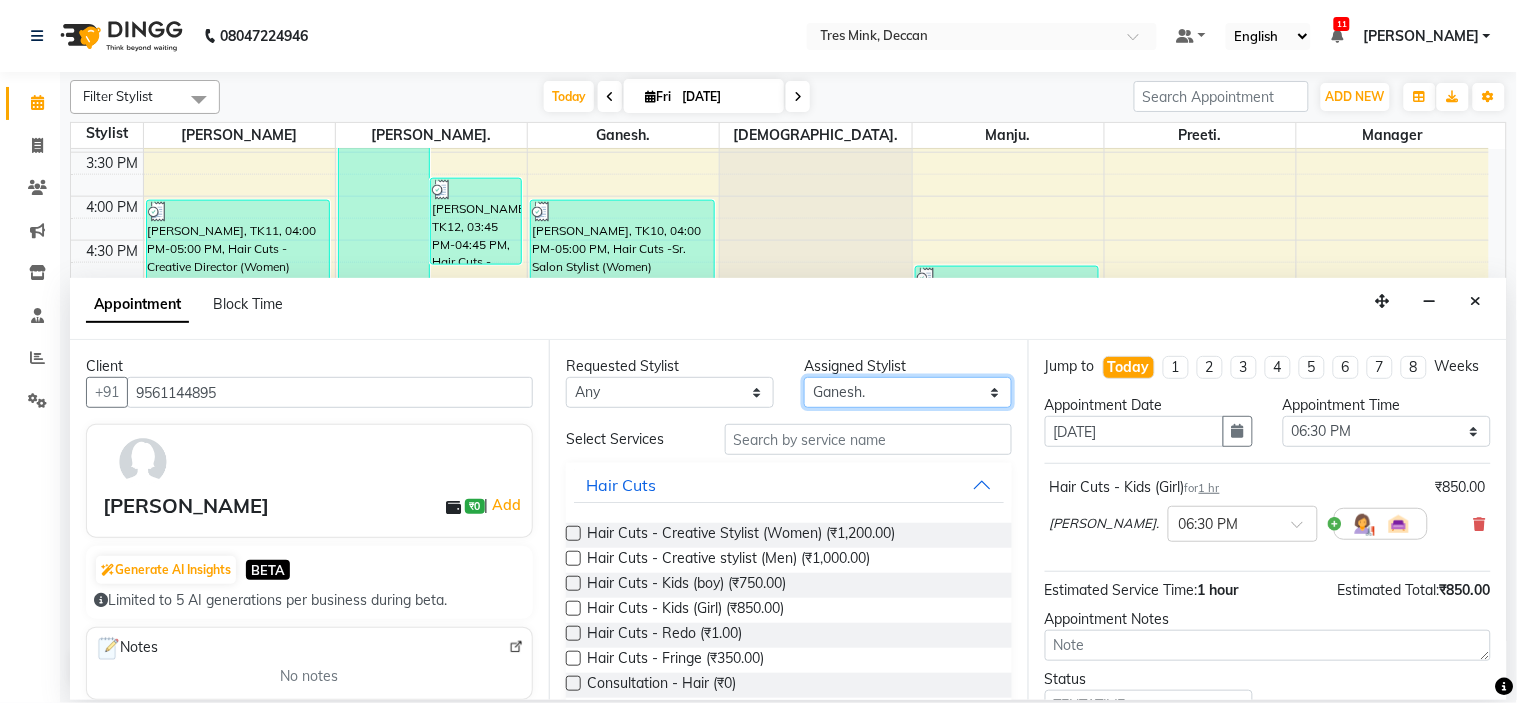 click on "Select Ganesh. [GEOGRAPHIC_DATA]. [DEMOGRAPHIC_DATA]. Manager [PERSON_NAME]. [GEOGRAPHIC_DATA]. [PERSON_NAME]" at bounding box center (908, 392) 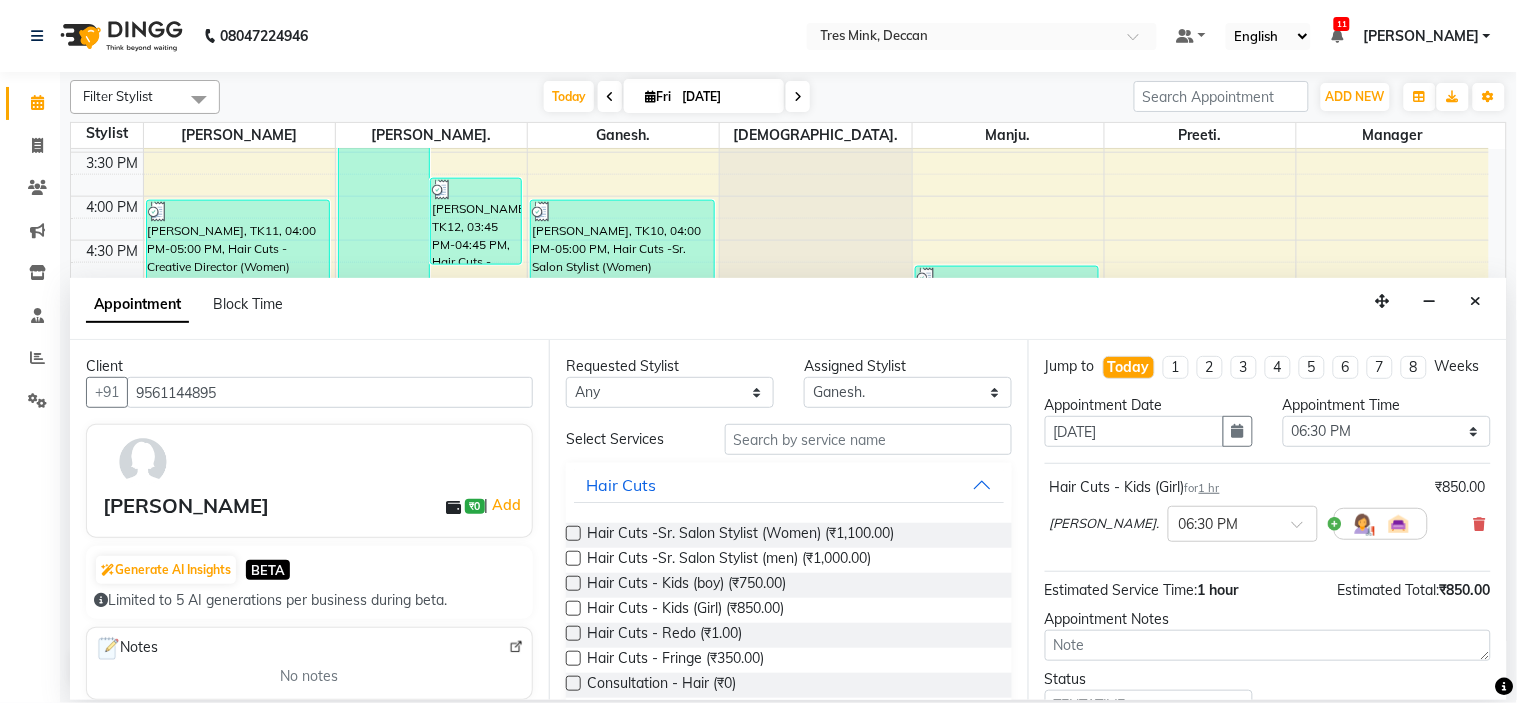 click at bounding box center [573, 608] 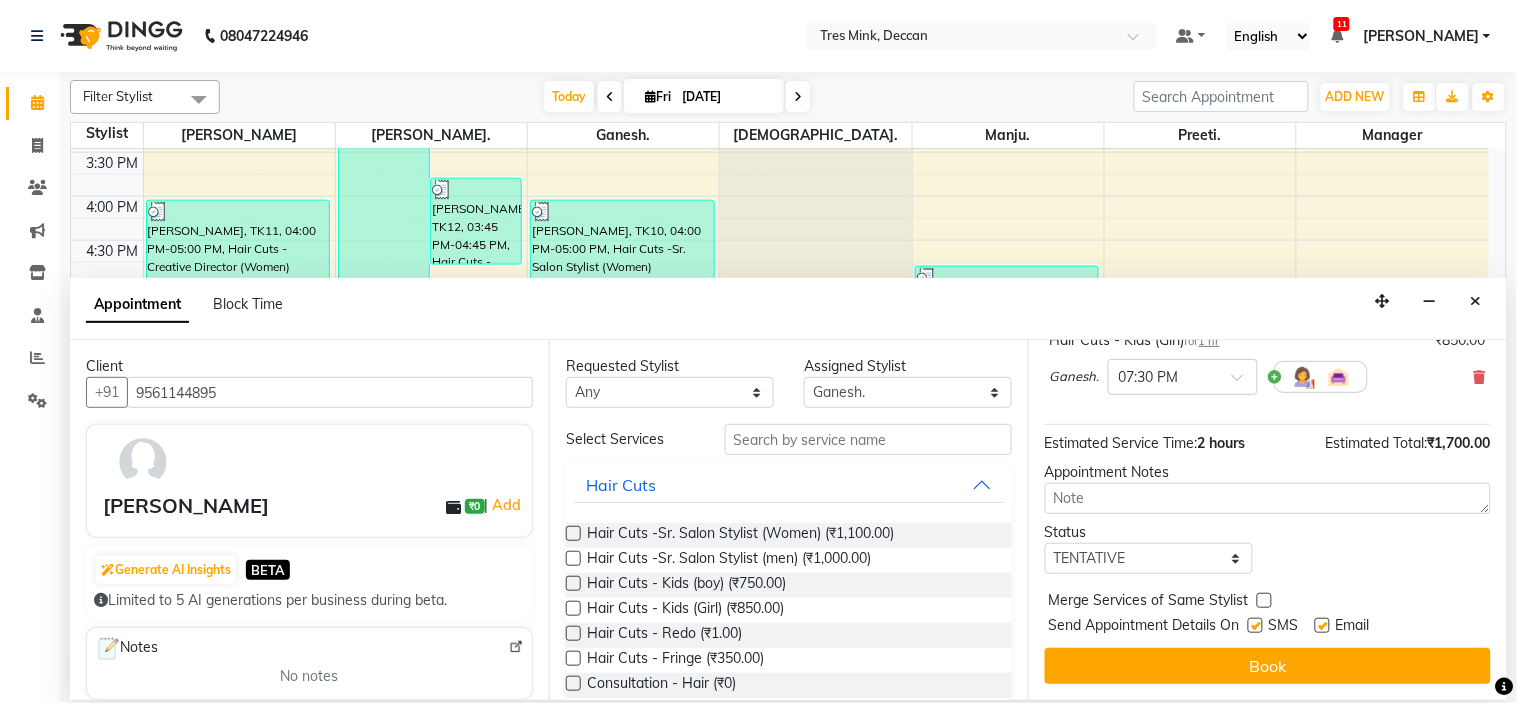 scroll, scrollTop: 257, scrollLeft: 0, axis: vertical 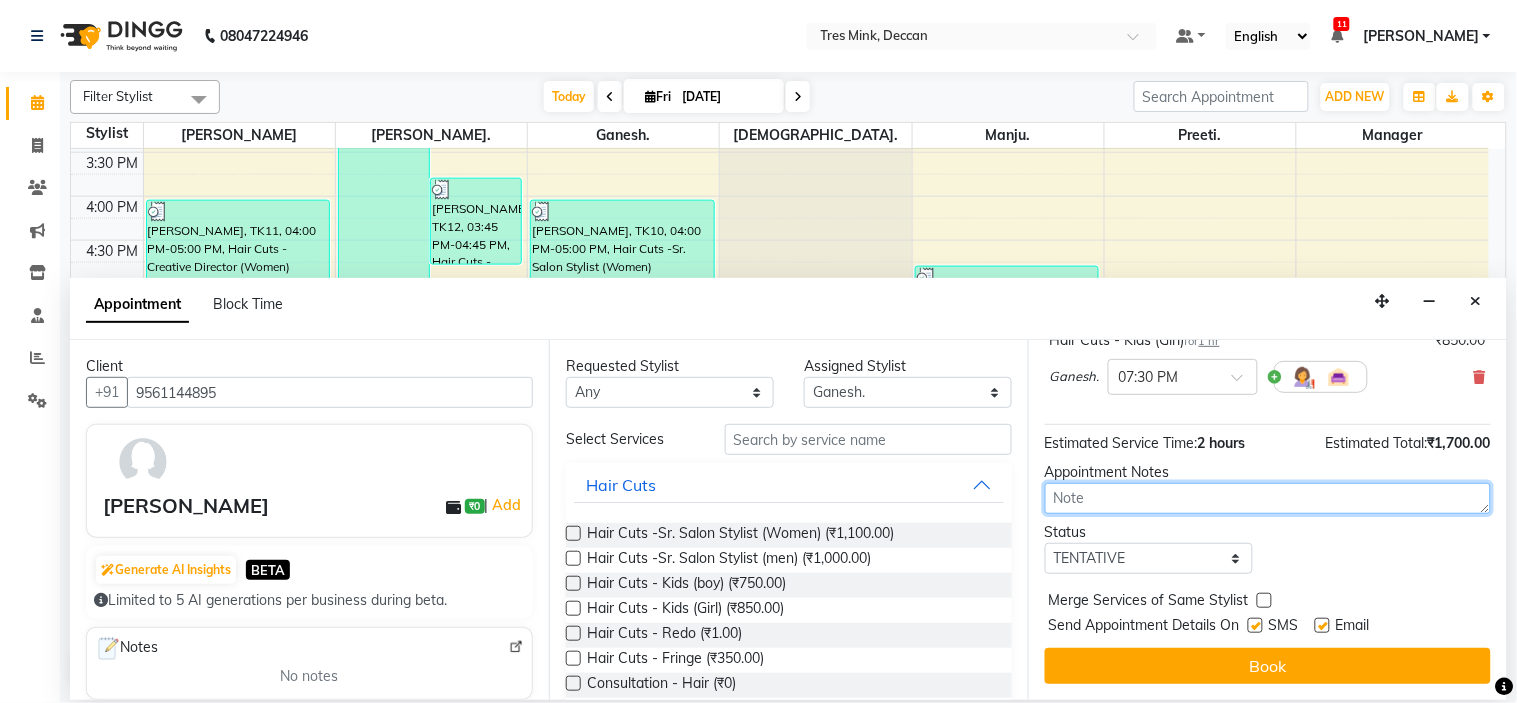 click at bounding box center [1268, 498] 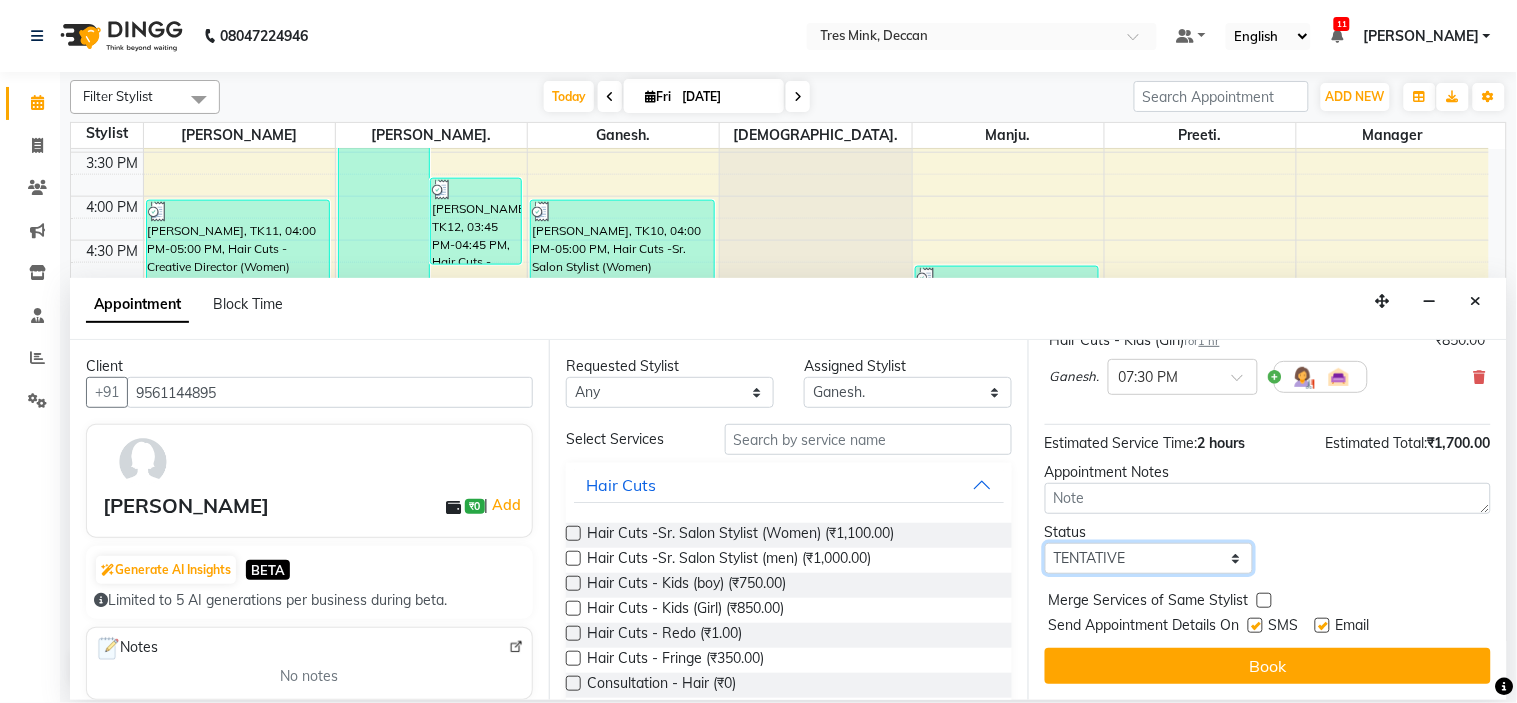 click on "Select TENTATIVE CONFIRM CHECK-IN UPCOMING" at bounding box center [1149, 558] 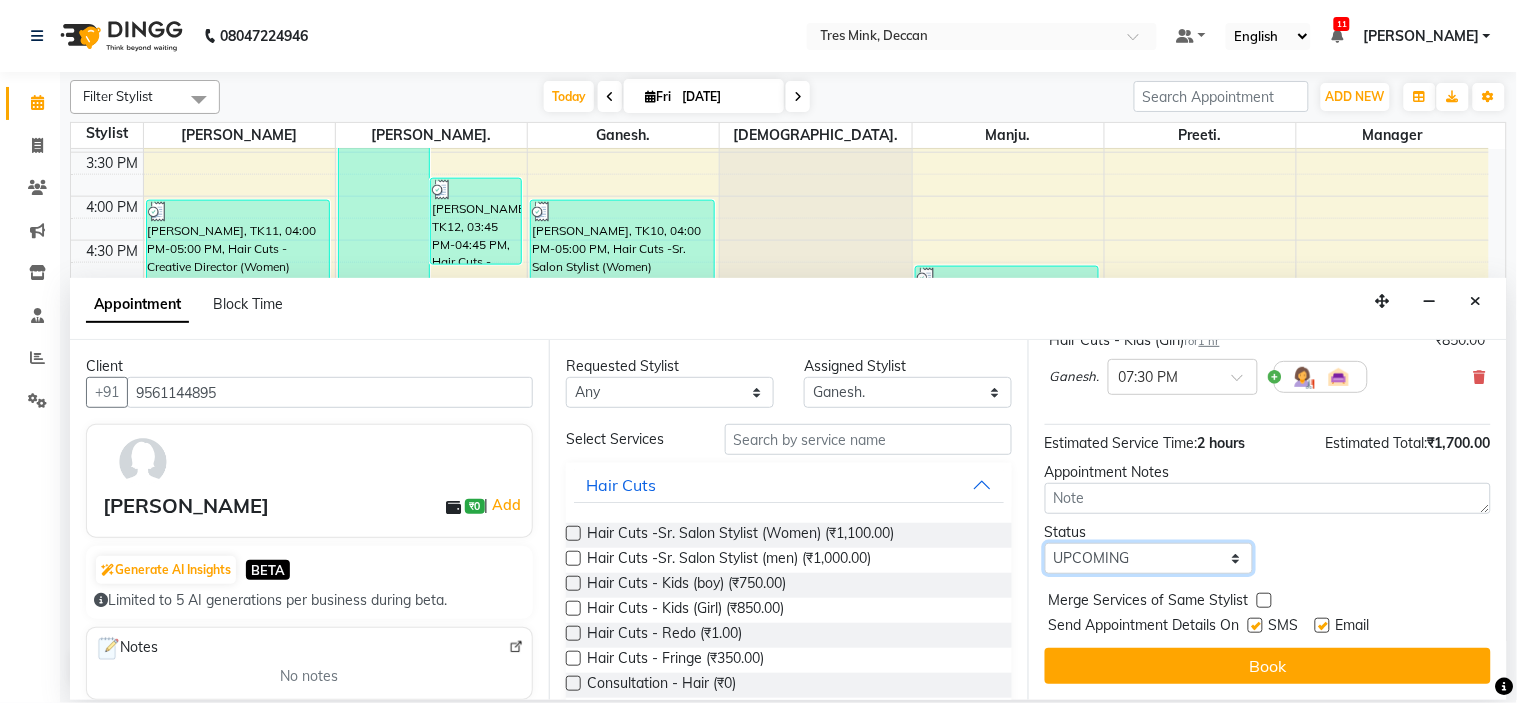 click on "Select TENTATIVE CONFIRM CHECK-IN UPCOMING" at bounding box center [1149, 558] 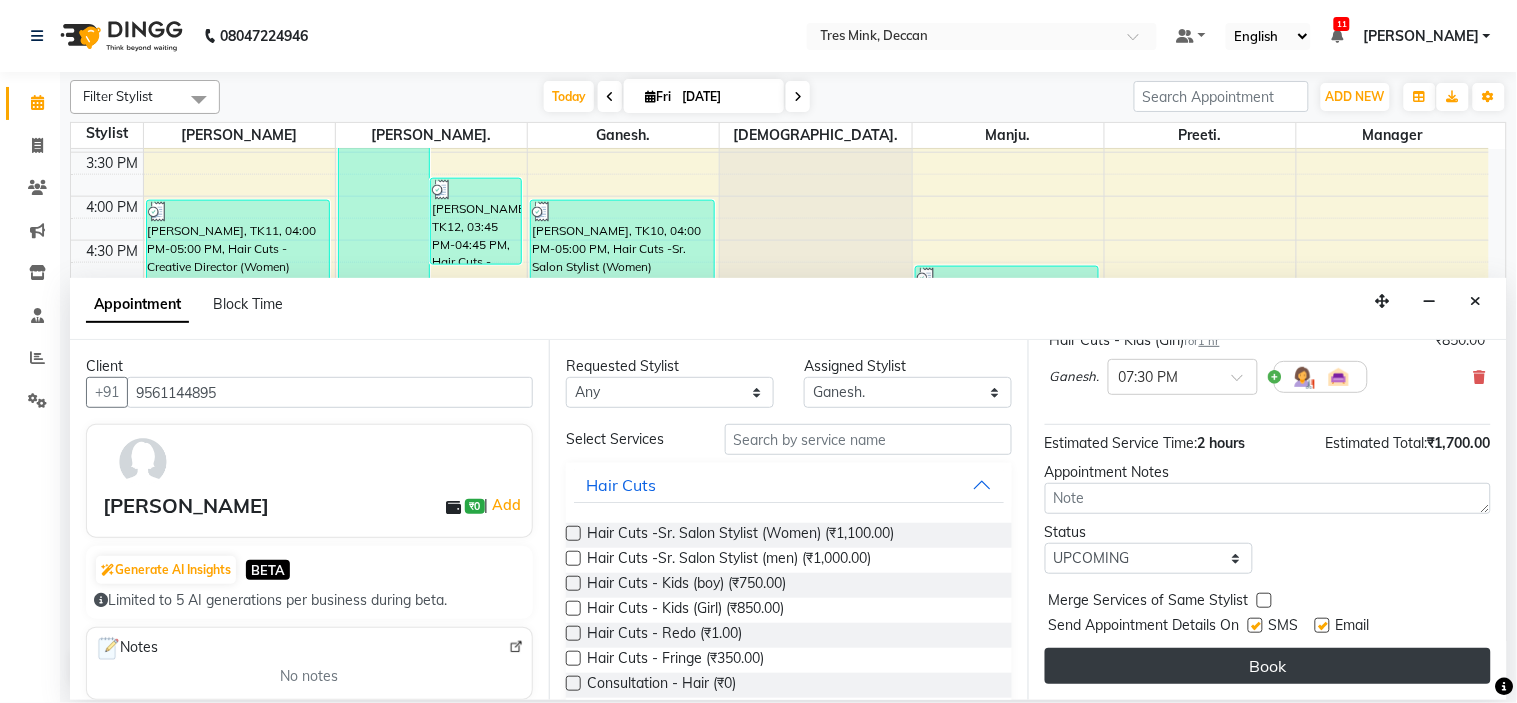 click on "Book" at bounding box center (1268, 666) 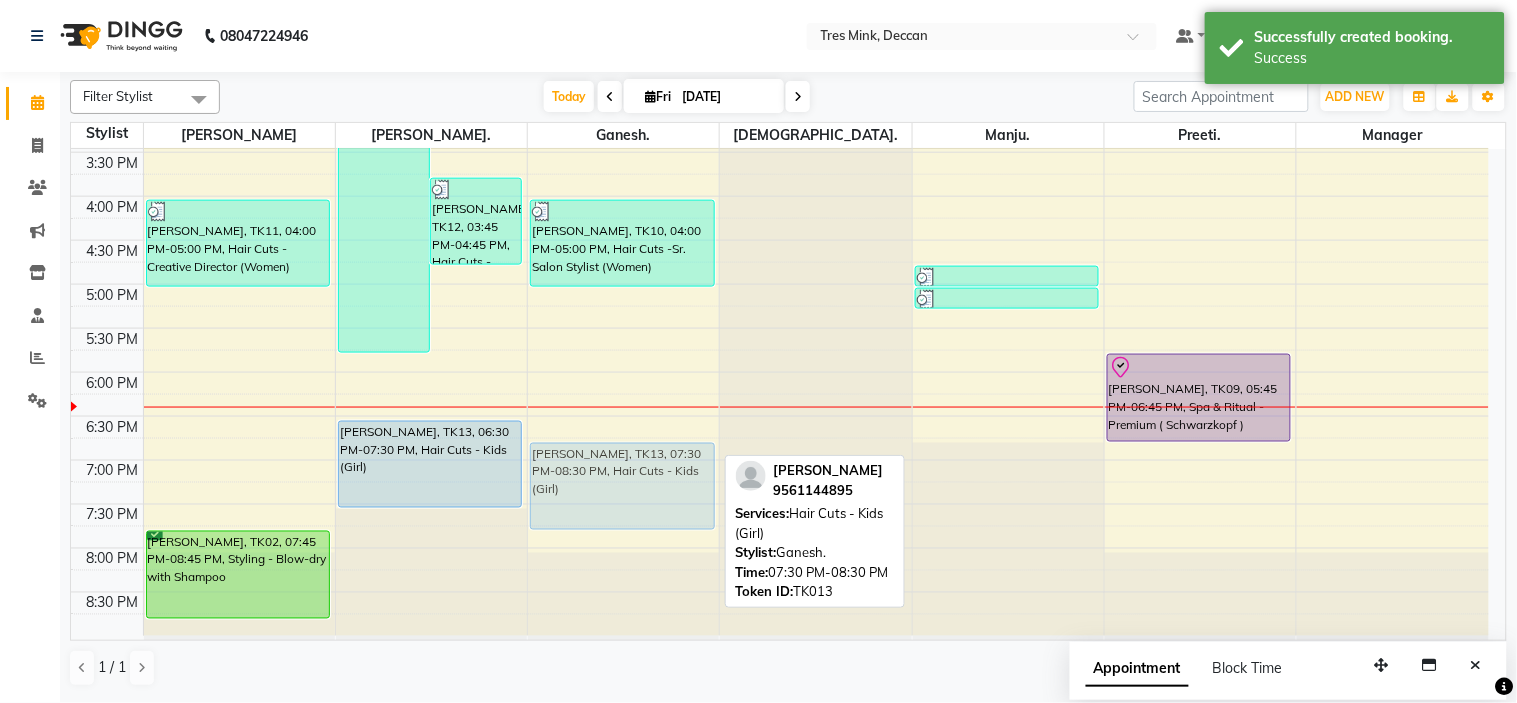 drag, startPoint x: 568, startPoint y: 540, endPoint x: 580, endPoint y: 472, distance: 69.050705 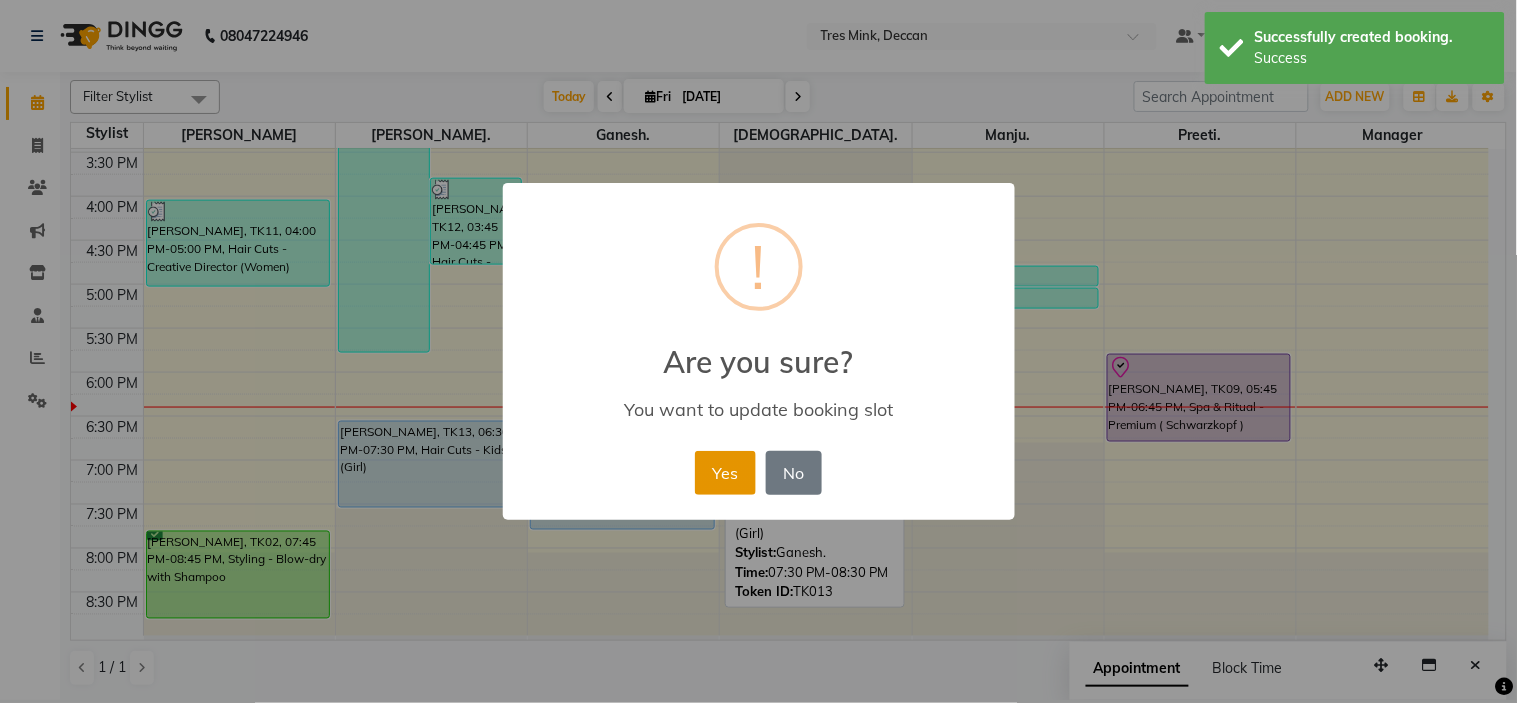 click on "Yes" at bounding box center (725, 473) 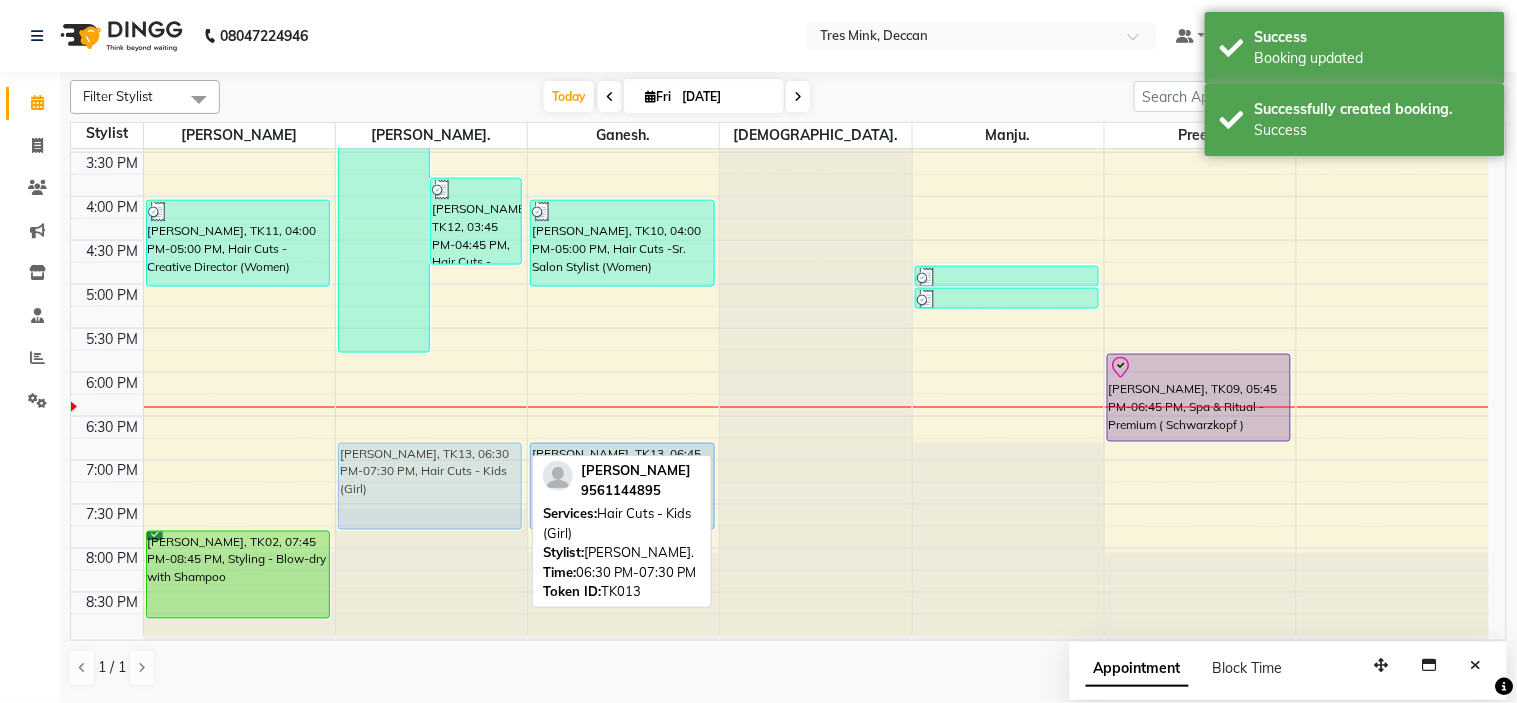 click on "[PERSON_NAME] M, TK03, 11:00 AM-05:45 PM, Highlights (Women)    [PERSON_NAME], TK04, 12:45 PM-01:00 PM, Hair Color - Global ([MEDICAL_DATA] Free) (Women)     [PERSON_NAME], TK12, 03:45 PM-04:45 PM, Hair Cuts - Creative Stylist (Women)    [PERSON_NAME], TK13, 06:30 PM-07:30 PM, Hair Cuts - Kids (Girl)    [PERSON_NAME], TK13, 06:30 PM-07:30 PM, Hair Cuts - Kids (Girl)" at bounding box center (431, 64) 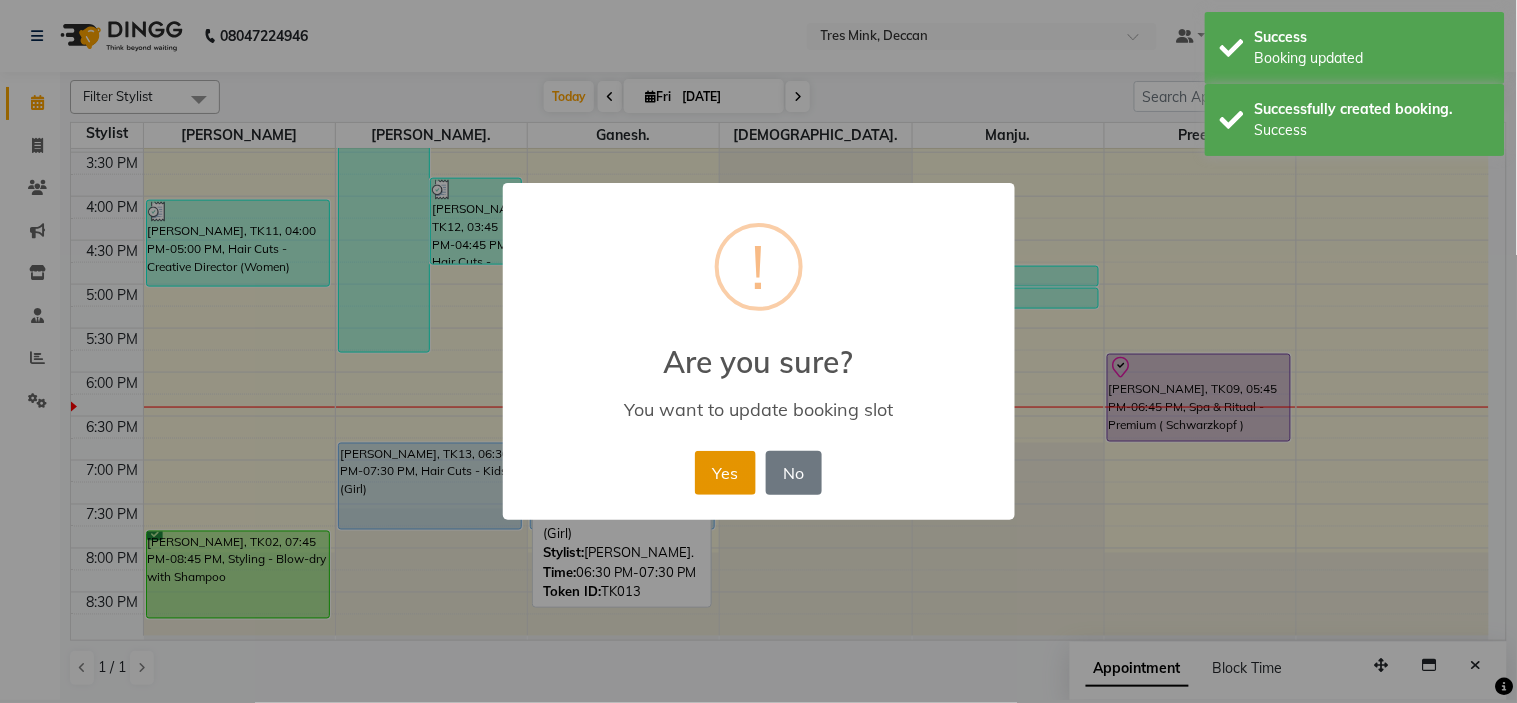 click on "Yes" at bounding box center [725, 473] 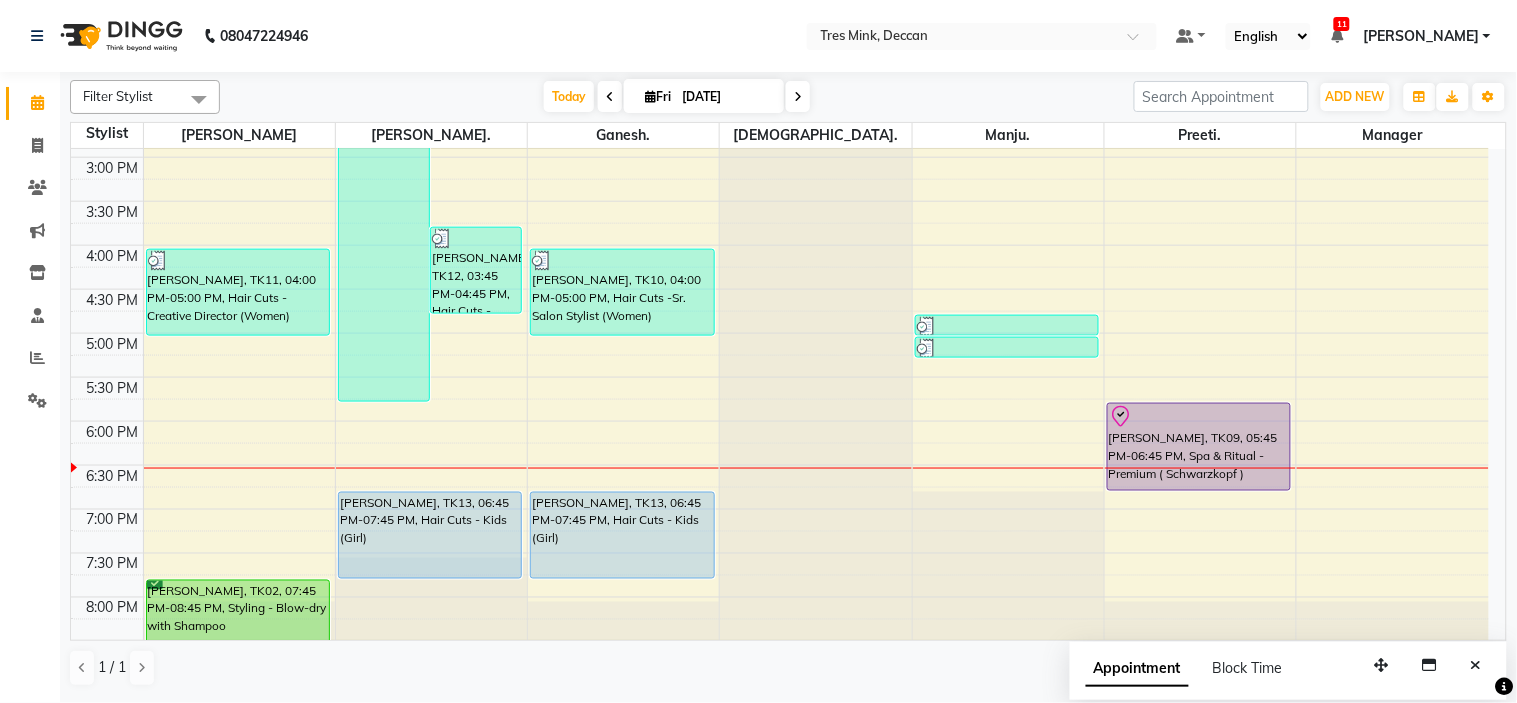 scroll, scrollTop: 656, scrollLeft: 0, axis: vertical 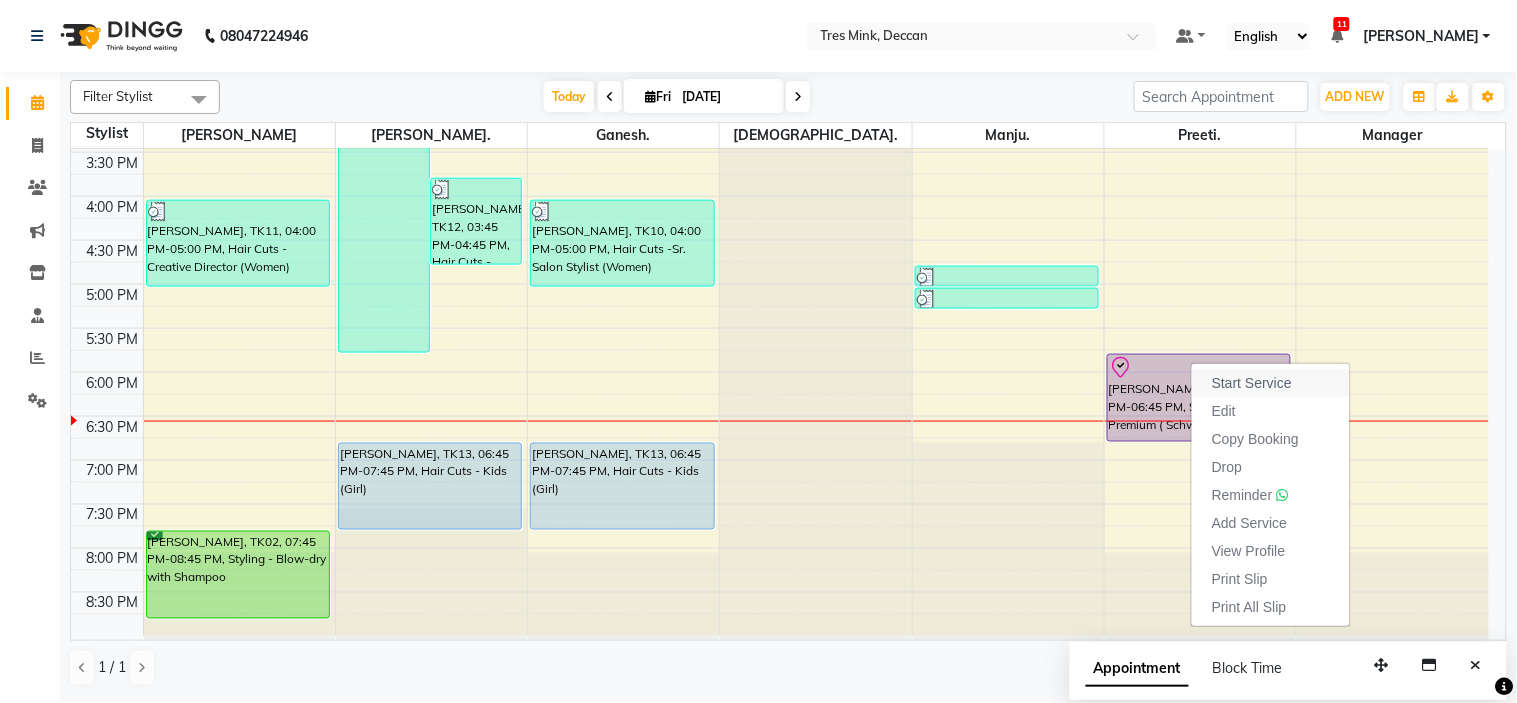 click on "Start Service" at bounding box center (1252, 383) 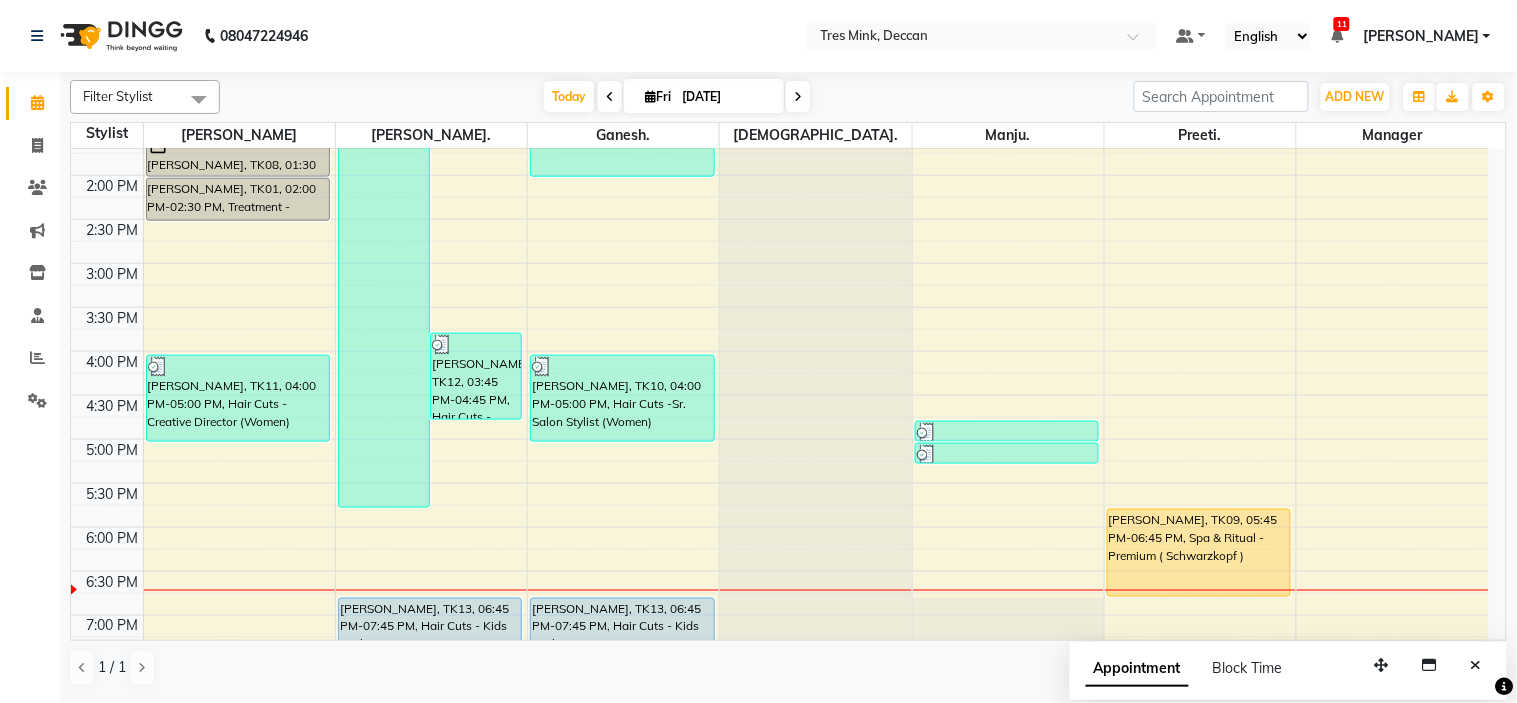 scroll, scrollTop: 656, scrollLeft: 0, axis: vertical 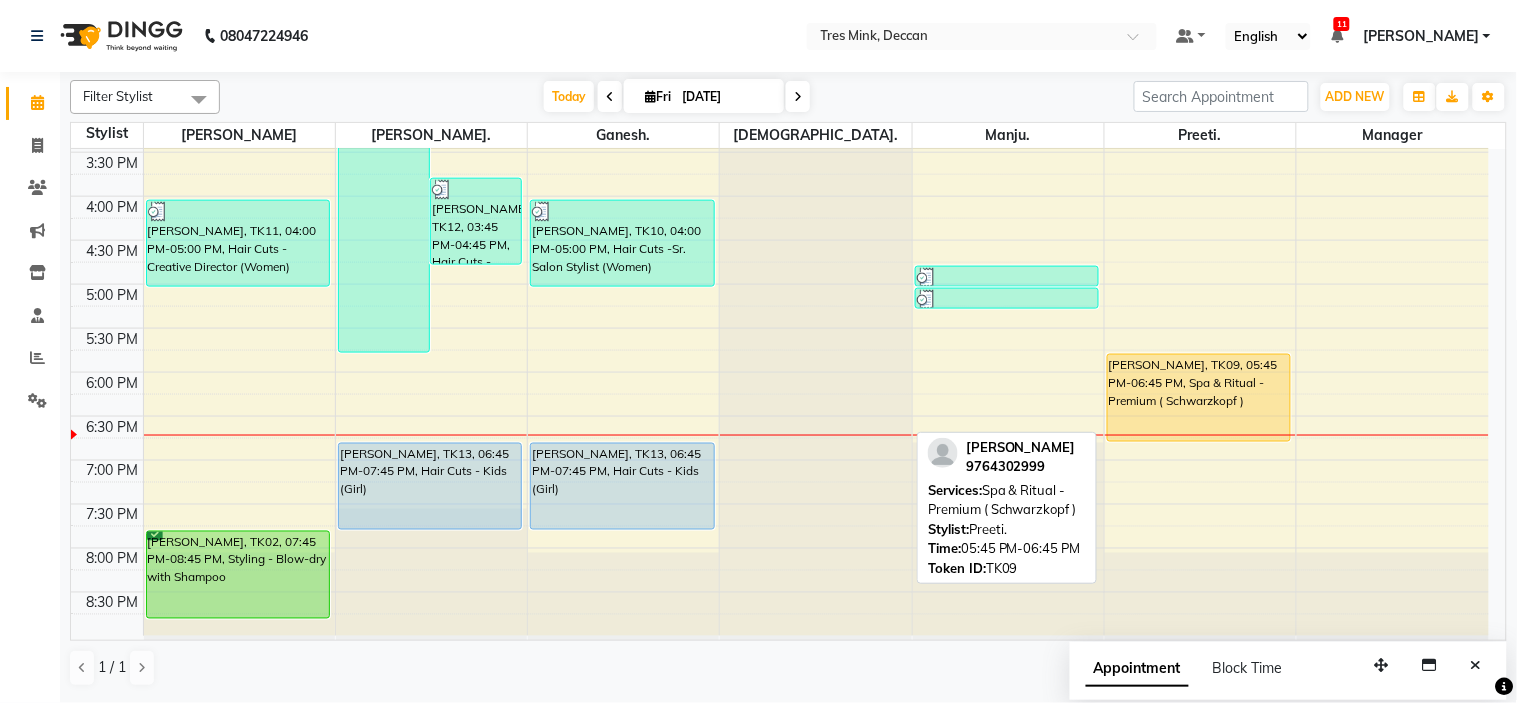 click on "[PERSON_NAME], TK09, 05:45 PM-06:45 PM, Spa & Ritual - Premium ( Schwarzkopf )" at bounding box center (1199, 398) 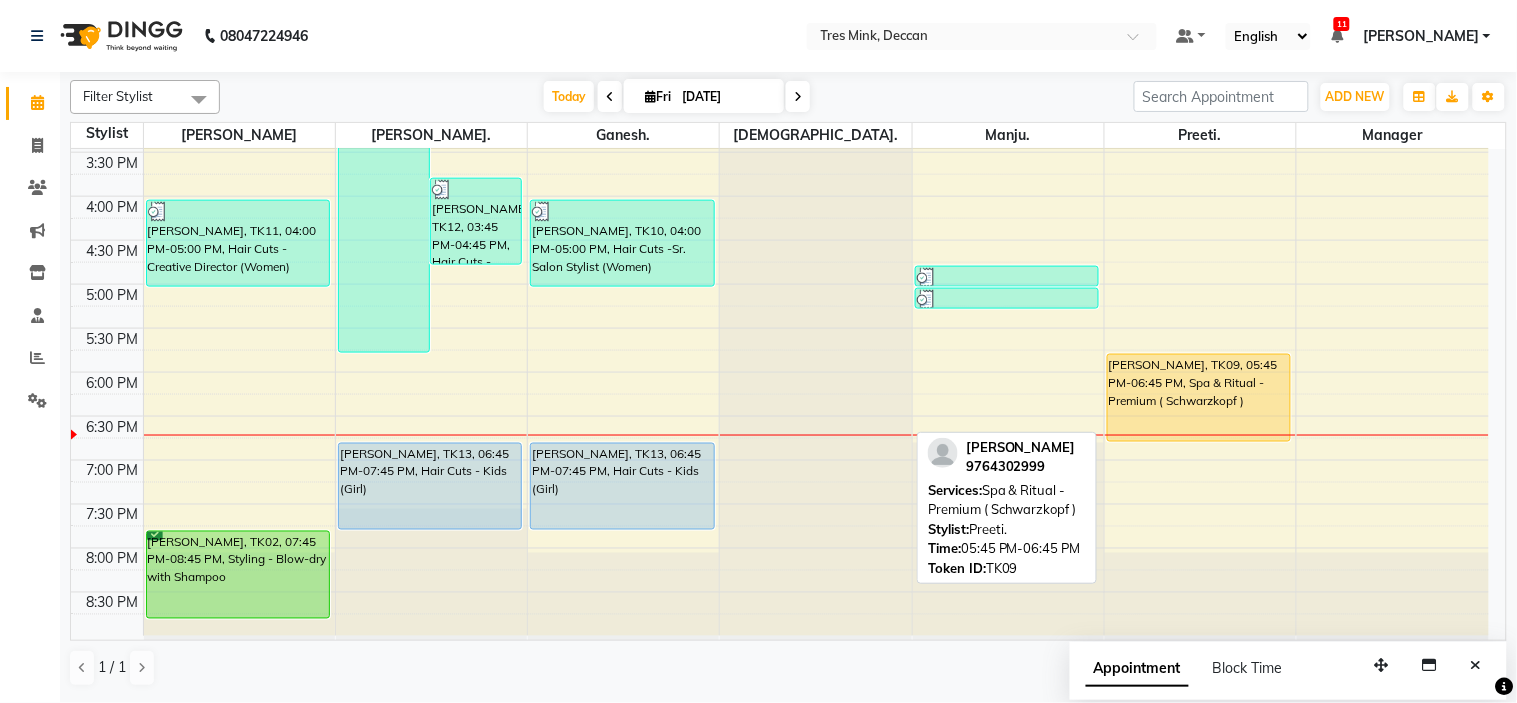 click on "[PERSON_NAME], TK09, 05:45 PM-06:45 PM, Spa & Ritual - Premium ( Schwarzkopf )" at bounding box center [1199, 398] 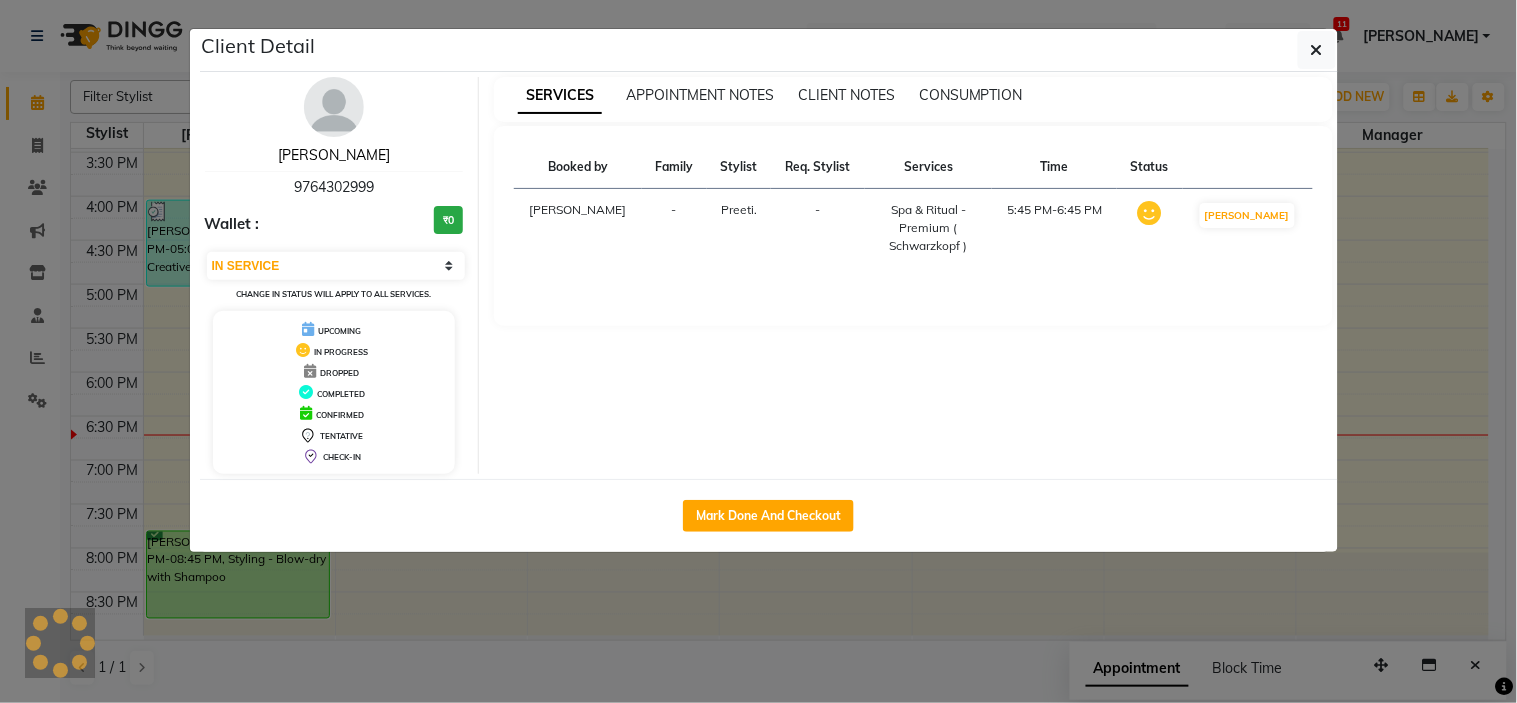 click on "[PERSON_NAME]" at bounding box center (334, 155) 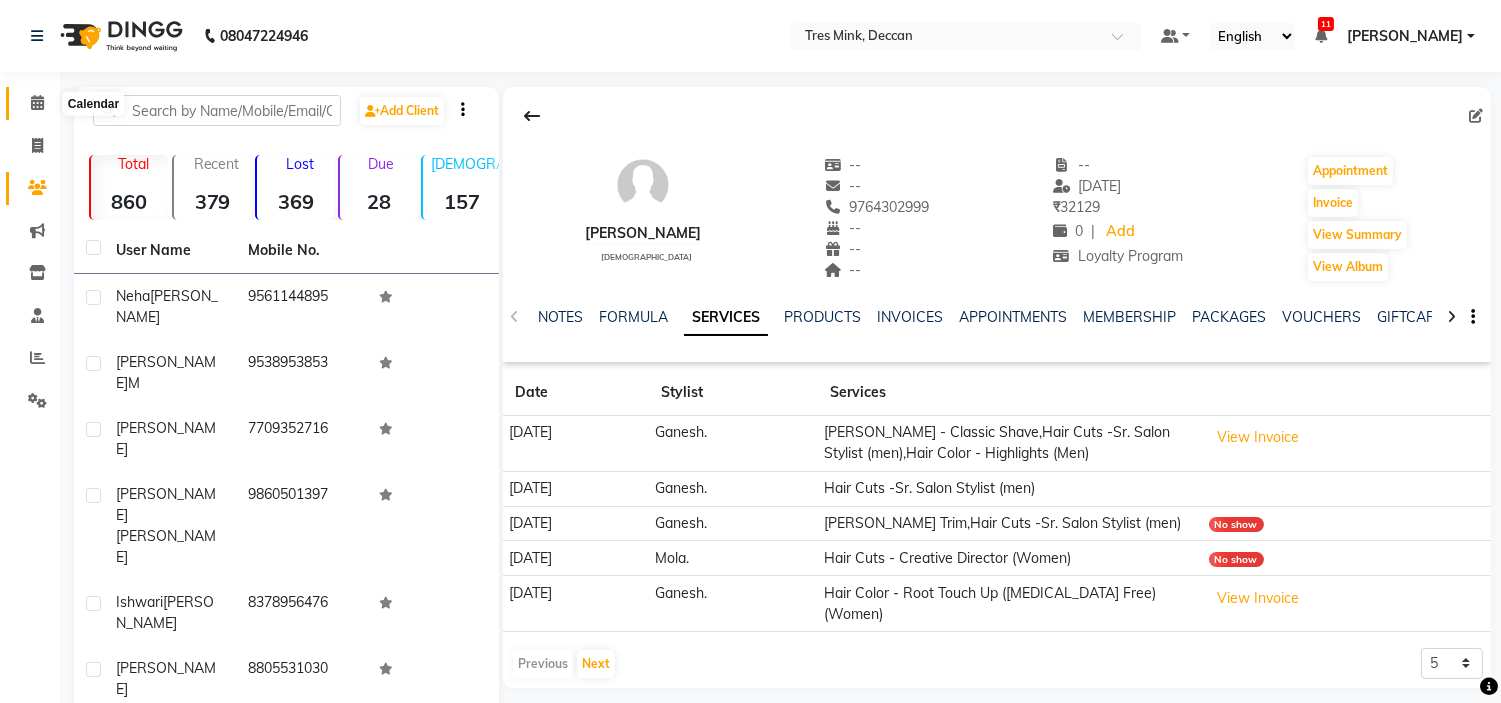 click 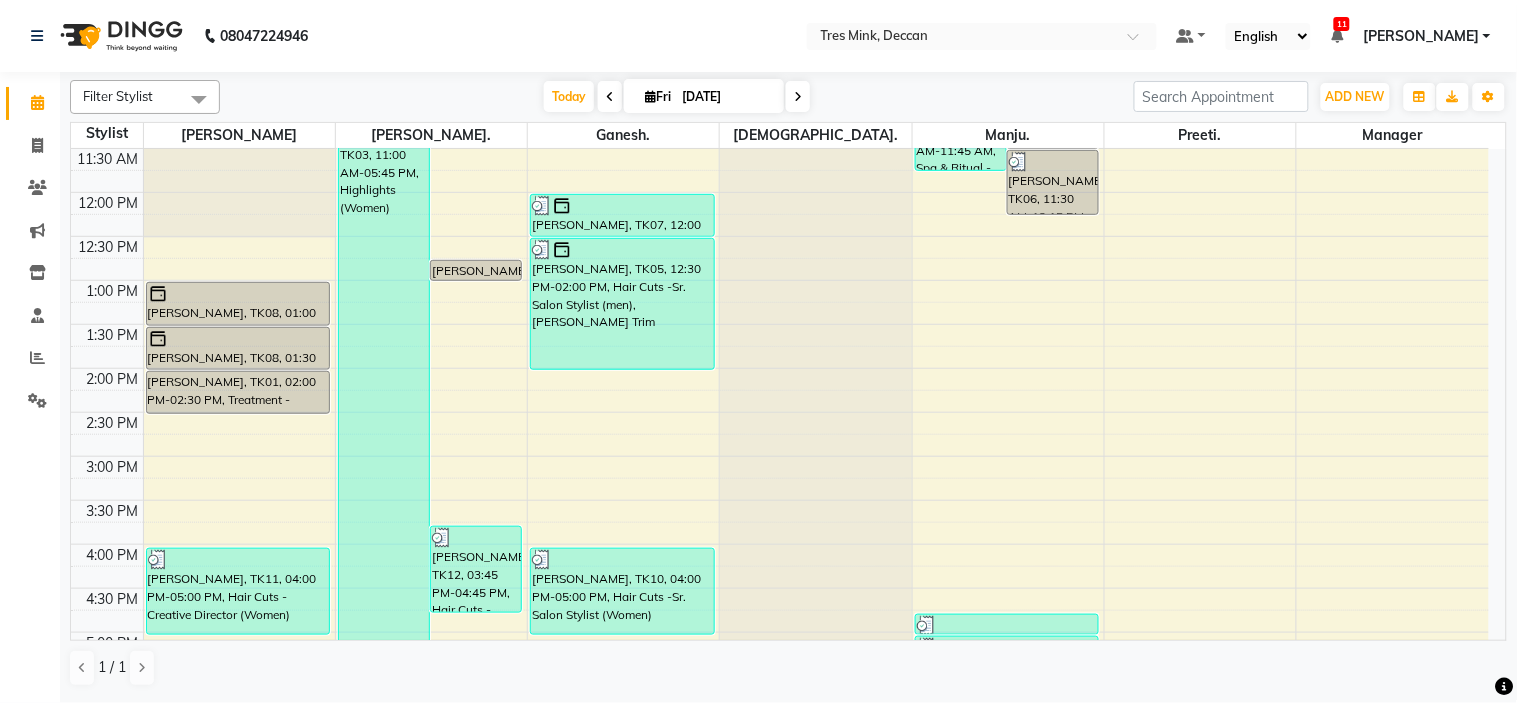 scroll, scrollTop: 656, scrollLeft: 0, axis: vertical 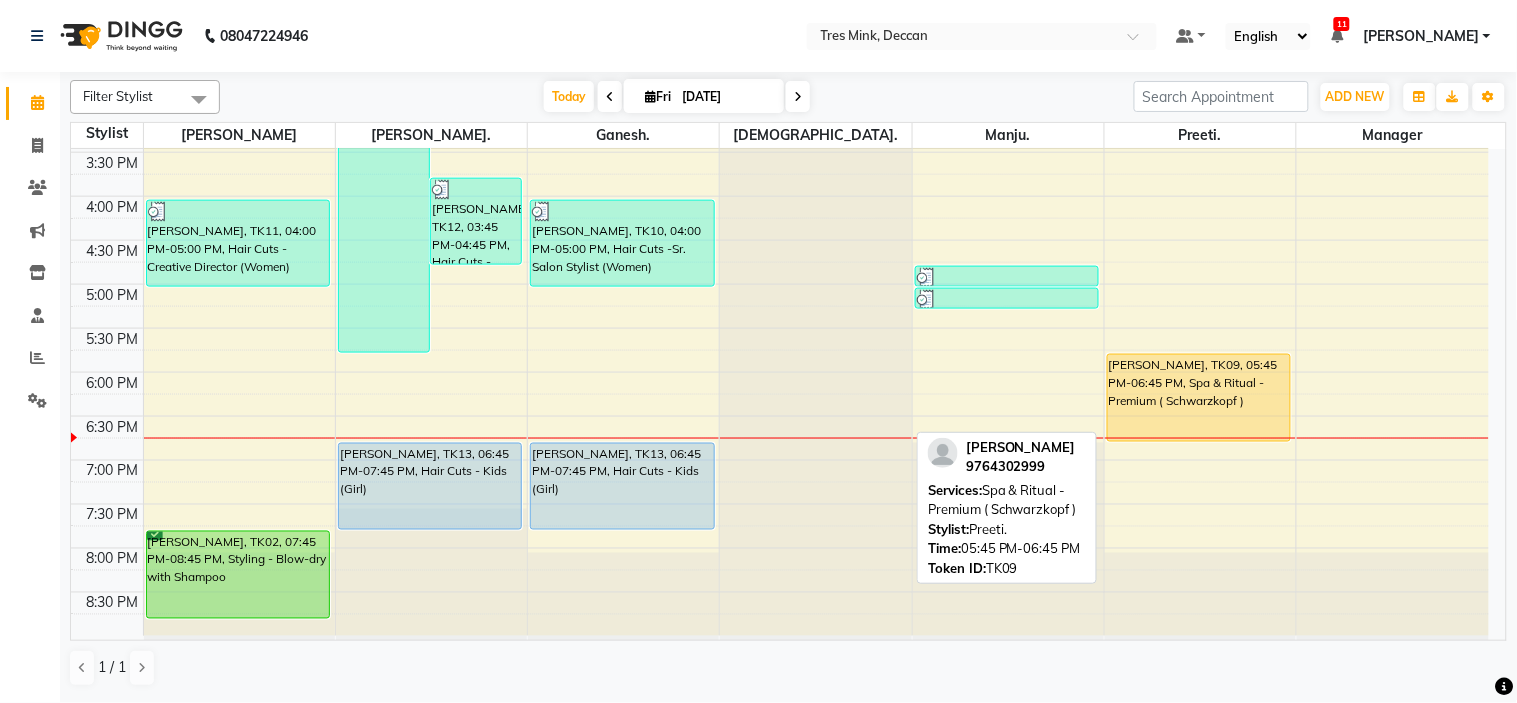 click on "[PERSON_NAME], TK09, 05:45 PM-06:45 PM, Spa & Ritual - Premium ( Schwarzkopf )" at bounding box center [1199, 398] 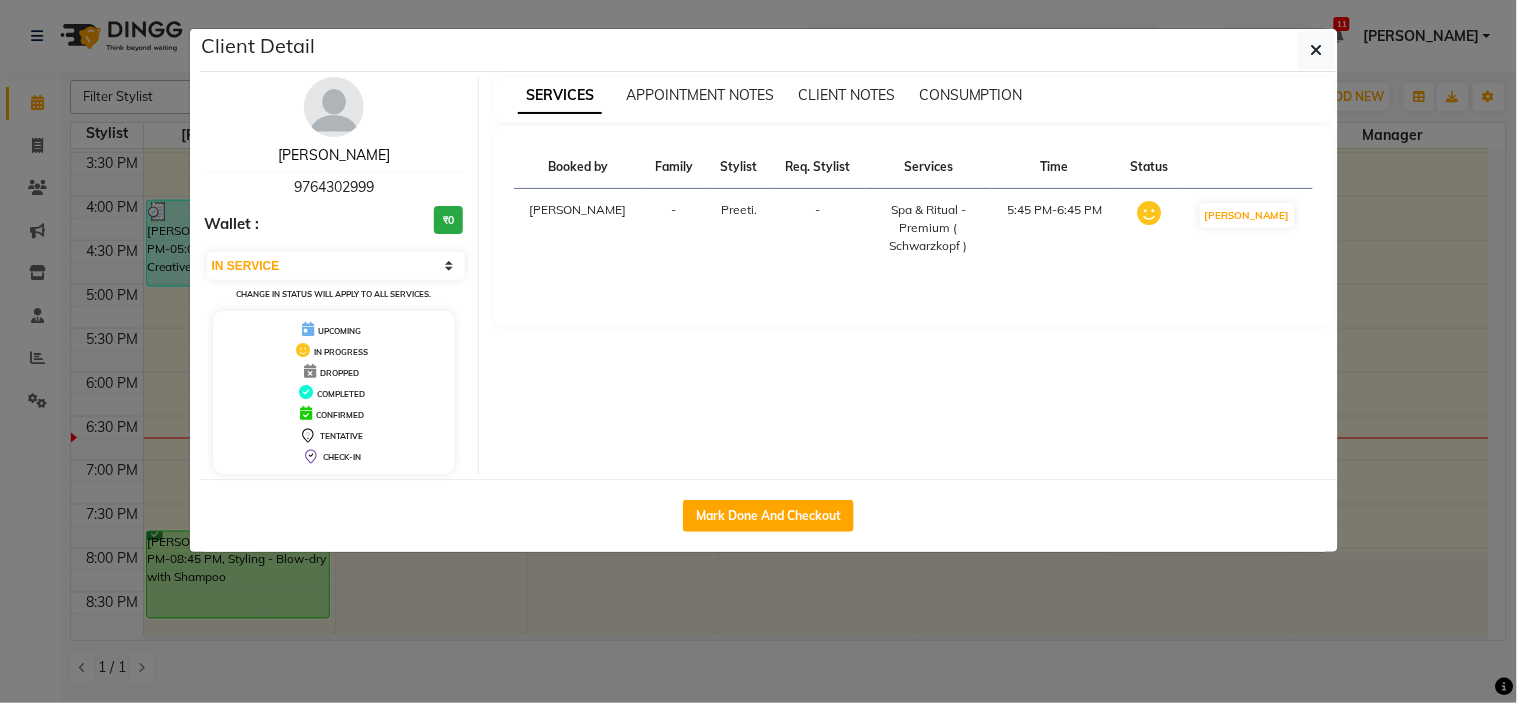 click on "[PERSON_NAME]" at bounding box center [334, 155] 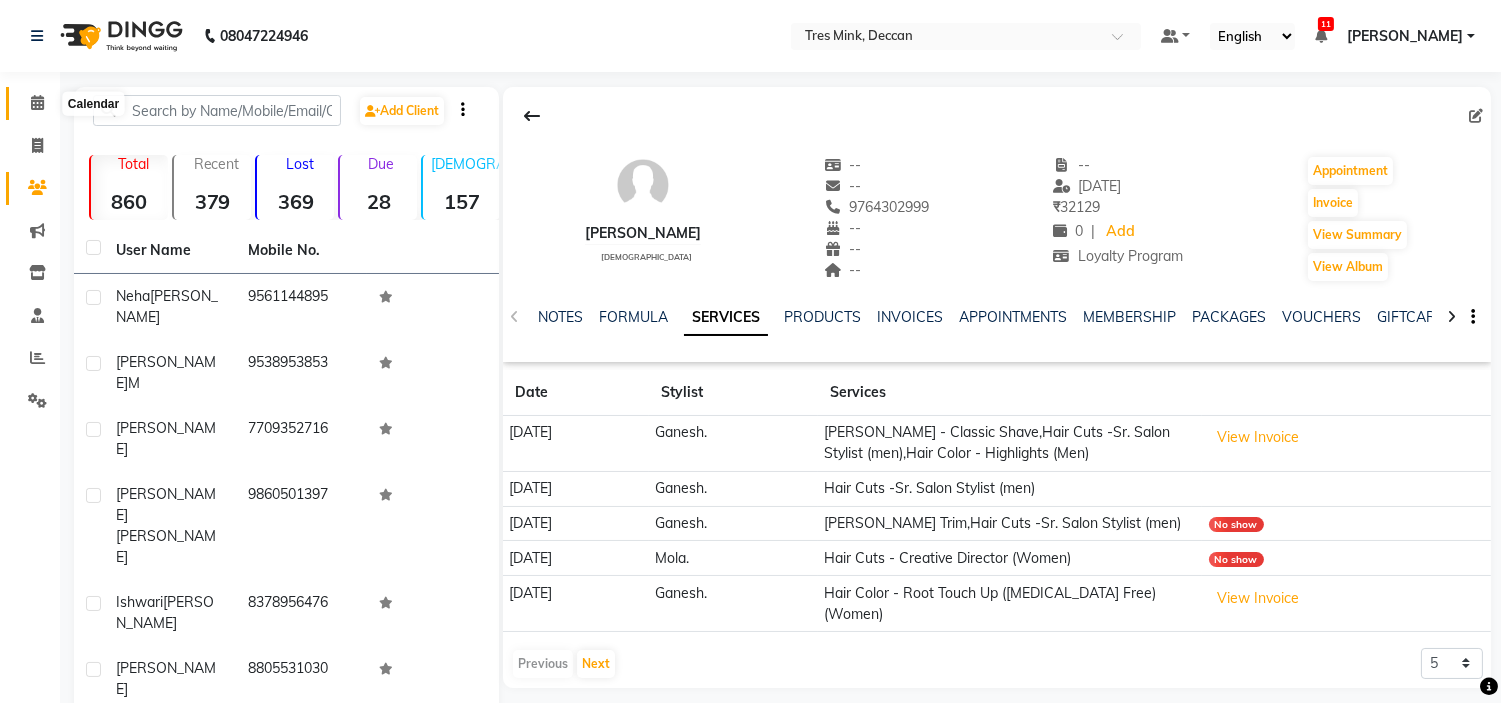 click 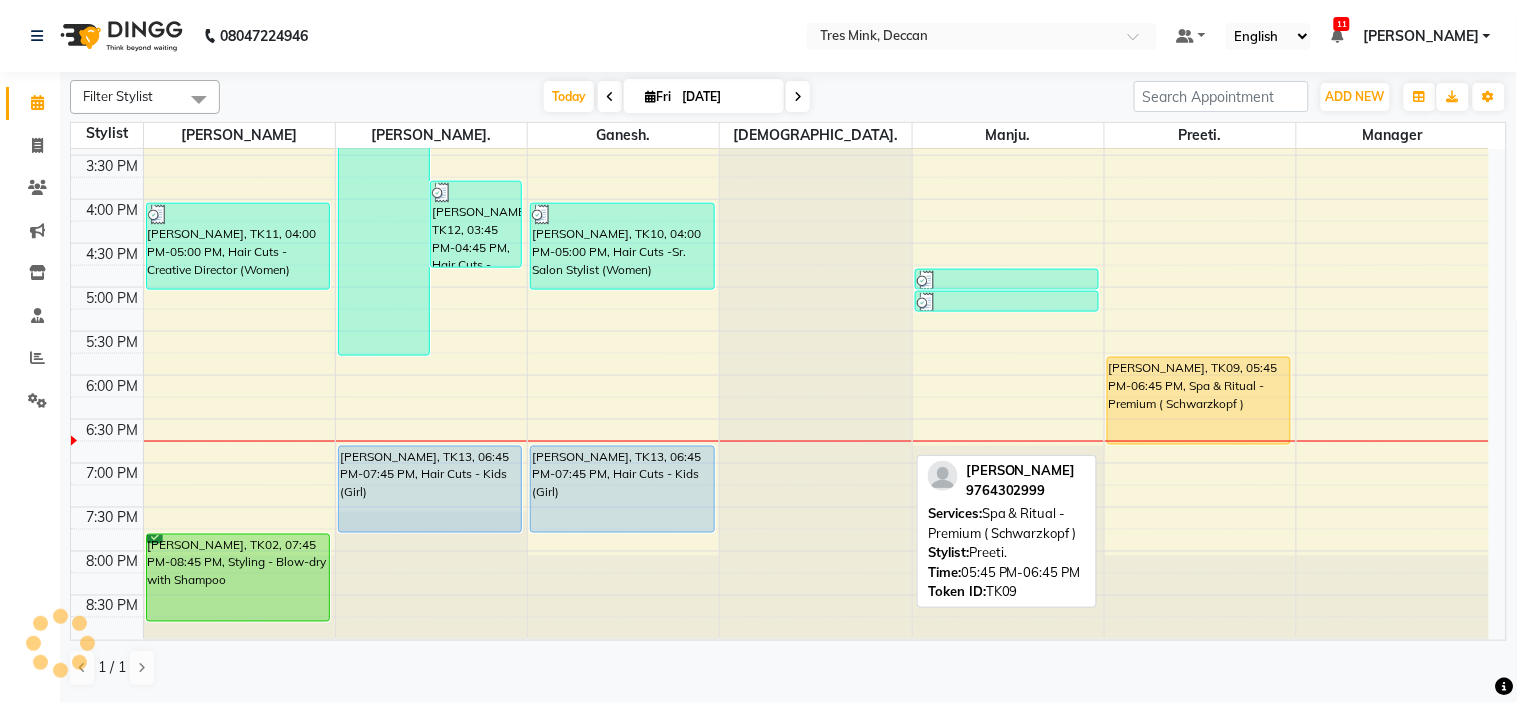 scroll, scrollTop: 656, scrollLeft: 0, axis: vertical 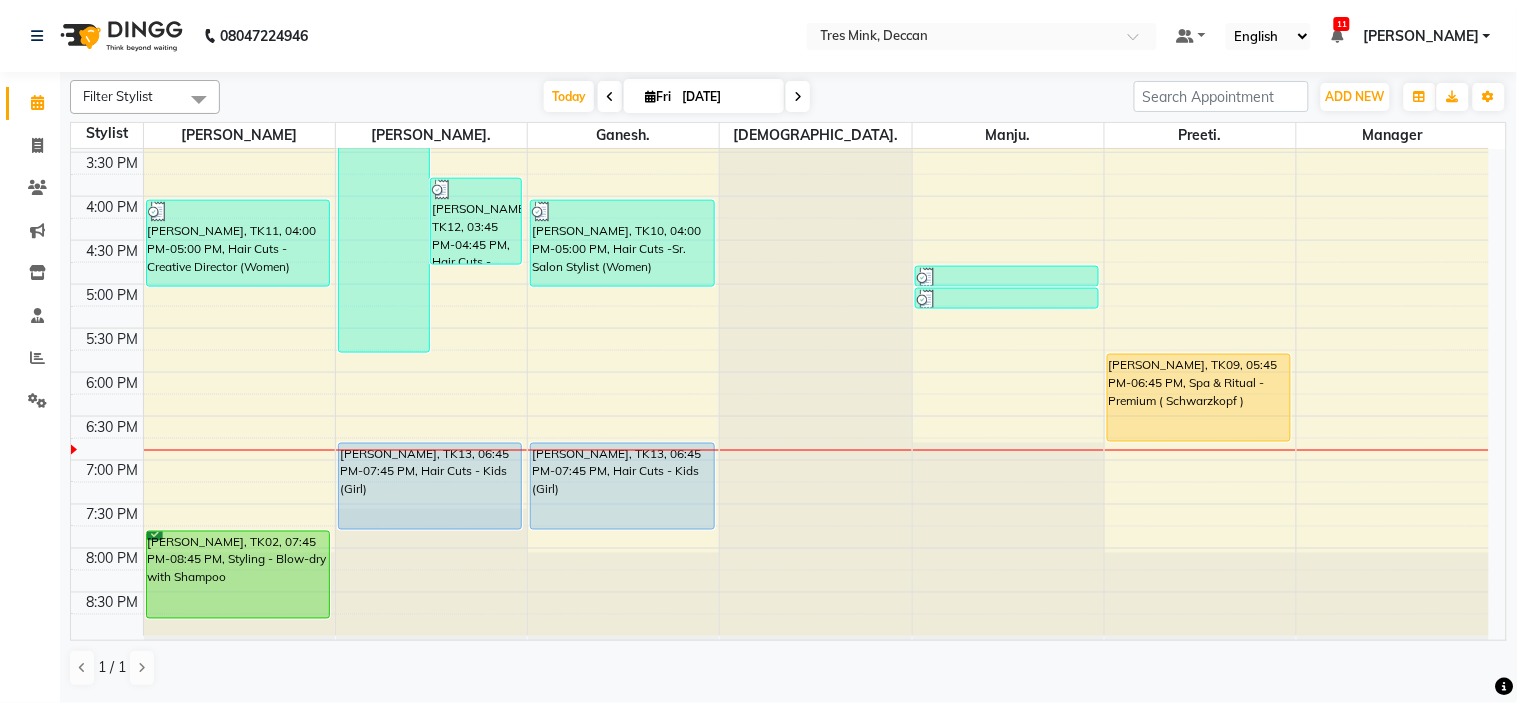 click on "08047224946 Select Location × Tres Mink, Deccan Default Panel My Panel English ENGLISH Español العربية मराठी हिंदी ગુજરાતી தமிழ் 中文 11 Notifications nothing to show [PERSON_NAME] Manage Profile Change Password Sign out  Version:3.15.4" 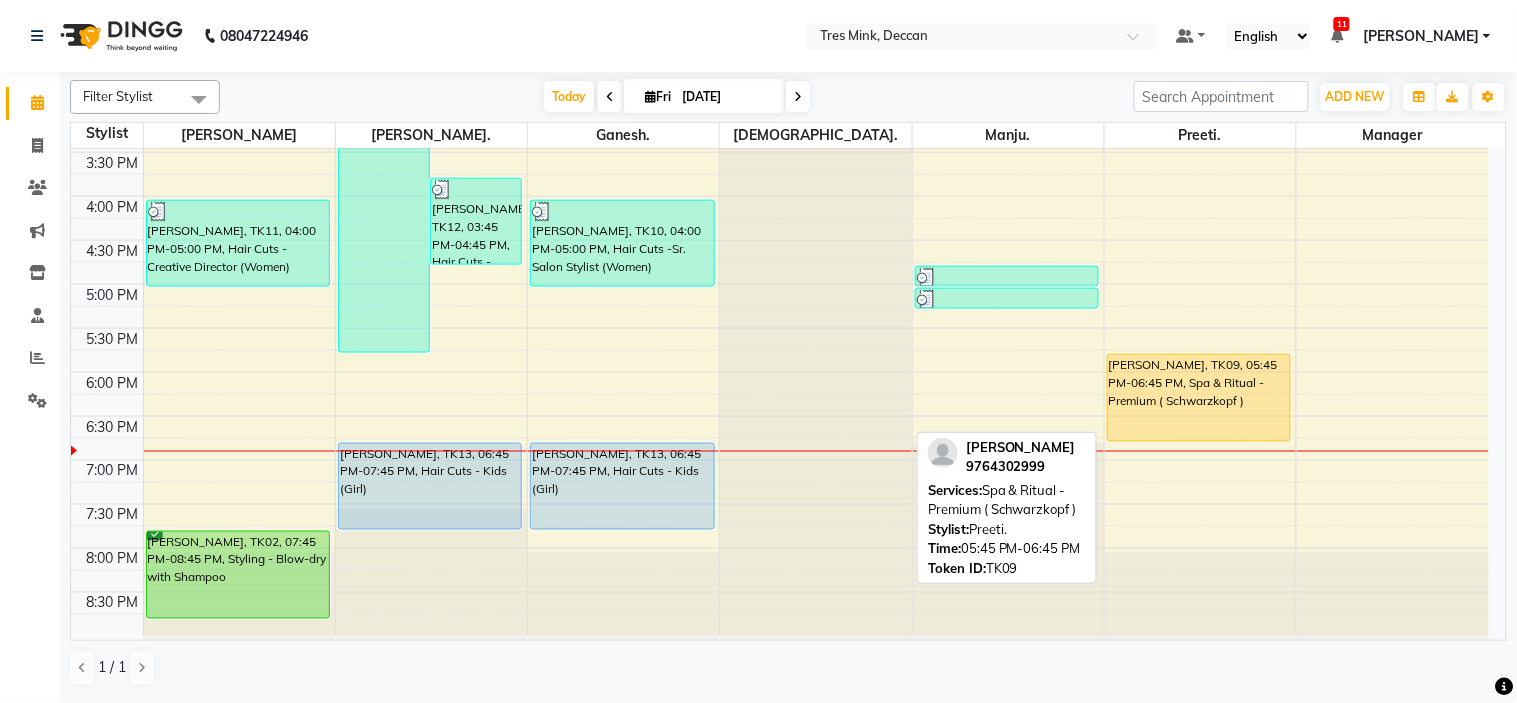 click on "[PERSON_NAME], TK09, 05:45 PM-06:45 PM, Spa & Ritual - Premium ( Schwarzkopf )" at bounding box center (1199, 398) 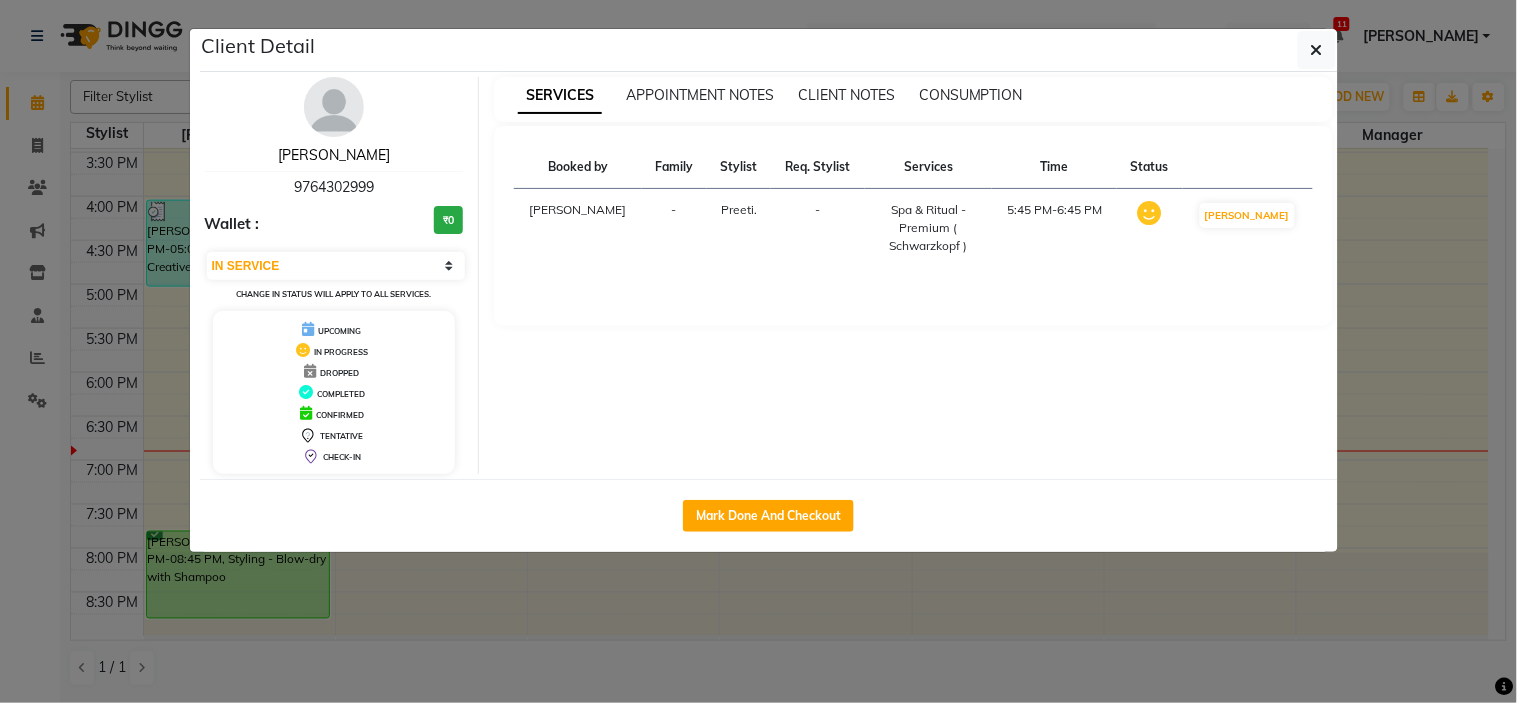 click on "[PERSON_NAME]" at bounding box center (334, 155) 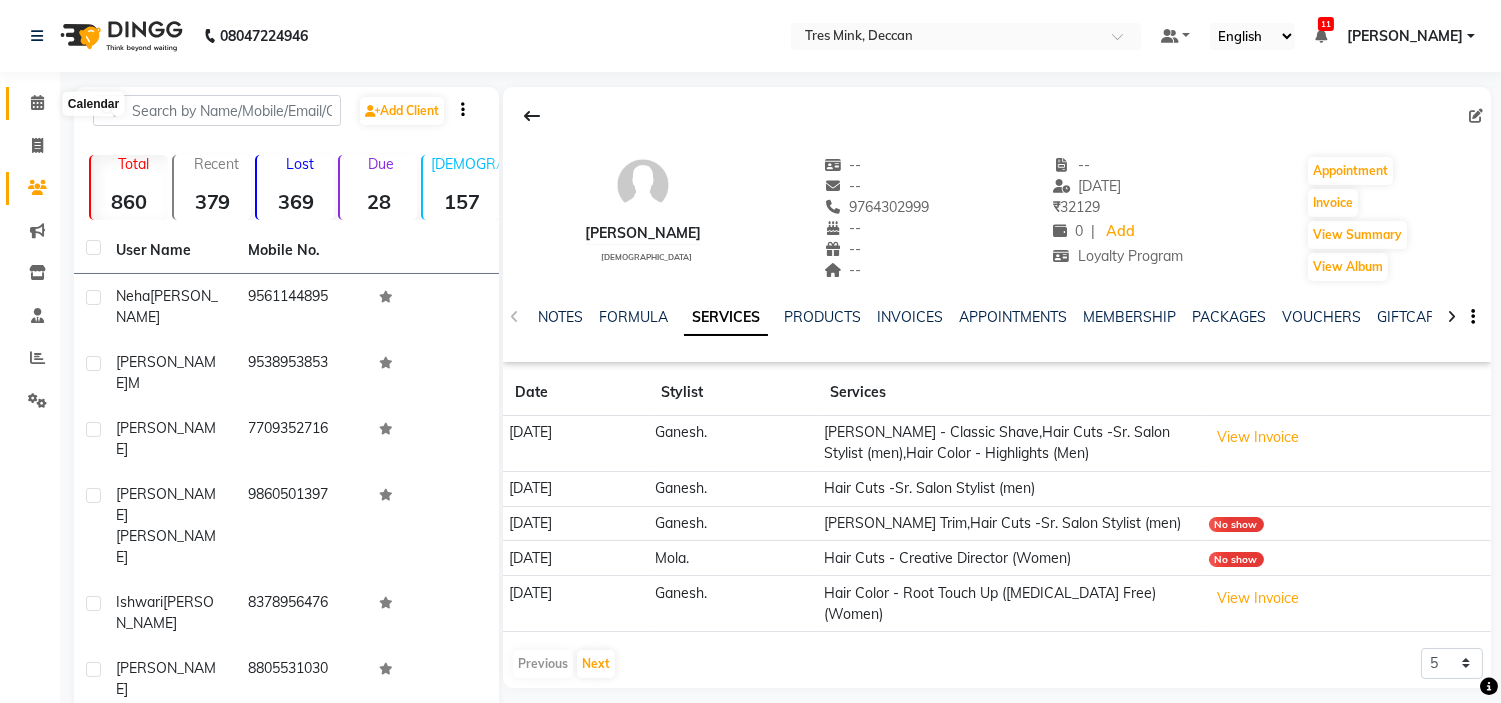 click 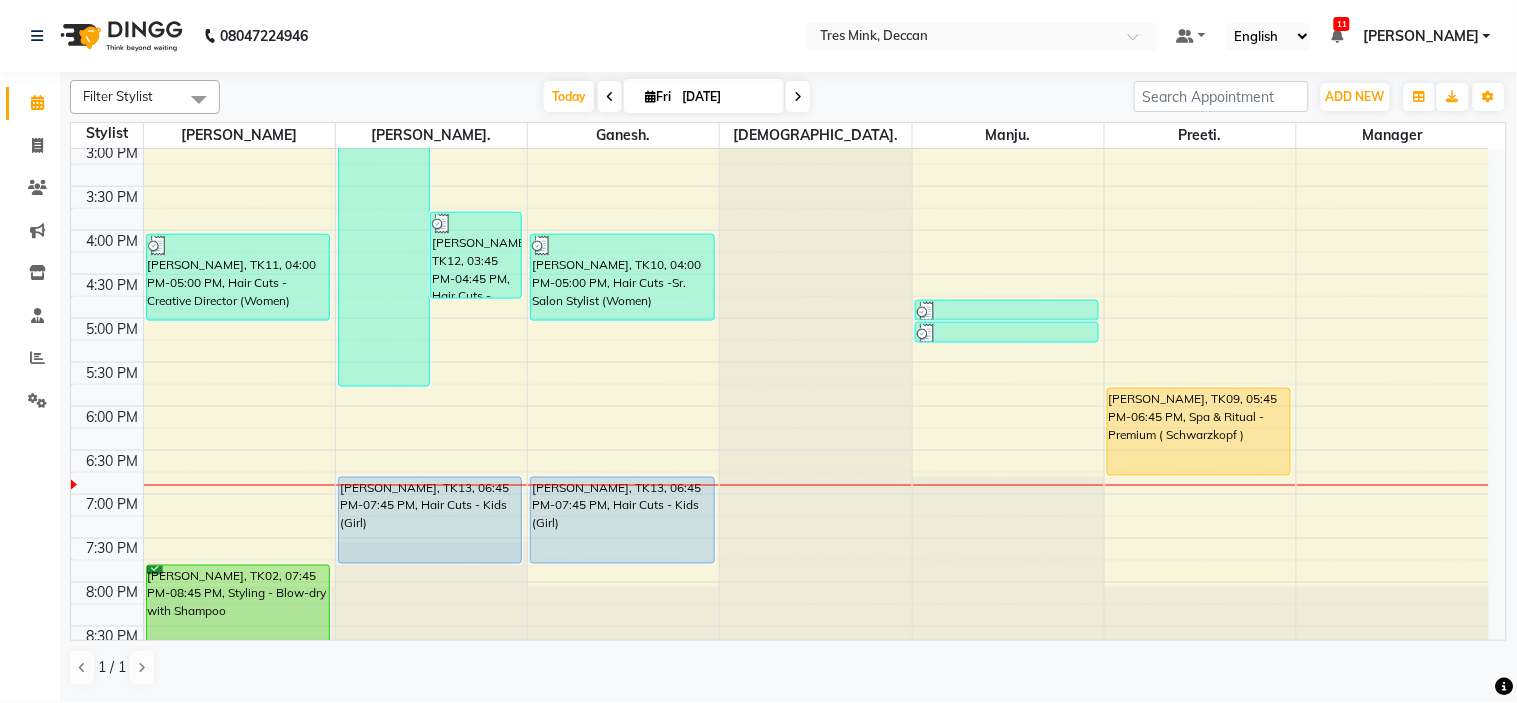 scroll, scrollTop: 656, scrollLeft: 0, axis: vertical 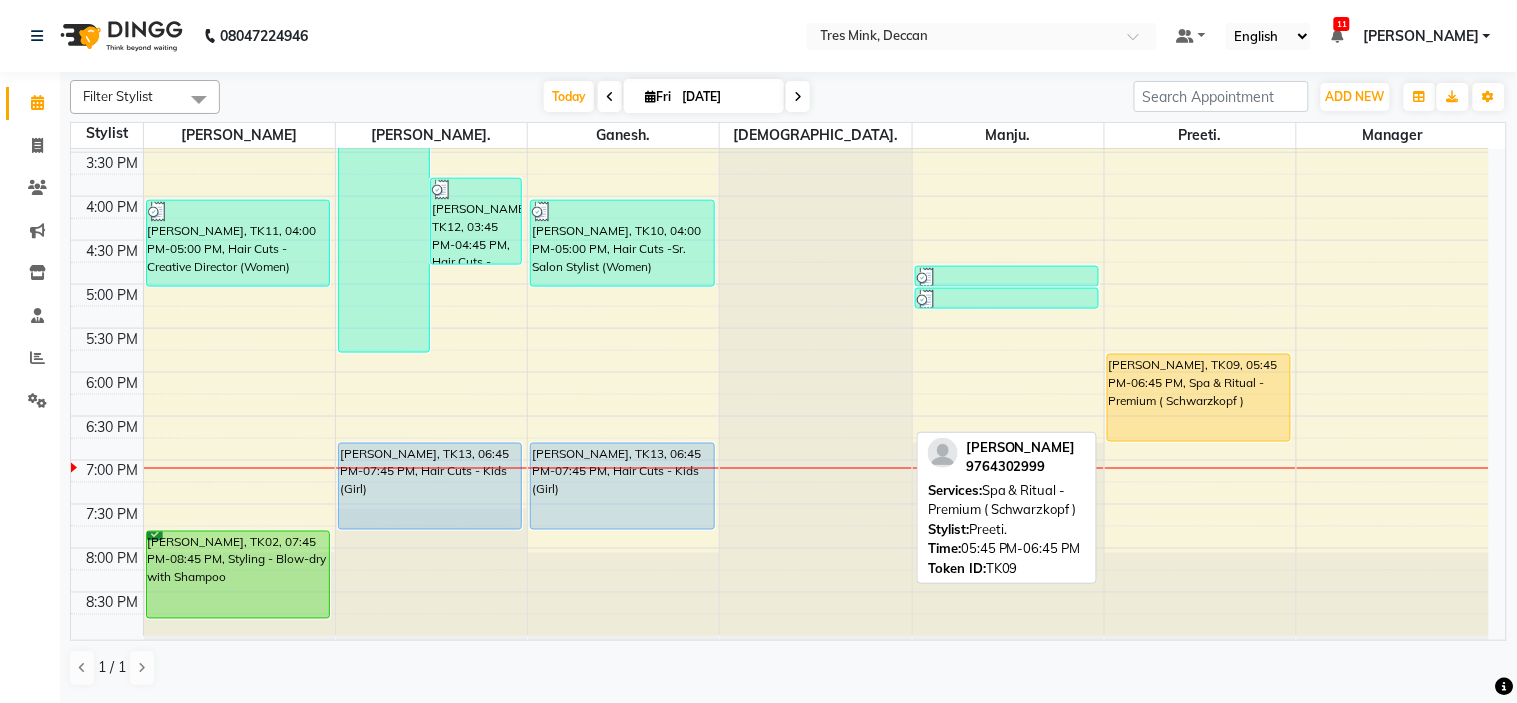 click on "[PERSON_NAME], TK09, 05:45 PM-06:45 PM, Spa & Ritual - Premium ( Schwarzkopf )" at bounding box center (1199, 398) 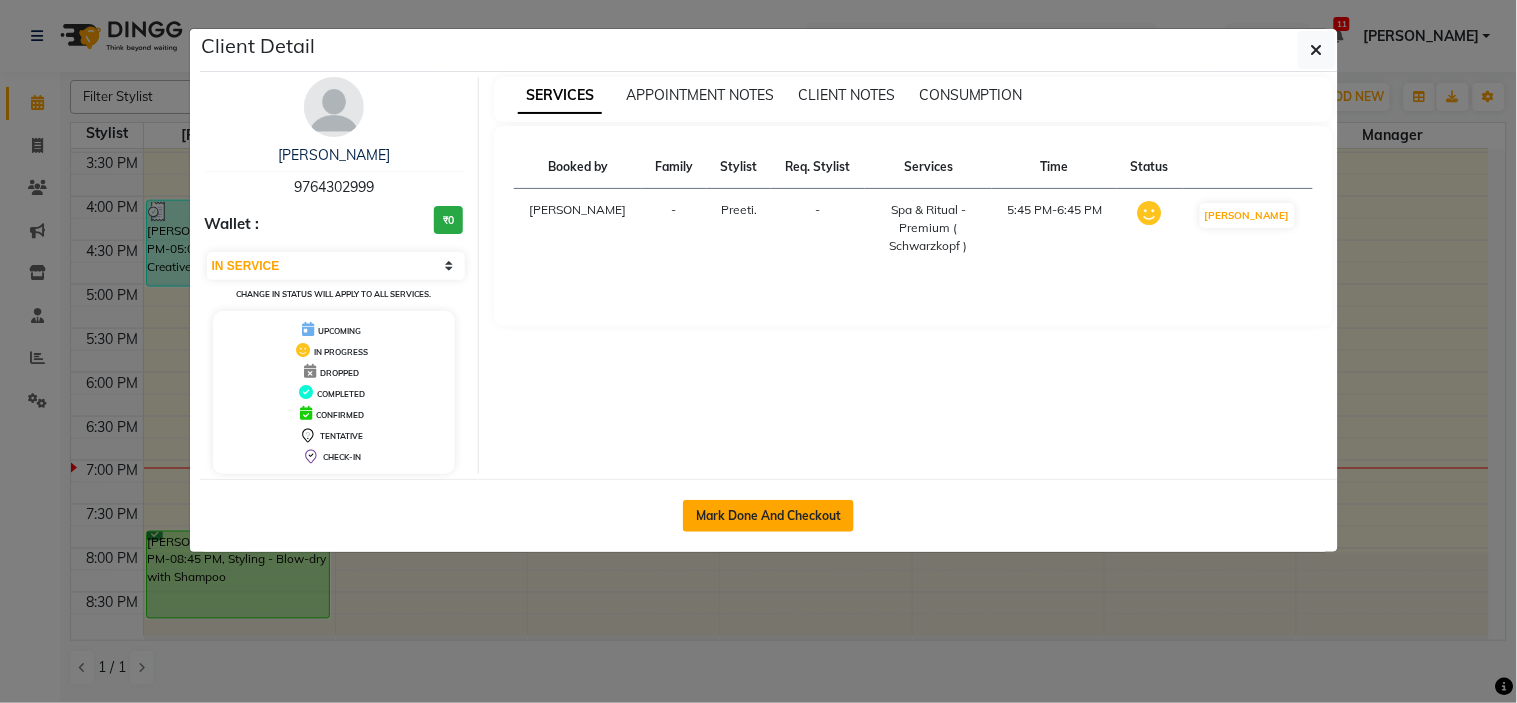 click on "Mark Done And Checkout" 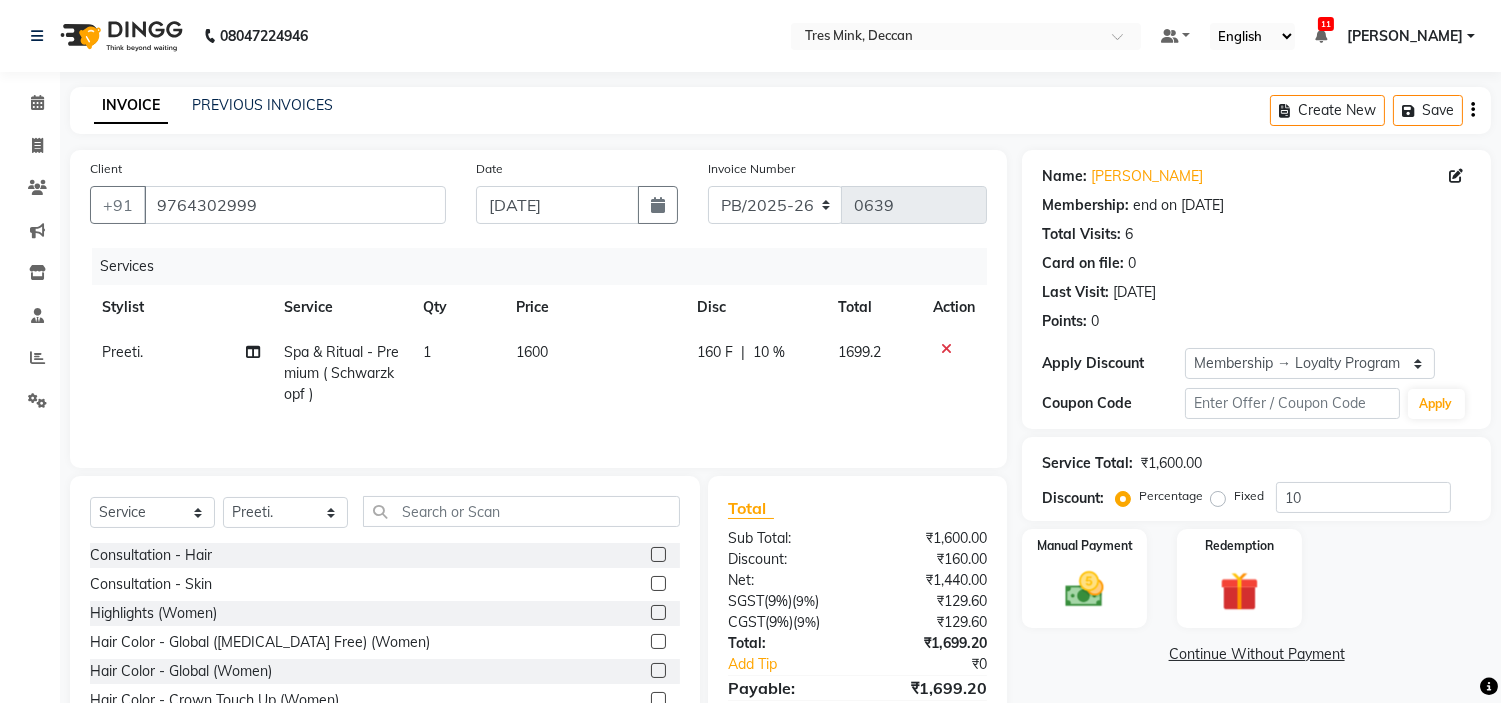 click on "Spa & Ritual - Premium ( Schwarzkopf )" 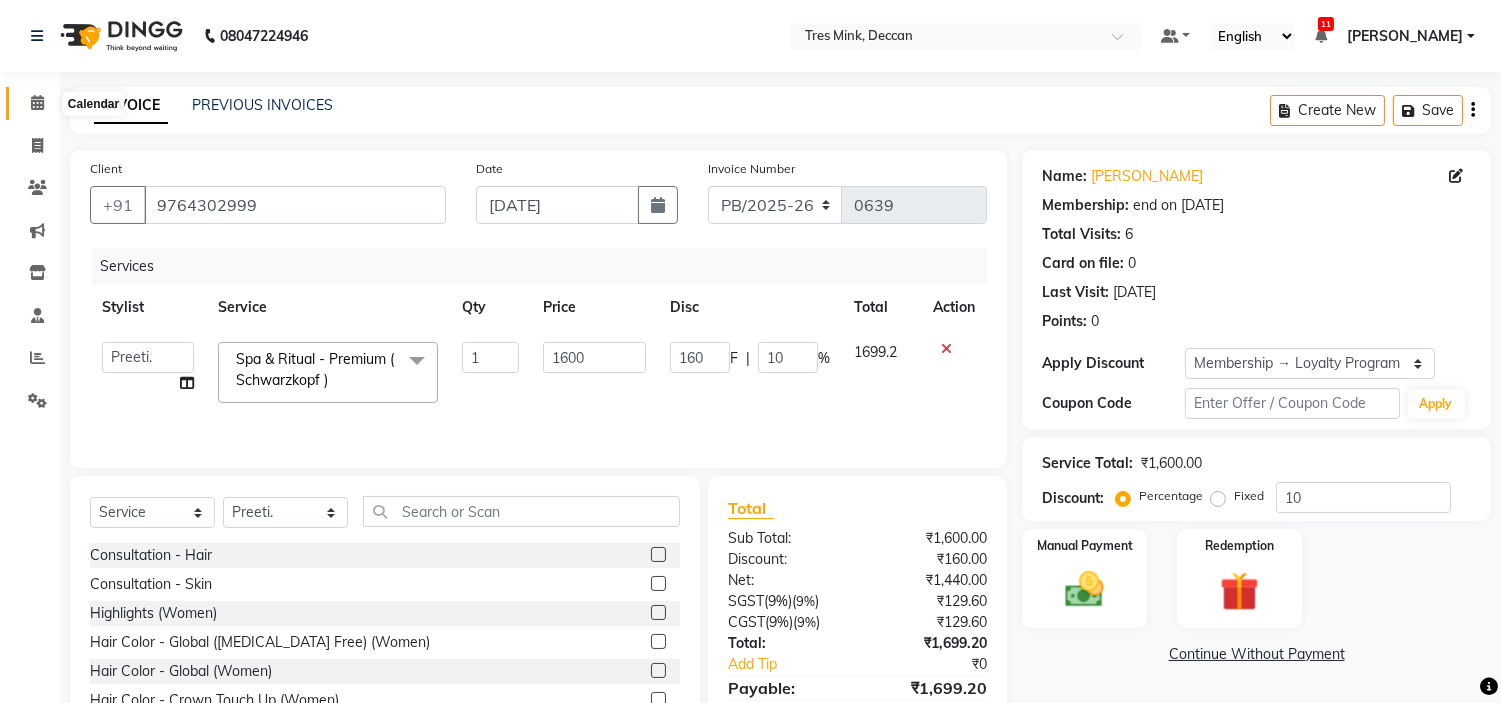click 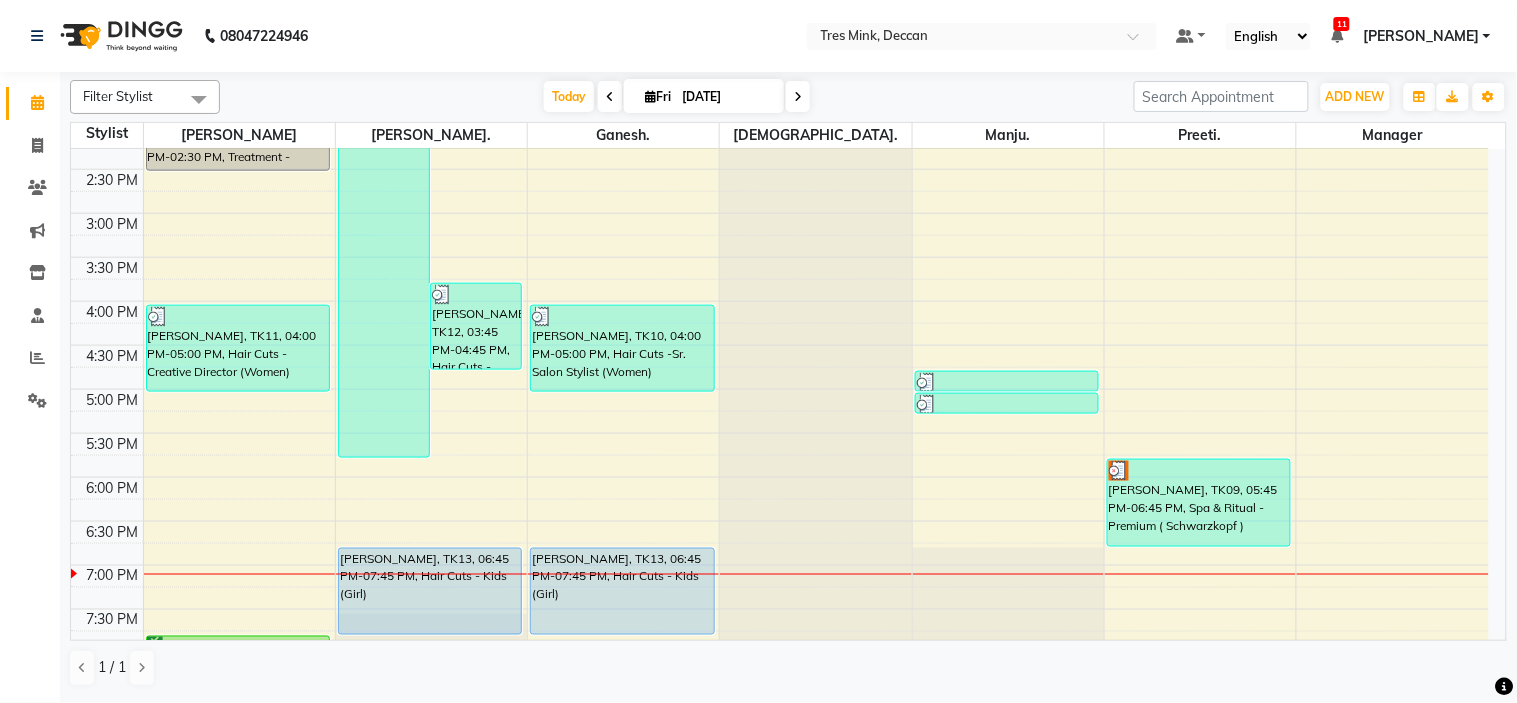scroll, scrollTop: 552, scrollLeft: 0, axis: vertical 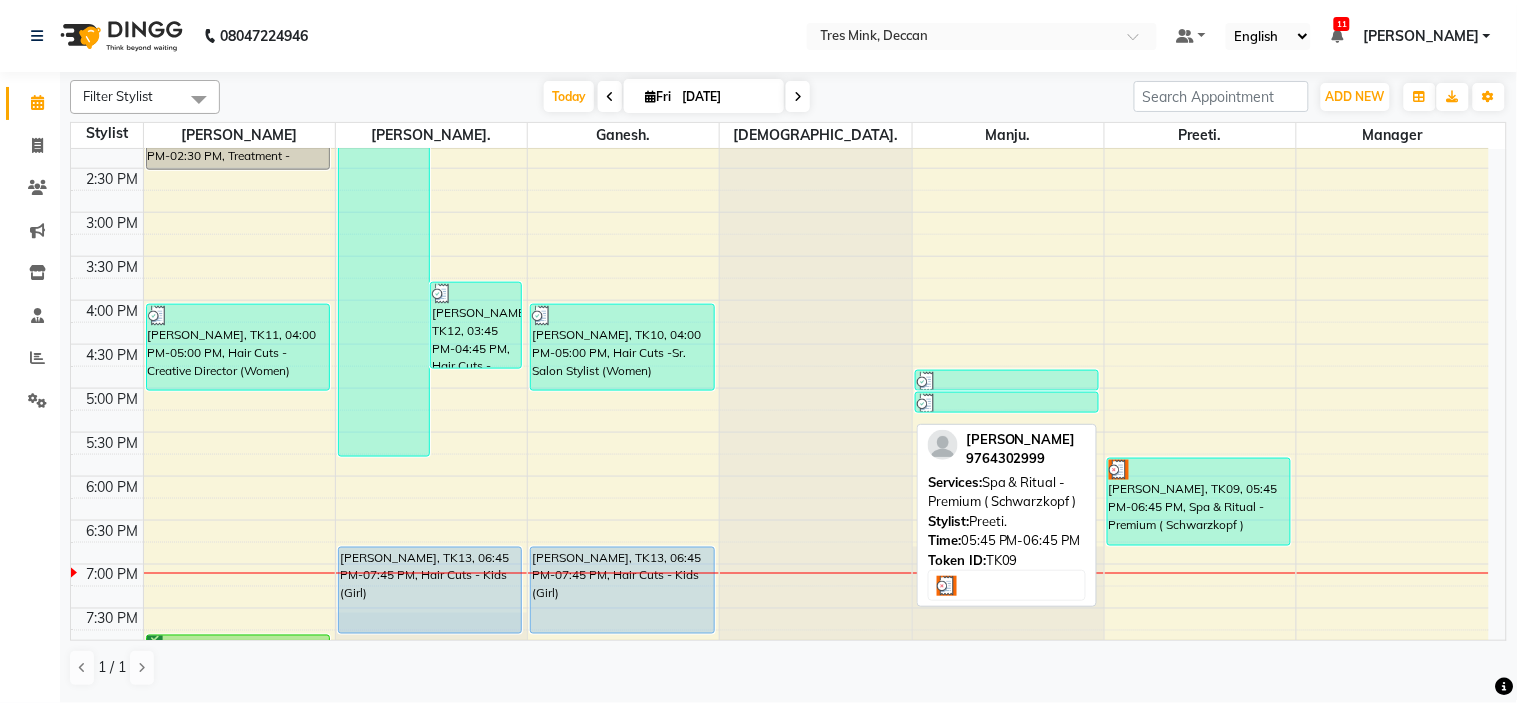 click on "[PERSON_NAME], TK09, 05:45 PM-06:45 PM, Spa & Ritual - Premium ( Schwarzkopf )" at bounding box center (1199, 502) 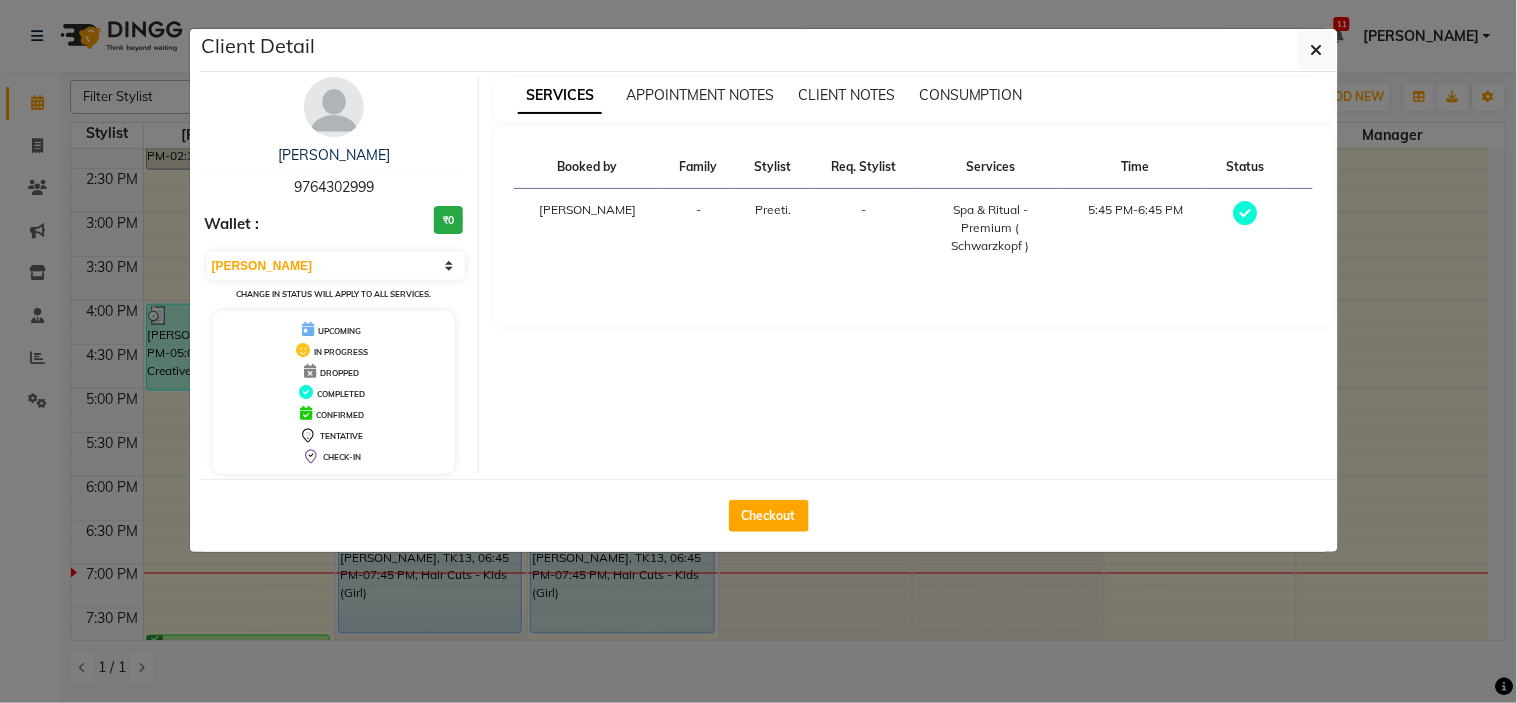 click on "Select MARK DONE UPCOMING Change in status will apply to all services." at bounding box center [334, 276] 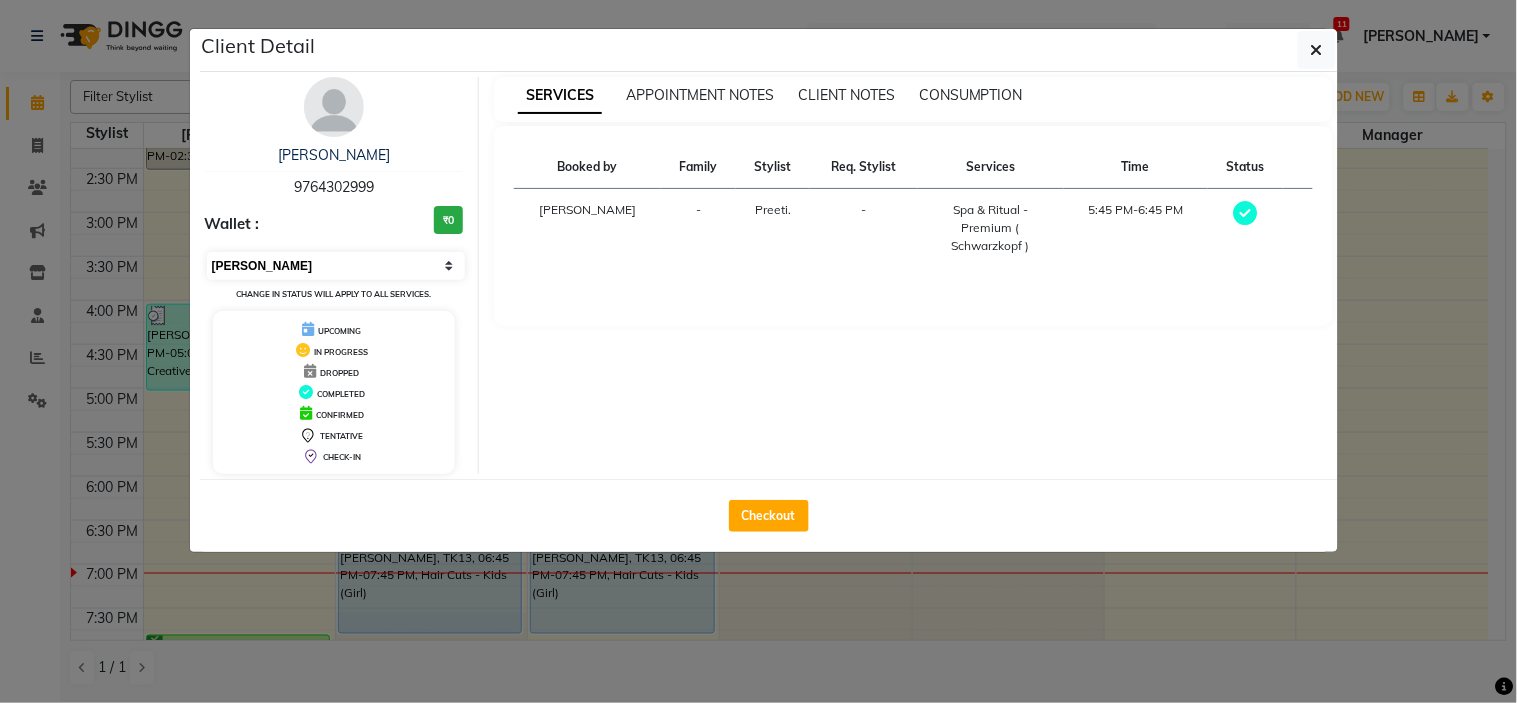 click on "Select MARK DONE UPCOMING" at bounding box center [336, 266] 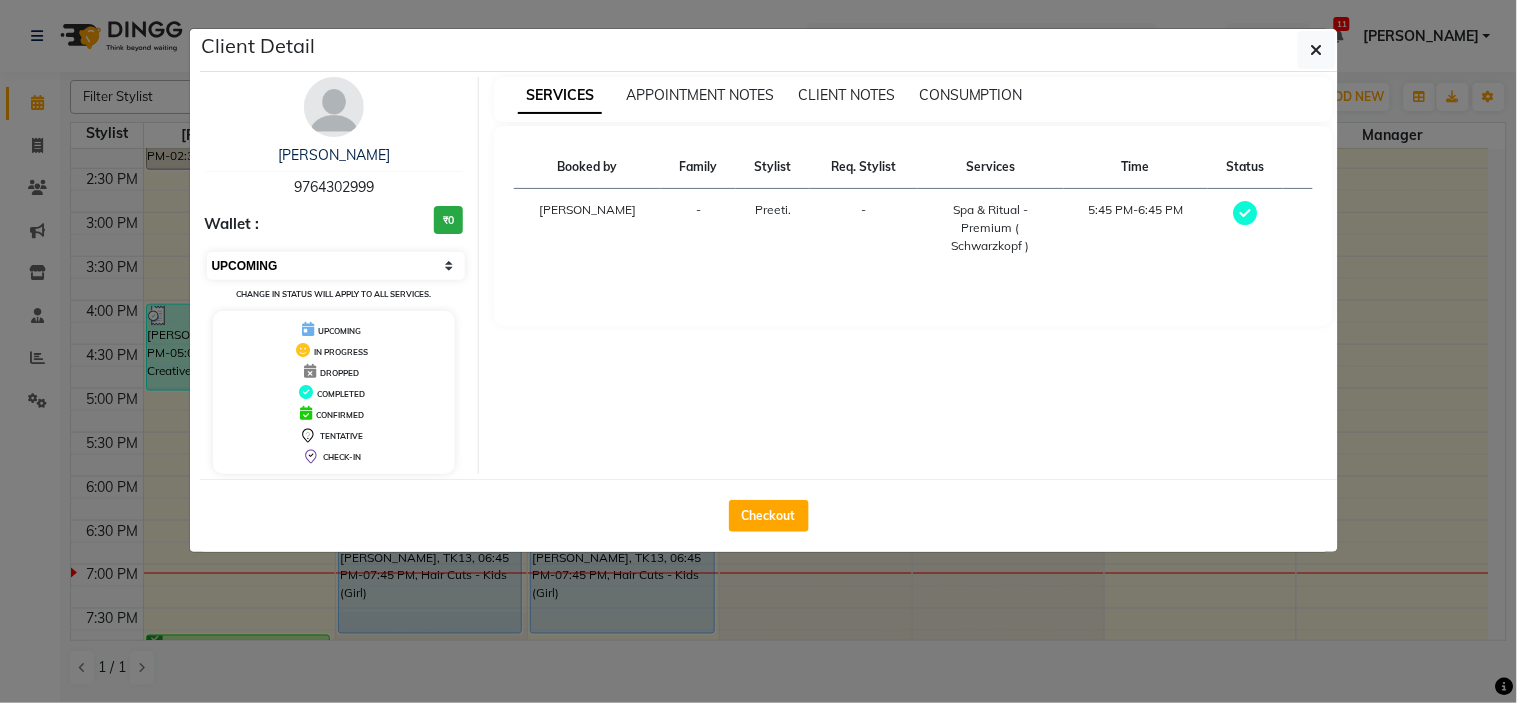 click on "Select MARK DONE UPCOMING" at bounding box center (336, 266) 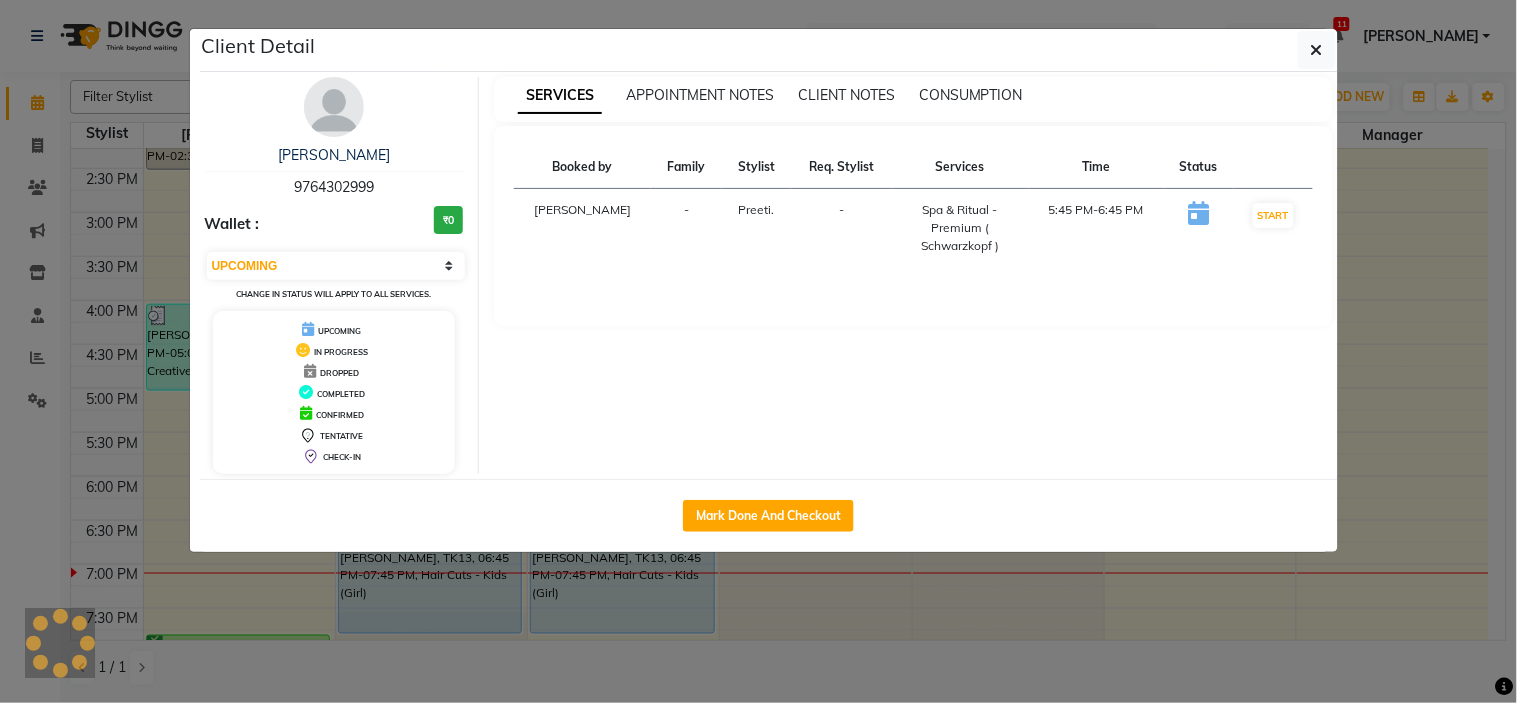 click on "Client Detail  [PERSON_NAME]   9764302999 Wallet : ₹0 Select IN SERVICE CONFIRMED TENTATIVE CHECK IN MARK DONE DROPPED UPCOMING Change in status will apply to all services. UPCOMING IN PROGRESS DROPPED COMPLETED CONFIRMED TENTATIVE CHECK-IN SERVICES APPOINTMENT NOTES CLIENT NOTES CONSUMPTION Booked by Family Stylist Req. Stylist Services Time Status  [PERSON_NAME]  - [GEOGRAPHIC_DATA]. -  Spa & Ritual - Premium ( Schwarzkopf )   5:45 PM-6:45 PM   START   Mark Done And Checkout" 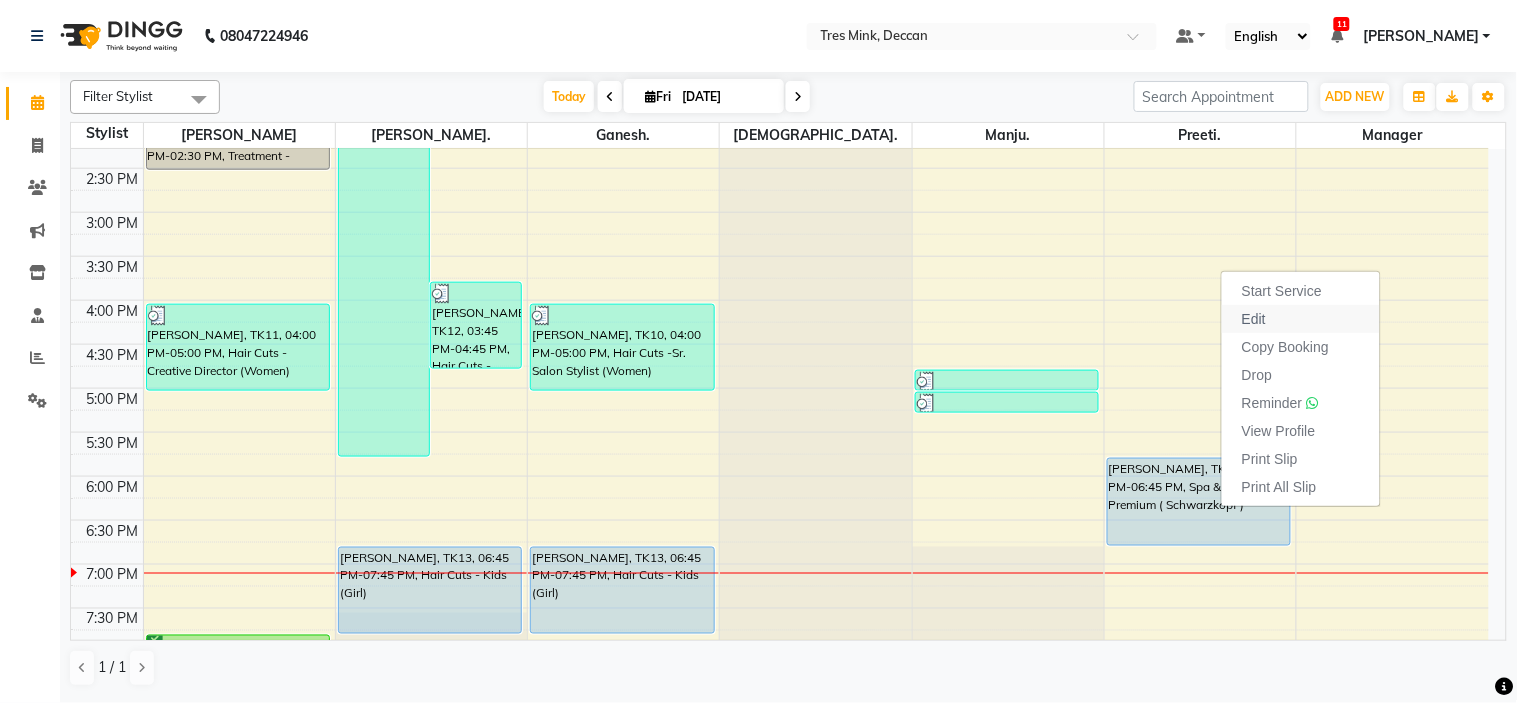 click on "Edit" at bounding box center (1254, 319) 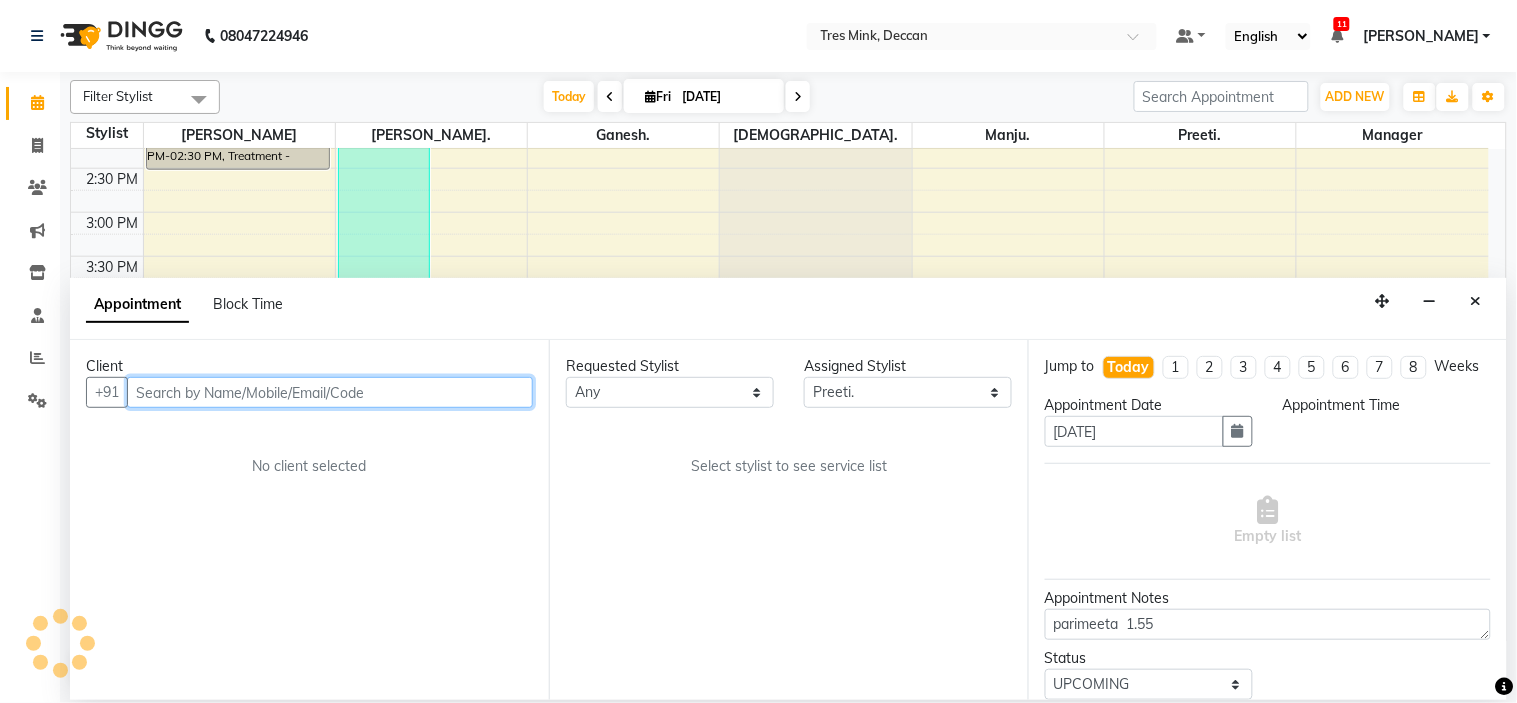 scroll, scrollTop: 656, scrollLeft: 0, axis: vertical 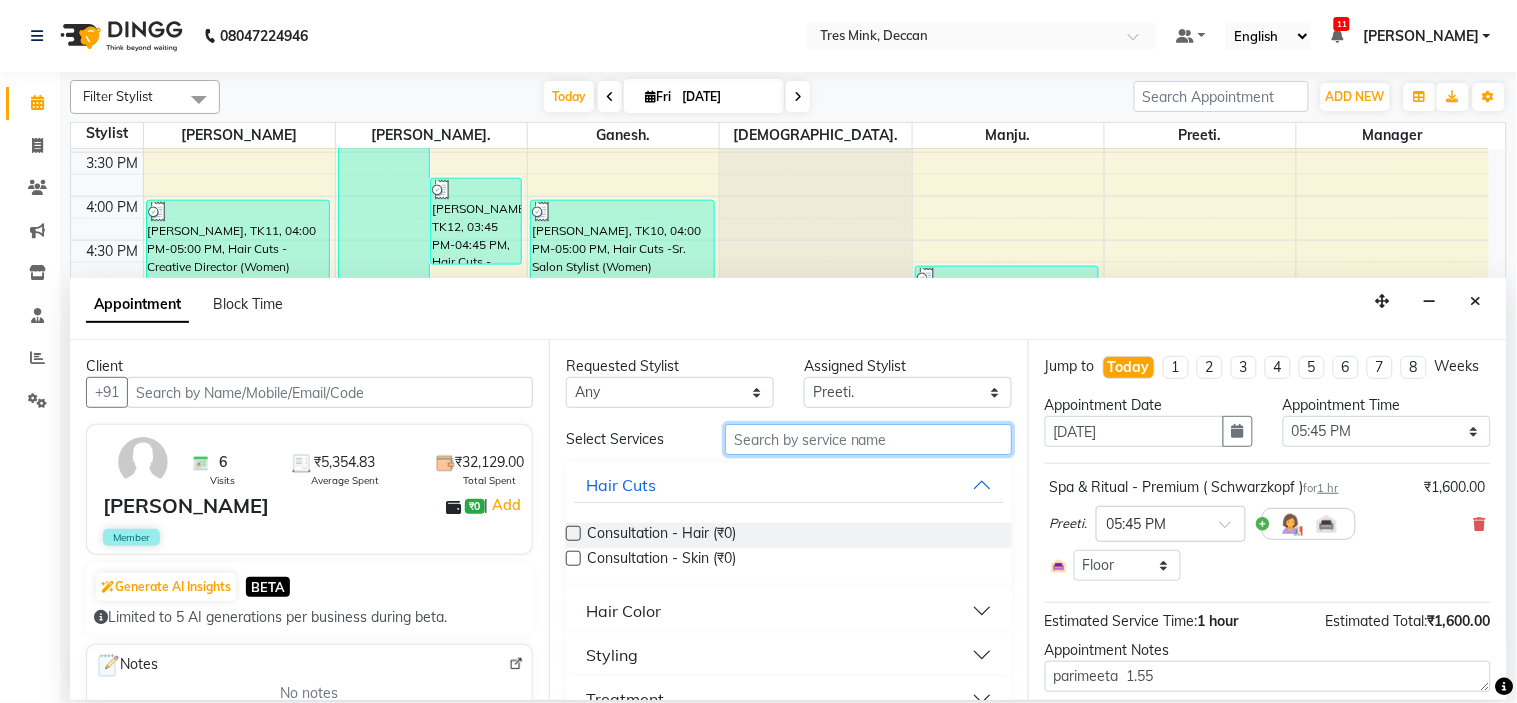 click at bounding box center [868, 439] 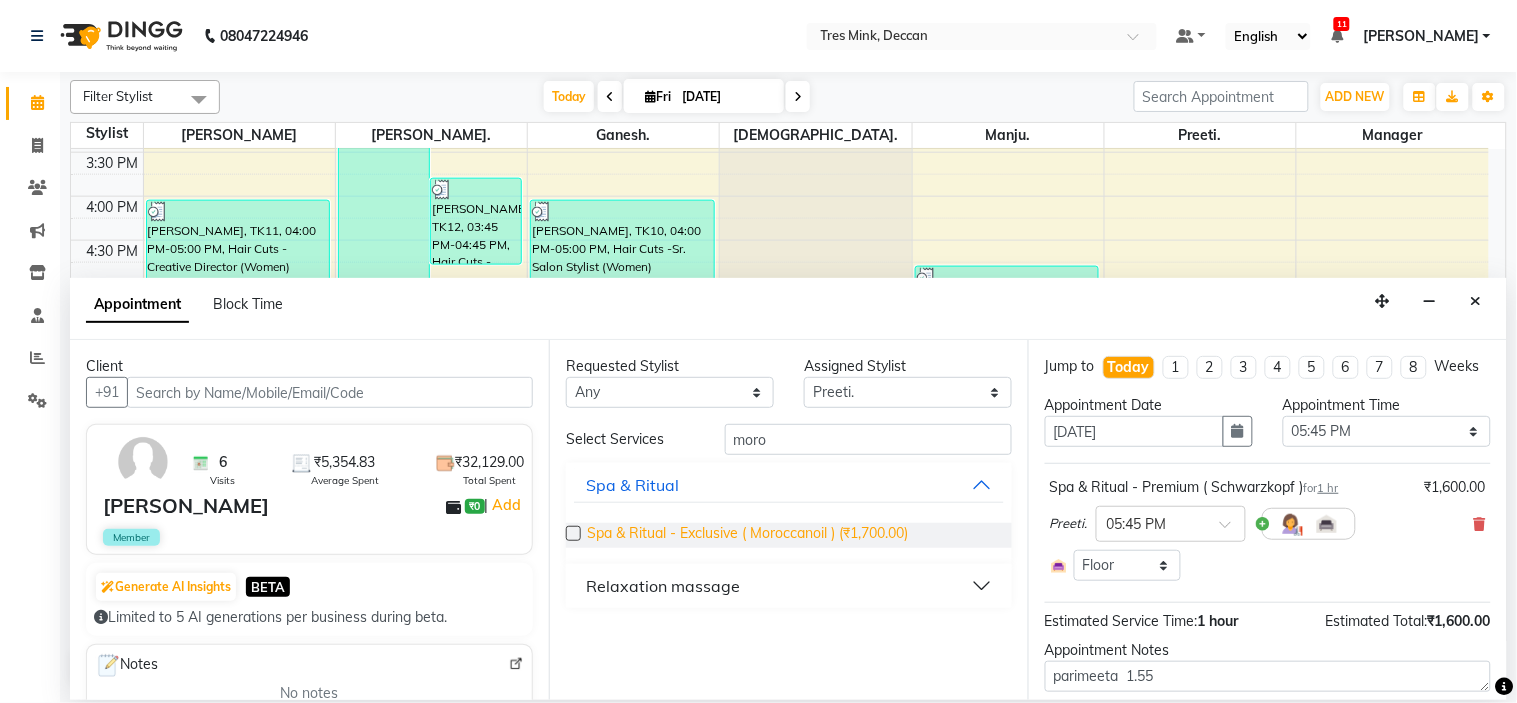 click on "Spa & Ritual - Exclusive ( Moroccanoil ) (₹1,700.00)" at bounding box center [747, 535] 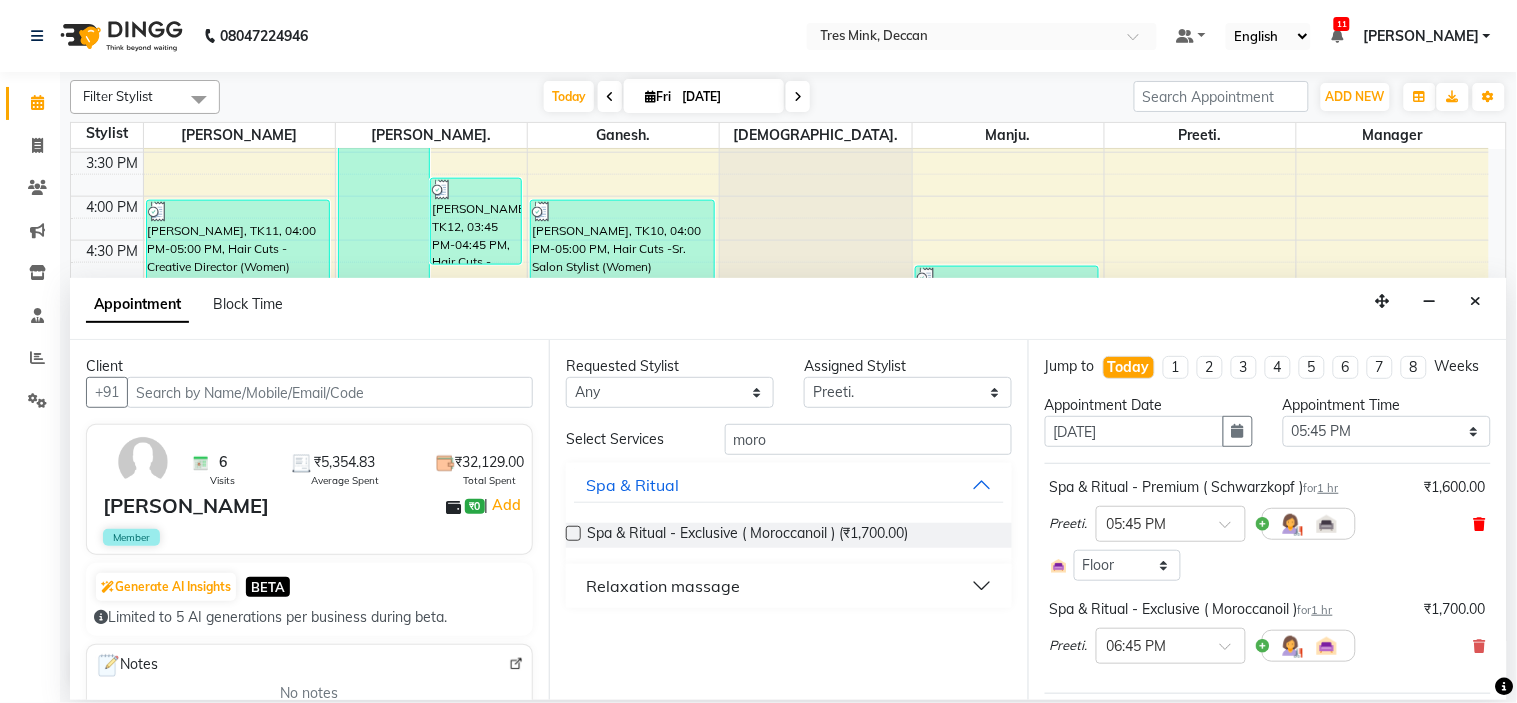 click at bounding box center (1480, 524) 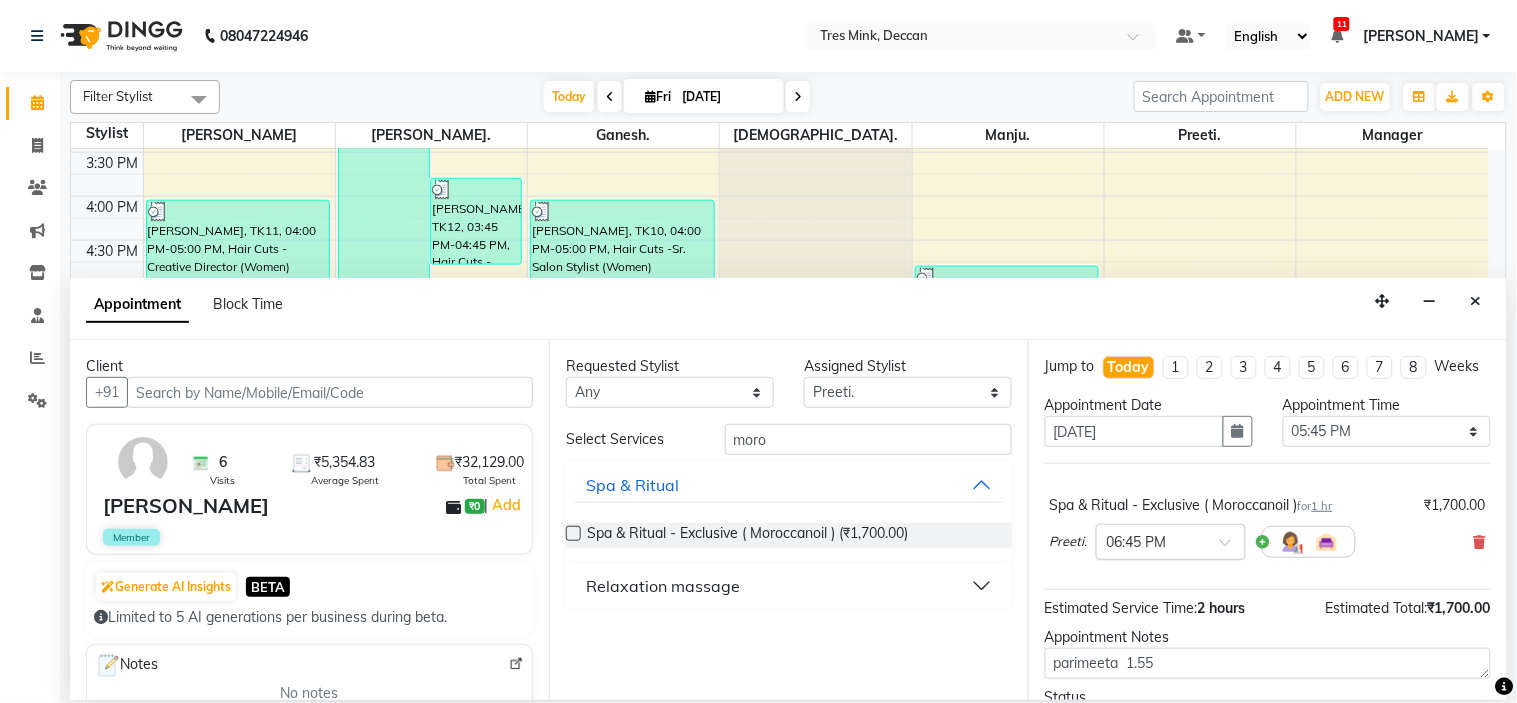 click at bounding box center [1151, 540] 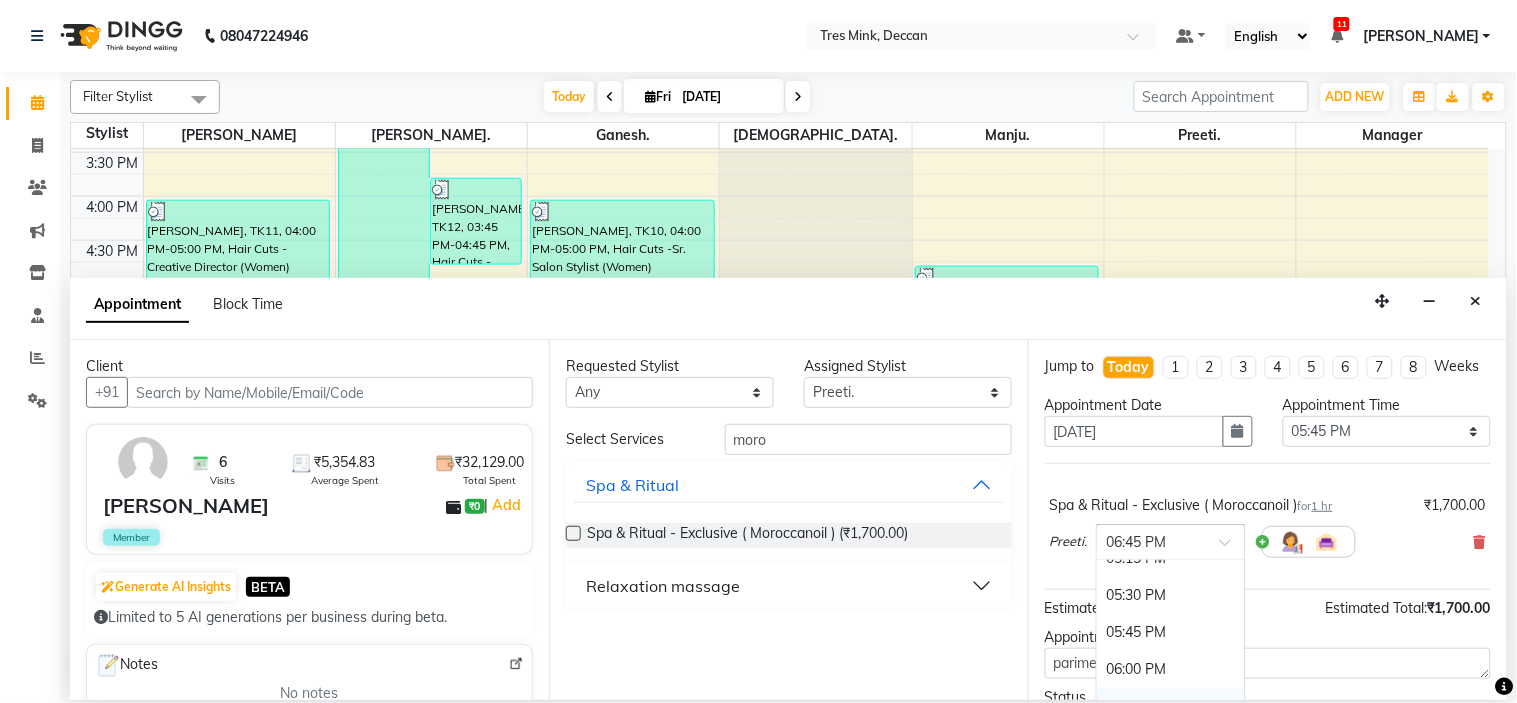 scroll, scrollTop: 1203, scrollLeft: 0, axis: vertical 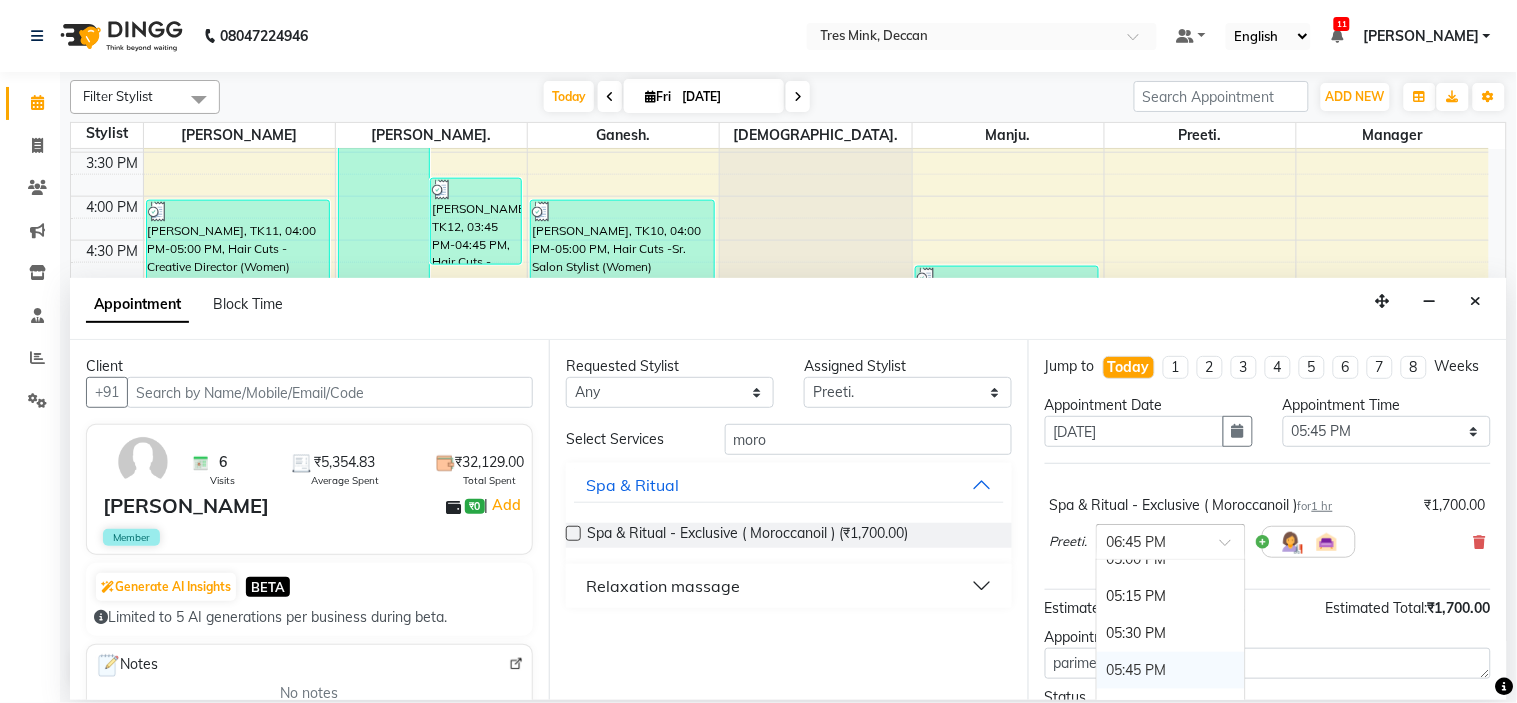 click on "05:45 PM" at bounding box center (1171, 670) 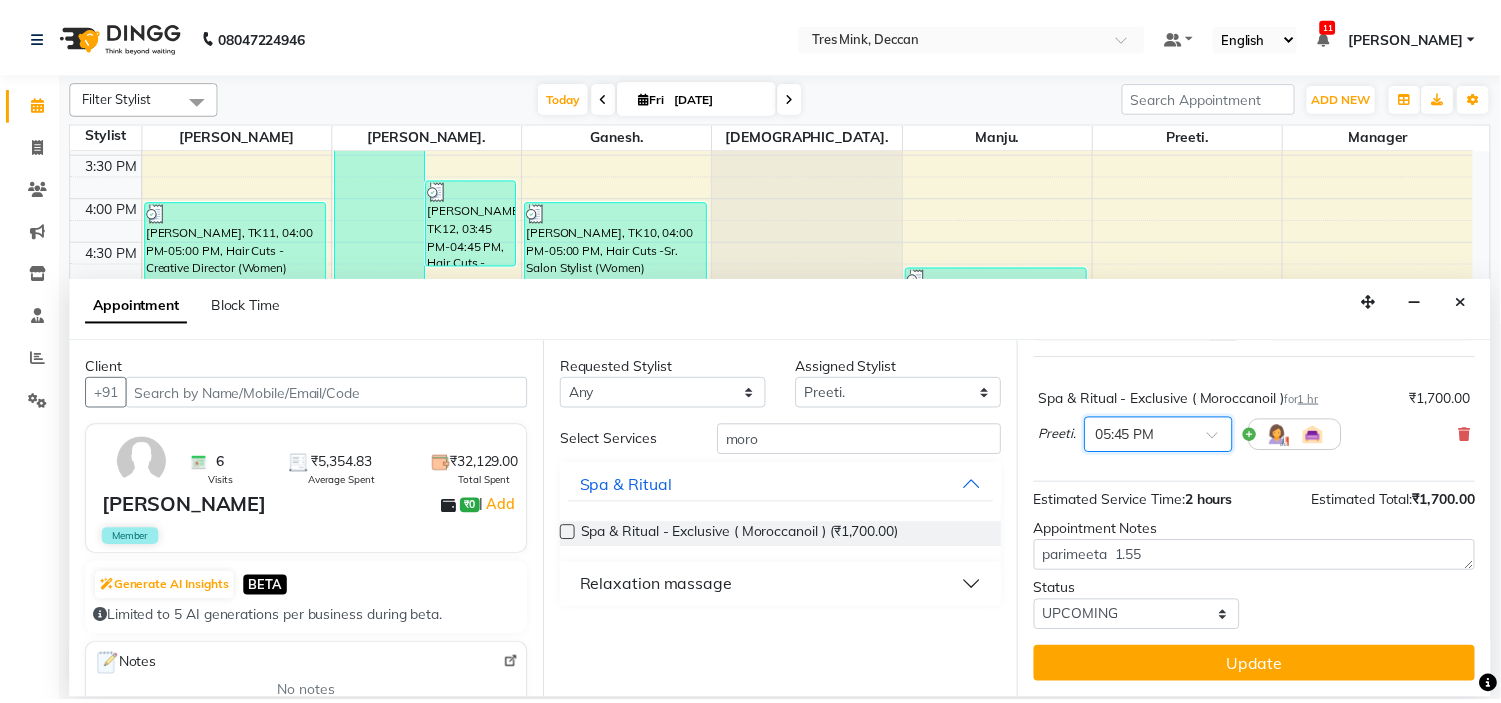scroll, scrollTop: 126, scrollLeft: 0, axis: vertical 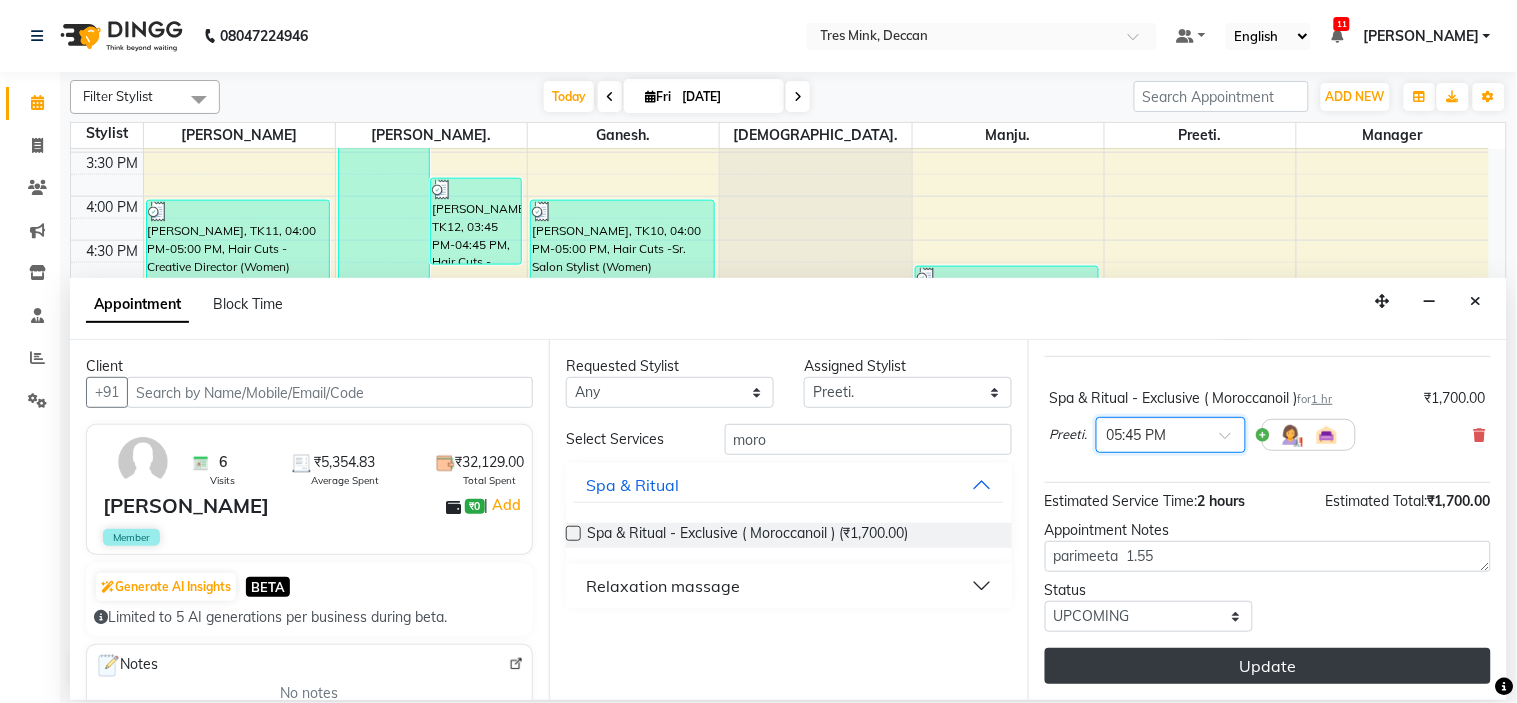 click on "Update" at bounding box center (1268, 666) 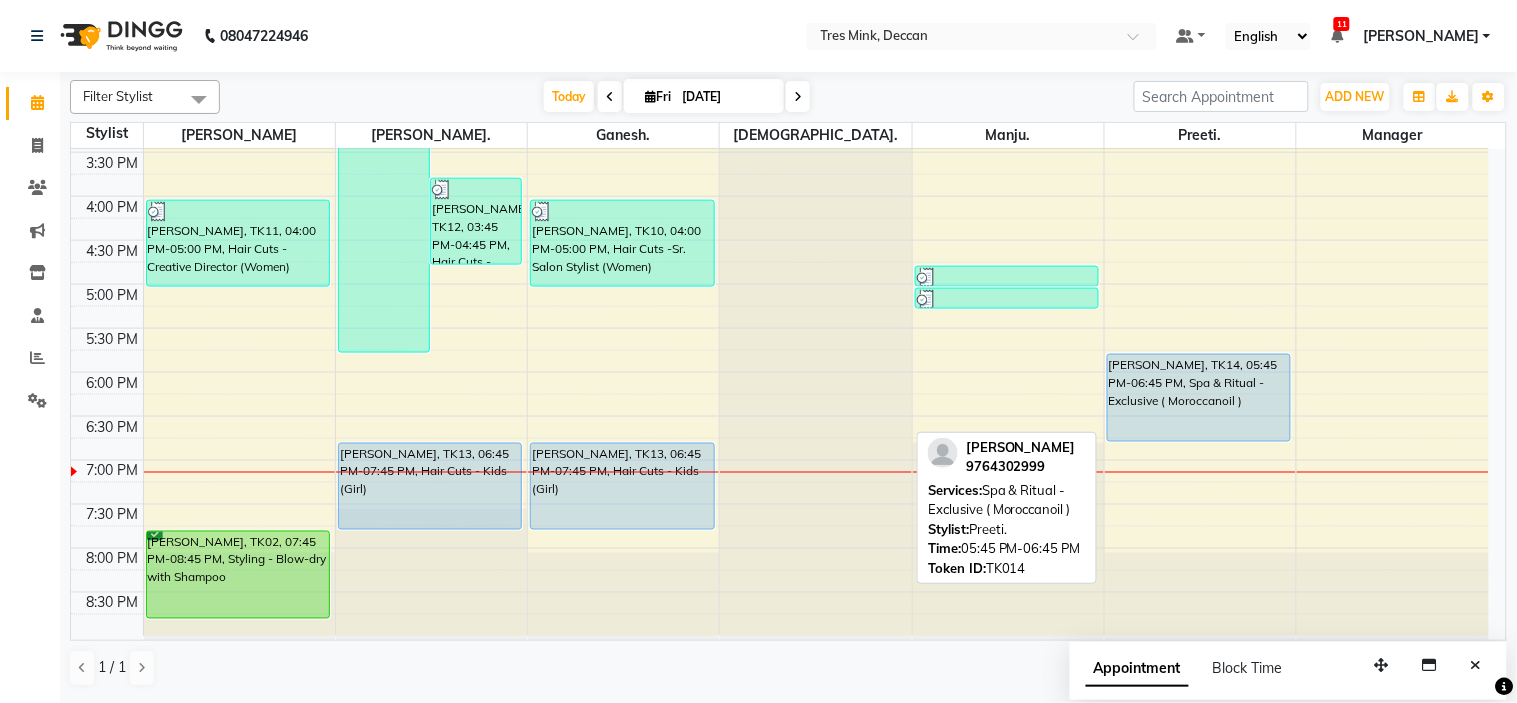 click on "[PERSON_NAME], TK14, 05:45 PM-06:45 PM, Spa & Ritual - Exclusive ( Moroccanoil )" at bounding box center [1199, 398] 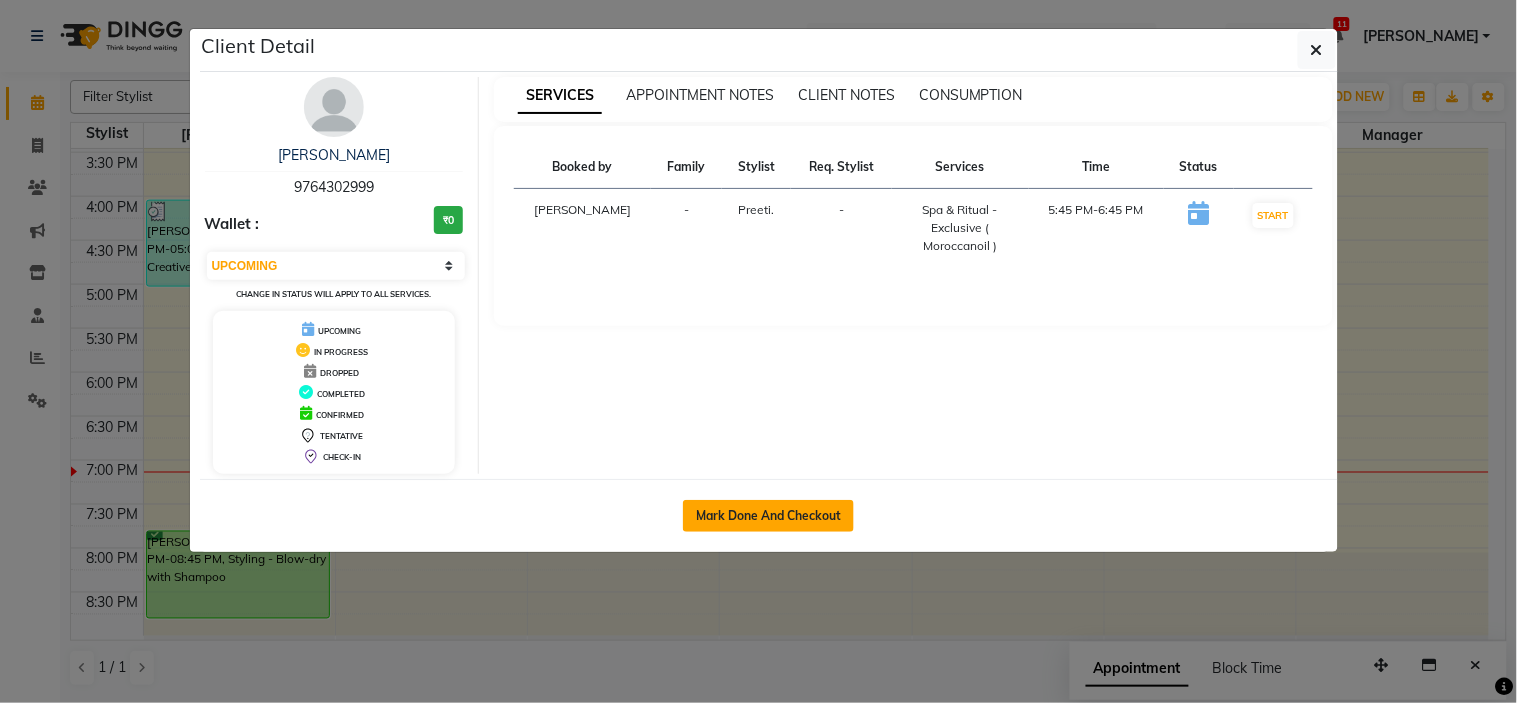 click on "Mark Done And Checkout" 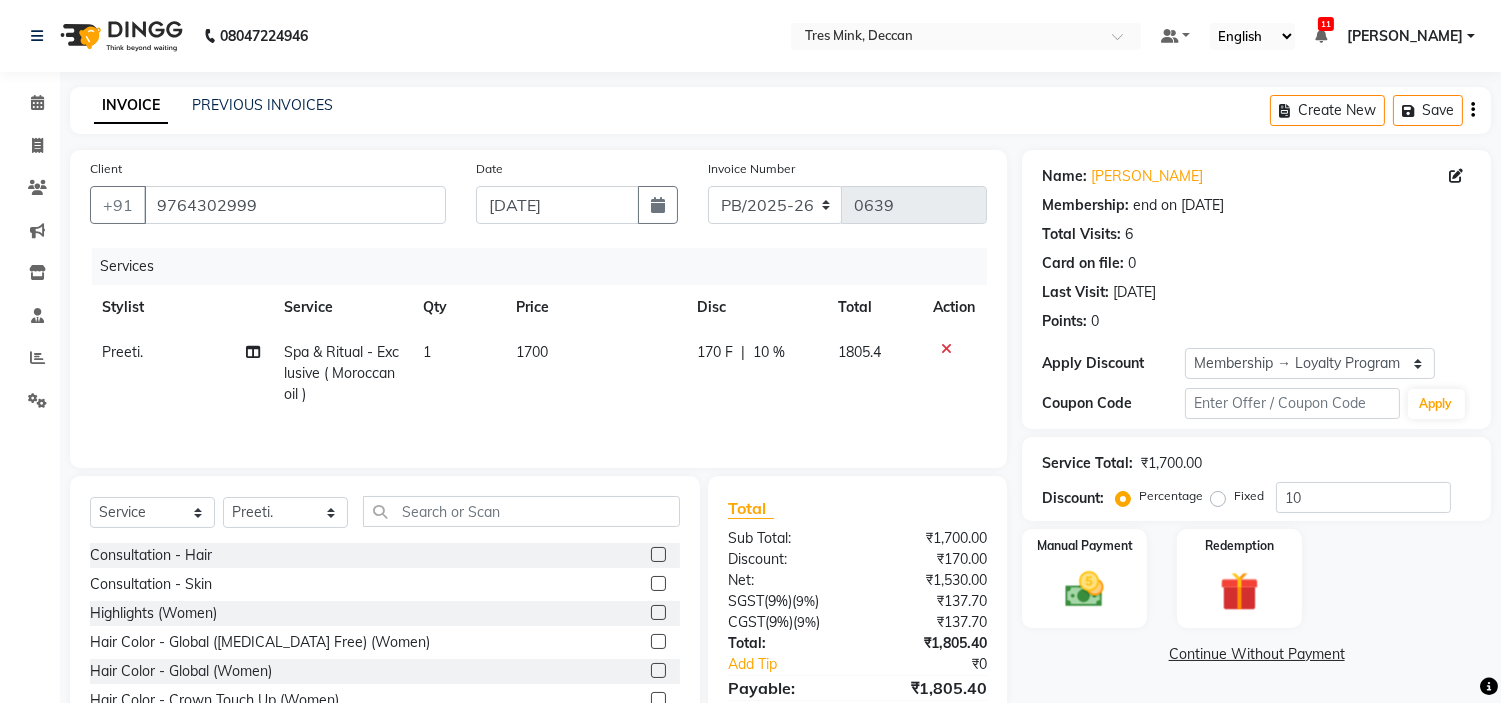 click on "1700" 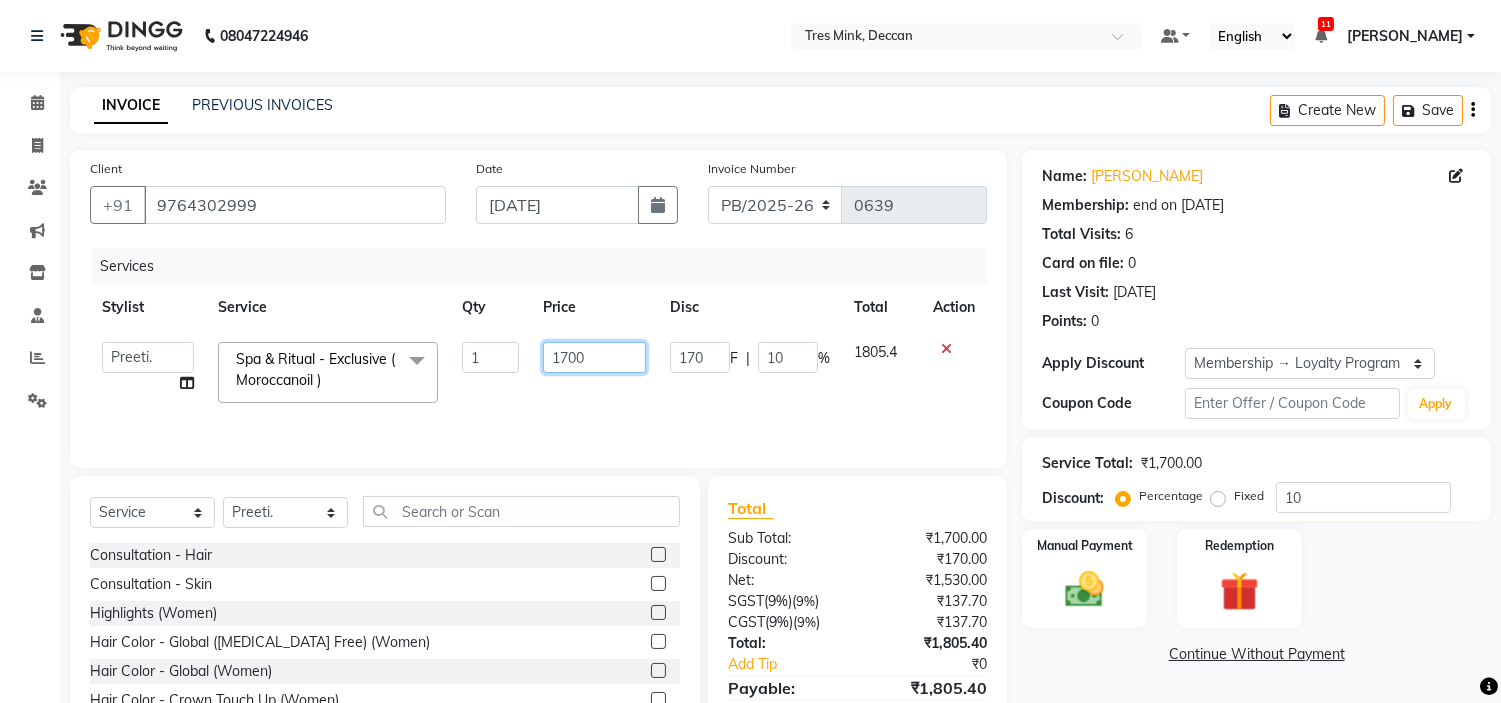 drag, startPoint x: 563, startPoint y: 353, endPoint x: 542, endPoint y: 358, distance: 21.587032 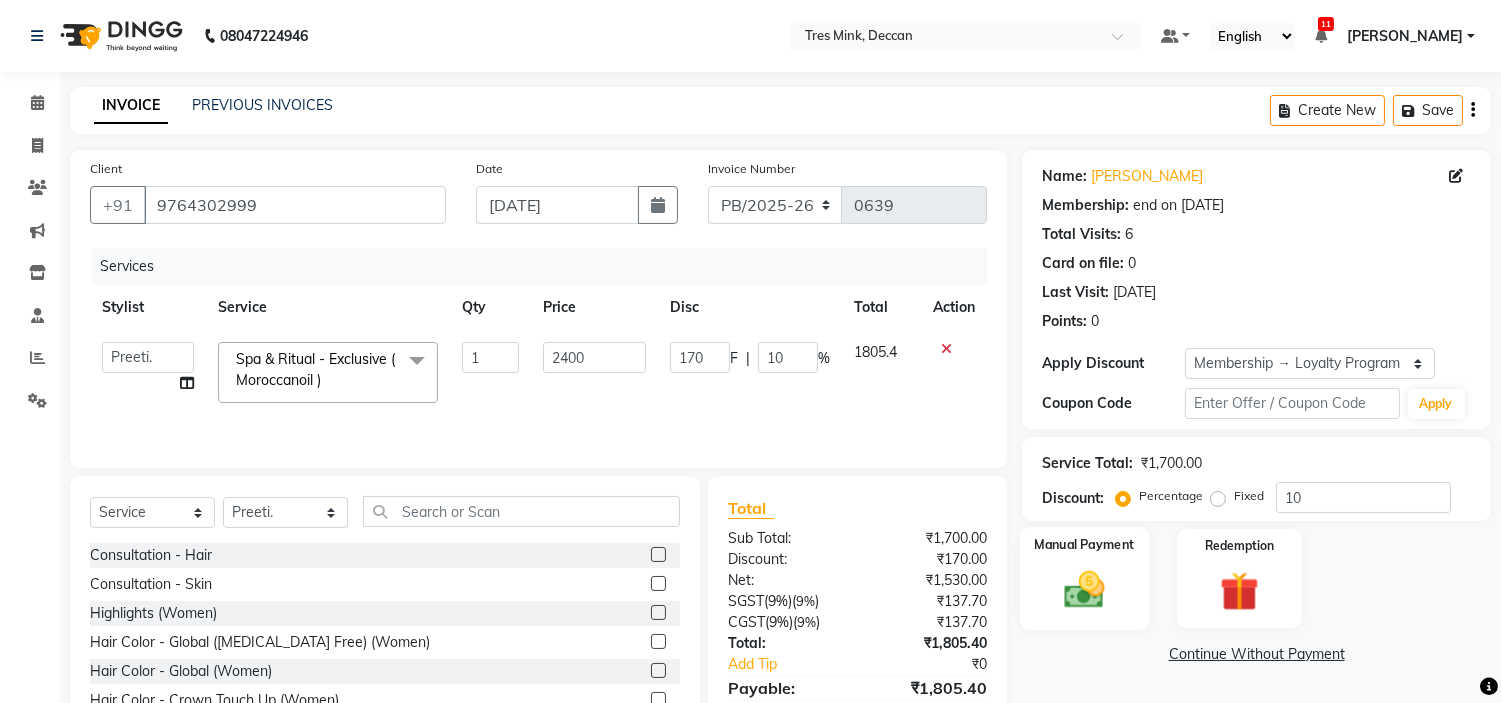 click 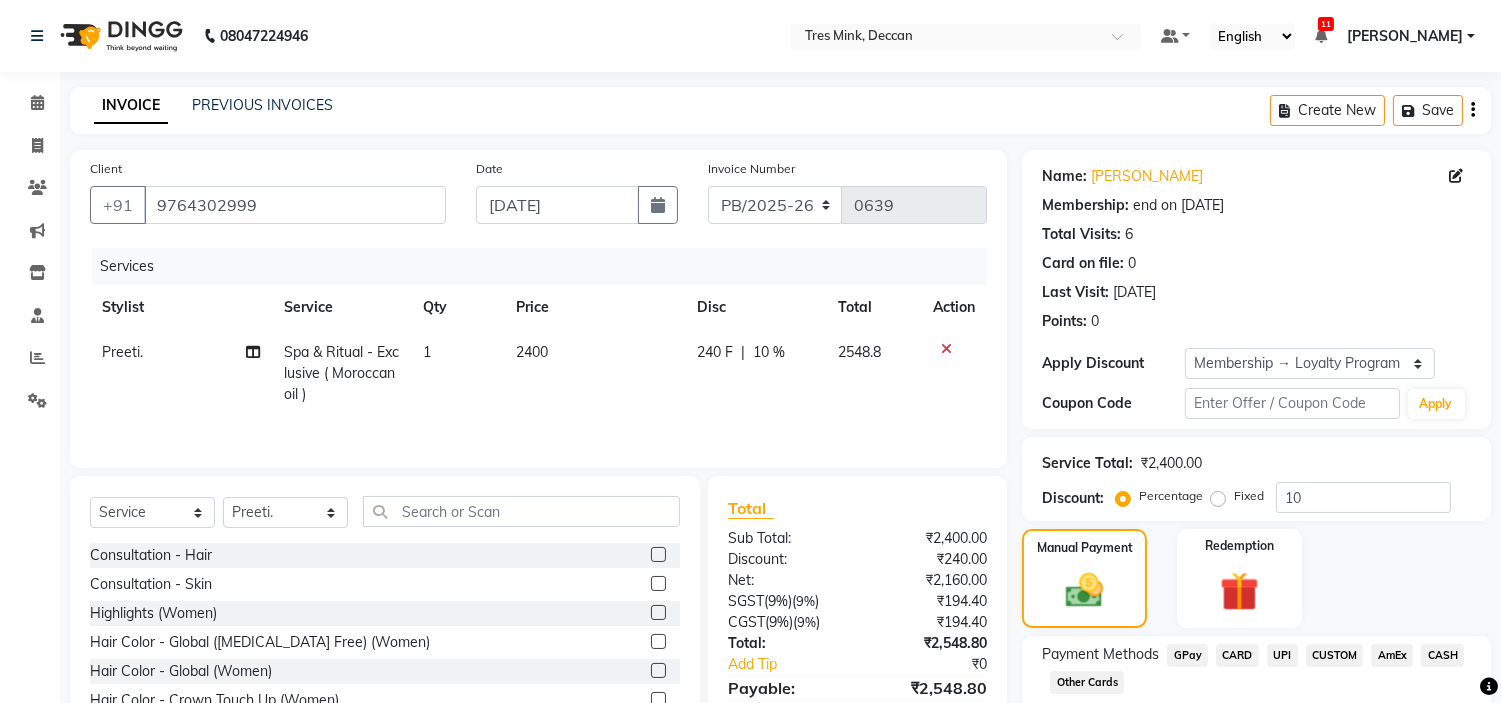 scroll, scrollTop: 123, scrollLeft: 0, axis: vertical 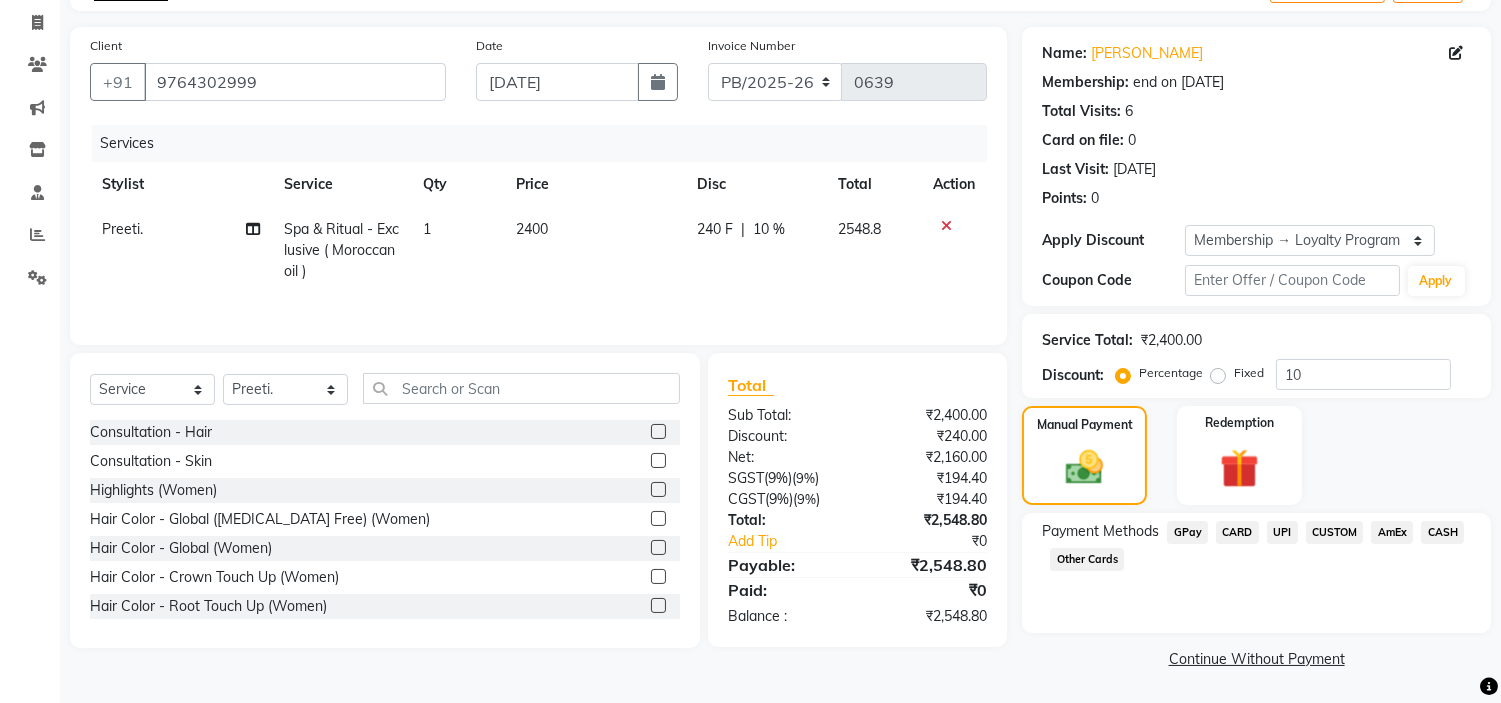 click on "UPI" 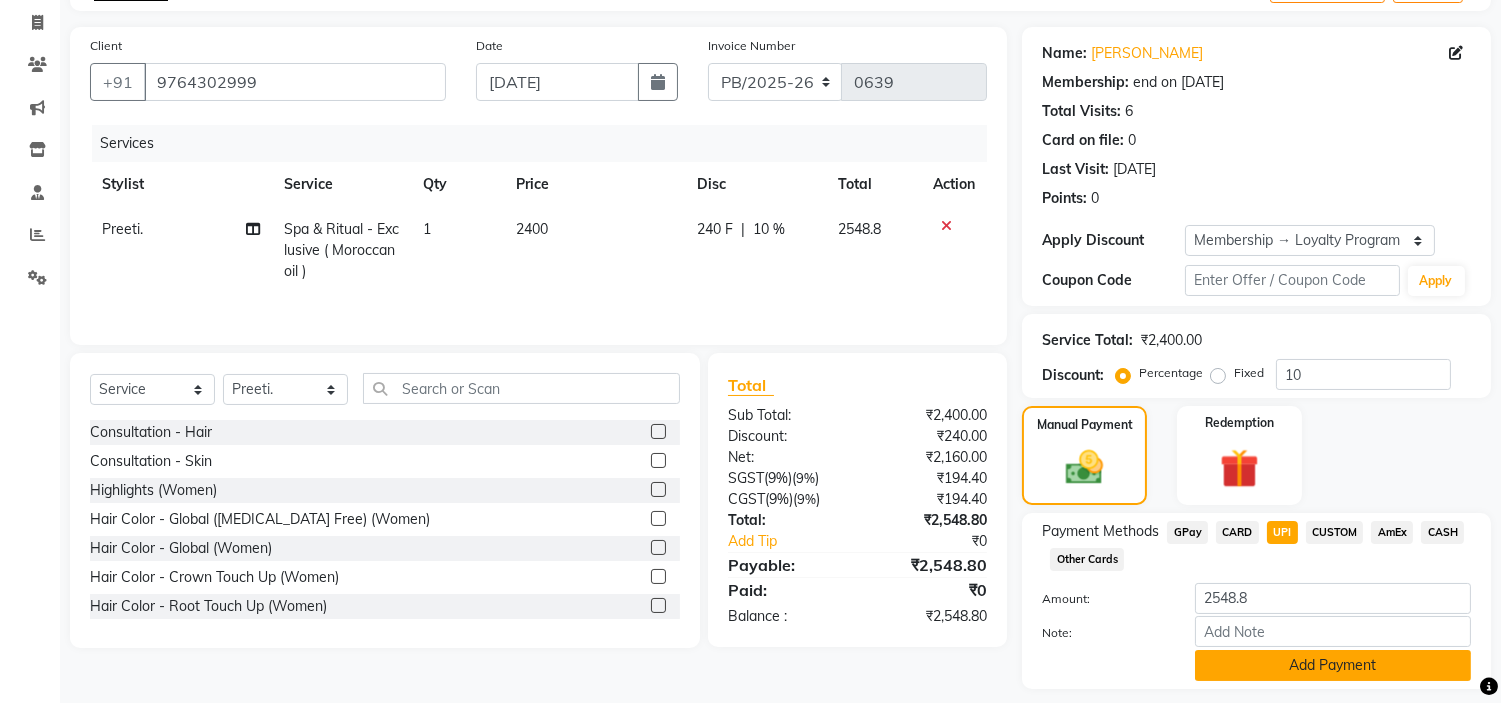 click on "Add Payment" 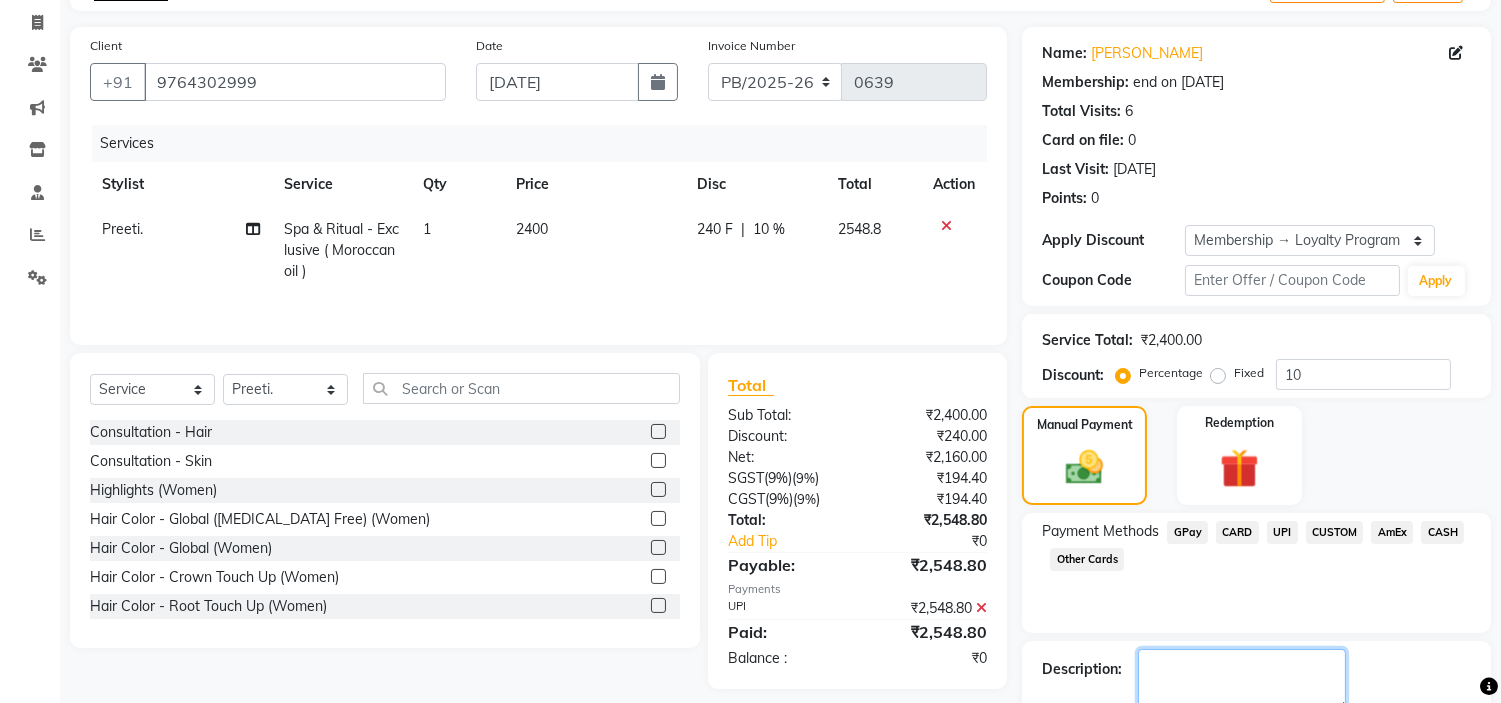 click 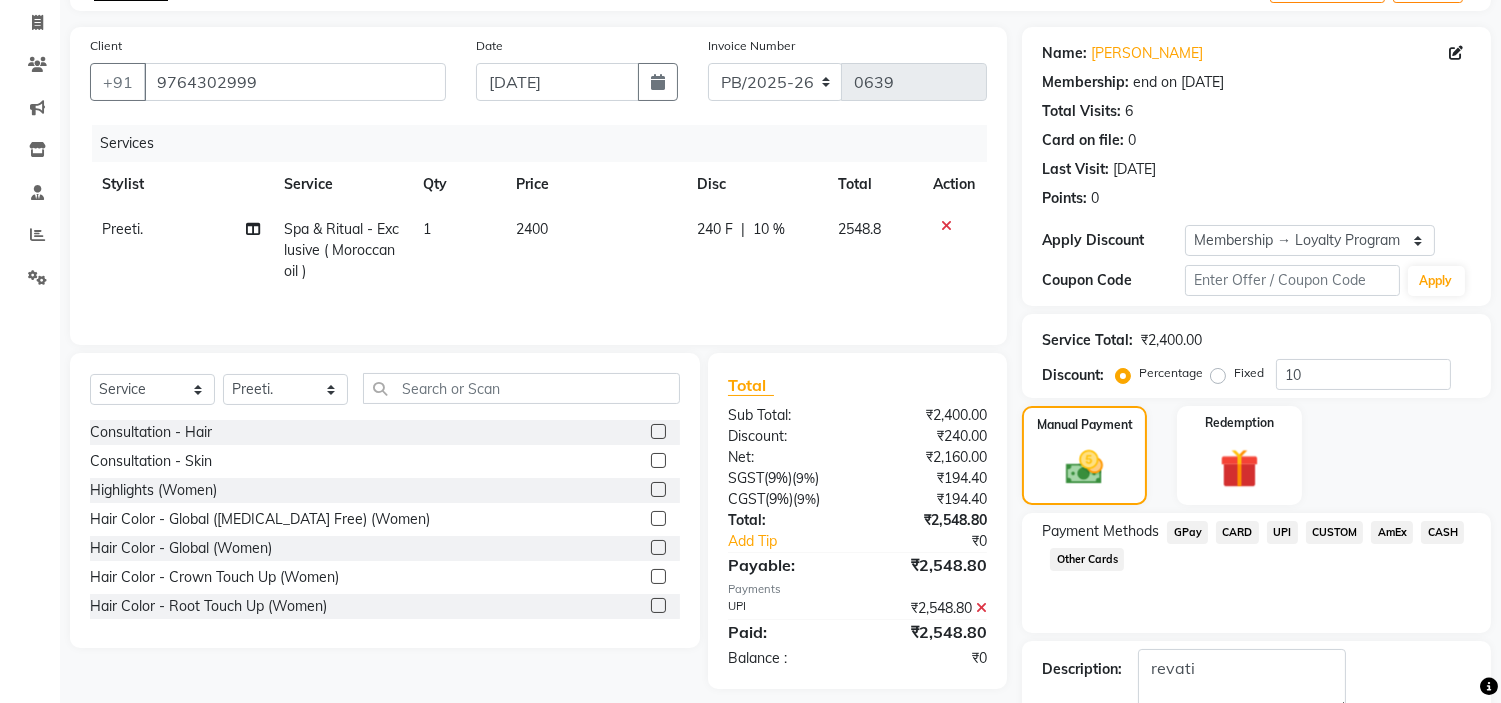 click on "Payment Methods  GPay   CARD   UPI   CUSTOM   AmEx   CASH   Other Cards" 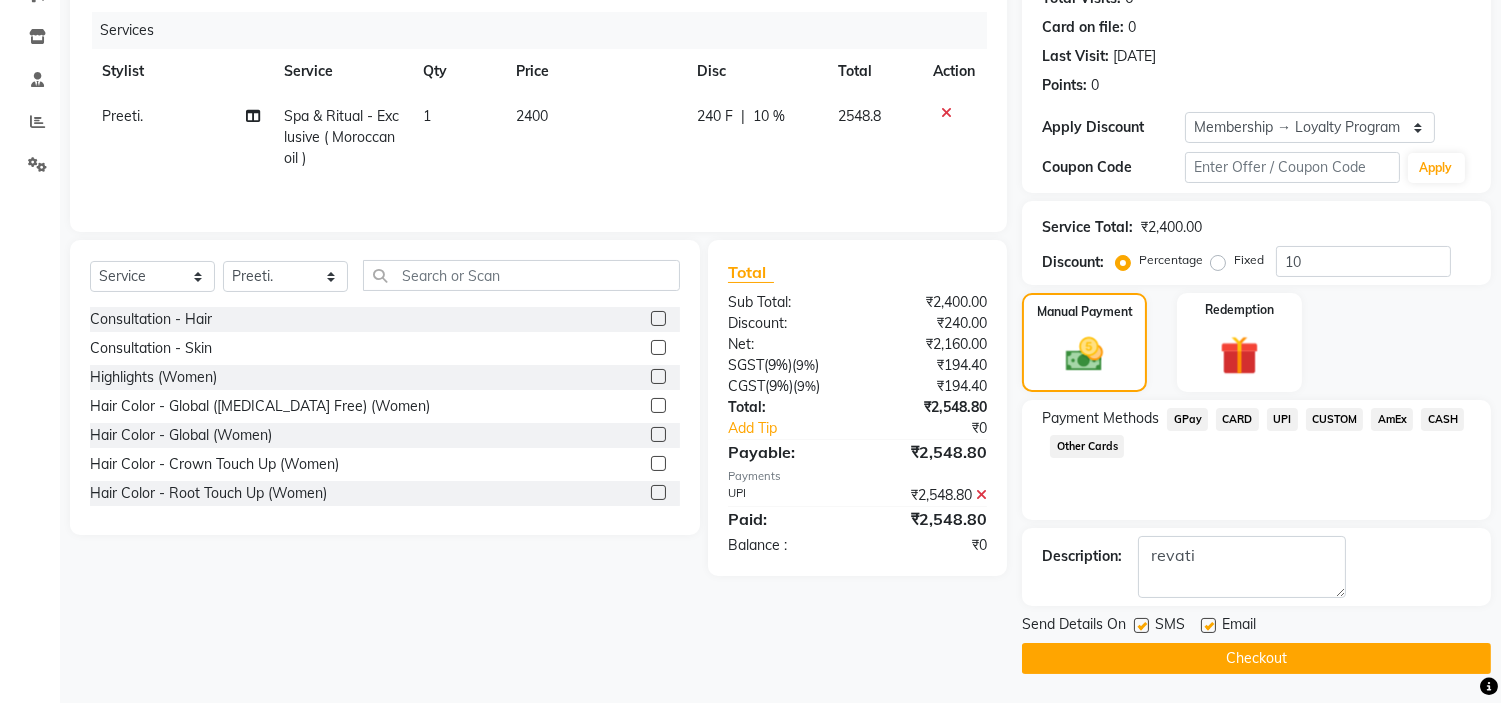 click on "Checkout" 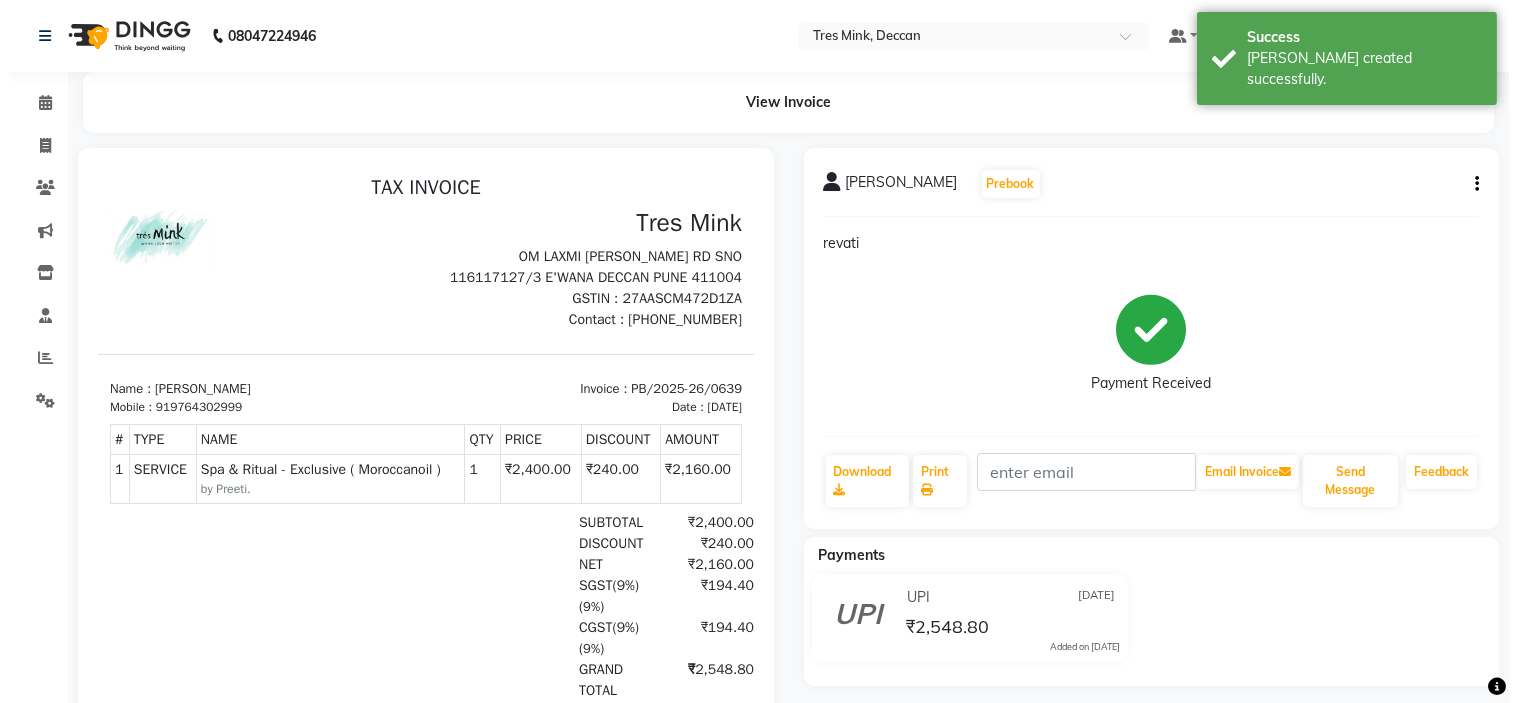 scroll, scrollTop: 0, scrollLeft: 0, axis: both 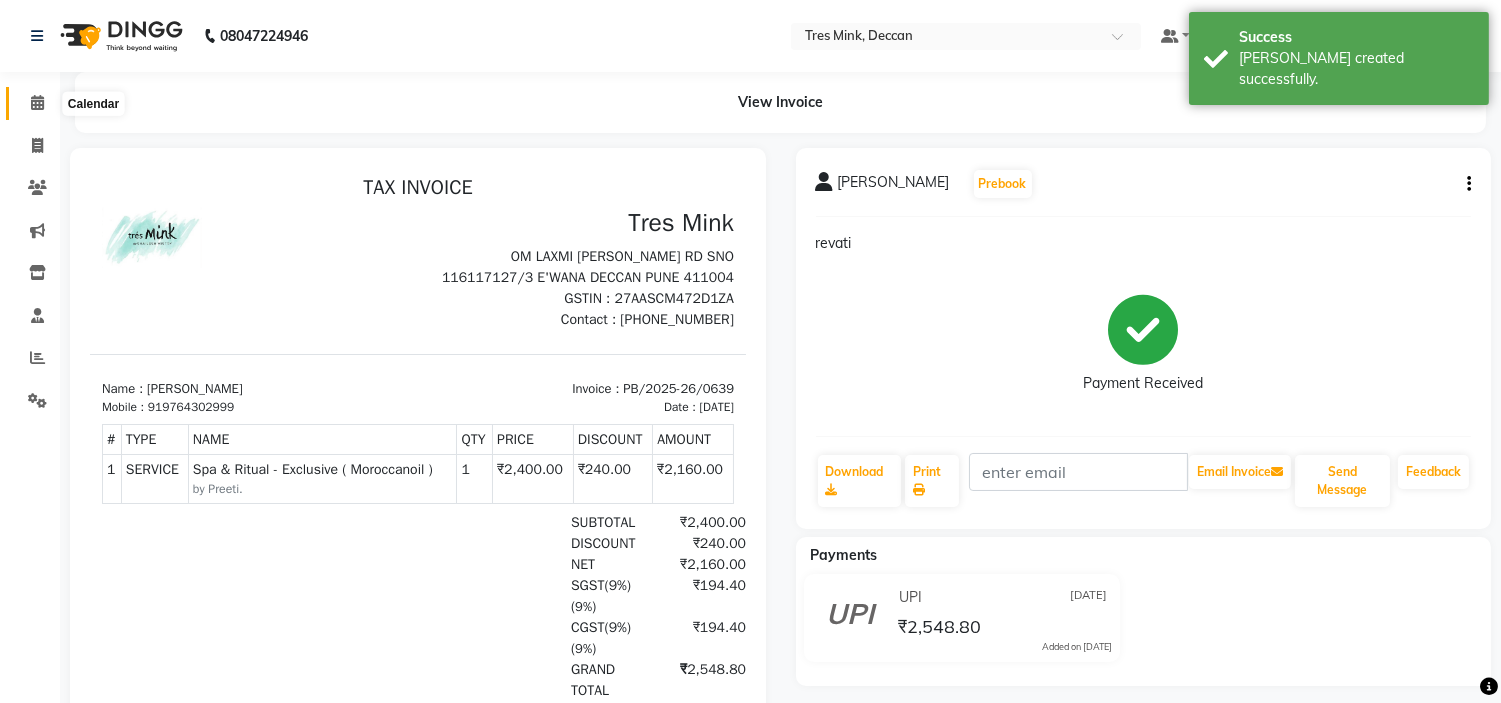 click 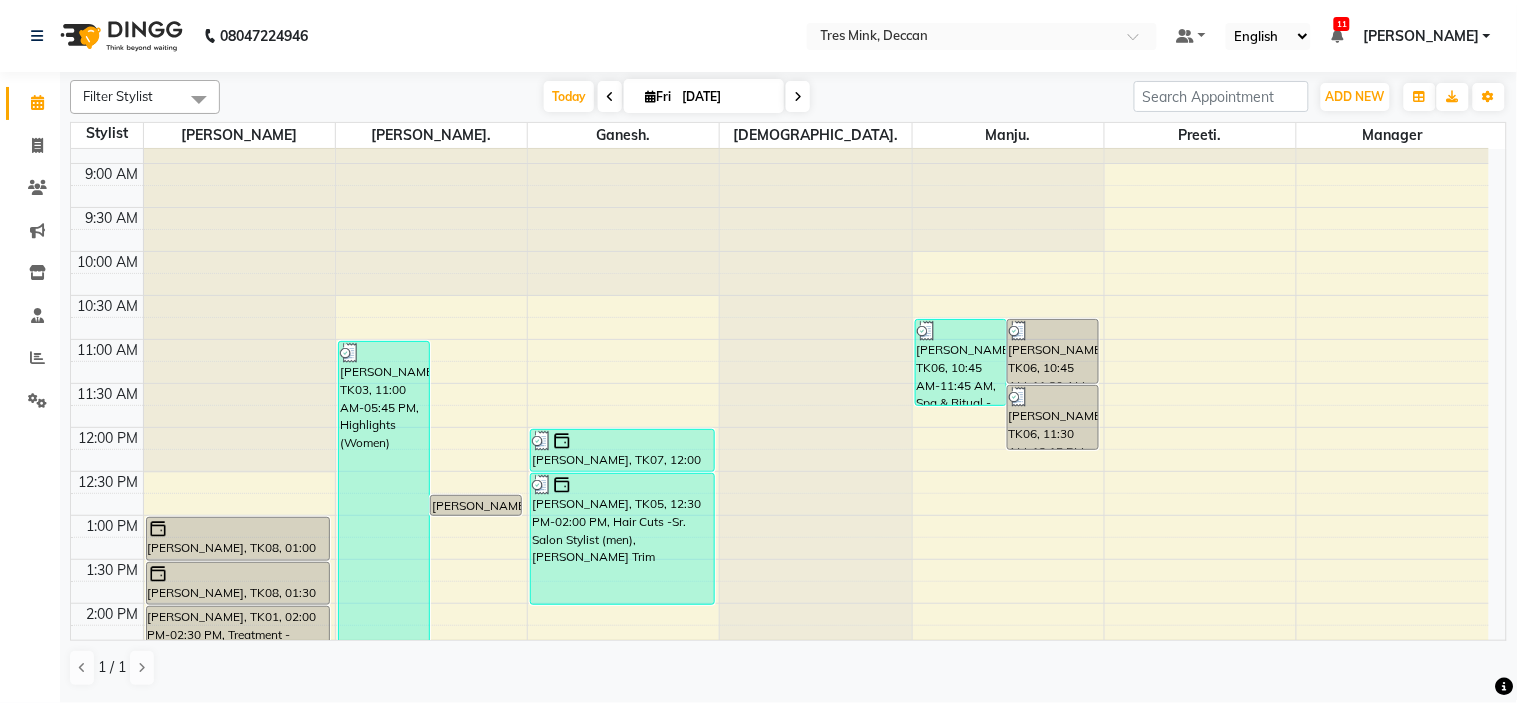 scroll, scrollTop: 111, scrollLeft: 0, axis: vertical 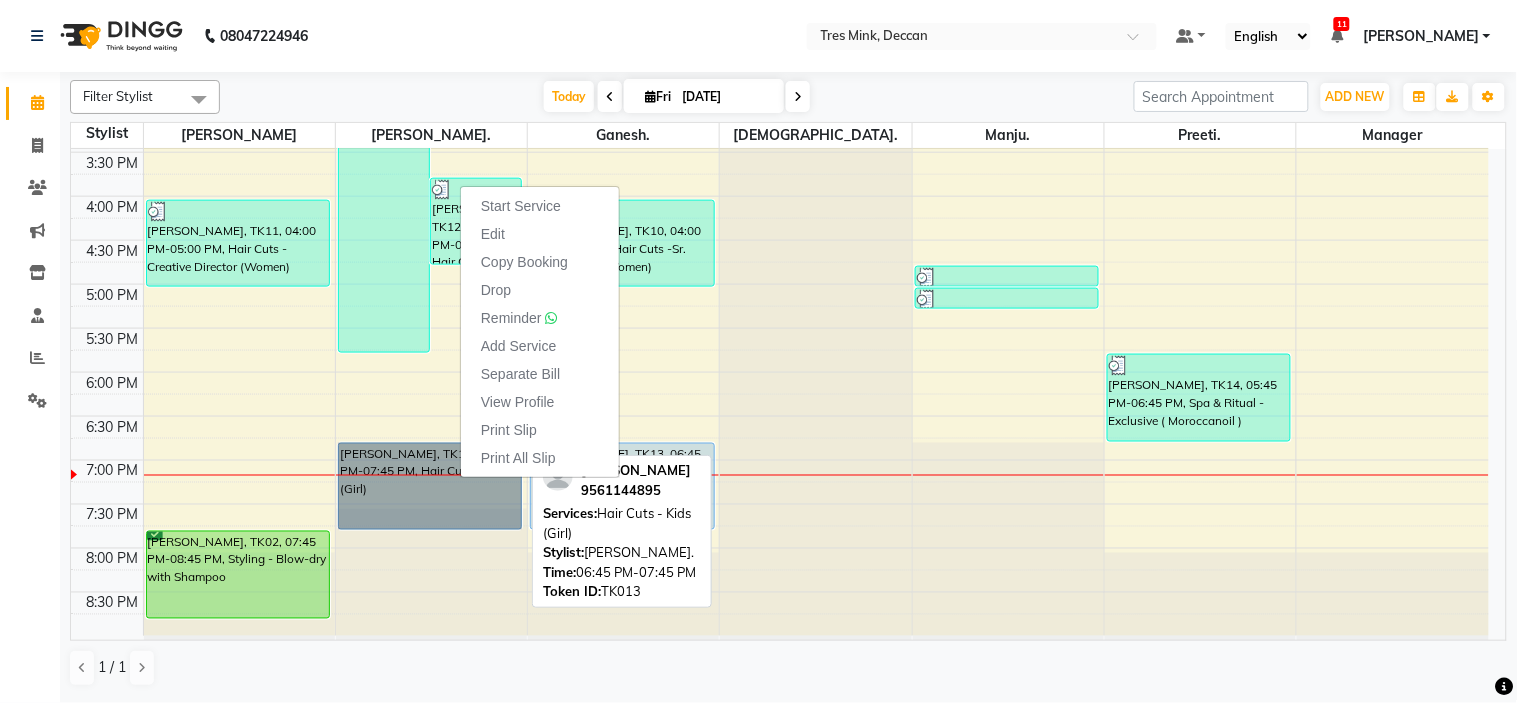 click on "[PERSON_NAME], TK13, 06:45 PM-07:45 PM, Hair Cuts - Kids (Girl)" at bounding box center [430, 486] 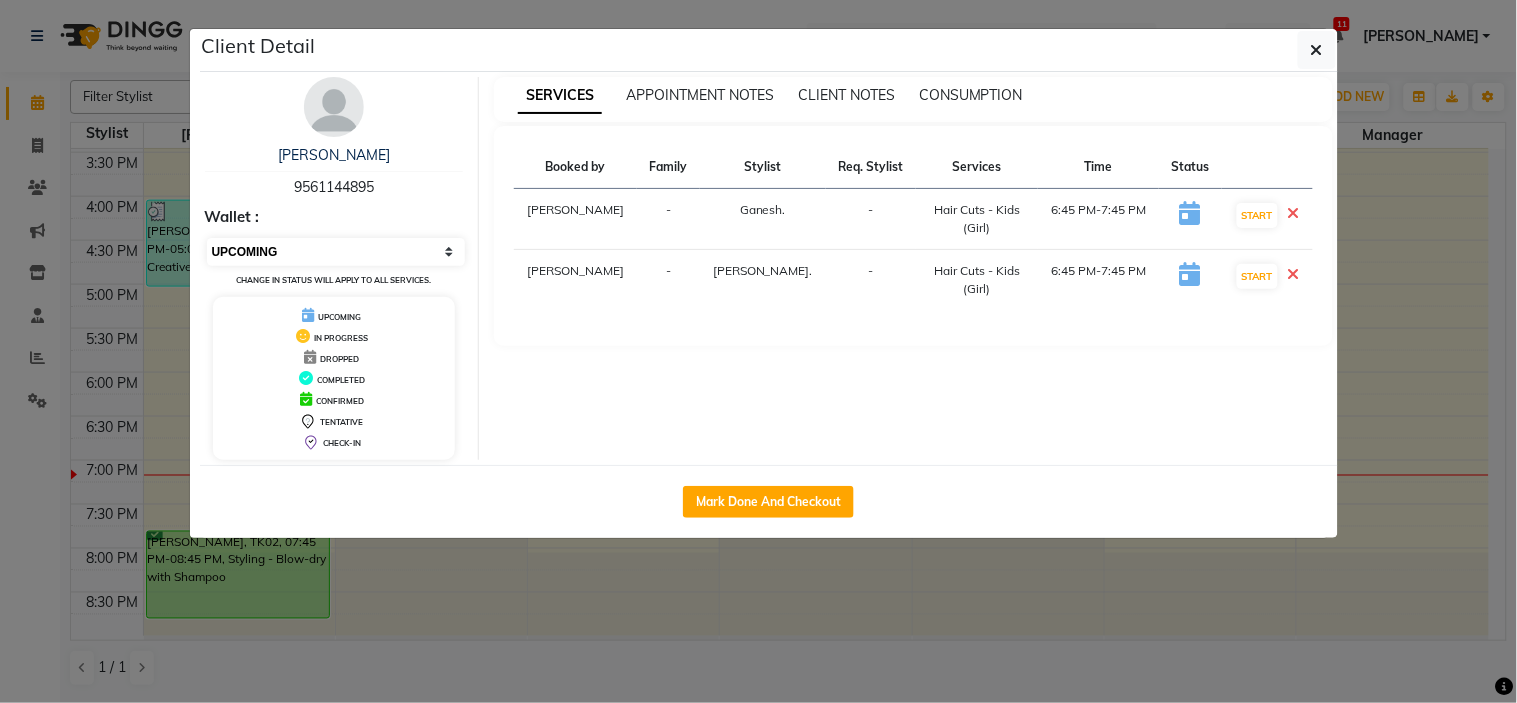 click on "Select IN SERVICE CONFIRMED TENTATIVE CHECK IN MARK DONE DROPPED UPCOMING" at bounding box center (336, 252) 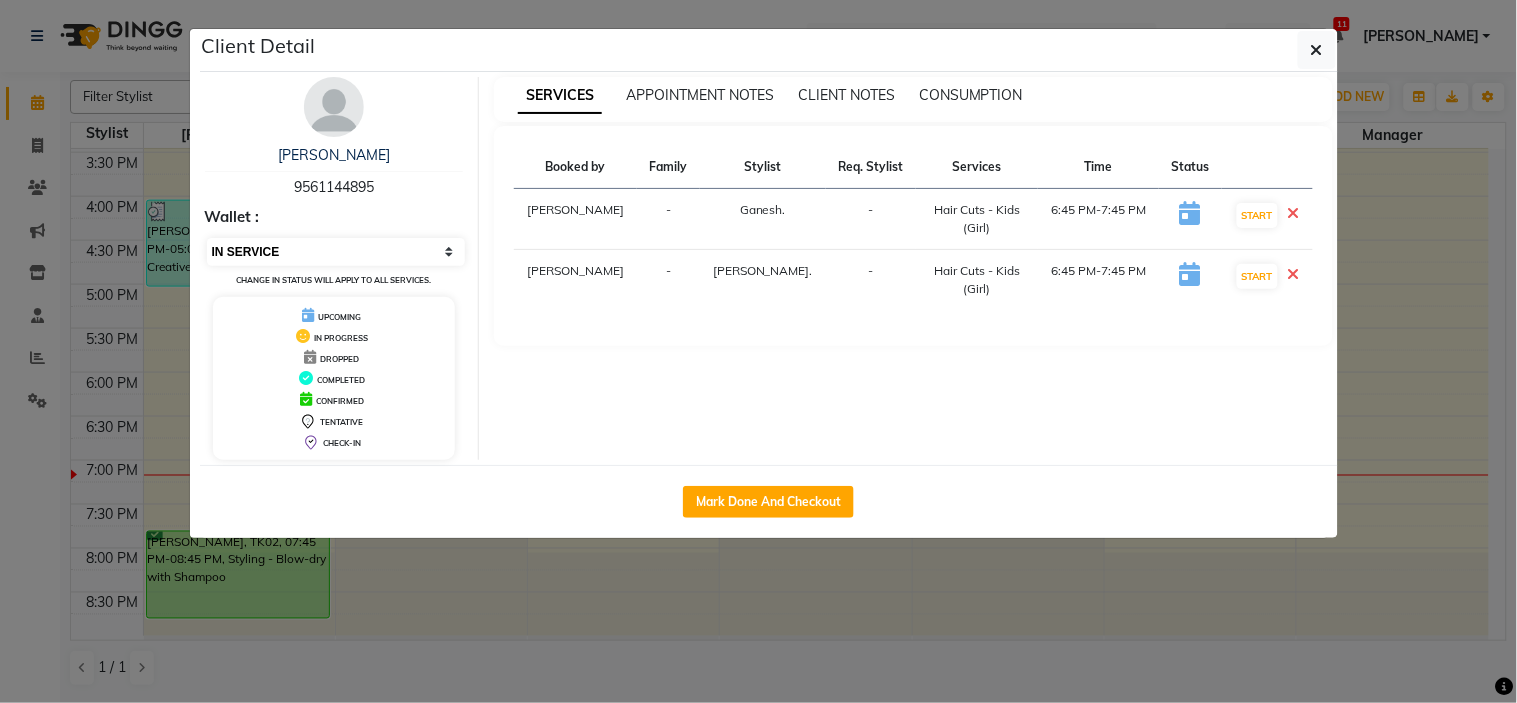 click on "Select IN SERVICE CONFIRMED TENTATIVE CHECK IN MARK DONE DROPPED UPCOMING" at bounding box center (336, 252) 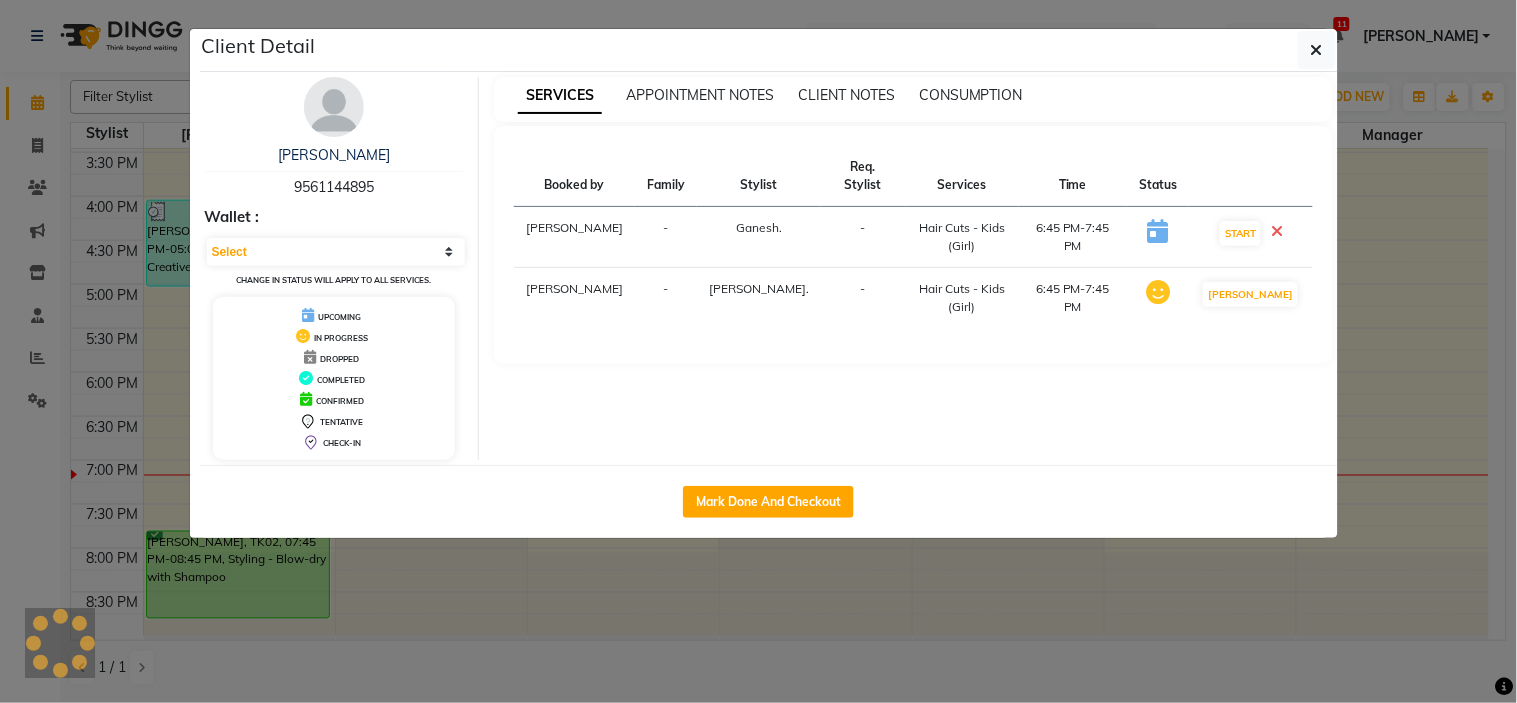 click on "Client Detail  [PERSON_NAME]   9561144895 Wallet : Select IN SERVICE CONFIRMED TENTATIVE CHECK IN MARK DONE DROPPED UPCOMING Change in status will apply to all services. UPCOMING IN PROGRESS DROPPED COMPLETED CONFIRMED TENTATIVE CHECK-IN SERVICES APPOINTMENT NOTES CLIENT NOTES CONSUMPTION Booked by Family Stylist Req. Stylist Services Time Status  [PERSON_NAME]  - [GEOGRAPHIC_DATA]. -  Hair Cuts - Kids (Girl)   6:45 PM-7:45 PM   START   [PERSON_NAME]  - [PERSON_NAME]. -  Hair Cuts - Kids (Girl)   6:45 PM-7:45 PM   MARK DONE   Mark Done And Checkout" 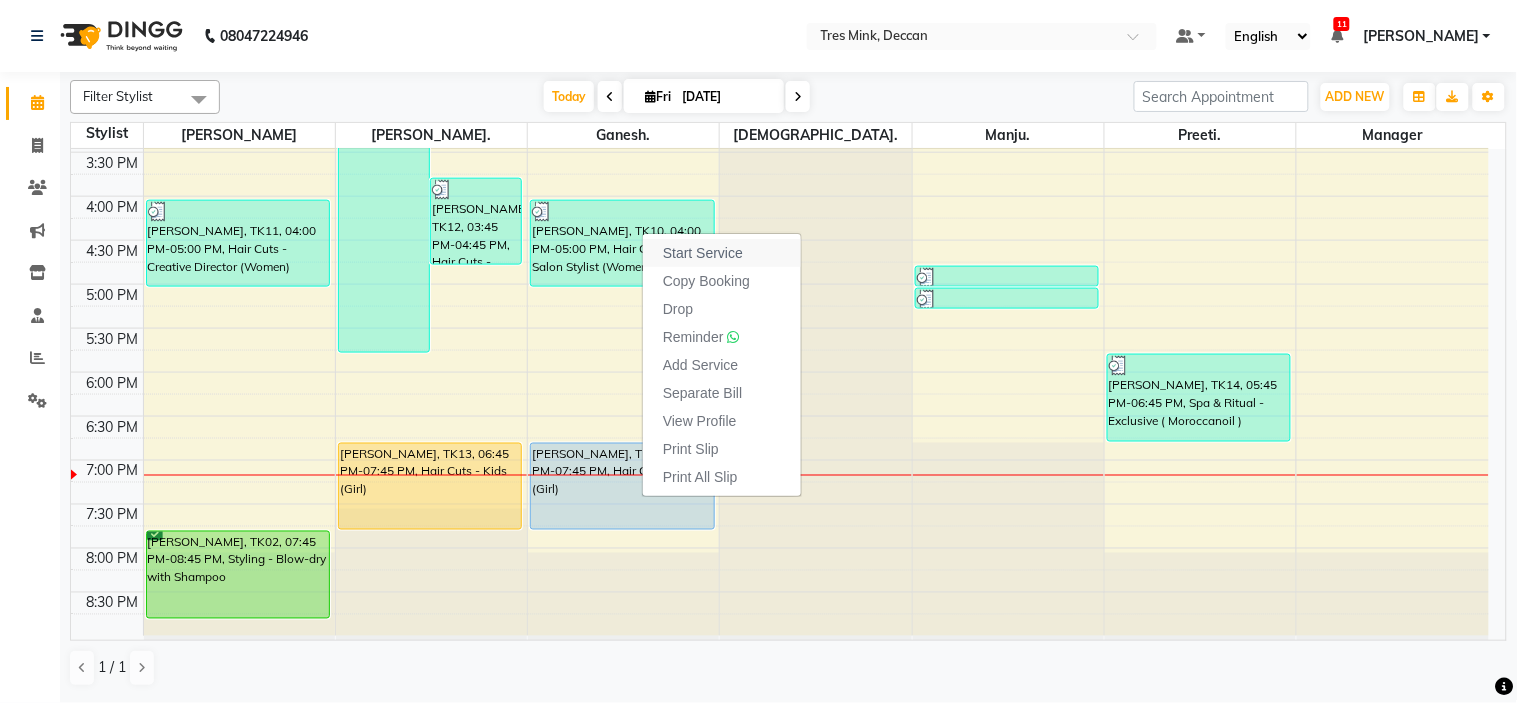 click on "Start Service" at bounding box center (703, 253) 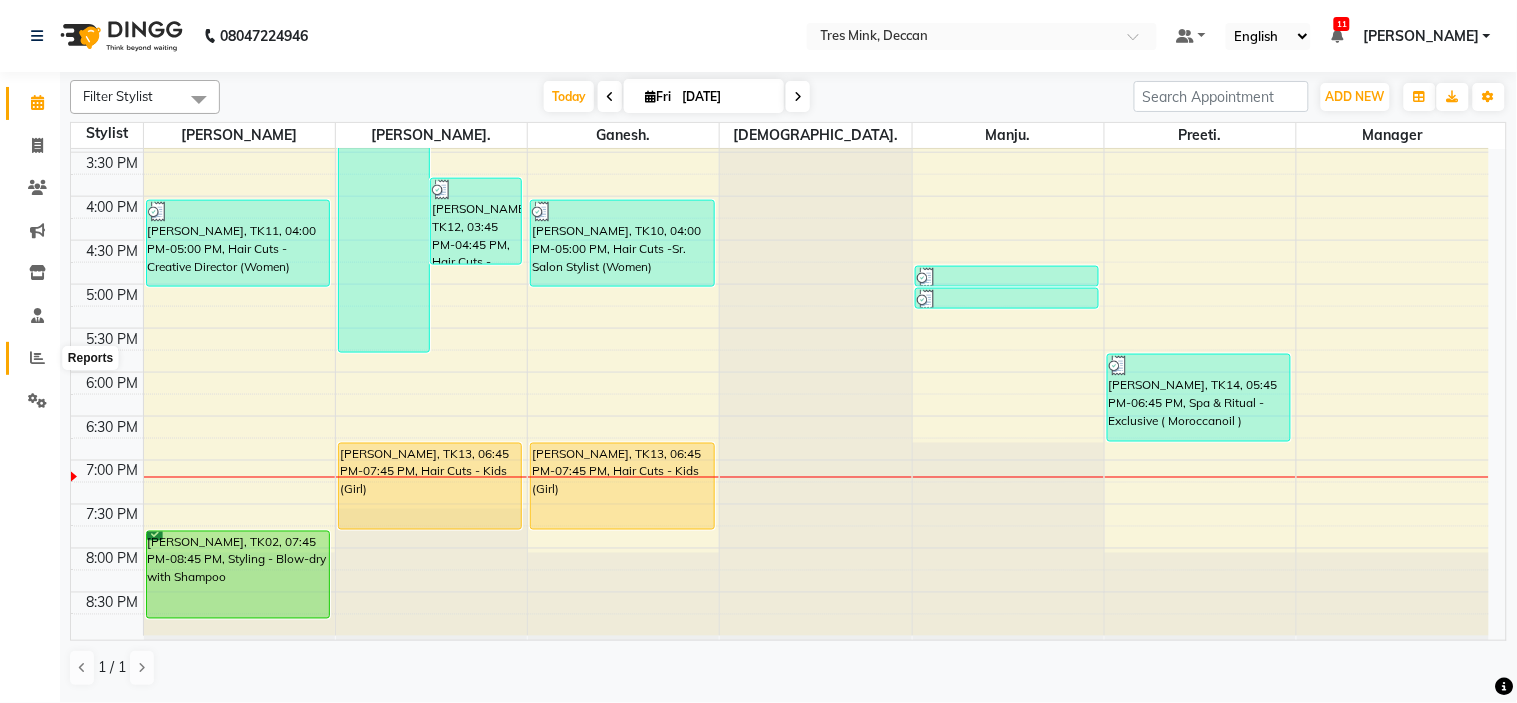 click 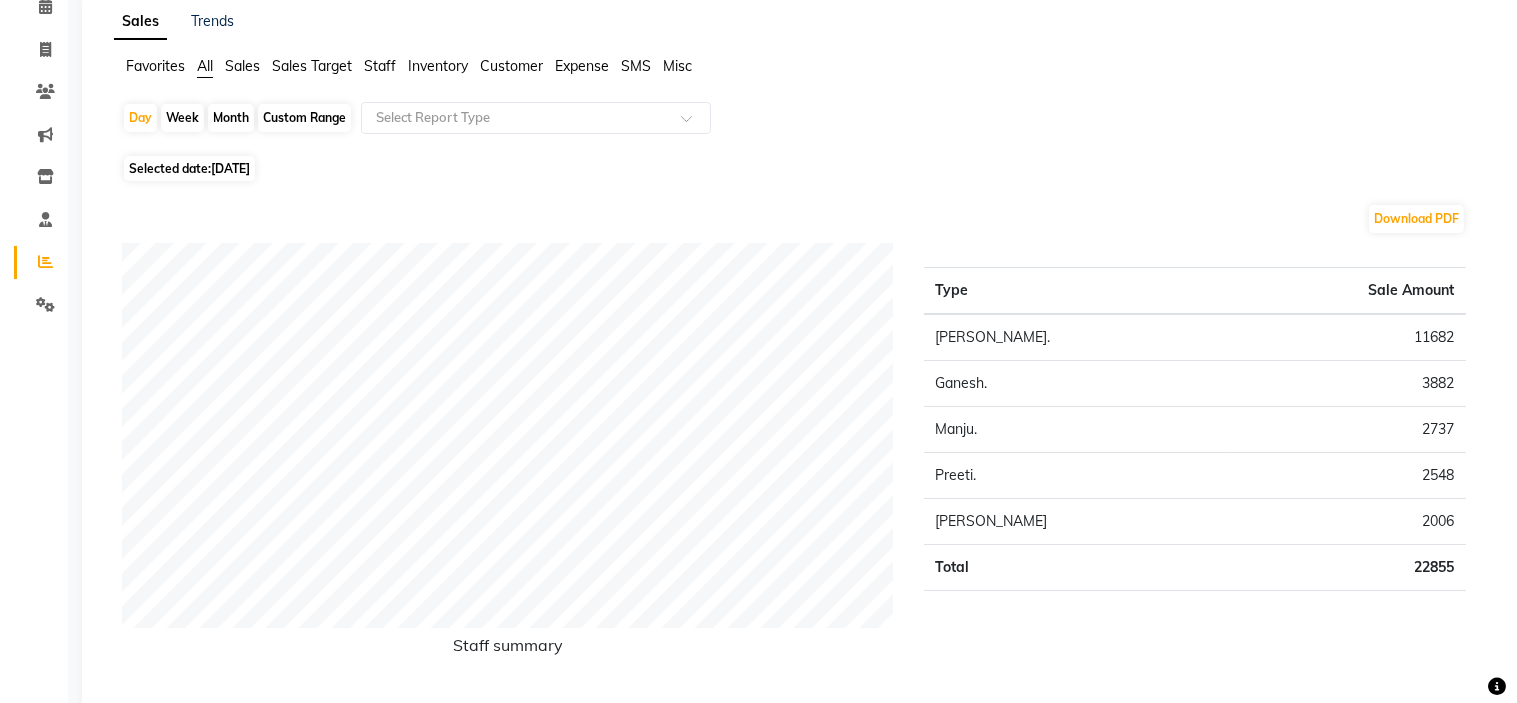 scroll, scrollTop: 0, scrollLeft: 0, axis: both 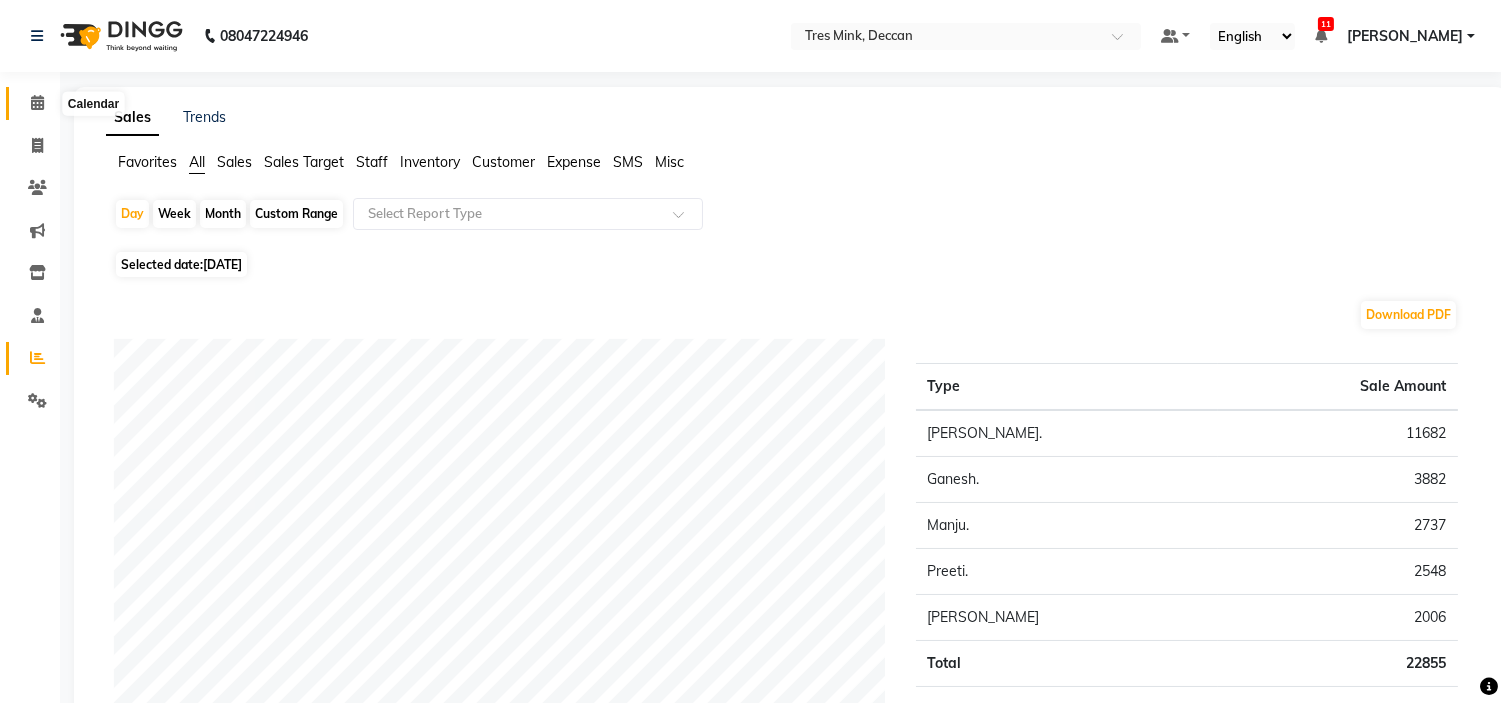 click 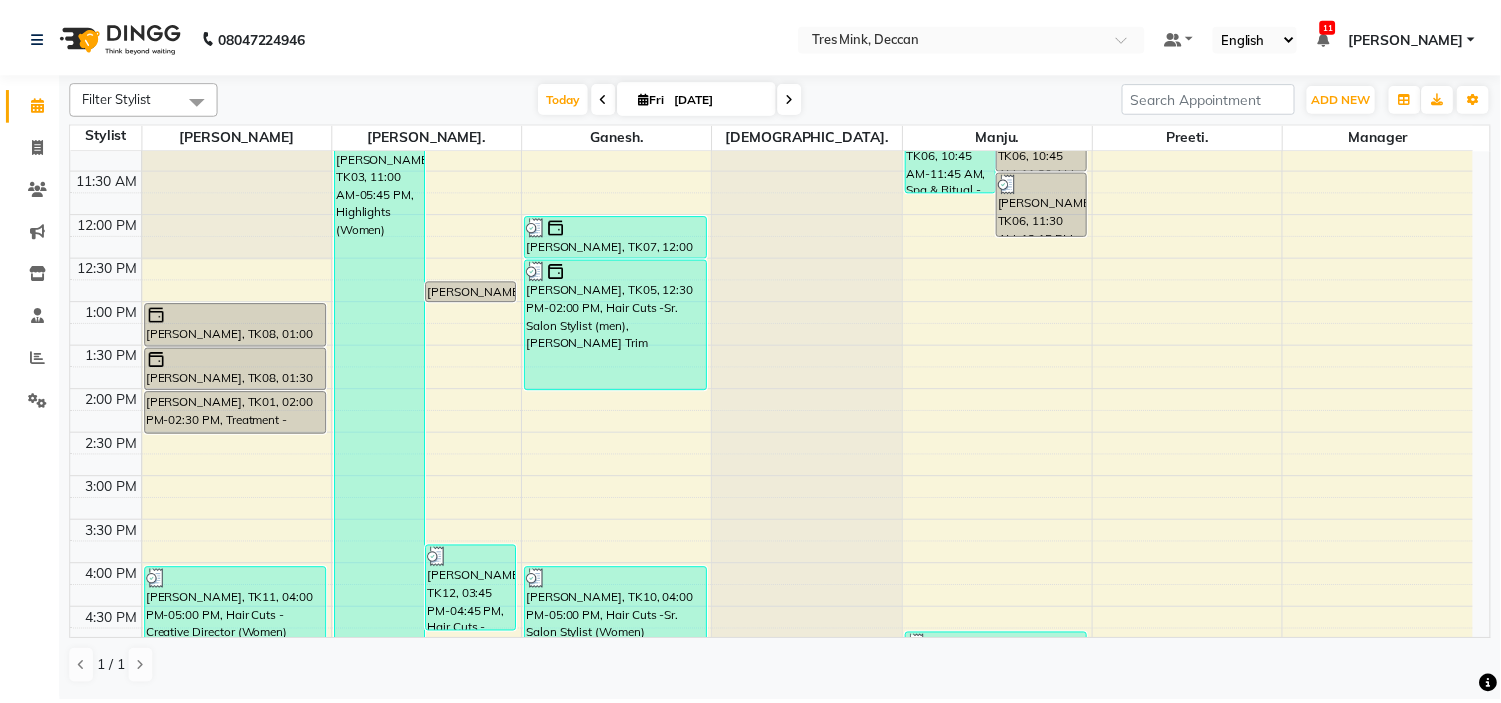 scroll, scrollTop: 290, scrollLeft: 0, axis: vertical 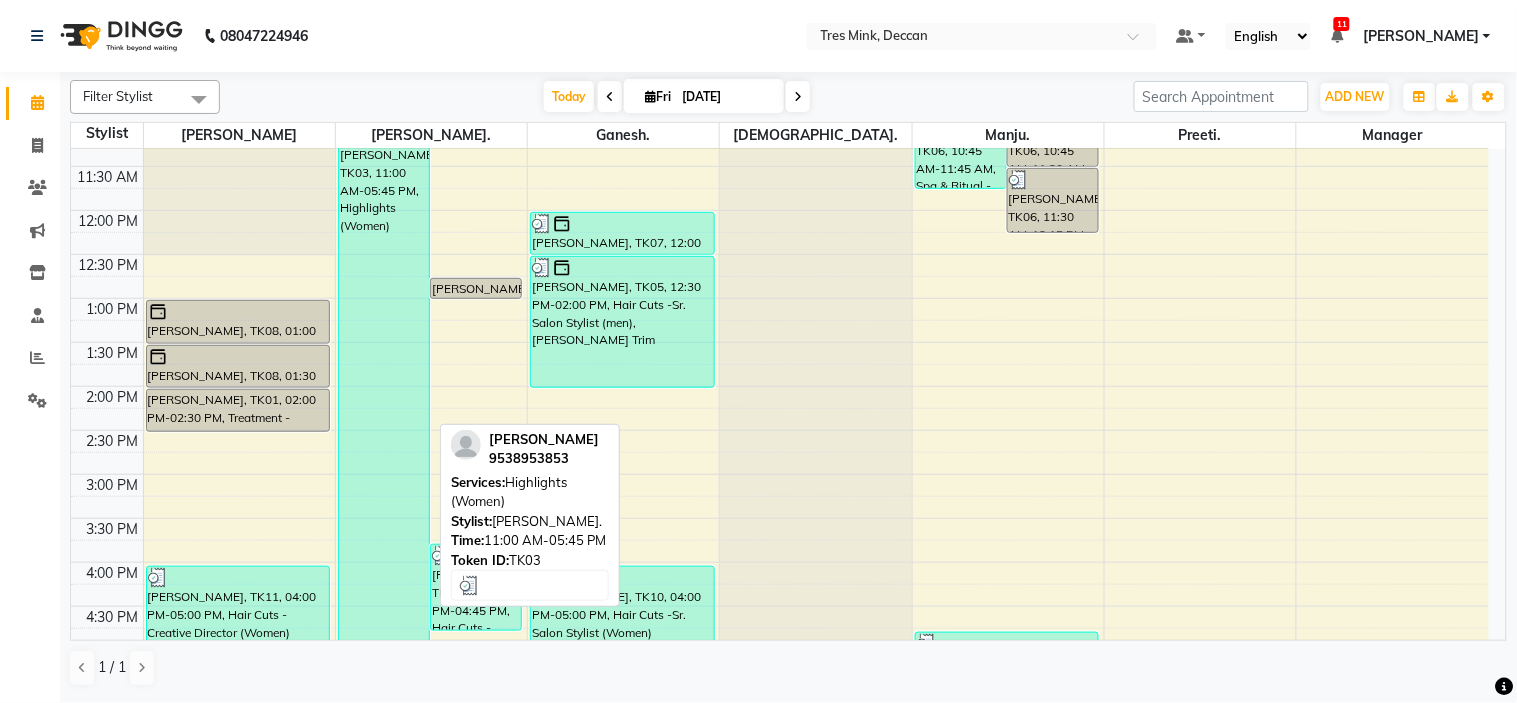 click on "[PERSON_NAME], TK03, 11:00 AM-05:45 PM, Highlights (Women)" at bounding box center (384, 421) 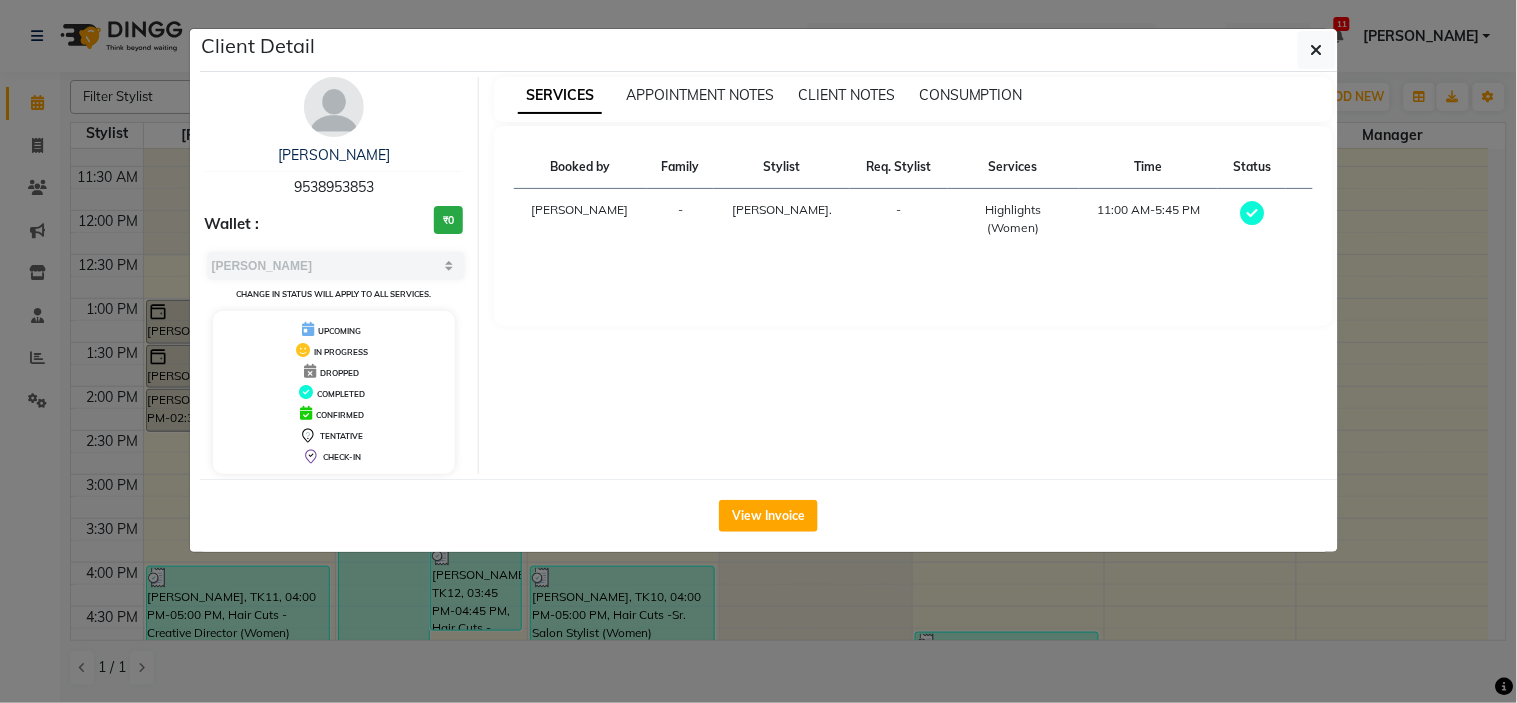 click on "Client Detail  [PERSON_NAME] M   9538953853 Wallet : ₹0 Select MARK DONE UPCOMING Change in status will apply to all services. UPCOMING IN PROGRESS DROPPED COMPLETED CONFIRMED TENTATIVE CHECK-IN SERVICES APPOINTMENT NOTES CLIENT NOTES CONSUMPTION Booked by Family Stylist Req. Stylist Services Time Status  [PERSON_NAME]  - [PERSON_NAME]. -  Highlights (Women)   11:00 AM-5:45 PM   View Invoice" 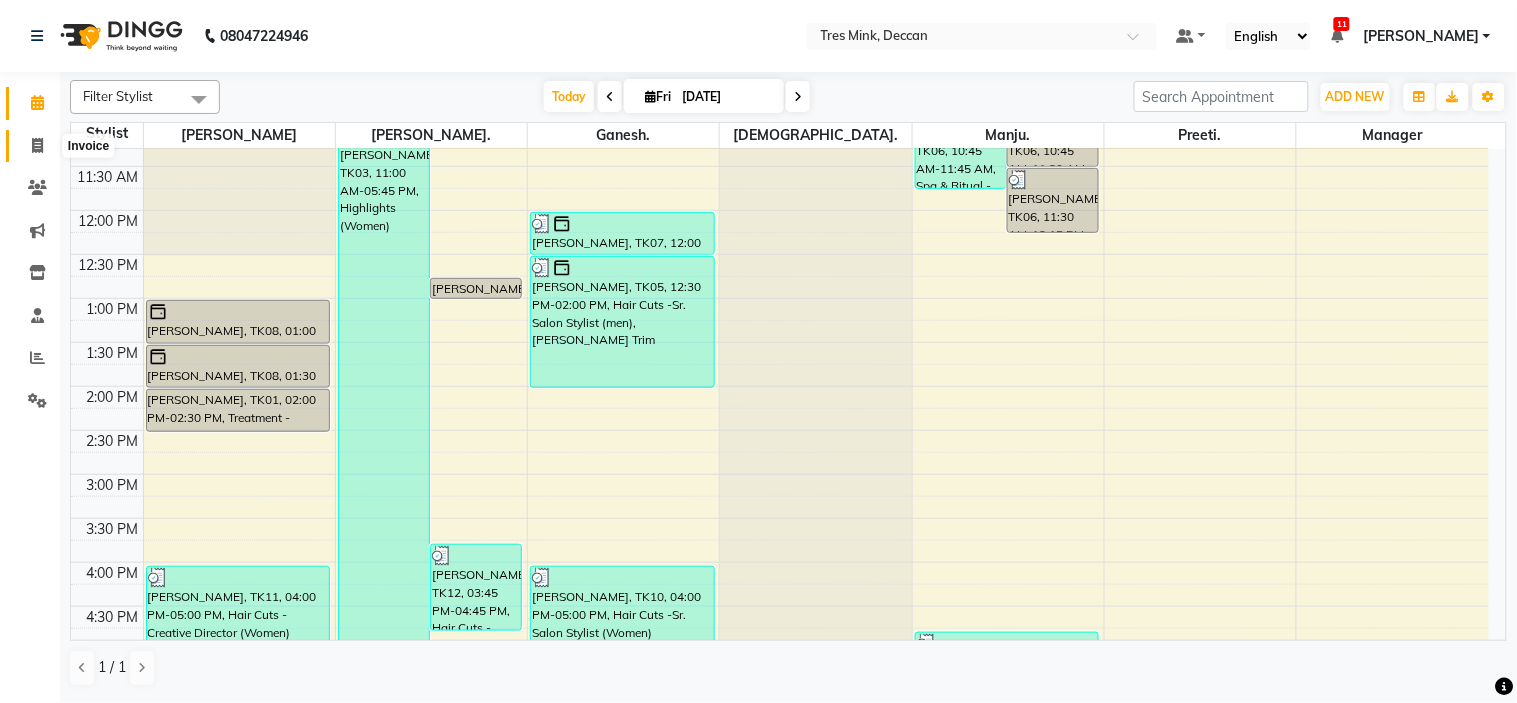 click 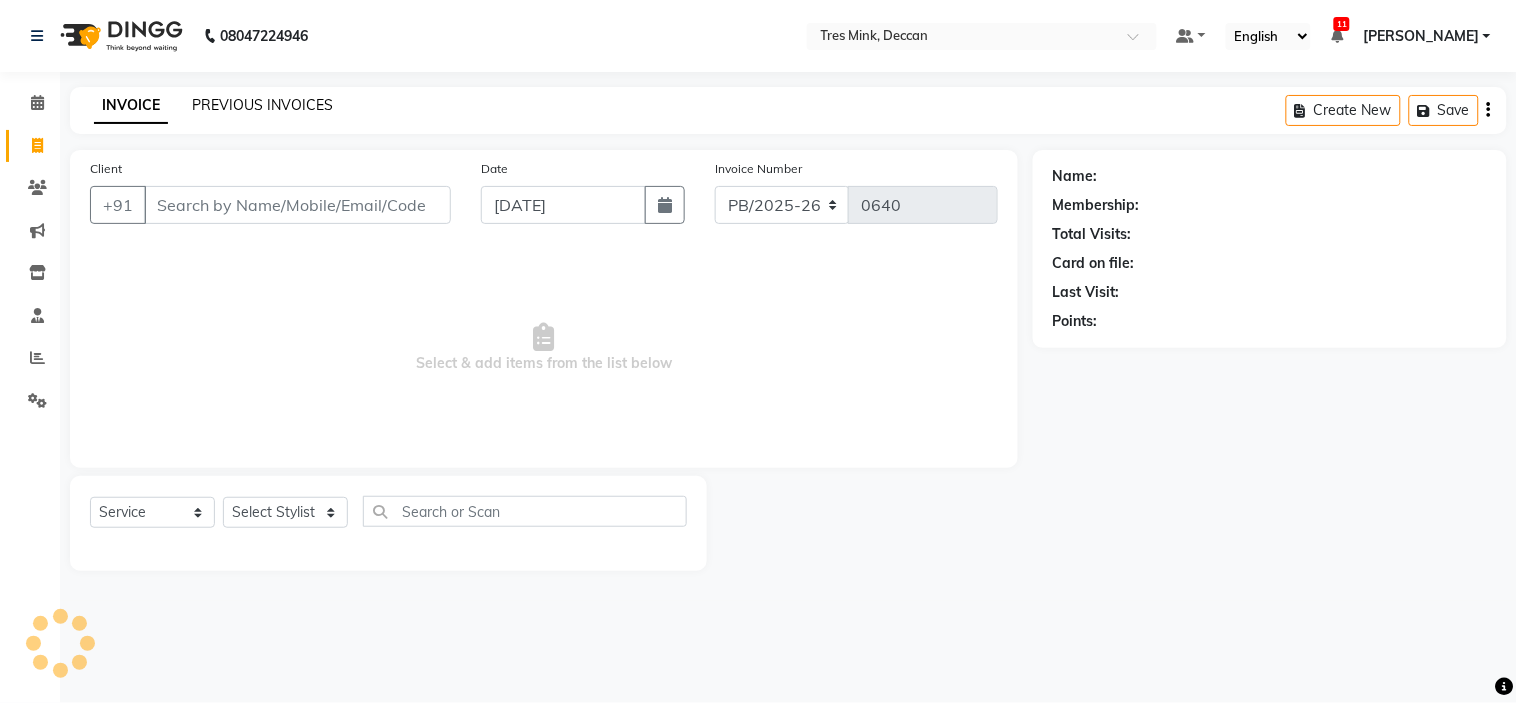 click on "PREVIOUS INVOICES" 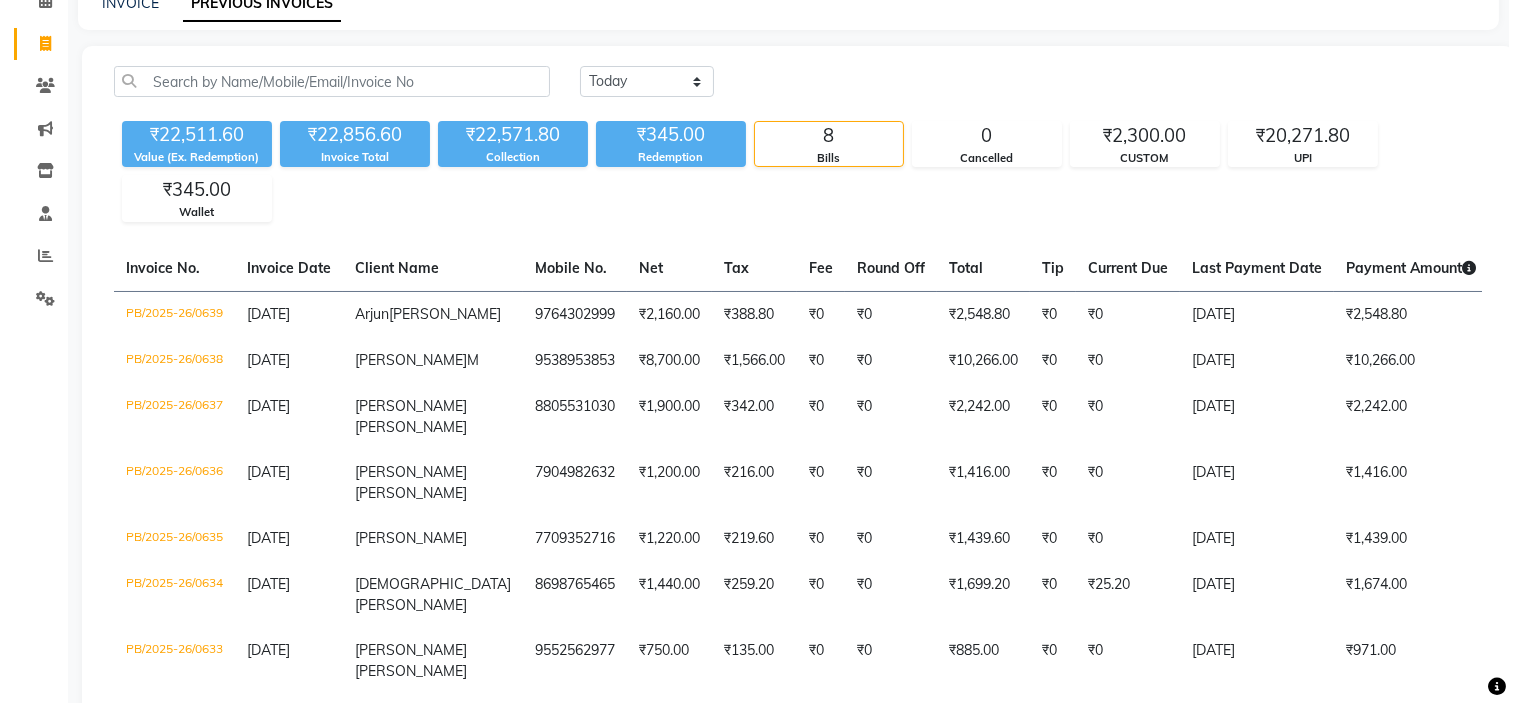 scroll, scrollTop: 0, scrollLeft: 0, axis: both 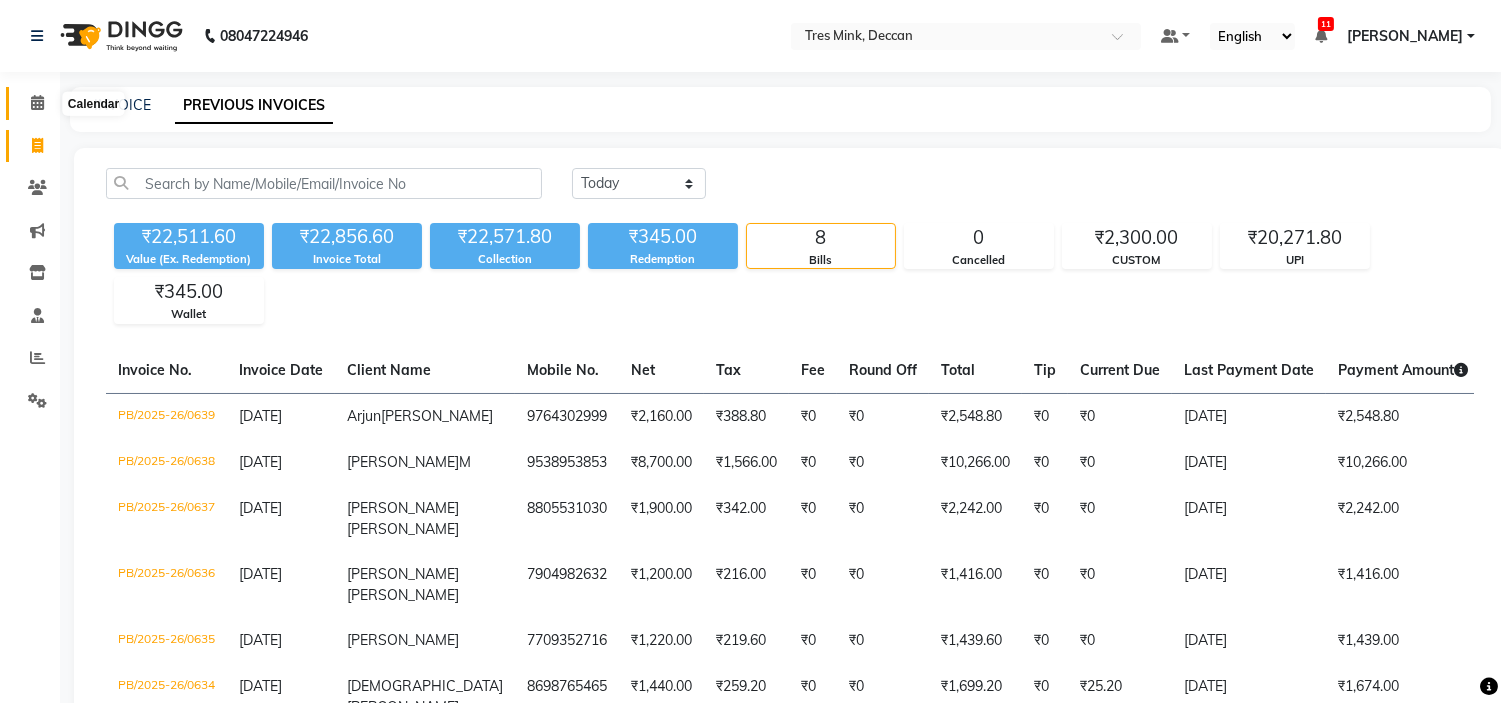 click 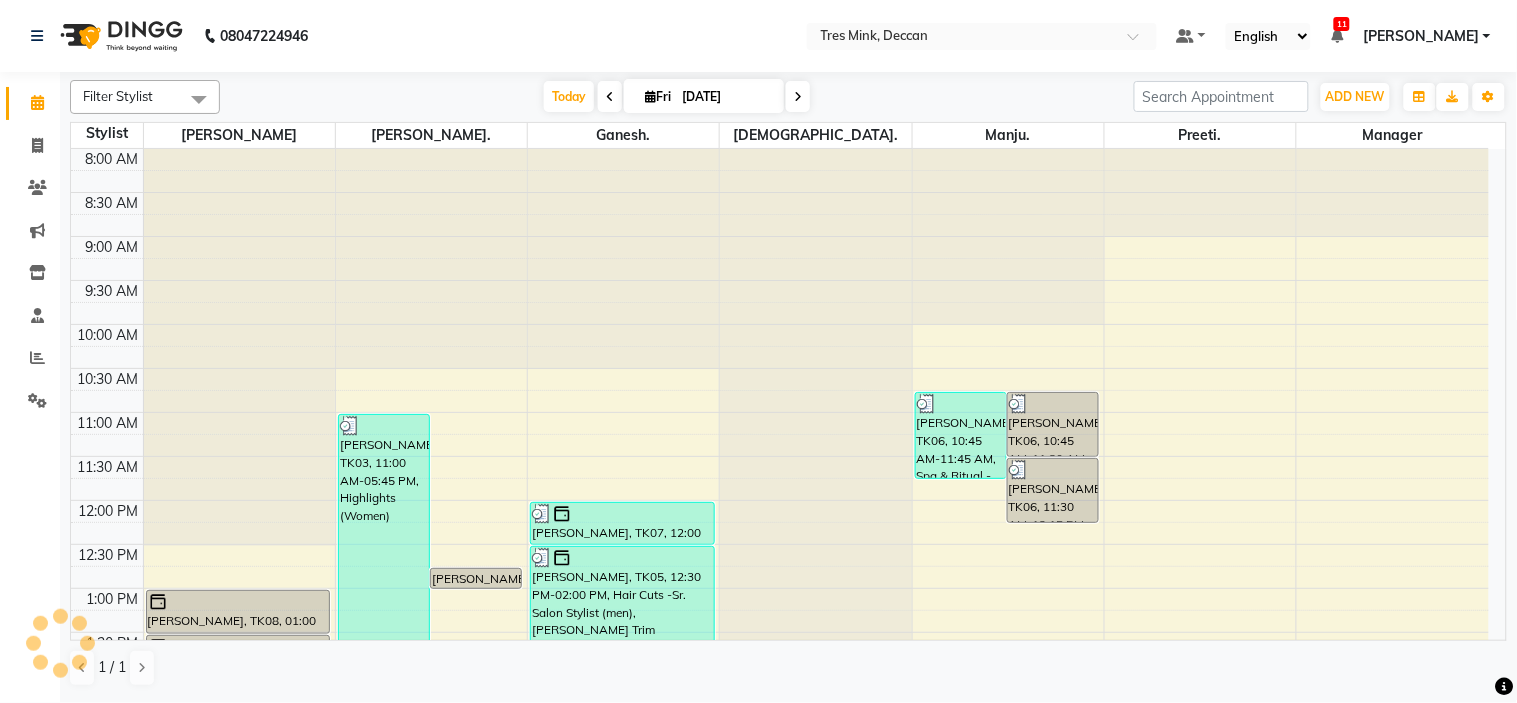 scroll, scrollTop: 0, scrollLeft: 0, axis: both 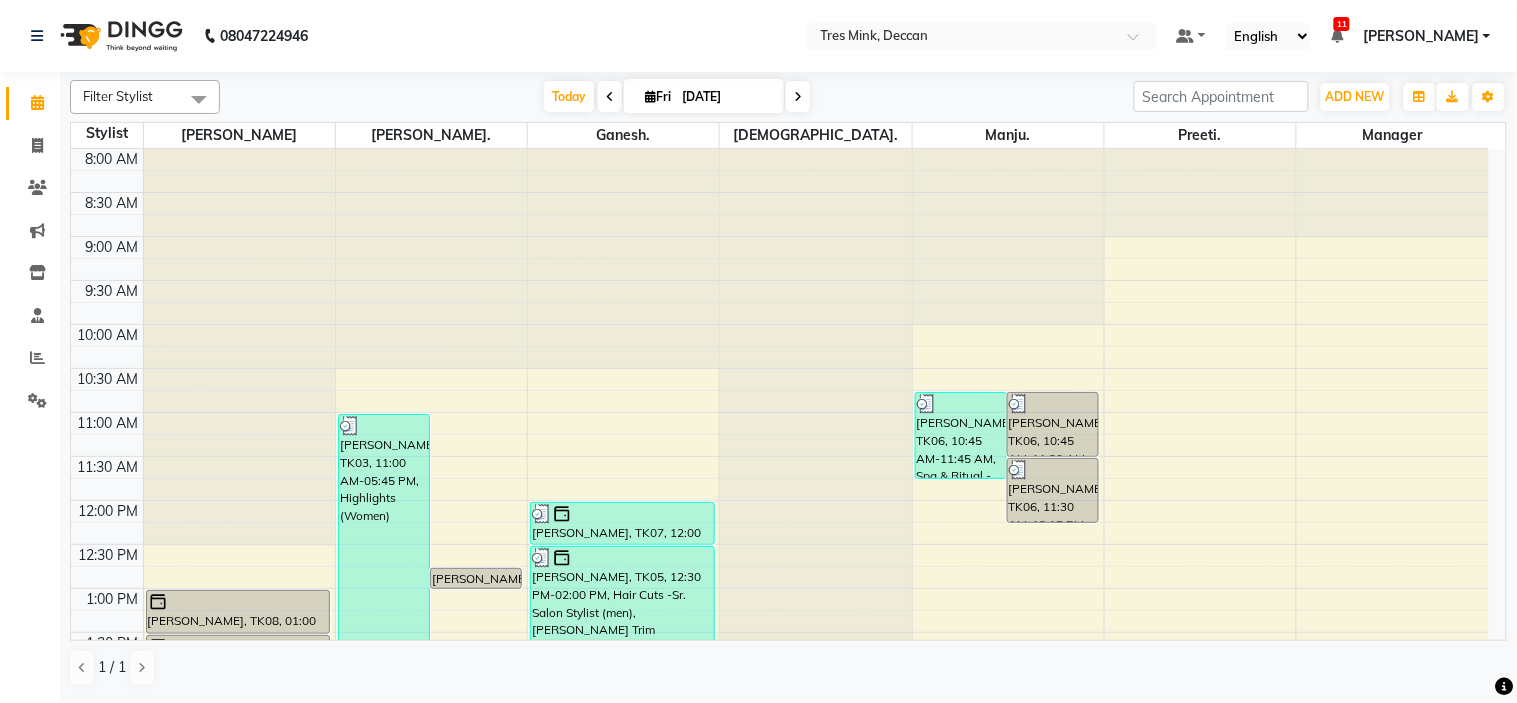 click at bounding box center [798, 96] 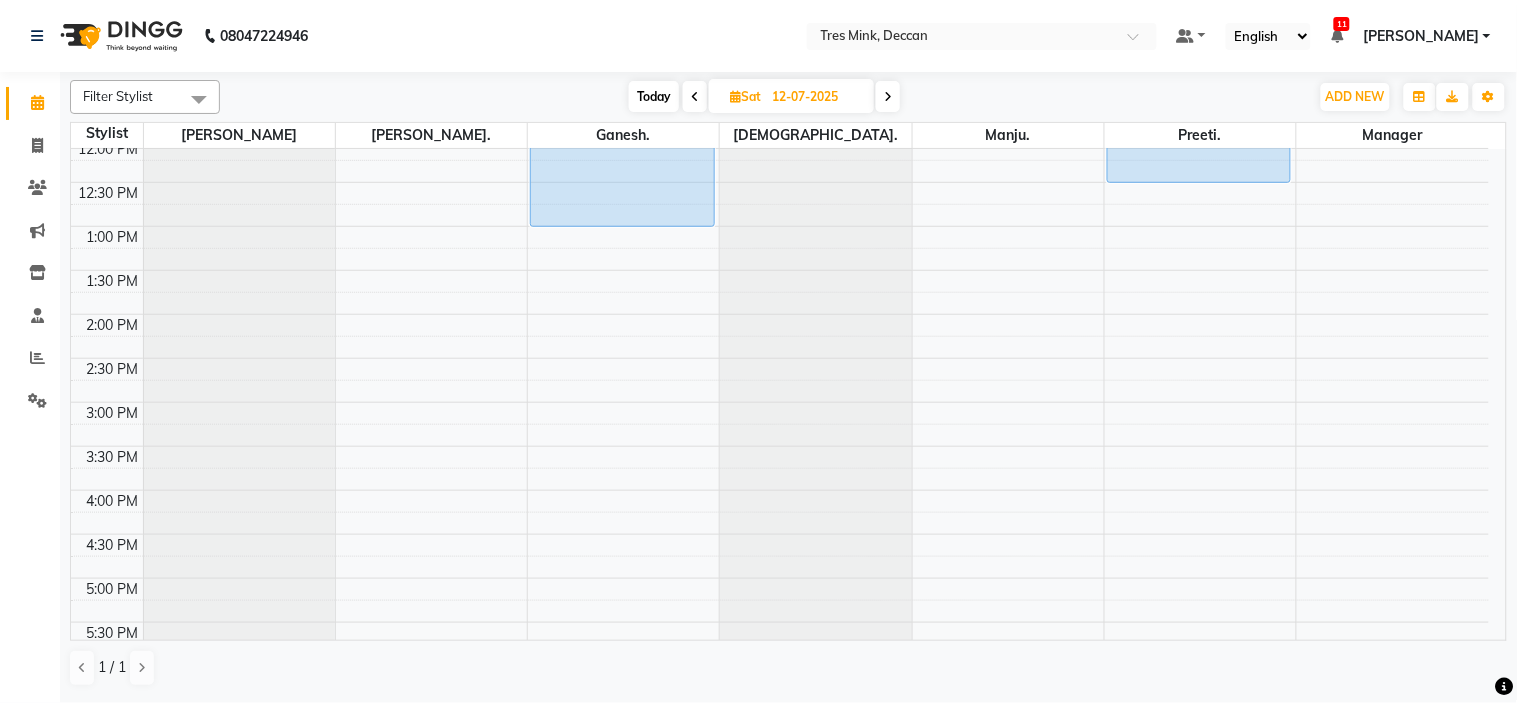 scroll, scrollTop: 656, scrollLeft: 0, axis: vertical 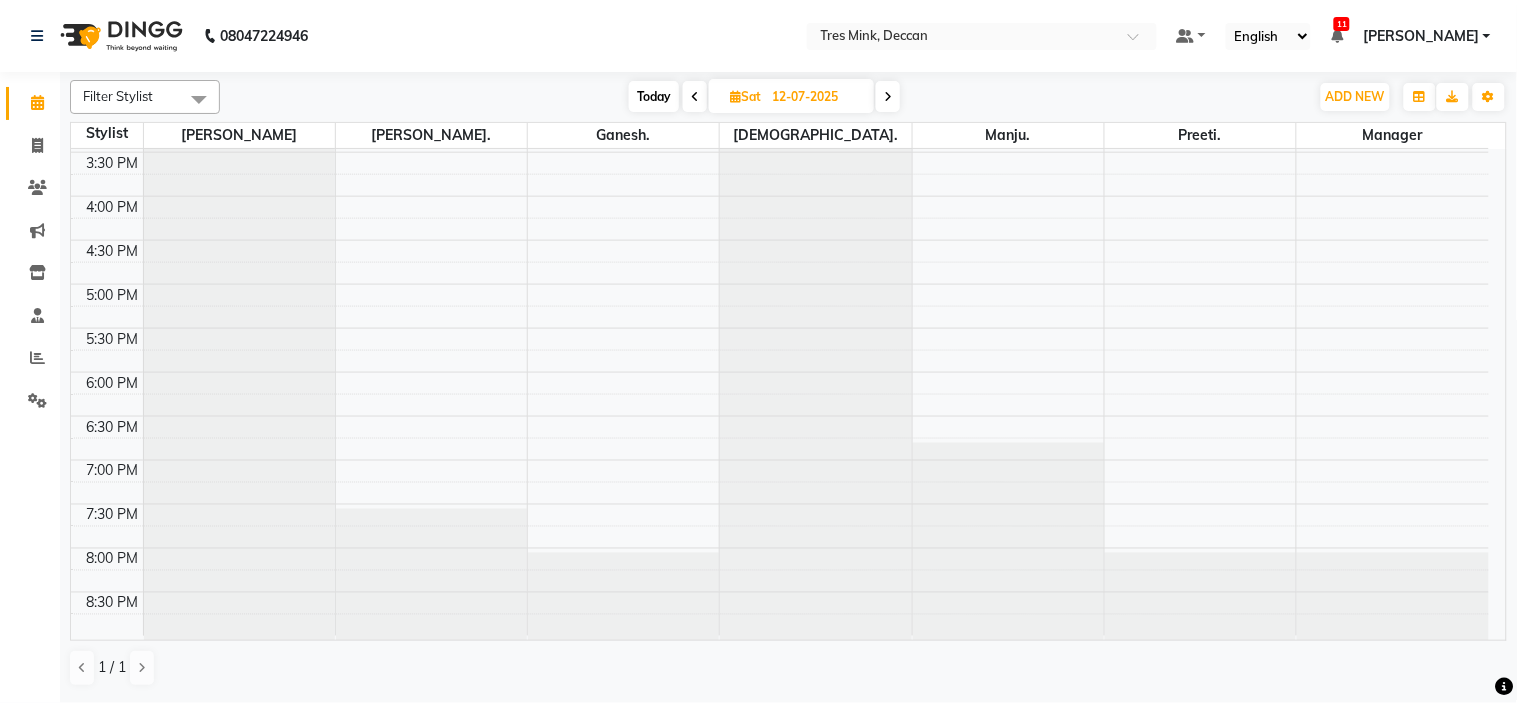 click on "Today" at bounding box center [654, 96] 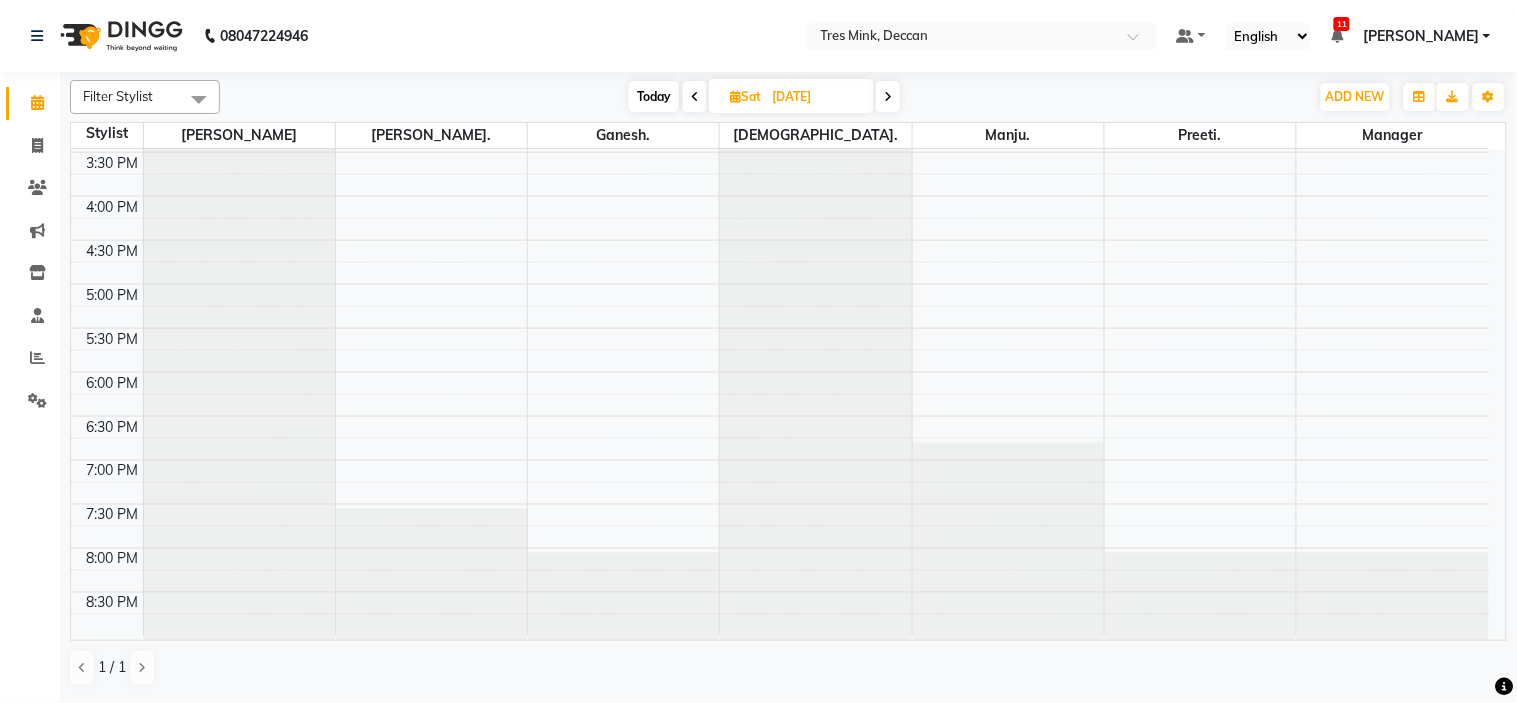 scroll, scrollTop: 656, scrollLeft: 0, axis: vertical 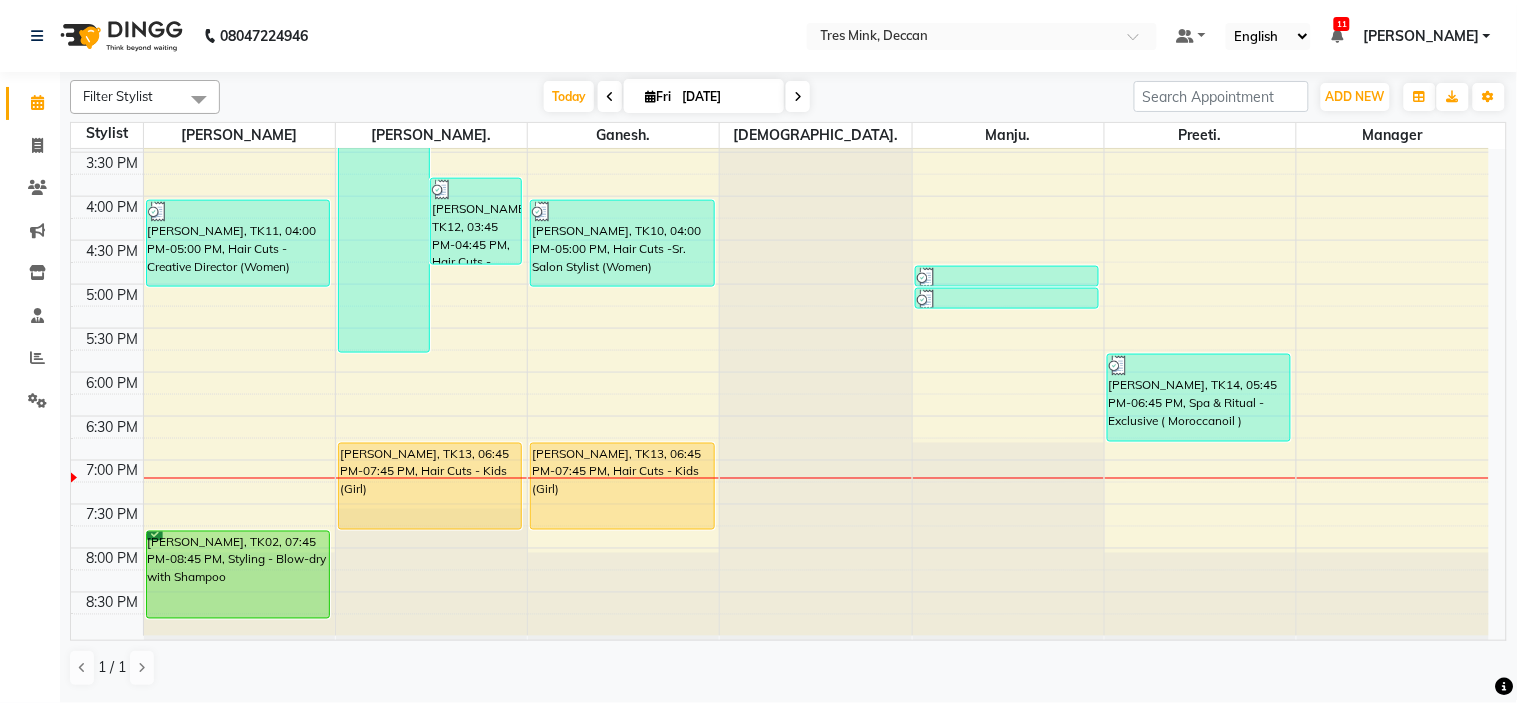 click on "[DATE]  [DATE]" at bounding box center (677, 97) 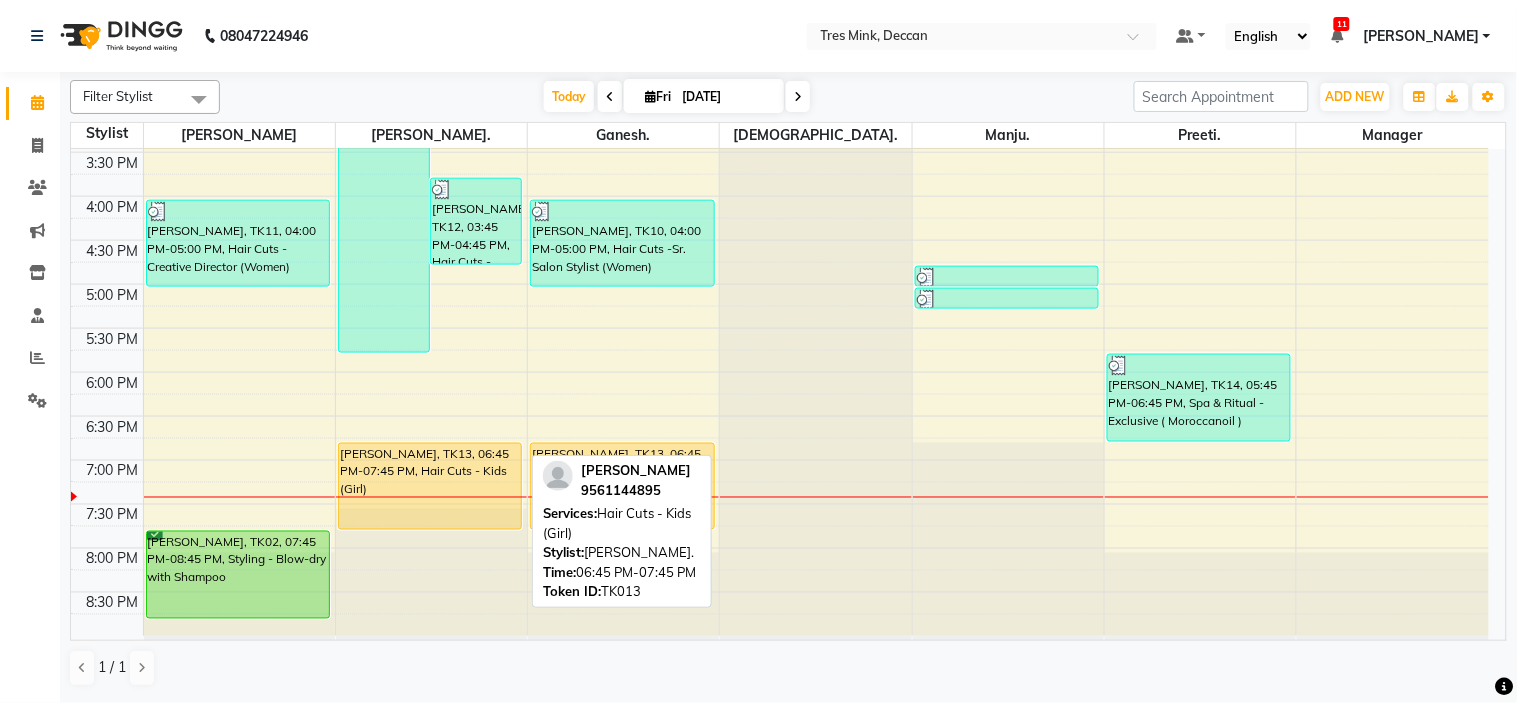click on "[PERSON_NAME], TK13, 06:45 PM-07:45 PM, Hair Cuts - Kids (Girl)" at bounding box center [430, 486] 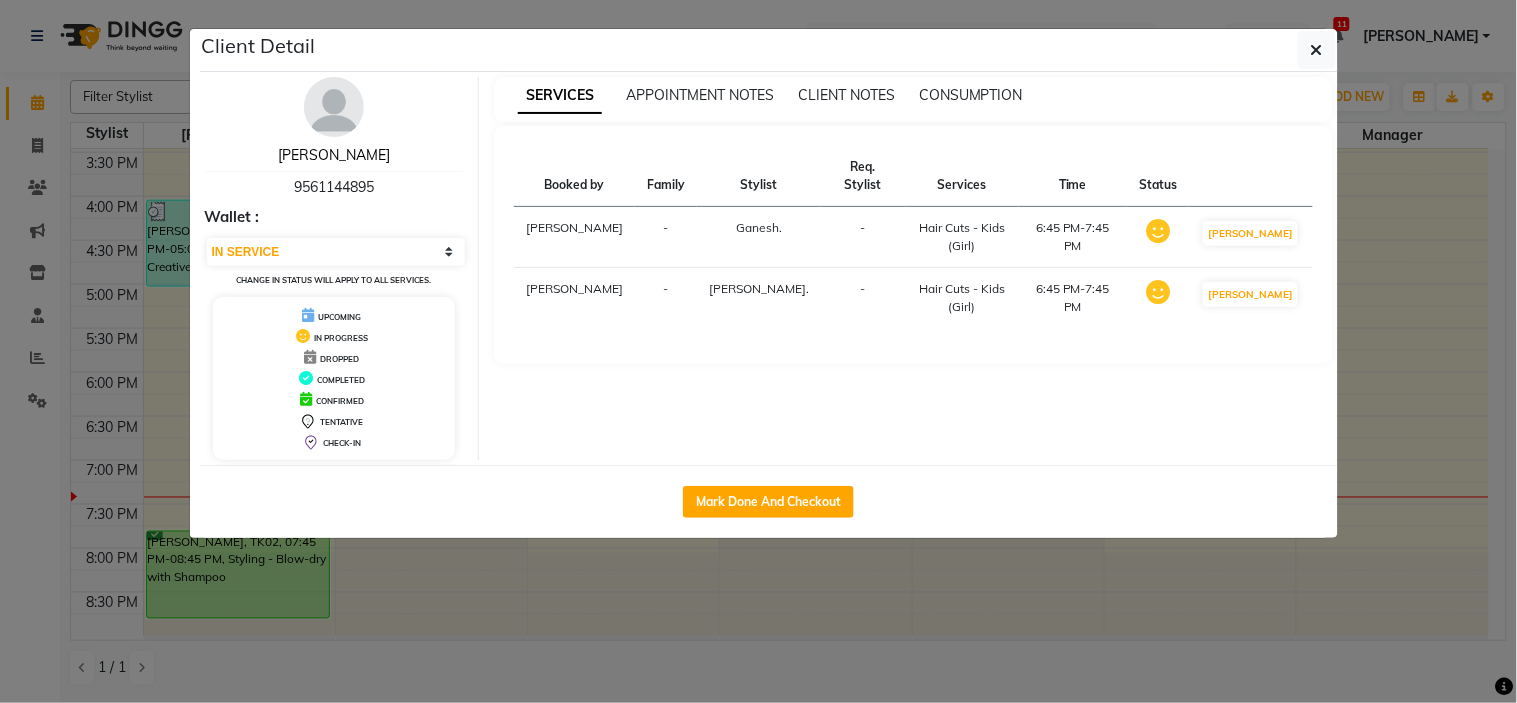 click on "[PERSON_NAME]" at bounding box center [334, 155] 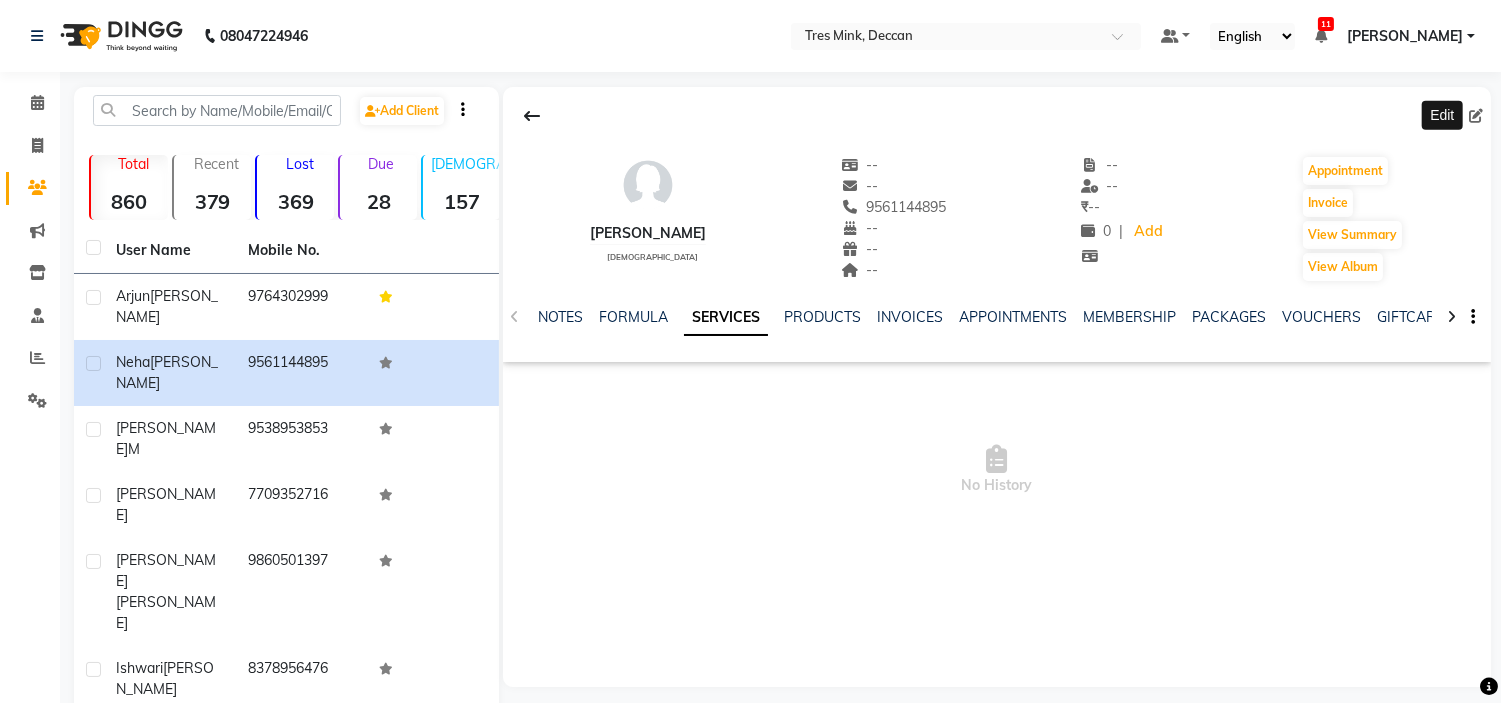 click 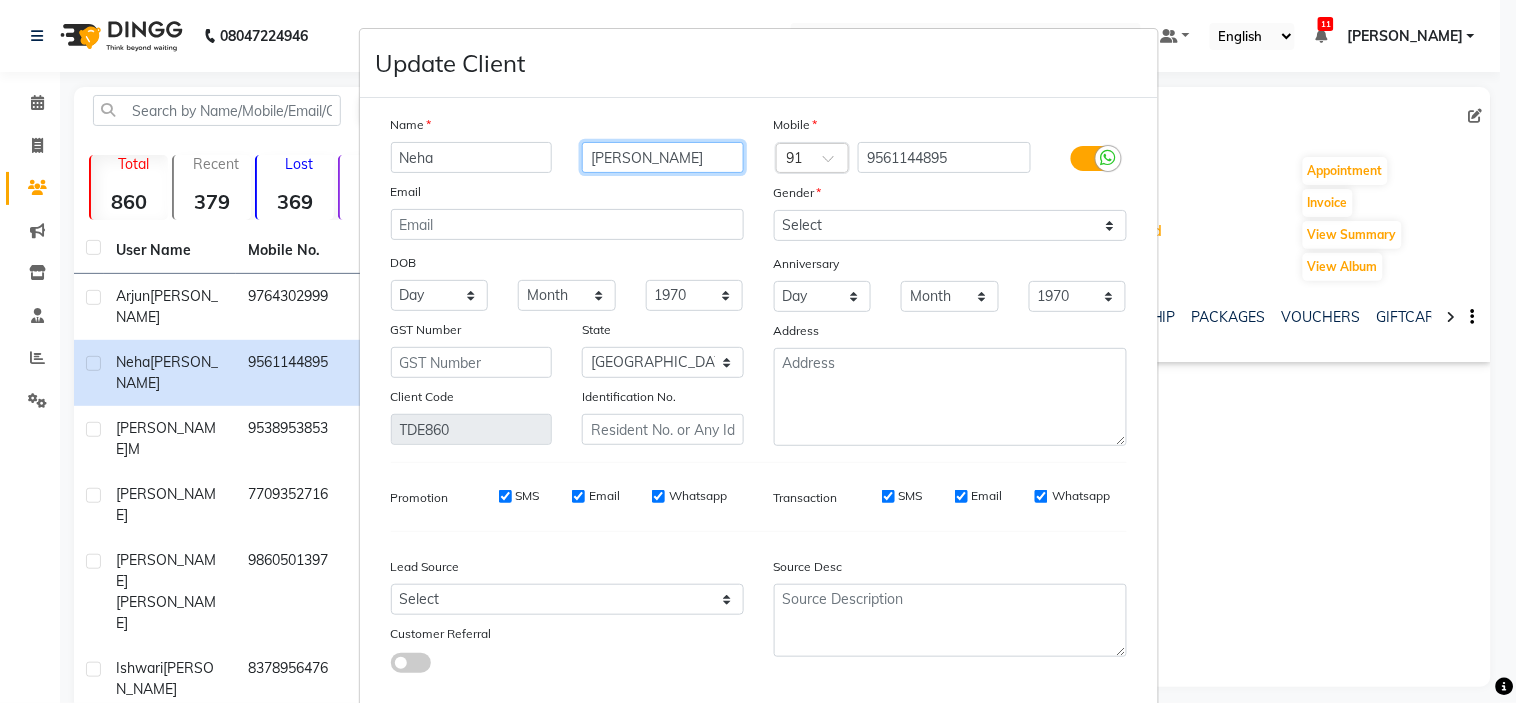 drag, startPoint x: 592, startPoint y: 163, endPoint x: 575, endPoint y: 167, distance: 17.464249 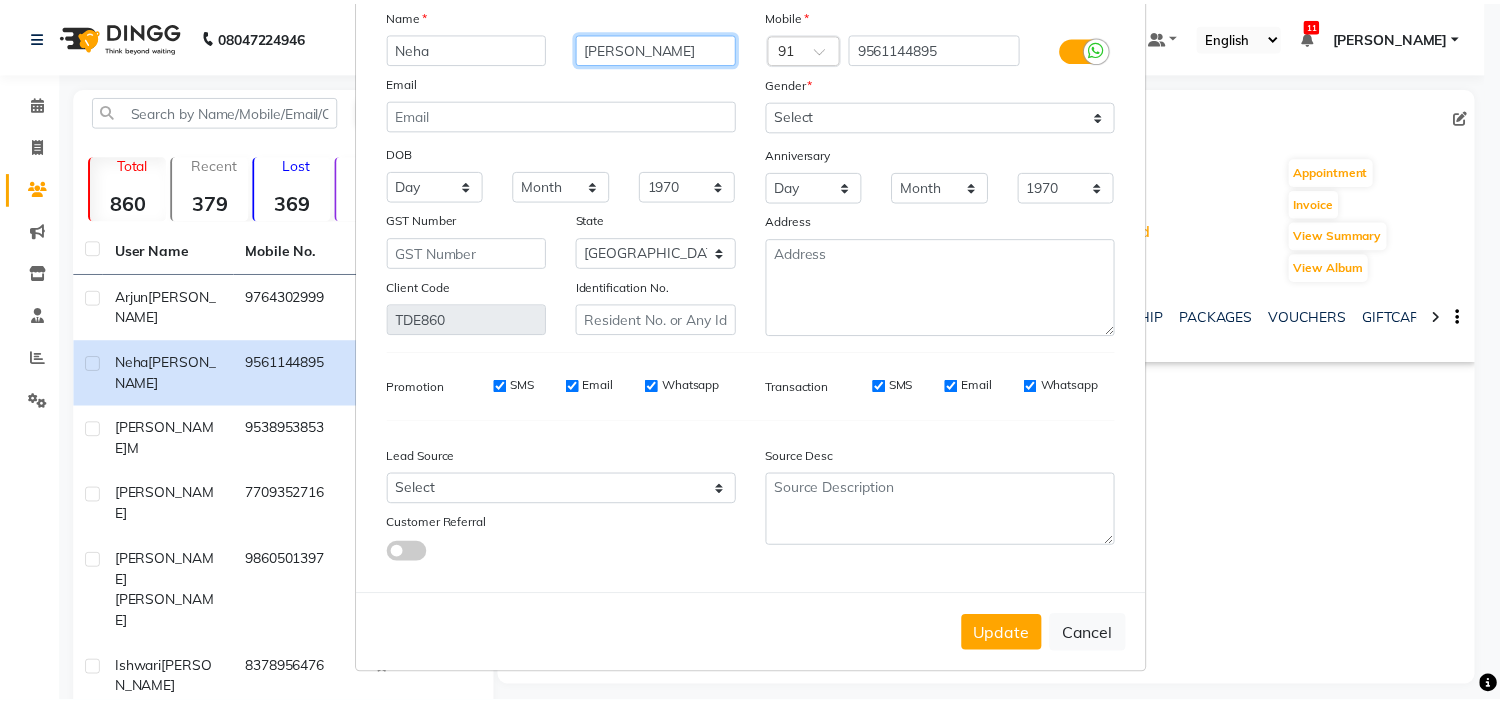 scroll, scrollTop: 112, scrollLeft: 0, axis: vertical 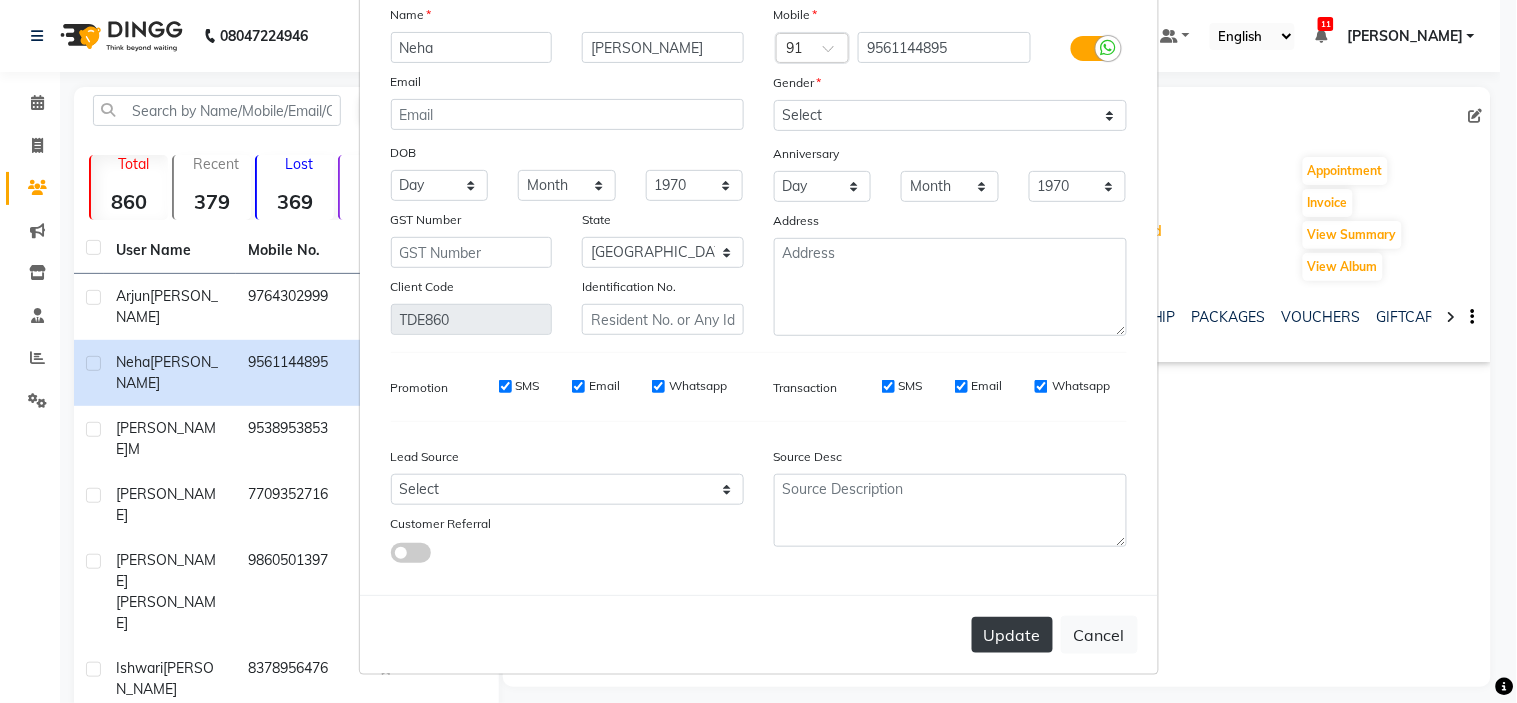 click on "Update" at bounding box center [1012, 635] 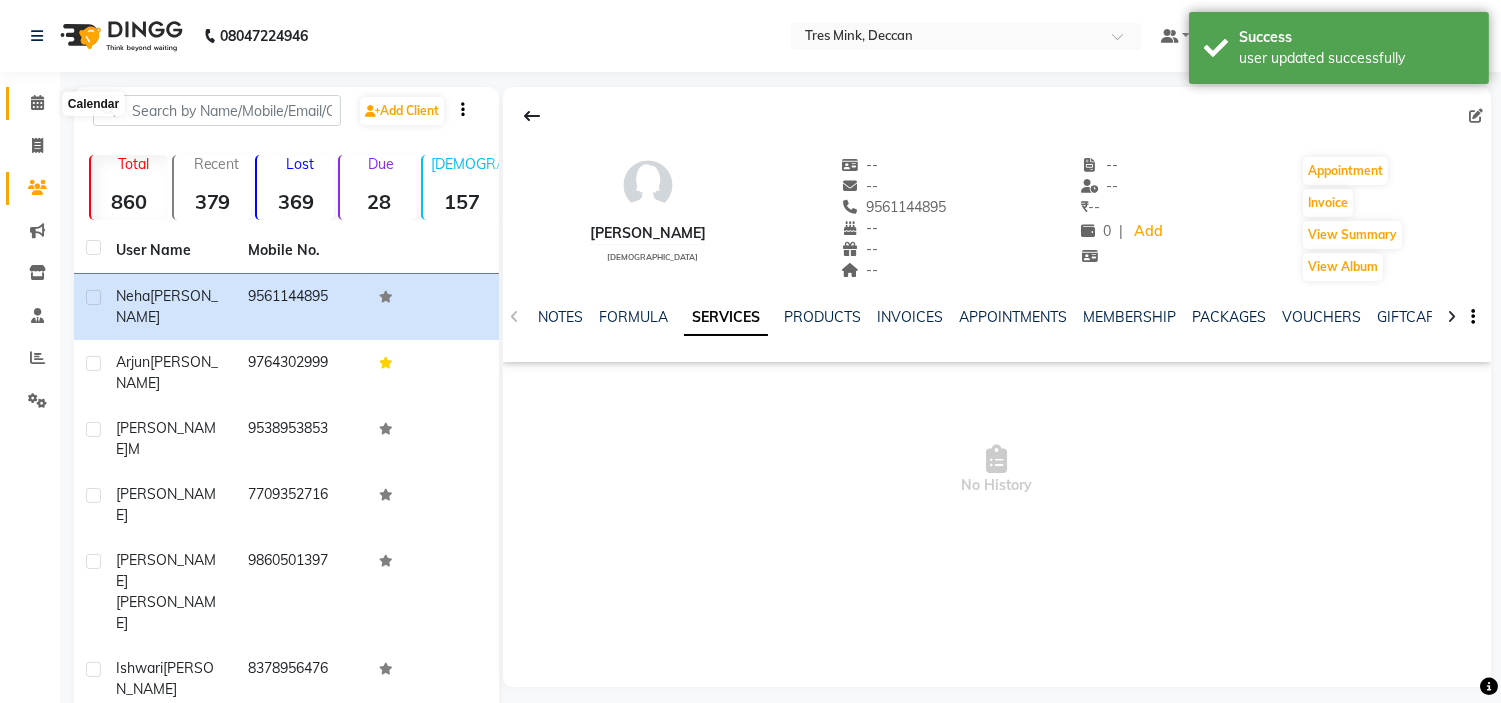 click 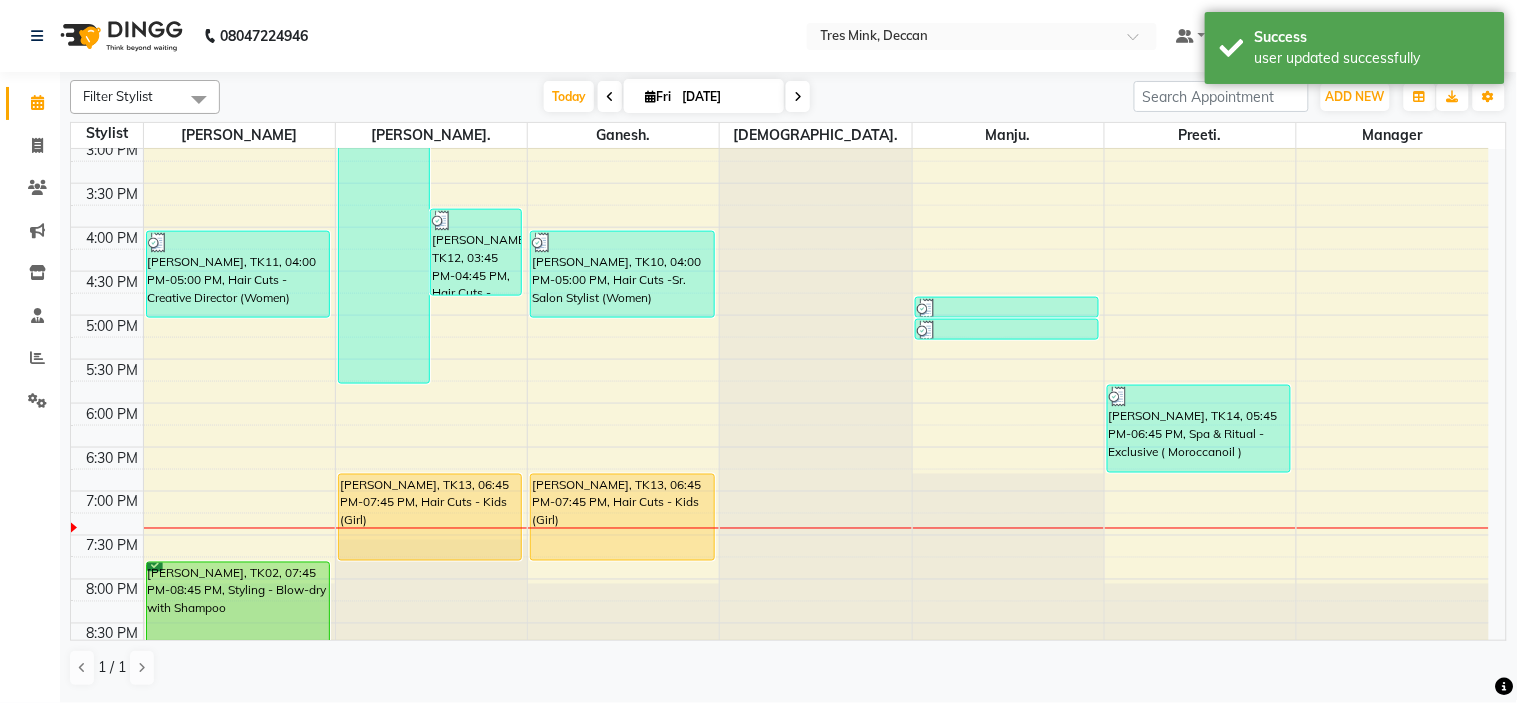 scroll, scrollTop: 656, scrollLeft: 0, axis: vertical 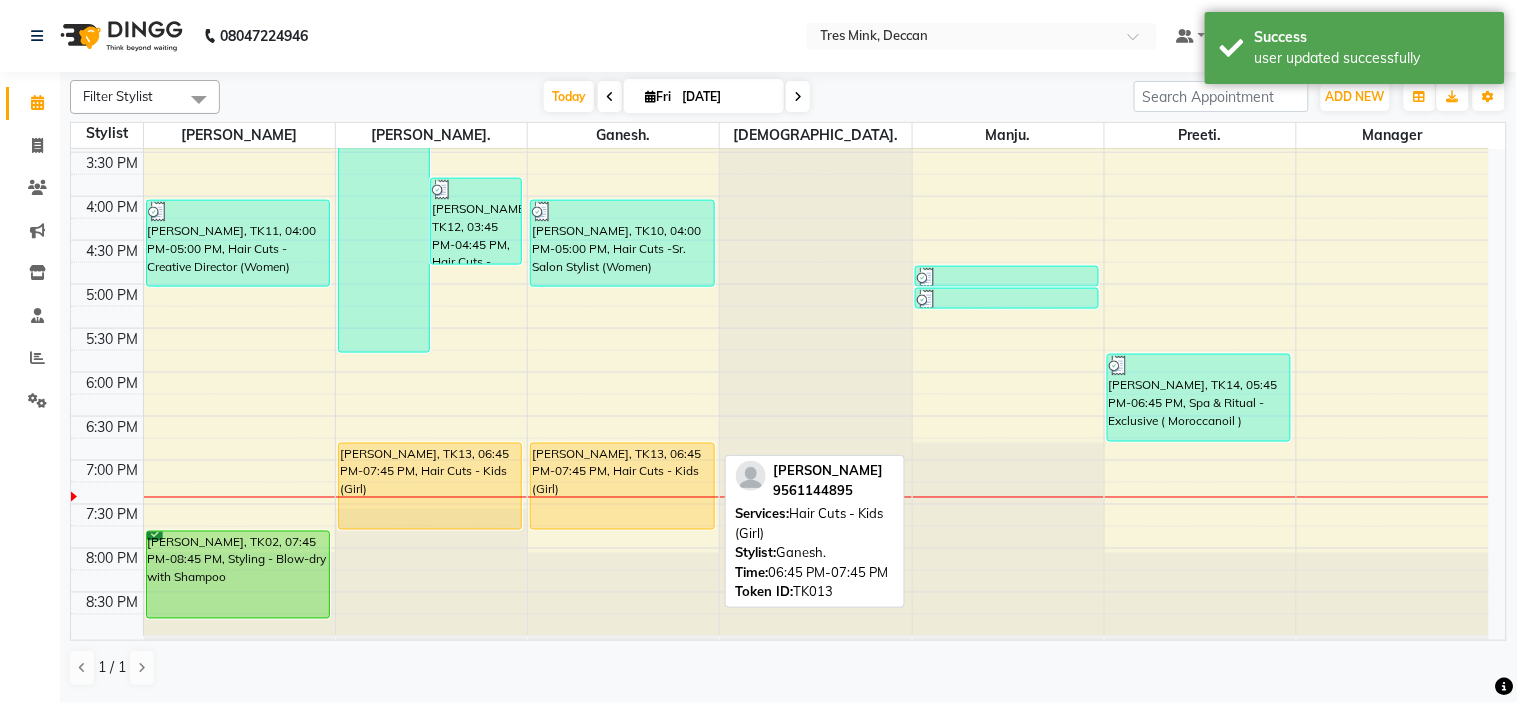 click on "[PERSON_NAME], TK13, 06:45 PM-07:45 PM, Hair Cuts - Kids (Girl)" at bounding box center [622, 486] 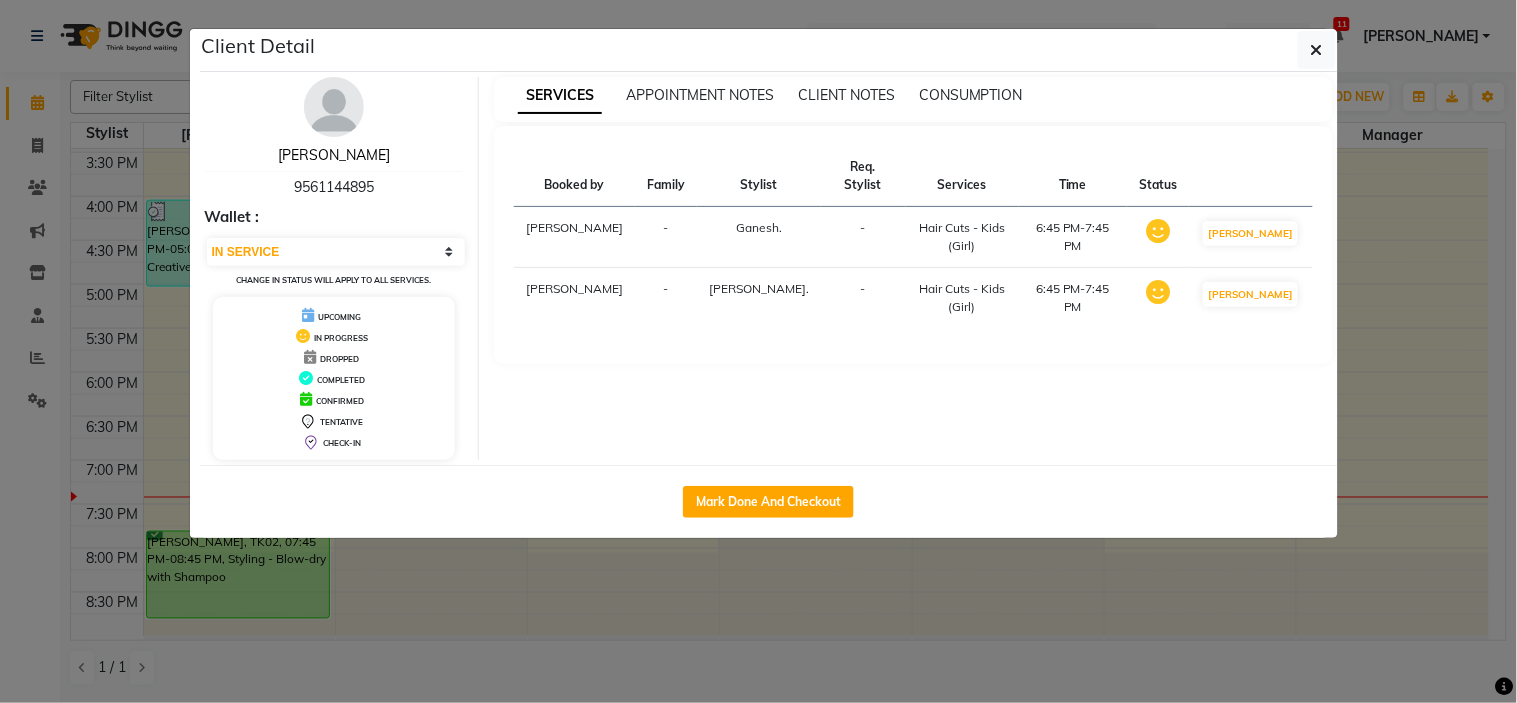 click on "[PERSON_NAME]" at bounding box center (334, 155) 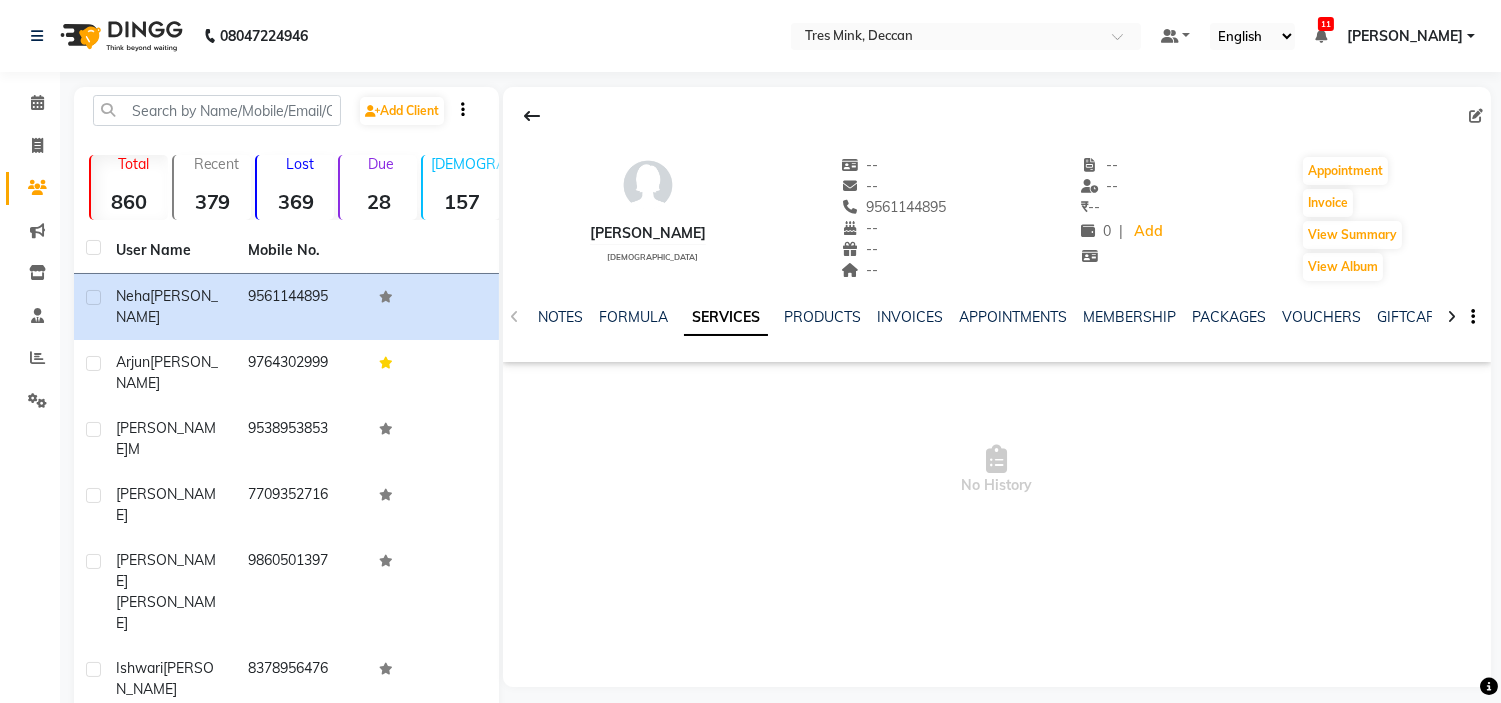 click 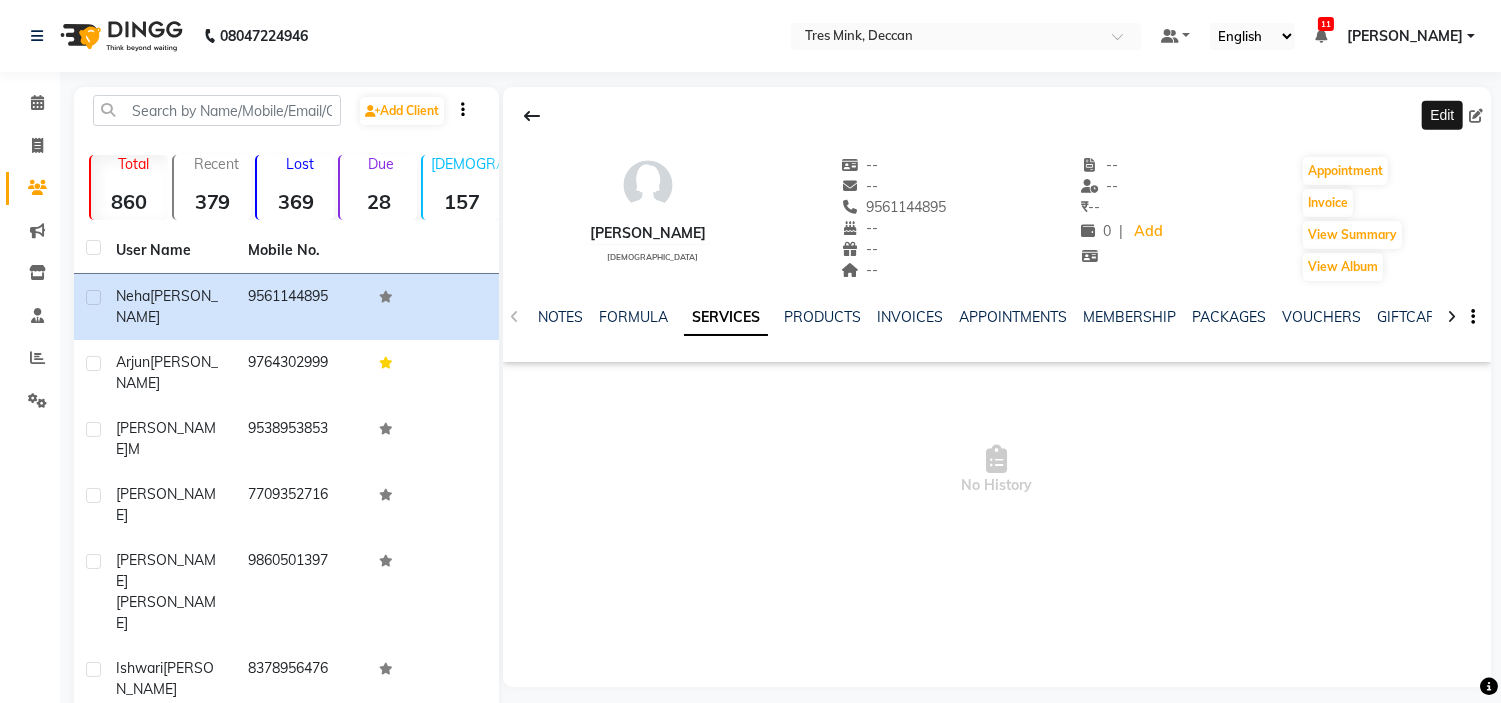 click 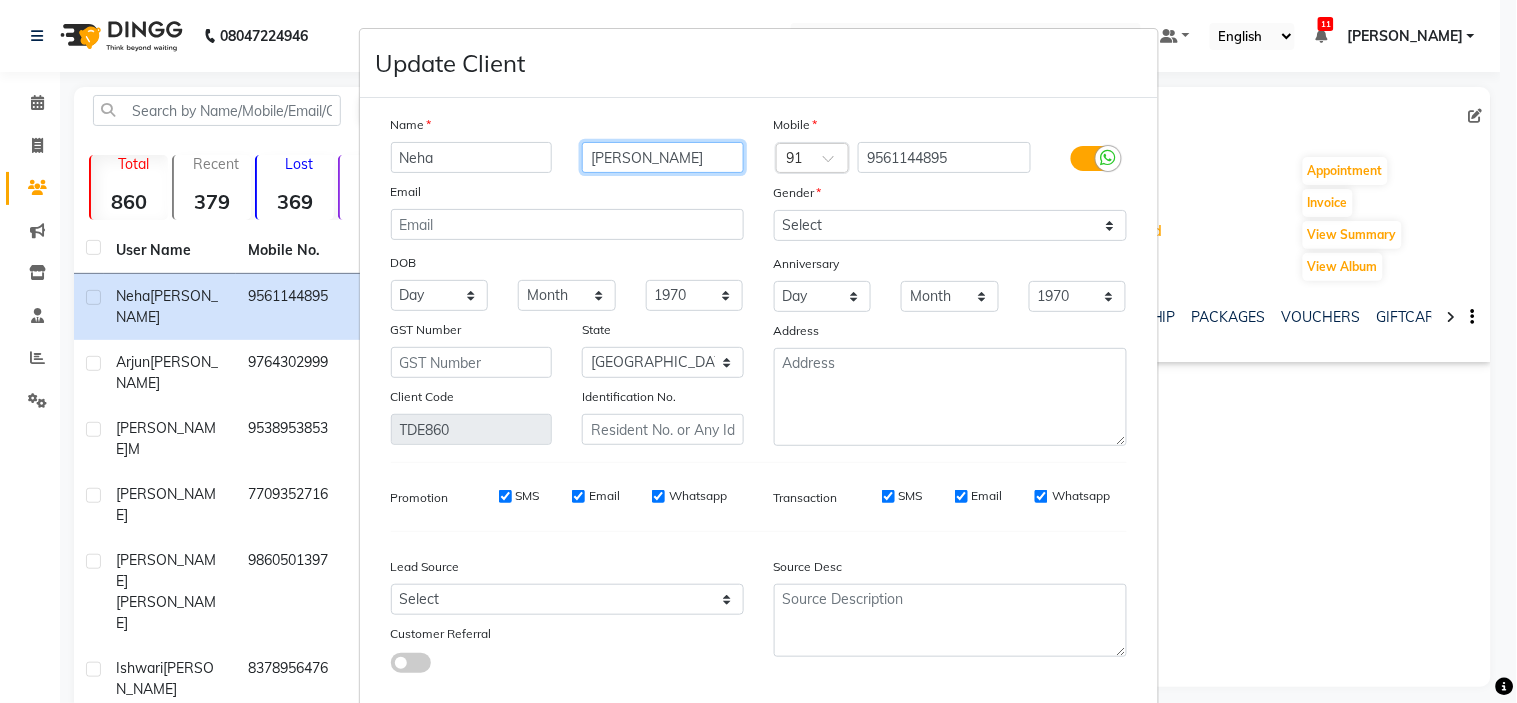 click on "[PERSON_NAME]" at bounding box center [663, 157] 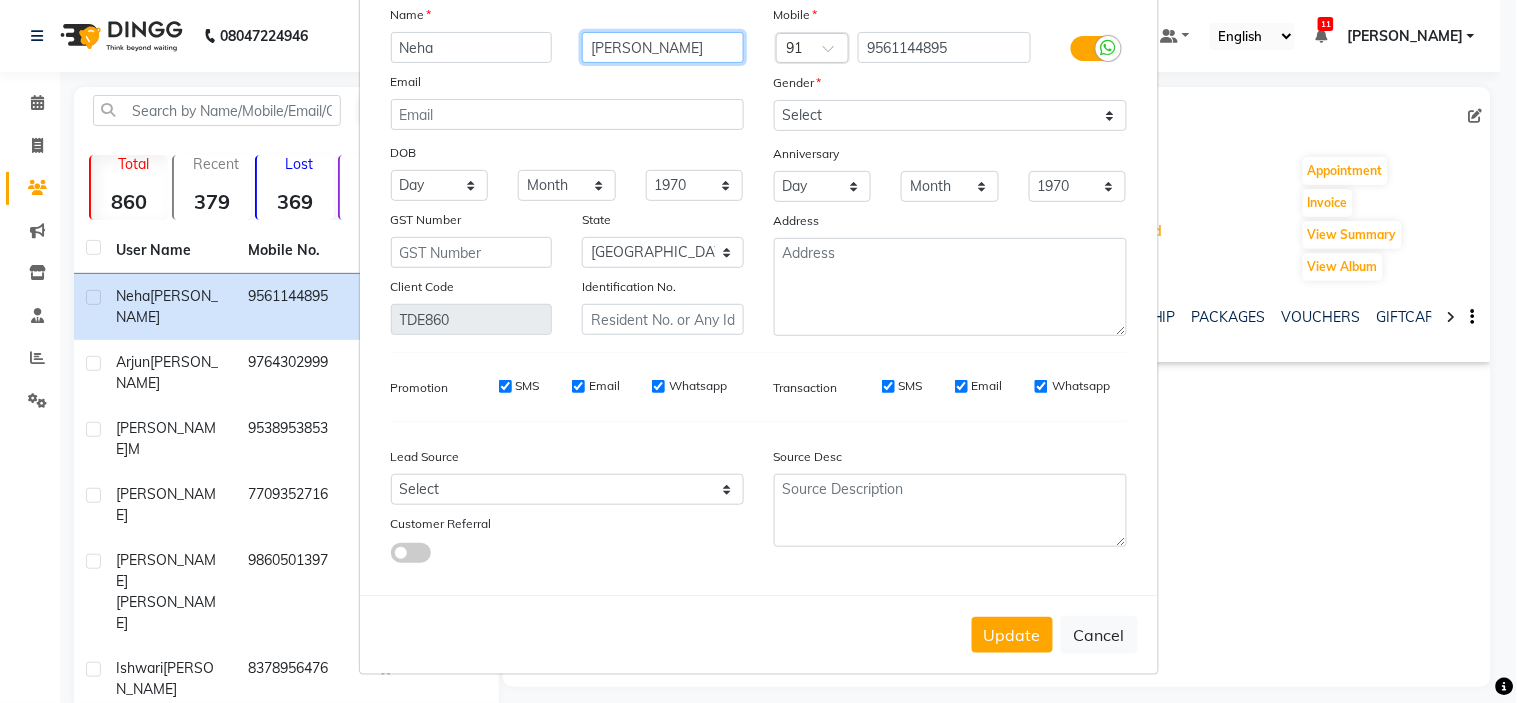 scroll, scrollTop: 112, scrollLeft: 0, axis: vertical 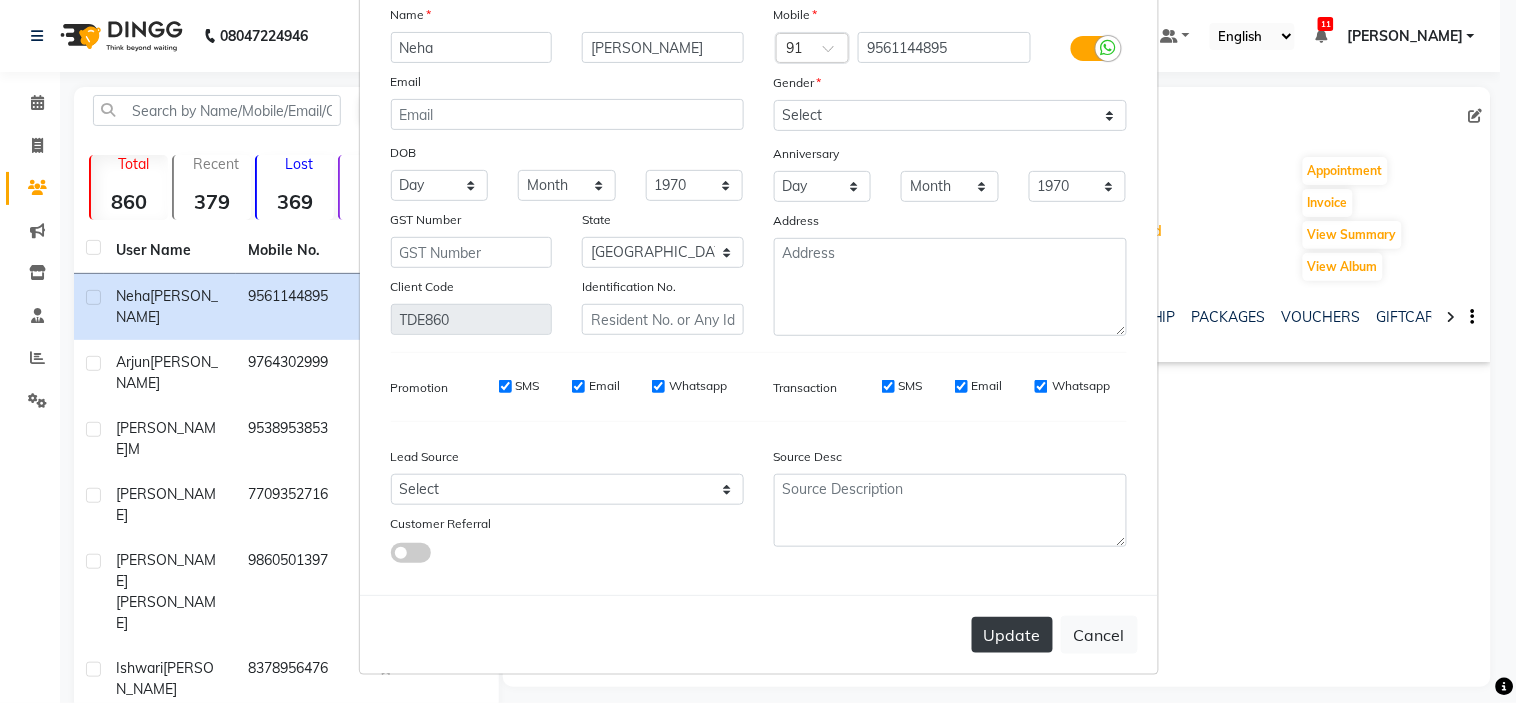 click on "Update" at bounding box center [1012, 635] 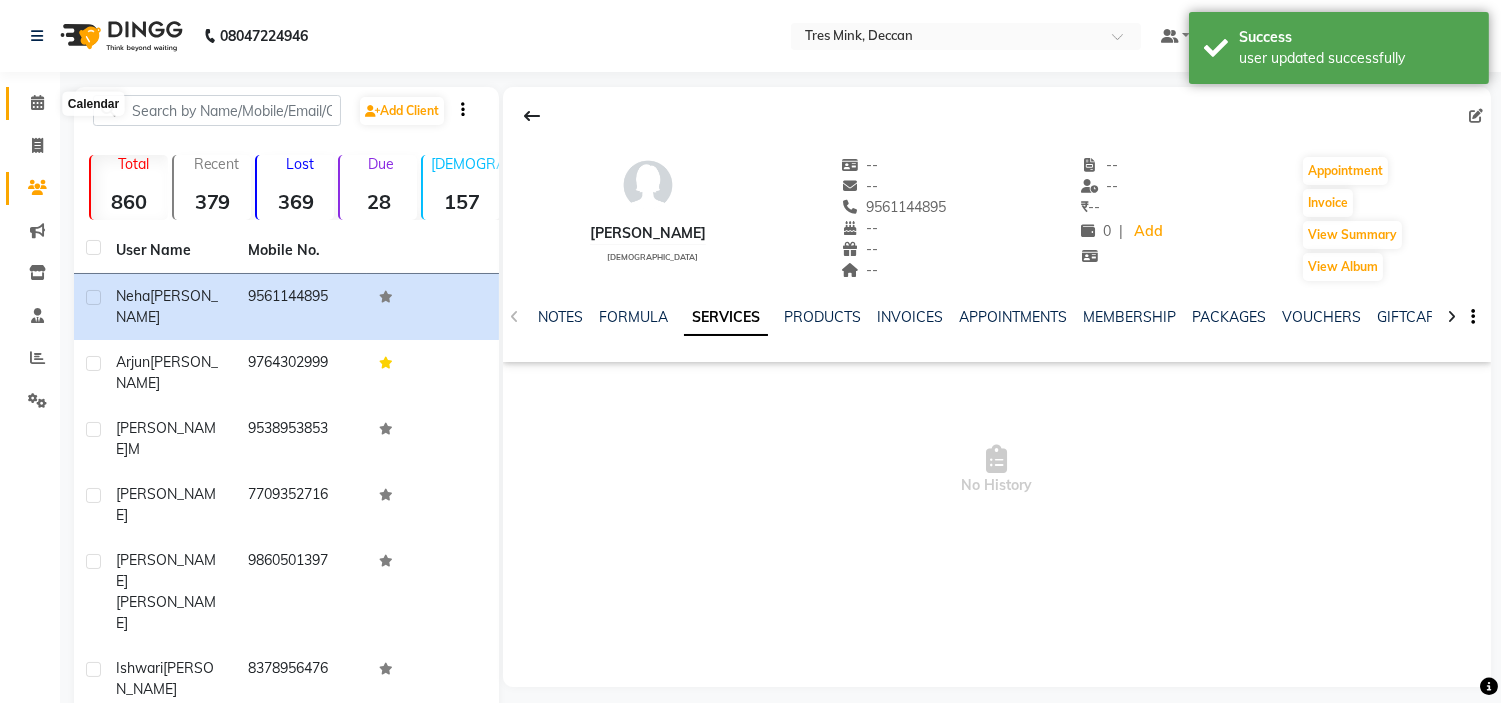 click 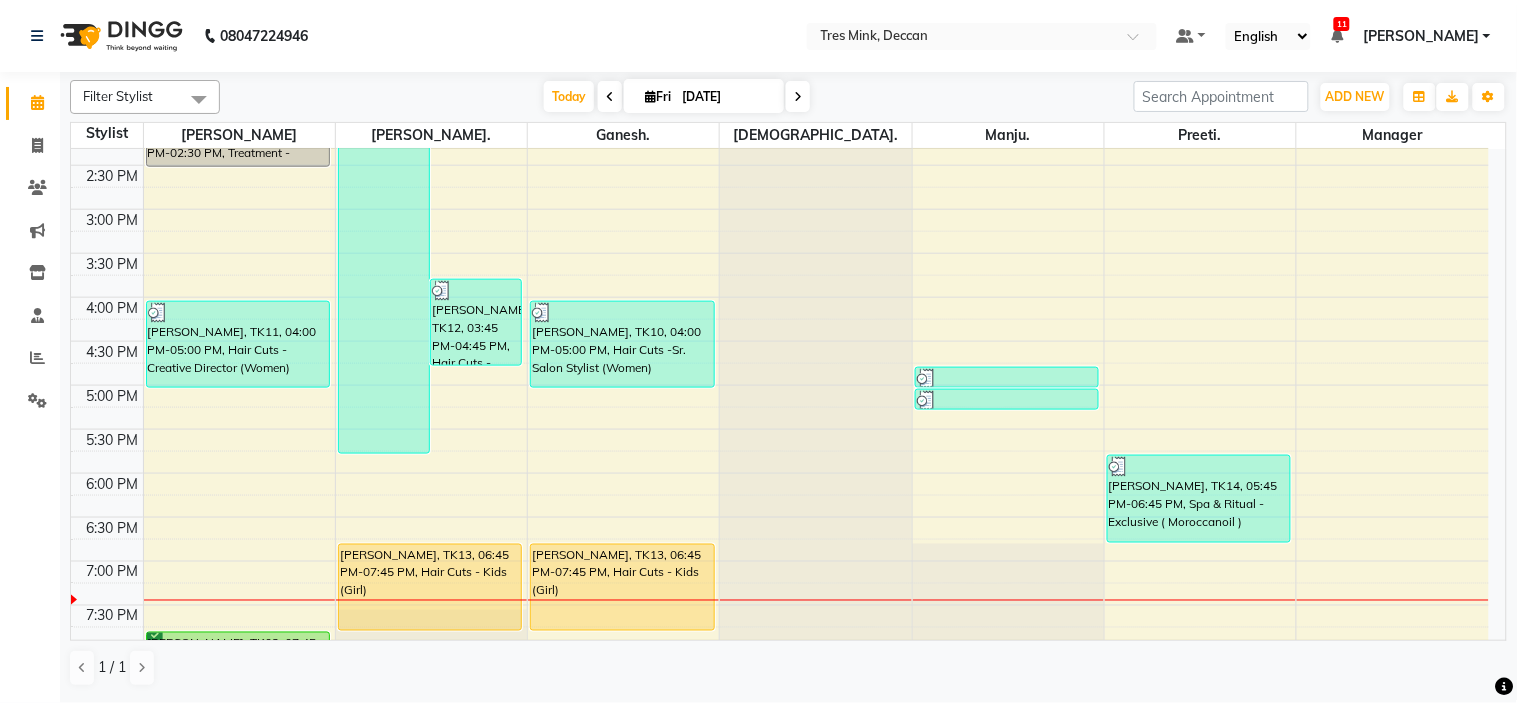 scroll, scrollTop: 656, scrollLeft: 0, axis: vertical 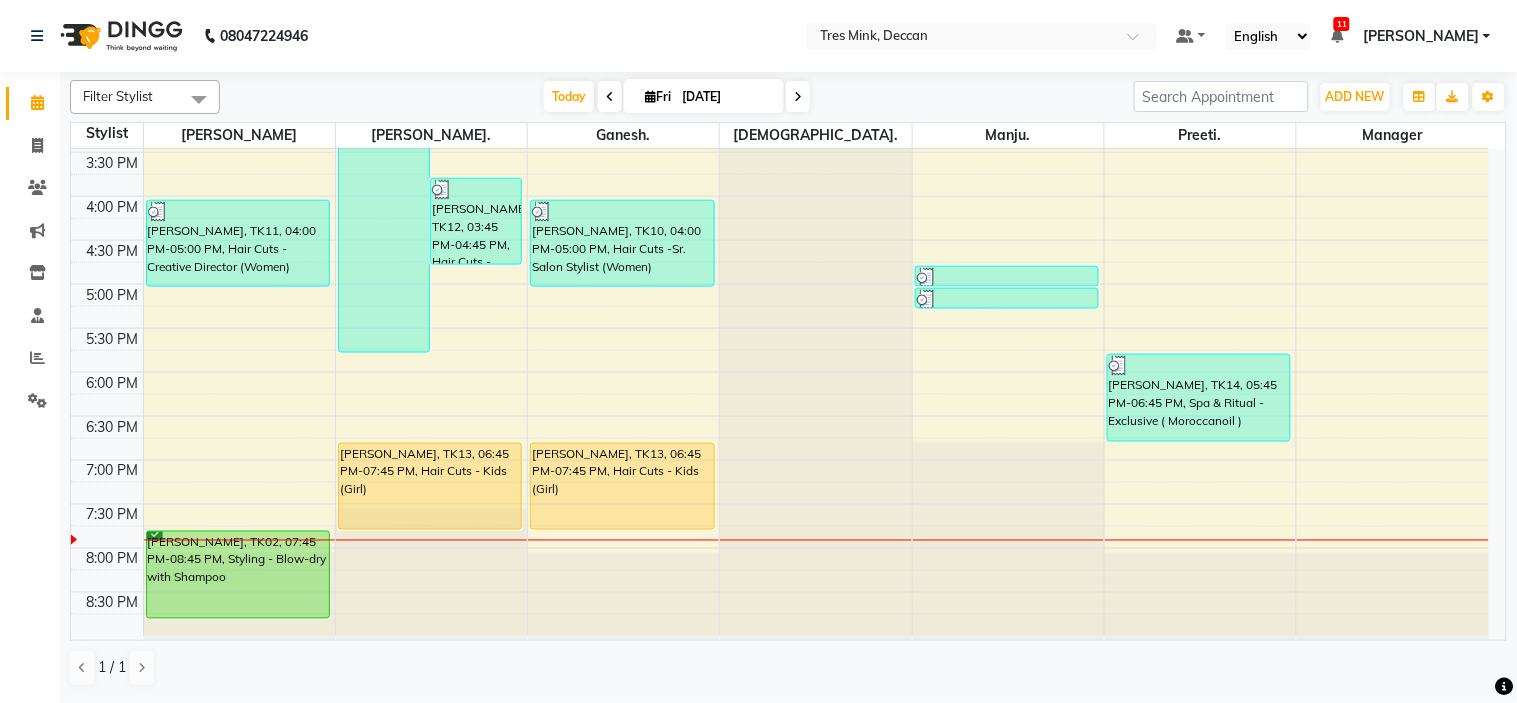 click on "[DATE]  [DATE]" at bounding box center (677, 97) 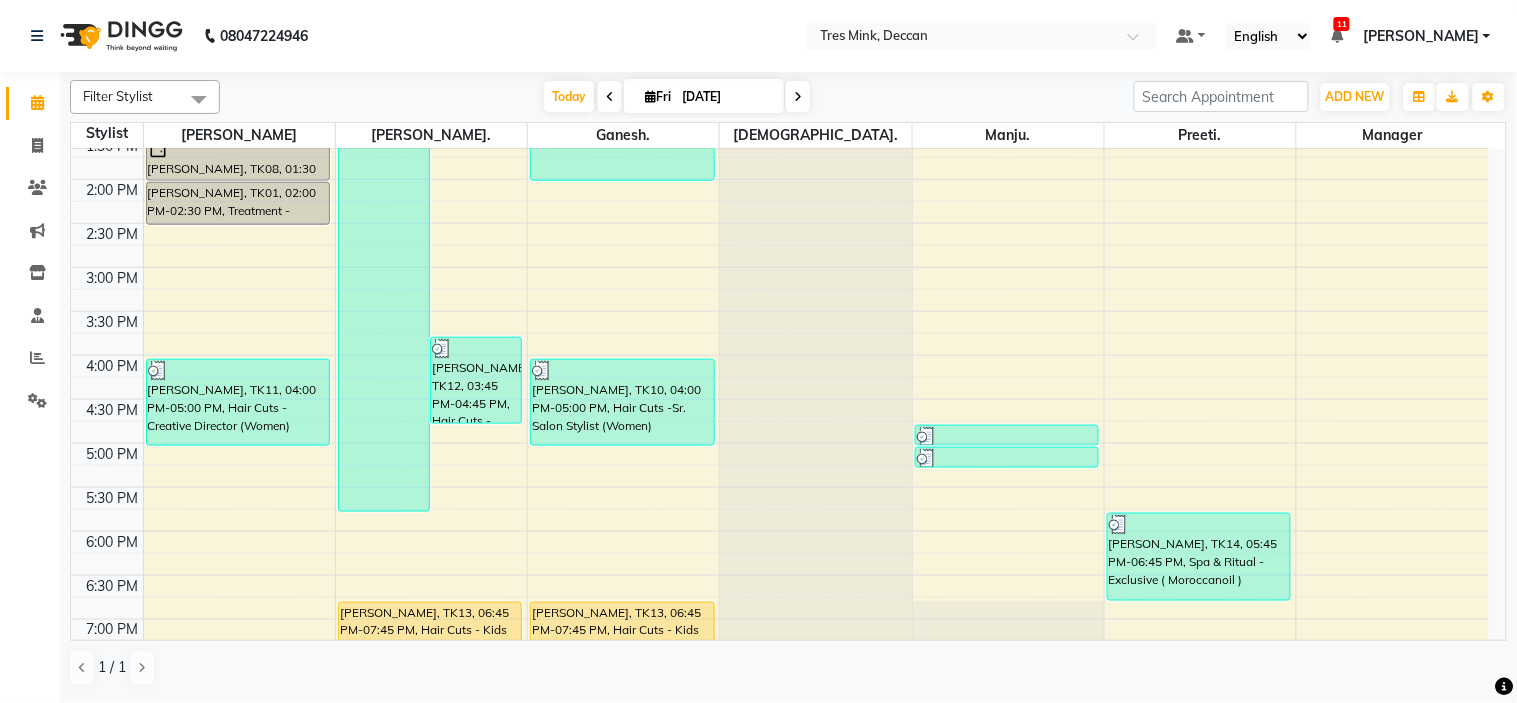 scroll, scrollTop: 656, scrollLeft: 0, axis: vertical 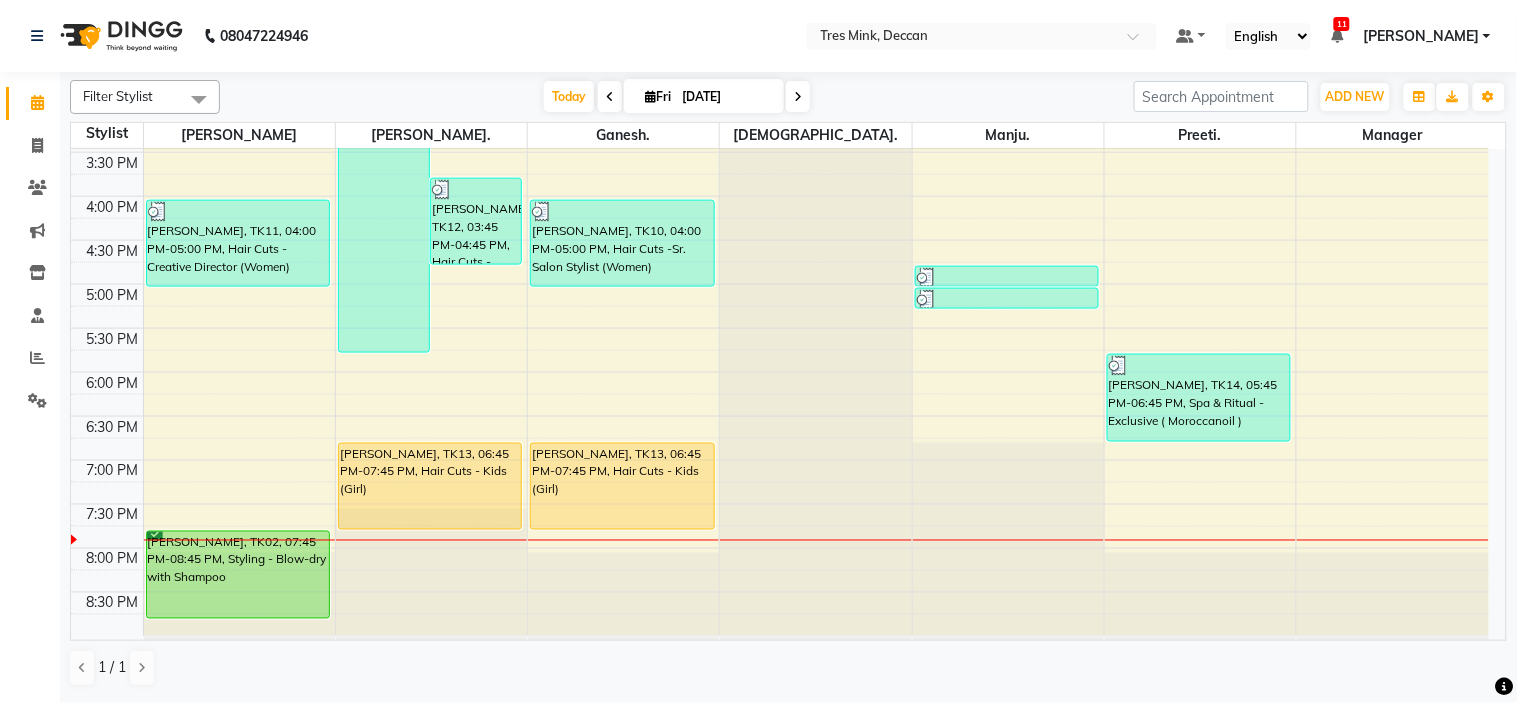 click on "[DATE]  [DATE]" at bounding box center [677, 97] 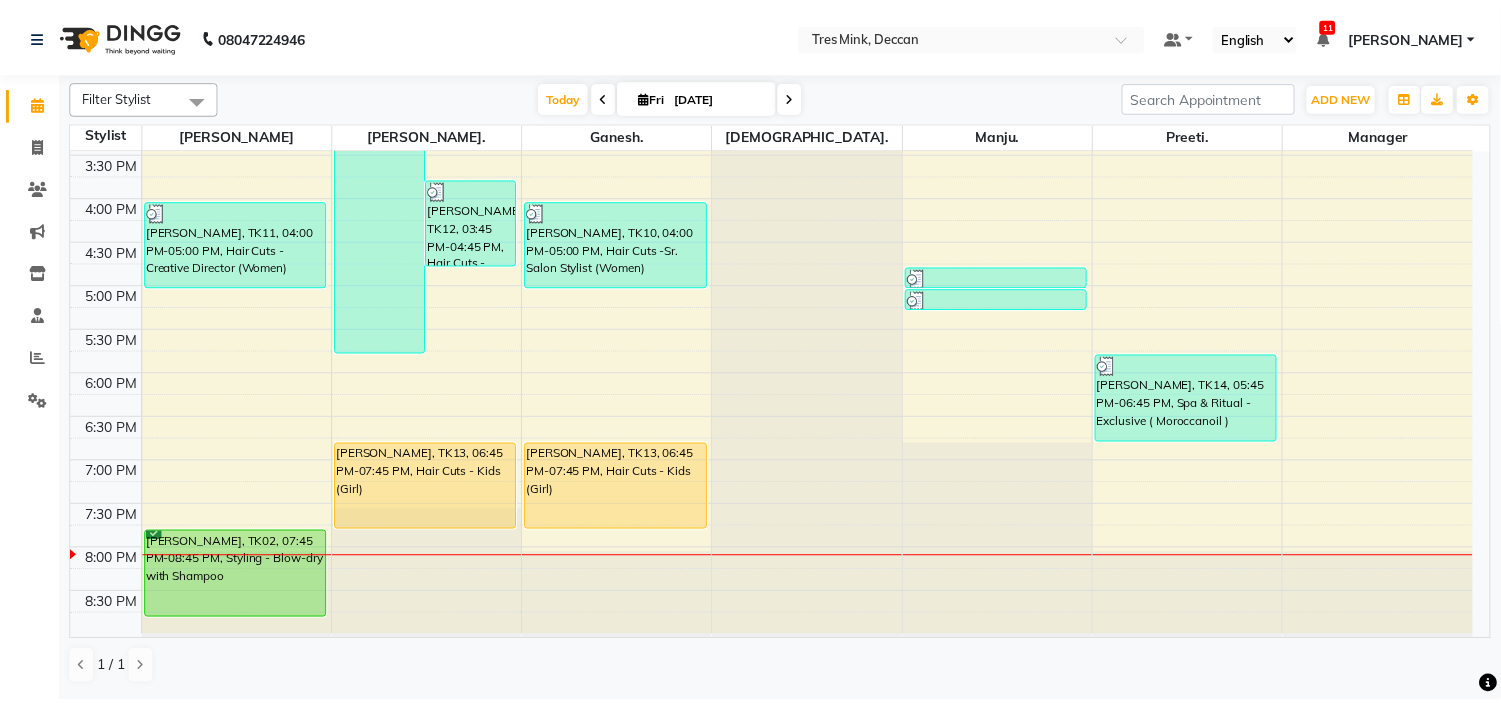 scroll, scrollTop: 632, scrollLeft: 0, axis: vertical 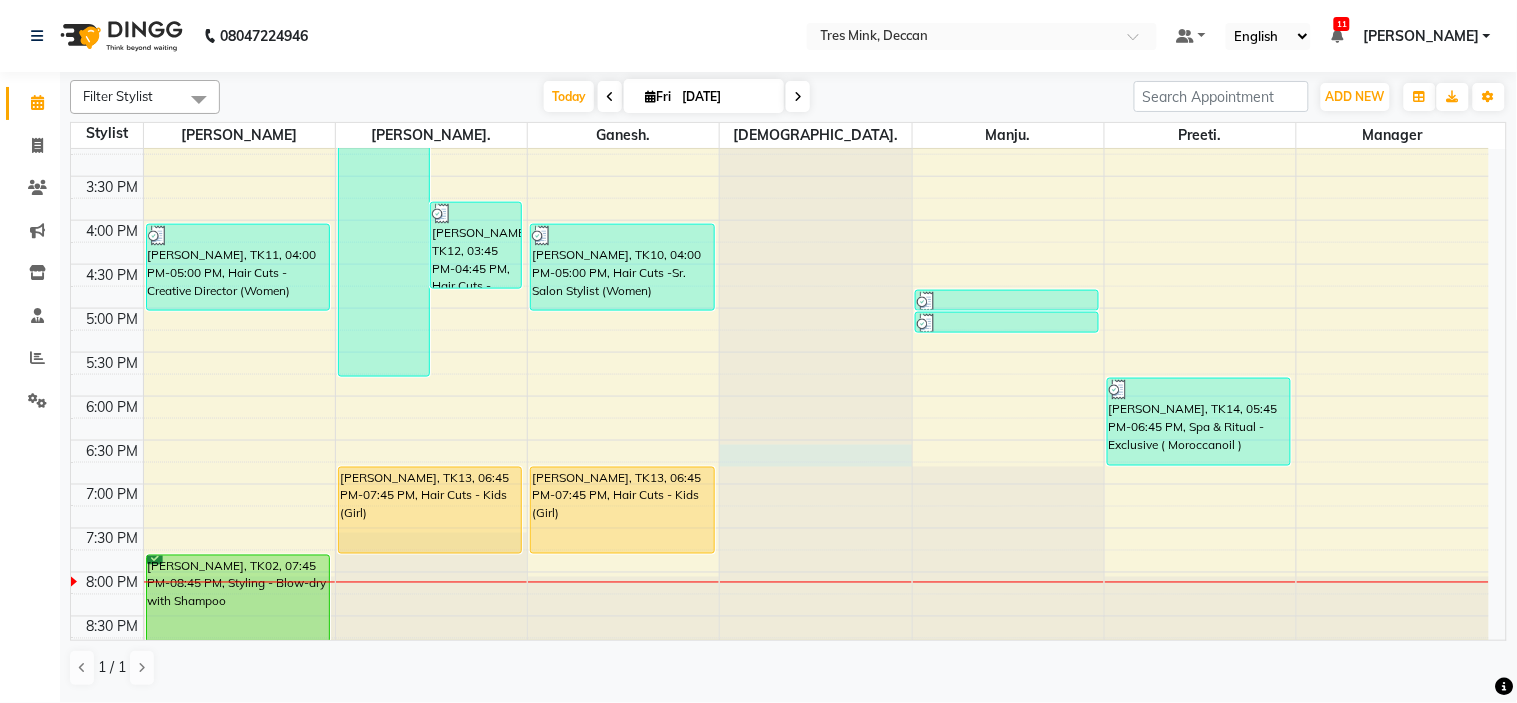 click at bounding box center [815, -483] 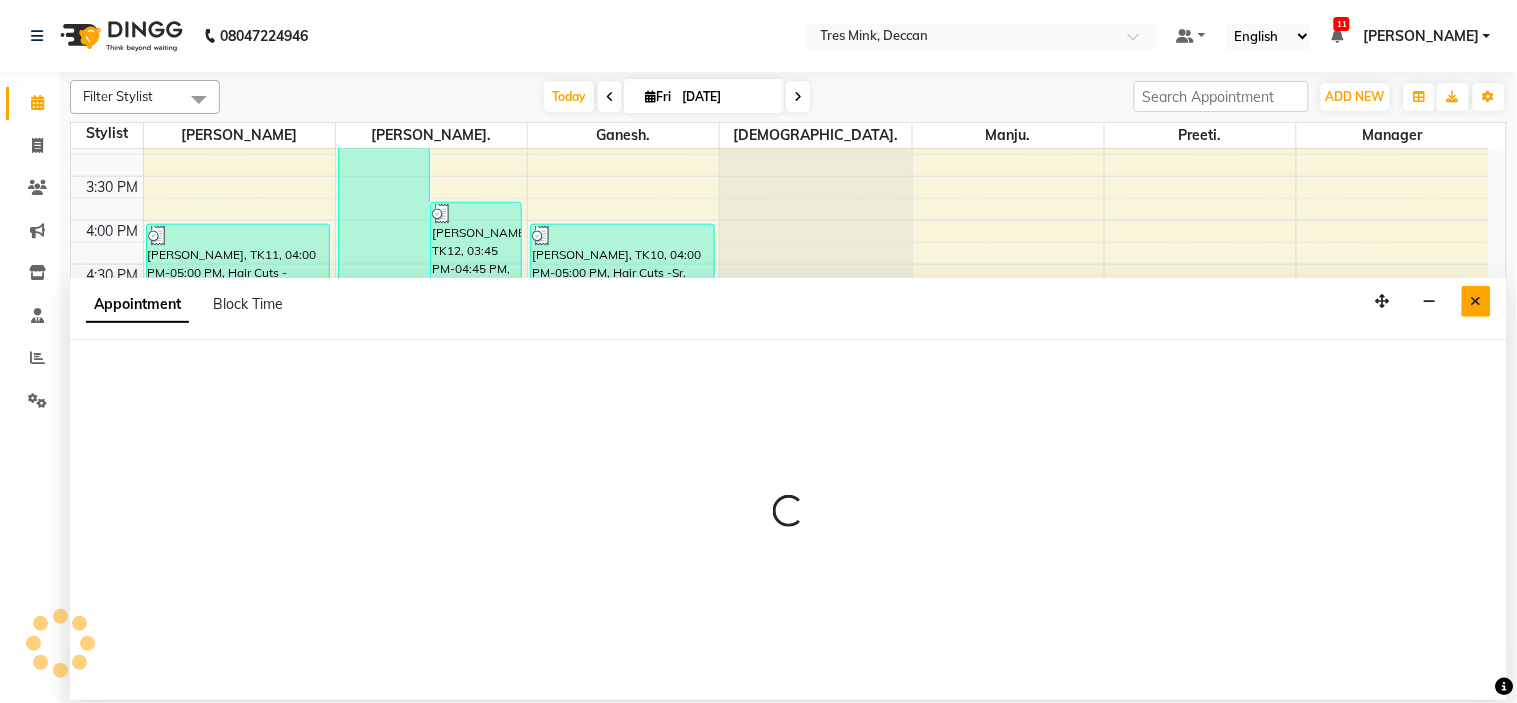 click at bounding box center (1476, 301) 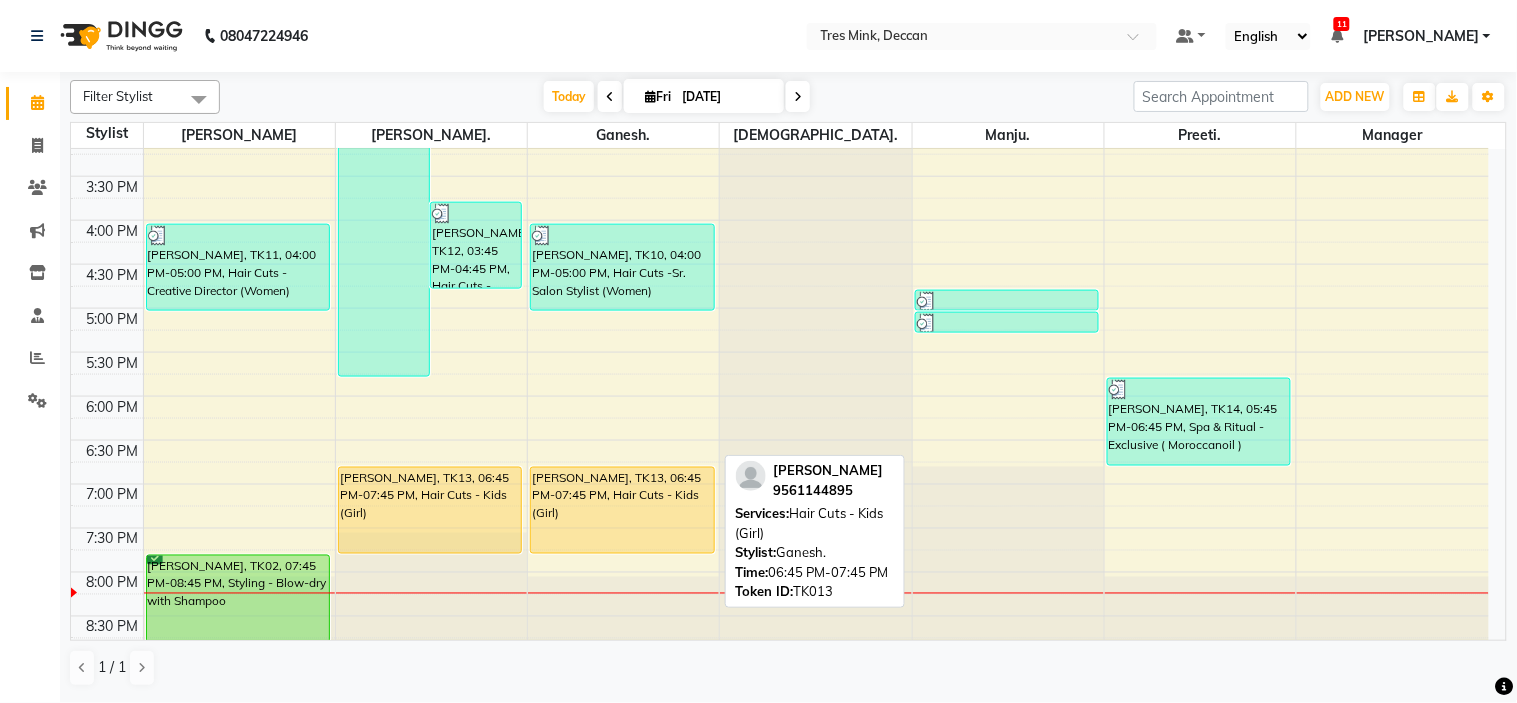 click on "[PERSON_NAME], TK13, 06:45 PM-07:45 PM, Hair Cuts - Kids (Girl)" at bounding box center [622, 510] 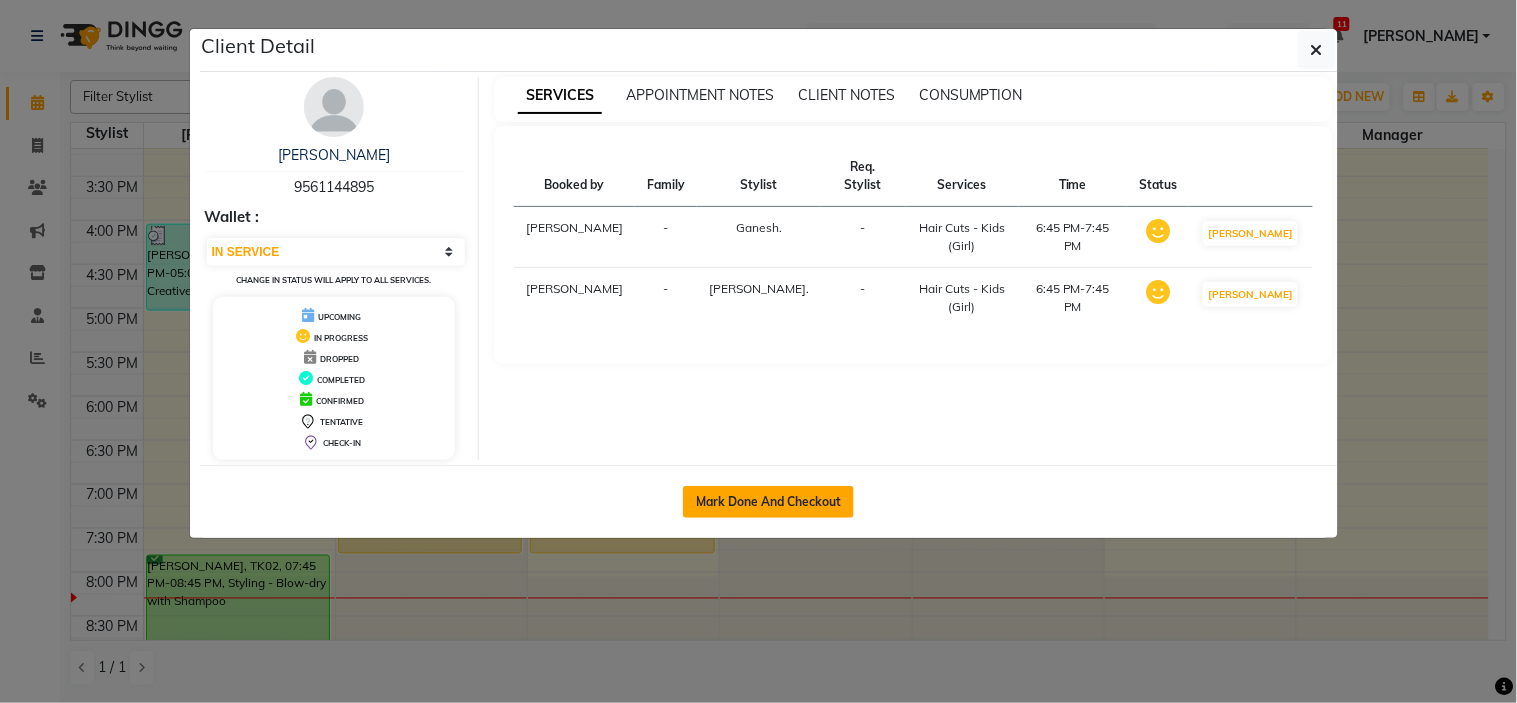 click on "Mark Done And Checkout" 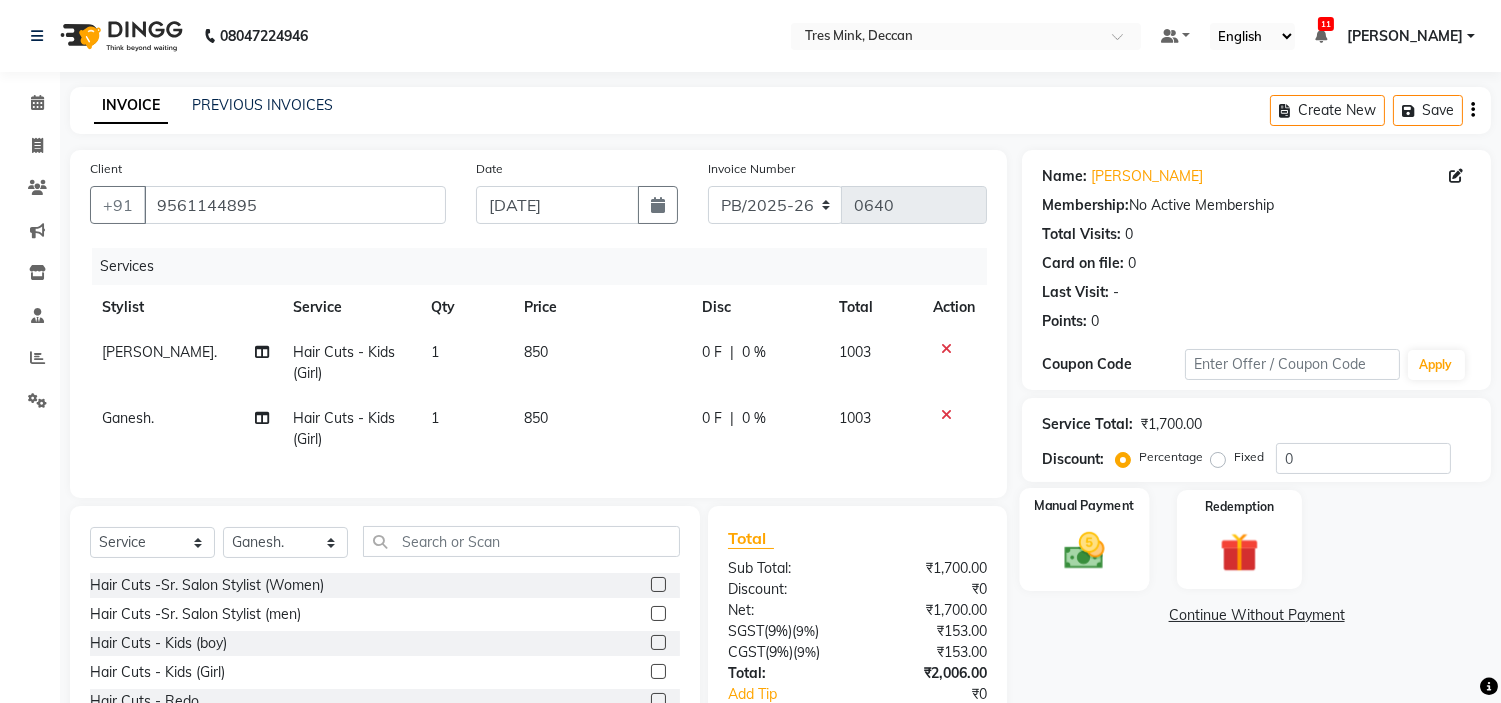 click on "Manual Payment" 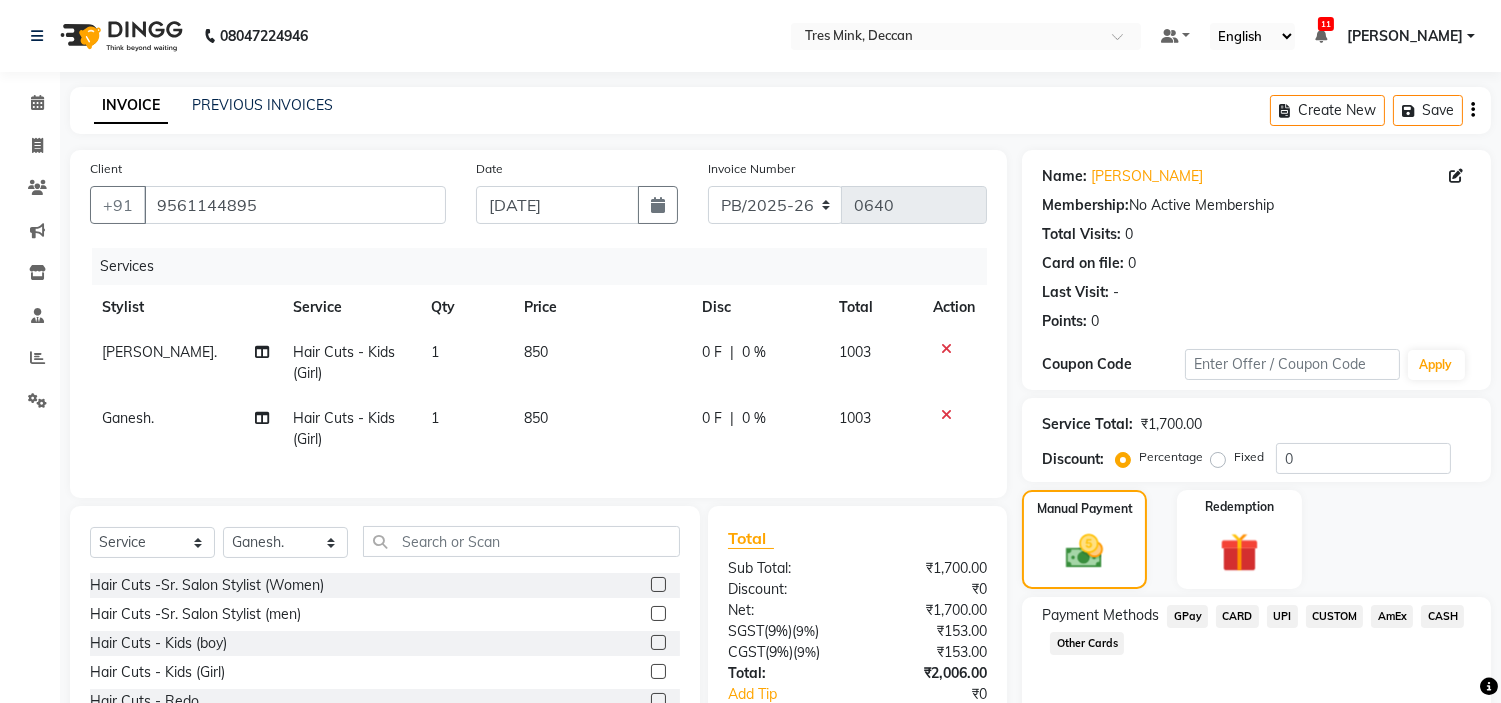 scroll, scrollTop: 144, scrollLeft: 0, axis: vertical 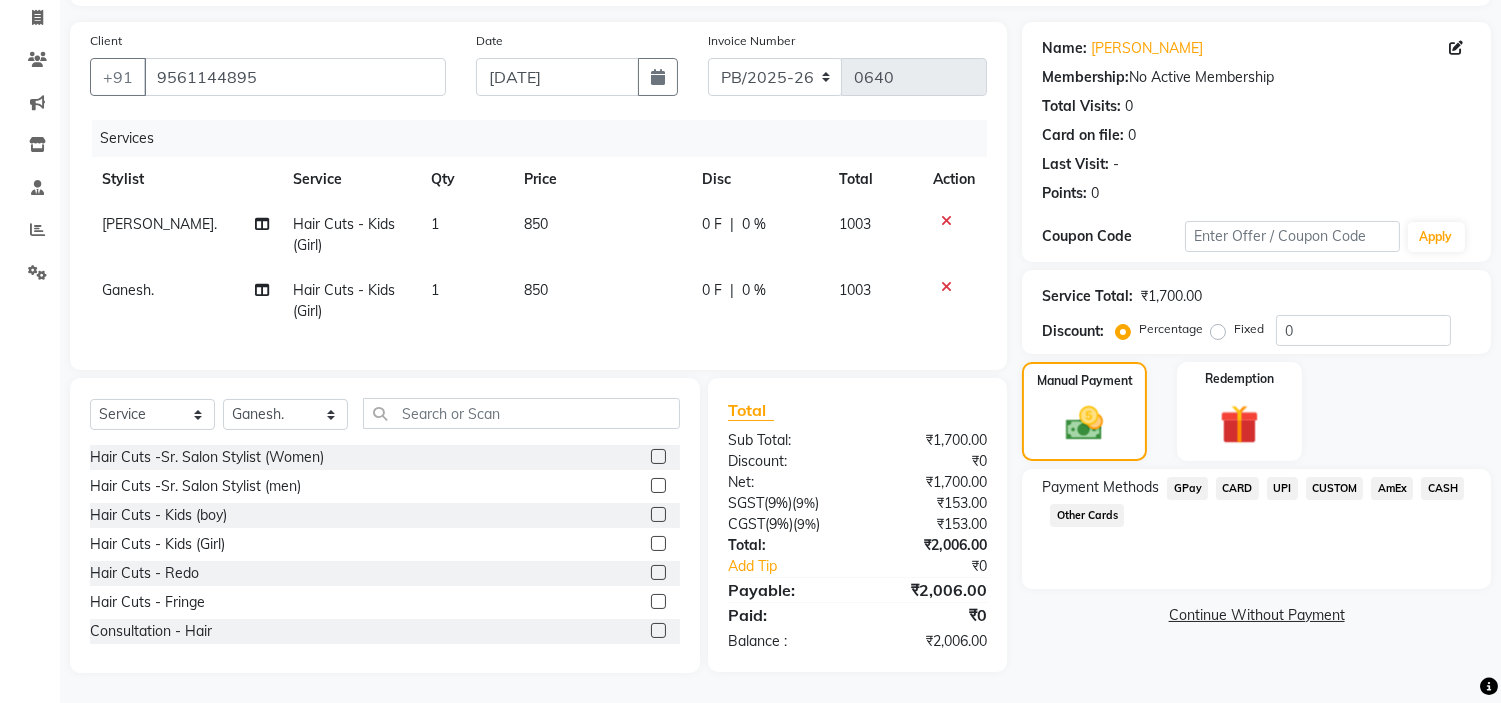 click on "UPI" 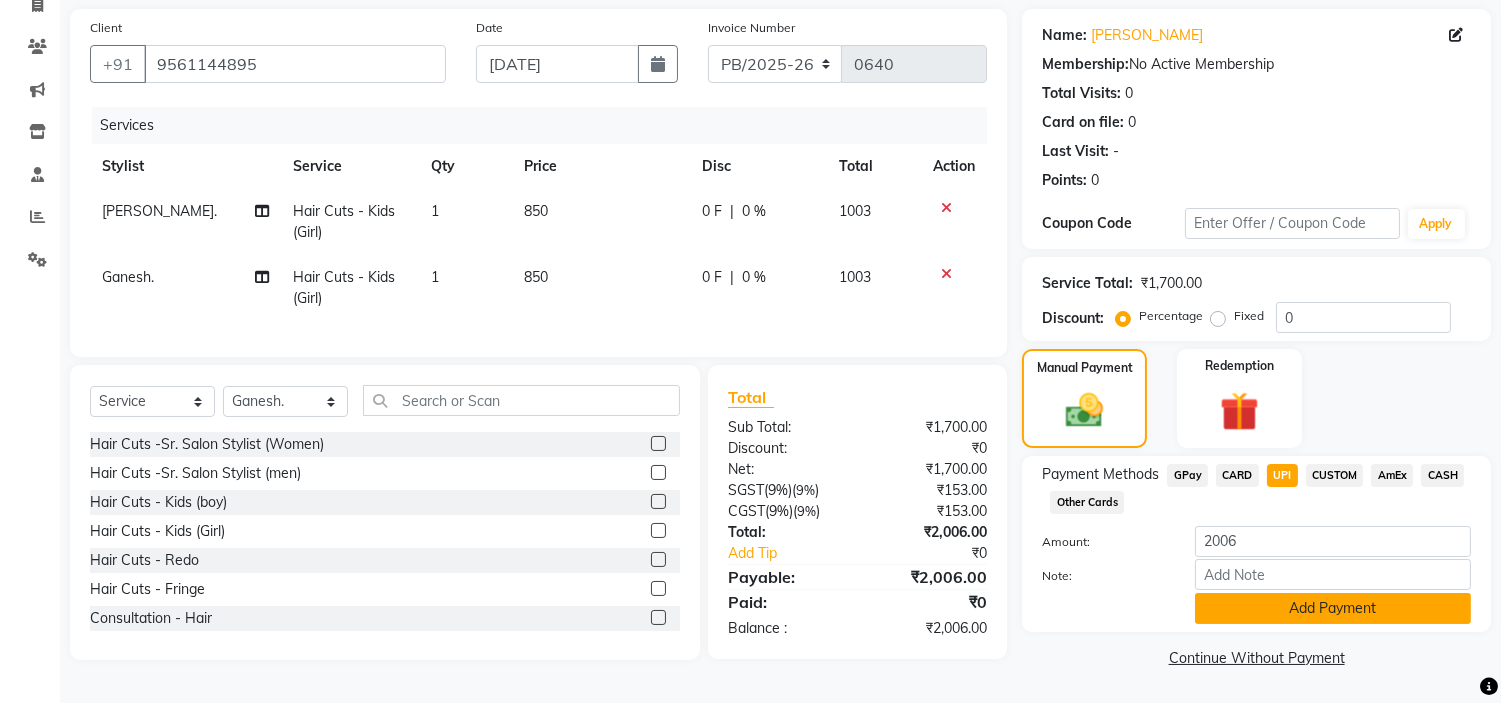 click on "Add Payment" 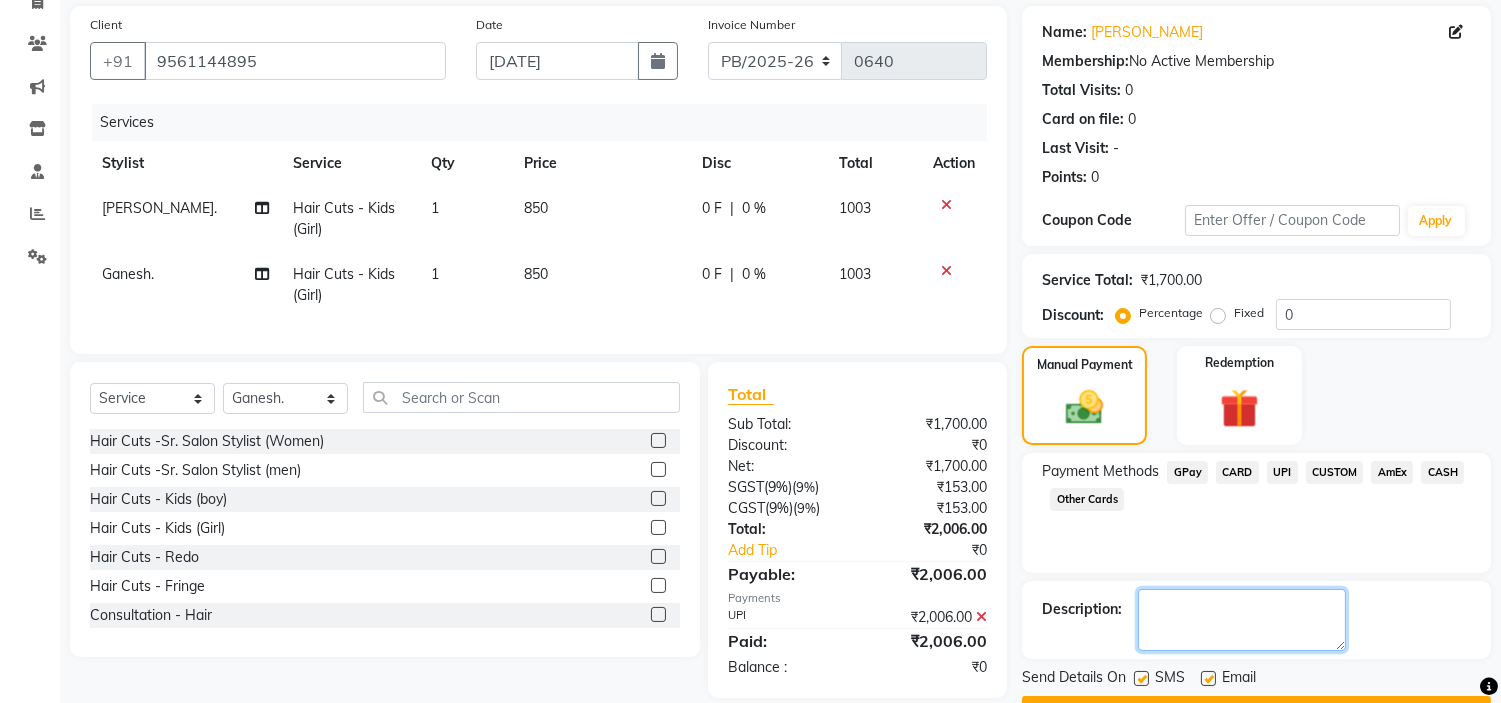 click 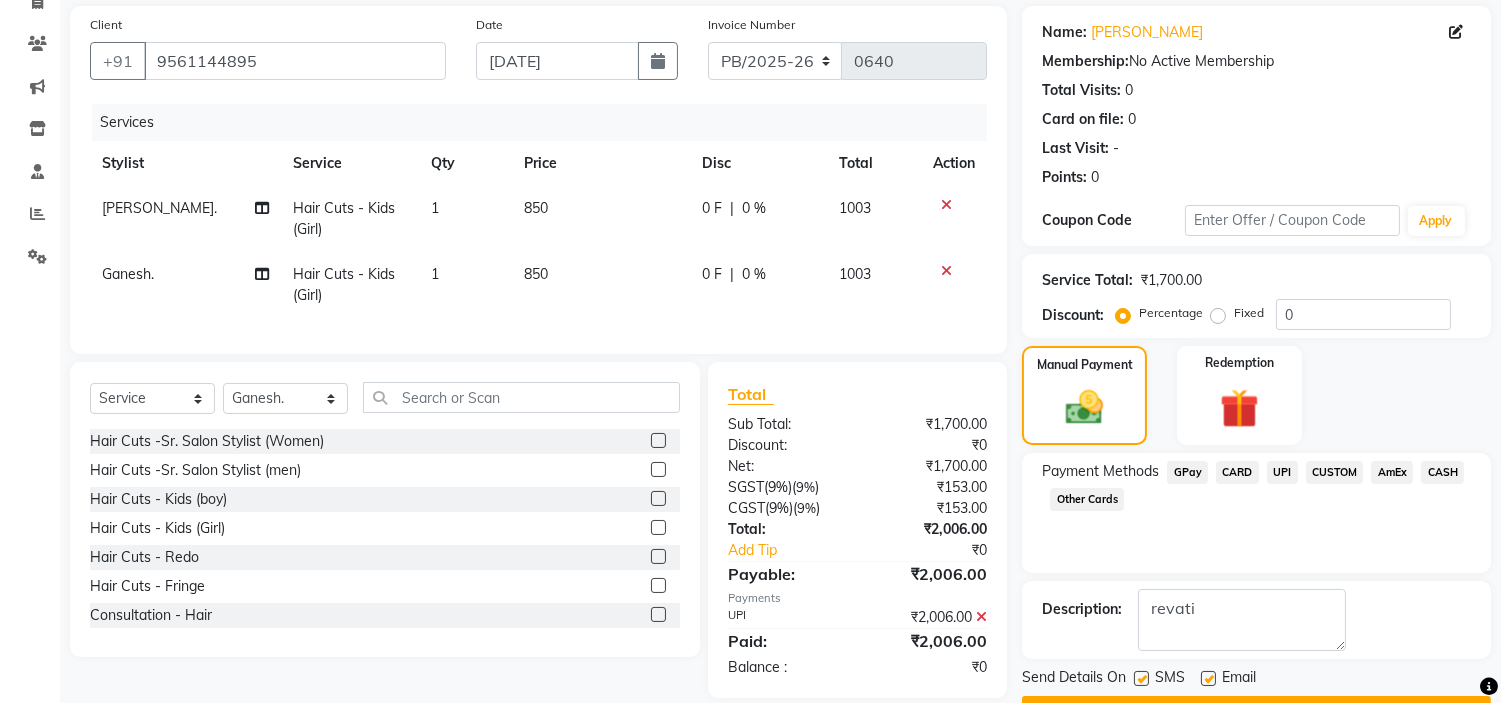 click on "Description:" 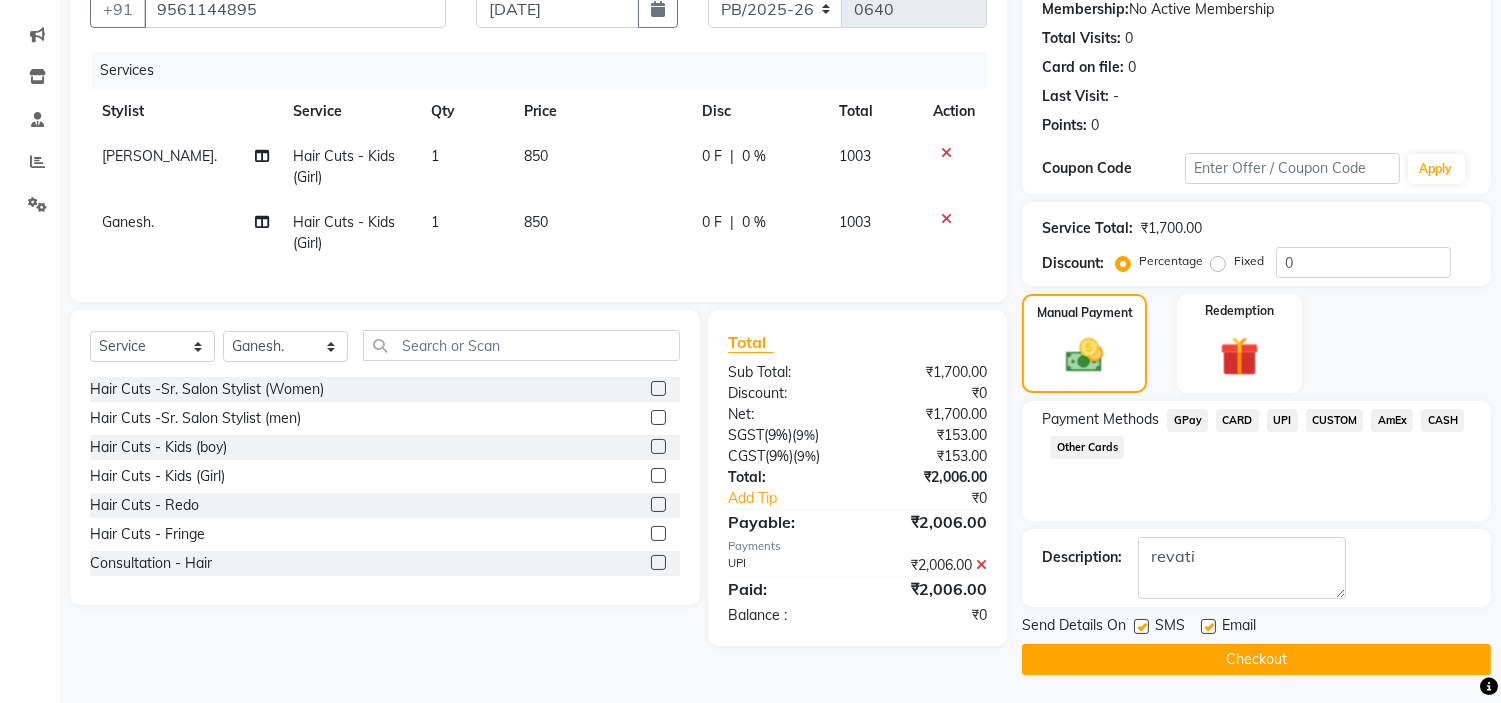 click on "Checkout" 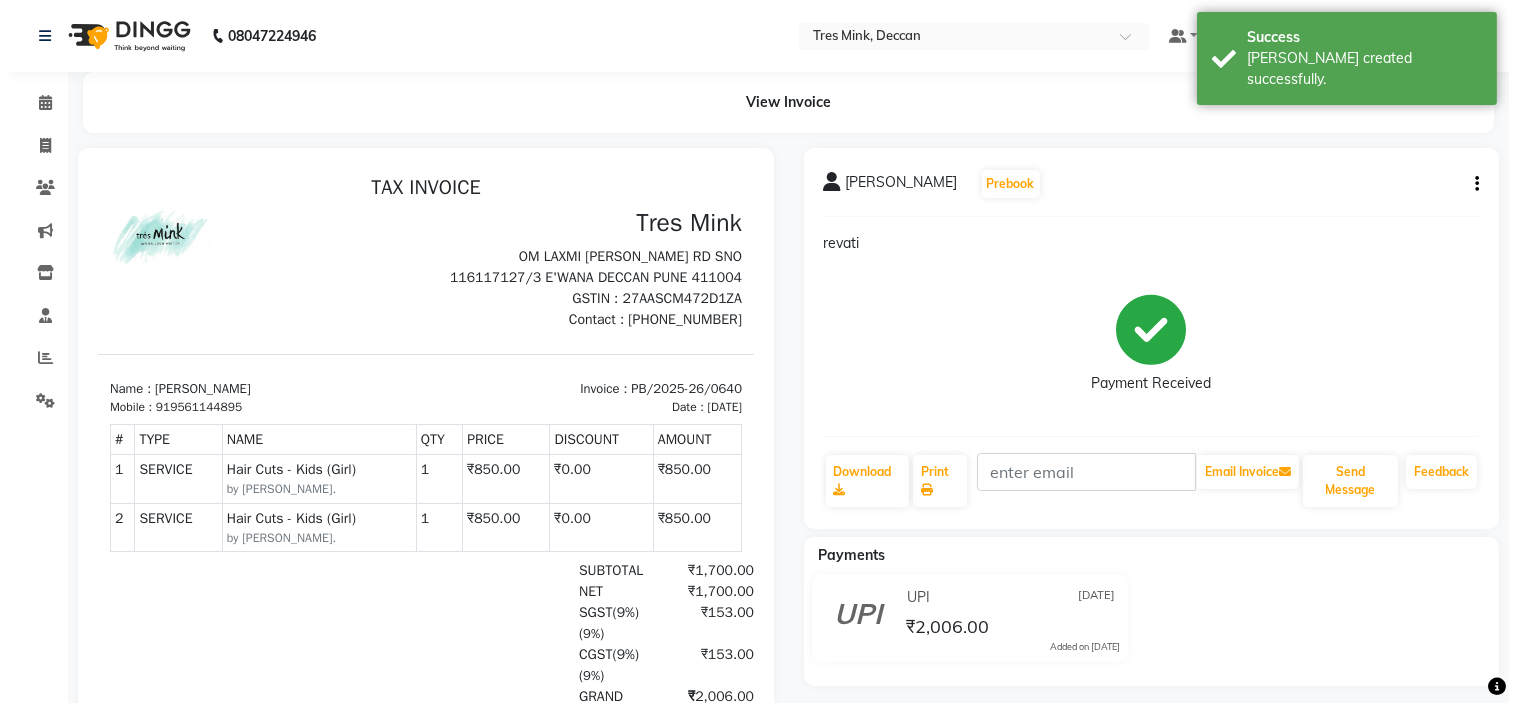 scroll, scrollTop: 0, scrollLeft: 0, axis: both 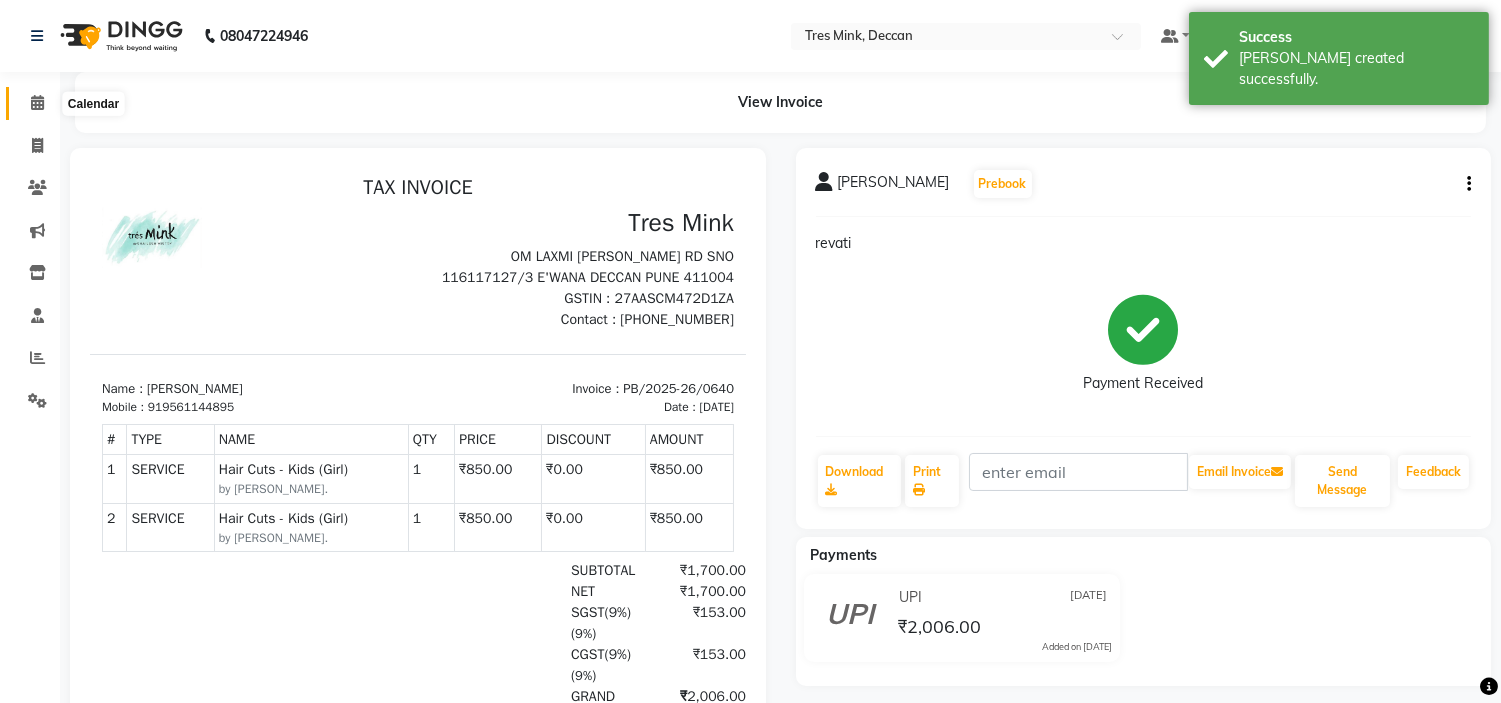 click 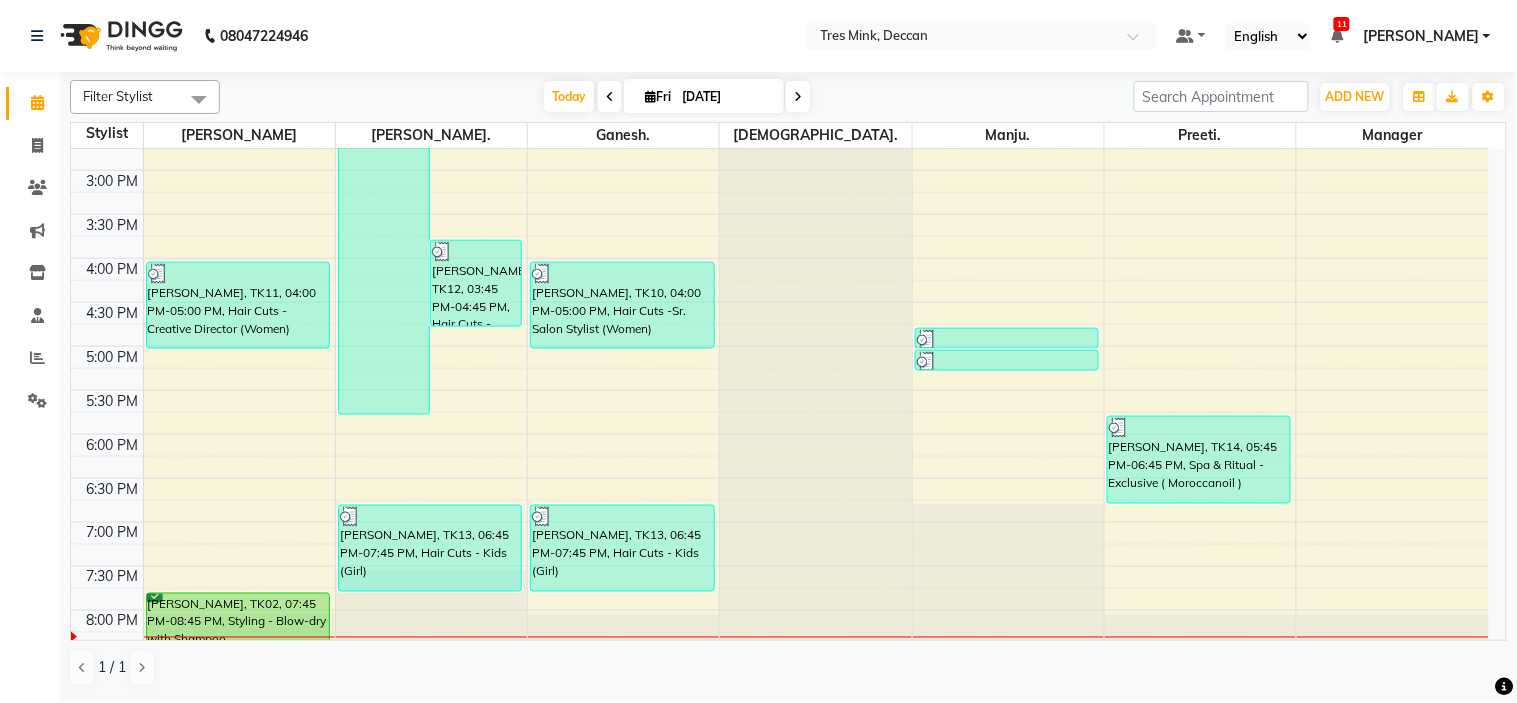 scroll, scrollTop: 656, scrollLeft: 0, axis: vertical 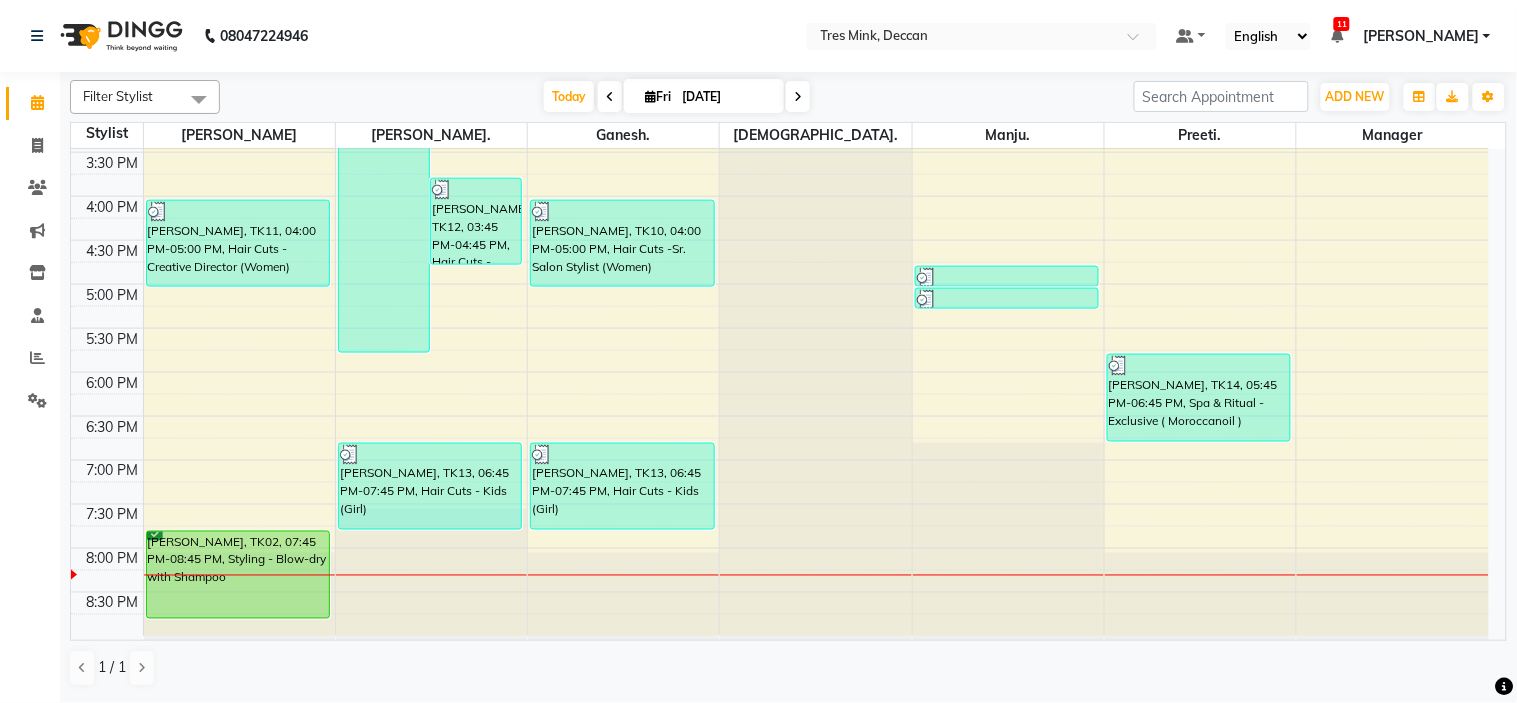 click on "[DATE]  [DATE]" at bounding box center (677, 97) 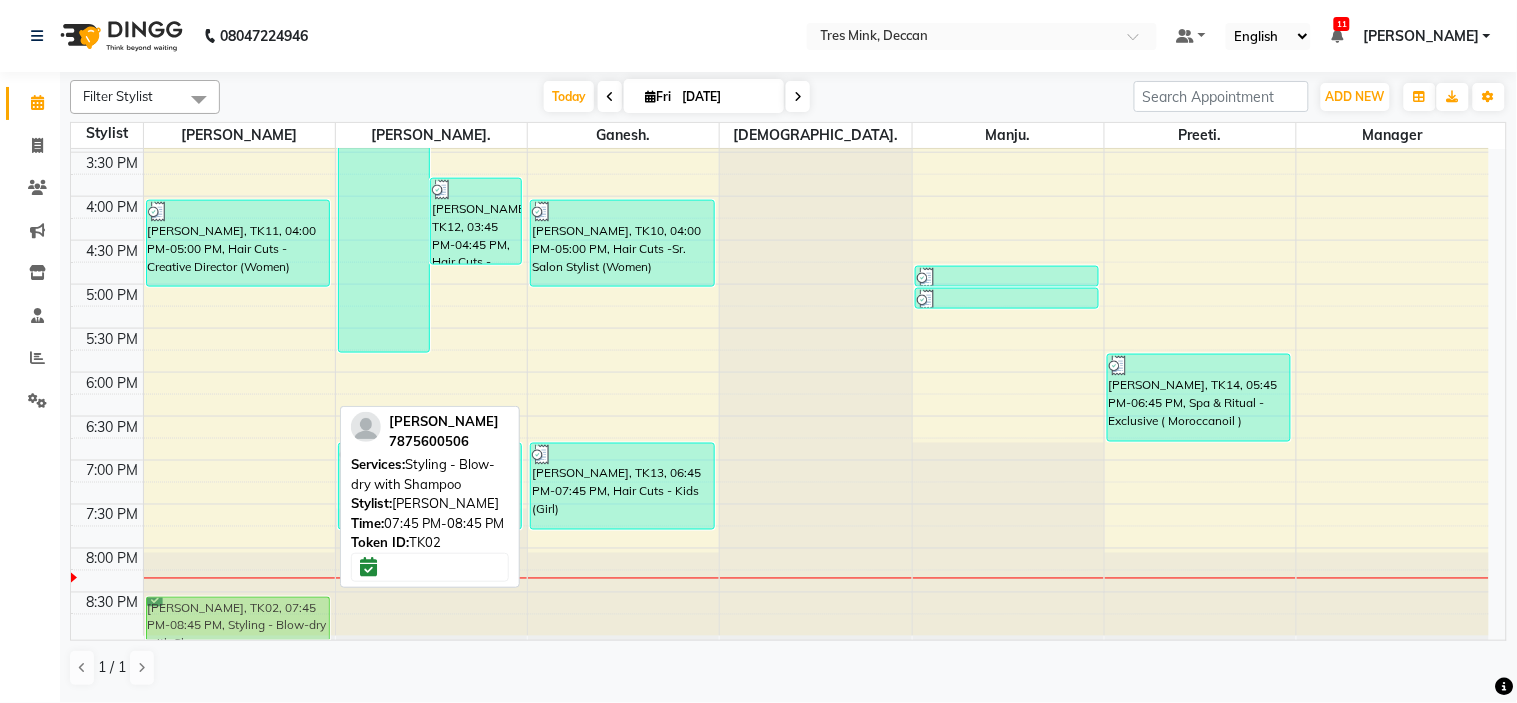 drag, startPoint x: 261, startPoint y: 567, endPoint x: 256, endPoint y: 635, distance: 68.18358 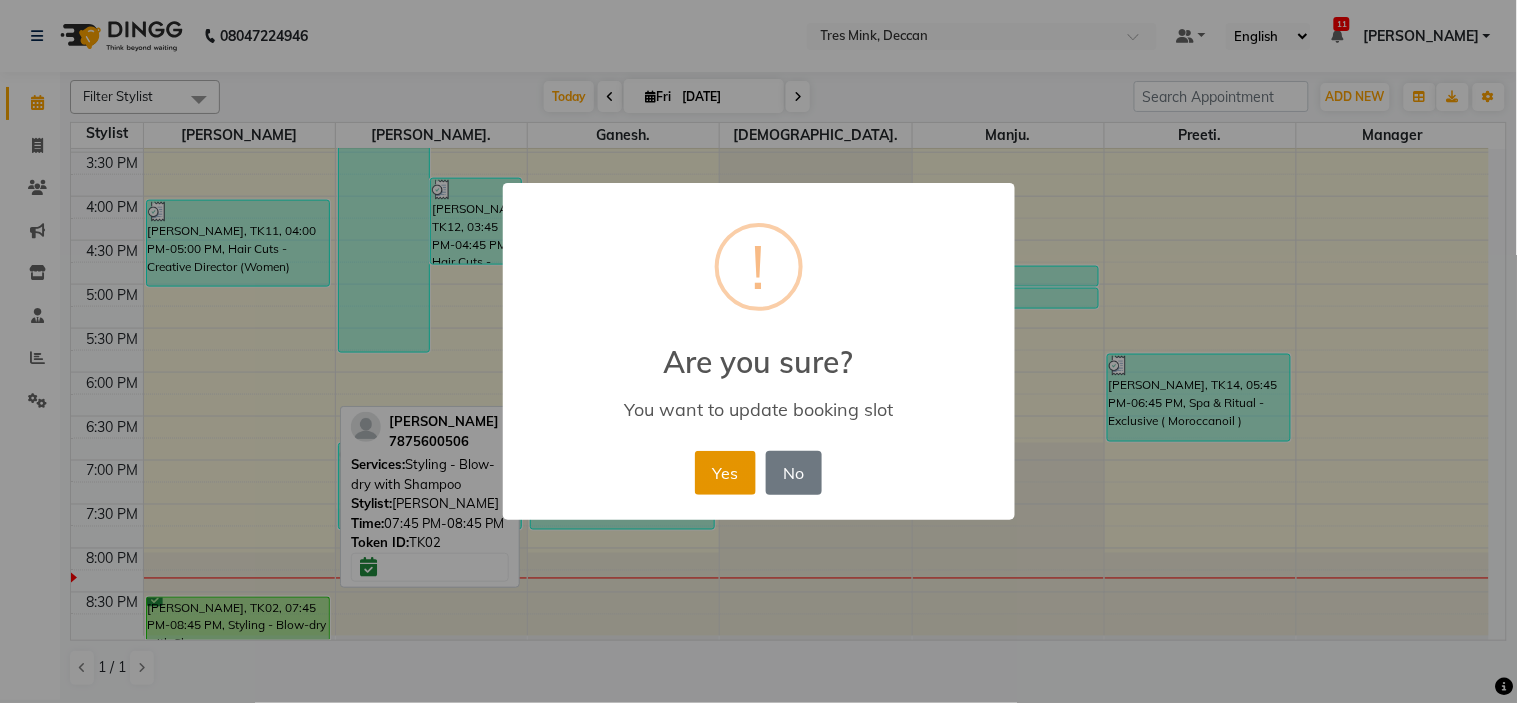 click on "Yes" at bounding box center [725, 473] 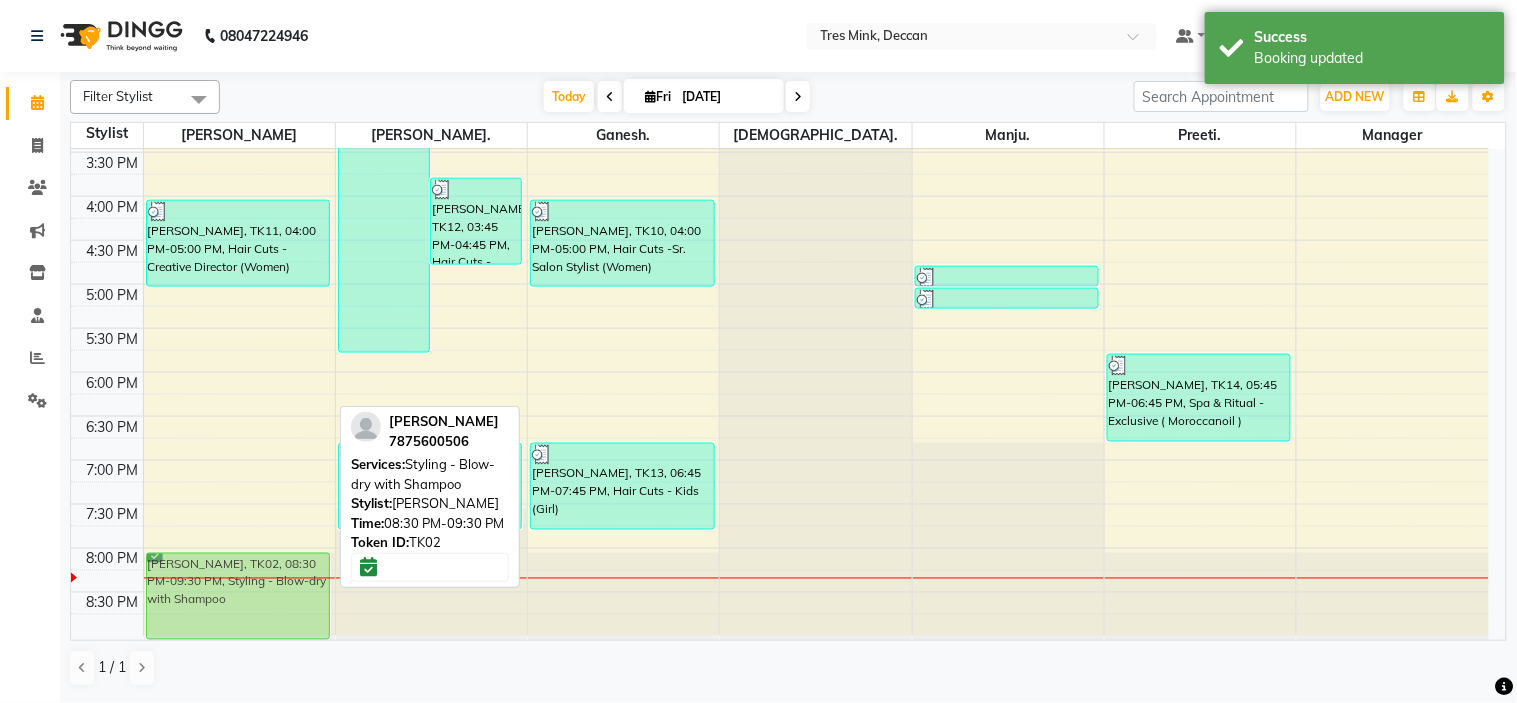 drag, startPoint x: 274, startPoint y: 612, endPoint x: 283, endPoint y: 570, distance: 42.953465 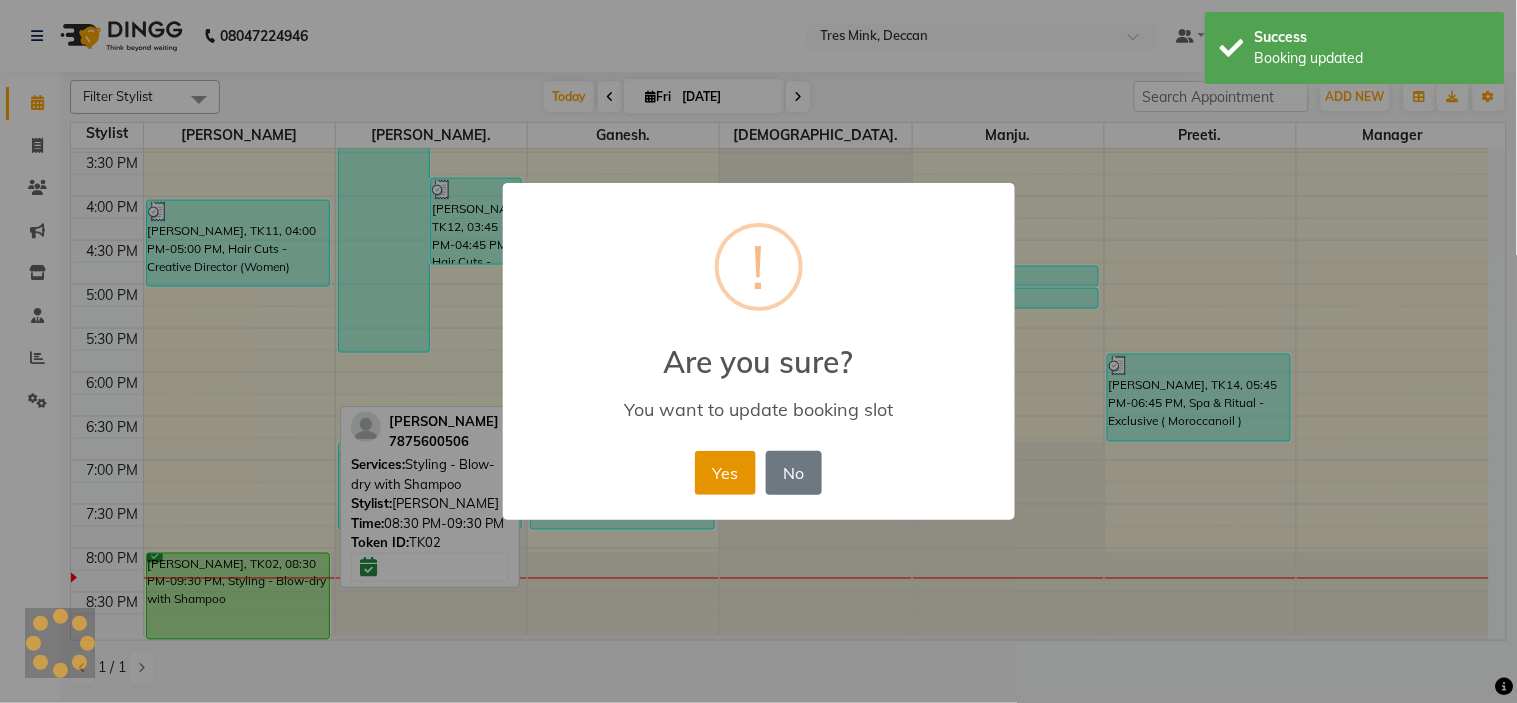 click on "Yes" at bounding box center (725, 473) 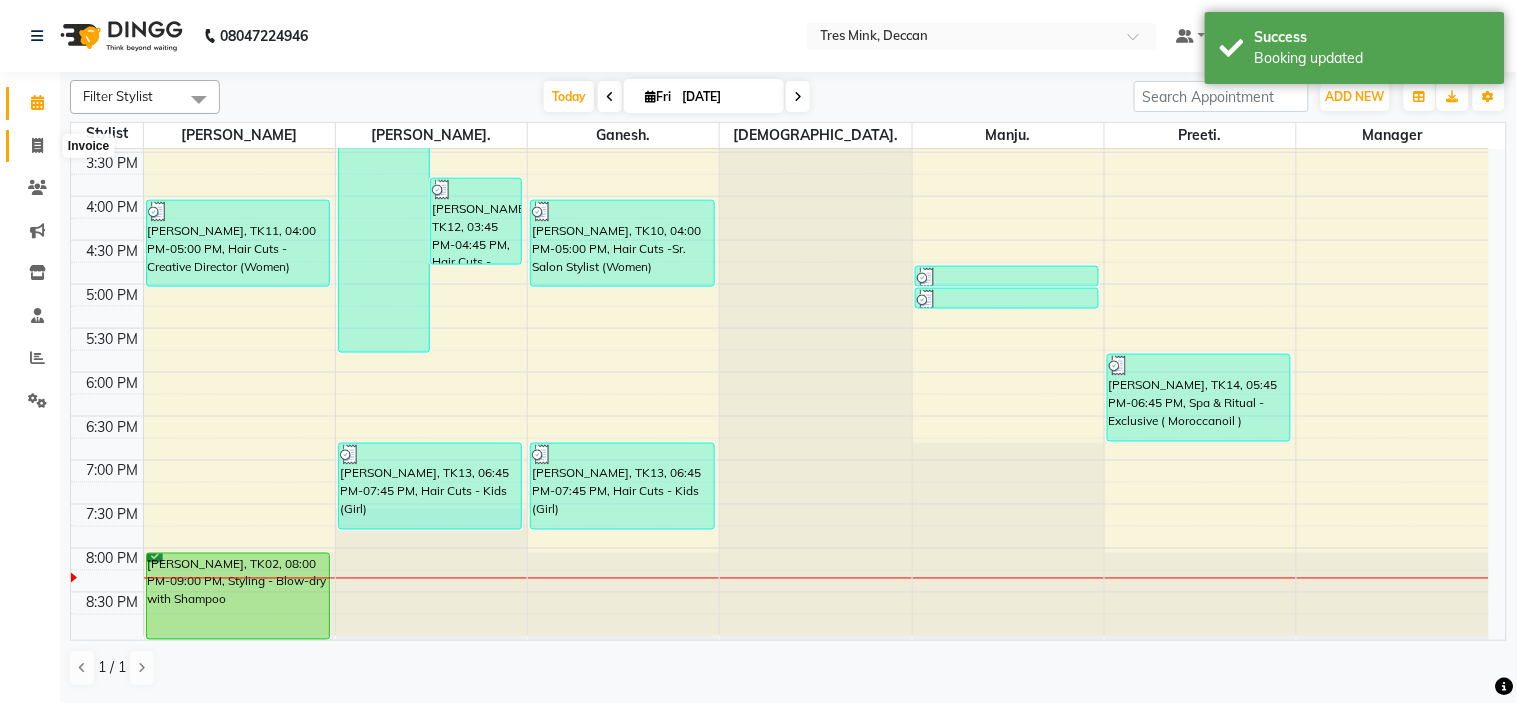 click 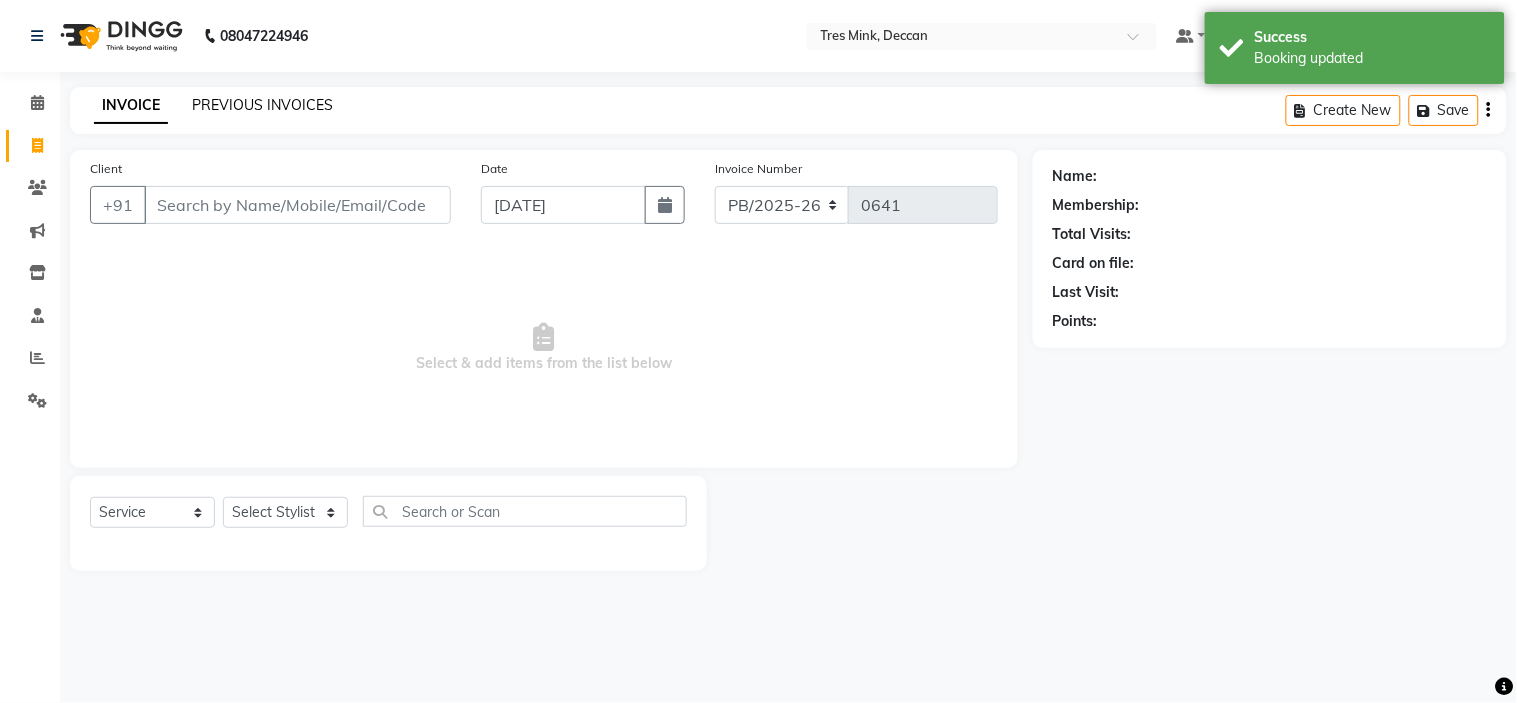 click on "PREVIOUS INVOICES" 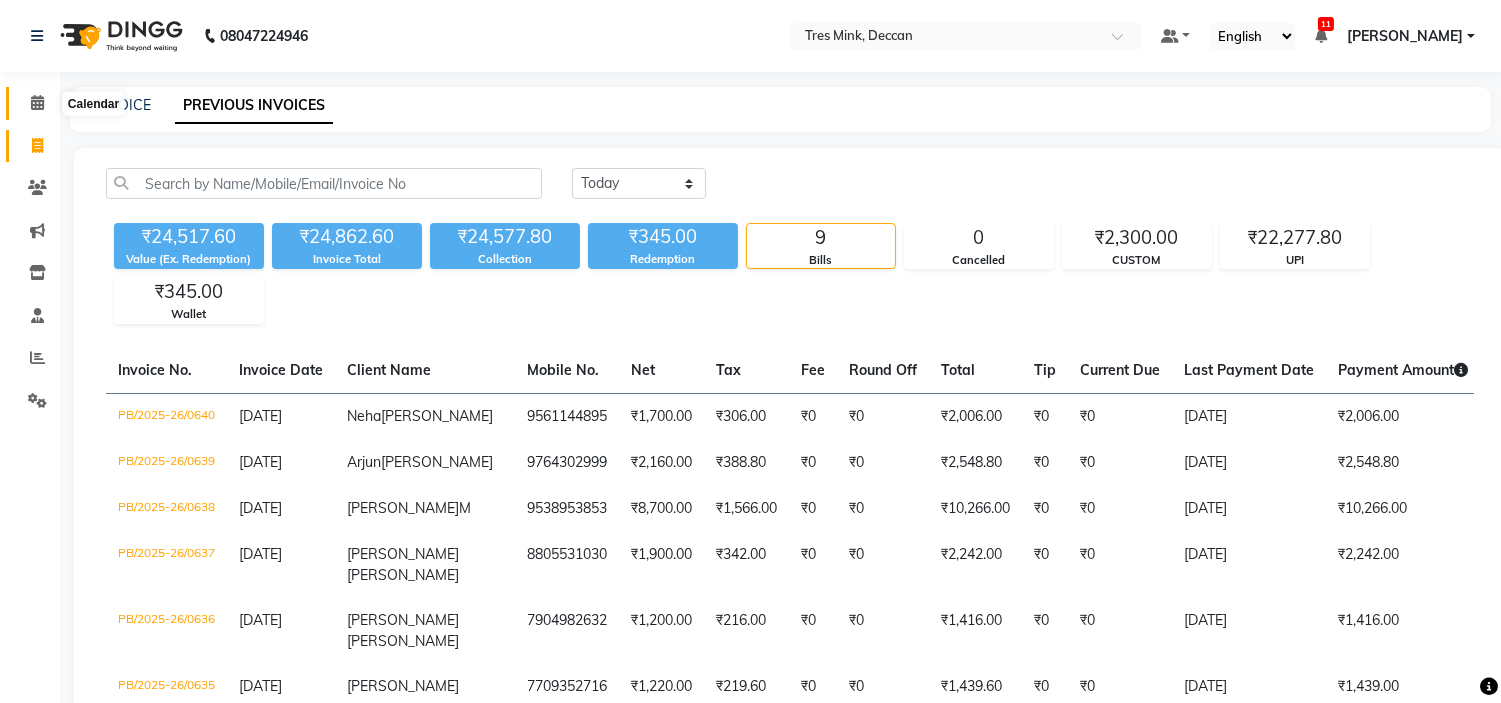 click 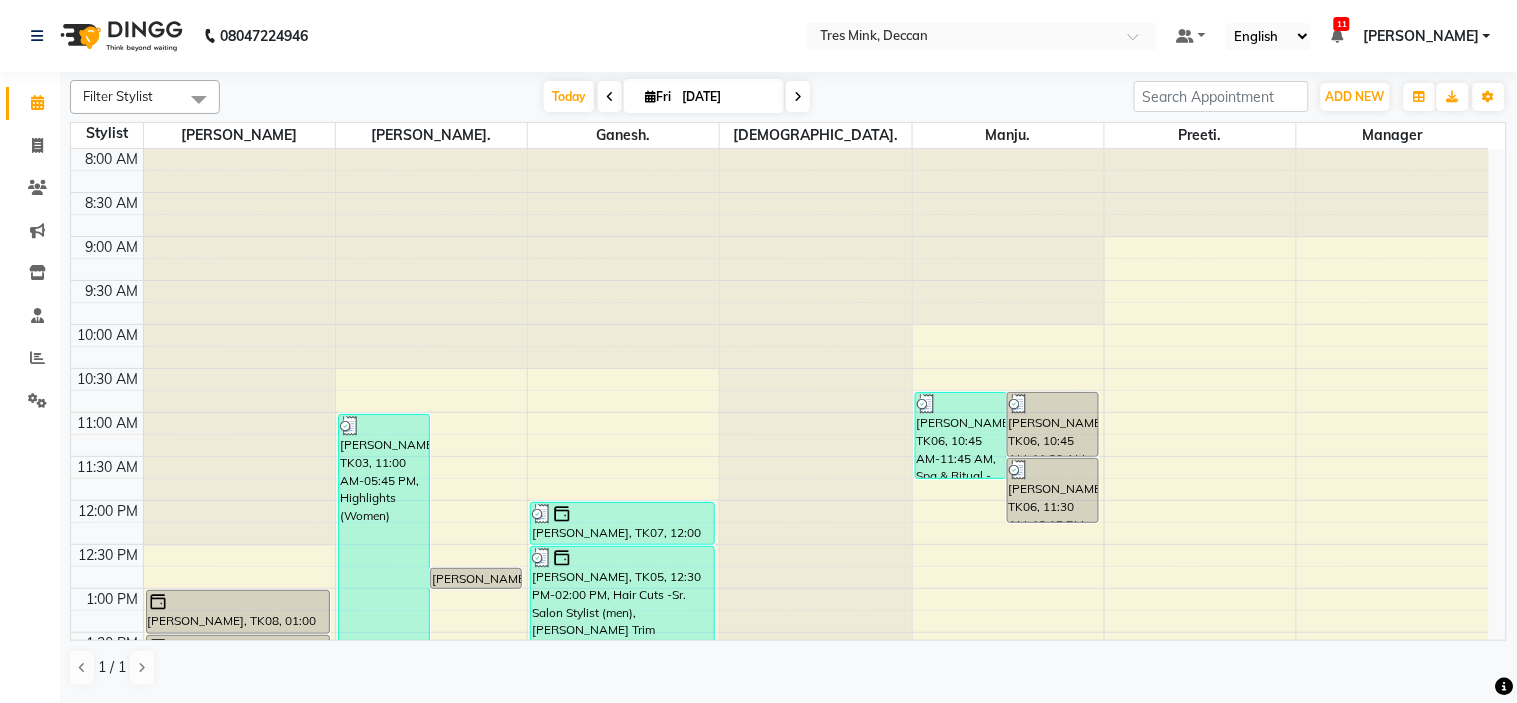 click at bounding box center [798, 96] 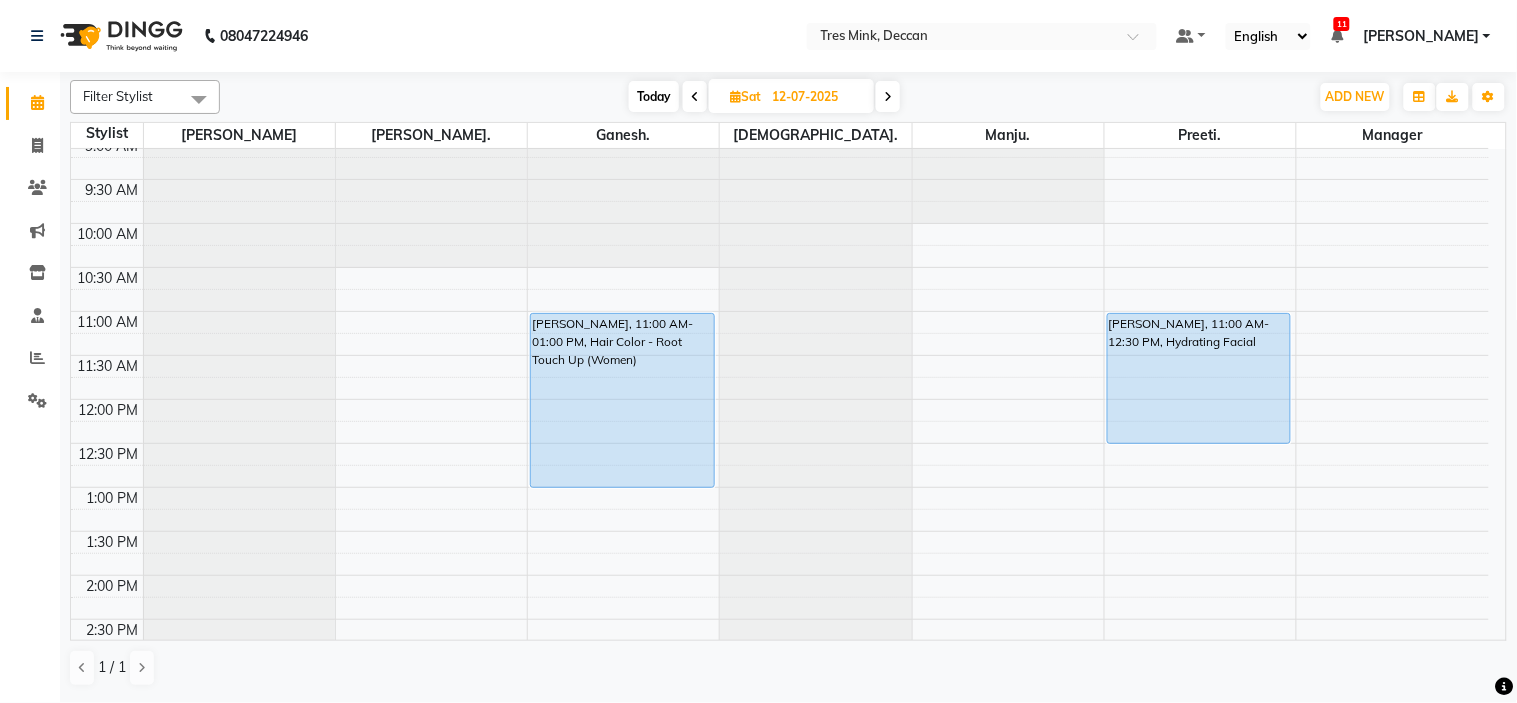 scroll, scrollTop: 0, scrollLeft: 0, axis: both 